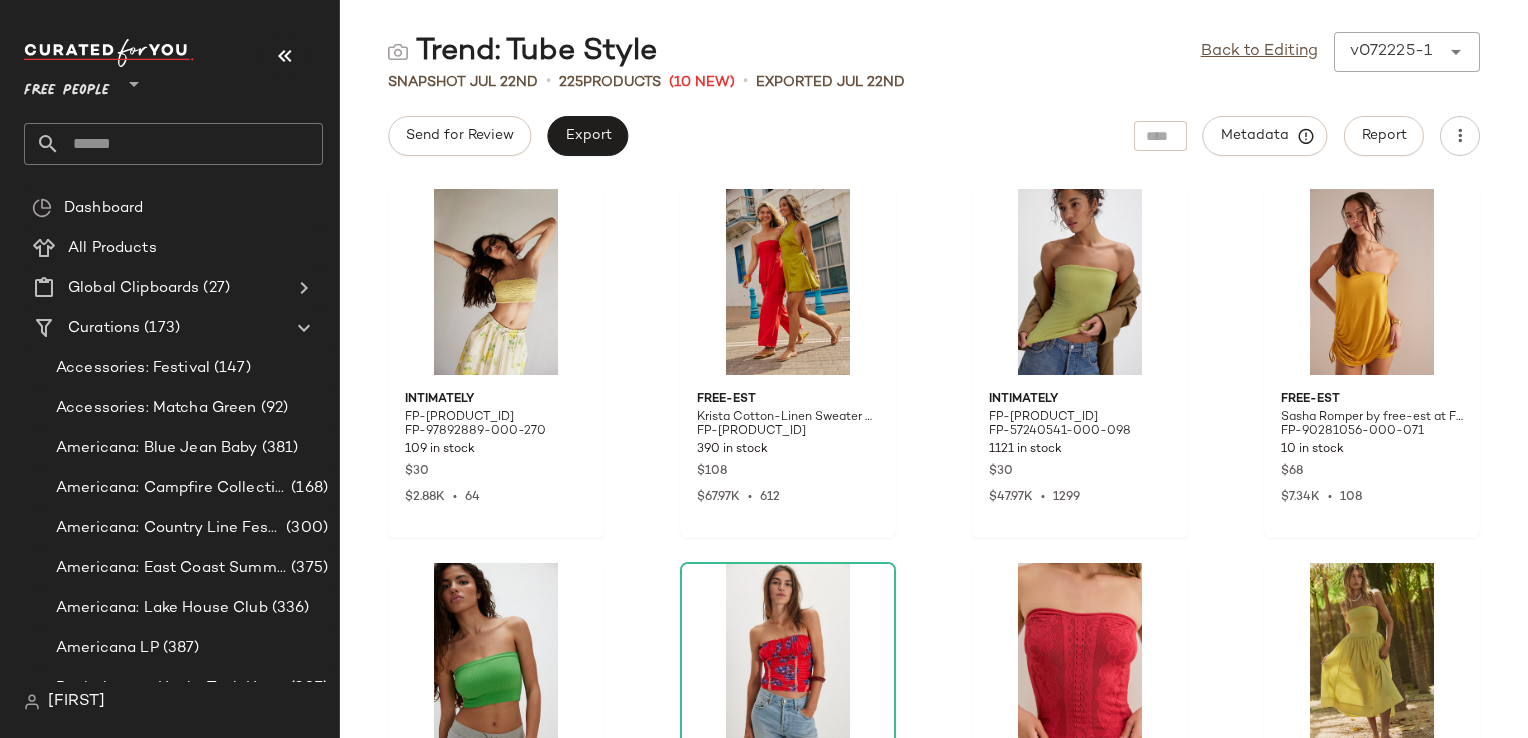 scroll, scrollTop: 0, scrollLeft: 0, axis: both 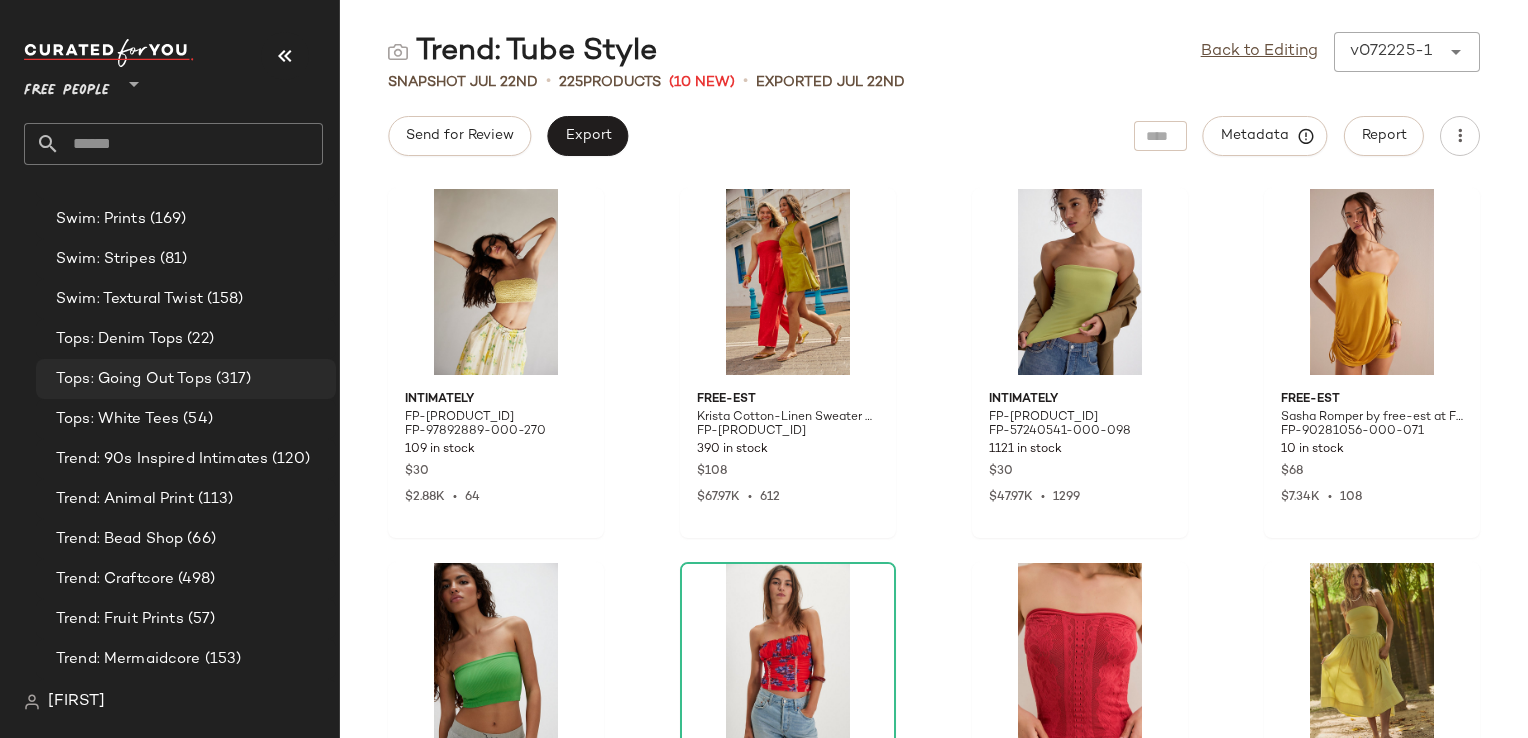 click on "Tops: Going Out Tops" at bounding box center [134, 379] 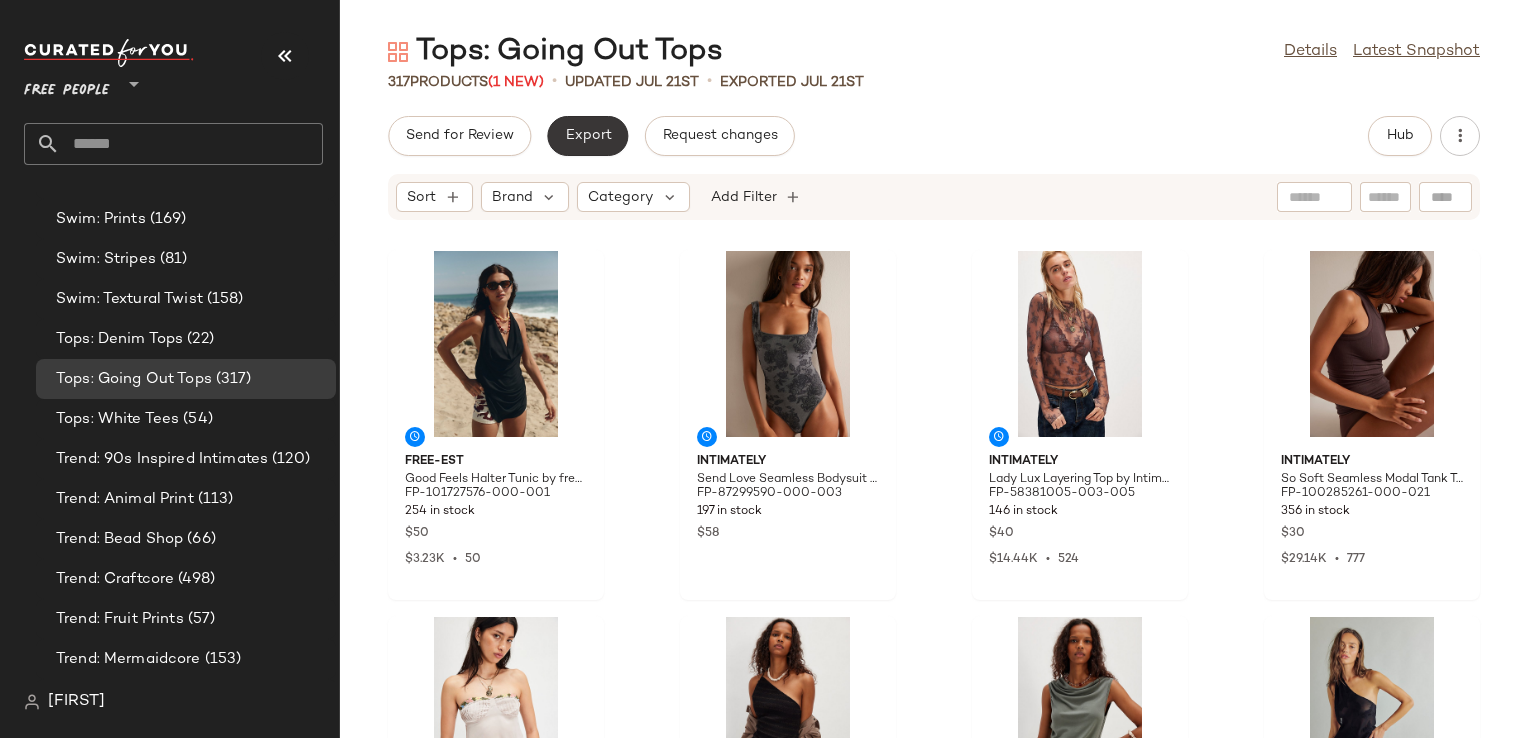 click on "Export" 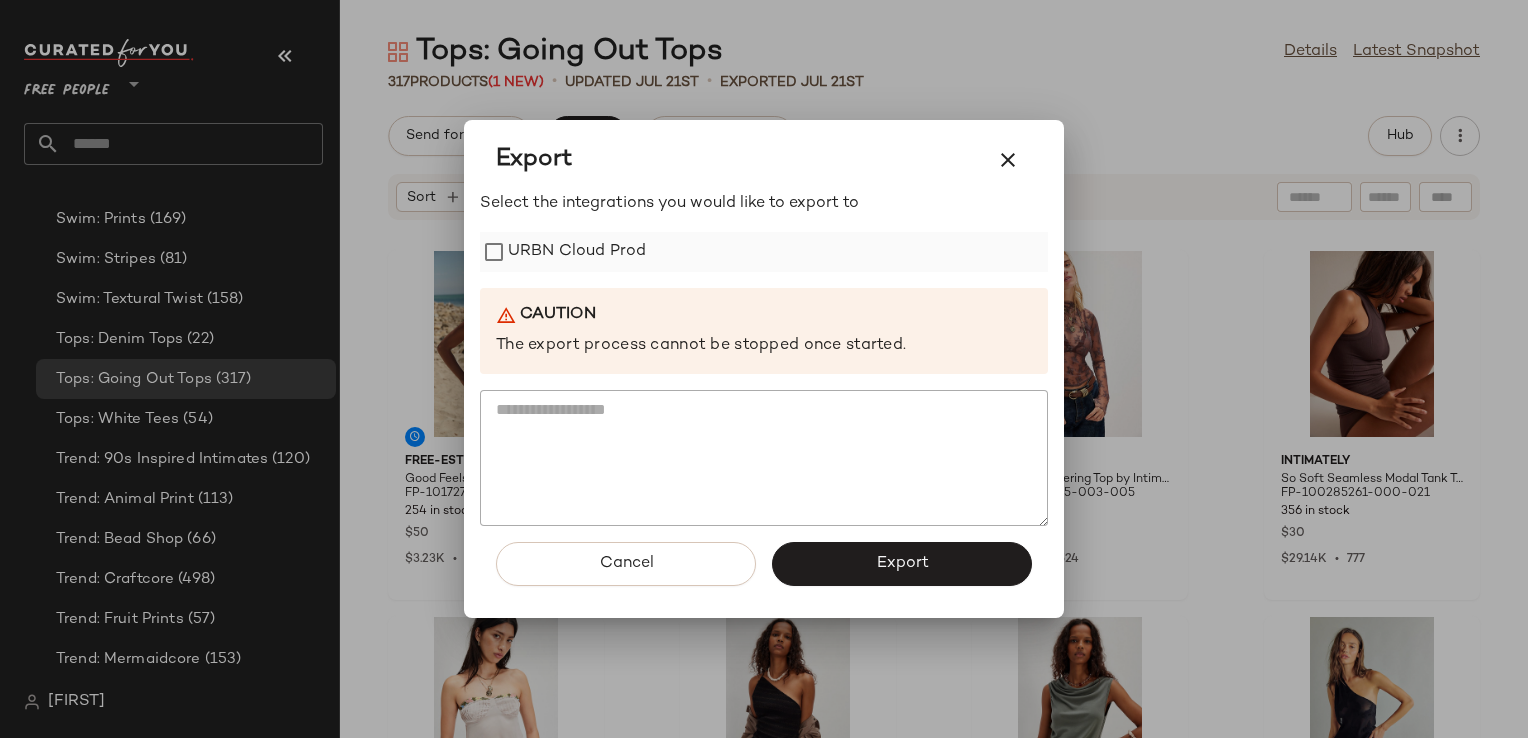 click on "URBN Cloud Prod" 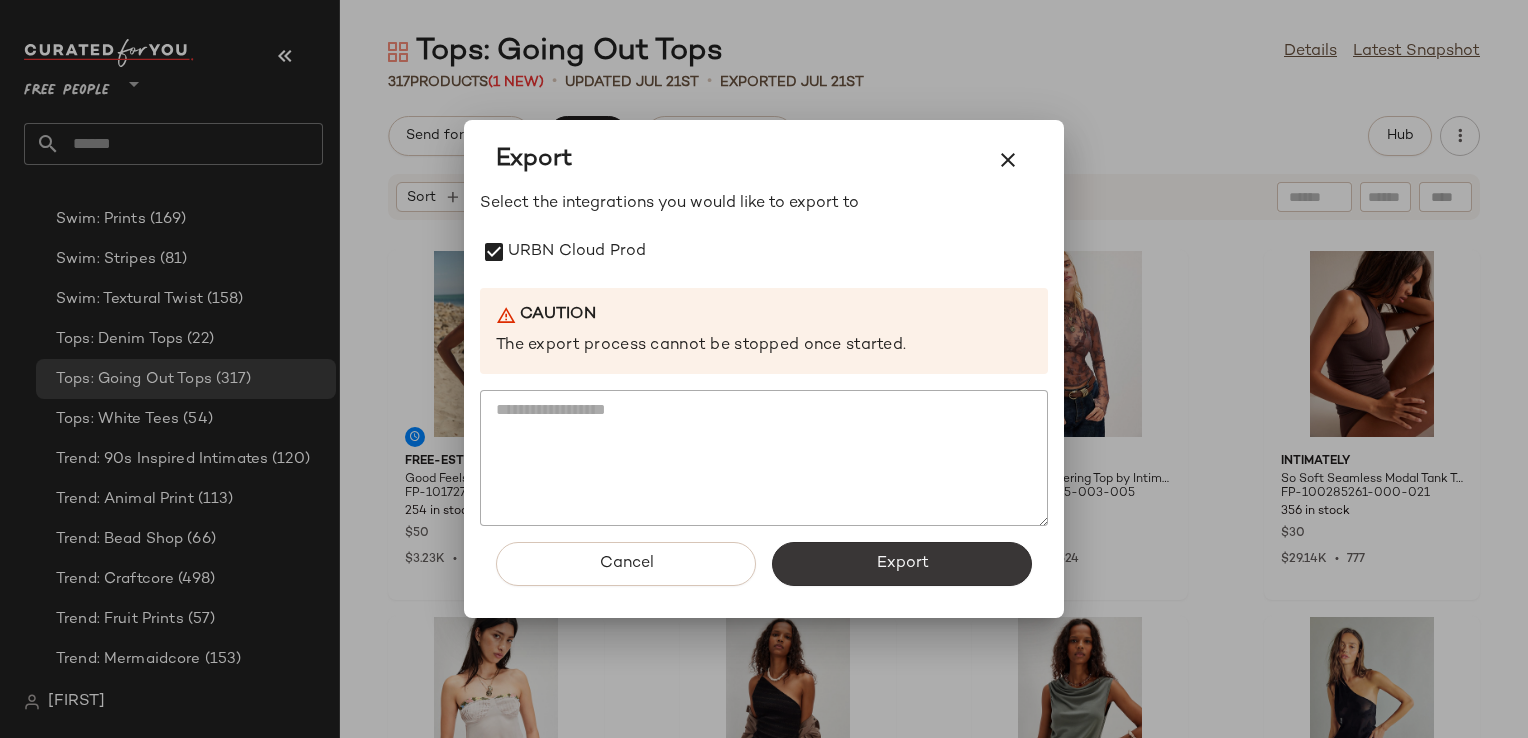 click on "Export" at bounding box center (902, 564) 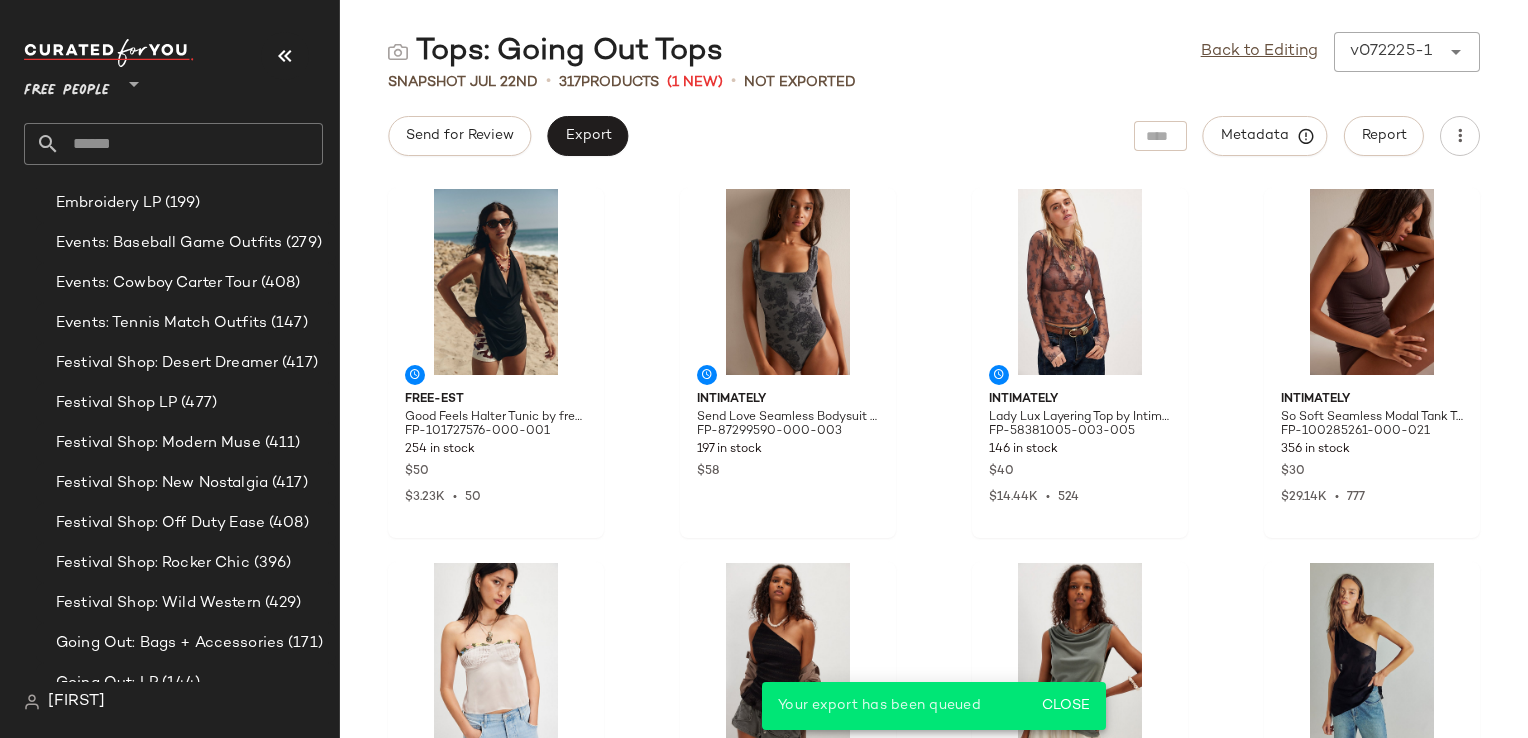 scroll, scrollTop: 2473, scrollLeft: 0, axis: vertical 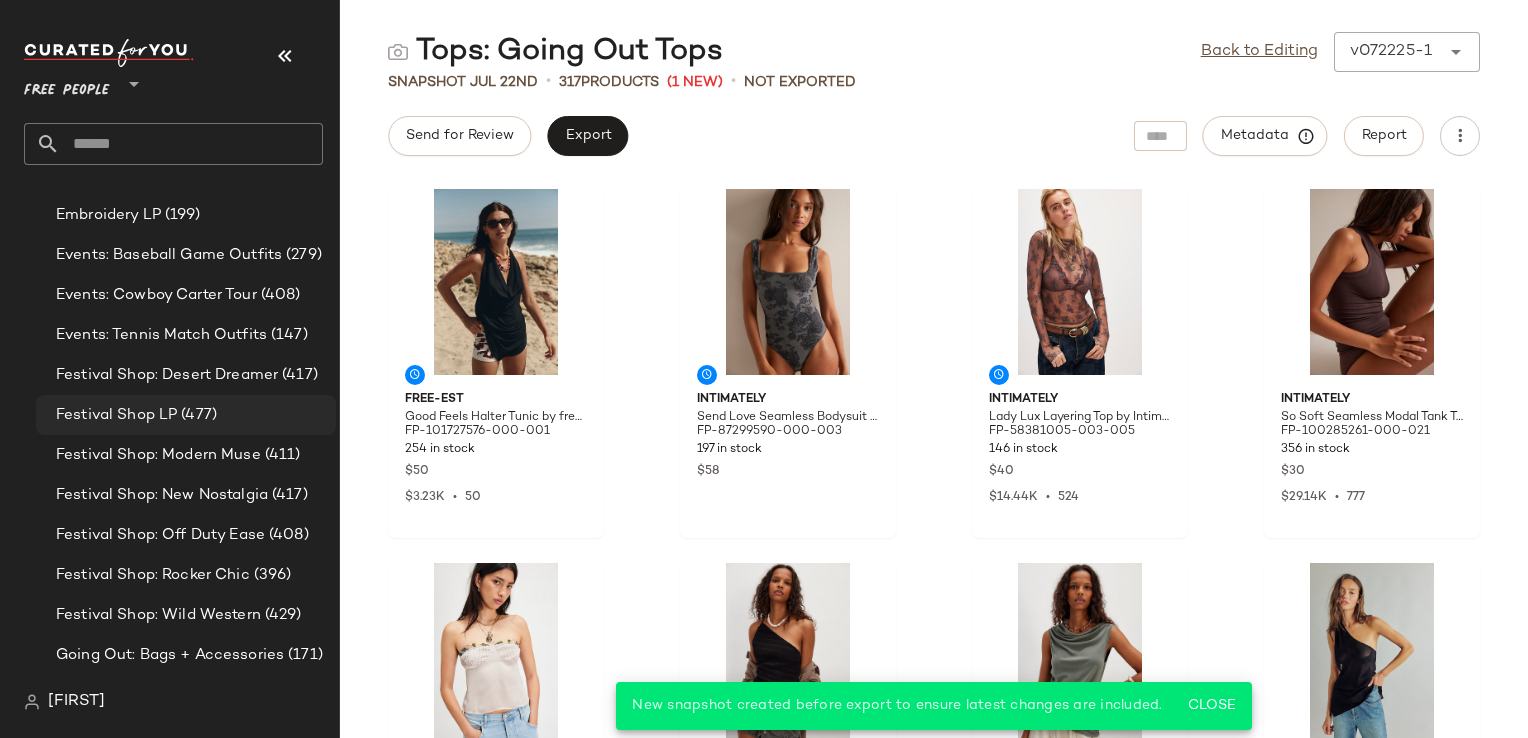 click on "(477)" at bounding box center [197, 415] 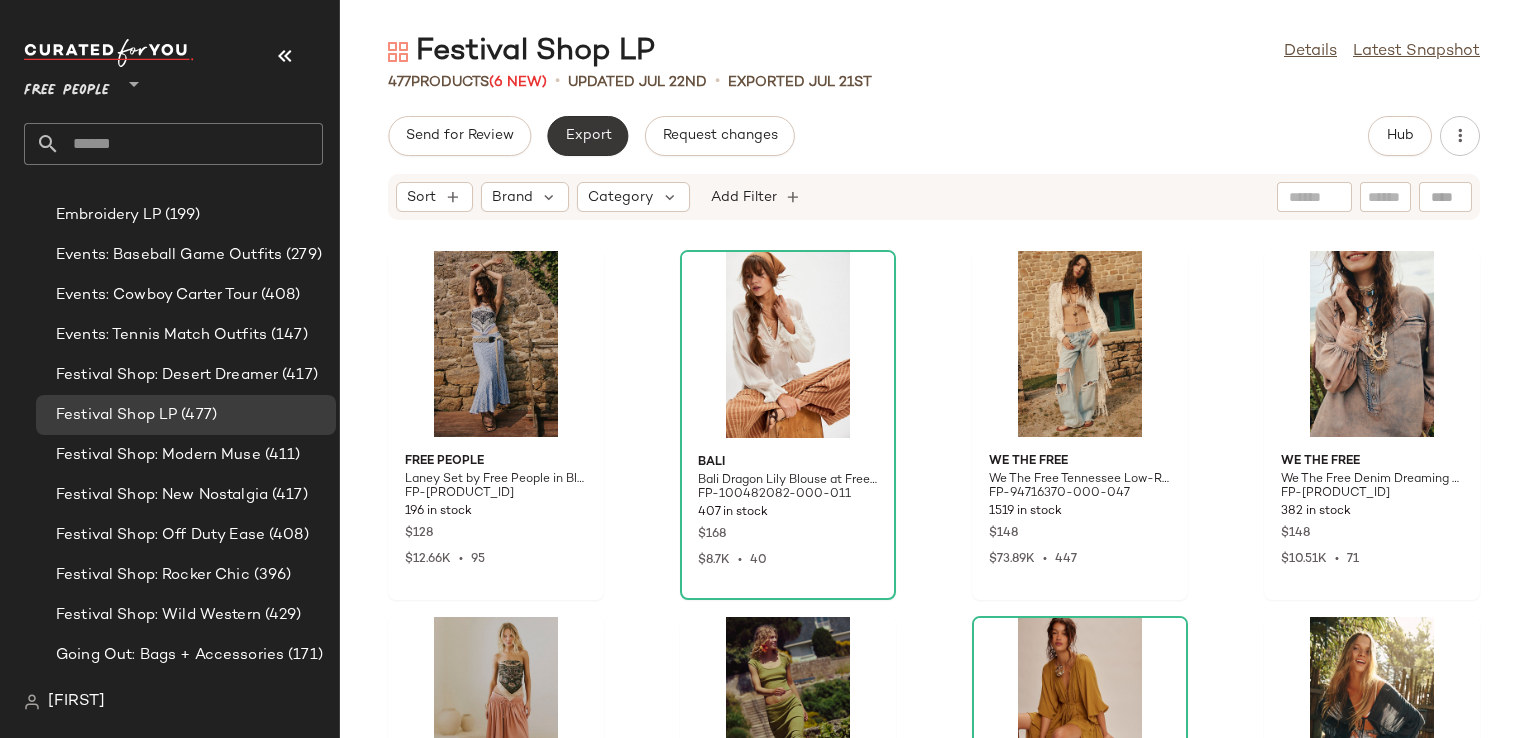 click on "Export" 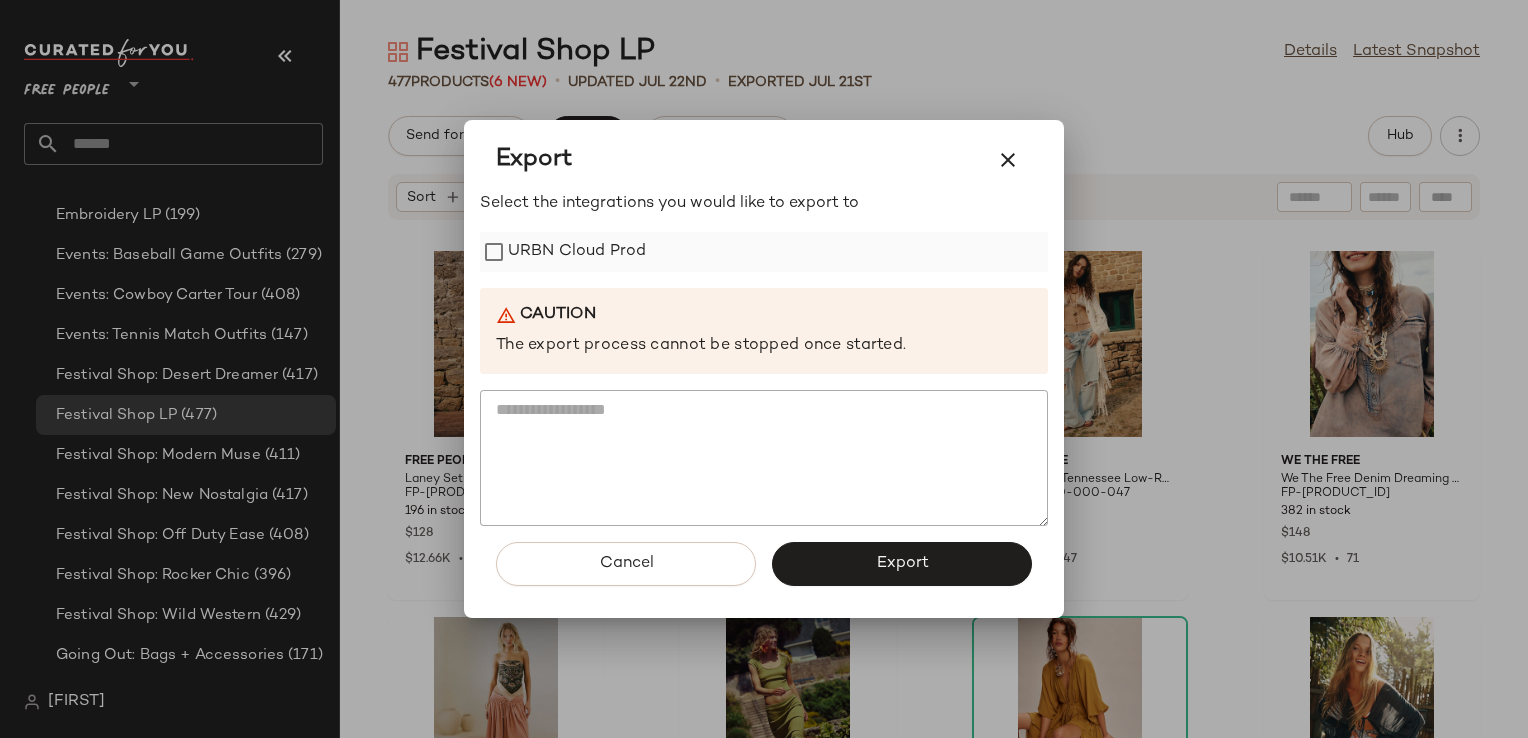 click on "URBN Cloud Prod" at bounding box center [577, 252] 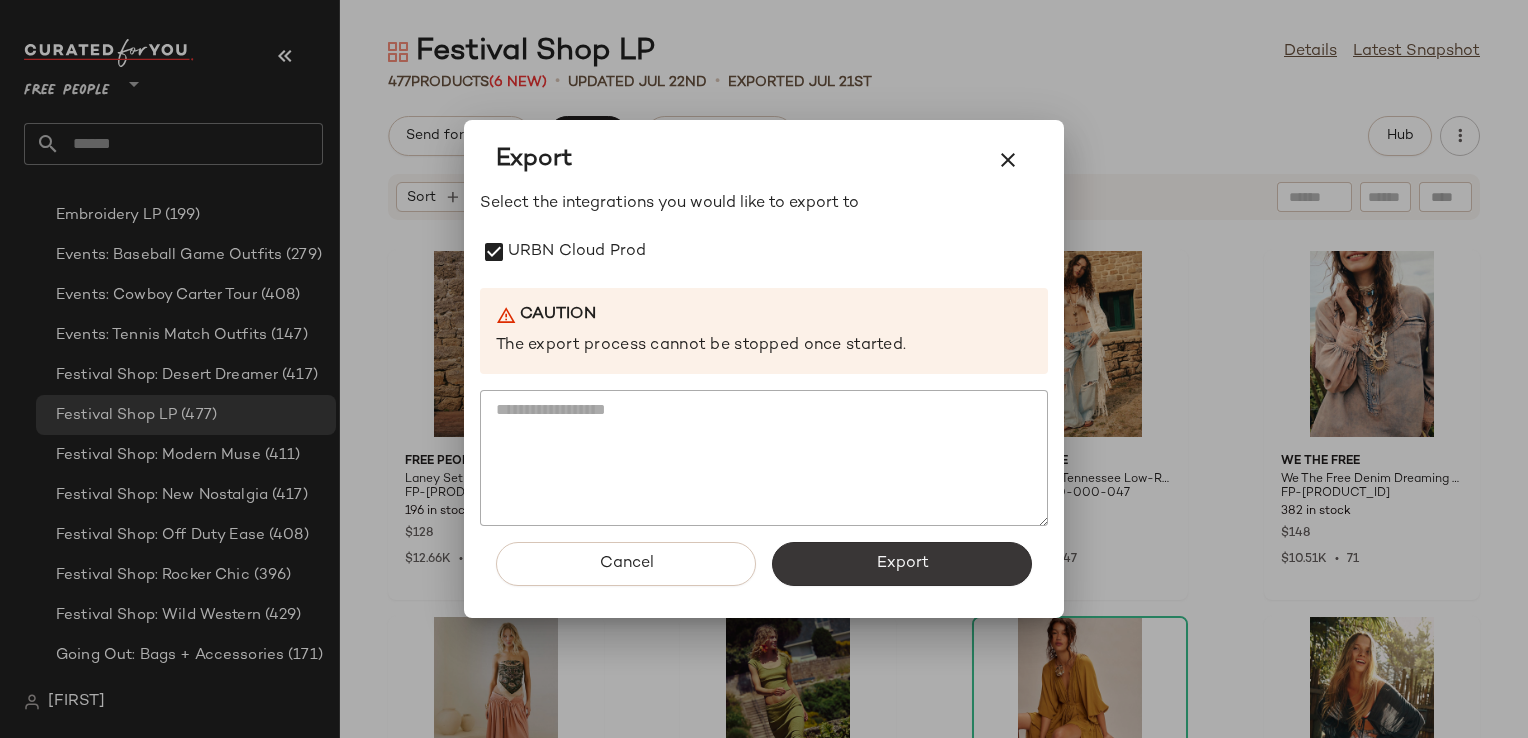 click on "Export" at bounding box center (902, 564) 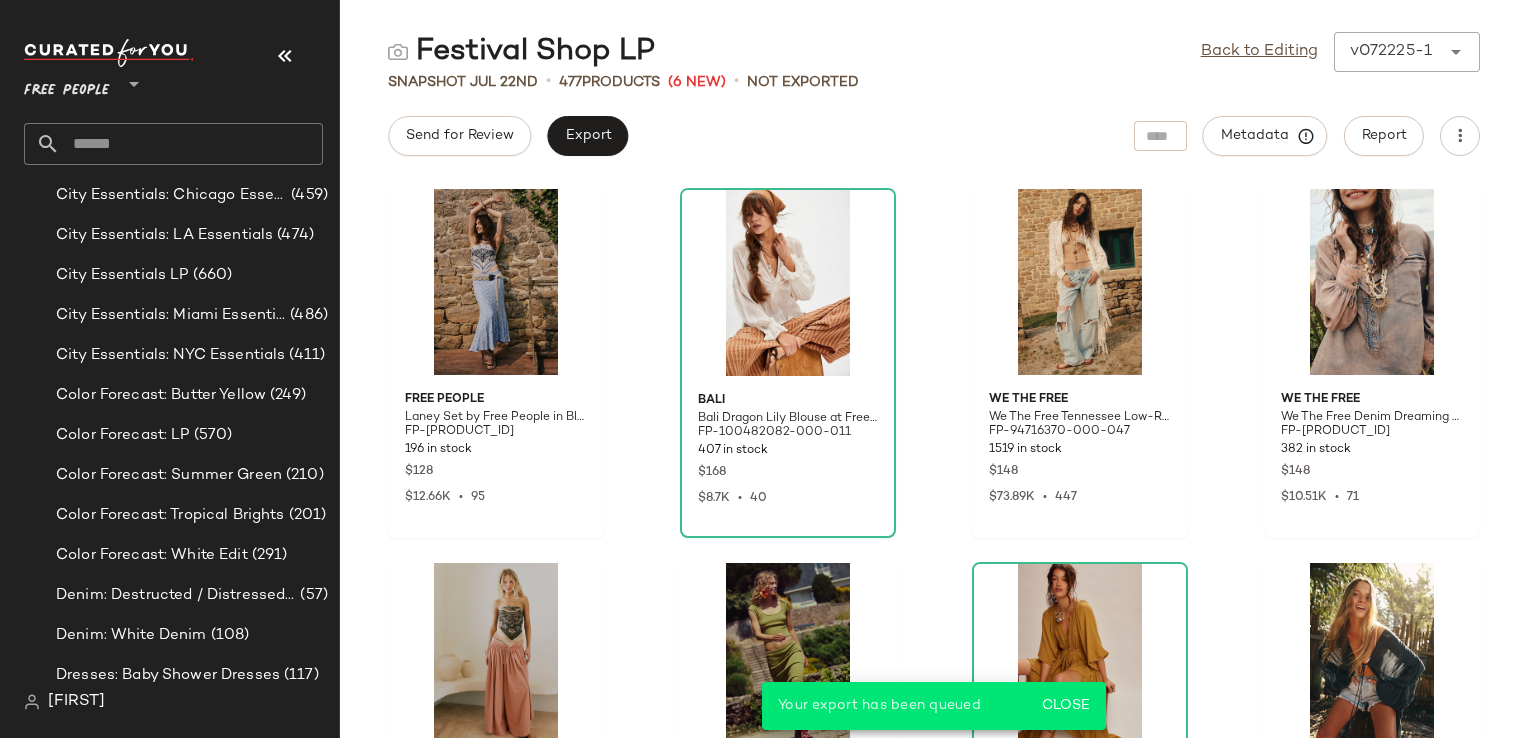 scroll, scrollTop: 1191, scrollLeft: 0, axis: vertical 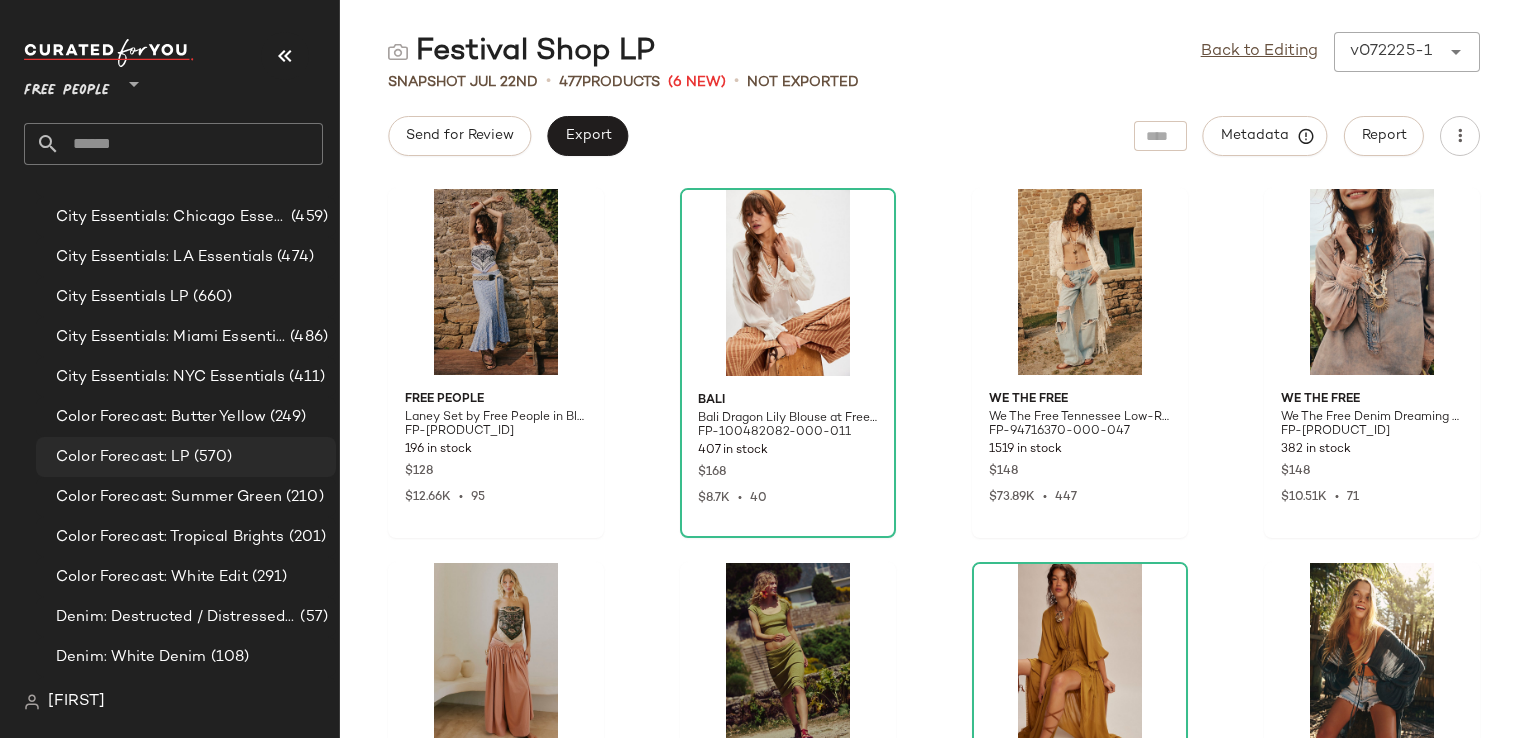 click on "Color Forecast: LP" at bounding box center [123, 457] 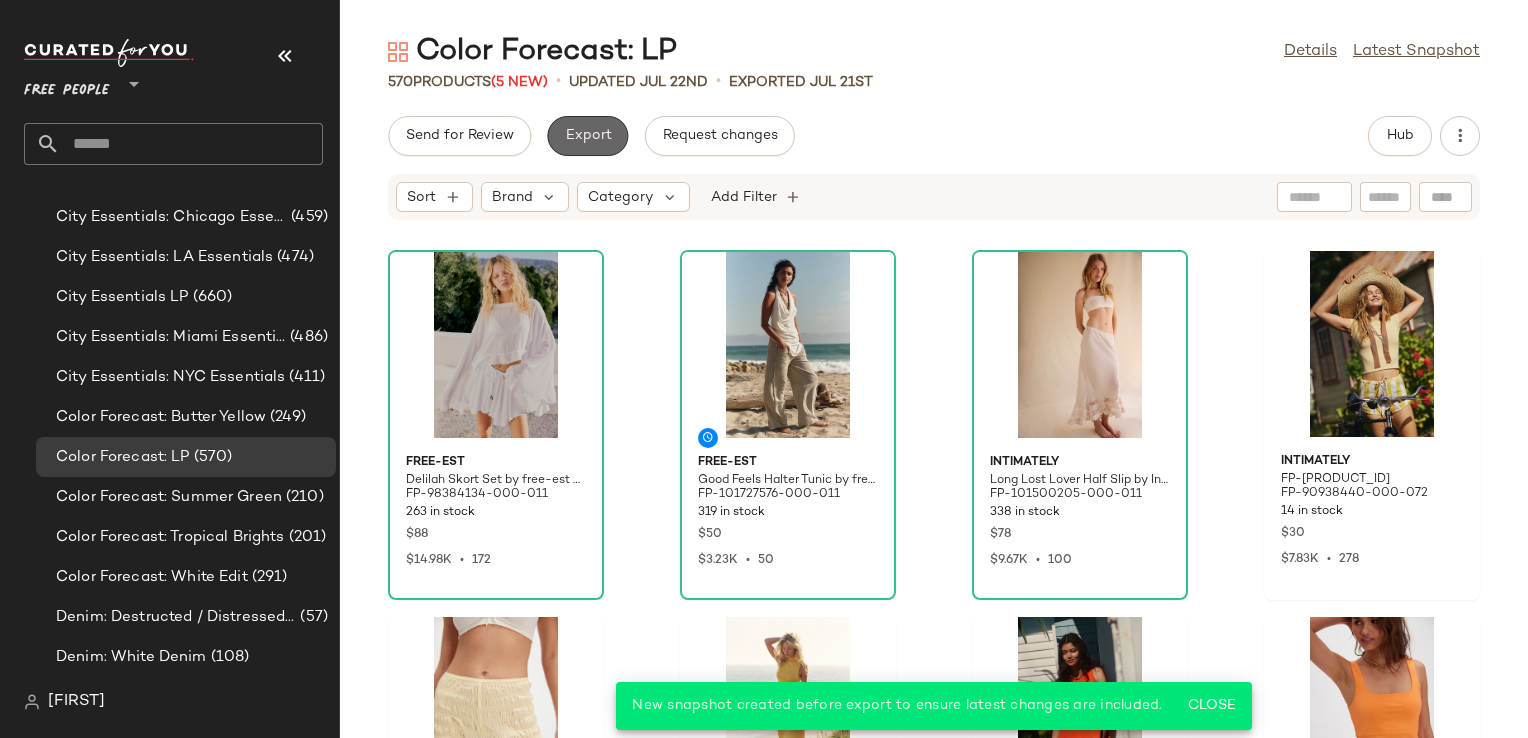 click on "Export" 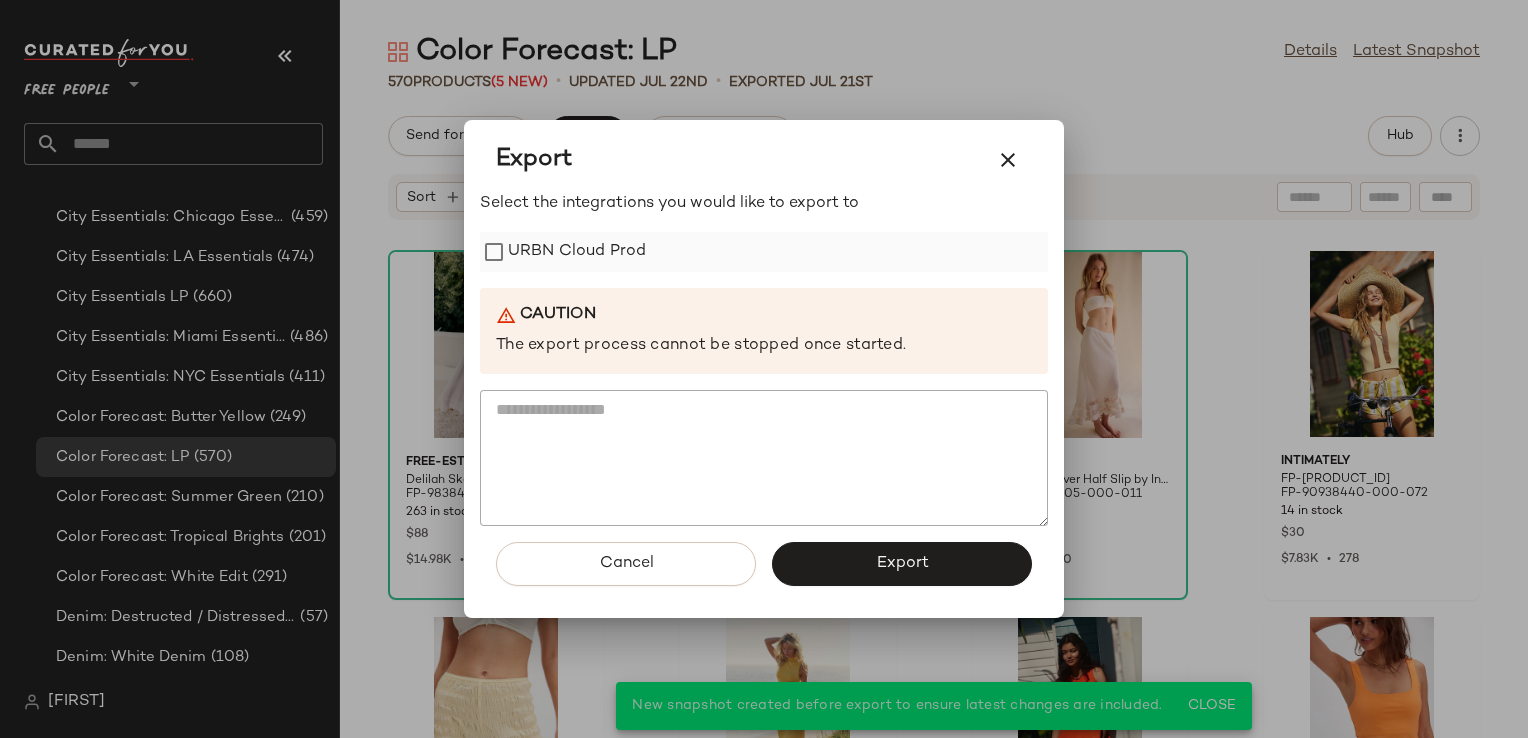 drag, startPoint x: 611, startPoint y: 247, endPoint x: 569, endPoint y: 240, distance: 42.579338 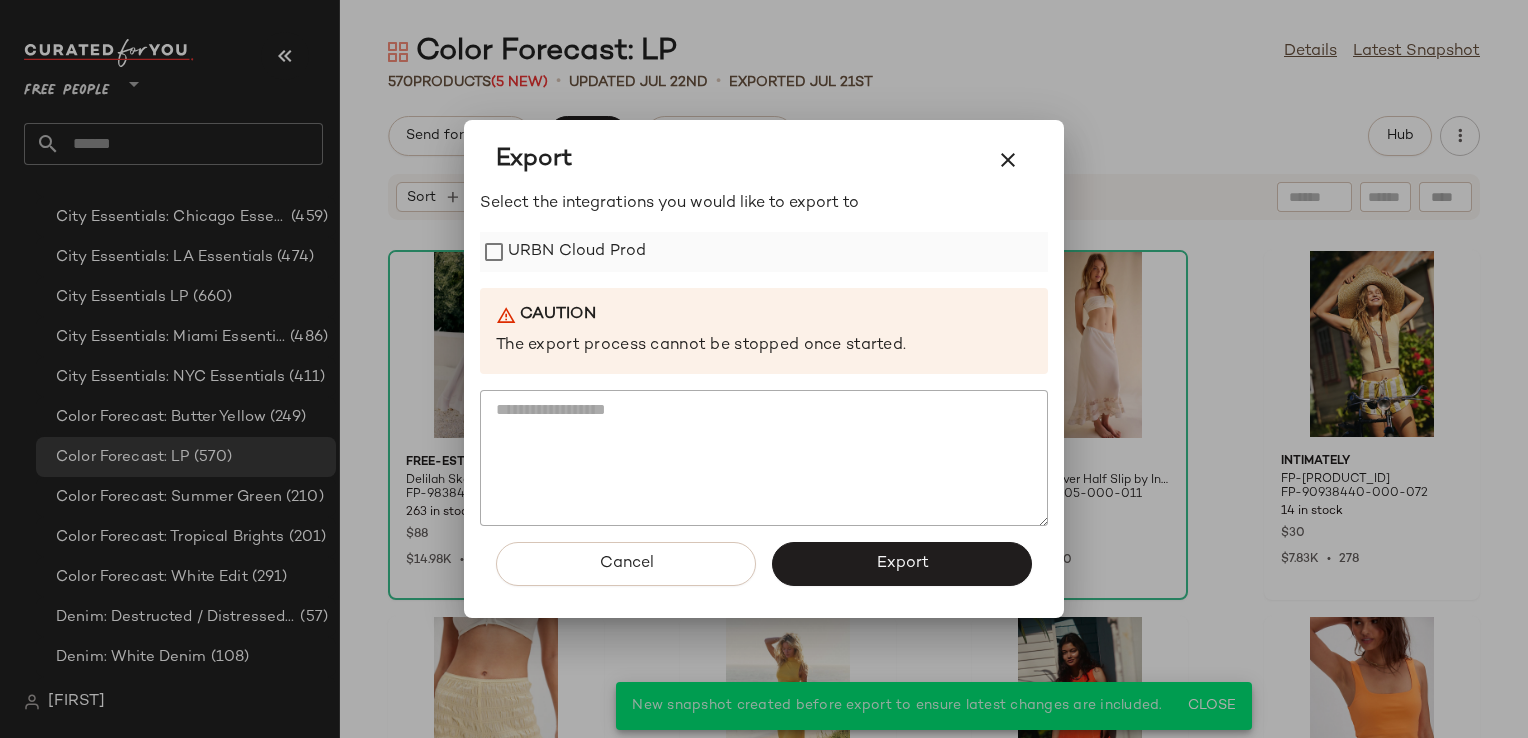 click on "URBN Cloud Prod" at bounding box center [577, 252] 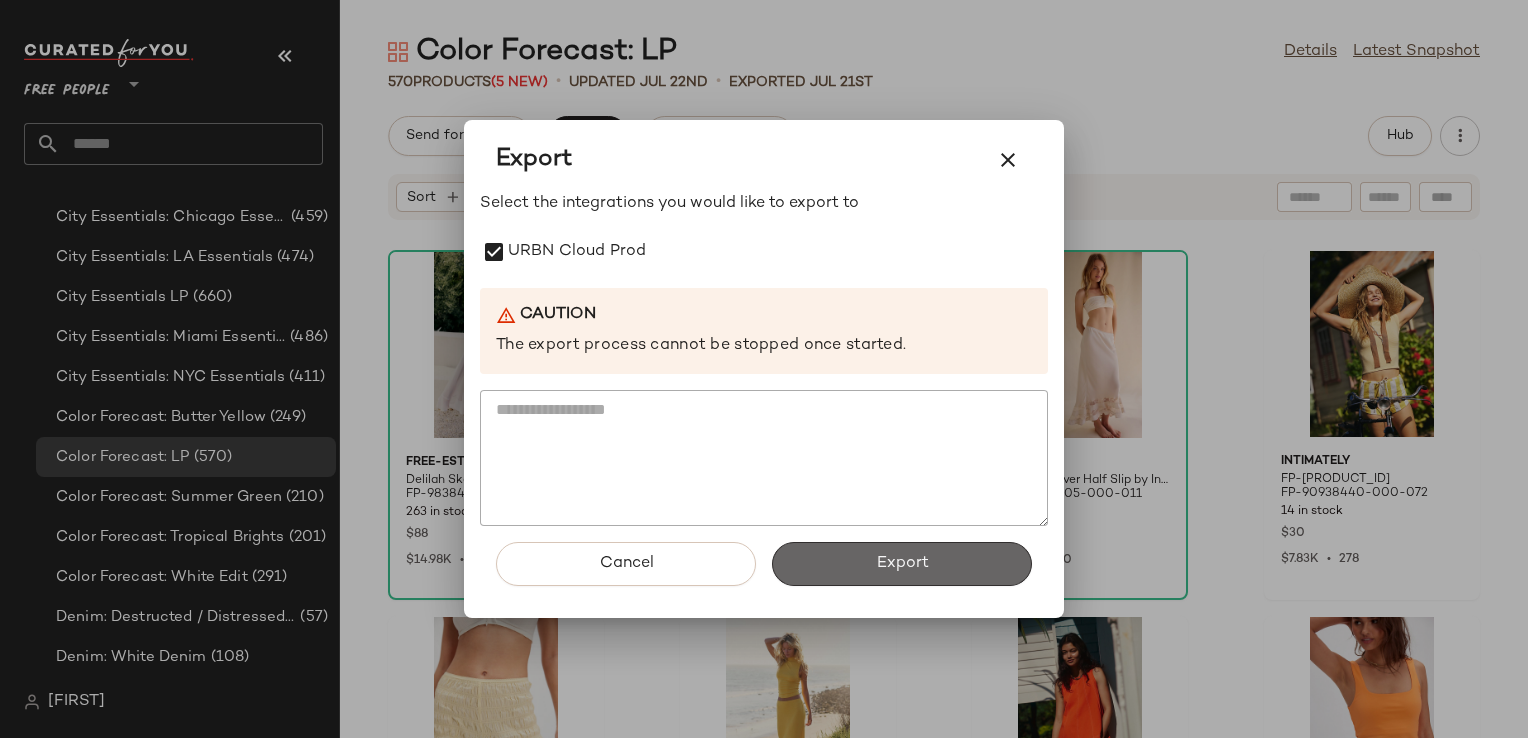 click on "Export" 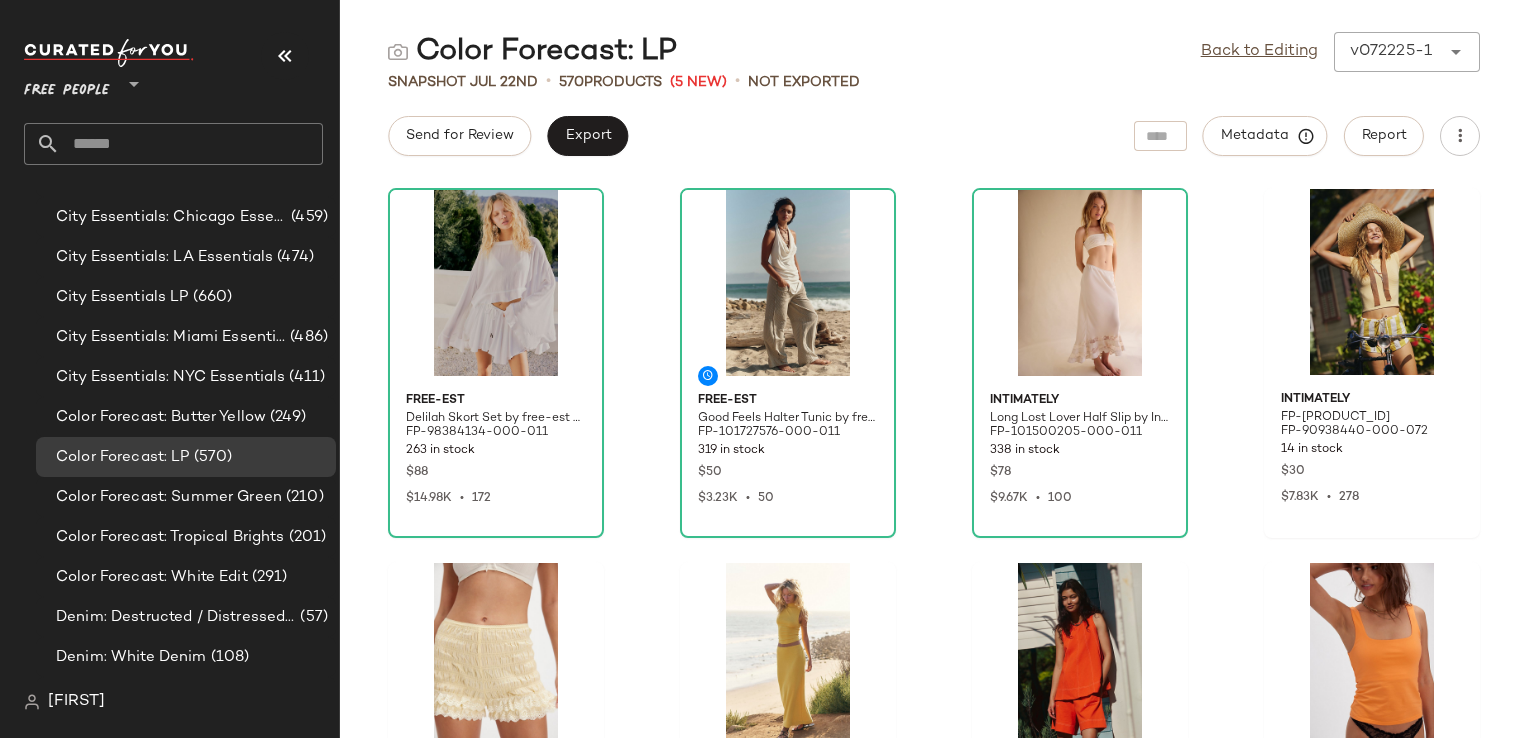 click on "Send for Review   Export   Metadata   Report" 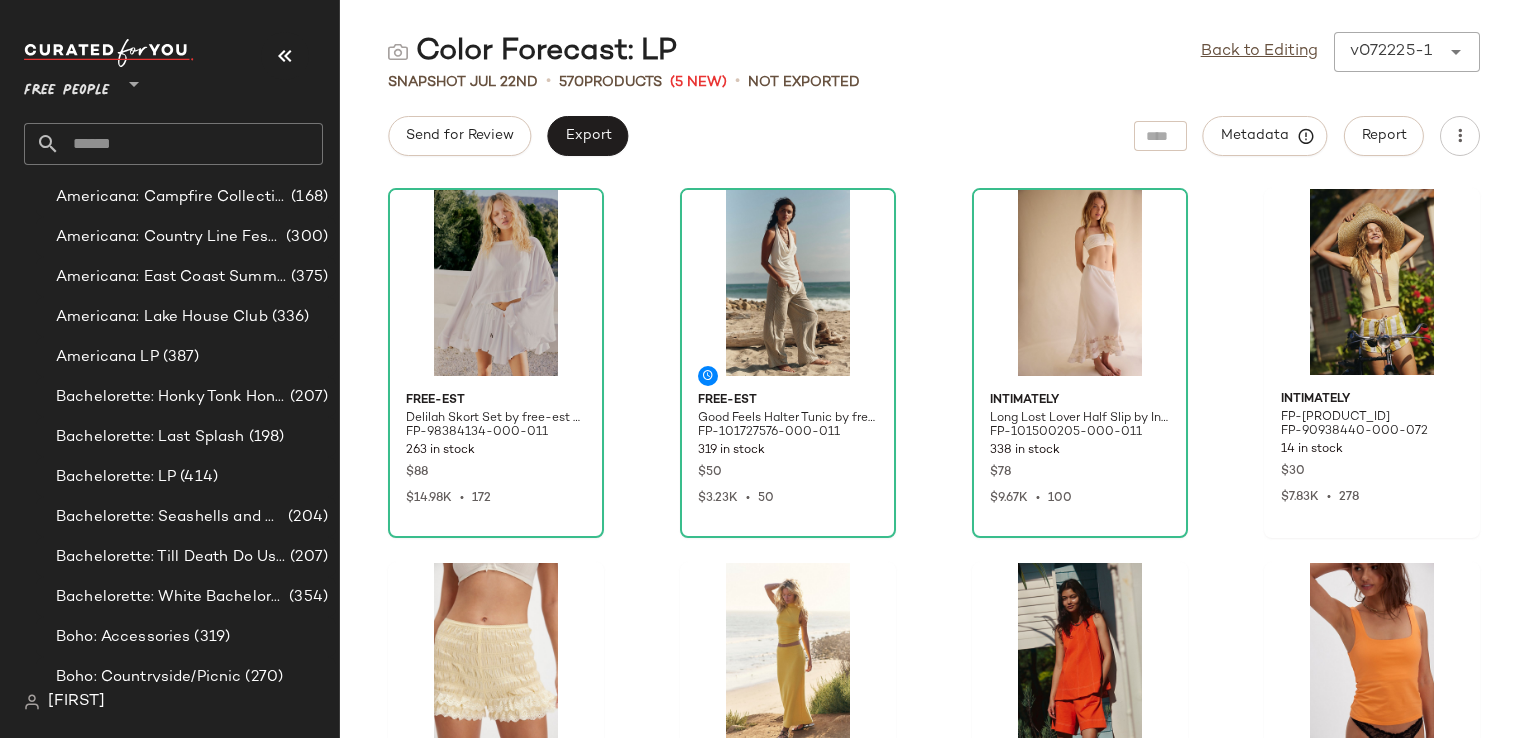scroll, scrollTop: 0, scrollLeft: 0, axis: both 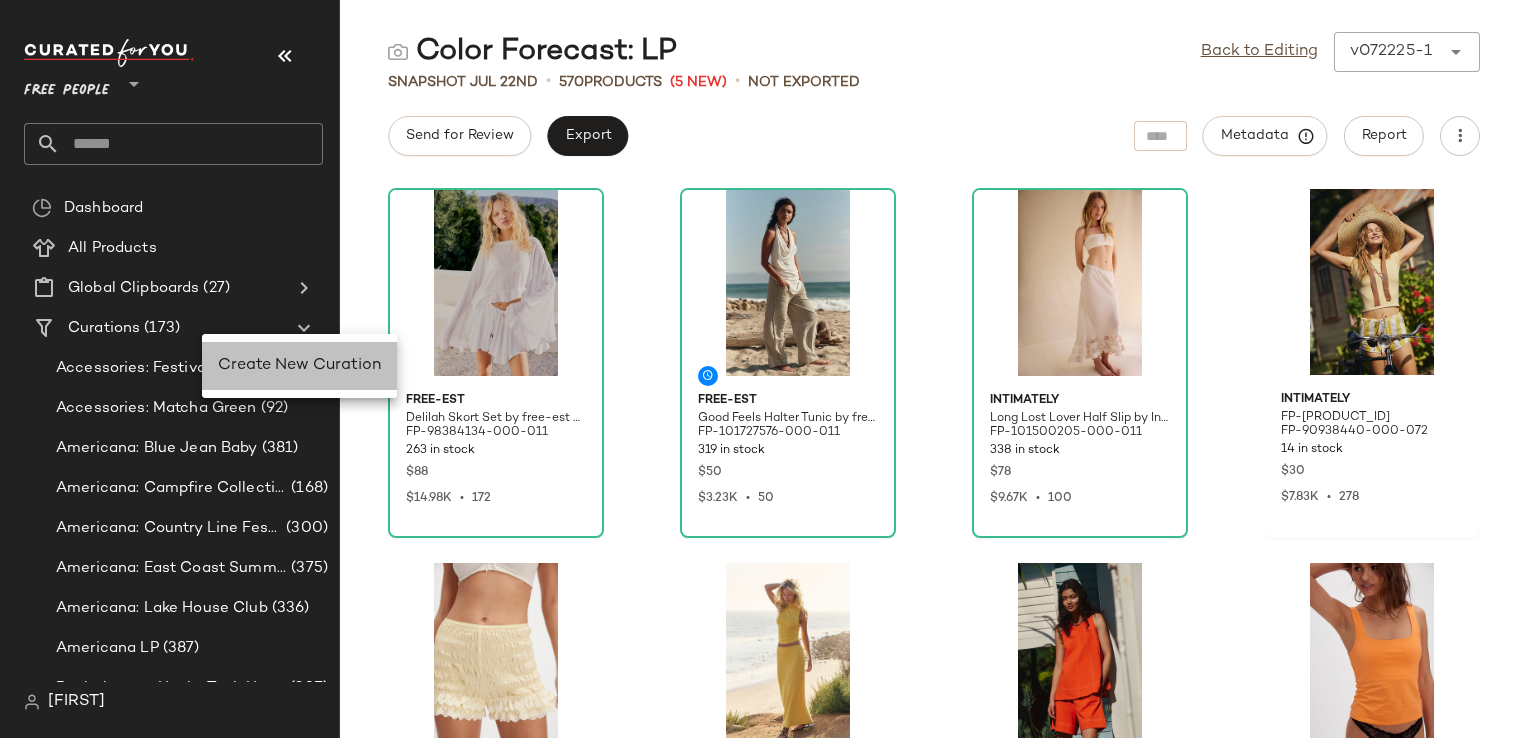 click on "Create New Curation" 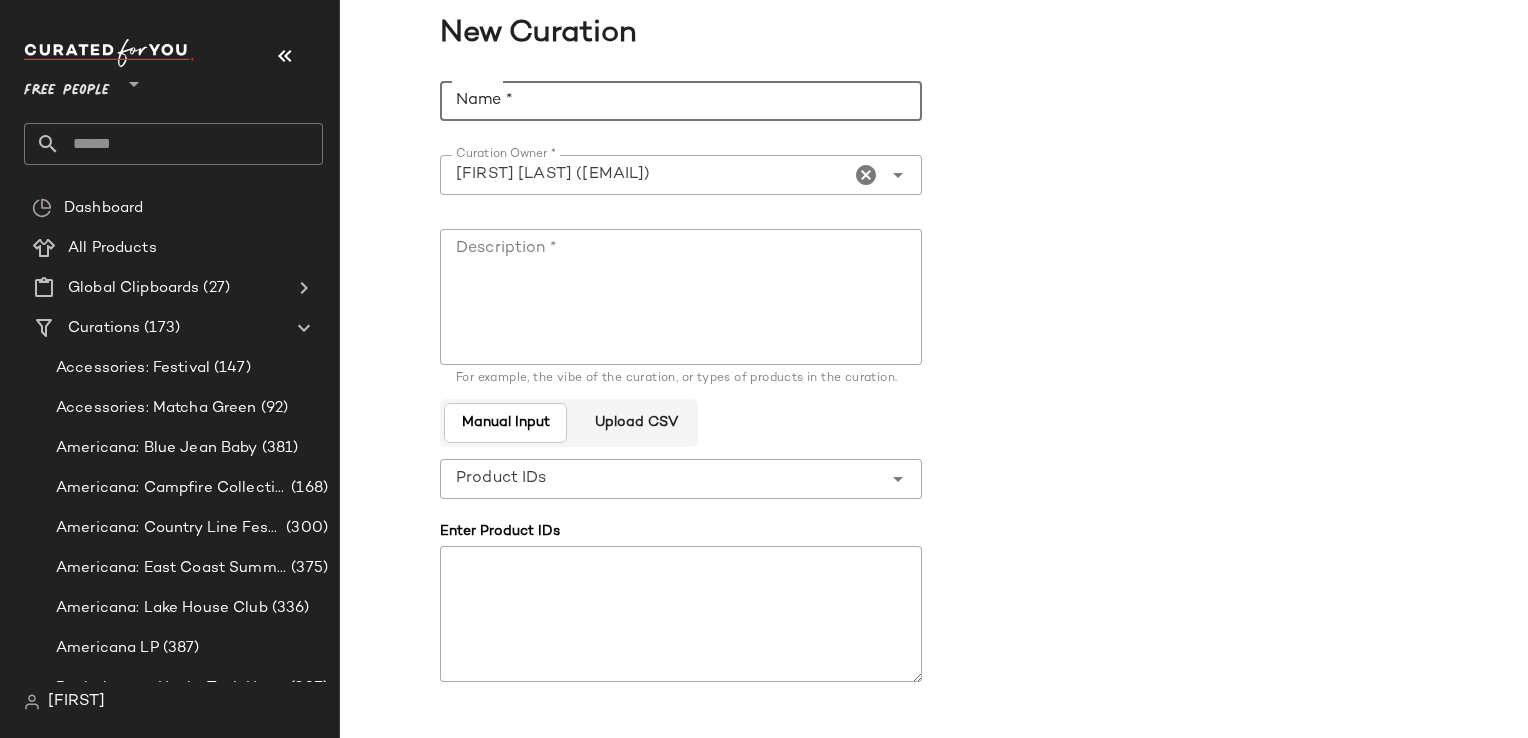 click on "Name *" 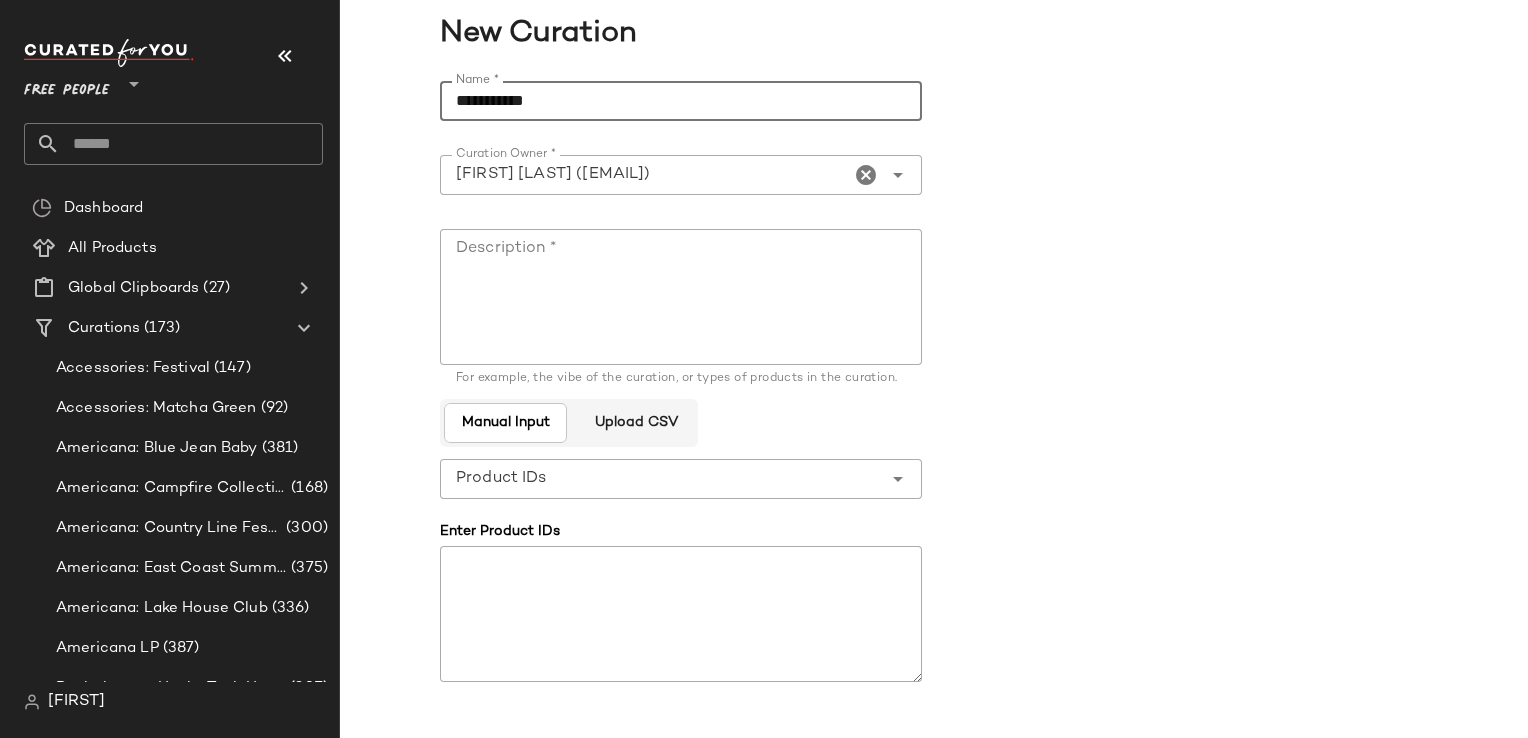 type on "**********" 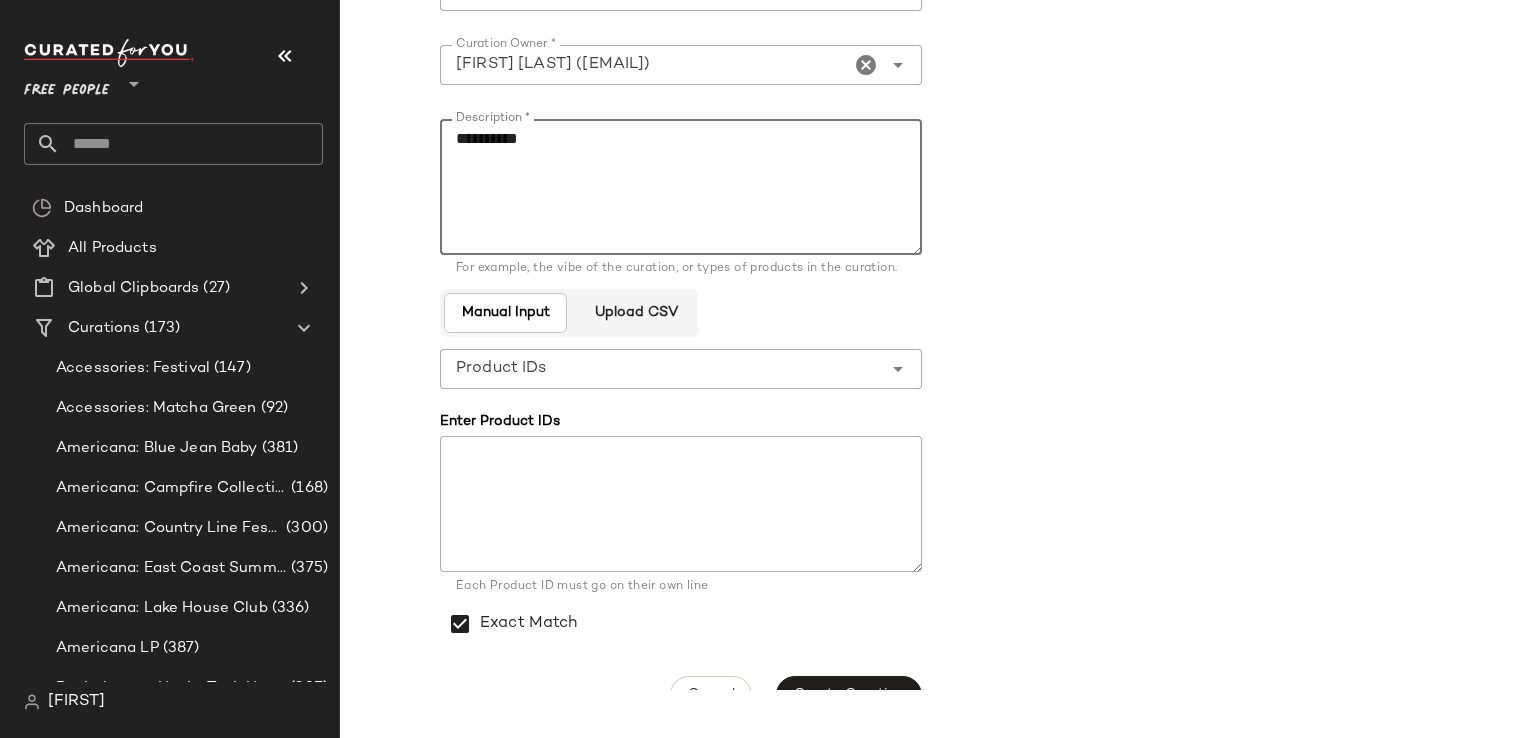 scroll, scrollTop: 153, scrollLeft: 0, axis: vertical 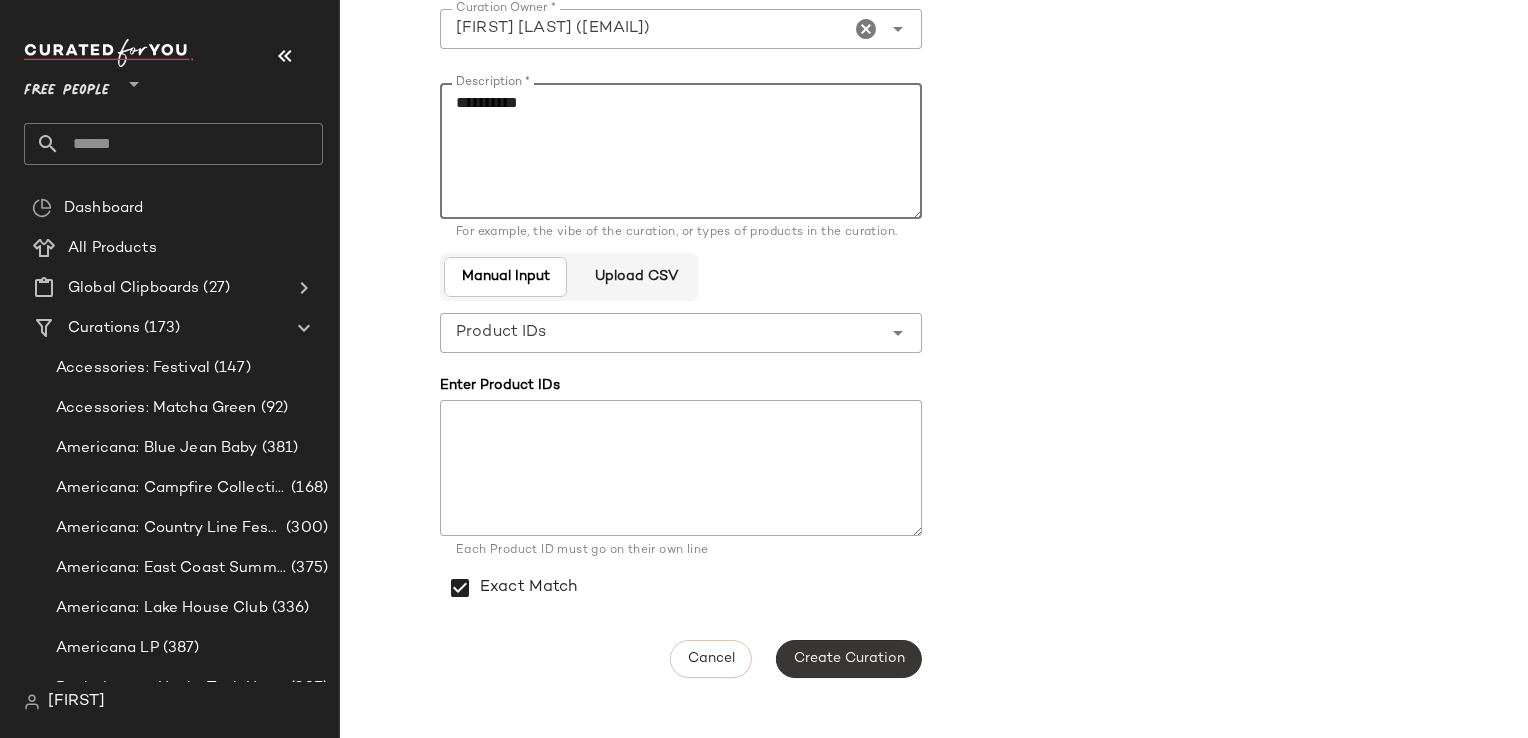 type on "*********" 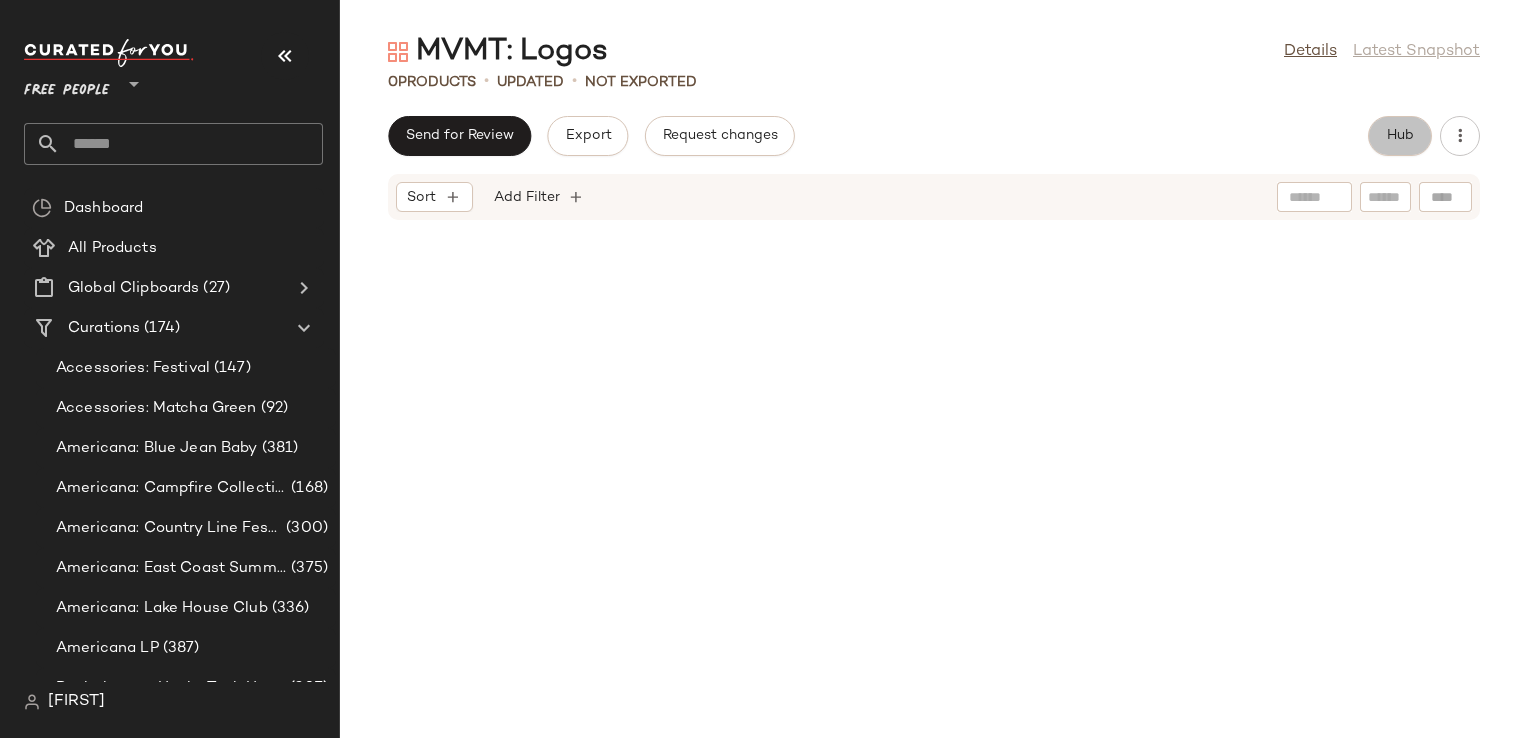 click on "Hub" 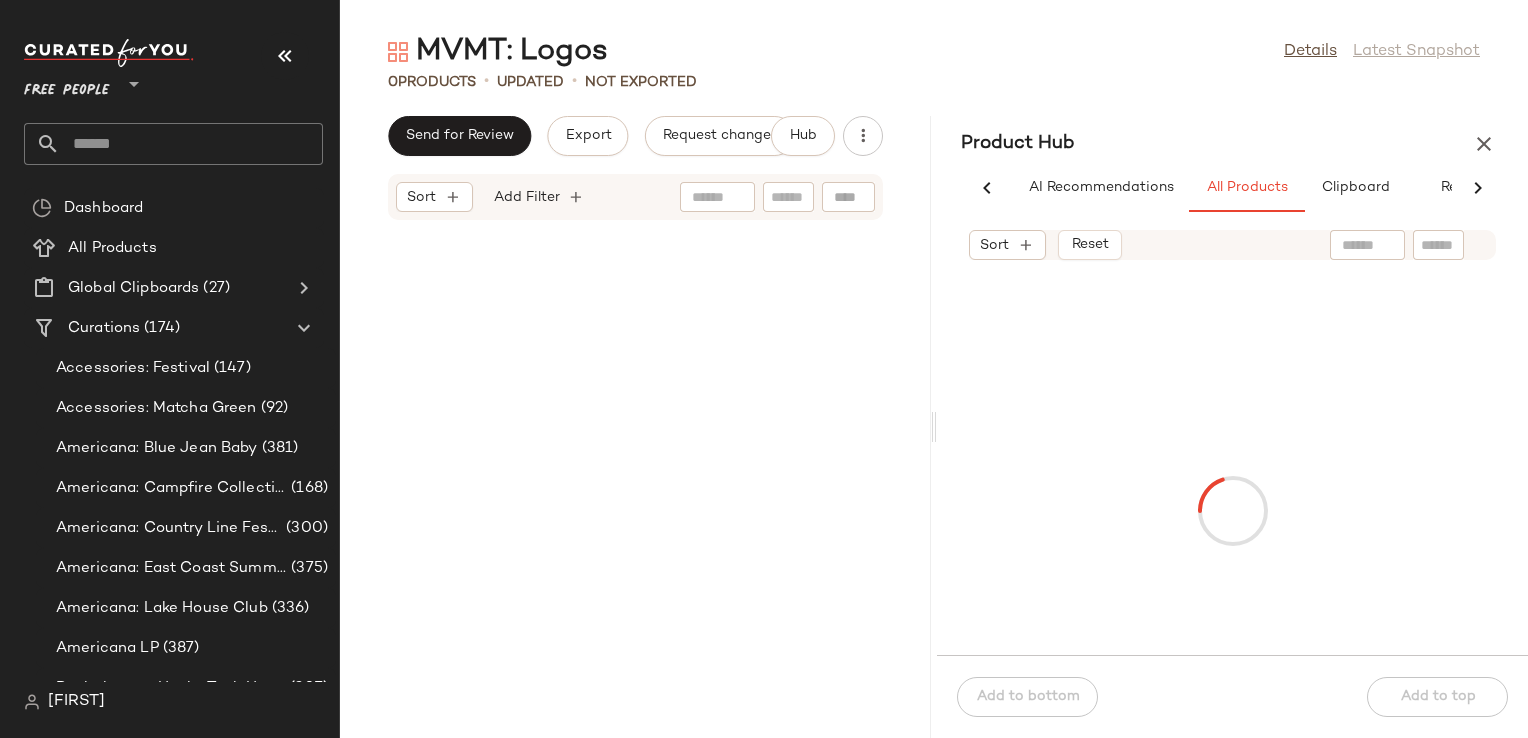 scroll, scrollTop: 0, scrollLeft: 68, axis: horizontal 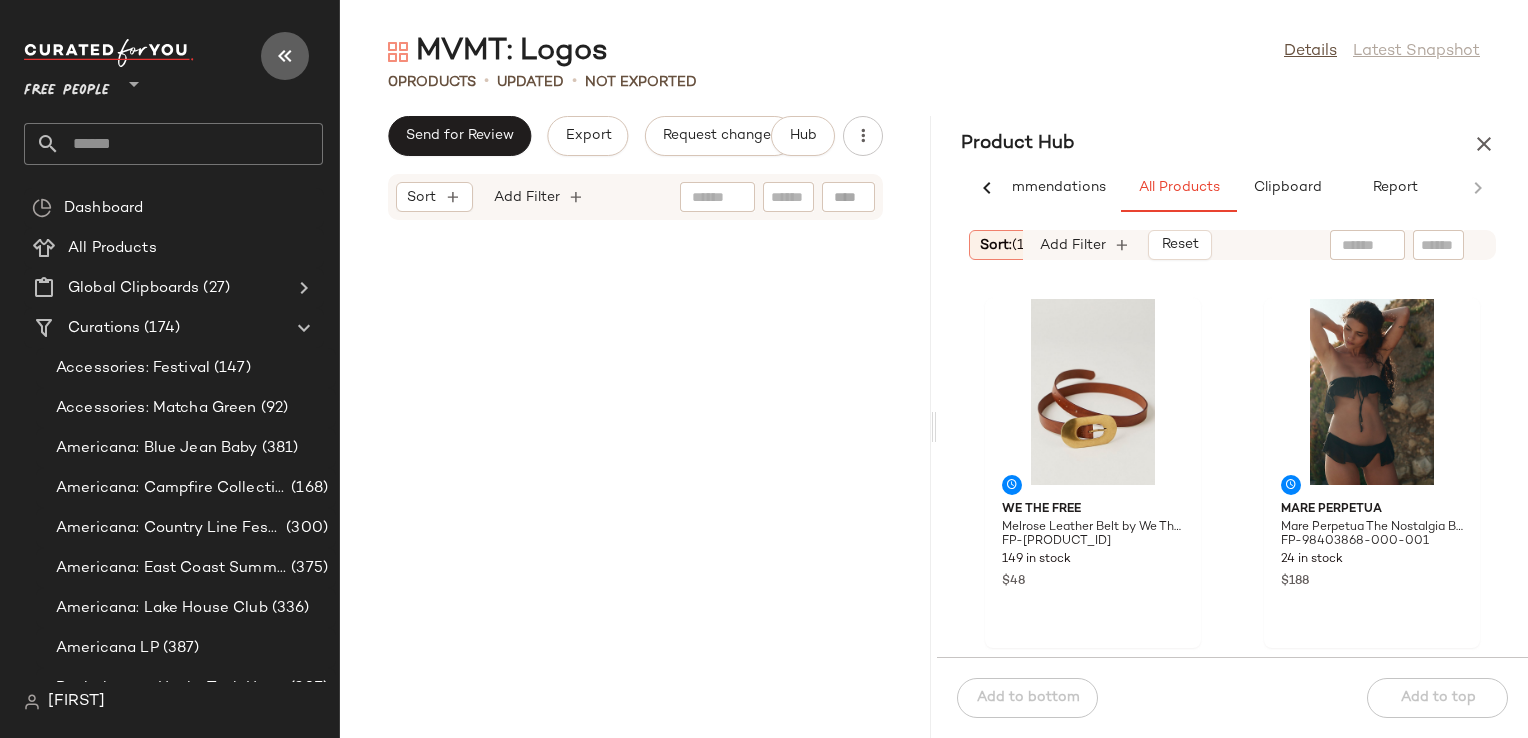 click at bounding box center [285, 56] 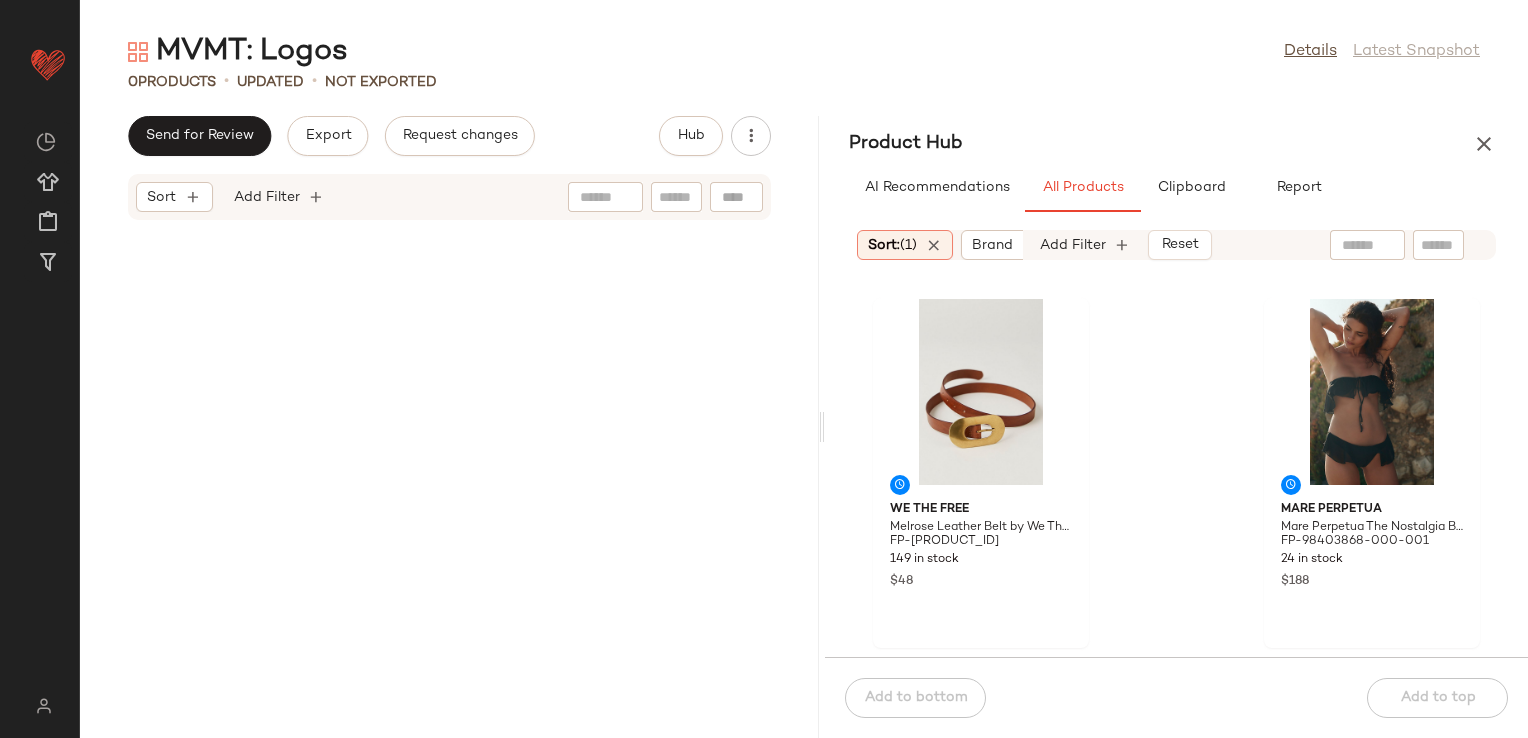 drag, startPoint x: 803, startPoint y: 431, endPoint x: 825, endPoint y: 429, distance: 22.090721 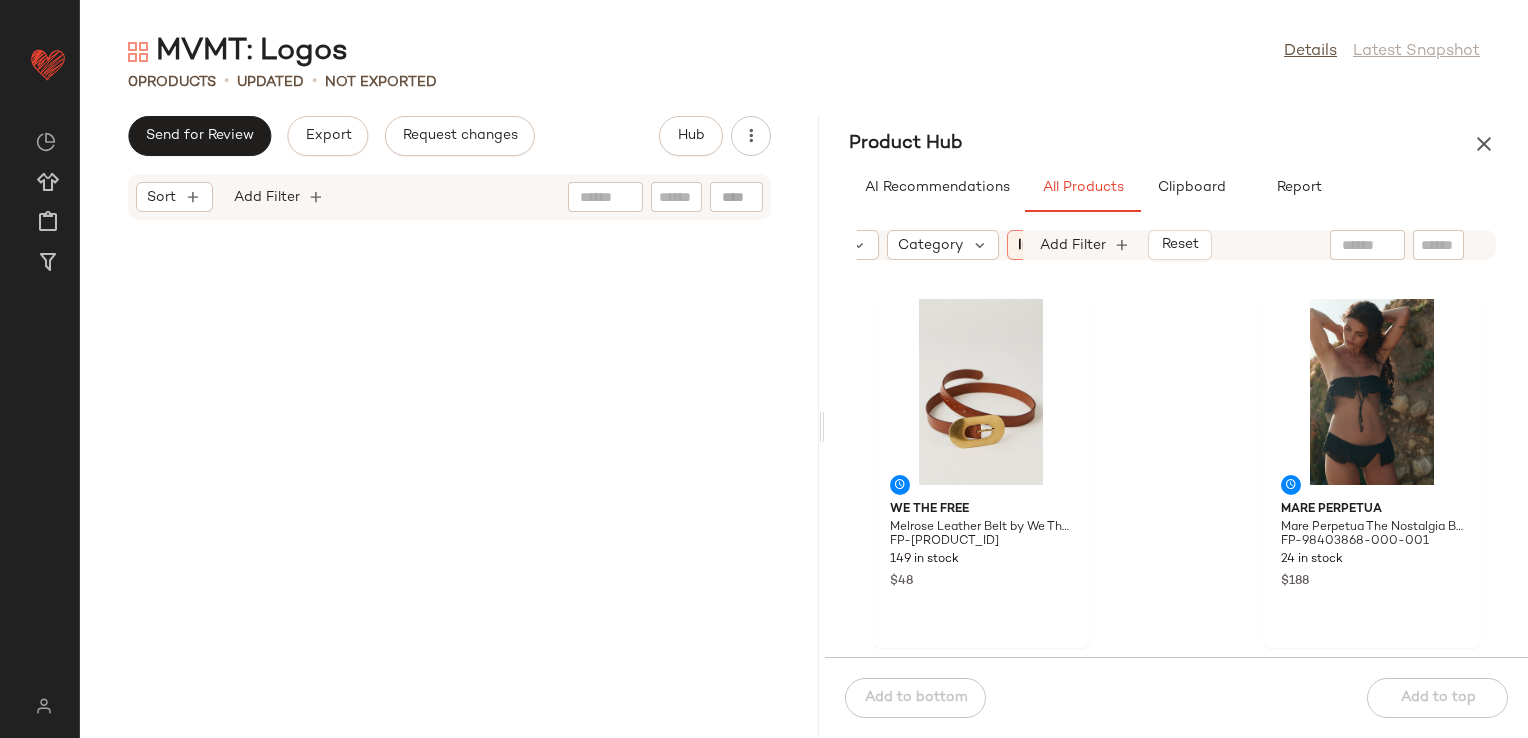 scroll, scrollTop: 0, scrollLeft: 196, axis: horizontal 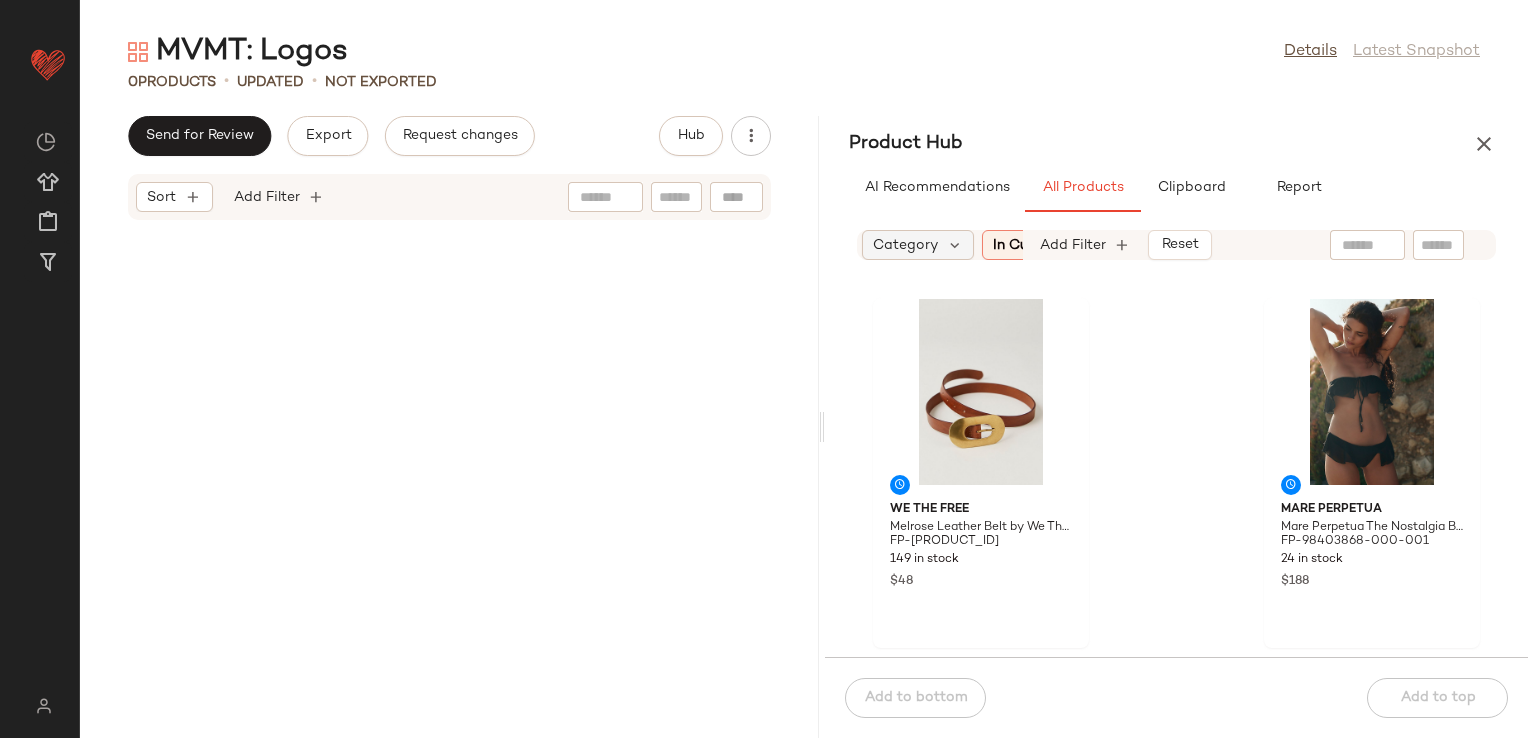 click on "Category" at bounding box center [905, 245] 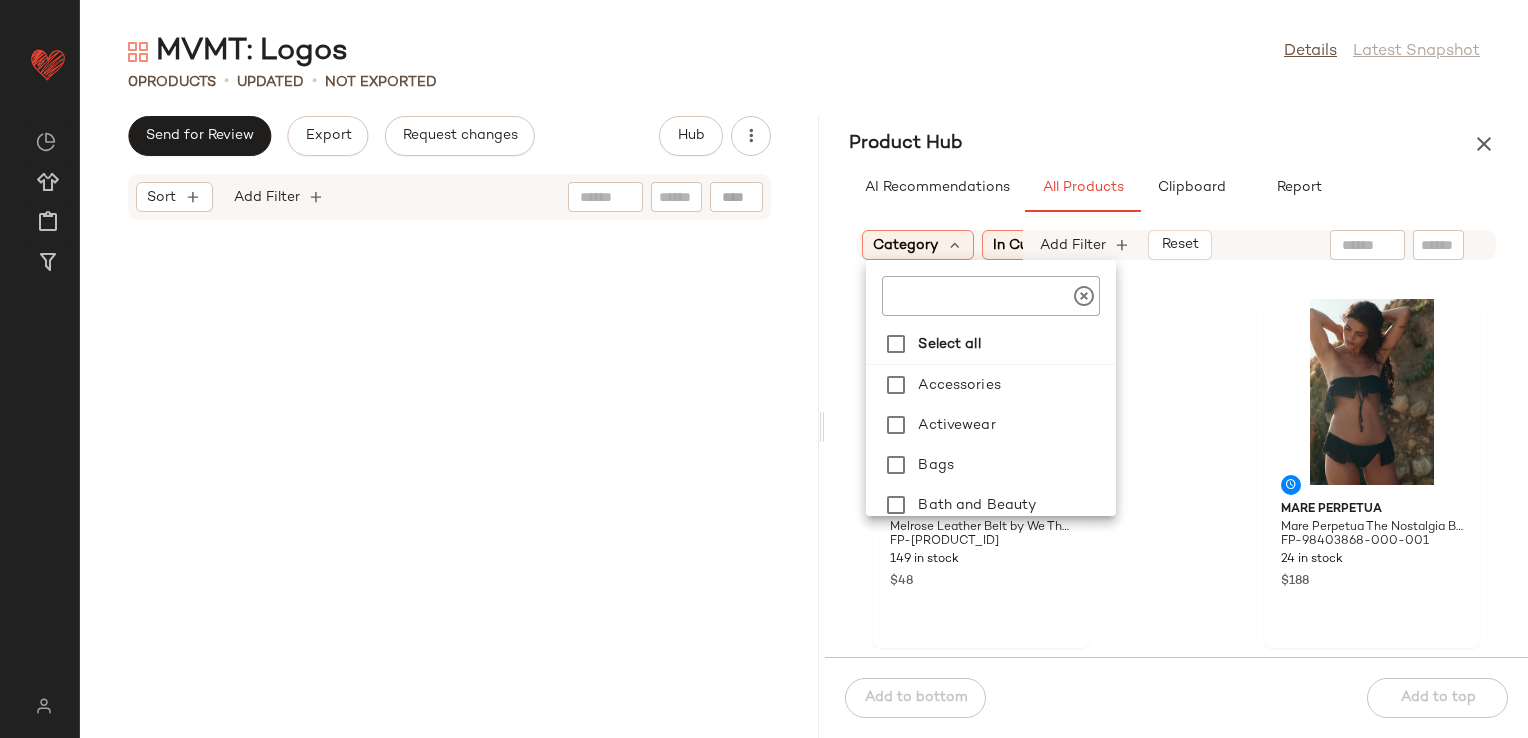 click on "Product Hub" at bounding box center (1176, 144) 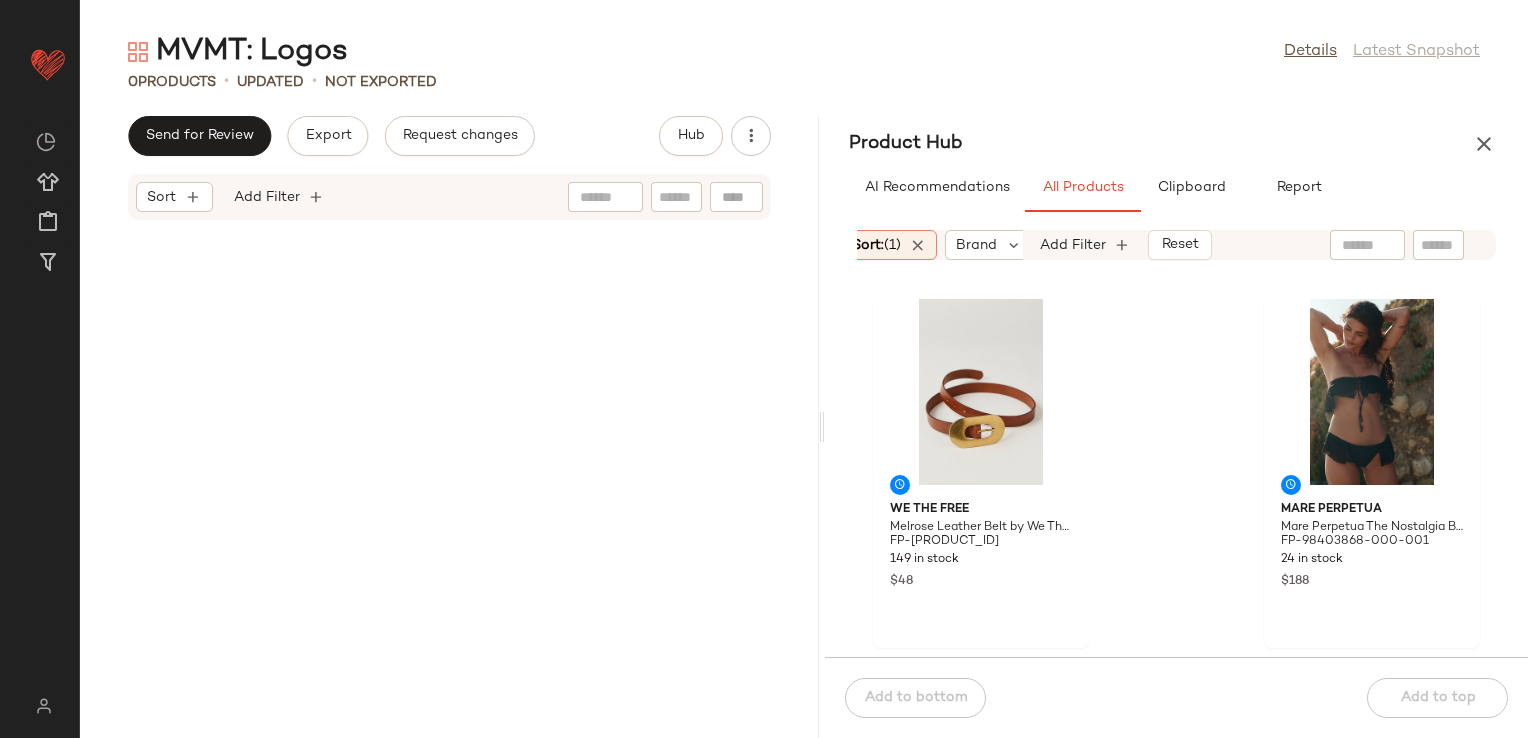 scroll, scrollTop: 0, scrollLeft: 93, axis: horizontal 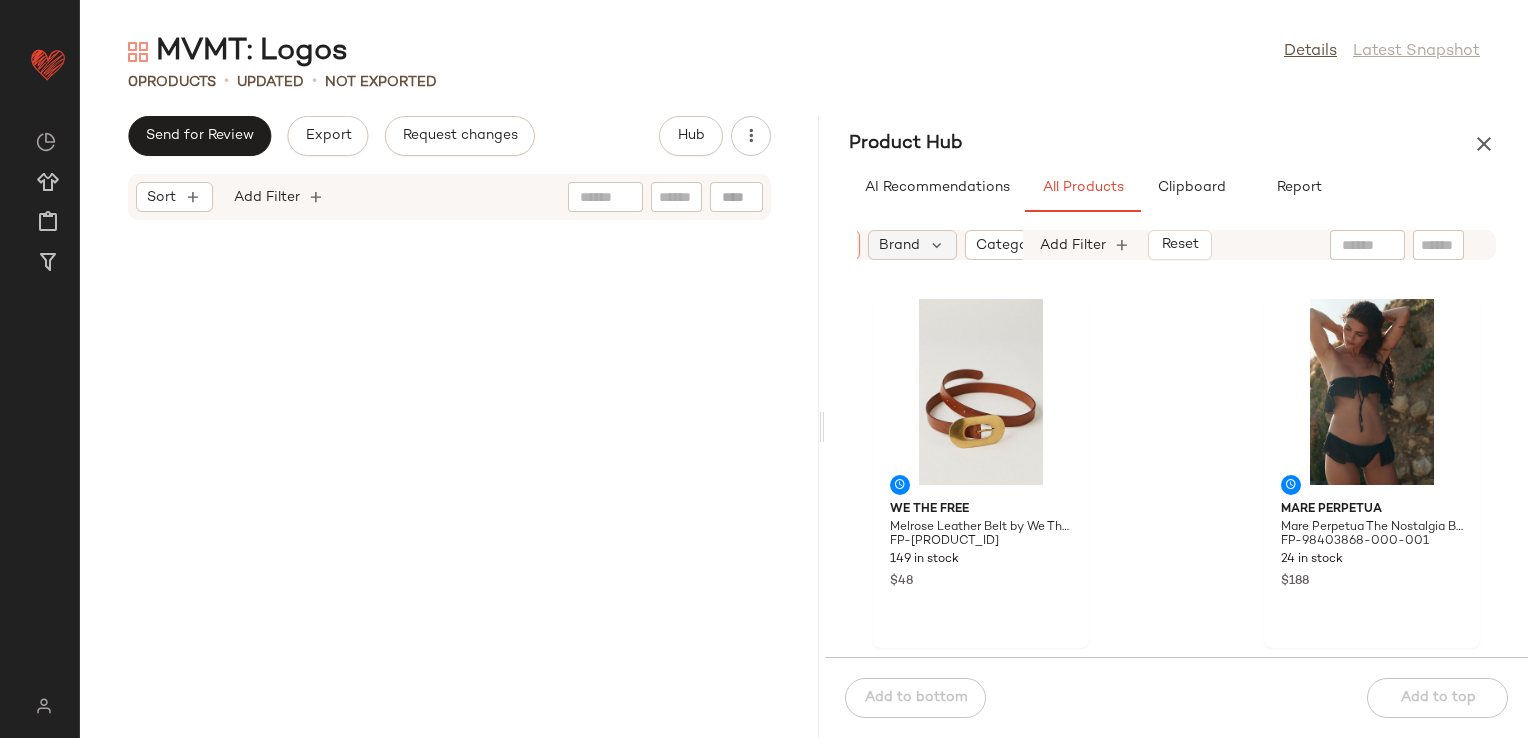 click on "Brand" 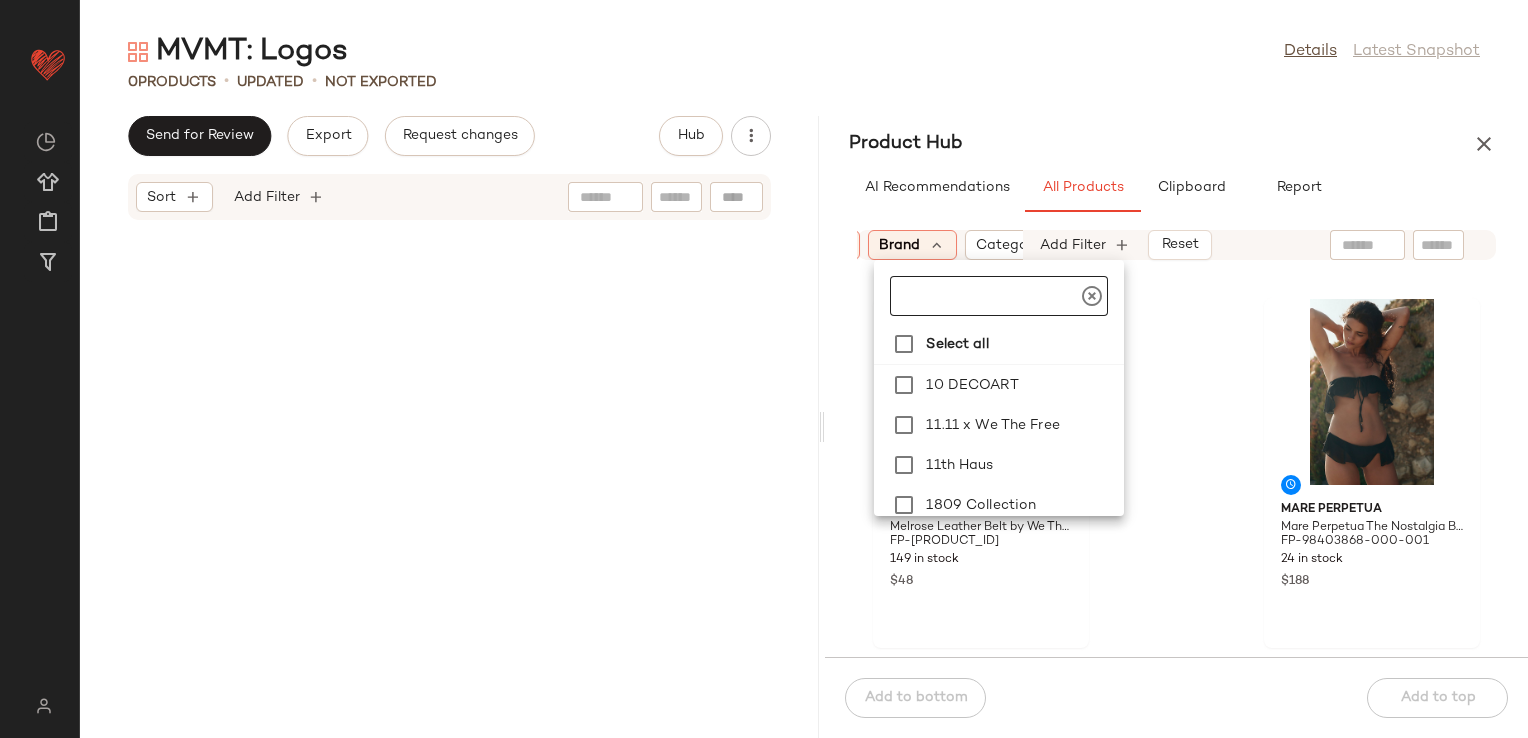 click 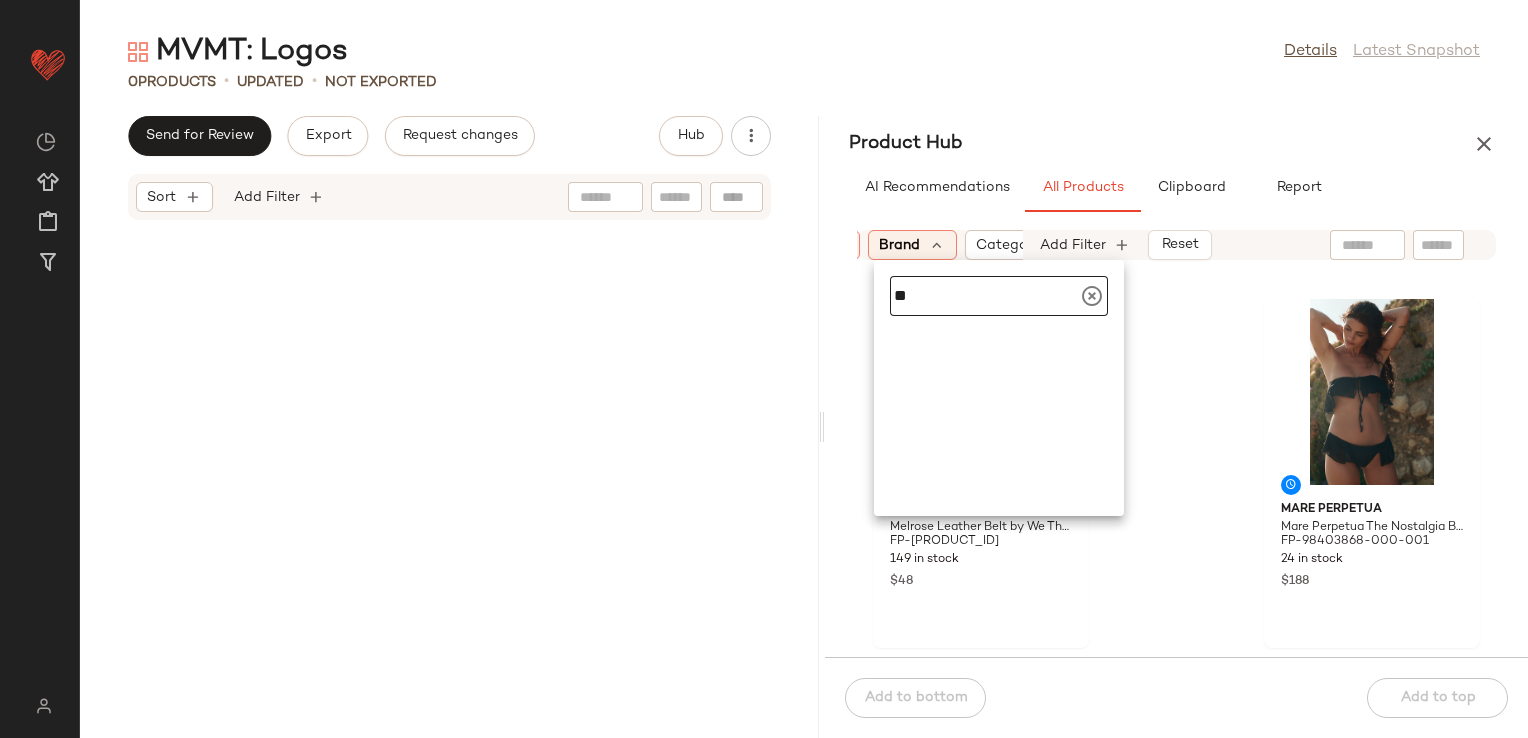 type on "*" 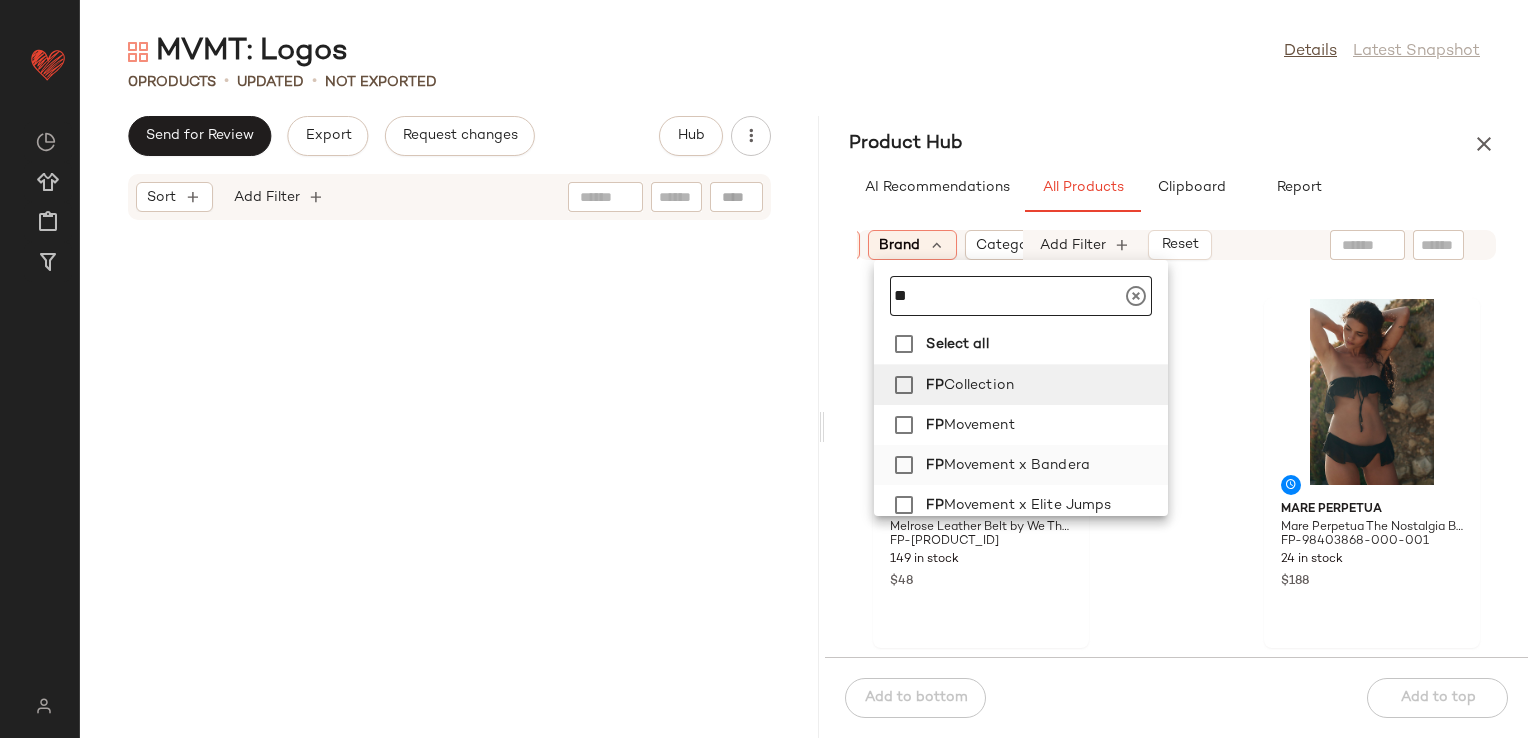 type on "**" 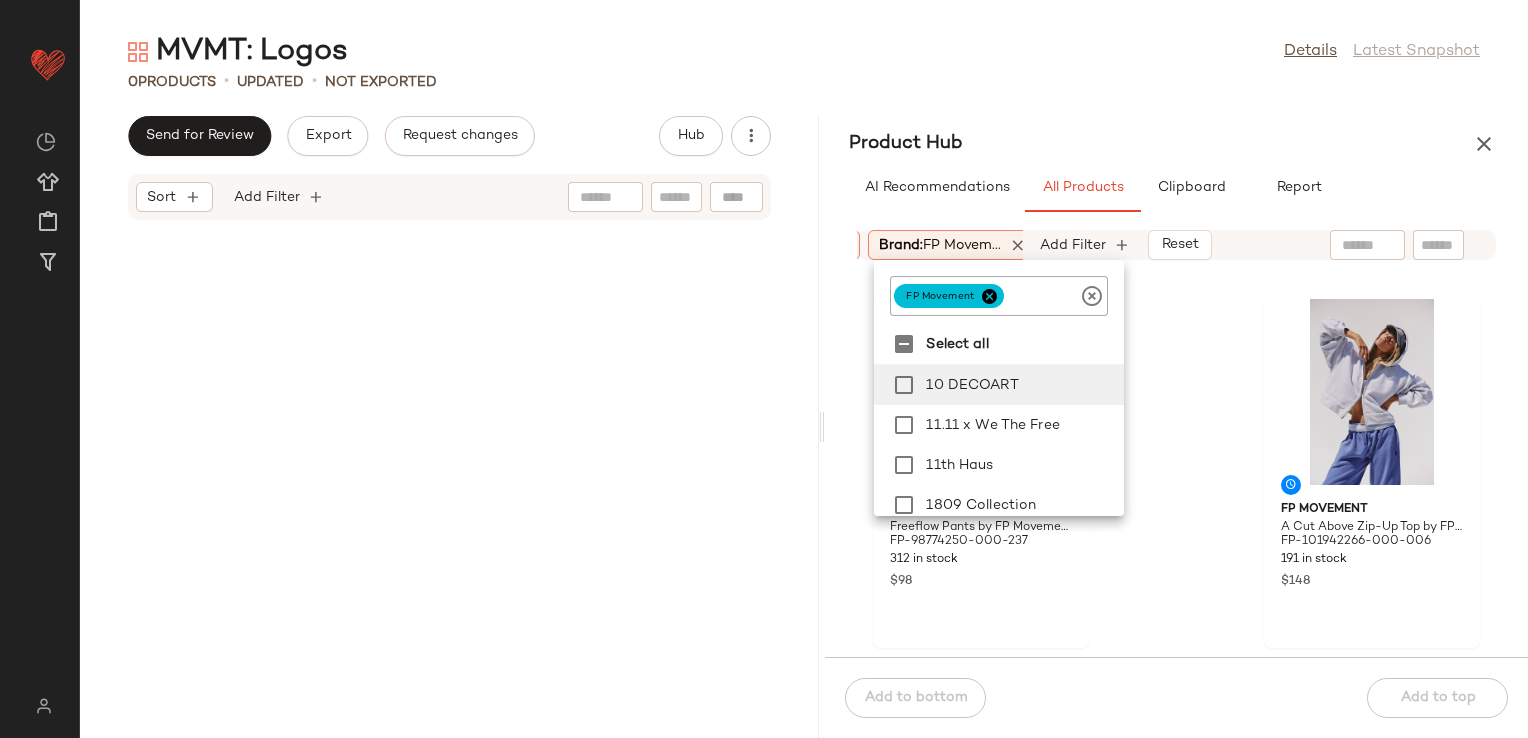 click on "AI Recommendations   All Products   Clipboard   Report" at bounding box center [1176, 188] 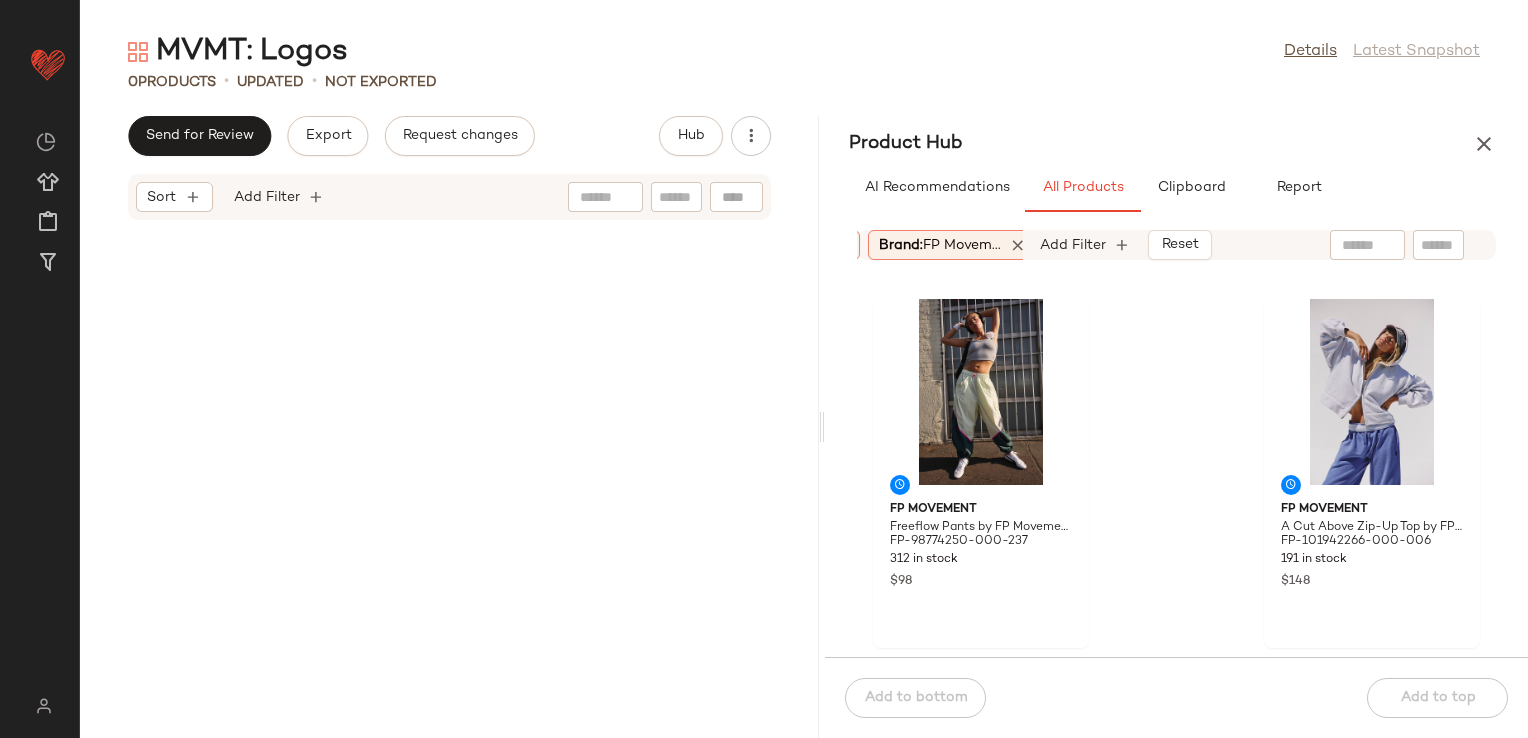 click on "FP Movement Freeflow Pants by FP Movement at Free People in Green, Size: M FP-98774250-000-237 312 in stock $98 FP Movement A Cut Above Zip-Up Top by FP Movement at Free People in Grey, Size: L FP-101942266-000-006 191 in stock $148 FP Movement A Cut Above Zip-Up Top by FP Movement at Free People in Yellow, Size: XS FP-101942266-000-072 81 in stock $148 FP Movement All Star Graphic Pullover by FP Movement at Free People in Blue, Size: XL FP-102013679-000-041 141 in stock $98 FP Movement Outbound Waterproof Long Parka Jacket by FP Movement at Free People in Black, Size: XS FP-99779498-000-001 516 in stock $228 FP Movement Studio Siren Pants by FP Movement at Free People in Pink, Size: S FP-92574136-002-639 Out of stock $70 $148 Sale FP Movement Quilted Mini Case Bag by FP Movement at Free People in Brown FP-90968033-000-021 488 in stock $30 $3.14K  •  88 FP Movement Epic Mini Bra by FP Movement at Free People in Blue, Size: S FP-81753113-000-401 276 in stock $38 $524  •  12" 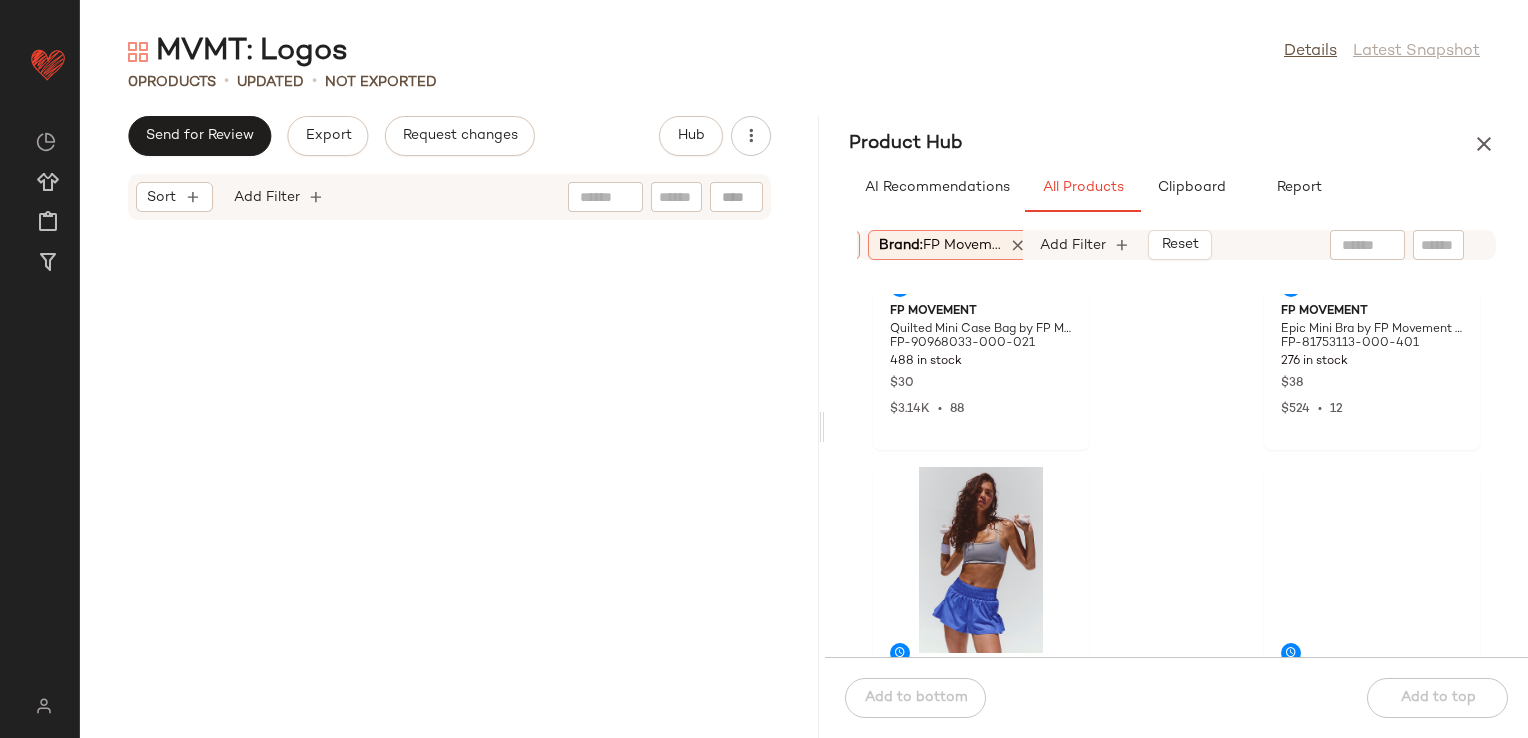scroll, scrollTop: 1316, scrollLeft: 0, axis: vertical 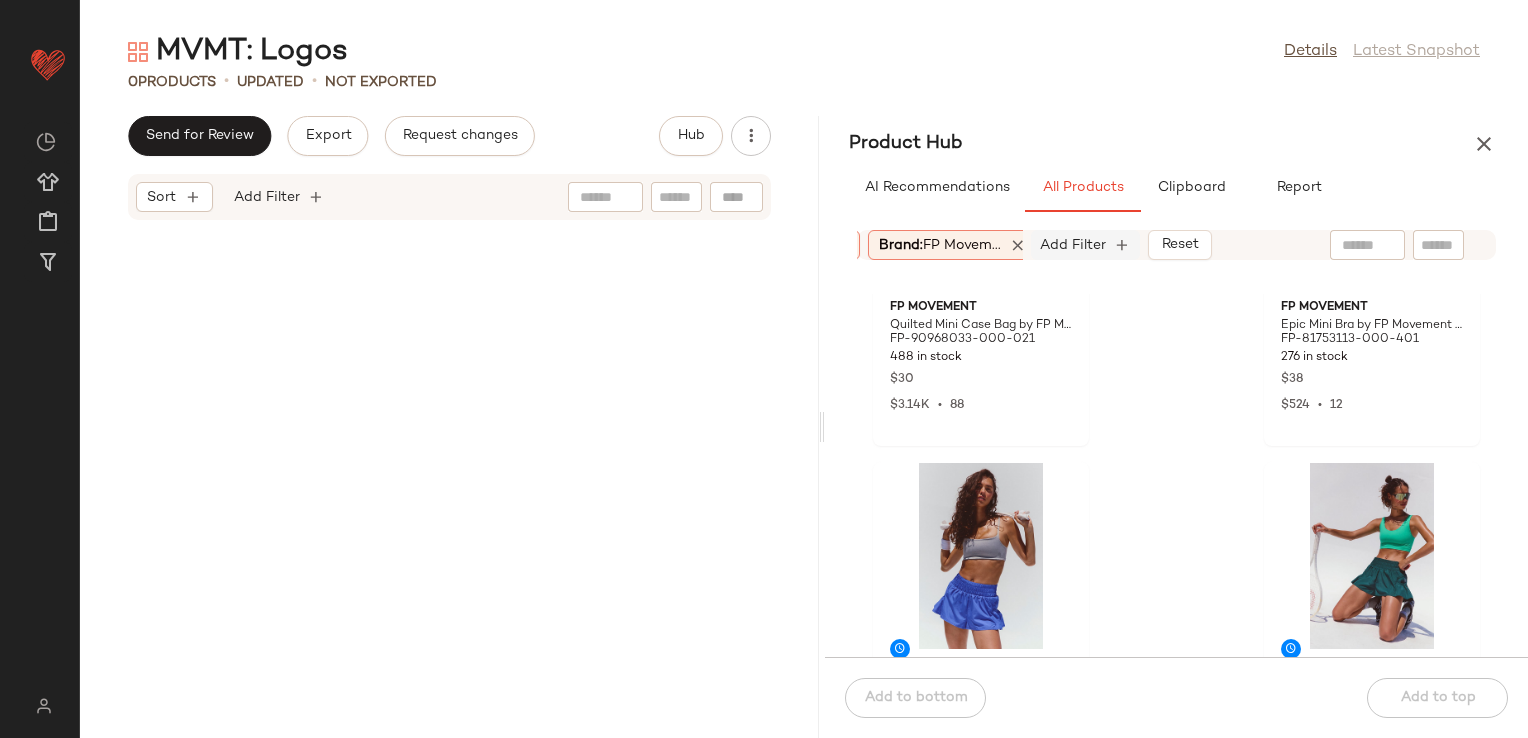 click on "Add Filter" at bounding box center (1073, 245) 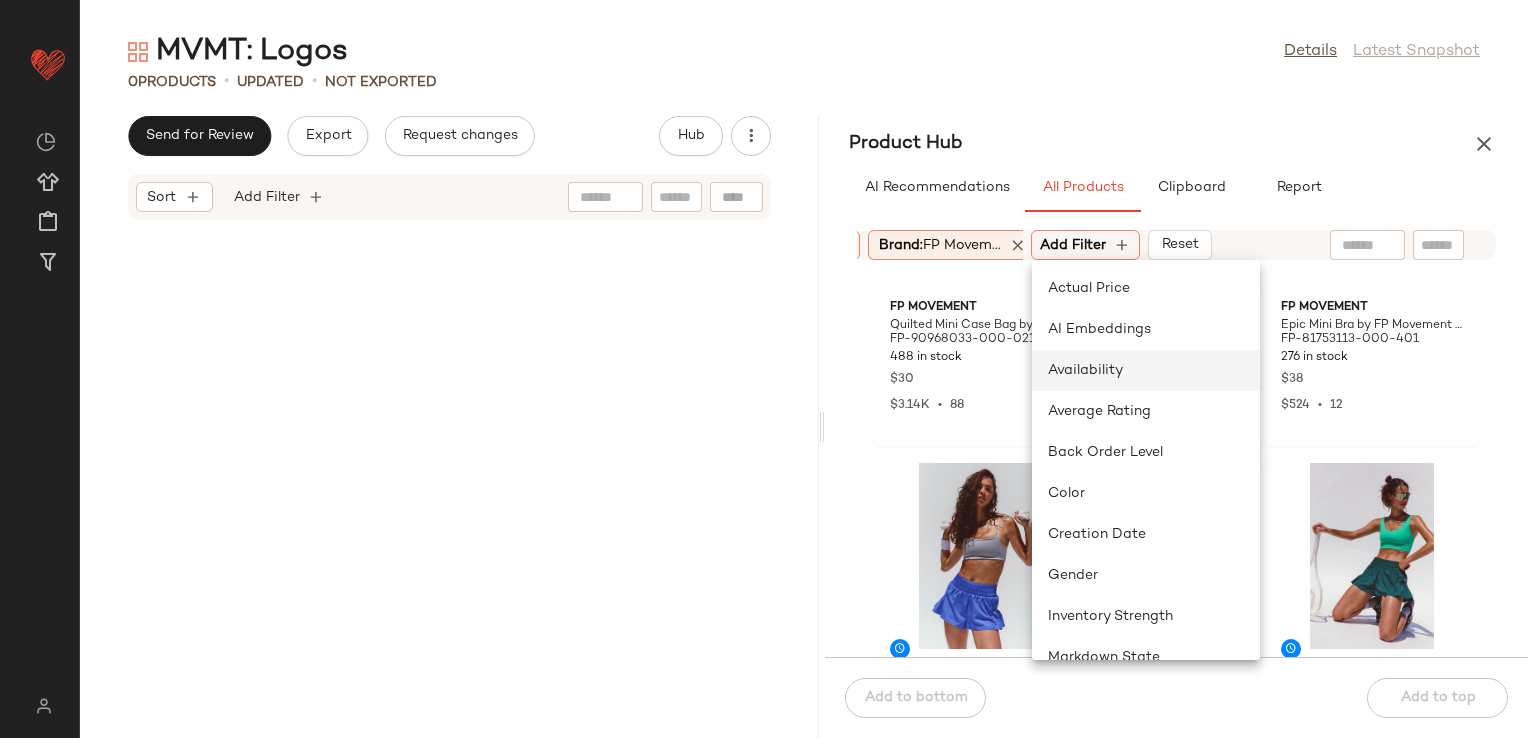 click on "Availability" 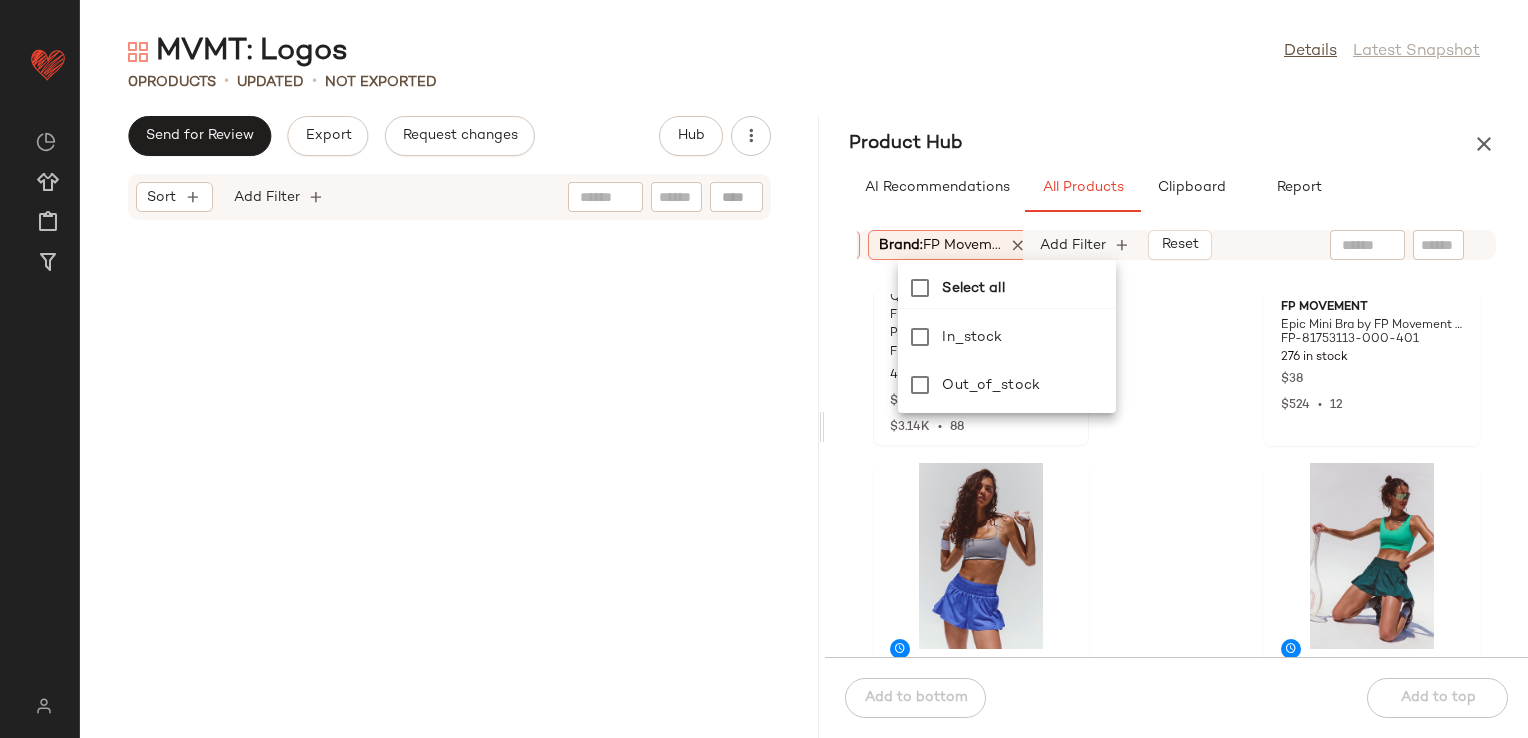 scroll, scrollTop: 0, scrollLeft: 536, axis: horizontal 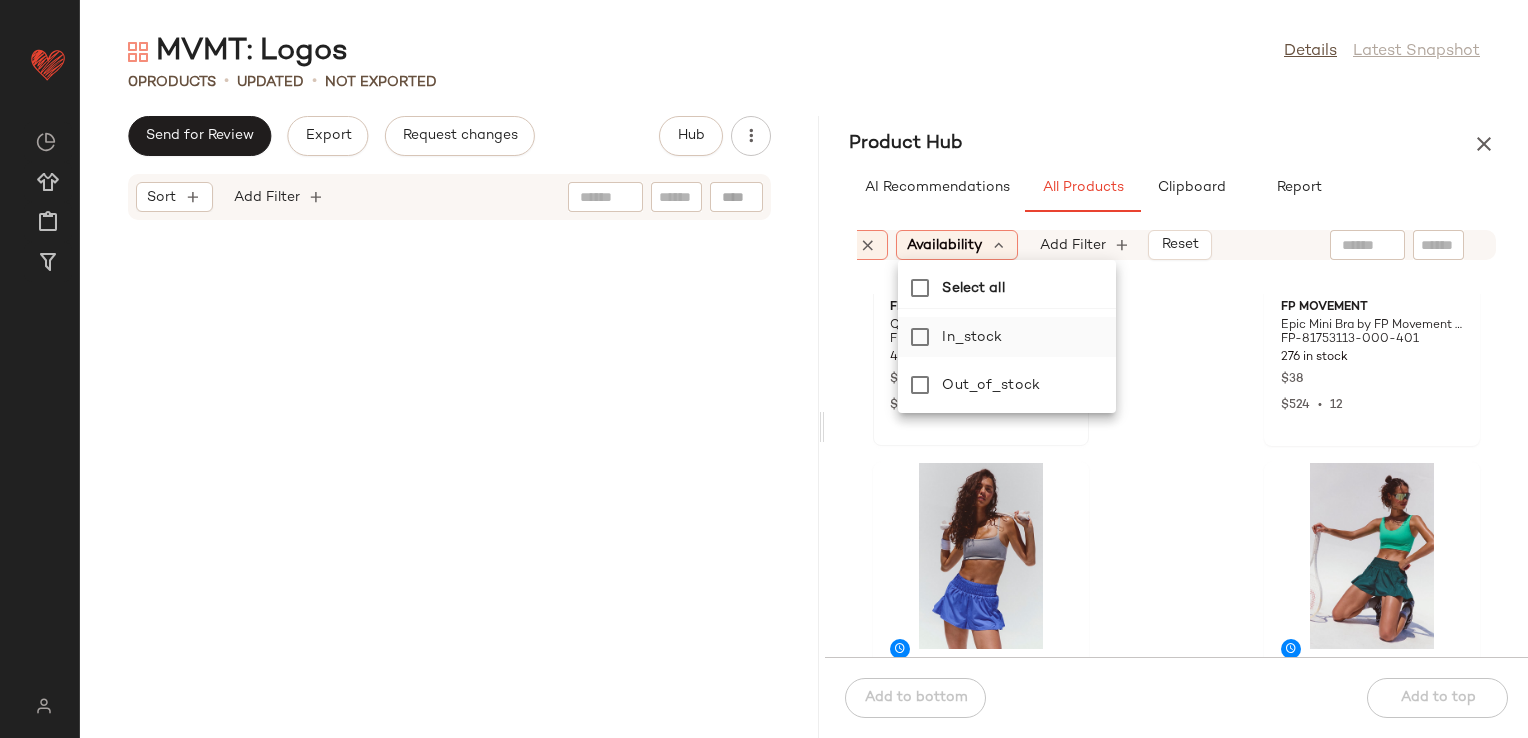 click on "in_stock" at bounding box center [1025, 337] 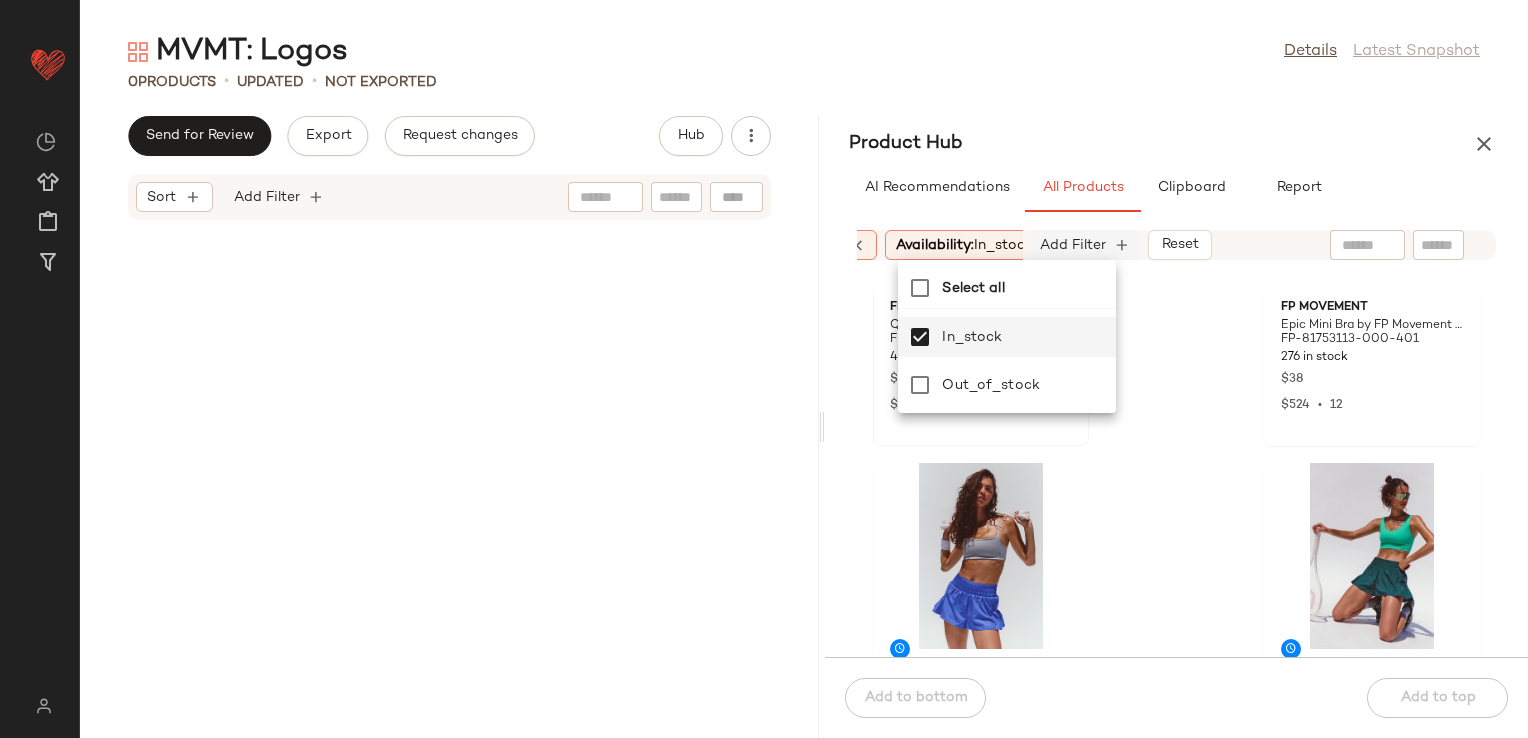 click on "Add Filter" at bounding box center [1073, 245] 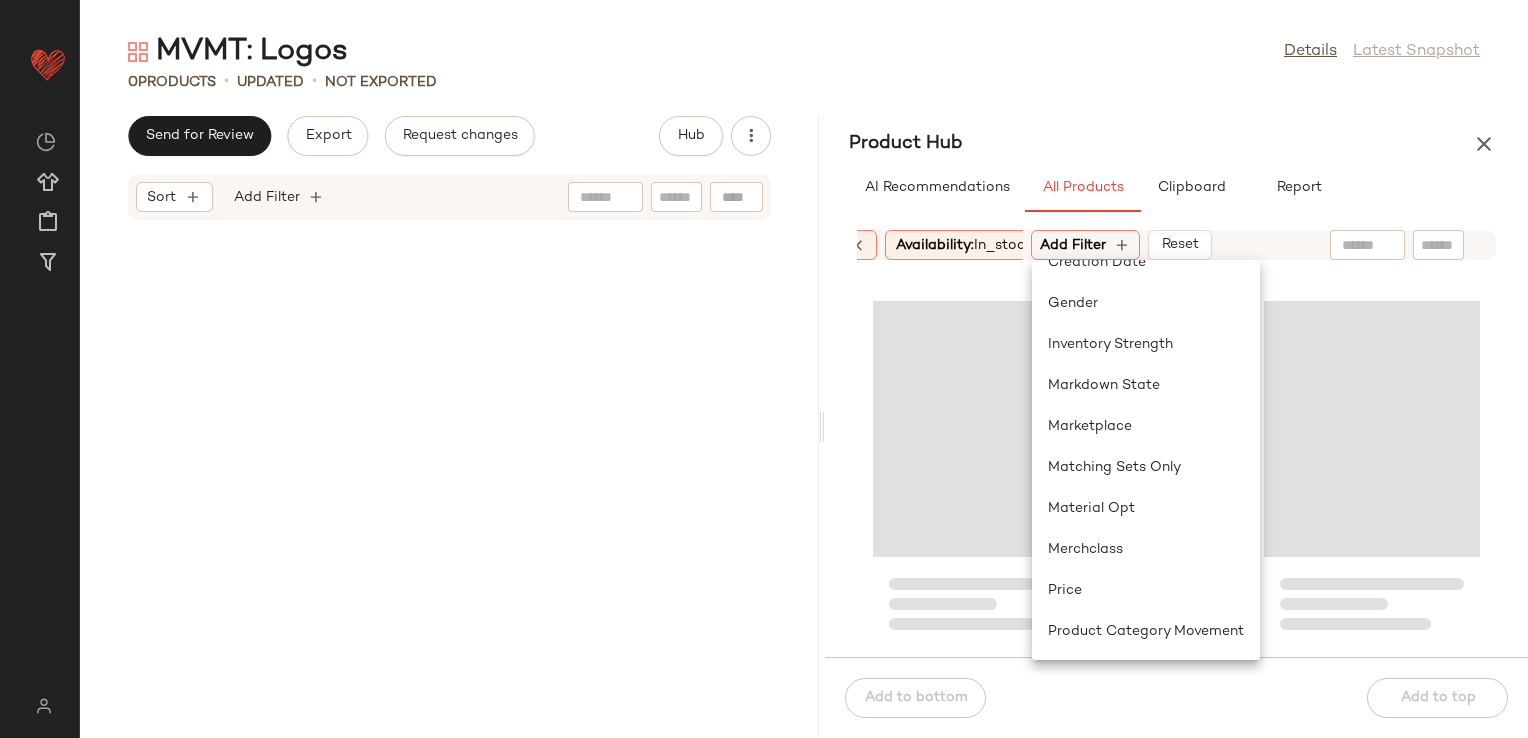 scroll, scrollTop: 400, scrollLeft: 0, axis: vertical 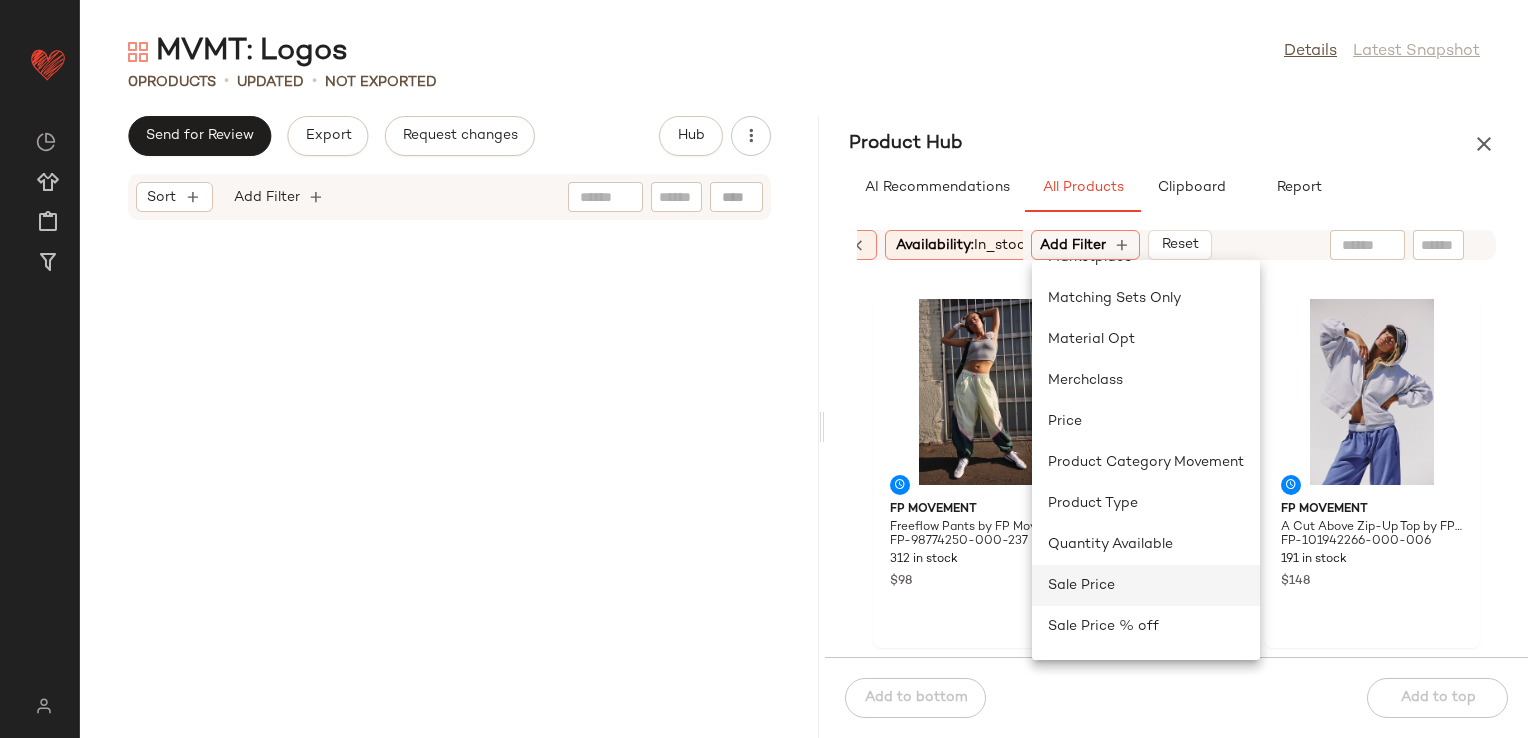 click on "Sale Price" 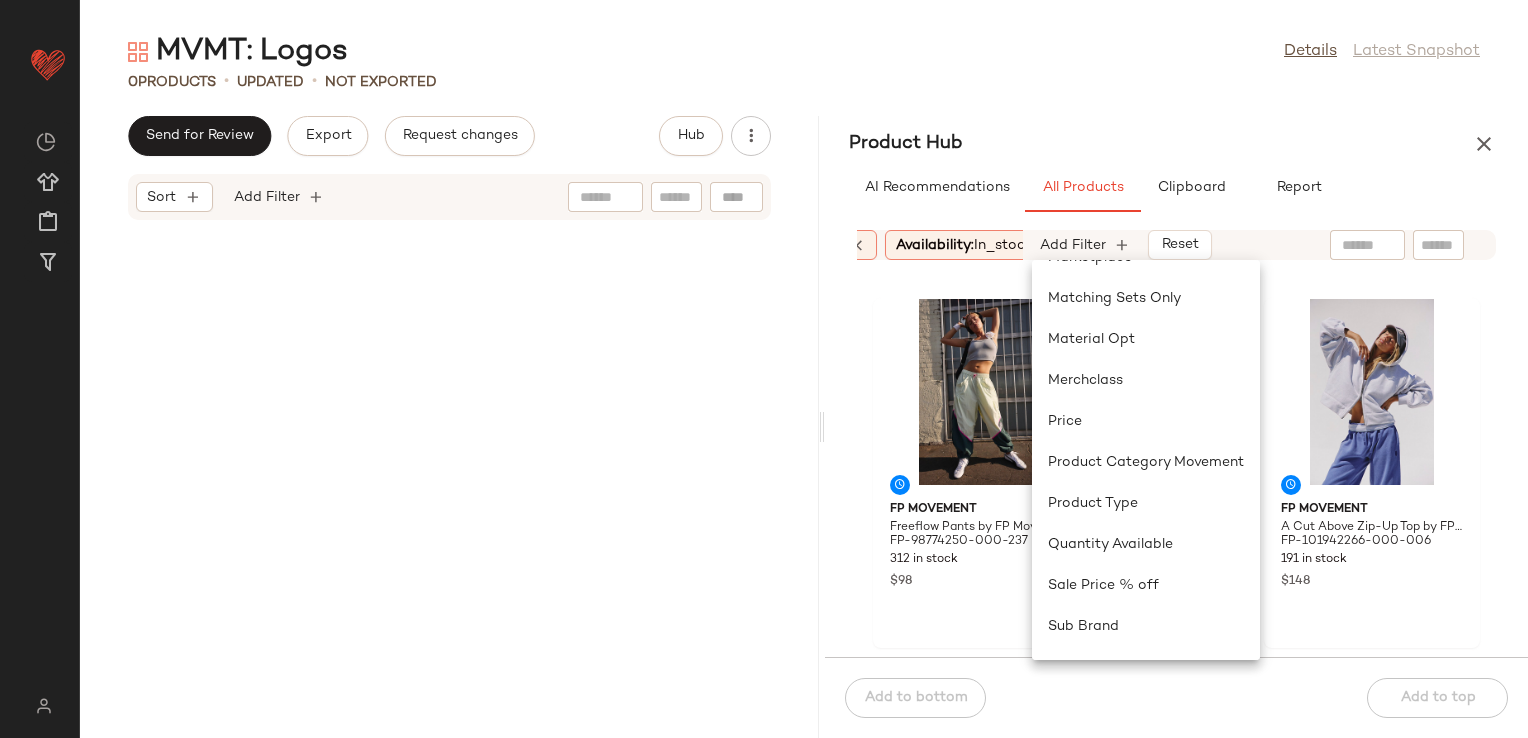 scroll, scrollTop: 0, scrollLeft: 726, axis: horizontal 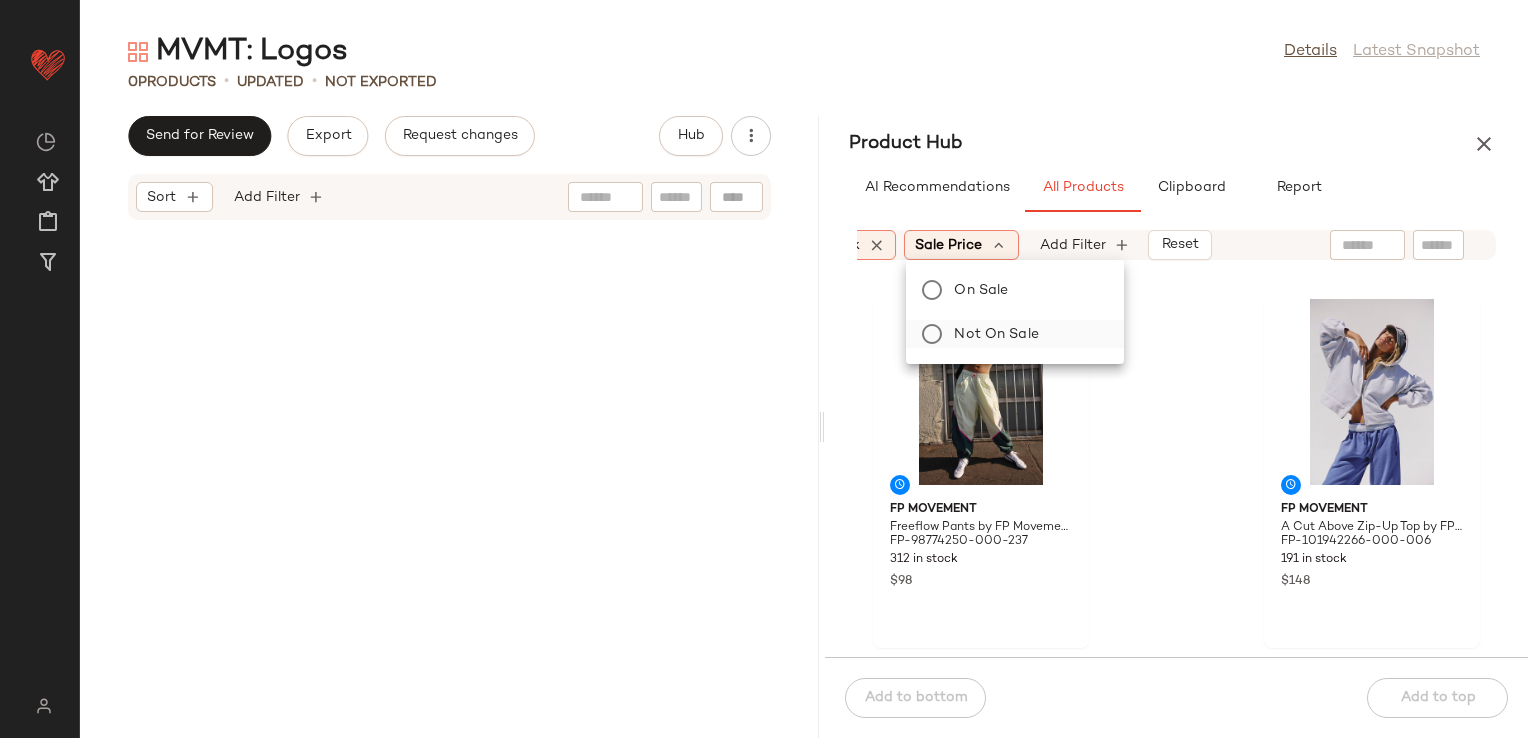click on "Not on sale" at bounding box center (1027, 334) 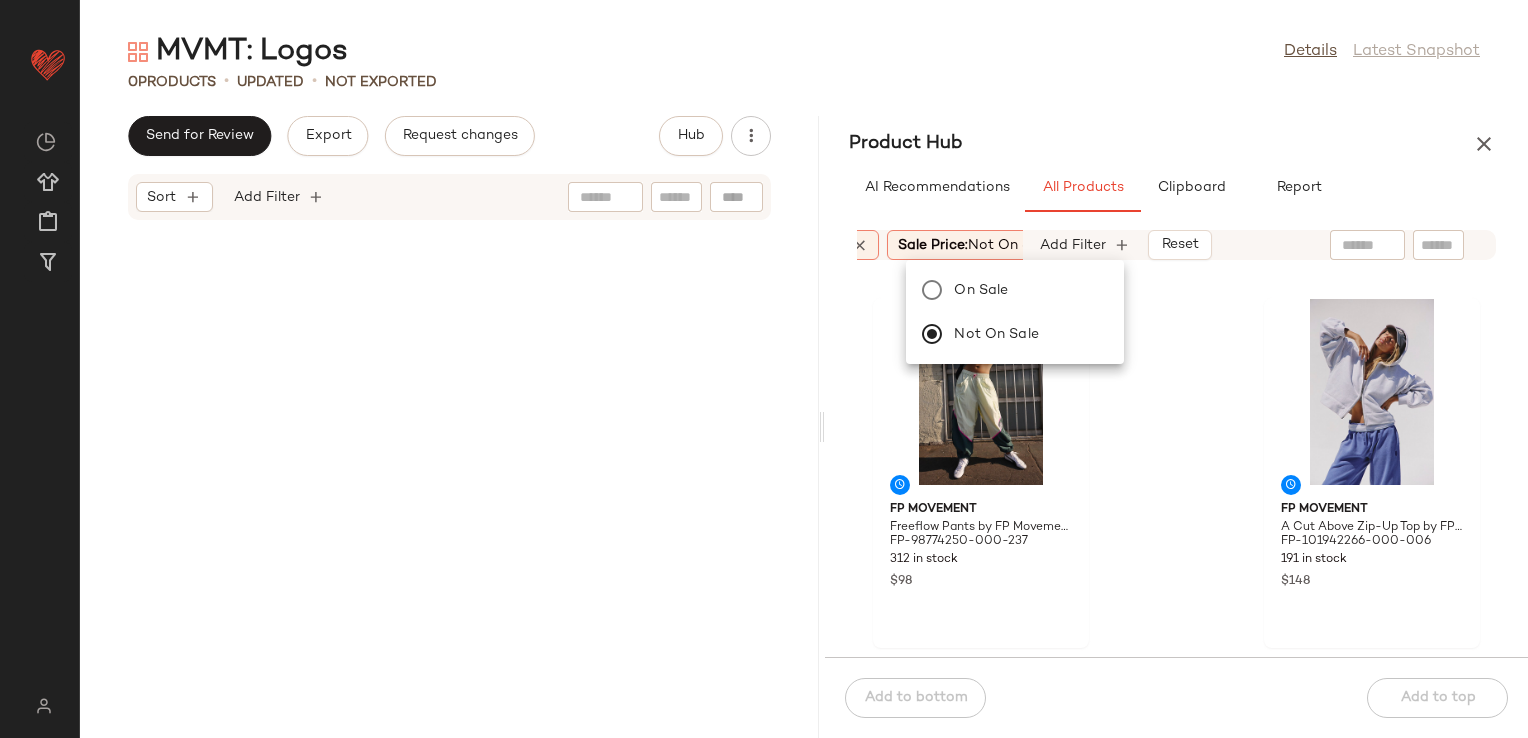 click on "Product Hub  AI Recommendations   All Products   Clipboard   Report  Sort:   (1) Brand:   FP Movem... Category  In Curation?:   No Availability:   in_stock Sale Price:   Not on sale Add Filter   Reset  FP Movement Freeflow Pants by FP Movement at Free People in Green, Size: M FP-98774250-000-237 312 in stock $98 FP Movement A Cut Above Zip-Up Top by FP Movement at Free People in Grey, Size: L FP-101942266-000-006 191 in stock $148 FP Movement A Cut Above Zip-Up Top by FP Movement at Free People in Yellow, Size: XS FP-101942266-000-072 81 in stock $148 FP Movement All Star Graphic Pullover by FP Movement at Free People in Blue, Size: XL FP-102013679-000-041 141 in stock $98 FP Movement Outbound Waterproof Long Parka Jacket by FP Movement at Free People in Black, Size: XS FP-99779498-000-001 516 in stock $228 FP Movement Quilted Mini Case Bag by FP Movement at Free People in Brown FP-90968033-000-021 488 in stock $30 $3.14K  •  88 FP Movement Epic Mini Bra by FP Movement at Free People in Blue, Size: S" 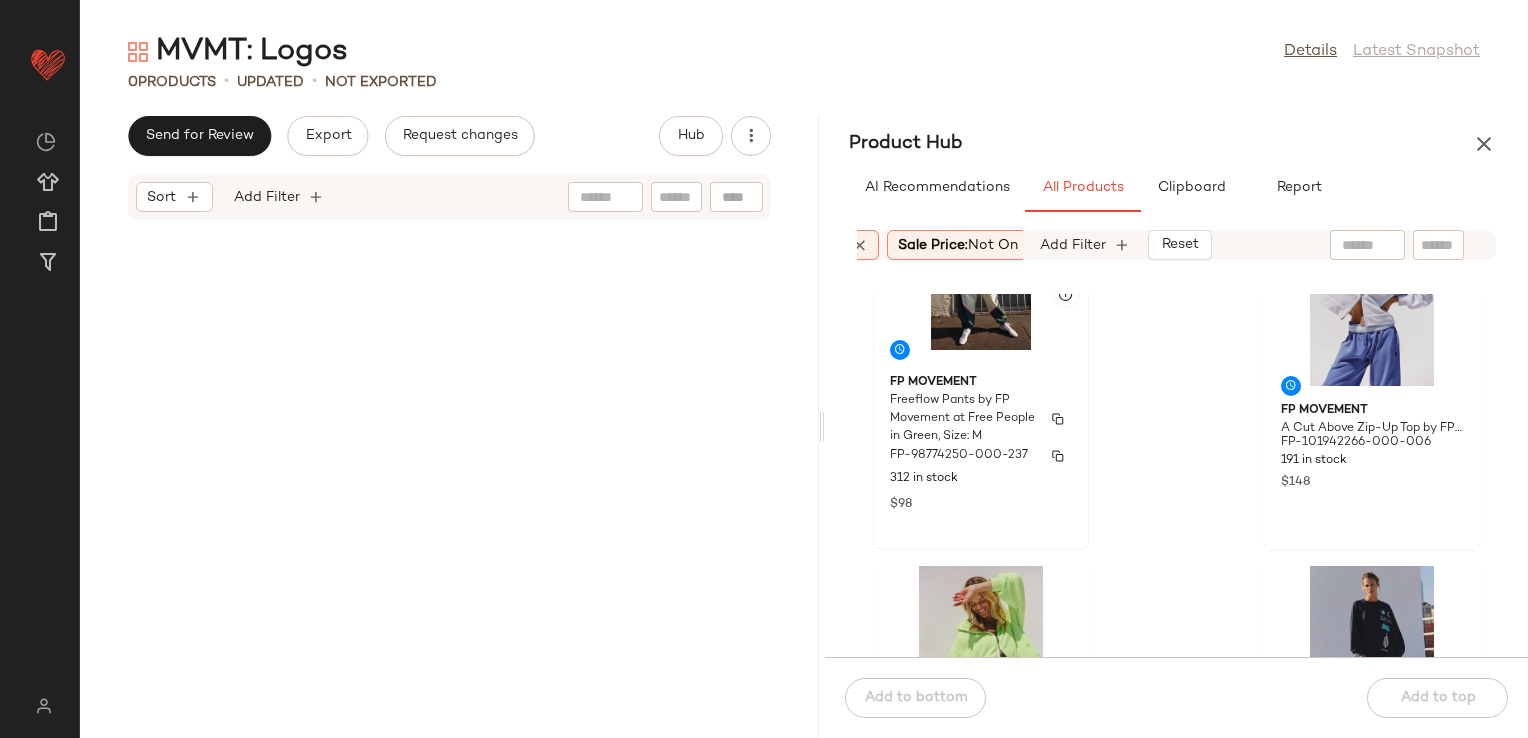 scroll, scrollTop: 100, scrollLeft: 0, axis: vertical 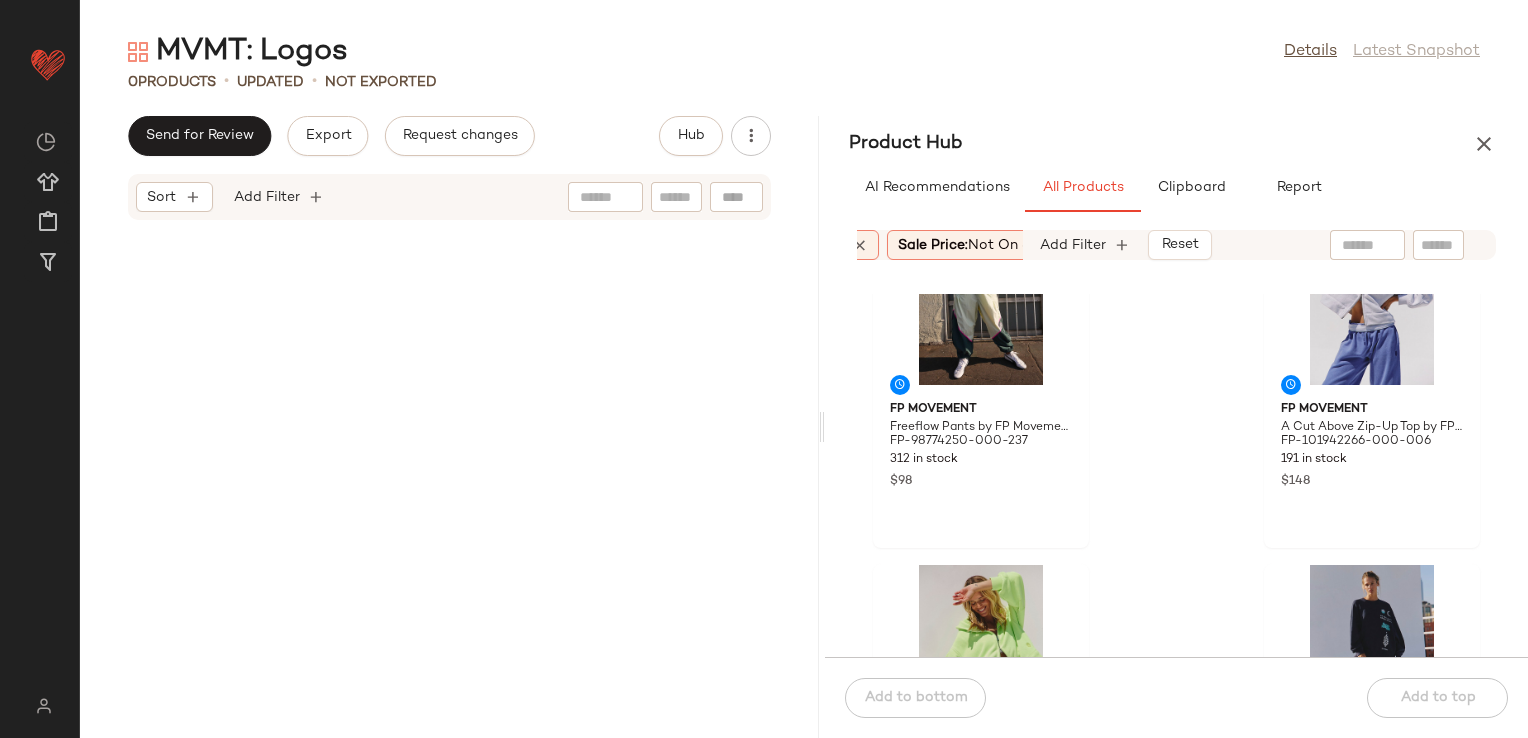 click on "FP Movement Freeflow Pants by FP Movement at Free People in Green, Size: M FP-98774250-000-237 312 in stock $98 FP Movement A Cut Above Zip-Up Top by FP Movement at Free People in Grey, Size: L FP-101942266-000-006 191 in stock $148 FP Movement A Cut Above Zip-Up Top by FP Movement at Free People in Yellow, Size: XS FP-101942266-000-072 81 in stock $148 FP Movement All Star Graphic Pullover by FP Movement at Free People in Blue, Size: XL FP-102013679-000-041 141 in stock $98 FP Movement Outbound Waterproof Long Parka Jacket by FP Movement at Free People in Black, Size: XS FP-99779498-000-001 516 in stock $228 FP Movement Quilted Mini Case Bag by FP Movement at Free People in Brown FP-90968033-000-021 488 in stock $30 $3.14K  •  88 FP Movement Epic Mini Bra by FP Movement at Free People in Blue, Size: S FP-81753113-000-401 276 in stock $38 $524  •  12 FP Movement Get Your Flirt On Shorts by FP Movement at Free People in Green, Size: S FP-59070292-000-098 801 in stock $40 $17.79K  •  391" 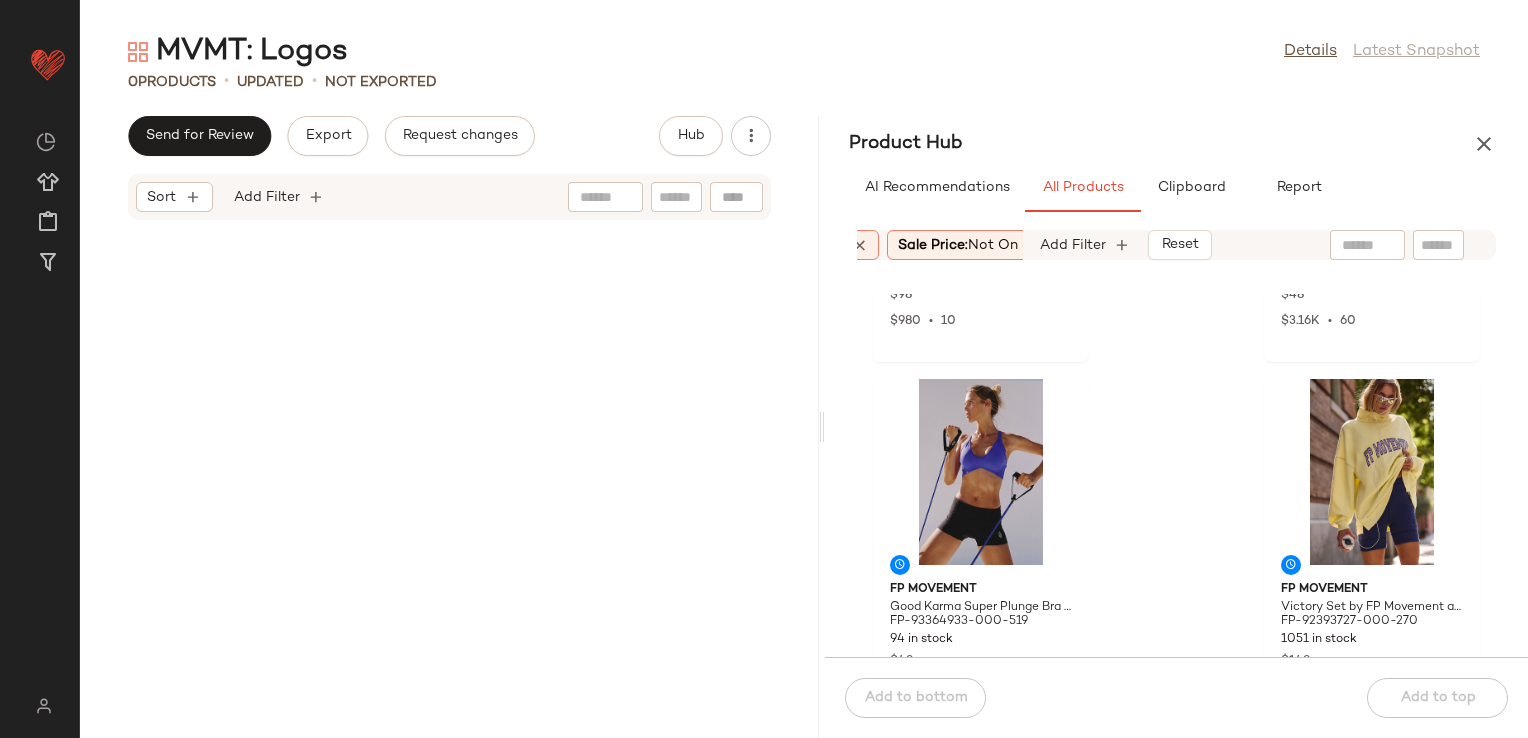 scroll, scrollTop: 5496, scrollLeft: 0, axis: vertical 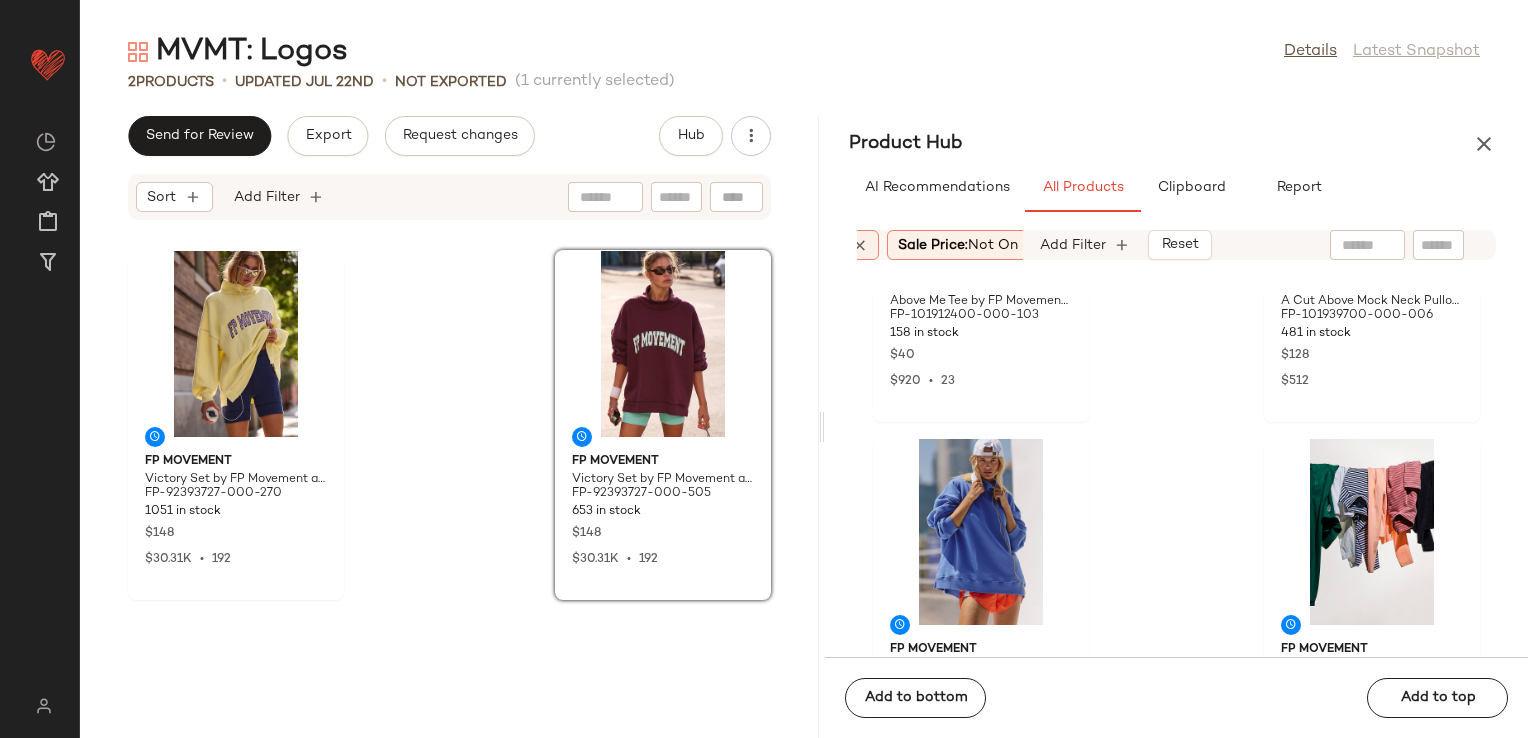 click 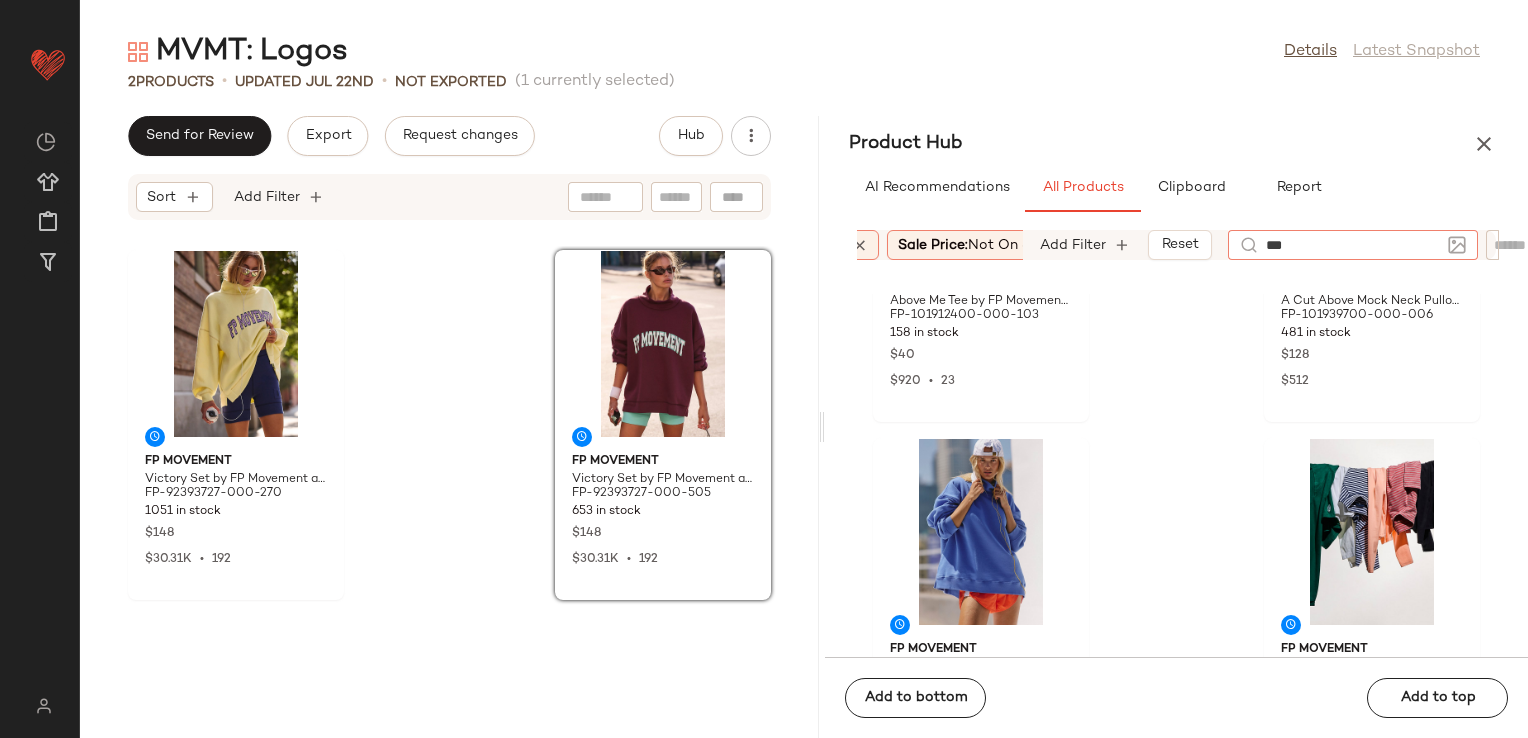 type on "****" 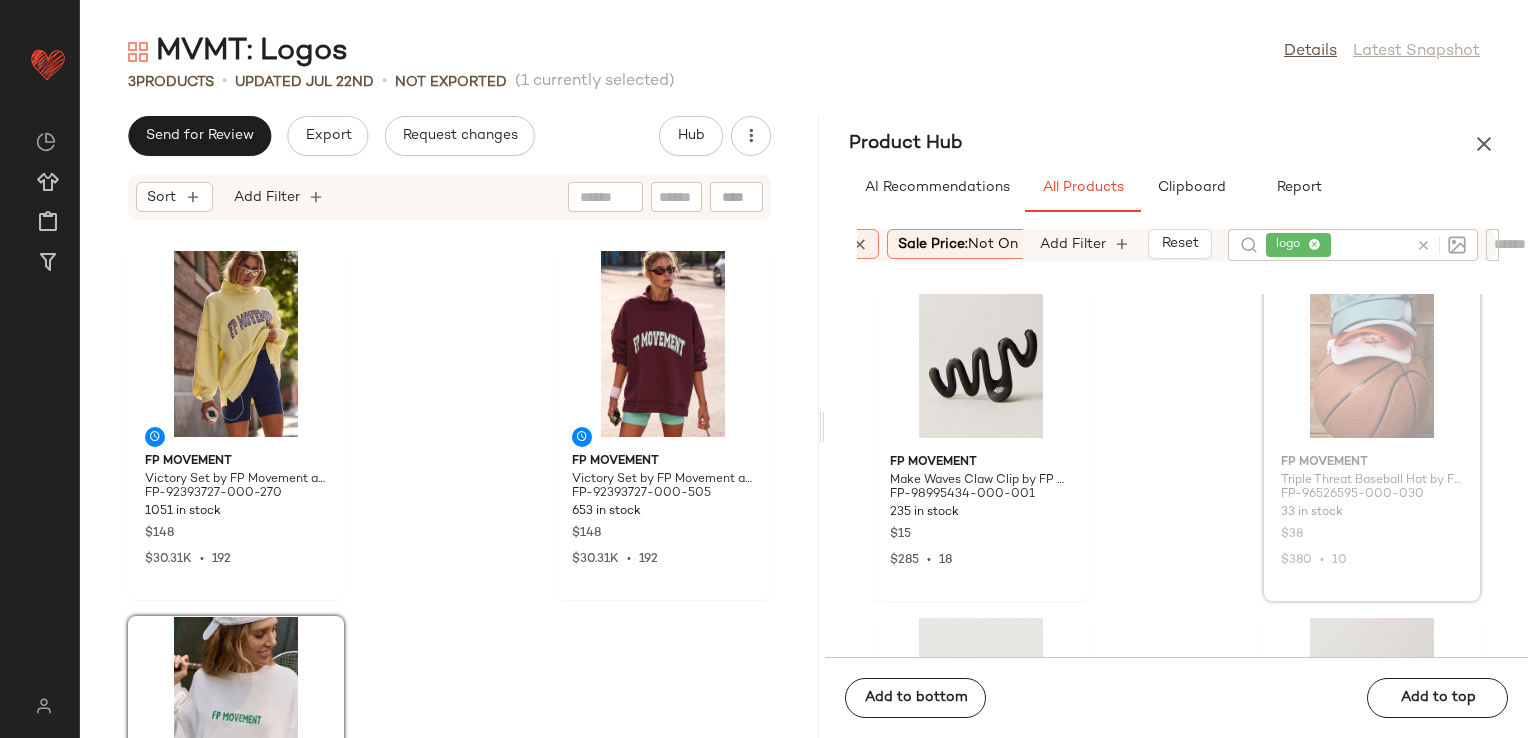 scroll, scrollTop: 57, scrollLeft: 0, axis: vertical 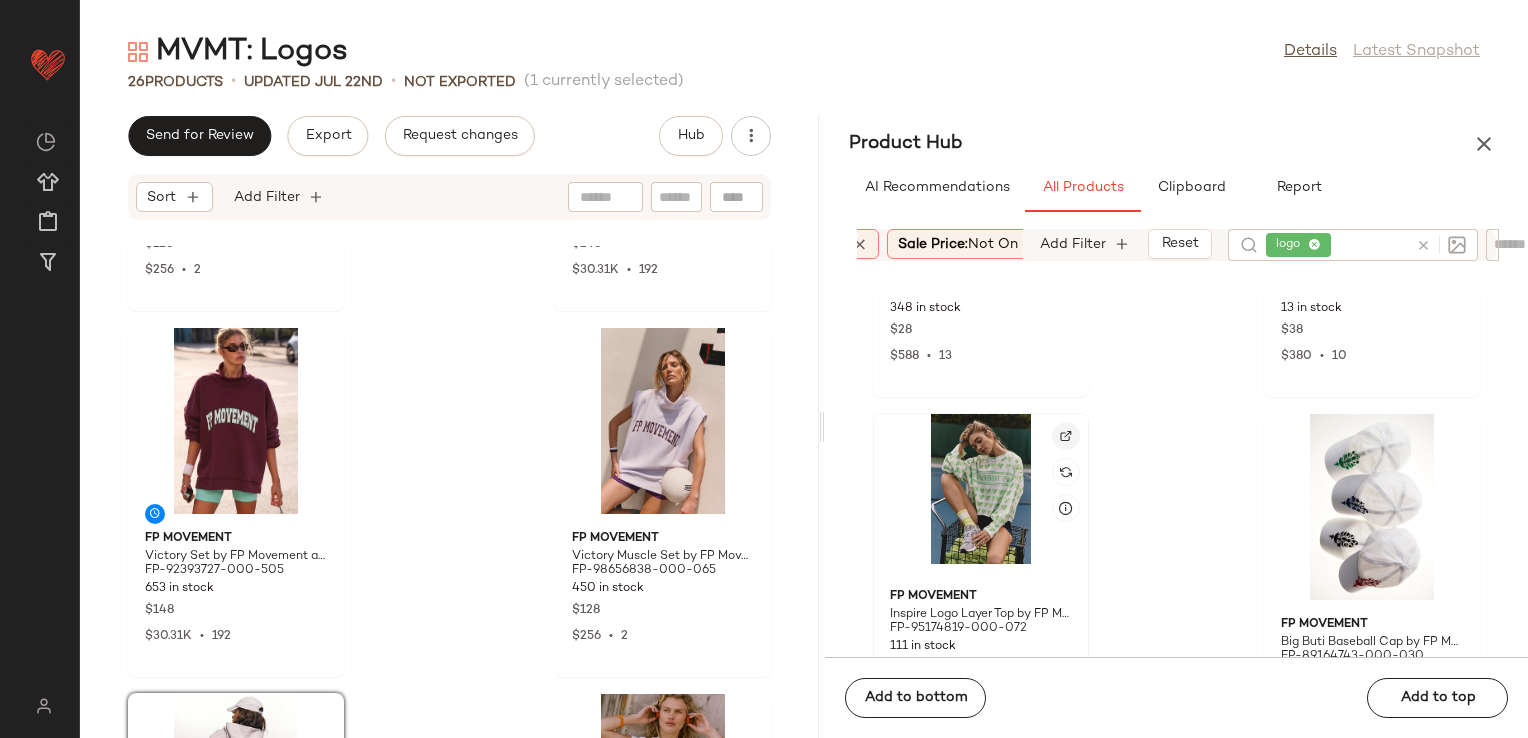 click at bounding box center (1066, 436) 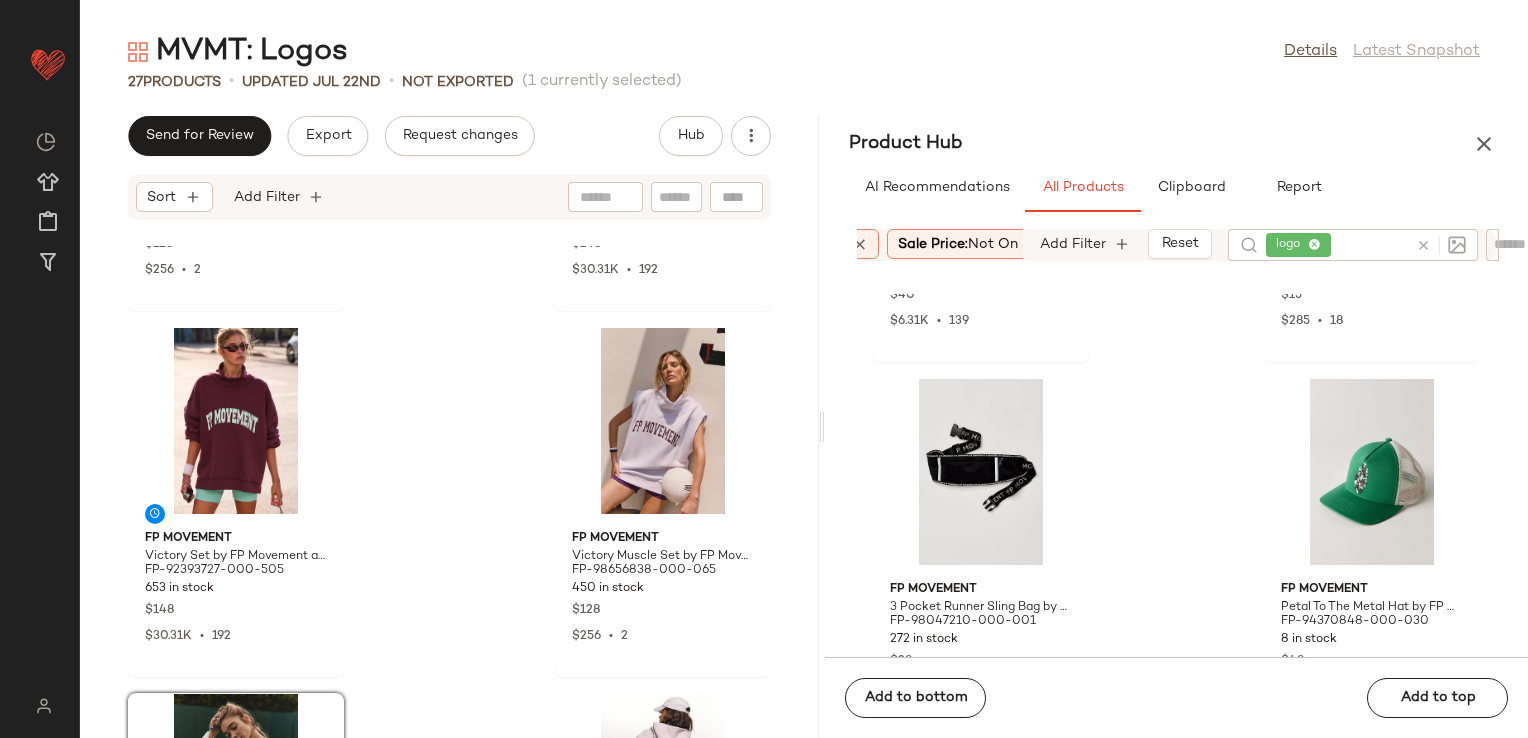 scroll, scrollTop: 5825, scrollLeft: 0, axis: vertical 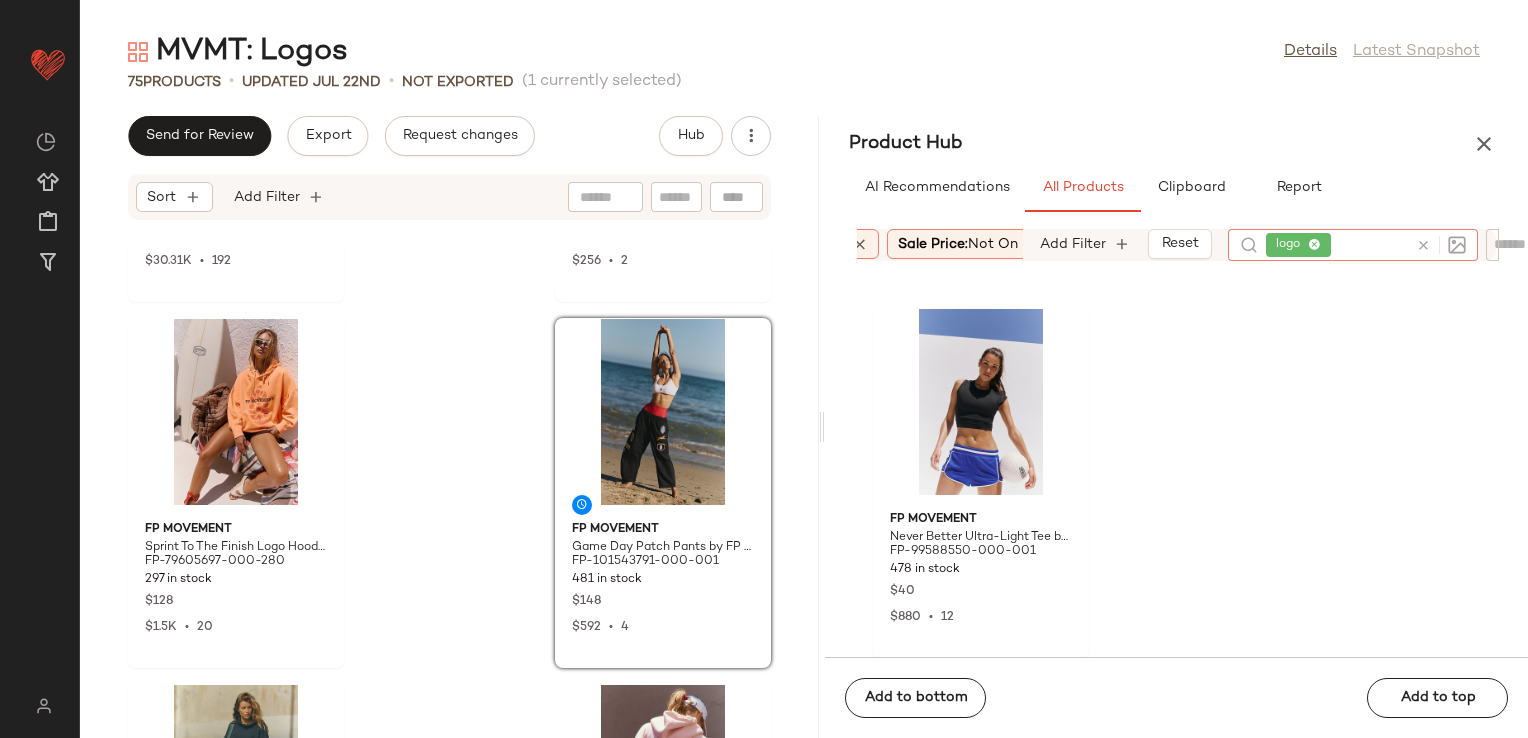 click at bounding box center (1423, 245) 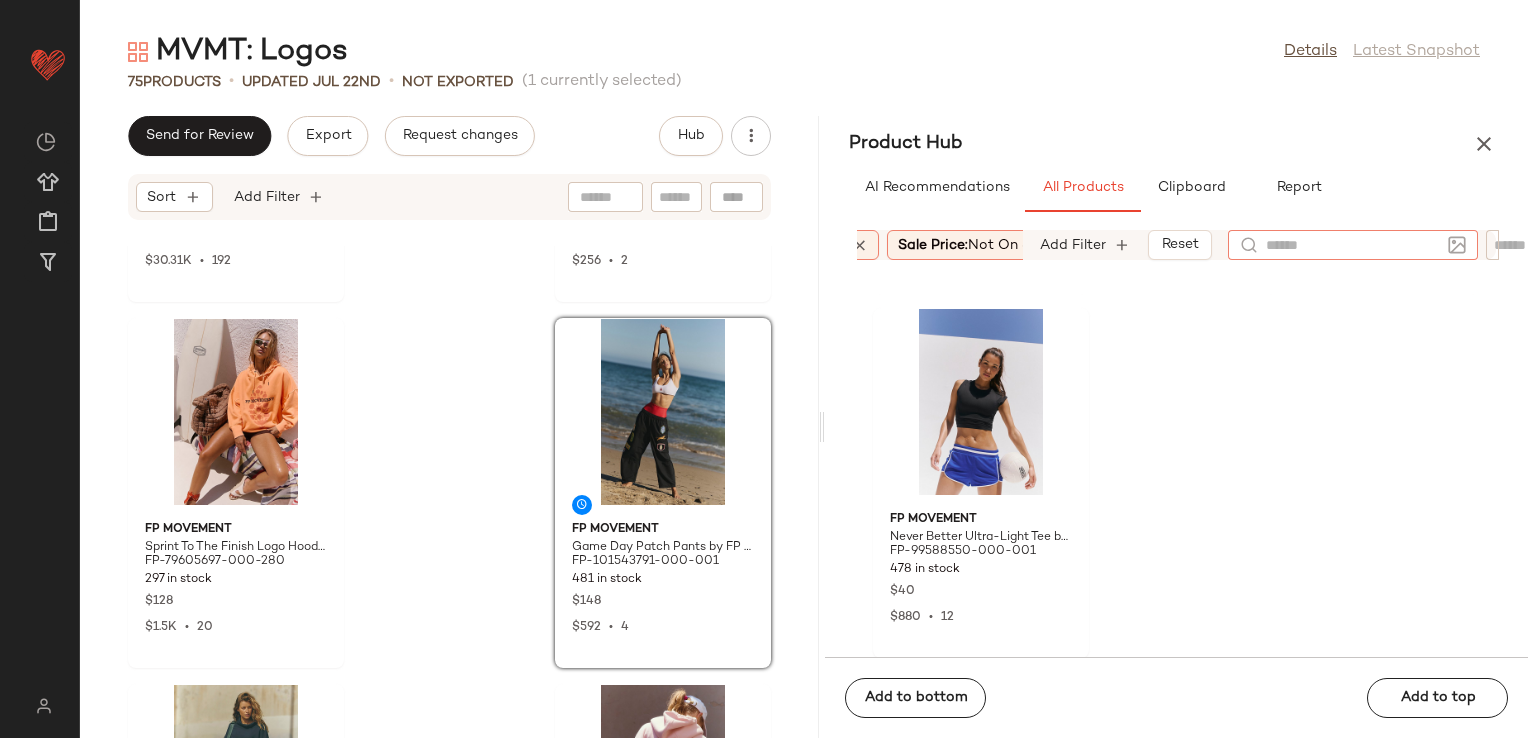 click on "AI Recommendations   All Products   Clipboard   Report" at bounding box center (1176, 188) 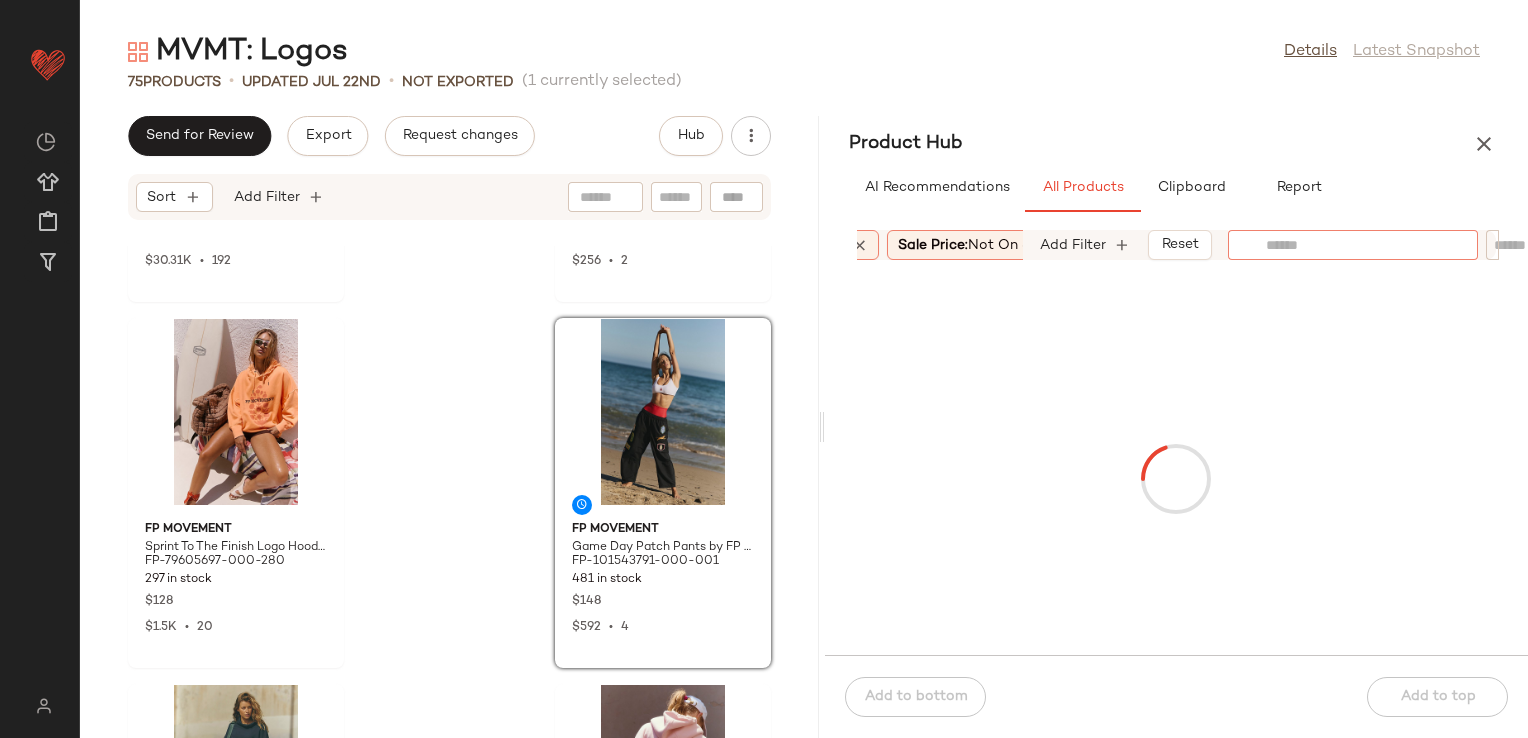 click 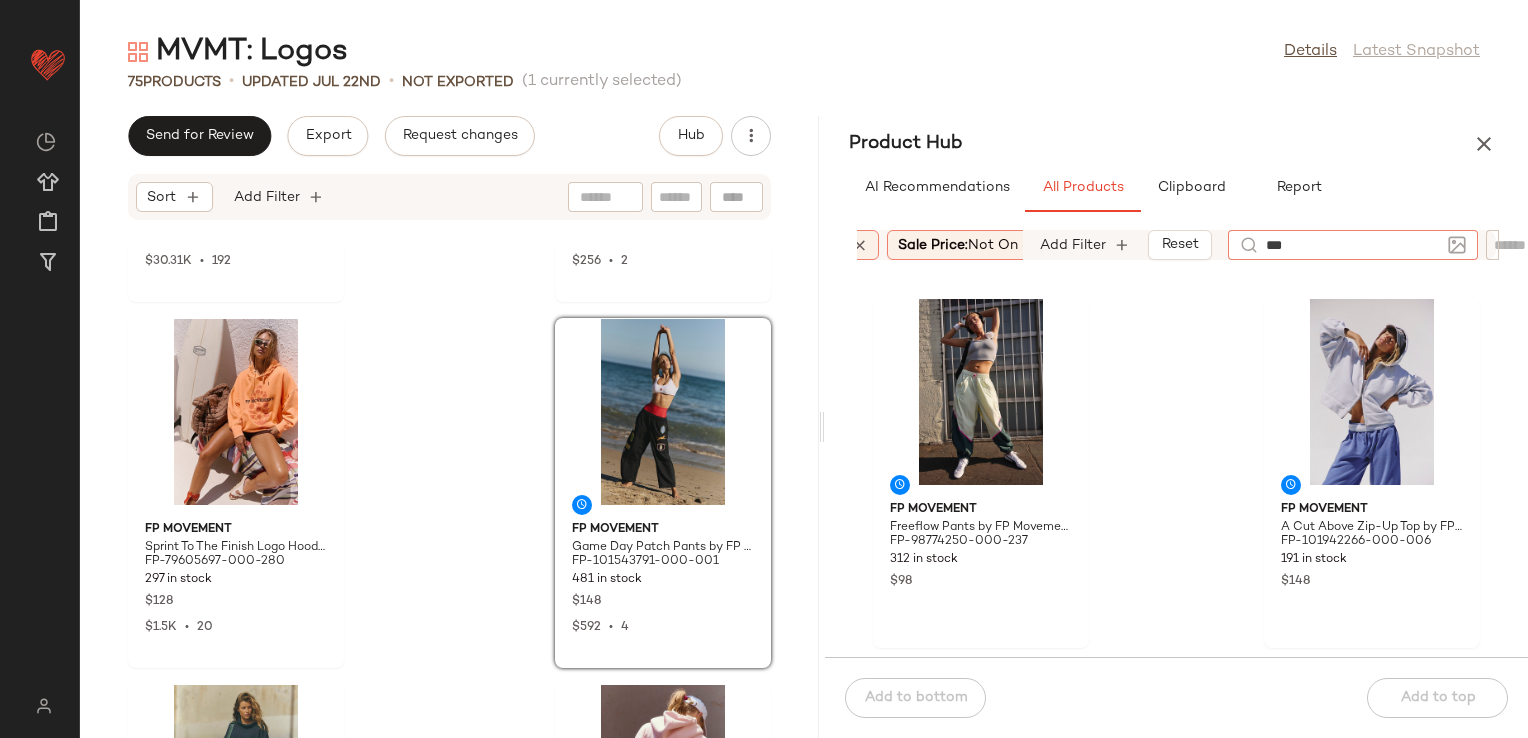 type on "****" 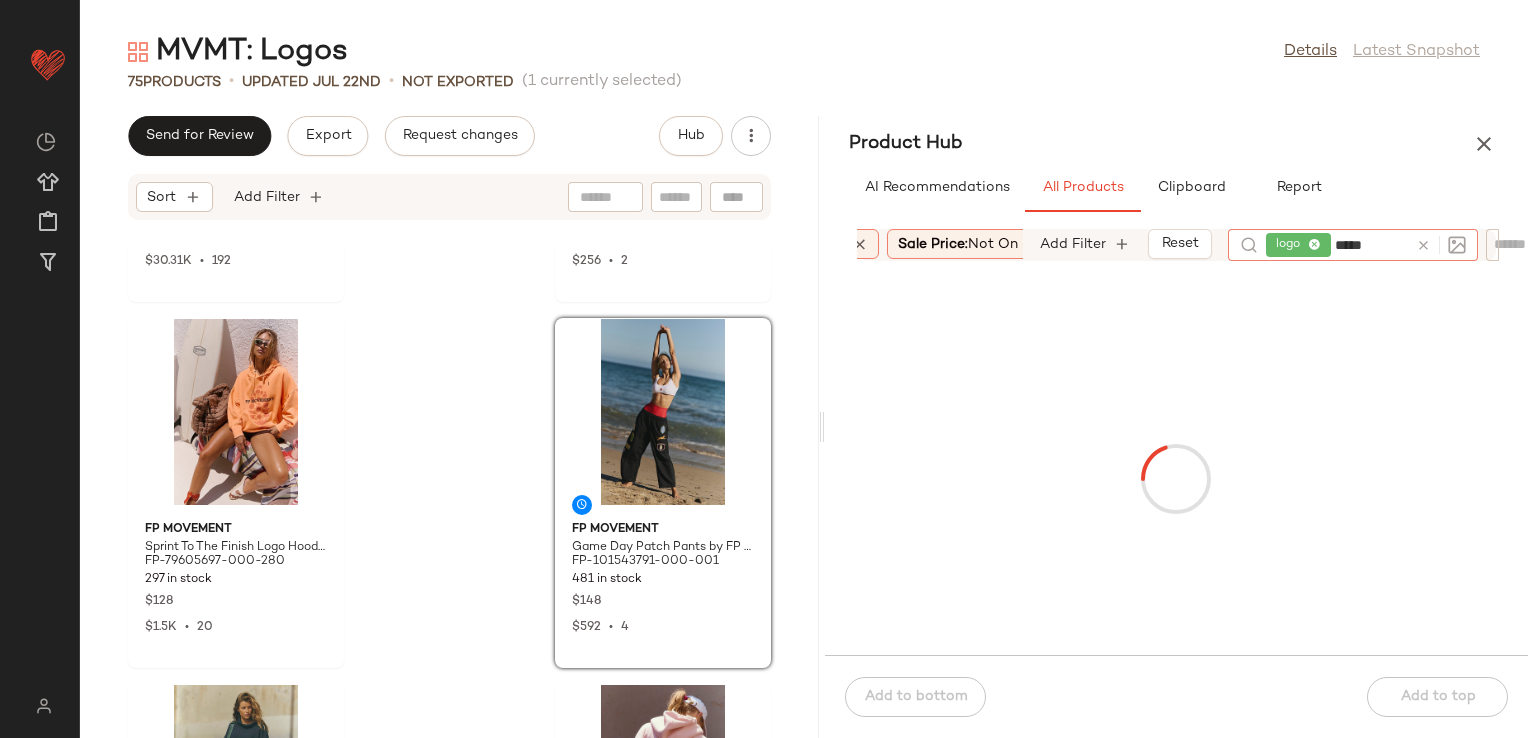 type on "******" 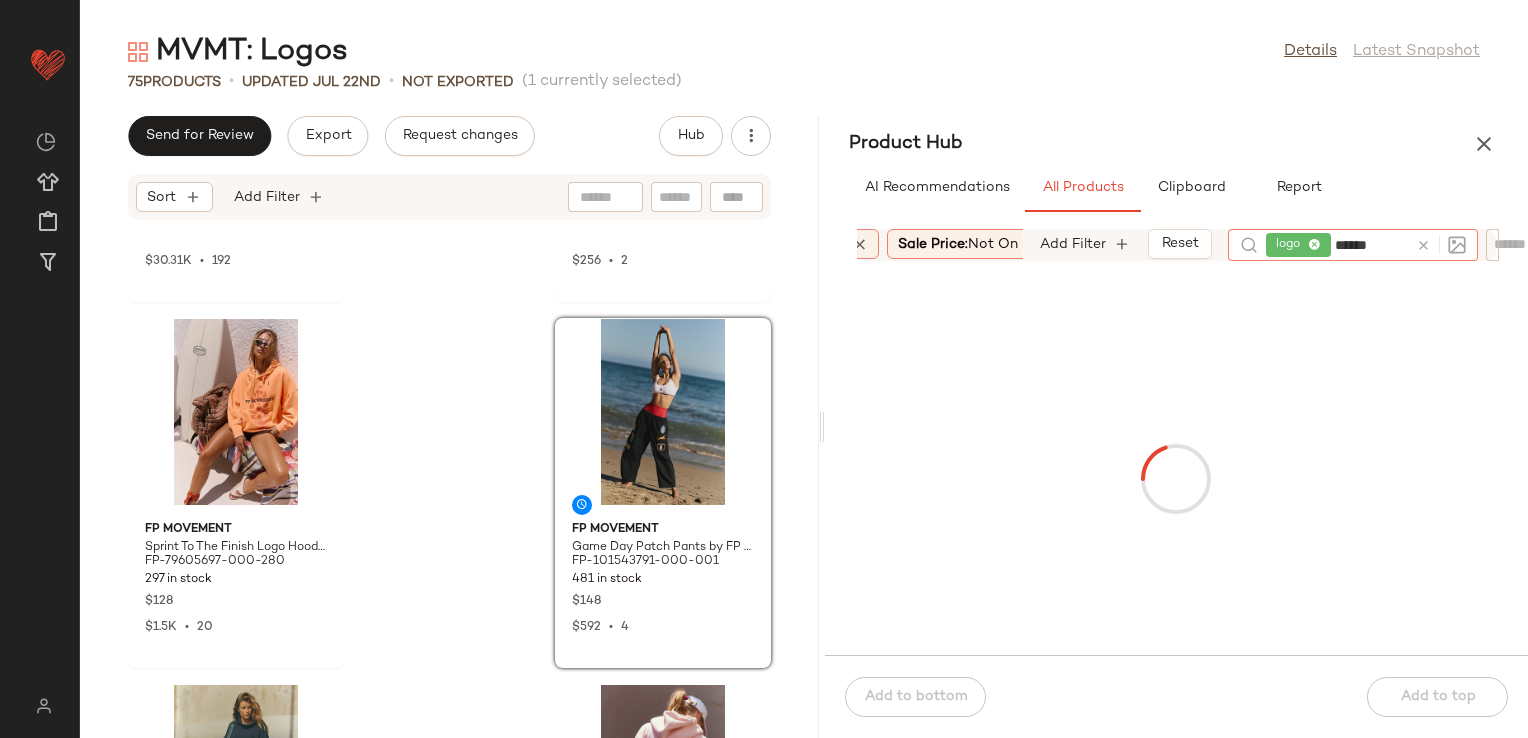 type 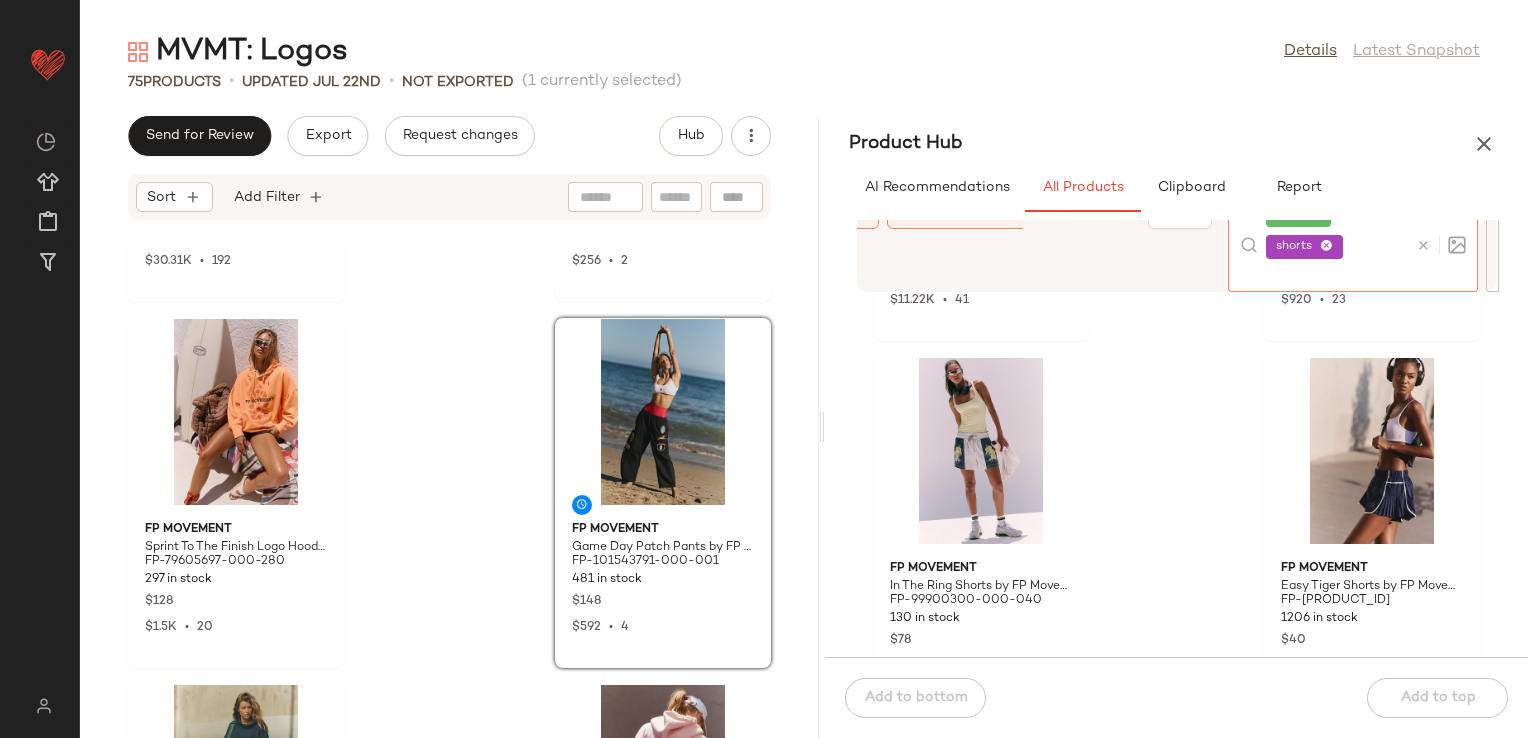 scroll, scrollTop: 1816, scrollLeft: 0, axis: vertical 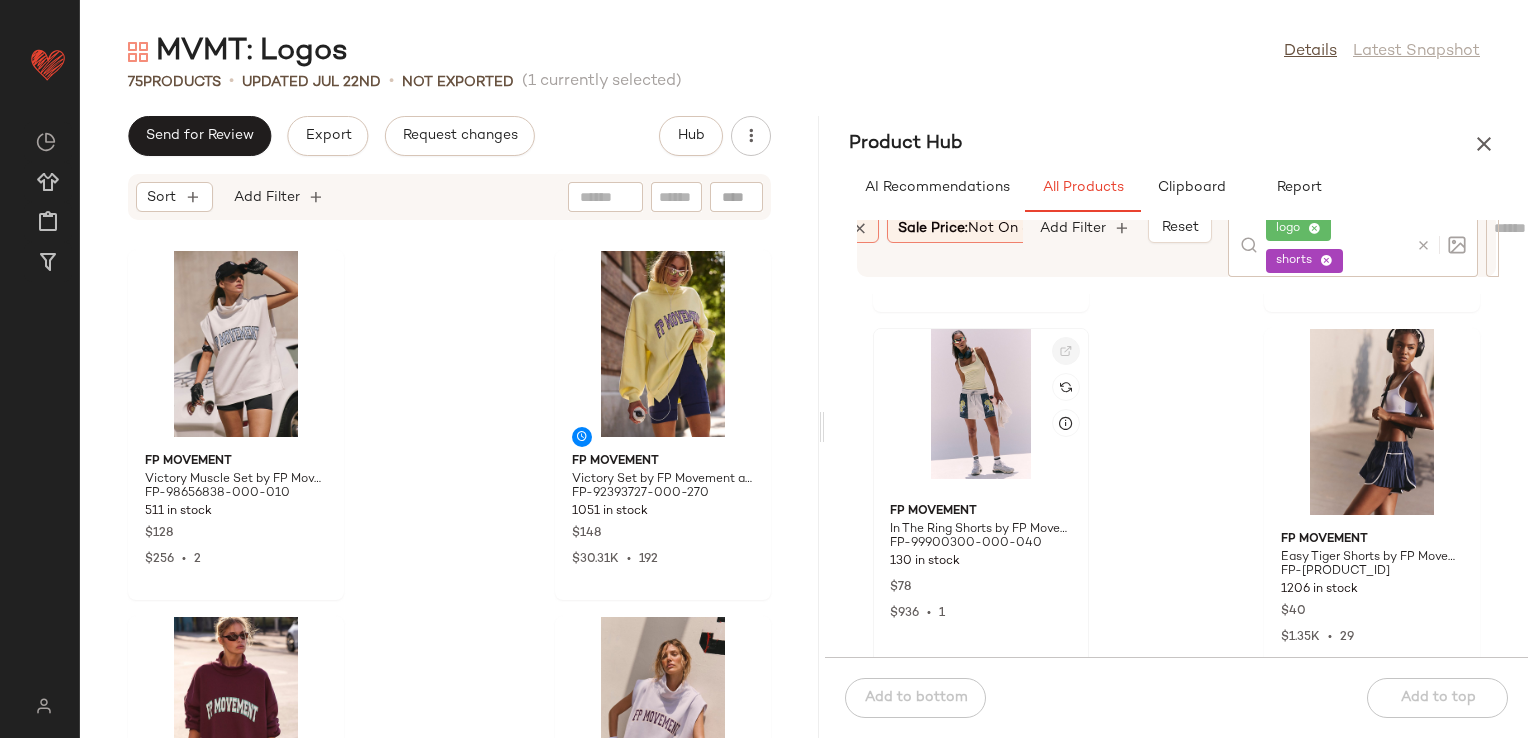 click 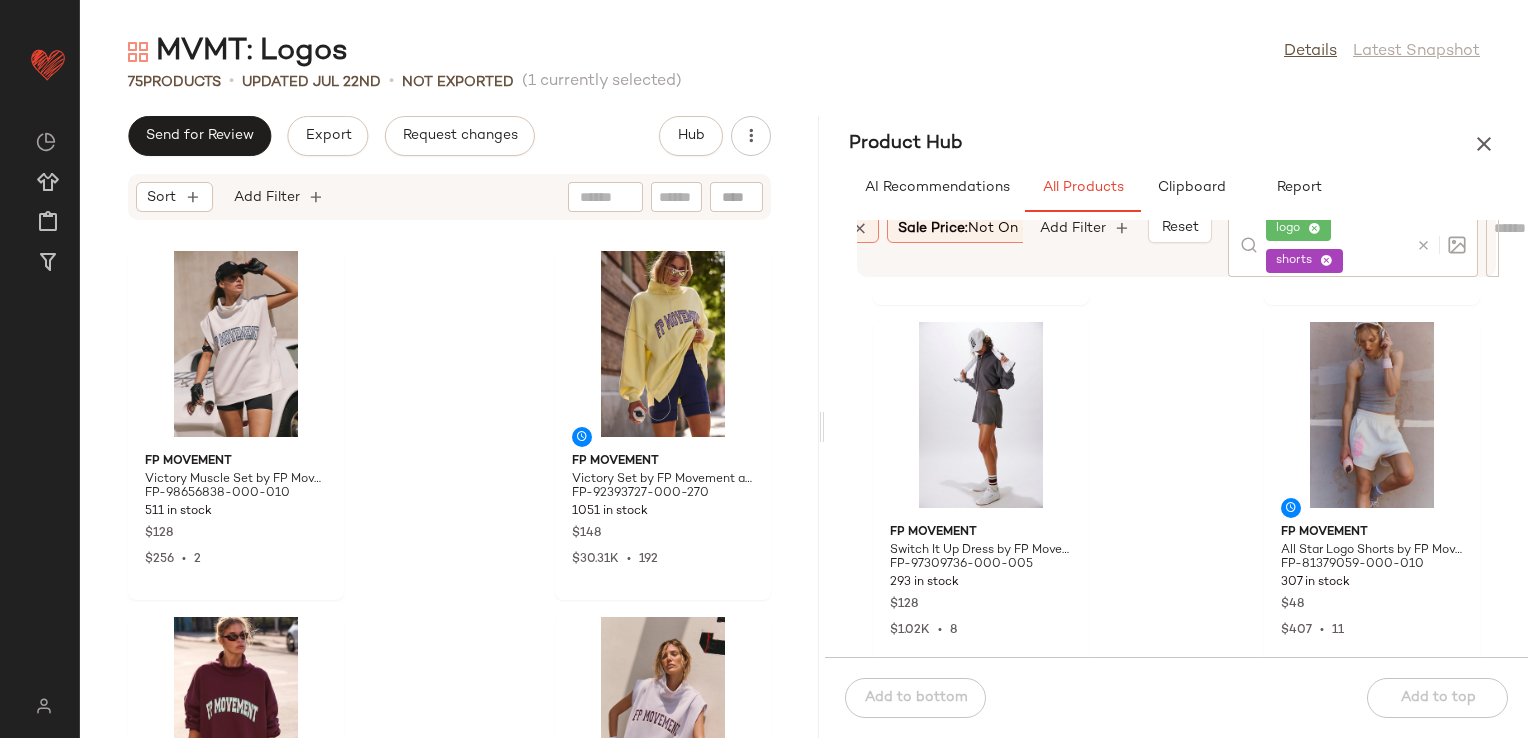scroll, scrollTop: 13916, scrollLeft: 0, axis: vertical 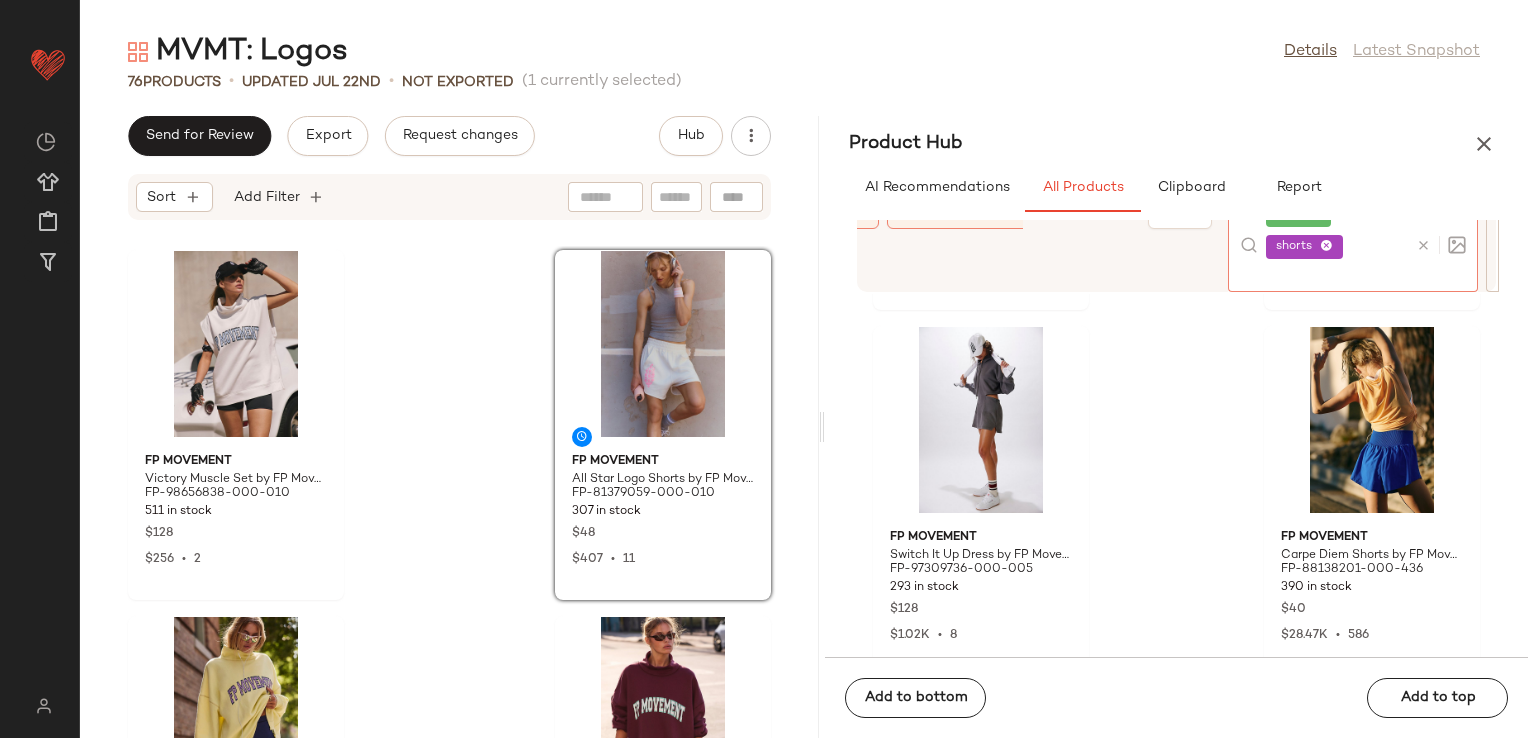 click at bounding box center [1423, 245] 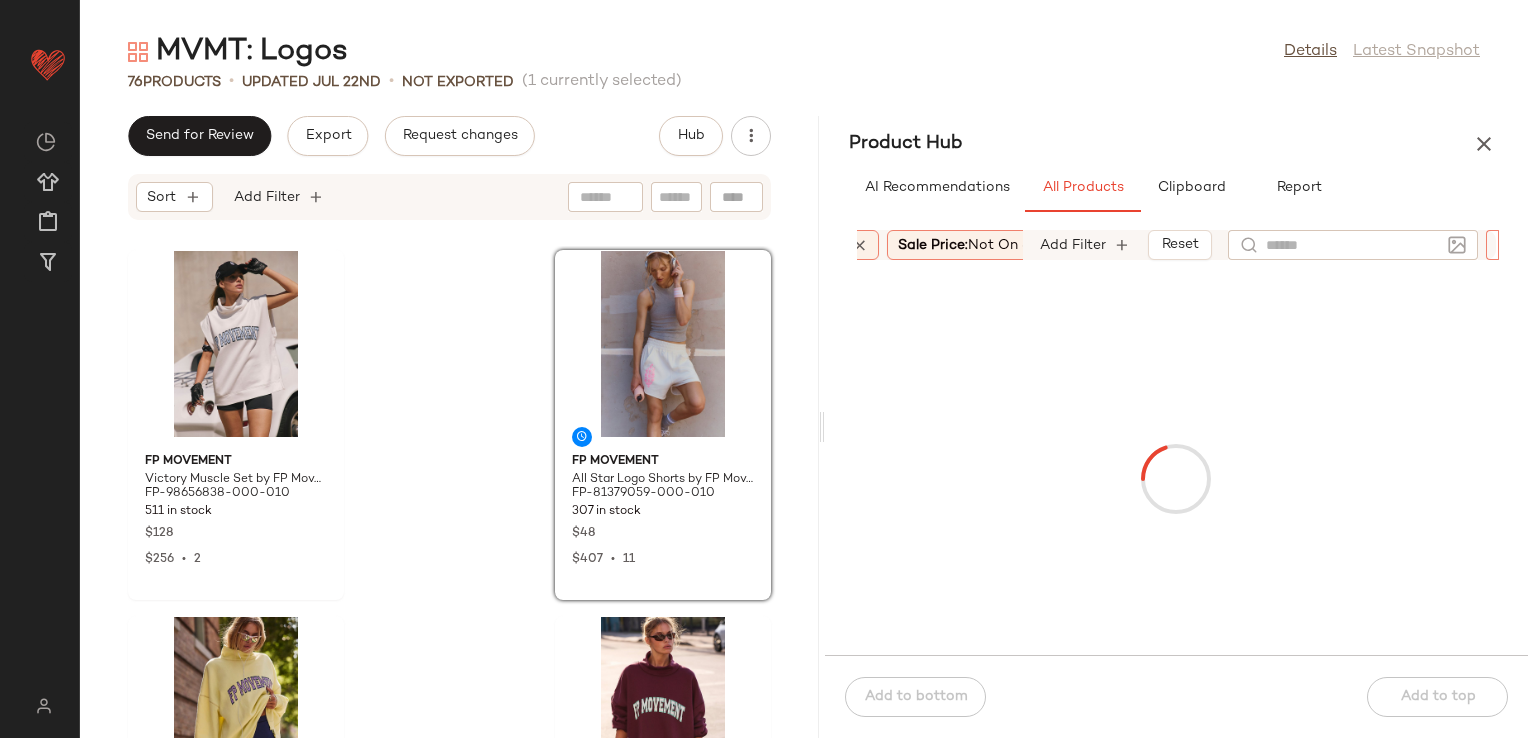 click on "Sort:   (1) Brand:   FP Movem... Category  In Curation?:   No Availability:   in_stock Sale Price:   Not on sale Add Filter   Reset  Filter Filter" at bounding box center [1176, 245] 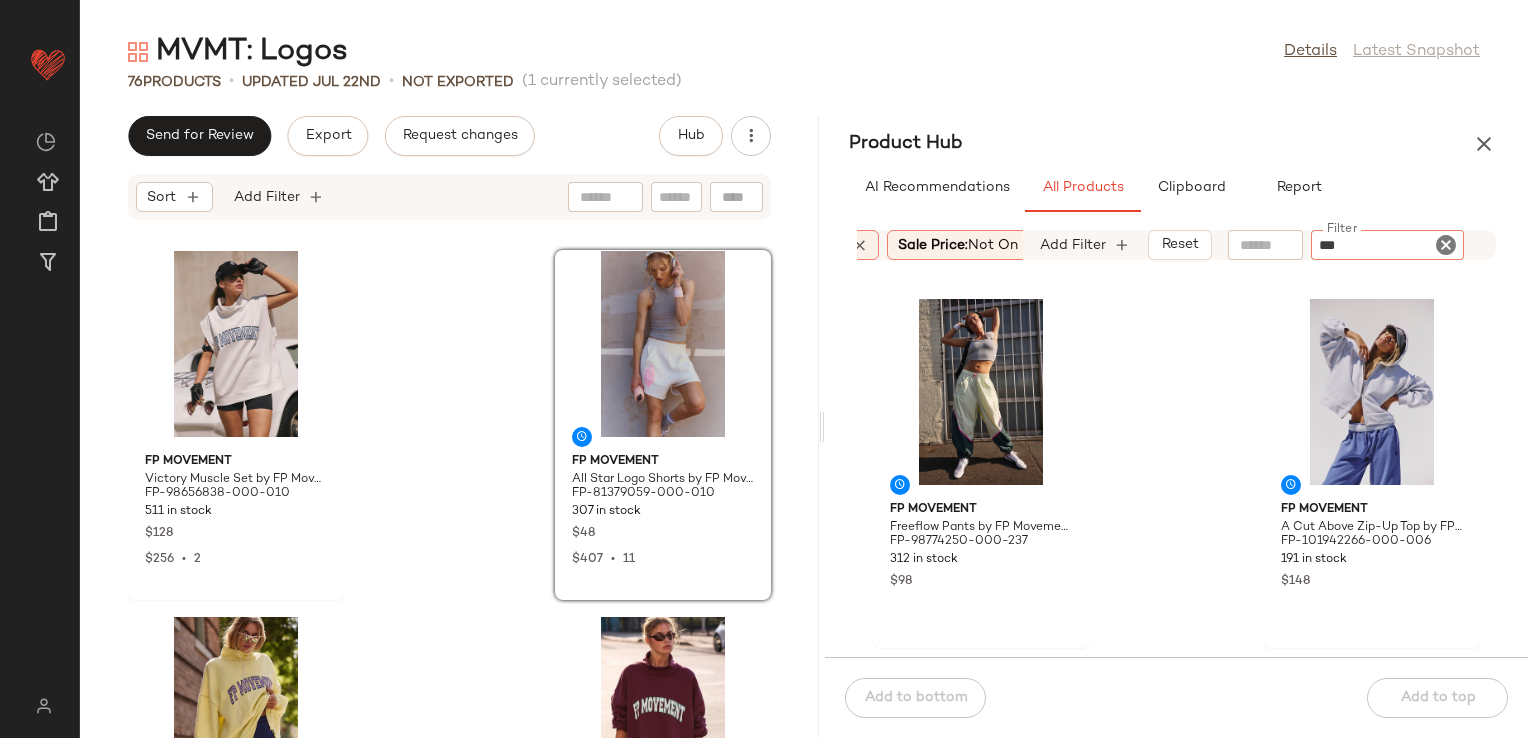 type on "****" 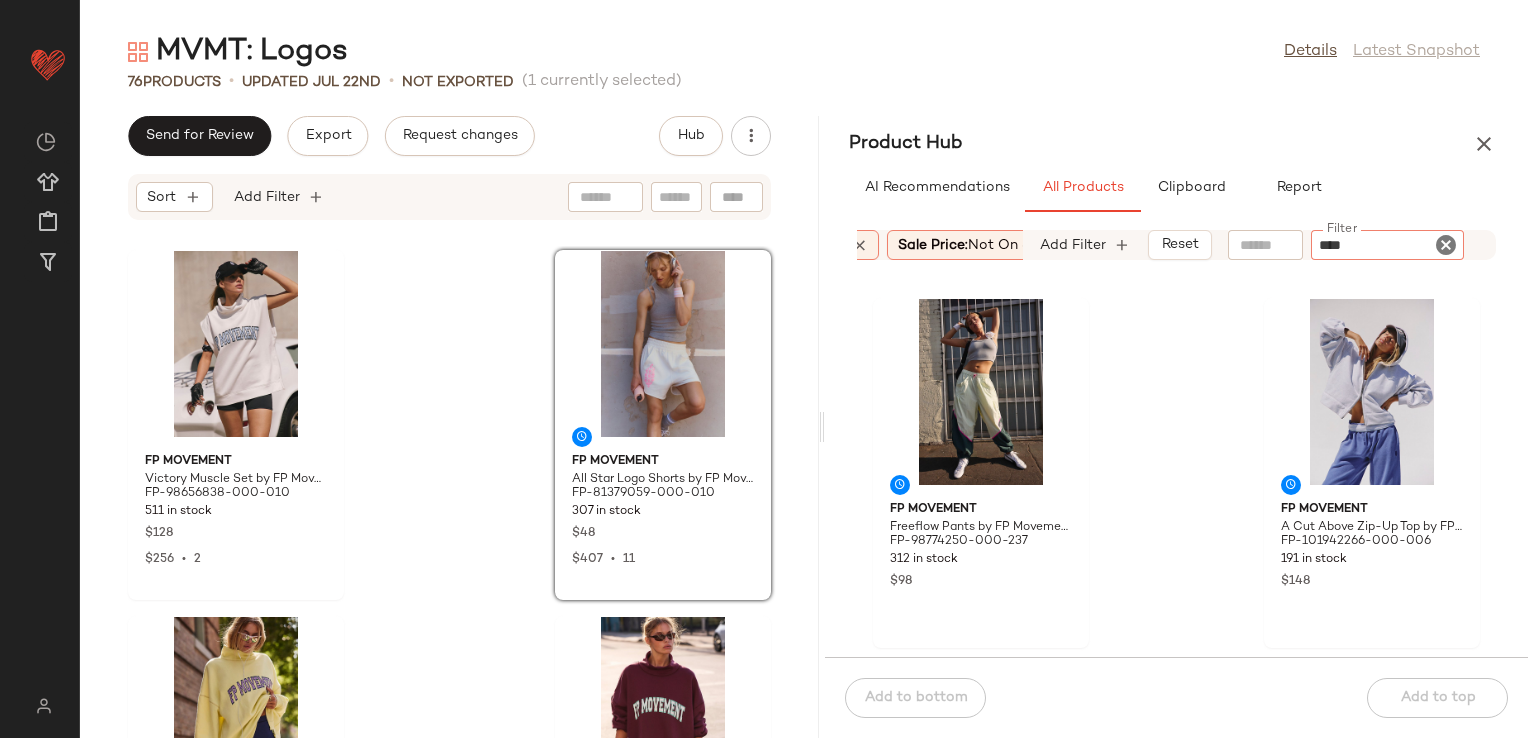 type 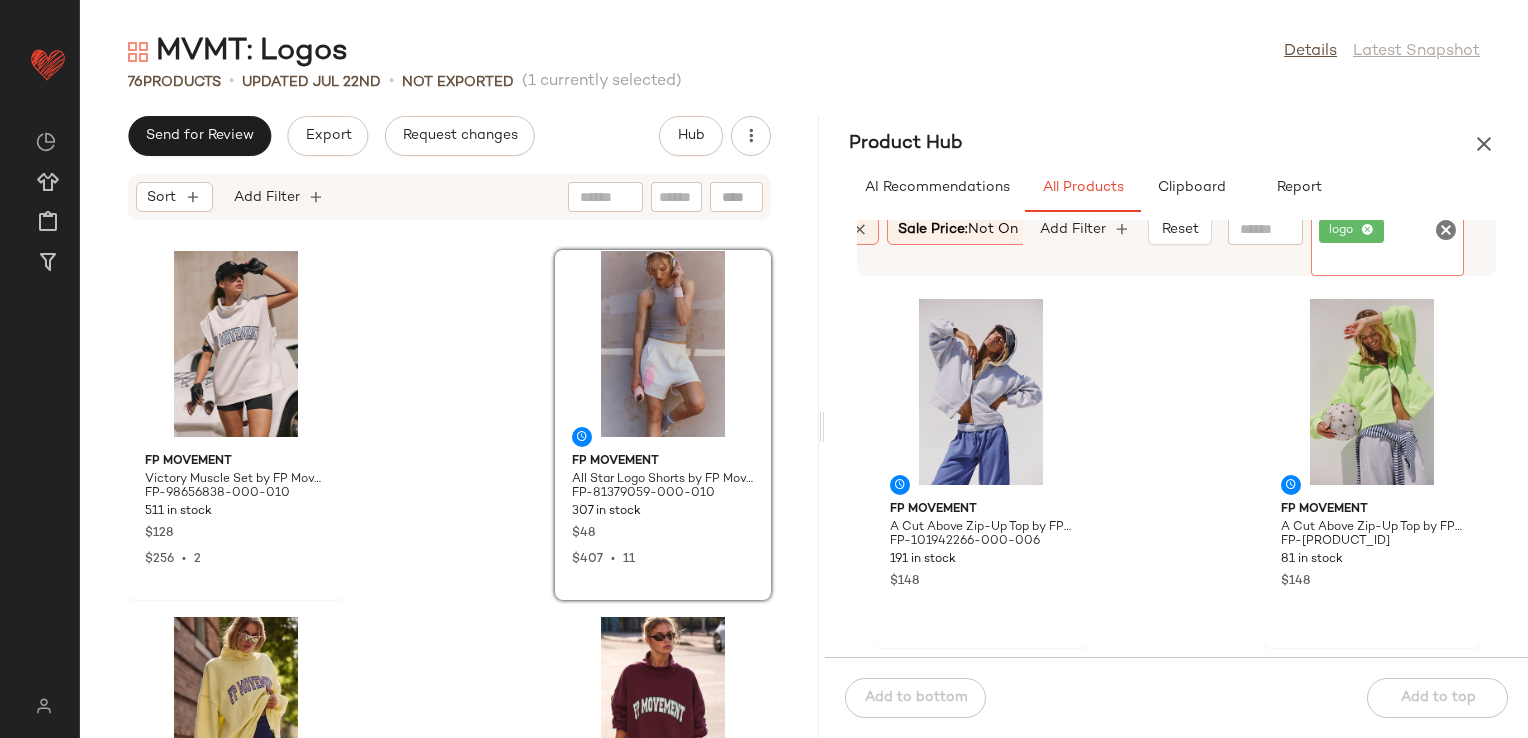click 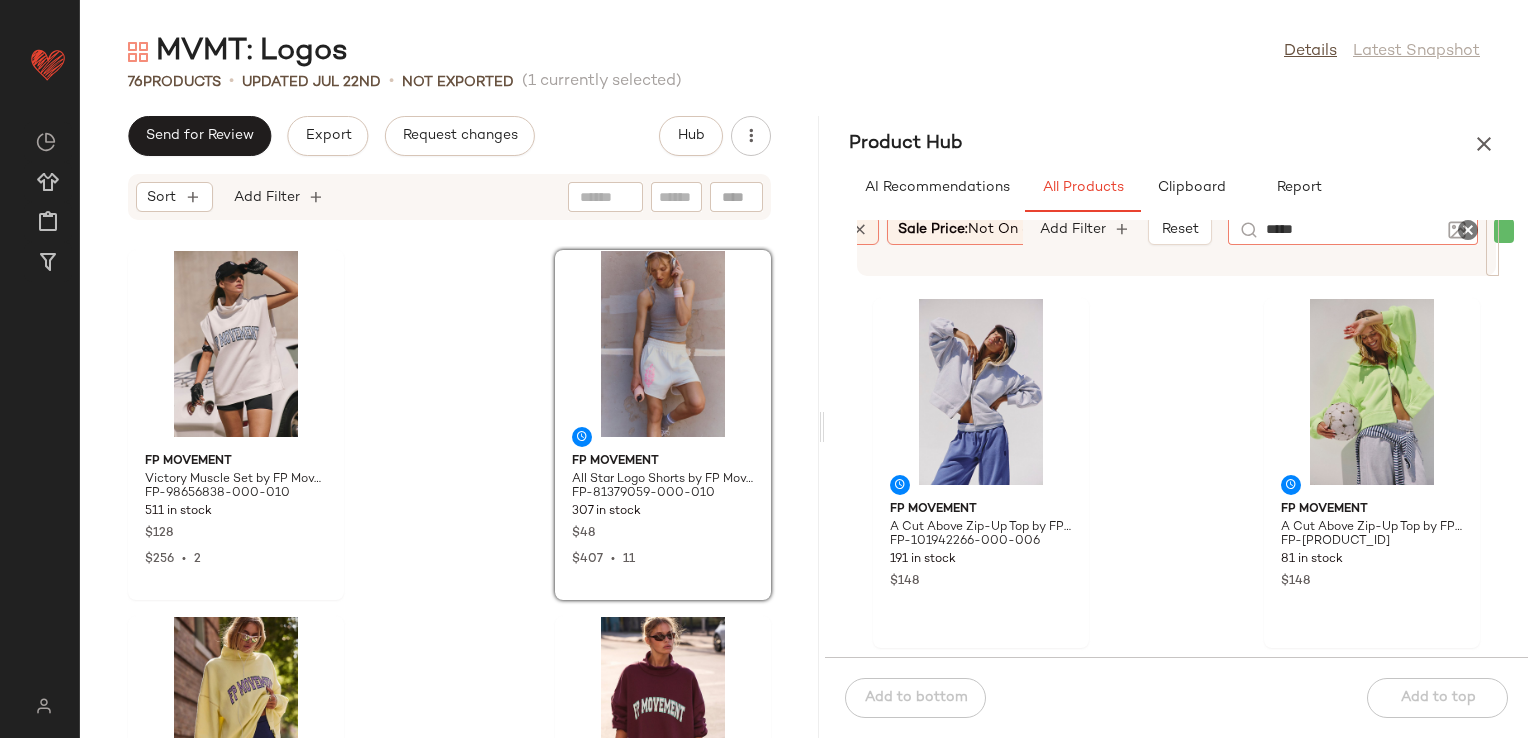 type on "******" 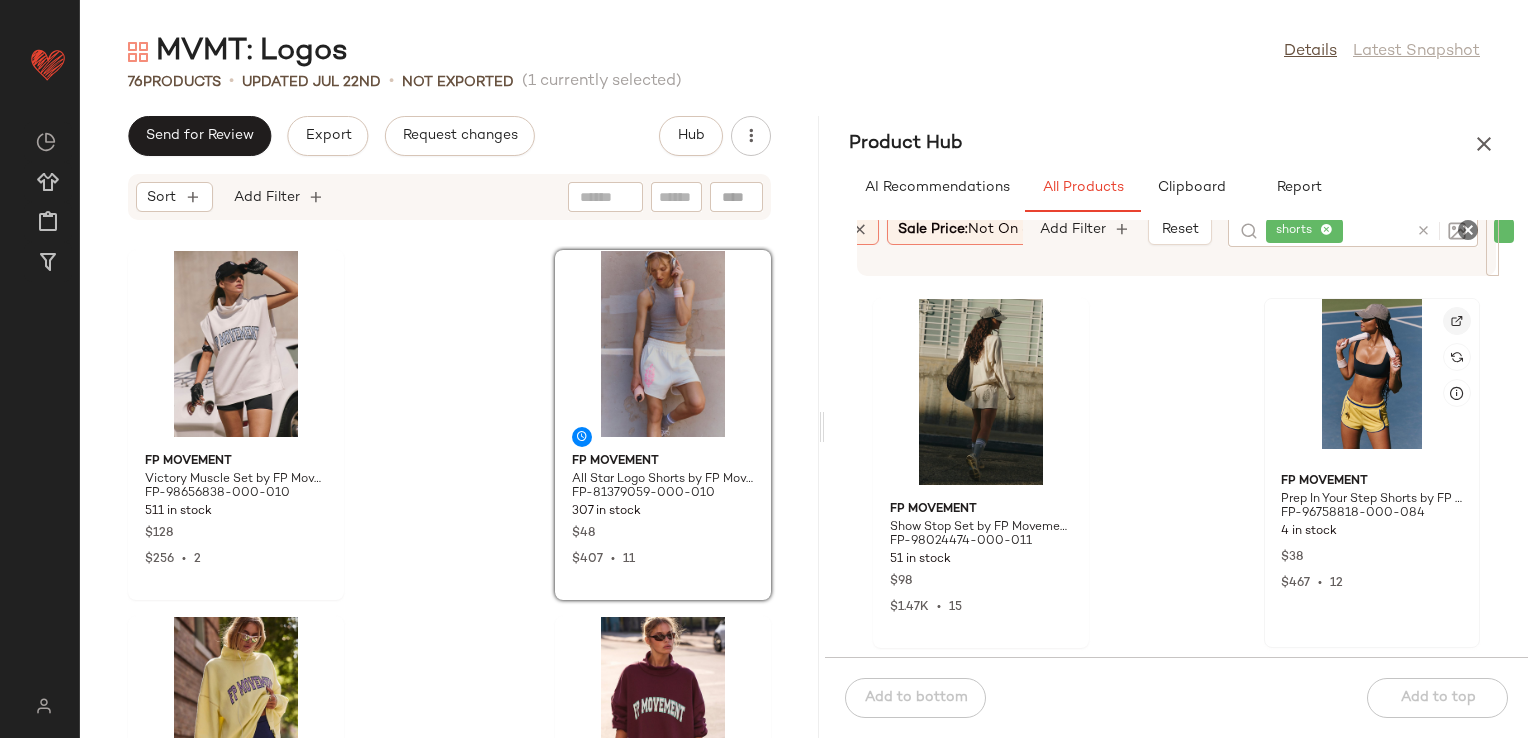 click at bounding box center [1457, 321] 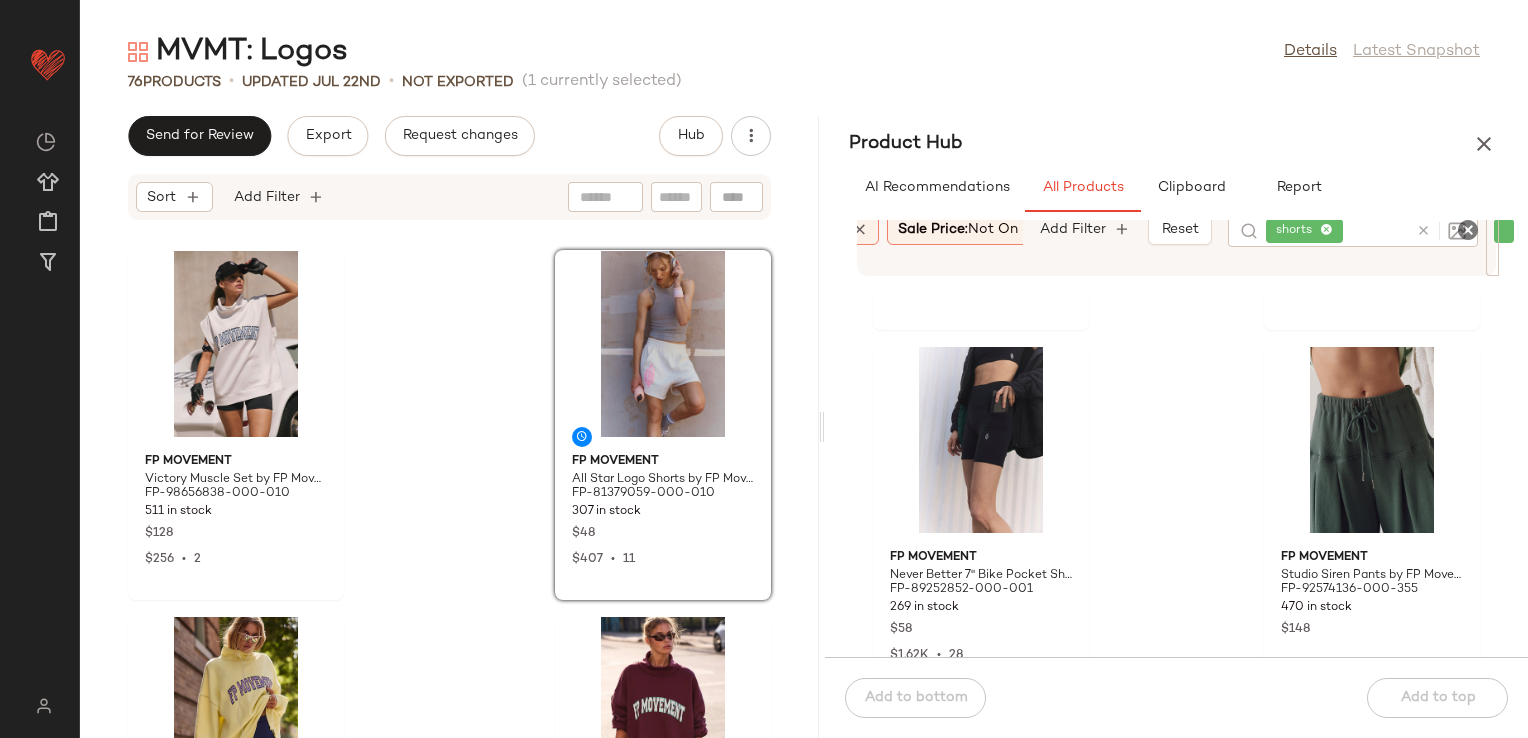 scroll, scrollTop: 5116, scrollLeft: 0, axis: vertical 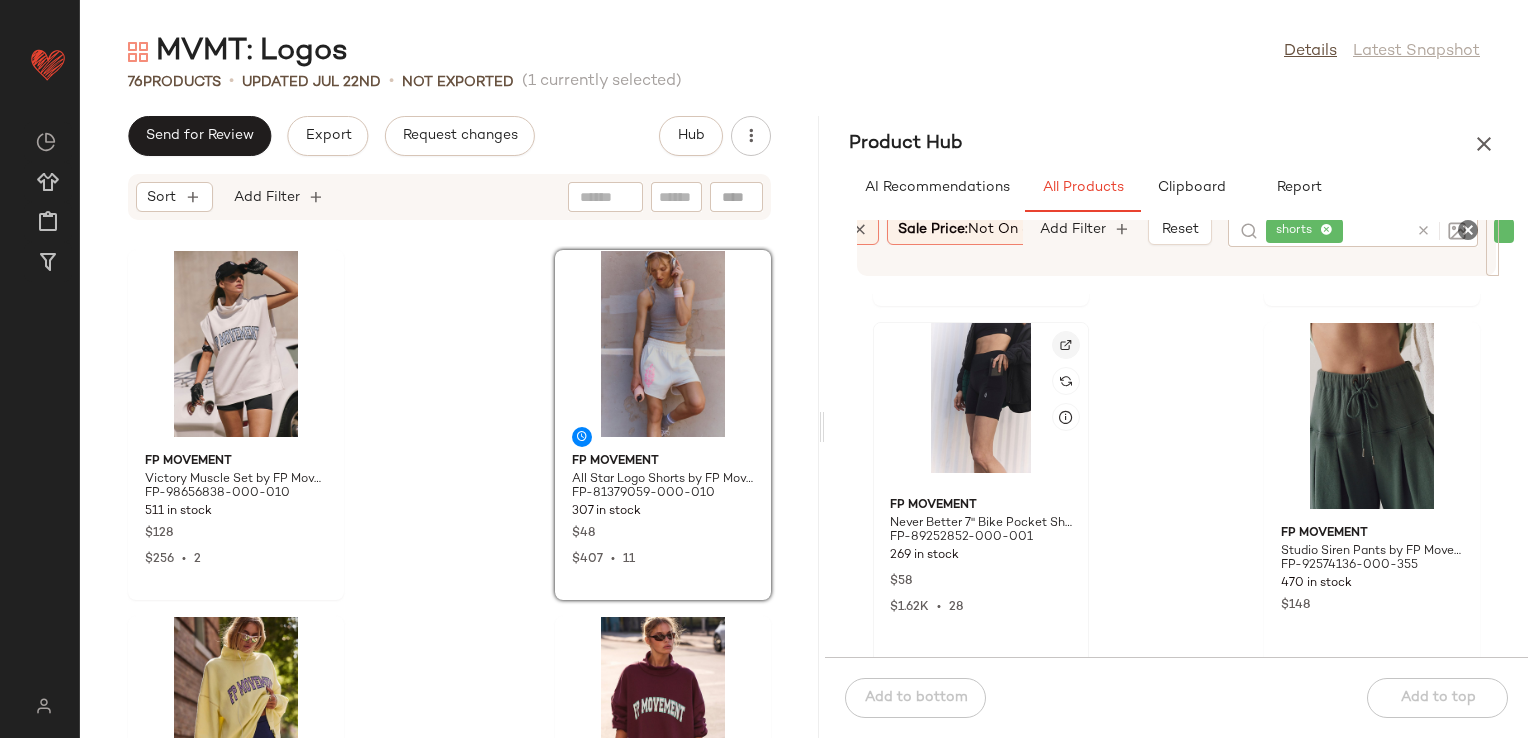 click 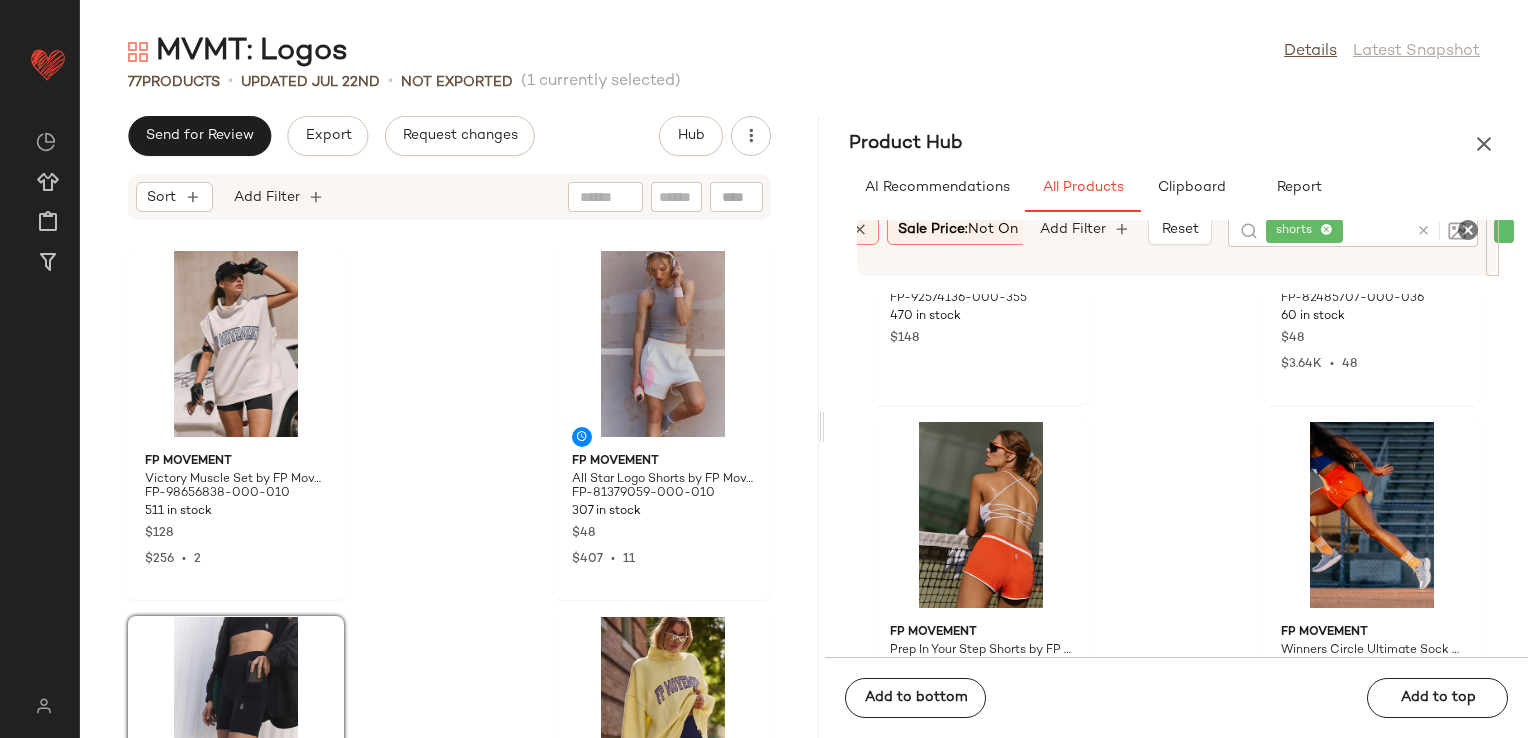 scroll, scrollTop: 5416, scrollLeft: 0, axis: vertical 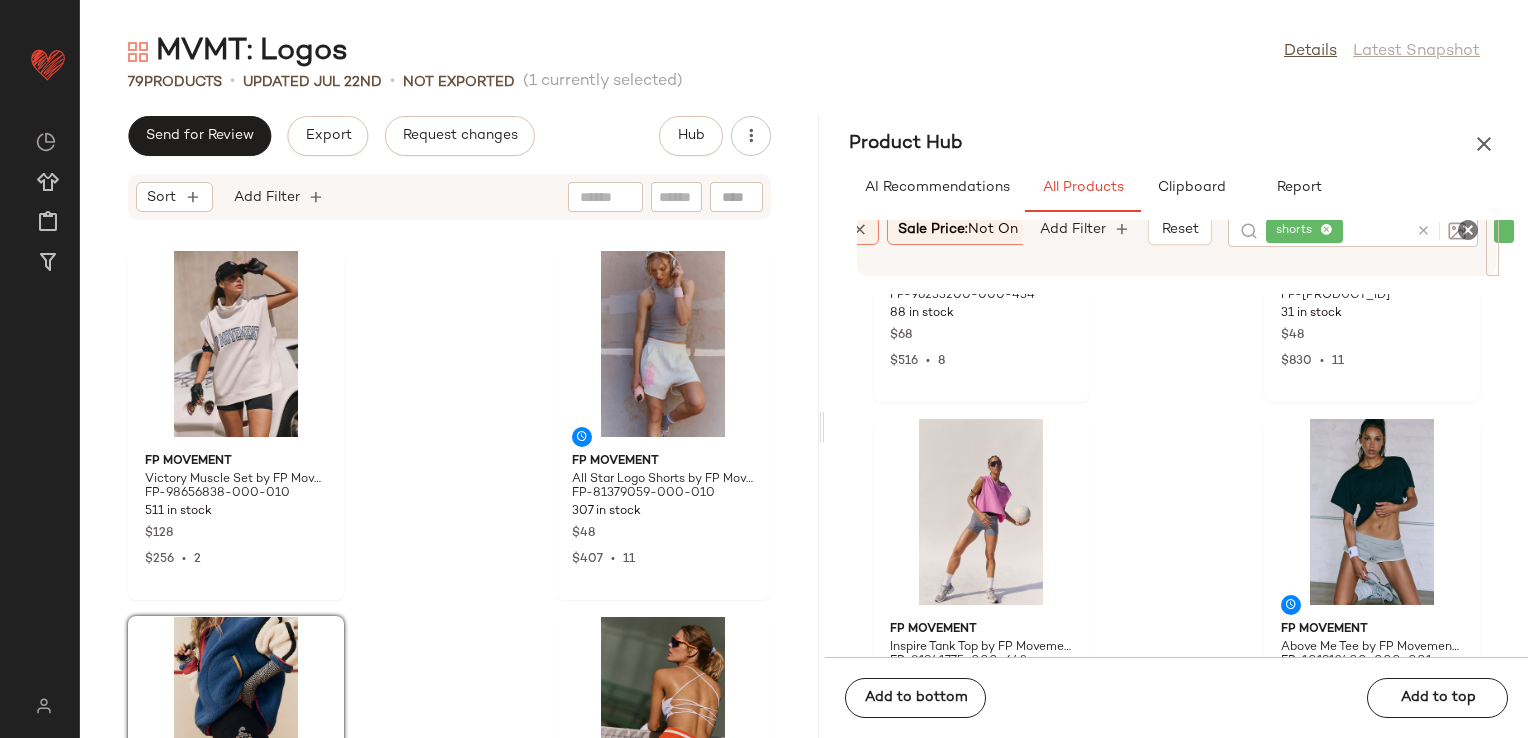 click on "FP Movement Streamline Run Shorts by FP Movement at Free People in Green, Size: XS FP-96233200-000-434 88 in stock $68 $516  •  8 FP Movement Carpe Diem Logo Shorts by FP Movement at Free People in Black, Size: XS FP-98769045-000-001 31 in stock $48 $830  •  11 FP Movement Inspire Tank Top by FP Movement at Free People in Pink, Size: L FP-81941775-000-643 45 in stock $28 $4.35K  •  115 FP Movement Above Me Tee by FP Movement at Free People in Black, Size: XS FP-101912400-000-001 208 in stock $40 $920  •  23 FP Movement Lights Out Shorts by FP Movement at Free People in Blue, Size: S FP-101137271-000-040 189 in stock $58 $2.84K  •  45 FP Movement Never Better Ringer Logo Sports Bra by FP Movement at Free People in White, Size: XS FP-91540567-000-010 461 in stock $58 $464  •  8 FP Movement Prep In Your Step Shorts by FP Movement at Free People in Black, Size: XL FP-96758818-000-001 1243 in stock $38 $467  •  12 FP Movement Never Better Twist Crop by FP Movement at Free People in Black, Size: XS 31" 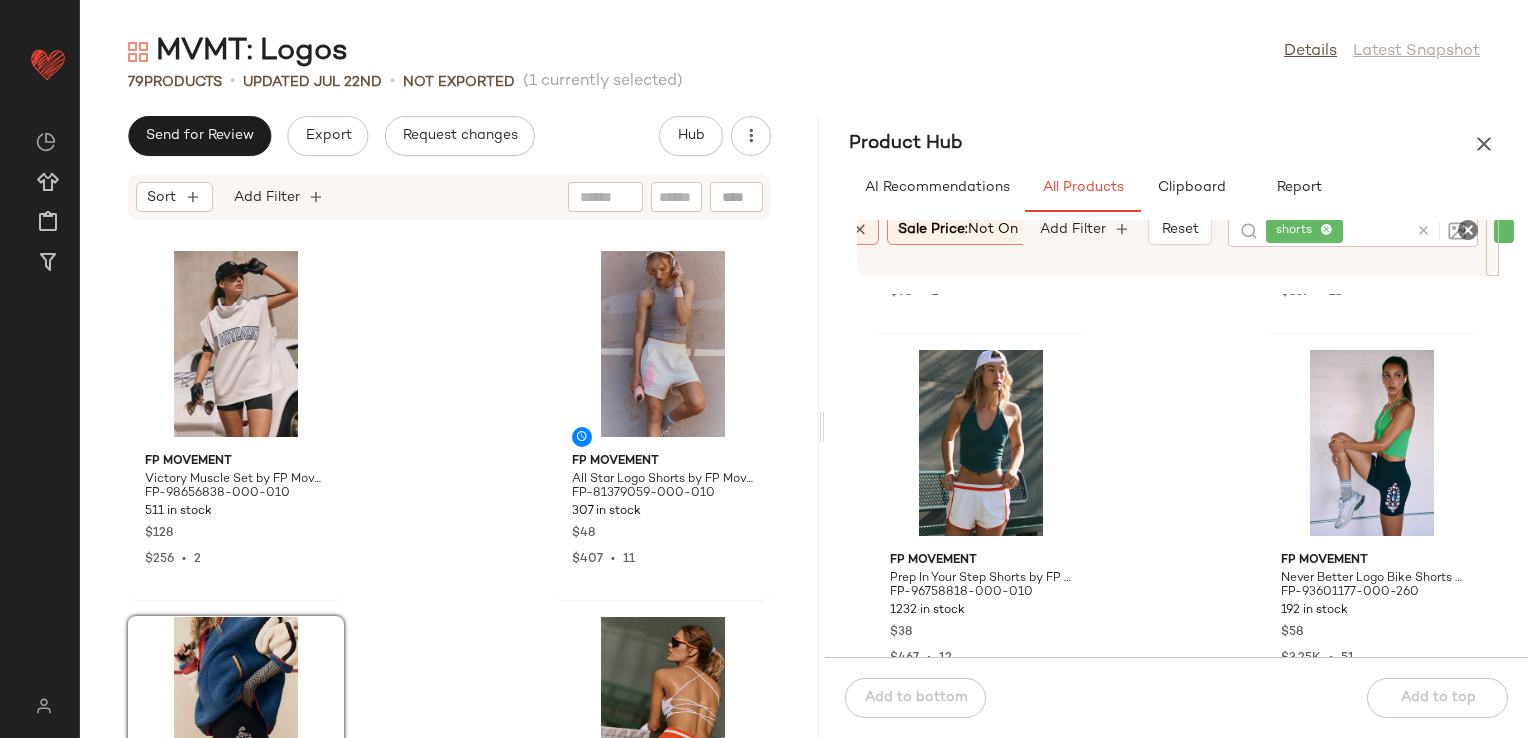 scroll, scrollTop: 9516, scrollLeft: 0, axis: vertical 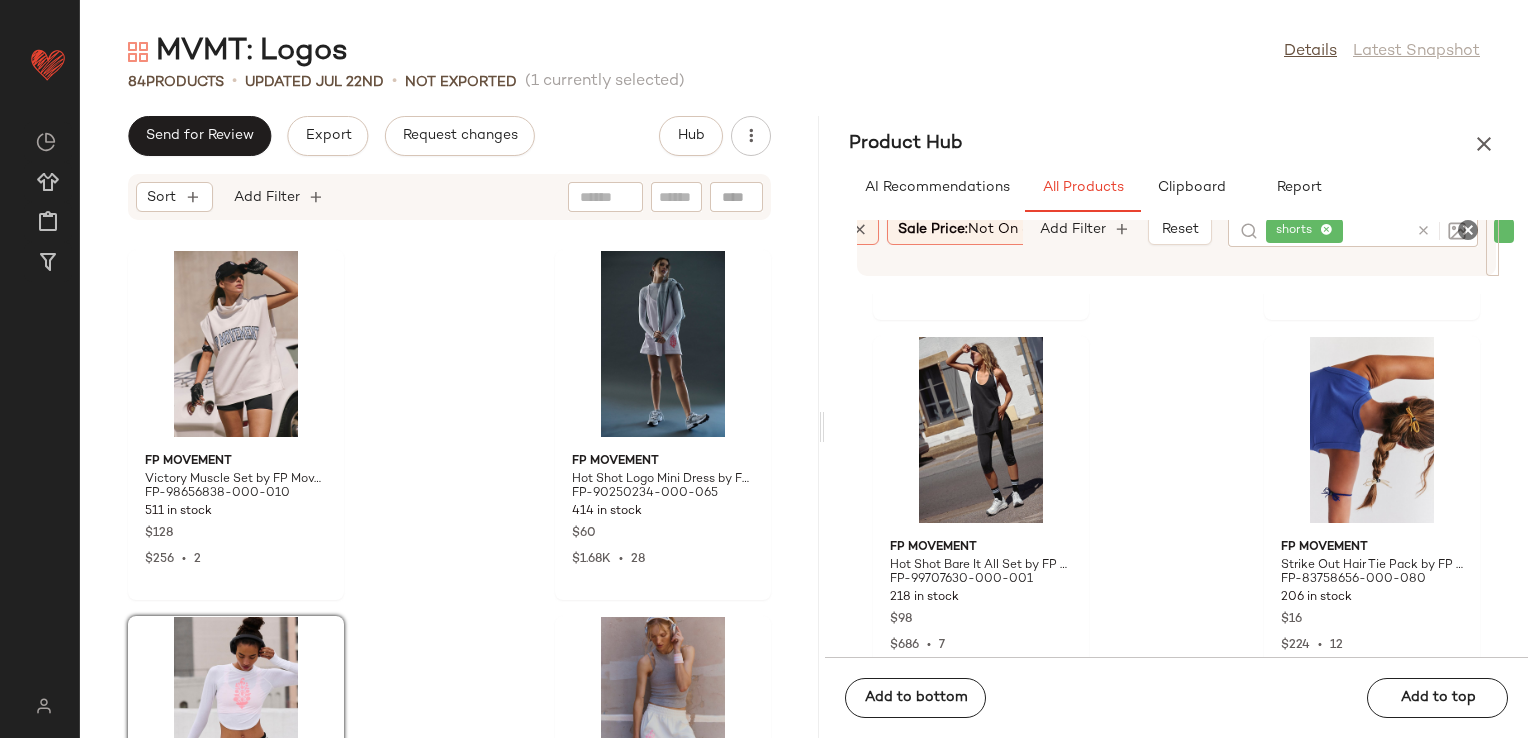 click at bounding box center (1437, 231) 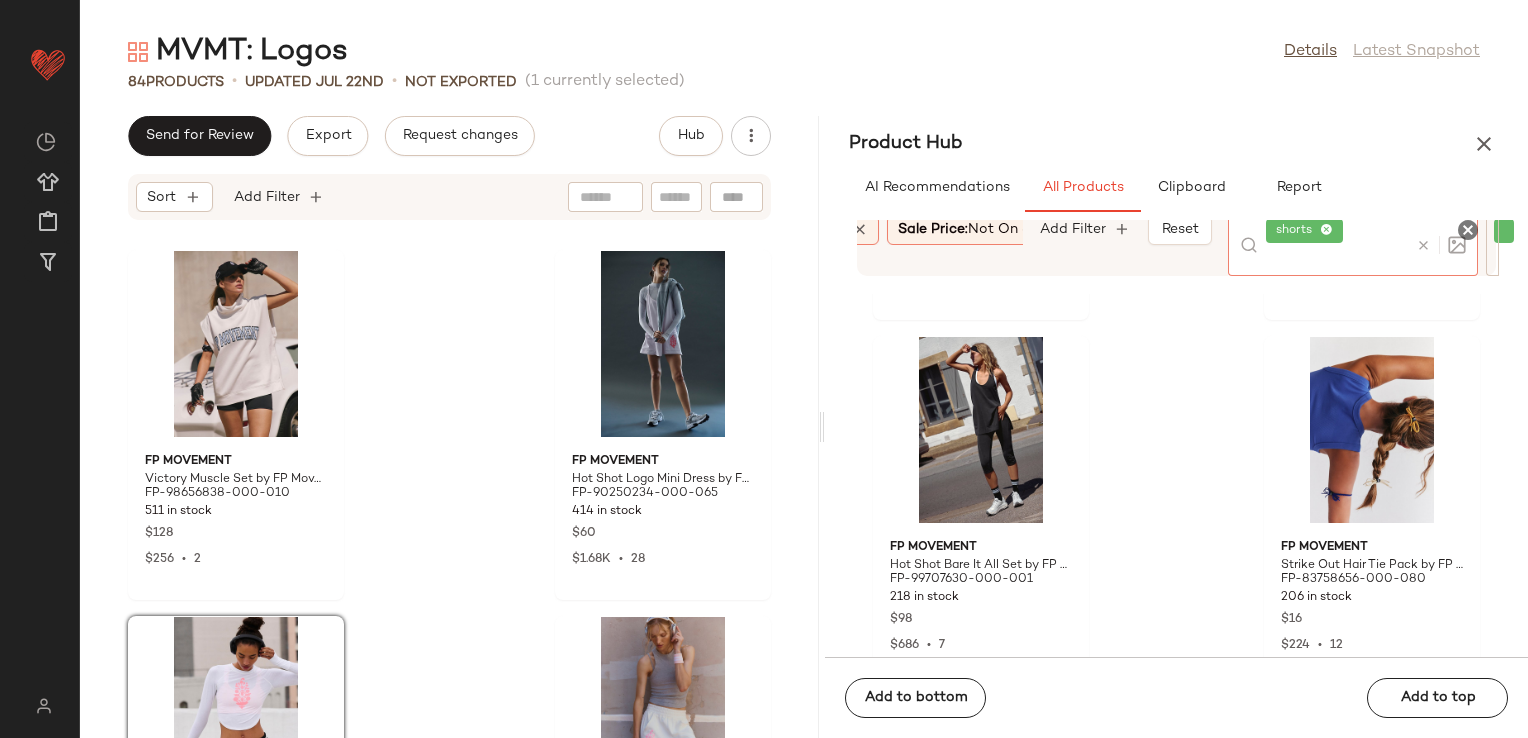 click at bounding box center (1423, 245) 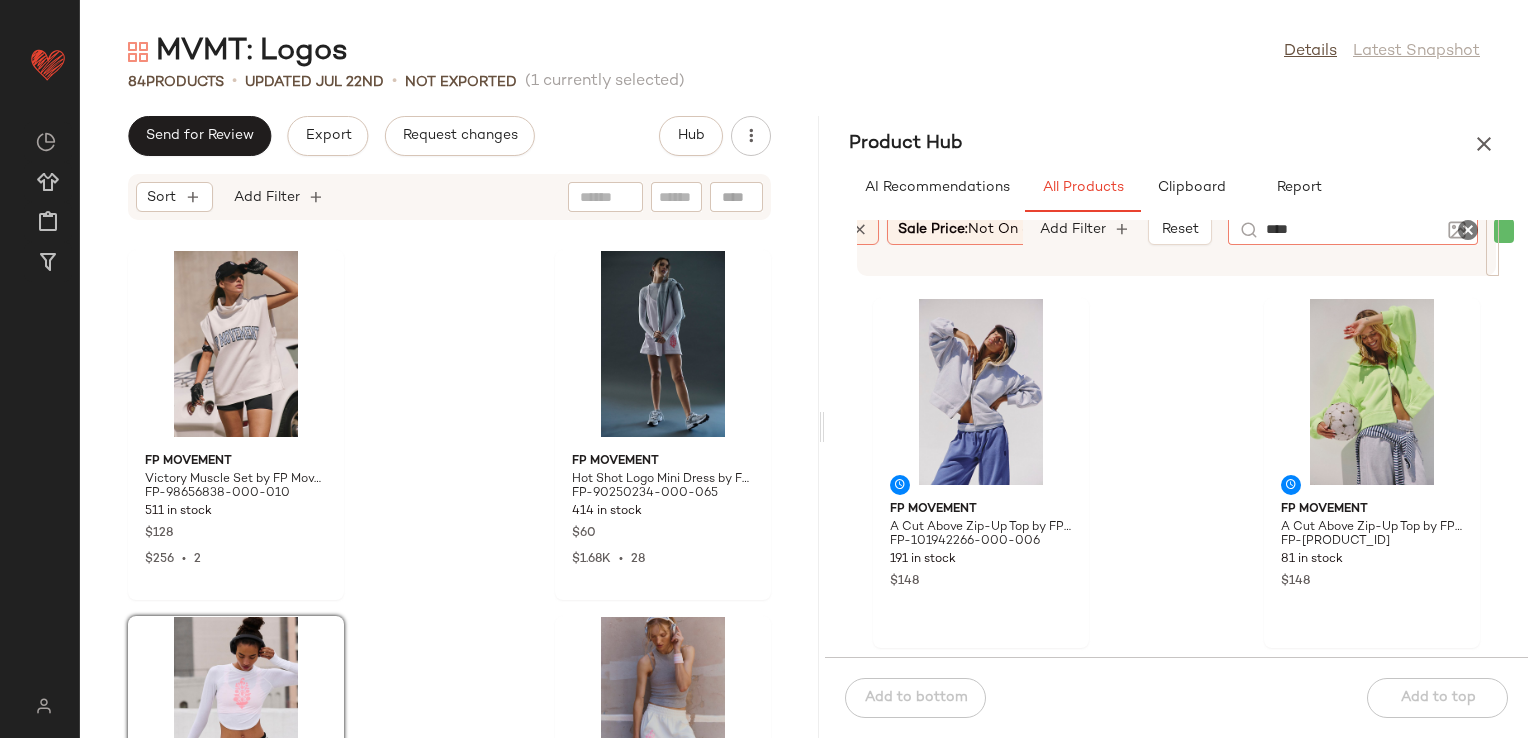 type on "*****" 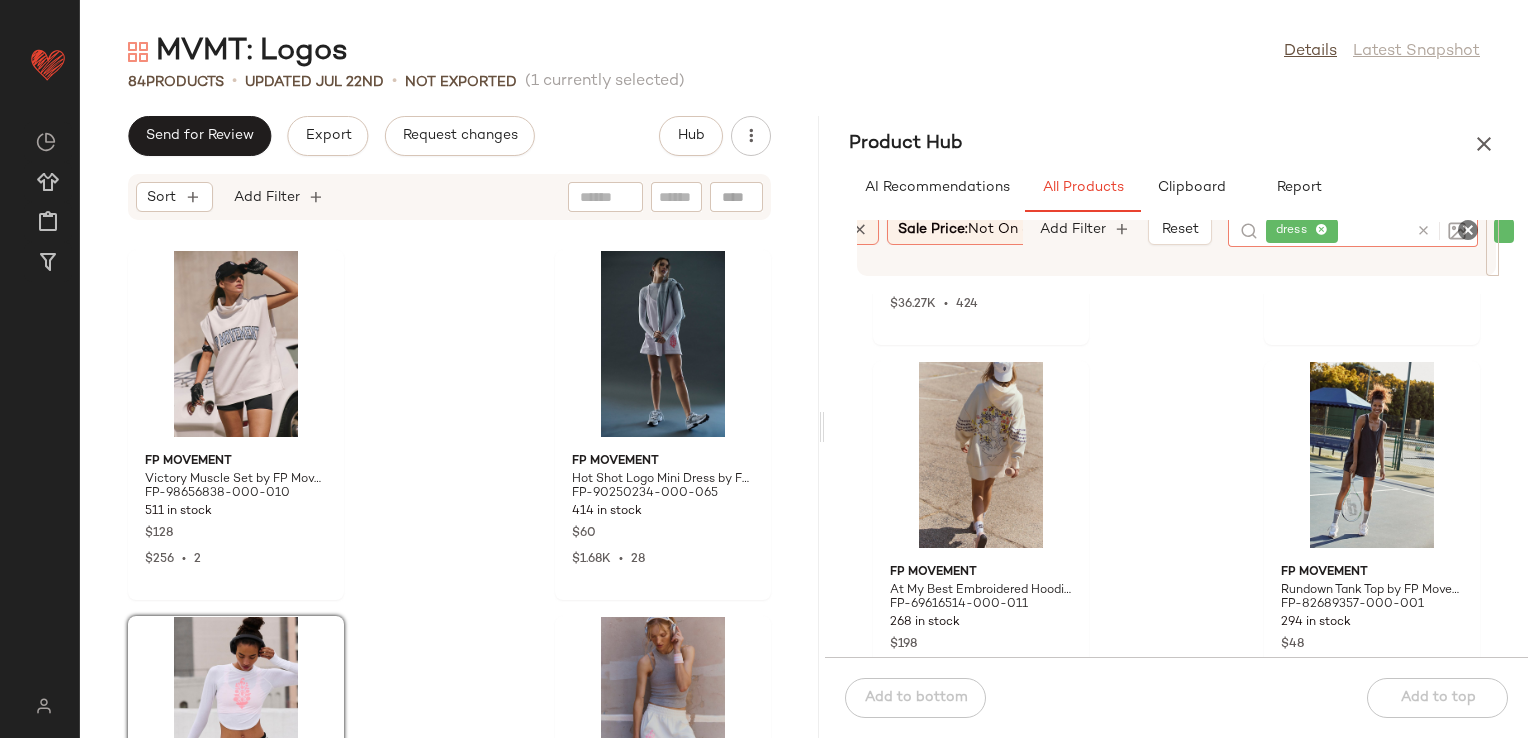 scroll, scrollTop: 1816, scrollLeft: 0, axis: vertical 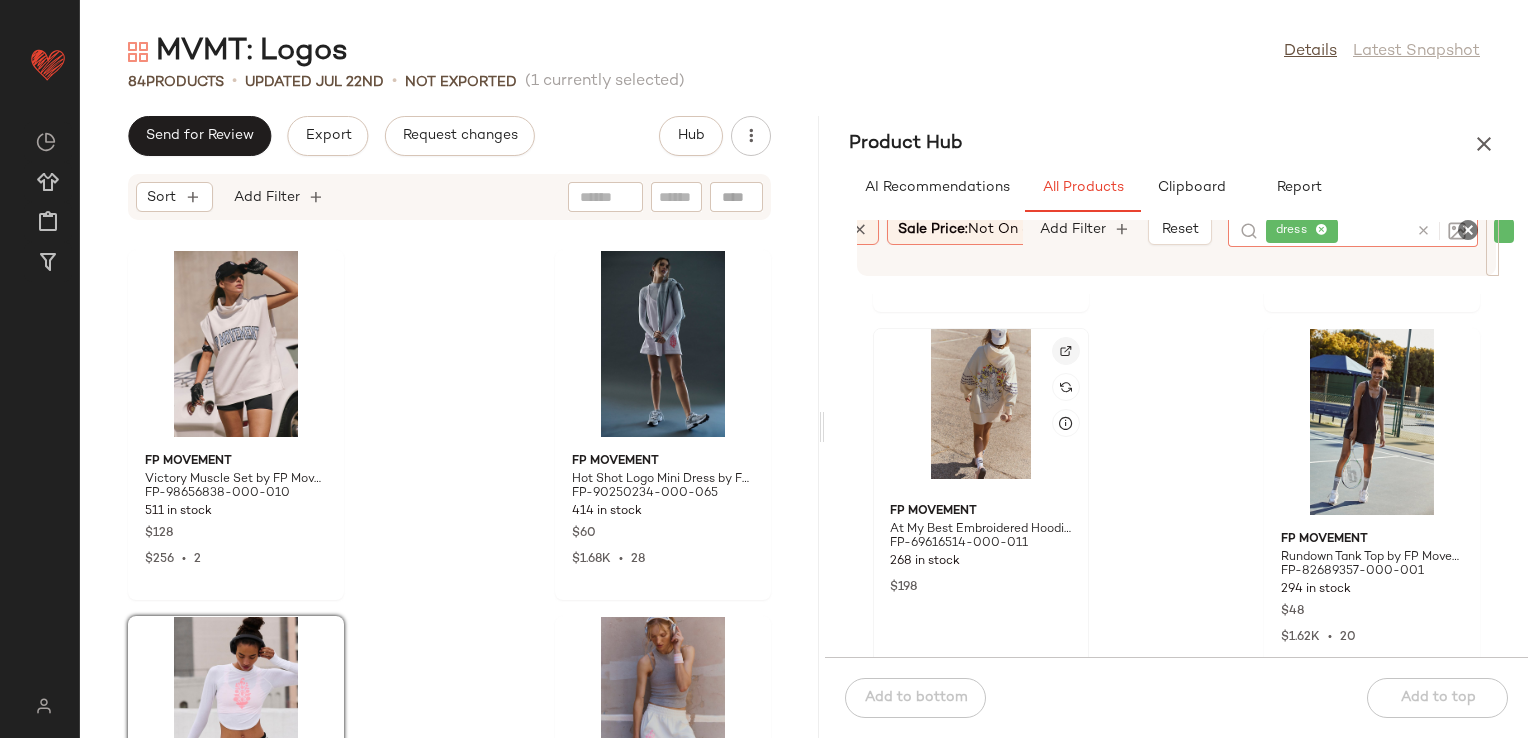 click 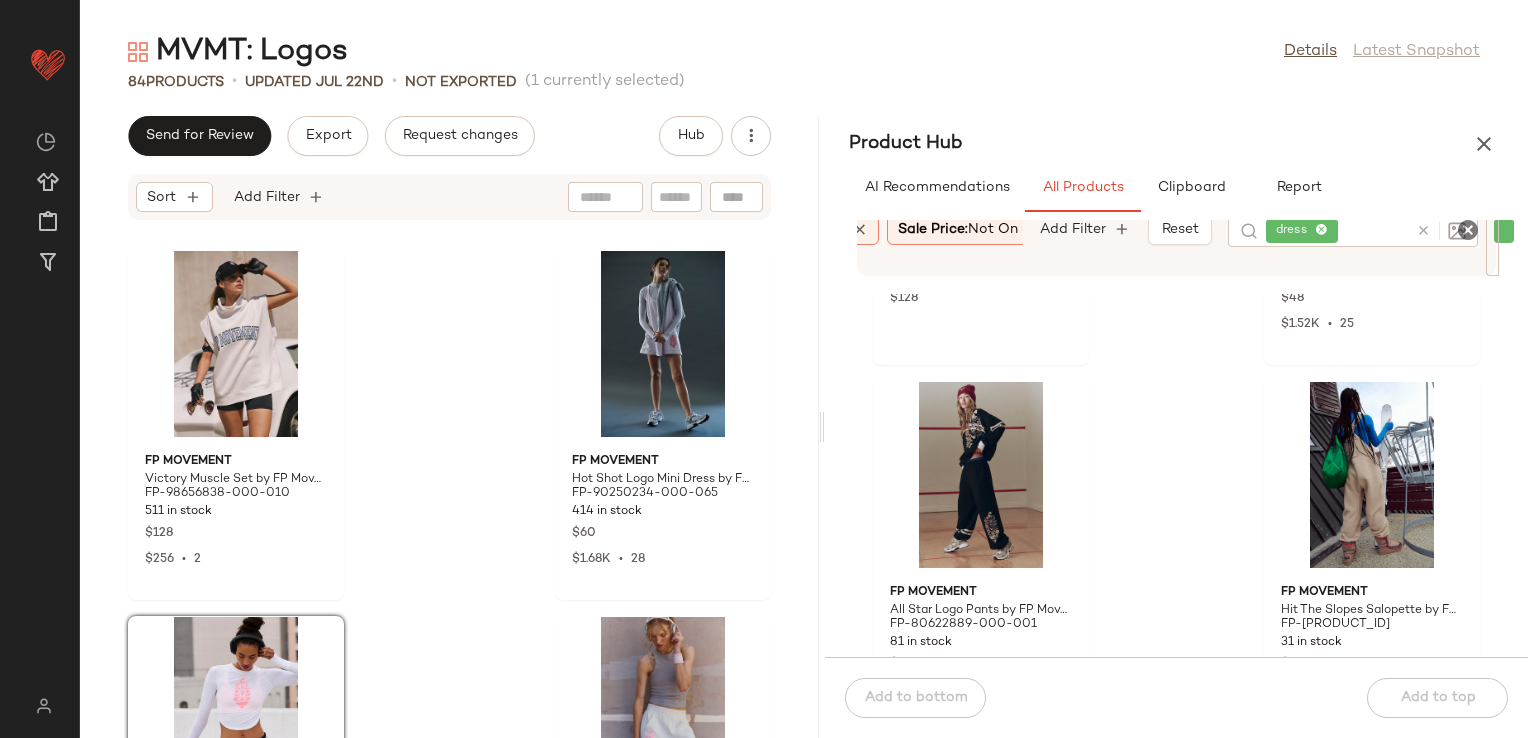 scroll, scrollTop: 8816, scrollLeft: 0, axis: vertical 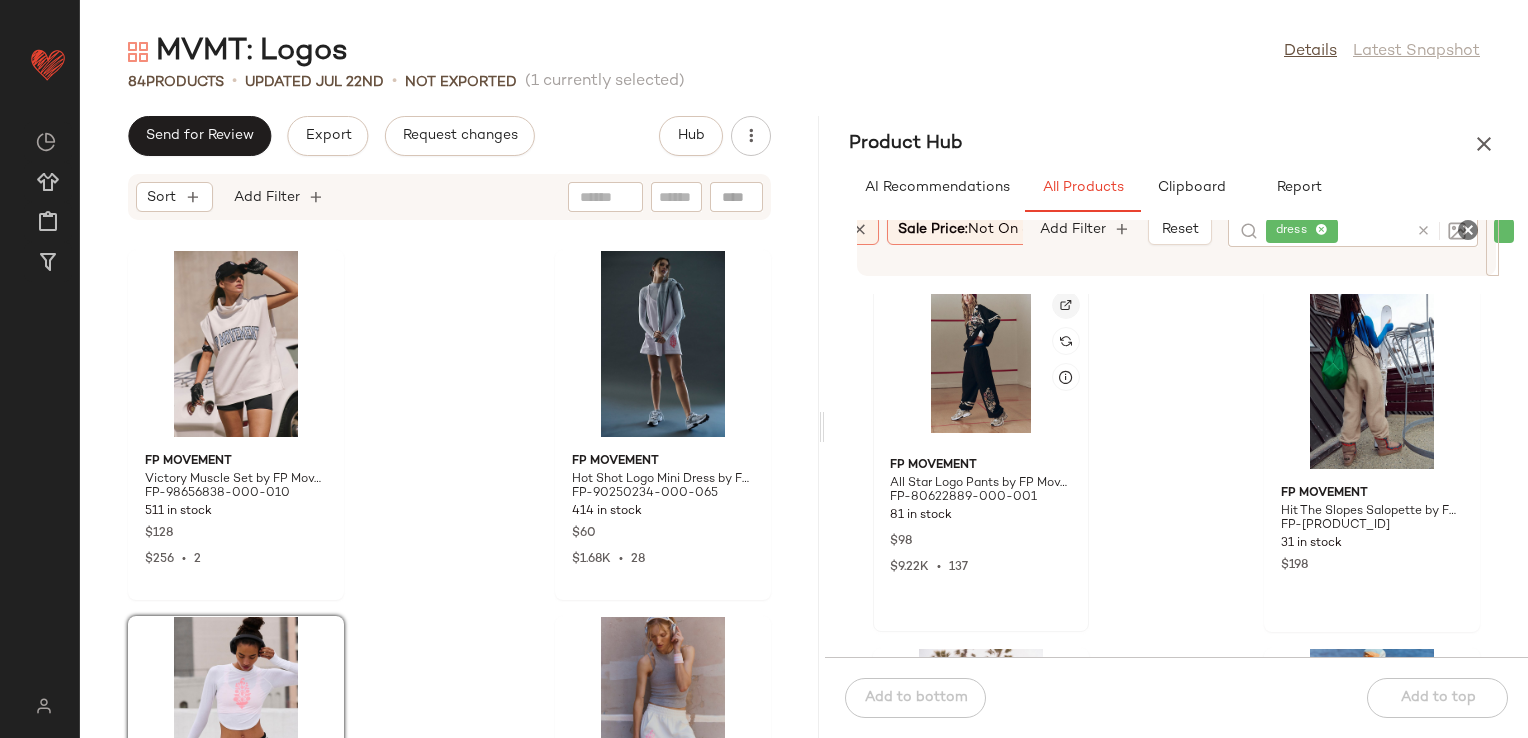 click at bounding box center [1066, 305] 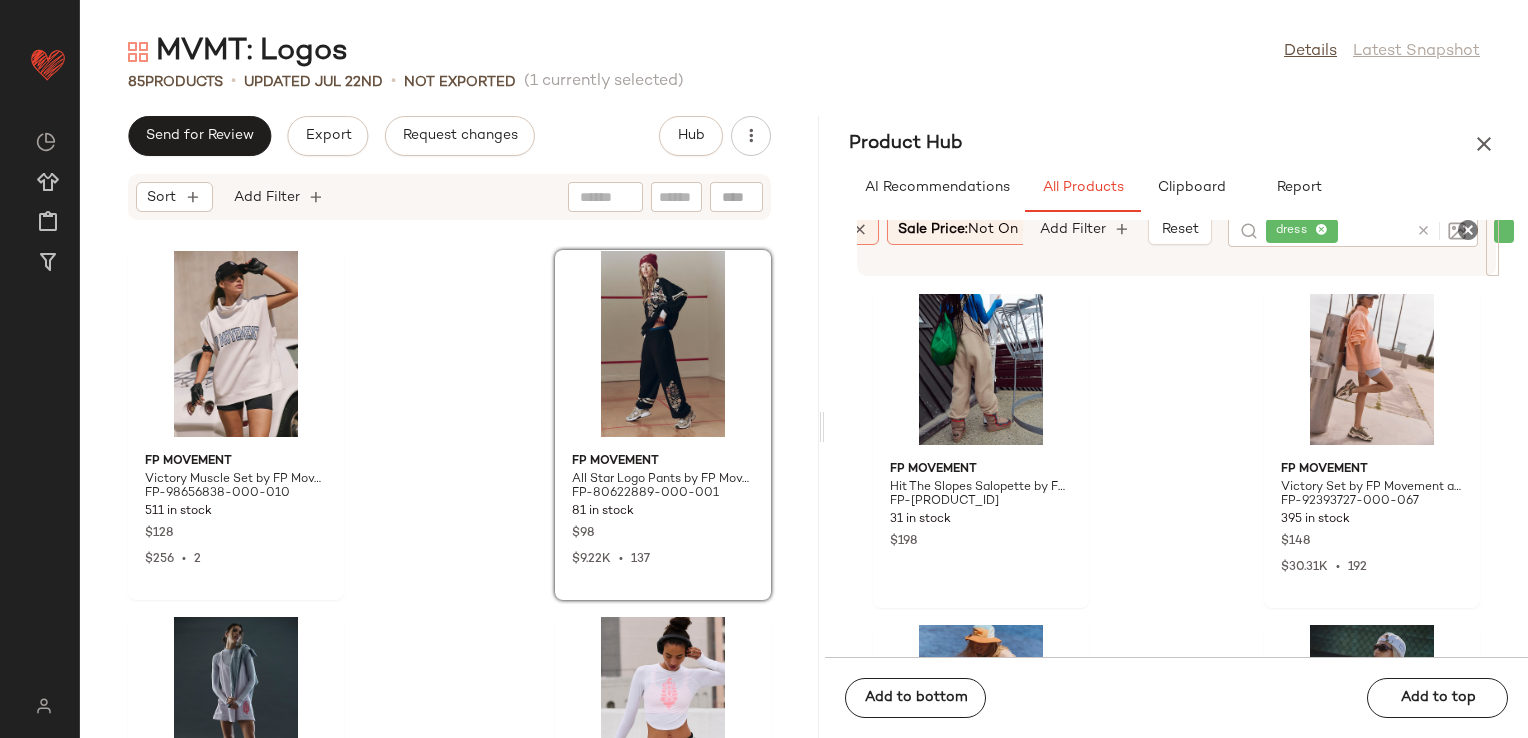 scroll, scrollTop: 8816, scrollLeft: 0, axis: vertical 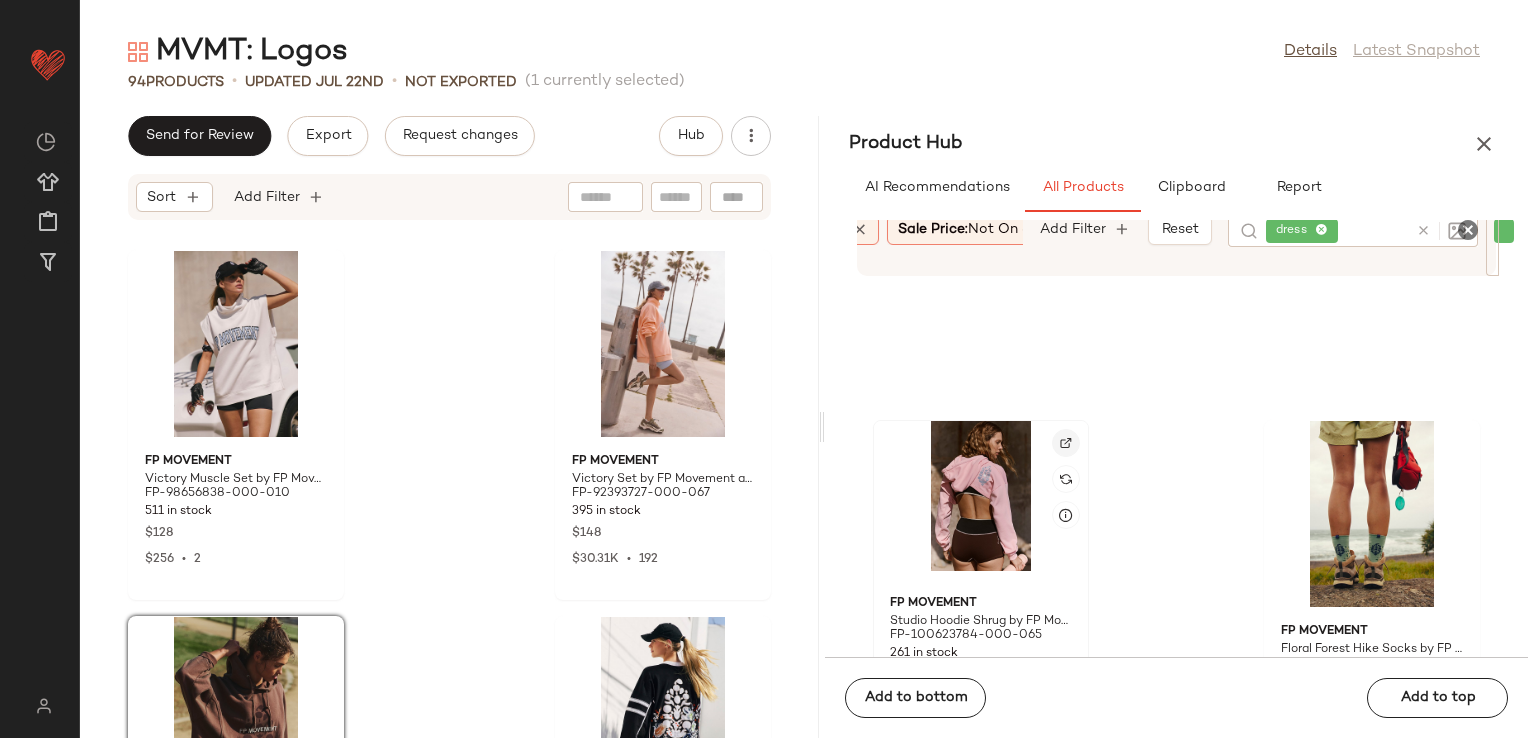 click 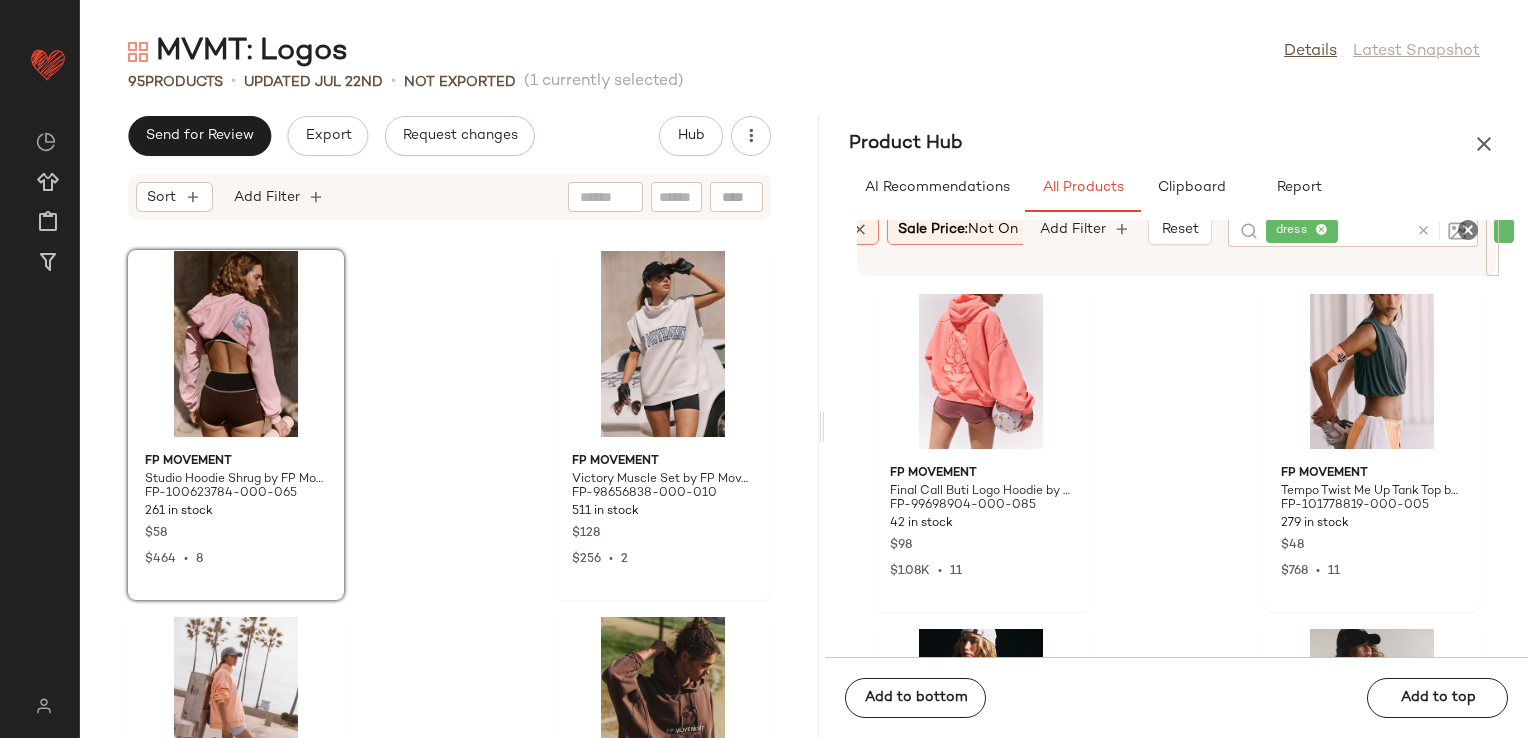 scroll, scrollTop: 25316, scrollLeft: 0, axis: vertical 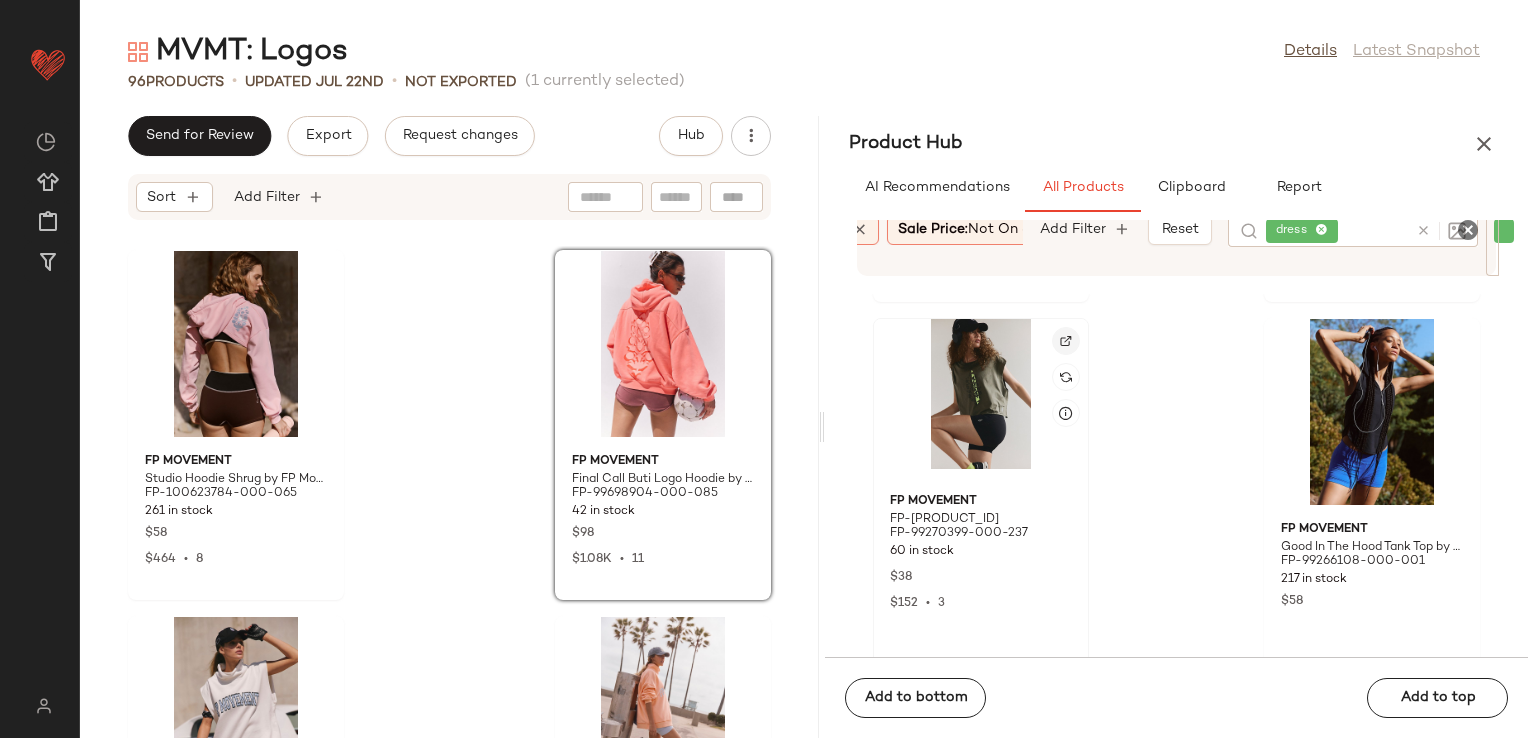 click 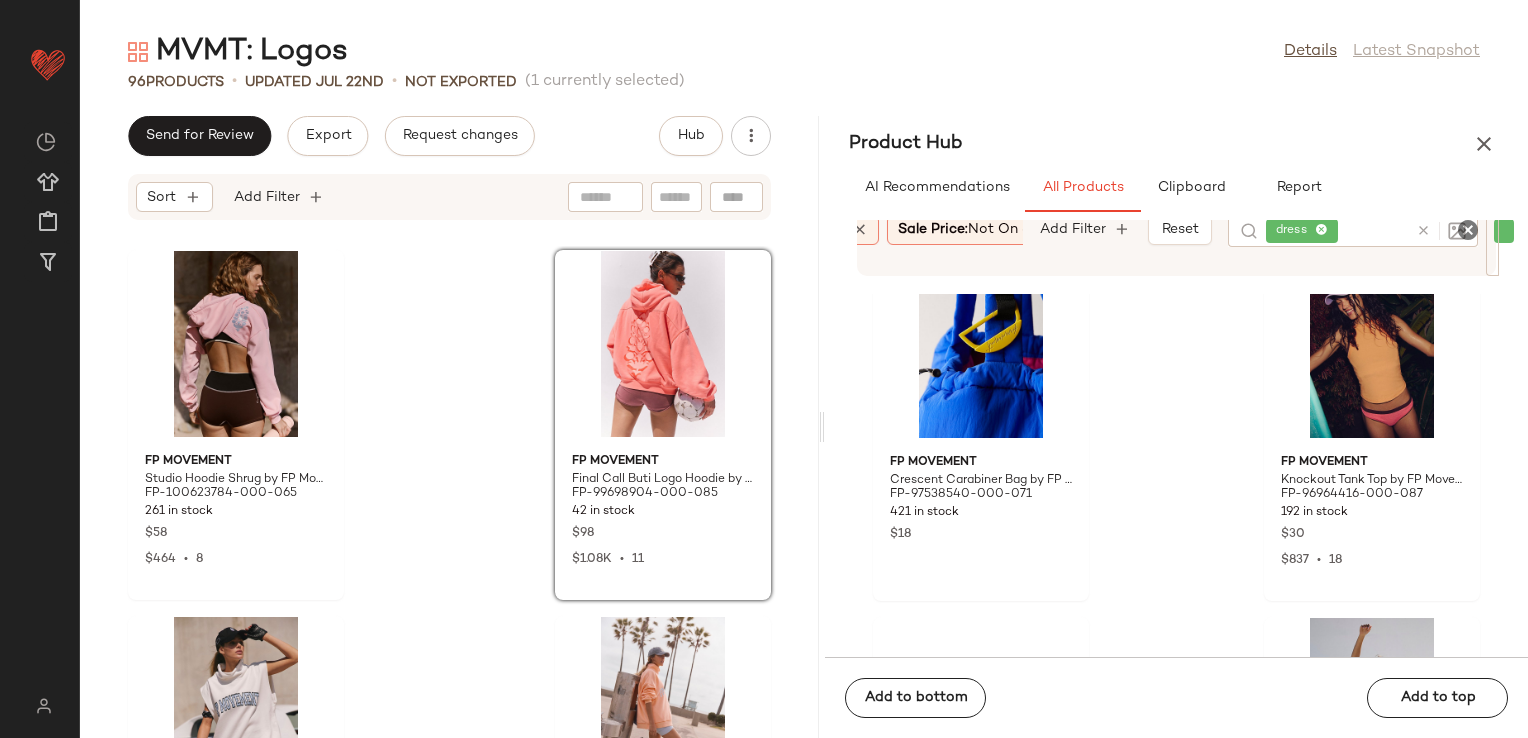 scroll, scrollTop: 26416, scrollLeft: 0, axis: vertical 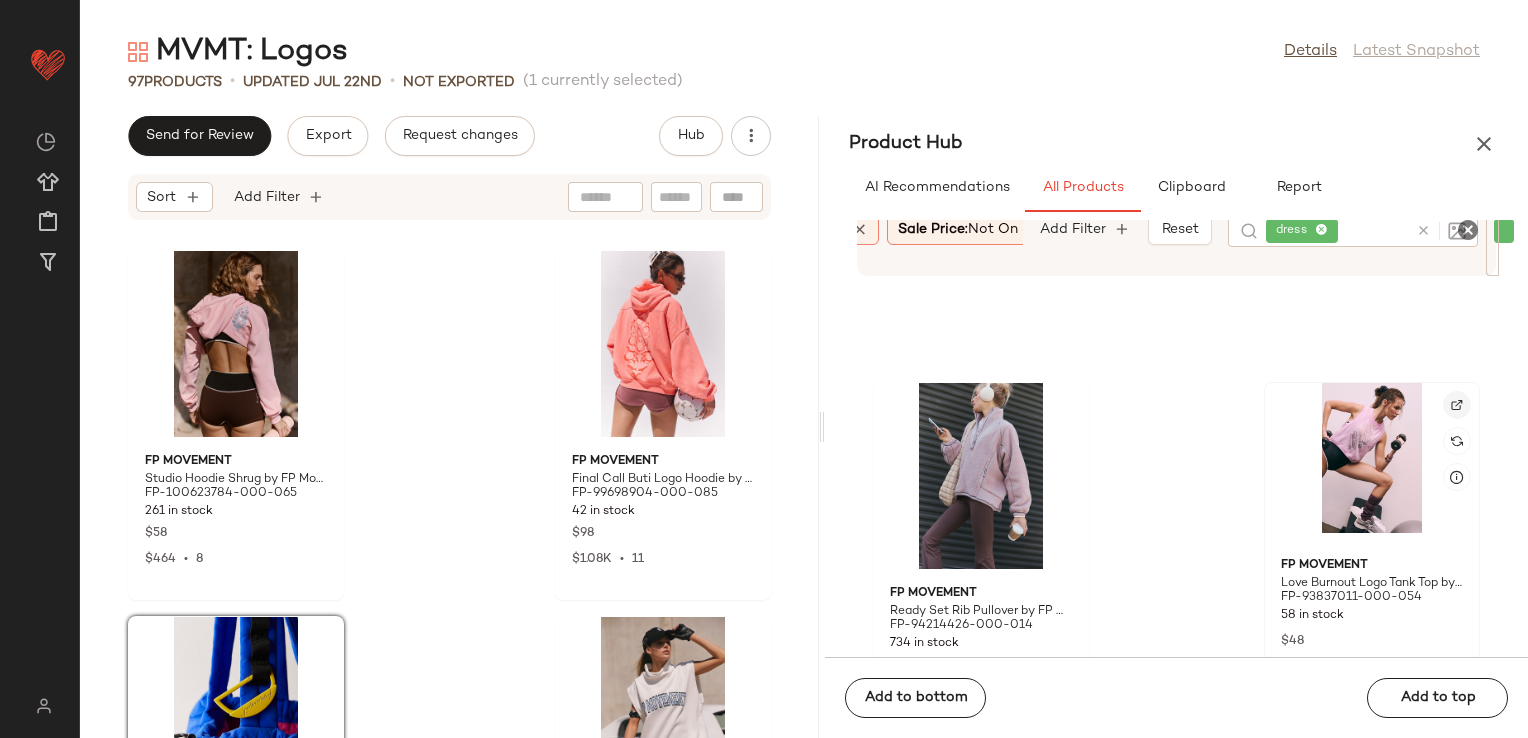 click 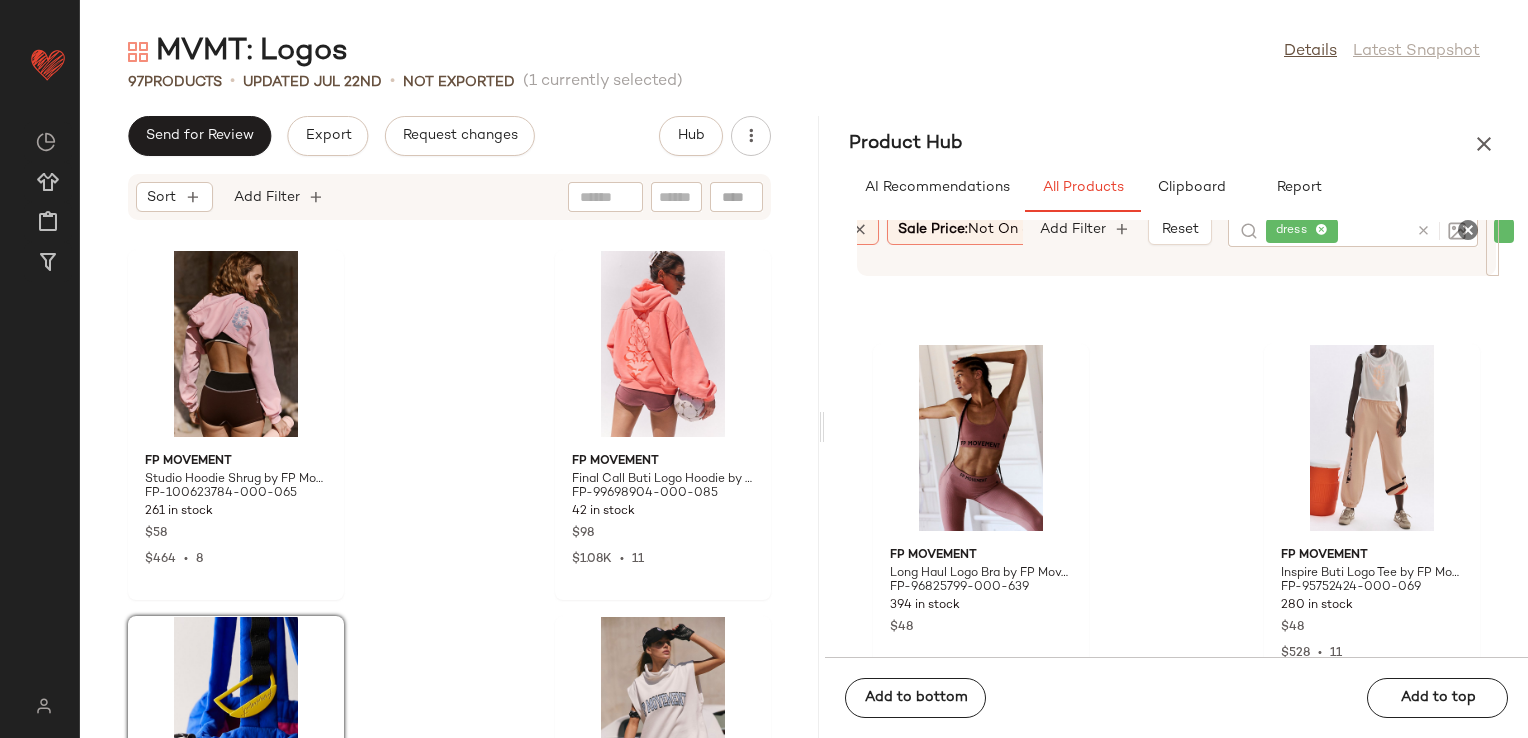 scroll, scrollTop: 27416, scrollLeft: 0, axis: vertical 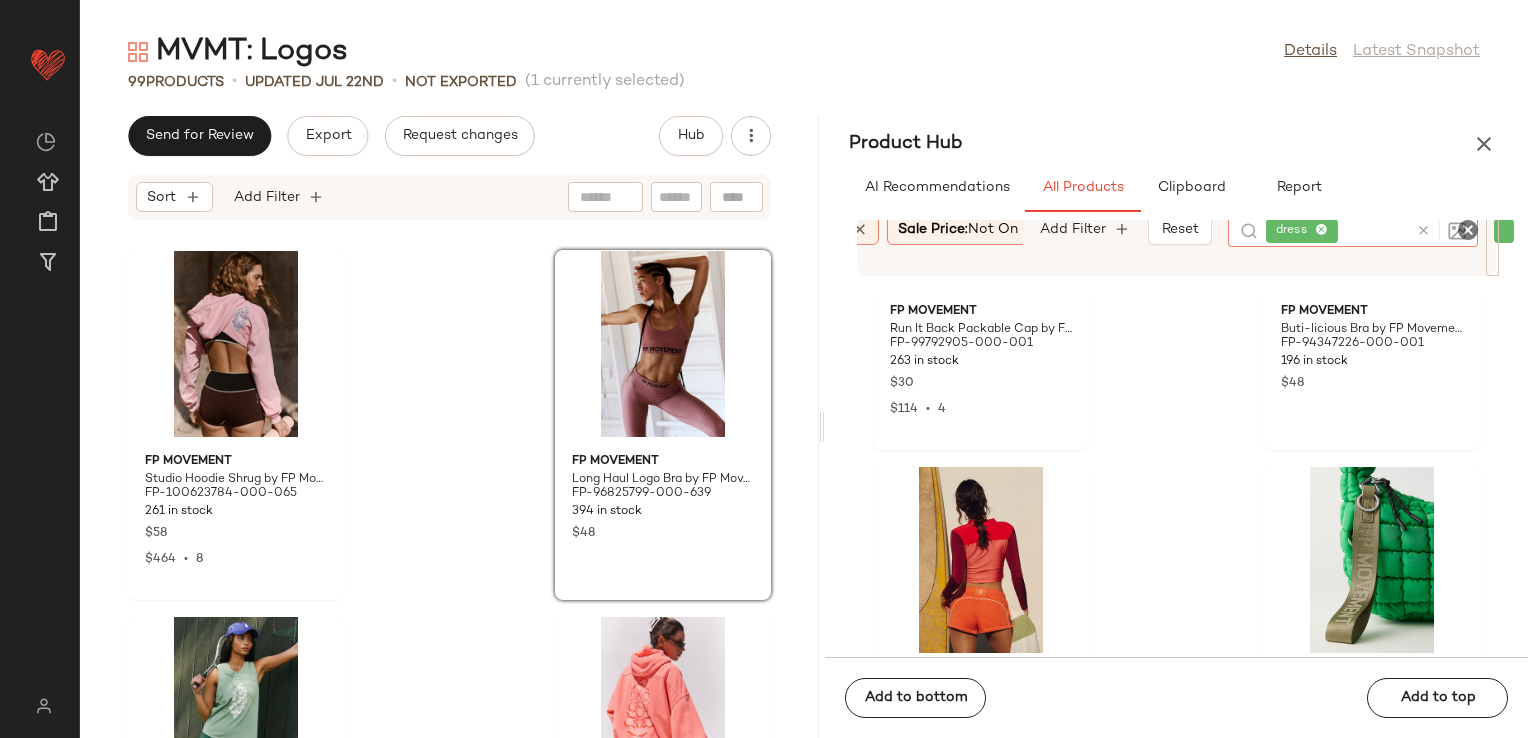 click at bounding box center (1423, 230) 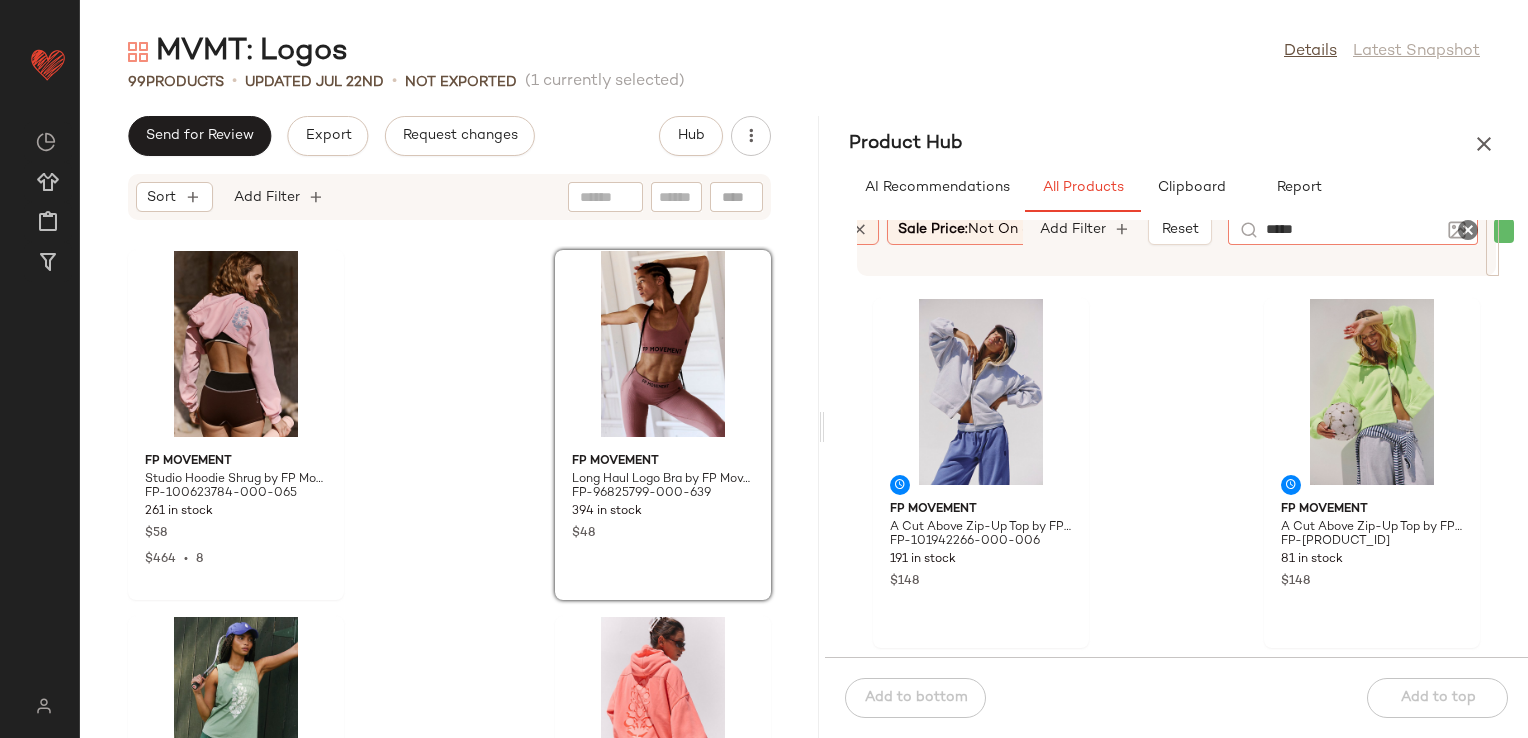 type on "******" 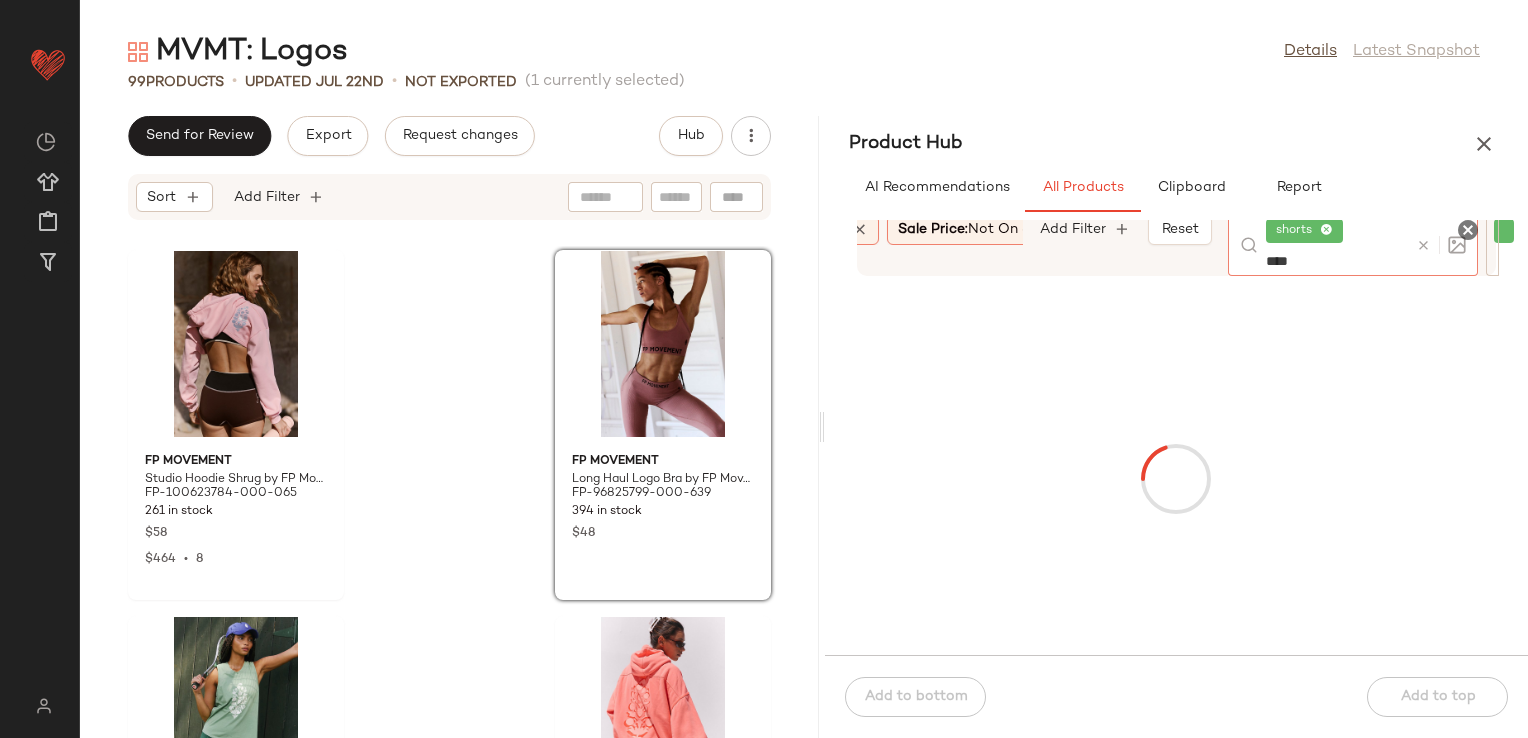 type on "*****" 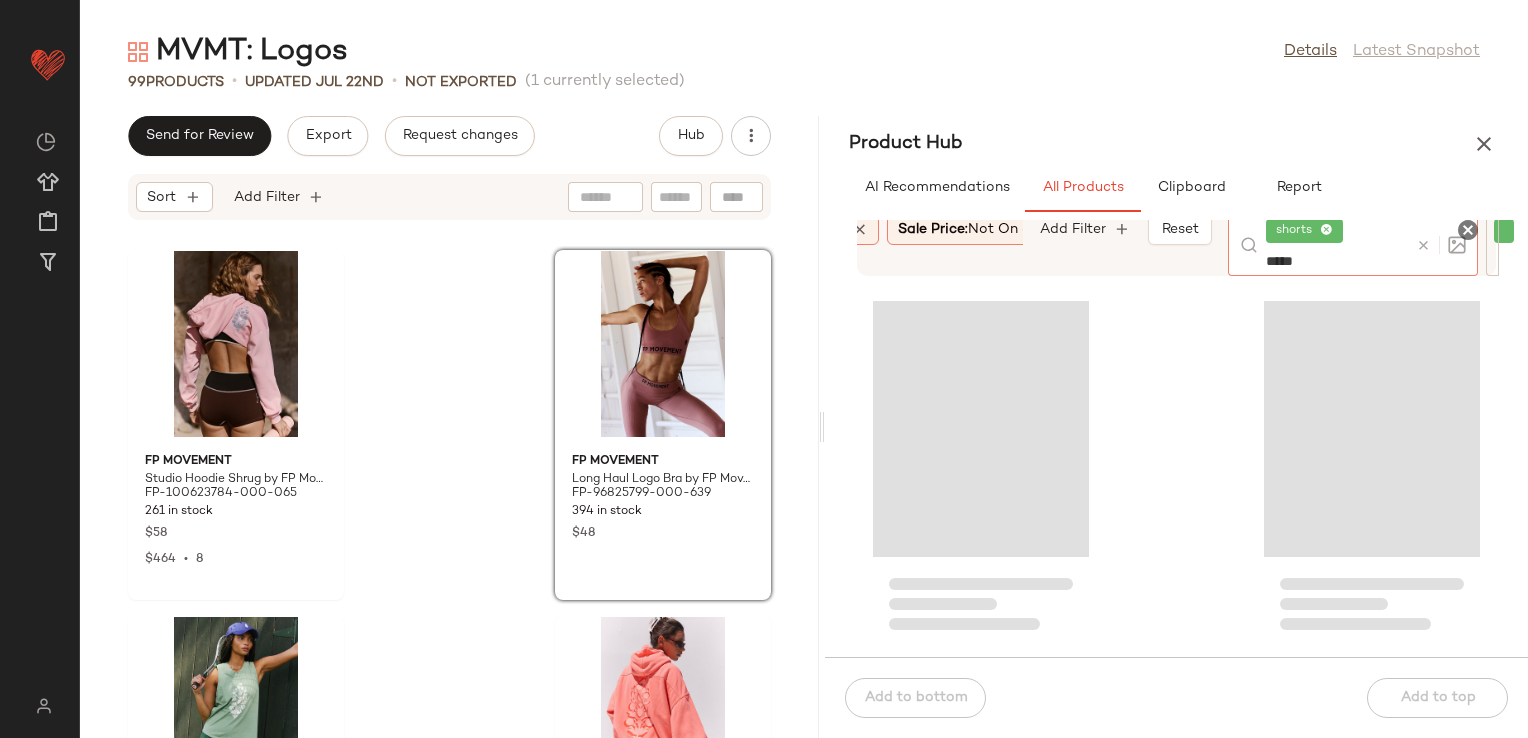 type 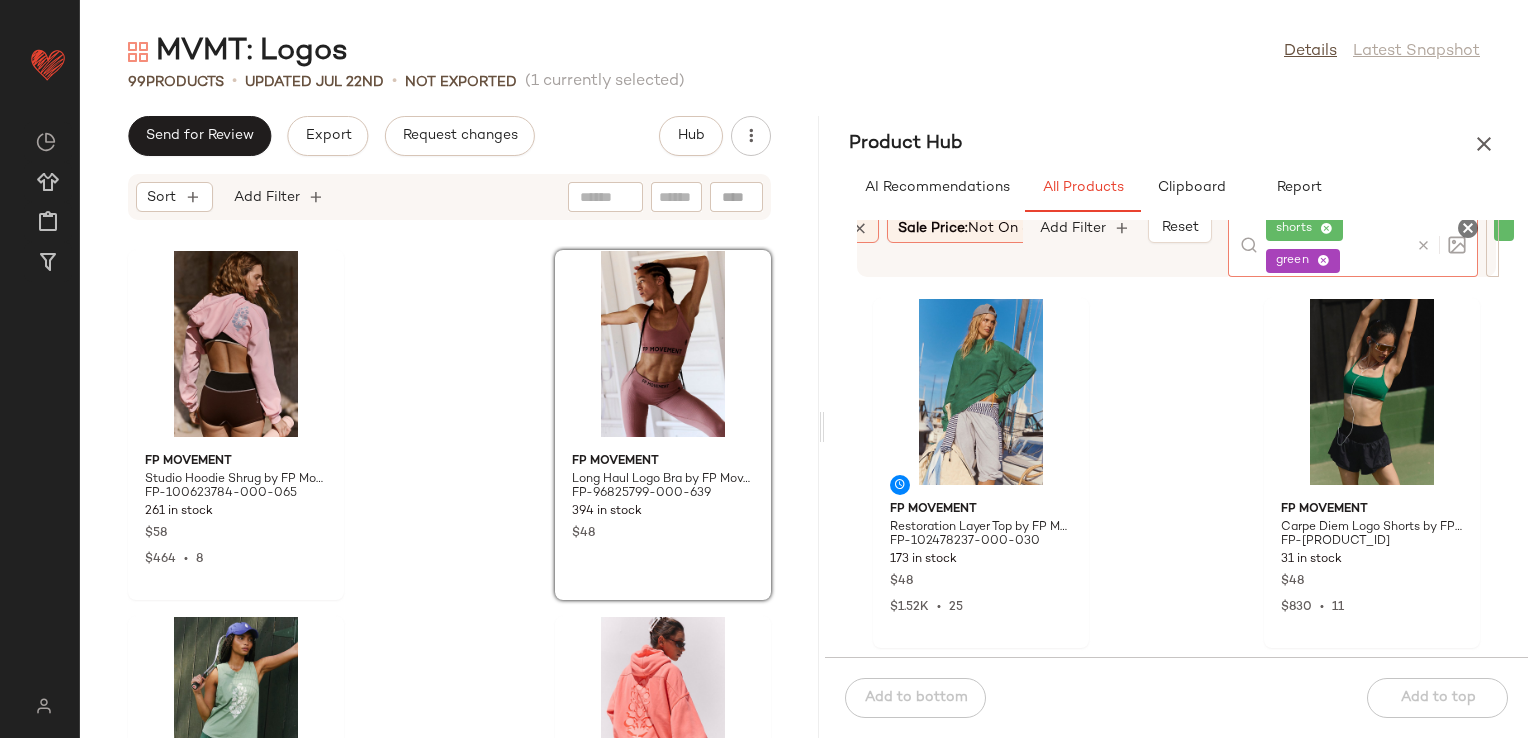 click on "MVMT: Logos  Details   Latest Snapshot  99   Products   •   updated Jul 22nd  •   Not Exported    (1 currently selected)   Send for Review   Export   Request changes   Hub  Sort  Add Filter  FP Movement Studio Hoodie Shrug by FP Movement at Free People in Pink, Size: S-M/P-M FP-100623784-000-065 261 in stock $58 $464  •  8 FP Movement Long Haul Logo Bra by FP Movement at Free People in Pink, Size: XS/S FP-96825799-000-639 394 in stock $48 FP Movement Game Time Logo Tank Top by FP Movement at Free People in Green, Size: XS FP-98927767-000-038 249 in stock $20 $1.01K  •  42 FP Movement Final Call Buti Logo Hoodie by FP Movement at Free People in Orange, Size: L FP-99698904-000-085 42 in stock $98 $1.08K  •  11 FP Movement Crescent Carabiner Bag by FP Movement at Free People in Yellow FP-97538540-000-071 421 in stock $18 FP Movement Victory Muscle Set by FP Movement at Free People in White, Size: S FP-98656838-000-010 511 in stock $128 $256  •  2 FP Movement FP-92393727-000-067 395 in stock $148 8" at bounding box center (804, 385) 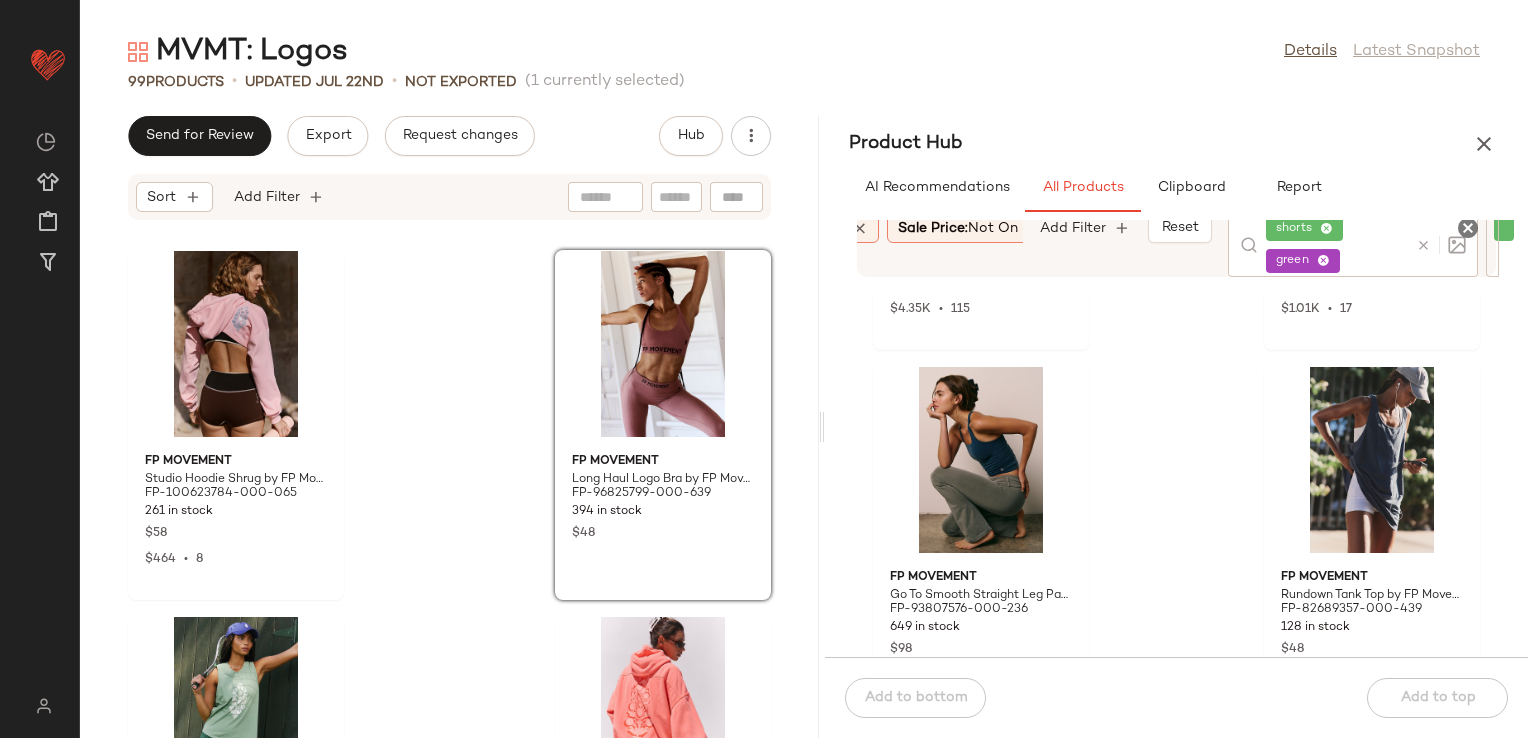 scroll, scrollTop: 18616, scrollLeft: 0, axis: vertical 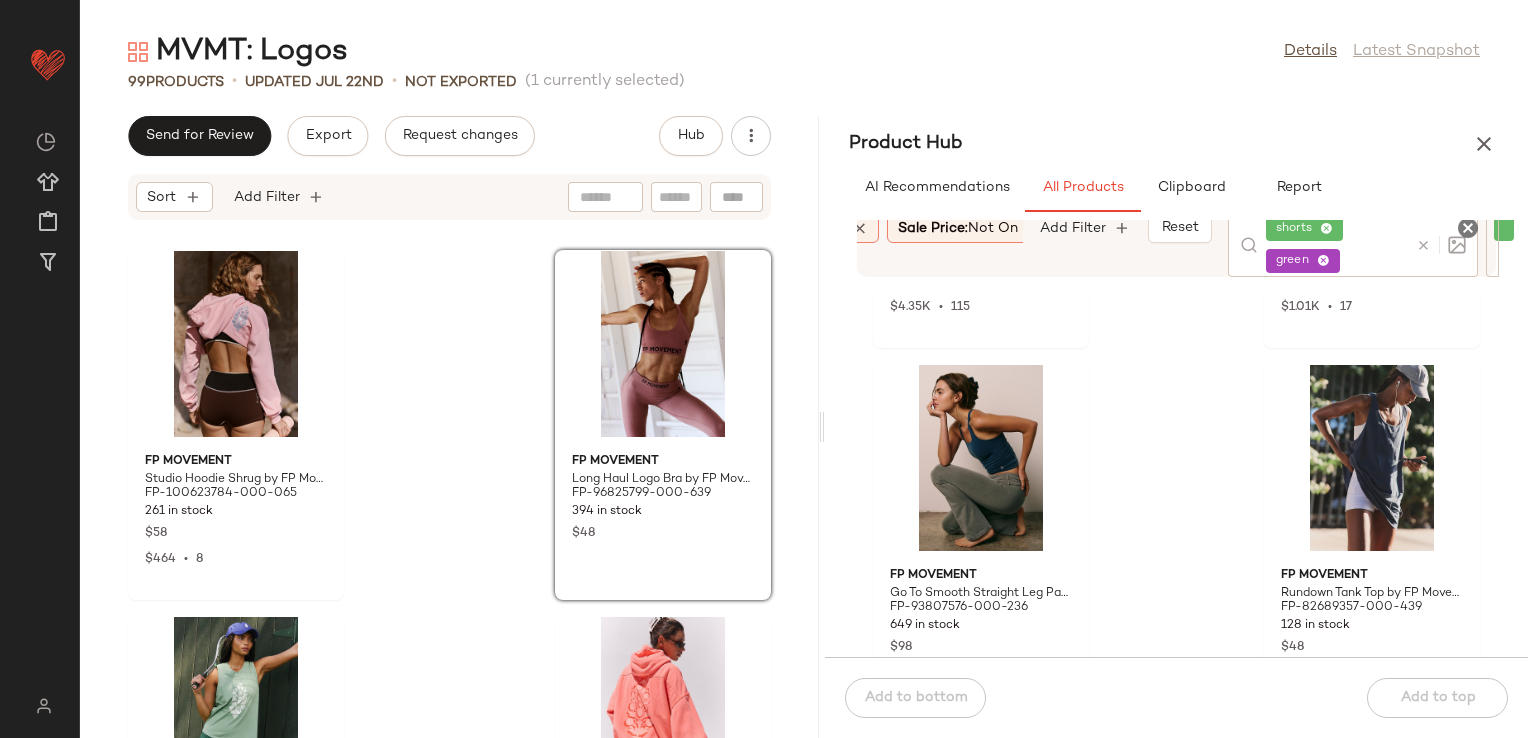 click 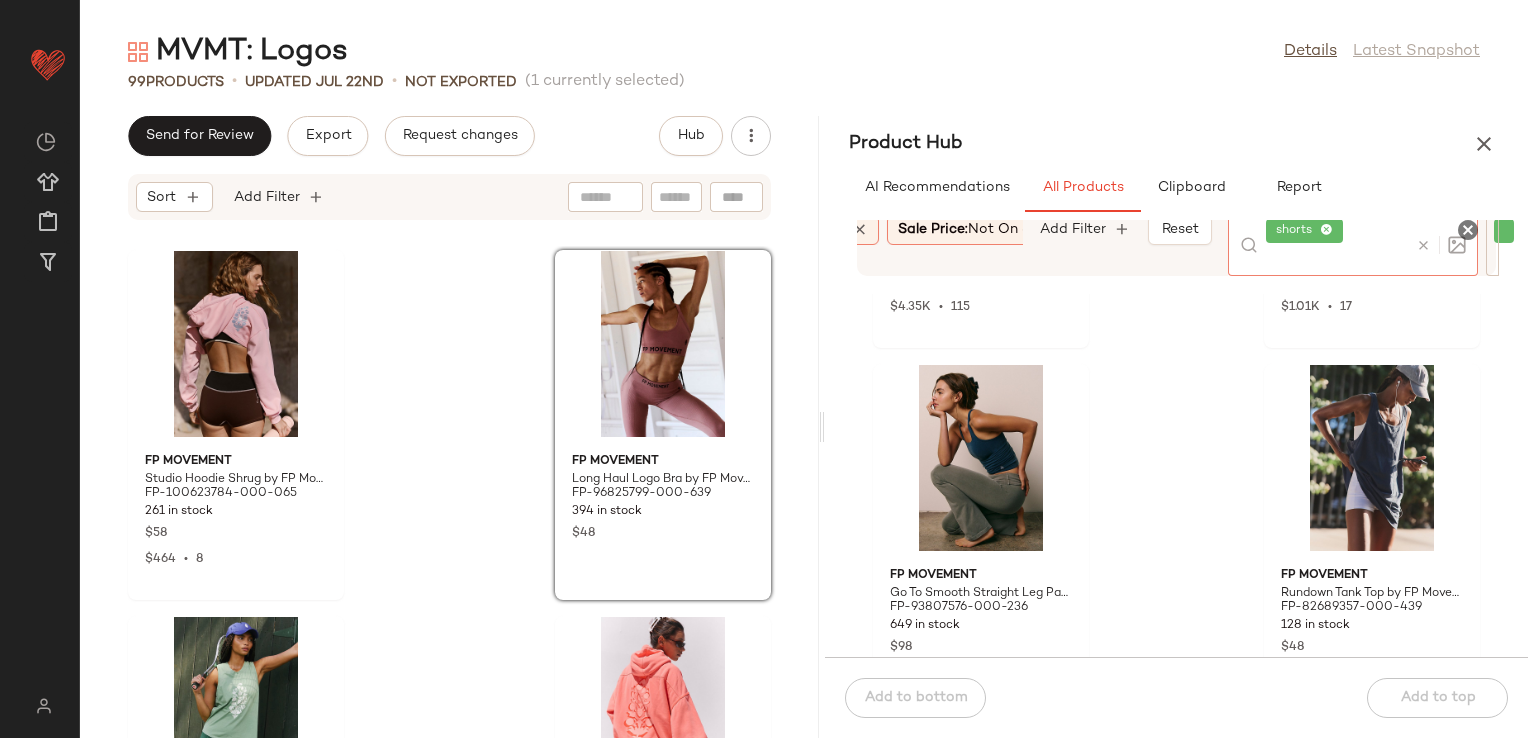 click on "Product Hub" at bounding box center (1176, 144) 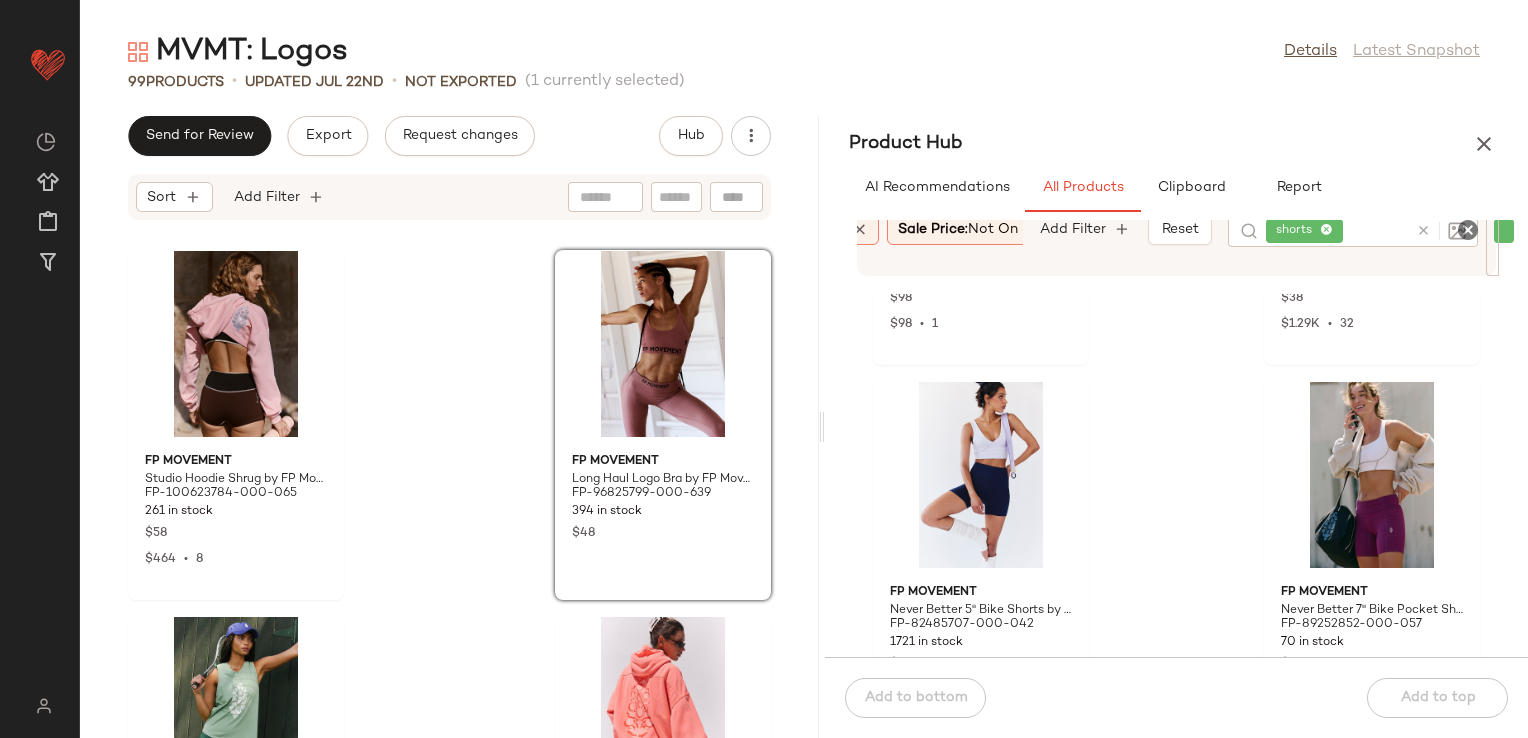 scroll, scrollTop: 6216, scrollLeft: 0, axis: vertical 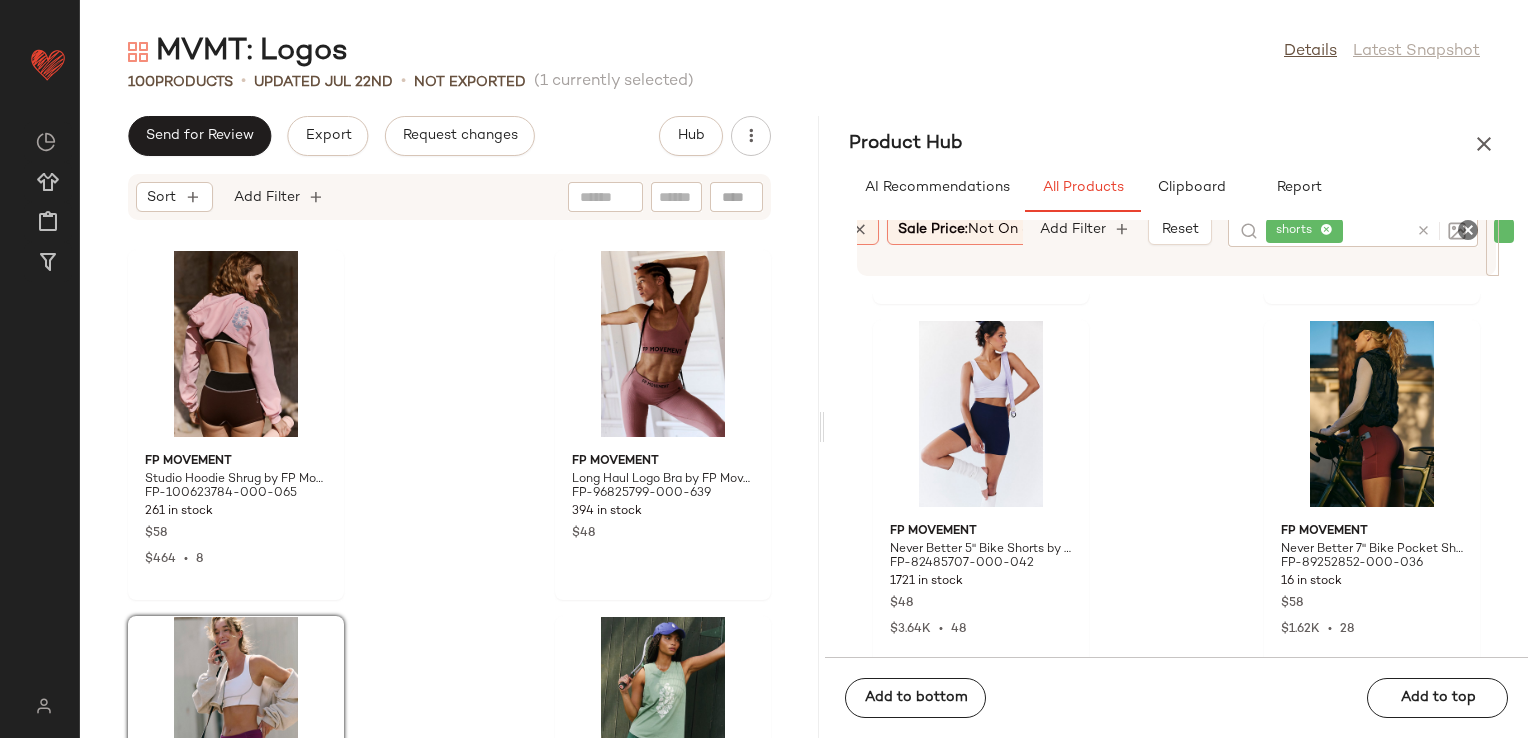 click at bounding box center [1423, 230] 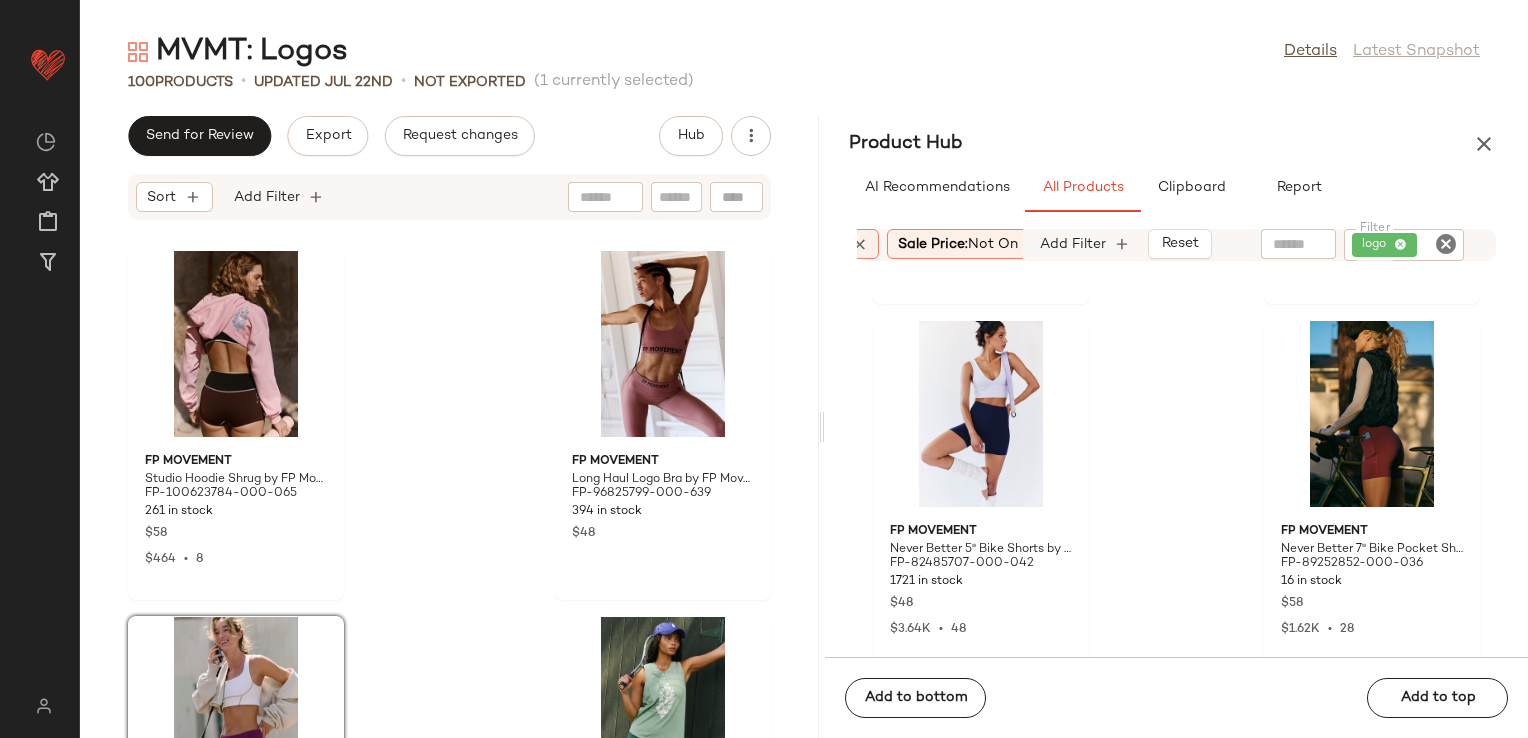 click on "Product Hub" at bounding box center (1176, 144) 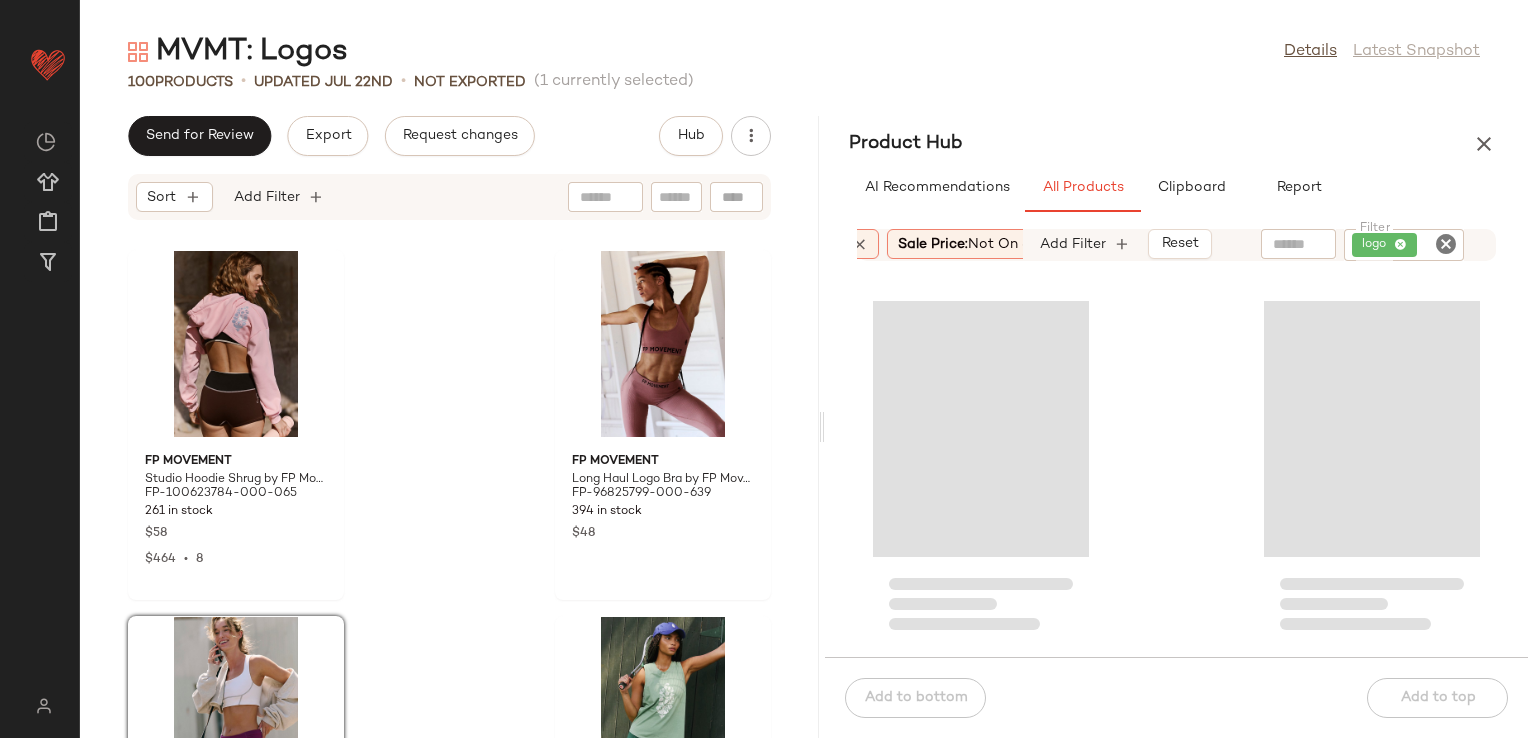 click 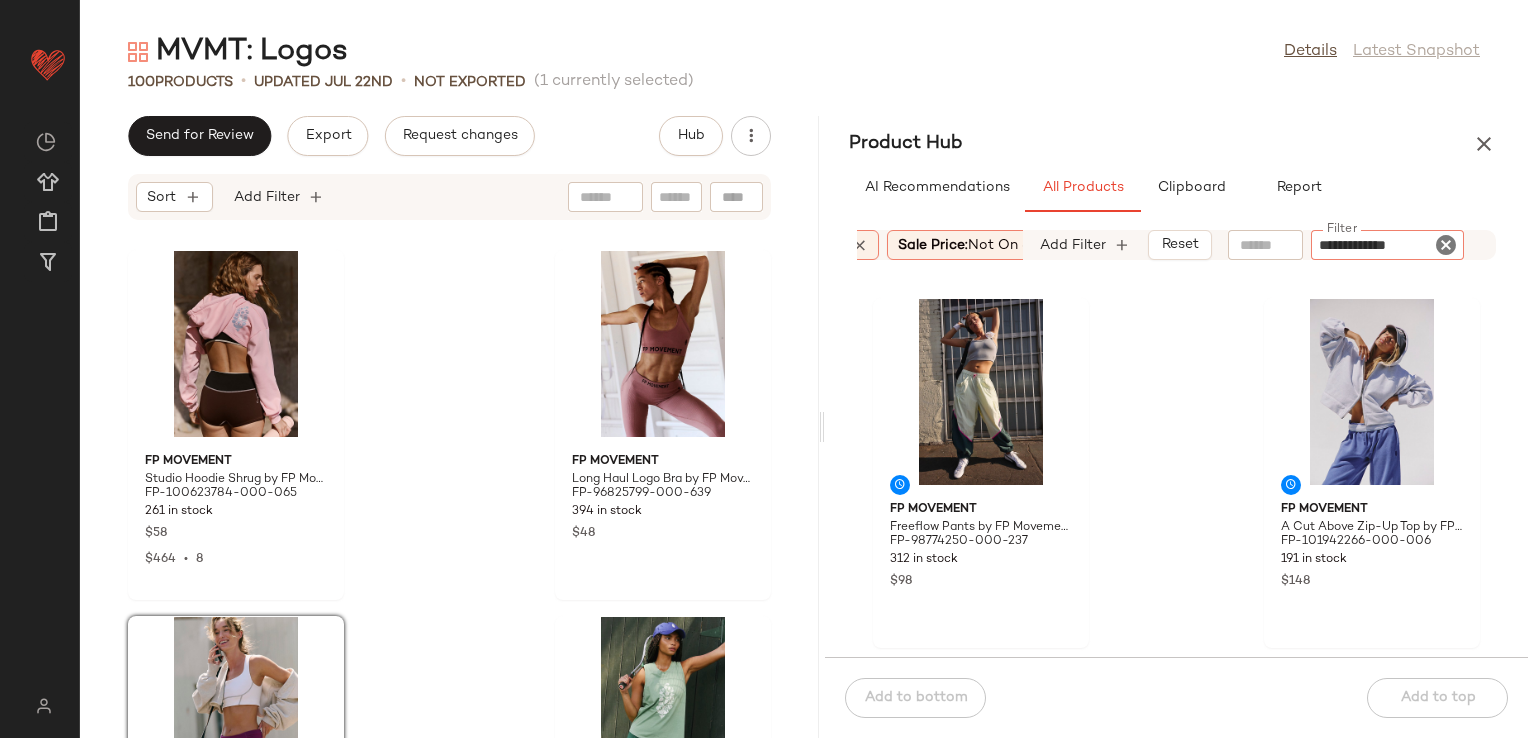 type on "**********" 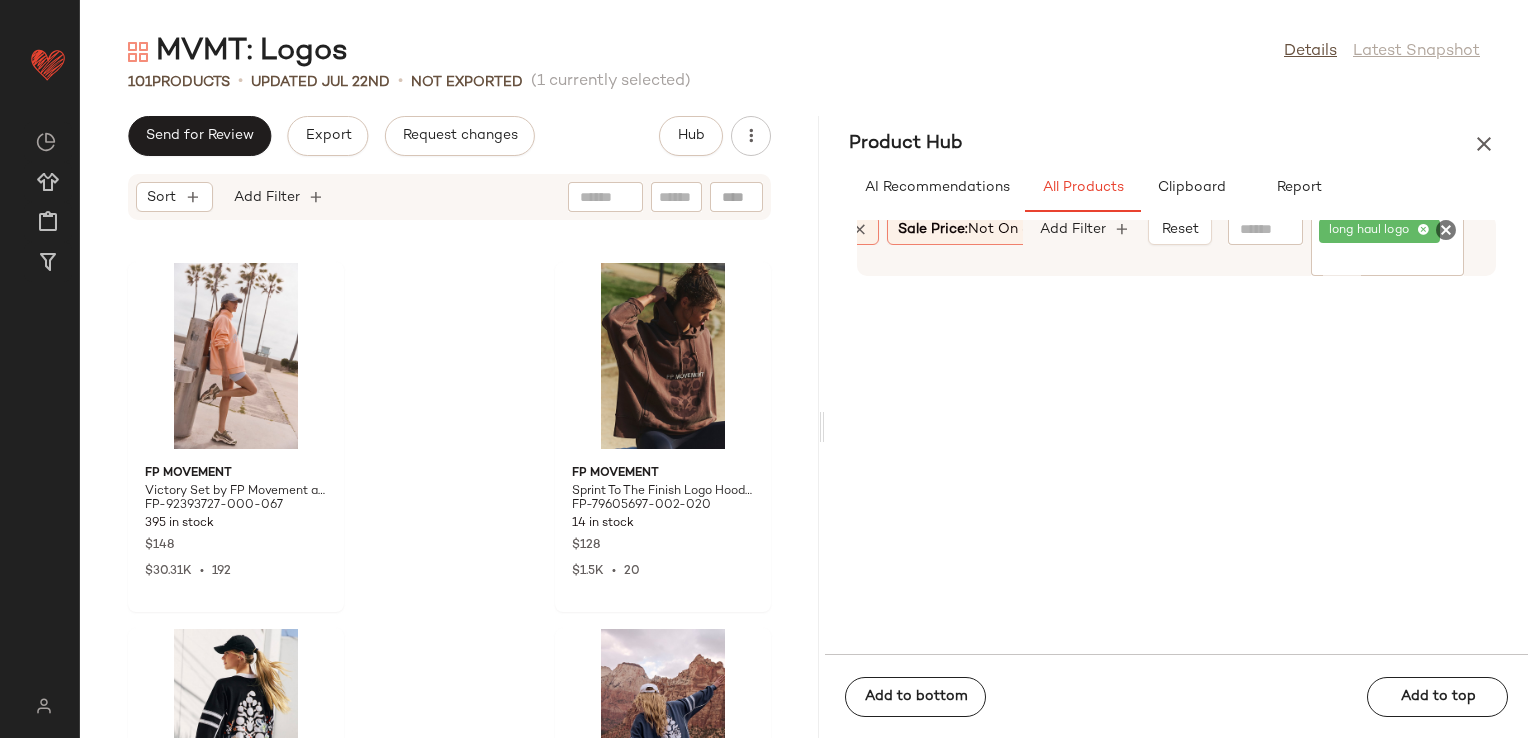 scroll, scrollTop: 1516, scrollLeft: 0, axis: vertical 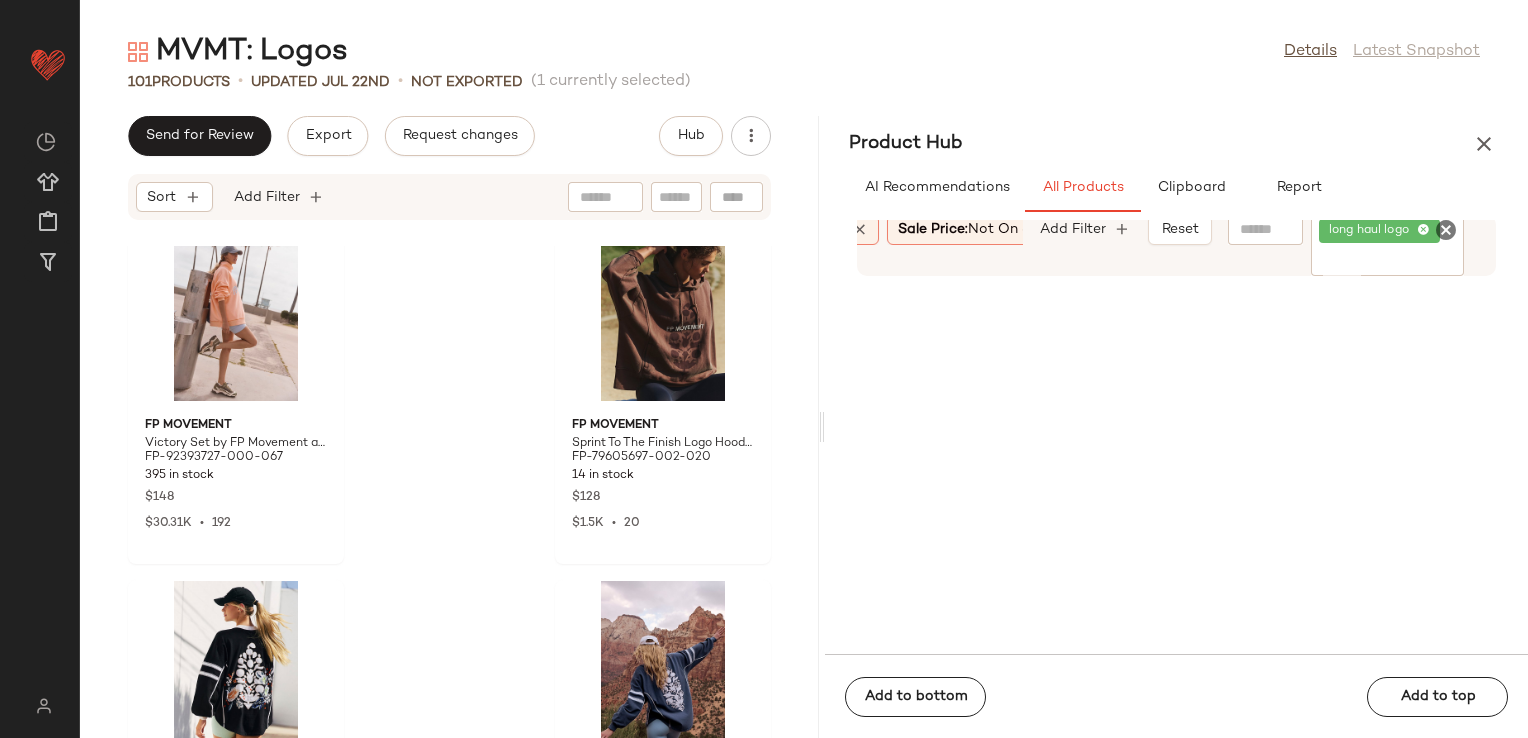 click 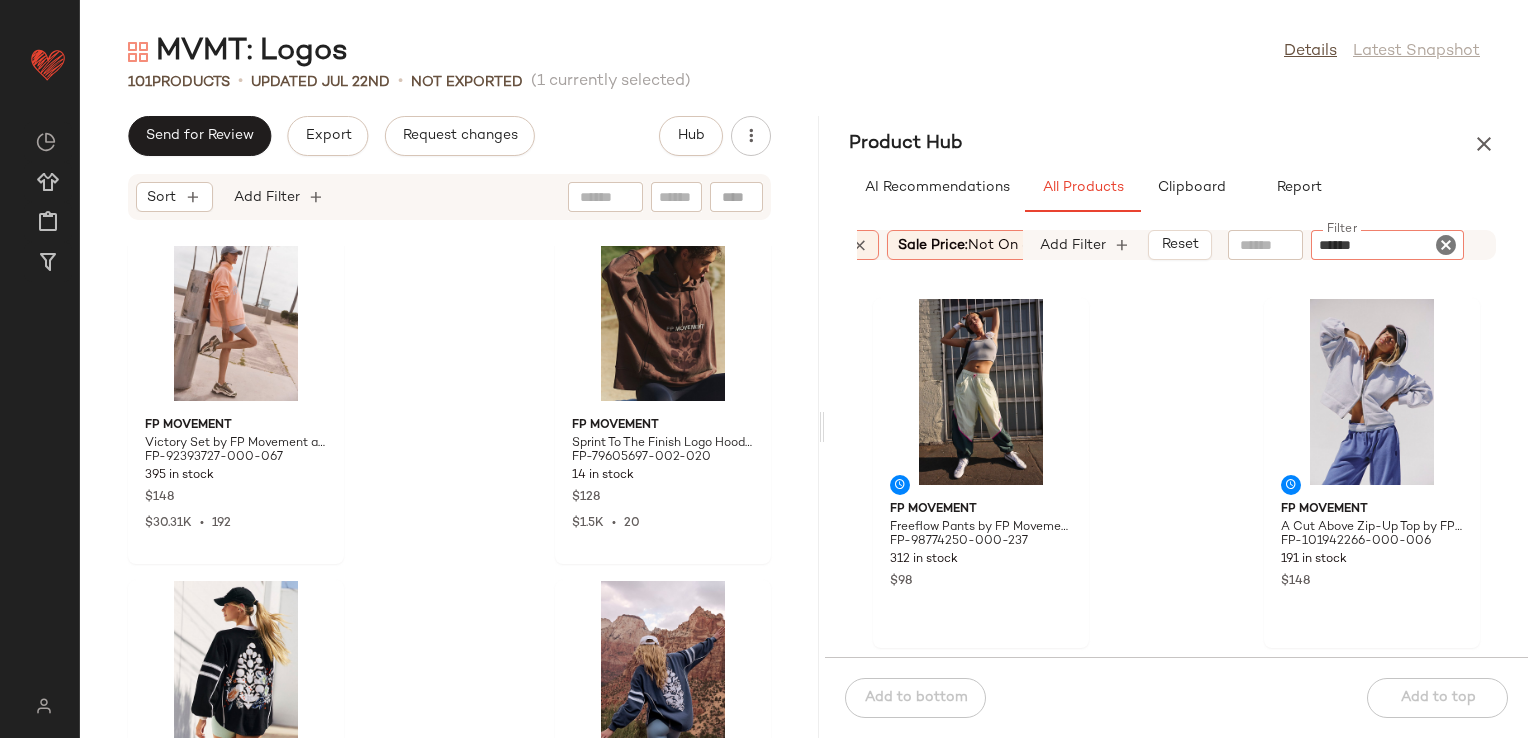 type on "*******" 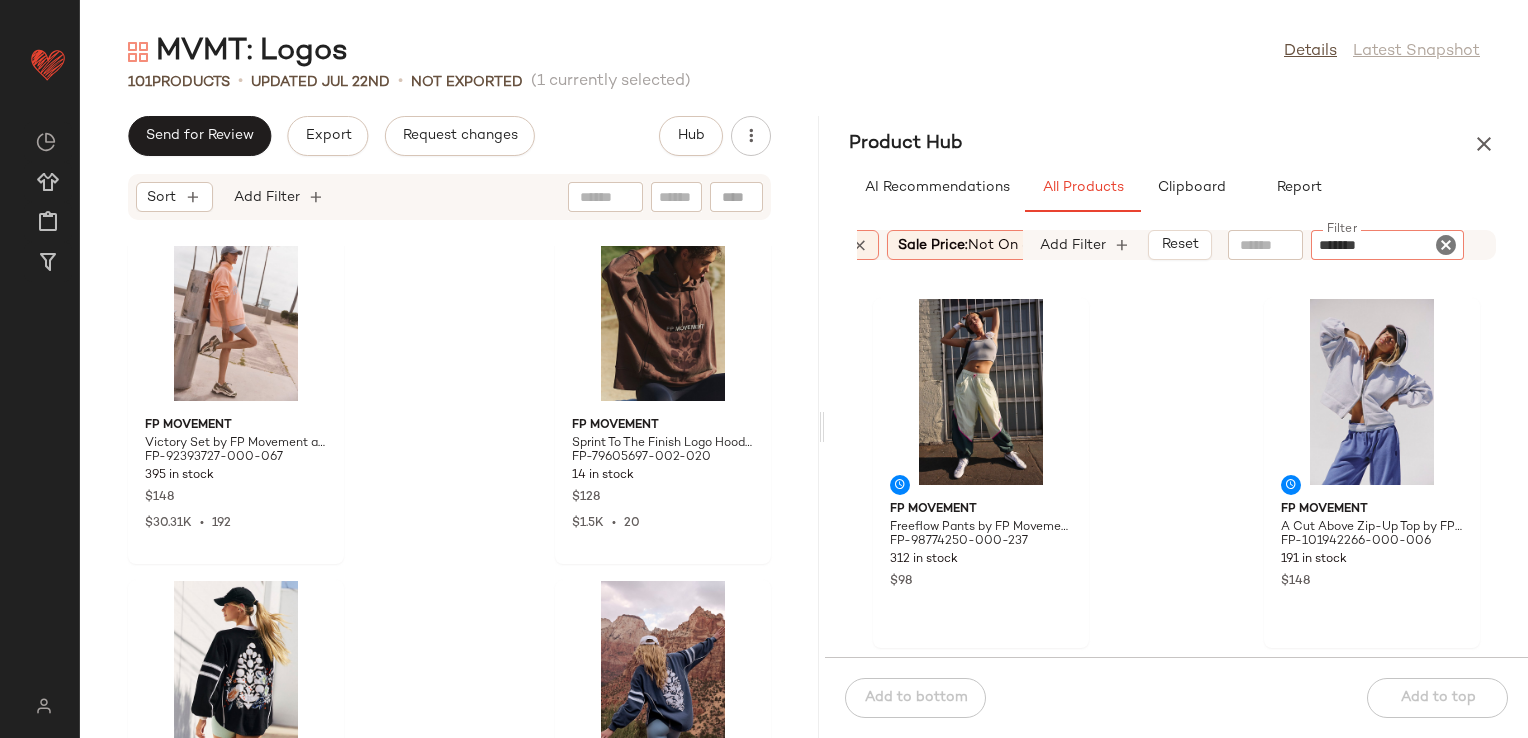 type 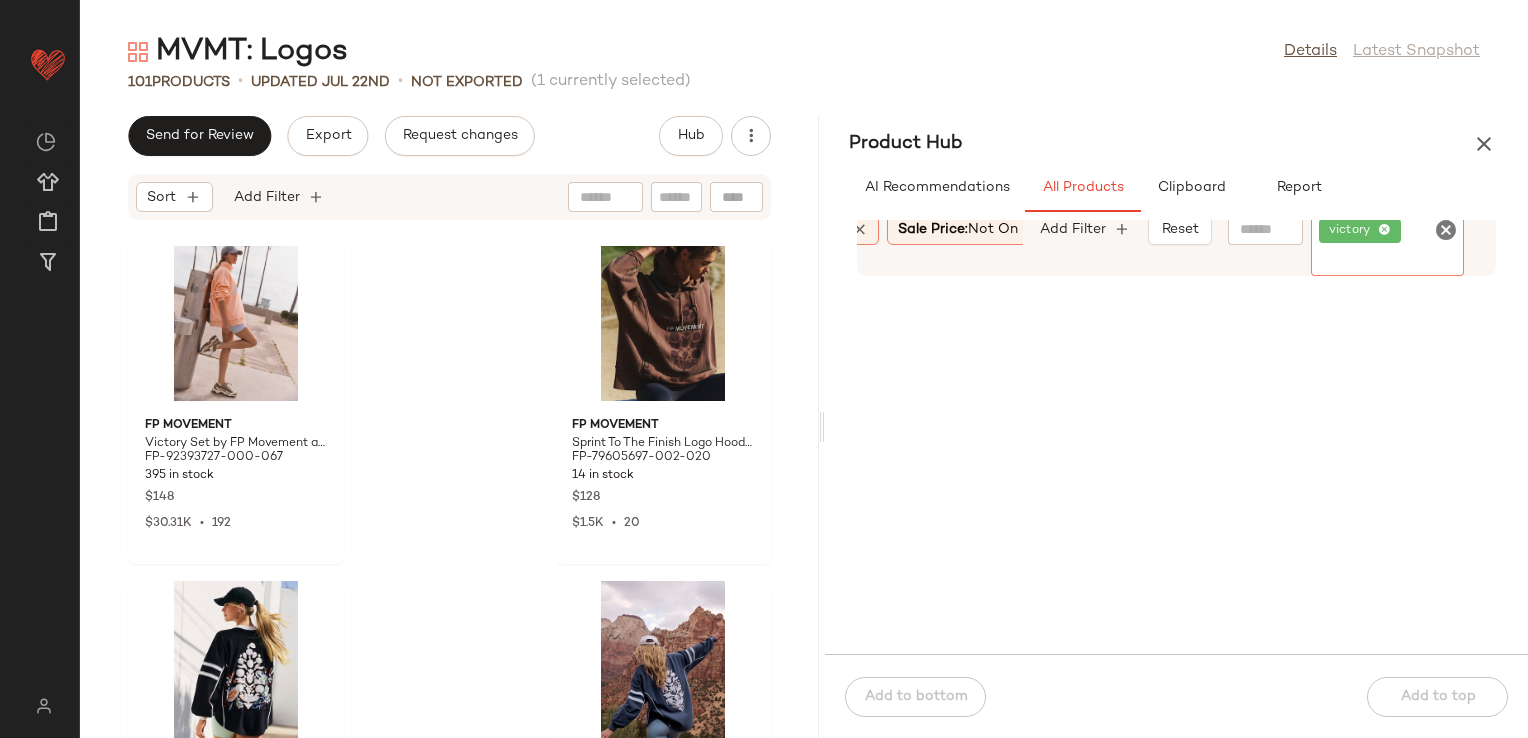 click 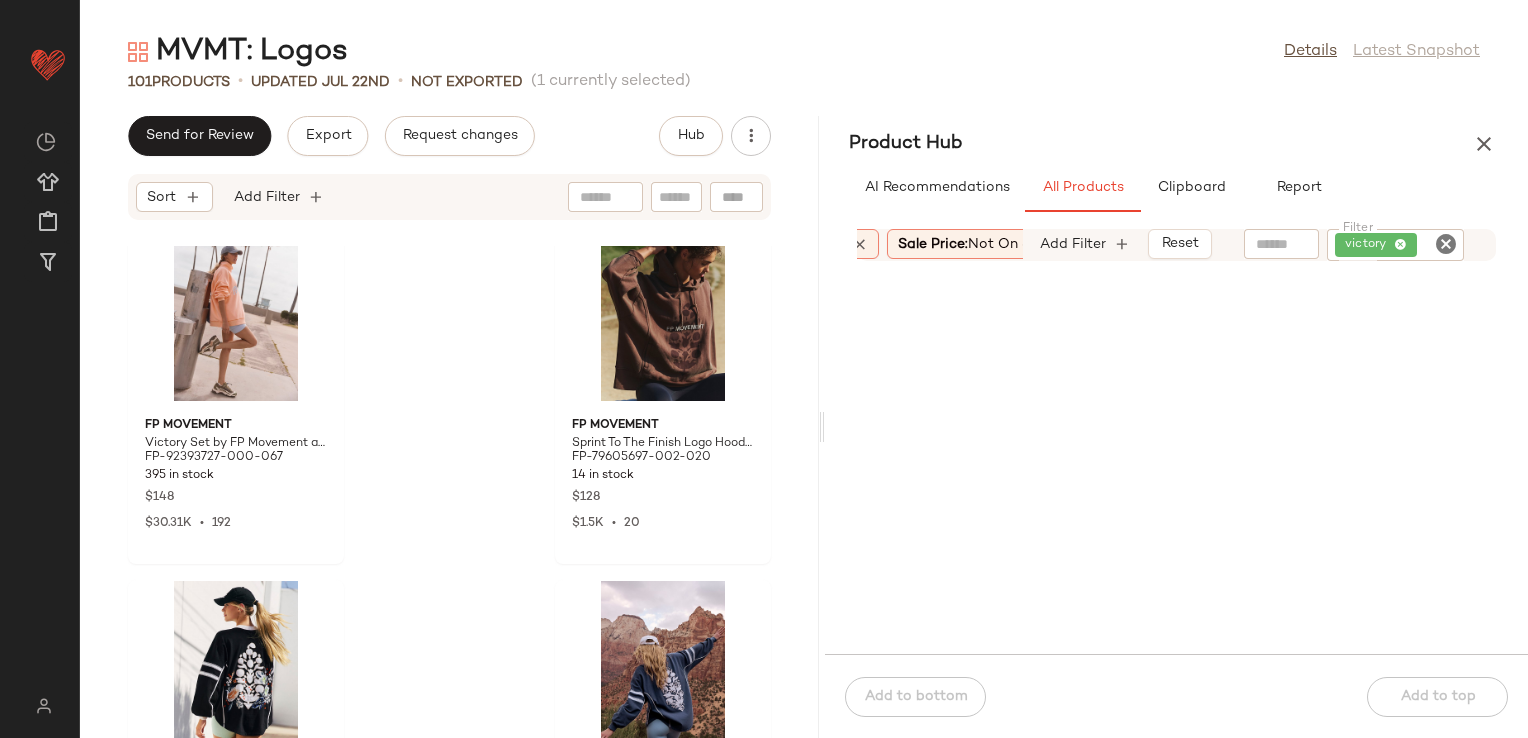 click 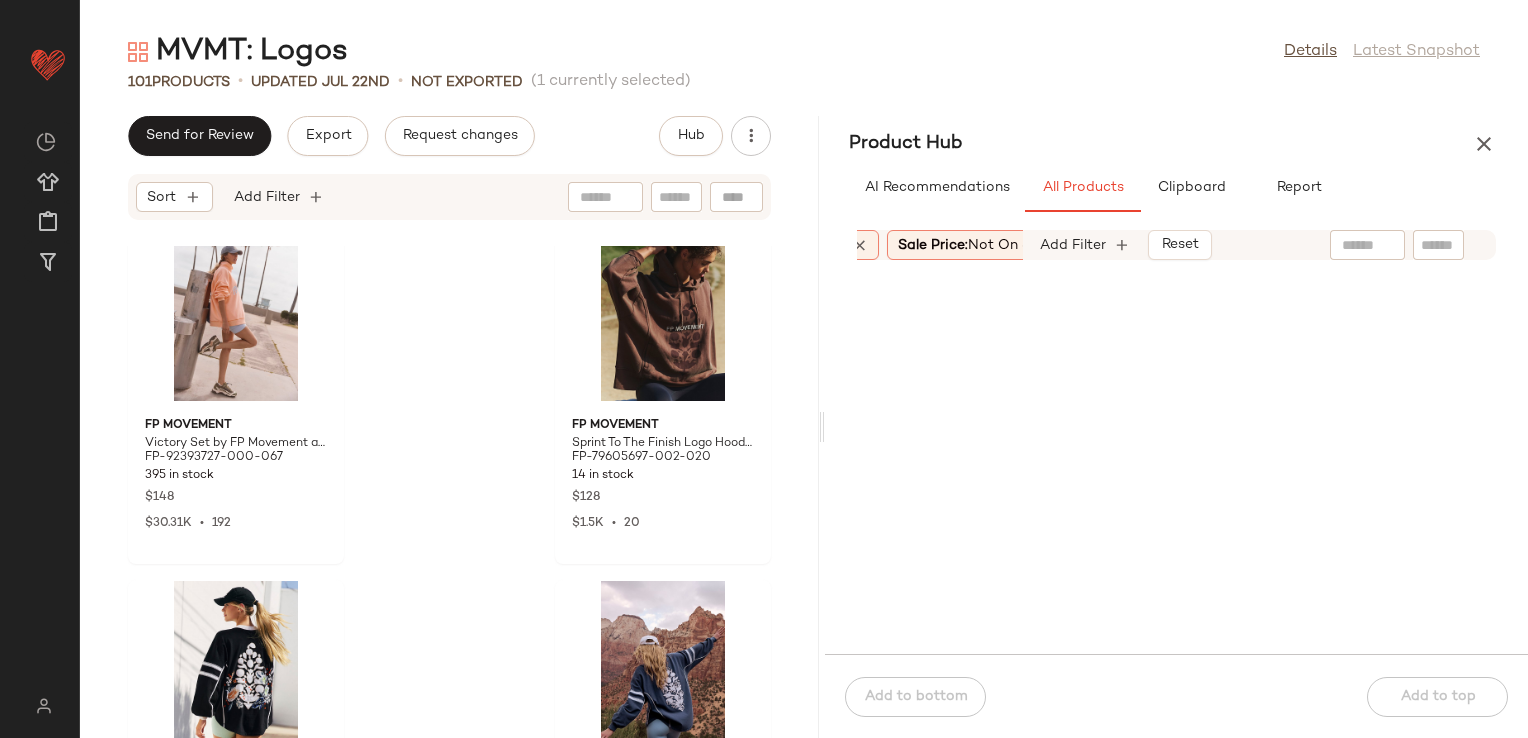 click on "AI Recommendations   All Products   Clipboard   Report" at bounding box center [1176, 188] 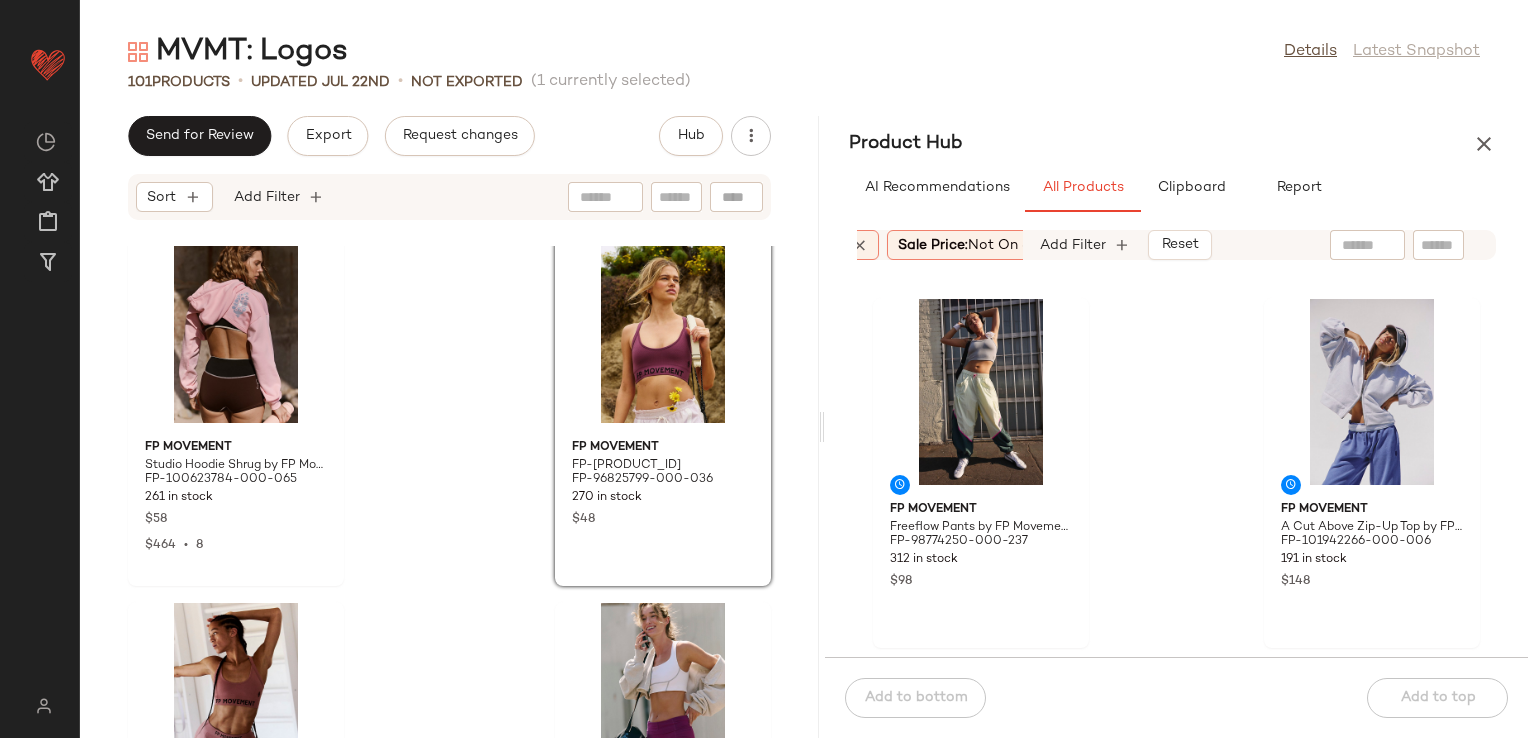 scroll, scrollTop: 0, scrollLeft: 0, axis: both 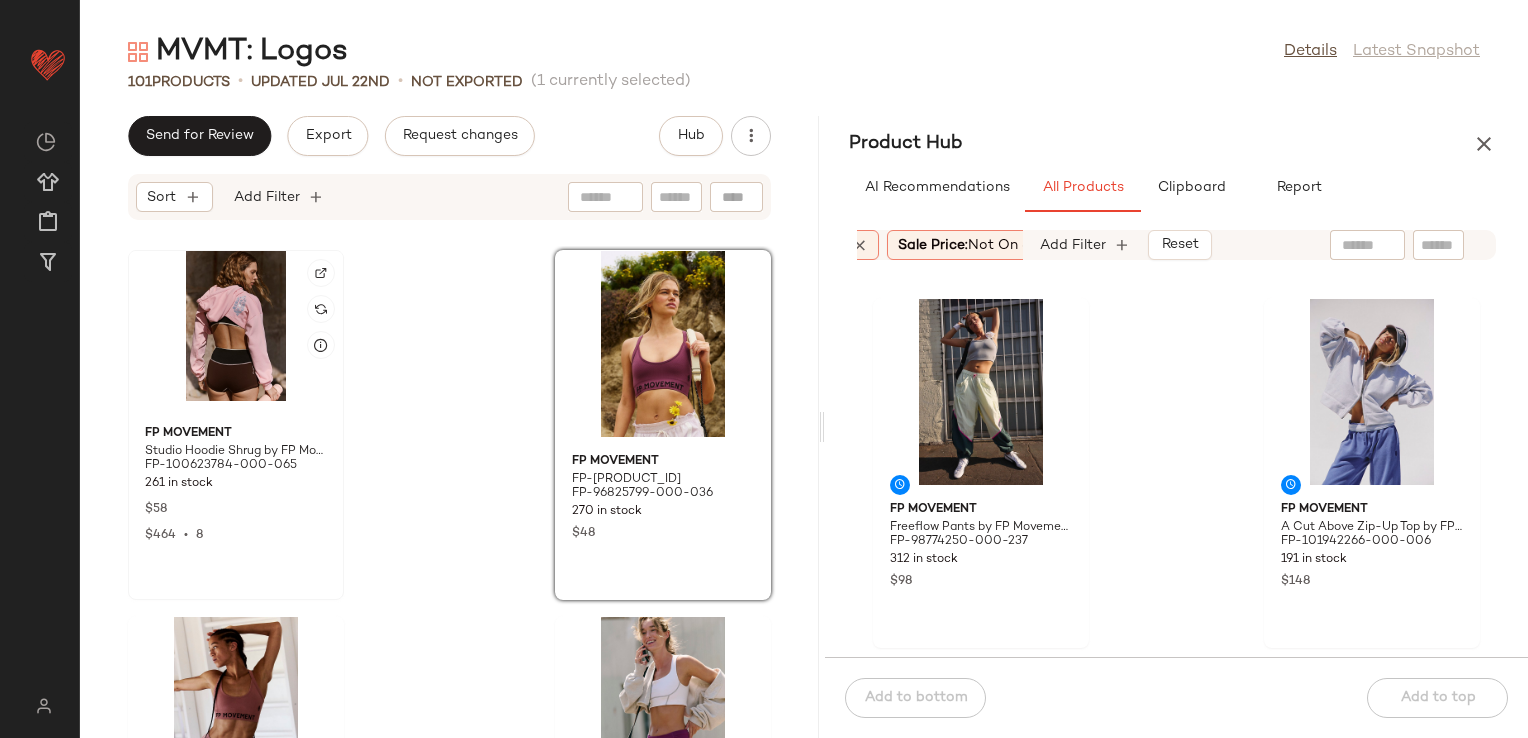 click 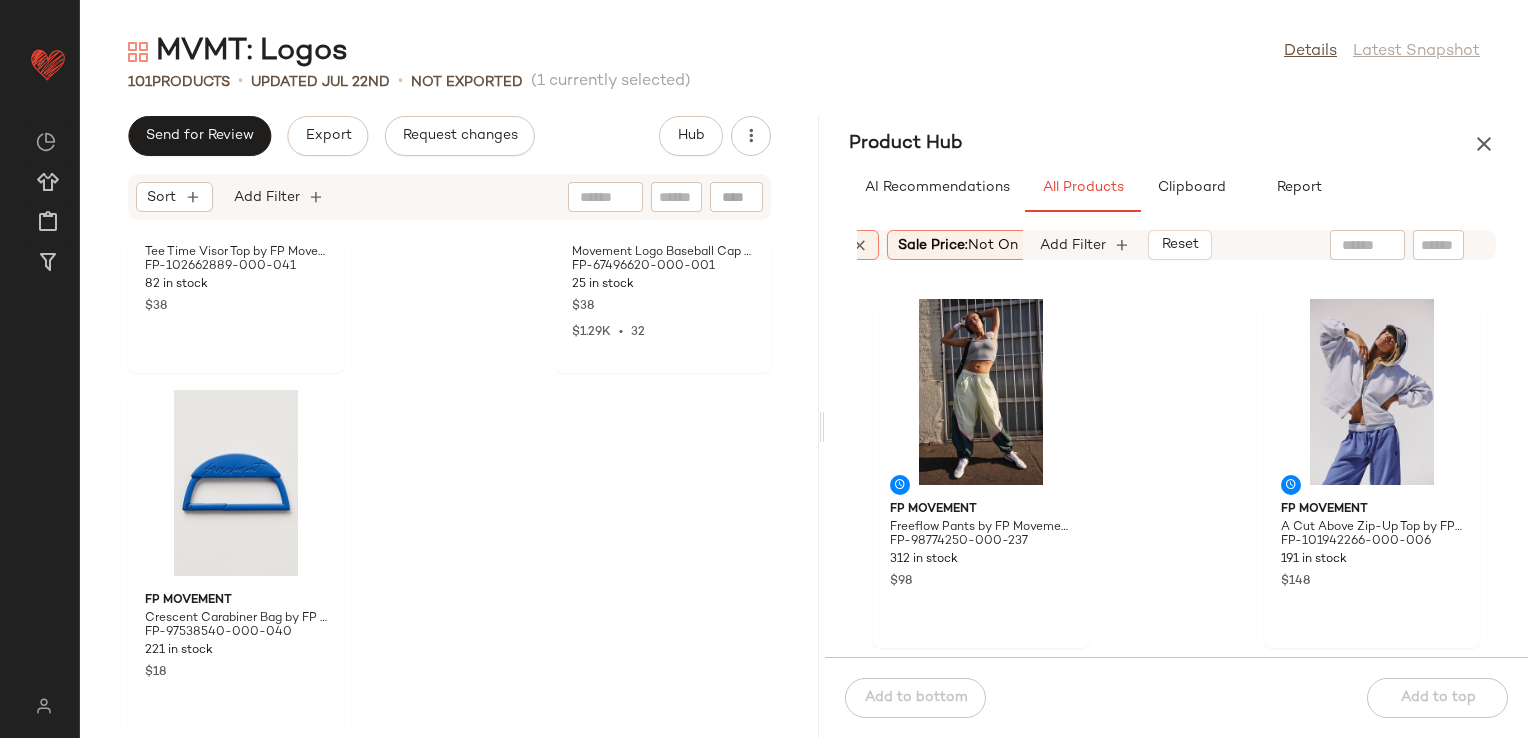scroll, scrollTop: 18177, scrollLeft: 0, axis: vertical 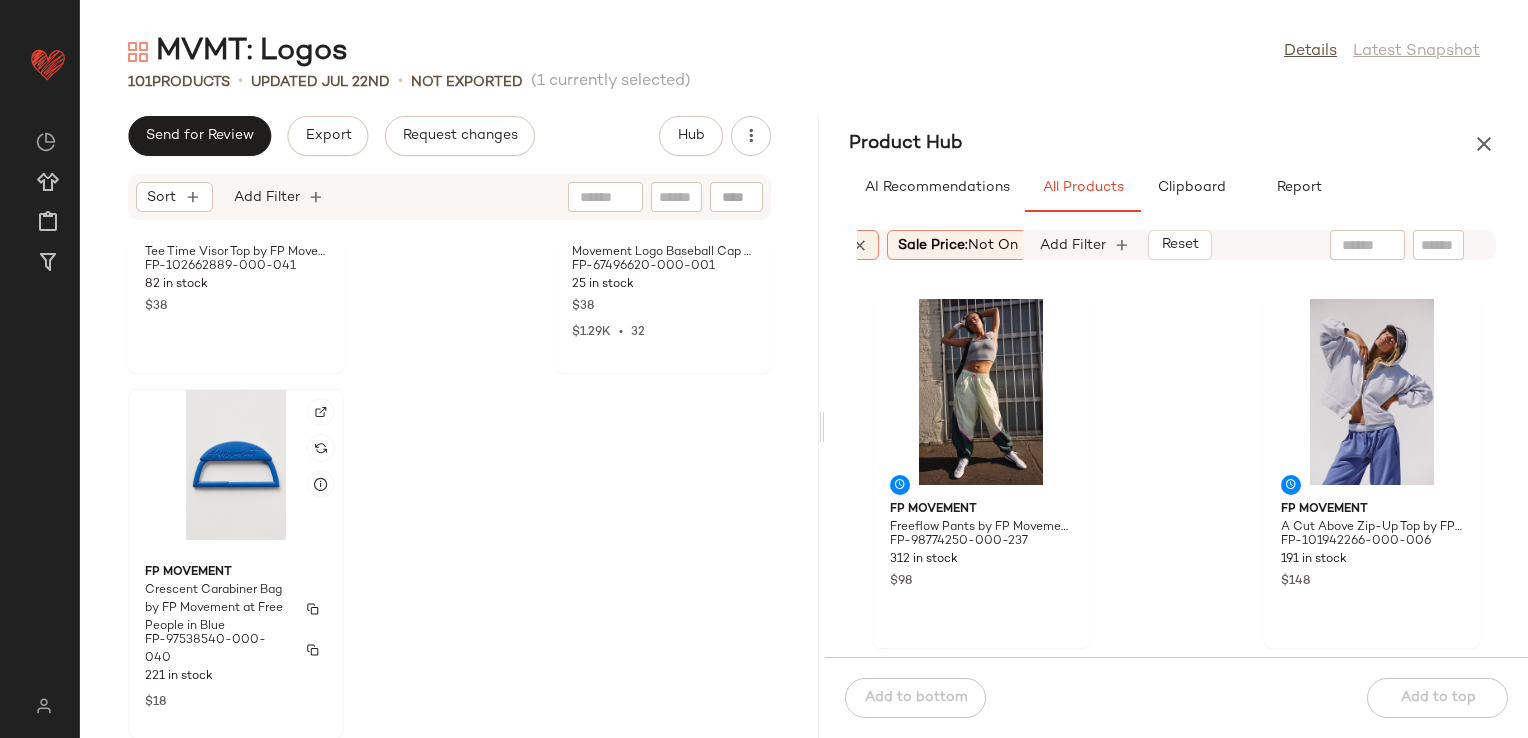 click on "FP Movement Crescent Carabiner Bag by FP Movement at Free People in Blue FP-97538540-000-040 221 in stock $18" 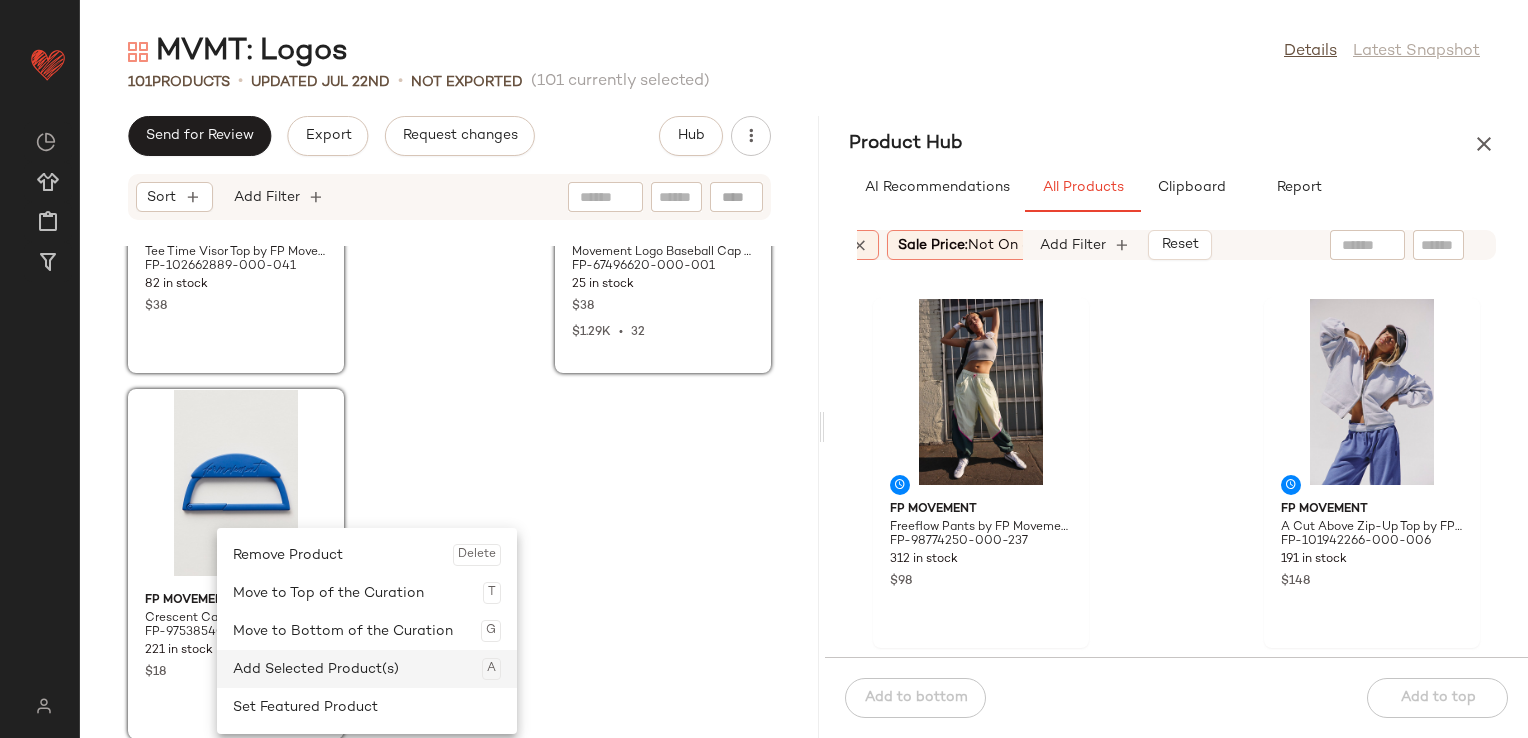 click on "Add Selected Product(s)  A" 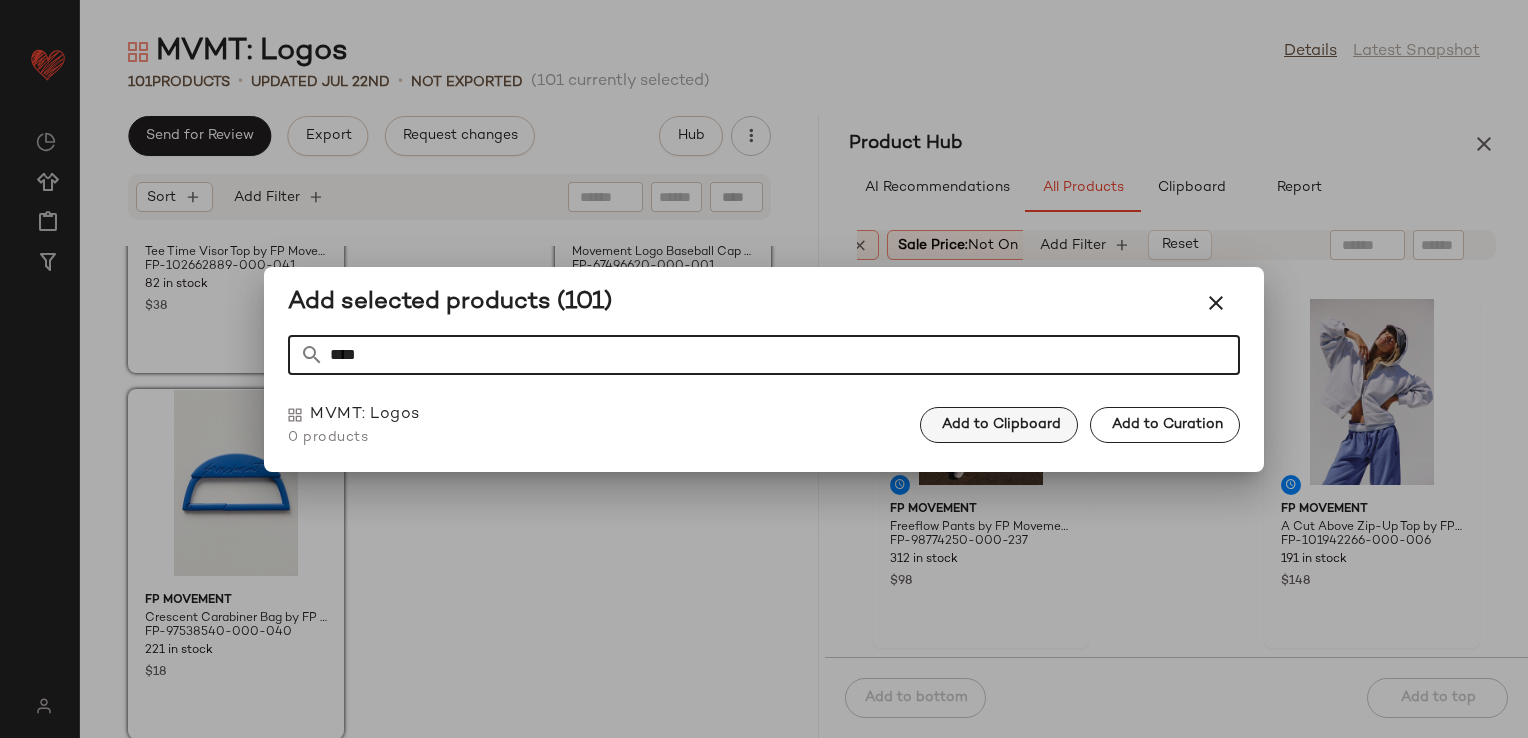type on "****" 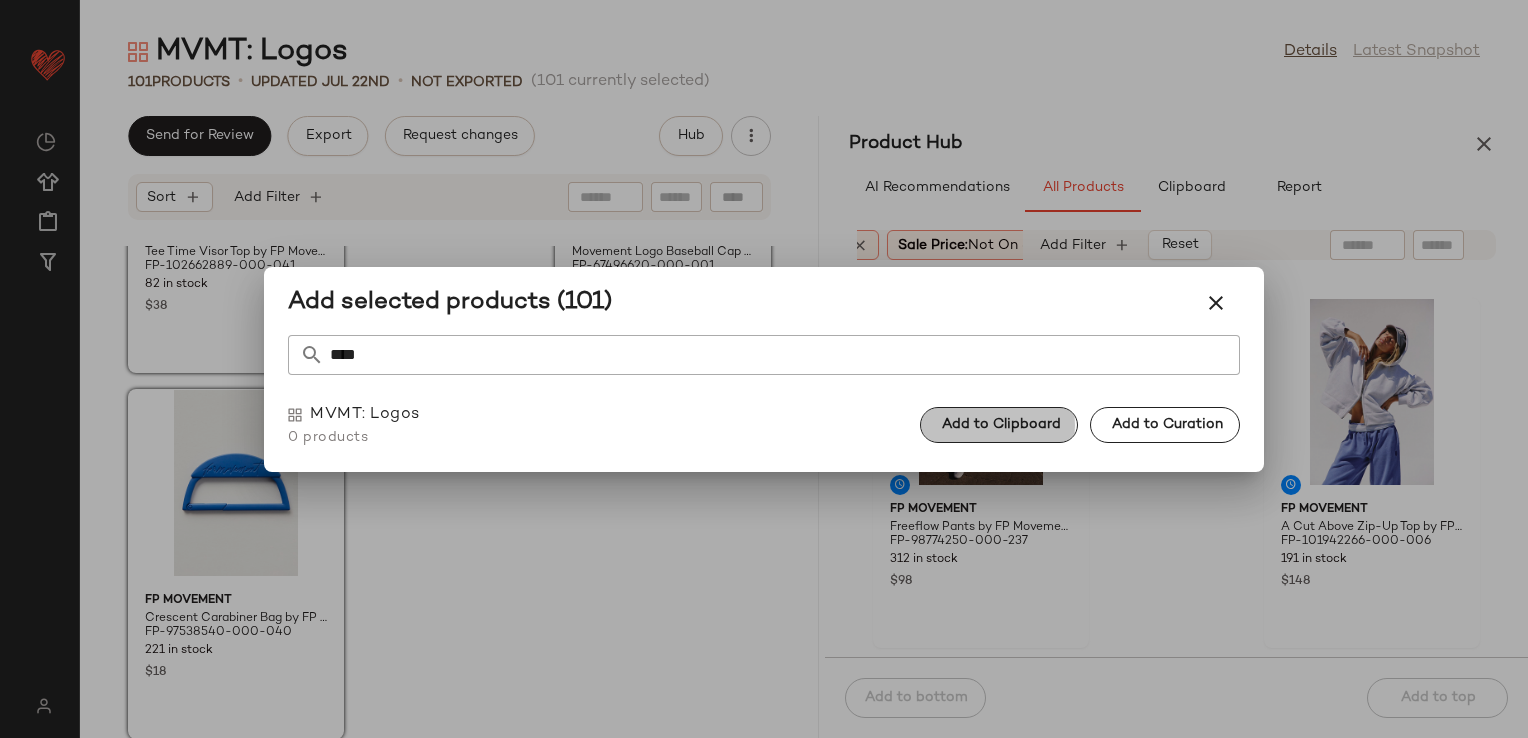 click on "Add to Clipboard" 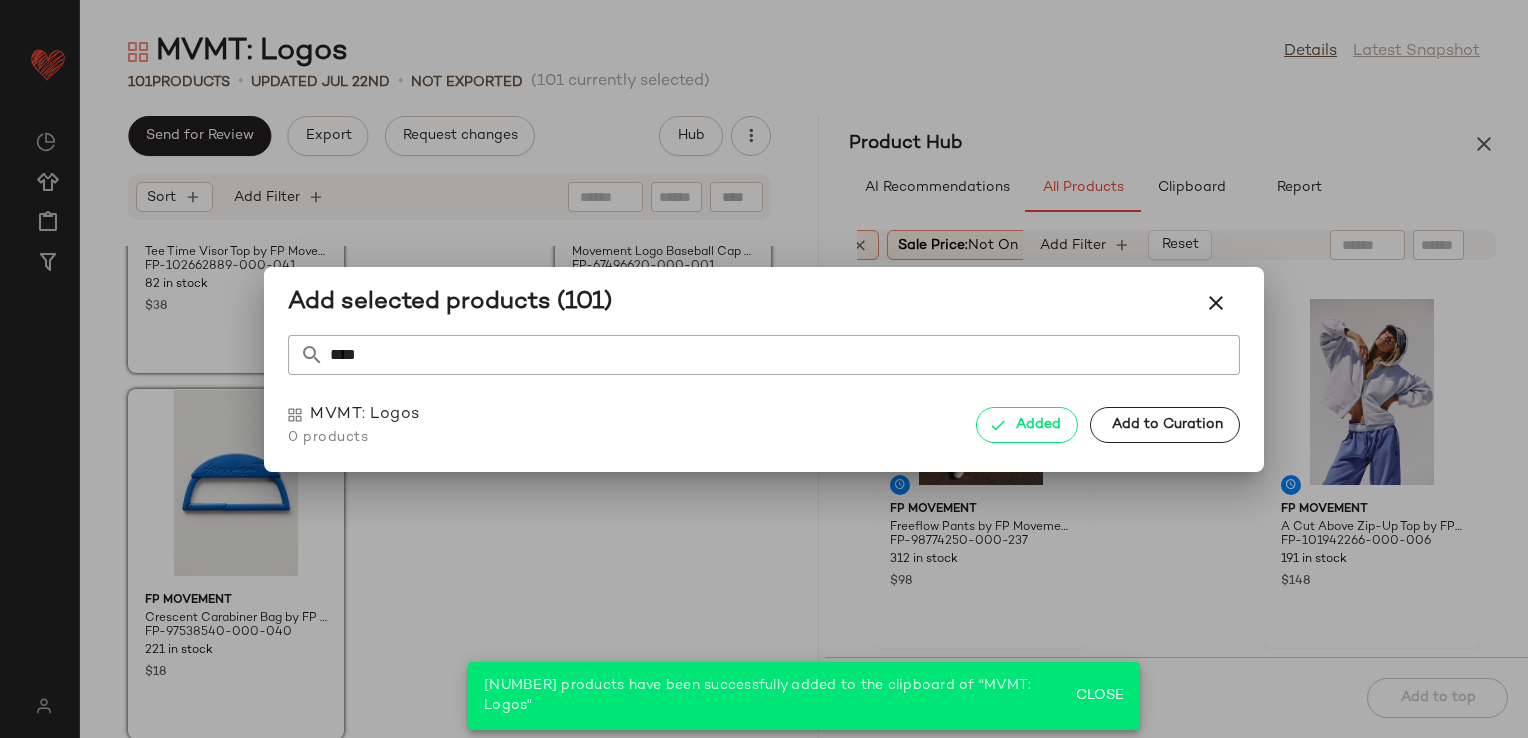 click at bounding box center [1216, 303] 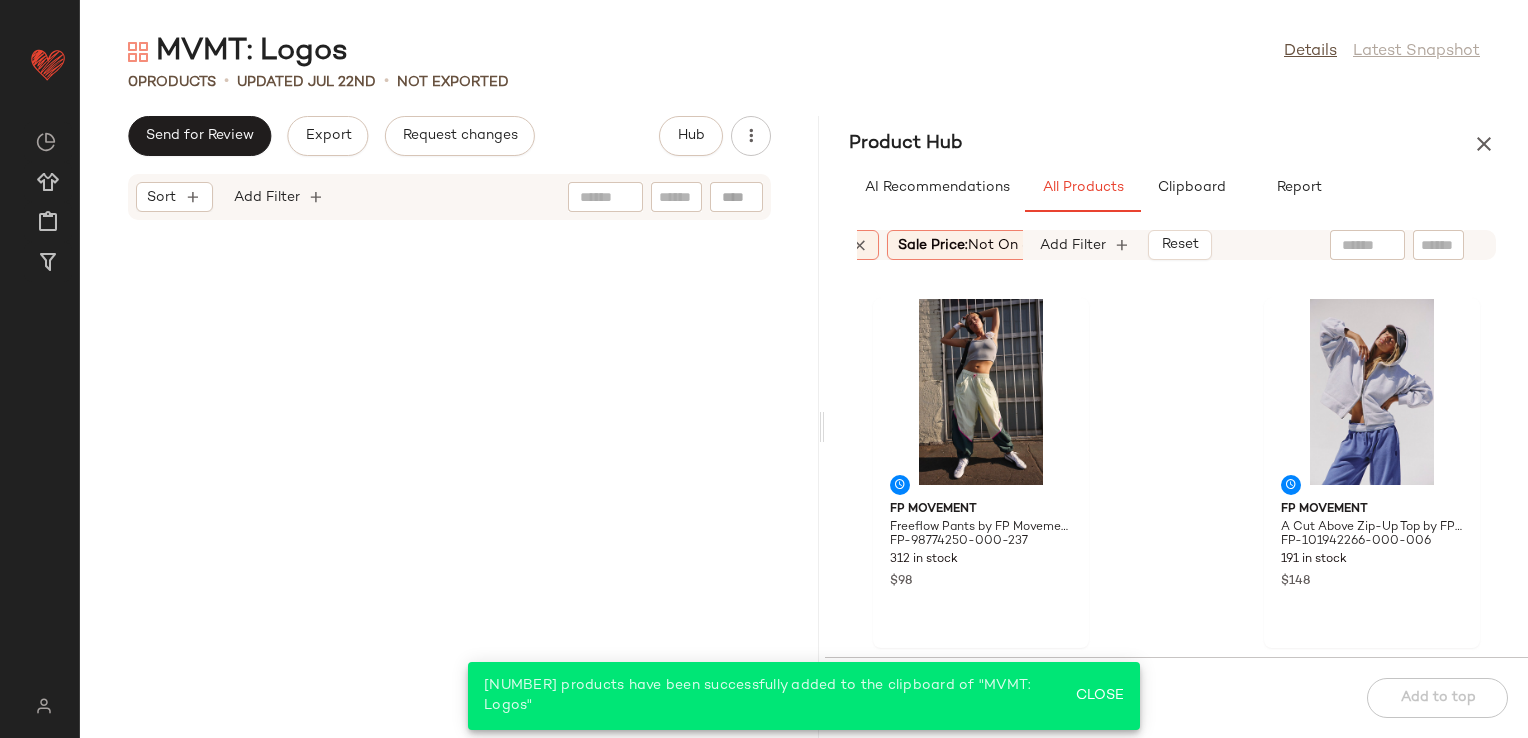 scroll, scrollTop: 0, scrollLeft: 0, axis: both 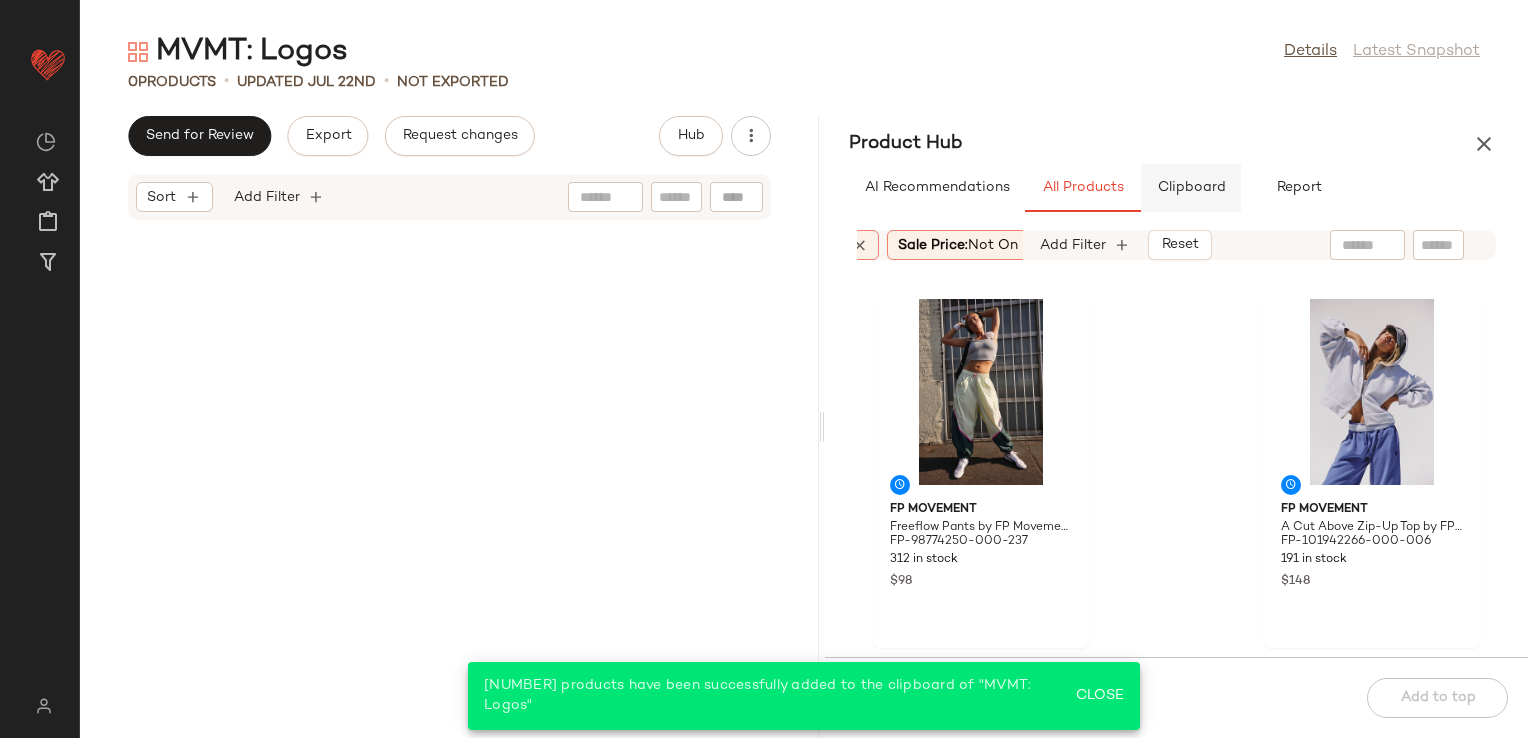 click on "Clipboard" 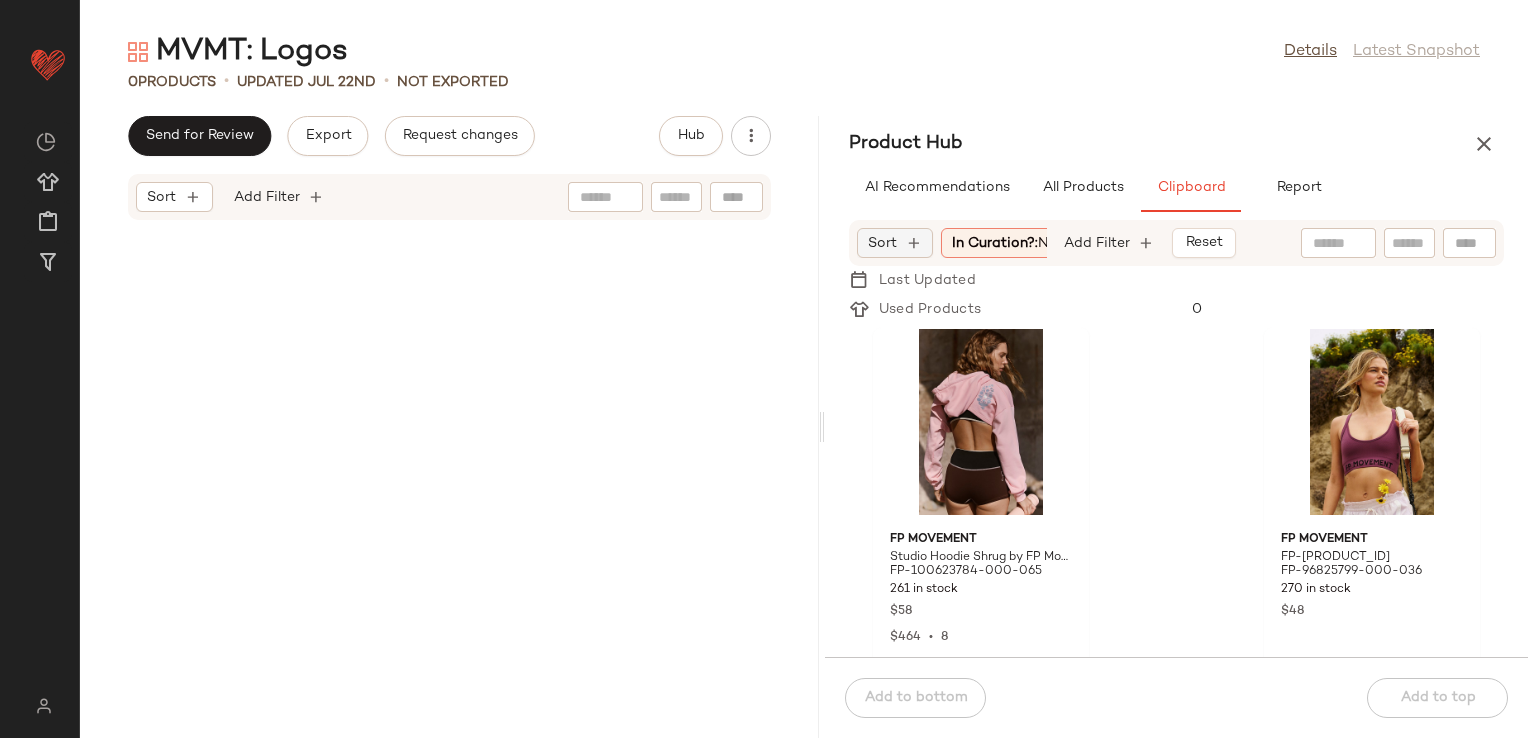 click on "Sort" 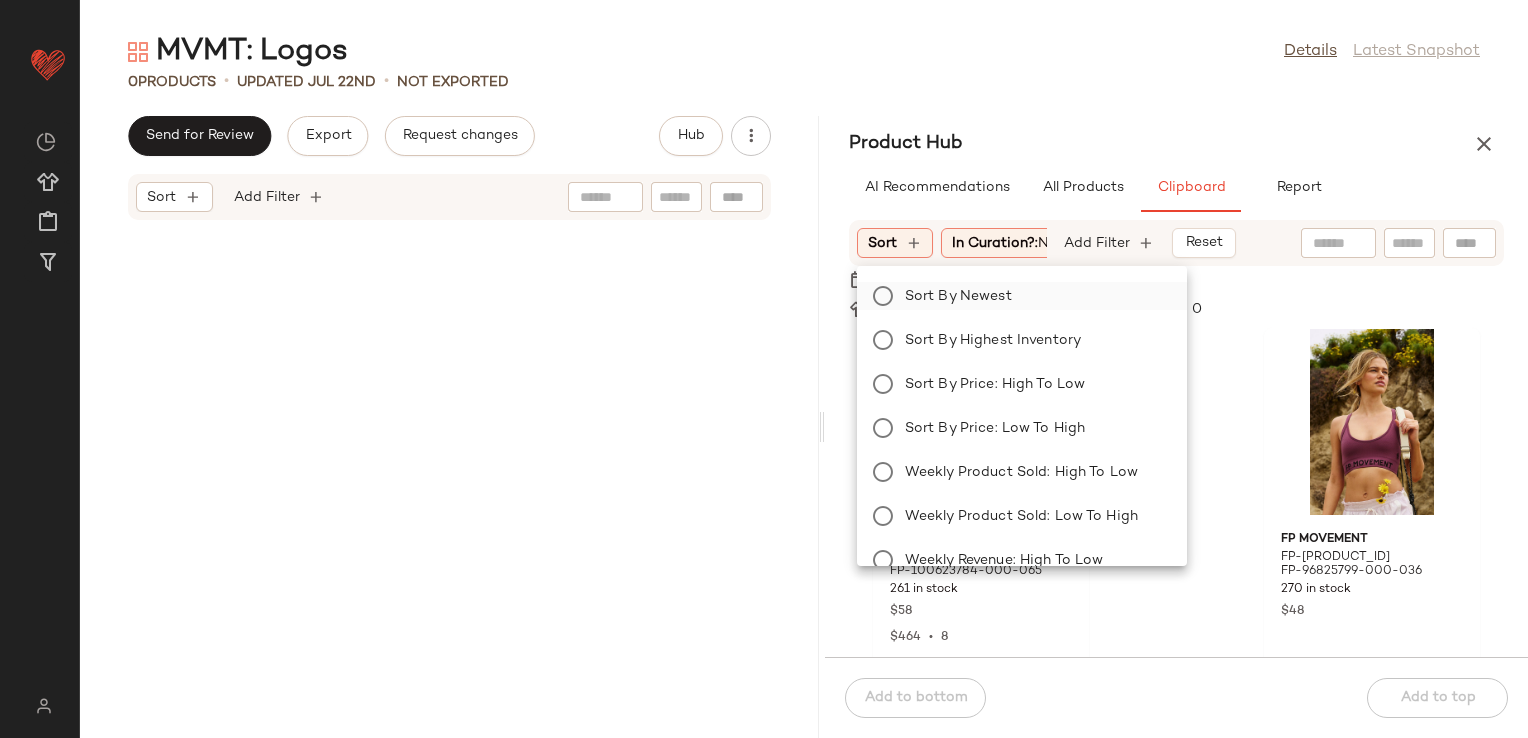 click on "Sort by Newest" at bounding box center (1034, 296) 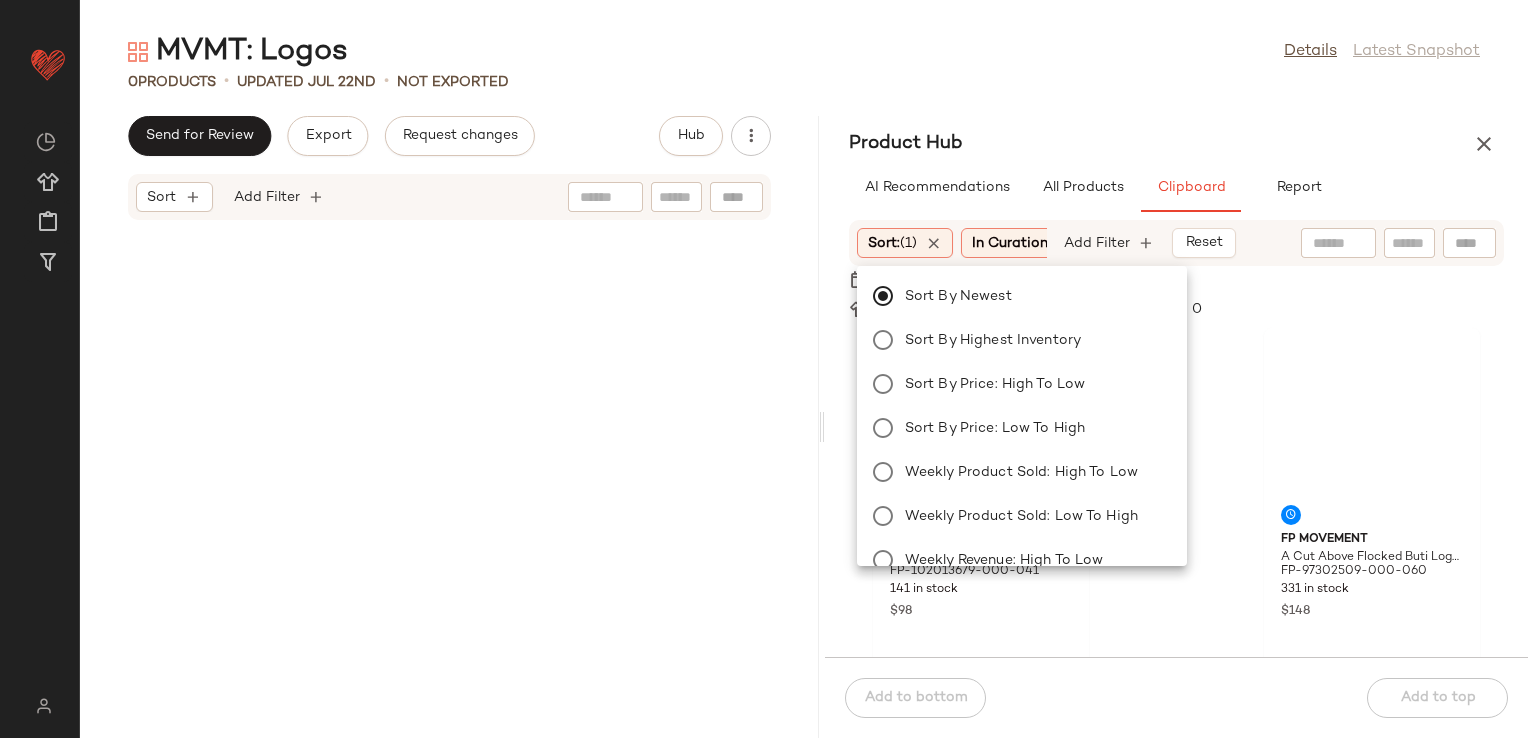 click on "AI Recommendations   All Products   Clipboard   Report" at bounding box center [1176, 188] 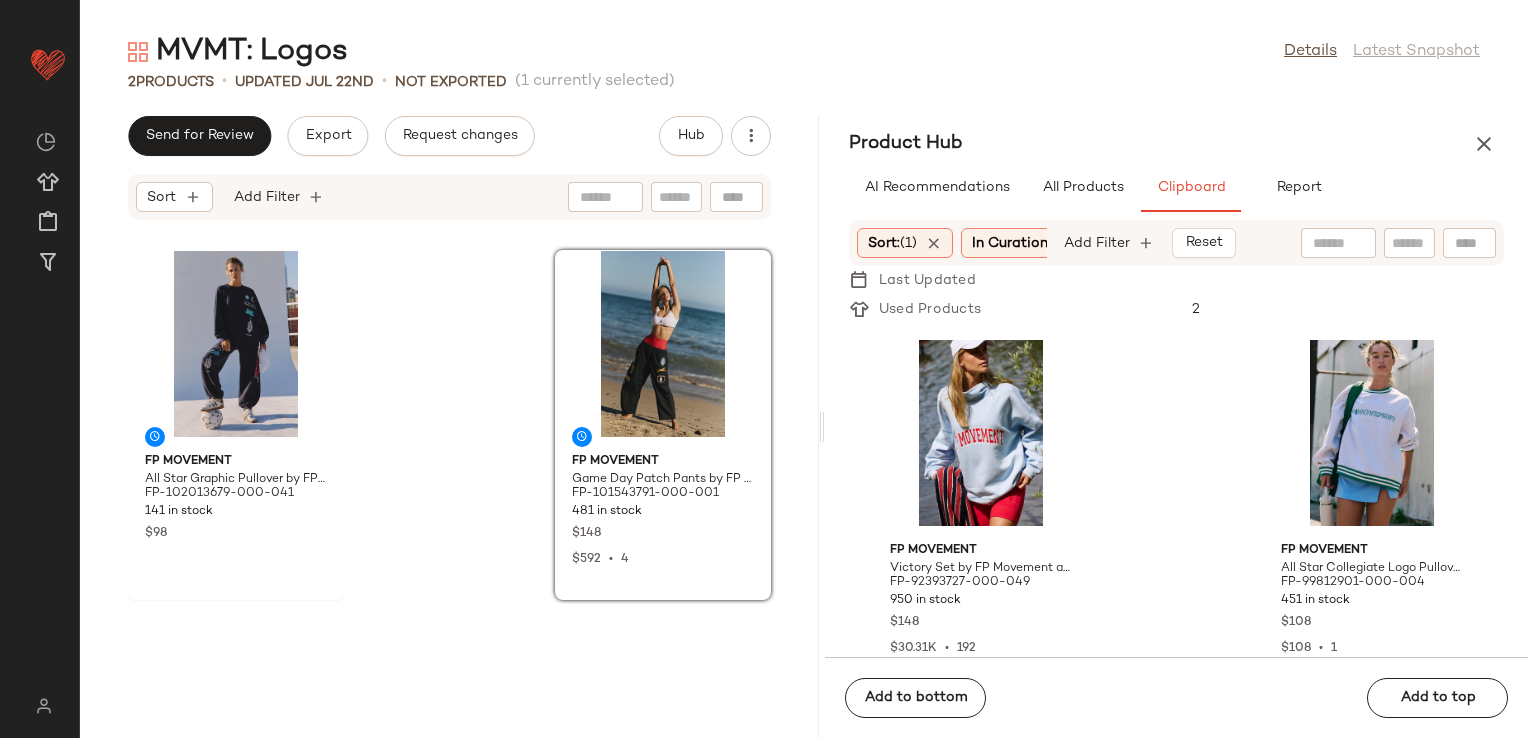 scroll, scrollTop: 2516, scrollLeft: 0, axis: vertical 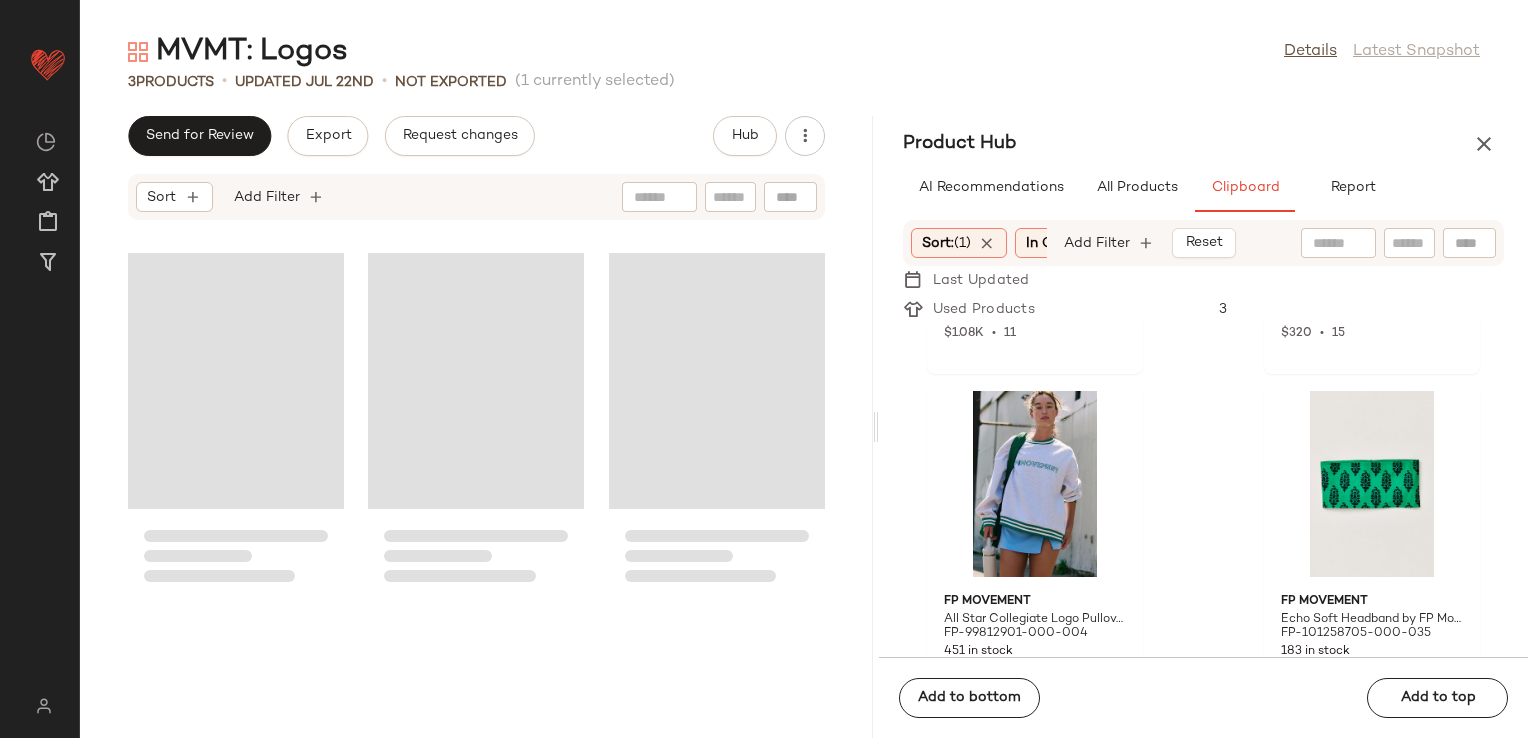 drag, startPoint x: 819, startPoint y: 430, endPoint x: 877, endPoint y: 414, distance: 60.166435 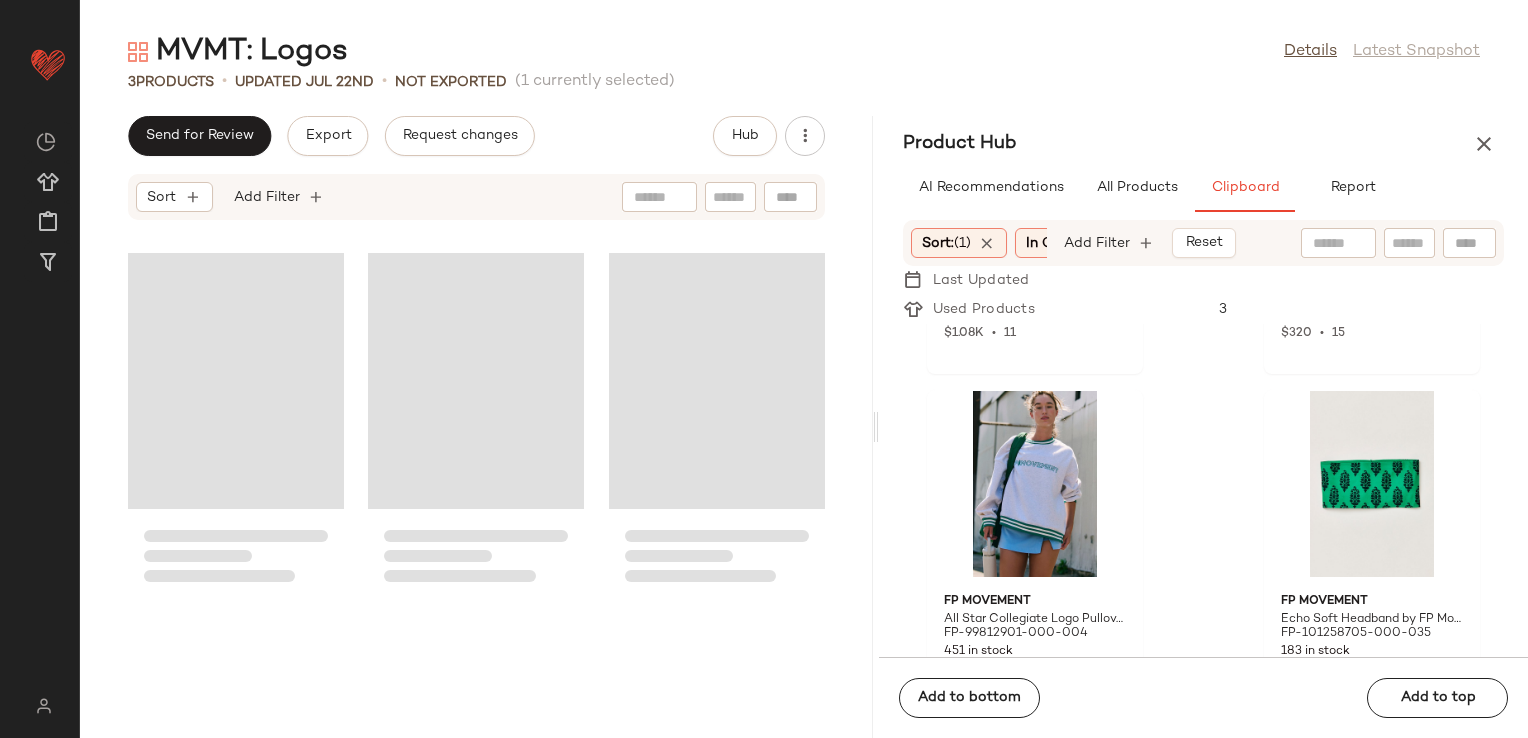 click on "MVMT: Logos  Details   Latest Snapshot  3   Products   •   updated Jul 22nd  •   Not Exported    (1 currently selected)   Send for Review   Export   Request changes   Hub  Sort  Add Filter  Product Hub  AI Recommendations   All Products   Clipboard   Report  Sort:   (1) Brand:   FP Movem... Category  In Curation?:   No Availability:   in_stock Sale Price:   Not on sale Add Filter   Reset  FP Movement Freeflow Pants by FP Movement at Free People in Green, Size: M FP-98774250-000-237 312 in stock $98 FP Movement A Cut Above Zip-Up Top by FP Movement at Free People in Grey, Size: L FP-101942266-000-006 191 in stock $148 FP Movement A Cut Above Zip-Up Top by FP Movement at Free People in Yellow, Size: XS FP-101942266-000-072 81 in stock $148 FP Movement Outbound Waterproof Long Parka Jacket by FP Movement at Free People in Black, Size: XS FP-99779498-000-001 516 in stock $228 FP Movement Quilted Mini Case Bag by FP Movement at Free People in Brown FP-90968033-000-021 488 in stock $30 $3.14K  •  88 3" at bounding box center (804, 385) 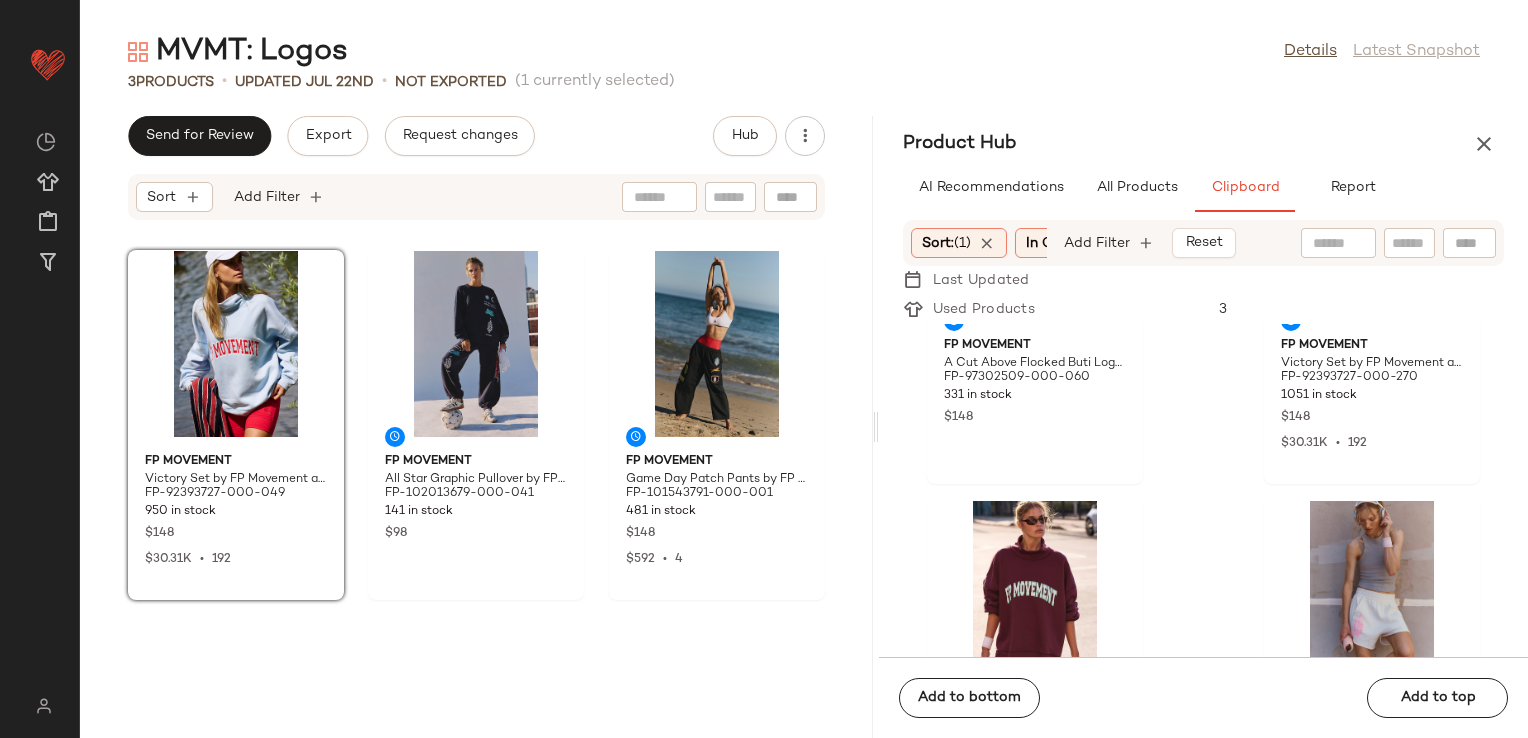 scroll, scrollTop: 0, scrollLeft: 0, axis: both 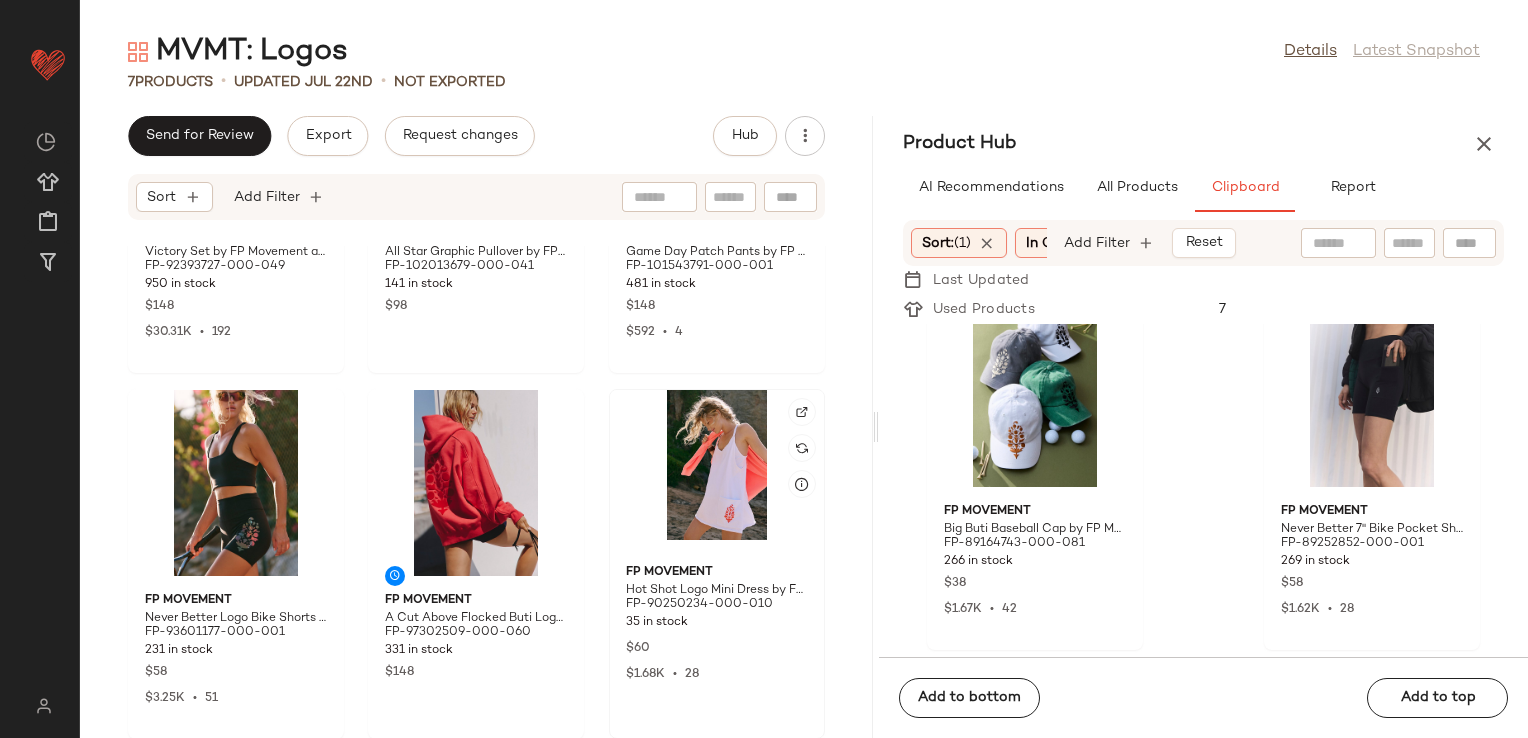 click 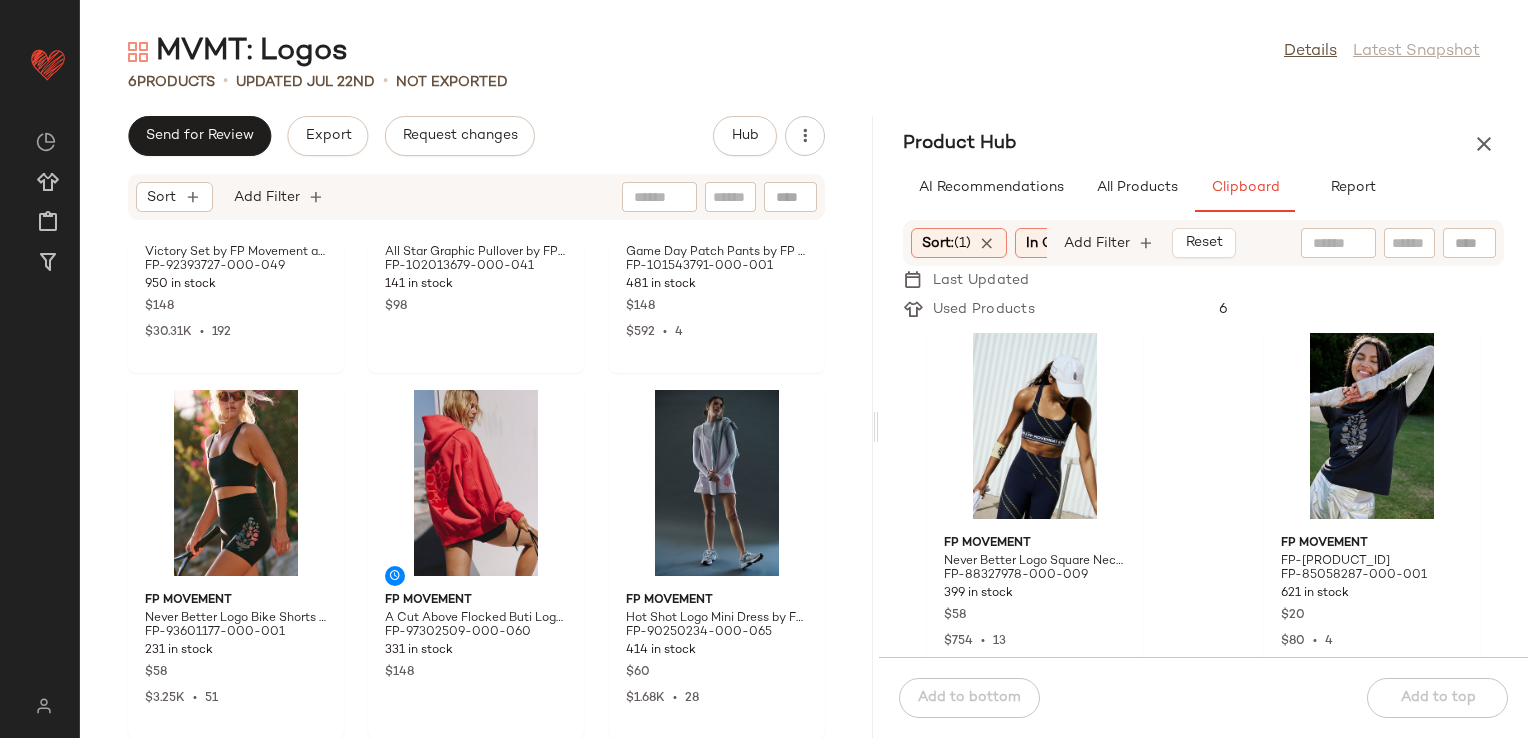 scroll, scrollTop: 16016, scrollLeft: 0, axis: vertical 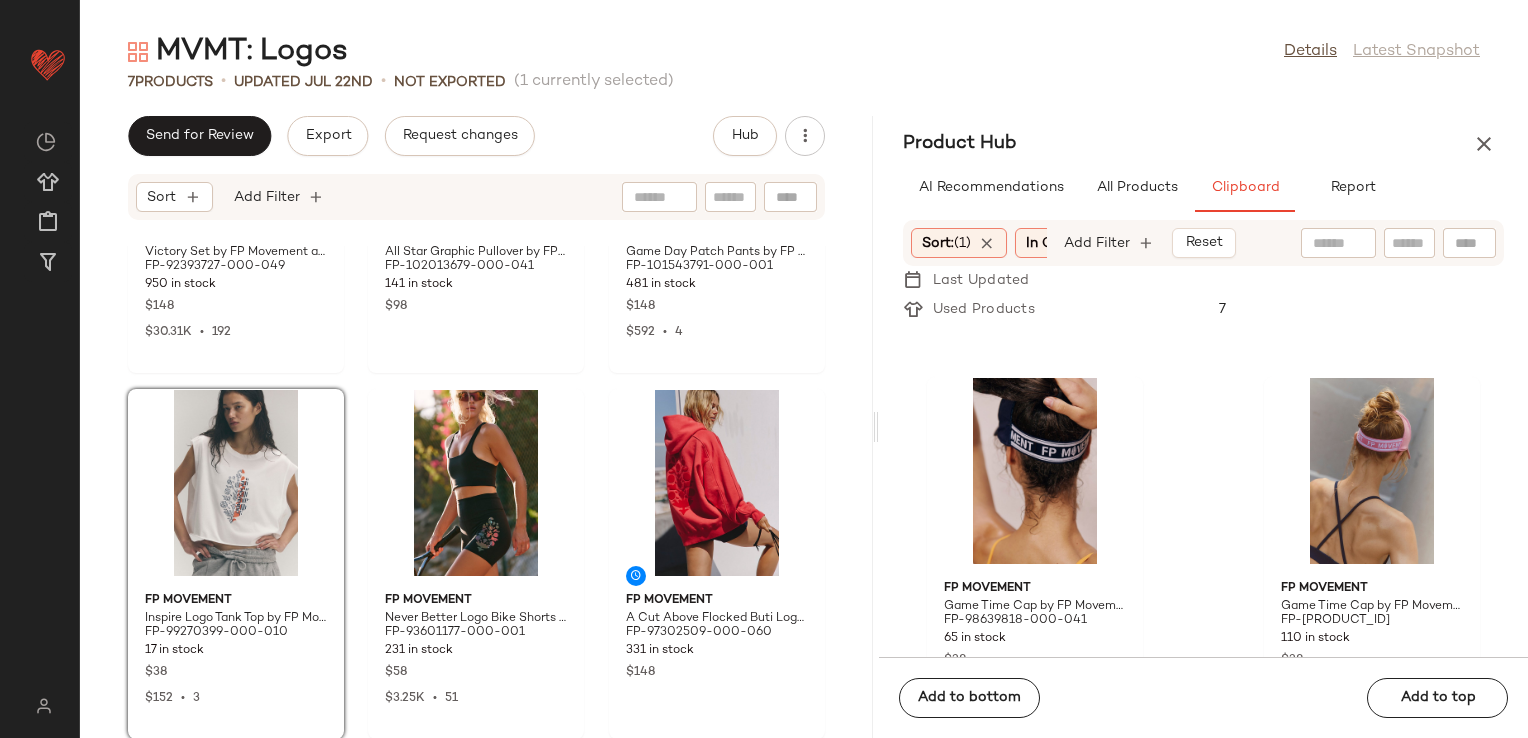 click on "FP Movement Victory Set by FP Movement at Free People in Blue, Size: L FP-92393727-000-049 950 in stock $148 $30.31K  •  192 FP Movement All Star Graphic Pullover by FP Movement at Free People in Blue, Size: XL FP-102013679-000-041 141 in stock $98 FP Movement Game Day Patch Pants by FP Movement at Free People in Black, Size: M FP-101543791-000-001 481 in stock $148 $592  •  4 FP Movement Inspire Logo Tank Top by FP Movement at Free People in White, Size: L FP-99270399-000-010 17 in stock $38 $152  •  3 FP Movement Never Better Logo Bike Shorts by FP Movement at Free People in Black, Size: S FP-93601177-000-001 231 in stock $58 $3.25K  •  51 FP Movement A Cut Above Flocked Buti Logo Hoodie by FP Movement at Free People in Red, Size: XS FP-97302509-000-060 331 in stock $148 FP Movement Hot Shot Logo Mini Dress by FP Movement at Free People in Pink, Size: S FP-90250234-000-065 414 in stock $60 $1.68K  •  28" 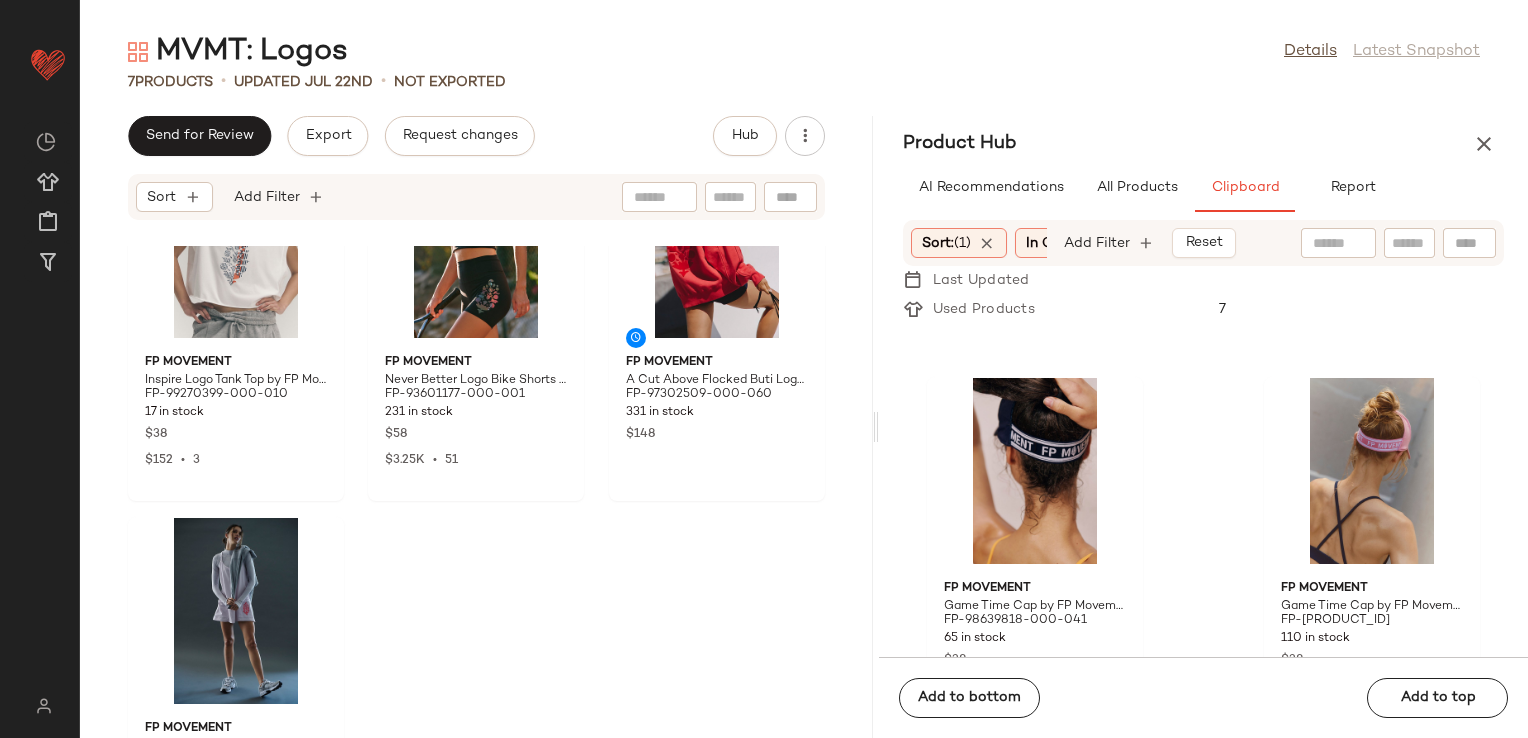 scroll, scrollTop: 516, scrollLeft: 0, axis: vertical 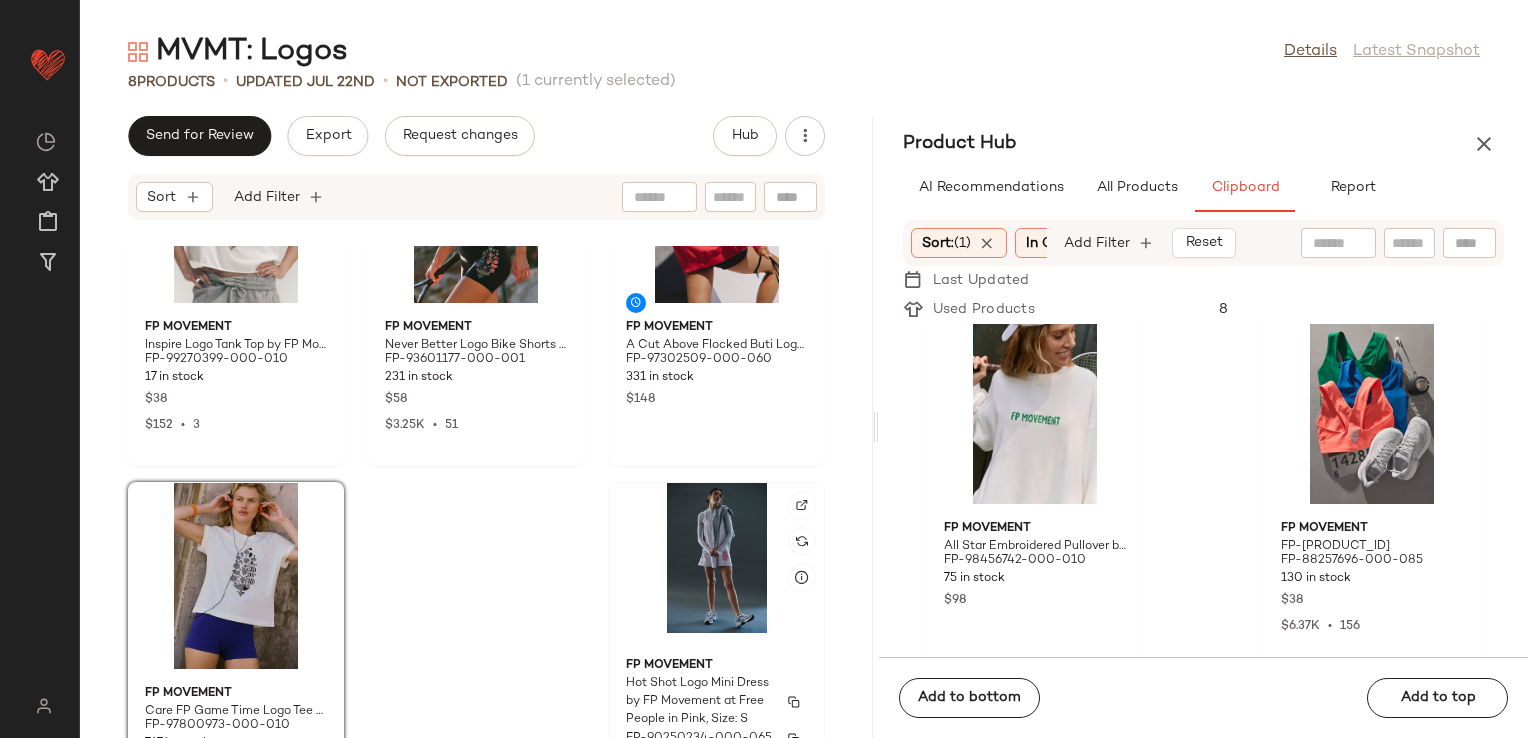 click on "FP Movement Hot Shot Logo Mini Dress by FP Movement at Free People in Pink, Size: S FP-90250234-000-065 414 in stock $60 $1.68K  •  28" 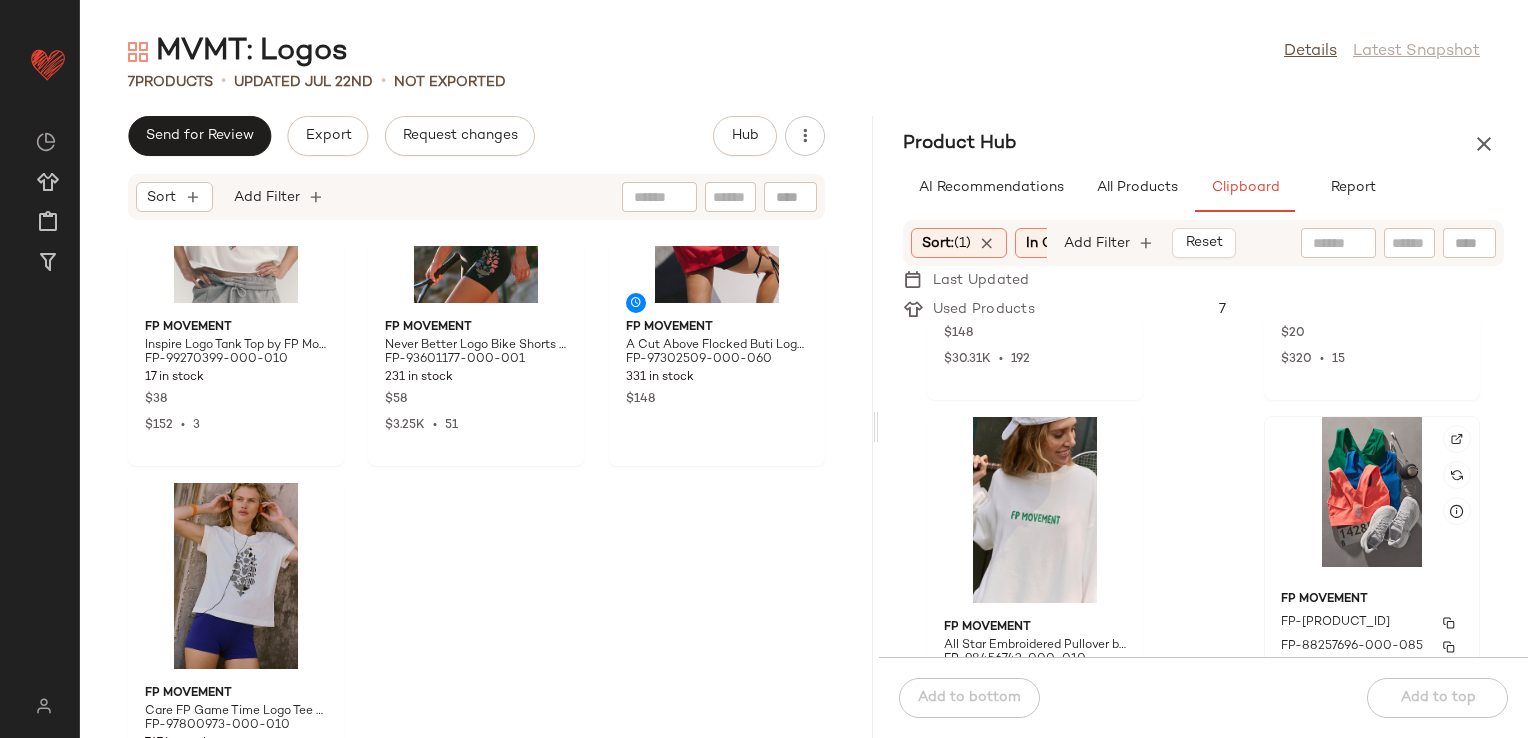 scroll, scrollTop: 5417, scrollLeft: 0, axis: vertical 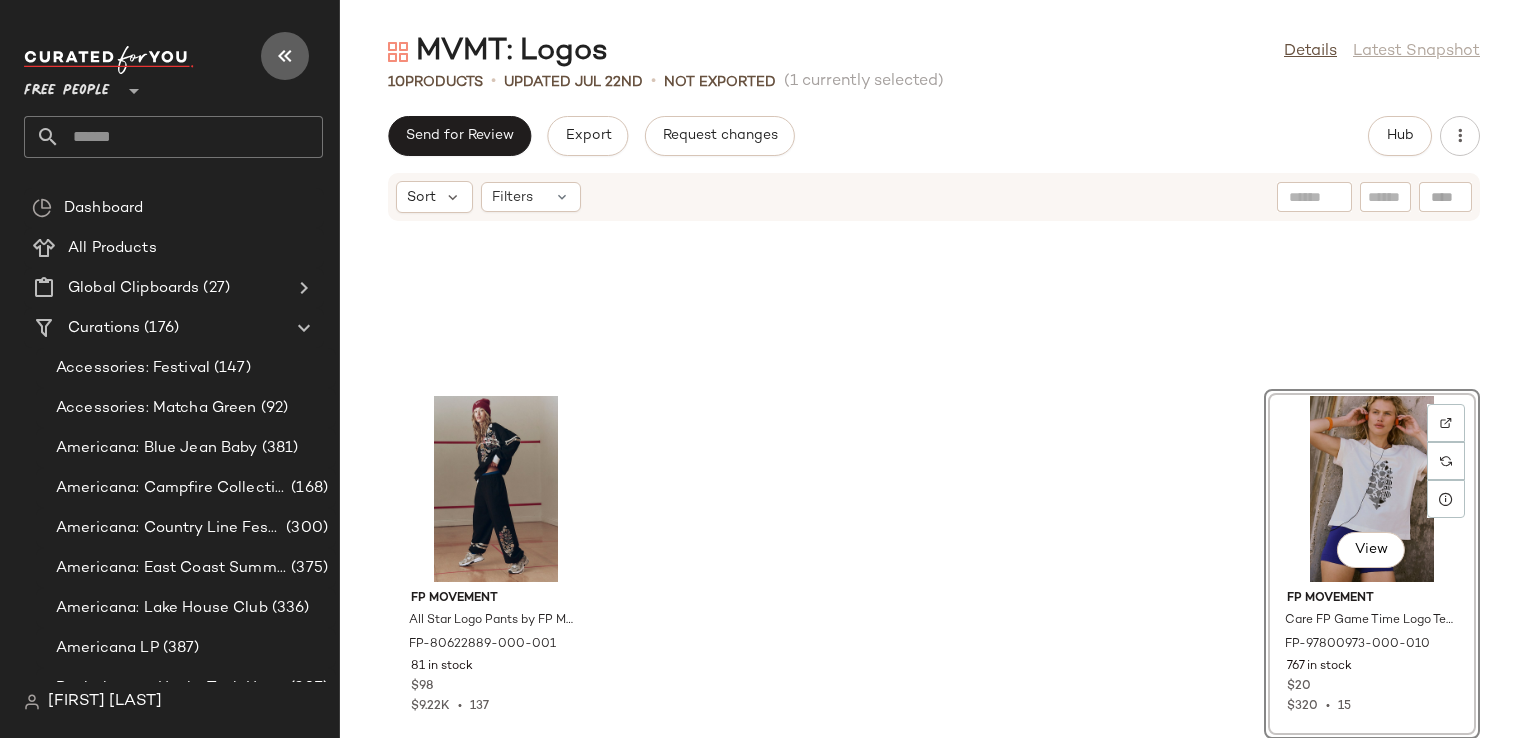 click at bounding box center (285, 56) 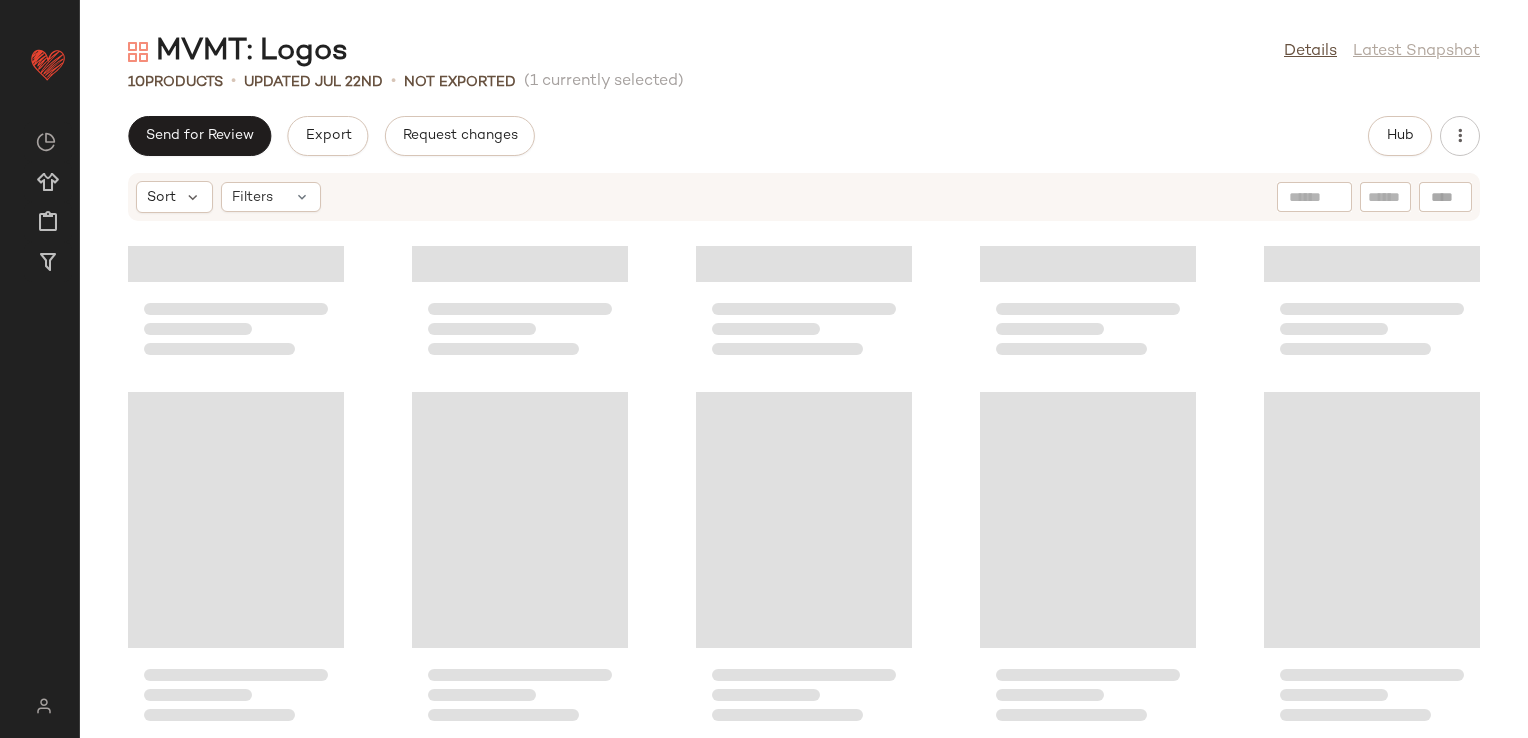 scroll, scrollTop: 243, scrollLeft: 0, axis: vertical 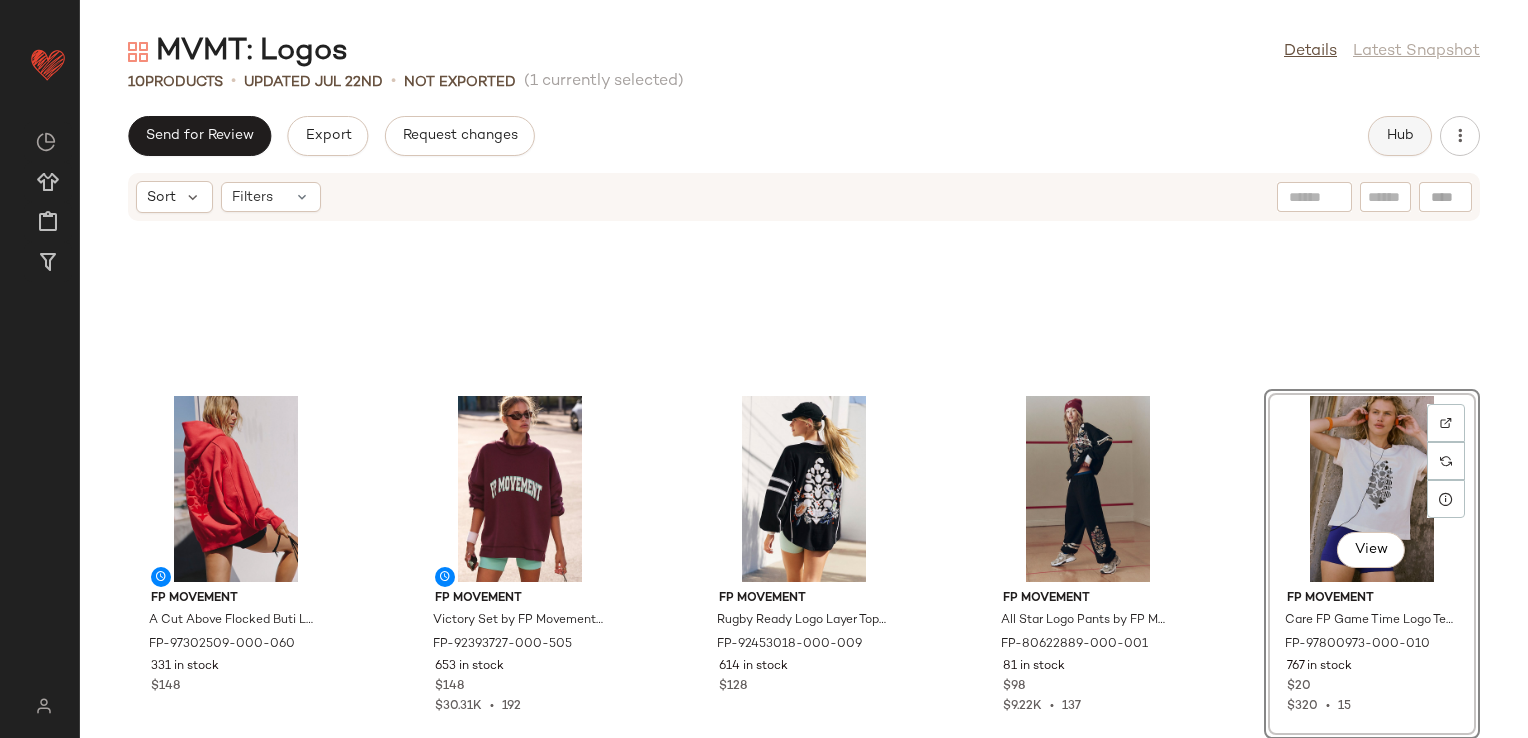 click on "Hub" 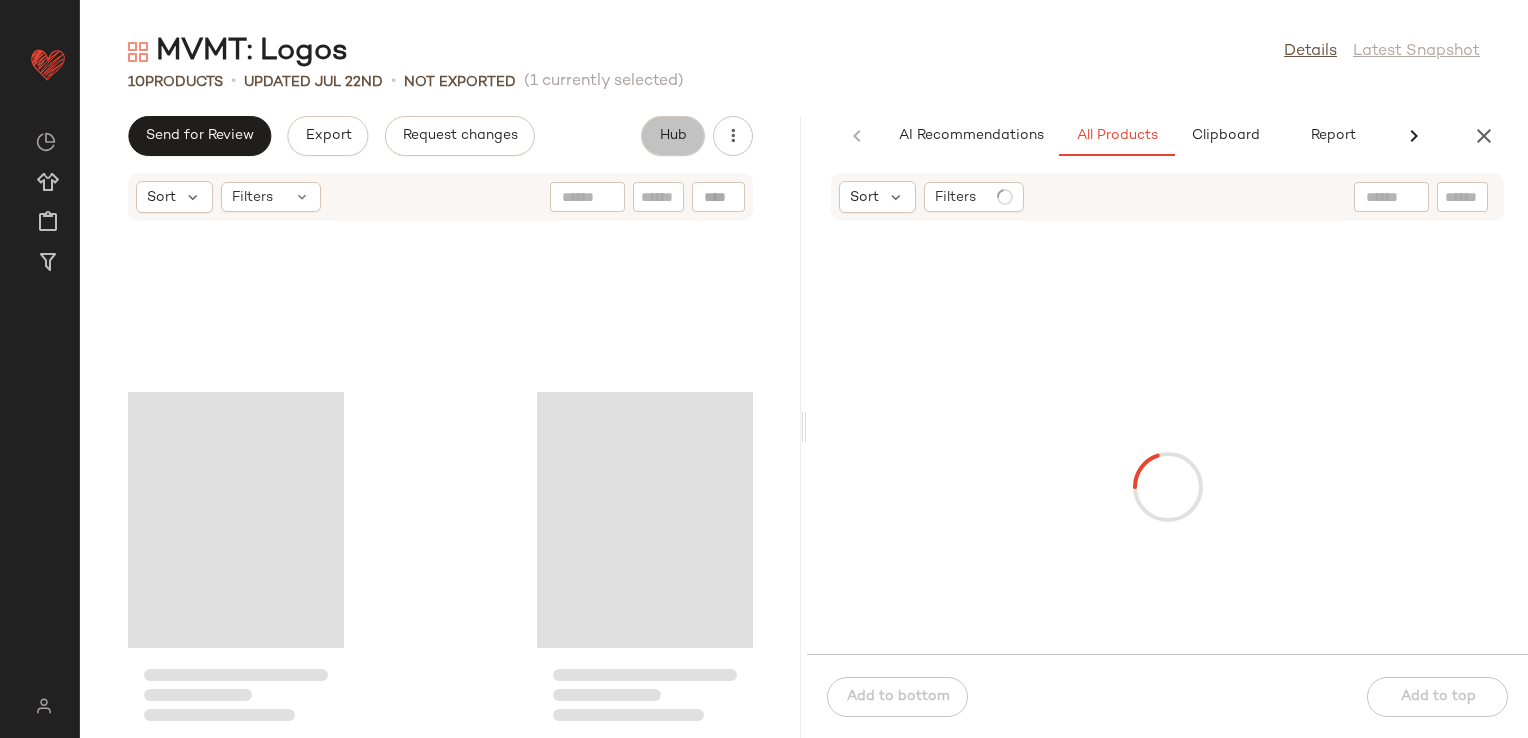 scroll, scrollTop: 609, scrollLeft: 0, axis: vertical 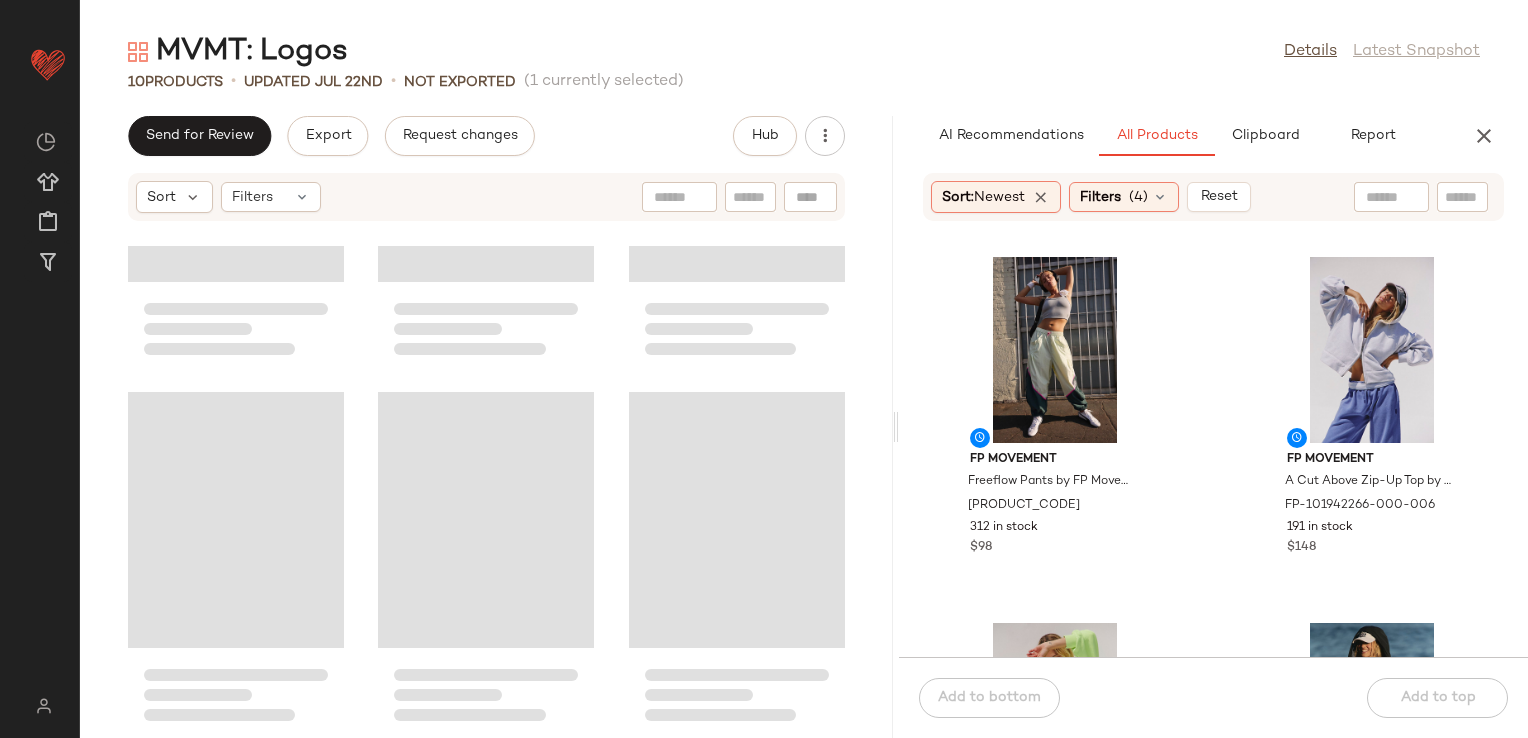 drag, startPoint x: 804, startPoint y: 423, endPoint x: 910, endPoint y: 396, distance: 109.38464 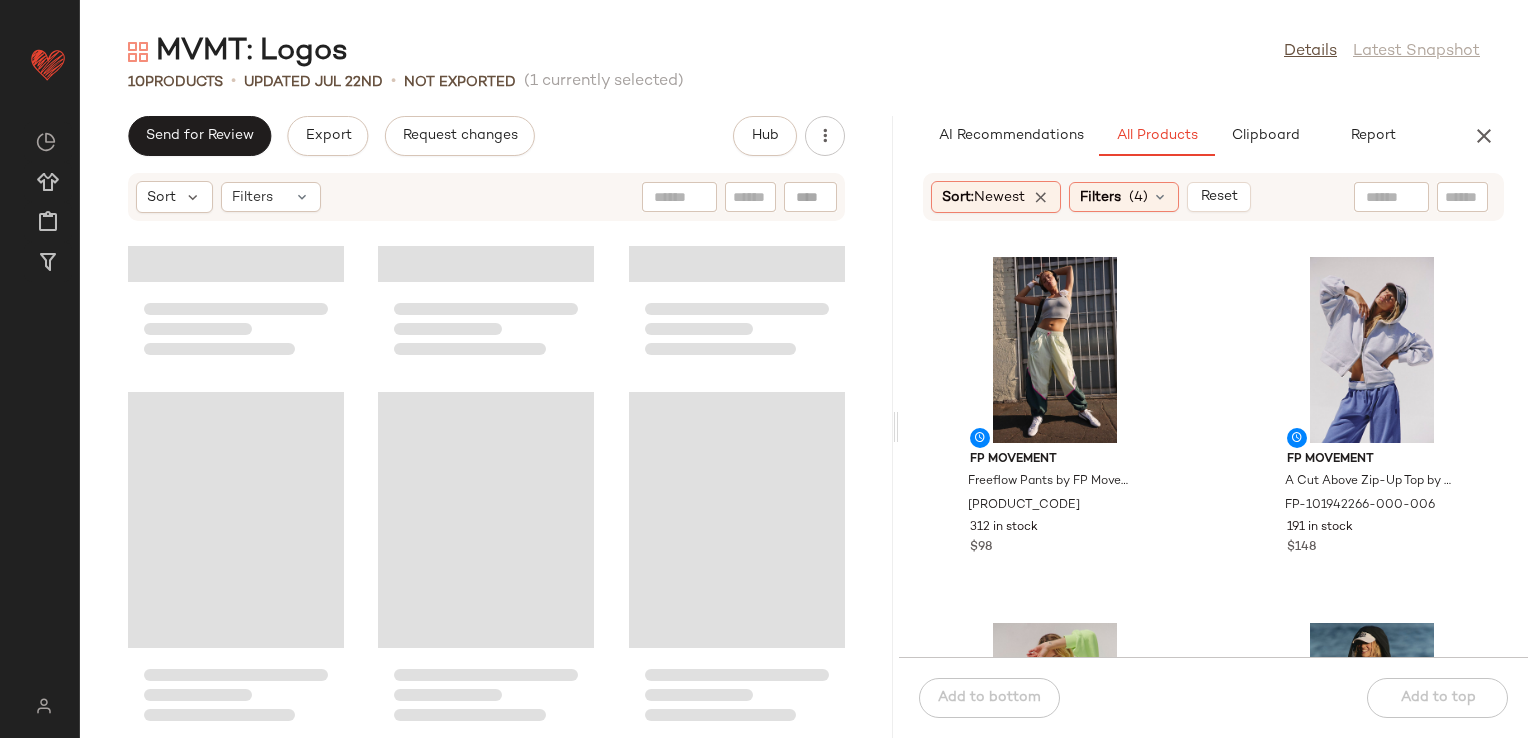 click on "MVMT: Logos  Details   Latest Snapshot  10   Products   •   updated Jul 22nd  •   Not Exported    (1 currently selected)   Send for Review   Export   Request changes   Hub  Sort  Filters  AI Recommendations   All Products   Clipboard   Report  Sort:   Newest Filters  (4)   Reset  FP Movement Freeflow Pants by FP Movement at Free People in Green, Size: M FP-98774250-000-237 312 in stock $98 FP Movement A Cut Above Zip-Up Top by FP Movement at Free People in Grey, Size: L FP-101942266-000-006 191 in stock $148 FP Movement A Cut Above Zip-Up Top by FP Movement at Free People in Yellow, Size: XS FP-101942266-000-072 81 in stock $148 FP Movement Outbound Waterproof Long Parka Jacket by FP Movement at Free People in Black, Size: XS FP-99779498-000-001 516 in stock $228 FP Movement Quilted Mini Case Bag by FP Movement at Free People in Brown FP-90968033-000-021 488 in stock $30 $3.14K  •  88 FP Movement Epic Mini Bra by FP Movement at Free People in Blue, Size: S FP-81753113-000-401 276 in stock $38 $524" at bounding box center [804, 385] 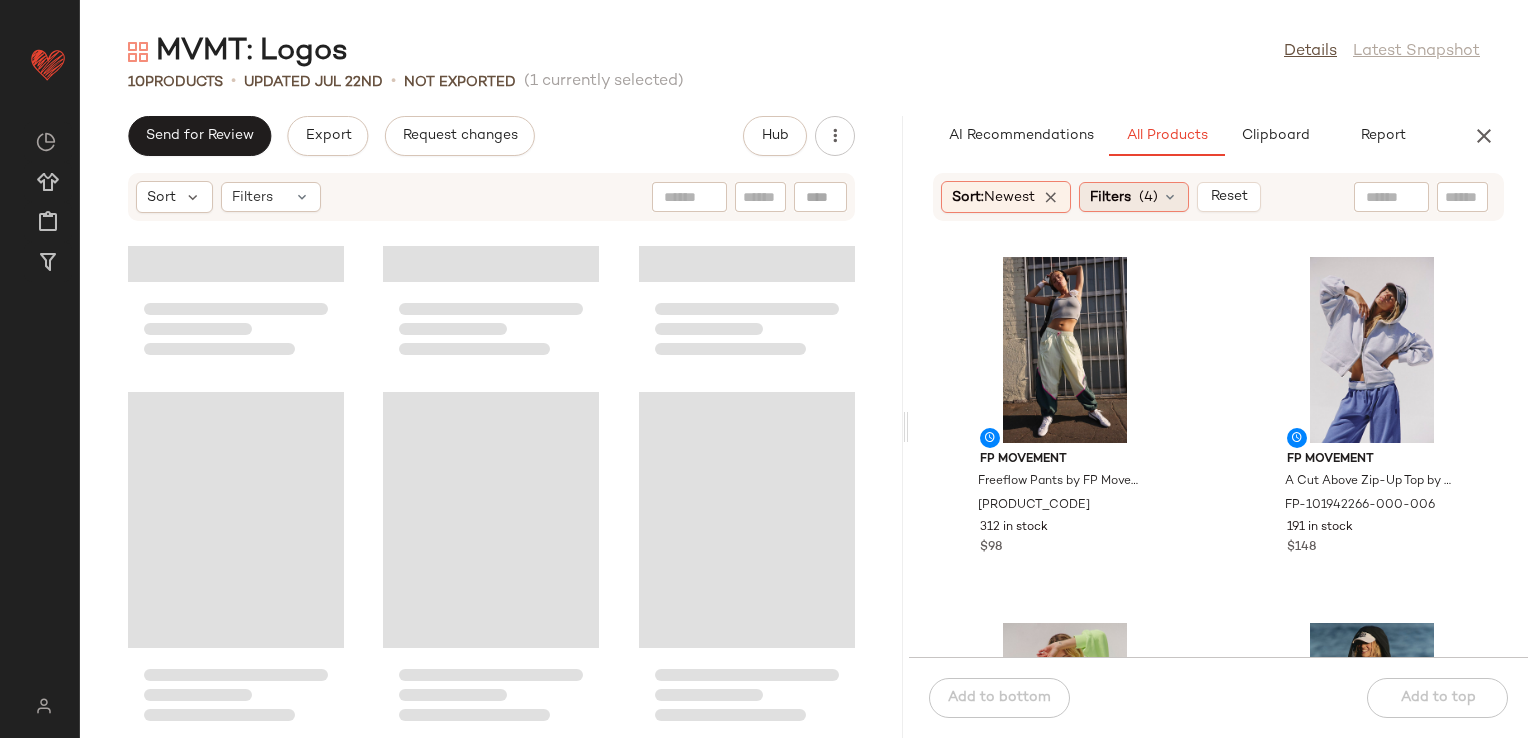 scroll, scrollTop: 975, scrollLeft: 0, axis: vertical 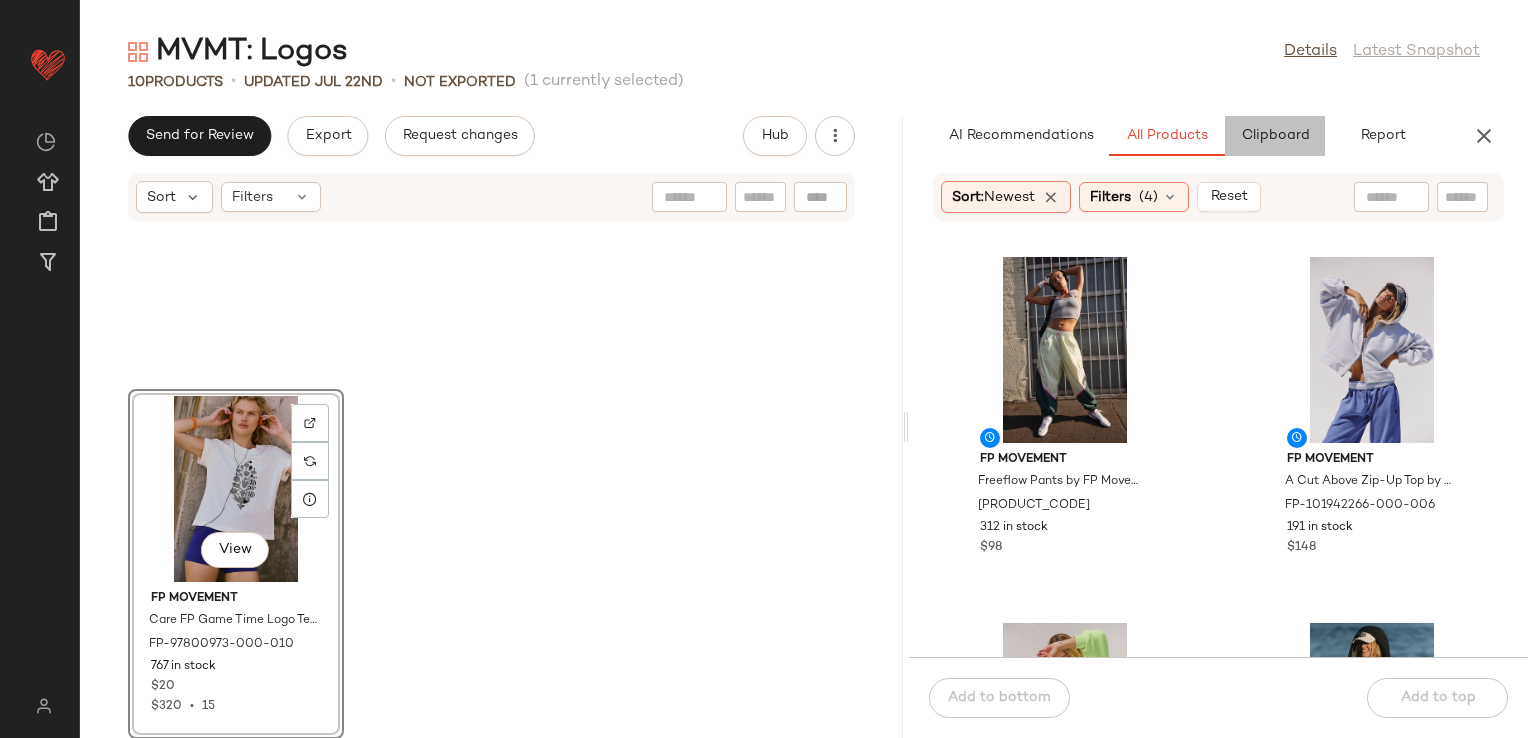 click on "Clipboard" 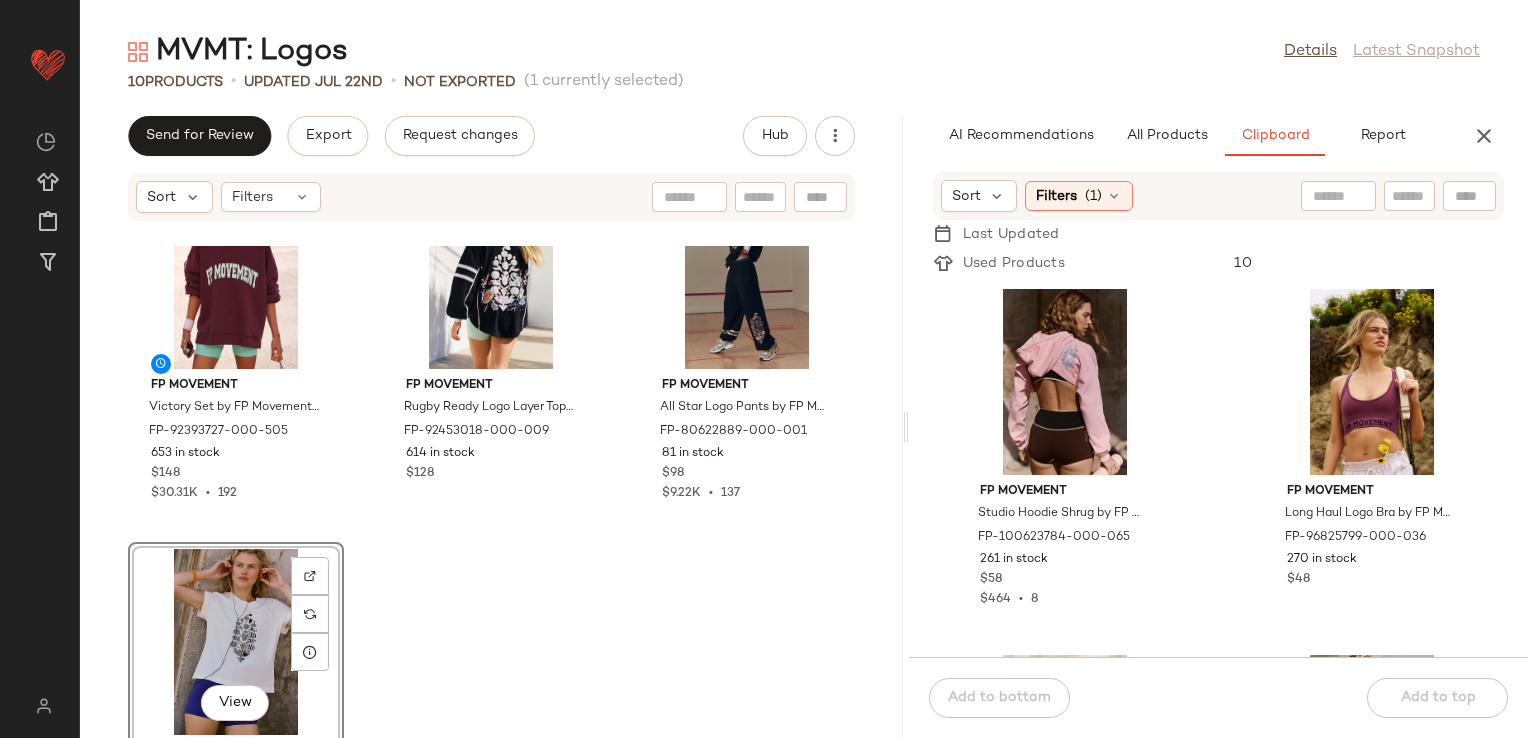 scroll, scrollTop: 808, scrollLeft: 0, axis: vertical 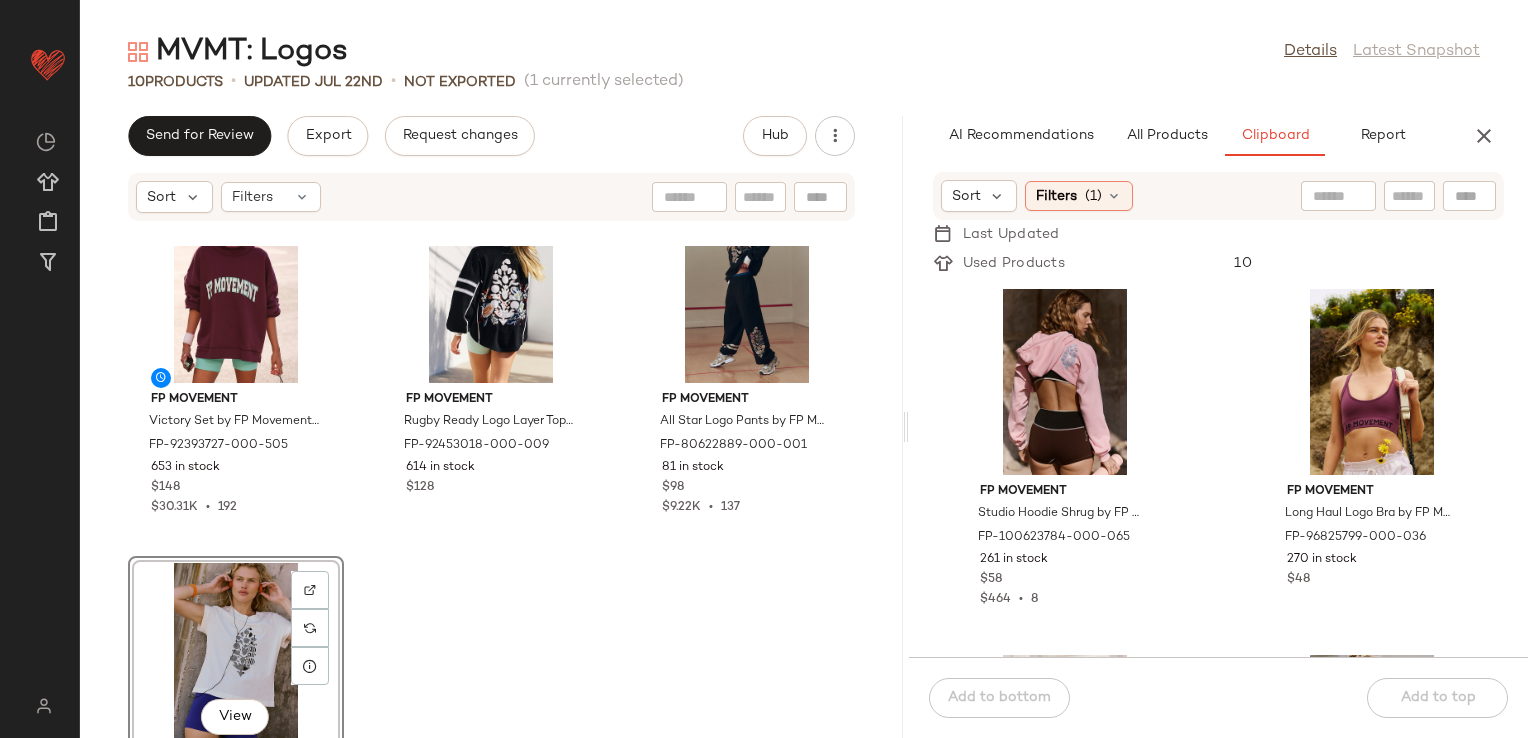 click on "View" 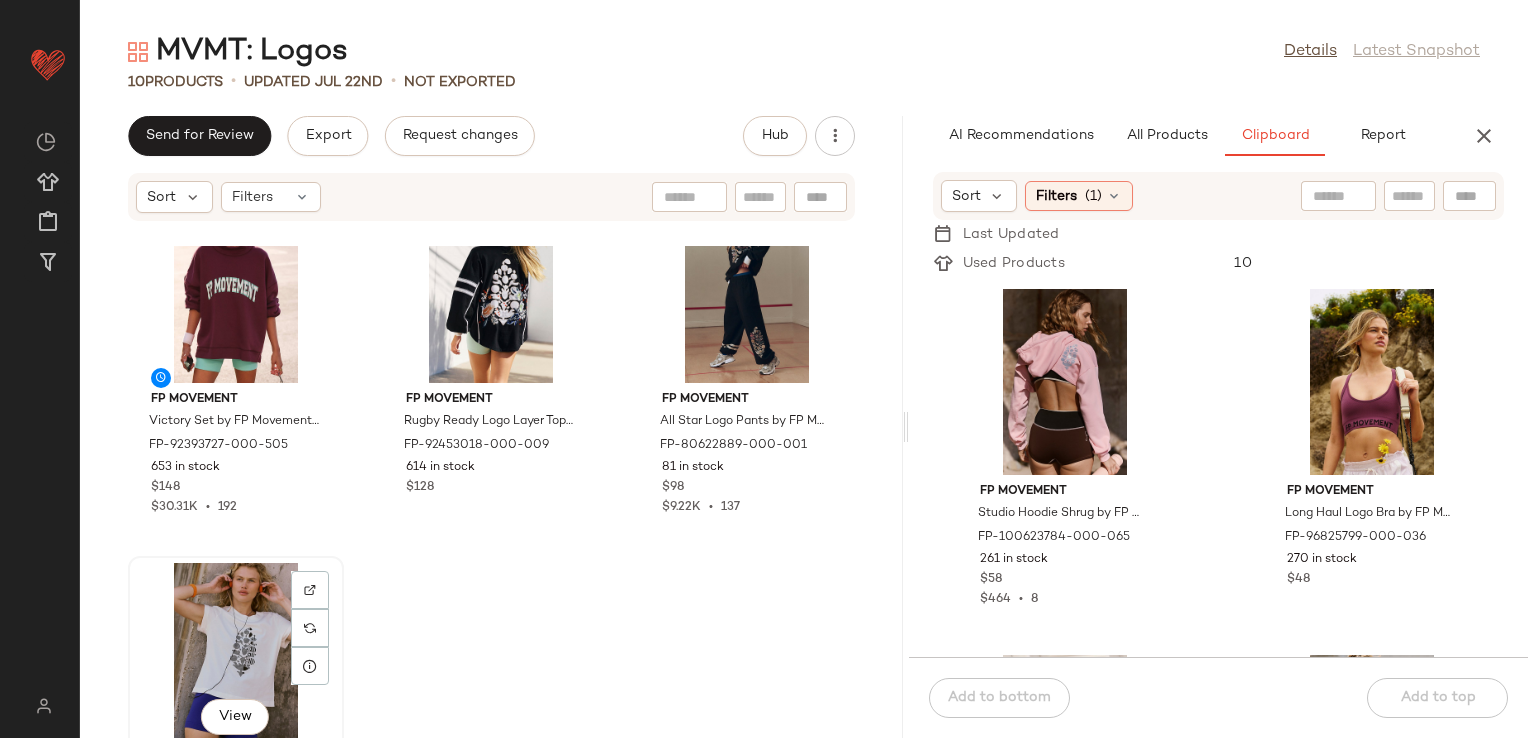 click on "View" 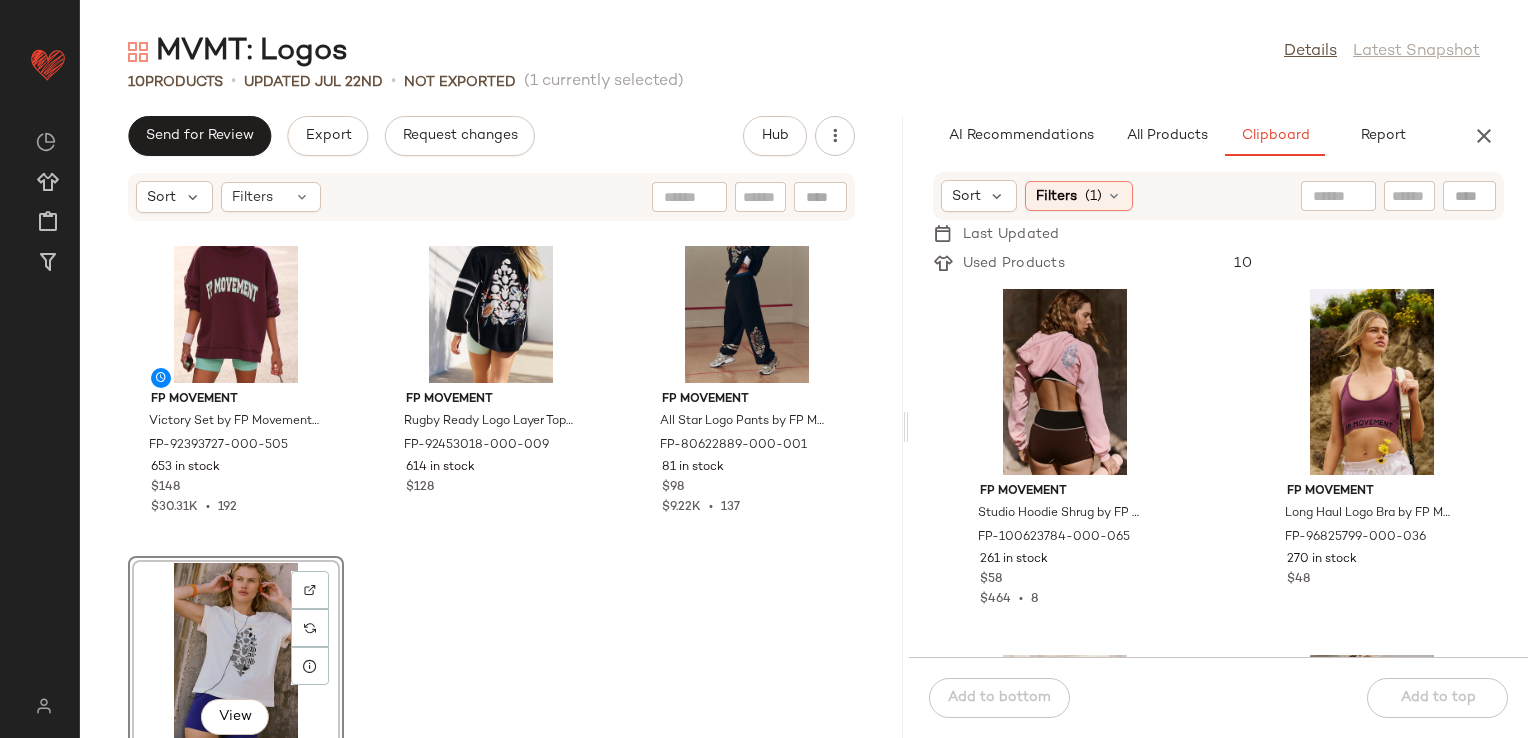 scroll, scrollTop: 609, scrollLeft: 0, axis: vertical 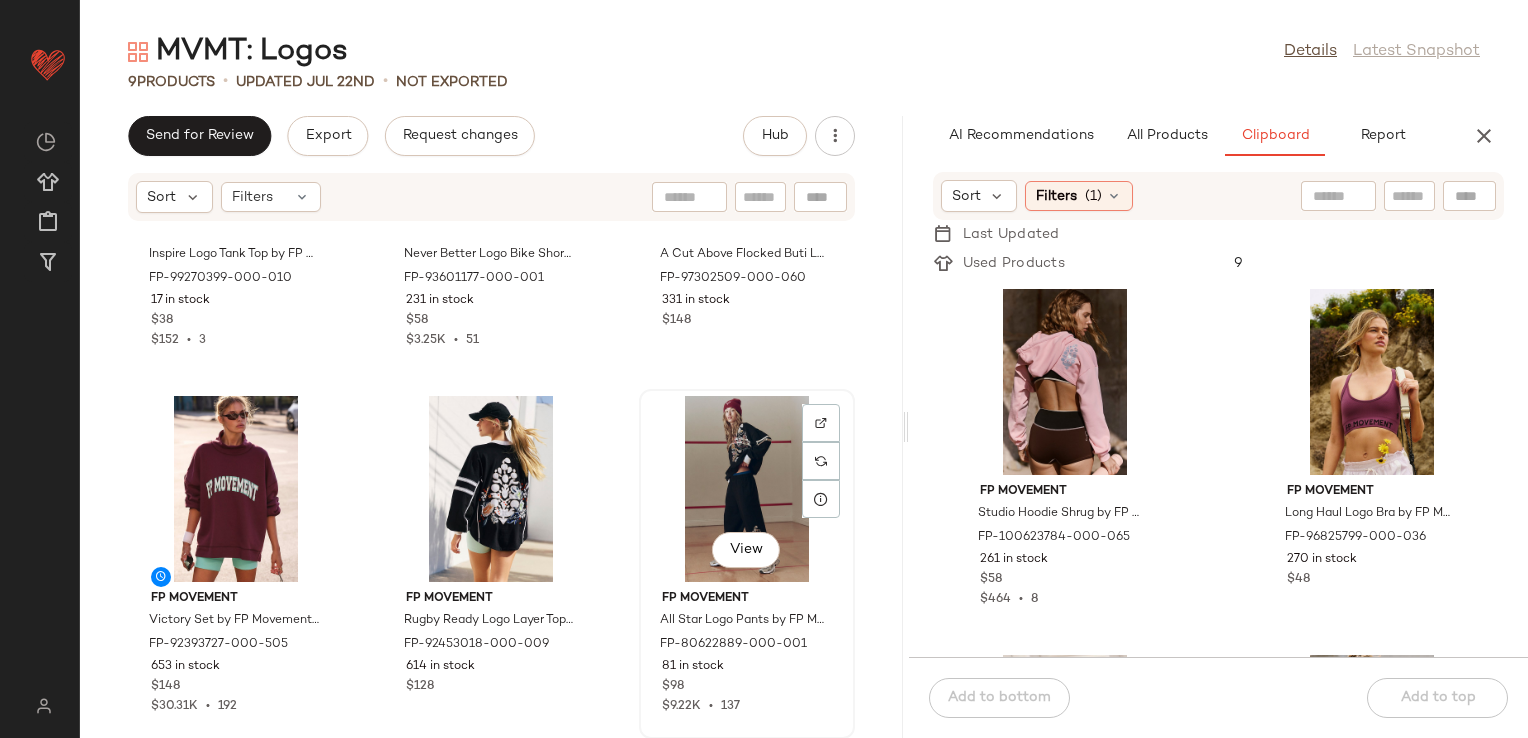 click on "FP Movement All Star Logo Pants by FP Movement at Free People in Black, Size: M FP-80622889-000-001 81 in stock $98 $9.22K  •  137" at bounding box center [747, 649] 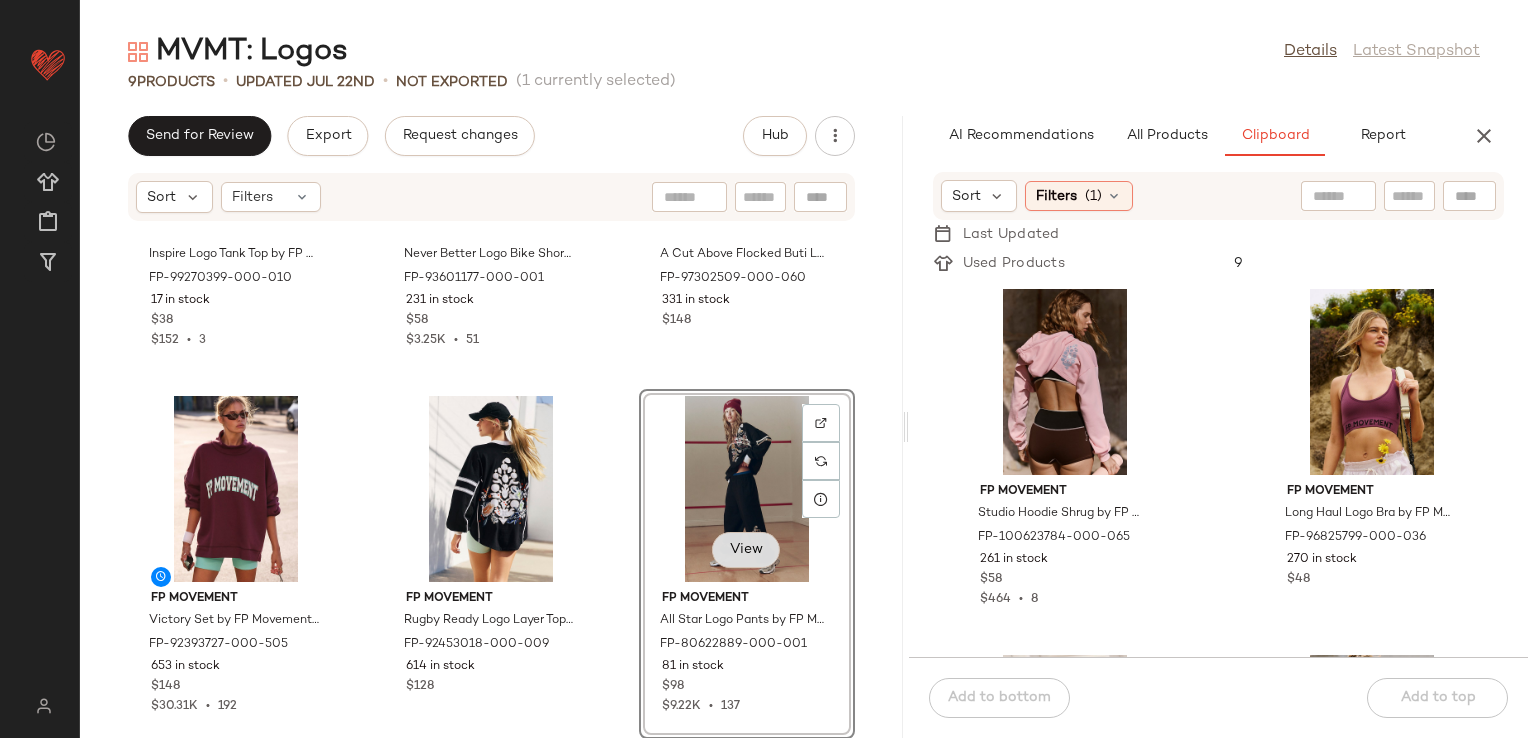 click on "View" 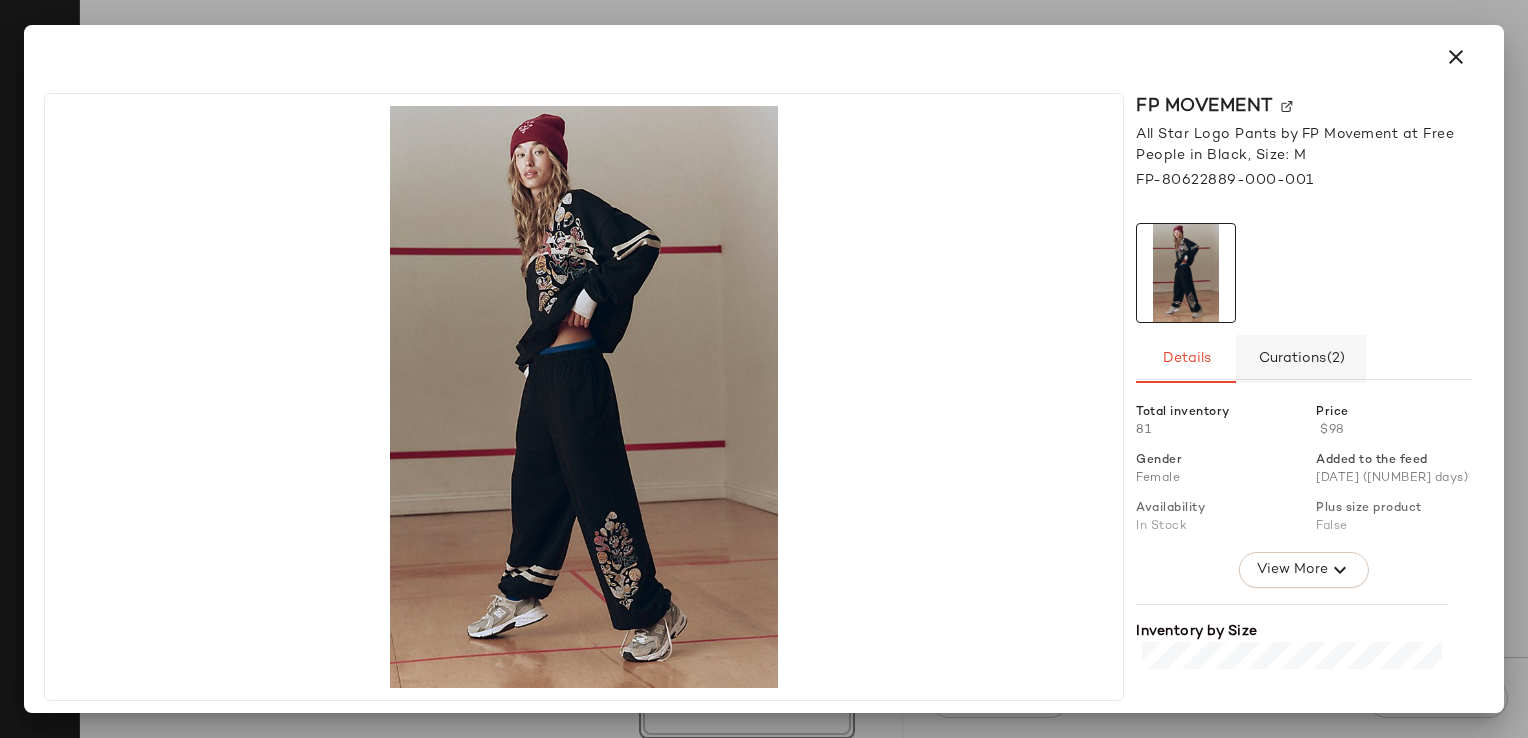click on "Curations  (2)" 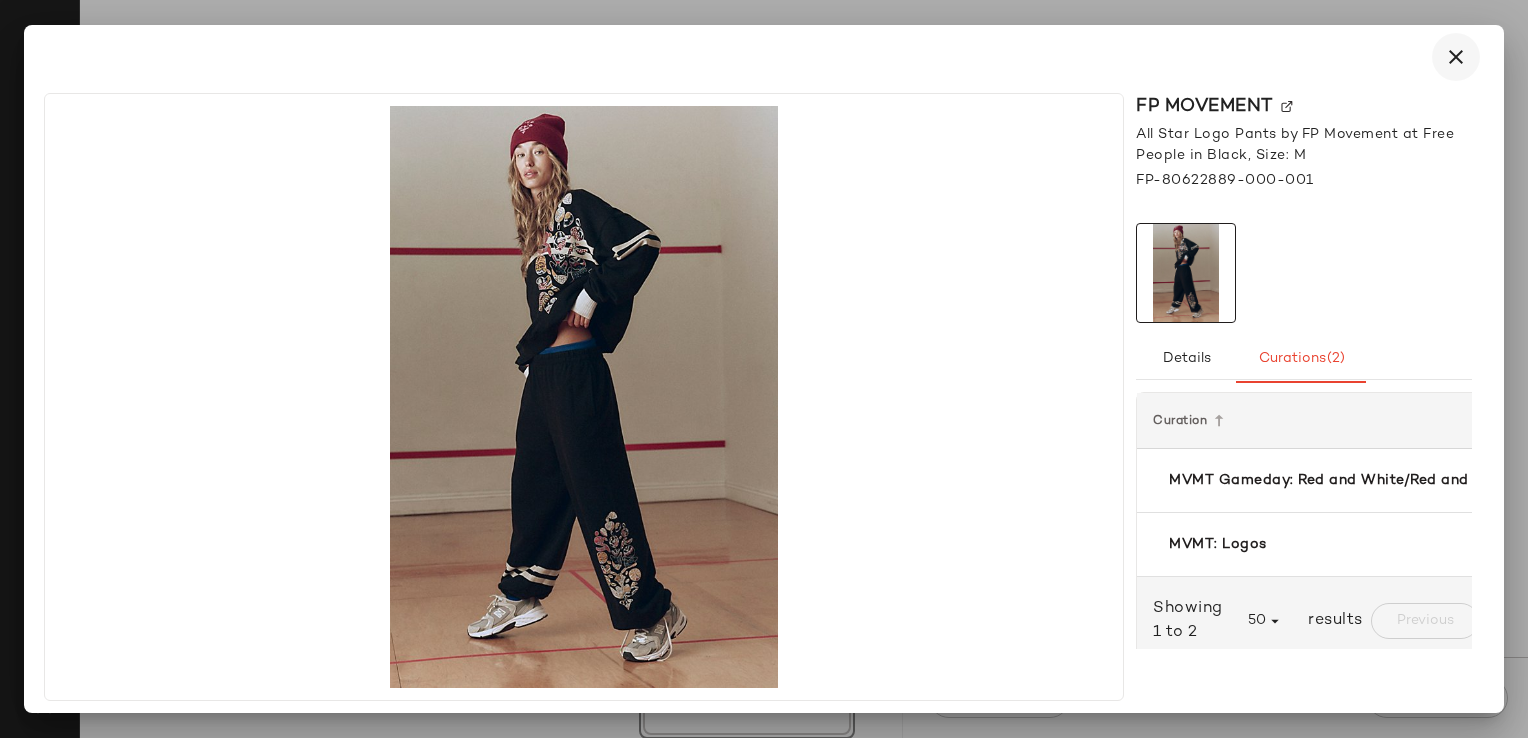 click at bounding box center (1456, 57) 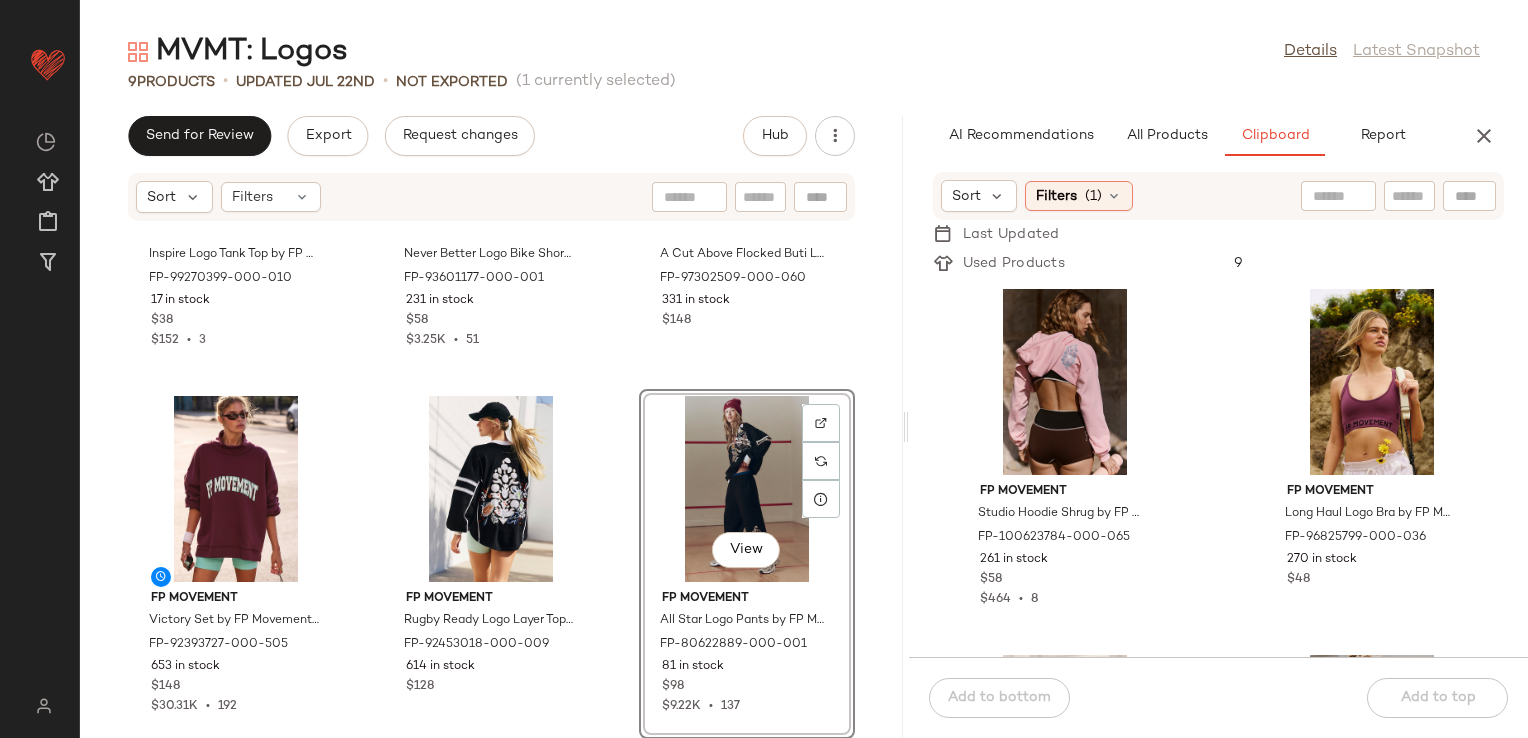 click on "FP Movement Inspire Logo Tank Top by FP Movement at Free People in White, Size: L FP-99270399-000-010 17 in stock $38 $152  •  3 FP Movement Never Better Logo Bike Shorts by FP Movement at Free People in Black, Size: S FP-93601177-000-001 231 in stock $58 $3.25K  •  51 FP Movement A Cut Above Flocked Buti Logo Hoodie by FP Movement at Free People in Red, Size: XS FP-97302509-000-060 331 in stock $148 FP Movement Victory Set by FP Movement at Free People, Size: XL FP-92393727-000-505 653 in stock $148 $30.31K  •  192 FP Movement Rugby Ready Logo Layer Top by FP Movement at Free People in Black, Size: M FP-92453018-000-009 614 in stock $128  View  FP Movement All Star Logo Pants by FP Movement at Free People in Black, Size: M FP-80622889-000-001 81 in stock $98 $9.22K  •  137" 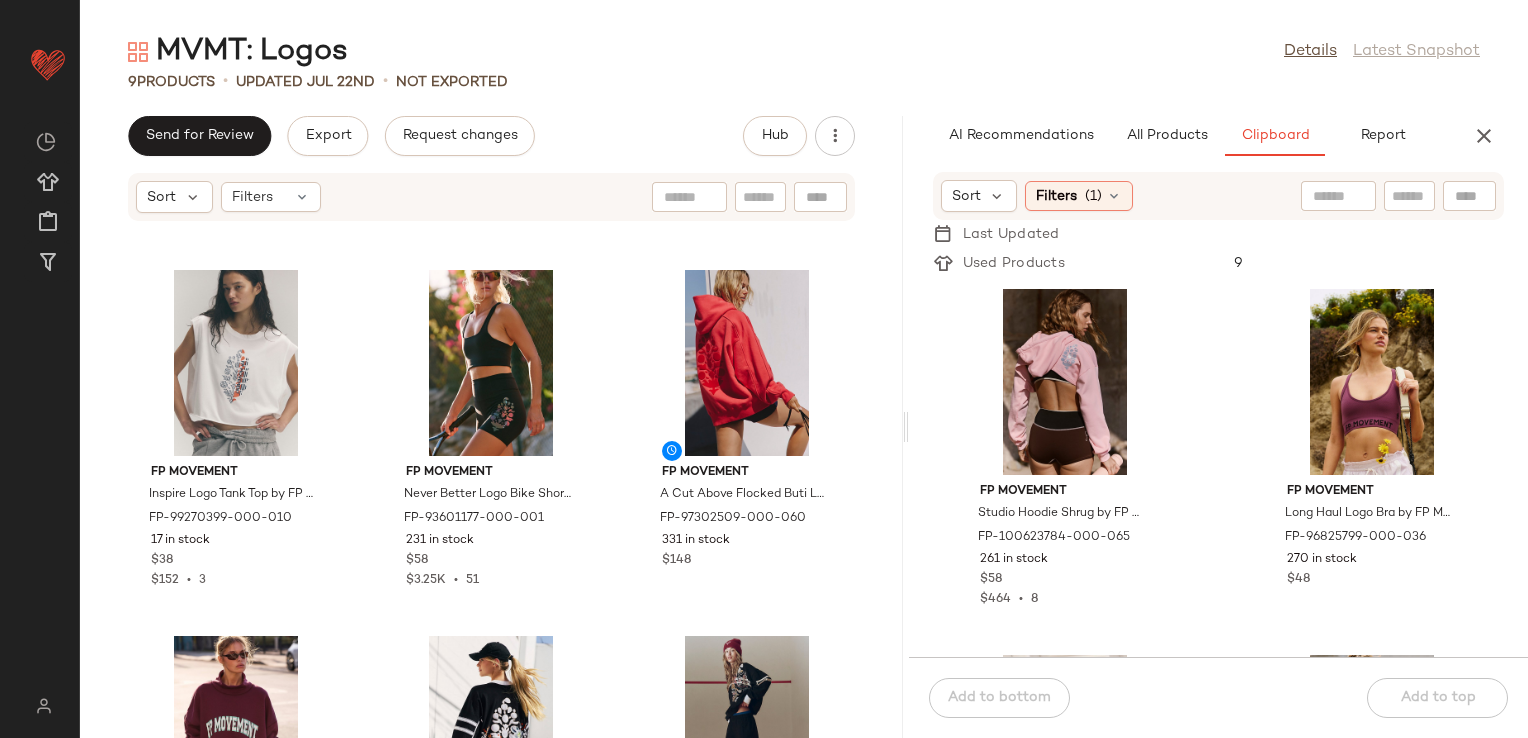 scroll, scrollTop: 509, scrollLeft: 0, axis: vertical 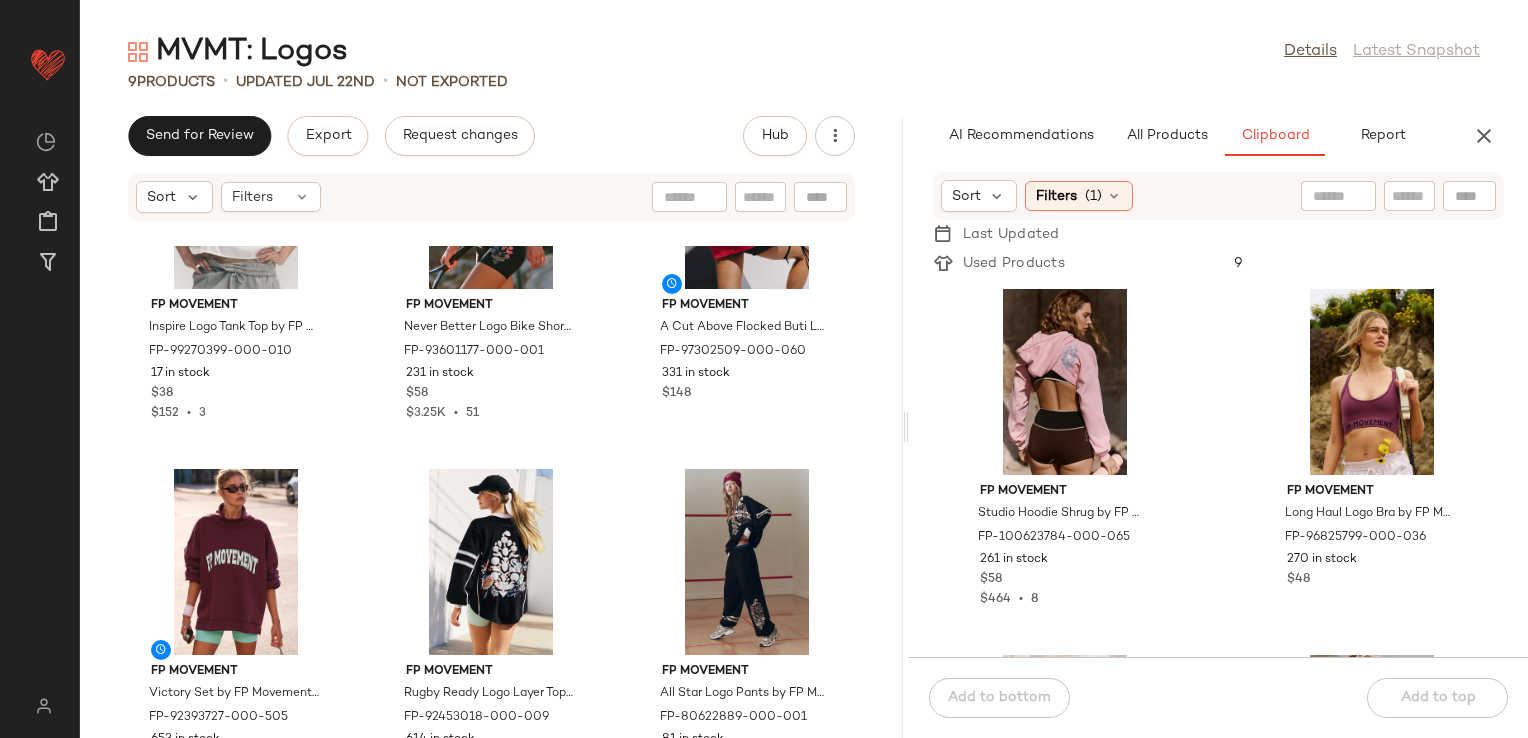 click on "FP Movement Studio Hoodie Shrug by FP Movement at Free People in Pink, Size: S-M/P-M FP-100623784-000-065 261 in stock $58 $464  •  8 FP Movement Long Haul Logo Bra by FP Movement at Free People in Green, Size: XS/S FP-96825799-000-036 270 in stock $48 FP Movement Long Haul Logo Bra by FP Movement at Free People in Pink, Size: XS/S FP-96825799-000-639 394 in stock $48 FP Movement Never Better 7" Bike Pocket Shorts by FP Movement at Free People in Purple, Size: XS FP-89252852-000-057 70 in stock $58 $1.62K  •  28 FP Movement Game Time Logo Tank Top by FP Movement at Free People in Green, Size: XS FP-98927767-000-038 249 in stock $20 $1.01K  •  42 FP Movement Final Call Buti Logo Hoodie by FP Movement at Free People in Orange, Size: L FP-99698904-000-085 42 in stock $98 $1.08K  •  11 FP Movement Crescent Carabiner Bag by FP Movement at Free People in Yellow FP-97538540-000-071 421 in stock $18 FP Movement Victory Muscle Set by FP Movement at Free People in White, Size: S FP-98656838-000-010 511 in stock" 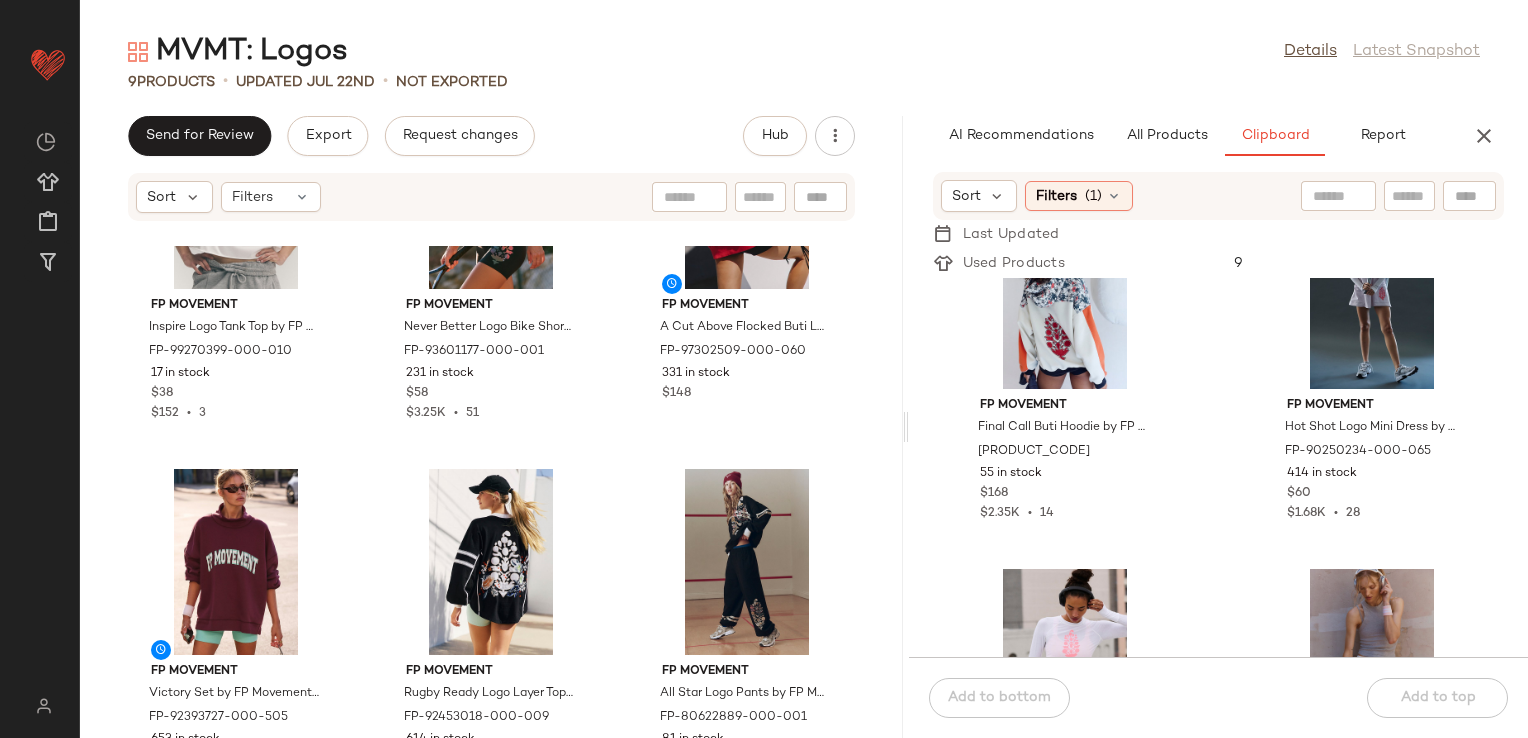 scroll, scrollTop: 2716, scrollLeft: 0, axis: vertical 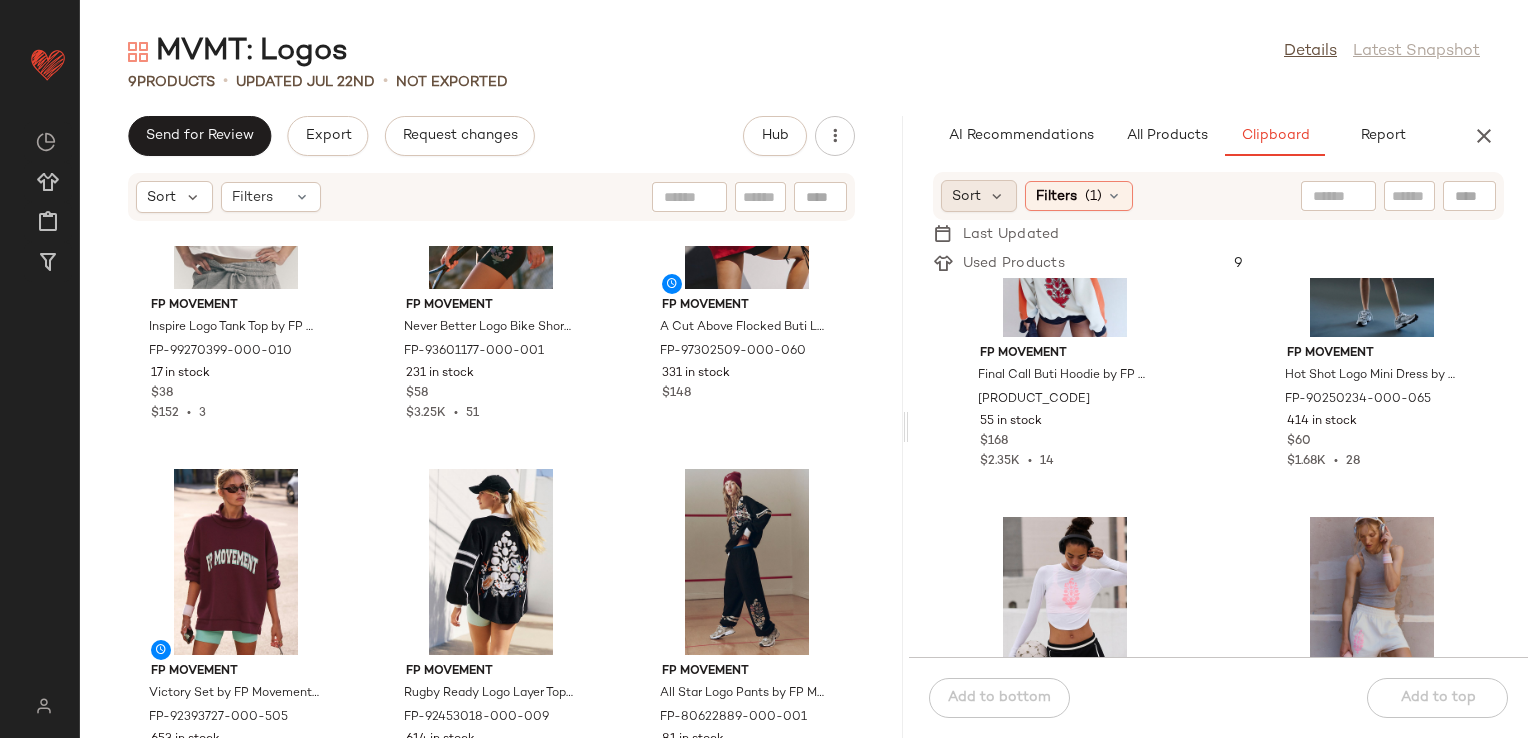 click on "Sort" 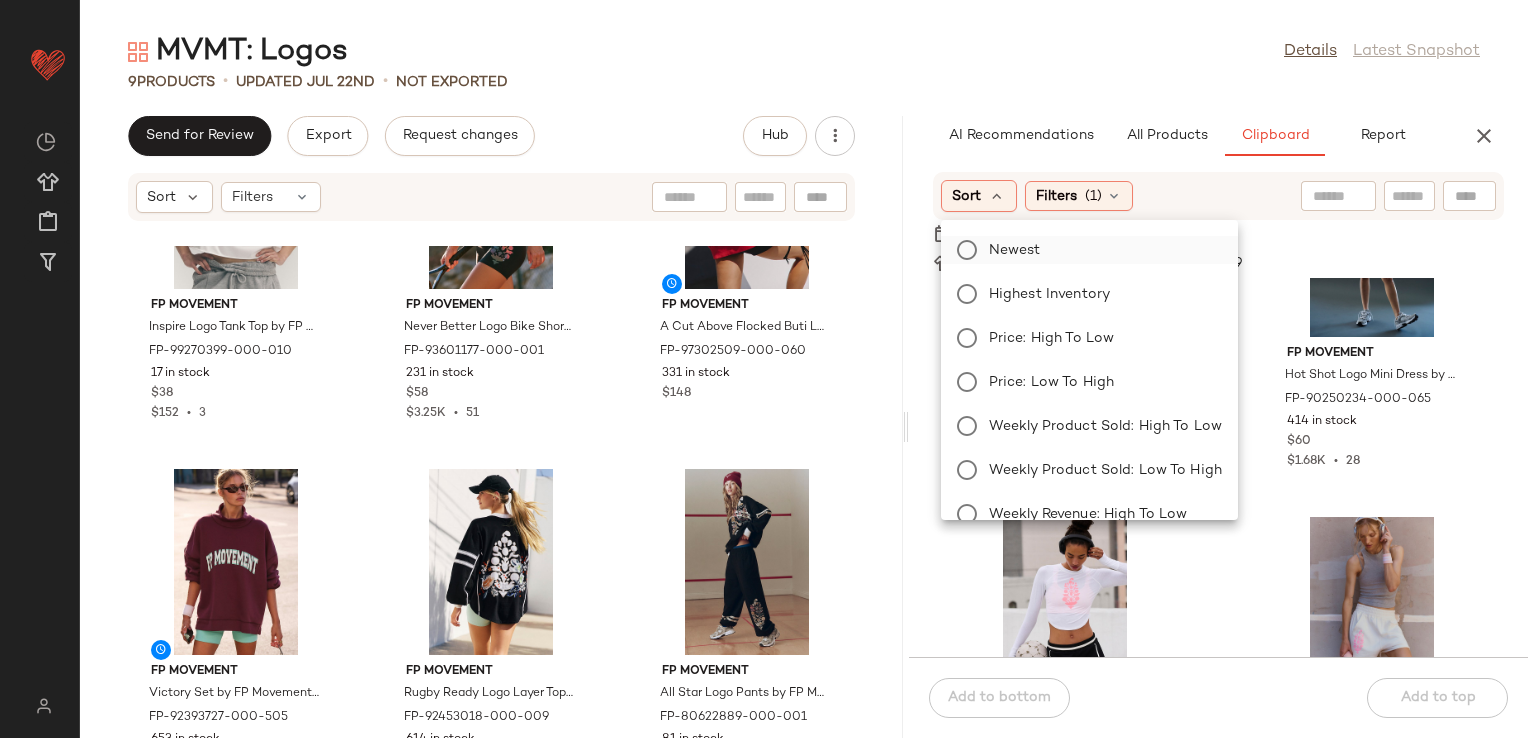 click on "Newest" 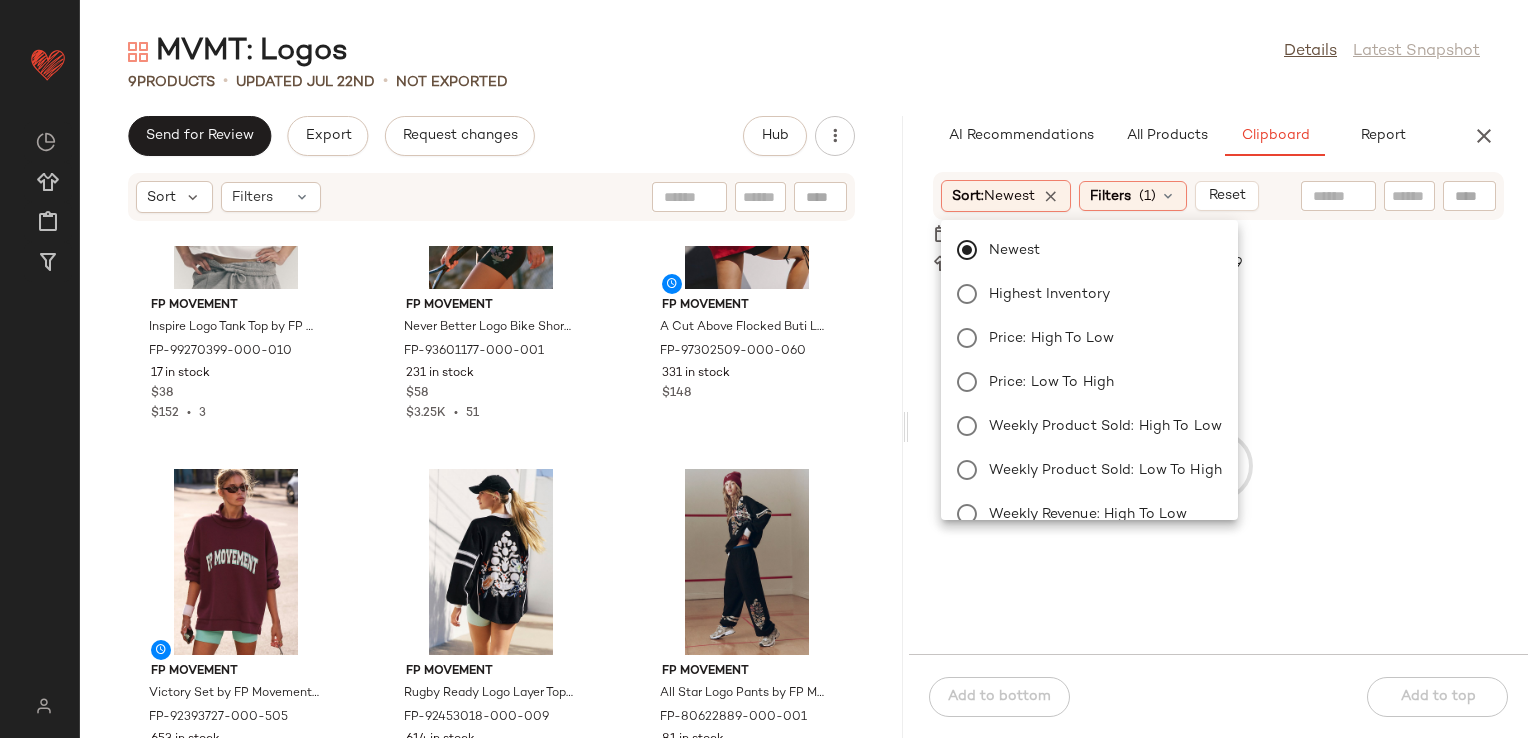 click on "Sort:   Newest Filters  (1)   Reset" at bounding box center [1218, 196] 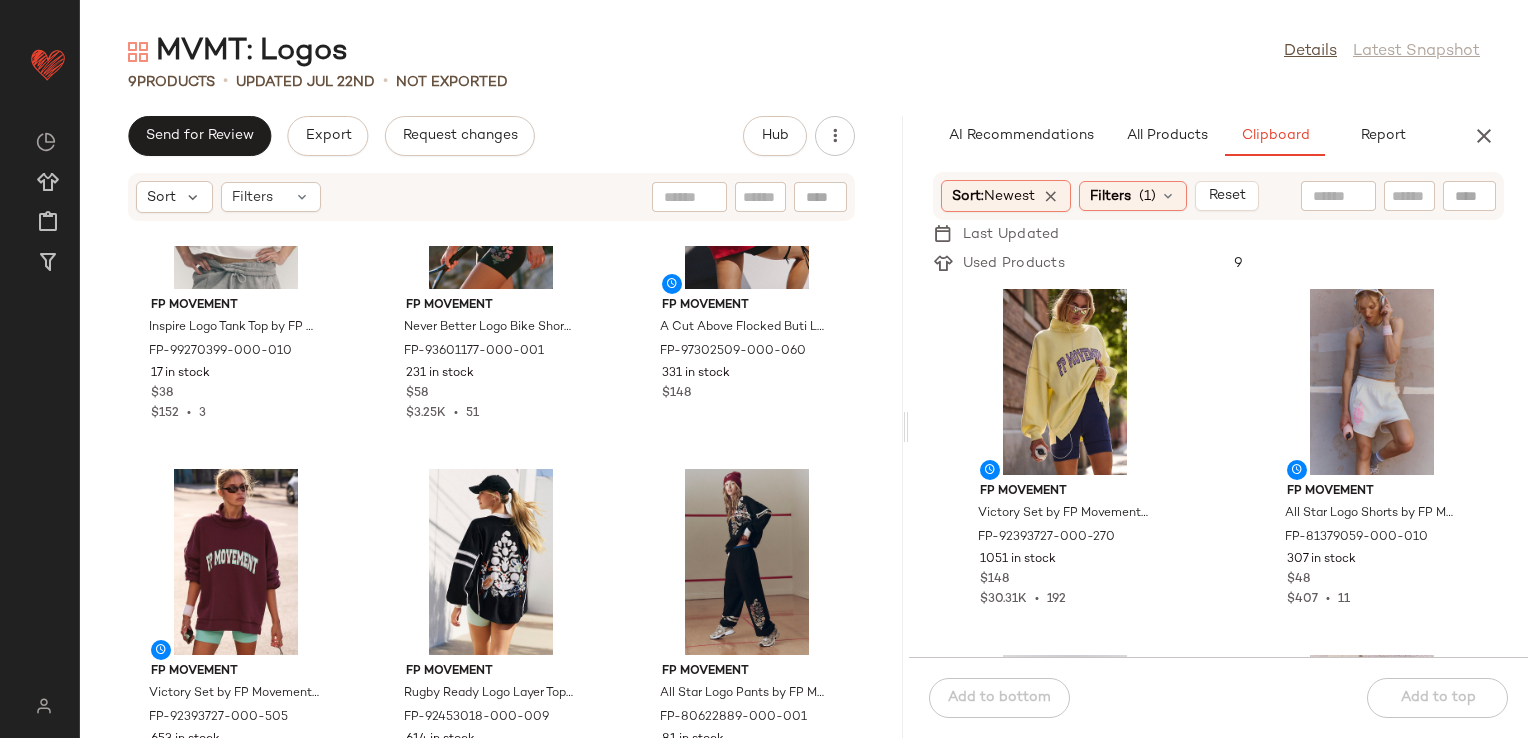 click on "FP Movement Victory Set by FP Movement at Free People in Yellow, Size: S FP-92393727-000-270 1051 in stock $148 $30.31K  •  192 FP Movement All Star Logo Shorts by FP Movement at Free People in White, Size: L FP-81379059-000-010 307 in stock $48 $407  •  11 FP Movement Inspire Logo Tank Top by FP Movement at Free People in Black, Size: XL FP-99270399-000-009 365 in stock $38 $152  •  3 FP Movement Sprint To The Finish Logo Hoodie by FP Movement at Free People in Orange, Size: XL FP-79605697-000-280 297 in stock $128 $1.5K  •  20 FP Movement Total Buti Pilates Socks by FP Movement at Free People in White FP-100475292-000-010 55 in stock $20 $580  •  15 FP Movement Never Better Logo Bike Shorts by FP Movement at Free People in Black, Size: XL FP-93601177-000-260 192 in stock $58 $3.25K  •  51 FP Movement Tee Time Visor Top by FP Movement at Free People in Blue FP-102662889-000-041 82 in stock $38 FP Movement Final Call Buti Logo Hoodie by FP Movement at Free People in Purple, Size: XS 39 in stock 11" 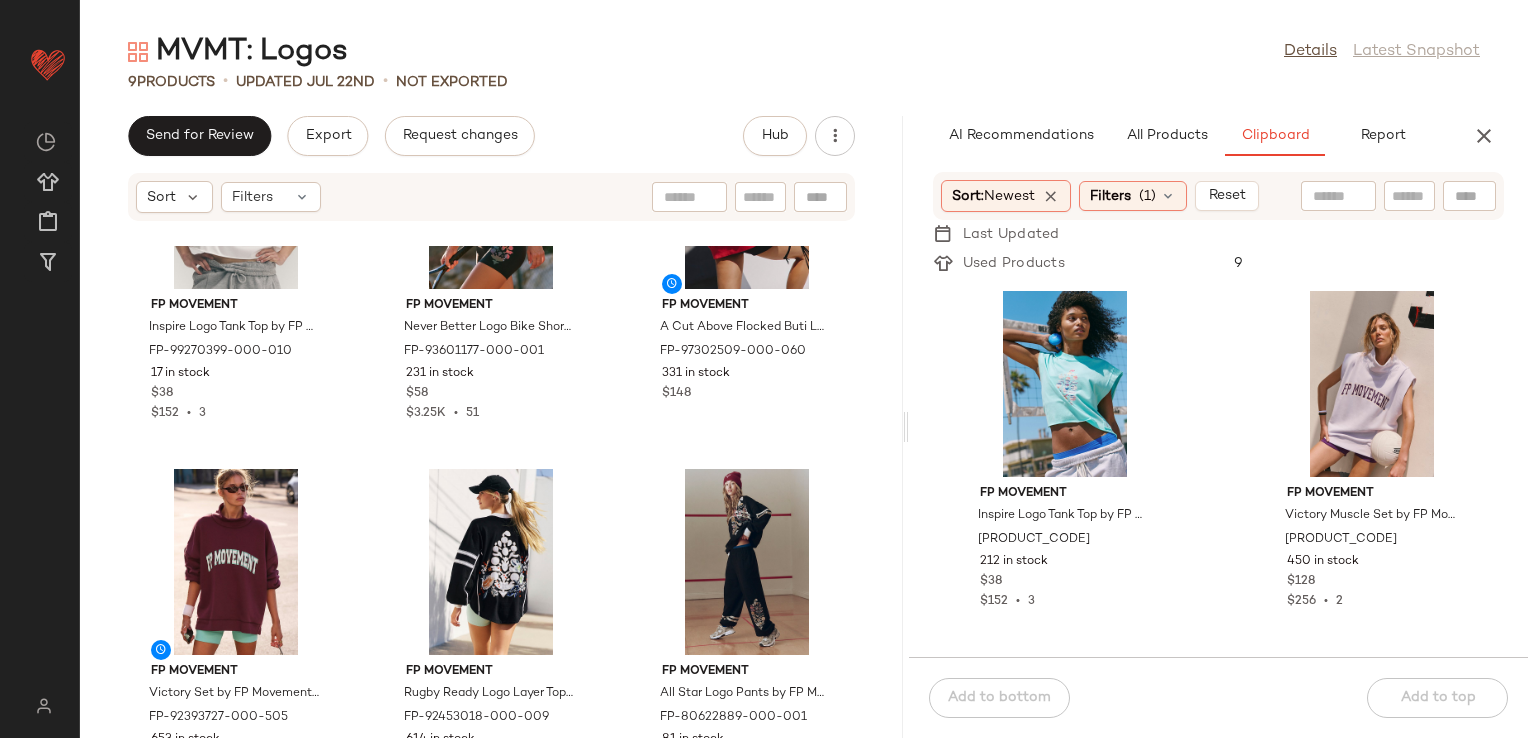 scroll, scrollTop: 4116, scrollLeft: 0, axis: vertical 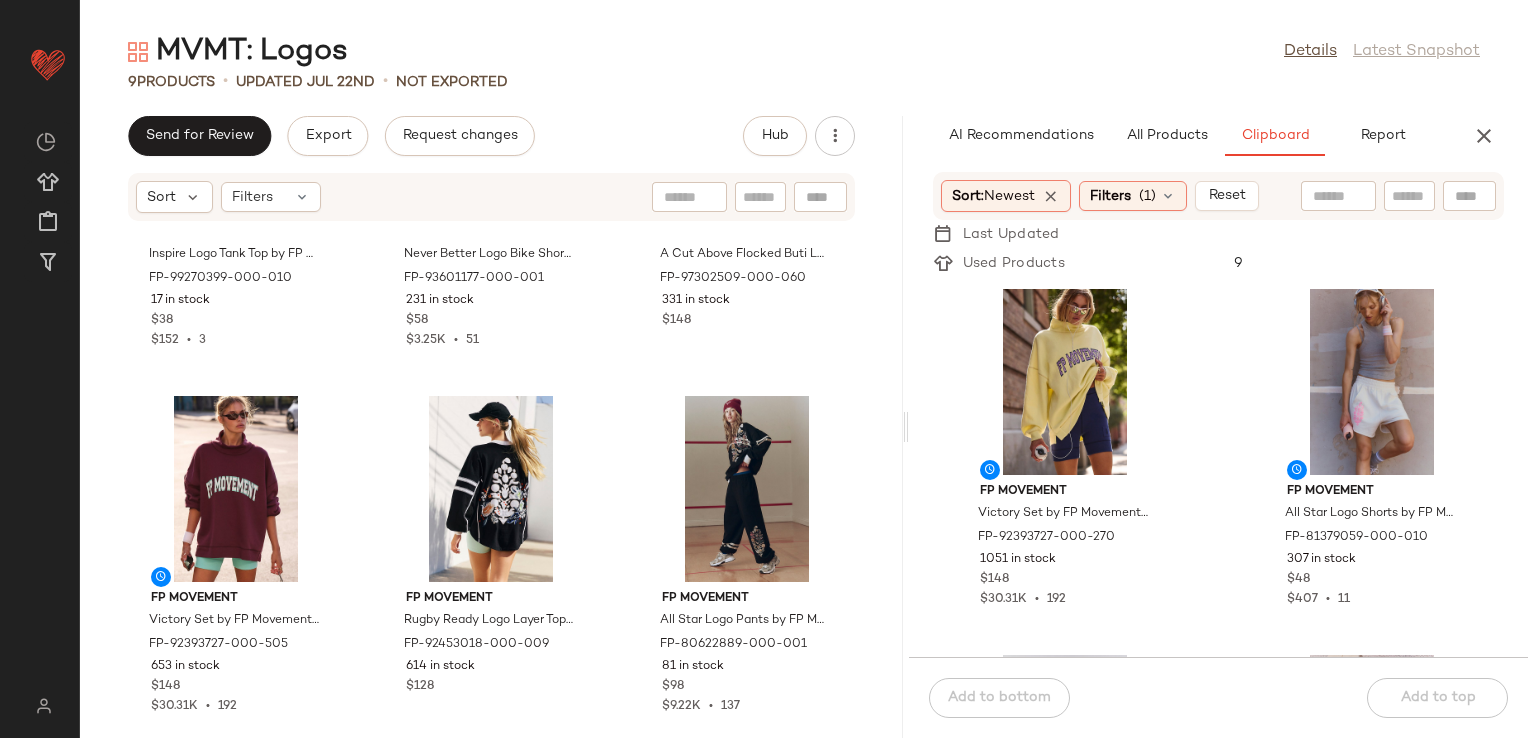 click on "FP Movement Victory Set by FP Movement at Free People in Yellow, Size: S FP-92393727-000-270 1051 in stock $148 $30.31K  •  192 FP Movement All Star Logo Shorts by FP Movement at Free People in White, Size: L FP-81379059-000-010 307 in stock $48 $407  •  11 FP Movement Inspire Logo Tank Top by FP Movement at Free People in Black, Size: XL FP-99270399-000-009 365 in stock $38 $152  •  3 FP Movement Sprint To The Finish Logo Hoodie by FP Movement at Free People in Orange, Size: XL FP-79605697-000-280 297 in stock $128 $1.5K  •  20 FP Movement Total Buti Pilates Socks by FP Movement at Free People in White FP-100475292-000-010 55 in stock $20 $580  •  15 FP Movement Never Better Logo Bike Shorts by FP Movement at Free People in Black, Size: XL FP-93601177-000-260 192 in stock $58 $3.25K  •  51 FP Movement Tee Time Visor Top by FP Movement at Free People in Blue FP-102662889-000-041 82 in stock $38 FP Movement Final Call Buti Logo Hoodie by FP Movement at Free People in Purple, Size: XS 39 in stock 11" 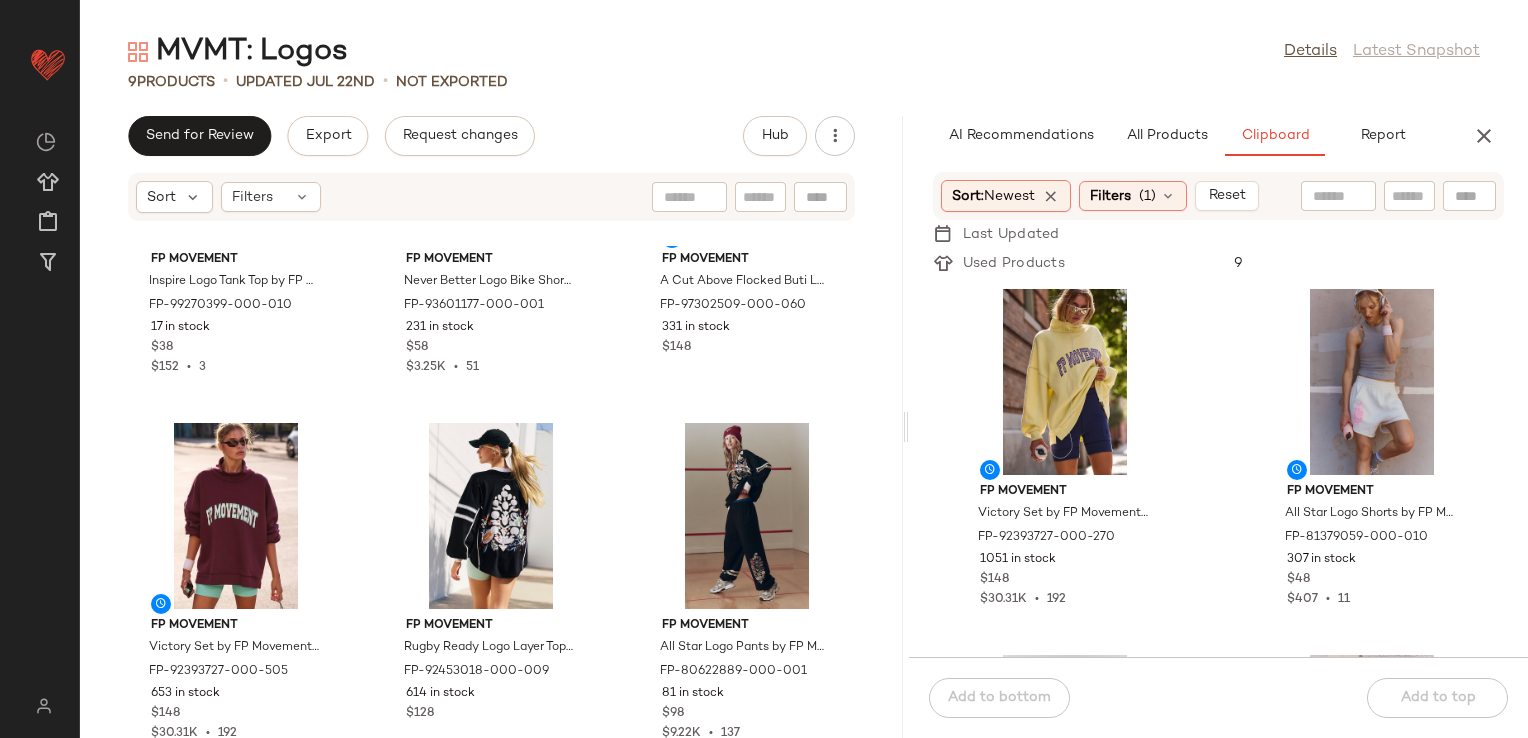 scroll, scrollTop: 609, scrollLeft: 0, axis: vertical 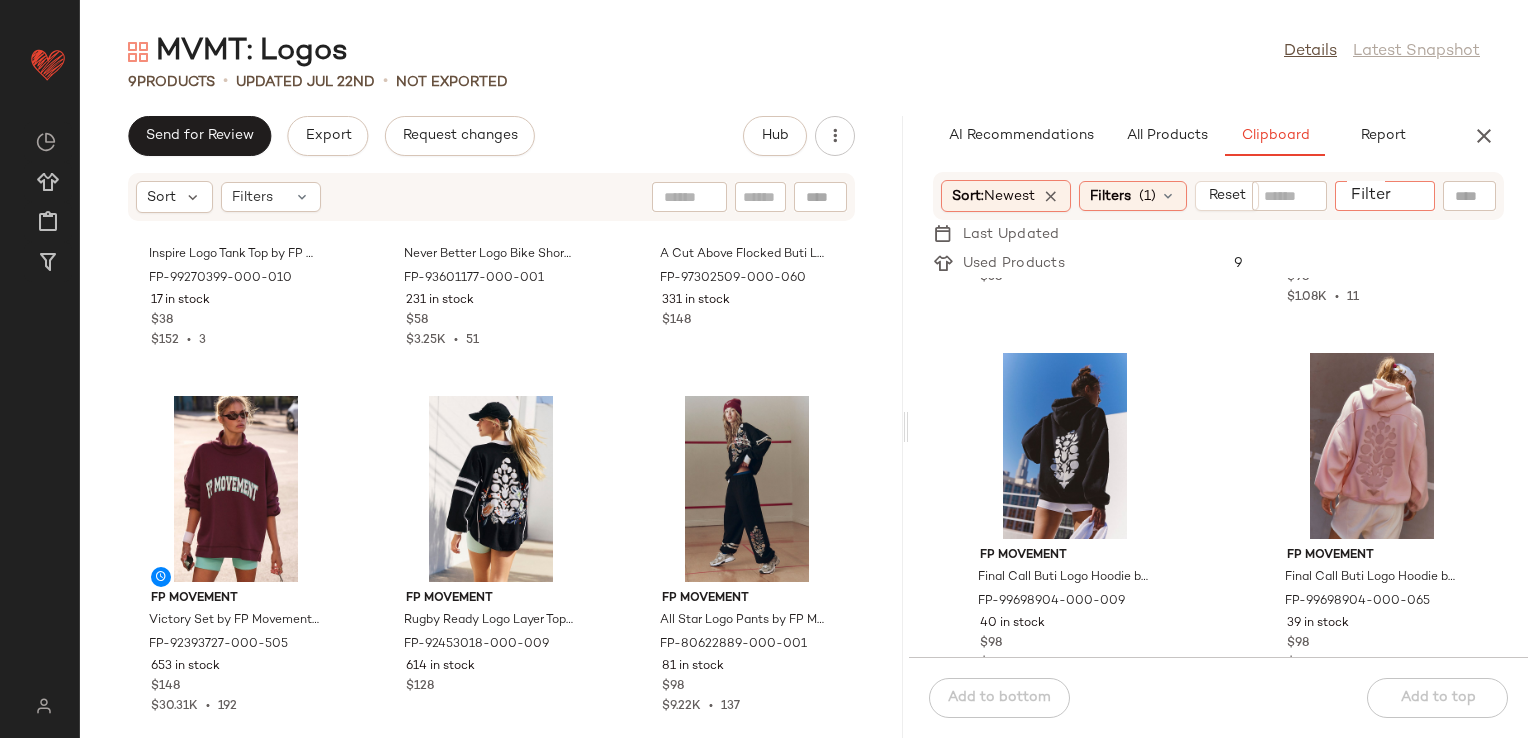 click on "Filter" 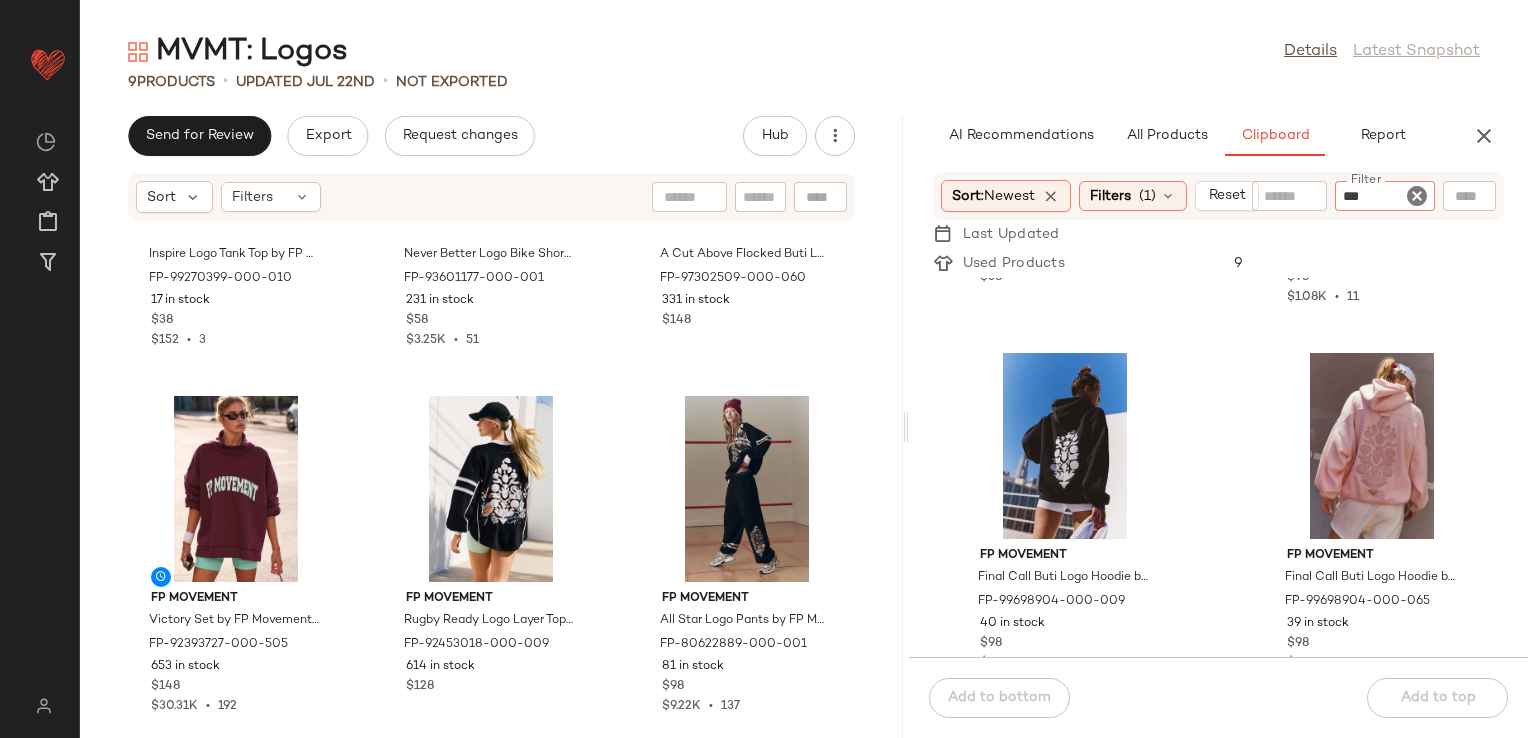 type on "****" 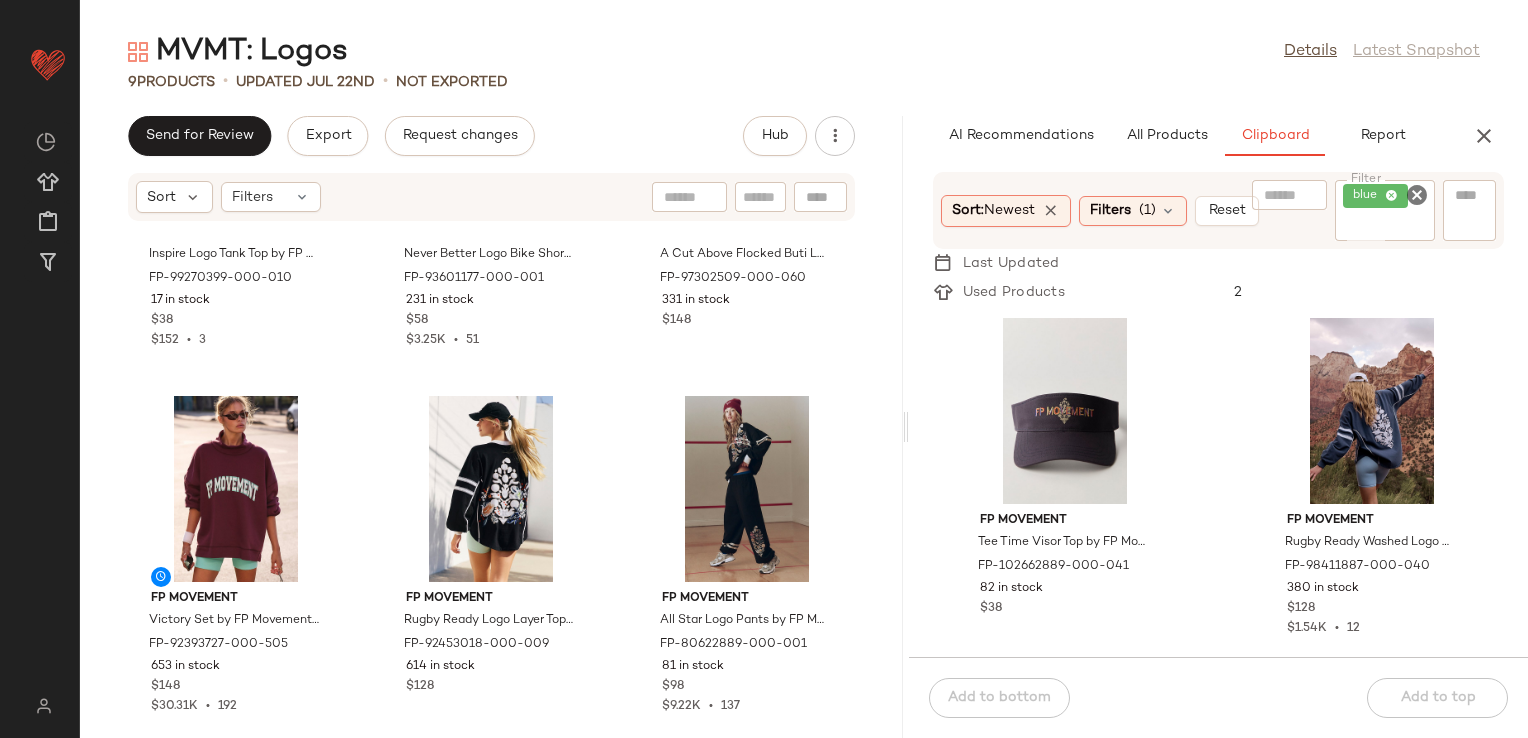 click on "9   Products   •   updated Jul 22nd  •   Not Exported" 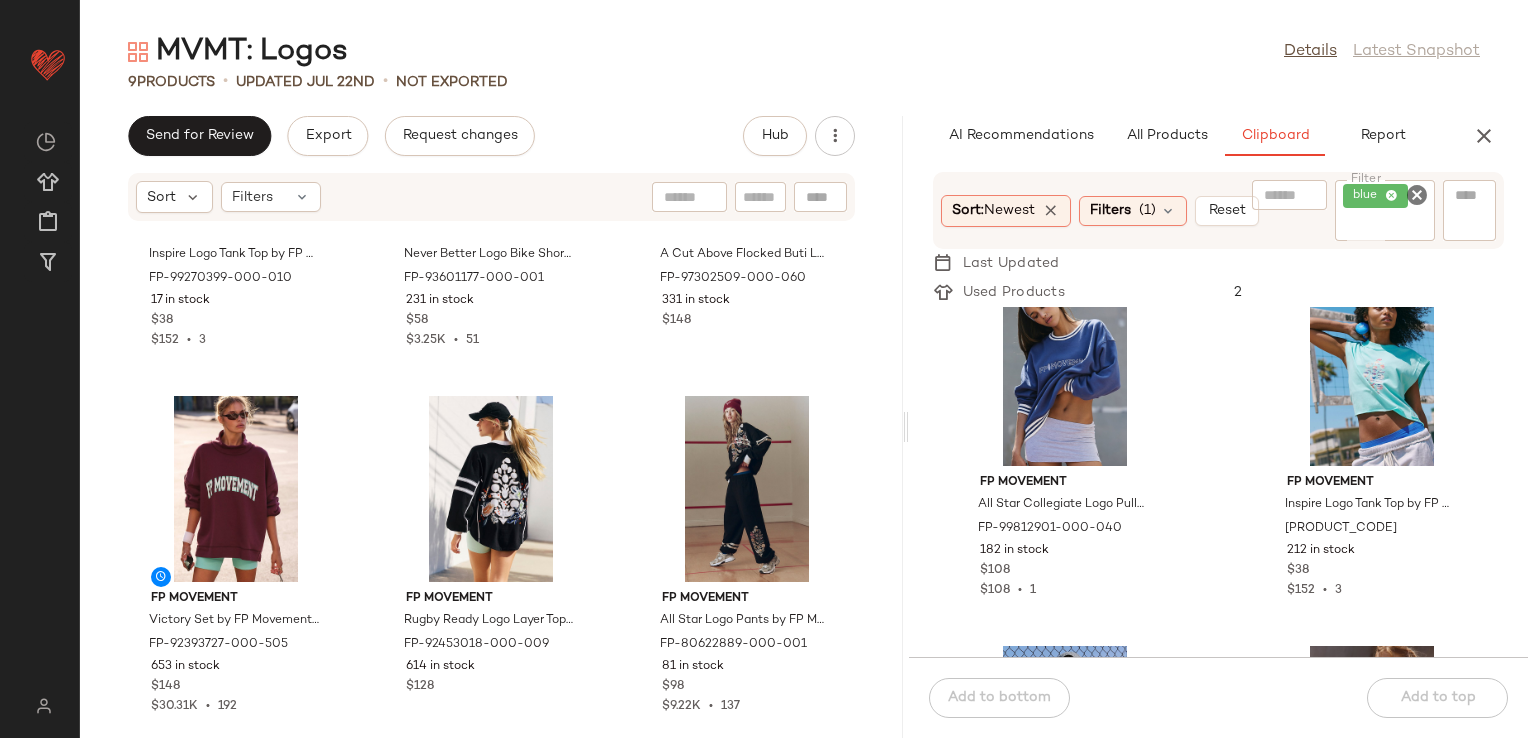 scroll, scrollTop: 416, scrollLeft: 0, axis: vertical 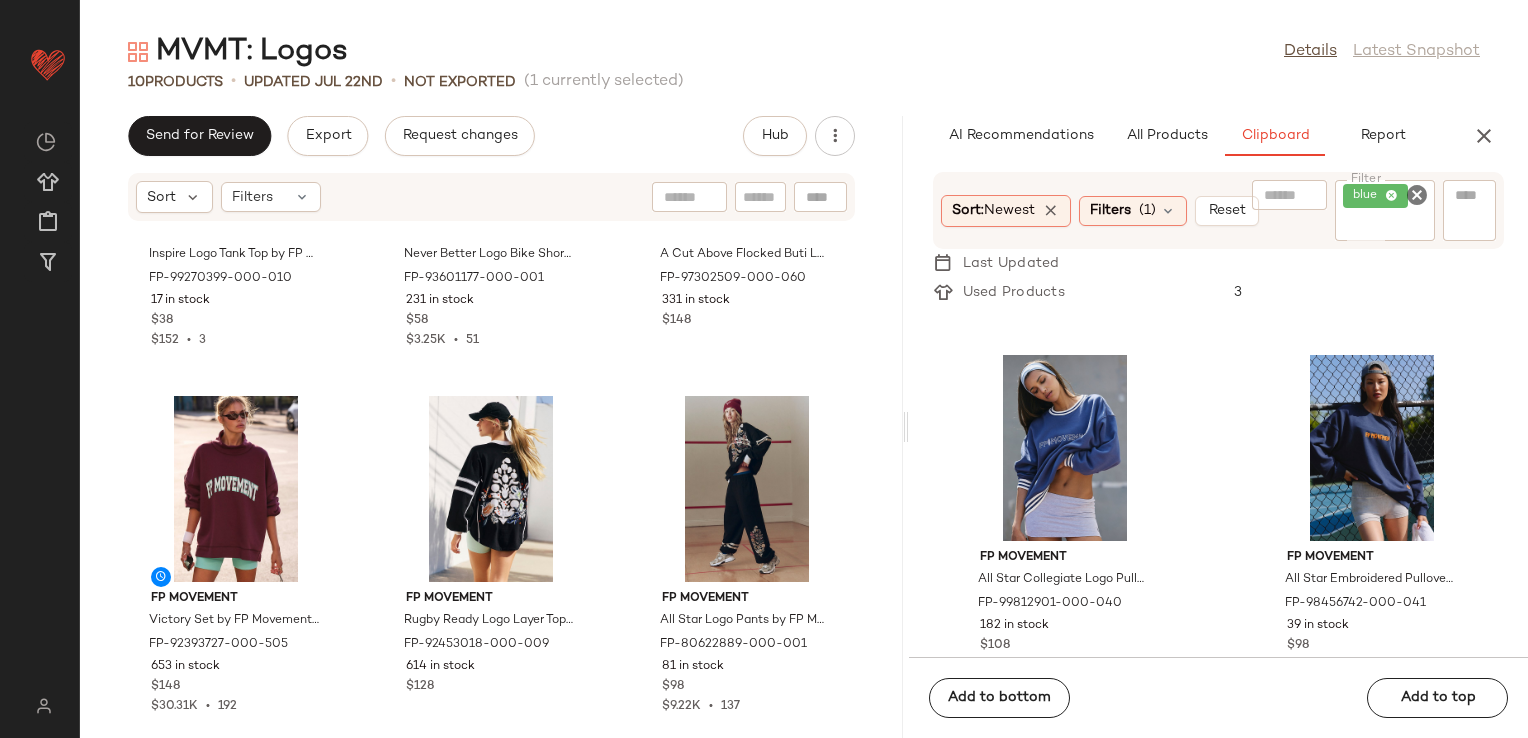 click 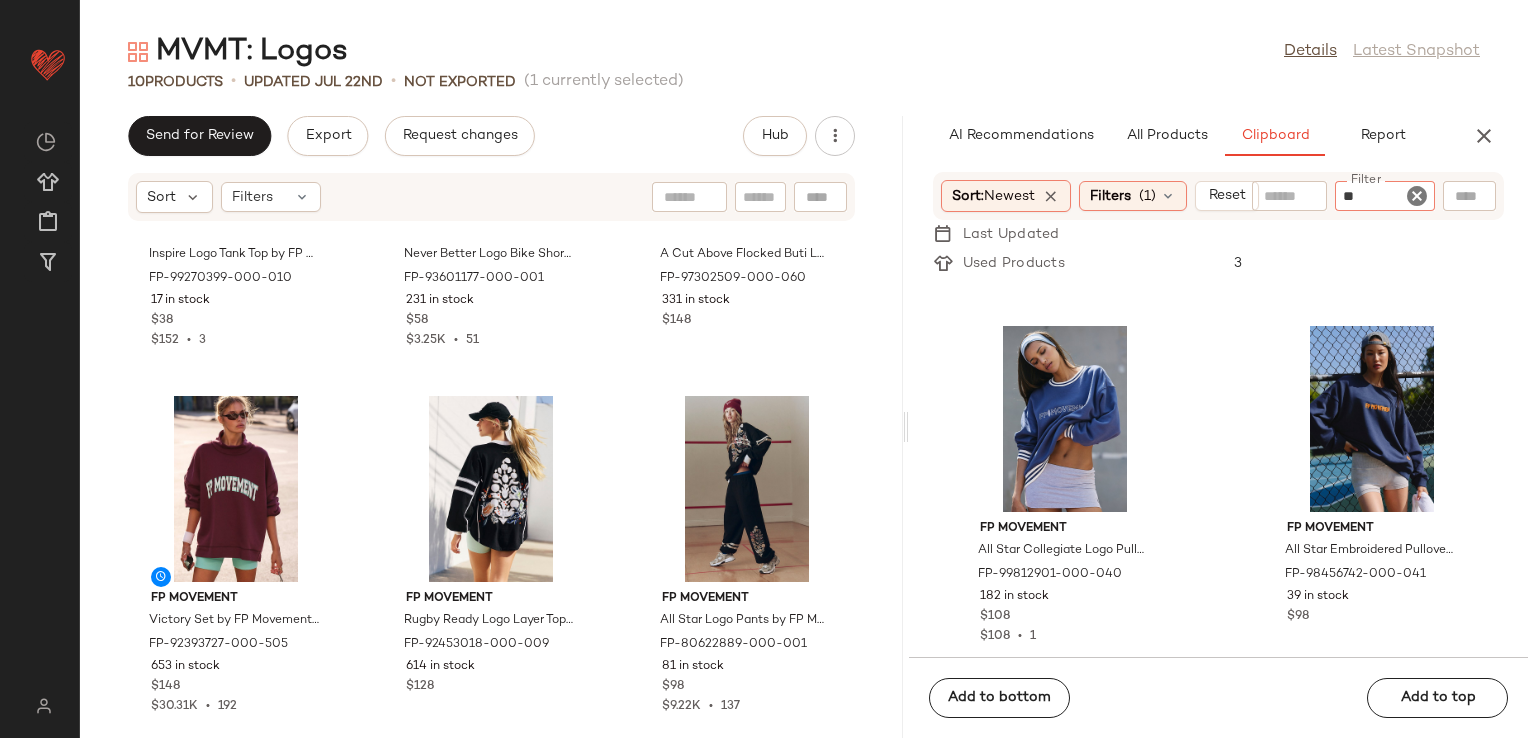 type on "***" 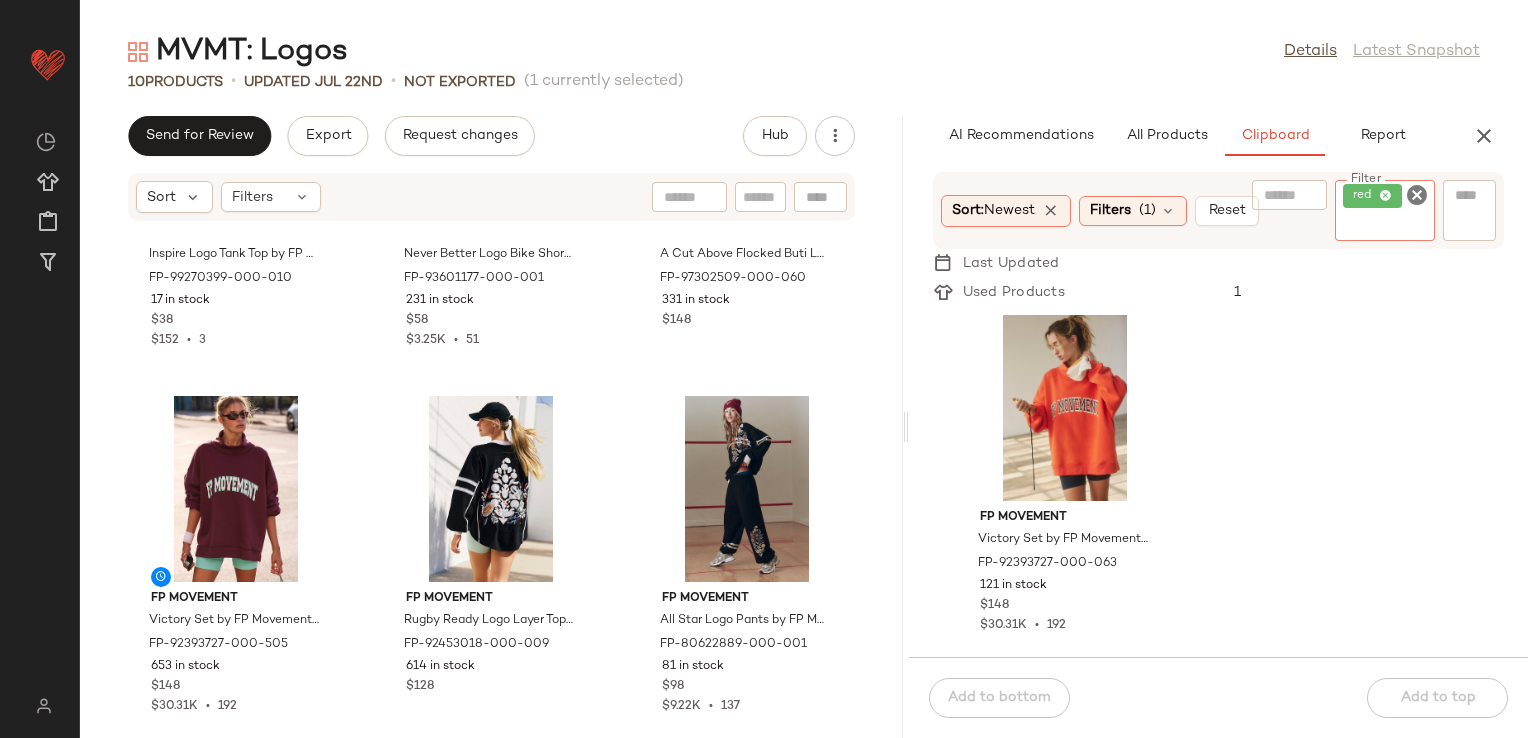 scroll, scrollTop: 0, scrollLeft: 0, axis: both 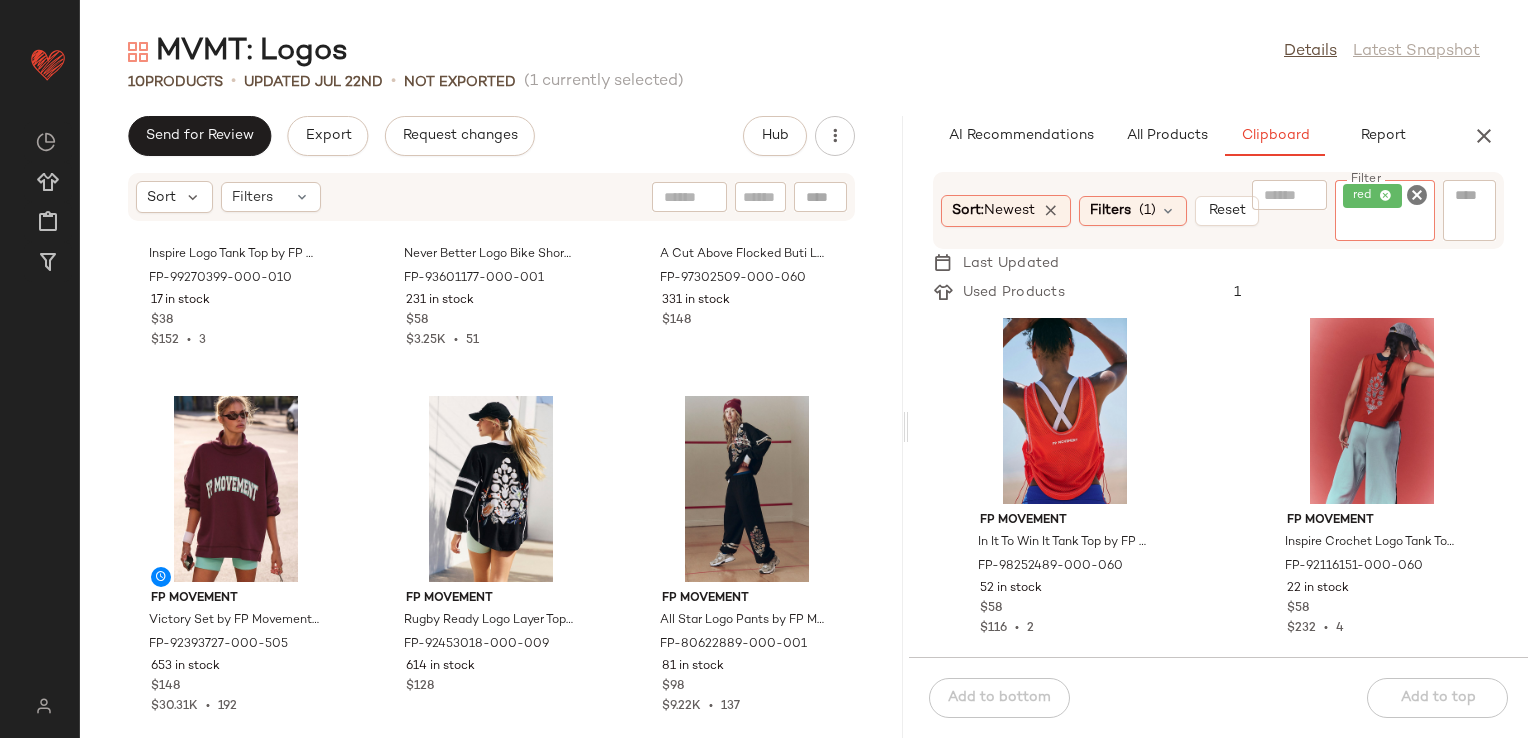 click 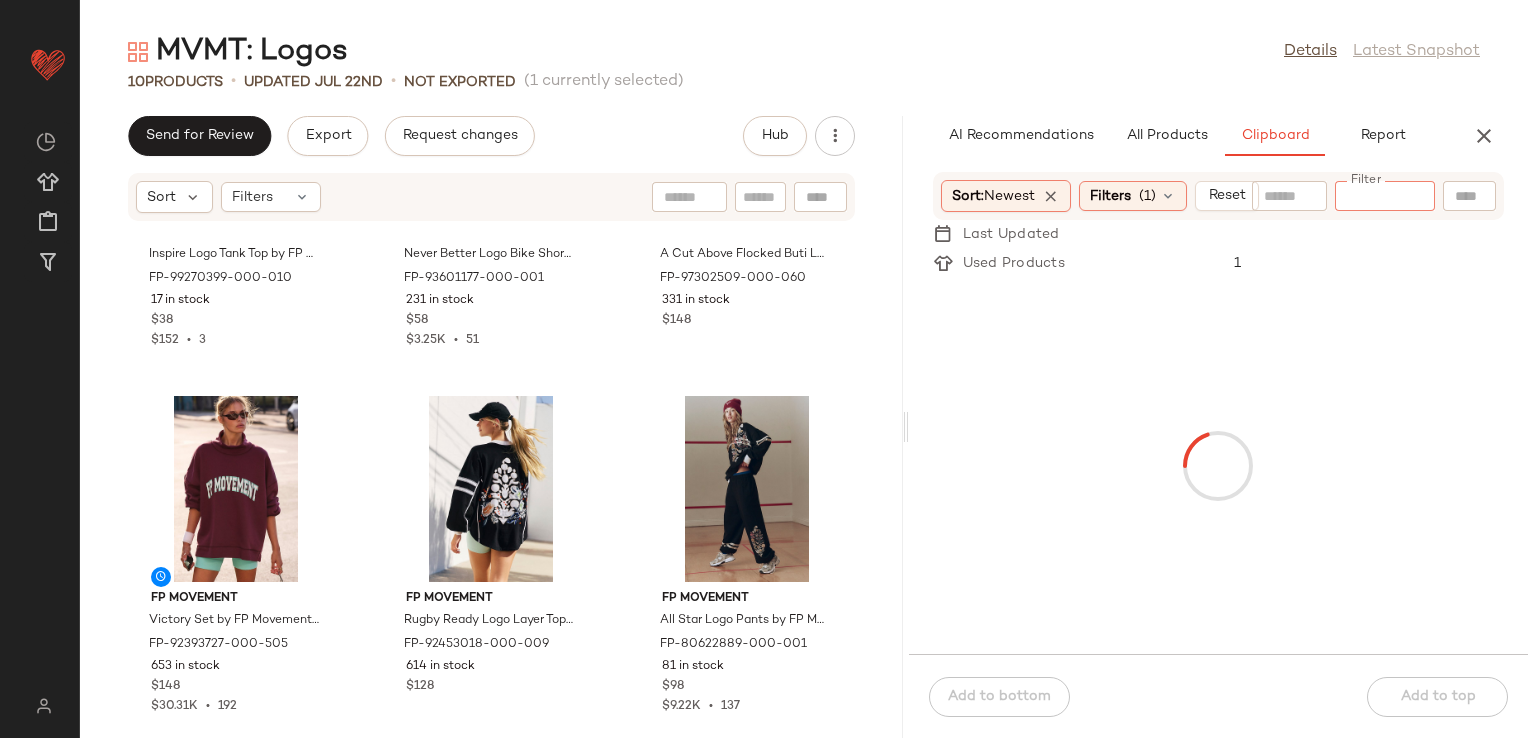 click on "AI Recommendations   All Products   Clipboard   Report  Sort:   Newest Filters  (4)   Reset  FP Movement Freeflow Pants by FP Movement at Free People in Green, Size: M FP-98774250-000-237 312 in stock $98 FP Movement A Cut Above Zip-Up Top by FP Movement at Free People in Grey, Size: L FP-101942266-000-006 191 in stock $148 FP Movement A Cut Above Zip-Up Top by FP Movement at Free People in Yellow, Size: XS FP-101942266-000-072 81 in stock $148 FP Movement Outbound Waterproof Long Parka Jacket by FP Movement at Free People in Black, Size: XS FP-99779498-000-001 516 in stock $228 FP Movement Quilted Mini Case Bag by FP Movement at Free People in Brown FP-90968033-000-021 488 in stock $30 $3.14K  •  88 FP Movement Epic Mini Bra by FP Movement at Free People in Blue, Size: S FP-81753113-000-401 276 in stock $38 $524  •  12 FP Movement Get Your Flirt On Shorts by FP Movement at Free People in Green, Size: S FP-59070292-000-098 801 in stock $40 $17.79K  •  391 Sort:   Newest Filters  (1)   Reset  Filter 1" 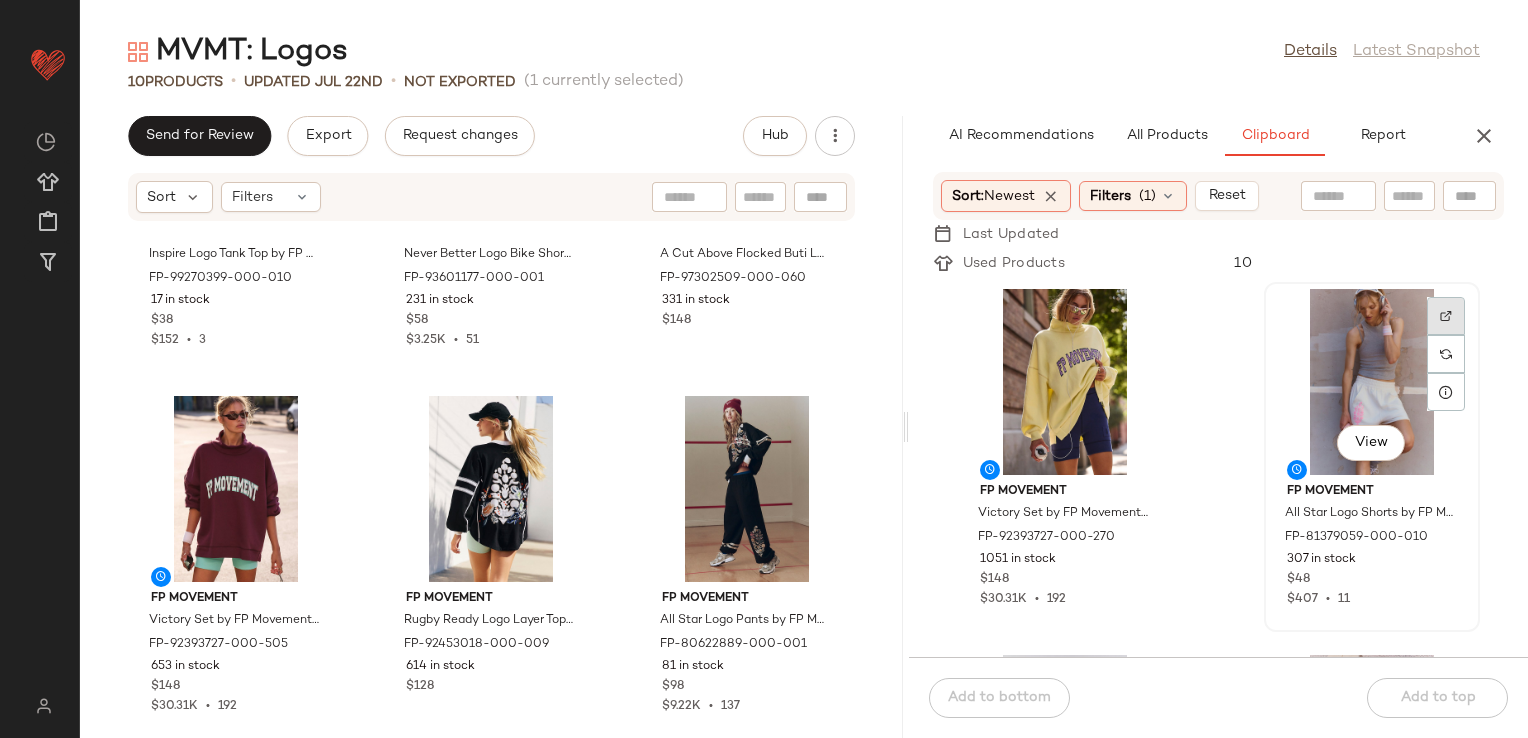 click 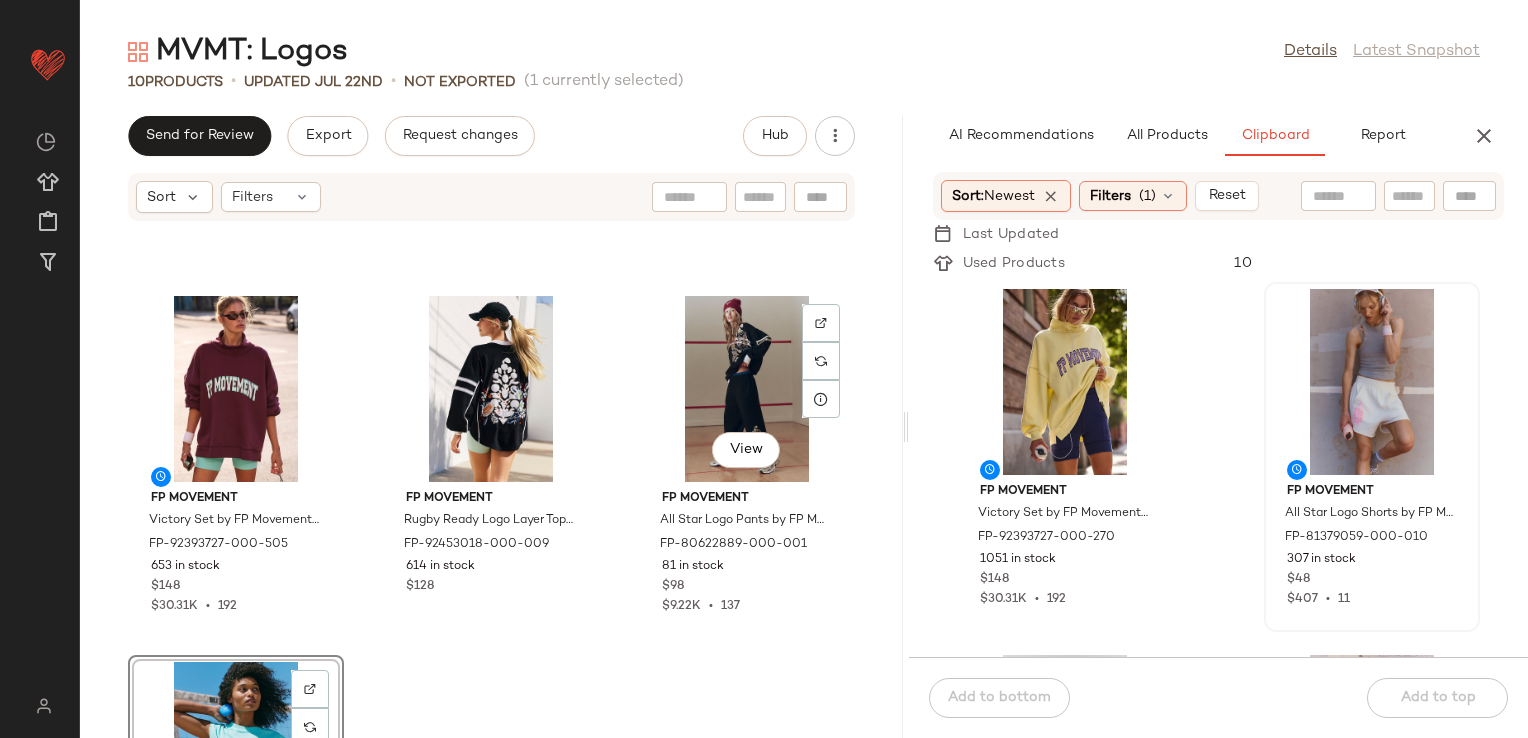 scroll, scrollTop: 909, scrollLeft: 0, axis: vertical 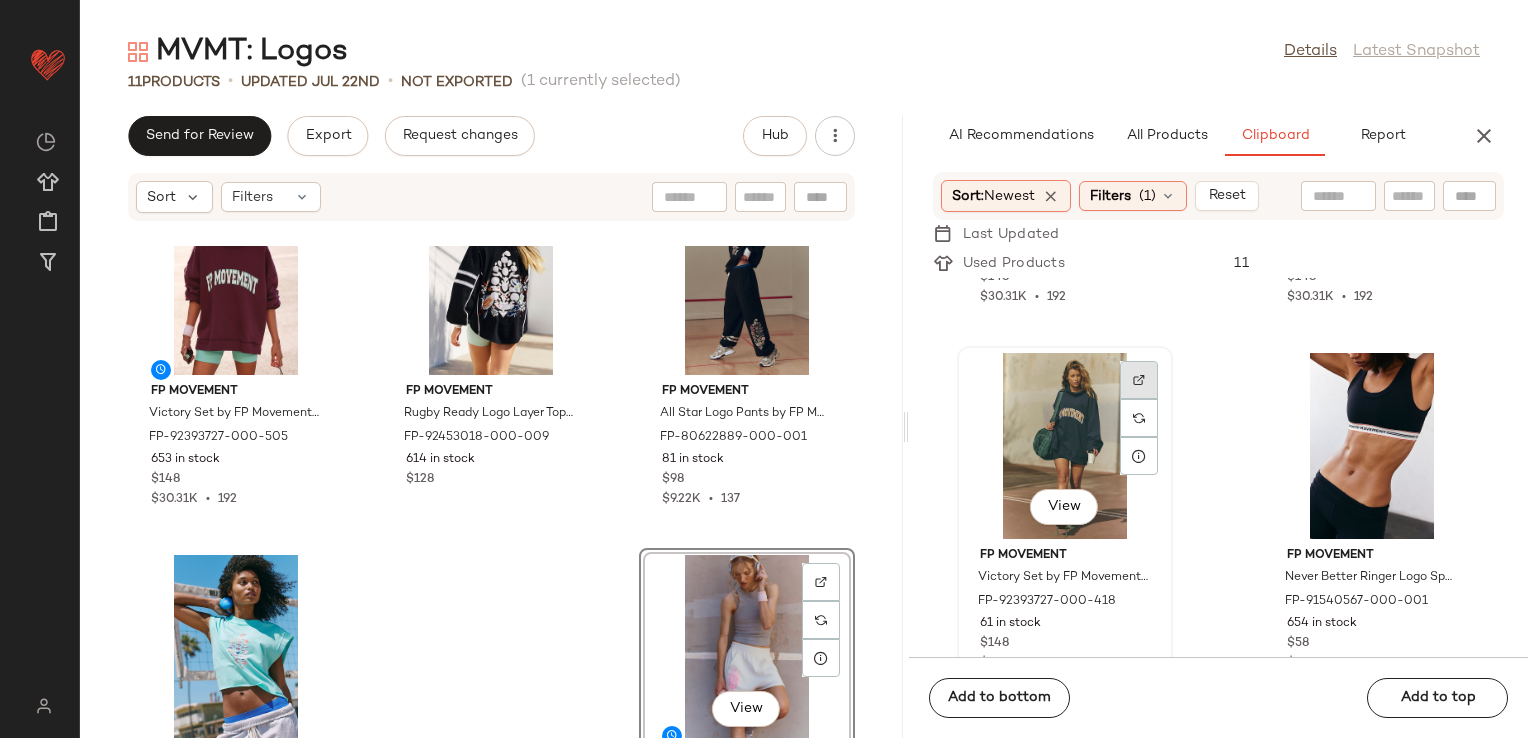 click 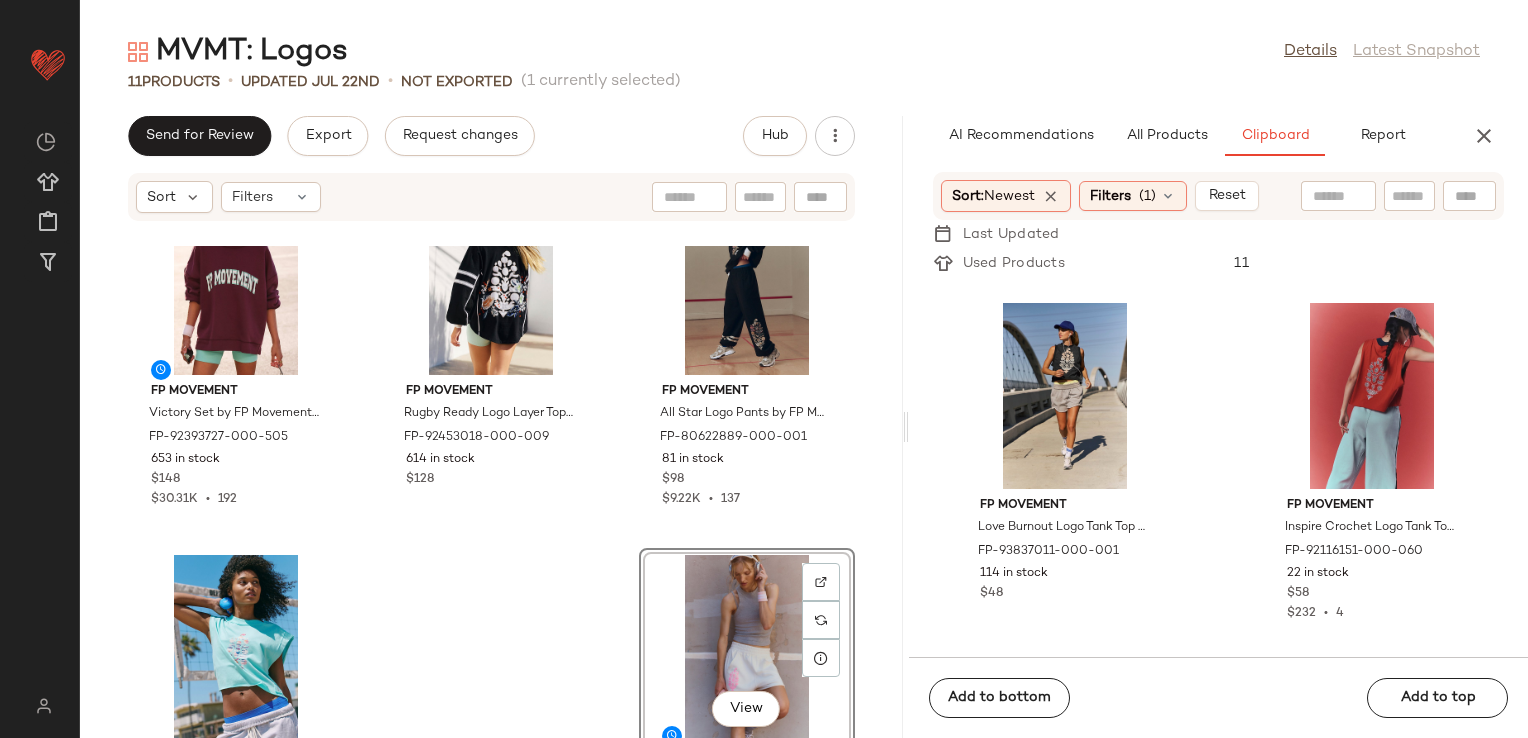 scroll, scrollTop: 12794, scrollLeft: 0, axis: vertical 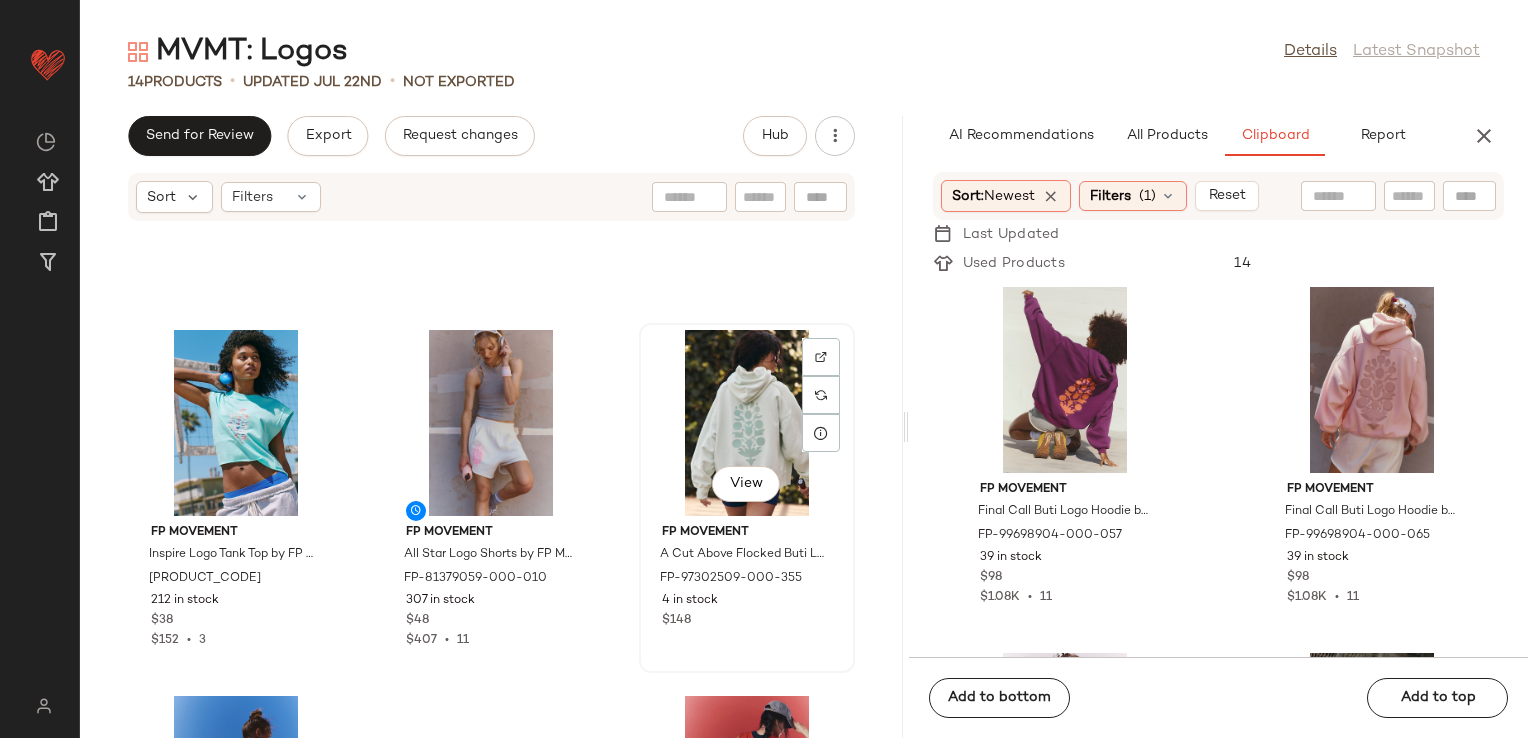 click on "View" 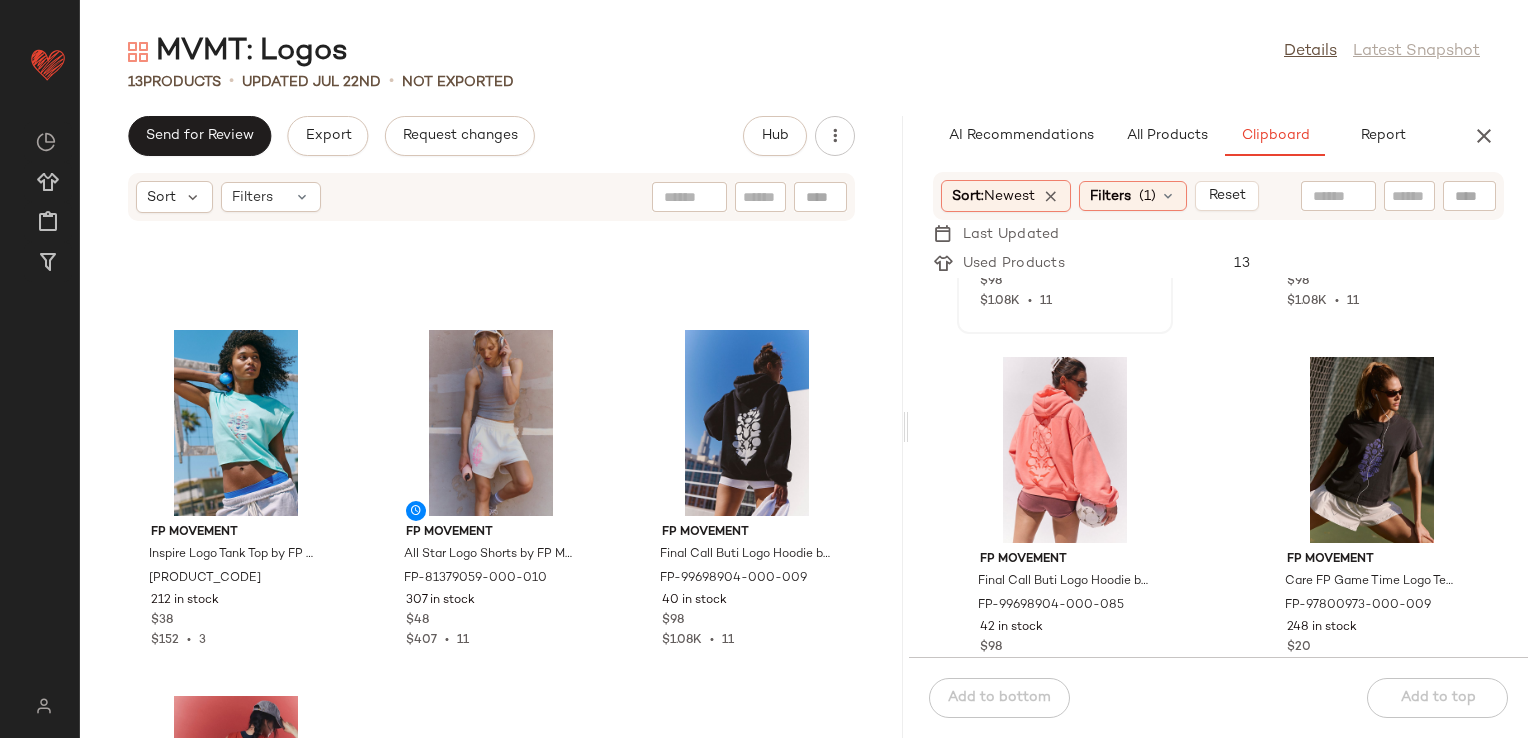 scroll, scrollTop: 1416, scrollLeft: 0, axis: vertical 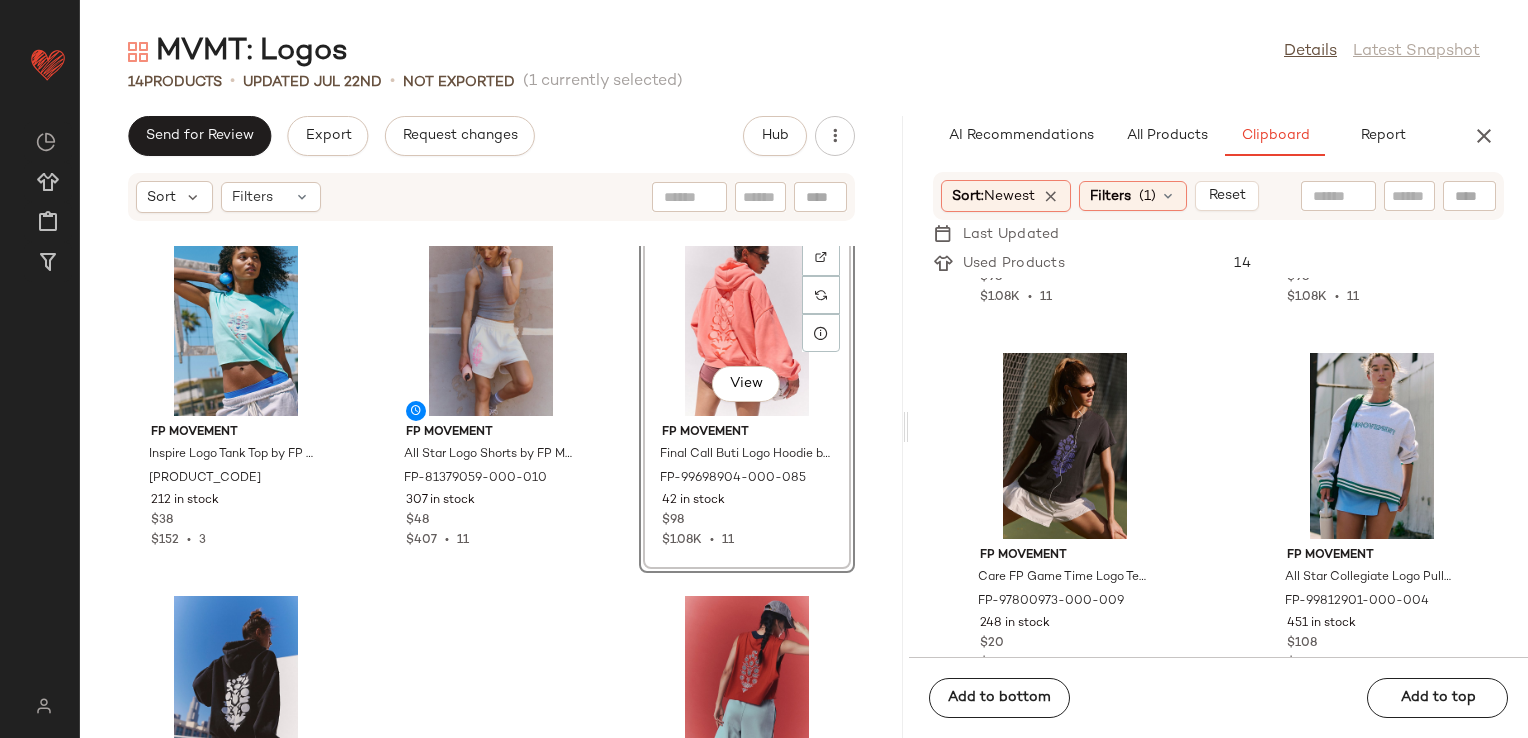 click on "FP Movement Victory Set by FP Movement at Free People, Size: XL FP-92393727-000-505 653 in stock $148 $30.31K  •  192 FP Movement Rugby Ready Logo Layer Top by FP Movement at Free People in Black, Size: M FP-92453018-000-009 614 in stock $128 FP Movement All Star Logo Pants by FP Movement at Free People in Black, Size: M FP-80622889-000-001 81 in stock $98 $9.22K  •  137 FP Movement Inspire Logo Tank Top by FP Movement at Free People in Blue, Size: XS FP-99270399-000-046 212 in stock $38 $152  •  3 FP Movement All Star Logo Shorts by FP Movement at Free People in White, Size: L FP-81379059-000-010 307 in stock $48 $407  •  11  View  FP Movement Final Call Buti Logo Hoodie by FP Movement at Free People in Orange, Size: L FP-99698904-000-085 42 in stock $98 $1.08K  •  11 FP Movement Final Call Buti Logo Hoodie by FP Movement at Free People in Black, Size: M FP-99698904-000-009 40 in stock $98 $1.08K  •  11 FP Movement Inspire Crochet Logo Tank Top by FP Movement at Free People in Red, Size: M $58 4" 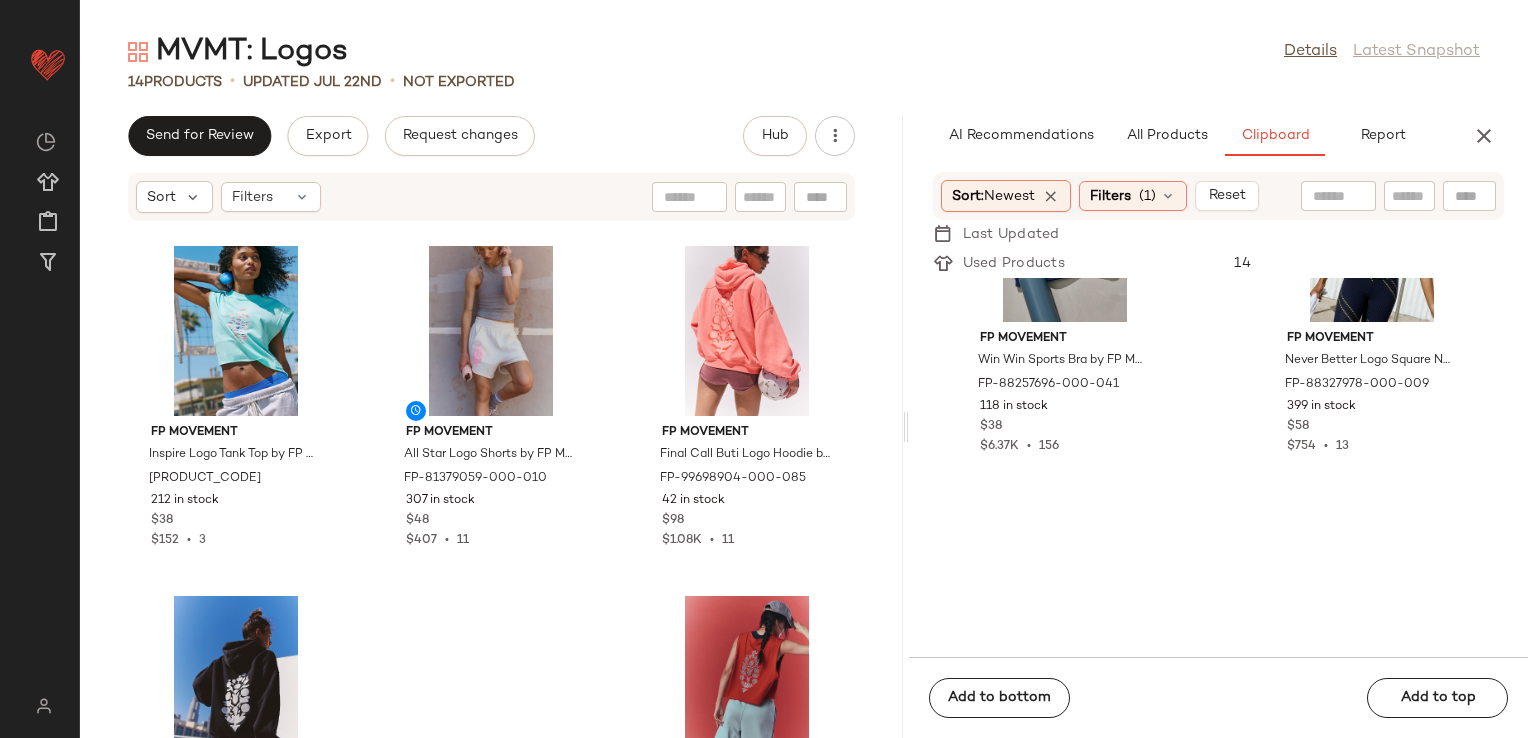 scroll, scrollTop: 15728, scrollLeft: 0, axis: vertical 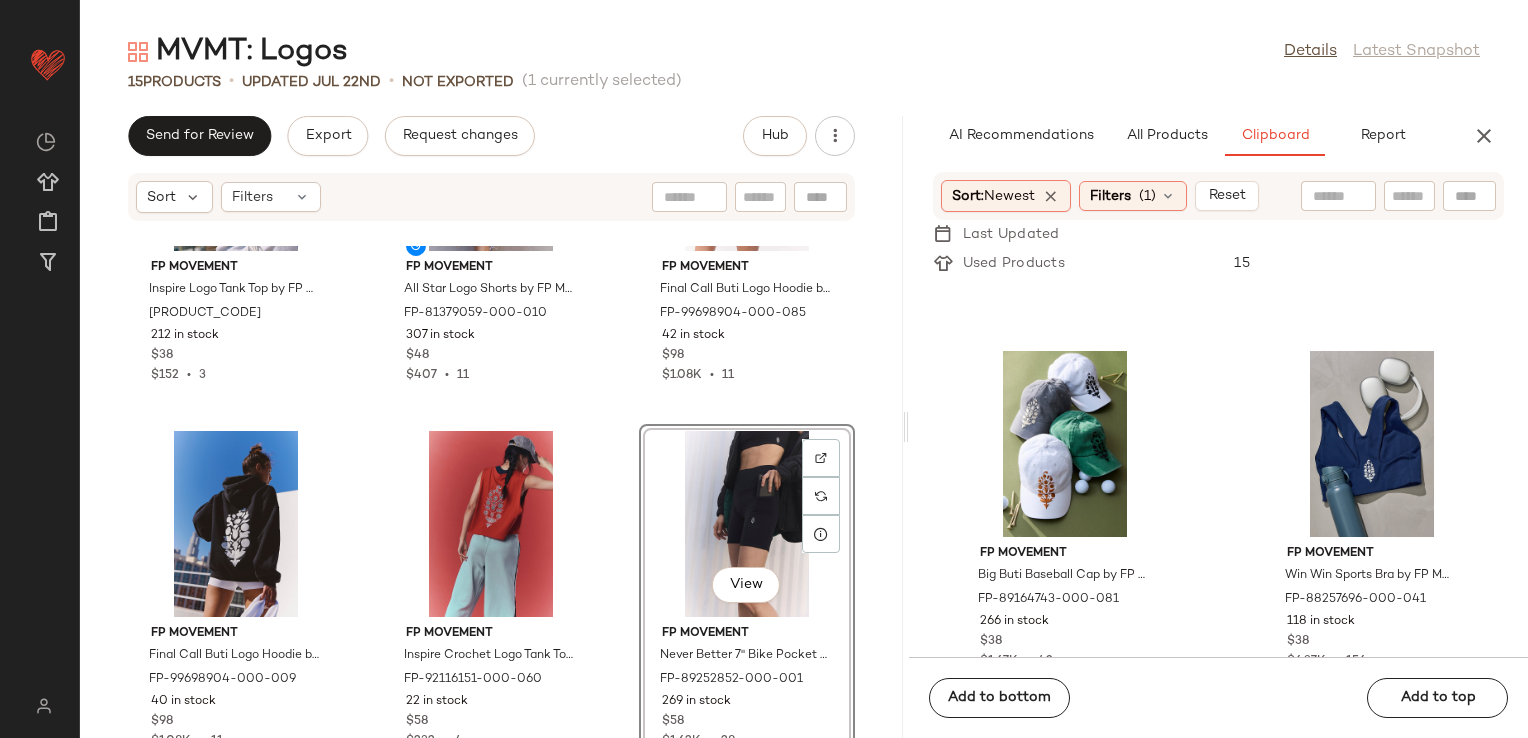 click on "FP Movement Inspire Logo Tank Top by FP Movement at Free People in Blue, Size: XS FP-99270399-000-046 212 in stock $38 $152  •  3 FP Movement All Star Logo Shorts by FP Movement at Free People in White, Size: L FP-81379059-000-010 307 in stock $48 $407  •  11 FP Movement Final Call Buti Logo Hoodie by FP Movement at Free People in Orange, Size: L FP-99698904-000-085 42 in stock $98 $1.08K  •  11 FP Movement Final Call Buti Logo Hoodie by FP Movement at Free People in Black, Size: M FP-99698904-000-009 40 in stock $98 $1.08K  •  11 FP Movement Inspire Crochet Logo Tank Top by FP Movement at Free People in Red, Size: M FP-92116151-000-060 22 in stock $58 $232  •  4  View  FP Movement Never Better 7" Bike Pocket Shorts by FP Movement at Free People in Black, Size: S FP-89252852-000-001 269 in stock $58 $1.62K  •  28" 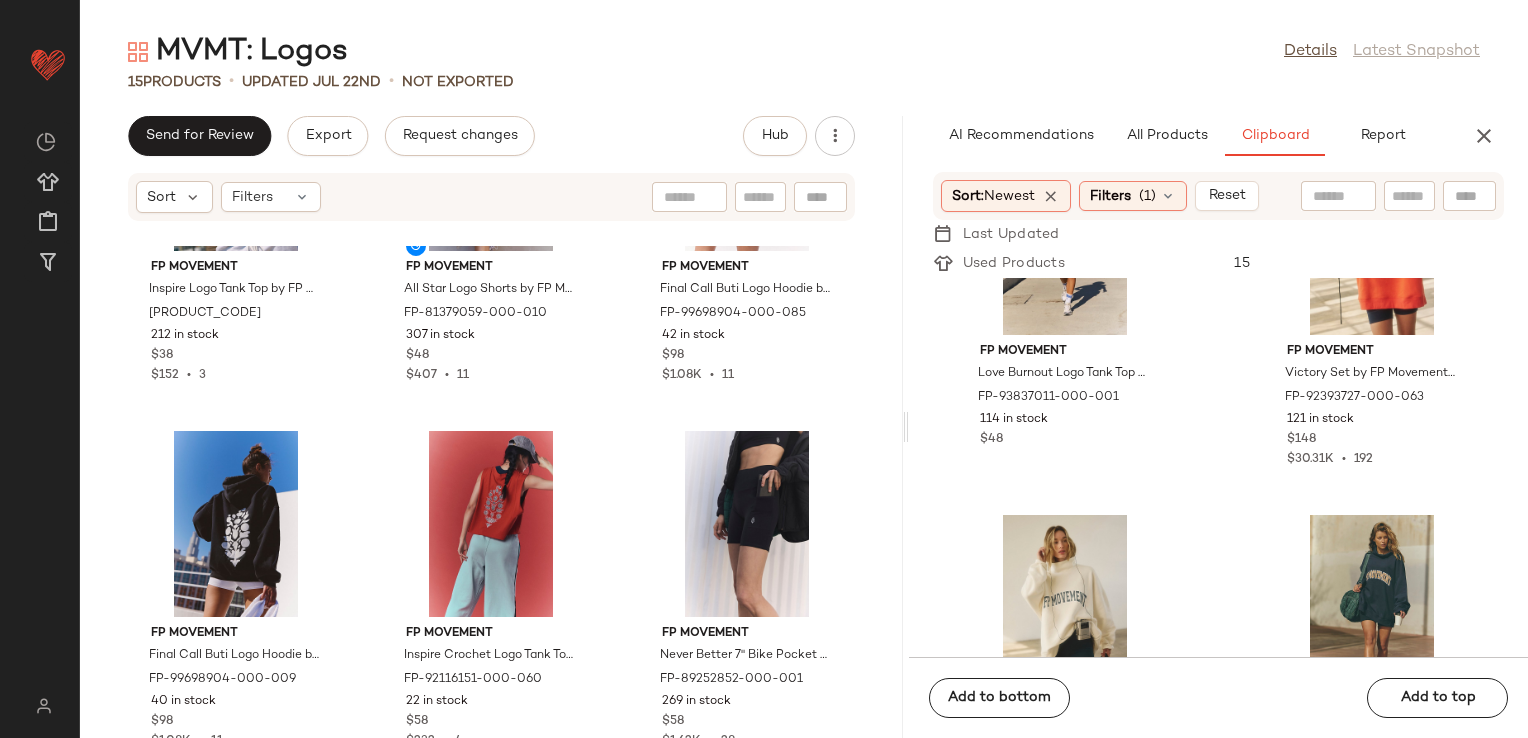 scroll, scrollTop: 12628, scrollLeft: 0, axis: vertical 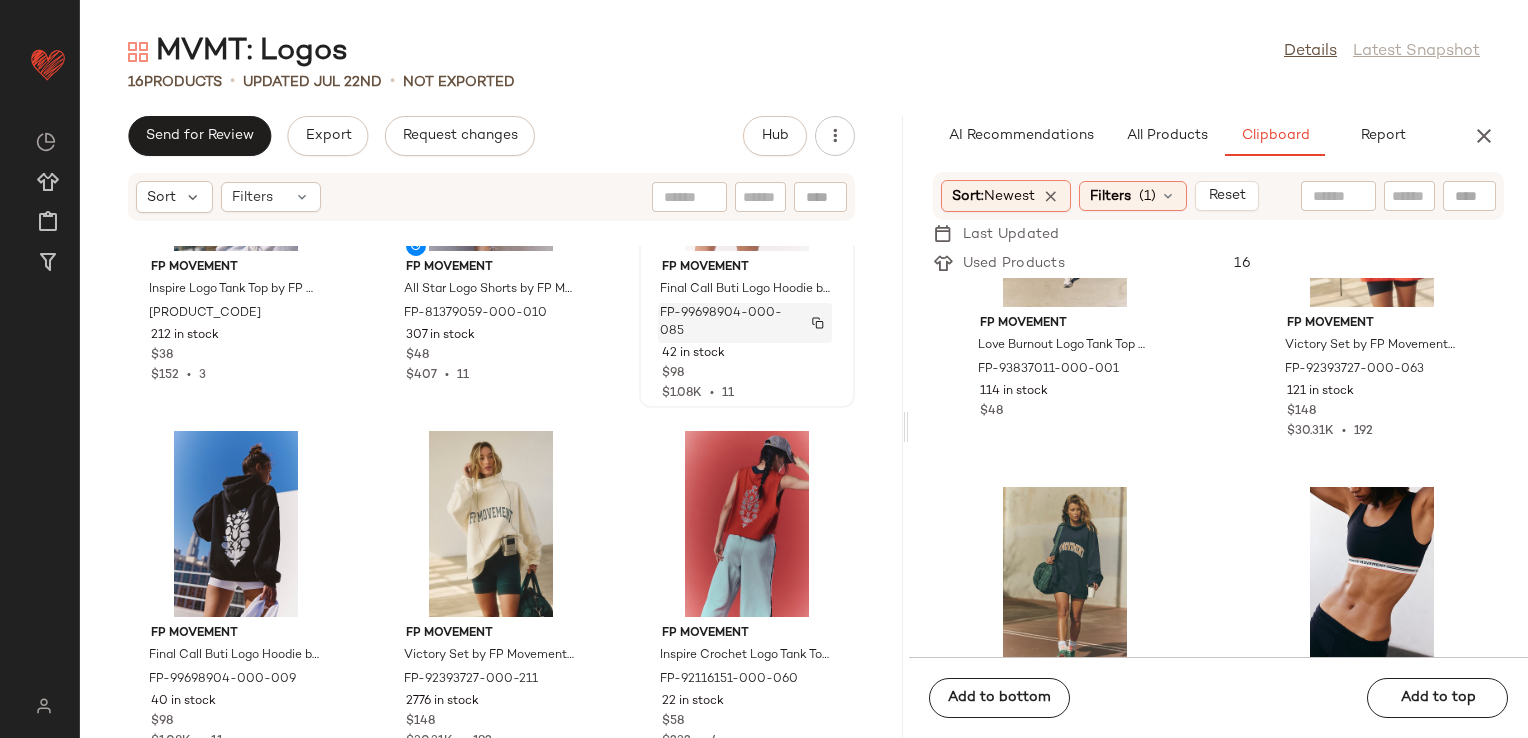 click on "FP-99698904-000-085" at bounding box center [726, 323] 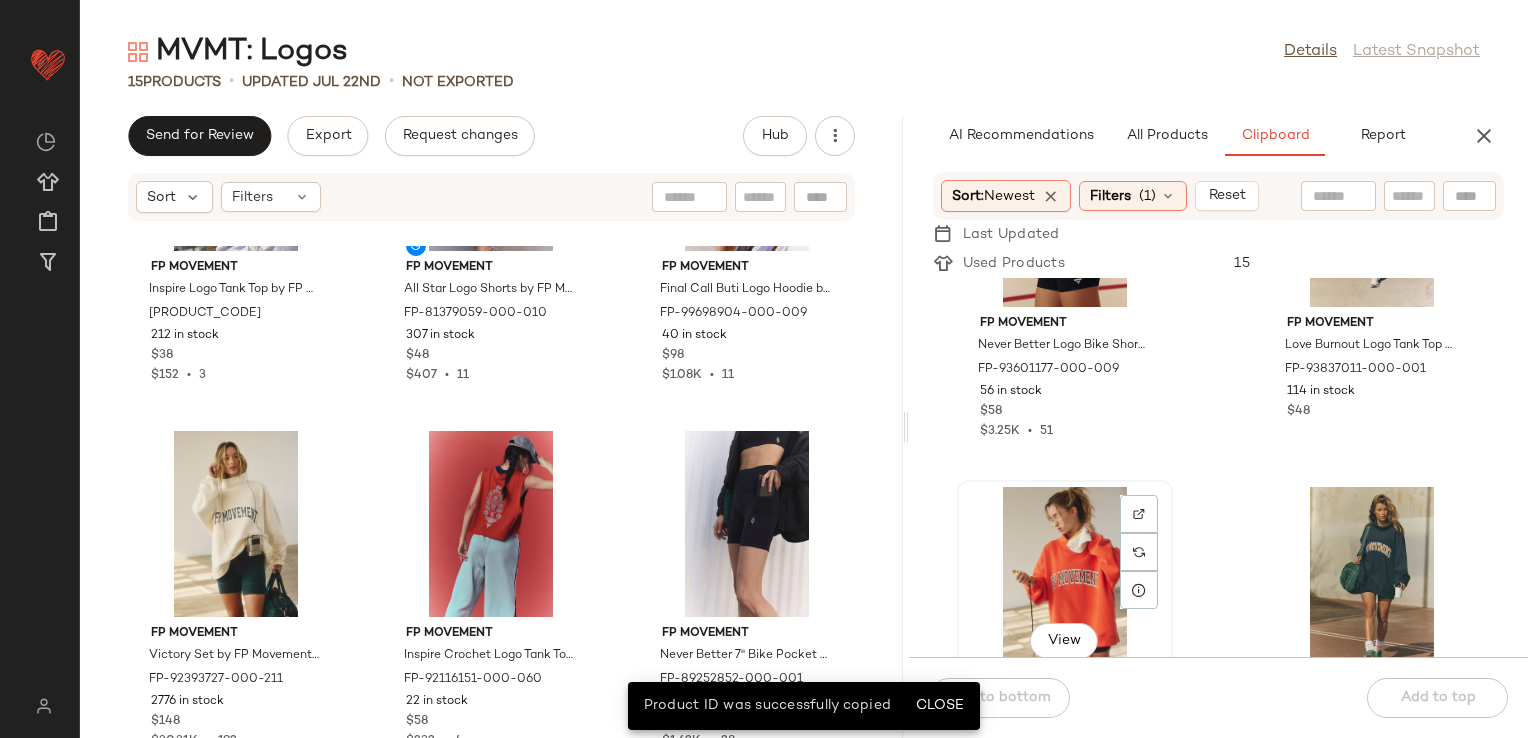 scroll, scrollTop: 12528, scrollLeft: 0, axis: vertical 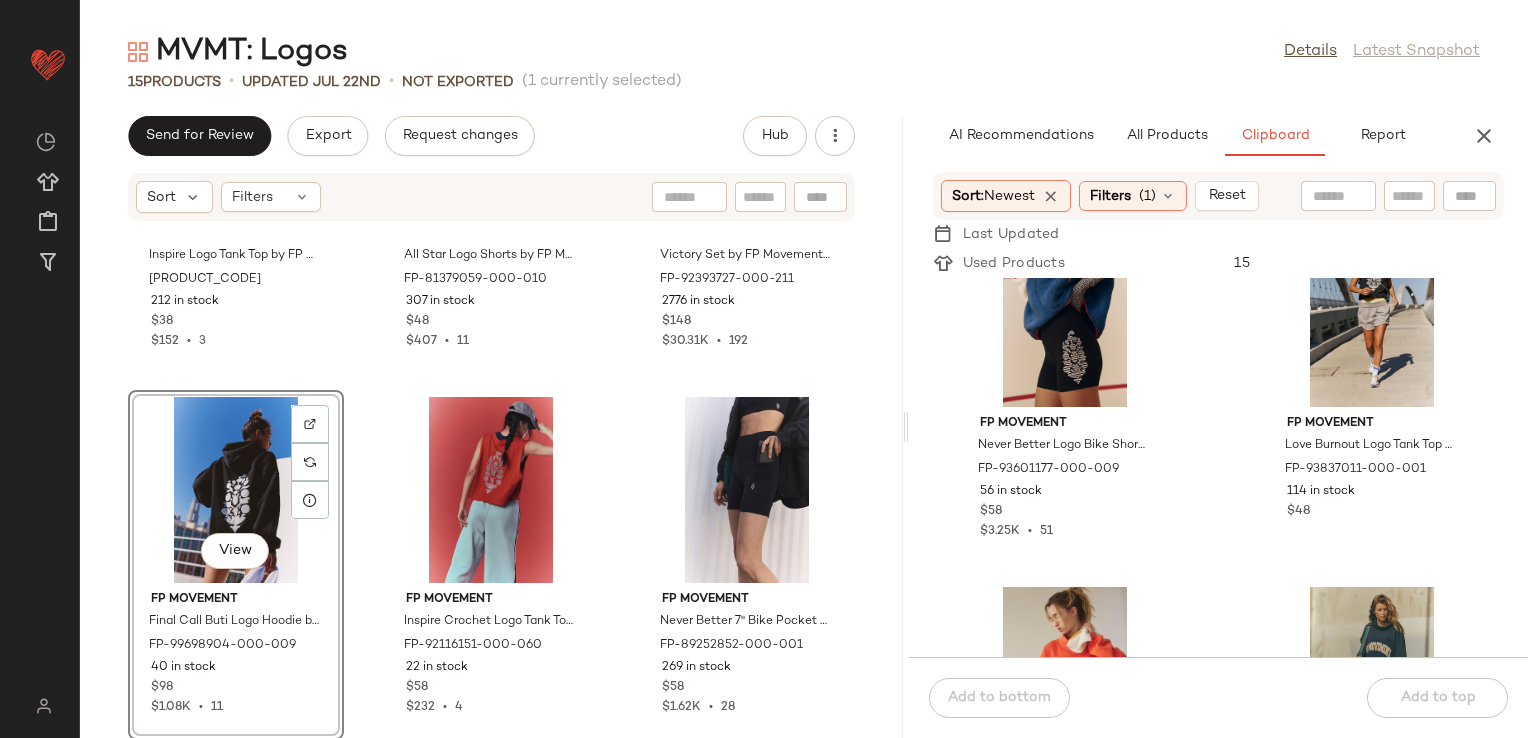 click on "FP Movement Inspire Logo Tank Top by FP Movement at Free People in Blue, Size: XS FP-99270399-000-046 212 in stock $38 $152  •  3 FP Movement All Star Logo Shorts by FP Movement at Free People in White, Size: L FP-81379059-000-010 307 in stock $48 $407  •  11 FP Movement Victory Set by FP Movement at Free People in White, Size: L FP-92393727-000-211 2776 in stock $148 $30.31K  •  192  View  FP Movement Final Call Buti Logo Hoodie by FP Movement at Free People in Black, Size: M FP-99698904-000-009 40 in stock $98 $1.08K  •  11 FP Movement Inspire Crochet Logo Tank Top by FP Movement at Free People in Red, Size: M FP-92116151-000-060 22 in stock $58 $232  •  4 FP Movement Never Better 7" Bike Pocket Shorts by FP Movement at Free People in Black, Size: S FP-89252852-000-001 269 in stock $58 $1.62K  •  28" 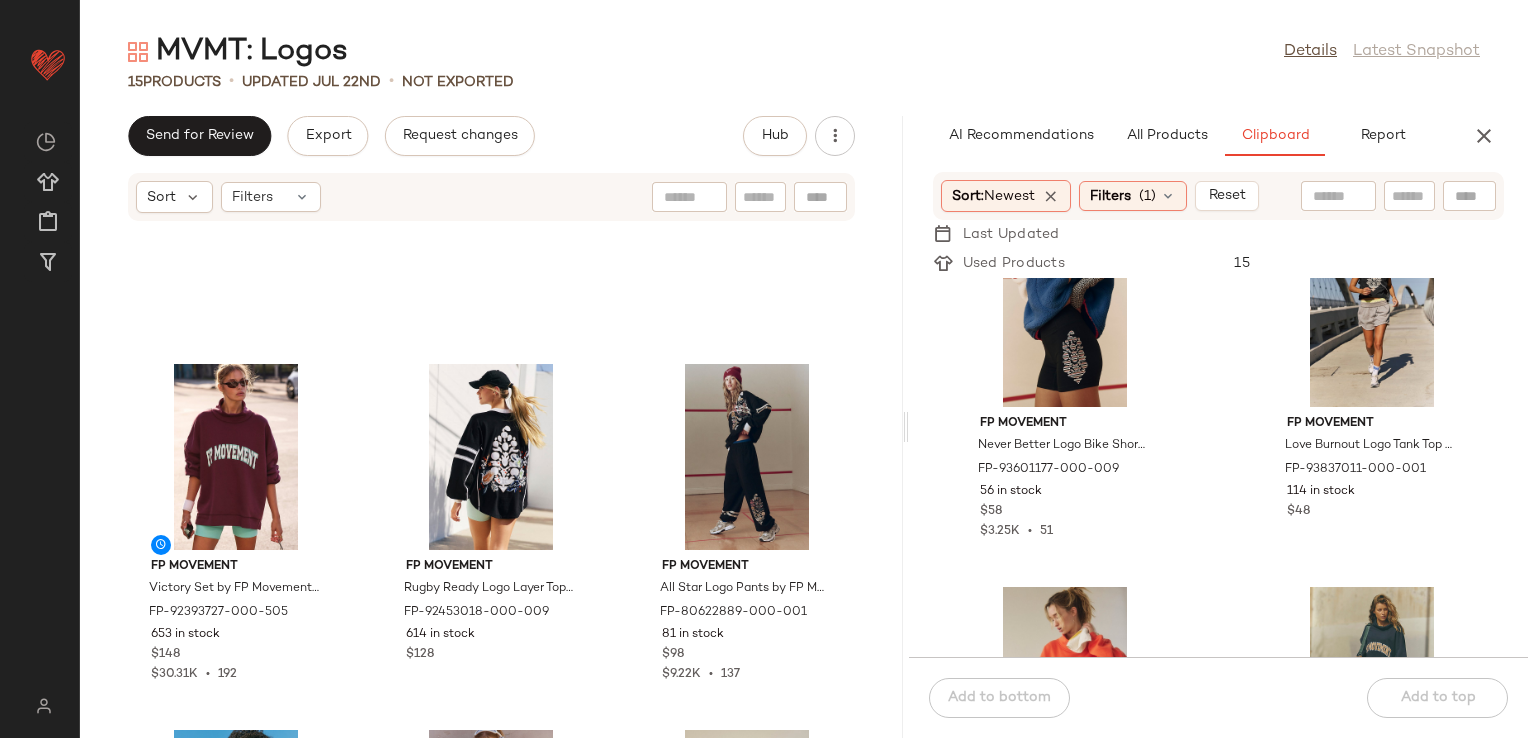 scroll, scrollTop: 640, scrollLeft: 0, axis: vertical 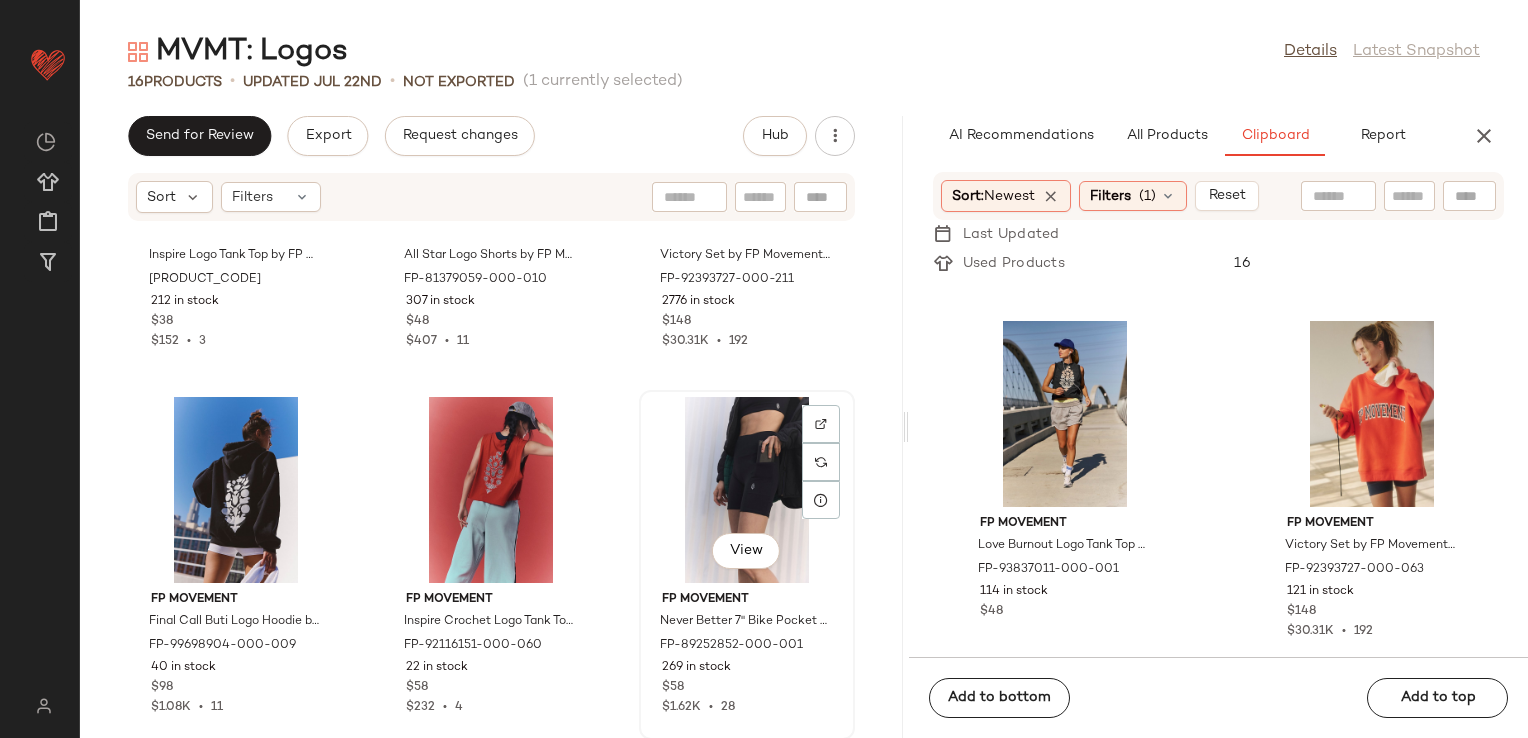 click on "View" 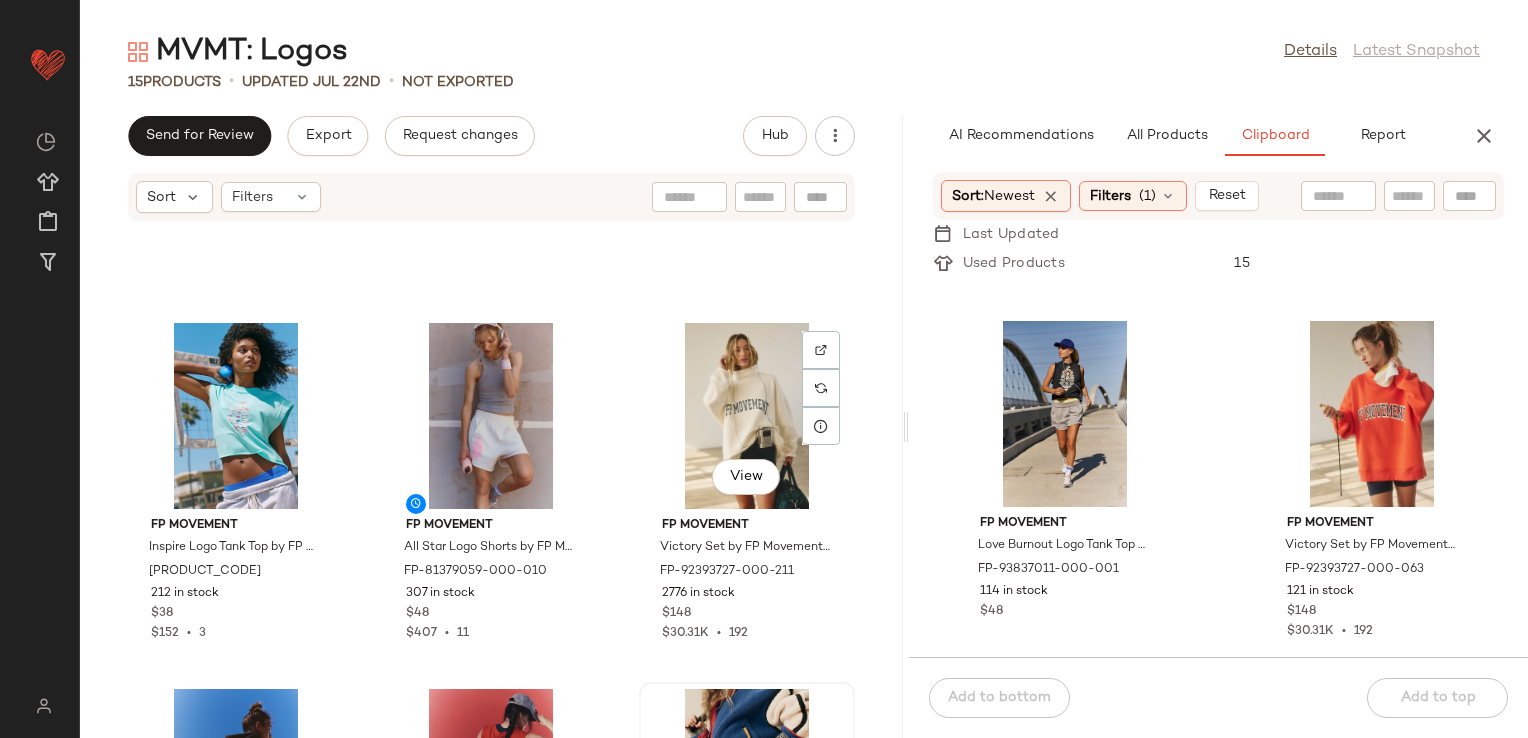 scroll, scrollTop: 1040, scrollLeft: 0, axis: vertical 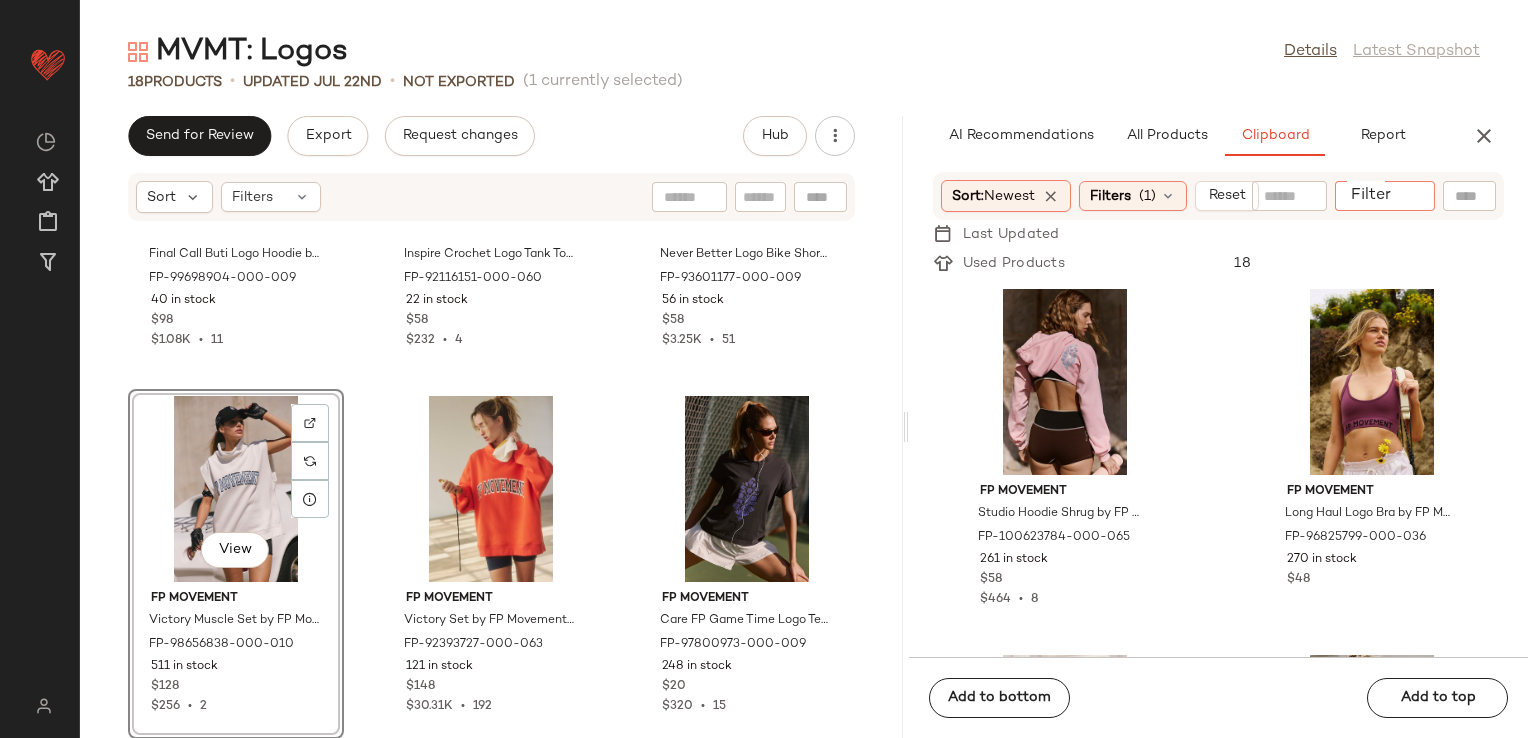 click on "Filter" 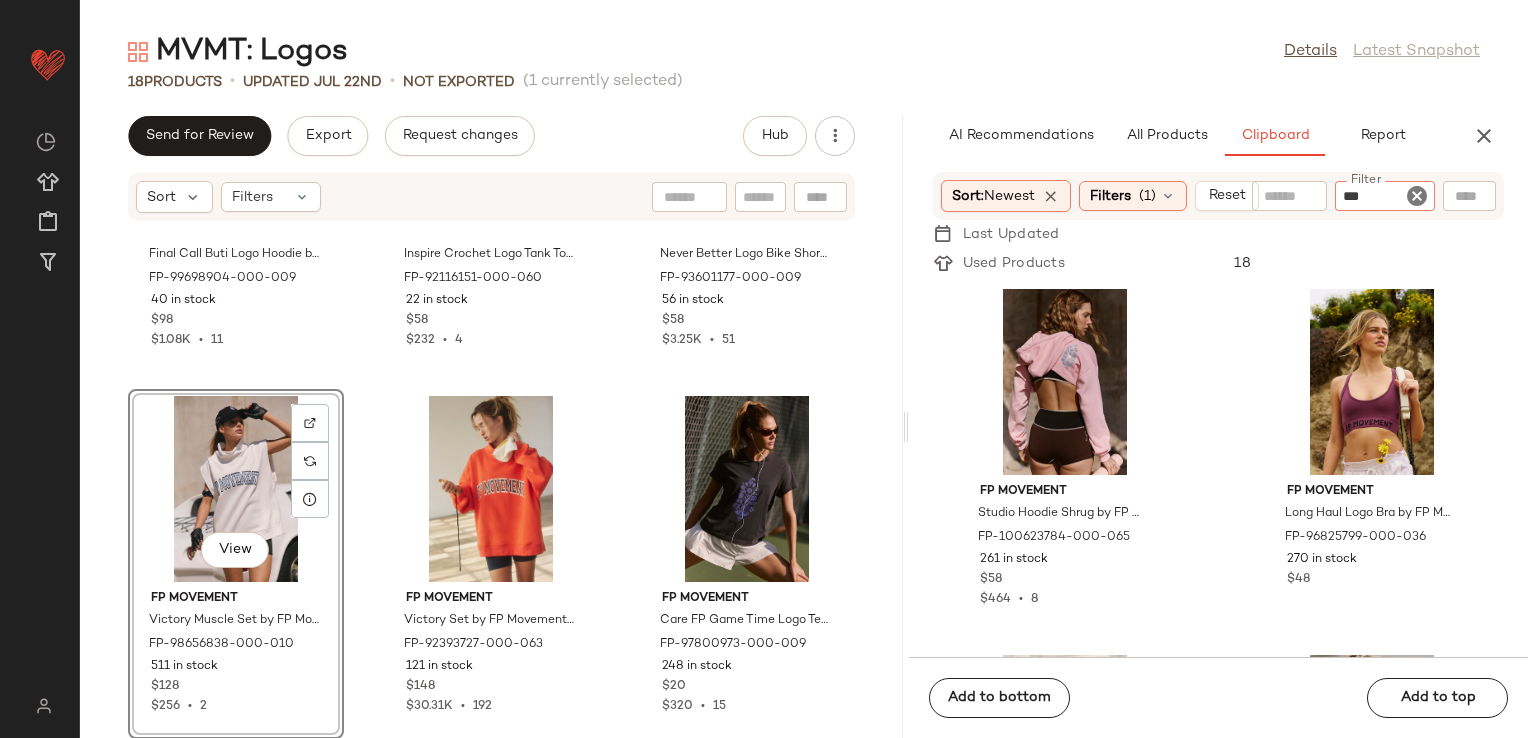 type on "****" 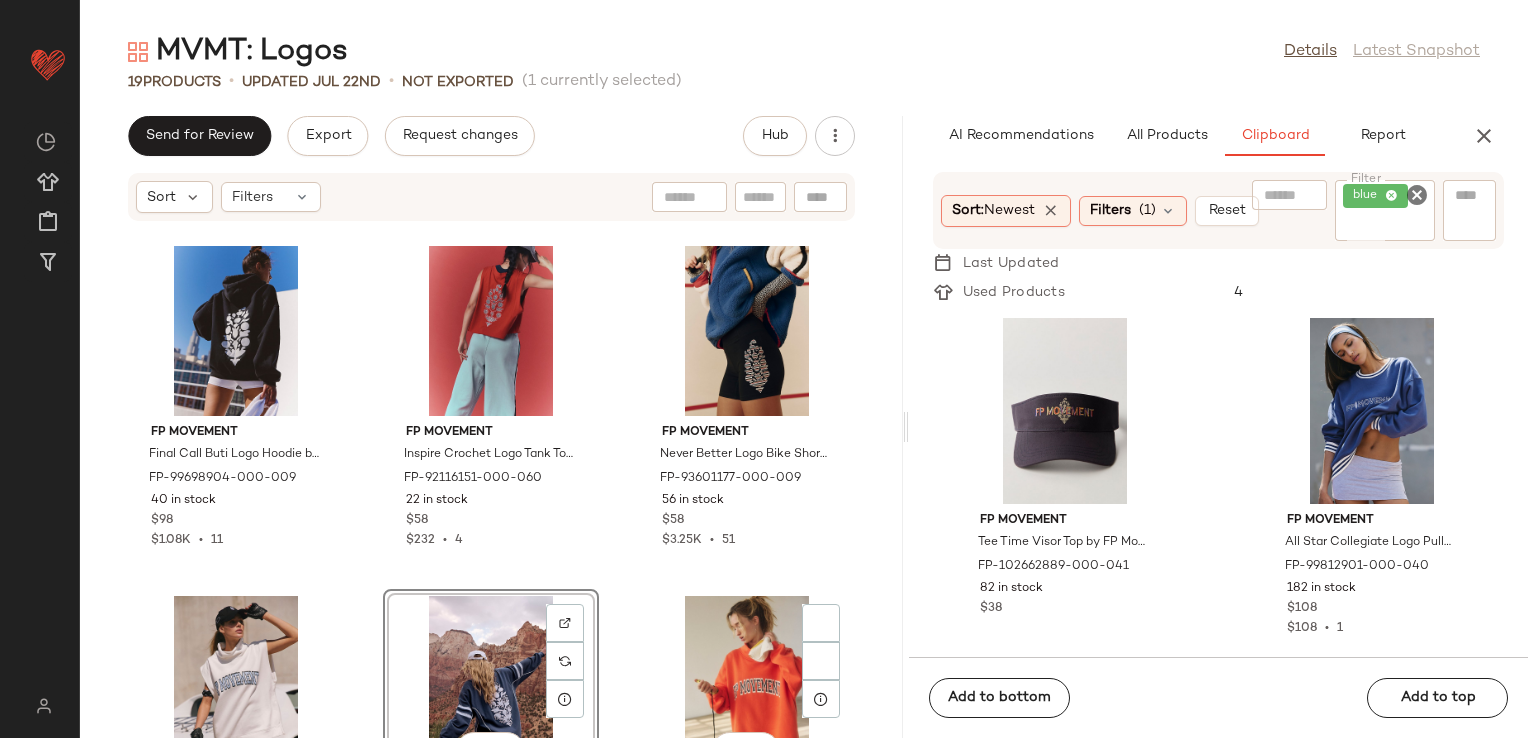 scroll, scrollTop: 1807, scrollLeft: 0, axis: vertical 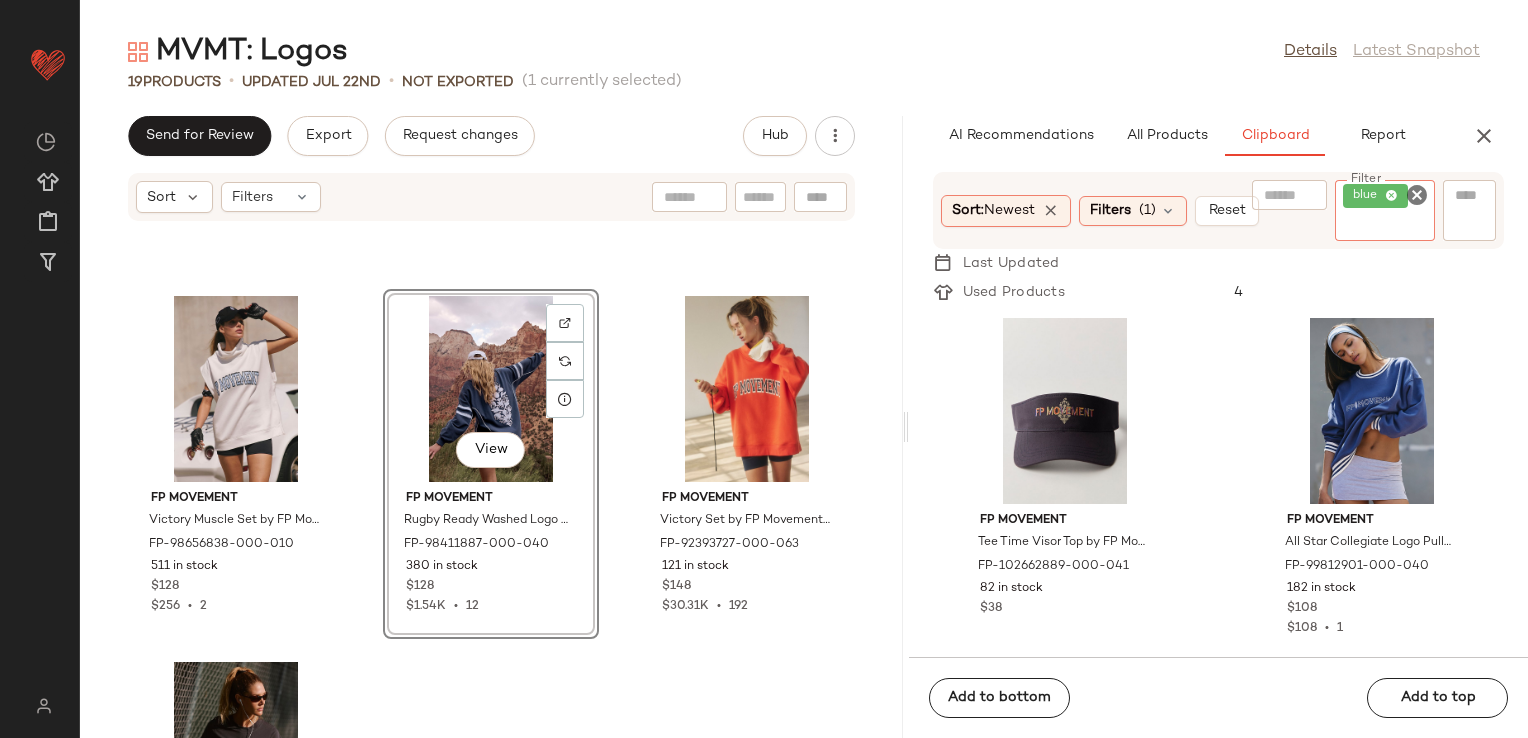 click on "blue" 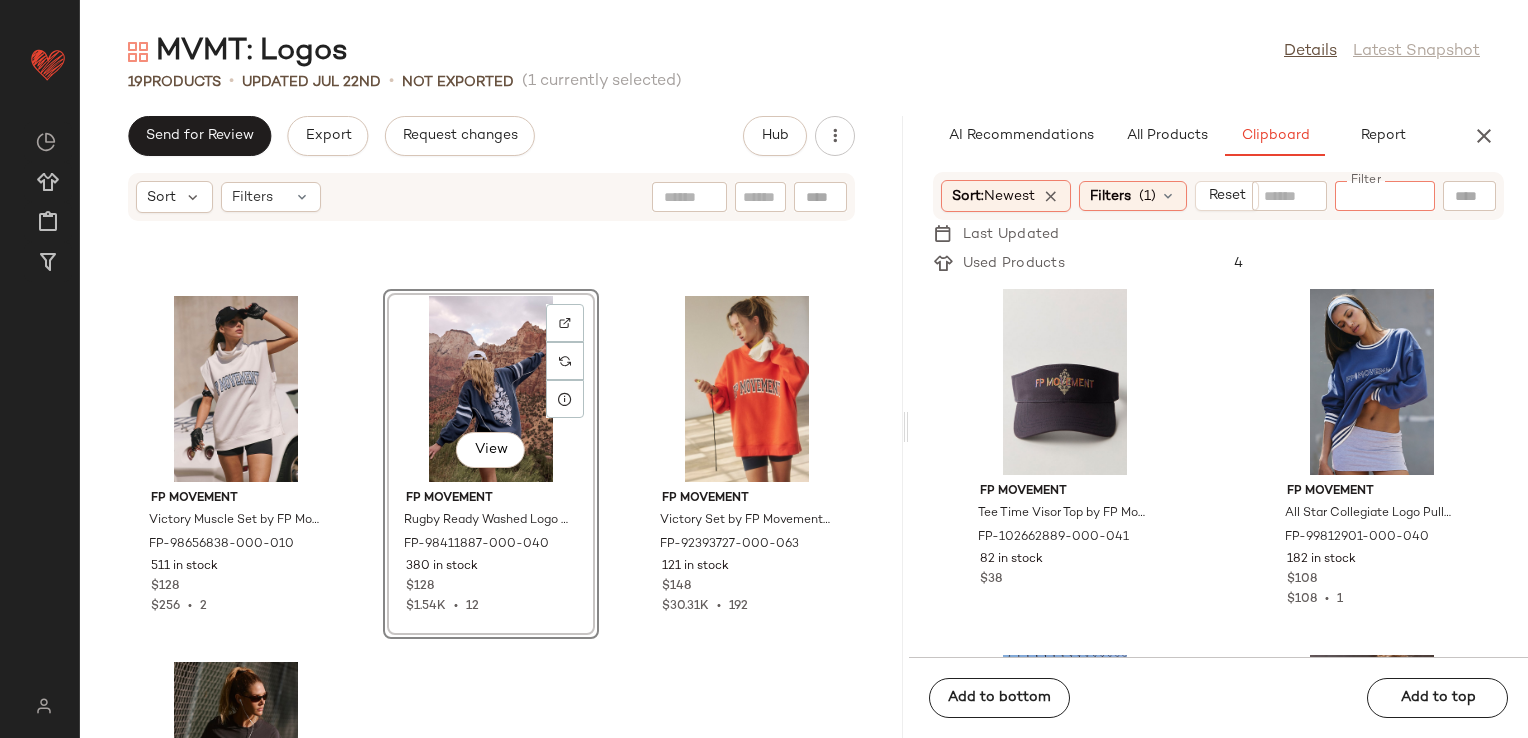 click on "AI Recommendations   All Products   Clipboard   Report  Sort:   Newest Filters  (4)   Reset  FP Movement Freeflow Pants by FP Movement at Free People in Green, Size: M FP-98774250-000-237 312 in stock $98 FP Movement A Cut Above Zip-Up Top by FP Movement at Free People in Grey, Size: L FP-101942266-000-006 191 in stock $148 FP Movement A Cut Above Zip-Up Top by FP Movement at Free People in Yellow, Size: XS FP-101942266-000-072 81 in stock $148 FP Movement Outbound Waterproof Long Parka Jacket by FP Movement at Free People in Black, Size: XS FP-99779498-000-001 516 in stock $228 Sort:   Newest Filters  (1)   Reset  Filter Filter  Last Updated   Used Products  4 FP Movement Tee Time Visor Top by FP Movement at Free People in Blue FP-102662889-000-041 82 in stock $38 FP Movement All Star Collegiate Logo Pullover by FP Movement at Free People in Blue, Size: XS FP-99812901-000-040 182 in stock $108 $108  •  1 FP Movement All Star Embroidered Pullover by FP Movement at Free People in Blue, Size: L 39 in stock" 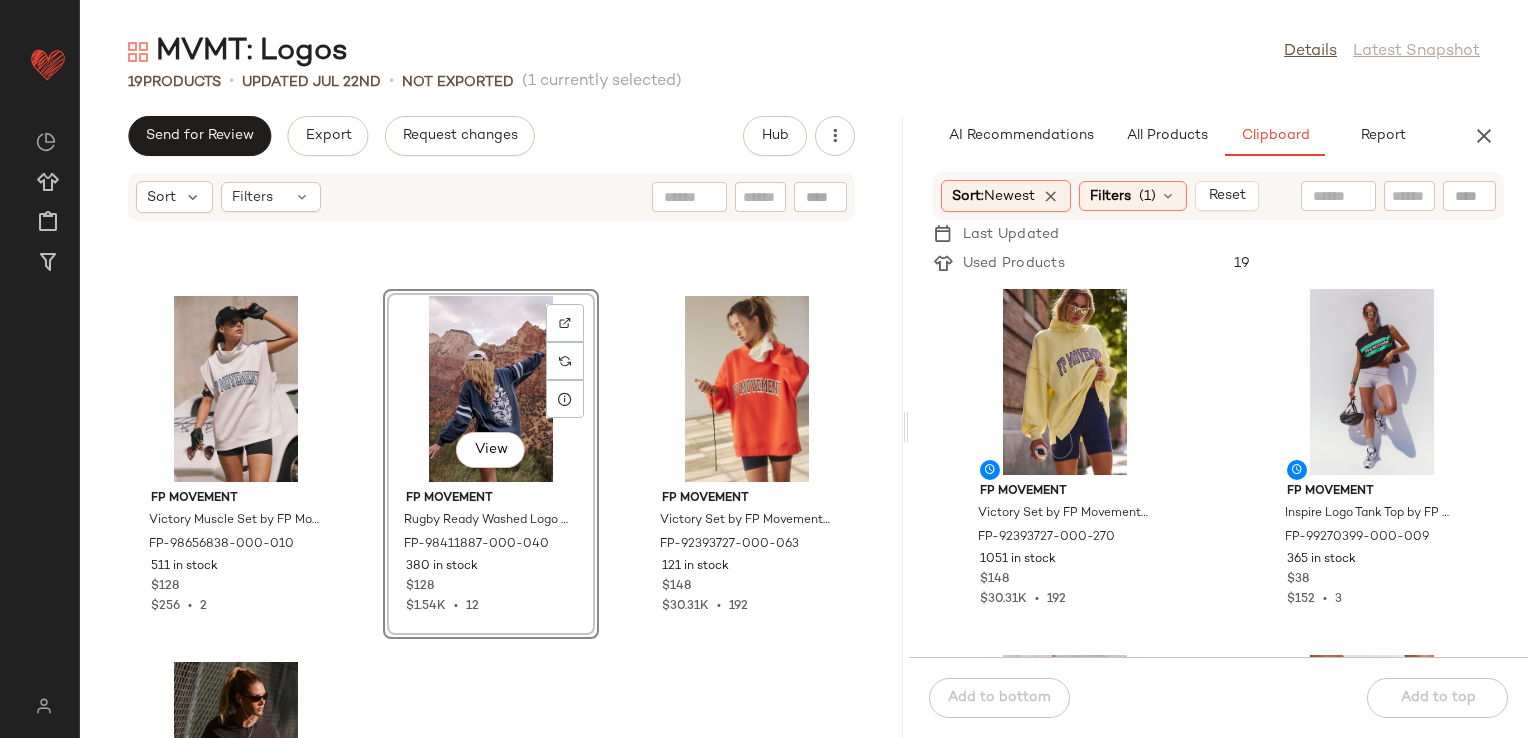 click on "FP Movement Final Call Buti Logo Hoodie by FP Movement at Free People in Black, Size: M FP-99698904-000-009 40 in stock $98 $1.08K  •  11 FP Movement Inspire Crochet Logo Tank Top by FP Movement at Free People in Red, Size: M FP-92116151-000-060 22 in stock $58 $232  •  4 FP Movement Never Better Logo Bike Shorts by FP Movement at Free People in Black, Size: S FP-93601177-000-009 56 in stock $58 $3.25K  •  51 FP Movement Victory Muscle Set by FP Movement at Free People in White, Size: S FP-98656838-000-010 511 in stock $128 $256  •  2  View  FP Movement Rugby Ready Washed Logo Layer Top by FP Movement at Free People in Blue, Size: XS FP-98411887-000-040 380 in stock $128 $1.54K  •  12 FP Movement Victory Set by FP Movement at Free People in Red, Size: S FP-92393727-000-063 121 in stock $148 $30.31K  •  192 FP Movement Care FP Game Time Logo Tee by FP Movement at Free People in Black, Size: M FP-97800973-000-009 248 in stock $20 $320  •  15" 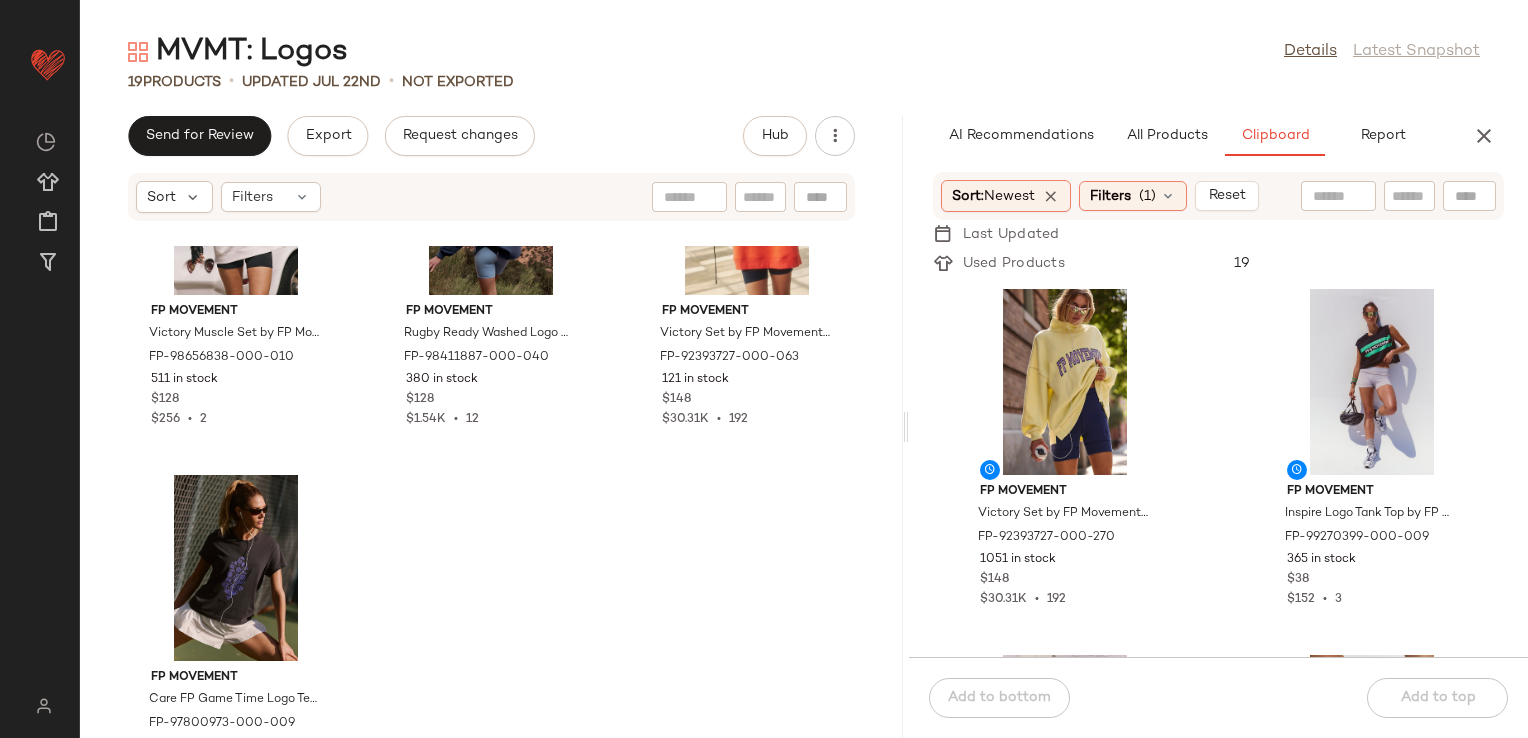 scroll, scrollTop: 2002, scrollLeft: 0, axis: vertical 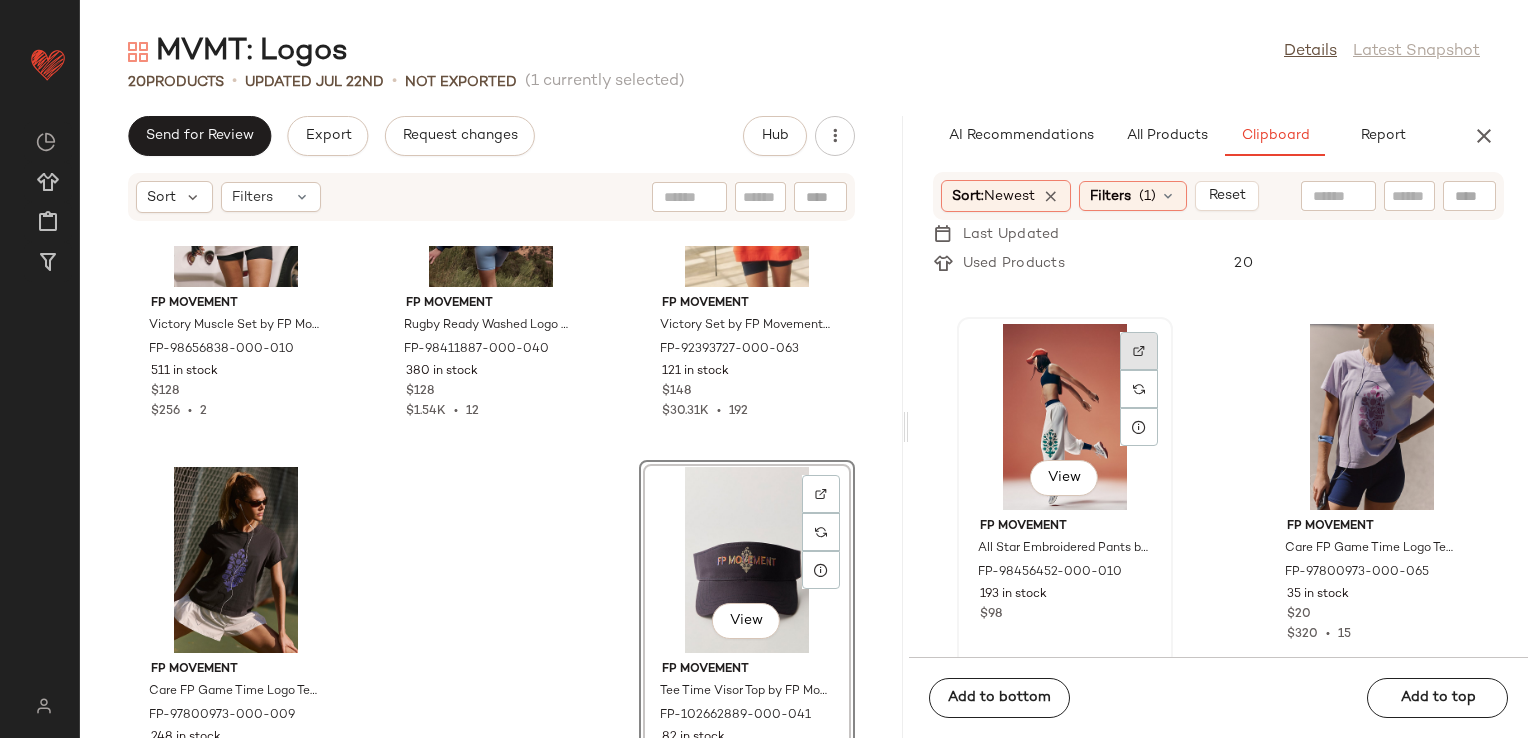 click 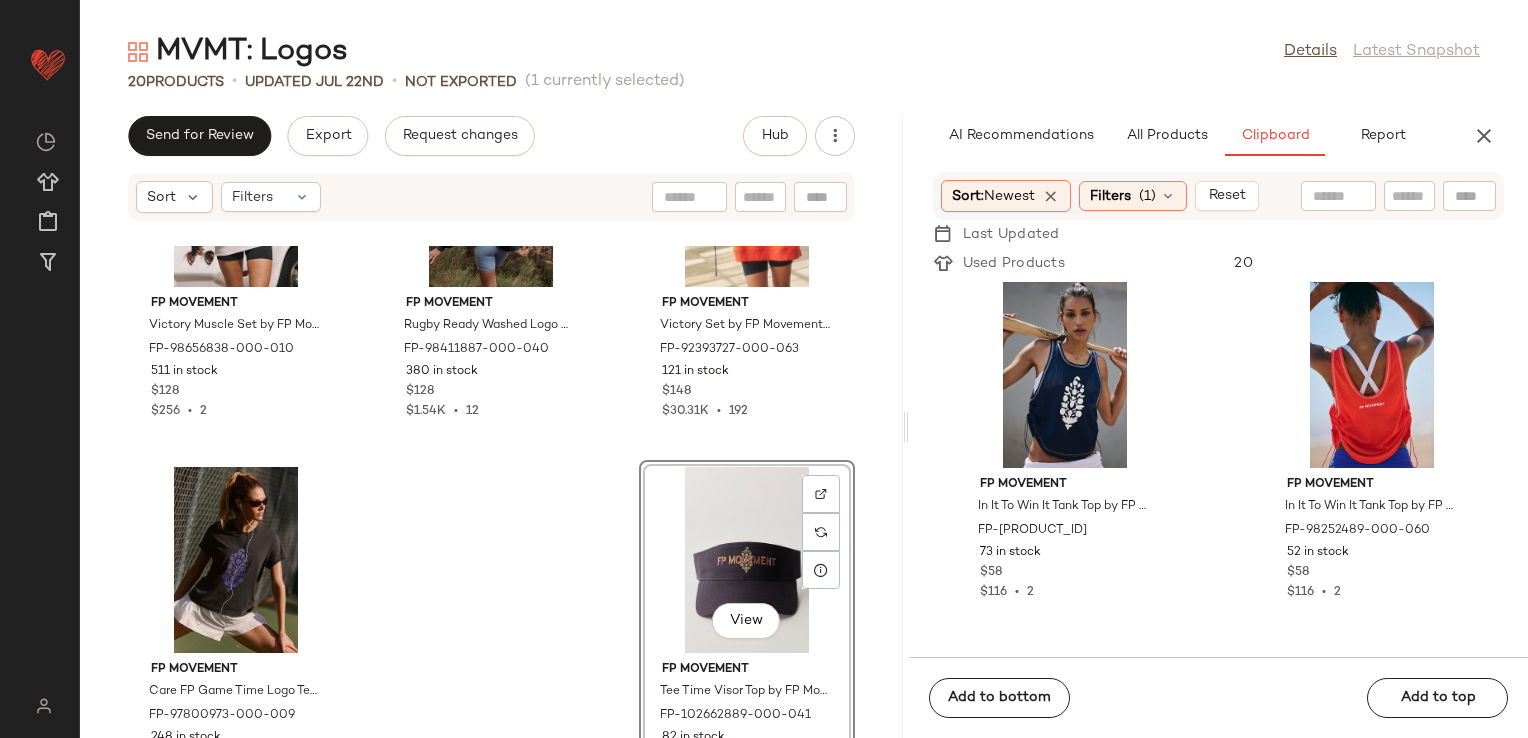 scroll, scrollTop: 7039, scrollLeft: 0, axis: vertical 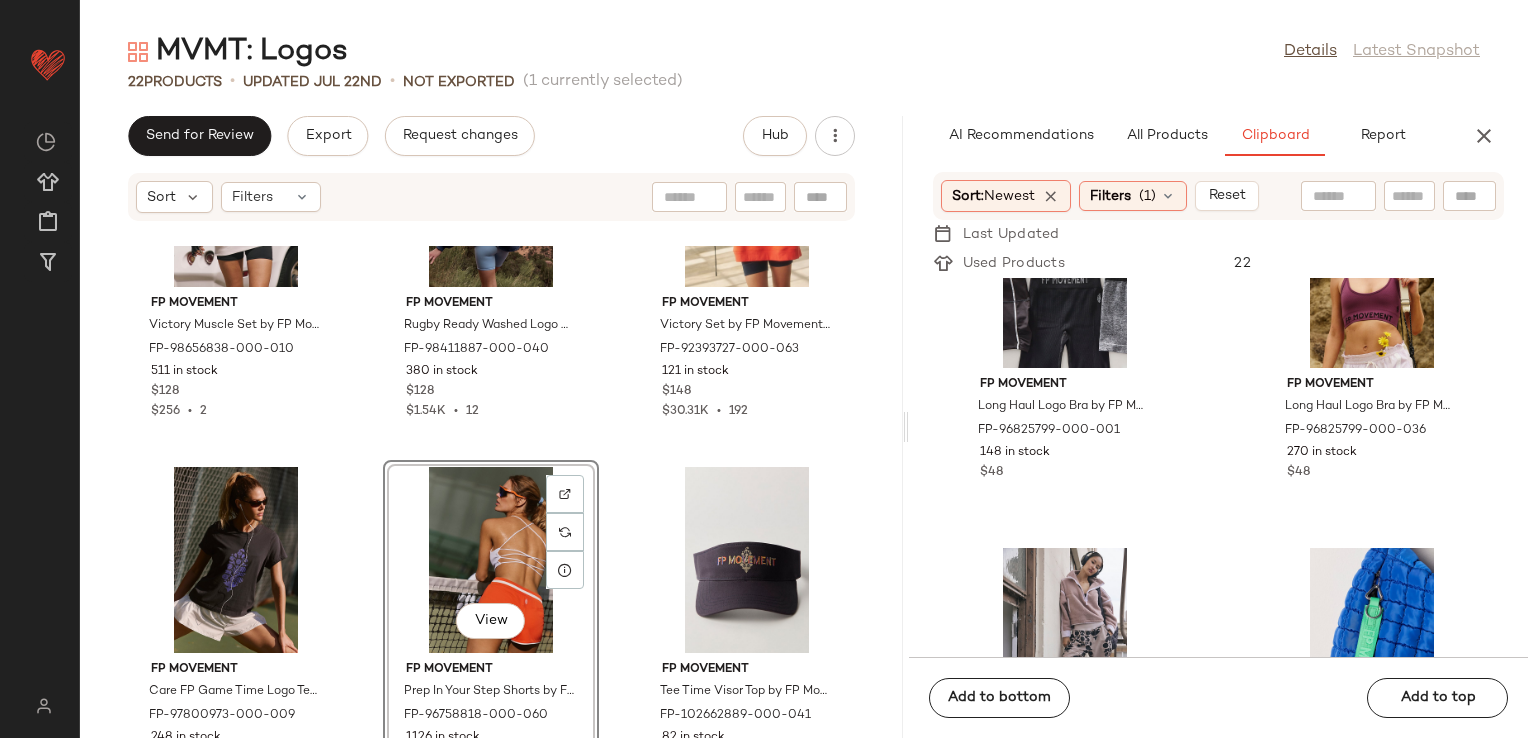 click on "FP Movement Victory Muscle Set by FP Movement at Free People in White, Size: S FP-98656838-000-010 511 in stock $128 $256  •  2 FP Movement Rugby Ready Washed Logo Layer Top by FP Movement at Free People in Blue, Size: XS FP-98411887-000-040 380 in stock $128 $1.54K  •  12 FP Movement Victory Set by FP Movement at Free People in Red, Size: S FP-92393727-000-063 121 in stock $148 $30.31K  •  192 FP Movement Care FP Game Time Logo Tee by FP Movement at Free People in Black, Size: M FP-97800973-000-009 248 in stock $20 $320  •  15  View  FP Movement Prep In Your Step Shorts by FP Movement at Free People in Orange, Size: L FP-96758818-000-060 1126 in stock $38 $467  •  12 FP Movement Tee Time Visor Top by FP Movement at Free People in Blue FP-102662889-000-041 82 in stock $38 FP Movement In It To Win It Tank Top by FP Movement at Free People in Red, Size: S FP-98252489-000-060 52 in stock $58 $116  •  2" 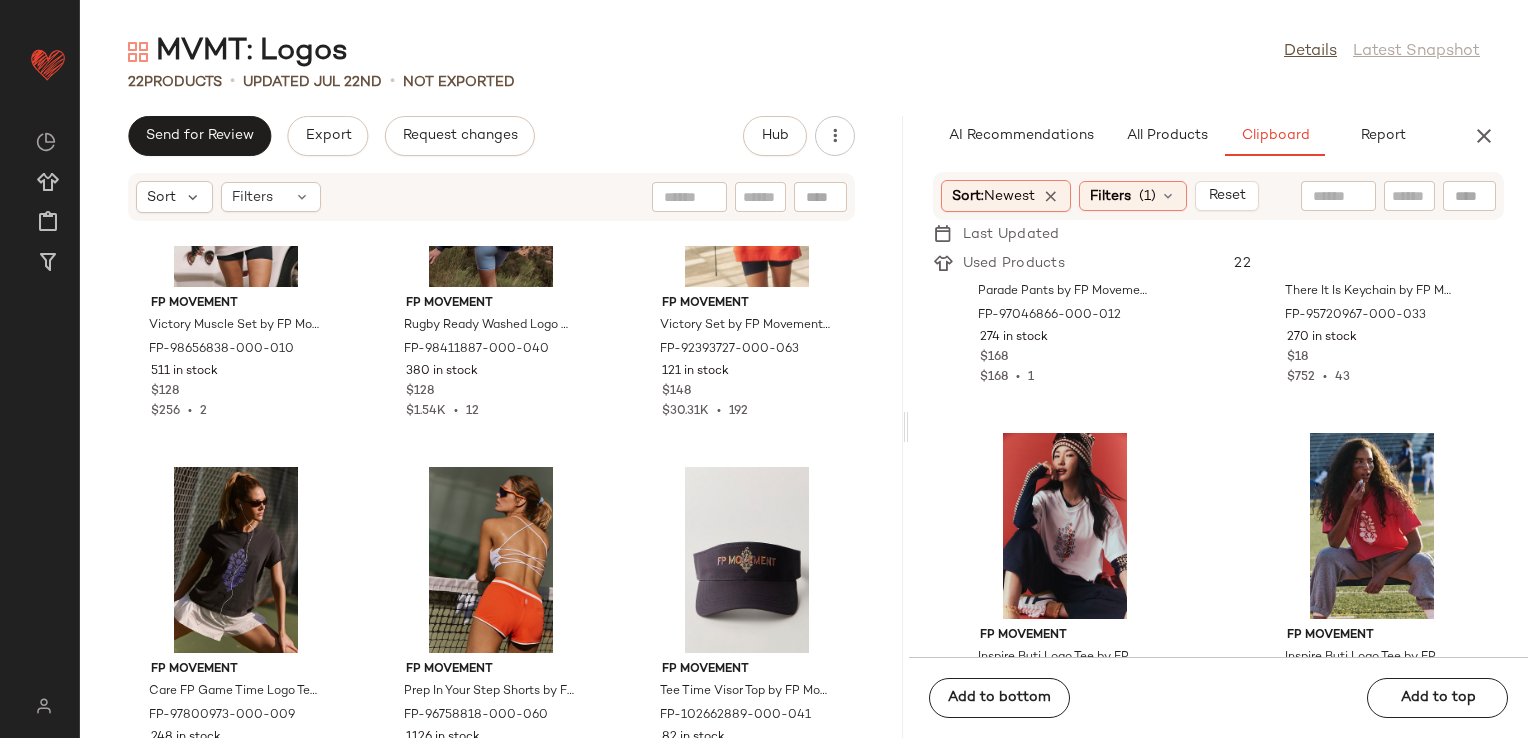 scroll, scrollTop: 10139, scrollLeft: 0, axis: vertical 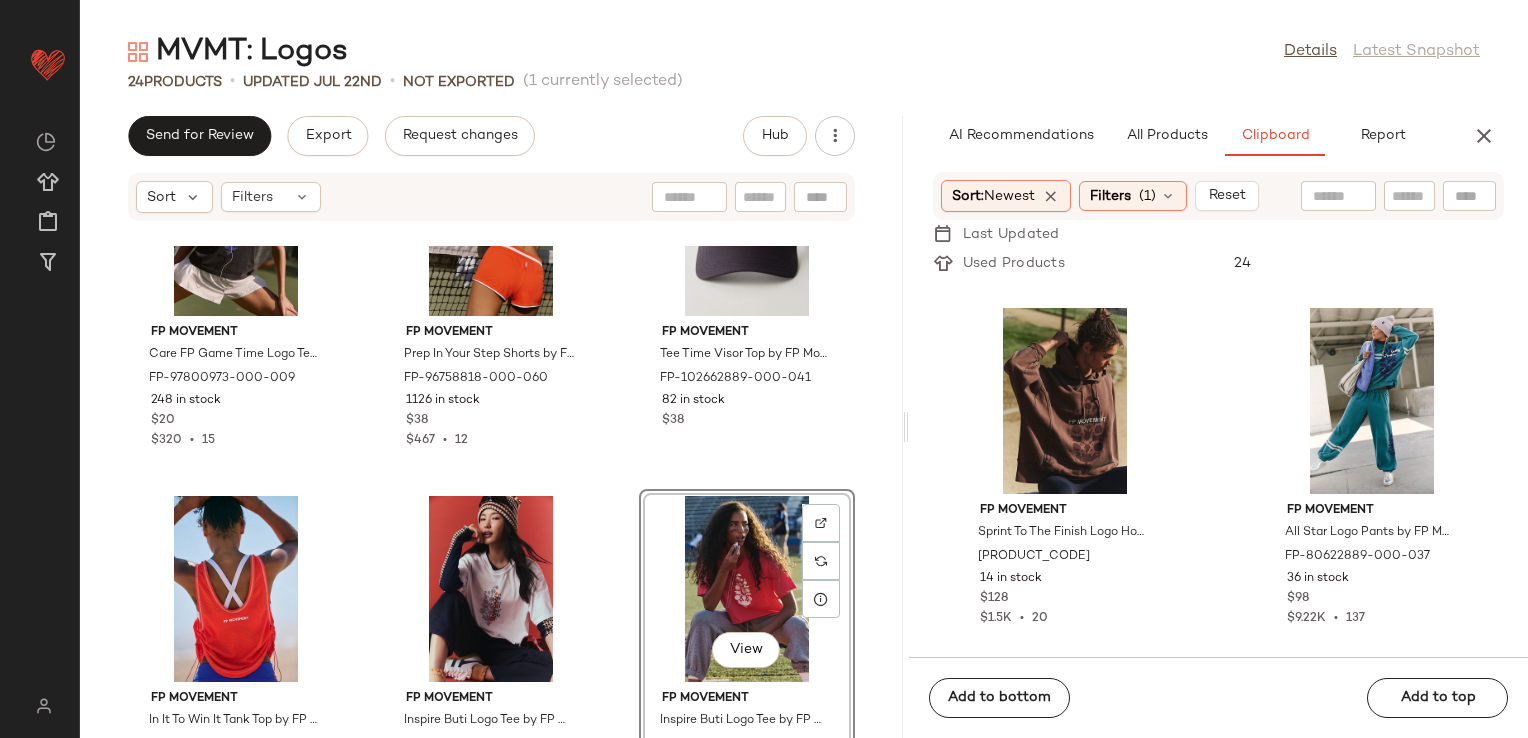 click on "FP Movement Game Time Logo Tee by FP Movement at Free People in Black, Size: M FP-85058287-000-001 621 in stock $20 $80  •  4 FP Movement Game Time Logo Tee by FP Movement at Free People in White, Size: S FP-85058287-000-010 767 in stock $20 $80  •  4 FP Movement Sprint To The Finish Logo Hoodie by FP Movement at Free People in Brown, Size: XS FP-79605697-002-020 14 in stock $128 $1.5K  •  20 FP Movement All Star Logo Pants by FP Movement at Free People in Green, Size: XL FP-80622889-000-037 36 in stock $98 $9.22K  •  137 FP Movement Movement Logo Baseball Cap by FP Movement at Free People in Black FP-67496620-000-001 25 in stock $38 $1.29K  •  32" 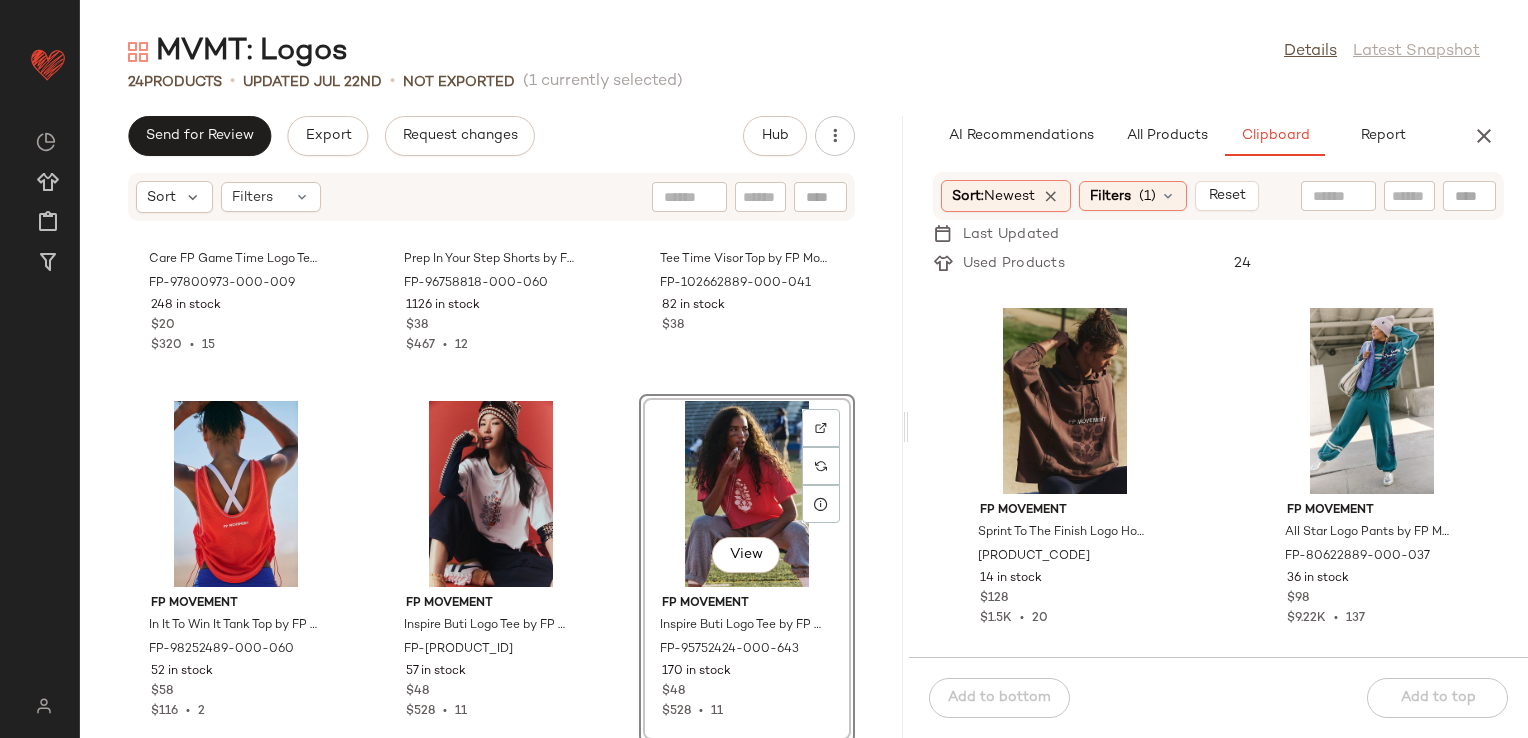 scroll, scrollTop: 2439, scrollLeft: 0, axis: vertical 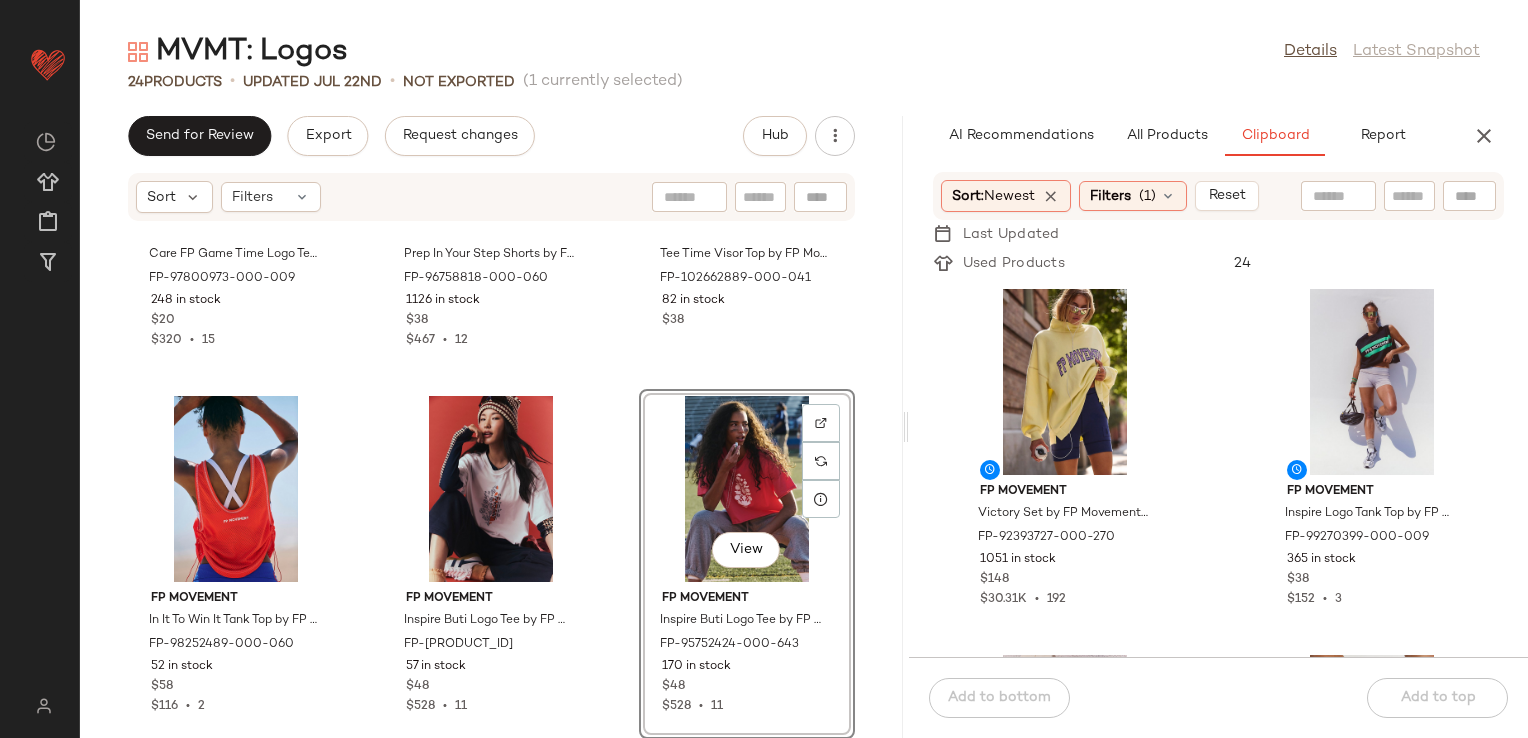 click on "FP Movement Victory Set by FP Movement at Free People in Yellow, Size: S FP-92393727-000-270 1051 in stock $148 $30.31K  •  192 FP Movement Inspire Logo Tank Top by FP Movement at Free People in Black, Size: XL FP-99270399-000-009 365 in stock $38 $152  •  3 FP Movement Sprint To The Finish Logo Hoodie by FP Movement at Free People in Orange, Size: XL FP-79605697-000-280 297 in stock $128 $1.5K  •  20 FP Movement Total Buti Pilates Socks by FP Movement at Free People in White FP-100475292-000-010 55 in stock $20 $580  •  15 FP Movement Never Better Logo Bike Shorts by FP Movement at Free People in Black, Size: XL FP-93601177-000-260 192 in stock $58 $3.25K  •  51 FP Movement Final Call Buti Logo Hoodie by FP Movement at Free People in Purple, Size: XS FP-99698904-000-057 39 in stock $98 $1.08K  •  11 FP Movement Final Call Buti Logo Hoodie by FP Movement at Free People in Pink, Size: M FP-99698904-000-065 39 in stock $98 $1.08K  •  11 FP Movement FP-99698904-000-085 42 in stock $98 $1.08K  •" 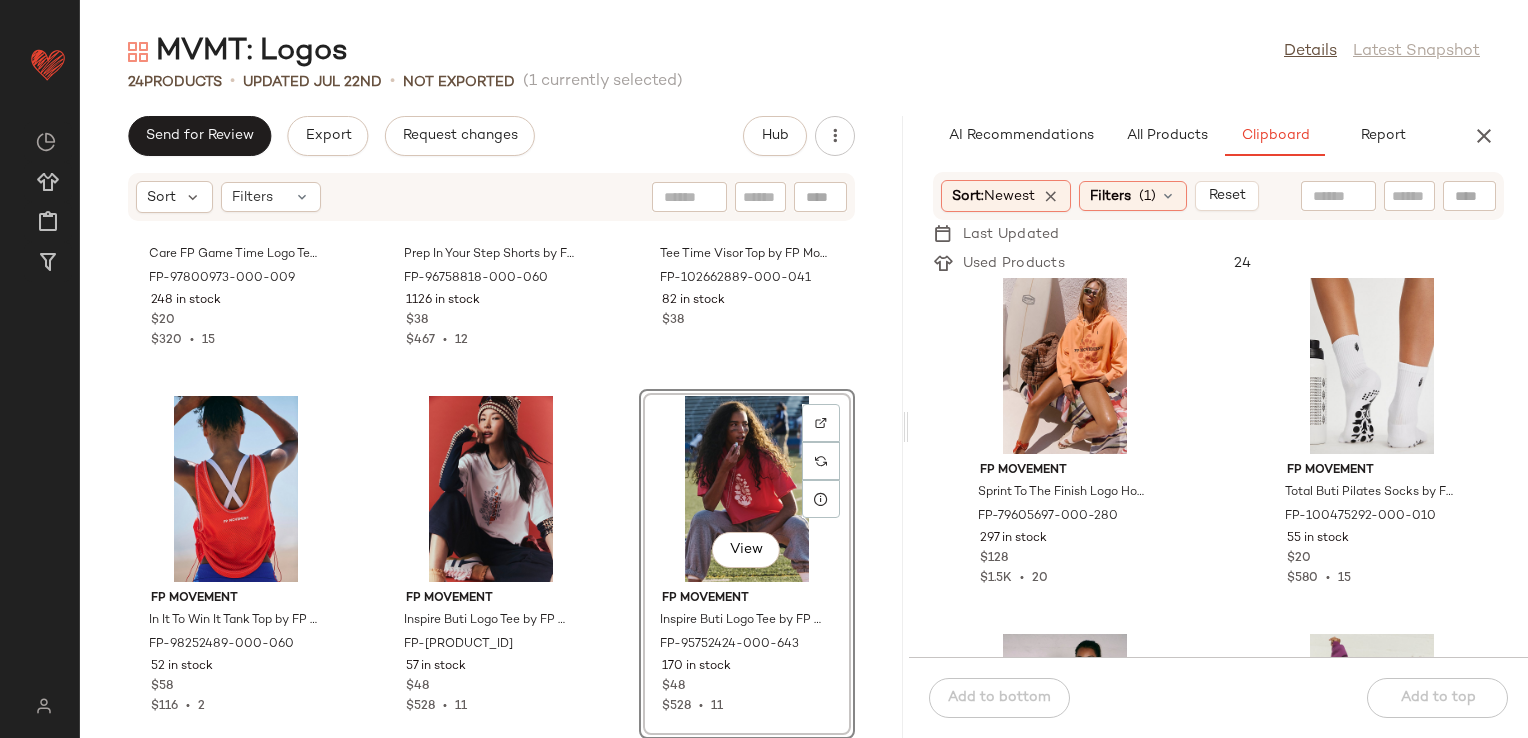scroll, scrollTop: 416, scrollLeft: 0, axis: vertical 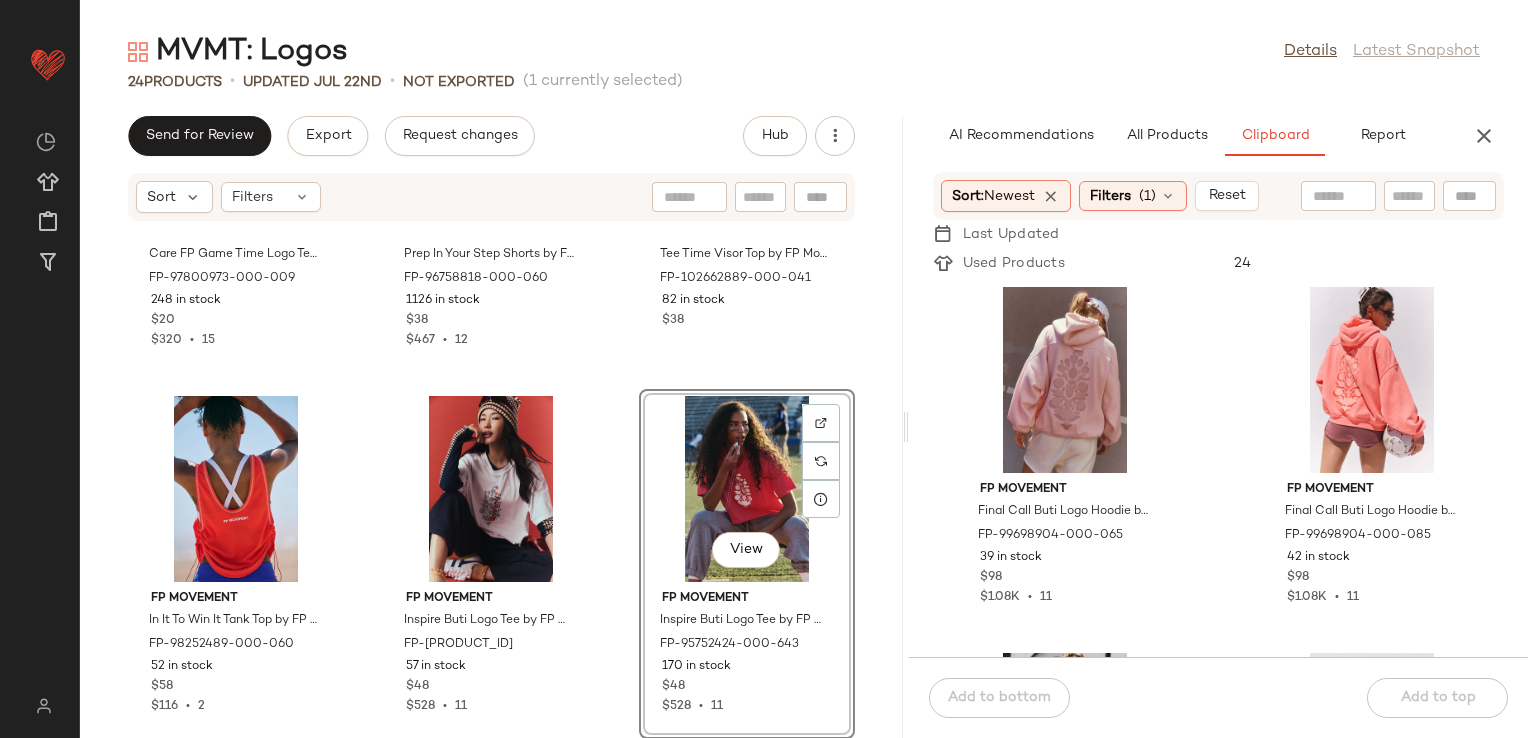 click on "FP Movement Care FP Game Time Logo Tee by FP Movement at Free People in Black, Size: M FP-97800973-000-009 248 in stock $20 $320  •  15 FP Movement Prep In Your Step Shorts by FP Movement at Free People in Orange, Size: L FP-96758818-000-060 1126 in stock $38 $467  •  12 FP Movement Tee Time Visor Top by FP Movement at Free People in Blue FP-102662889-000-041 82 in stock $38 FP Movement In It To Win It Tank Top by FP Movement at Free People in Red, Size: S FP-98252489-000-060 52 in stock $58 $116  •  2 FP Movement Inspire Buti Logo Tee by FP Movement at Free People in Tan, Size: XS FP-95752424-000-015 57 in stock $48 $528  •  11  View  FP Movement Inspire Buti Logo Tee by FP Movement at Free People in Pink, Size: XS FP-95752424-000-643 170 in stock $48 $528  •  11" 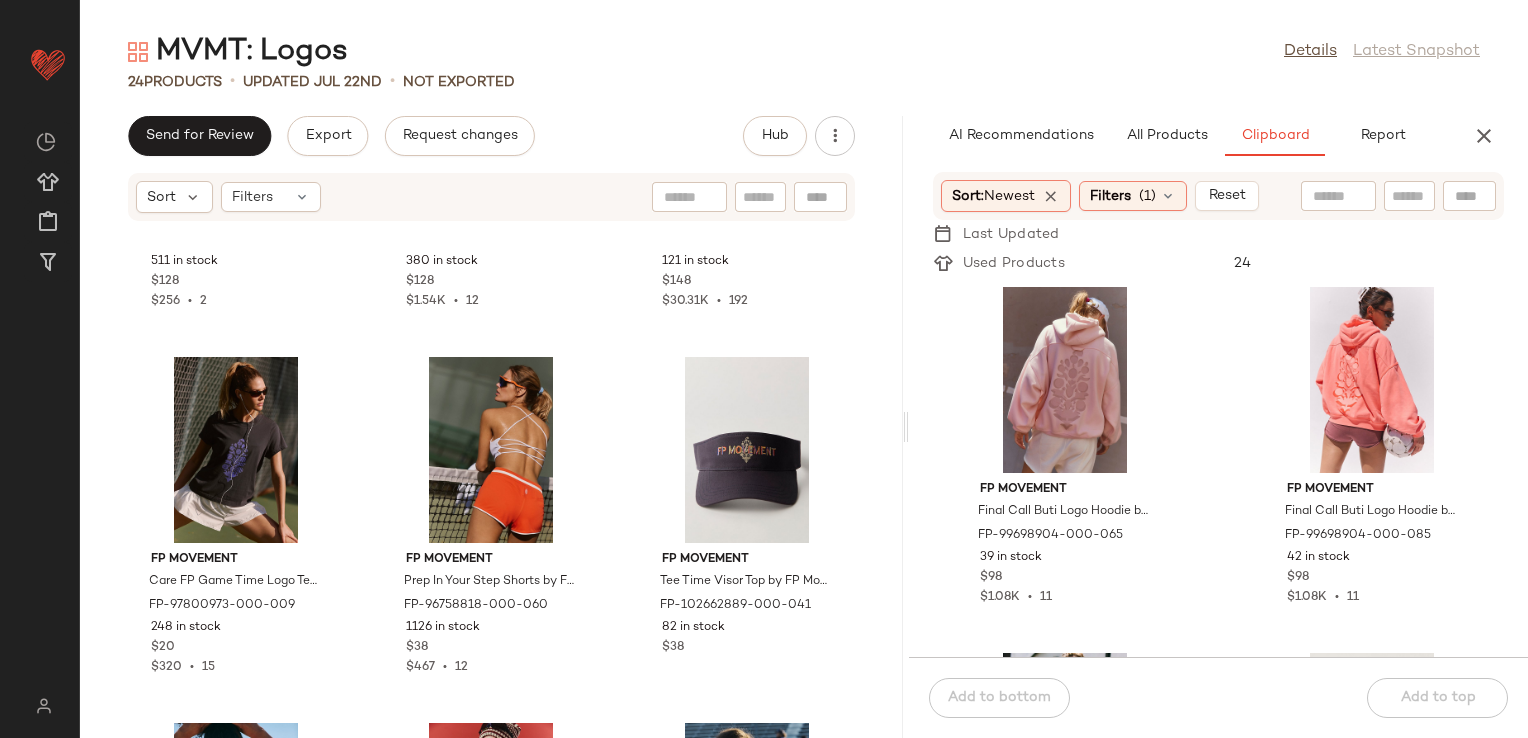 scroll, scrollTop: 2239, scrollLeft: 0, axis: vertical 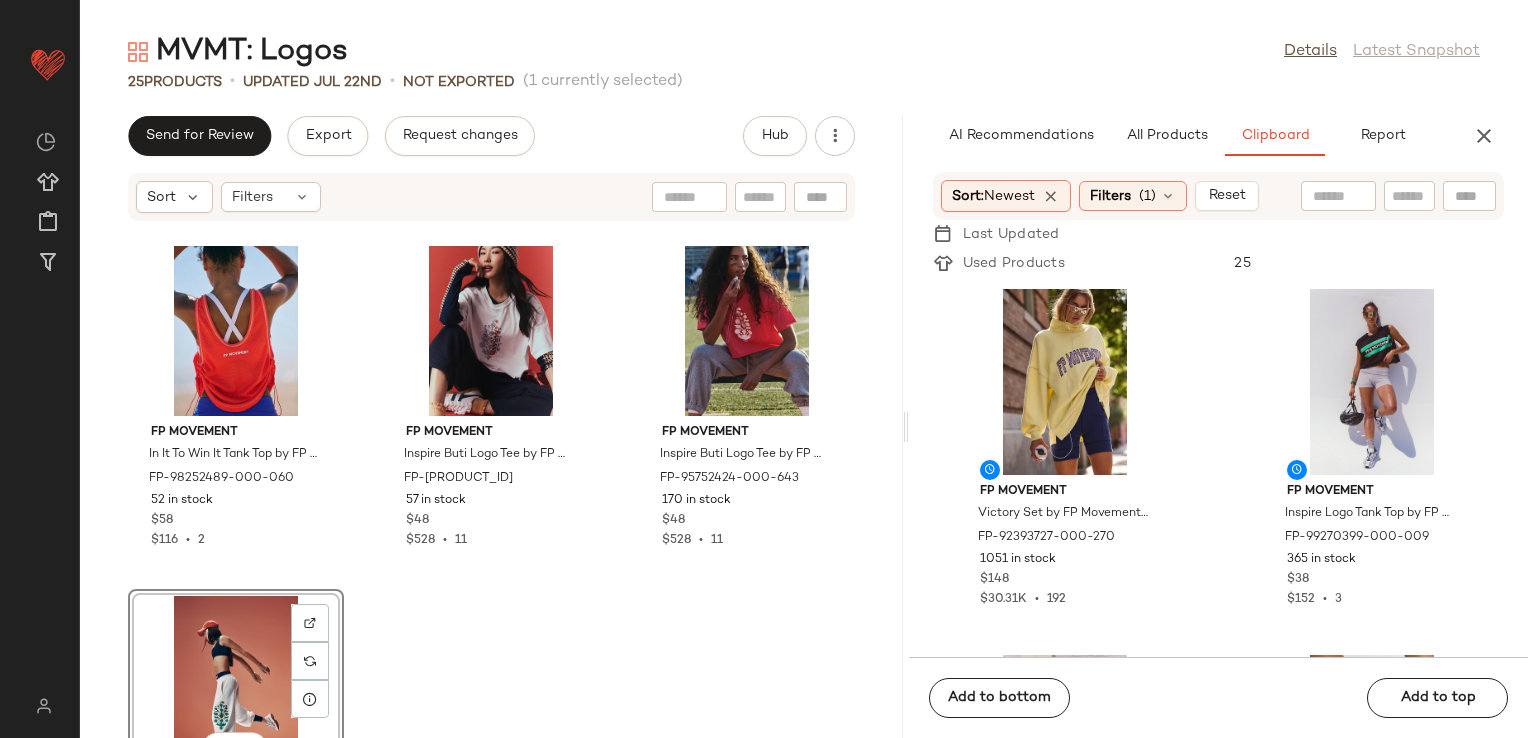 click on "FP Movement In It To Win It Tank Top by FP Movement at Free People in Red, Size: S FP-98252489-000-060 52 in stock $58 $116  •  2 FP Movement Inspire Buti Logo Tee by FP Movement at Free People in Tan, Size: XS FP-95752424-000-015 57 in stock $48 $528  •  11 FP Movement Inspire Buti Logo Tee by FP Movement at Free People in Pink, Size: XS FP-95752424-000-643 170 in stock $48 $528  •  11  View  FP Movement All Star Embroidered Pants by FP Movement at Free People in White, Size: L FP-98456452-000-010 193 in stock $98" 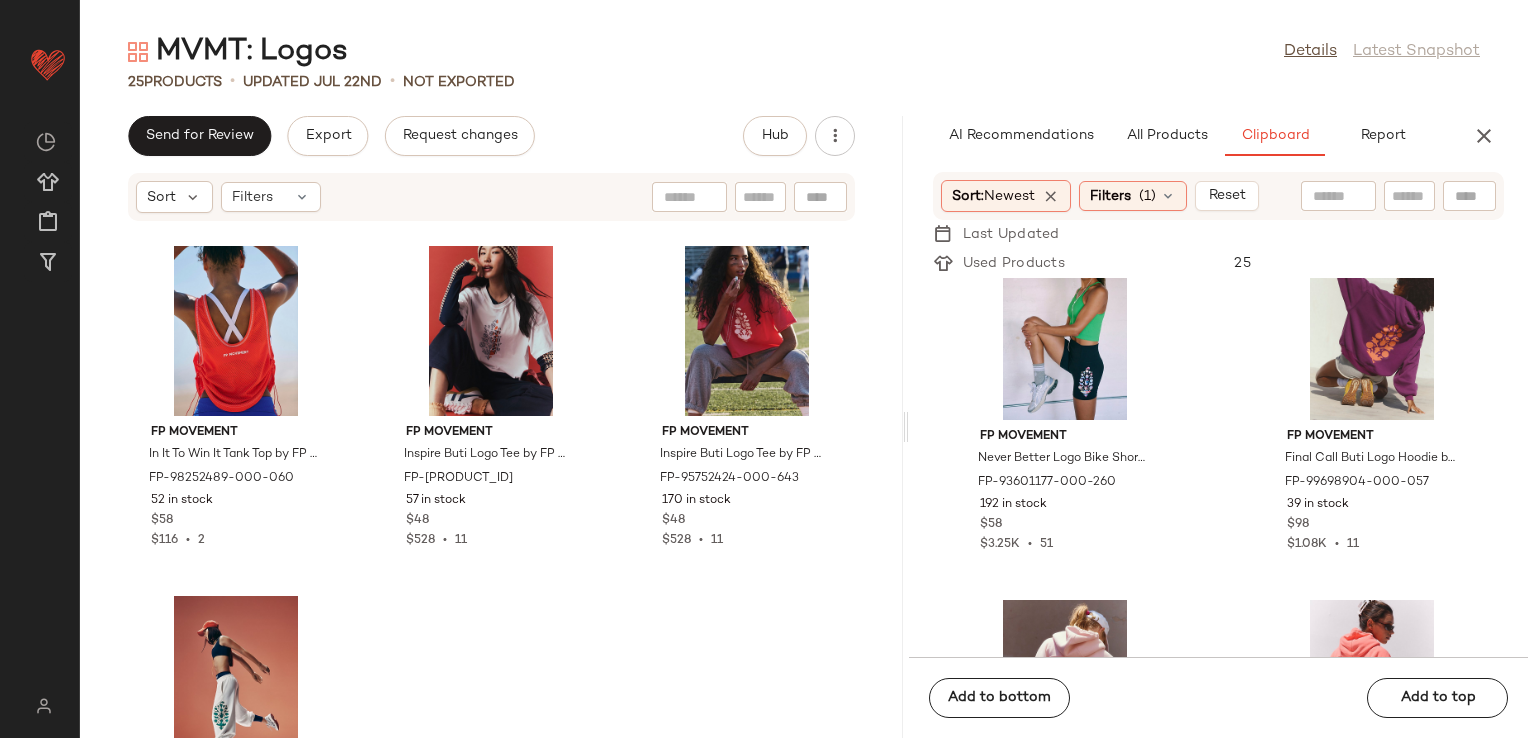 scroll, scrollTop: 816, scrollLeft: 0, axis: vertical 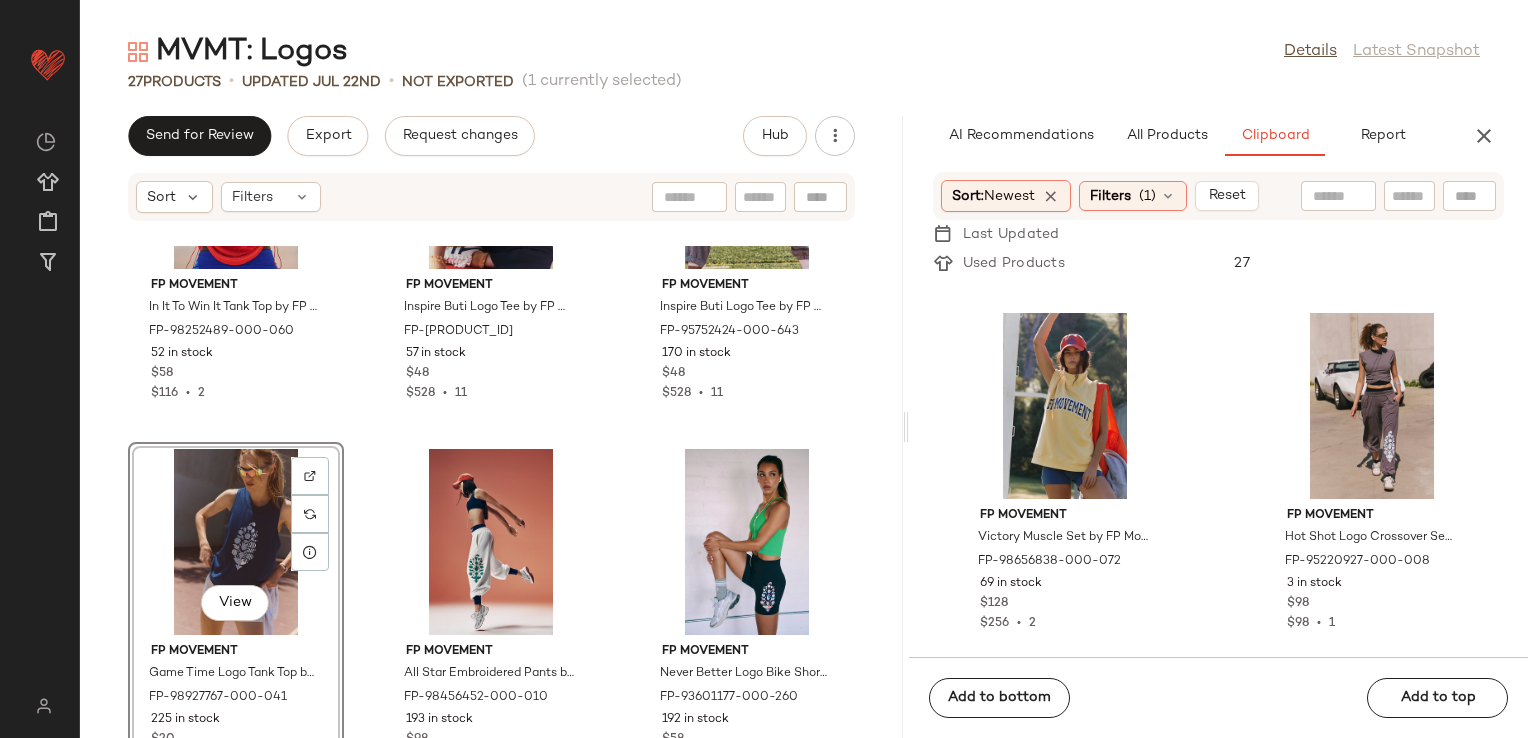 click on "FP Movement In It To Win It Tank Top by FP Movement at Free People in Red, Size: S FP-98252489-000-060 52 in stock $58 $116  •  2 FP Movement Inspire Buti Logo Tee by FP Movement at Free People in Tan, Size: XS FP-95752424-000-015 57 in stock $48 $528  •  11 FP Movement Inspire Buti Logo Tee by FP Movement at Free People in Pink, Size: XS FP-95752424-000-643 170 in stock $48 $528  •  11  View  FP Movement Game Time Logo Tank Top by FP Movement at Free People in Blue, Size: S FP-98927767-000-041 225 in stock $20 $1.01K  •  42 FP Movement All Star Embroidered Pants by FP Movement at Free People in White, Size: L FP-98456452-000-010 193 in stock $98 FP Movement Never Better Logo Bike Shorts by FP Movement at Free People in Black, Size: XL FP-93601177-000-260 192 in stock $58 $3.25K  •  51" 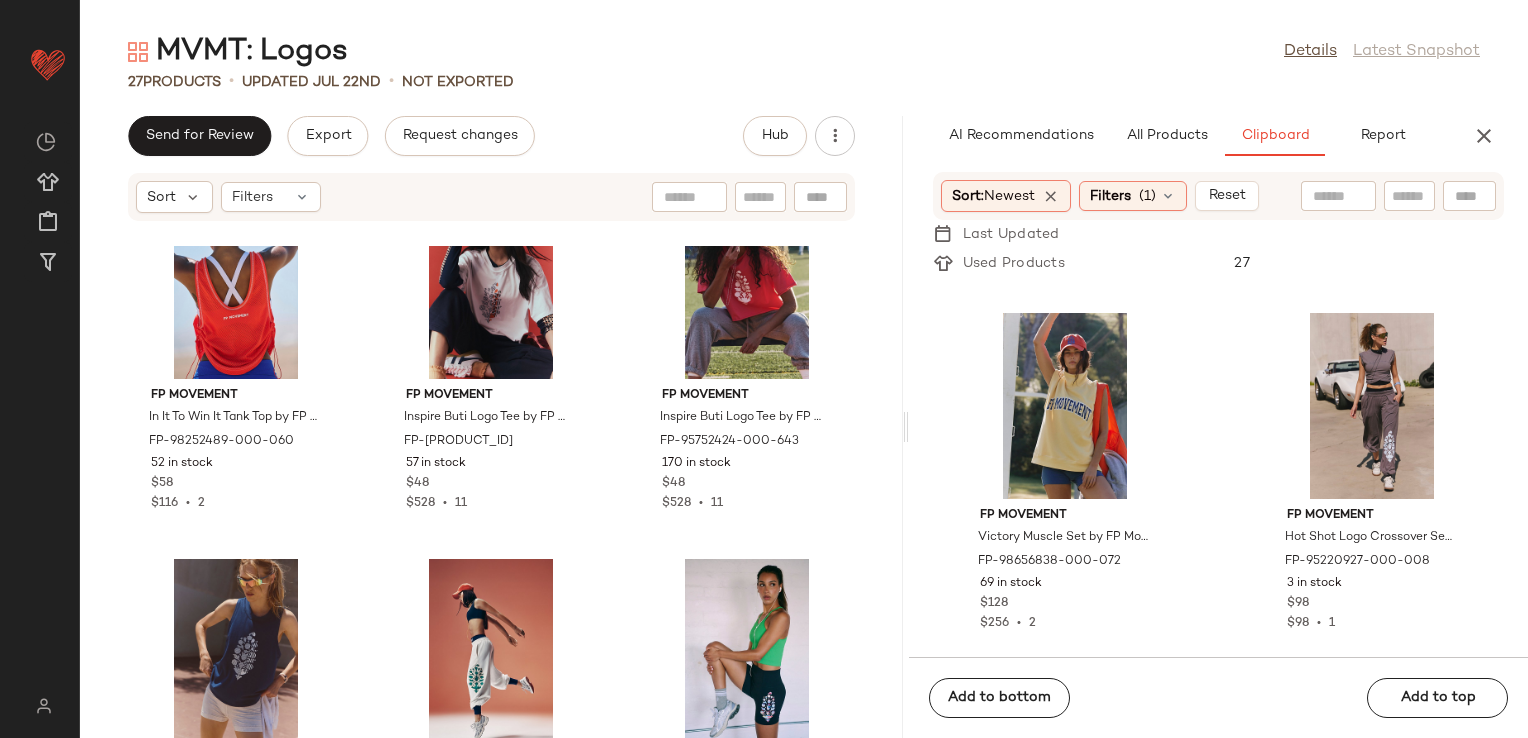 scroll, scrollTop: 2652, scrollLeft: 0, axis: vertical 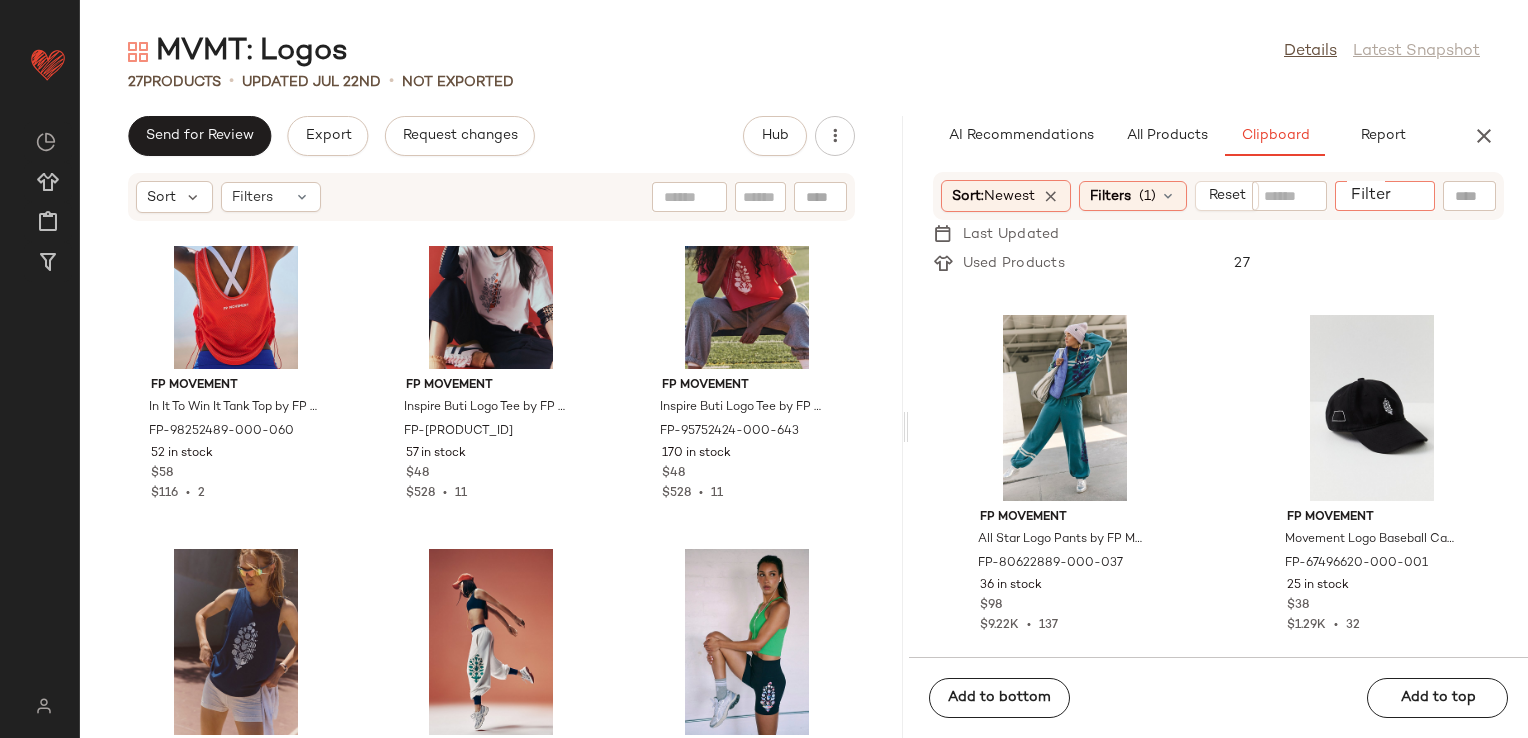 click on "Filter" 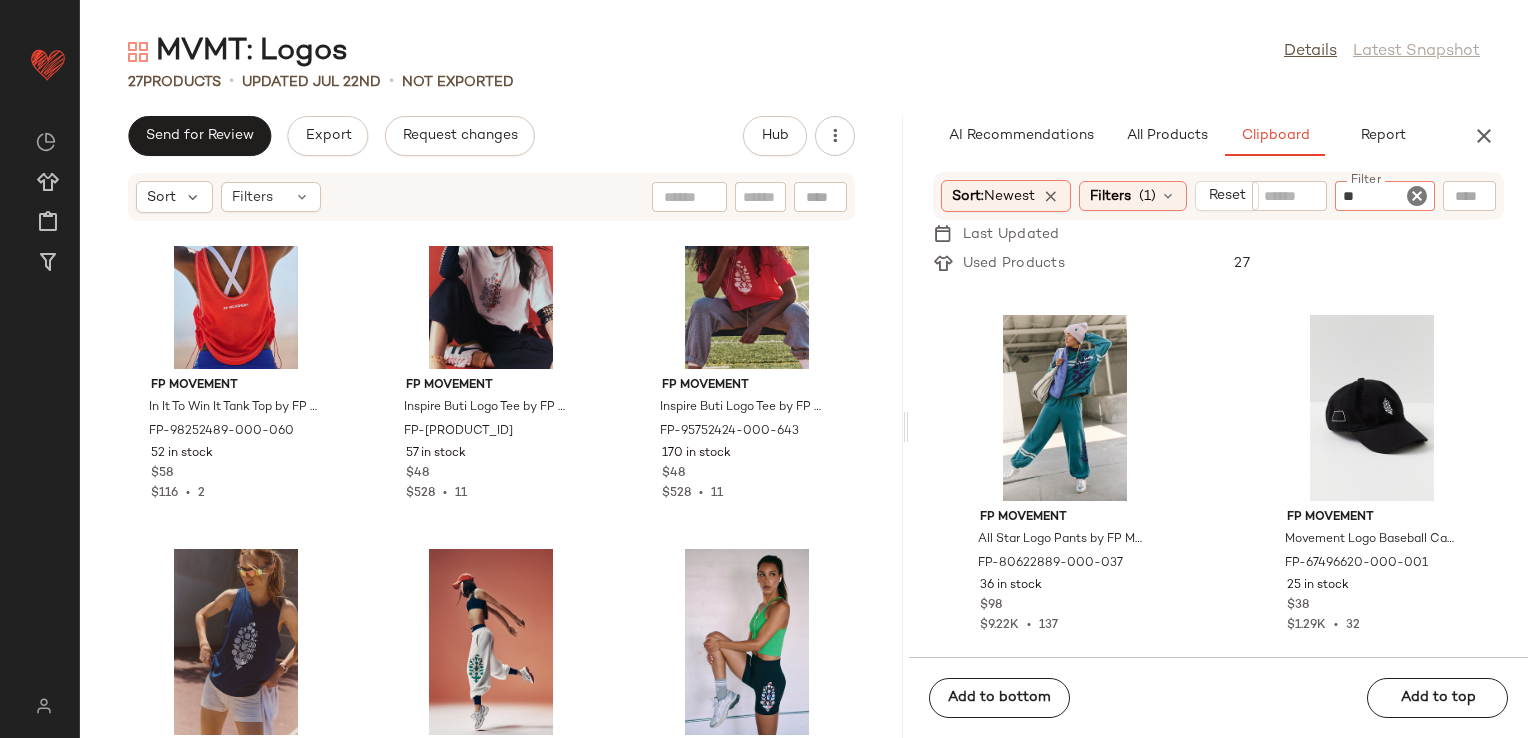 type on "***" 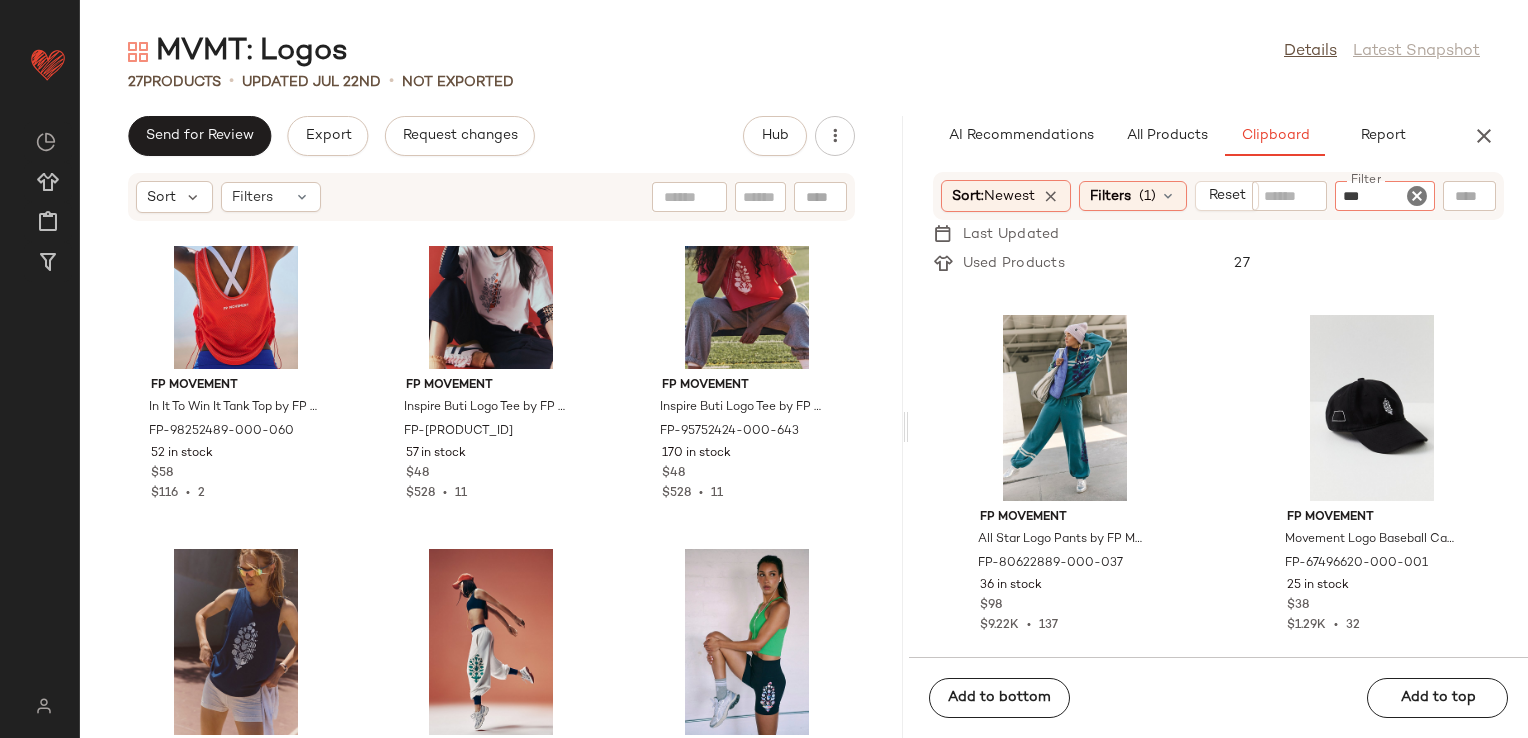 type 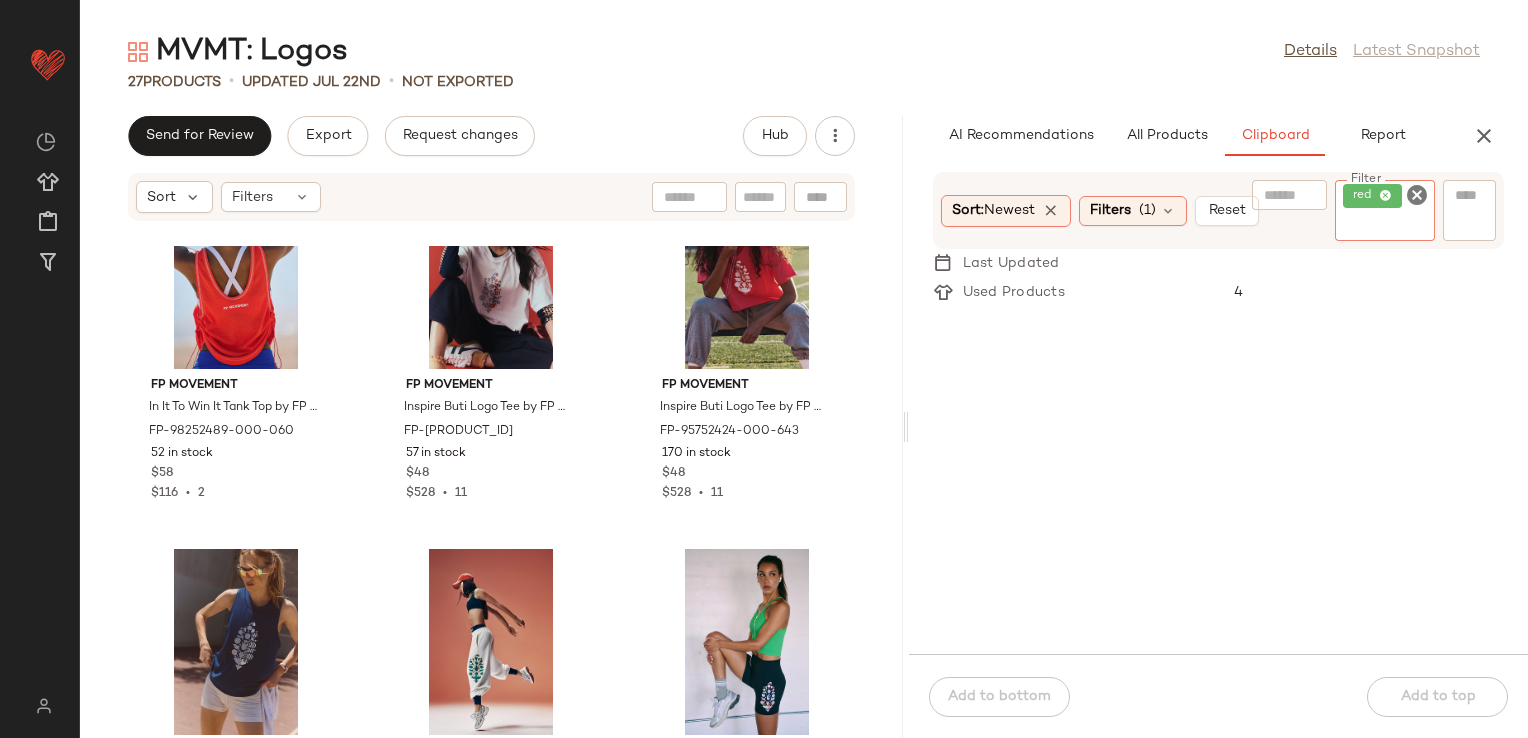 click 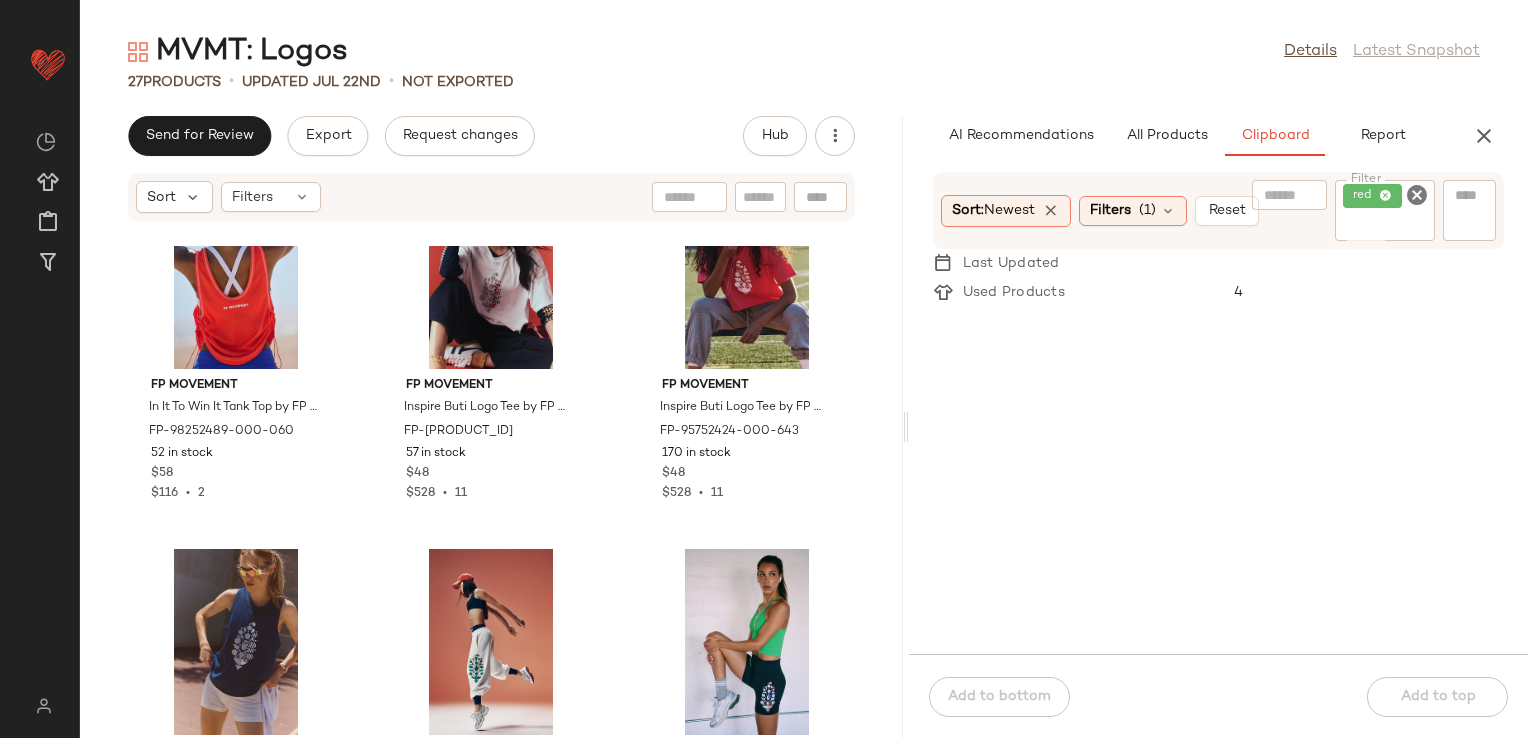 click 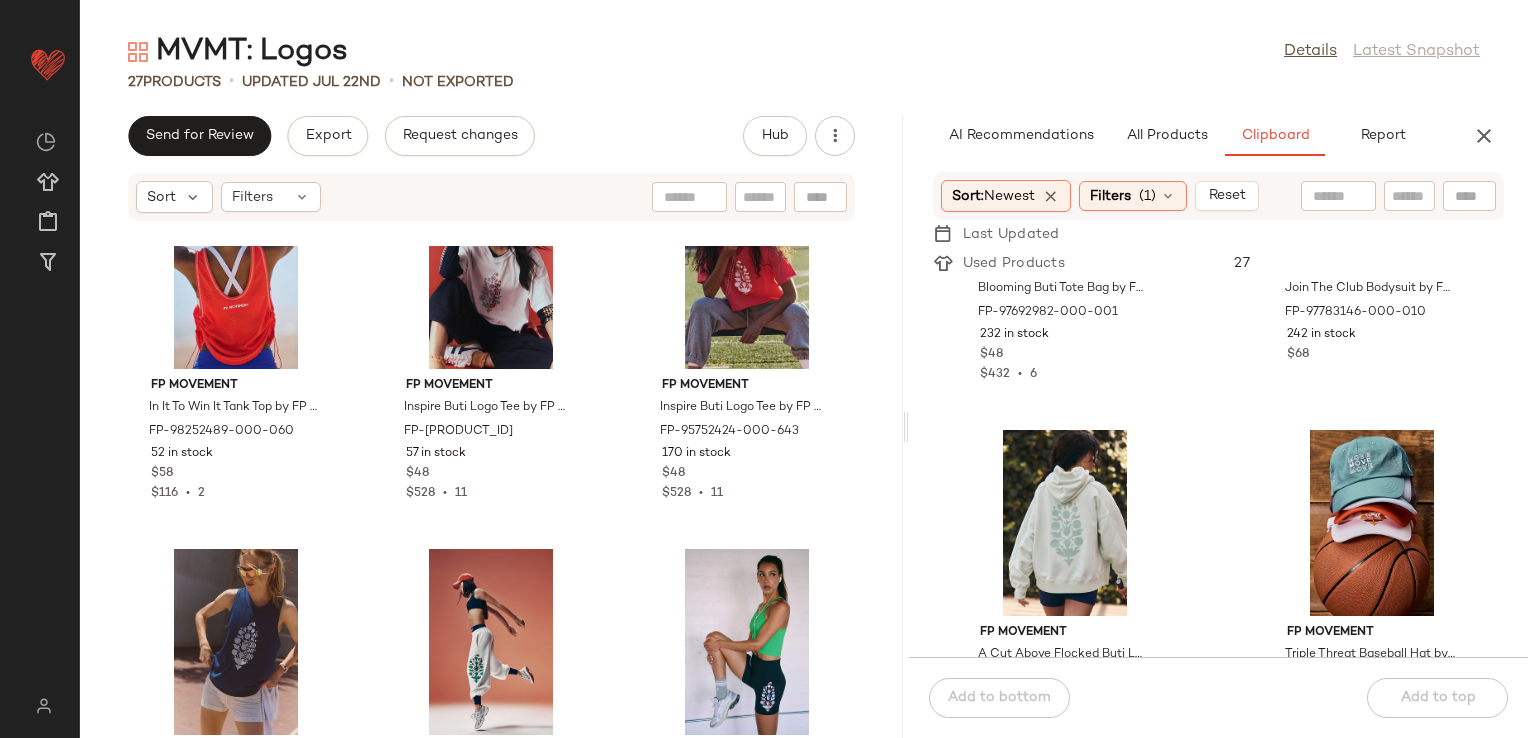 scroll, scrollTop: 8416, scrollLeft: 0, axis: vertical 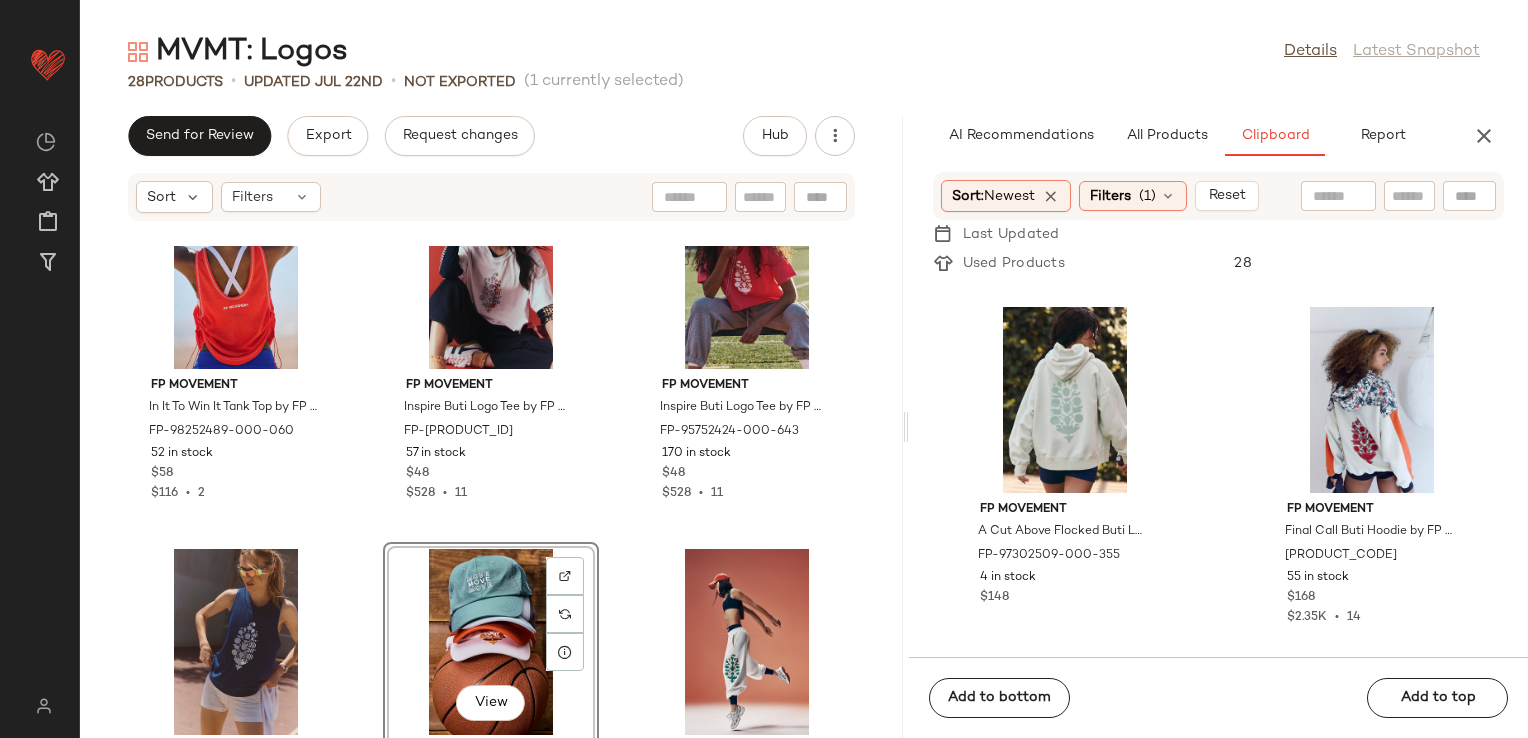 click on "FP Movement Care FP Game Time Logo Tee by FP Movement at Free People in Black, Size: M FP-97800973-000-009 248 in stock $20 $320  •  15 FP Movement Prep In Your Step Shorts by FP Movement at Free People in Orange, Size: L FP-96758818-000-060 1126 in stock $38 $467  •  12 FP Movement Tee Time Visor Top by FP Movement at Free People in Blue FP-102662889-000-041 82 in stock $38 FP Movement In It To Win It Tank Top by FP Movement at Free People in Red, Size: S FP-98252489-000-060 52 in stock $58 $116  •  2 FP Movement Inspire Buti Logo Tee by FP Movement at Free People in Tan, Size: XS FP-95752424-000-015 57 in stock $48 $528  •  11 FP Movement Inspire Buti Logo Tee by FP Movement at Free People in Pink, Size: XS FP-95752424-000-643 170 in stock $48 $528  •  11 FP Movement Game Time Logo Tank Top by FP Movement at Free People in Blue, Size: S FP-98927767-000-041 225 in stock $20 $1.01K  •  42  View  FP Movement Triple Threat Baseball Hat by FP Movement at Free People in Green FP-96526595-000-030 $38" 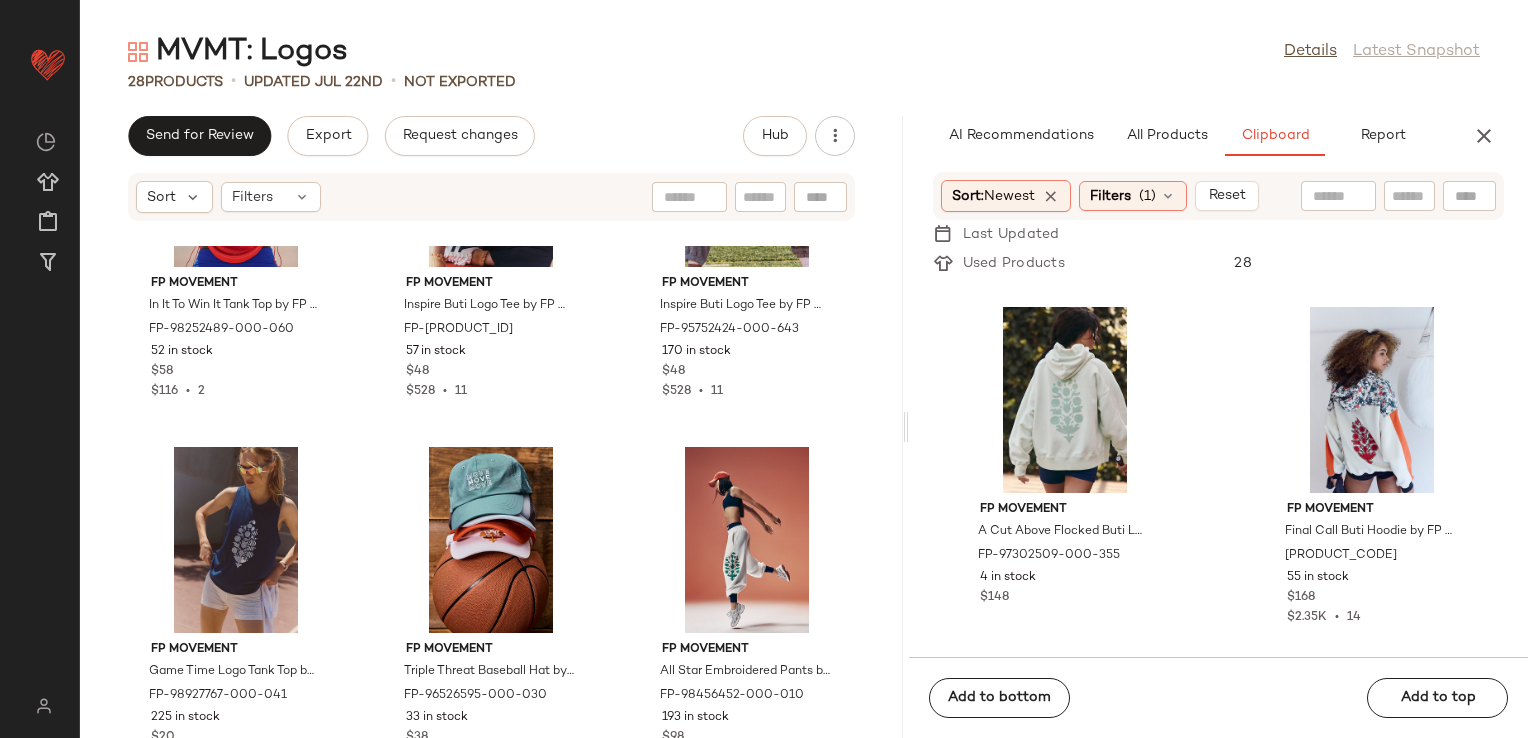scroll, scrollTop: 2952, scrollLeft: 0, axis: vertical 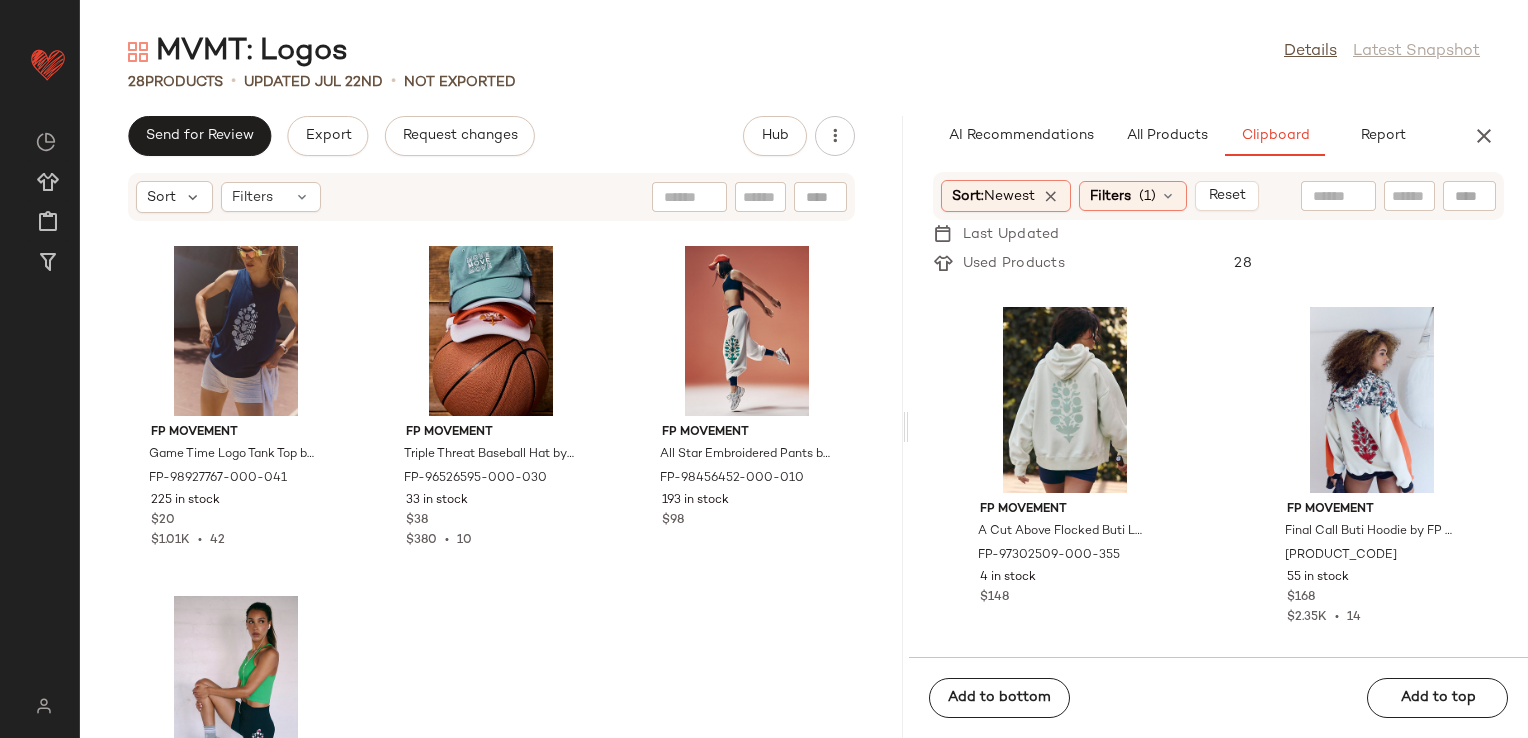 click on "FP Movement Blooming Buti Tote Bag by FP Movement at Free People in Black FP-97692982-000-001 232 in stock $48 $432  •  6 FP Movement Join The Club Bodysuit by FP Movement at Free People in White, Size: XL FP-97783146-000-010 242 in stock $68 FP Movement A Cut Above Flocked Buti Logo Hoodie by FP Movement at Free People in Green, Size: XS FP-97302509-000-355 4 in stock $148 FP Movement Final Call Buti Hoodie by FP Movement at Free People, Size: M FP-96674270-000-009 55 in stock $168 $2.35K  •  14 FP Movement Long Haul Logo Bra by FP Movement at Free People in Black, Size: M/L FP-96825799-000-001 148 in stock $48 FP Movement Long Haul Logo Bra by FP Movement at Free People in Green, Size: XS/S FP-96825799-000-036 270 in stock $48 FP Movement Parade Pants by FP Movement at Free People in White, Size: S FP-97046866-000-012 274 in stock $168 $168  •  1 FP Movement There It Is Keychain by FP Movement at Free People in Green FP-95720967-000-033 270 in stock $18 $752  •  43" 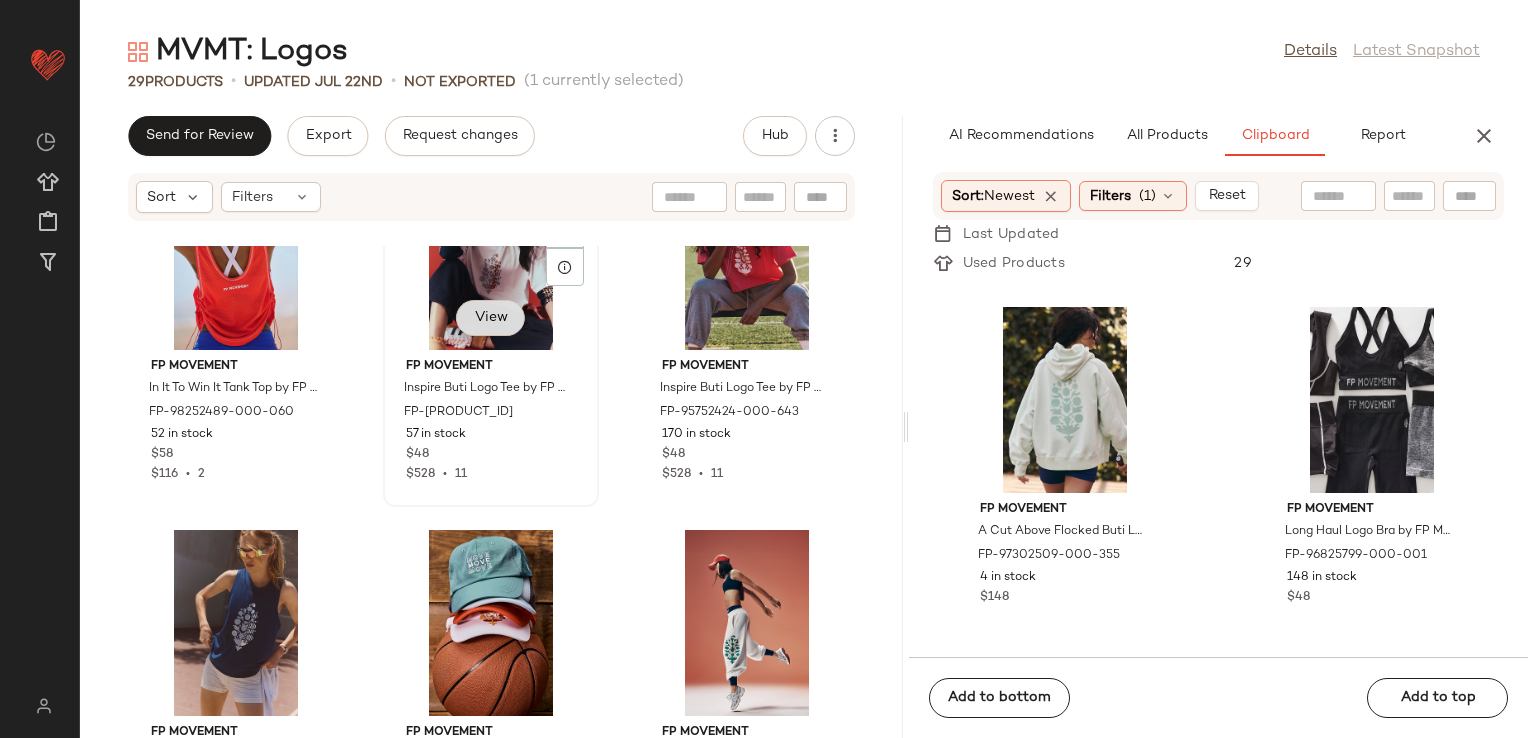 scroll, scrollTop: 3171, scrollLeft: 0, axis: vertical 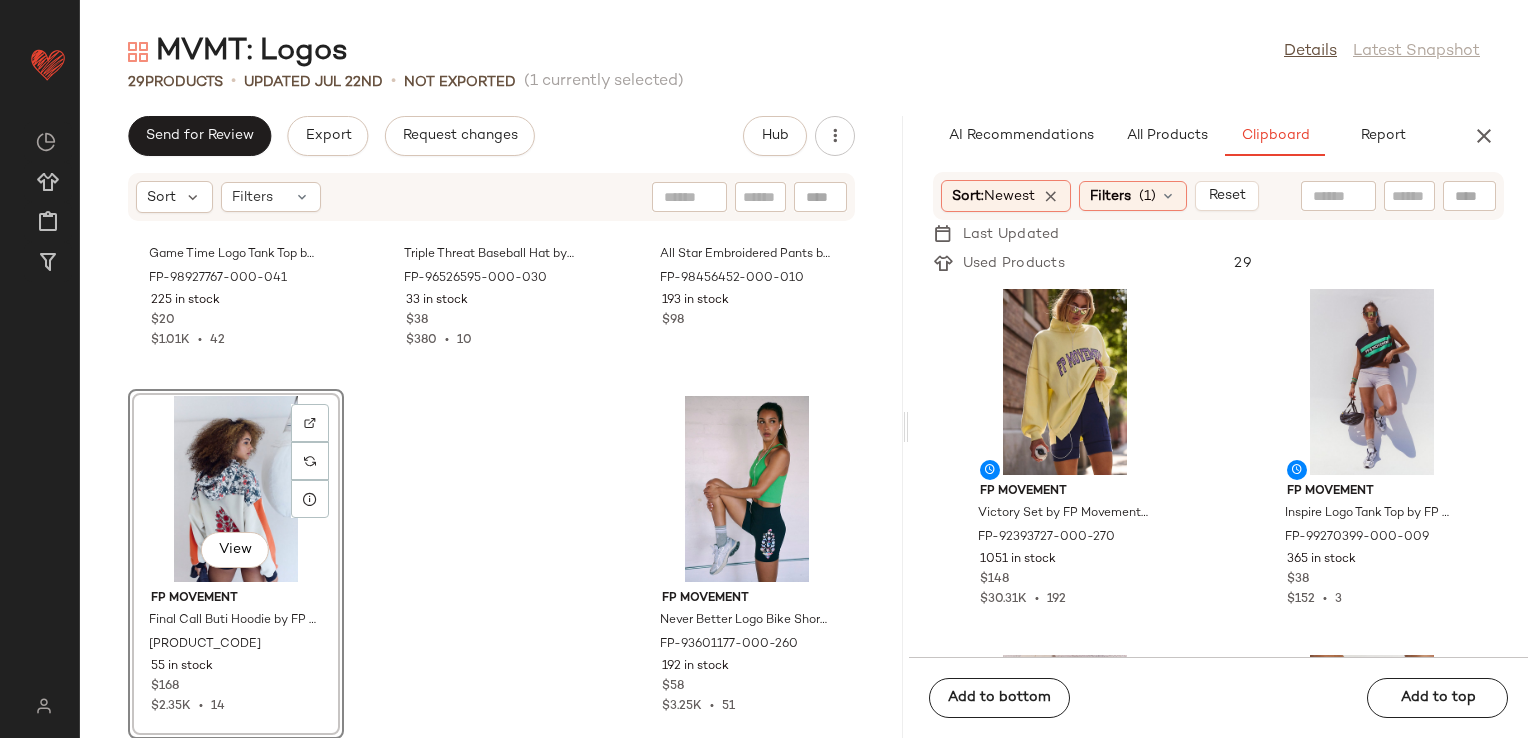 click on "FP Movement Victory Set by FP Movement at Free People in Yellow, Size: S FP-92393727-000-270 1051 in stock $148 $30.31K  •  192 FP Movement Inspire Logo Tank Top by FP Movement at Free People in Black, Size: XL FP-99270399-000-009 365 in stock $38 $152  •  3 FP Movement Sprint To The Finish Logo Hoodie by FP Movement at Free People in Orange, Size: XL FP-79605697-000-280 297 in stock $128 $1.5K  •  20 FP Movement Total Buti Pilates Socks by FP Movement at Free People in White FP-100475292-000-010 55 in stock $20 $580  •  15 FP Movement Final Call Buti Logo Hoodie by FP Movement at Free People in Purple, Size: XS FP-99698904-000-057 39 in stock $98 $1.08K  •  11 FP Movement Final Call Buti Logo Hoodie by FP Movement at Free People in Pink, Size: M FP-99698904-000-065 39 in stock $98 $1.08K  •  11 FP Movement Final Call Buti Logo Hoodie by FP Movement at Free People in Orange, Size: L FP-99698904-000-085 42 in stock $98 $1.08K  •  11 FP Movement FP-99812901-000-004 451 in stock $108 $108  •  1" 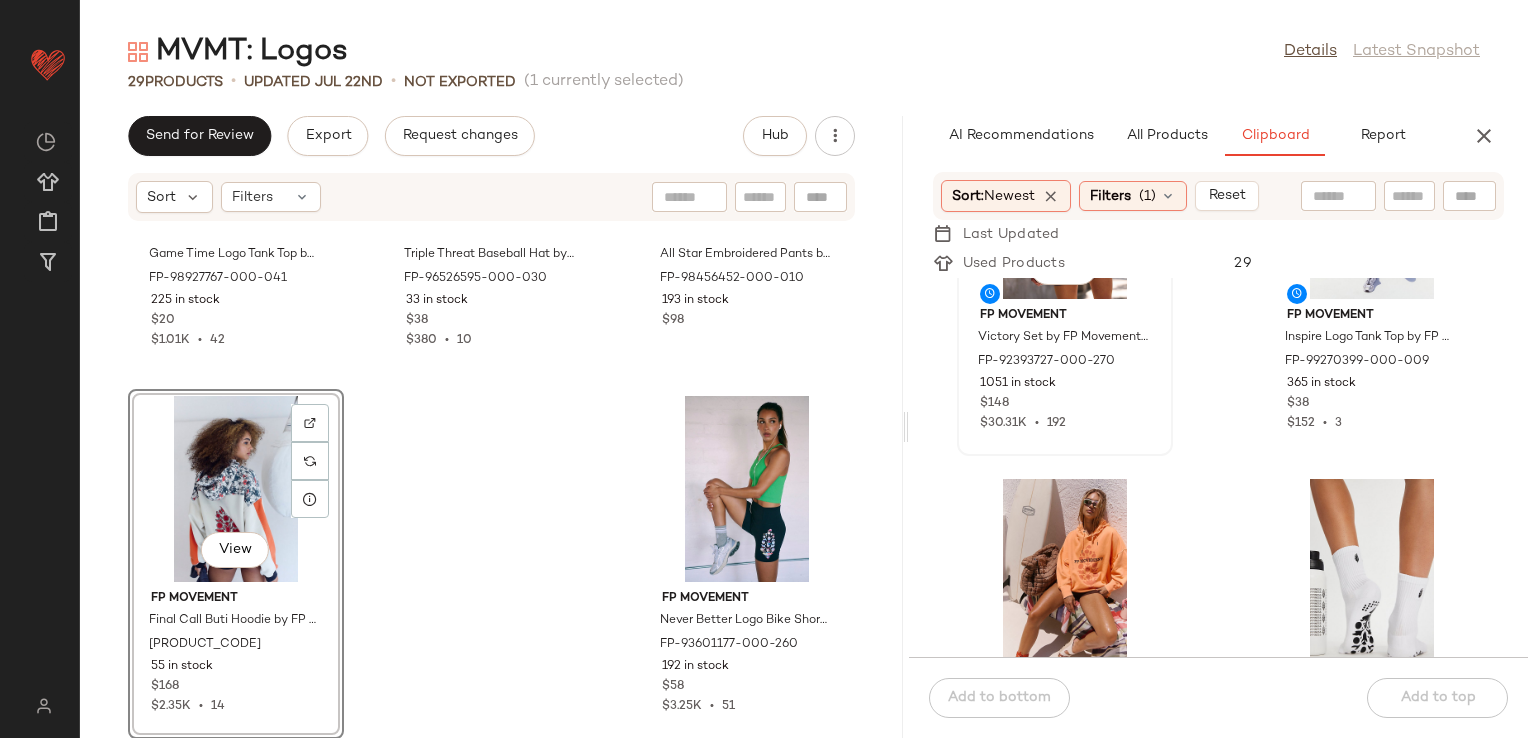 scroll, scrollTop: 400, scrollLeft: 0, axis: vertical 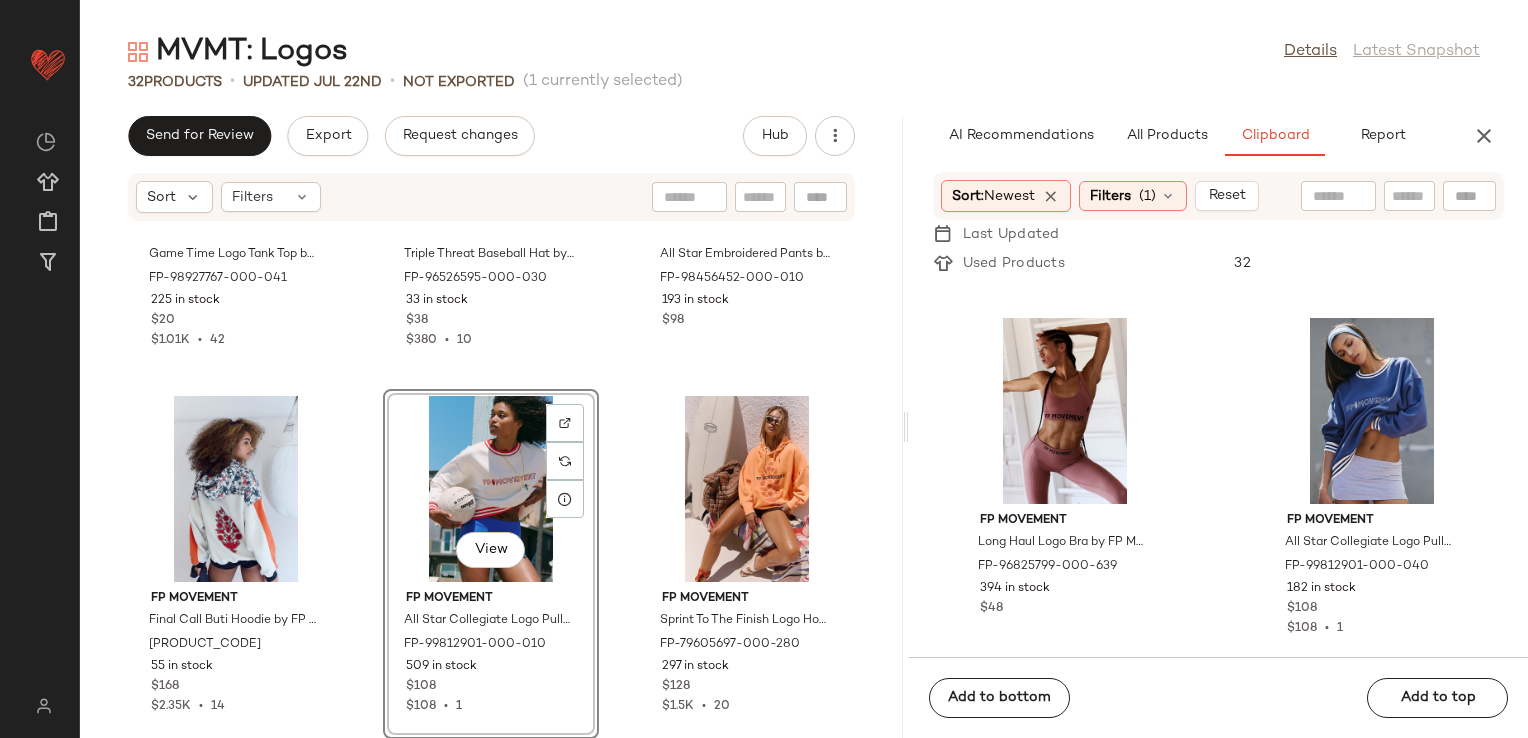 click on "FP Movement Game Time Logo Tank Top by FP Movement at Free People in Blue, Size: S FP-98927767-000-041 225 in stock $20 $1.01K  •  42 FP Movement Triple Threat Baseball Hat by FP Movement at Free People in Green FP-96526595-000-030 33 in stock $38 $380  •  10 FP Movement All Star Embroidered Pants by FP Movement at Free People in White, Size: L FP-98456452-000-010 193 in stock $98 FP Movement Final Call Buti Hoodie by FP Movement at Free People, Size: M FP-96674270-000-009 55 in stock $168 $2.35K  •  14  View  FP Movement All Star Collegiate Logo Pullover by FP Movement at Free People in White, Size: M FP-99812901-000-010 509 in stock $108 $108  •  1 FP Movement Sprint To The Finish Logo Hoodie by FP Movement at Free People in Orange, Size: XL FP-79605697-000-280 297 in stock $128 $1.5K  •  20 FP Movement Inspire Logo Tank Top by FP Movement at Free People in Black, Size: XL FP-99270399-000-009 365 in stock $38 $152  •  3 FP Movement FP-93601177-000-260 192 in stock $58 $3.25K  •  51" 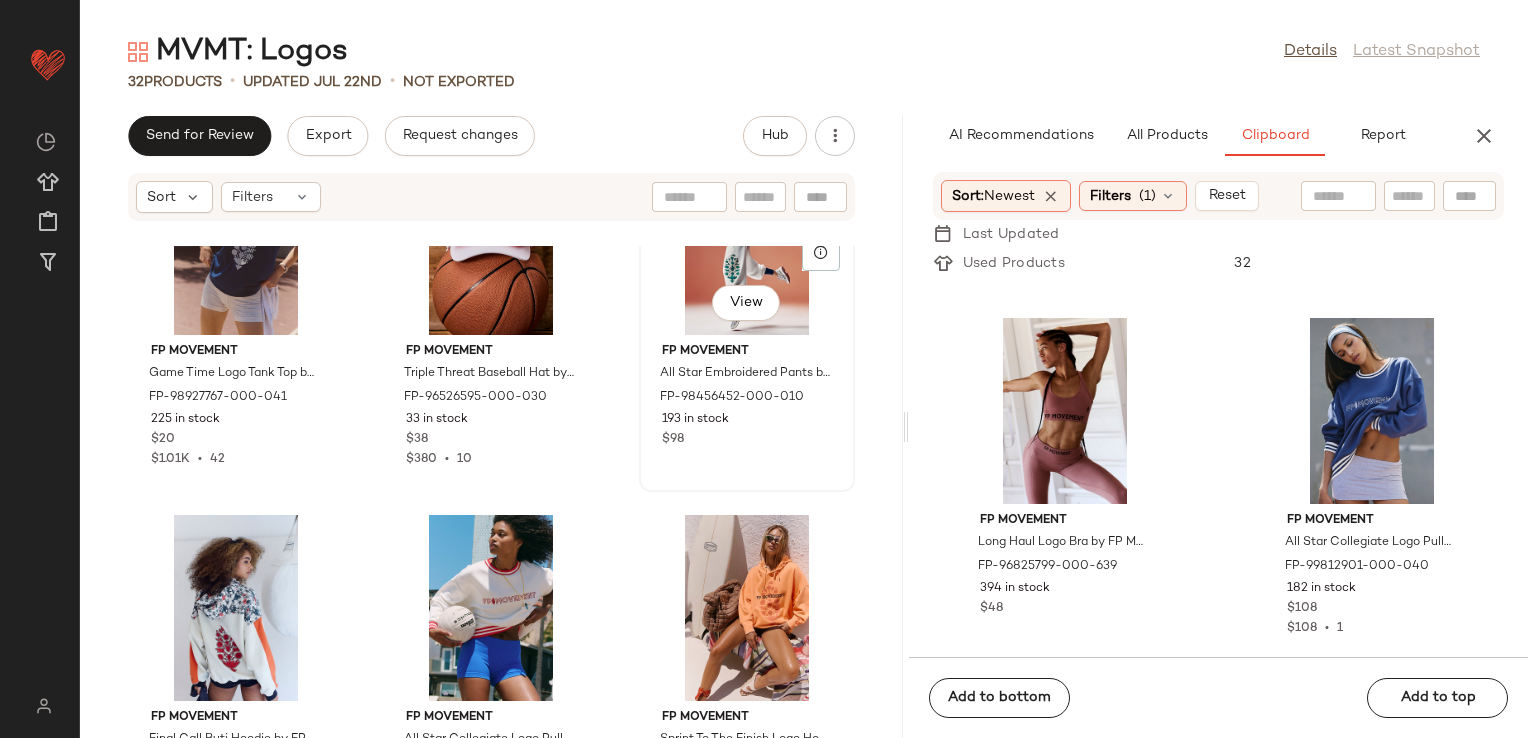 scroll, scrollTop: 3071, scrollLeft: 0, axis: vertical 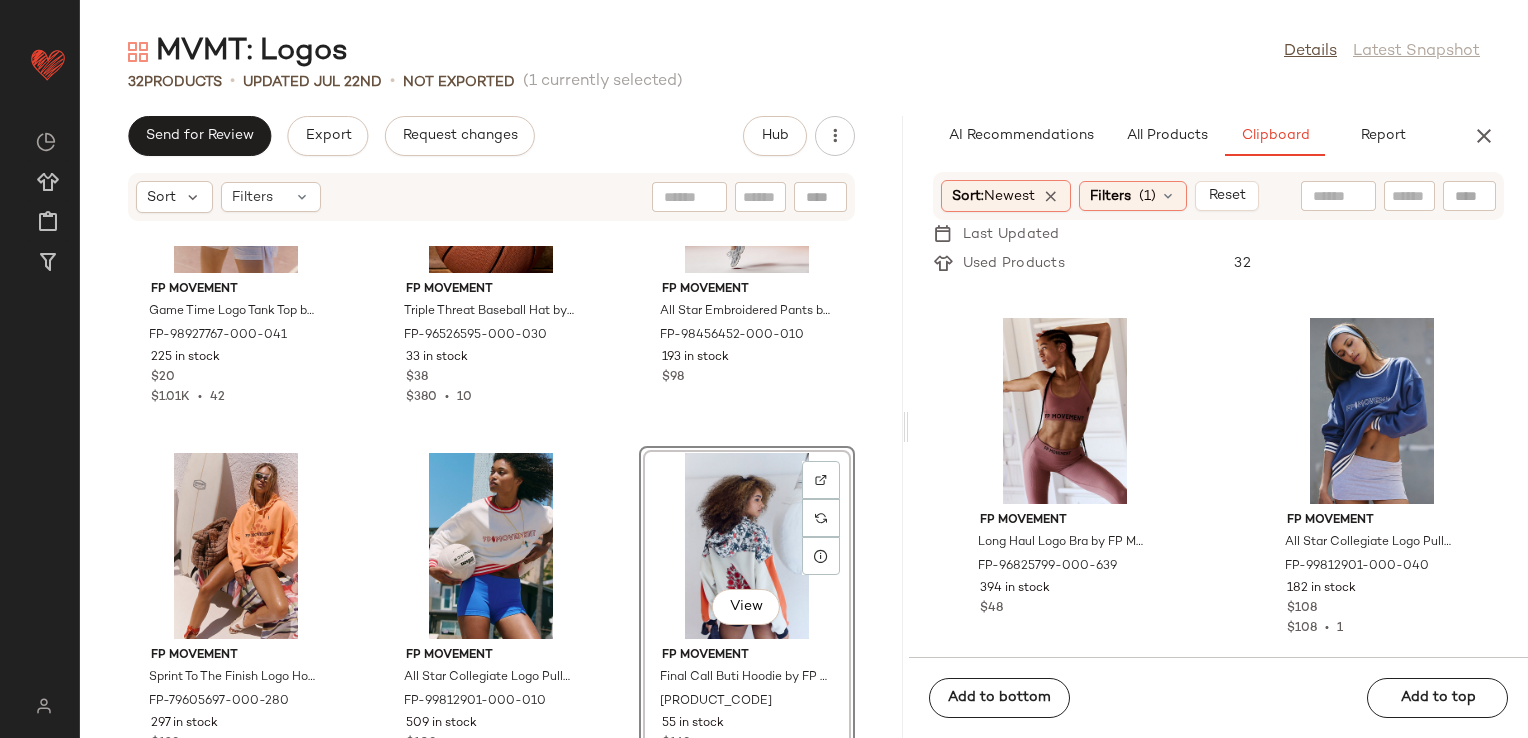 click on "FP Movement Game Time Logo Tank Top by FP Movement at Free People in Blue, Size: S FP-98927767-000-041 225 in stock $20 $1.01K  •  42 FP Movement Triple Threat Baseball Hat by FP Movement at Free People in Green FP-96526595-000-030 33 in stock $38 $380  •  10 FP Movement All Star Embroidered Pants by FP Movement at Free People in White, Size: L FP-98456452-000-010 193 in stock $98 FP Movement Sprint To The Finish Logo Hoodie by FP Movement at Free People in Orange, Size: XL FP-79605697-000-280 297 in stock $128 $1.5K  •  20 FP Movement All Star Collegiate Logo Pullover by FP Movement at Free People in White, Size: M FP-99812901-000-010 509 in stock $108 $108  •  1  View  FP Movement Final Call Buti Hoodie by FP Movement at Free People, Size: M FP-96674270-000-009 55 in stock $168 $2.35K  •  14 FP Movement Inspire Logo Tank Top by FP Movement at Free People in Black, Size: XL FP-99270399-000-009 365 in stock $38 $152  •  3 FP Movement FP-93601177-000-260 192 in stock $58 $3.25K  •  51" 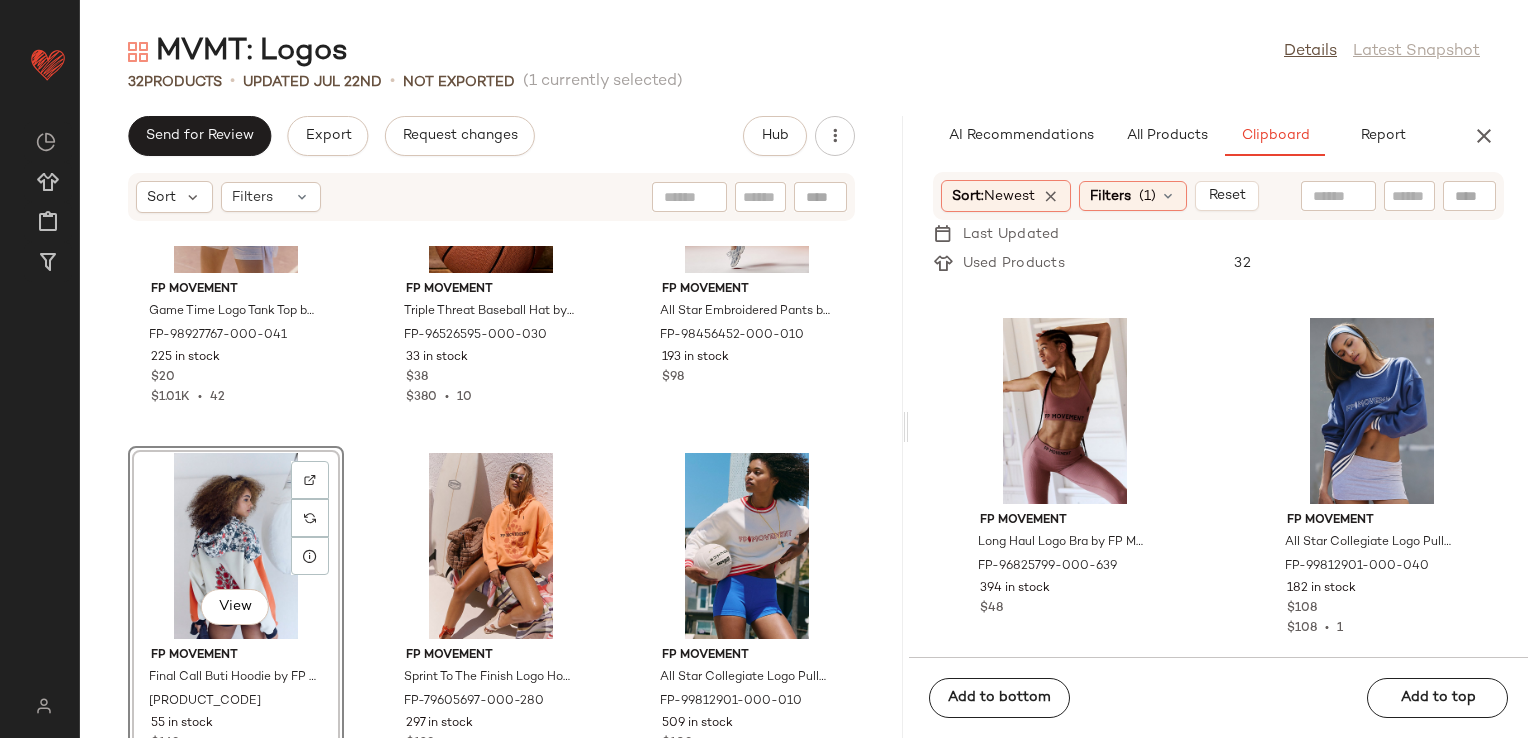 click on "FP Movement Game Time Logo Tank Top by FP Movement at Free People in Blue, Size: S FP-98927767-000-041 225 in stock $20 $1.01K  •  42 FP Movement Triple Threat Baseball Hat by FP Movement at Free People in Green FP-96526595-000-030 33 in stock $38 $380  •  10 FP Movement All Star Embroidered Pants by FP Movement at Free People in White, Size: L FP-98456452-000-010 193 in stock $98  View  FP Movement Final Call Buti Hoodie by FP Movement at Free People, Size: M FP-96674270-000-009 55 in stock $168 $2.35K  •  14 FP Movement Sprint To The Finish Logo Hoodie by FP Movement at Free People in Orange, Size: XL FP-79605697-000-280 297 in stock $128 $1.5K  •  20 FP Movement All Star Collegiate Logo Pullover by FP Movement at Free People in White, Size: M FP-99812901-000-010 509 in stock $108 $108  •  1 FP Movement Inspire Logo Tank Top by FP Movement at Free People in Black, Size: XL FP-99270399-000-009 365 in stock $38 $152  •  3 FP Movement FP-93601177-000-260 192 in stock $58 $3.25K  •  51" 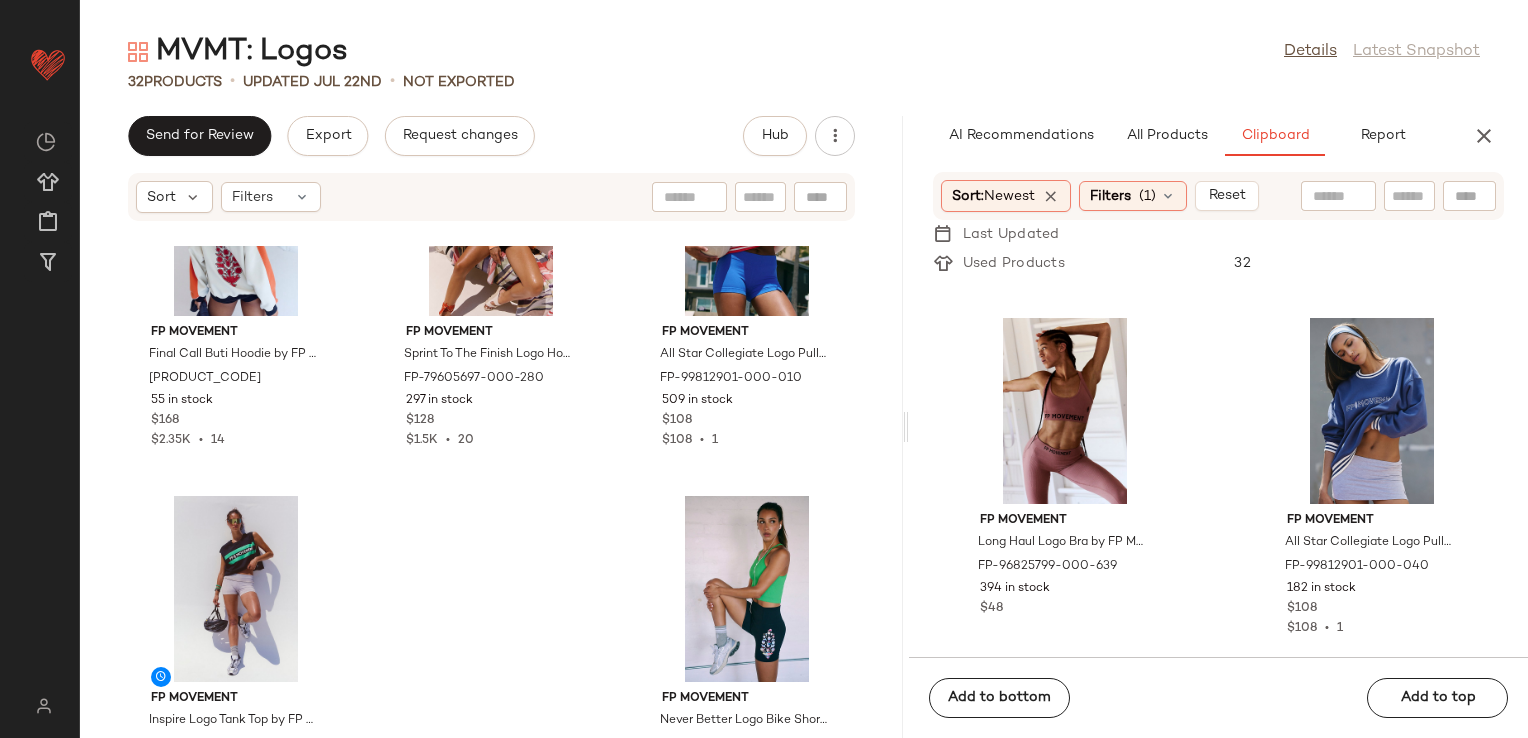 scroll, scrollTop: 3537, scrollLeft: 0, axis: vertical 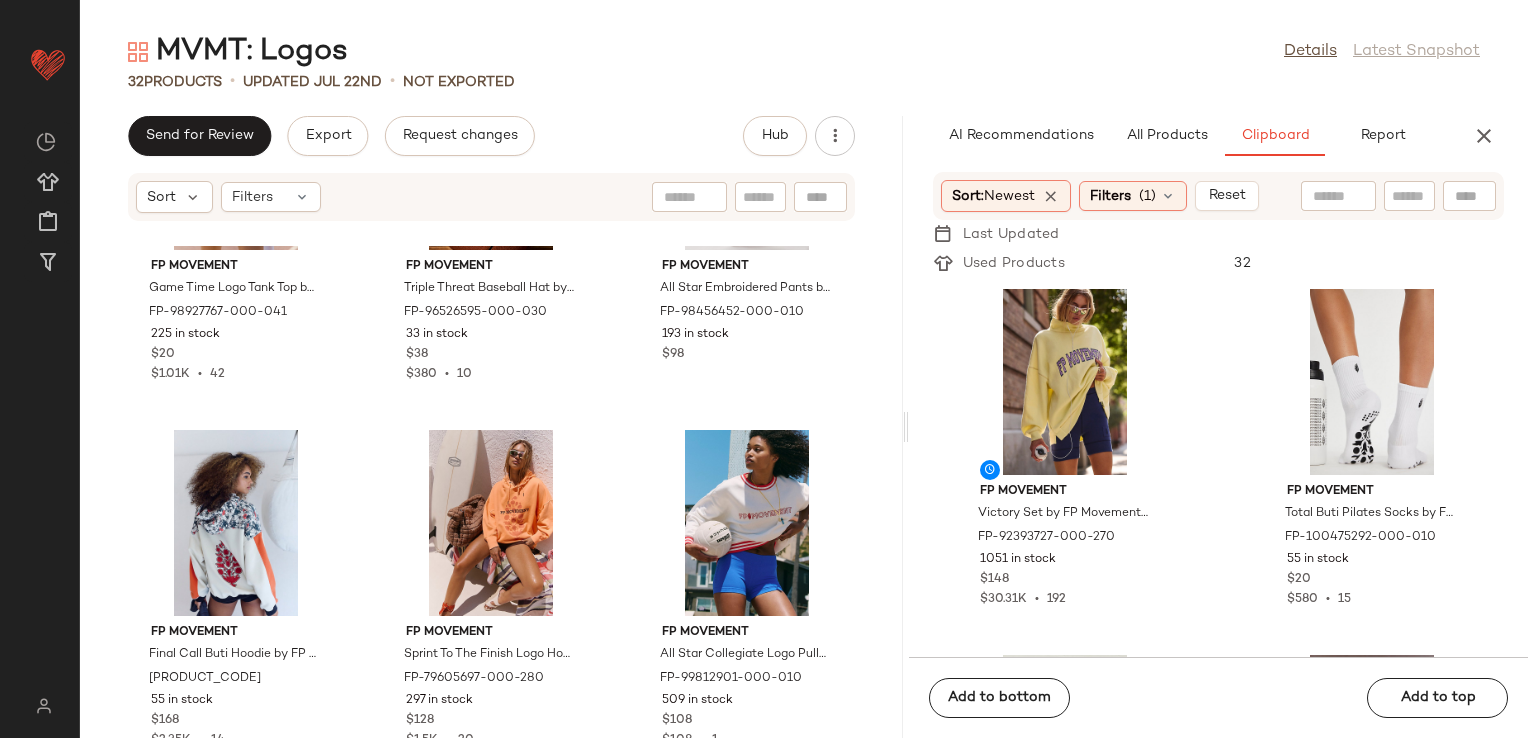 click on "FP Movement Victory Set by FP Movement at Free People in Yellow, Size: S FP-92393727-000-270 1051 in stock $148 $30.31K  •  192 FP Movement Total Buti Pilates Socks by FP Movement at Free People in White FP-100475292-000-010 55 in stock $20 $580  •  15 FP Movement Final Call Buti Logo Hoodie by FP Movement at Free People in Purple, Size: XS FP-99698904-000-057 39 in stock $98 $1.08K  •  11 FP Movement Final Call Buti Logo Hoodie by FP Movement at Free People in Pink, Size: M FP-99698904-000-065 39 in stock $98 $1.08K  •  11 FP Movement Final Call Buti Logo Hoodie by FP Movement at Free People in Orange, Size: L FP-99698904-000-085 42 in stock $98 $1.08K  •  11 FP Movement All Star Collegiate Logo Pullover by FP Movement at Free People in Grey, Size: M FP-99812901-000-004 451 in stock $108 $108  •  1 FP Movement Echo Soft Headband by FP Movement at Free People in Green FP-101258705-000-035 183 in stock $15 FP Movement Studio Hoodie Shrug by FP Movement at Free People in Pink, Size: S-M/P-M $58 $464" 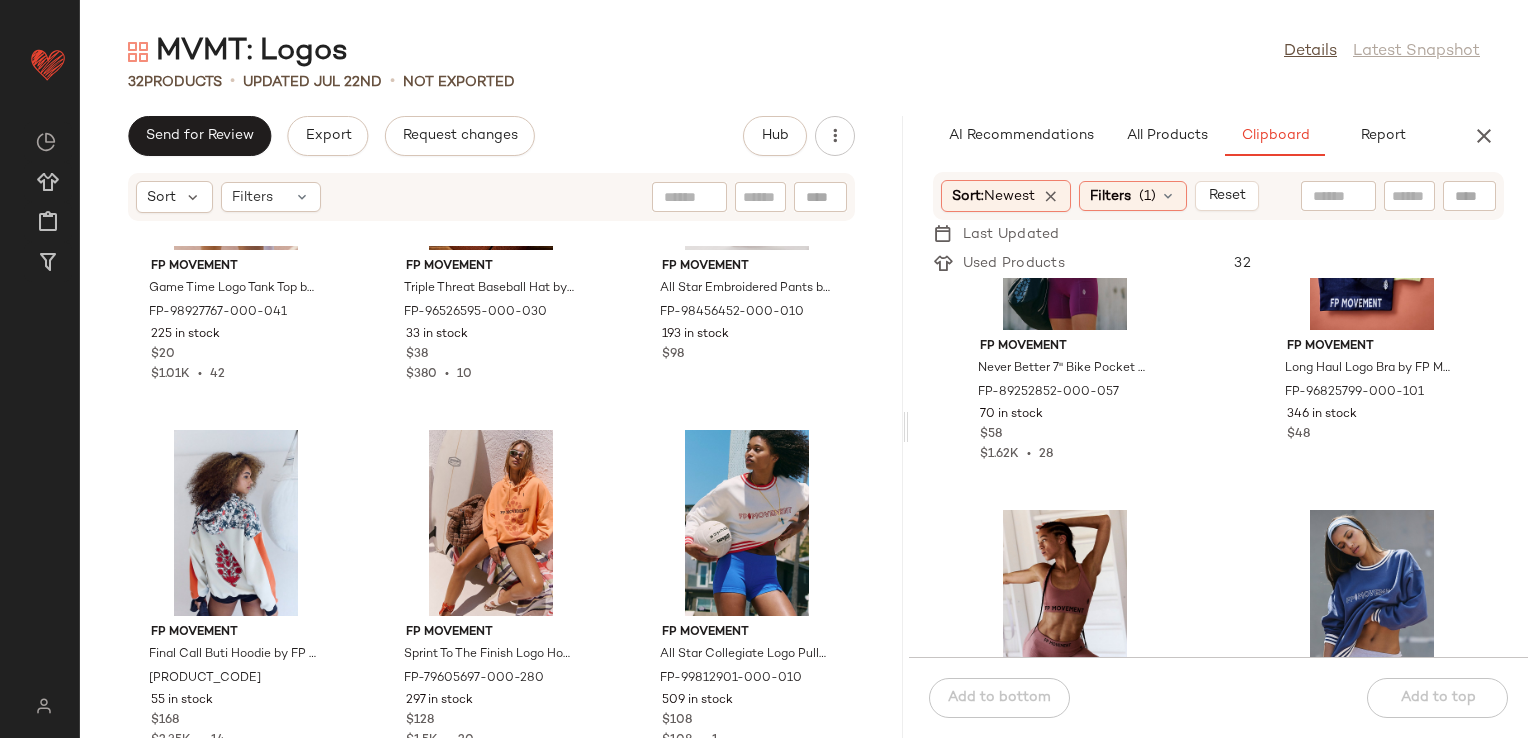 scroll, scrollTop: 1616, scrollLeft: 0, axis: vertical 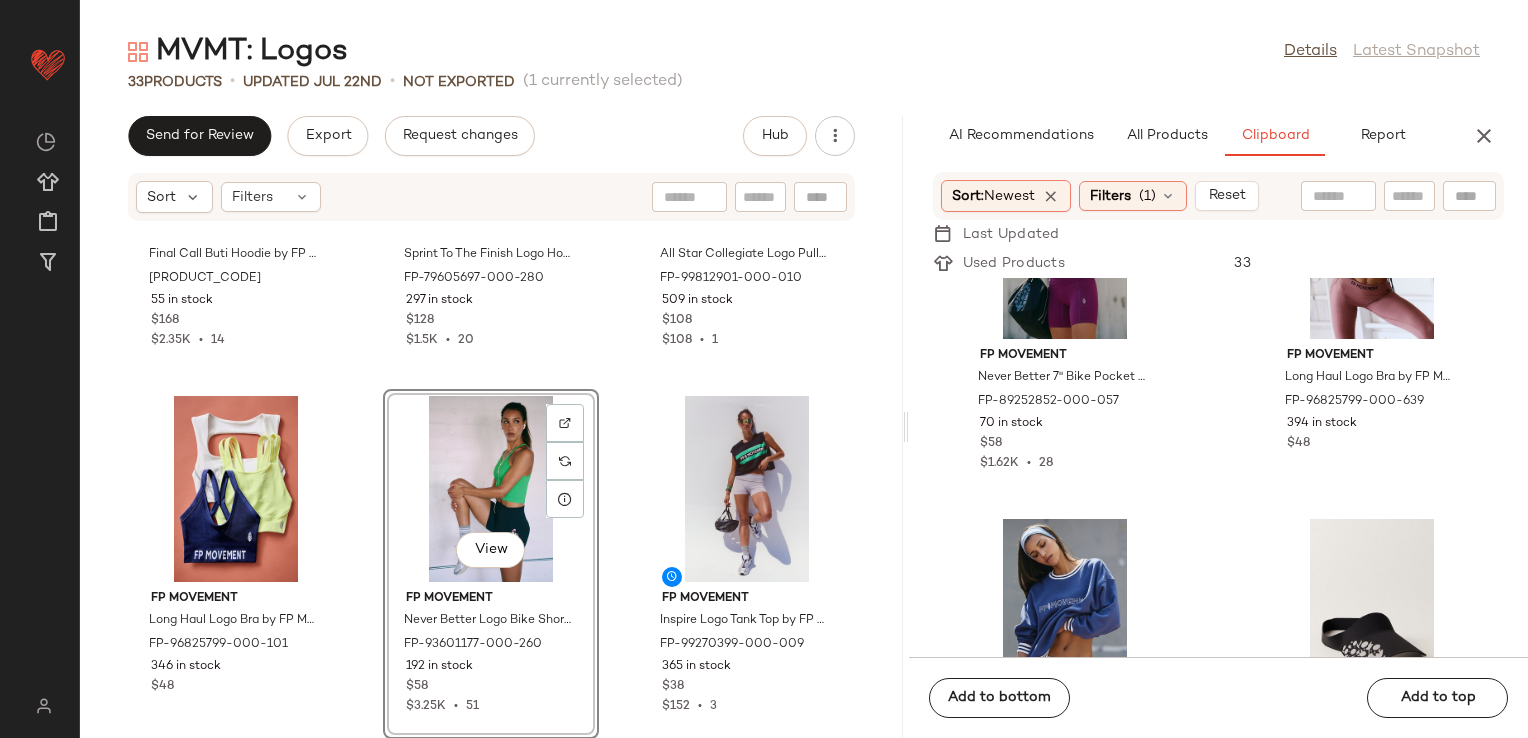 click on "FP Movement Final Call Buti Hoodie by FP Movement at Free People, Size: M FP-96674270-000-009 55 in stock $168 $2.35K  •  14 FP Movement Sprint To The Finish Logo Hoodie by FP Movement at Free People in Orange, Size: XL FP-79605697-000-280 297 in stock $128 $1.5K  •  20 FP Movement All Star Collegiate Logo Pullover by FP Movement at Free People in White, Size: M FP-99812901-000-010 509 in stock $108 $108  •  1 FP Movement Long Haul Logo Bra by FP Movement at Free People in Purple, Size: M/L FP-96825799-000-101 346 in stock $48  View  FP Movement Never Better Logo Bike Shorts by FP Movement at Free People in Black, Size: XL FP-93601177-000-260 192 in stock $58 $3.25K  •  51 FP Movement Inspire Logo Tank Top by FP Movement at Free People in Black, Size: XL FP-99270399-000-009 365 in stock $38 $152  •  3" 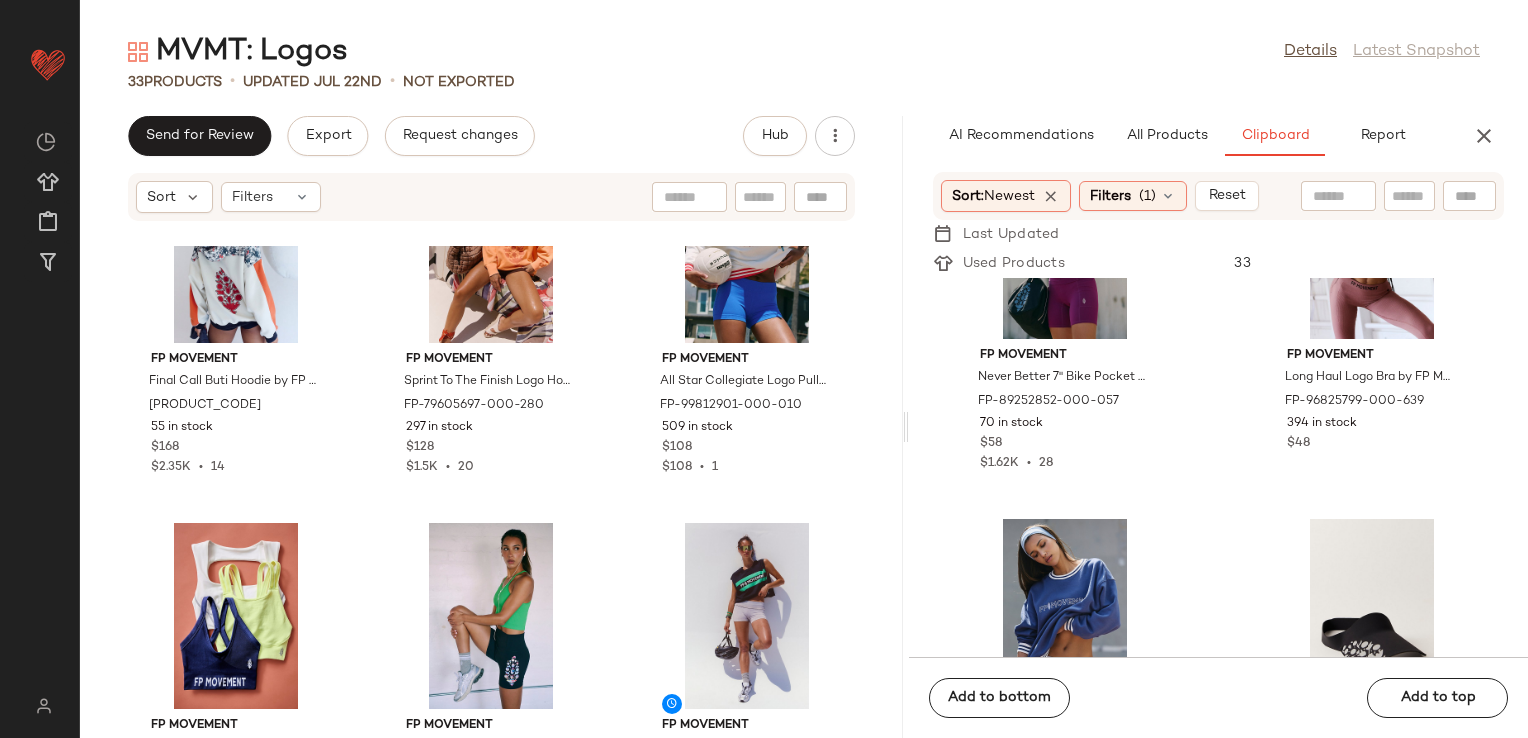 scroll, scrollTop: 3537, scrollLeft: 0, axis: vertical 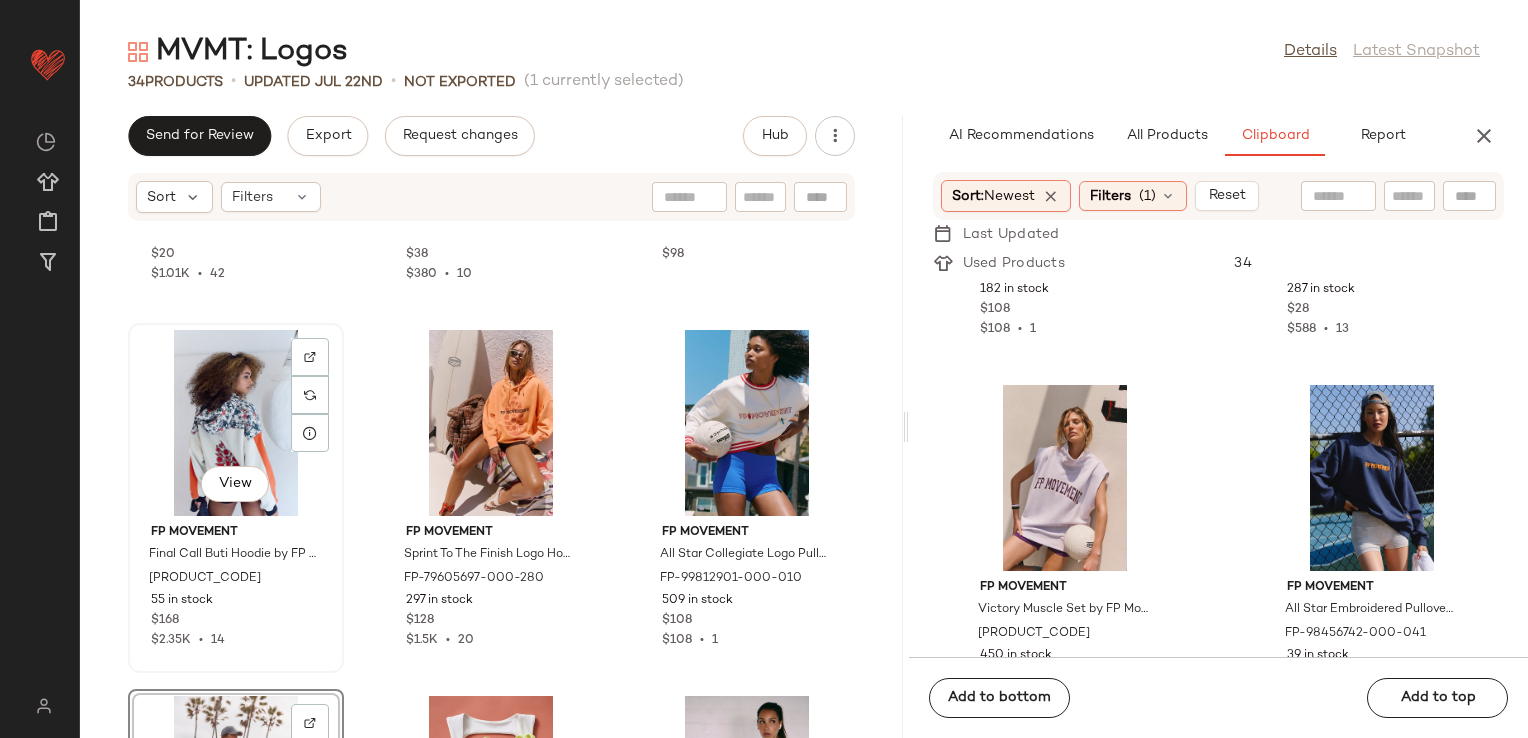 click on "View" 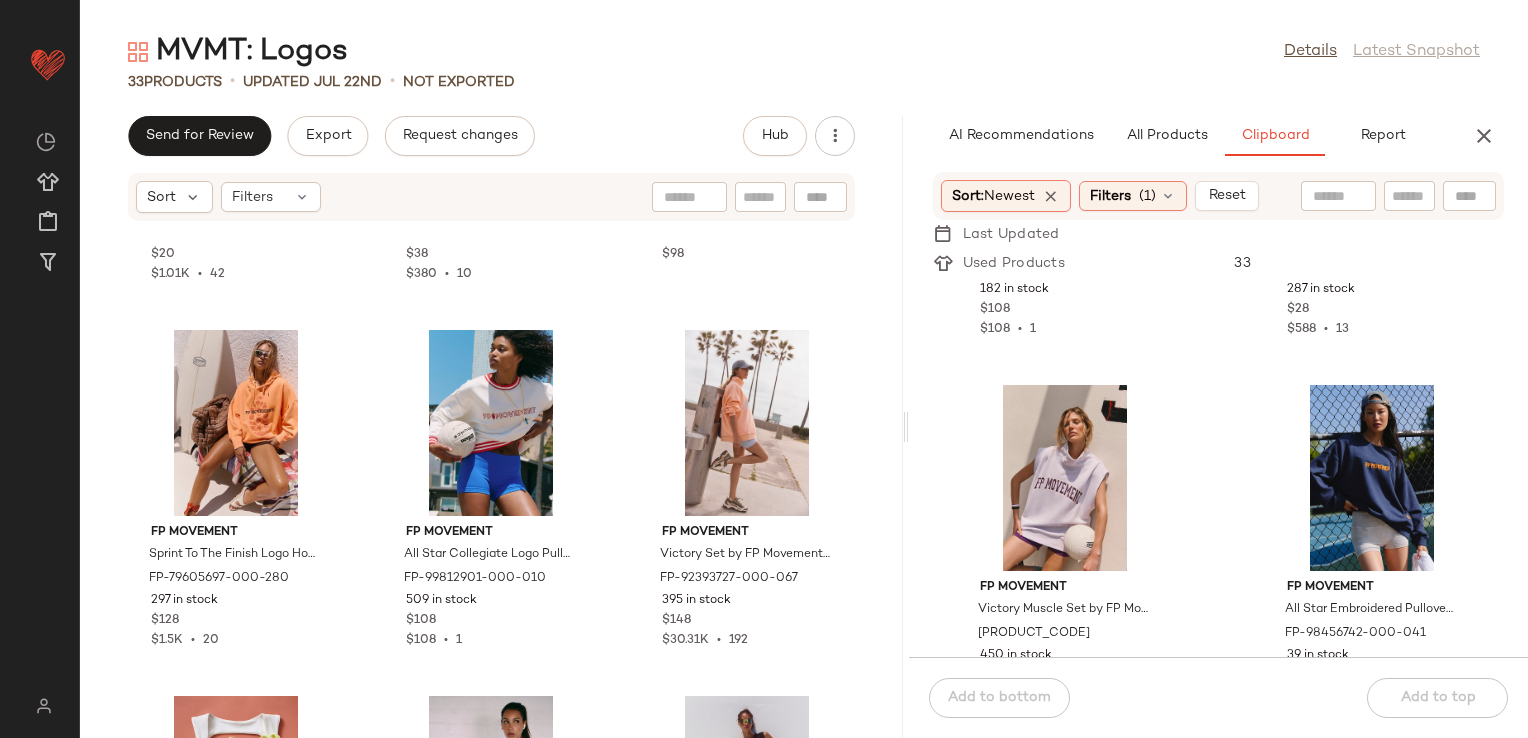 click on "FP Movement Game Time Logo Tank Top by FP Movement at Free People in Blue, Size: S FP-98927767-000-041 225 in stock $20 $1.01K  •  42 FP Movement Triple Threat Baseball Hat by FP Movement at Free People in Green FP-96526595-000-030 33 in stock $38 $380  •  10 FP Movement All Star Embroidered Pants by FP Movement at Free People in White, Size: L FP-98456452-000-010 193 in stock $98 FP Movement Sprint To The Finish Logo Hoodie by FP Movement at Free People in Orange, Size: XL FP-79605697-000-280 297 in stock $128 $1.5K  •  20 FP Movement All Star Collegiate Logo Pullover by FP Movement at Free People in White, Size: M FP-99812901-000-010 509 in stock $108 $108  •  1 FP Movement Victory Set by FP Movement at Free People in Pink, Size: S FP-92393727-000-067 395 in stock $148 $30.31K  •  192 FP Movement Long Haul Logo Bra by FP Movement at Free People in Purple, Size: M/L FP-96825799-000-101 346 in stock $48 FP Movement Never Better Logo Bike Shorts by FP Movement at Free People in Black, Size: XL $58 51" 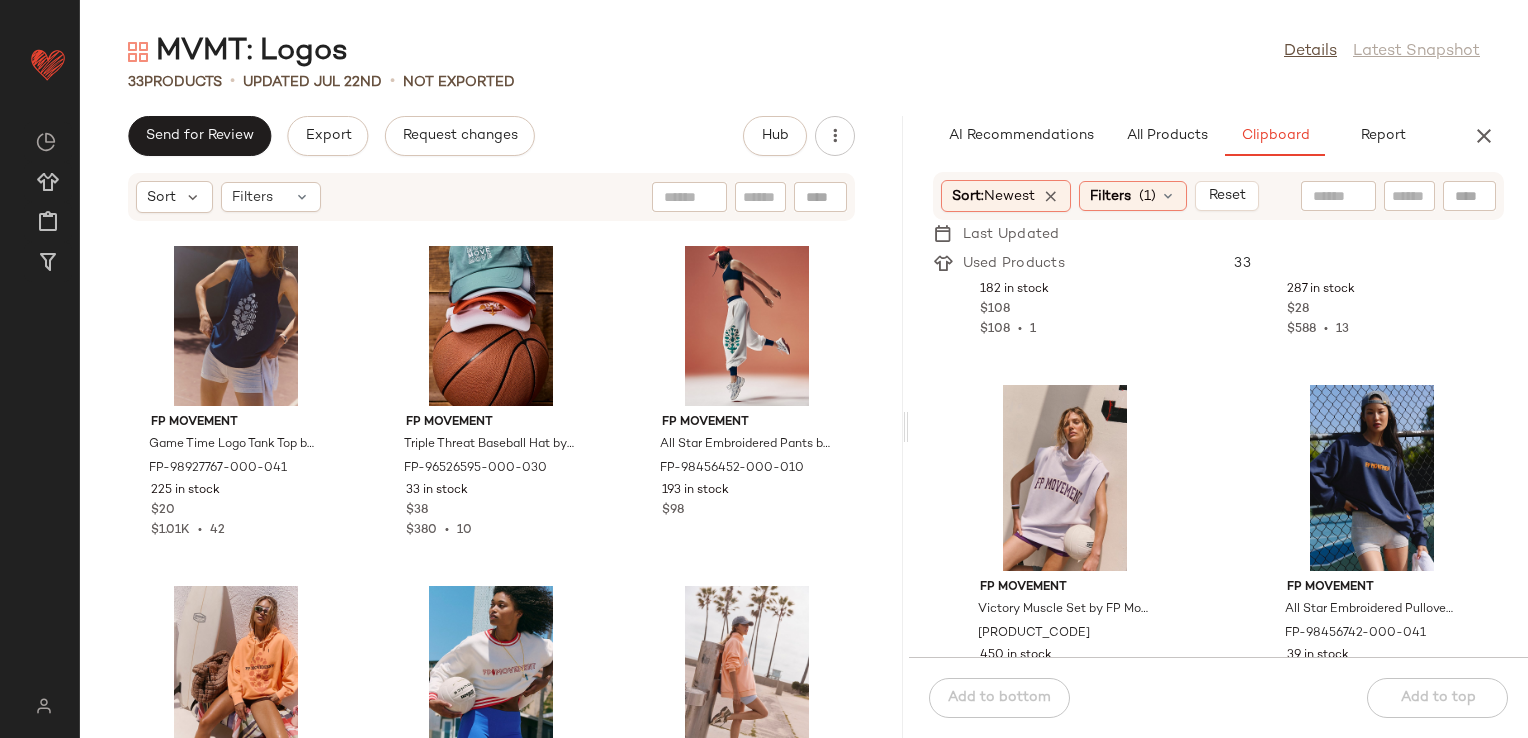 scroll, scrollTop: 2937, scrollLeft: 0, axis: vertical 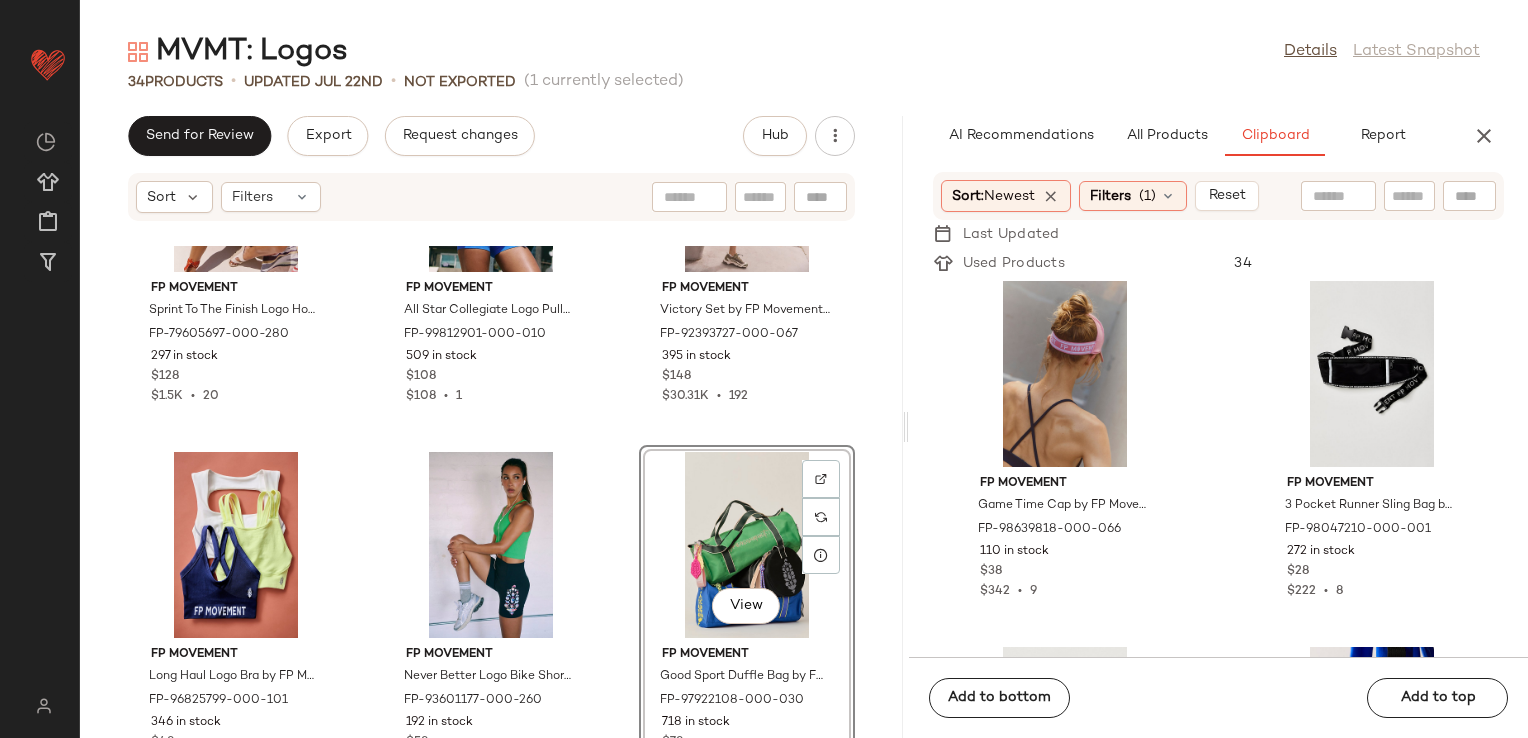 click on "FP Movement Sprint To The Finish Logo Hoodie by FP Movement at Free People in Orange, Size: XL FP-79605697-000-280 297 in stock $128 $1.5K  •  20 FP Movement All Star Collegiate Logo Pullover by FP Movement at Free People in White, Size: M FP-99812901-000-010 509 in stock $108 $108  •  1 FP Movement Victory Set by FP Movement at Free People in Pink, Size: S FP-92393727-000-067 395 in stock $148 $30.31K  •  192 FP Movement Long Haul Logo Bra by FP Movement at Free People in Purple, Size: M/L FP-96825799-000-101 346 in stock $48 FP Movement Never Better Logo Bike Shorts by FP Movement at Free People in Black, Size: XL FP-93601177-000-260 192 in stock $58 $3.25K  •  51  View  FP Movement Good Sport Duffle Bag by FP Movement at Free People in Green FP-97922108-000-030 718 in stock $78 FP Movement Inspire Logo Tank Top by FP Movement at Free People in Black, Size: XL FP-99270399-000-009 365 in stock $38 $152  •  3" 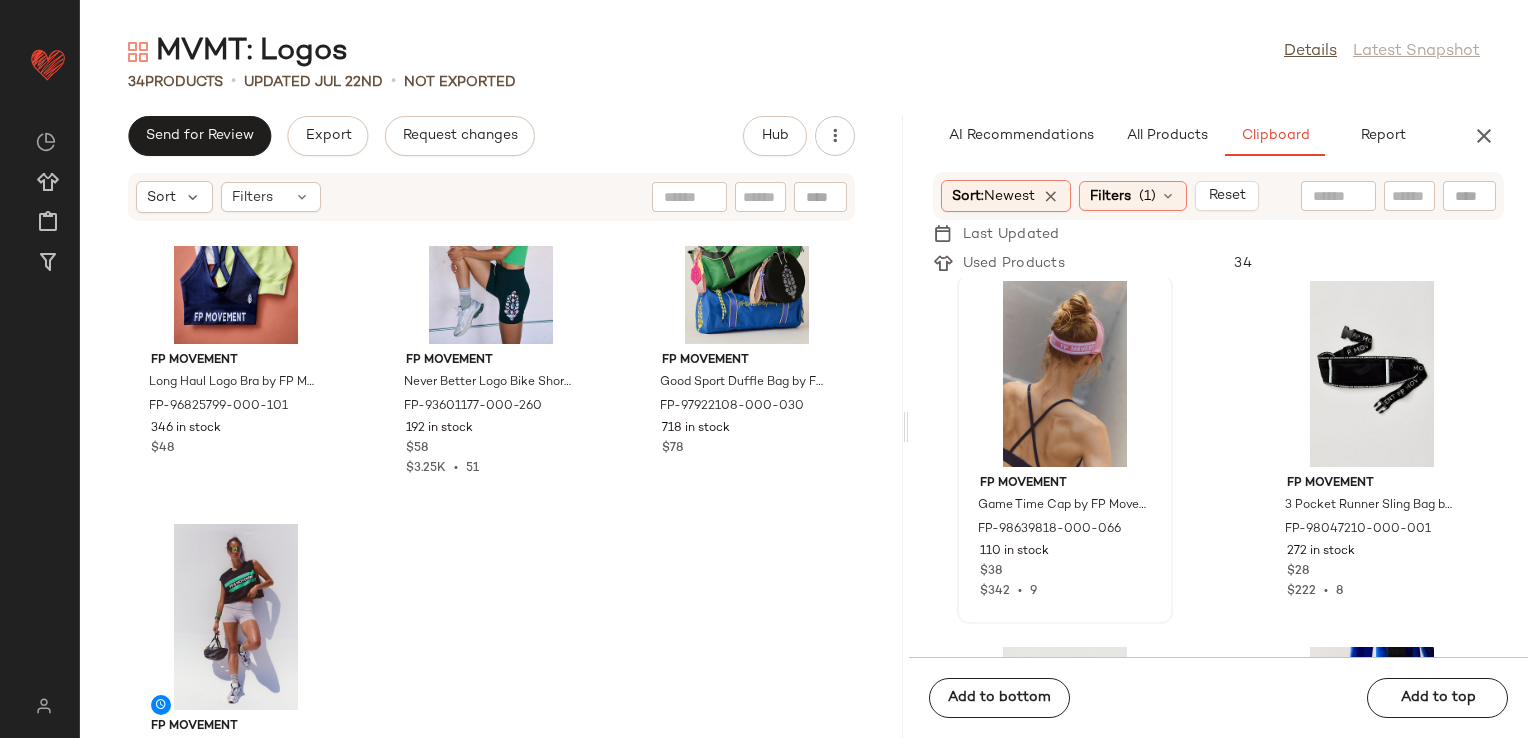 scroll, scrollTop: 3781, scrollLeft: 0, axis: vertical 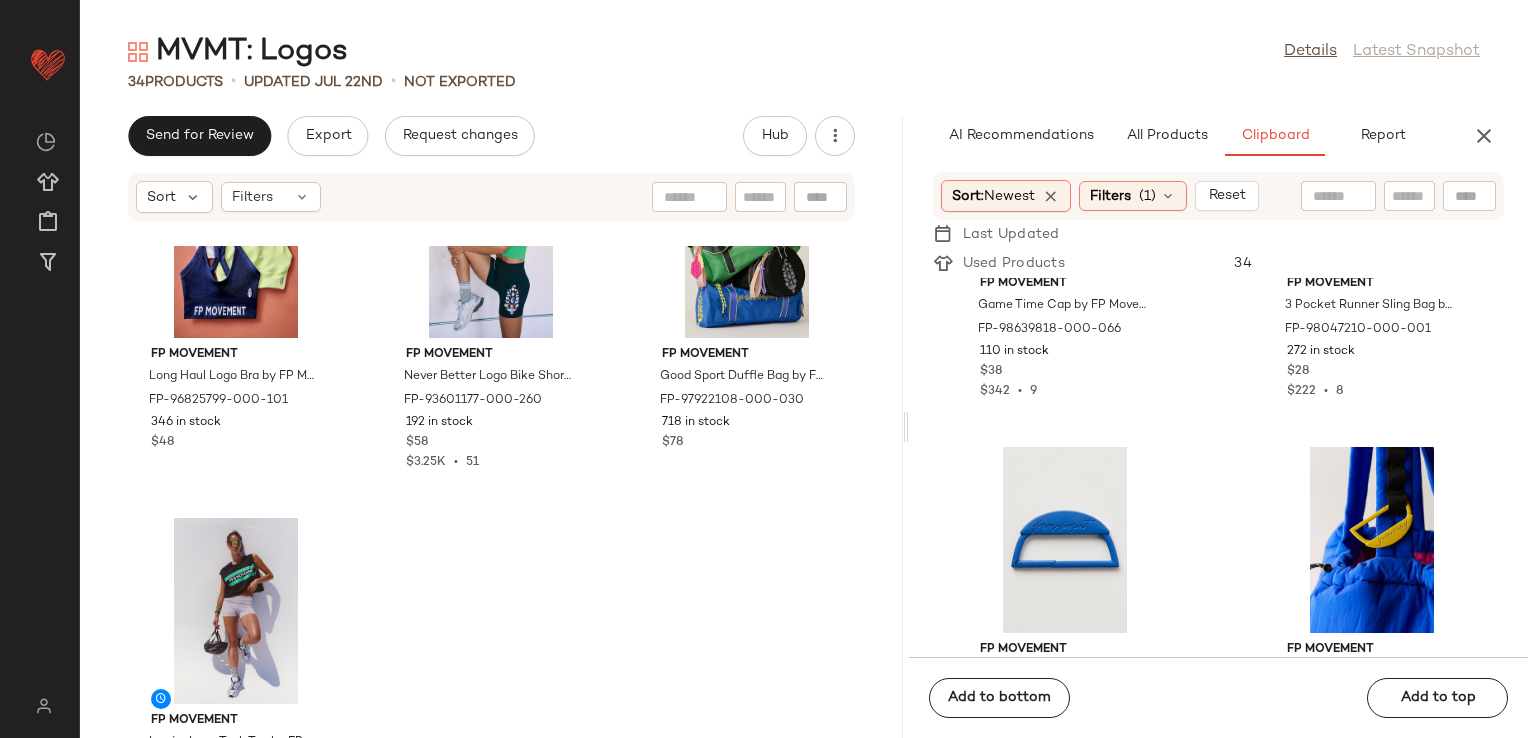 click on "FP Movement Game Time Cap by FP Movement at Free People in Pink FP-98639818-000-066 110 in stock $38 $342  •  9 FP Movement 3 Pocket Runner Sling Bag by FP Movement at Free People in Black FP-98047210-000-001 272 in stock $28 $222  •  8 FP Movement Crescent Carabiner Bag by FP Movement at Free People in Blue FP-97538540-000-040 221 in stock $18 FP Movement Crescent Carabiner Bag by FP Movement at Free People in Yellow FP-97538540-000-071 421 in stock $18 FP Movement Blooming Buti Tote Bag by FP Movement at Free People in Black FP-97692982-000-001 232 in stock $48 $432  •  6 FP Movement Join The Club Bodysuit by FP Movement at Free People in White, Size: XL FP-97783146-000-010 242 in stock $68 FP Movement A Cut Above Flocked Buti Logo Hoodie by FP Movement at Free People in Green, Size: XS FP-97302509-000-355 4 in stock $148 FP Movement Final Call Buti Hoodie by FP Movement at Free People, Size: M FP-96674270-000-009 55 in stock $168 $2.35K  •  14" 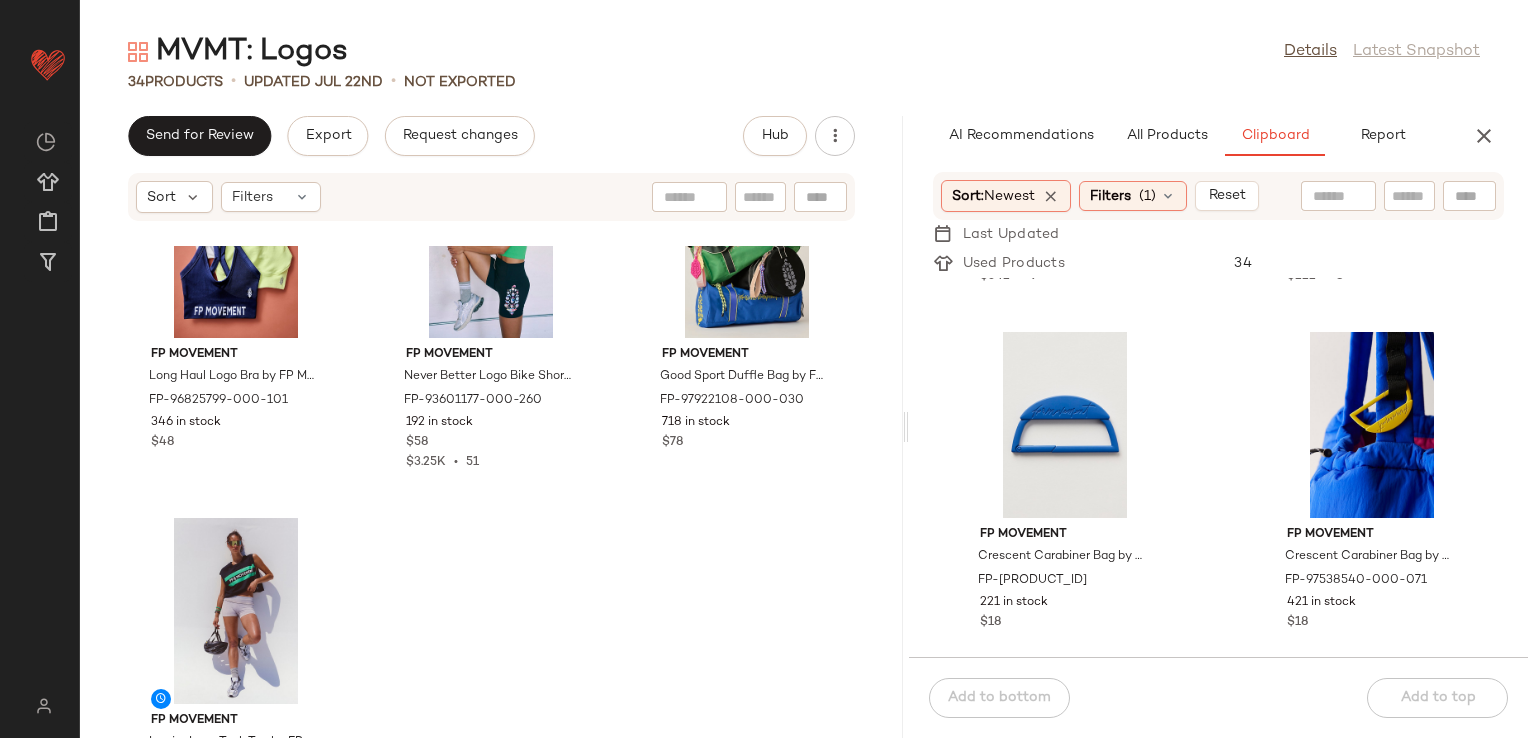 scroll, scrollTop: 6646, scrollLeft: 0, axis: vertical 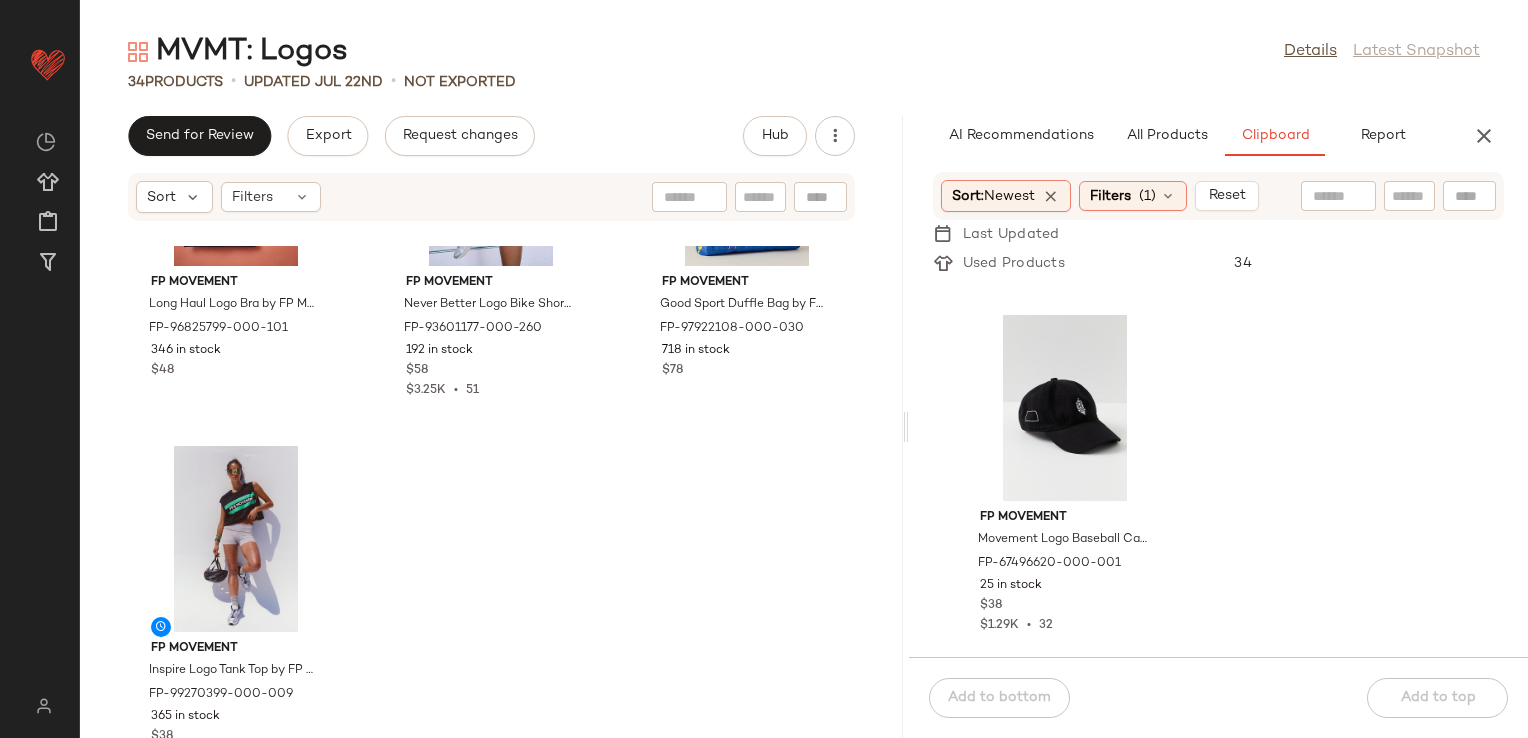 click on "FP Movement Sprint To The Finish Logo Hoodie by FP Movement at Free People in Brown, Size: XS FP-79605697-002-020 14 in stock $128 $1.5K  •  20 FP Movement All Star Logo Pants by FP Movement at Free People in Green, Size: XL FP-80622889-000-037 36 in stock $98 $9.22K  •  137 FP Movement Movement Logo Baseball Cap by FP Movement at Free People in Black FP-67496620-000-001 25 in stock $38 $1.29K  •  32" 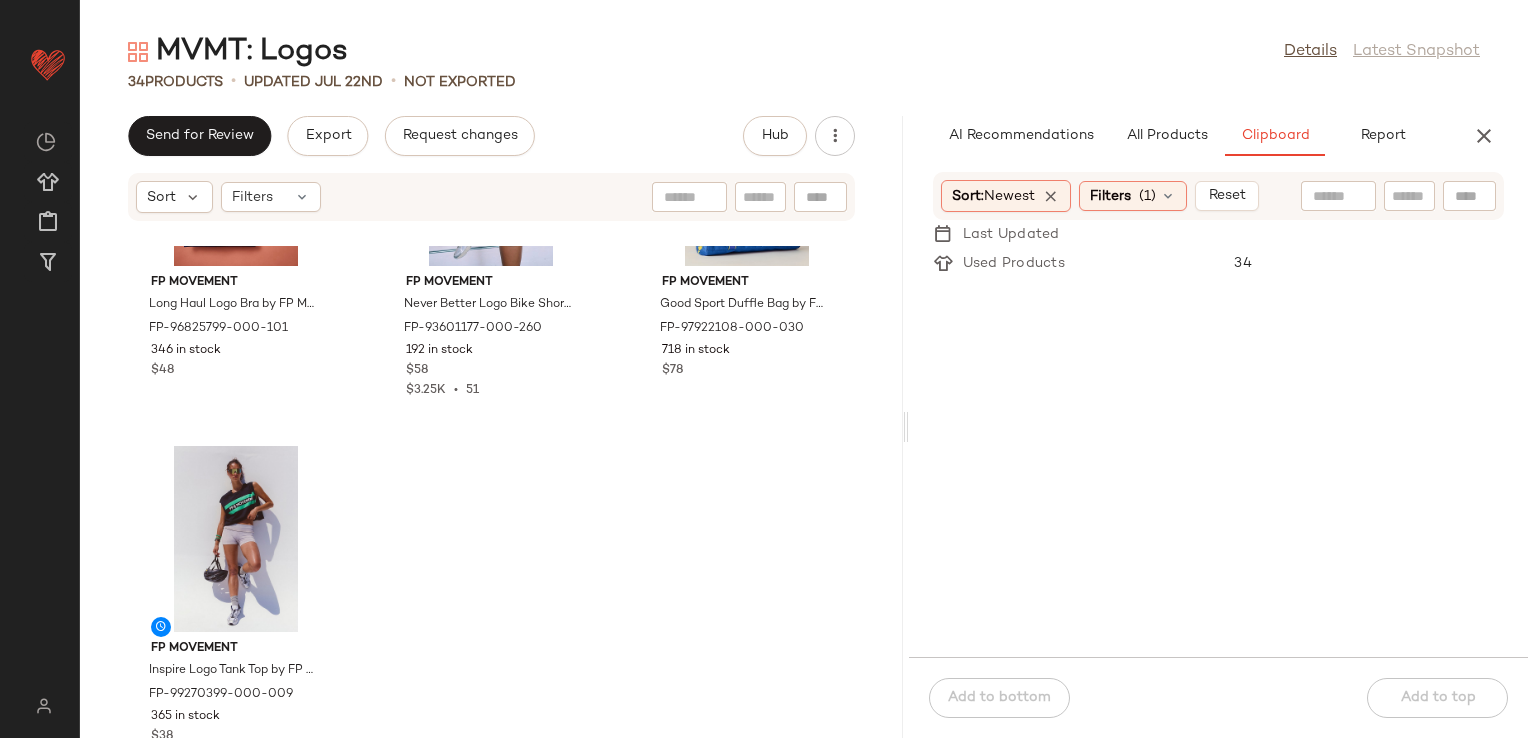 scroll, scrollTop: 0, scrollLeft: 0, axis: both 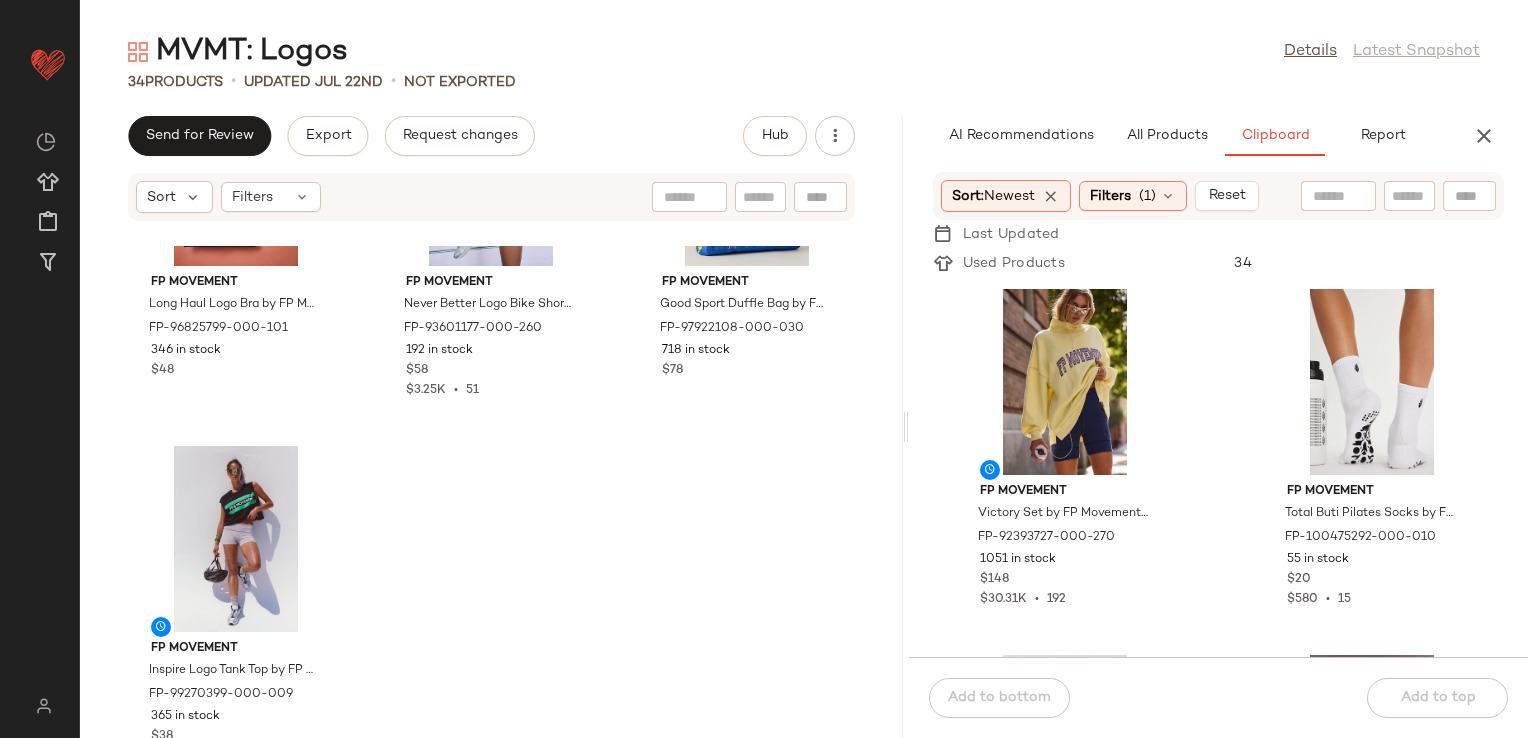 click on "FP Movement Victory Set by FP Movement at Free People in Yellow, Size: S FP-92393727-000-270 1051 in stock $148 $30.31K  •  192 FP Movement Total Buti Pilates Socks by FP Movement at Free People in White FP-100475292-000-010 55 in stock $20 $580  •  15 FP Movement Final Call Buti Logo Hoodie by FP Movement at Free People in Purple, Size: XS FP-99698904-000-057 39 in stock $98 $1.08K  •  11 FP Movement Final Call Buti Logo Hoodie by FP Movement at Free People in Pink, Size: M FP-99698904-000-065 39 in stock $98 $1.08K  •  11 FP Movement Final Call Buti Logo Hoodie by FP Movement at Free People in Orange, Size: L FP-99698904-000-085 42 in stock $98 $1.08K  •  11 FP Movement All Star Collegiate Logo Pullover by FP Movement at Free People in Grey, Size: M FP-99812901-000-004 451 in stock $108 $108  •  1 FP Movement Echo Soft Headband by FP Movement at Free People in Green FP-101258705-000-035 183 in stock $15 FP Movement Studio Hoodie Shrug by FP Movement at Free People in Pink, Size: S-M/P-M $58 $464" 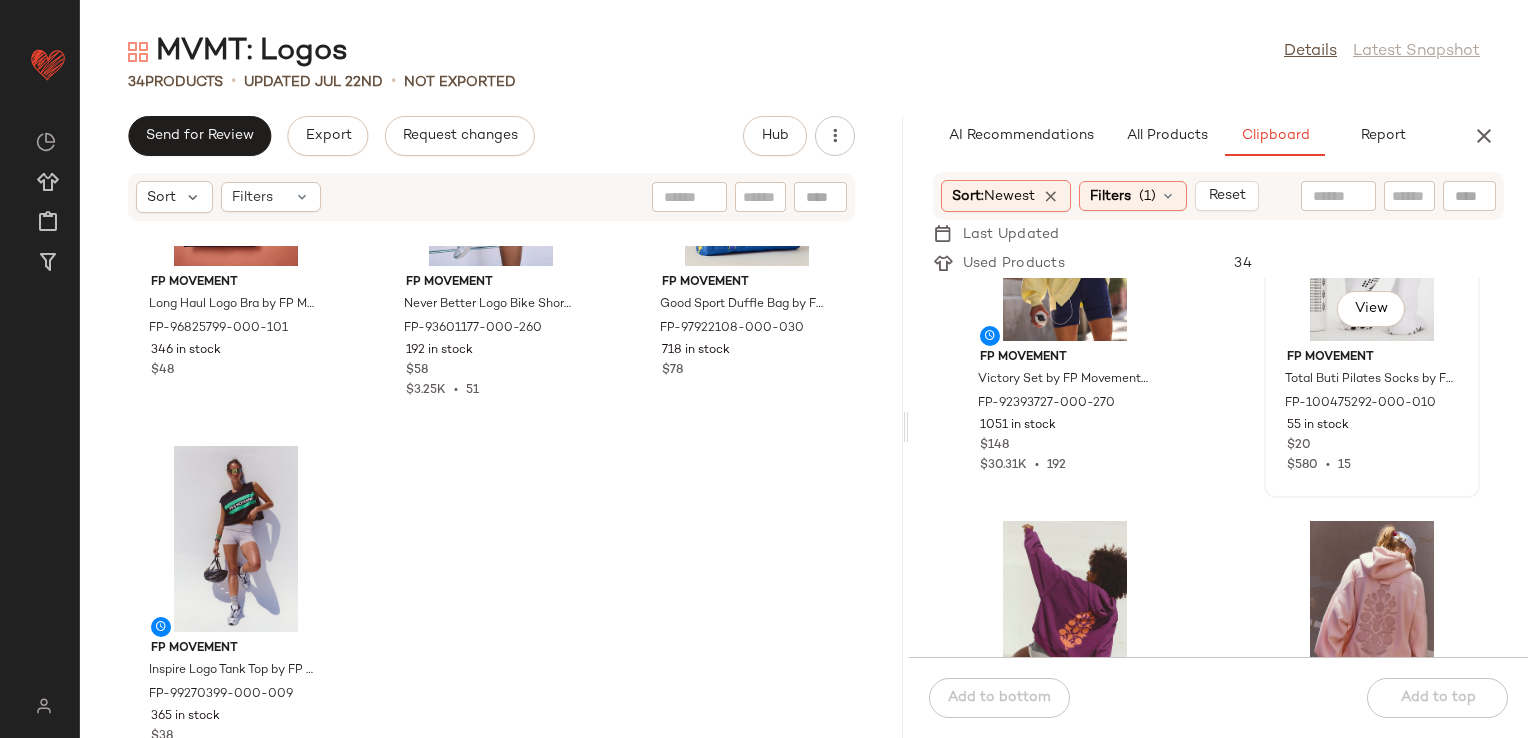 scroll, scrollTop: 200, scrollLeft: 0, axis: vertical 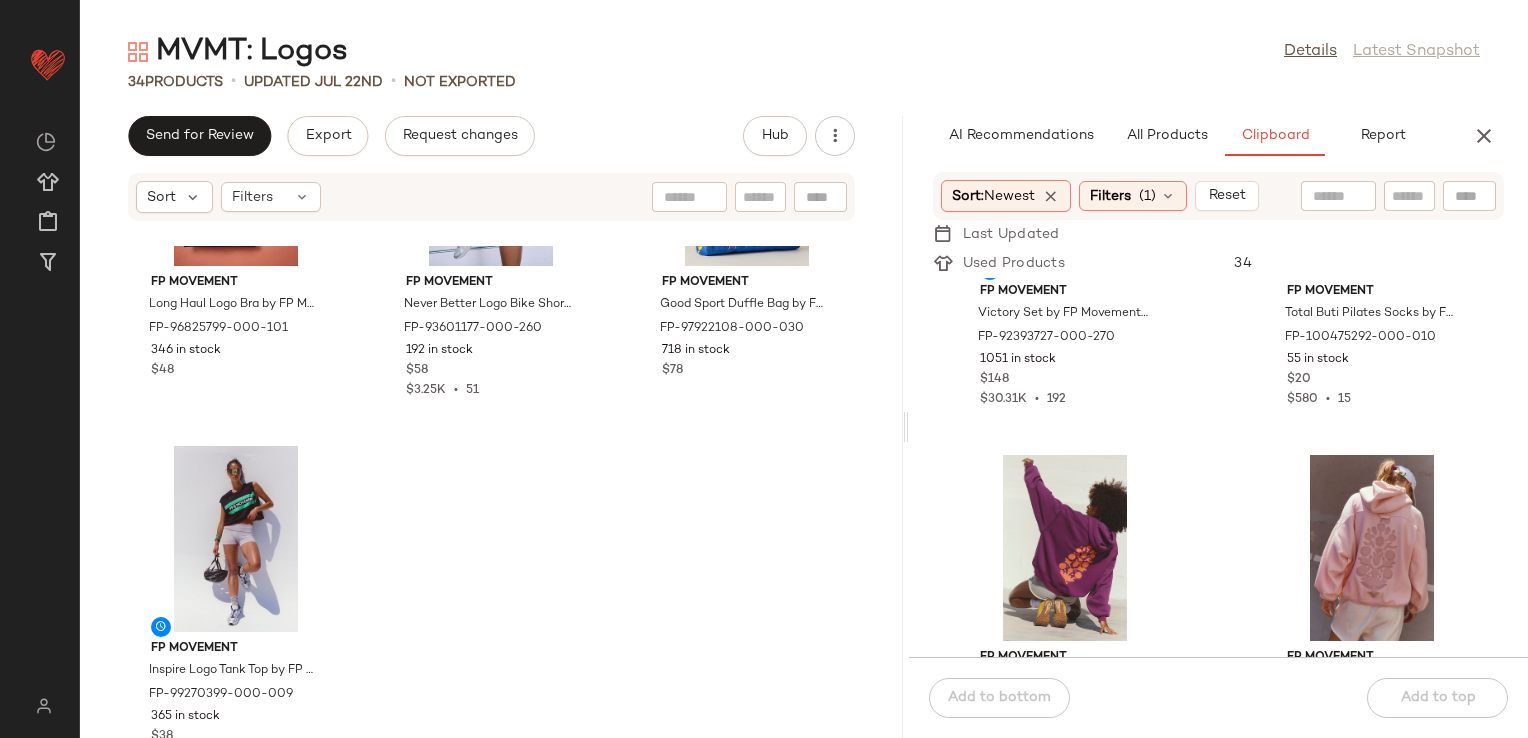 click on "FP Movement Victory Set by FP Movement at Free People in Yellow, Size: S FP-92393727-000-270 1051 in stock $148 $30.31K  •  192 FP Movement Total Buti Pilates Socks by FP Movement at Free People in White FP-100475292-000-010 55 in stock $20 $580  •  15 FP Movement Final Call Buti Logo Hoodie by FP Movement at Free People in Purple, Size: XS FP-99698904-000-057 39 in stock $98 $1.08K  •  11 FP Movement Final Call Buti Logo Hoodie by FP Movement at Free People in Pink, Size: M FP-99698904-000-065 39 in stock $98 $1.08K  •  11 FP Movement Final Call Buti Logo Hoodie by FP Movement at Free People in Orange, Size: L FP-99698904-000-085 42 in stock $98 $1.08K  •  11 FP Movement All Star Collegiate Logo Pullover by FP Movement at Free People in Grey, Size: M FP-99812901-000-004 451 in stock $108 $108  •  1 FP Movement Echo Soft Headband by FP Movement at Free People in Green FP-101258705-000-035 183 in stock $15 FP Movement Studio Hoodie Shrug by FP Movement at Free People in Pink, Size: S-M/P-M $58 $464" 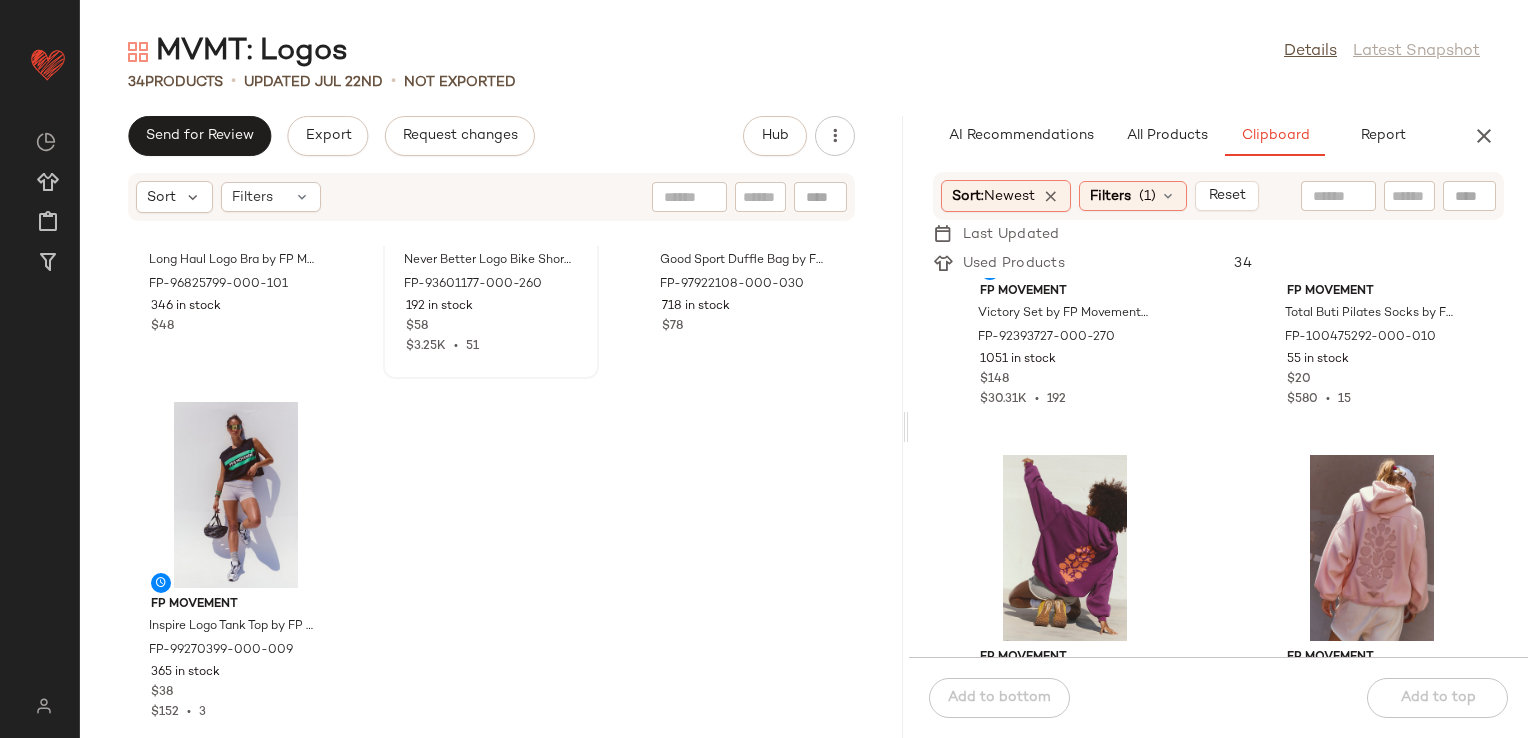 scroll, scrollTop: 3903, scrollLeft: 0, axis: vertical 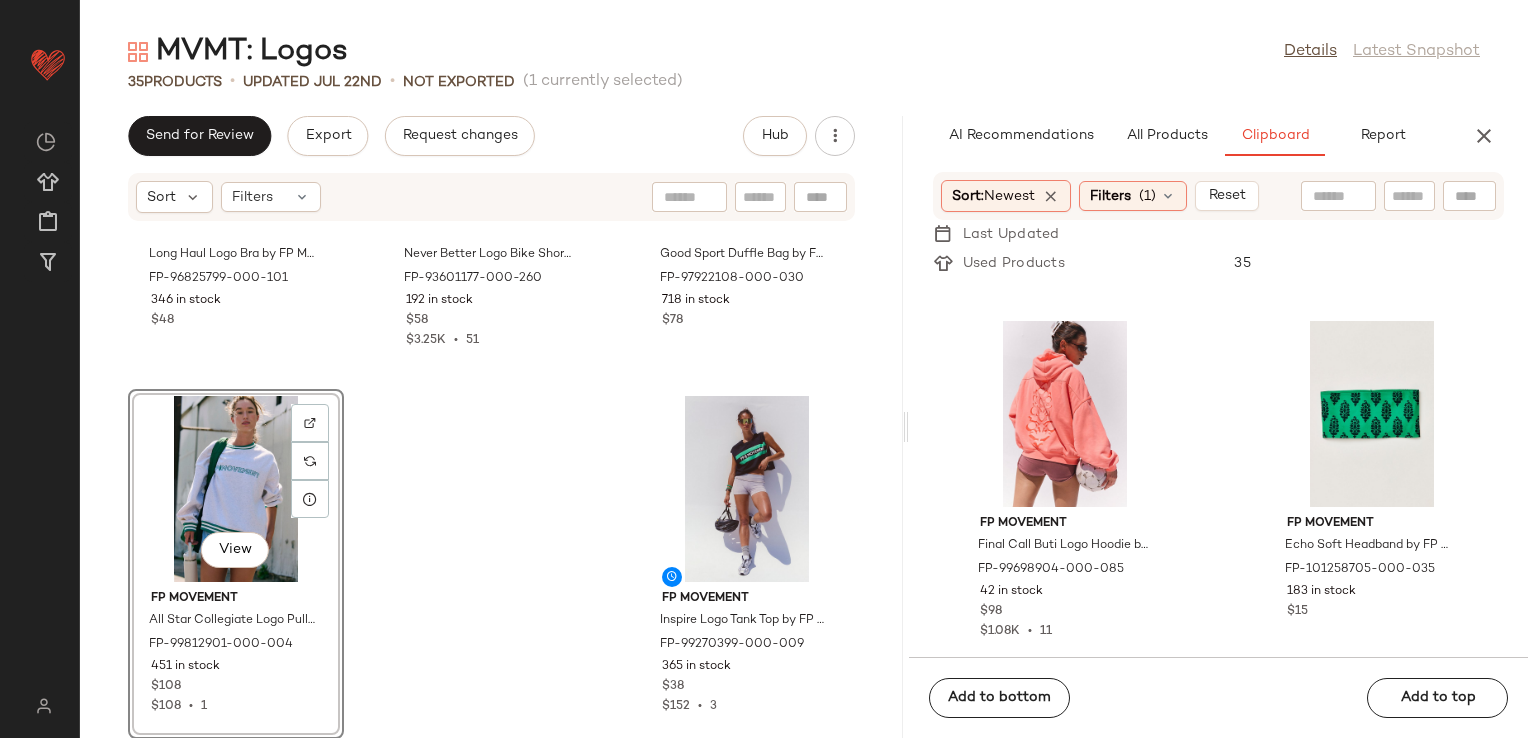 click on "FP Movement Final Call Buti Logo Hoodie by FP Movement at Free People in Orange, Size: L FP-99698904-000-085 42 in stock $98 $1.08K  •  11 FP Movement Echo Soft Headband by FP Movement at Free People in Green FP-101258705-000-035 183 in stock $15 FP Movement Studio Hoodie Shrug by FP Movement at Free People in Pink, Size: S-M/P-M FP-100623784-000-065 261 in stock $58 $464  •  8 FP Movement Never Better 7" Bike Pocket Shorts by FP Movement at Free People in Purple, Size: XS FP-89252852-000-057 70 in stock $58 $1.62K  •  28 FP Movement Long Haul Logo Bra by FP Movement at Free People in Pink, Size: XS/S FP-96825799-000-639 394 in stock $48 FP Movement All Star Collegiate Logo Pullover by FP Movement at Free People in Blue, Size: XS FP-99812901-000-040 182 in stock $108 $108  •  1 FP Movement Volley Reflective Visor by FP Movement at Free People in Black FP-99965089-000-001 287 in stock $28 $588  •  13 FP Movement Victory Muscle Set by FP Movement at Free People in Pink, Size: XS FP-98656838-000-065 2" 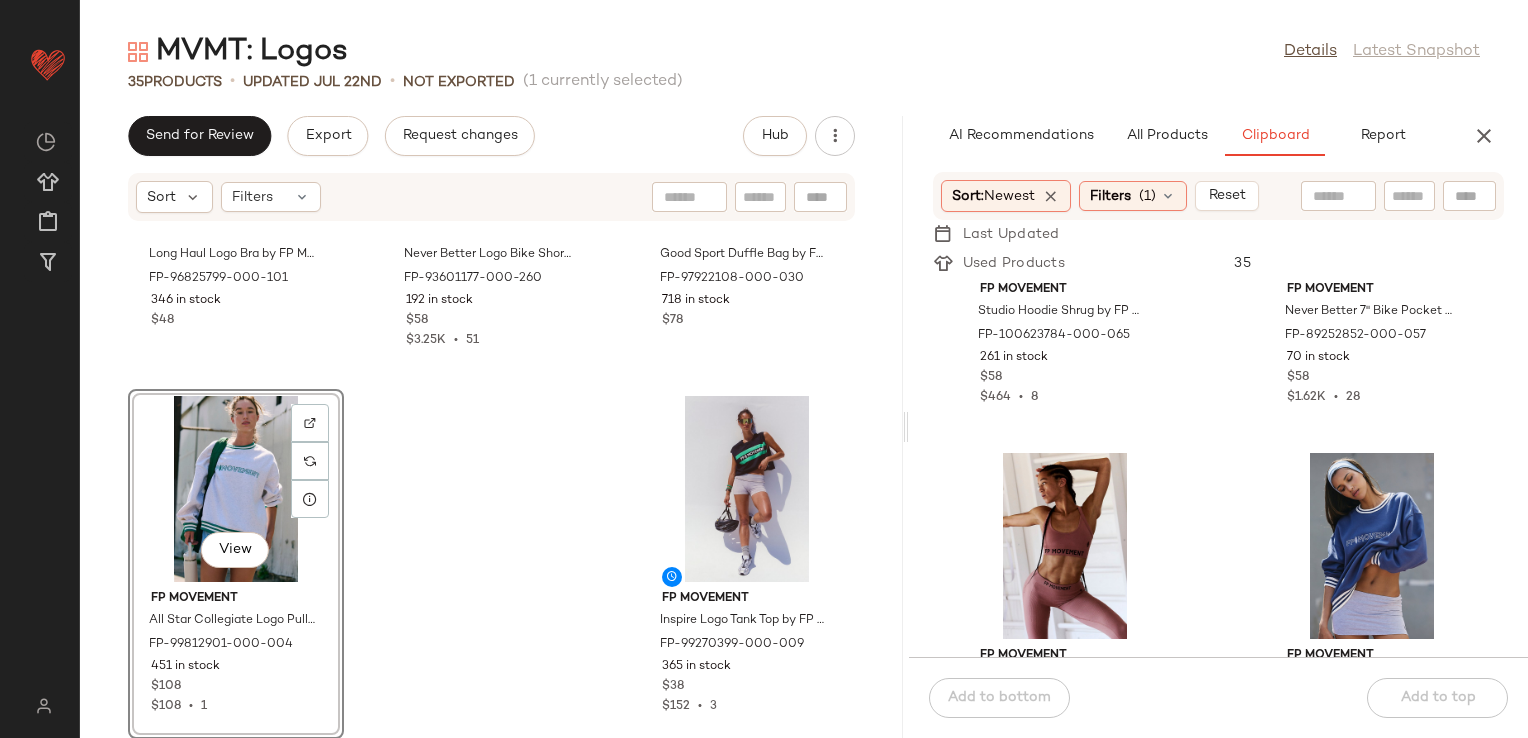 scroll, scrollTop: 1416, scrollLeft: 0, axis: vertical 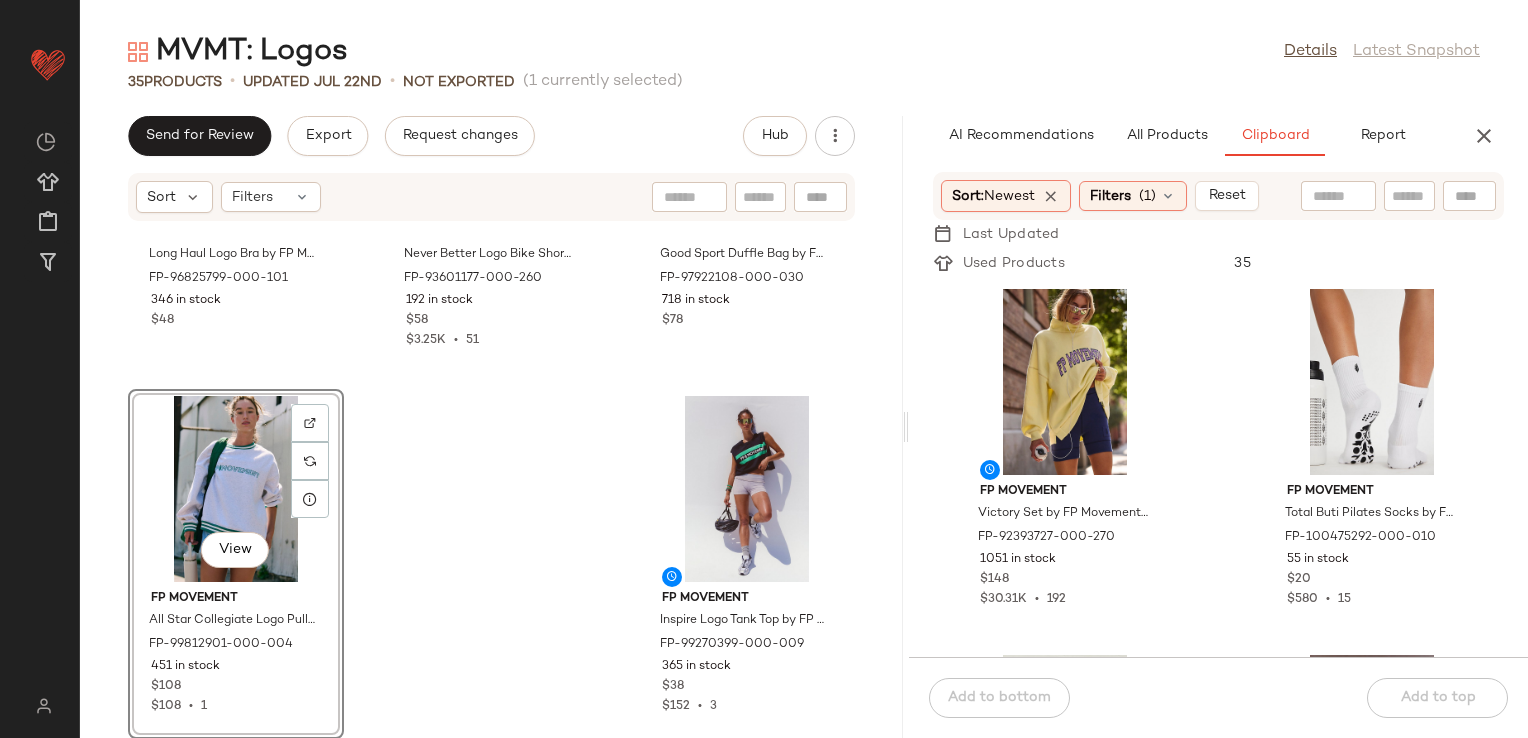 click on "FP Movement Victory Set by FP Movement at Free People in Yellow, Size: S FP-92393727-000-270 1051 in stock $148 $30.31K  •  192 FP Movement Total Buti Pilates Socks by FP Movement at Free People in White FP-100475292-000-010 55 in stock $20 $580  •  15 FP Movement Final Call Buti Logo Hoodie by FP Movement at Free People in Purple, Size: XS FP-99698904-000-057 39 in stock $98 $1.08K  •  11 FP Movement Final Call Buti Logo Hoodie by FP Movement at Free People in Pink, Size: M FP-99698904-000-065 39 in stock $98 $1.08K  •  11 FP Movement Final Call Buti Logo Hoodie by FP Movement at Free People in Orange, Size: L FP-99698904-000-085 42 in stock $98 $1.08K  •  11 FP Movement Echo Soft Headband by FP Movement at Free People in Green FP-101258705-000-035 183 in stock $15 FP Movement Studio Hoodie Shrug by FP Movement at Free People in Pink, Size: S-M/P-M FP-100623784-000-065 261 in stock $58 $464  •  8 FP Movement Never Better 7" Bike Pocket Shorts by FP Movement at Free People in Purple, Size: XS $58" 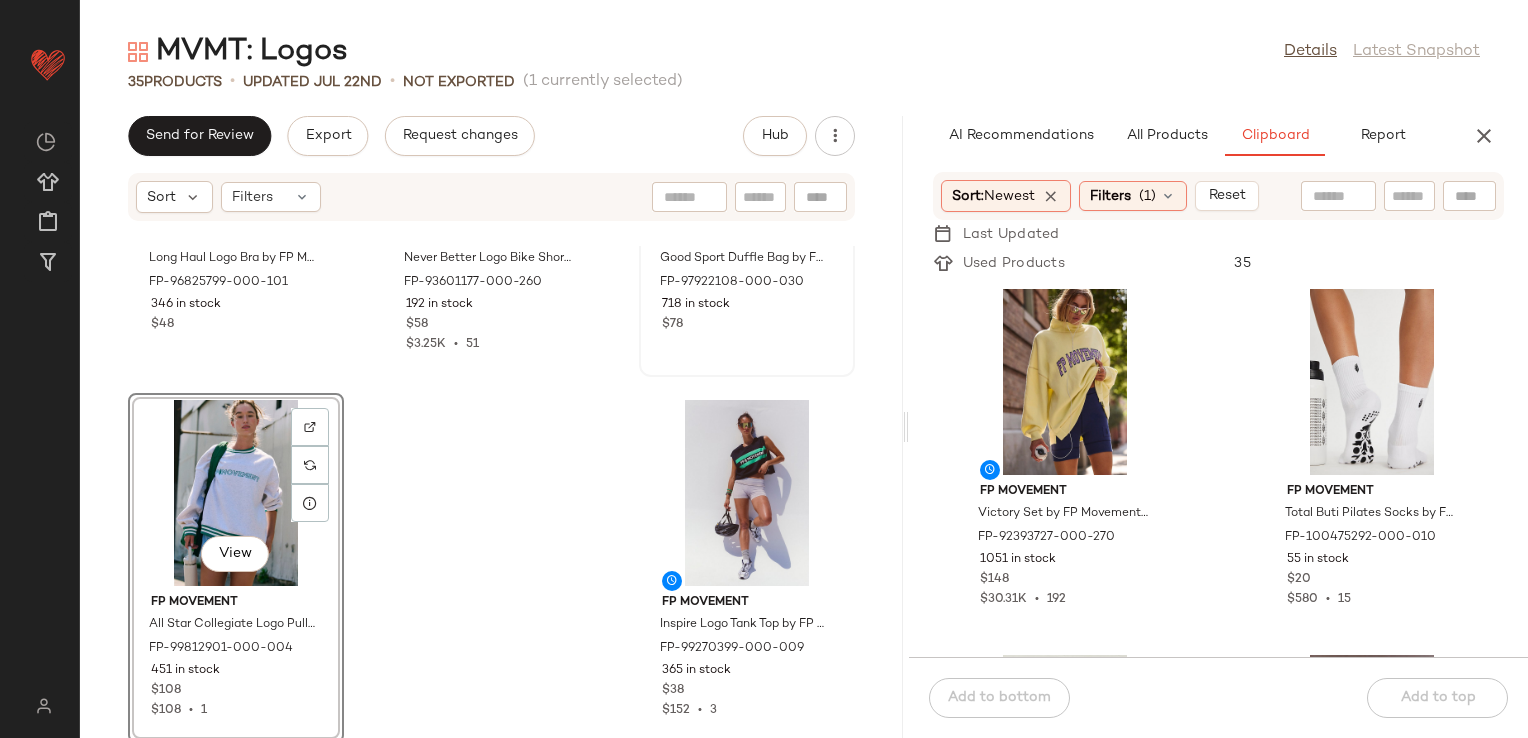 scroll, scrollTop: 3903, scrollLeft: 0, axis: vertical 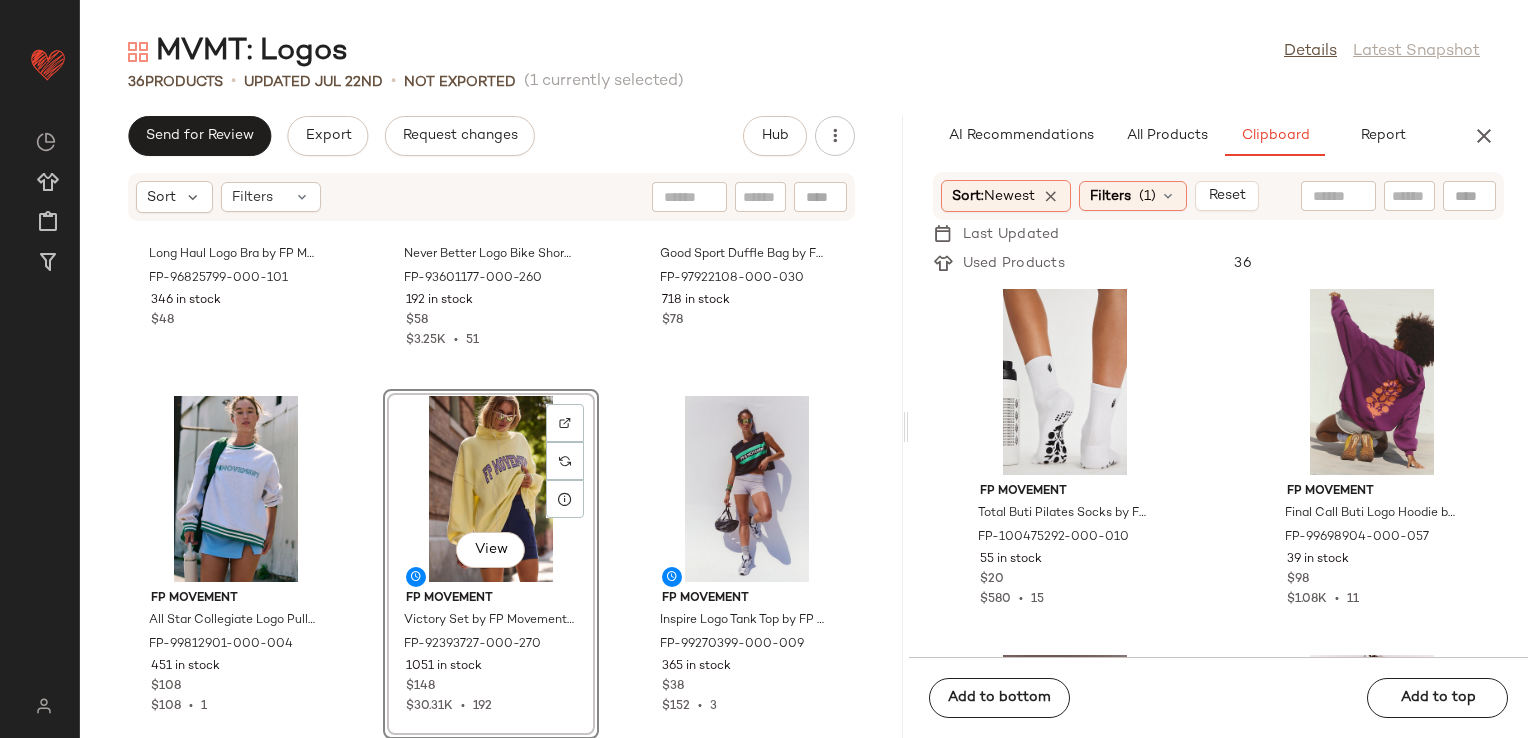 click on "FP Movement Total Buti Pilates Socks by FP Movement at Free People in White FP-100475292-000-010 55 in stock $20 $580  •  15 FP Movement Final Call Buti Logo Hoodie by FP Movement at Free People in Purple, Size: XS FP-99698904-000-057 39 in stock $98 $1.08K  •  11 FP Movement Final Call Buti Logo Hoodie by FP Movement at Free People in Pink, Size: M FP-99698904-000-065 39 in stock $98 $1.08K  •  11 FP Movement Final Call Buti Logo Hoodie by FP Movement at Free People in Orange, Size: L FP-99698904-000-085 42 in stock $98 $1.08K  •  11 FP Movement Echo Soft Headband by FP Movement at Free People in Green FP-101258705-000-035 183 in stock $15 FP Movement Studio Hoodie Shrug by FP Movement at Free People in Pink, Size: S-M/P-M FP-100623784-000-065 261 in stock $58 $464  •  8 FP Movement Never Better 7" Bike Pocket Shorts by FP Movement at Free People in Purple, Size: XS FP-89252852-000-057 70 in stock $58 $1.62K  •  28 FP Movement Long Haul Logo Bra by FP Movement at Free People in Pink, Size: XS/S" 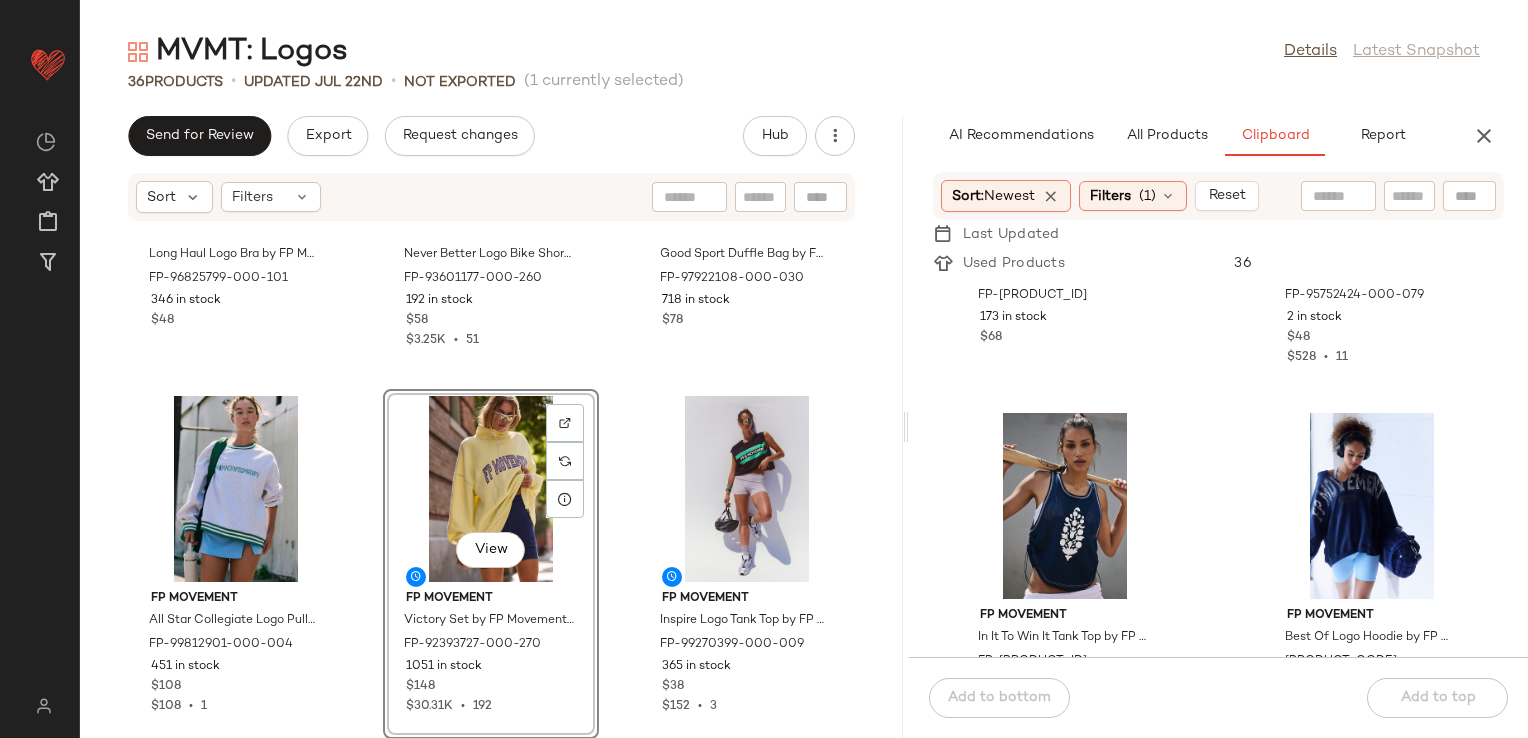 scroll, scrollTop: 5116, scrollLeft: 0, axis: vertical 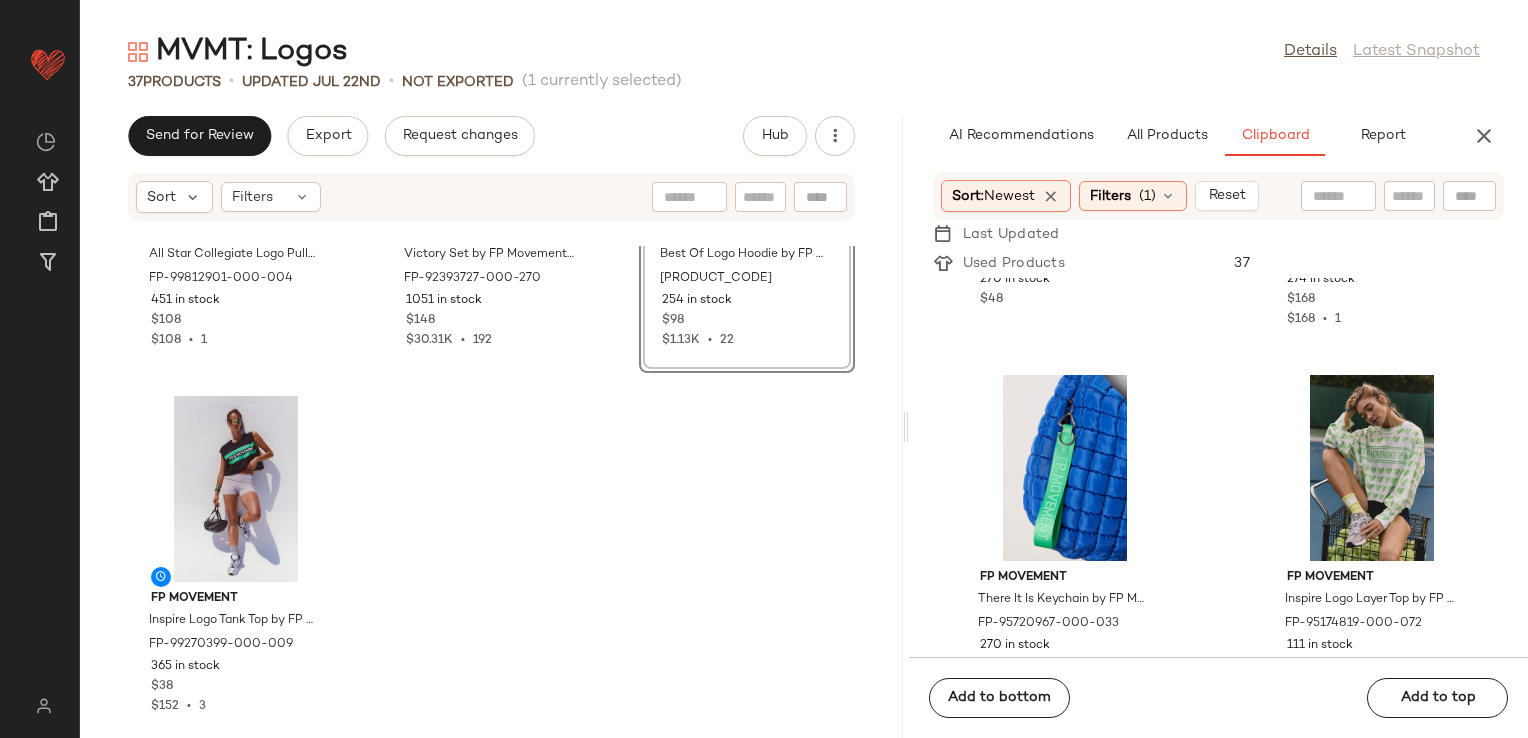 click on "FP Movement Long Haul Logo Bra by FP Movement at Free People in Green, Size: XS/S FP-96825799-000-036 270 in stock $48 FP Movement Parade Pants by FP Movement at Free People in White, Size: S FP-97046866-000-012 274 in stock $168 $168  •  1 FP Movement There It Is Keychain by FP Movement at Free People in Green FP-95720967-000-033 270 in stock $18 $752  •  43 FP Movement Inspire Logo Layer Top by FP Movement at Free People in Yellow, Size: XL FP-95174819-000-072 111 in stock $58 $3.01K  •  39 FP Movement A Cut Above Embroidered Logo Hoodie by FP Movement at Free People in Purple, Size: XS FP-95483772-000-053 4 in stock $148 FP Movement Tempo Cropped Logo Boyfriend Tee by FP Movement at Free People in Black, Size: S FP-95519690-000-009 2 in stock $40 FP Movement Tempo On Repeat Long-Sleeve Logo Layer Top by FP Movement at Free People in White, Size: XS FP-93578219-000-010 38 in stock $50 FP Movement Love Burnout Logo Tank Top by FP Movement at Free People in Black, Size: S FP-93837011-000-001 $48" 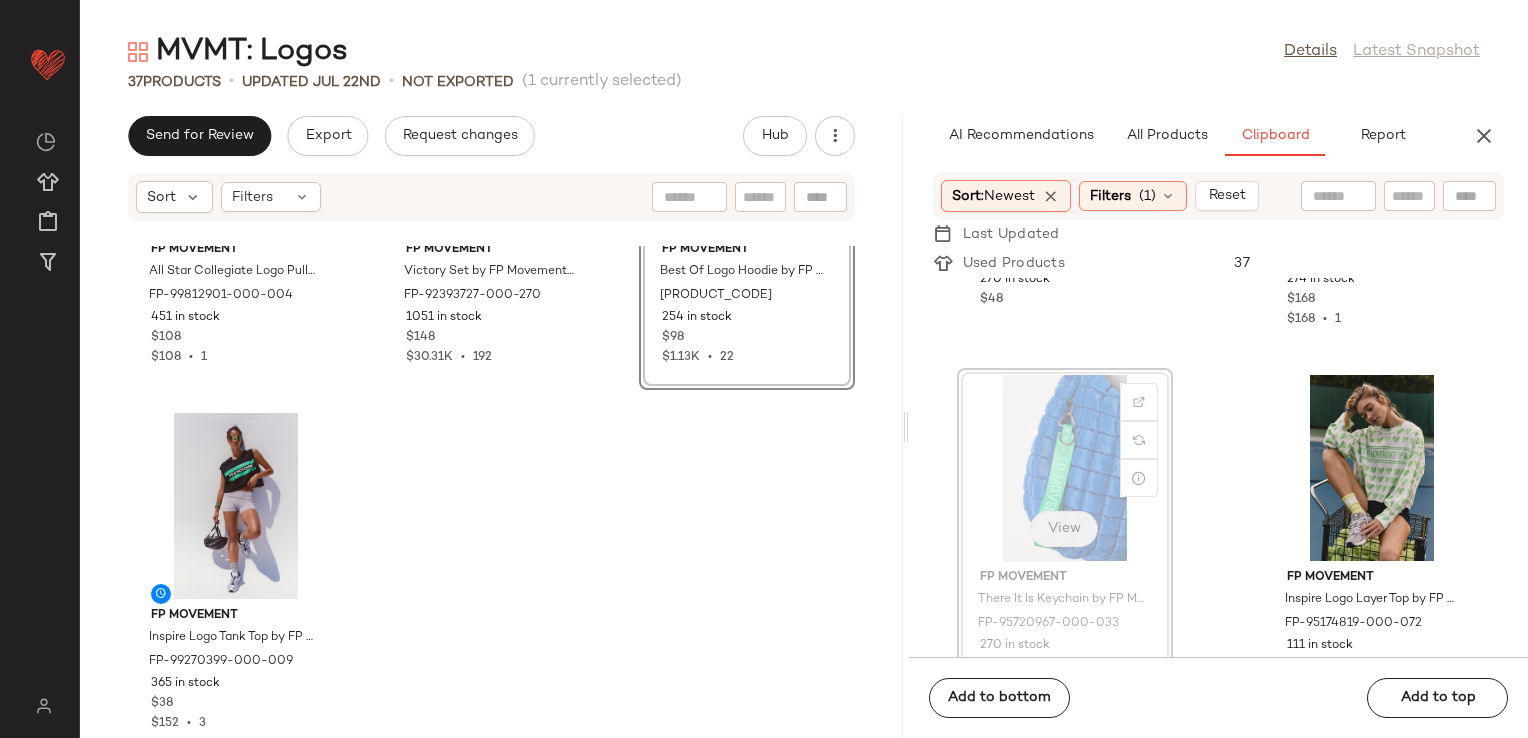 scroll, scrollTop: 4269, scrollLeft: 0, axis: vertical 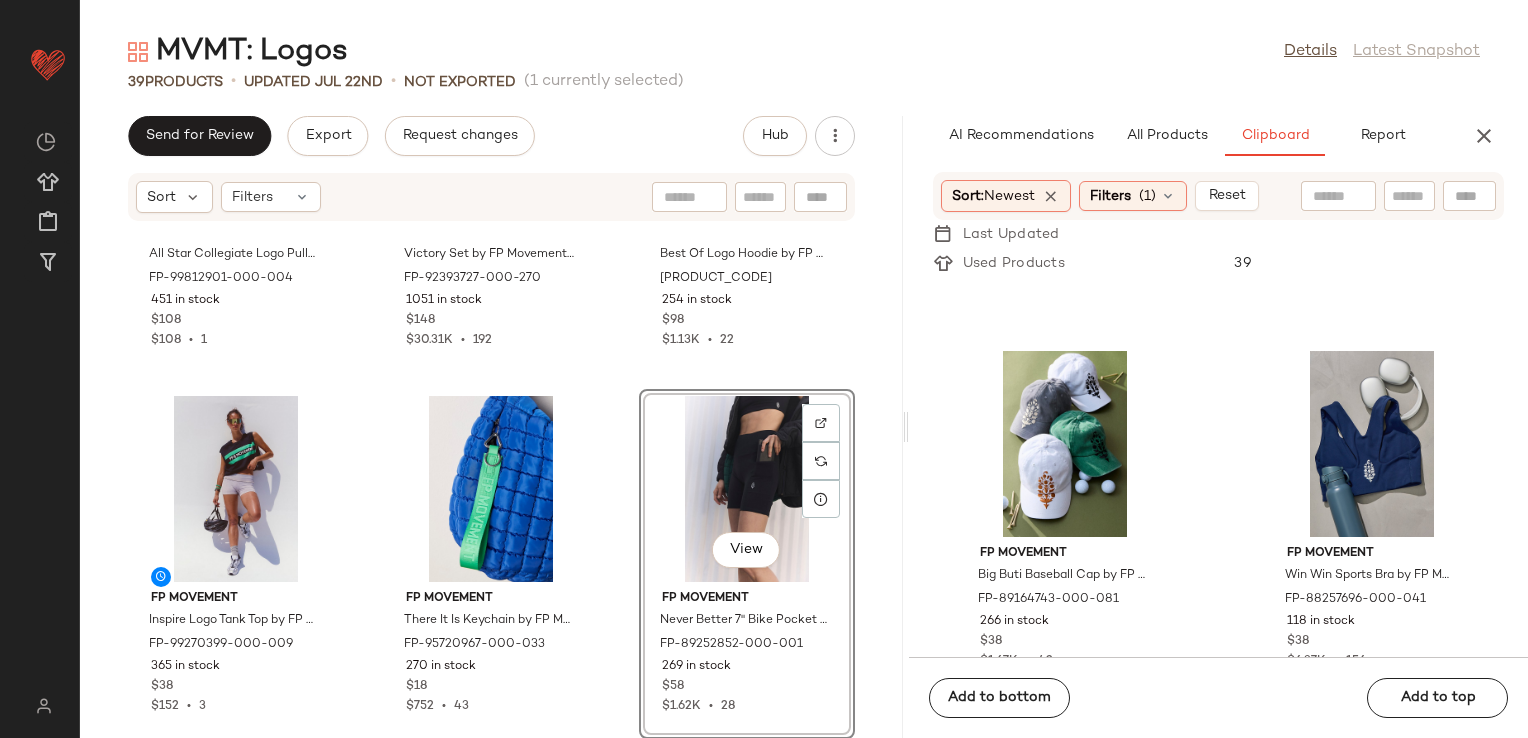 drag, startPoint x: 882, startPoint y: 531, endPoint x: 871, endPoint y: 547, distance: 19.416489 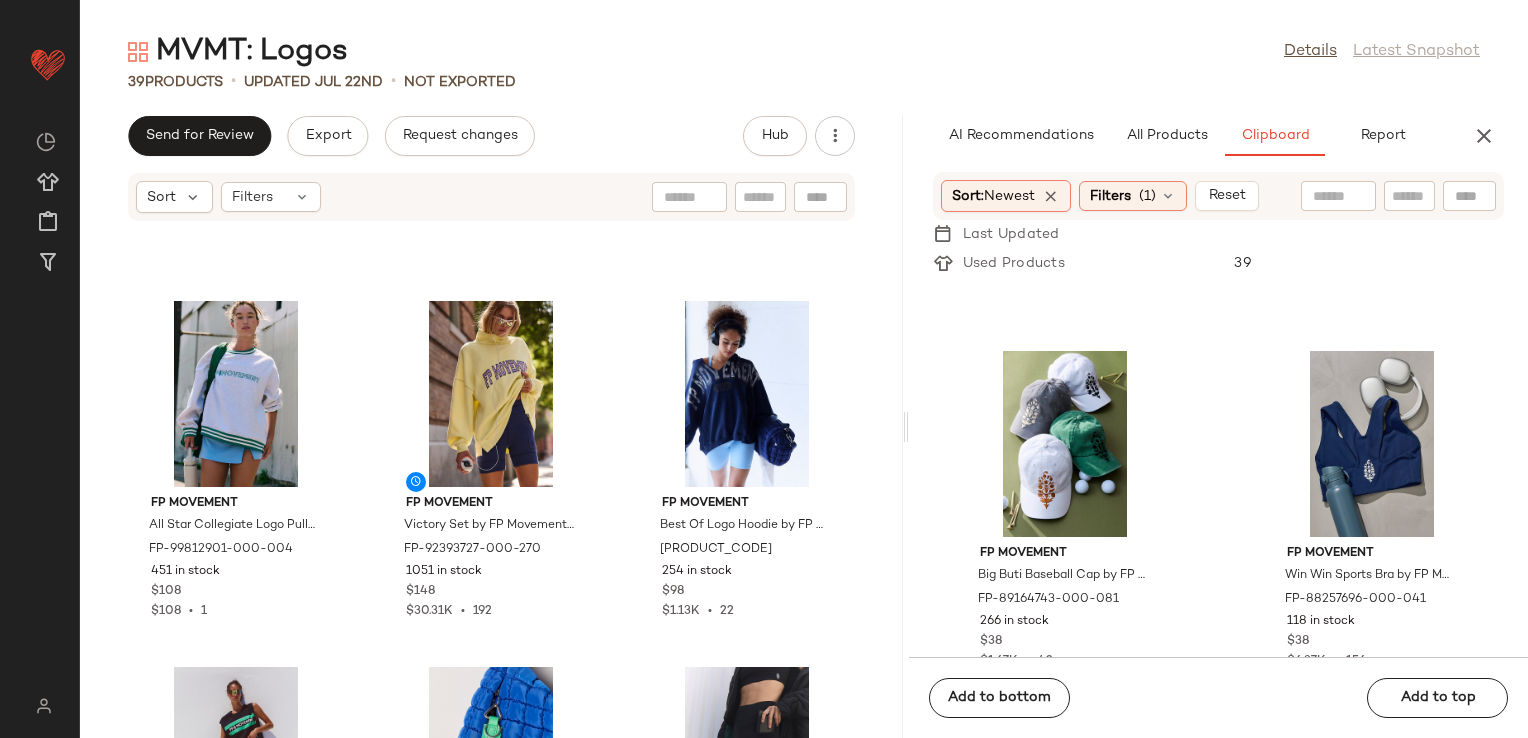 scroll, scrollTop: 4269, scrollLeft: 0, axis: vertical 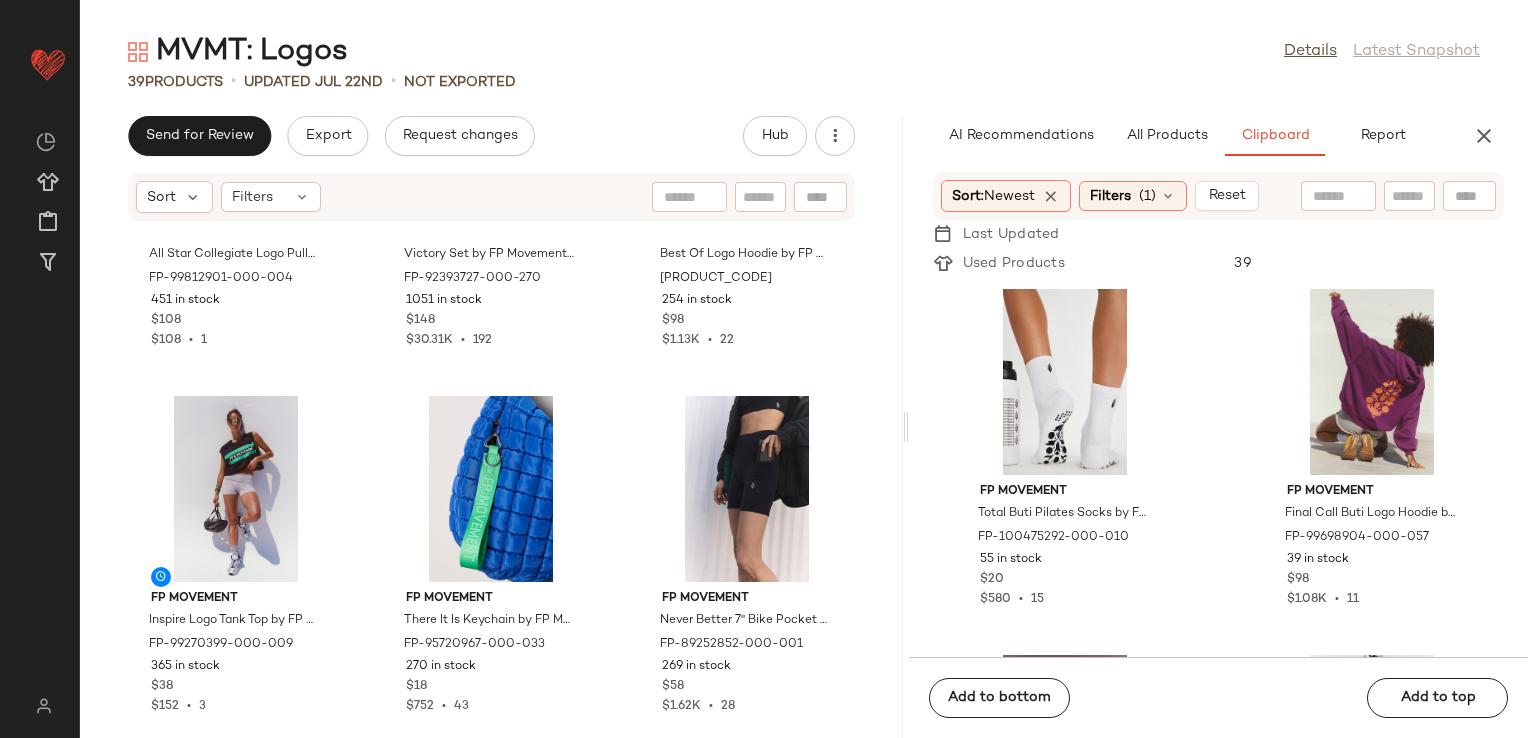 click on "FP Movement Total Buti Pilates Socks by FP Movement at Free People in White FP-100475292-000-010 55 in stock $20 $580  •  15 FP Movement Final Call Buti Logo Hoodie by FP Movement at Free People in Purple, Size: XS FP-99698904-000-057 39 in stock $98 $1.08K  •  11 FP Movement Final Call Buti Logo Hoodie by FP Movement at Free People in Pink, Size: M FP-99698904-000-065 39 in stock $98 $1.08K  •  11 FP Movement Final Call Buti Logo Hoodie by FP Movement at Free People in Orange, Size: L FP-99698904-000-085 42 in stock $98 $1.08K  •  11 FP Movement Echo Soft Headband by FP Movement at Free People in Green FP-101258705-000-035 183 in stock $15 FP Movement Studio Hoodie Shrug by FP Movement at Free People in Pink, Size: S-M/P-M FP-100623784-000-065 261 in stock $58 $464  •  8 FP Movement Never Better 7" Bike Pocket Shorts by FP Movement at Free People in Purple, Size: XS FP-89252852-000-057 70 in stock $58 $1.62K  •  28 FP Movement Long Haul Logo Bra by FP Movement at Free People in Pink, Size: XS/S" 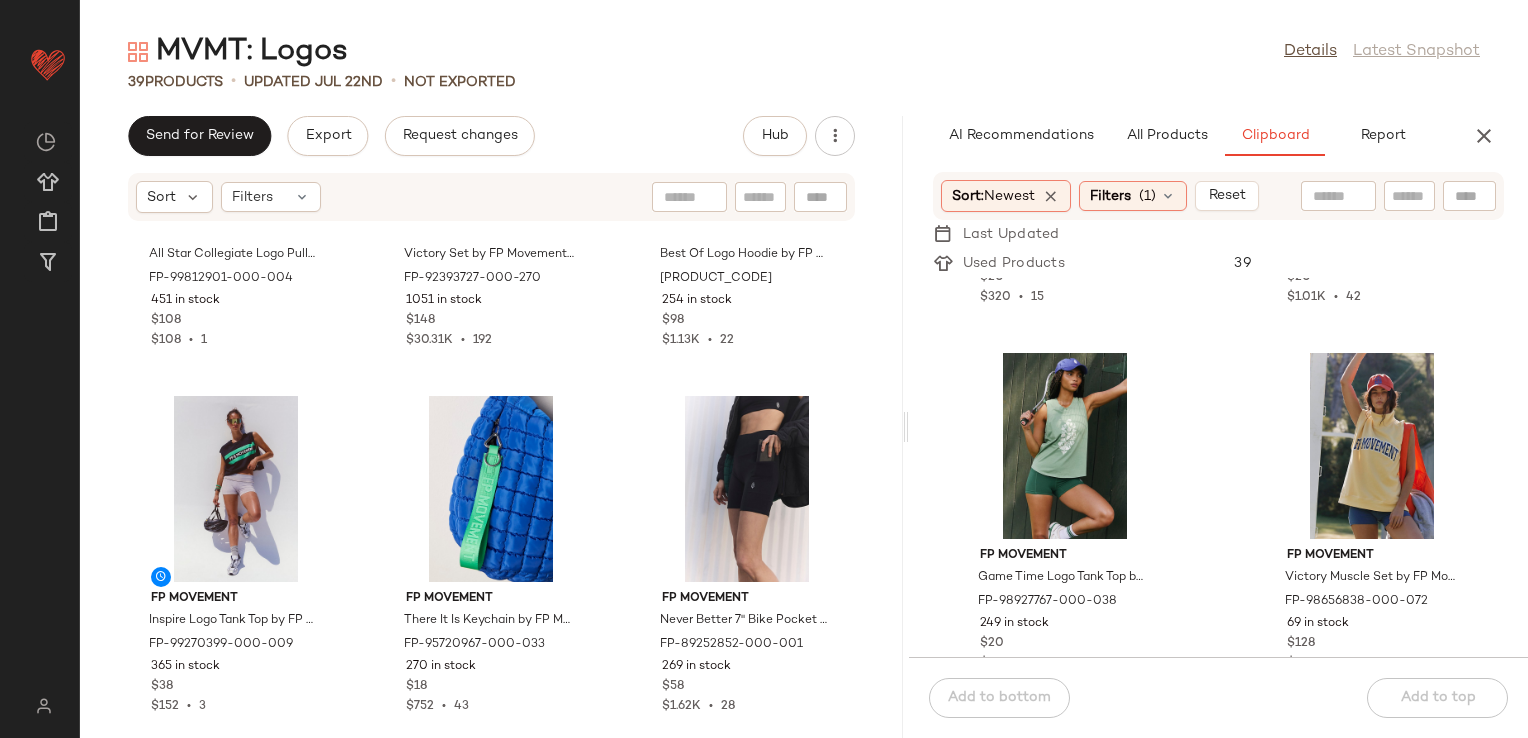 scroll, scrollTop: 3616, scrollLeft: 0, axis: vertical 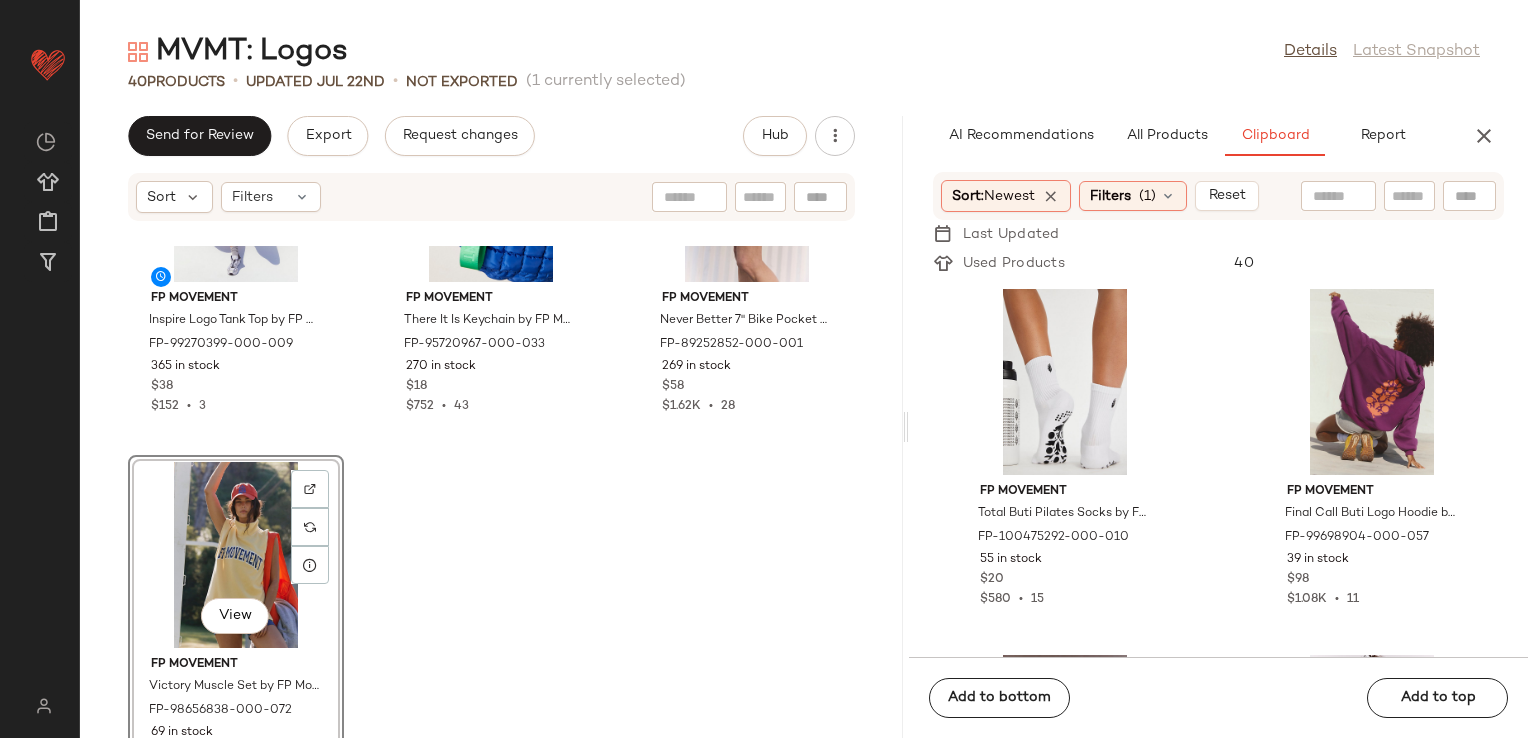 click on "FP Movement Total Buti Pilates Socks by FP Movement at Free People in White FP-100475292-000-010 55 in stock $20 $580  •  15 FP Movement Final Call Buti Logo Hoodie by FP Movement at Free People in Purple, Size: XS FP-99698904-000-057 39 in stock $98 $1.08K  •  11 FP Movement Final Call Buti Logo Hoodie by FP Movement at Free People in Pink, Size: M FP-99698904-000-065 39 in stock $98 $1.08K  •  11 FP Movement Final Call Buti Logo Hoodie by FP Movement at Free People in Orange, Size: L FP-99698904-000-085 42 in stock $98 $1.08K  •  11 FP Movement Echo Soft Headband by FP Movement at Free People in Green FP-101258705-000-035 183 in stock $15 FP Movement Studio Hoodie Shrug by FP Movement at Free People in Pink, Size: S-M/P-M FP-100623784-000-065 261 in stock $58 $464  •  8 FP Movement Never Better 7" Bike Pocket Shorts by FP Movement at Free People in Purple, Size: XS FP-89252852-000-057 70 in stock $58 $1.62K  •  28 FP Movement Long Haul Logo Bra by FP Movement at Free People in Pink, Size: XS/S" 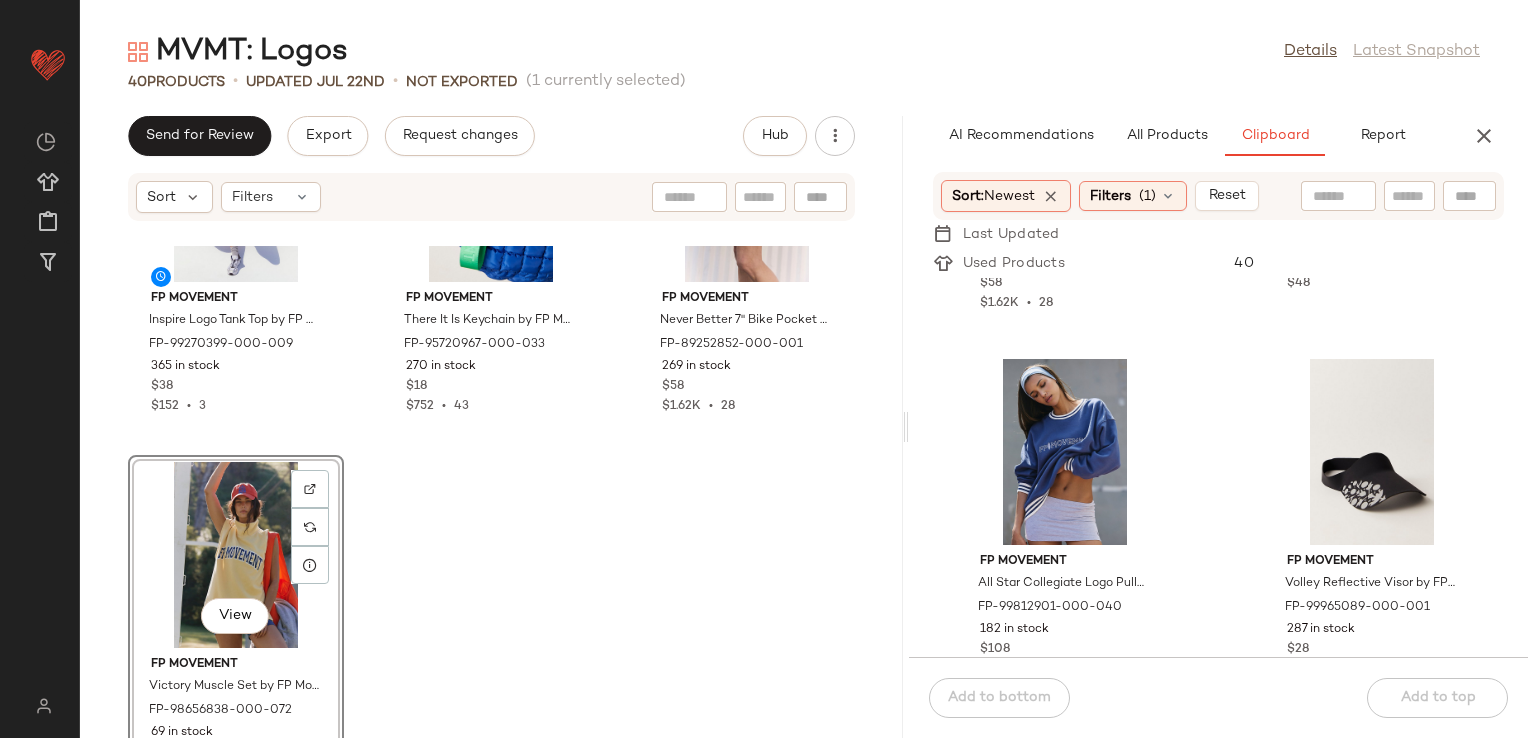 scroll, scrollTop: 1416, scrollLeft: 0, axis: vertical 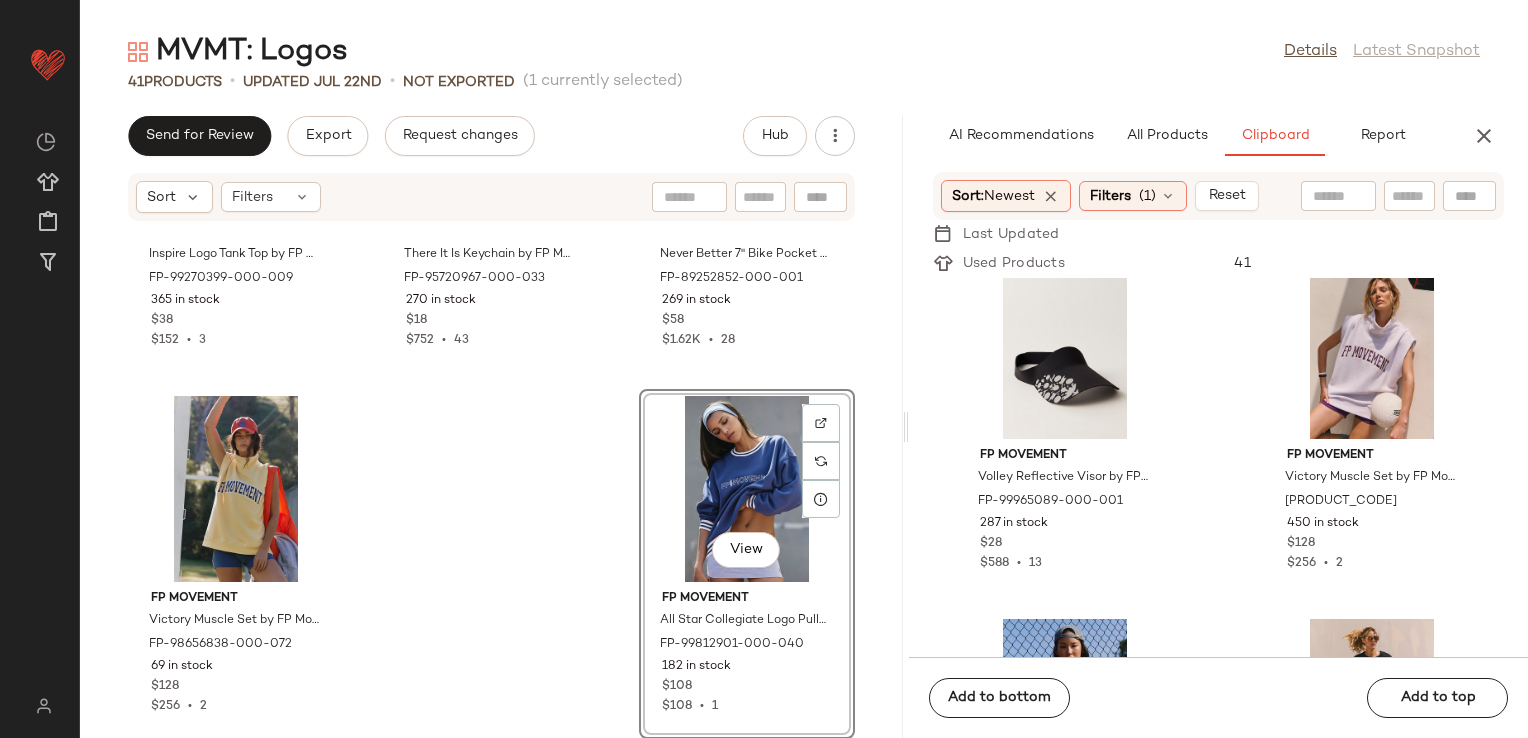 click on "FP Movement Volley Reflective Visor by FP Movement at Free People in Black FP-99965089-000-001 287 in stock $28 $588  •  13 FP Movement Victory Muscle Set by FP Movement at Free People in Pink, Size: XS FP-98656838-000-065 450 in stock $128 $256  •  2 FP Movement All Star Embroidered Pullover by FP Movement at Free People in Blue, Size: L FP-98456742-000-041 39 in stock $98 FP Movement Inspire Logo Tank Top by FP Movement at Free People in Black, Size: XS FP-99270399-000-001 266 in stock $38 $152  •  3 FP Movement Victory Set by FP Movement at Free People in White, Size: L FP-92393727-000-010 858 in stock $148 $30.31K  •  192 FP Movement Care FP Game Time Logo Tee by FP Movement at Free People in Black, Size: L FP-97800973-000-001 621 in stock $20 $320  •  15 FP Movement Care FP Game Time Logo Tee by FP Movement at Free People in White, Size: L FP-97800973-000-010 767 in stock $20 $320  •  15 FP Movement All Star Embroidered Pullover by FP Movement at Free People in White, Size: M 75 in stock $98" 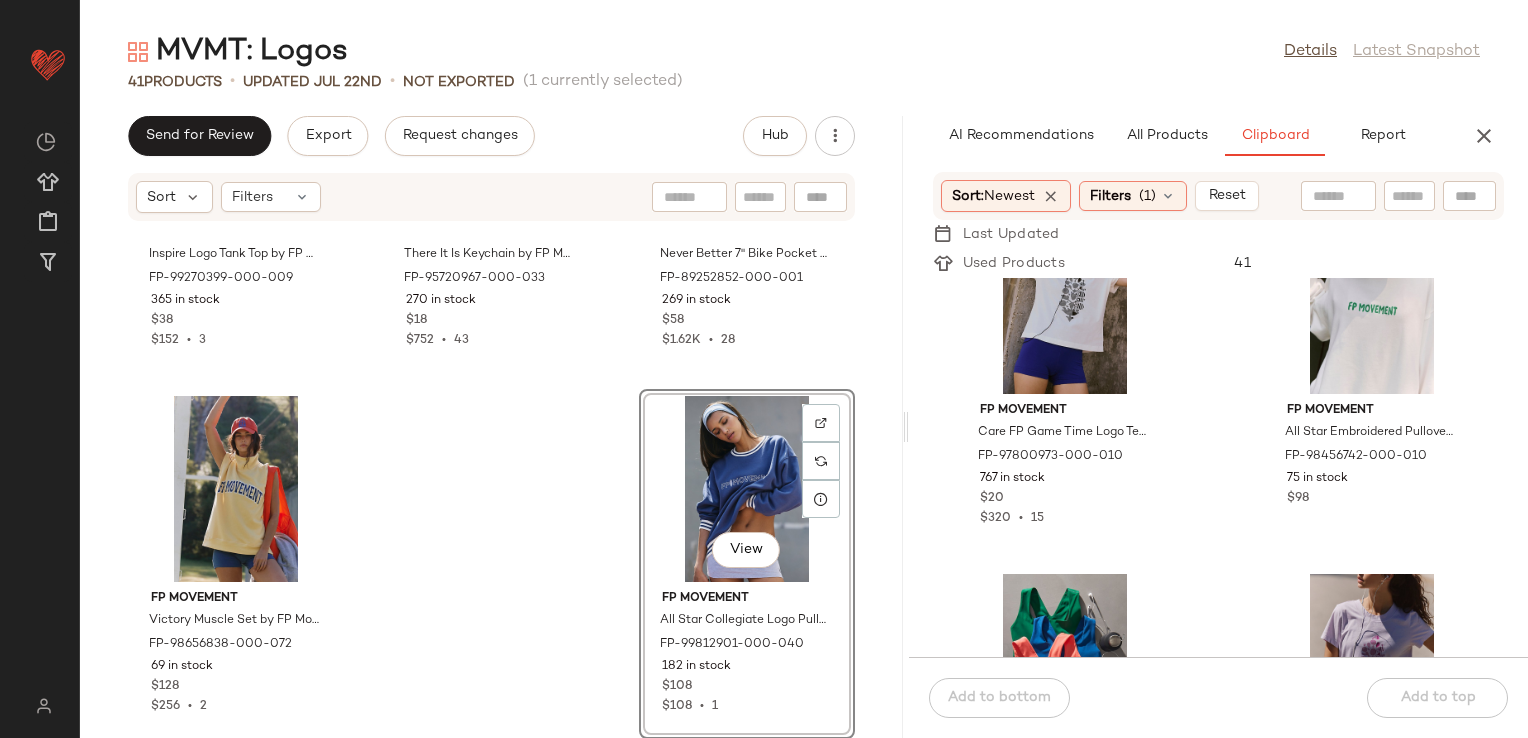 scroll, scrollTop: 2616, scrollLeft: 0, axis: vertical 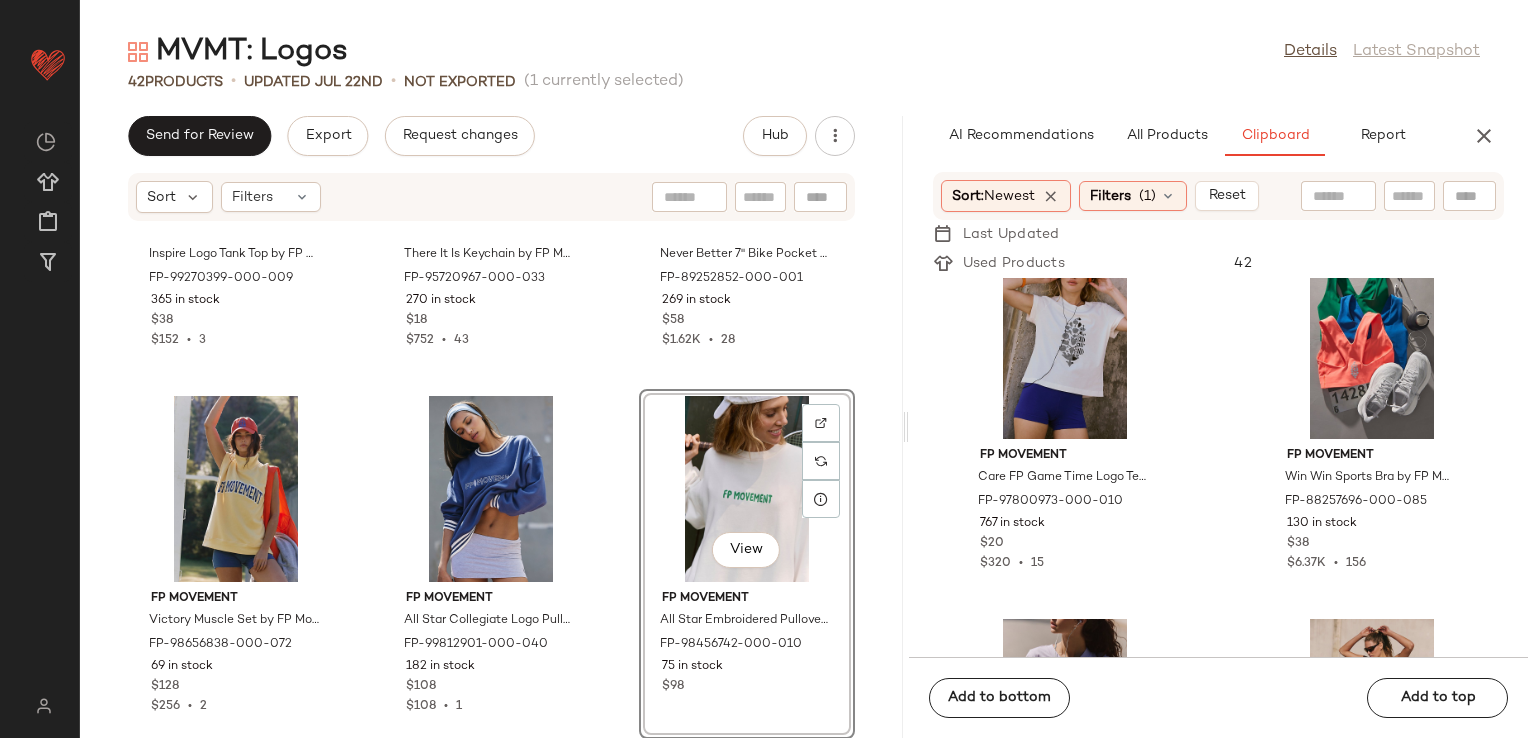 click on "FP Movement Inspire Logo Tank Top by FP Movement at Free People in Black, Size: XL FP-99270399-000-009 365 in stock $38 $152  •  3 FP Movement There It Is Keychain by FP Movement at Free People in Green FP-95720967-000-033 270 in stock $18 $752  •  43 FP Movement Never Better 7" Bike Pocket Shorts by FP Movement at Free People in Black, Size: S FP-89252852-000-001 269 in stock $58 $1.62K  •  28 FP Movement Victory Muscle Set by FP Movement at Free People in Yellow, Size: XL FP-98656838-000-072 69 in stock $128 $256  •  2 FP Movement All Star Collegiate Logo Pullover by FP Movement at Free People in Blue, Size: XS FP-99812901-000-040 182 in stock $108 $108  •  1  View  FP Movement All Star Embroidered Pullover by FP Movement at Free People in White, Size: M FP-98456742-000-010 75 in stock $98" 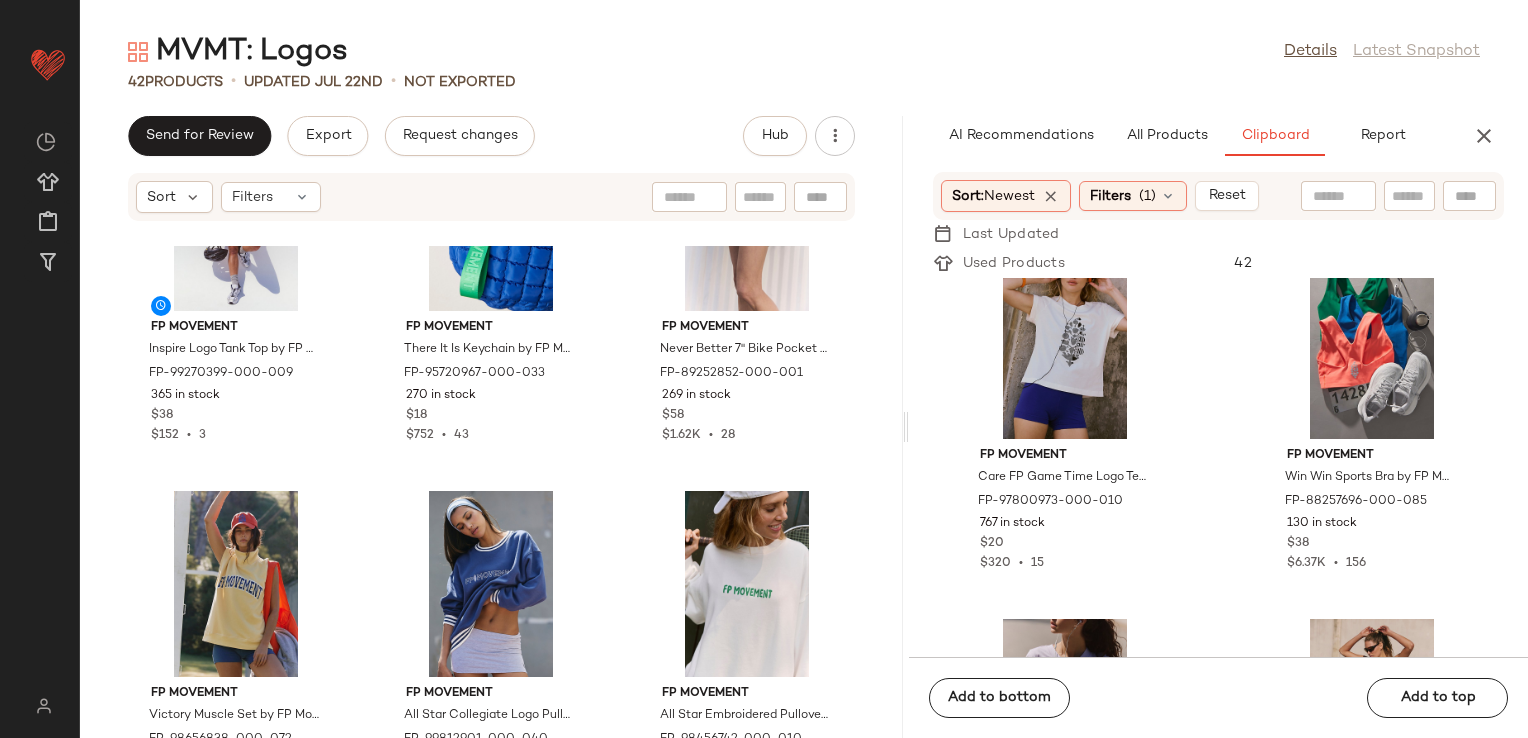 scroll, scrollTop: 4535, scrollLeft: 0, axis: vertical 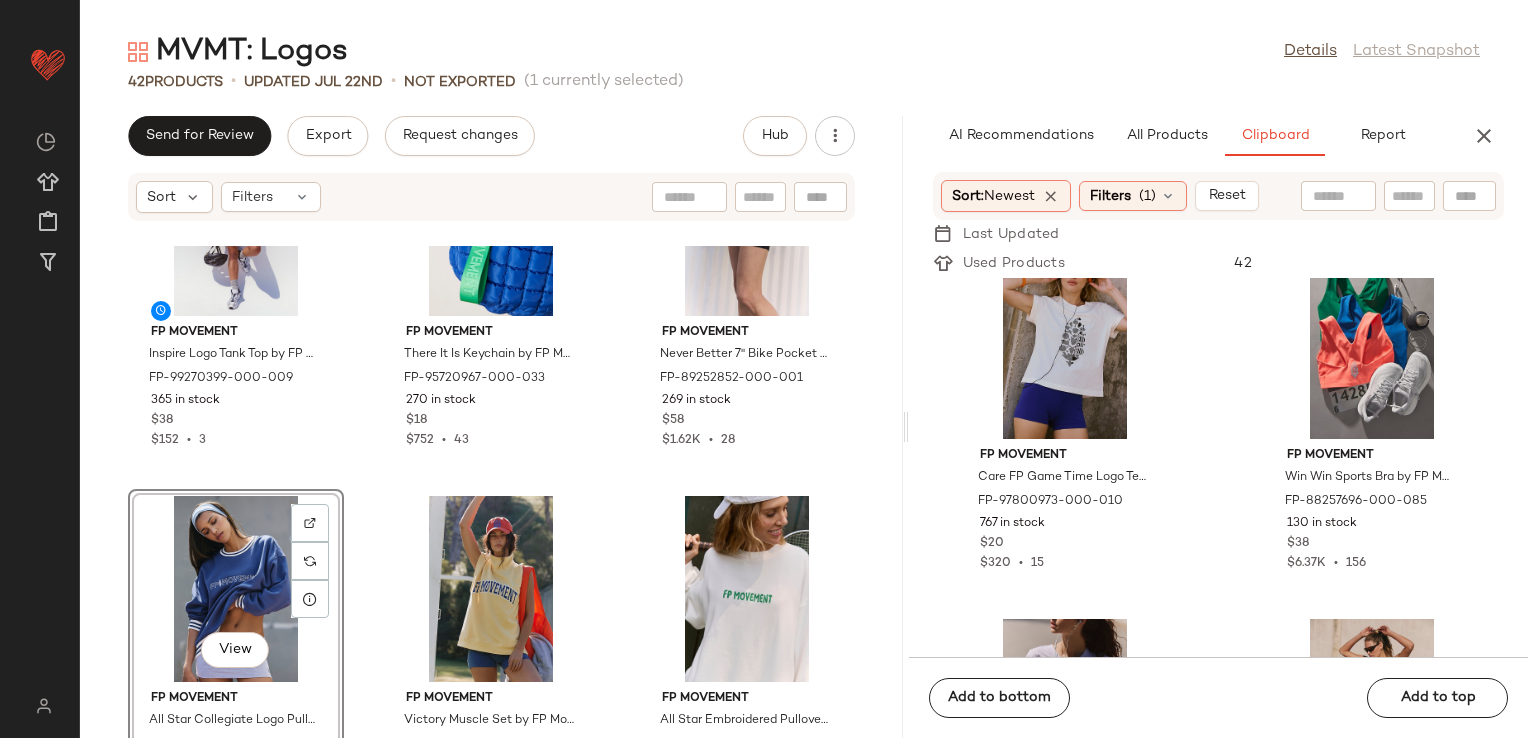 click on "FP Movement Inspire Logo Tank Top by FP Movement at Free People in Black, Size: XL FP-99270399-000-009 365 in stock $38 $152  •  3 FP Movement There It Is Keychain by FP Movement at Free People in Green FP-95720967-000-033 270 in stock $18 $752  •  43 FP Movement Never Better 7" Bike Pocket Shorts by FP Movement at Free People in Black, Size: S FP-89252852-000-001 269 in stock $58 $1.62K  •  28  View  FP Movement All Star Collegiate Logo Pullover by FP Movement at Free People in Blue, Size: XS FP-99812901-000-040 182 in stock $108 $108  •  1 FP Movement Victory Muscle Set by FP Movement at Free People in Yellow, Size: XL FP-98656838-000-072 69 in stock $128 $256  •  2 FP Movement All Star Embroidered Pullover by FP Movement at Free People in White, Size: M FP-98456742-000-010 75 in stock $98" 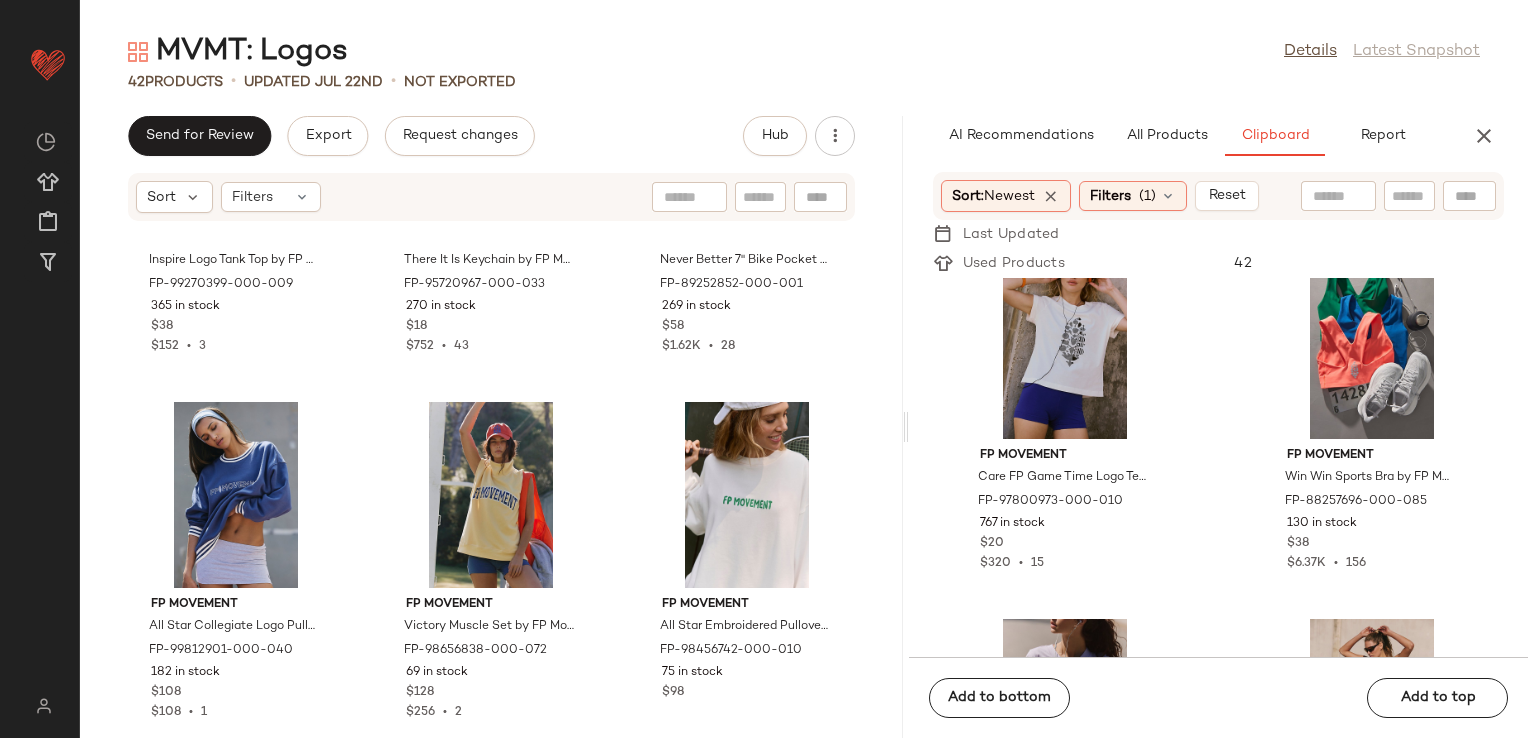 scroll, scrollTop: 4635, scrollLeft: 0, axis: vertical 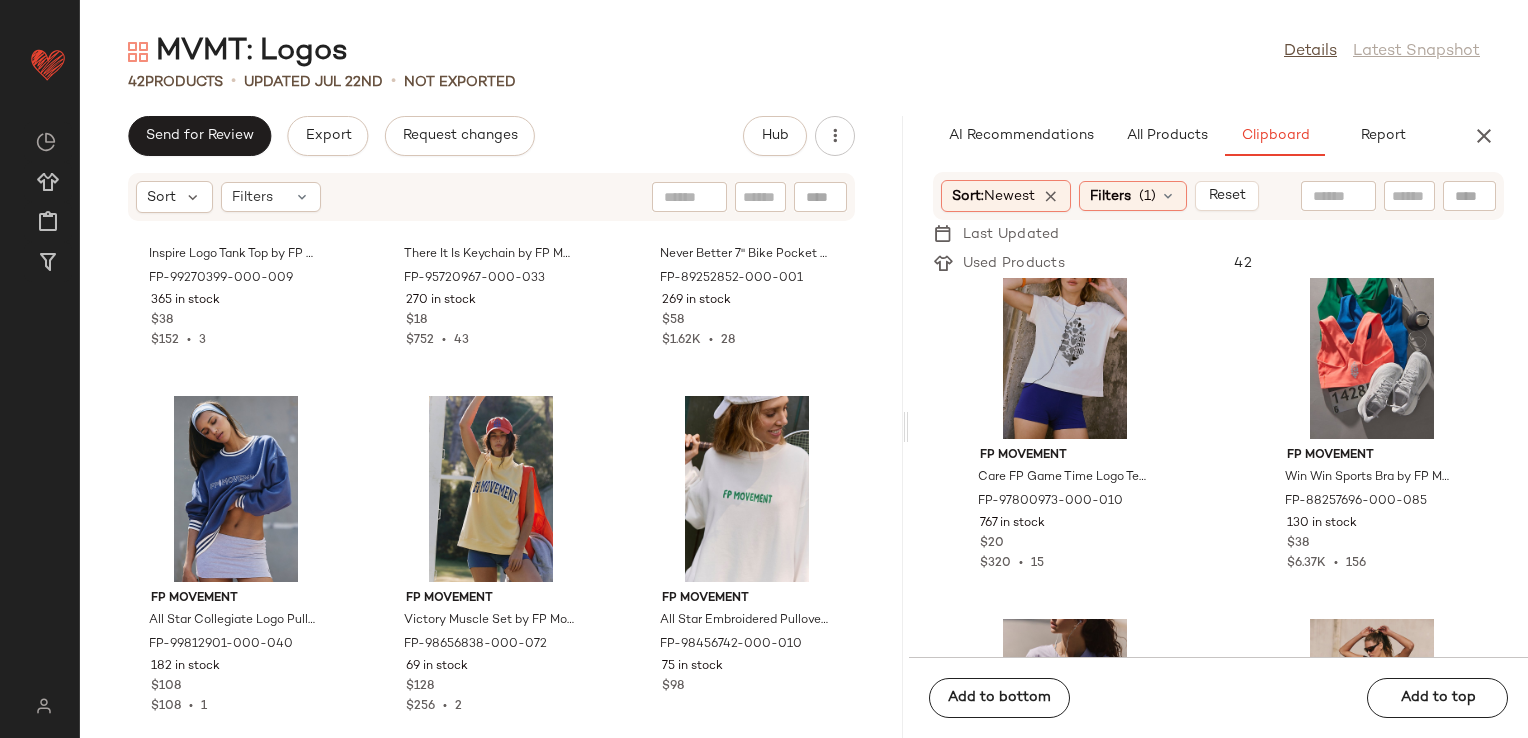 click on "FP Movement Inspire Logo Tank Top by FP Movement at Free People in Black, Size: XL FP-99270399-000-009 365 in stock $38 $152  •  3 FP Movement There It Is Keychain by FP Movement at Free People in Green FP-95720967-000-033 270 in stock $18 $752  •  43 FP Movement Never Better 7" Bike Pocket Shorts by FP Movement at Free People in Black, Size: S FP-89252852-000-001 269 in stock $58 $1.62K  •  28 FP Movement All Star Collegiate Logo Pullover by FP Movement at Free People in Blue, Size: XS FP-99812901-000-040 182 in stock $108 $108  •  1 FP Movement Victory Muscle Set by FP Movement at Free People in Yellow, Size: XL FP-98656838-000-072 69 in stock $128 $256  •  2 FP Movement All Star Embroidered Pullover by FP Movement at Free People in White, Size: M FP-98456742-000-010 75 in stock $98" 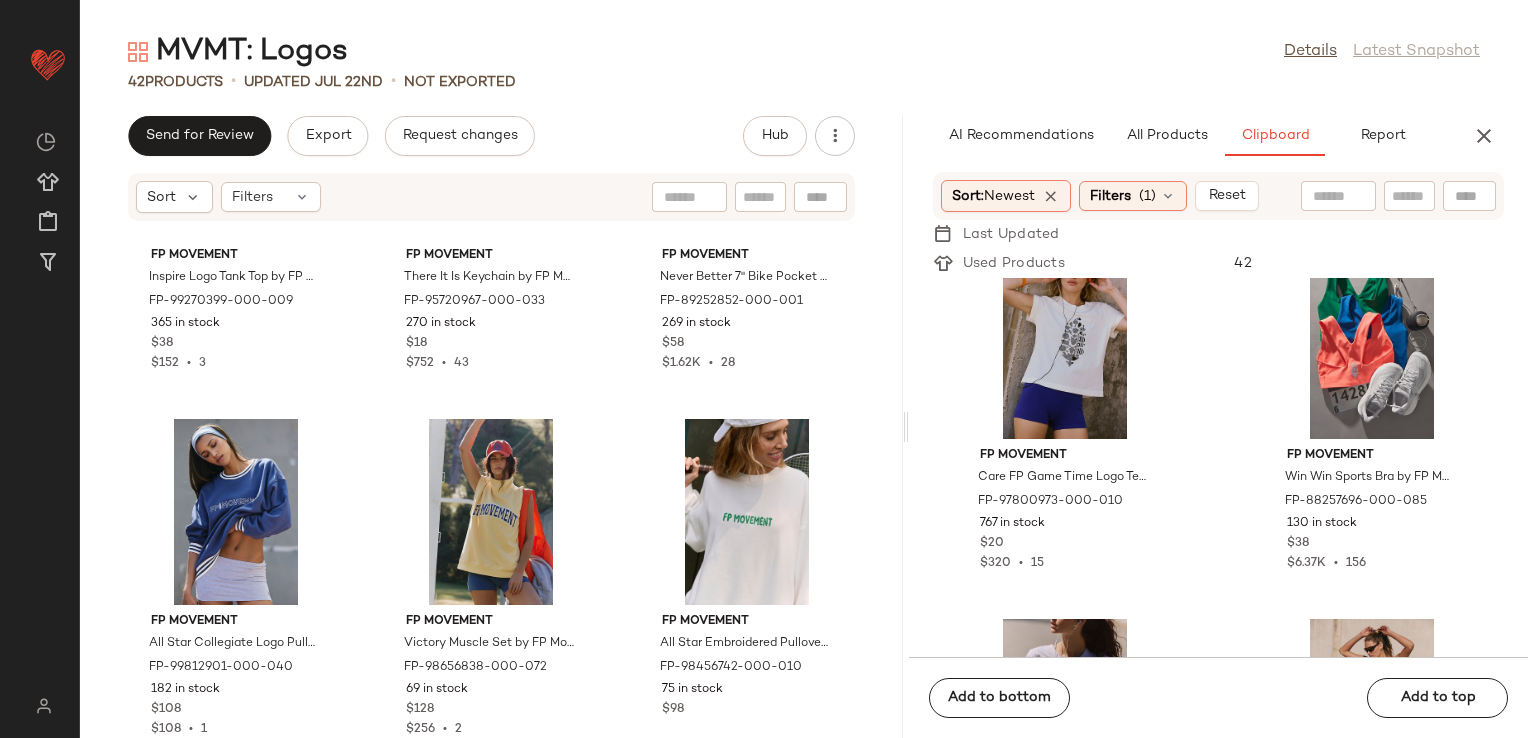 scroll, scrollTop: 4635, scrollLeft: 0, axis: vertical 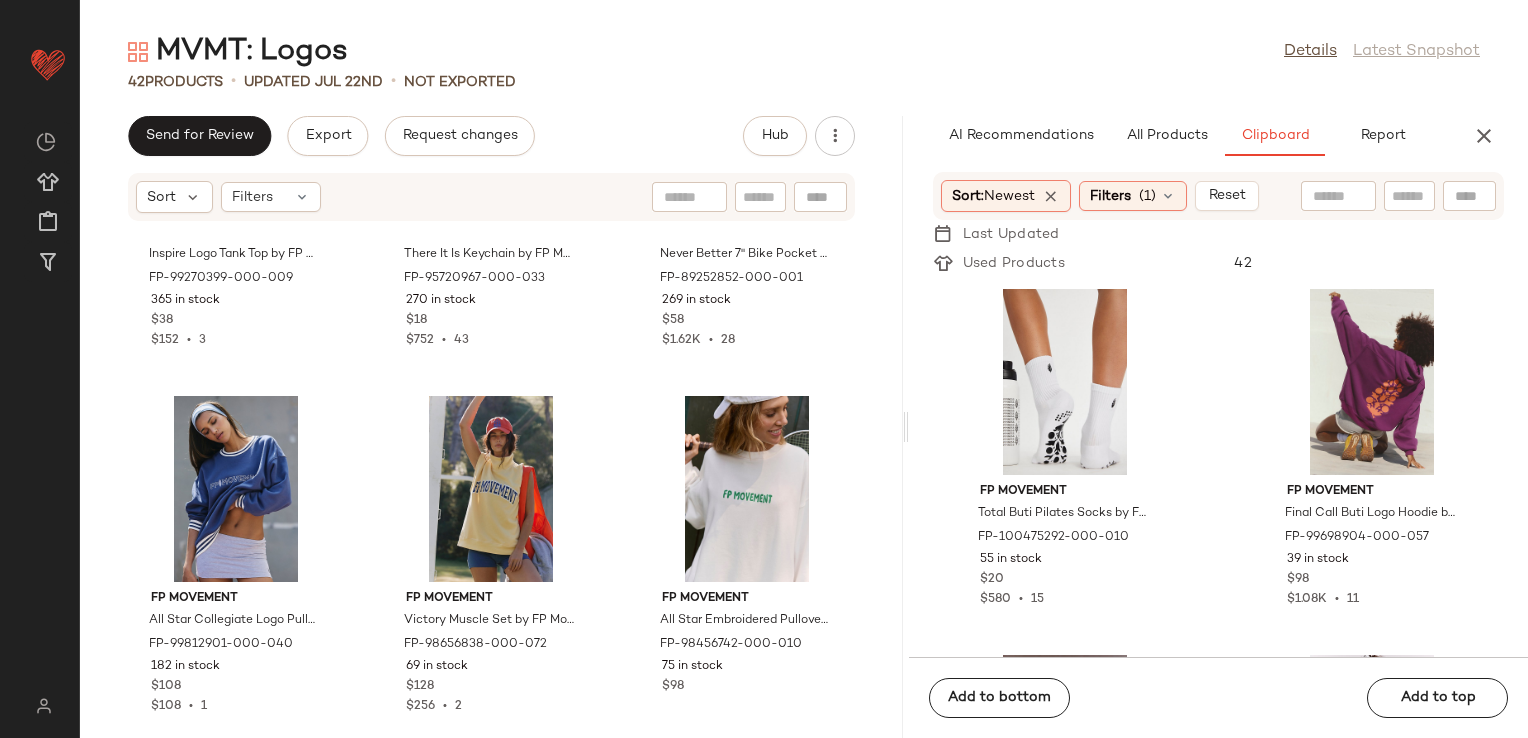click on "FP Movement Total Buti Pilates Socks by FP Movement at Free People in White FP-100475292-000-010 55 in stock $20 $580  •  15 FP Movement Final Call Buti Logo Hoodie by FP Movement at Free People in Purple, Size: XS FP-99698904-000-057 39 in stock $98 $1.08K  •  11 FP Movement Final Call Buti Logo Hoodie by FP Movement at Free People in Pink, Size: M FP-99698904-000-065 39 in stock $98 $1.08K  •  11 FP Movement Final Call Buti Logo Hoodie by FP Movement at Free People in Orange, Size: L FP-99698904-000-085 42 in stock $98 $1.08K  •  11 FP Movement Echo Soft Headband by FP Movement at Free People in Green FP-101258705-000-035 183 in stock $15 FP Movement Studio Hoodie Shrug by FP Movement at Free People in Pink, Size: S-M/P-M FP-100623784-000-065 261 in stock $58 $464  •  8 FP Movement Never Better 7" Bike Pocket Shorts by FP Movement at Free People in Purple, Size: XS FP-89252852-000-057 70 in stock $58 $1.62K  •  28 FP Movement Long Haul Logo Bra by FP Movement at Free People in Pink, Size: XS/S" 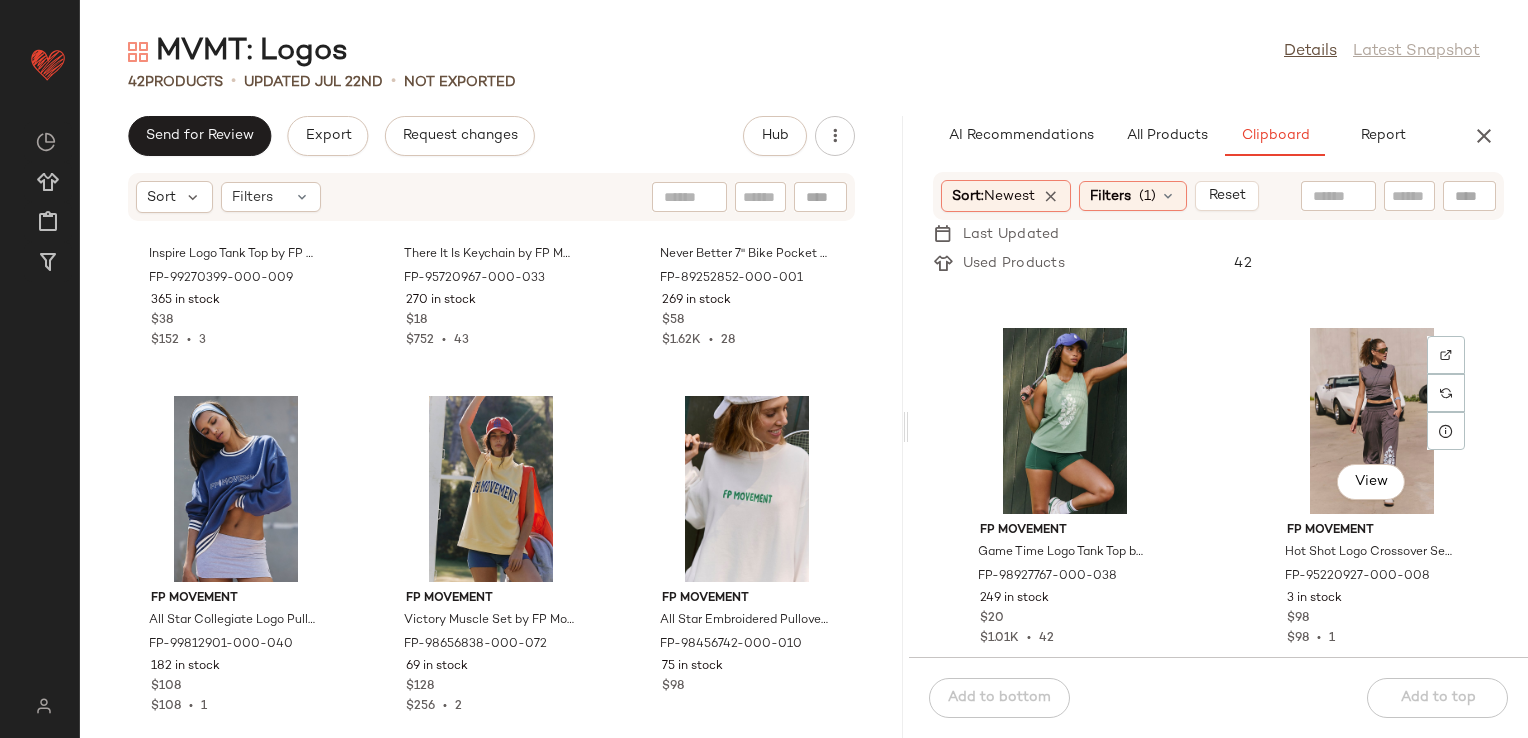 scroll, scrollTop: 3316, scrollLeft: 0, axis: vertical 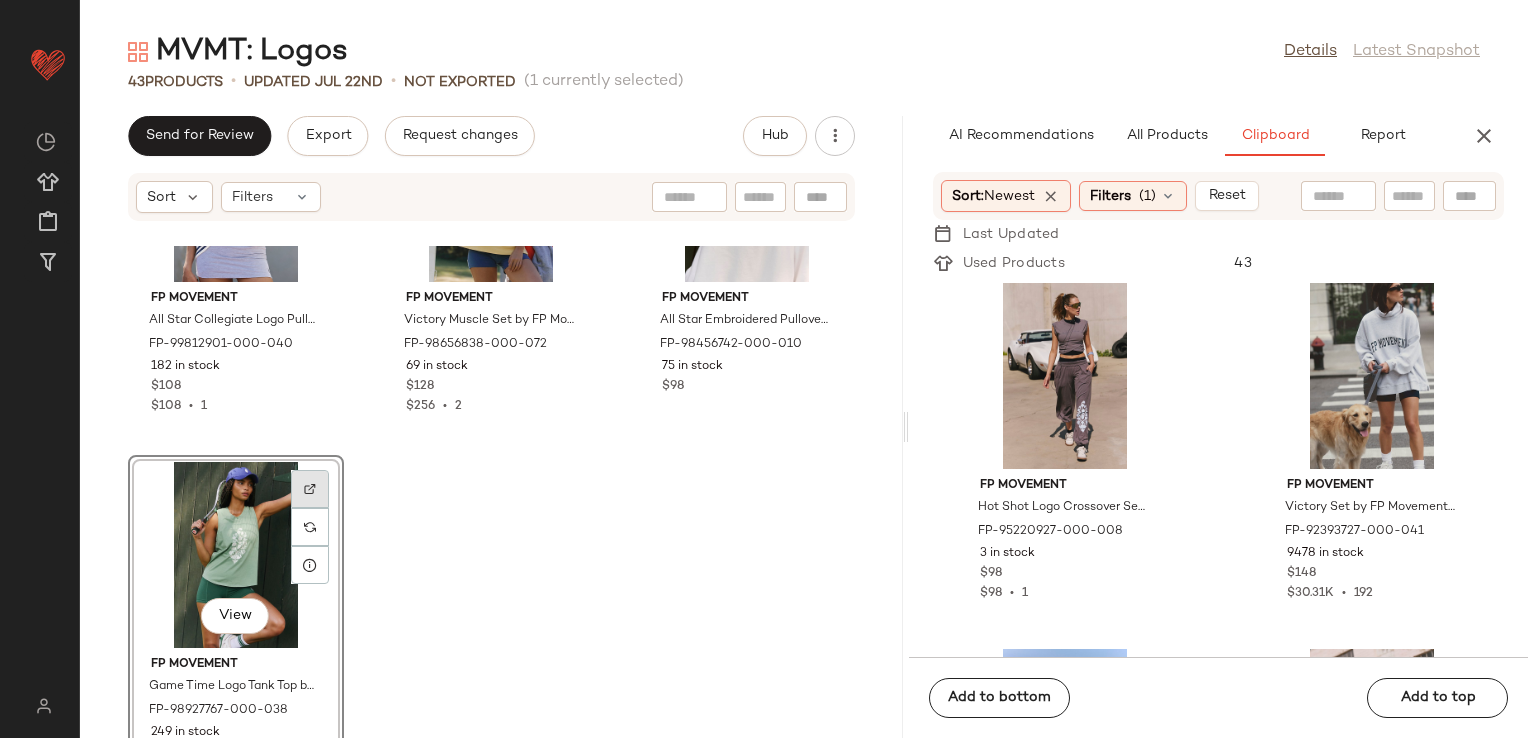 click 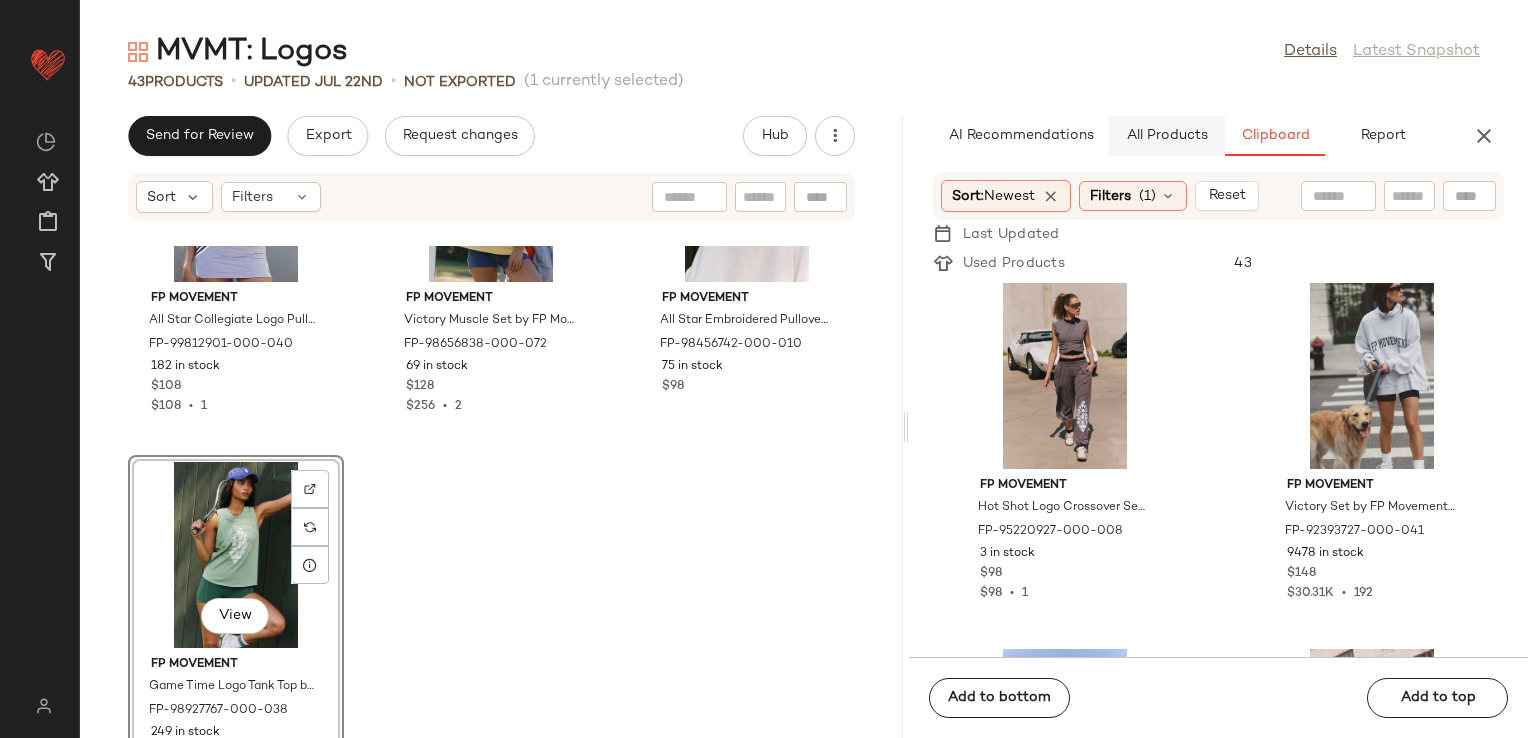 click on "All Products" 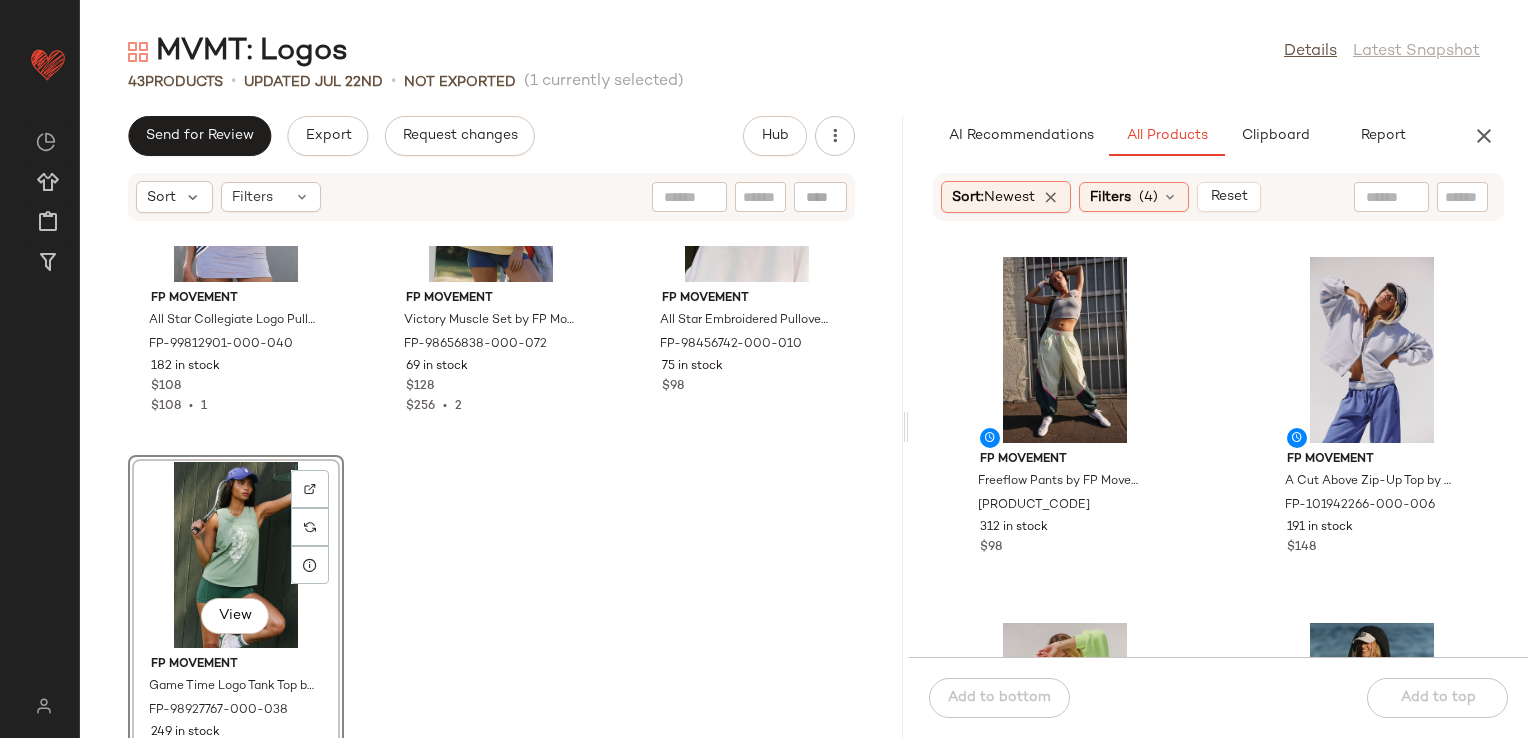 click 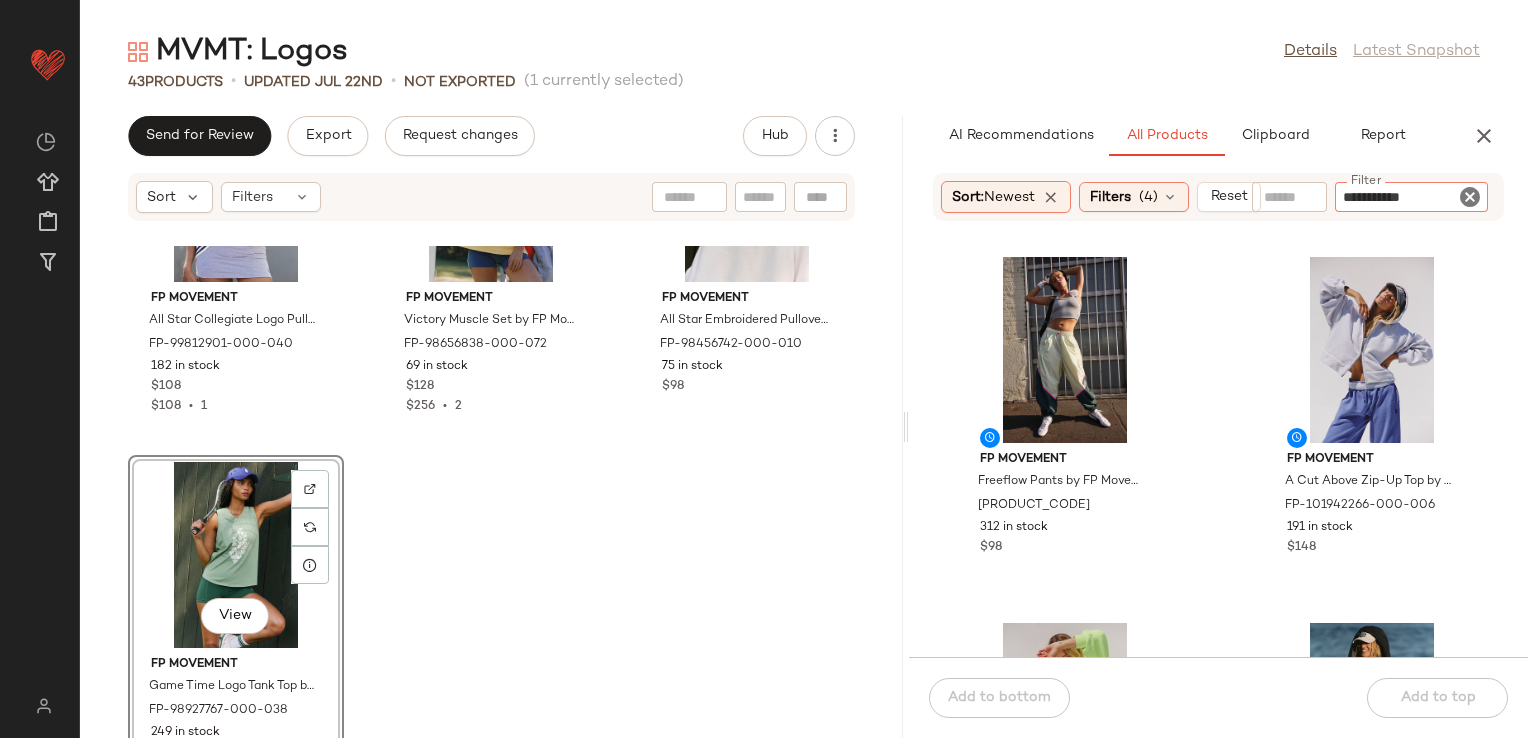 type on "**********" 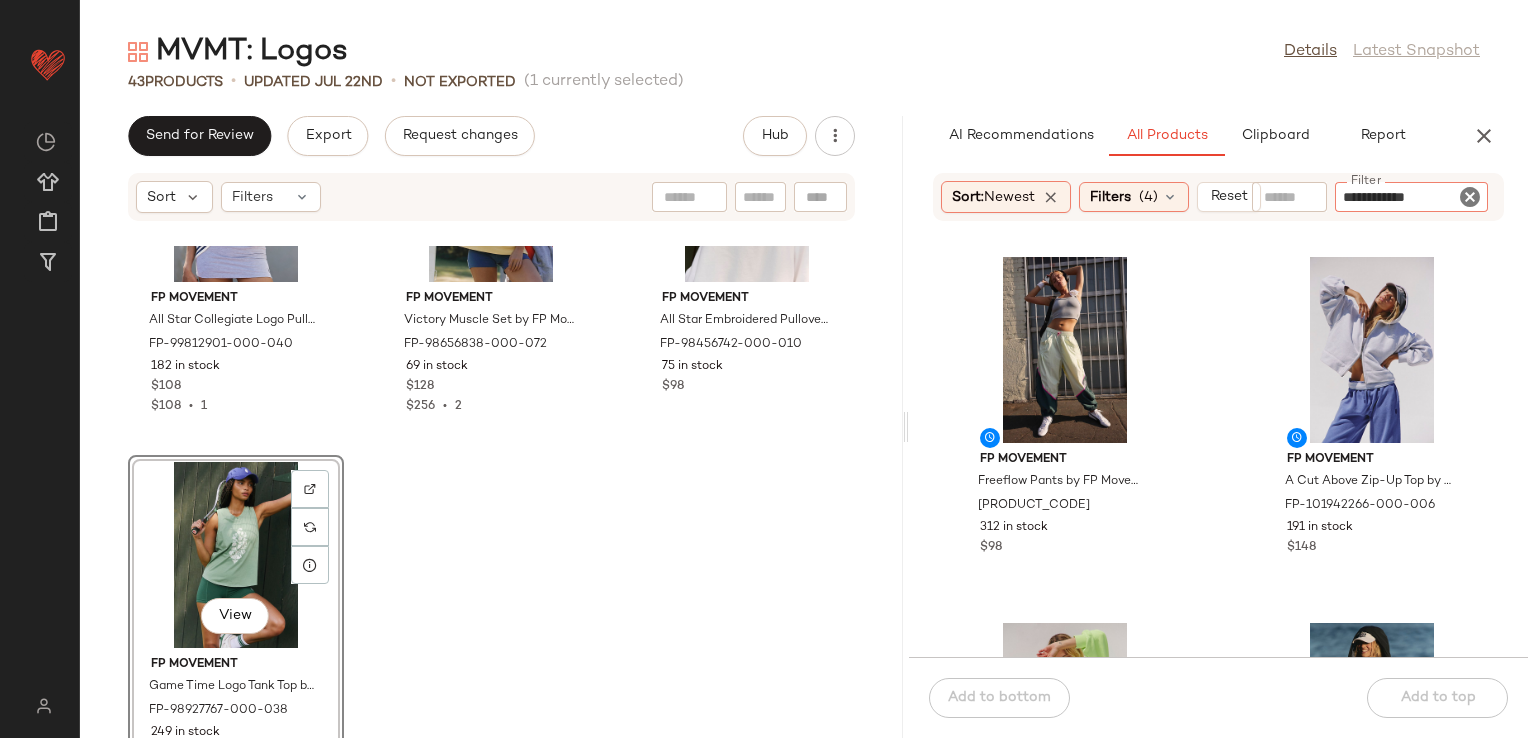 type 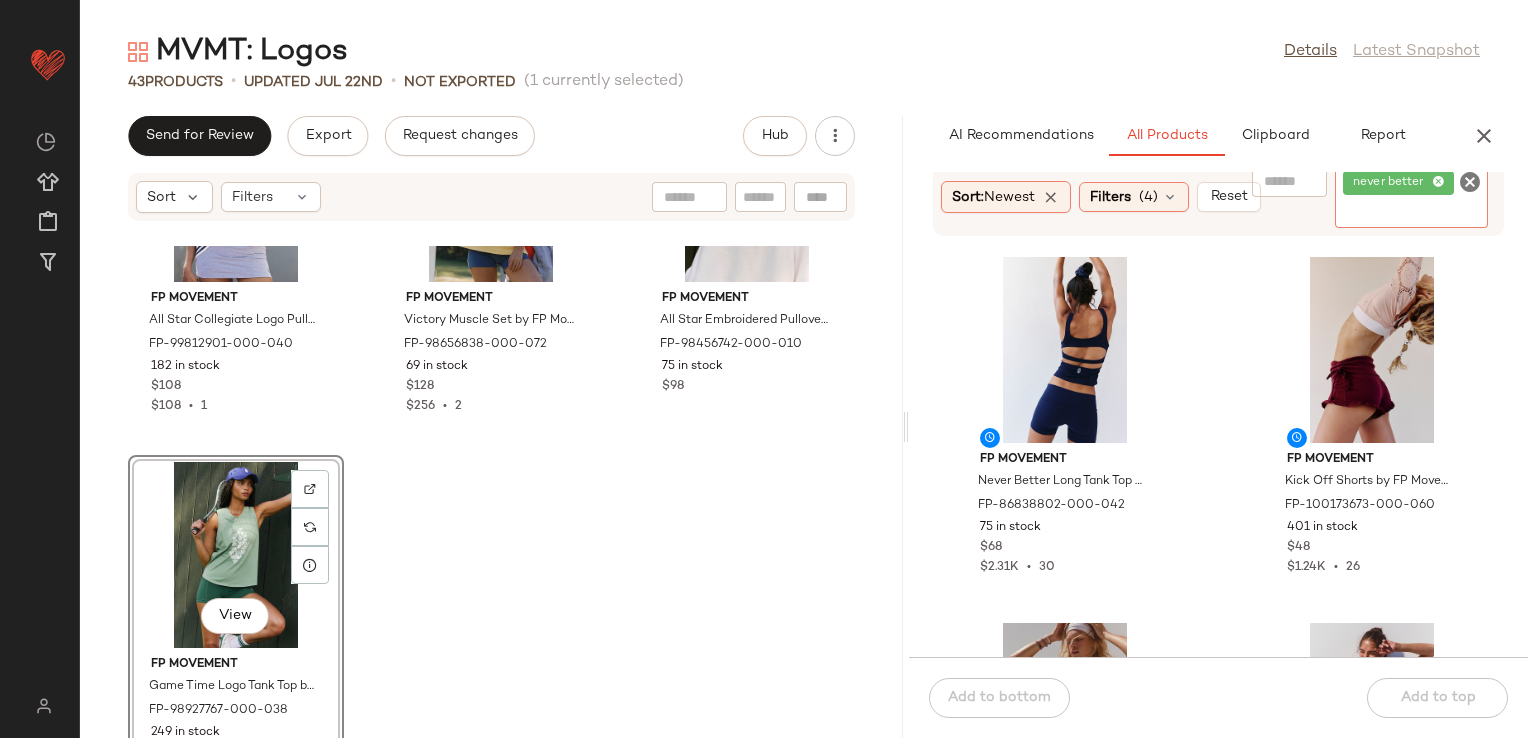 click on "FP Movement Never Better Long Tank Top by FP Movement at Free People in Blue, Size: L FP-86838802-000-042 75 in stock $68 $2.31K  •  30 FP Movement Kick Off Shorts by FP Movement at Free People in Red, Size: S FP-100173673-000-060 401 in stock $48 $1.24K  •  26 FP Movement Kick Off Shorts by FP Movement at Free People in Blue, Size: XL FP-100173673-000-040 279 in stock $48 $1.24K  •  26 FP Movement Never Better Printed Bike Shorts by FP Movement at Free People in Blue, Size: XS FP-93807212-000-437 70 in stock $58 $4.42K  •  80 FP Movement Never Better Twist Crop by FP Movement at Free People in Blue, Size: L FP-99757114-000-042 244 in stock $58 $2.35K  •  31 FP Movement Never Better Colorblock Ringer Sports Bra by FP Movement at Free People in Orange, Size: XL FP-89581987-000-085 64 in stock $58 $580  •  9 FP Movement Never Better Crop Leggings by FP Movement at Free People in Blue, Size: M FP-89531446-000-425 139 in stock $68 $2.73K  •  37 FP Movement FP-99757114-000-001 222 in stock $58 $2.35K" 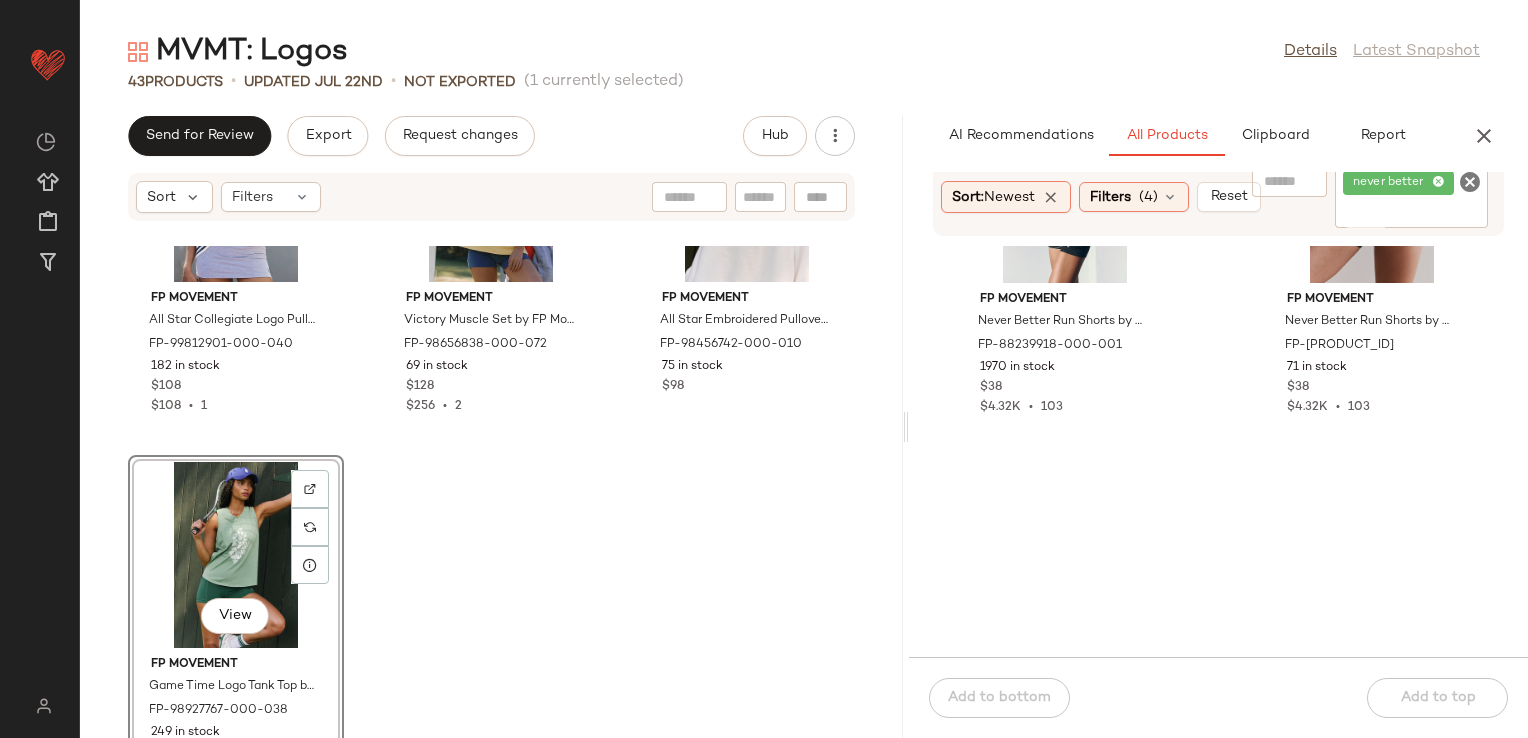 scroll, scrollTop: 14516, scrollLeft: 0, axis: vertical 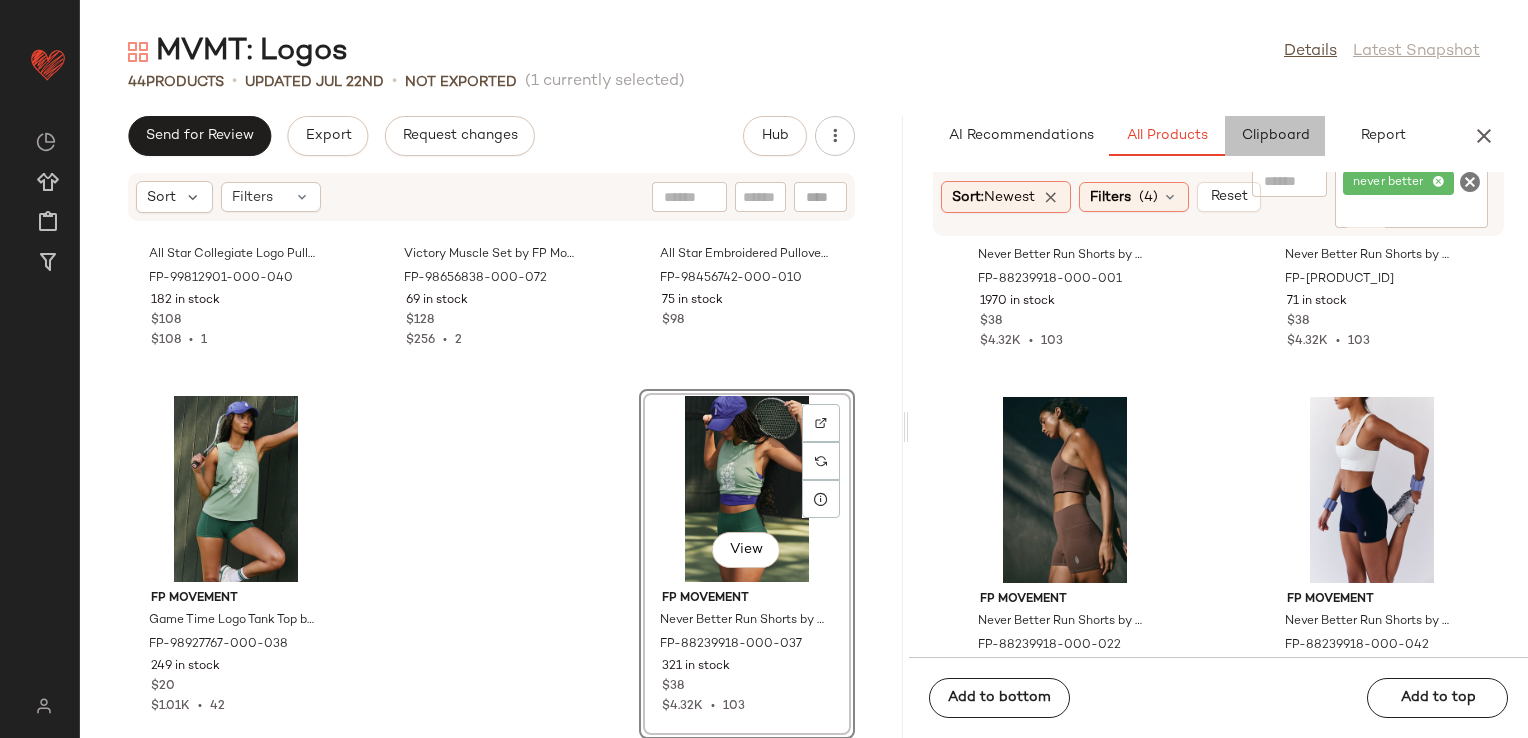 click on "Clipboard" 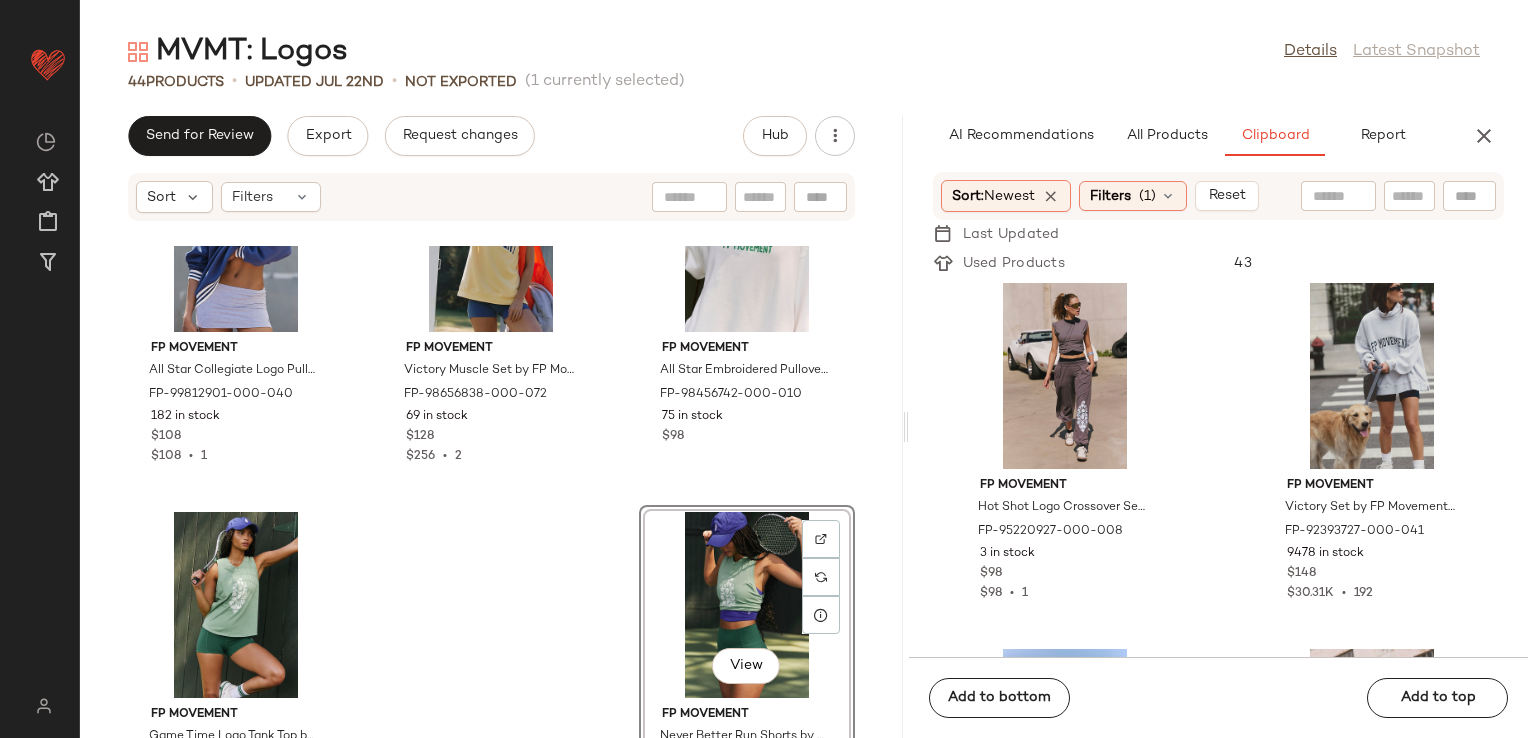 scroll, scrollTop: 5001, scrollLeft: 0, axis: vertical 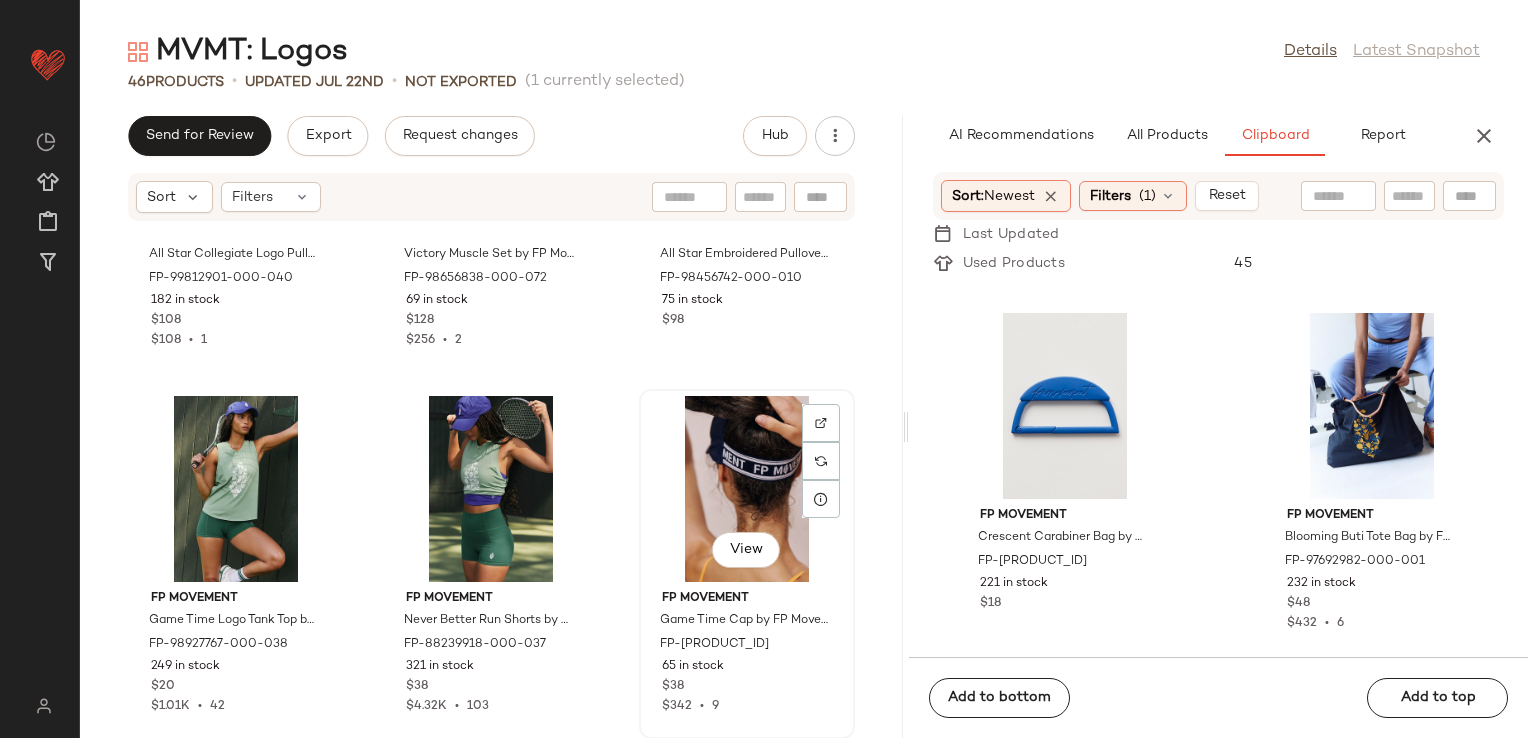 click on "View" 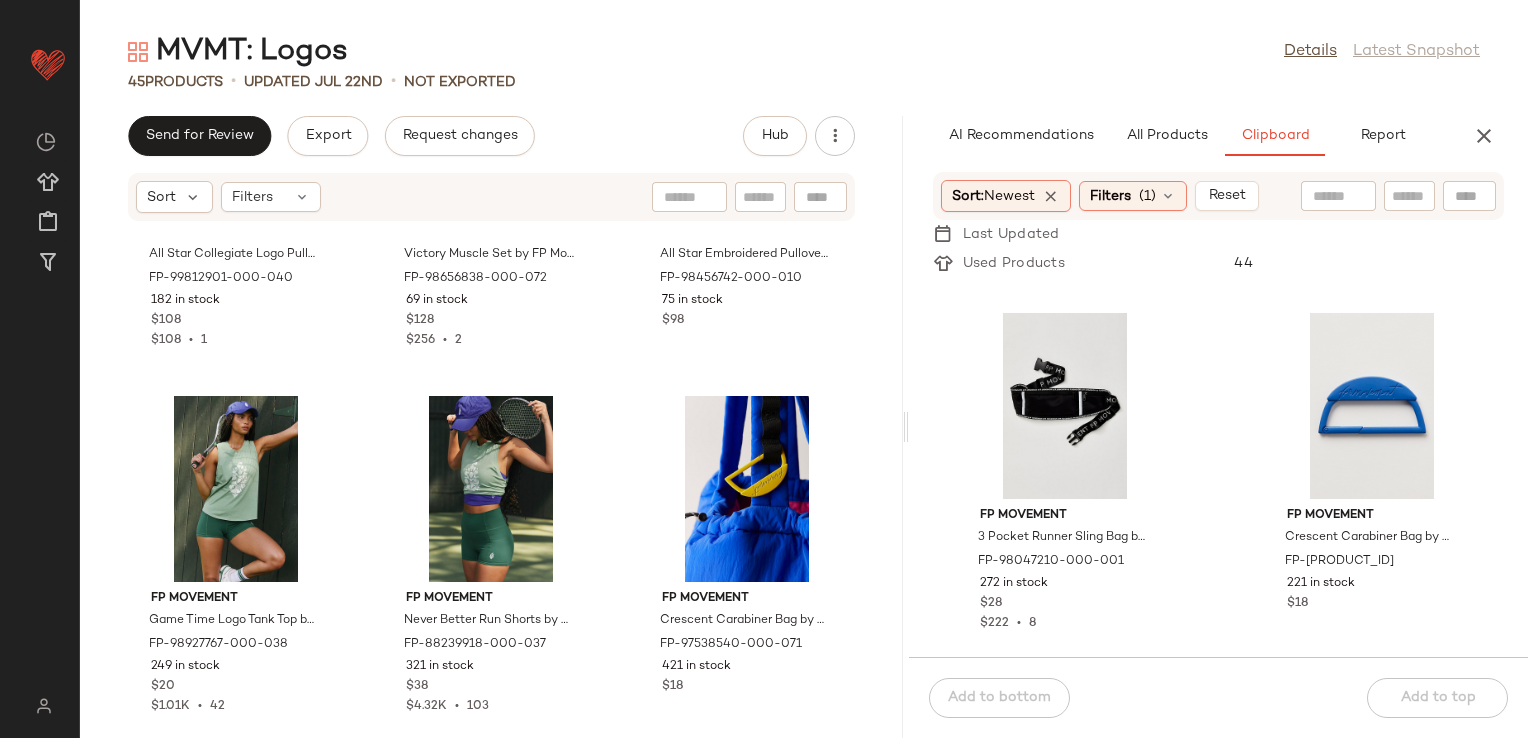 click on "FP Movement All Star Collegiate Logo Pullover by FP Movement at Free People in Blue, Size: XS FP-99812901-000-040 182 in stock $108 $108  •  1 FP Movement Victory Muscle Set by FP Movement at Free People in Yellow, Size: XL FP-98656838-000-072 69 in stock $128 $256  •  2 FP Movement All Star Embroidered Pullover by FP Movement at Free People in White, Size: M FP-98456742-000-010 75 in stock $98 FP Movement Game Time Logo Tank Top by FP Movement at Free People in Green, Size: XS FP-98927767-000-038 249 in stock $20 $1.01K  •  42 FP Movement Never Better Run Shorts by FP Movement at Free People in Green, Size: L FP-88239918-000-037 321 in stock $38 $4.32K  •  103 FP Movement Crescent Carabiner Bag by FP Movement at Free People in Yellow FP-97538540-000-071 421 in stock $18" 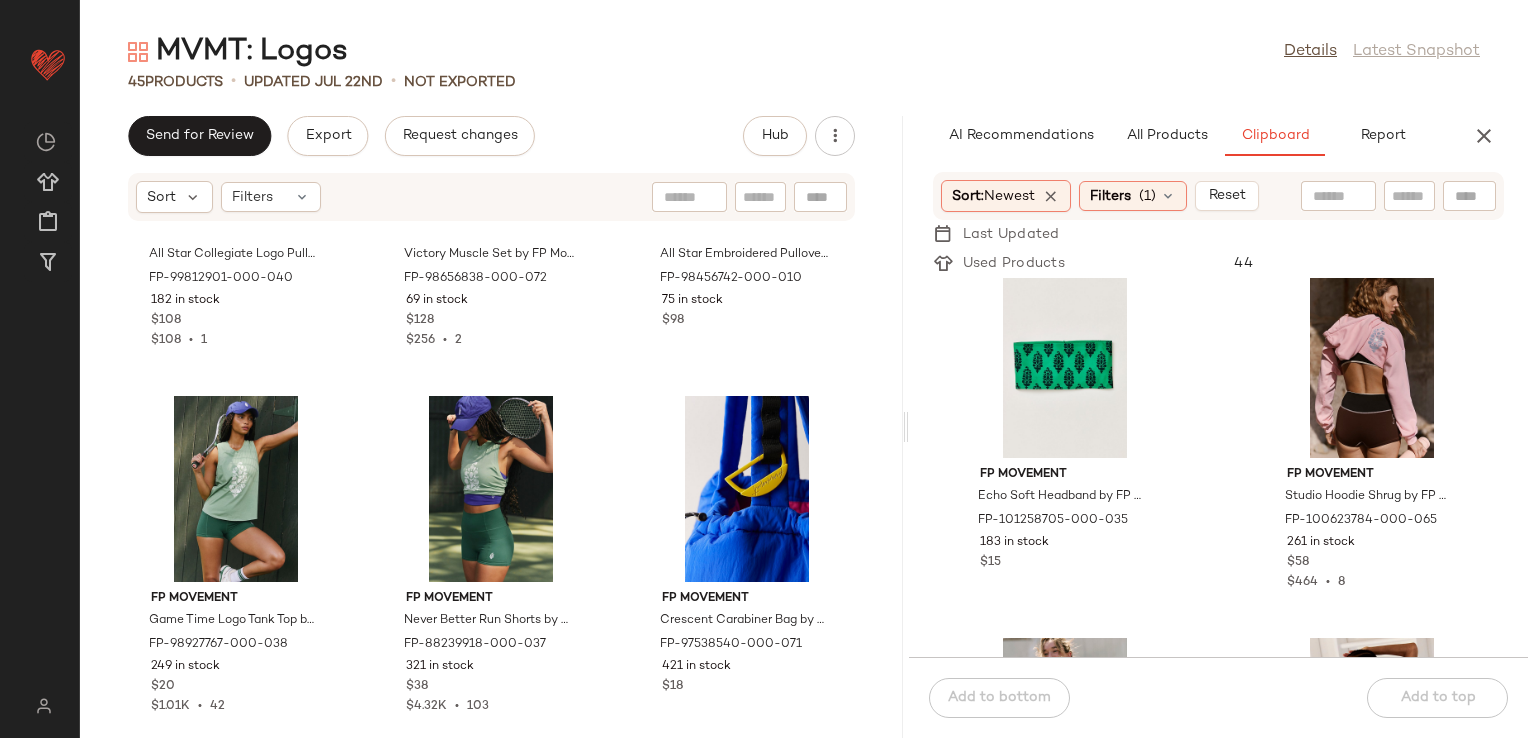 scroll, scrollTop: 0, scrollLeft: 0, axis: both 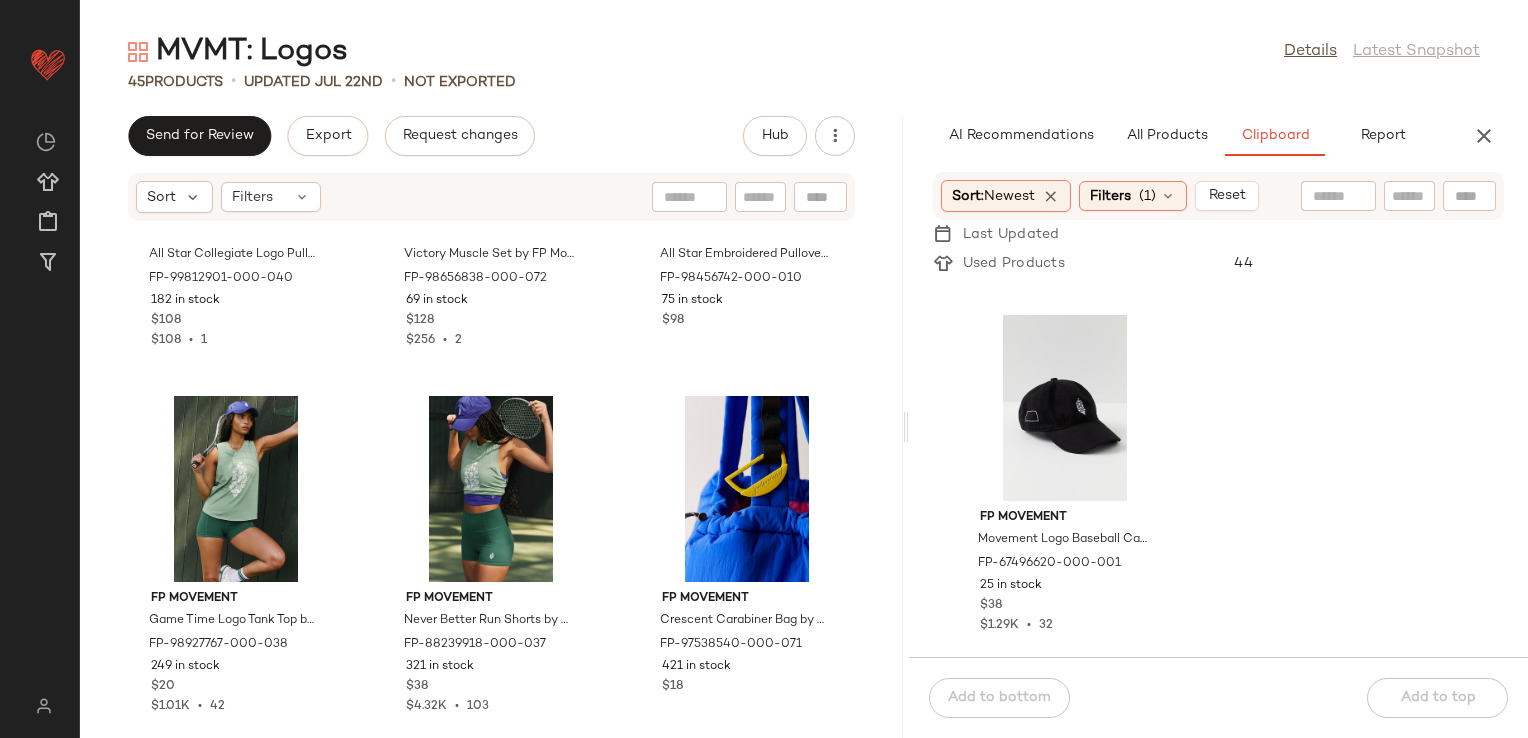 click on "FP Movement Sprint To The Finish Logo Hoodie by FP Movement at Free People in Brown, Size: XS FP-79605697-002-020 14 in stock $128 $1.5K  •  20 FP Movement All Star Logo Pants by FP Movement at Free People in Green, Size: XL FP-80622889-000-037 36 in stock $98 $9.22K  •  137 FP Movement Movement Logo Baseball Cap by FP Movement at Free People in Black FP-67496620-000-001 25 in stock $38 $1.29K  •  32" 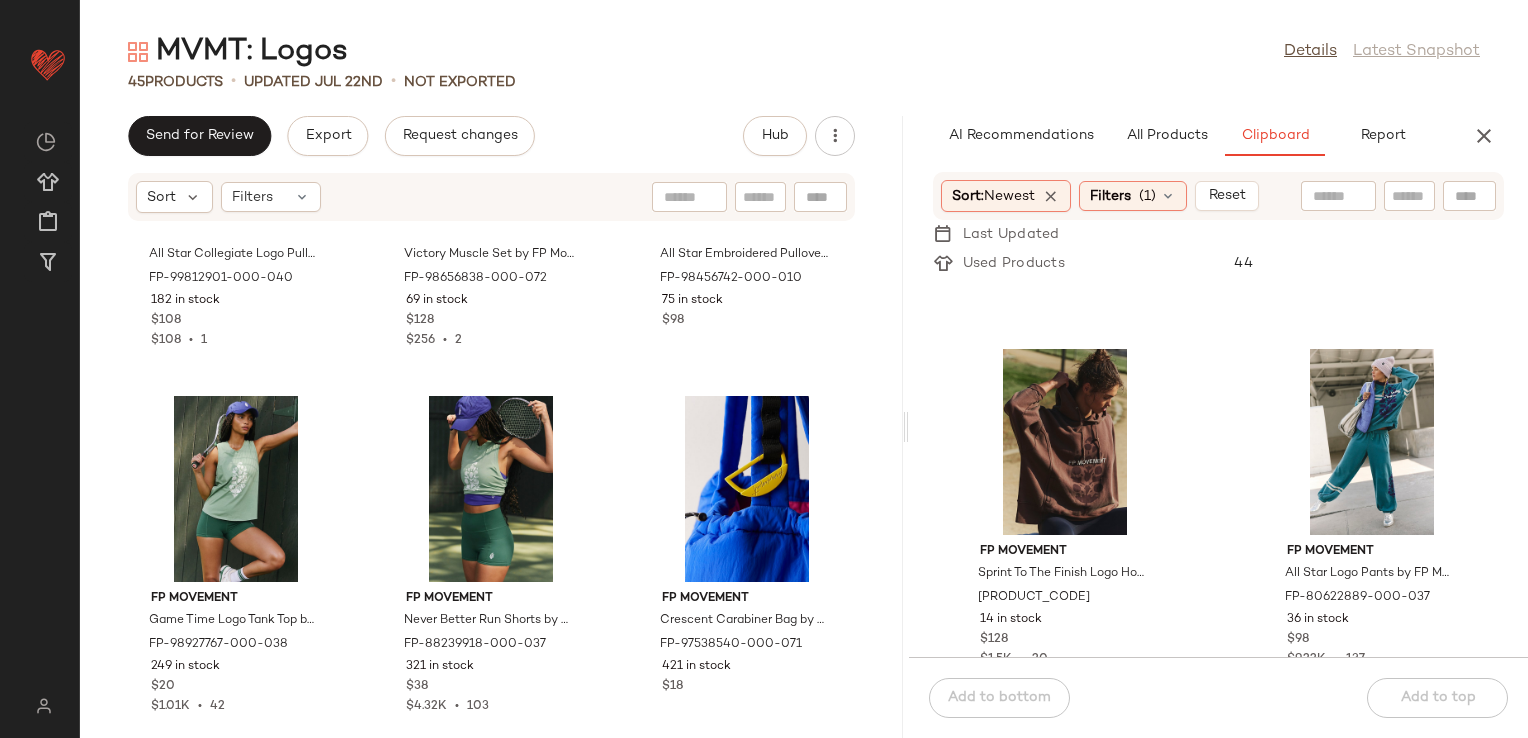 scroll, scrollTop: 9638, scrollLeft: 0, axis: vertical 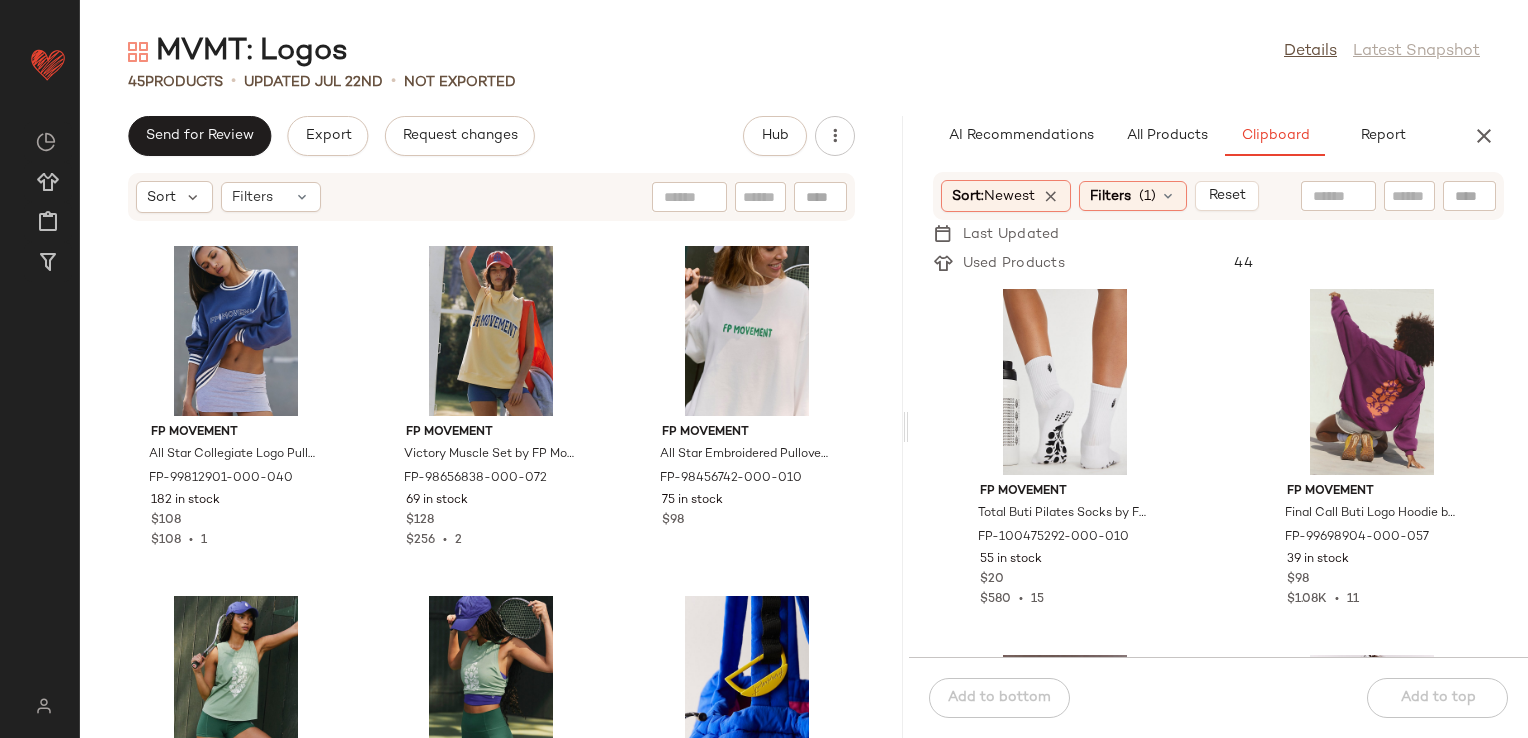 drag, startPoint x: 1204, startPoint y: 498, endPoint x: 1228, endPoint y: 498, distance: 24 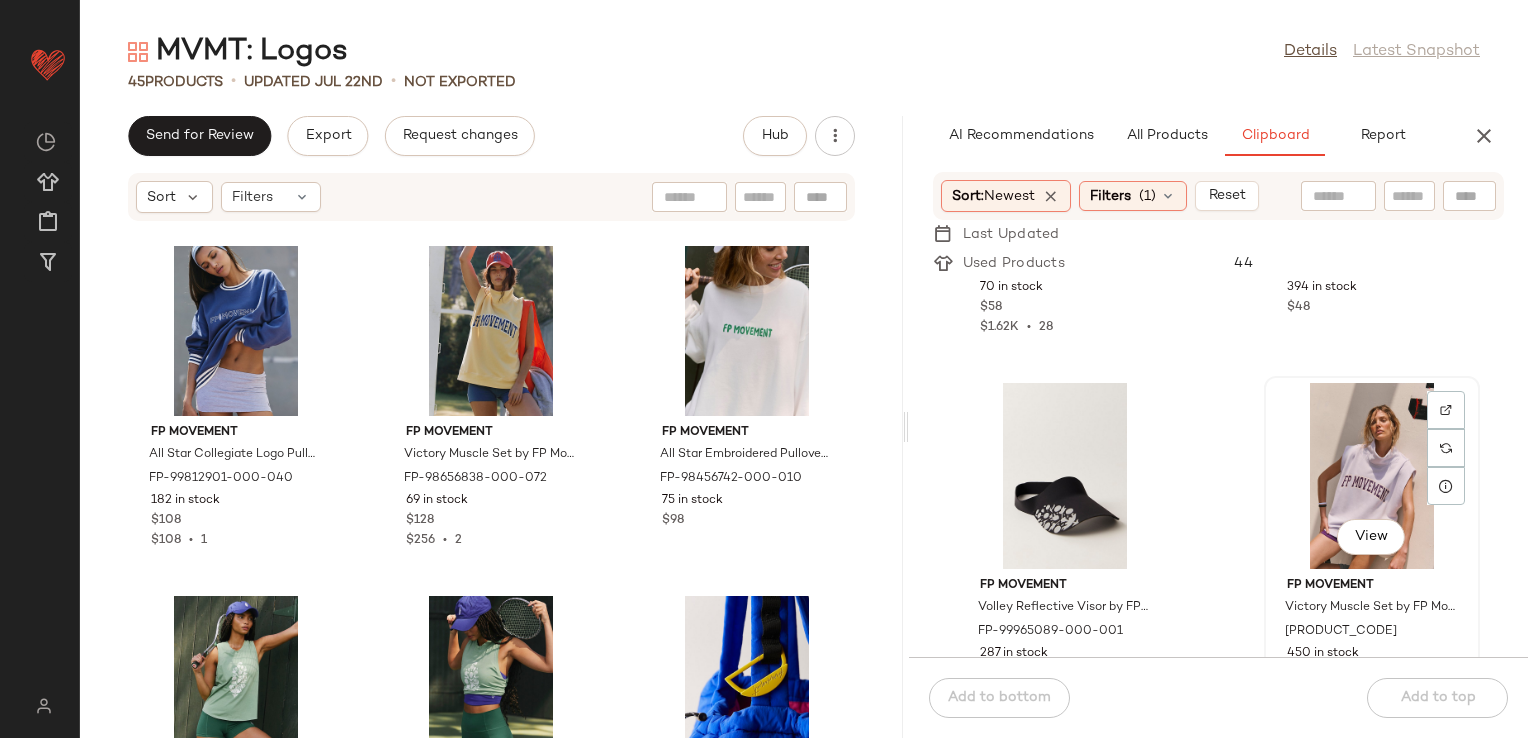 scroll, scrollTop: 1416, scrollLeft: 0, axis: vertical 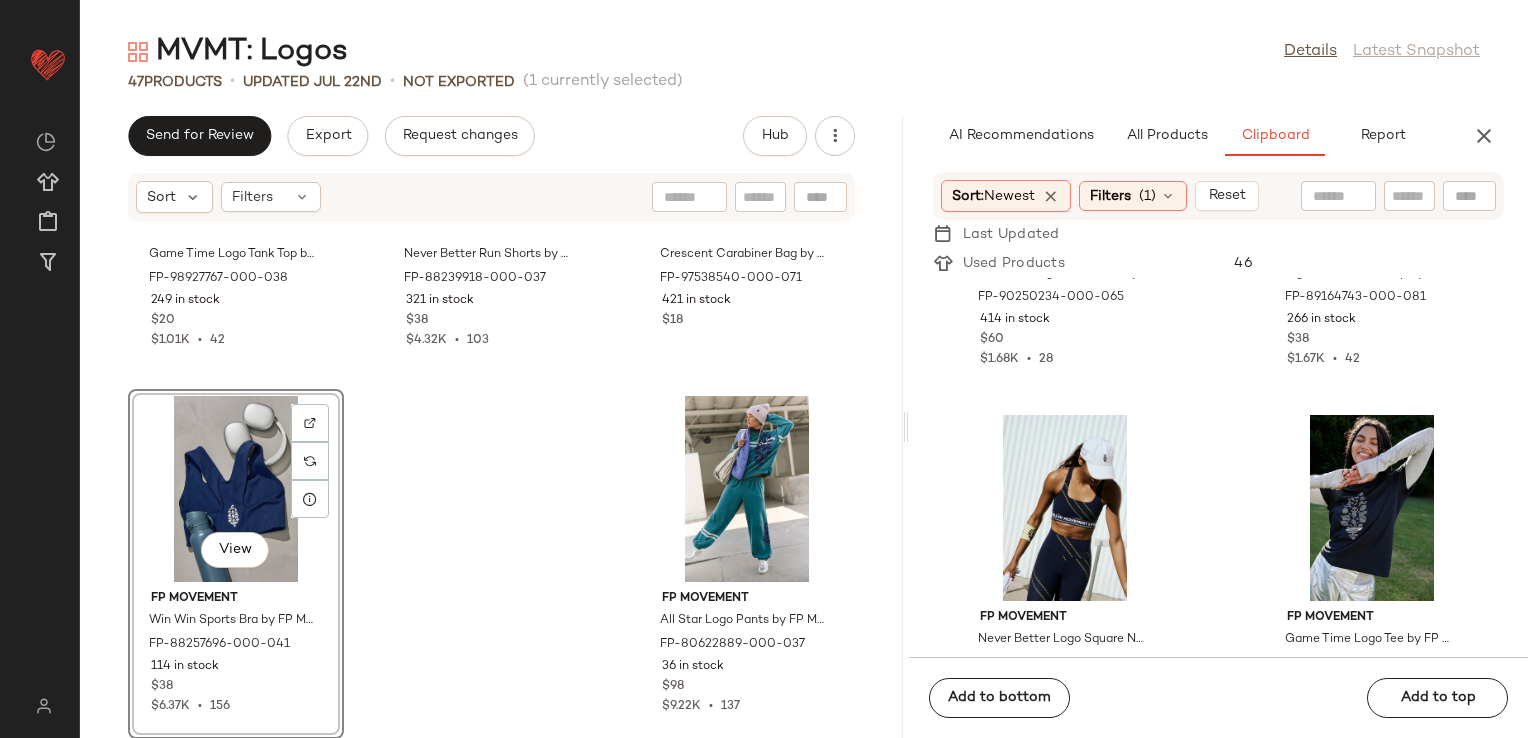 click on "FP Movement Game Time Logo Tank Top by FP Movement at Free People in Green, Size: XS FP-98927767-000-038 249 in stock $20 $1.01K  •  42 FP Movement Never Better Run Shorts by FP Movement at Free People in Green, Size: L FP-88239918-000-037 321 in stock $38 $4.32K  •  103 FP Movement Crescent Carabiner Bag by FP Movement at Free People in Yellow FP-97538540-000-071 421 in stock $18  View  FP Movement Win Win Sports Bra by FP Movement at Free People in Blue, Size: S FP-88257696-000-041 114 in stock $38 $6.37K  •  156 FP Movement All Star Logo Pants by FP Movement at Free People in Green, Size: XL FP-80622889-000-037 36 in stock $98 $9.22K  •  137" 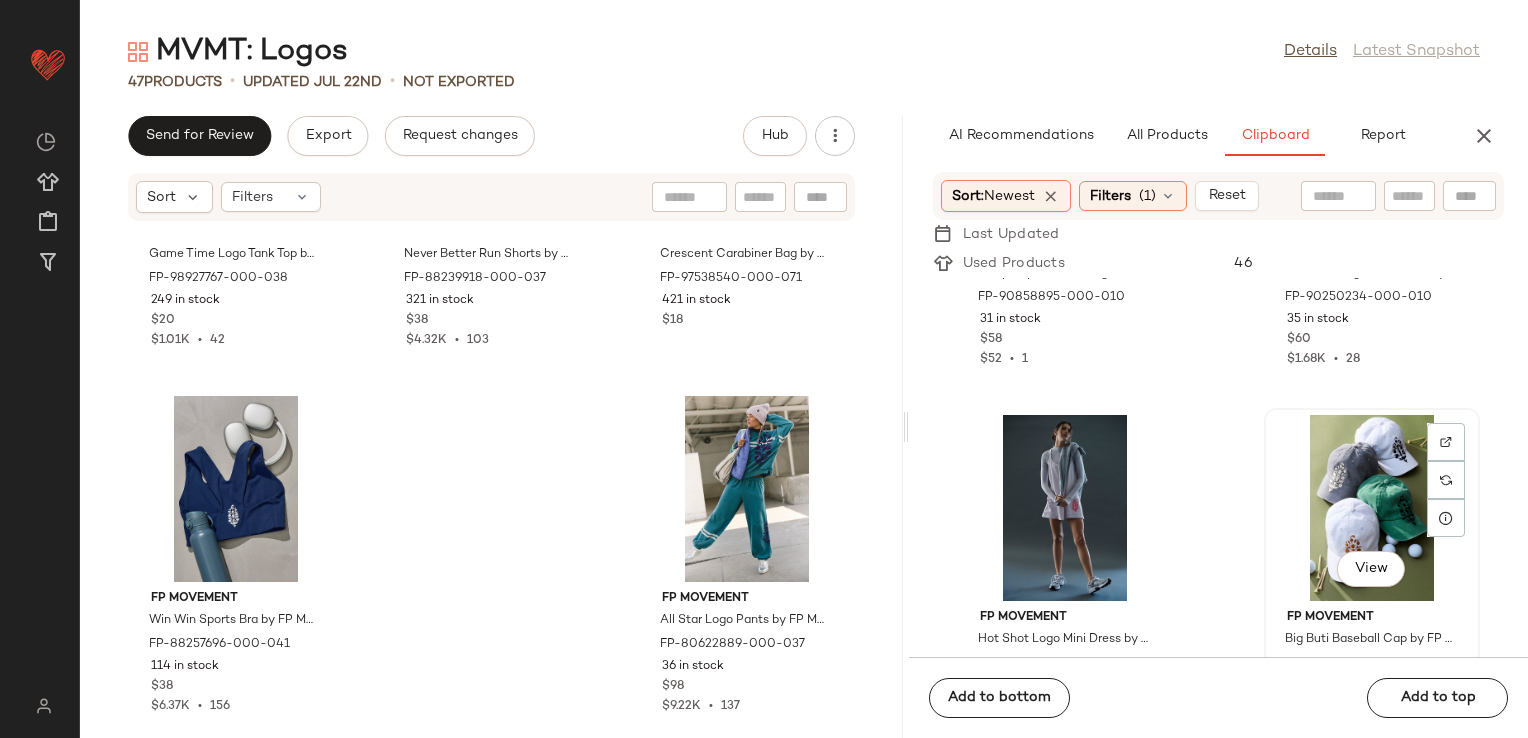 scroll, scrollTop: 8640, scrollLeft: 0, axis: vertical 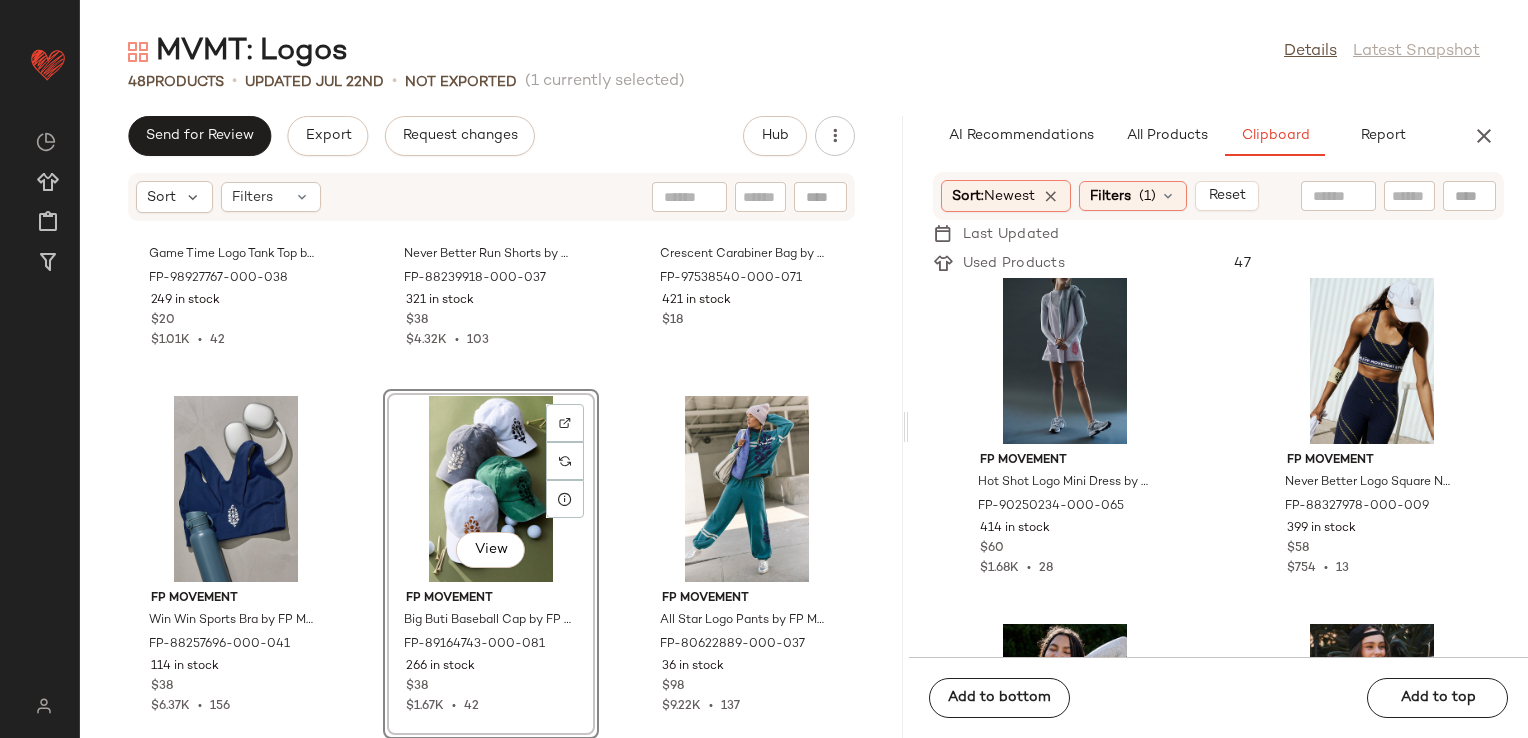 click on "FP Movement Game Time Logo Tank Top by FP Movement at Free People in Green, Size: XS FP-98927767-000-038 249 in stock $20 $1.01K  •  42 FP Movement Never Better Run Shorts by FP Movement at Free People in Green, Size: L FP-88239918-000-037 321 in stock $38 $4.32K  •  103 FP Movement Crescent Carabiner Bag by FP Movement at Free People in Yellow FP-97538540-000-071 421 in stock $18 FP Movement Win Win Sports Bra by FP Movement at Free People in Blue, Size: S FP-88257696-000-041 114 in stock $38 $6.37K  •  156  View  FP Movement Big Buti Baseball Cap by FP Movement at Free People in White FP-89164743-000-081 266 in stock $38 $1.67K  •  42 FP Movement All Star Logo Pants by FP Movement at Free People in Green, Size: XL FP-80622889-000-037 36 in stock $98 $9.22K  •  137" 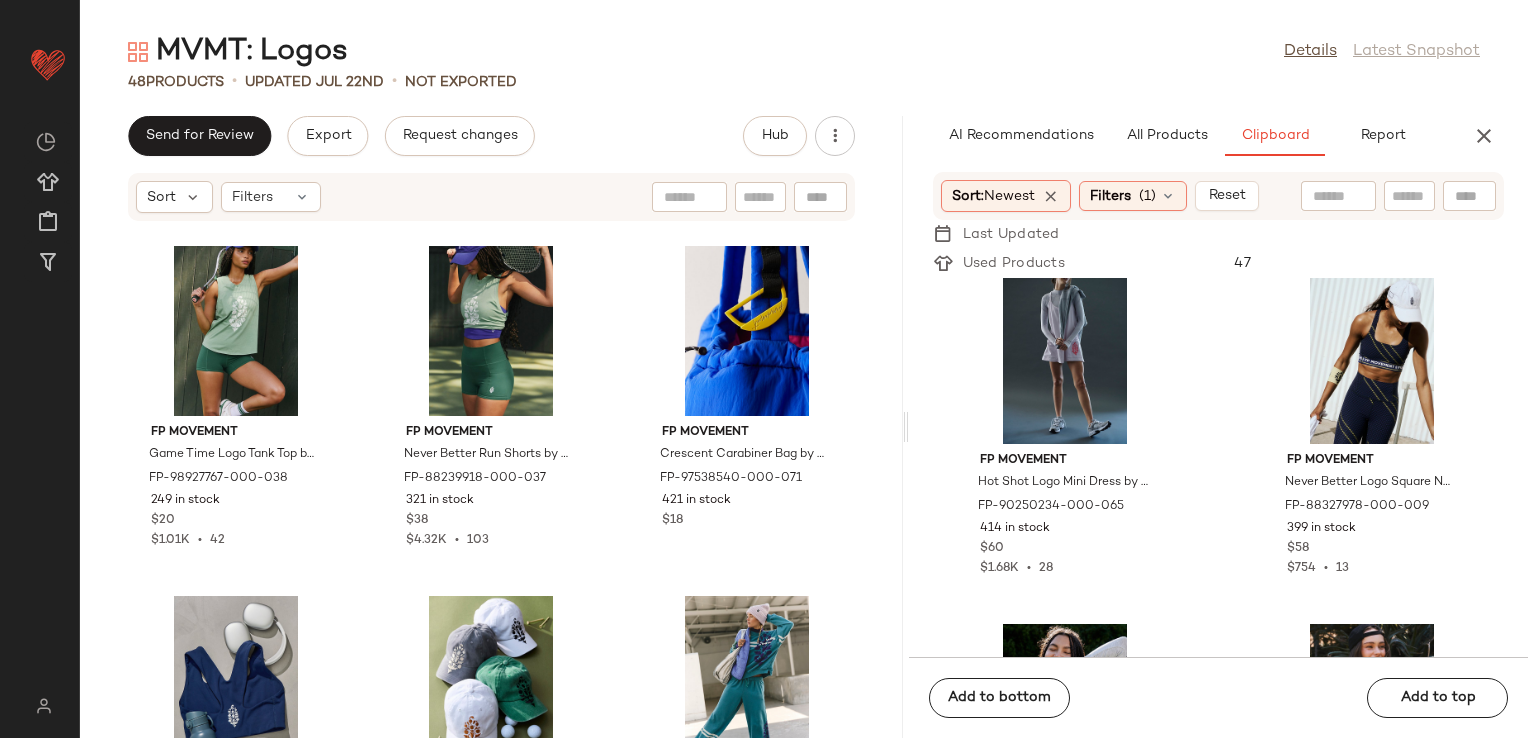 scroll, scrollTop: 5267, scrollLeft: 0, axis: vertical 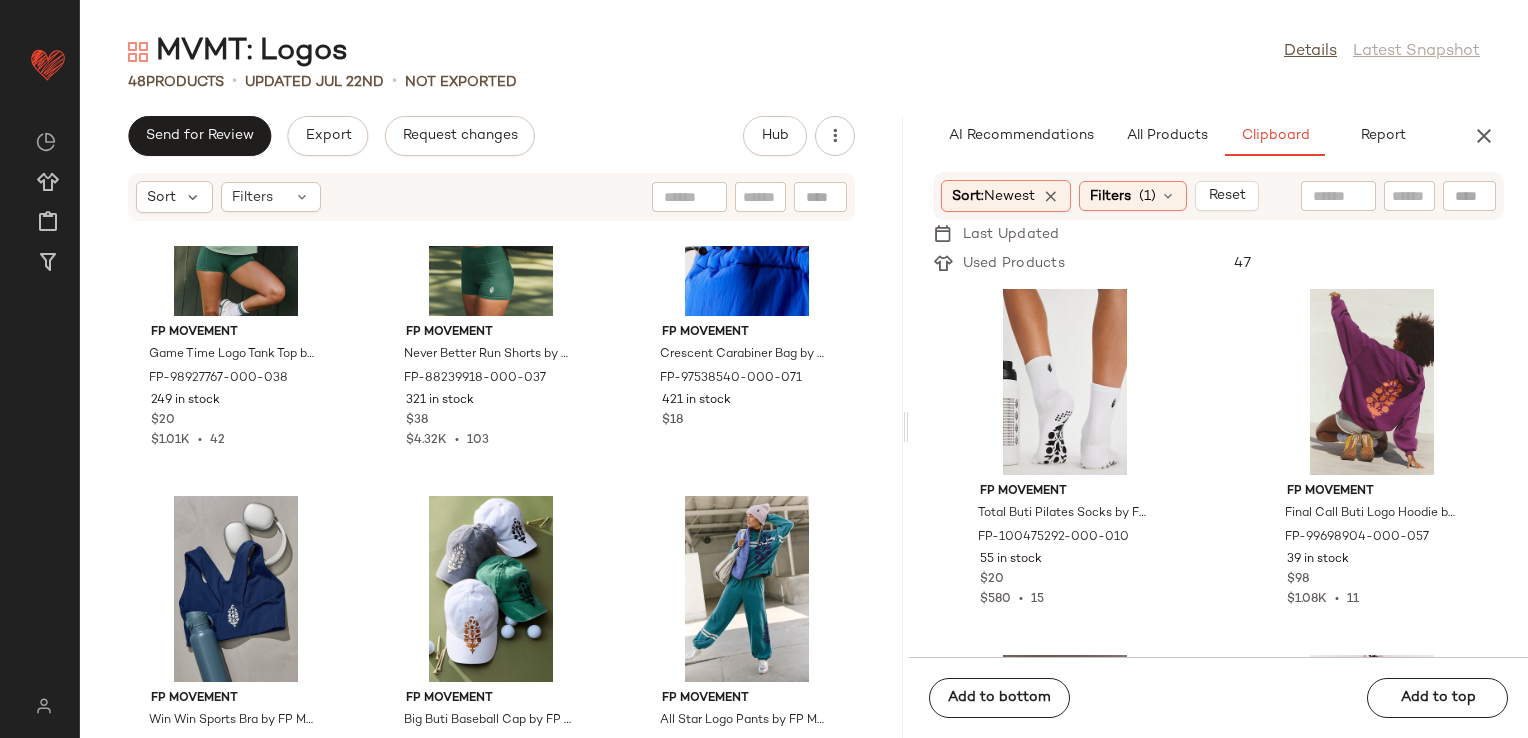 click on "FP Movement Total Buti Pilates Socks by FP Movement at Free People in White FP-100475292-000-010 55 in stock $20 $580  •  15 FP Movement Final Call Buti Logo Hoodie by FP Movement at Free People in Purple, Size: XS FP-99698904-000-057 39 in stock $98 $1.08K  •  11 FP Movement Final Call Buti Logo Hoodie by FP Movement at Free People in Pink, Size: M FP-99698904-000-065 39 in stock $98 $1.08K  •  11 FP Movement Final Call Buti Logo Hoodie by FP Movement at Free People in Orange, Size: L FP-99698904-000-085 42 in stock $98 $1.08K  •  11 FP Movement Echo Soft Headband by FP Movement at Free People in Green FP-101258705-000-035 183 in stock $15 FP Movement Studio Hoodie Shrug by FP Movement at Free People in Pink, Size: S-M/P-M FP-100623784-000-065 261 in stock $58 $464  •  8 FP Movement Never Better 7" Bike Pocket Shorts by FP Movement at Free People in Purple, Size: XS FP-89252852-000-057 70 in stock $58 $1.62K  •  28 FP Movement Long Haul Logo Bra by FP Movement at Free People in Pink, Size: XS/S" 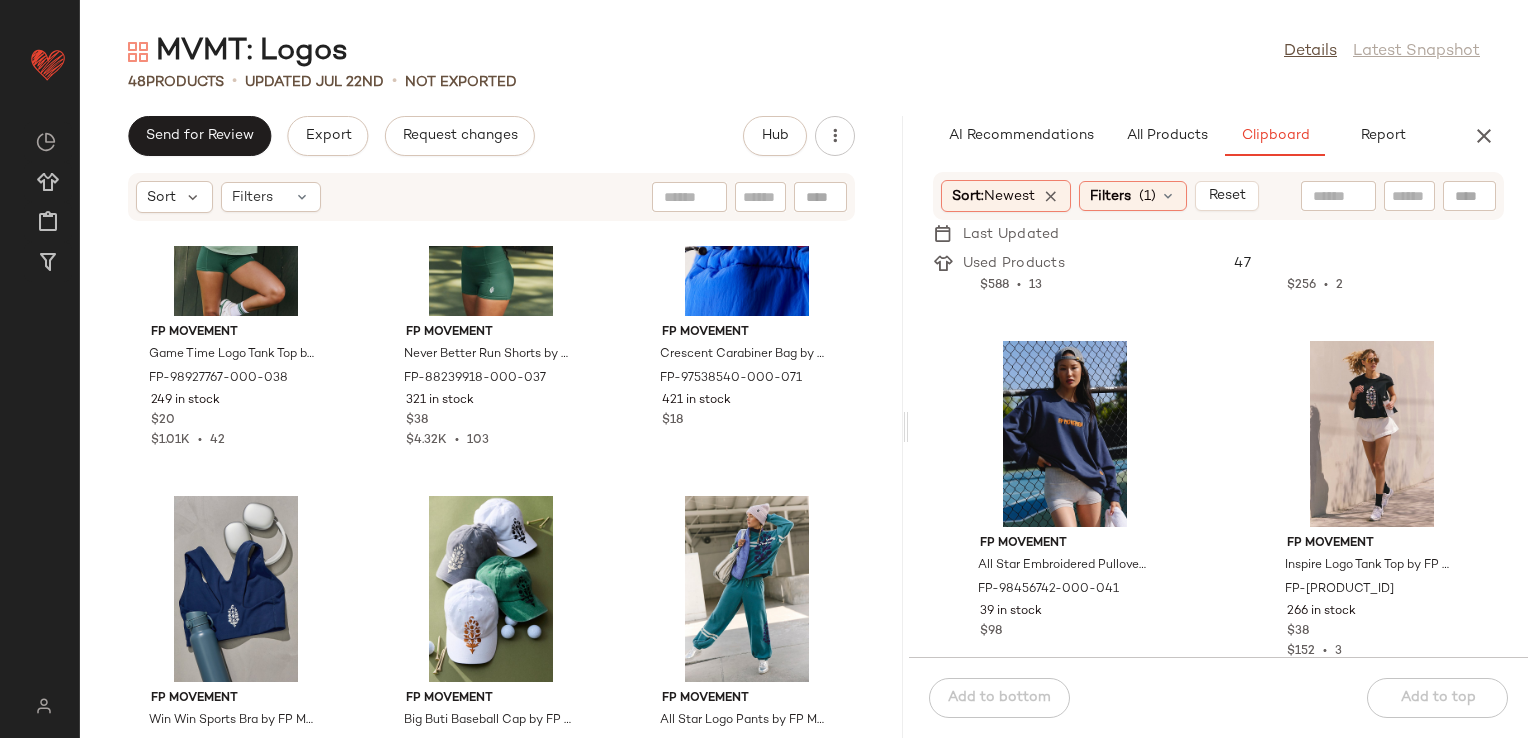 scroll, scrollTop: 1816, scrollLeft: 0, axis: vertical 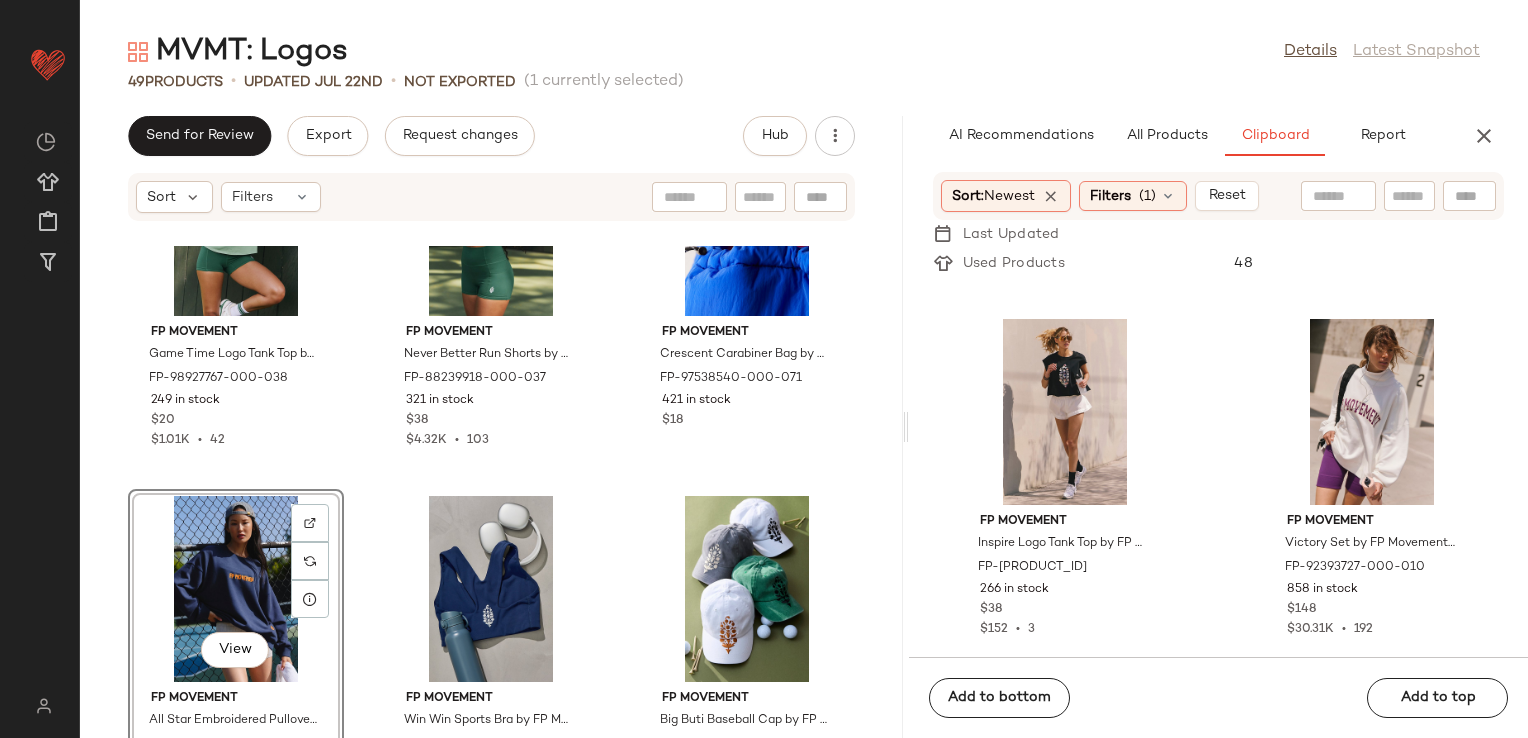 click on "FP Movement Volley Reflective Visor by FP Movement at Free People in Black FP-99965089-000-001 287 in stock $28 $588  •  13 FP Movement Victory Muscle Set by FP Movement at Free People in Pink, Size: XS FP-98656838-000-065 450 in stock $128 $256  •  2 FP Movement Inspire Logo Tank Top by FP Movement at Free People in Black, Size: XS FP-99270399-000-001 266 in stock $38 $152  •  3 FP Movement Victory Set by FP Movement at Free People in White, Size: L FP-92393727-000-010 858 in stock $148 $30.31K  •  192 FP Movement Care FP Game Time Logo Tee by FP Movement at Free People in Black, Size: L FP-97800973-000-001 621 in stock $20 $320  •  15 FP Movement Care FP Game Time Logo Tee by FP Movement at Free People in White, Size: L FP-97800973-000-010 767 in stock $20 $320  •  15 FP Movement Win Win Sports Bra by FP Movement at Free People in Orange, Size: XL FP-88257696-000-085 130 in stock $38 $6.37K  •  156 FP Movement Care FP Game Time Logo Tee by FP Movement at Free People in Pink, Size: XS $20 $320" 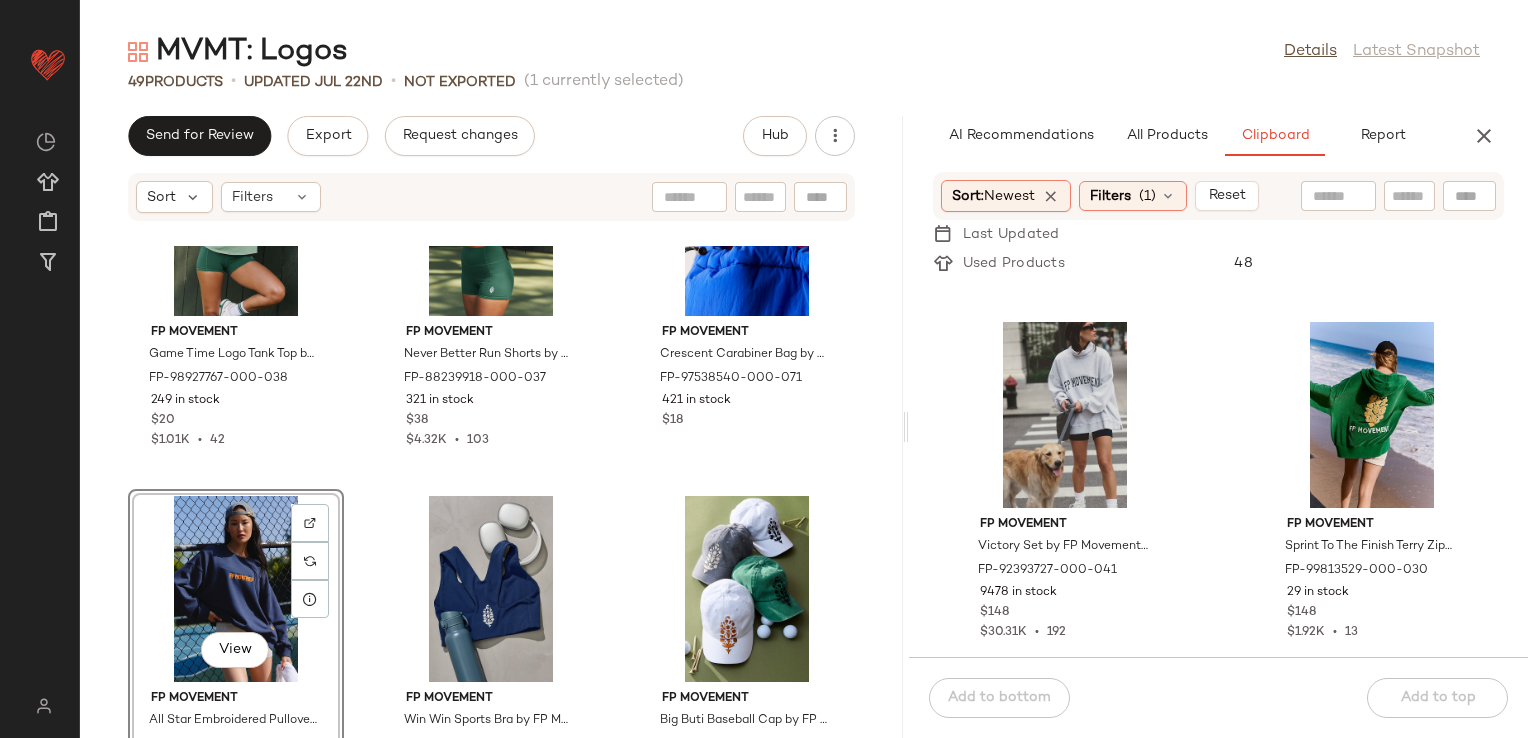 scroll, scrollTop: 3316, scrollLeft: 0, axis: vertical 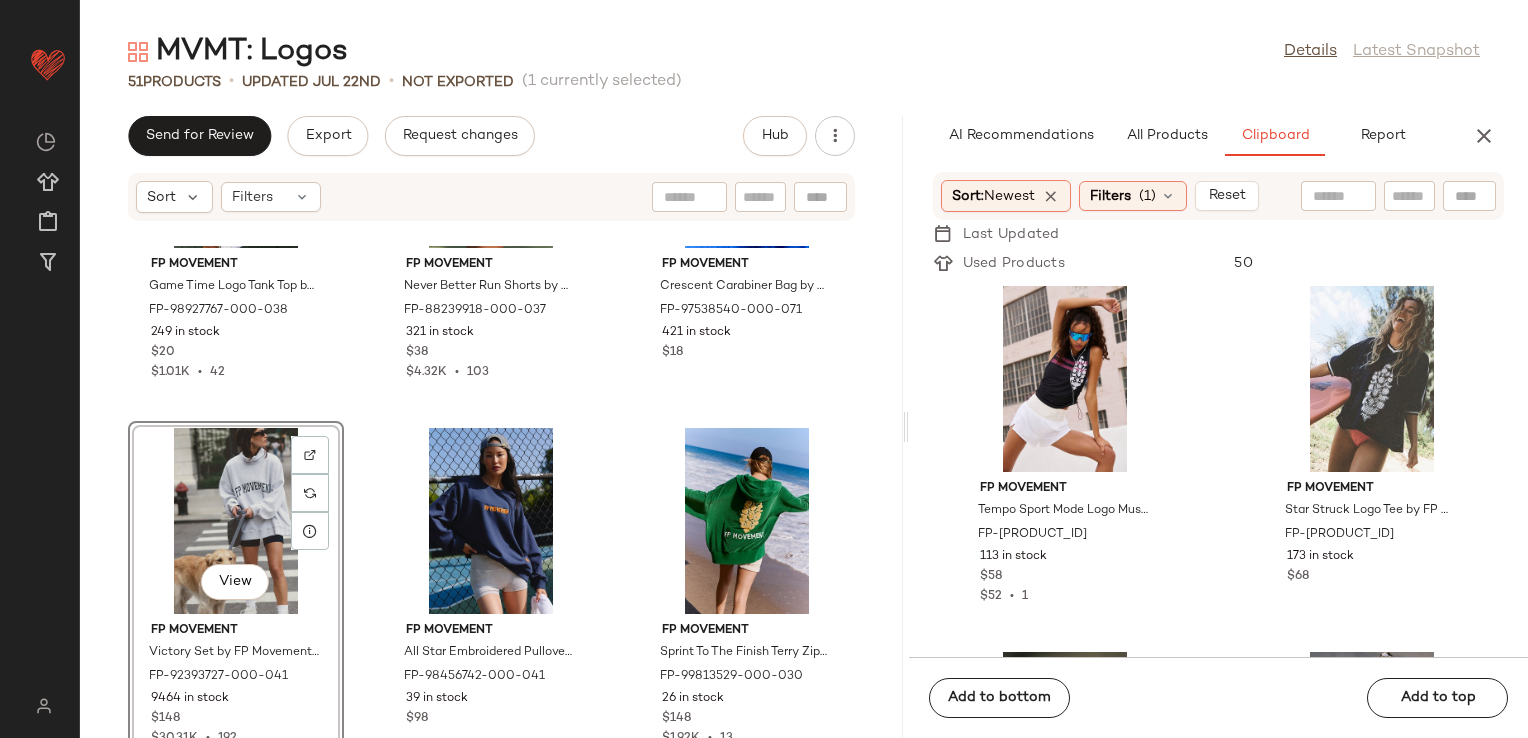 click on "FP Movement Game Time Logo Tank Top by FP Movement at Free People in Green, Size: XS FP-98927767-000-038 249 in stock $20 $1.01K  •  42 FP Movement Never Better Run Shorts by FP Movement at Free People in Green, Size: L FP-88239918-000-037 321 in stock $38 $4.32K  •  103 FP Movement Crescent Carabiner Bag by FP Movement at Free People in Yellow FP-97538540-000-071 421 in stock $18  View  FP Movement Victory Set by FP Movement at Free People in Blue, Size: XL FP-92393727-000-041 9464 in stock $148 $30.31K  •  192 FP Movement All Star Embroidered Pullover by FP Movement at Free People in Blue, Size: L FP-98456742-000-041 39 in stock $98 FP Movement Sprint To The Finish Terry Zip-Up Top by FP Movement at Free People in Green, Size: M FP-99813529-000-030 26 in stock $148 $1.92K  •  13 FP Movement Win Win Sports Bra by FP Movement at Free People in Blue, Size: S FP-88257696-000-041 114 in stock $38 $6.37K  •  156 FP Movement Big Buti Baseball Cap by FP Movement at Free People in White FP-89164743-000-081" 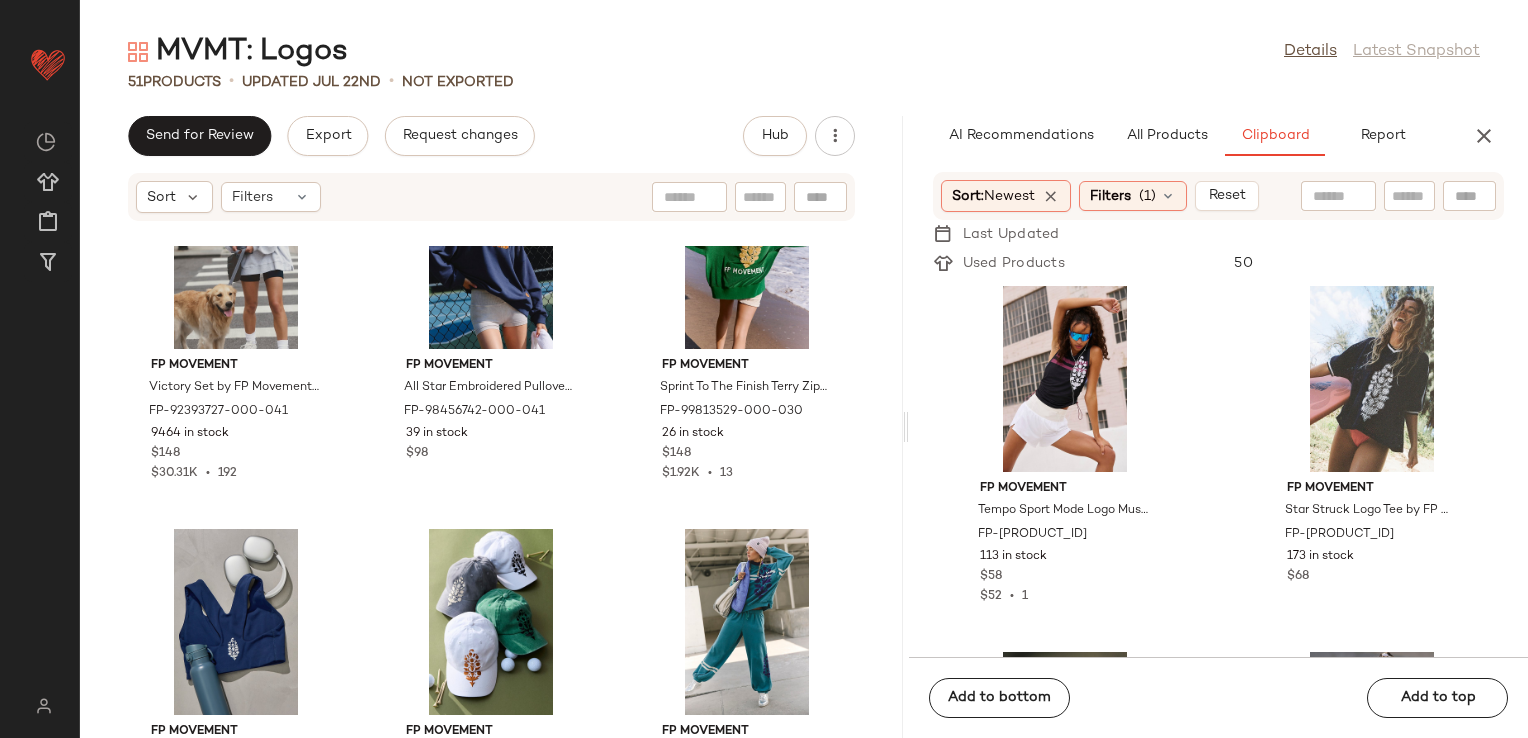 scroll, scrollTop: 5533, scrollLeft: 0, axis: vertical 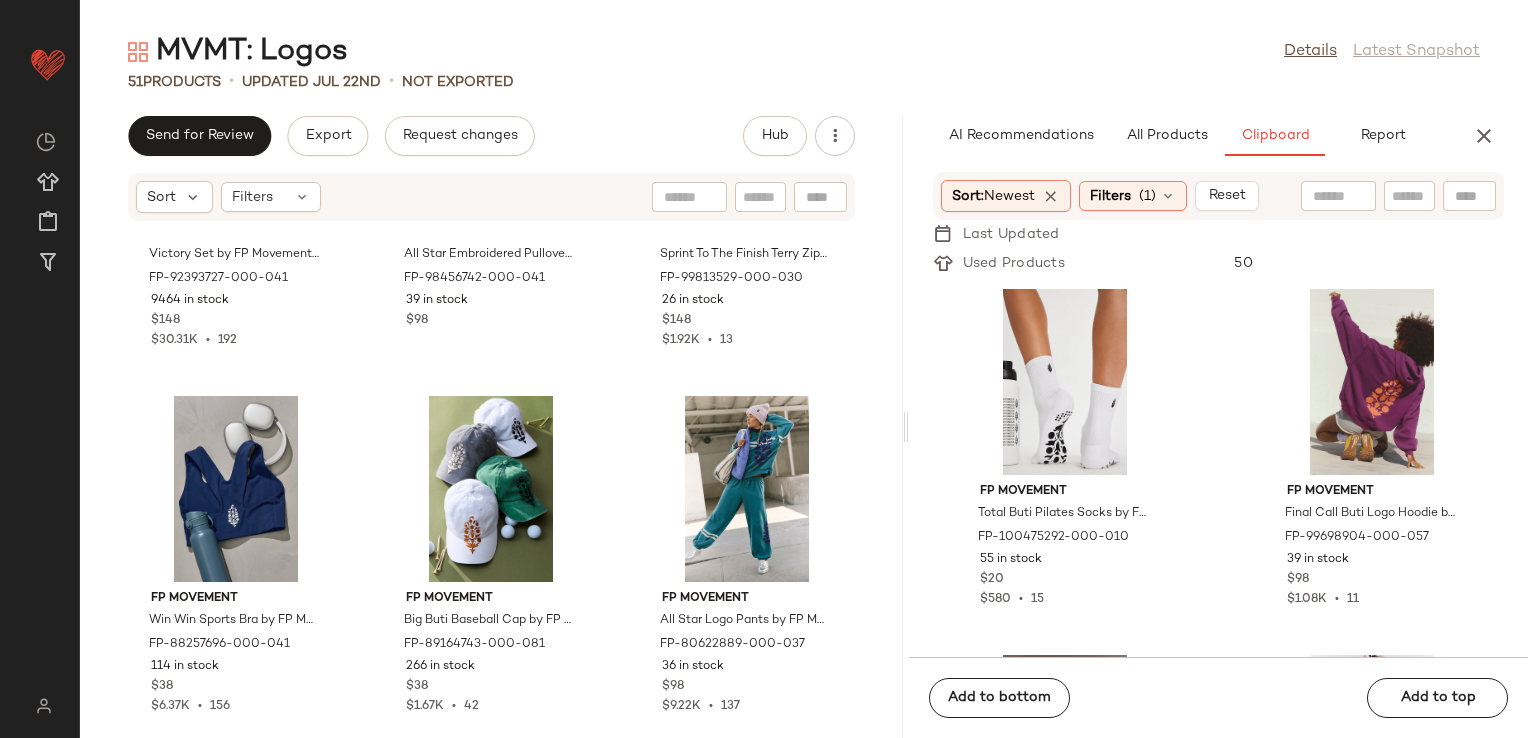 click on "FP Movement Total Buti Pilates Socks by FP Movement at Free People in White FP-100475292-000-010 55 in stock $20 $580  •  15 FP Movement Final Call Buti Logo Hoodie by FP Movement at Free People in Purple, Size: XS FP-99698904-000-057 39 in stock $98 $1.08K  •  11 FP Movement Final Call Buti Logo Hoodie by FP Movement at Free People in Pink, Size: M FP-99698904-000-065 39 in stock $98 $1.08K  •  11 FP Movement Final Call Buti Logo Hoodie by FP Movement at Free People in Orange, Size: L FP-99698904-000-085 42 in stock $98 $1.08K  •  11 FP Movement Echo Soft Headband by FP Movement at Free People in Green FP-101258705-000-035 183 in stock $15 FP Movement Studio Hoodie Shrug by FP Movement at Free People in Pink, Size: S-M/P-M FP-100623784-000-065 261 in stock $58 $464  •  8 FP Movement Never Better 7" Bike Pocket Shorts by FP Movement at Free People in Purple, Size: XS FP-89252852-000-057 70 in stock $58 $1.62K  •  28 FP Movement Long Haul Logo Bra by FP Movement at Free People in Pink, Size: XS/S" 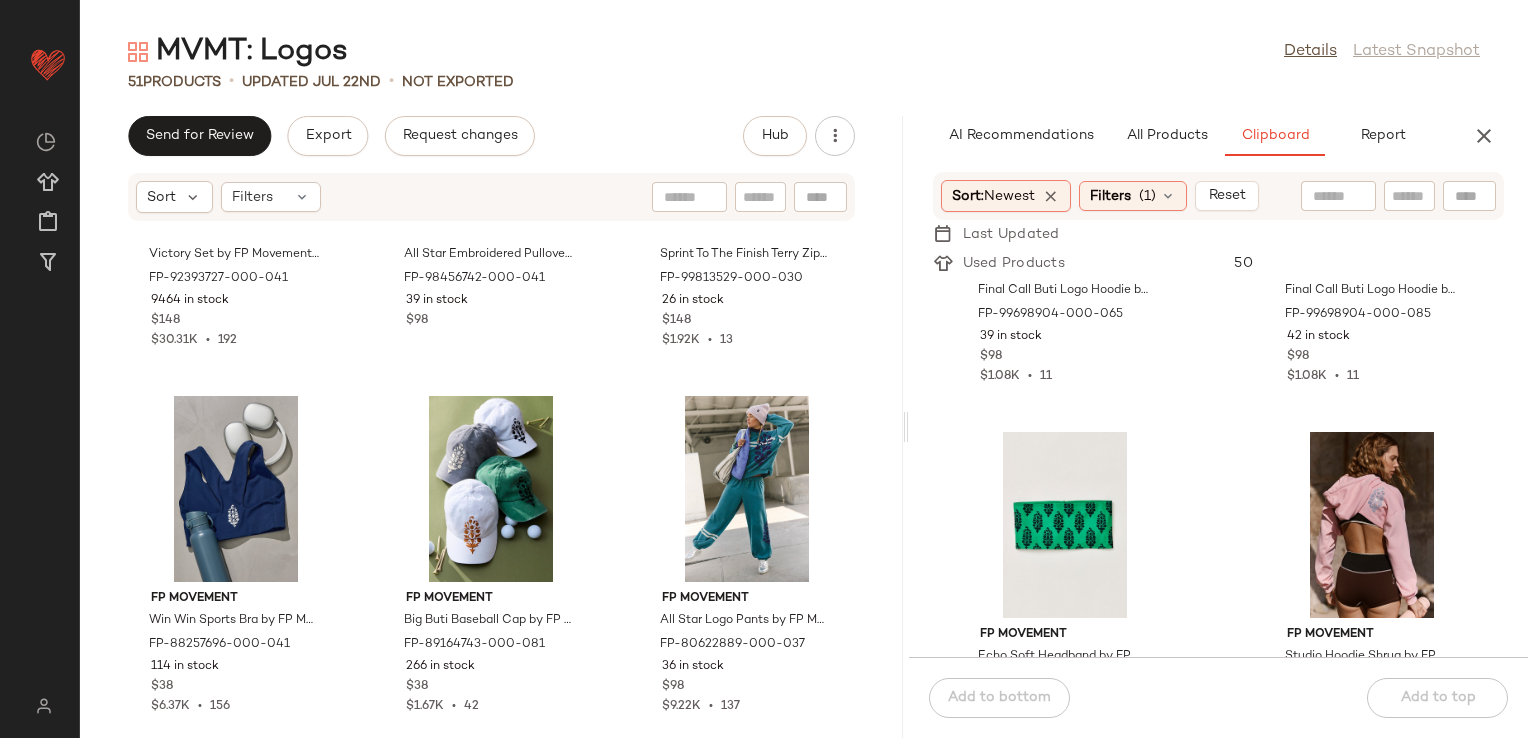 scroll, scrollTop: 616, scrollLeft: 0, axis: vertical 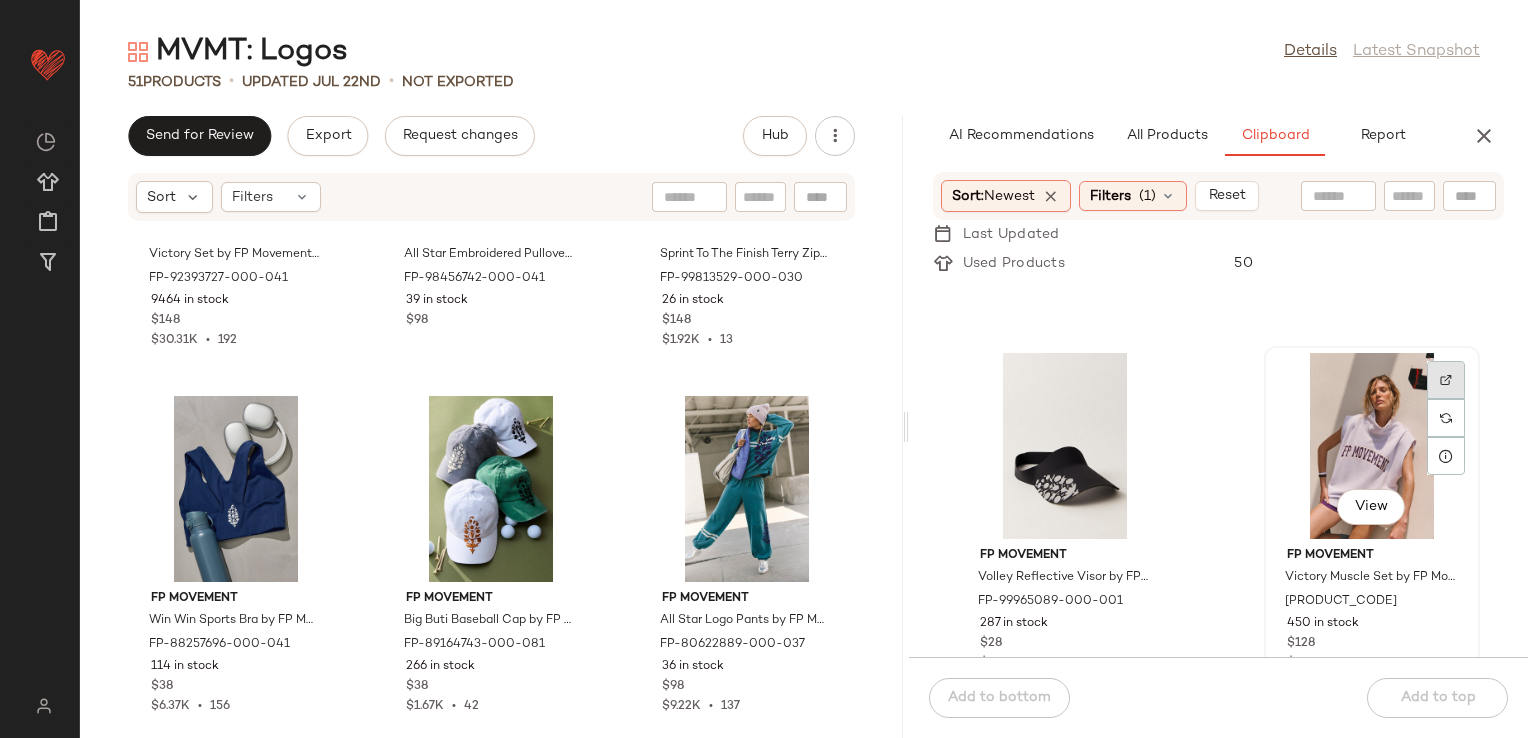 click 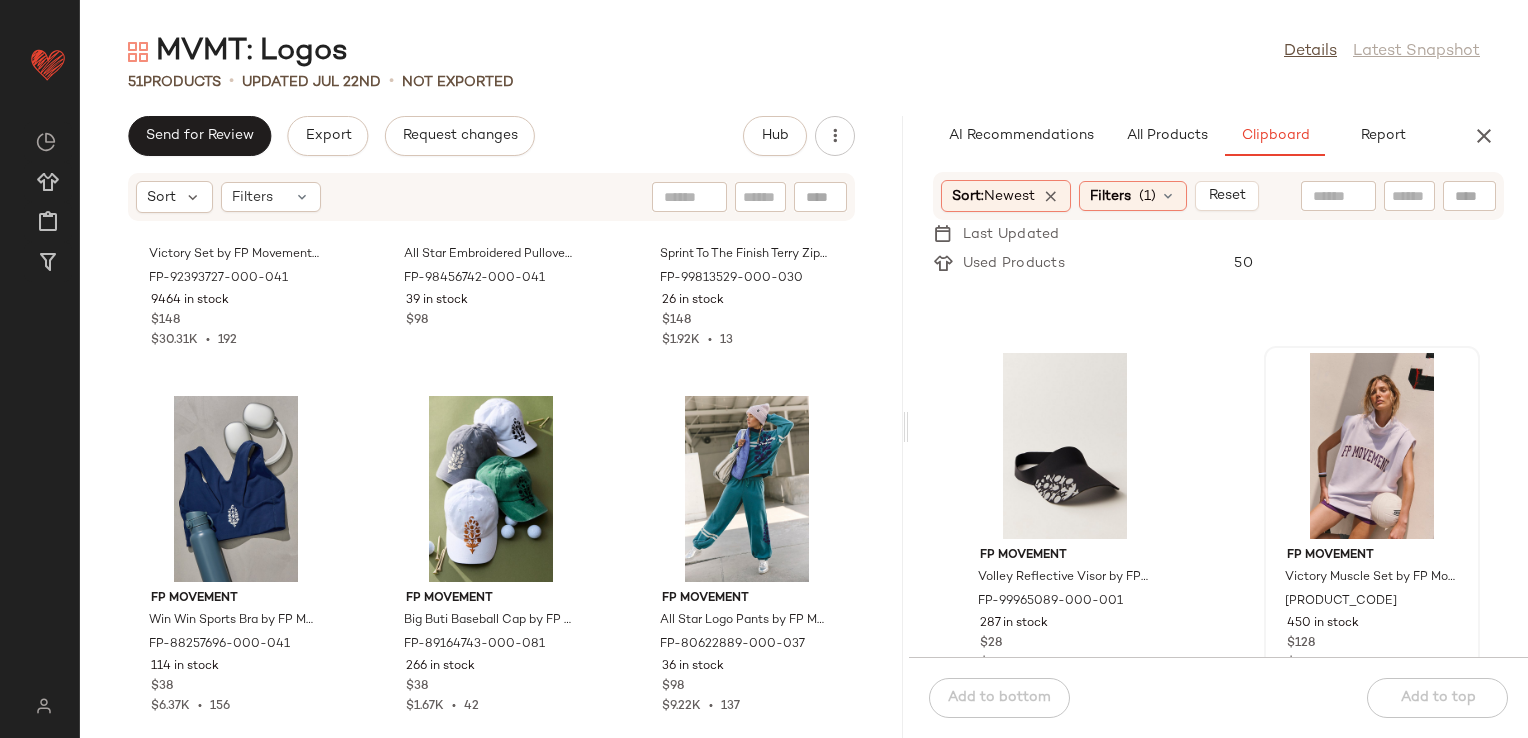 click on "FP Movement Volley Reflective Visor by FP Movement at Free People in Black FP-99965089-000-001 287 in stock $28 $588  •  13 FP Movement Victory Muscle Set by FP Movement at Free People in Pink, Size: XS FP-98656838-000-065 450 in stock $128 $256  •  2 FP Movement Inspire Logo Tank Top by FP Movement at Free People in Black, Size: XS FP-99270399-000-001 266 in stock $38 $152  •  3 FP Movement Victory Set by FP Movement at Free People in White, Size: L FP-92393727-000-010 858 in stock $148 $30.31K  •  192 FP Movement Care FP Game Time Logo Tee by FP Movement at Free People in Black, Size: L FP-97800973-000-001 621 in stock $20 $320  •  15 FP Movement Care FP Game Time Logo Tee by FP Movement at Free People in White, Size: L FP-97800973-000-010 767 in stock $20 $320  •  15 FP Movement Win Win Sports Bra by FP Movement at Free People in Orange, Size: XL FP-88257696-000-085 130 in stock $38 $6.37K  •  156 FP Movement Care FP Game Time Logo Tee by FP Movement at Free People in Pink, Size: XS $20 $320" 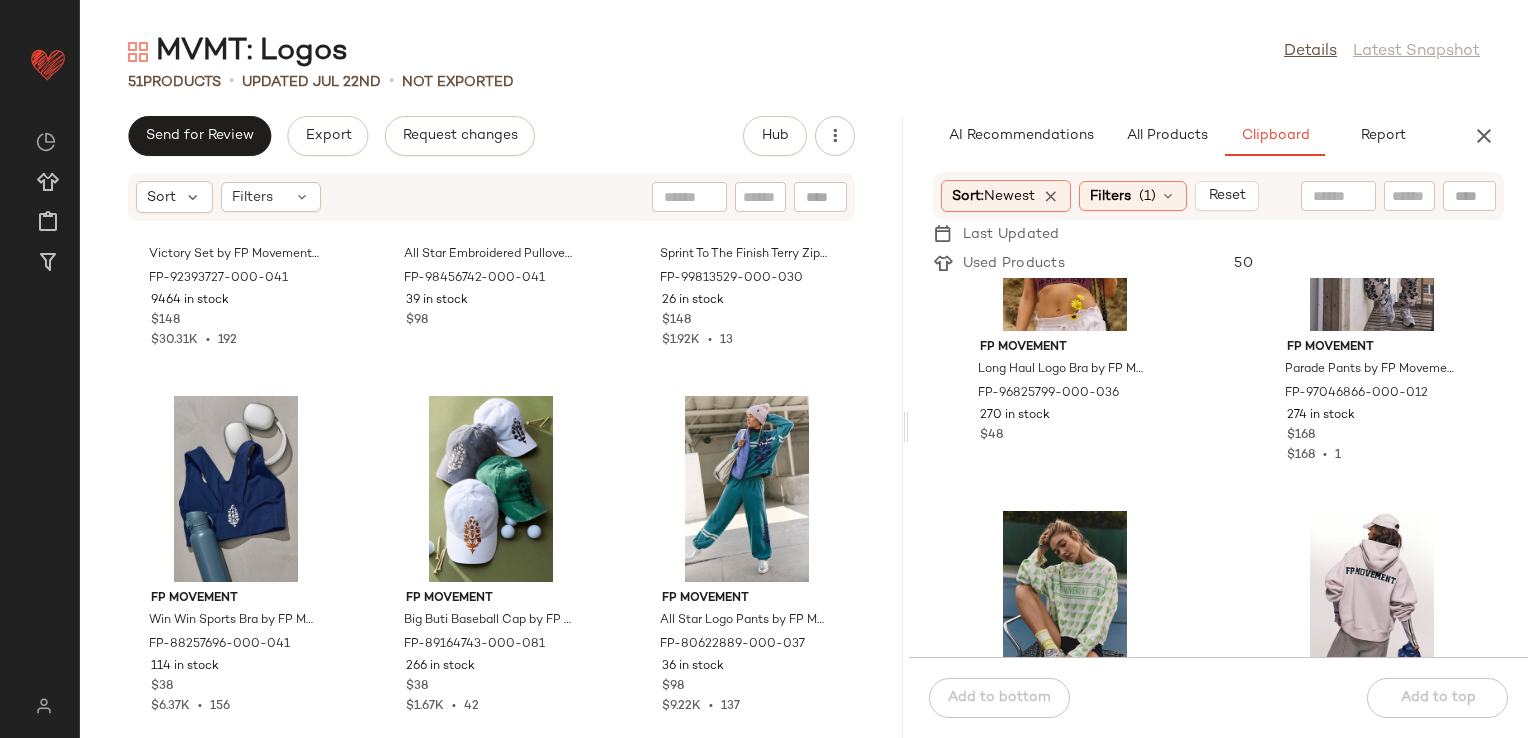 scroll, scrollTop: 6116, scrollLeft: 0, axis: vertical 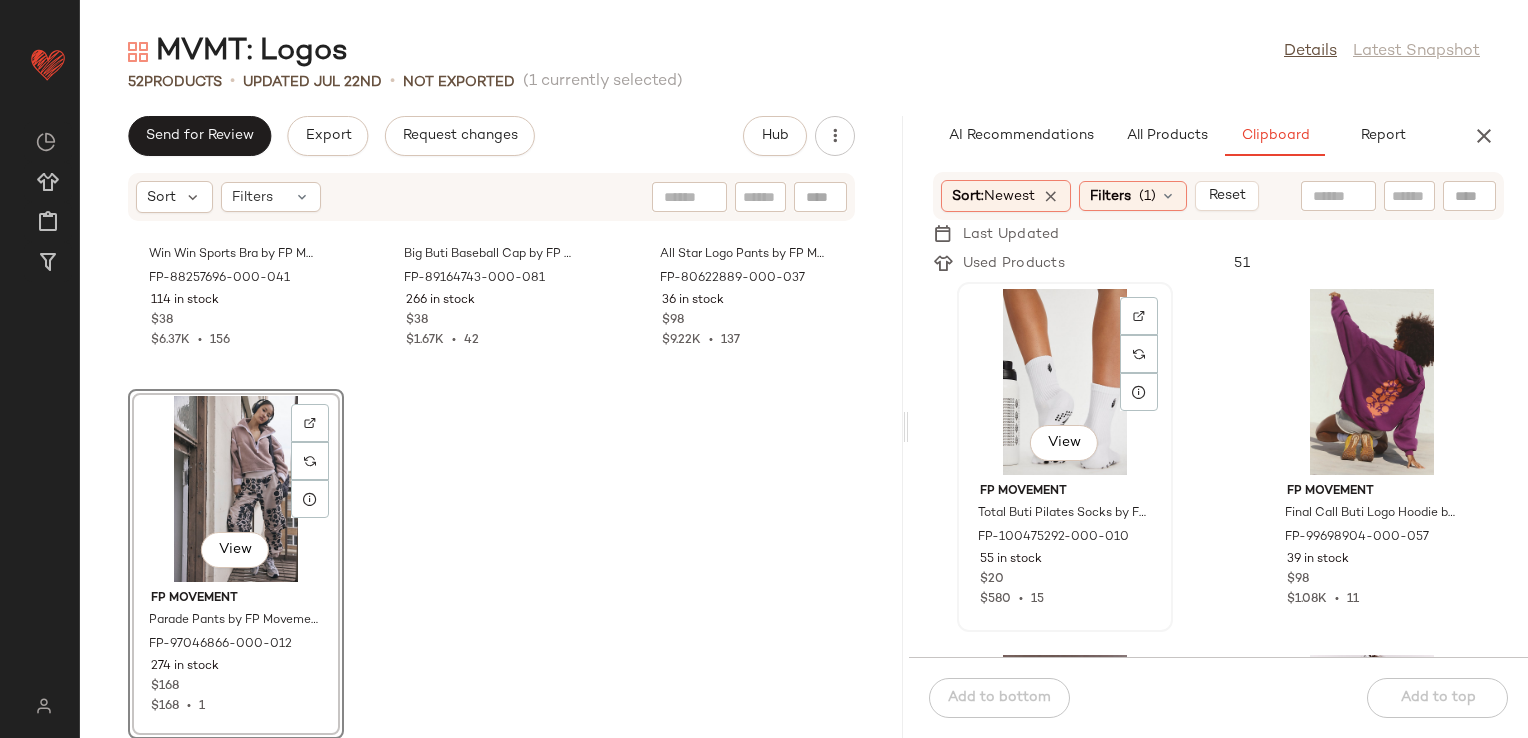 click on "View  FP Movement Total Buti Pilates Socks by FP Movement at Free People in White FP-100475292-000-010 55 in stock $20 $580  •  15" at bounding box center (1065, 457) 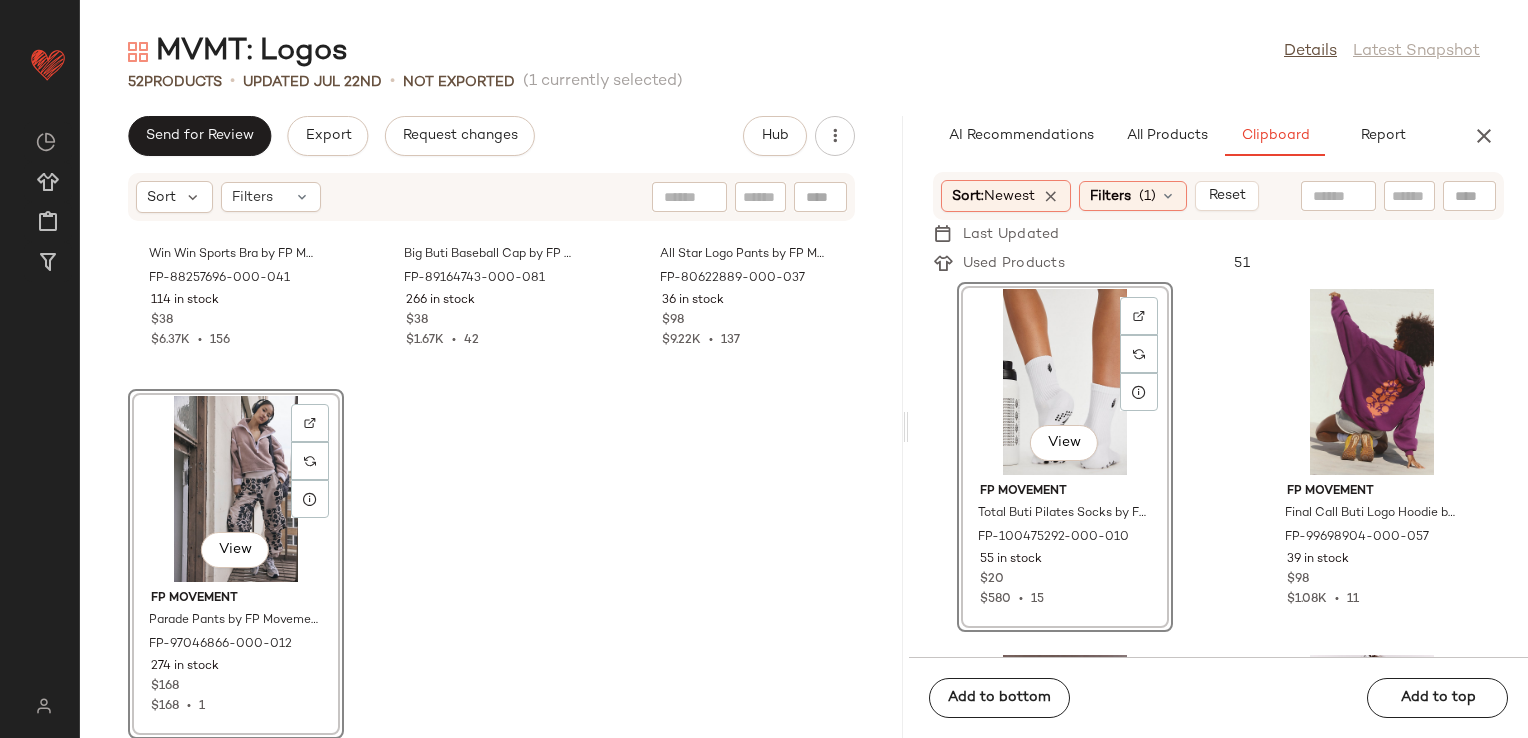 click on "View  FP Movement Total Buti Pilates Socks by FP Movement at Free People in White FP-100475292-000-010 55 in stock $20 $580  •  15 FP Movement Final Call Buti Logo Hoodie by FP Movement at Free People in Purple, Size: XS FP-99698904-000-057 39 in stock $98 $1.08K  •  11 FP Movement Final Call Buti Logo Hoodie by FP Movement at Free People in Pink, Size: M FP-99698904-000-065 39 in stock $98 $1.08K  •  11 FP Movement Final Call Buti Logo Hoodie by FP Movement at Free People in Orange, Size: L FP-99698904-000-085 42 in stock $98 $1.08K  •  11 FP Movement Echo Soft Headband by FP Movement at Free People in Green FP-101258705-000-035 183 in stock $15 FP Movement Studio Hoodie Shrug by FP Movement at Free People in Pink, Size: S-M/P-M FP-100623784-000-065 261 in stock $58 $464  •  8 FP Movement Never Better 7" Bike Pocket Shorts by FP Movement at Free People in Purple, Size: XS FP-89252852-000-057 70 in stock $58 $1.62K  •  28 FP Movement FP-96825799-000-639 394 in stock $48" 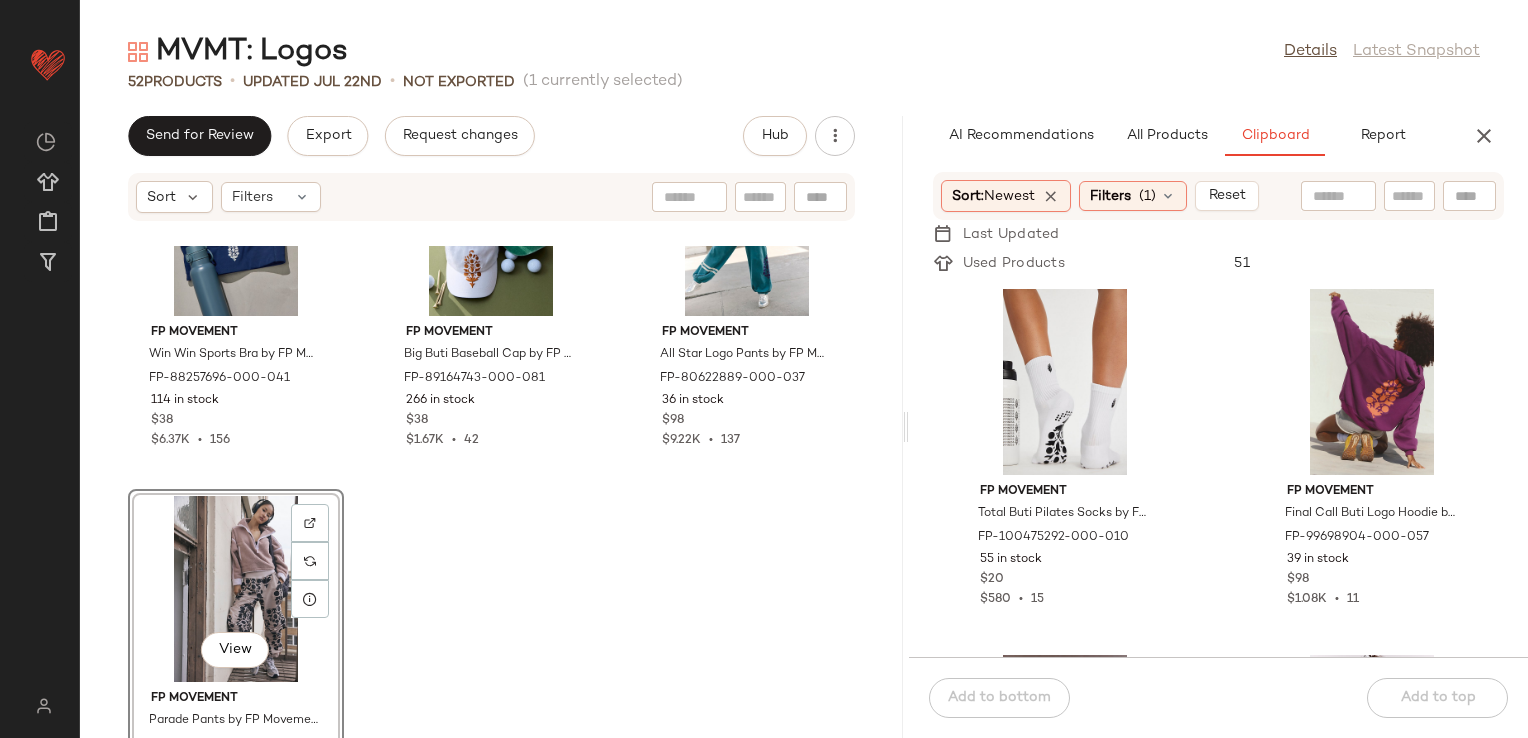 scroll, scrollTop: 6099, scrollLeft: 0, axis: vertical 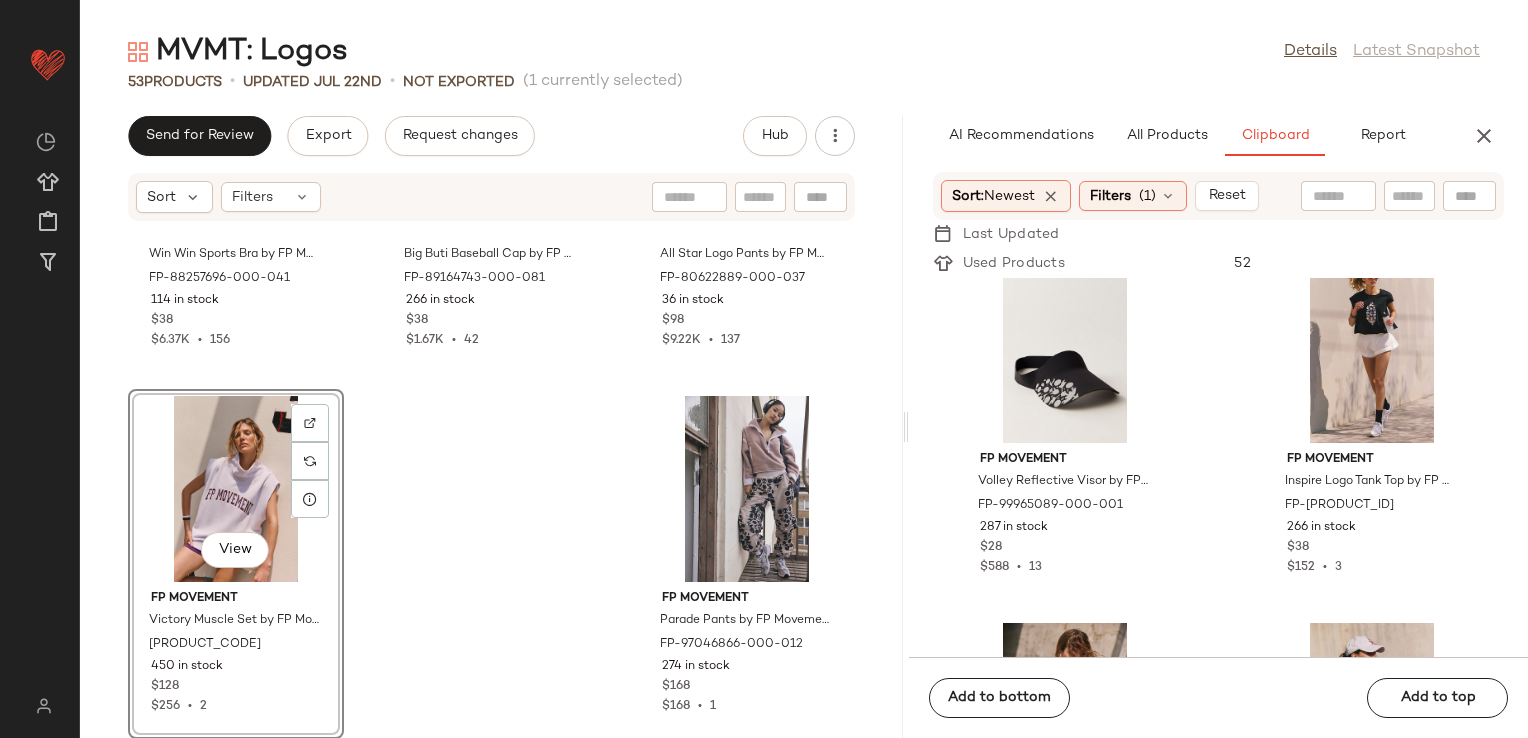 click on "FP Movement Never Better 7" Bike Pocket Shorts by FP Movement at Free People in Purple, Size: XS FP-89252852-000-057 70 in stock $58 $1.62K  •  28 FP Movement Long Haul Logo Bra by FP Movement at Free People in Pink, Size: XS/S FP-96825799-000-639 394 in stock $48 FP Movement Volley Reflective Visor by FP Movement at Free People in Black FP-99965089-000-001 287 in stock $28 $588  •  13 FP Movement Inspire Logo Tank Top by FP Movement at Free People in Black, Size: XS FP-99270399-000-001 266 in stock $38 $152  •  3 FP Movement Victory Set by FP Movement at Free People in White, Size: L FP-92393727-000-010 858 in stock $148 $30.31K  •  192 FP Movement Care FP Game Time Logo Tee by FP Movement at Free People in Black, Size: L FP-97800973-000-001 621 in stock $20 $320  •  15 FP Movement Care FP Game Time Logo Tee by FP Movement at Free People in White, Size: L FP-97800973-000-010 767 in stock $20 $320  •  15 FP Movement Win Win Sports Bra by FP Movement at Free People in Orange, Size: XL 130 in stock" 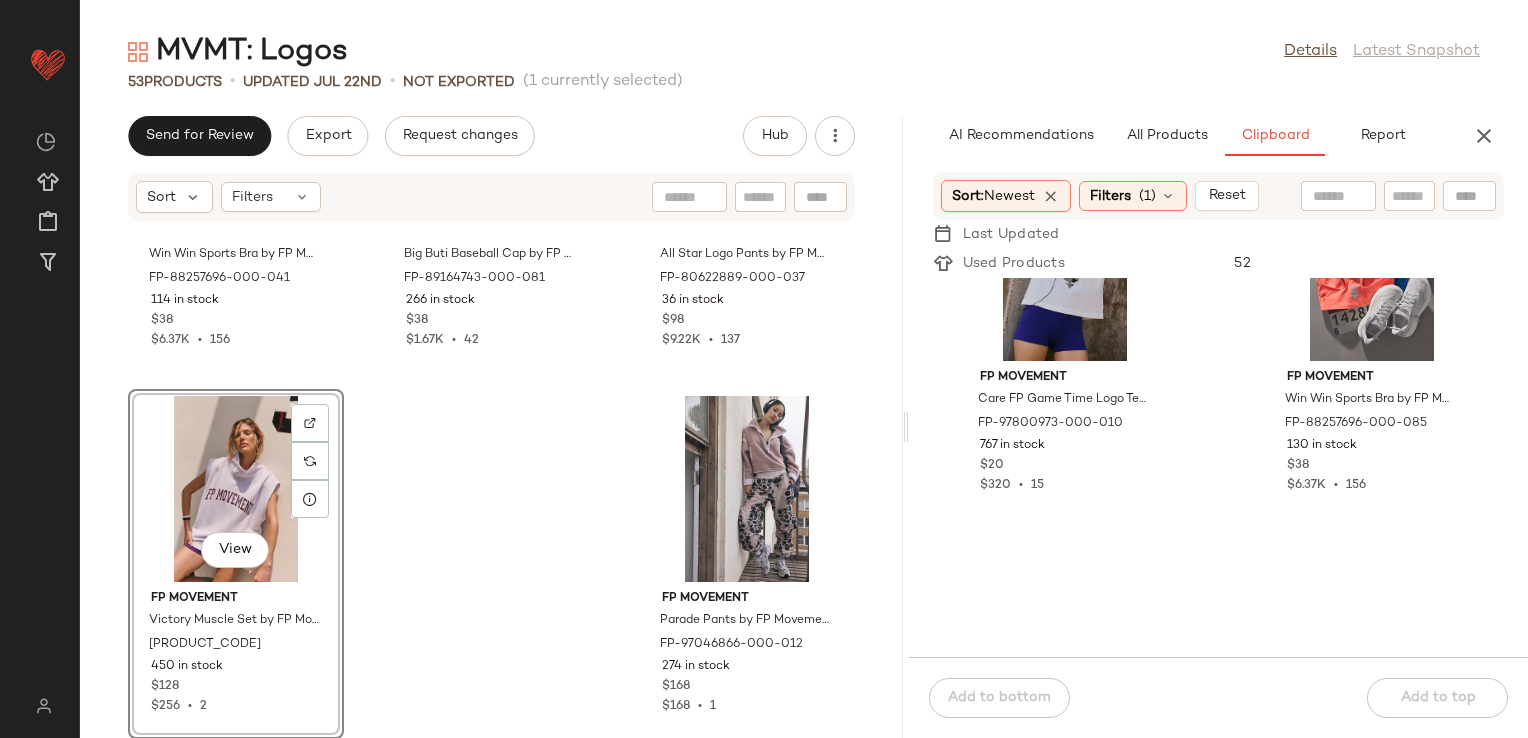 scroll, scrollTop: 2412, scrollLeft: 0, axis: vertical 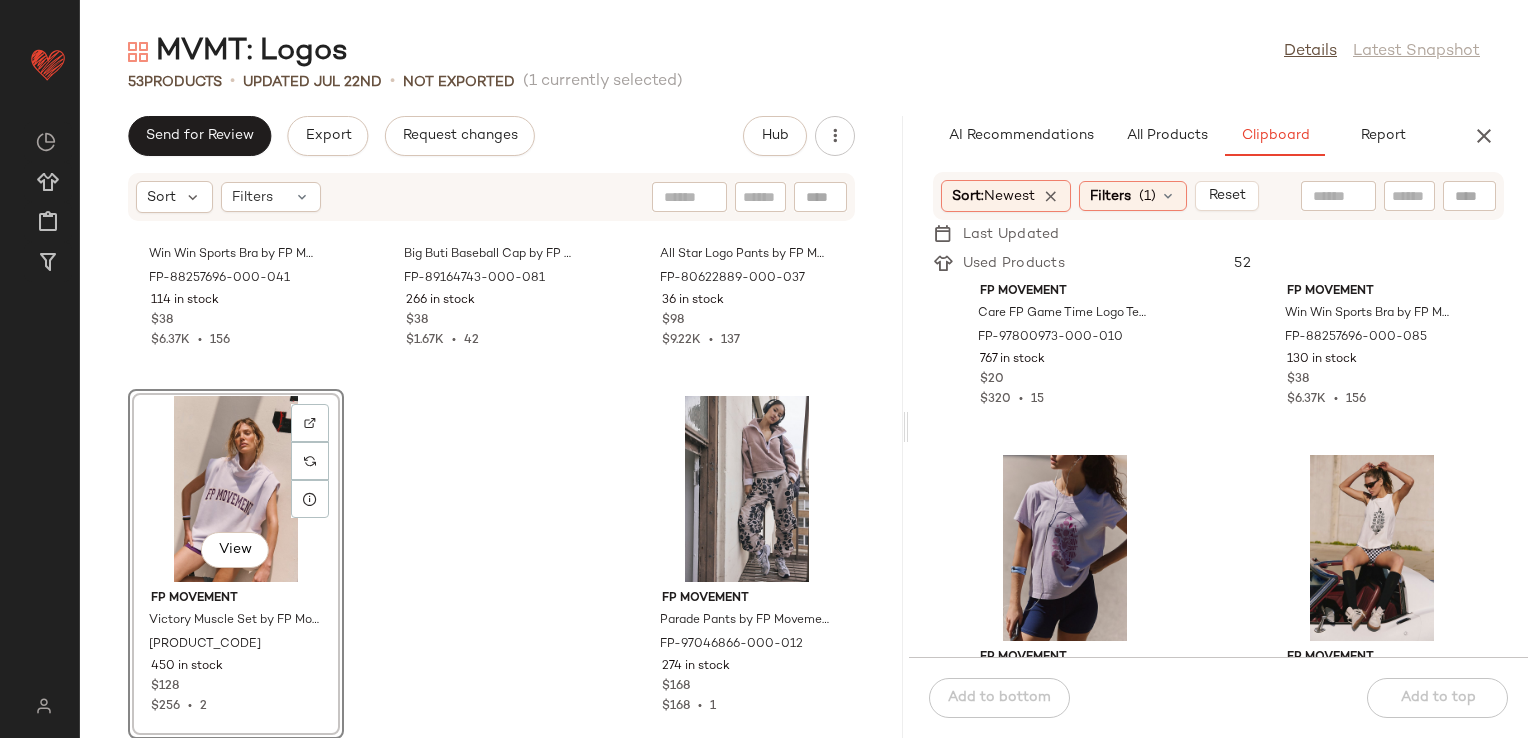 click on "FP Movement Care FP Game Time Logo Tee by FP Movement at Free People in White, Size: L FP-97800973-000-010 767 in stock $20 $320  •  15 FP Movement Win Win Sports Bra by FP Movement at Free People in Orange, Size: XL FP-88257696-000-085 130 in stock $38 $6.37K  •  156 FP Movement Care FP Game Time Logo Tee by FP Movement at Free People in Pink, Size: XS FP-97800973-000-065 35 in stock $20 $320  •  15 FP Movement Game Time Logo Tank Top by FP Movement at Free People in White, Size: S FP-98927767-000-010 292 in stock $20 $1.01K  •  42 FP Movement Hot Shot Logo Crossover Set by FP Movement at Free People in Grey, Size: L FP-95220927-000-008 3 in stock $98 $98  •  1 FP Movement Tempo Sport Mode Logo Muscle Tank Top by FP Movement at Free People in Brown, Size: S FP-90858895-000-029 113 in stock $58 $52  •  1 FP Movement Star Struck Logo Tee by FP Movement at Free People, Size: XS FP-99620700-000-439 173 in stock $68 FP Movement Inspire Buti Logo Tee by FP Movement at Free People in Yellow, Size: M $48" 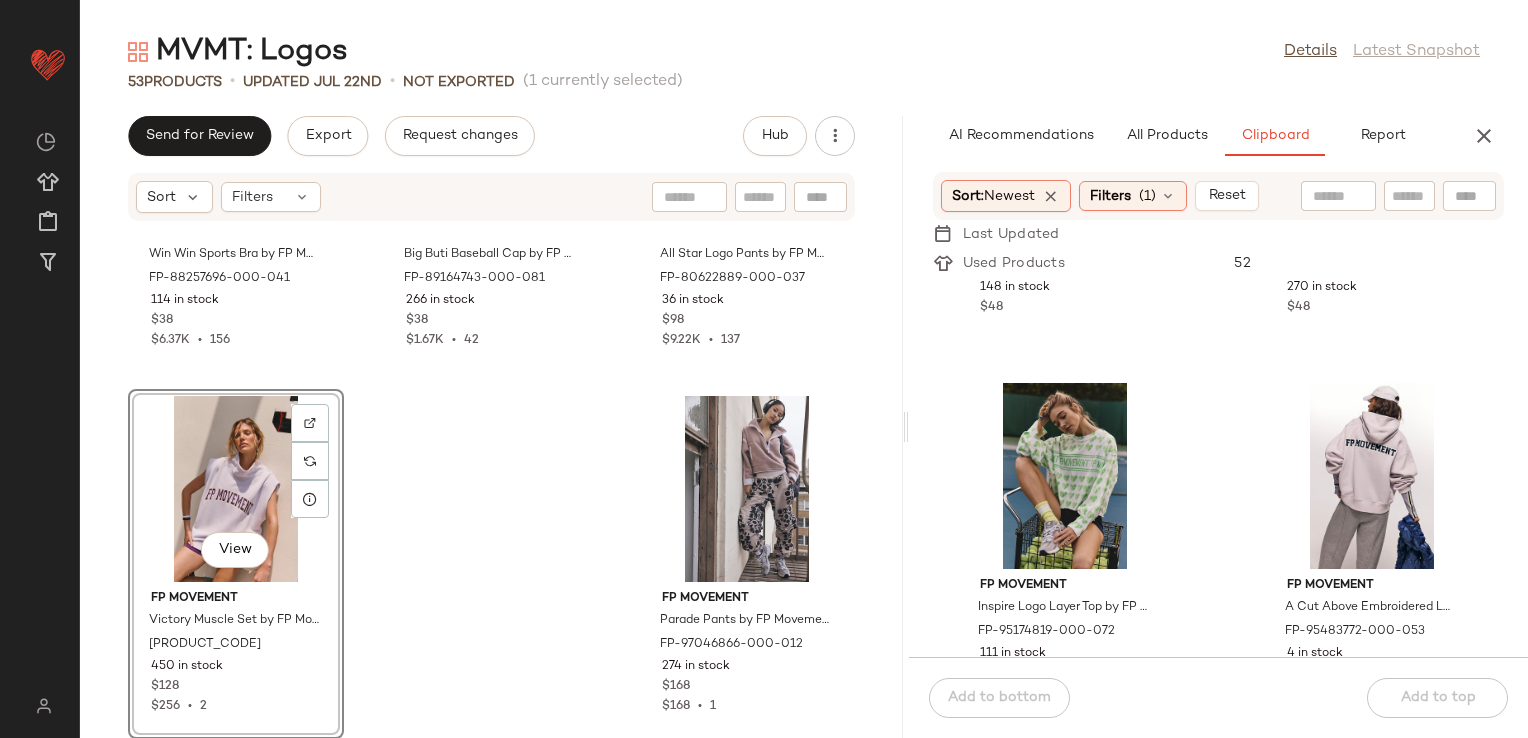 scroll, scrollTop: 5812, scrollLeft: 0, axis: vertical 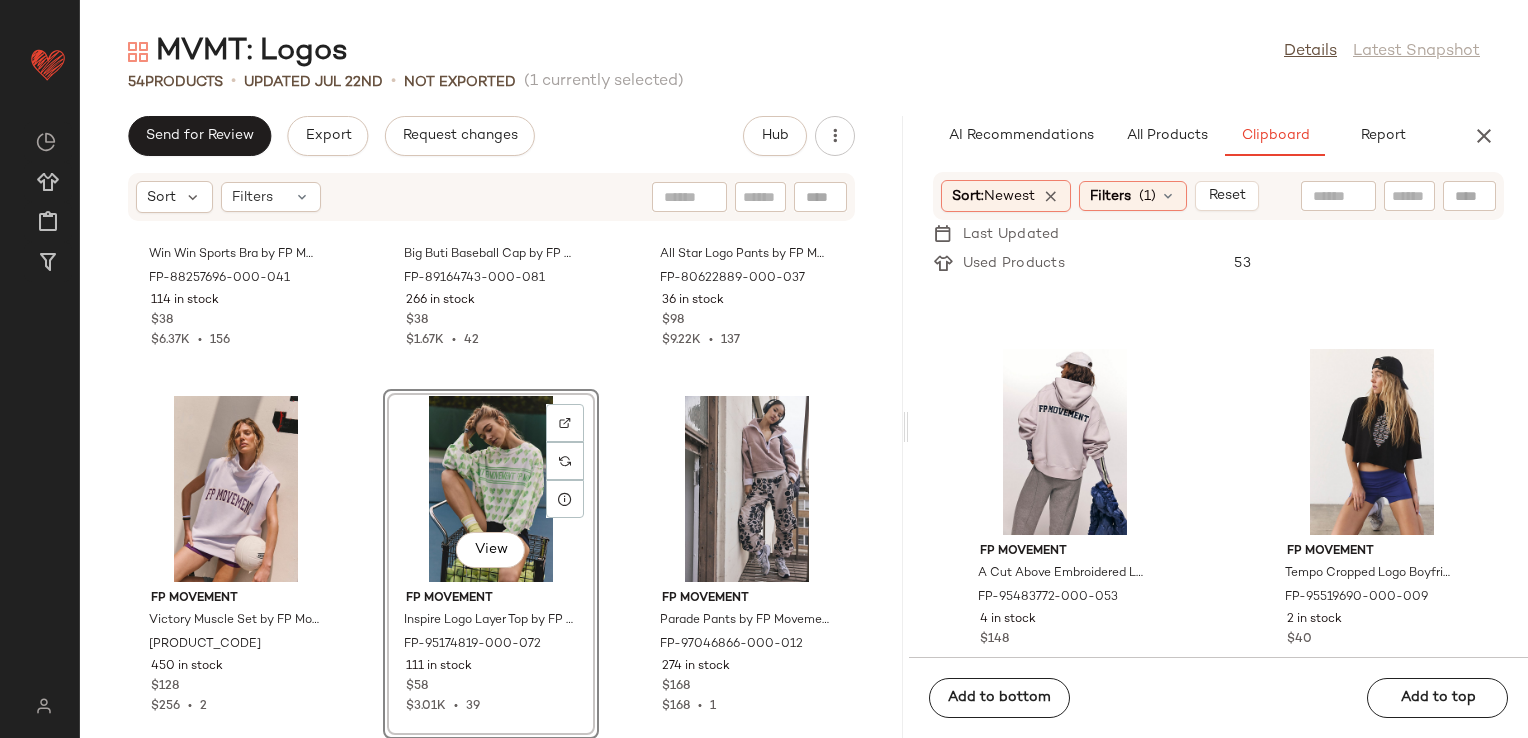 click on "FP Movement Long Haul Logo Bra by FP Movement at Free People in Black, Size: M/L FP-96825799-000-001 148 in stock $48 FP Movement Long Haul Logo Bra by FP Movement at Free People in Green, Size: XS/S FP-96825799-000-036 270 in stock $48 FP Movement A Cut Above Embroidered Logo Hoodie by FP Movement at Free People in Purple, Size: XS FP-95483772-000-053 4 in stock $148 FP Movement Tempo Cropped Logo Boyfriend Tee by FP Movement at Free People in Black, Size: S FP-95519690-000-009 2 in stock $40 FP Movement Tempo On Repeat Long-Sleeve Logo Layer Top by FP Movement at Free People in White, Size: XS FP-93578219-000-010 38 in stock $50 FP Movement Love Burnout Logo Tank Top by FP Movement at Free People in Black, Size: S FP-93837011-000-001 114 in stock $48 FP Movement Victory Set by FP Movement at Free People in Blue, Size: S FP-92393727-000-418 61 in stock $148 $30.31K  •  192 FP Movement Never Better Ringer Logo Sports Bra by FP Movement at Free People in Black, Size: XL FP-91540567-000-001 654 in stock $58 8" 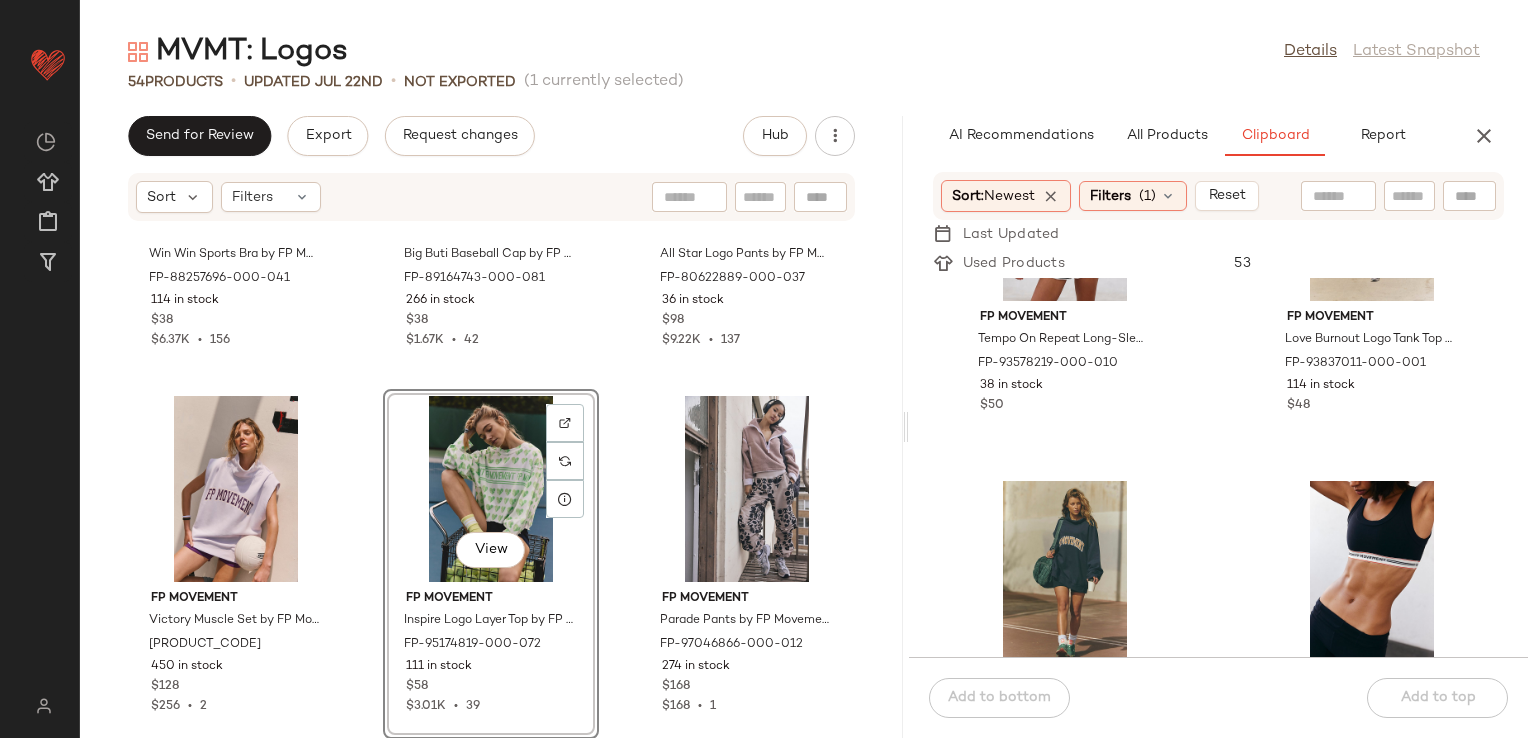 scroll, scrollTop: 6512, scrollLeft: 0, axis: vertical 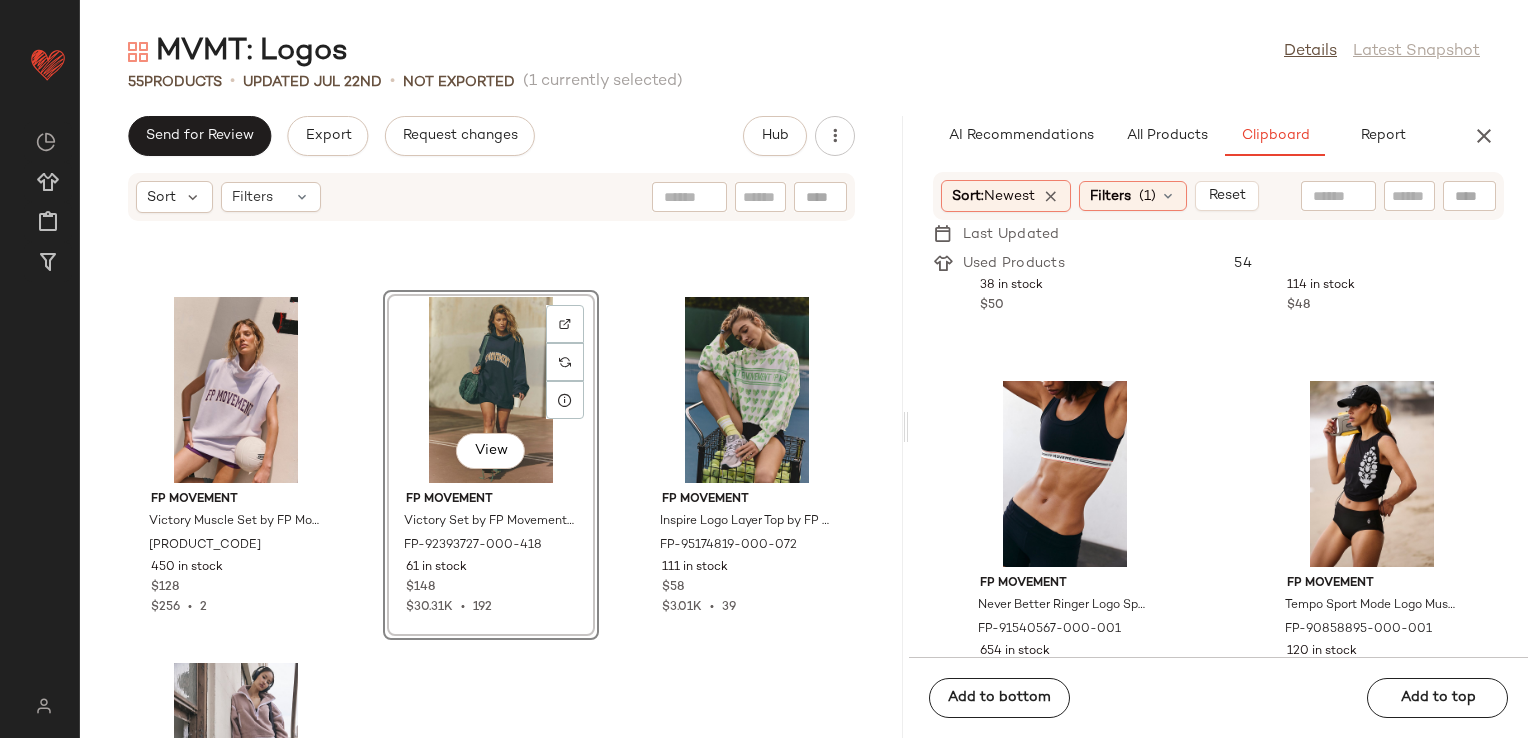 click on "FP Movement Win Win Sports Bra by FP Movement at Free People in Blue, Size: S FP-88257696-000-041 114 in stock $38 $6.37K  •  156 FP Movement Big Buti Baseball Cap by FP Movement at Free People in White FP-89164743-000-081 266 in stock $38 $1.67K  •  42 FP Movement All Star Logo Pants by FP Movement at Free People in Green, Size: XL FP-80622889-000-037 36 in stock $98 $9.22K  •  137 FP Movement Victory Muscle Set by FP Movement at Free People in Pink, Size: XS FP-98656838-000-065 450 in stock $128 $256  •  2  View  FP Movement Victory Set by FP Movement at Free People in Blue, Size: S FP-92393727-000-418 61 in stock $148 $30.31K  •  192 FP Movement Inspire Logo Layer Top by FP Movement at Free People in Yellow, Size: XL FP-95174819-000-072 111 in stock $58 $3.01K  •  39 FP Movement Parade Pants by FP Movement at Free People in White, Size: S FP-97046866-000-012 274 in stock $168 $168  •  1" 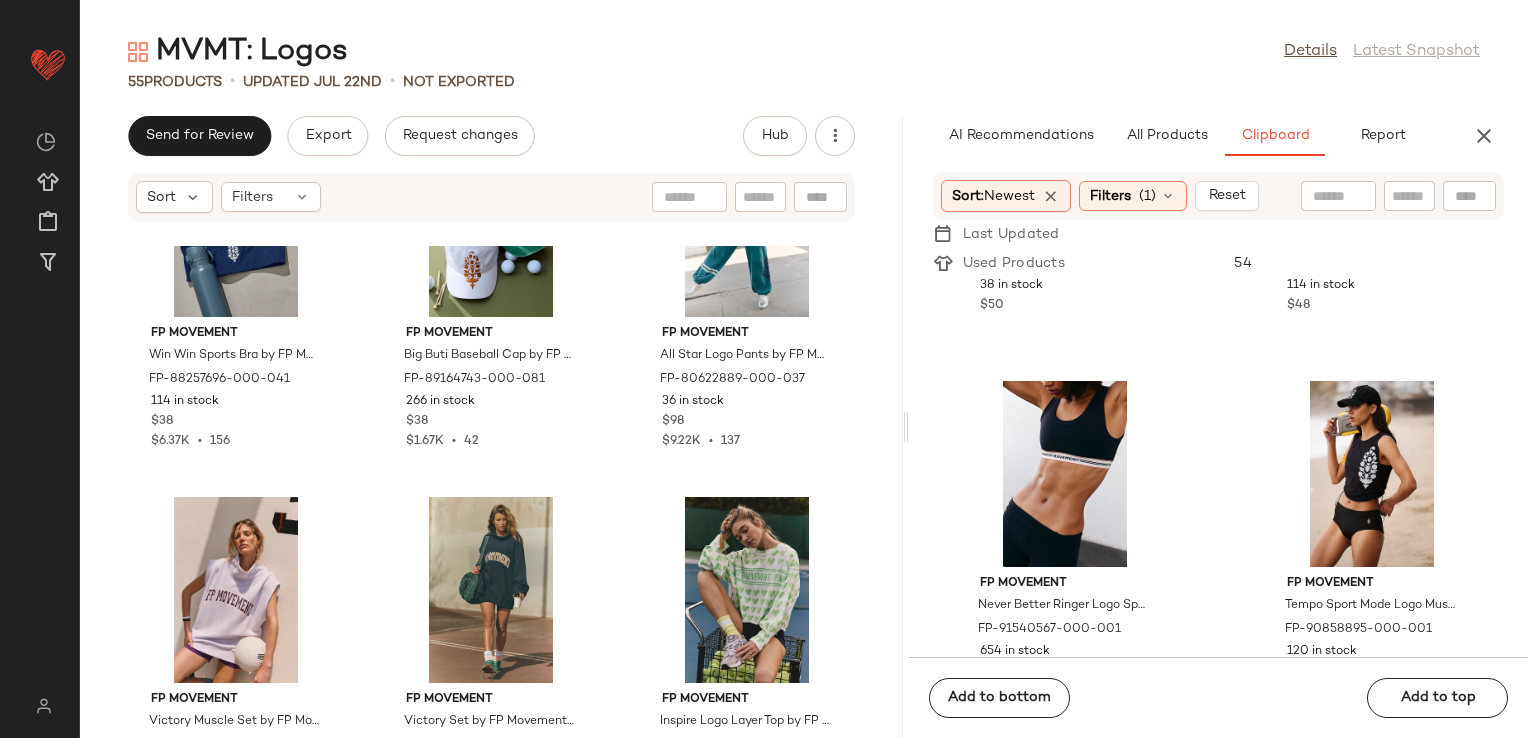 scroll, scrollTop: 6198, scrollLeft: 0, axis: vertical 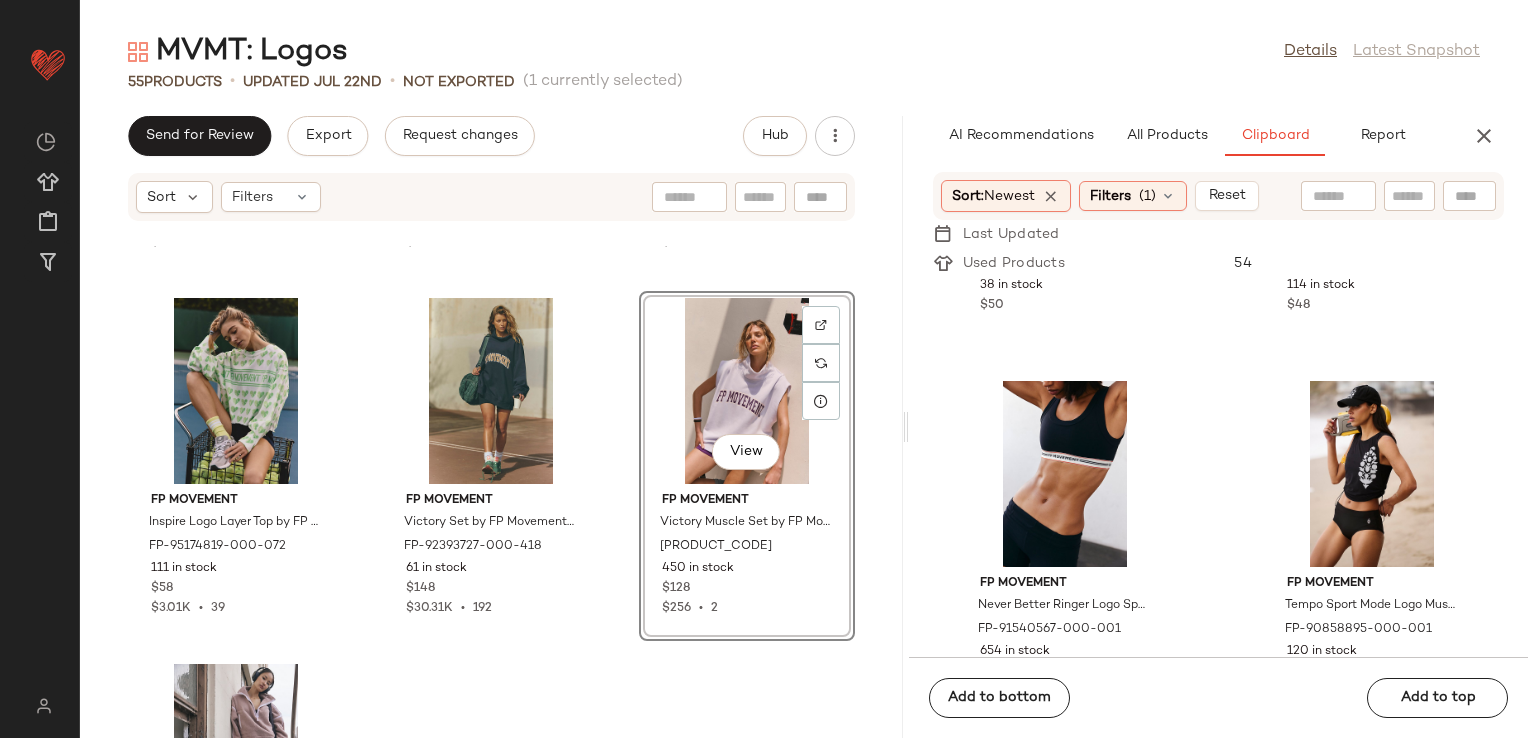click on "FP Movement Win Win Sports Bra by FP Movement at Free People in Blue, Size: S FP-88257696-000-041 114 in stock $38 $6.37K  •  156 FP Movement Big Buti Baseball Cap by FP Movement at Free People in White FP-89164743-000-081 266 in stock $38 $1.67K  •  42 FP Movement All Star Logo Pants by FP Movement at Free People in Green, Size: XL FP-80622889-000-037 36 in stock $98 $9.22K  •  137 FP Movement Inspire Logo Layer Top by FP Movement at Free People in Yellow, Size: XL FP-95174819-000-072 111 in stock $58 $3.01K  •  39 FP Movement Victory Set by FP Movement at Free People in Blue, Size: S FP-92393727-000-418 61 in stock $148 $30.31K  •  192  View  FP Movement Victory Muscle Set by FP Movement at Free People in Pink, Size: XS FP-98656838-000-065 450 in stock $128 $256  •  2 FP Movement Parade Pants by FP Movement at Free People in White, Size: S FP-97046866-000-012 274 in stock $168 $168  •  1" 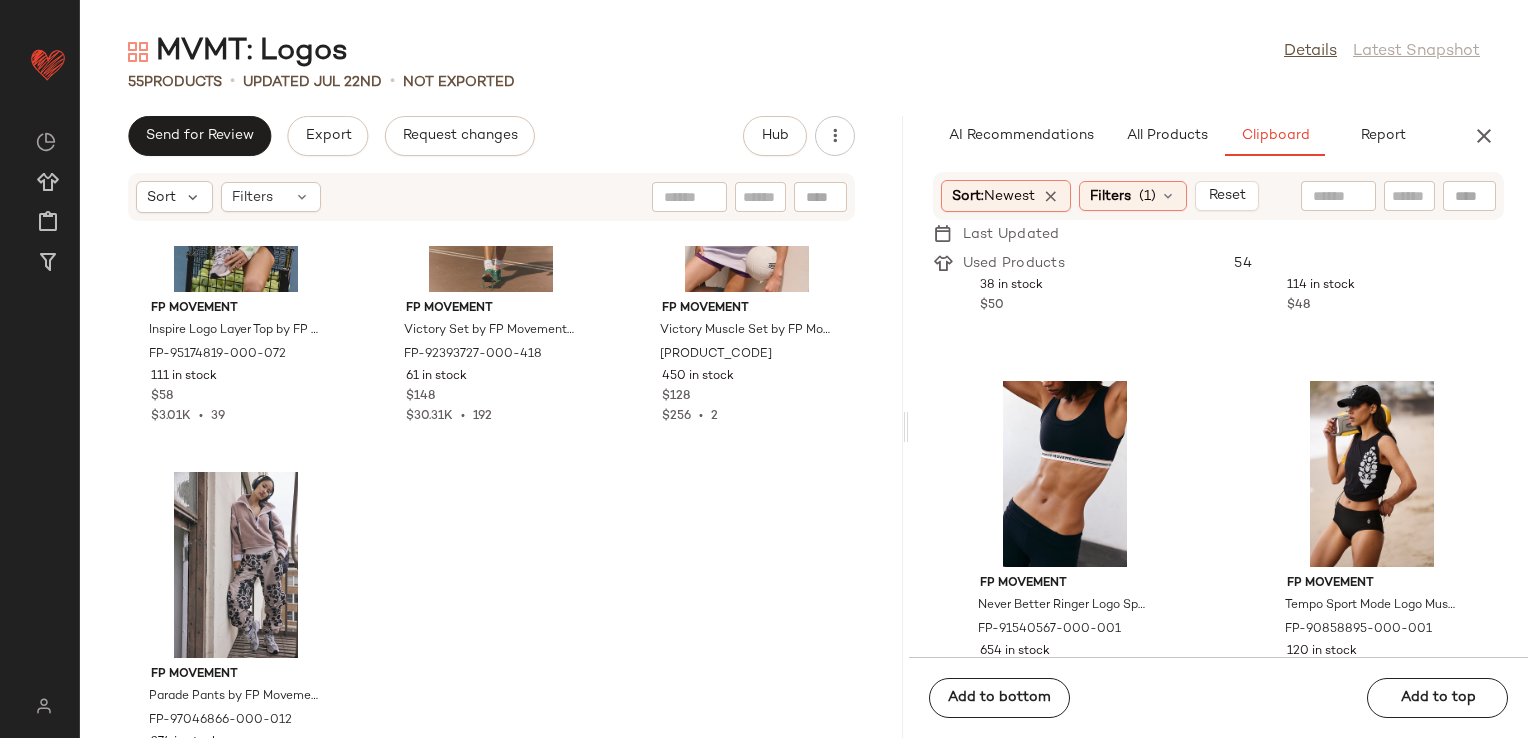 scroll, scrollTop: 6397, scrollLeft: 0, axis: vertical 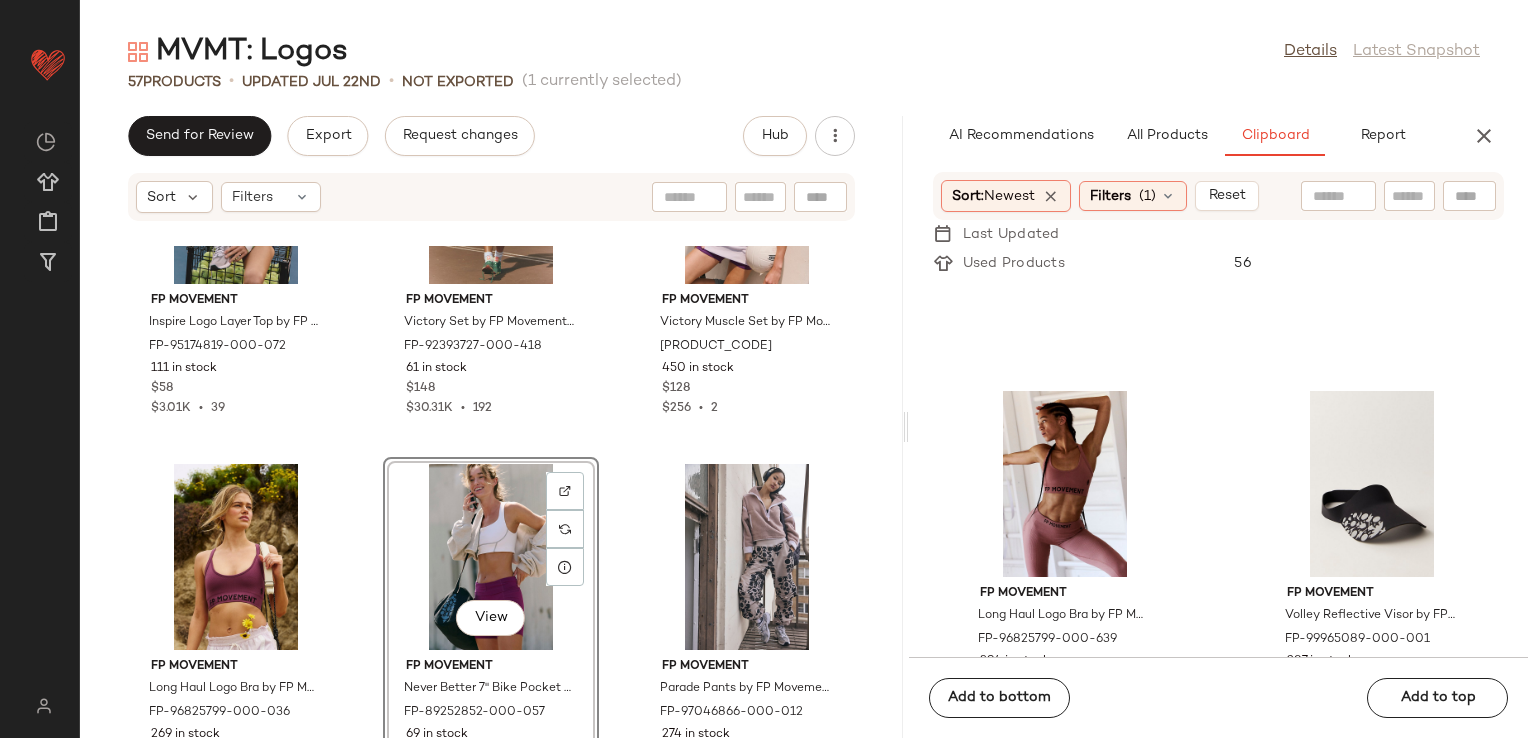 click on "FP Movement Inspire Logo Layer Top by FP Movement at Free People in Yellow, Size: XL FP-95174819-000-072 111 in stock $58 $3.01K  •  39 FP Movement Victory Set by FP Movement at Free People in Blue, Size: S FP-92393727-000-418 61 in stock $148 $30.31K  •  192 FP Movement Victory Muscle Set by FP Movement at Free People in Pink, Size: XS FP-98656838-000-065 450 in stock $128 $256  •  2 FP Movement Long Haul Logo Bra by FP Movement at Free People in Green, Size: XS/S FP-96825799-000-036 269 in stock $48  View  FP Movement Never Better 7" Bike Pocket Shorts by FP Movement at Free People in Purple, Size: XS FP-89252852-000-057 69 in stock $58 $1.62K  •  28 FP Movement Parade Pants by FP Movement at Free People in White, Size: S FP-97046866-000-012 274 in stock $168 $168  •  1" 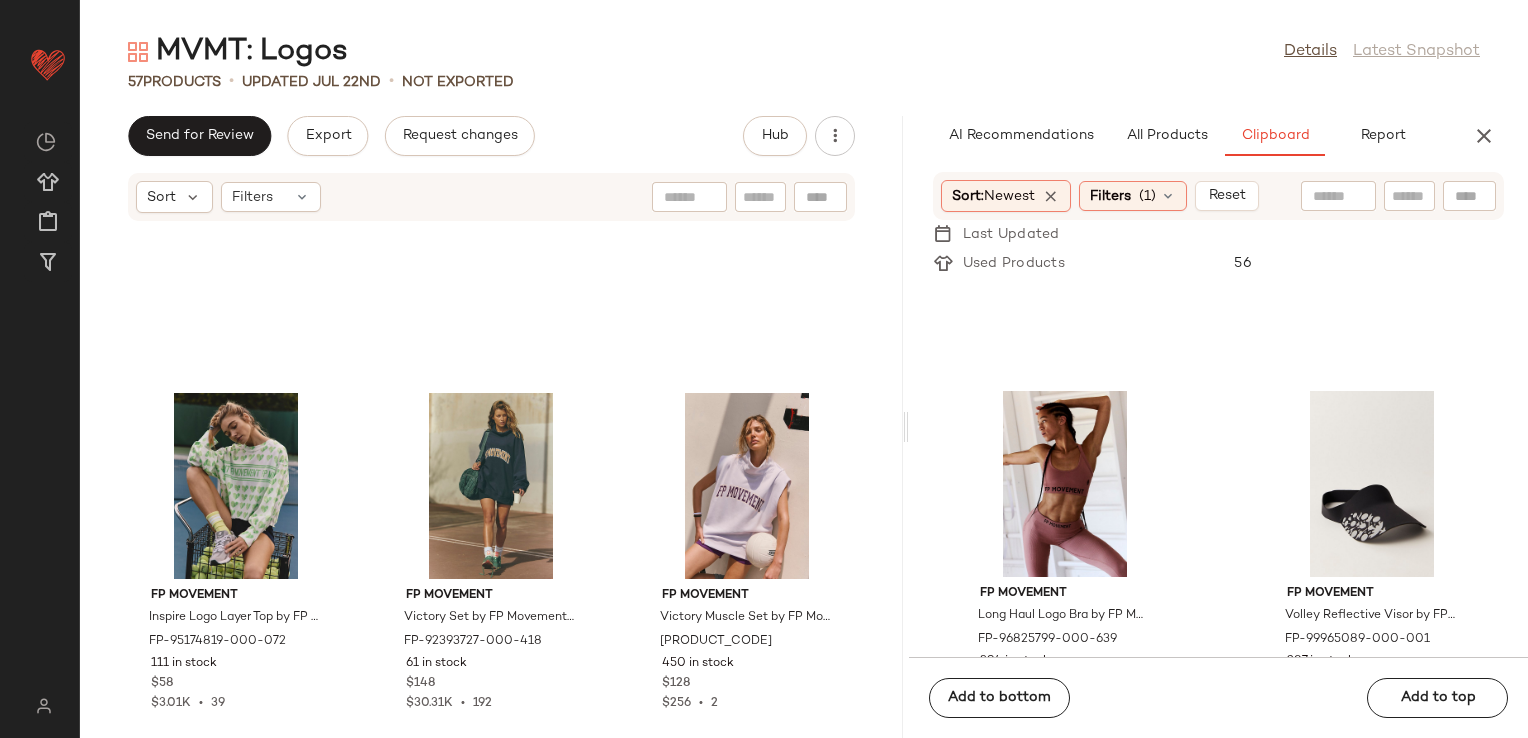 scroll, scrollTop: 6465, scrollLeft: 0, axis: vertical 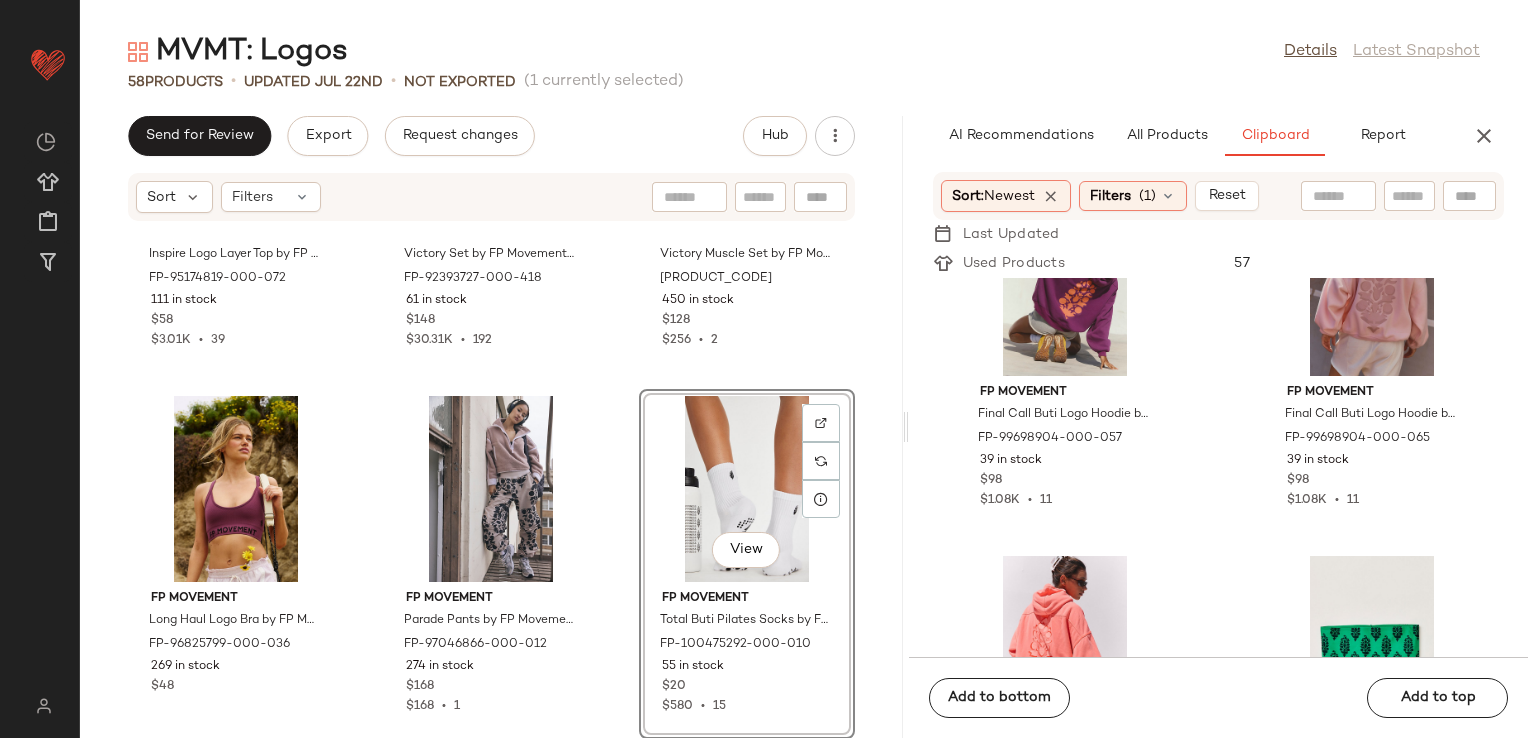 click on "FP Movement Inspire Logo Layer Top by FP Movement at Free People in Yellow, Size: XL FP-95174819-000-072 111 in stock $58 $3.01K  •  39 FP Movement Victory Set by FP Movement at Free People in Blue, Size: S FP-92393727-000-418 61 in stock $148 $30.31K  •  192 FP Movement Victory Muscle Set by FP Movement at Free People in Pink, Size: XS FP-98656838-000-065 450 in stock $128 $256  •  2 FP Movement Long Haul Logo Bra by FP Movement at Free People in Green, Size: XS/S FP-96825799-000-036 269 in stock $48 FP Movement Parade Pants by FP Movement at Free People in White, Size: S FP-97046866-000-012 274 in stock $168 $168  •  1  View  FP Movement Total Buti Pilates Socks by FP Movement at Free People in White FP-100475292-000-010 55 in stock $20 $580  •  15 FP Movement Never Better 7" Bike Pocket Shorts by FP Movement at Free People in Purple, Size: XS FP-89252852-000-057 69 in stock $58 $1.62K  •  28" 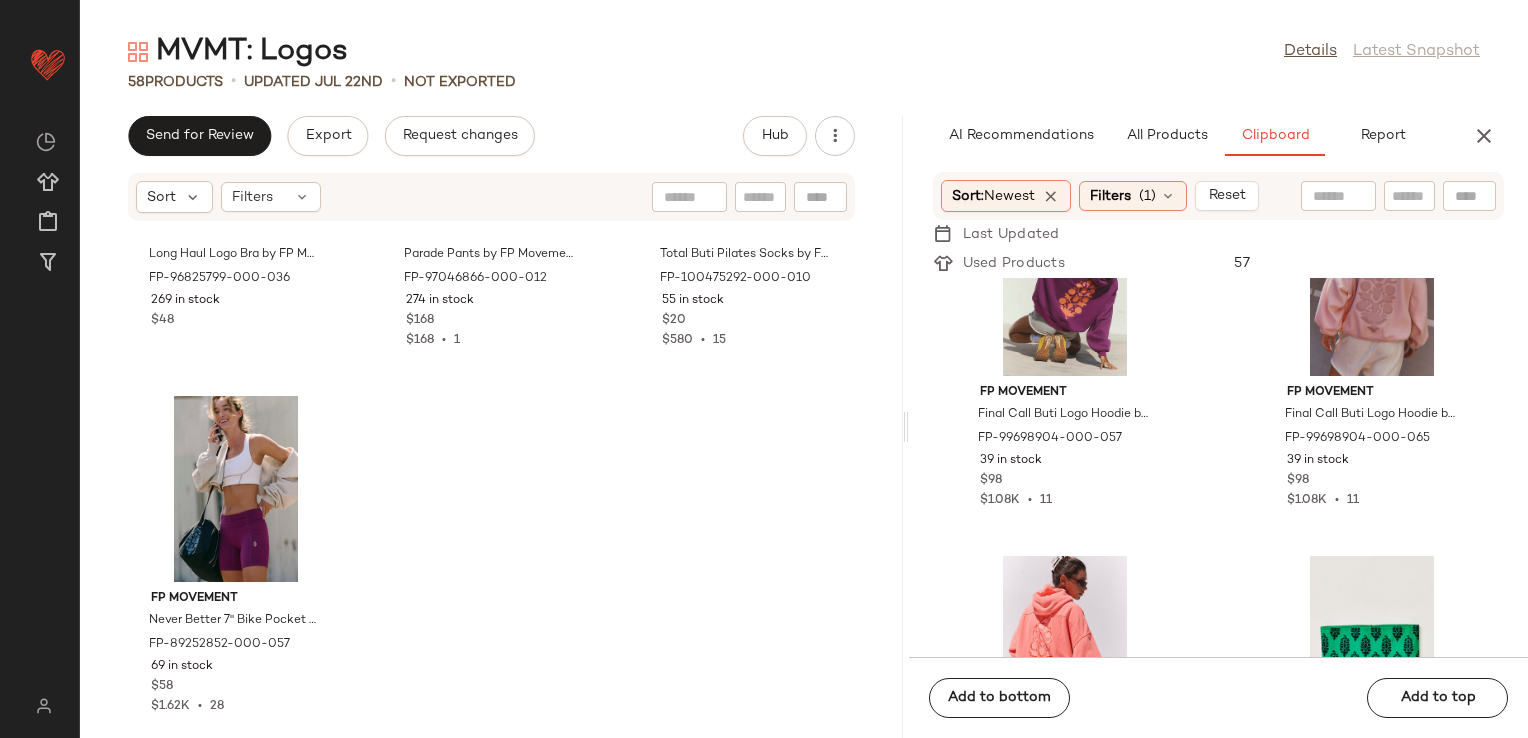 scroll, scrollTop: 6732, scrollLeft: 0, axis: vertical 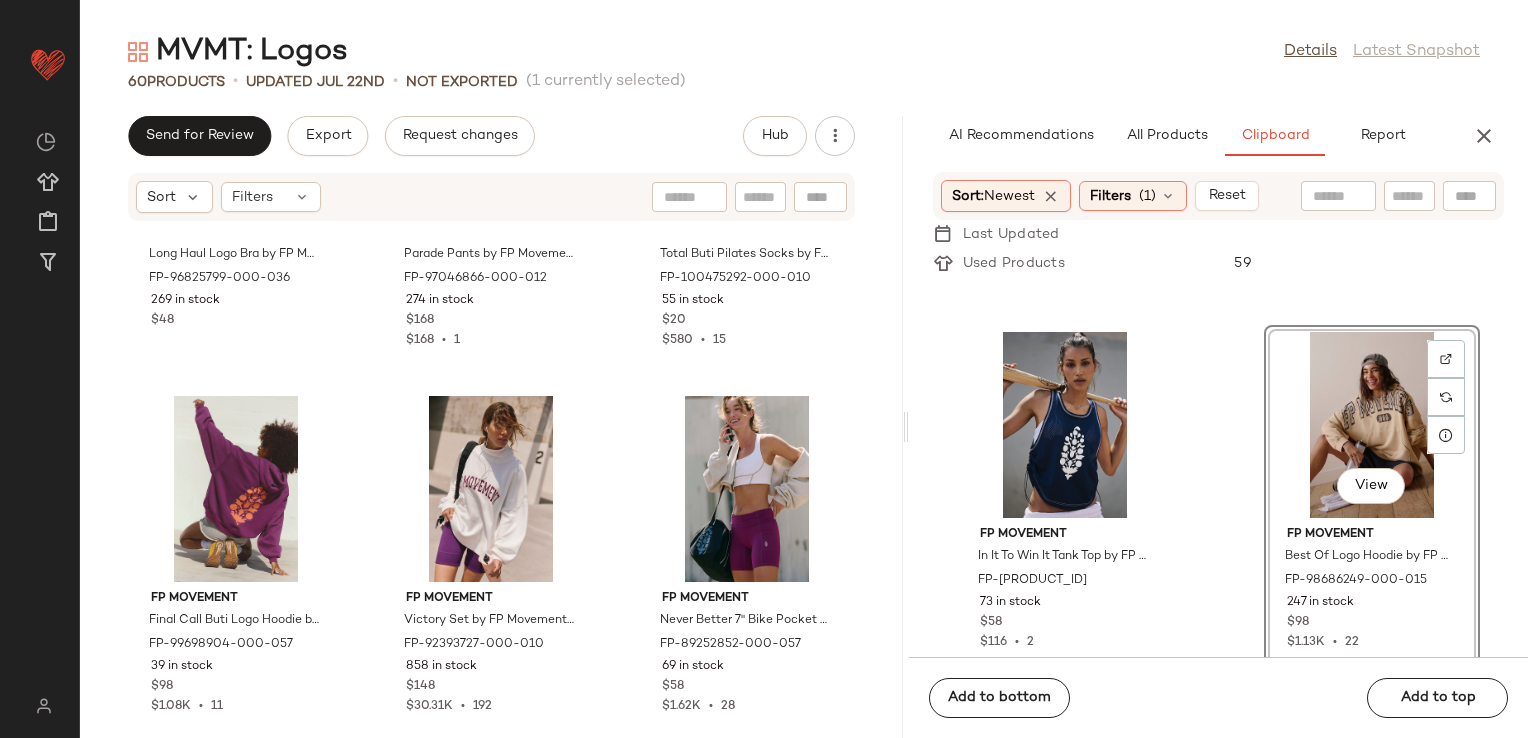 click on "FP Movement Long Haul Logo Bra by FP Movement at Free People in Green, Size: XS/S FP-96825799-000-036 269 in stock $48 FP Movement Parade Pants by FP Movement at Free People in White, Size: S FP-97046866-000-012 274 in stock $168 $168  •  1 FP Movement Total Buti Pilates Socks by FP Movement at Free People in White FP-100475292-000-010 55 in stock $20 $580  •  15 FP Movement Final Call Buti Logo Hoodie by FP Movement at Free People in Purple, Size: XS FP-99698904-000-057 39 in stock $98 $1.08K  •  11 FP Movement Victory Set by FP Movement at Free People in White, Size: L FP-92393727-000-010 858 in stock $148 $30.31K  •  192 FP Movement Never Better 7" Bike Pocket Shorts by FP Movement at Free People in Purple, Size: XS FP-89252852-000-057 69 in stock $58 $1.62K  •  28" 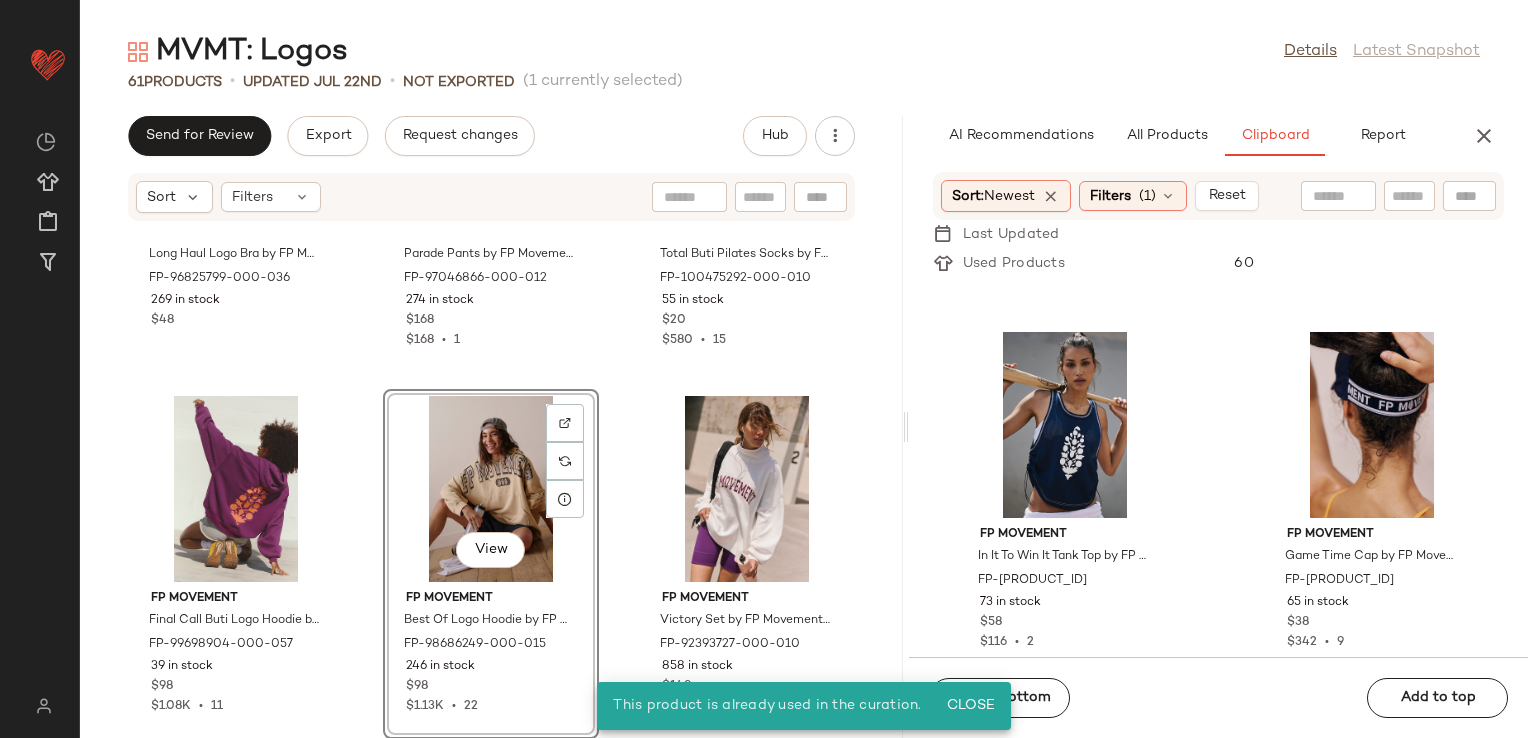 click on "FP Movement Long Haul Logo Bra by FP Movement at Free People in Green, Size: XS/S FP-96825799-000-036 269 in stock $48 FP Movement Parade Pants by FP Movement at Free People in White, Size: S FP-97046866-000-012 274 in stock $168 $168  •  1 FP Movement Total Buti Pilates Socks by FP Movement at Free People in White FP-100475292-000-010 55 in stock $20 $580  •  15 FP Movement Final Call Buti Logo Hoodie by FP Movement at Free People in Purple, Size: XS FP-99698904-000-057 39 in stock $98 $1.08K  •  11  View  FP Movement Best Of Logo Hoodie by FP Movement at Free People in Tan, Size: M FP-98686249-000-015 246 in stock $98 $1.13K  •  22 FP Movement Victory Set by FP Movement at Free People in White, Size: L FP-92393727-000-010 858 in stock $148 $30.31K  •  192 FP Movement Never Better 7" Bike Pocket Shorts by FP Movement at Free People in Purple, Size: XS FP-89252852-000-057 69 in stock $58 $1.62K  •  28" 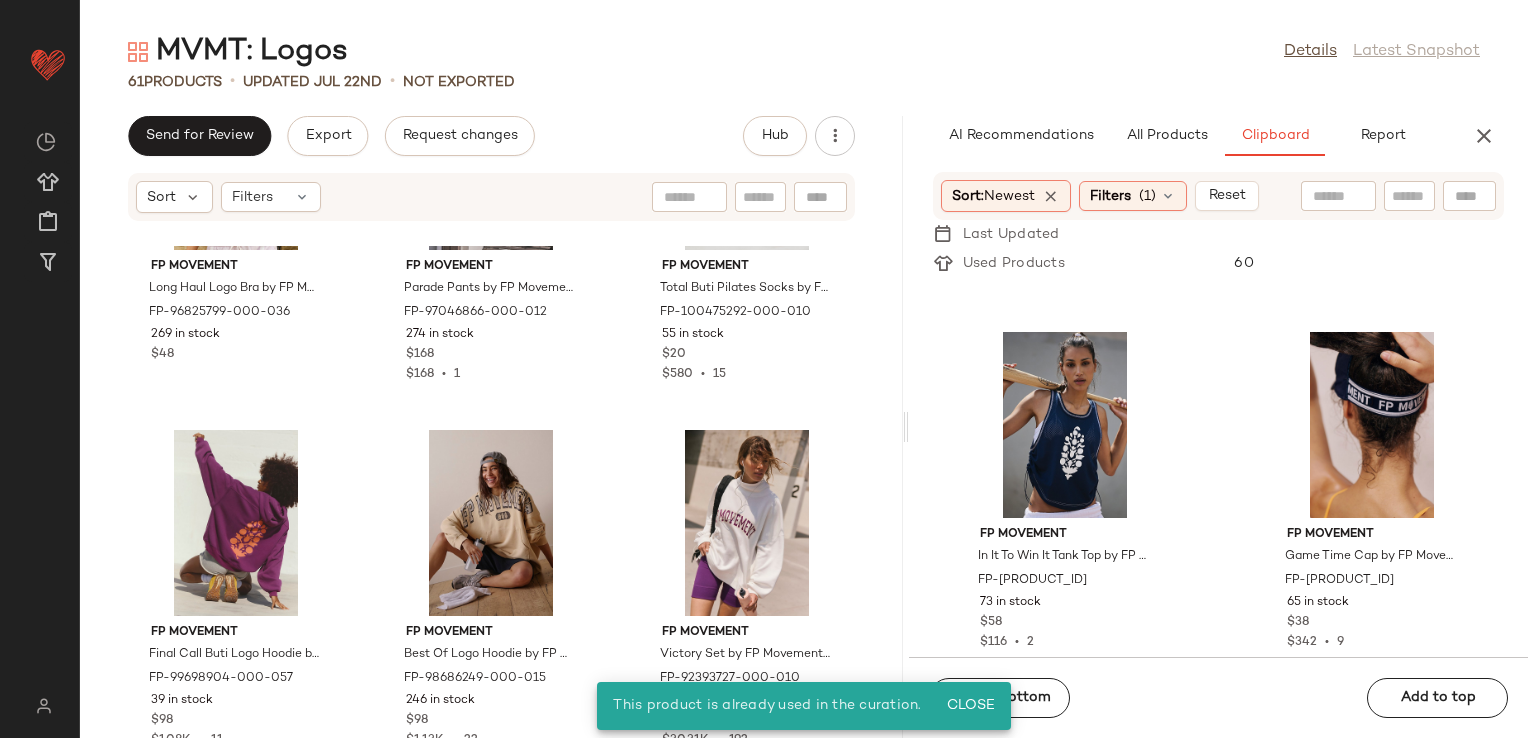 scroll, scrollTop: 6831, scrollLeft: 0, axis: vertical 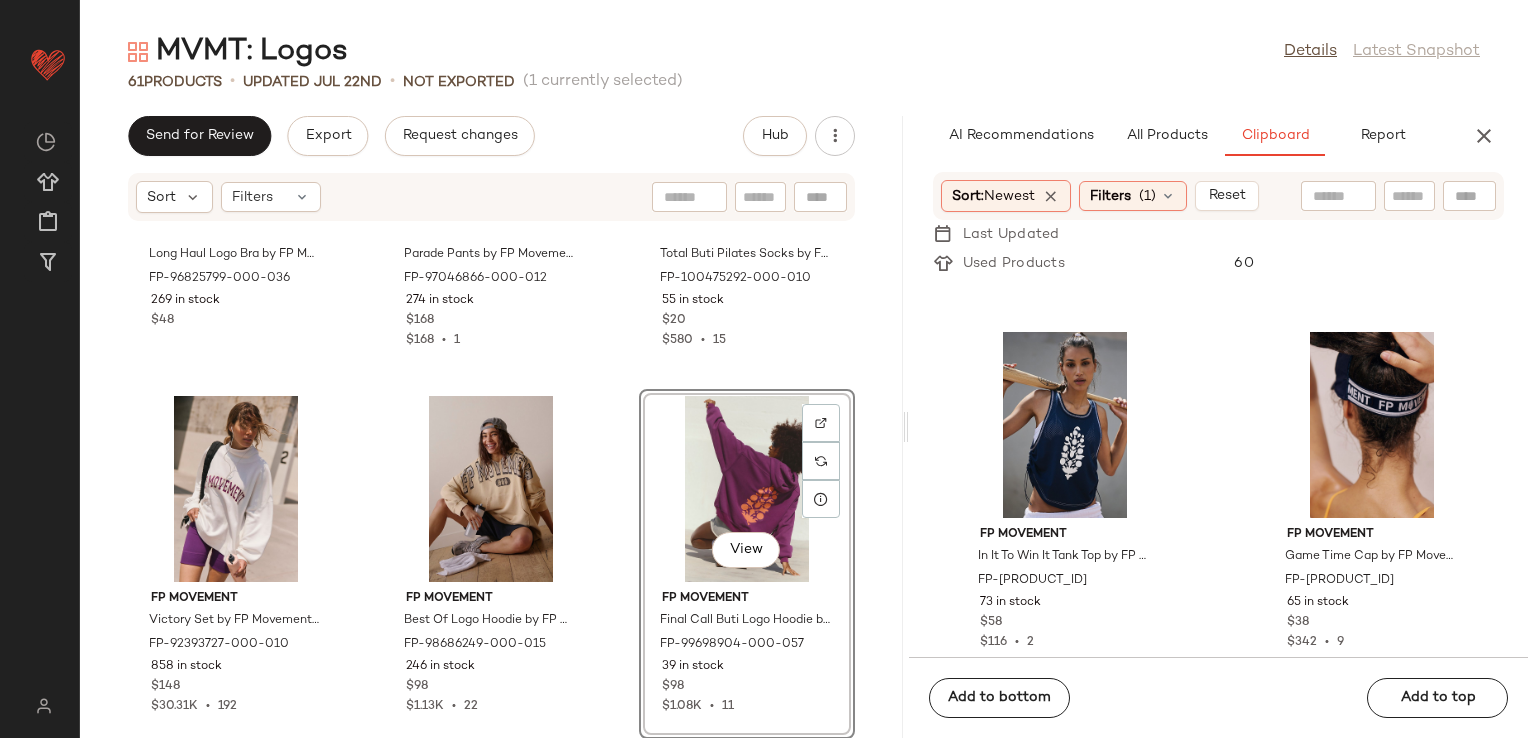 click on "View  FP Movement Final Call Buti Logo Hoodie by FP Movement at Free People in Purple, Size: XS FP-99698904-000-057 39 in stock $98 $1.08K  •  11" 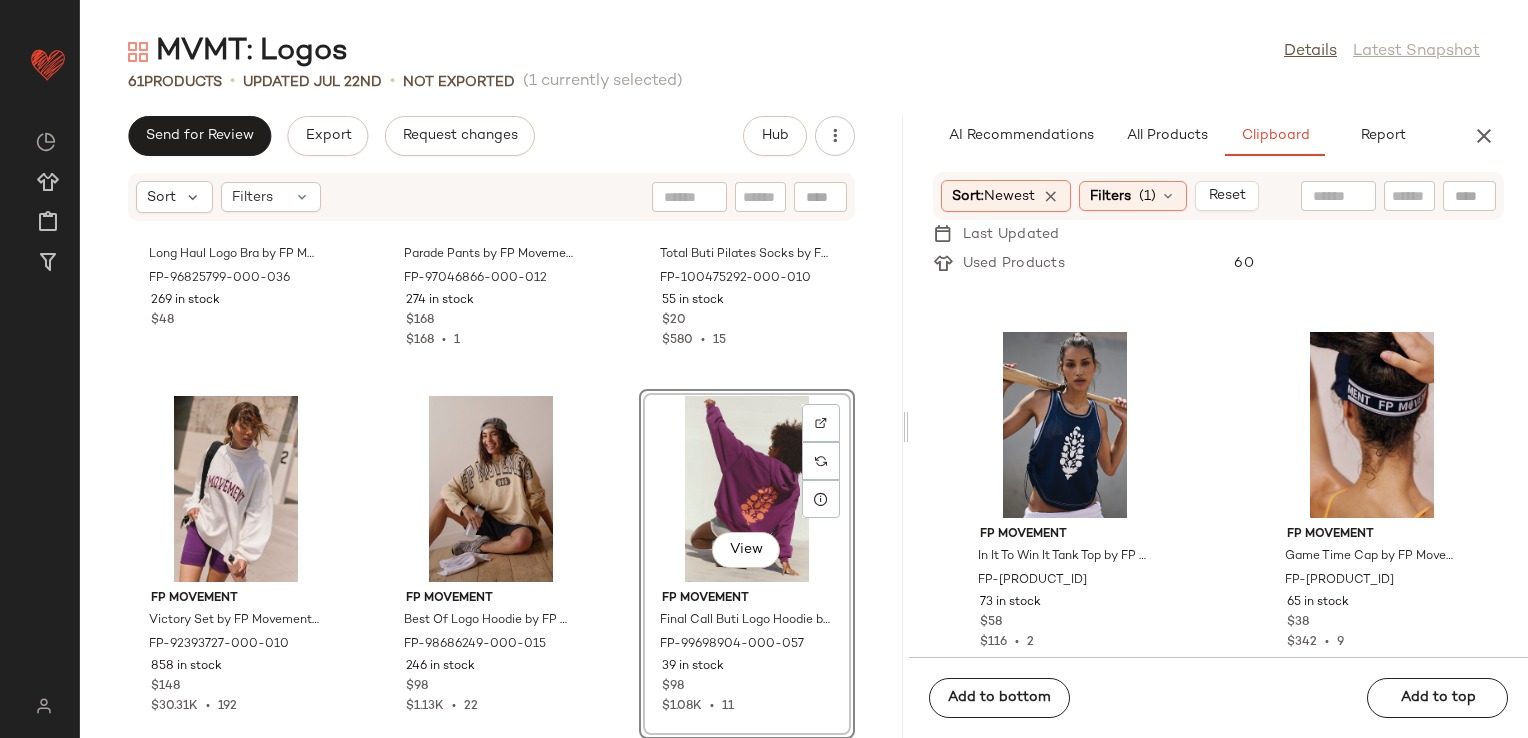 click at bounding box center (905, 427) 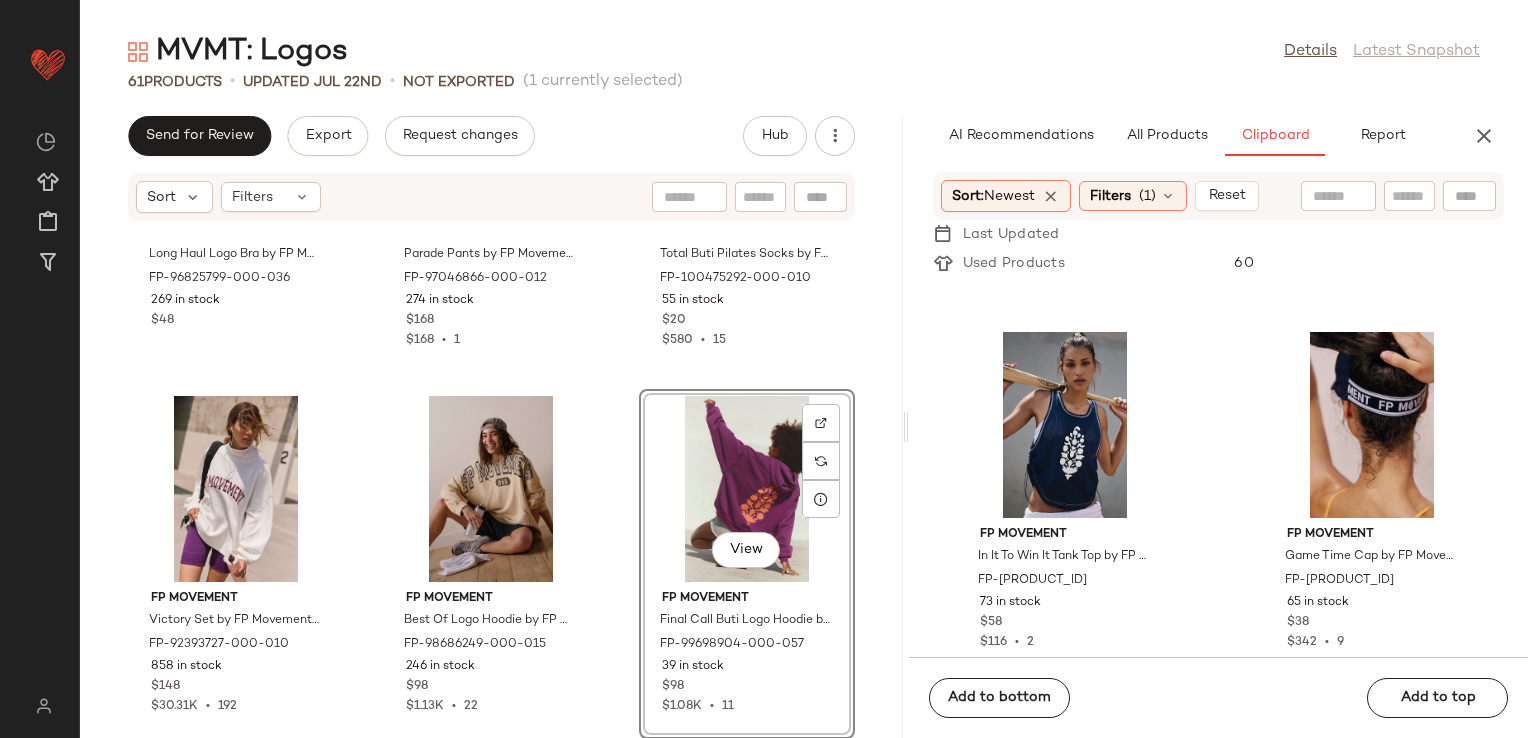 click on "FP Movement Long Haul Logo Bra by FP Movement at Free People in Green, Size: XS/S FP-96825799-000-036 269 in stock $48 FP Movement Parade Pants by FP Movement at Free People in White, Size: S FP-97046866-000-012 274 in stock $168 $168  •  1 FP Movement Total Buti Pilates Socks by FP Movement at Free People in White FP-100475292-000-010 55 in stock $20 $580  •  15 FP Movement Victory Set by FP Movement at Free People in White, Size: L FP-92393727-000-010 858 in stock $148 $30.31K  •  192 FP Movement Best Of Logo Hoodie by FP Movement at Free People in Tan, Size: M FP-98686249-000-015 246 in stock $98 $1.13K  •  22  View  FP Movement Final Call Buti Logo Hoodie by FP Movement at Free People in Purple, Size: XS FP-99698904-000-057 39 in stock $98 $1.08K  •  11 FP Movement Never Better 7" Bike Pocket Shorts by FP Movement at Free People in Purple, Size: XS FP-89252852-000-057 69 in stock $58 $1.62K  •  28" 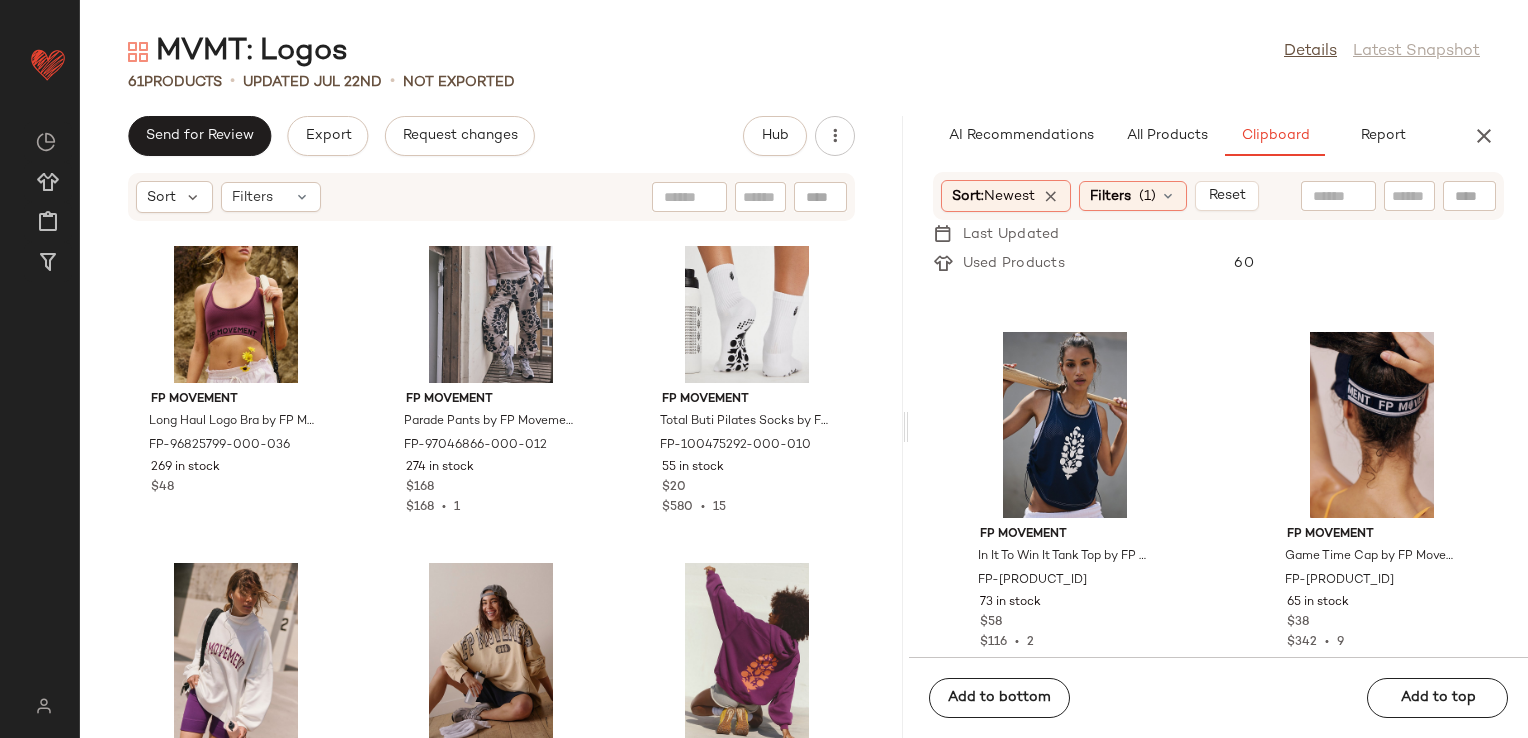scroll, scrollTop: 6631, scrollLeft: 0, axis: vertical 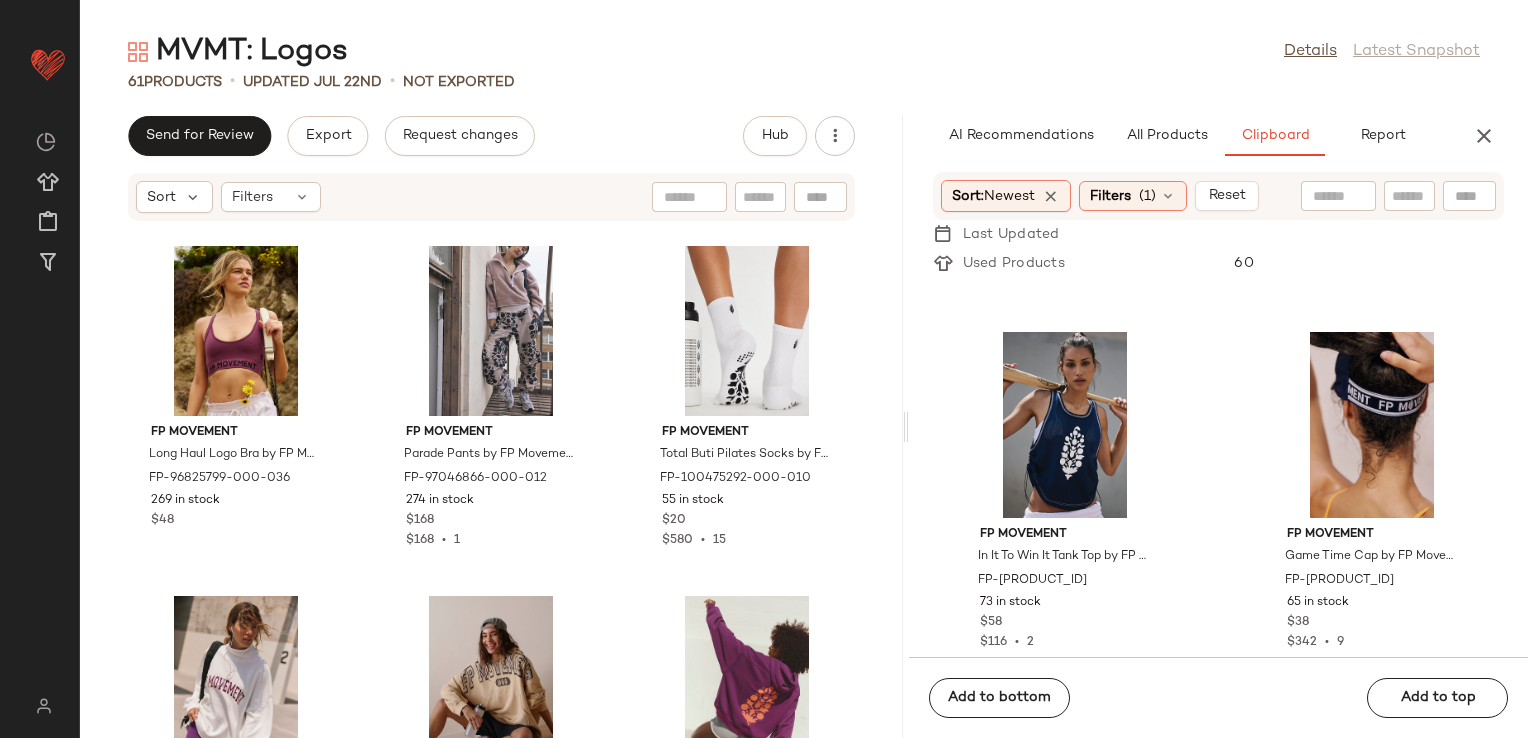 click on "FP Movement Long Haul Logo Bra by FP Movement at Free People in Green, Size: XS/S FP-96825799-000-036 269 in stock $48 FP Movement Parade Pants by FP Movement at Free People in White, Size: S FP-97046866-000-012 274 in stock $168 $168  •  1 FP Movement Total Buti Pilates Socks by FP Movement at Free People in White FP-100475292-000-010 55 in stock $20 $580  •  15 FP Movement Victory Set by FP Movement at Free People in White, Size: L FP-92393727-000-010 858 in stock $148 $30.31K  •  192 FP Movement Best Of Logo Hoodie by FP Movement at Free People in Tan, Size: M FP-98686249-000-015 246 in stock $98 $1.13K  •  22 FP Movement Final Call Buti Logo Hoodie by FP Movement at Free People in Purple, Size: XS FP-99698904-000-057 39 in stock $98 $1.08K  •  11 FP Movement Never Better 7" Bike Pocket Shorts by FP Movement at Free People in Purple, Size: XS FP-89252852-000-057 69 in stock $58 $1.62K  •  28" 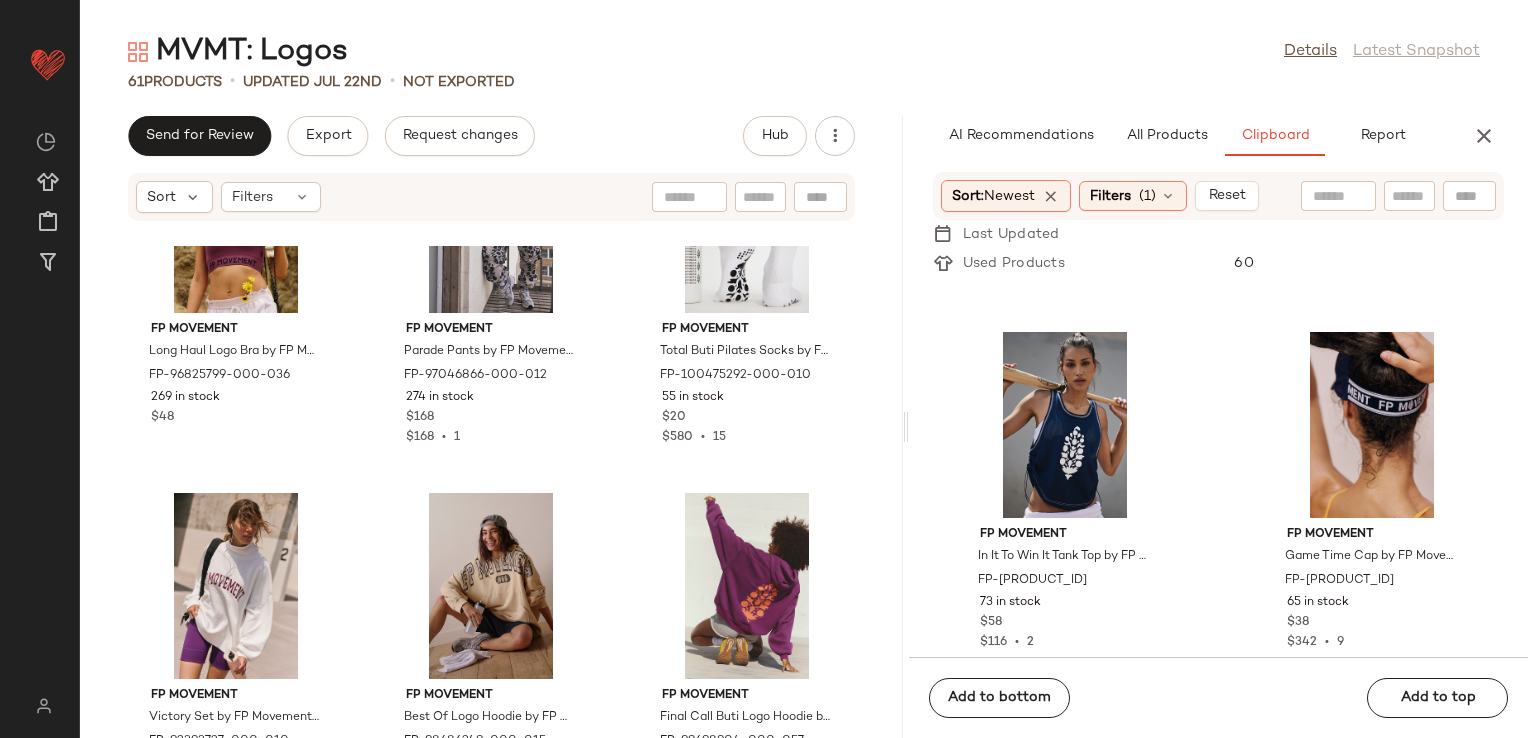scroll, scrollTop: 6831, scrollLeft: 0, axis: vertical 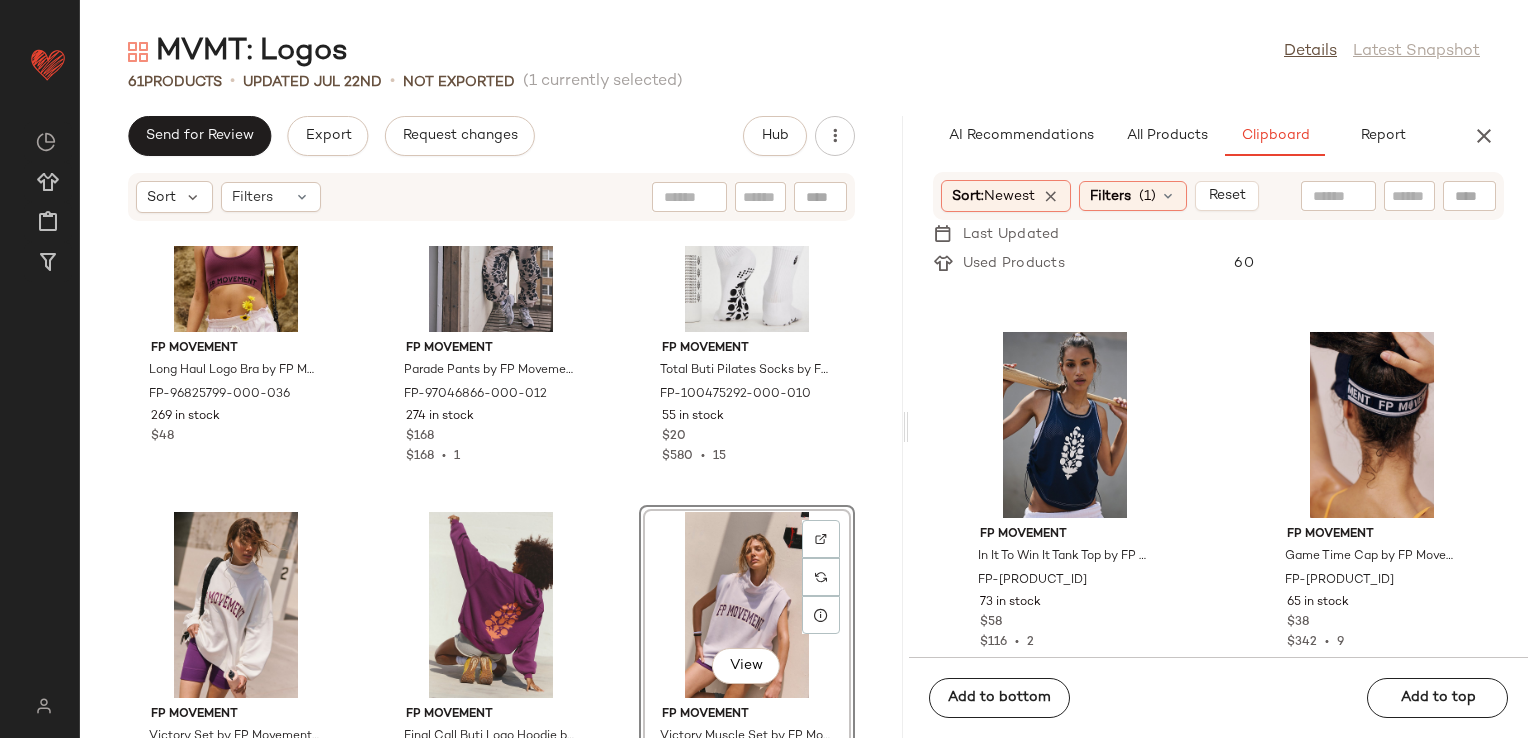 click on "FP Movement Long Haul Logo Bra by FP Movement at Free People in Green, Size: XS/S FP-96825799-000-036 269 in stock $48 FP Movement Parade Pants by FP Movement at Free People in White, Size: S FP-97046866-000-012 274 in stock $168 $168  •  1 FP Movement Total Buti Pilates Socks by FP Movement at Free People in White FP-100475292-000-010 55 in stock $20 $580  •  15 FP Movement Victory Set by FP Movement at Free People in White, Size: L FP-92393727-000-010 858 in stock $148 $30.31K  •  192 FP Movement Final Call Buti Logo Hoodie by FP Movement at Free People in Purple, Size: XS FP-99698904-000-057 39 in stock $98 $1.08K  •  11  View  FP Movement Victory Muscle Set by FP Movement at Free People in Pink, Size: XS FP-98656838-000-065 450 in stock $128 $256  •  2 FP Movement Never Better 7" Bike Pocket Shorts by FP Movement at Free People in Purple, Size: XS FP-89252852-000-057 69 in stock $58 $1.62K  •  28" 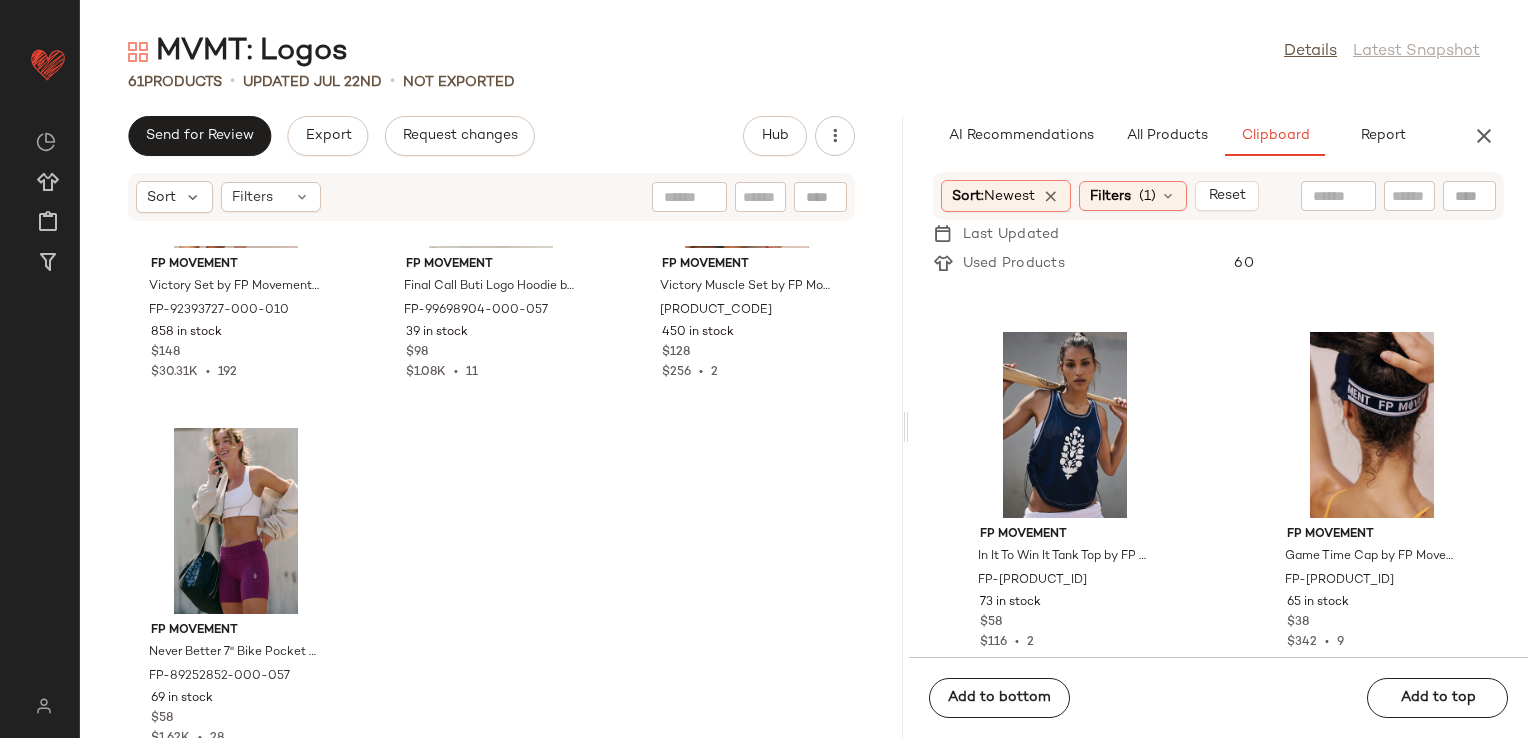 scroll, scrollTop: 7197, scrollLeft: 0, axis: vertical 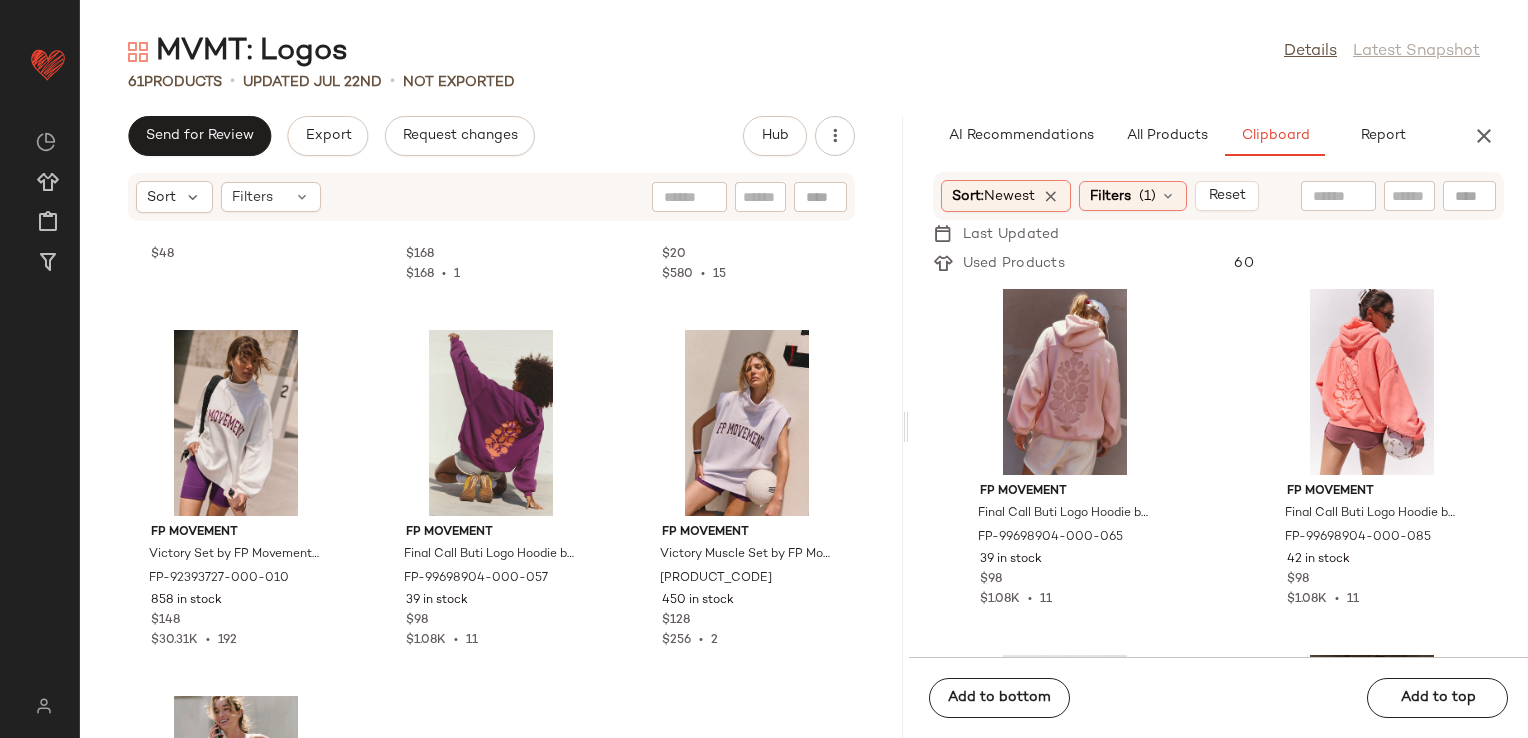 click on "FP Movement Final Call Buti Logo Hoodie by FP Movement at Free People in Pink, Size: M FP-99698904-000-065 39 in stock $98 $1.08K  •  11 FP Movement Final Call Buti Logo Hoodie by FP Movement at Free People in Orange, Size: L FP-99698904-000-085 42 in stock $98 $1.08K  •  11 FP Movement Echo Soft Headband by FP Movement at Free People in Green FP-101258705-000-035 183 in stock $15 FP Movement Studio Hoodie Shrug by FP Movement at Free People in Pink, Size: S-M/P-M FP-100623784-000-065 261 in stock $58 $464  •  8 FP Movement Long Haul Logo Bra by FP Movement at Free People in Pink, Size: XS/S FP-96825799-000-639 394 in stock $48 FP Movement Volley Reflective Visor by FP Movement at Free People in Black FP-99965089-000-001 287 in stock $28 $588  •  13 FP Movement Inspire Logo Tank Top by FP Movement at Free People in Black, Size: XS FP-99270399-000-001 266 in stock $38 $152  •  3 FP Movement Care FP Game Time Logo Tee by FP Movement at Free People in Black, Size: L FP-97800973-000-001 621 in stock $20" 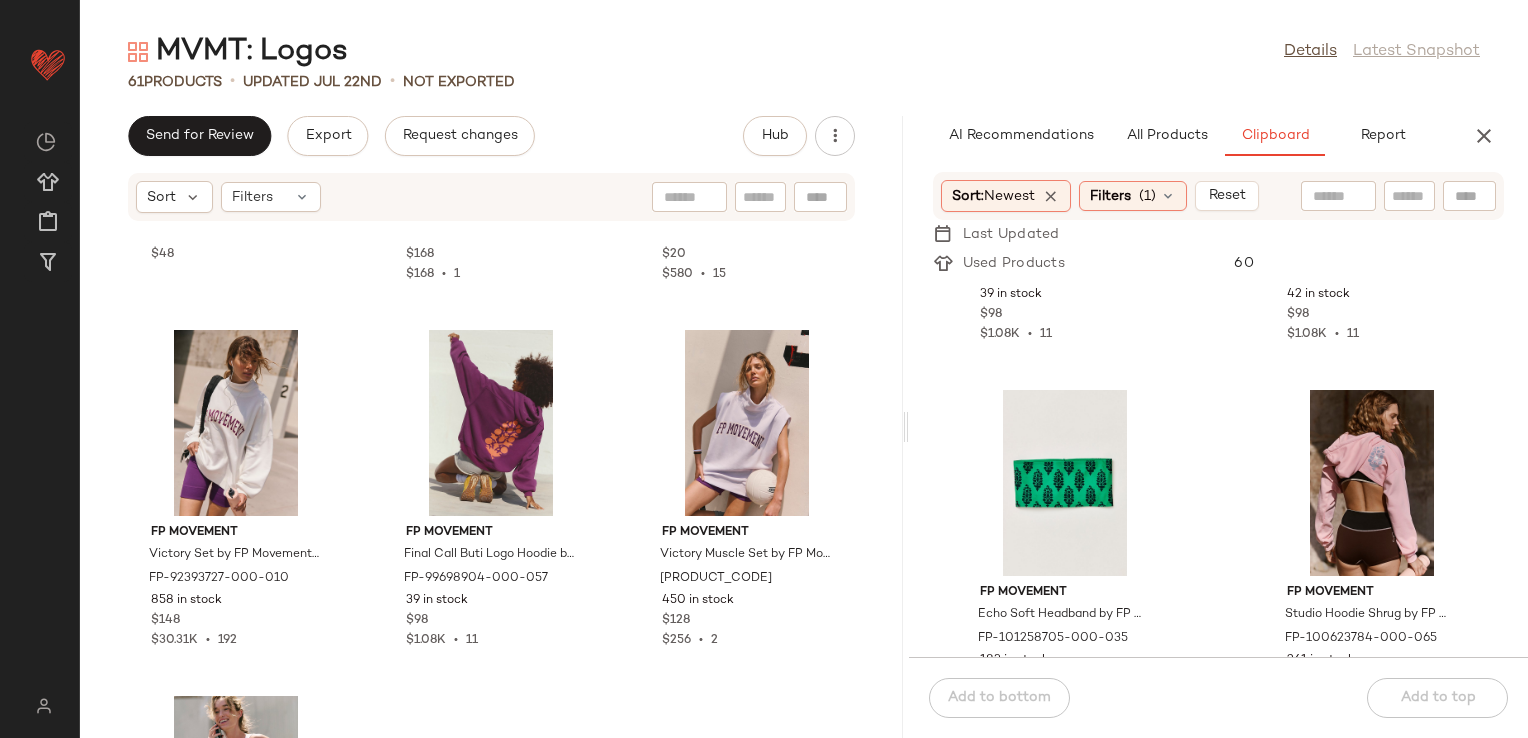 scroll, scrollTop: 300, scrollLeft: 0, axis: vertical 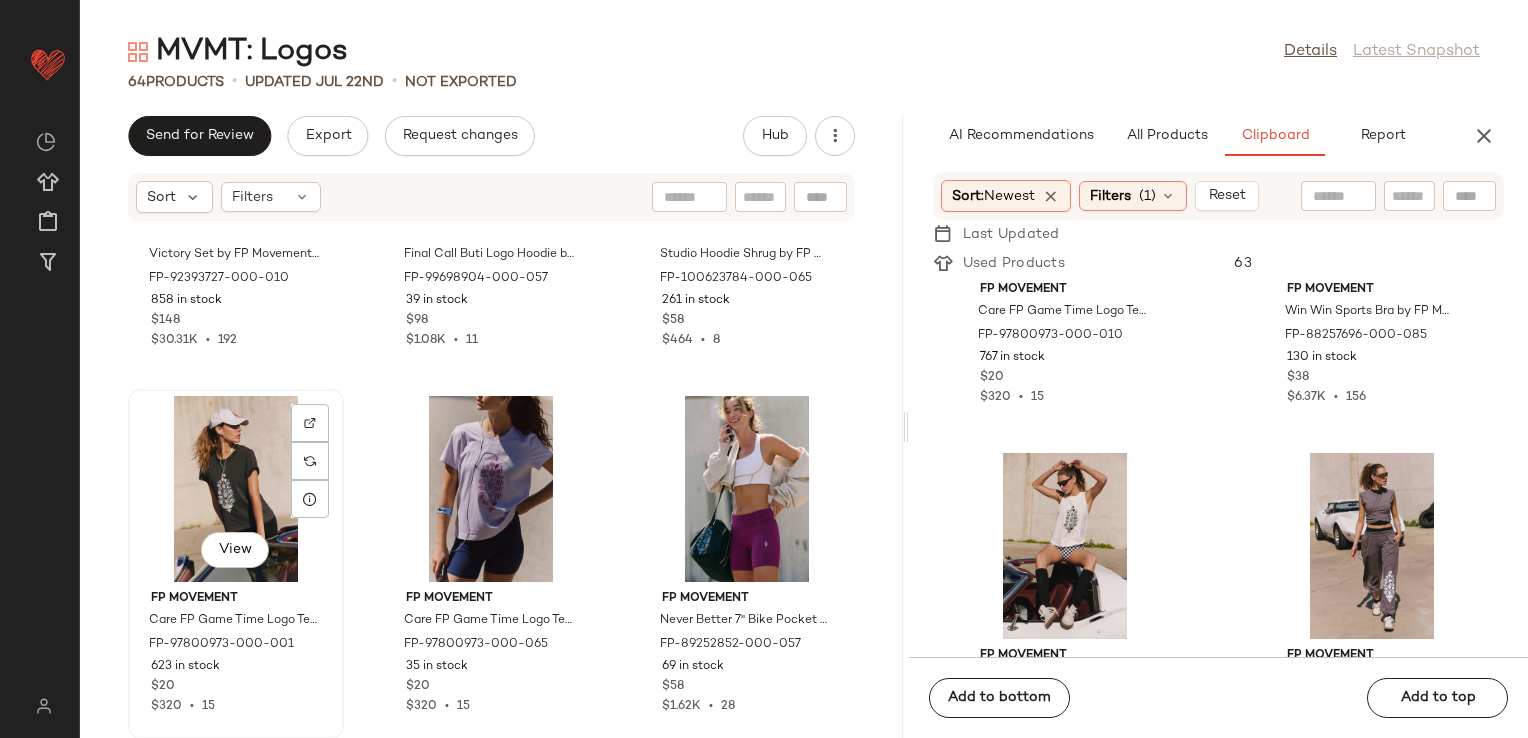 click on "View" 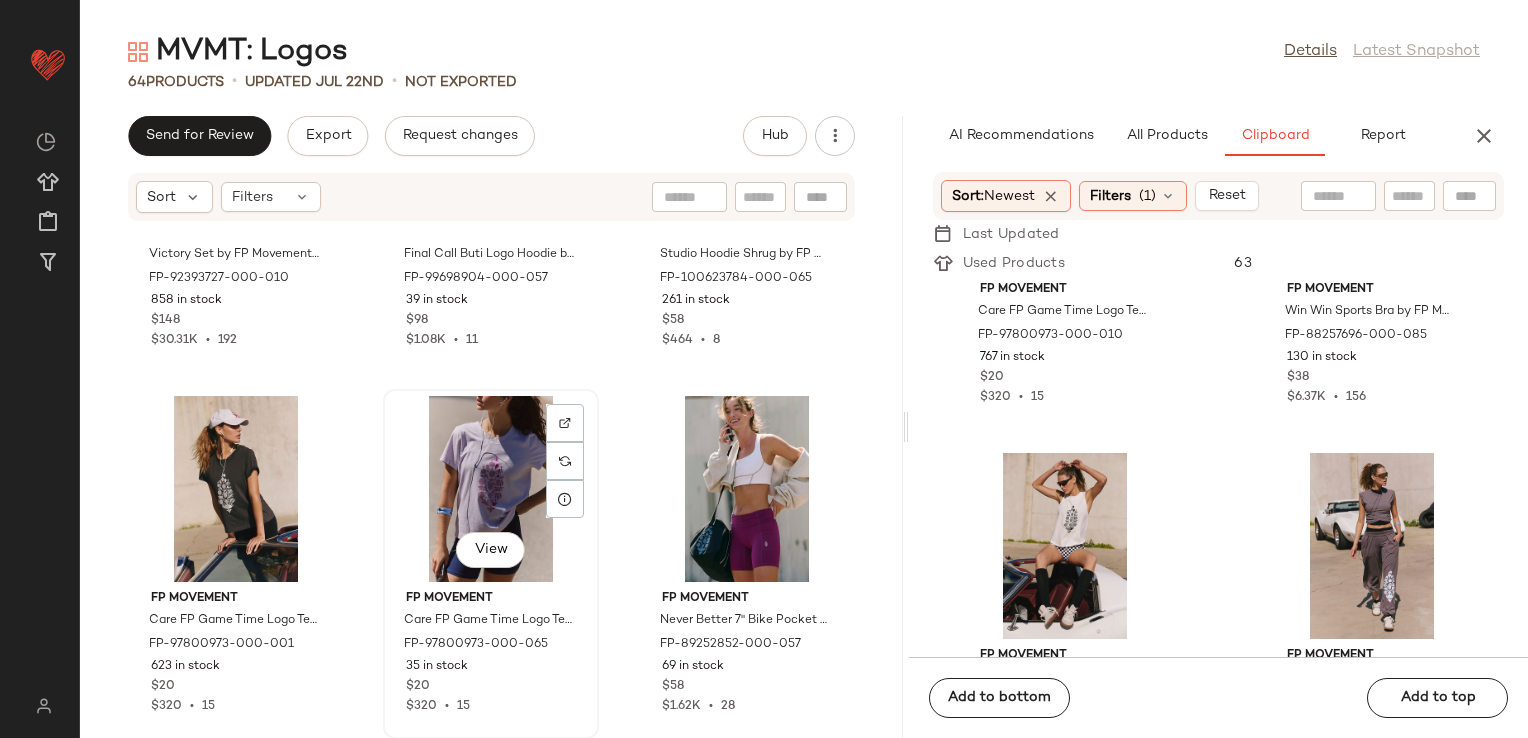 click on "View" 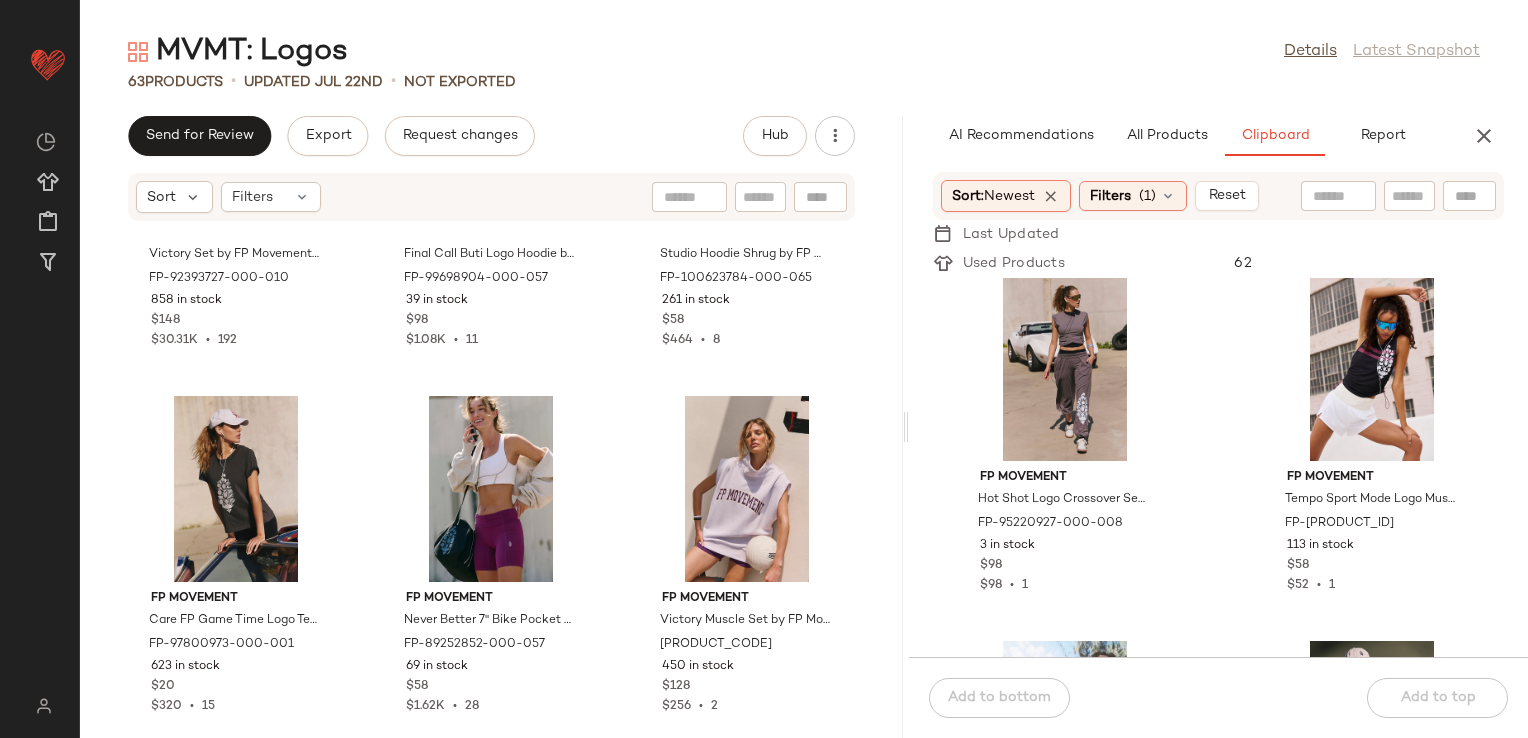 scroll, scrollTop: 1829, scrollLeft: 0, axis: vertical 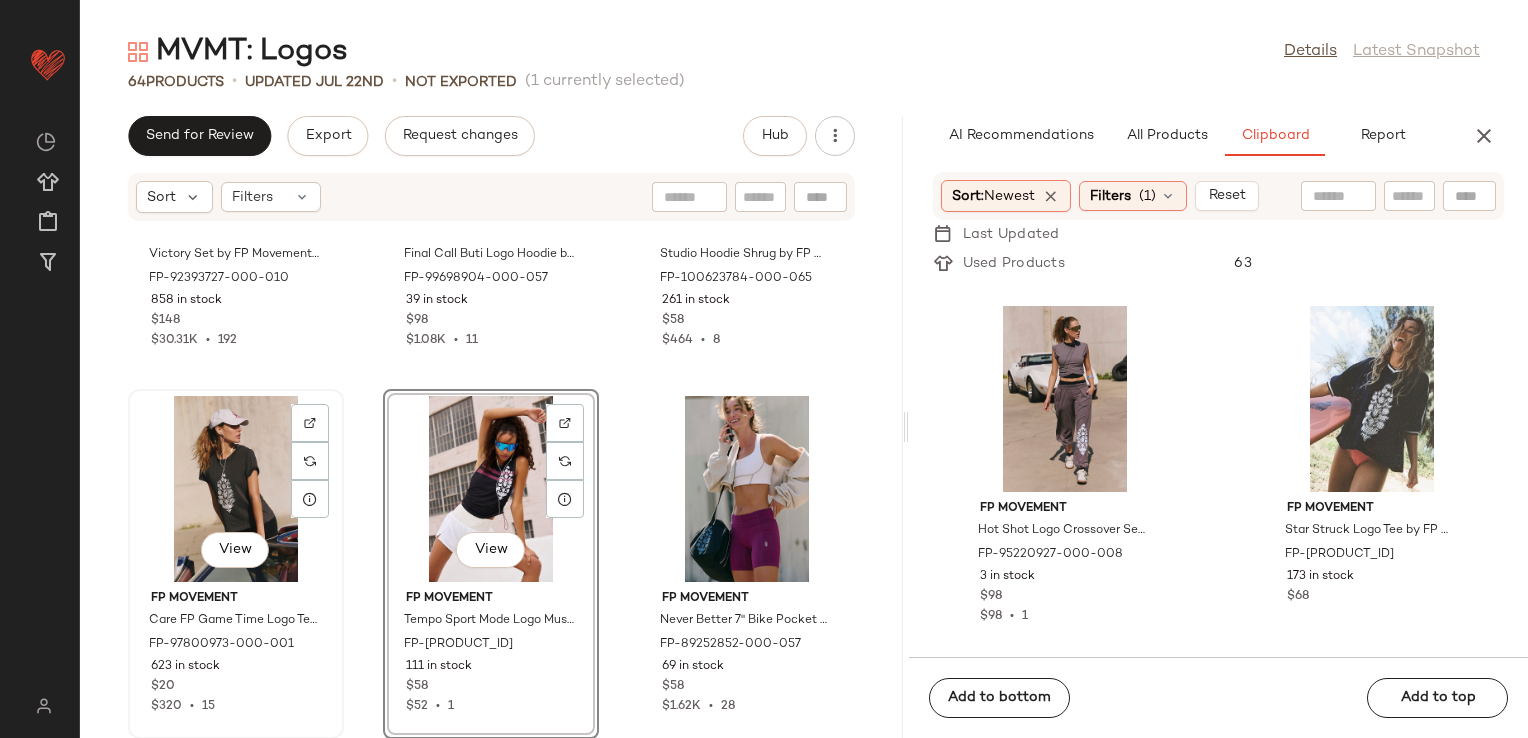 click on "View" 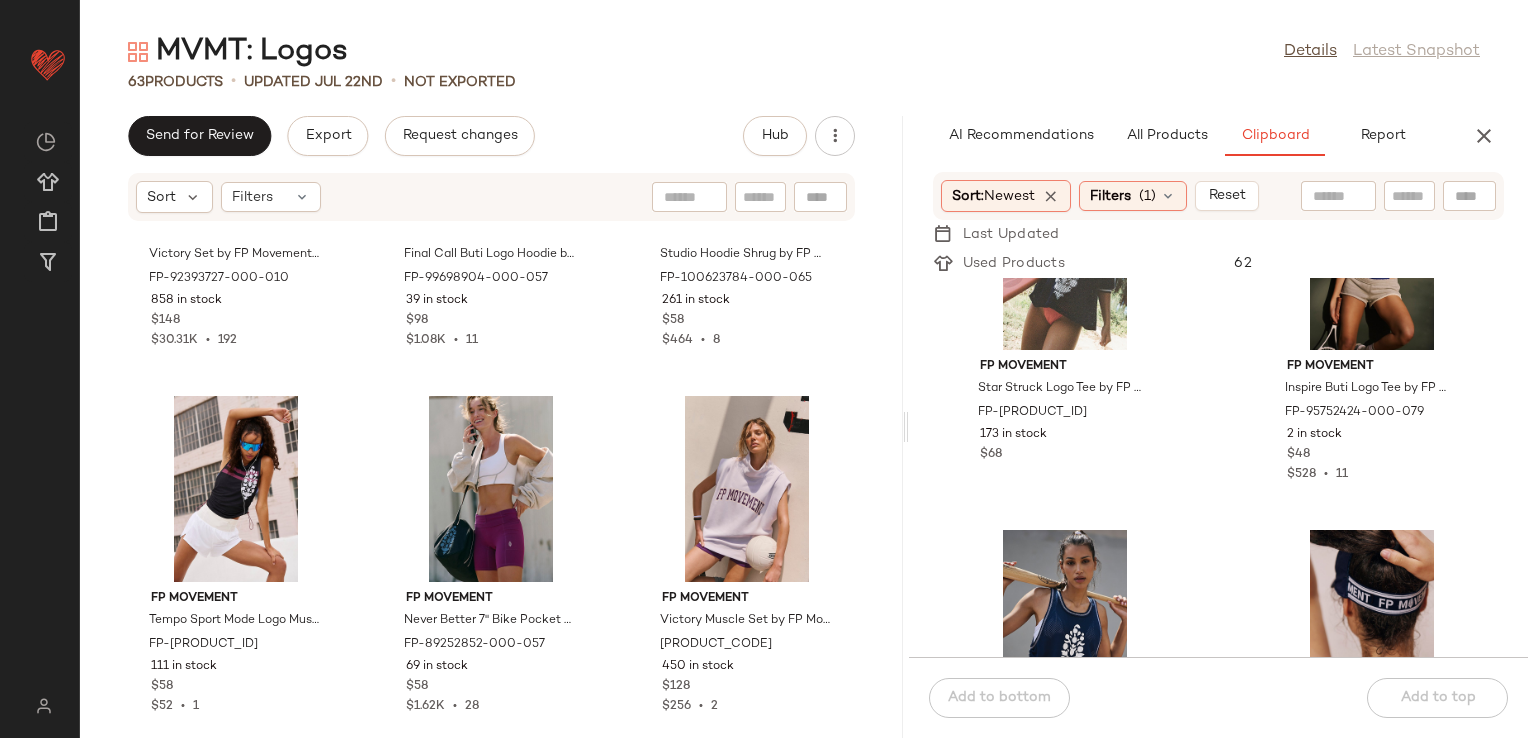 scroll, scrollTop: 2429, scrollLeft: 0, axis: vertical 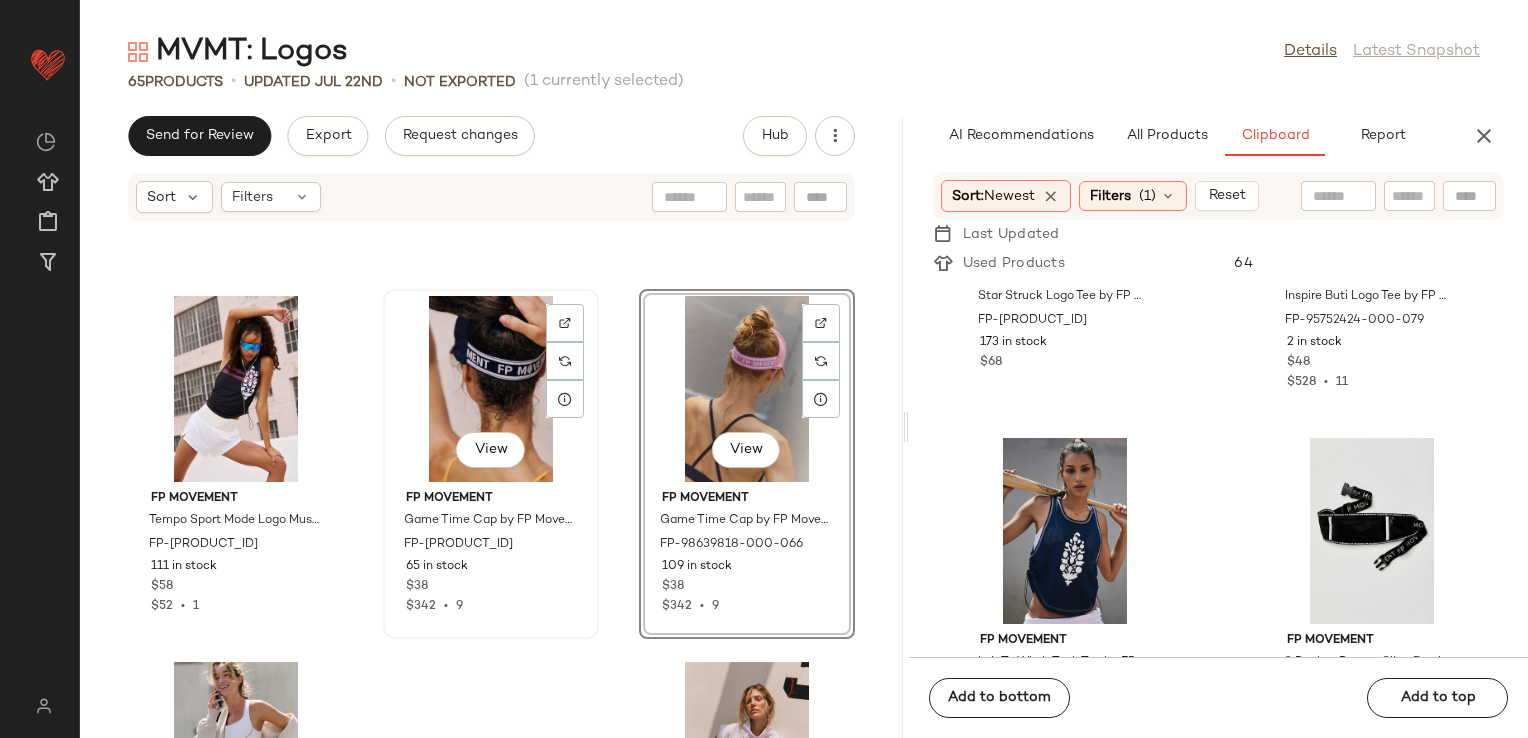 click on "View" 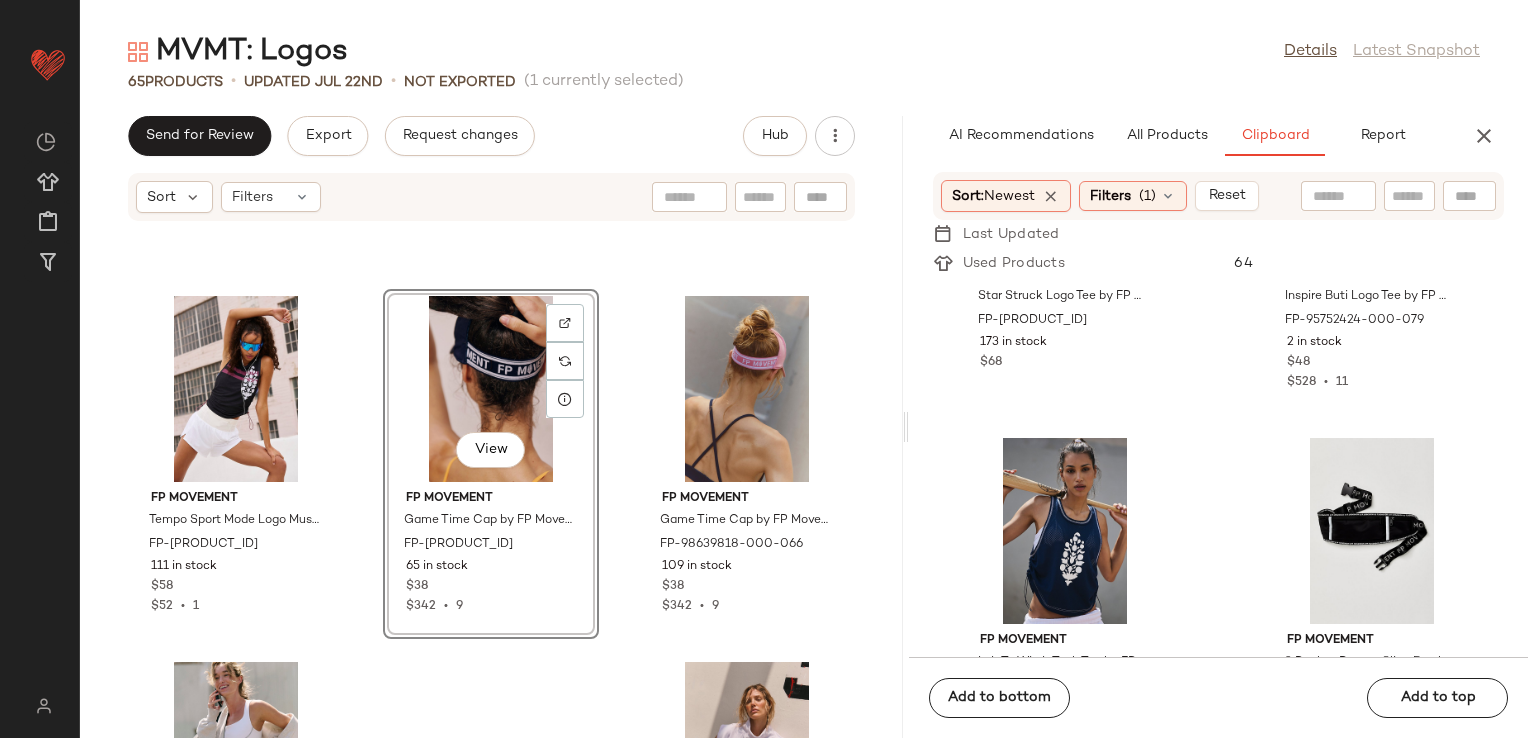 click on "FP Movement Victory Set by FP Movement at Free People in White, Size: L FP-92393727-000-010 858 in stock $148 $30.31K  •  192 FP Movement Final Call Buti Logo Hoodie by FP Movement at Free People in Purple, Size: XS FP-99698904-000-057 39 in stock $98 $1.08K  •  11 FP Movement Studio Hoodie Shrug by FP Movement at Free People in Pink, Size: S-M/P-M FP-100623784-000-065 261 in stock $58 $464  •  8 FP Movement Tempo Sport Mode Logo Muscle Tank Top by FP Movement at Free People in Brown, Size: S FP-90858895-000-029 111 in stock $58 $52  •  1  View  FP Movement Game Time Cap by FP Movement at Free People in Blue FP-98639818-000-041 65 in stock $38 $342  •  9 FP Movement Game Time Cap by FP Movement at Free People in Pink FP-98639818-000-066 109 in stock $38 $342  •  9 FP Movement Never Better 7" Bike Pocket Shorts by FP Movement at Free People in Purple, Size: XS FP-89252852-000-057 69 in stock $58 $1.62K  •  28 FP Movement Victory Muscle Set by FP Movement at Free People in Pink, Size: XS $128 $256" 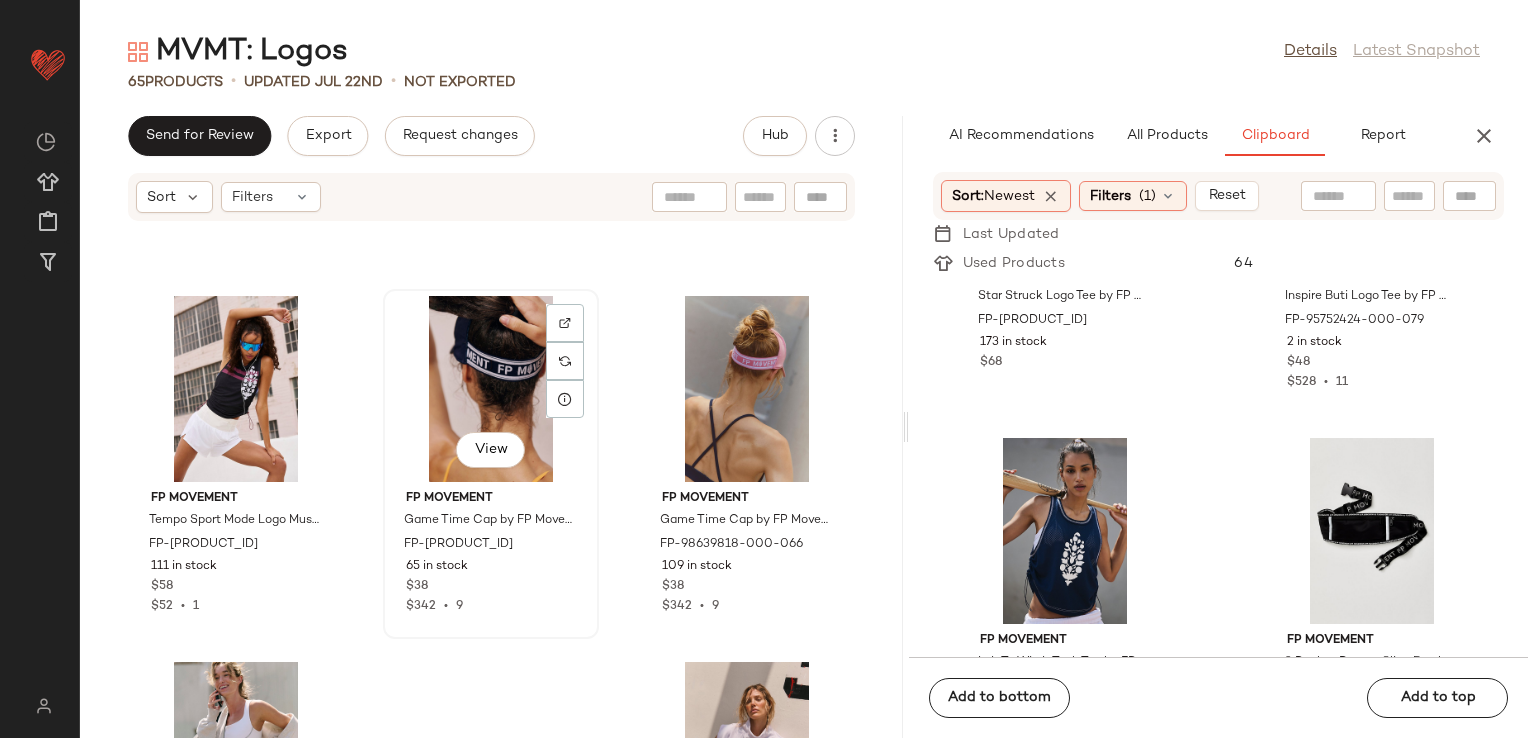 click on "View" 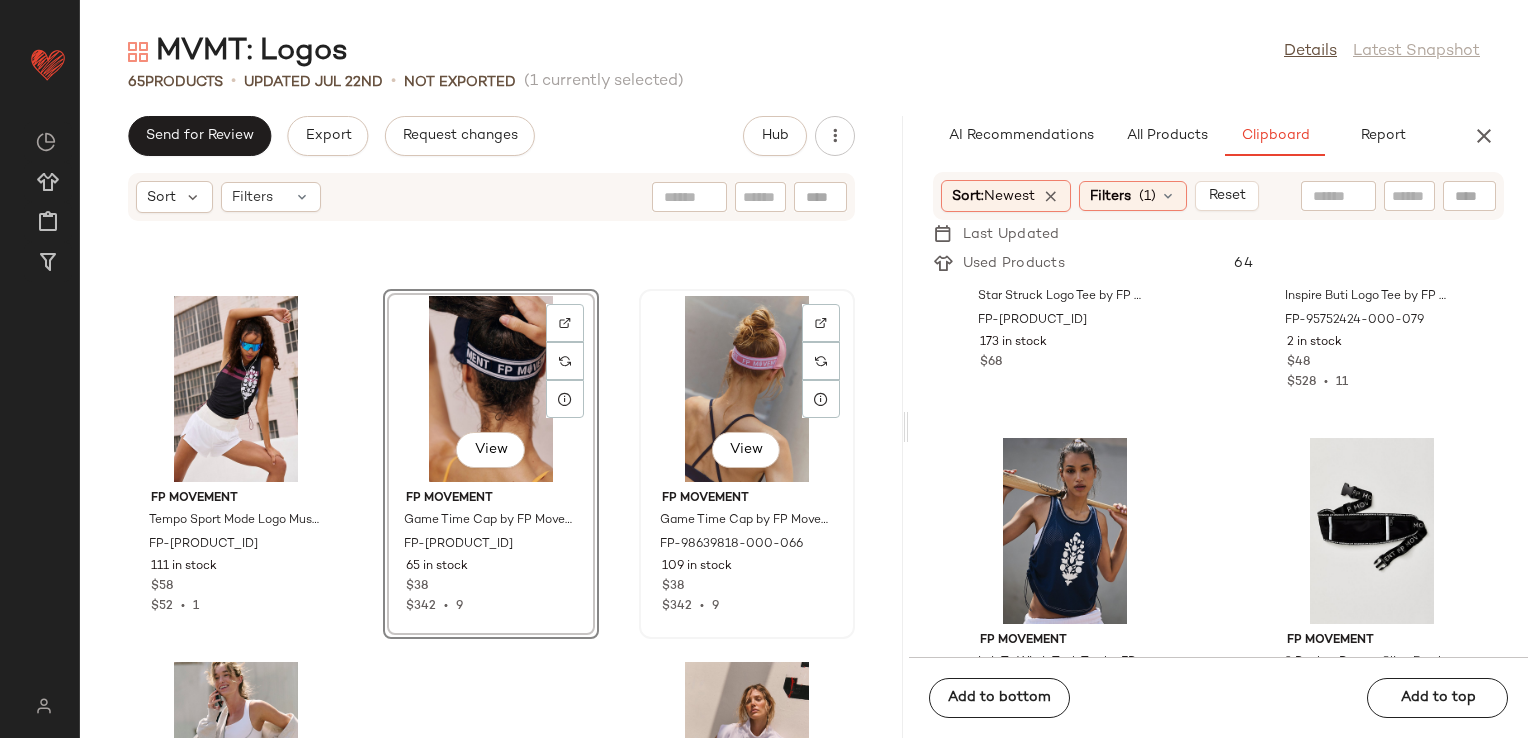 click on "View" 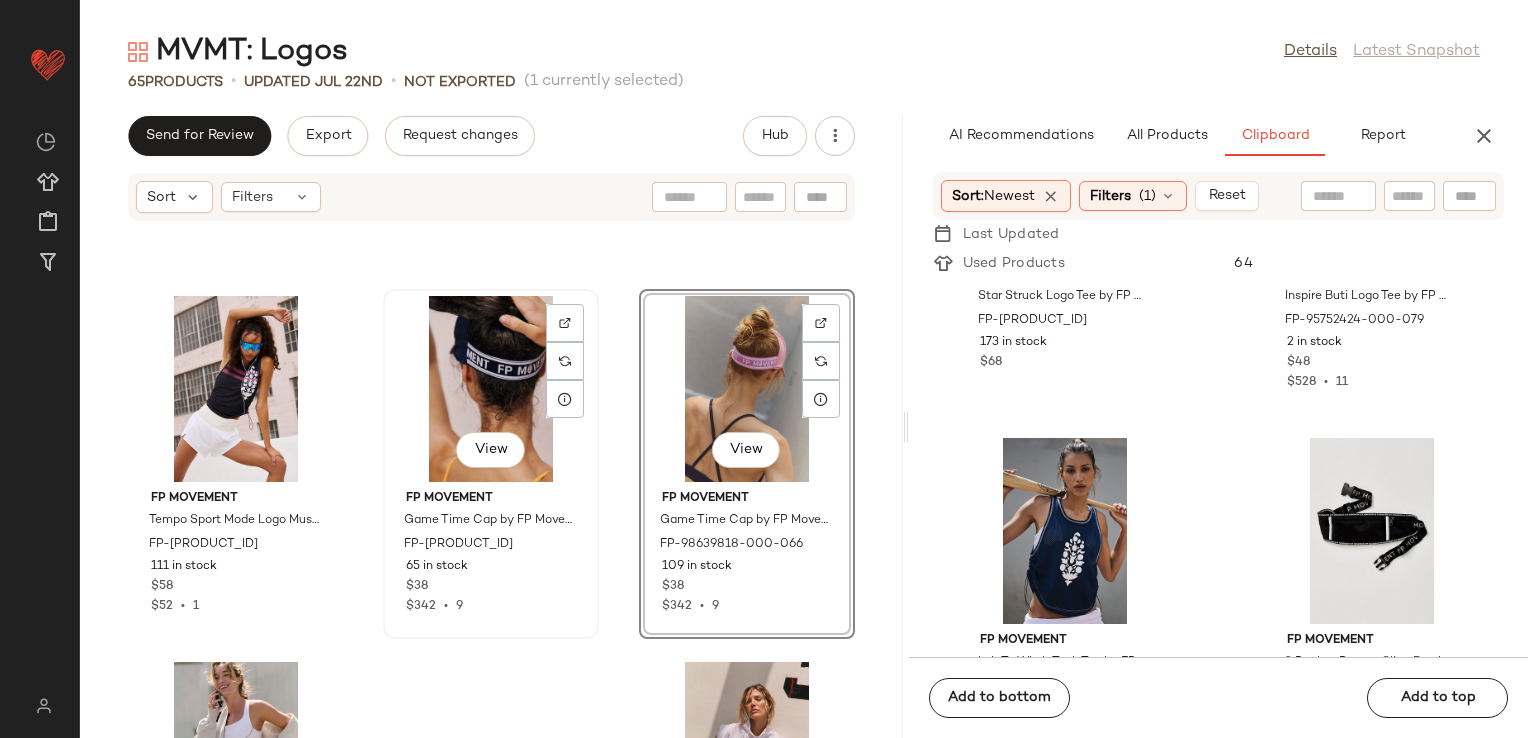 click on "FP Movement" at bounding box center [491, 499] 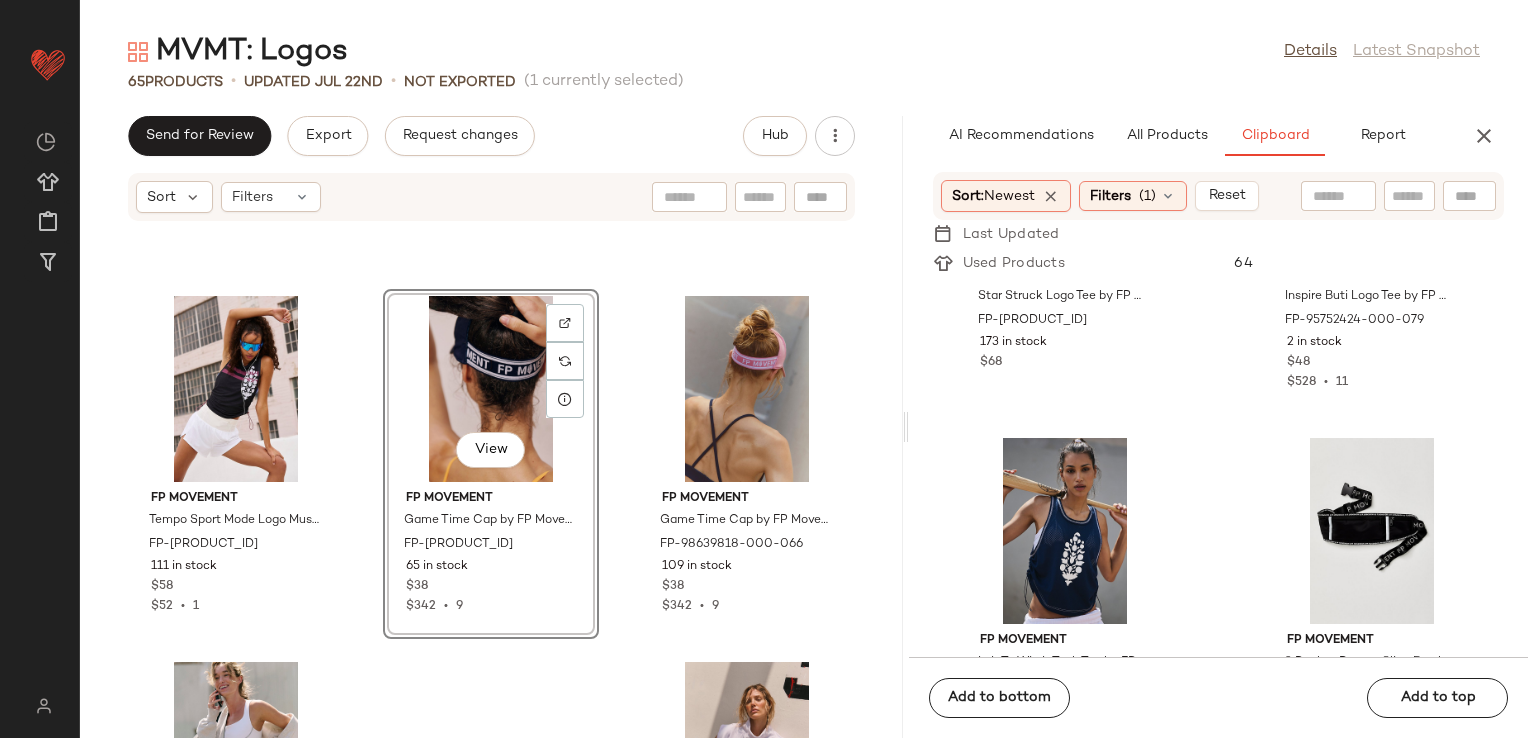 click on "FP Movement Victory Set by FP Movement at Free People in White, Size: L FP-92393727-000-010 858 in stock $148 $30.31K  •  192 FP Movement Final Call Buti Logo Hoodie by FP Movement at Free People in Purple, Size: XS FP-99698904-000-057 39 in stock $98 $1.08K  •  11 FP Movement Studio Hoodie Shrug by FP Movement at Free People in Pink, Size: S-M/P-M FP-100623784-000-065 261 in stock $58 $464  •  8 FP Movement Tempo Sport Mode Logo Muscle Tank Top by FP Movement at Free People in Brown, Size: S FP-90858895-000-029 111 in stock $58 $52  •  1  View  FP Movement Game Time Cap by FP Movement at Free People in Blue FP-98639818-000-041 65 in stock $38 $342  •  9 FP Movement Game Time Cap by FP Movement at Free People in Pink FP-98639818-000-066 109 in stock $38 $342  •  9 FP Movement Never Better 7" Bike Pocket Shorts by FP Movement at Free People in Purple, Size: XS FP-89252852-000-057 69 in stock $58 $1.62K  •  28 FP Movement Victory Muscle Set by FP Movement at Free People in Pink, Size: XS $128 $256" 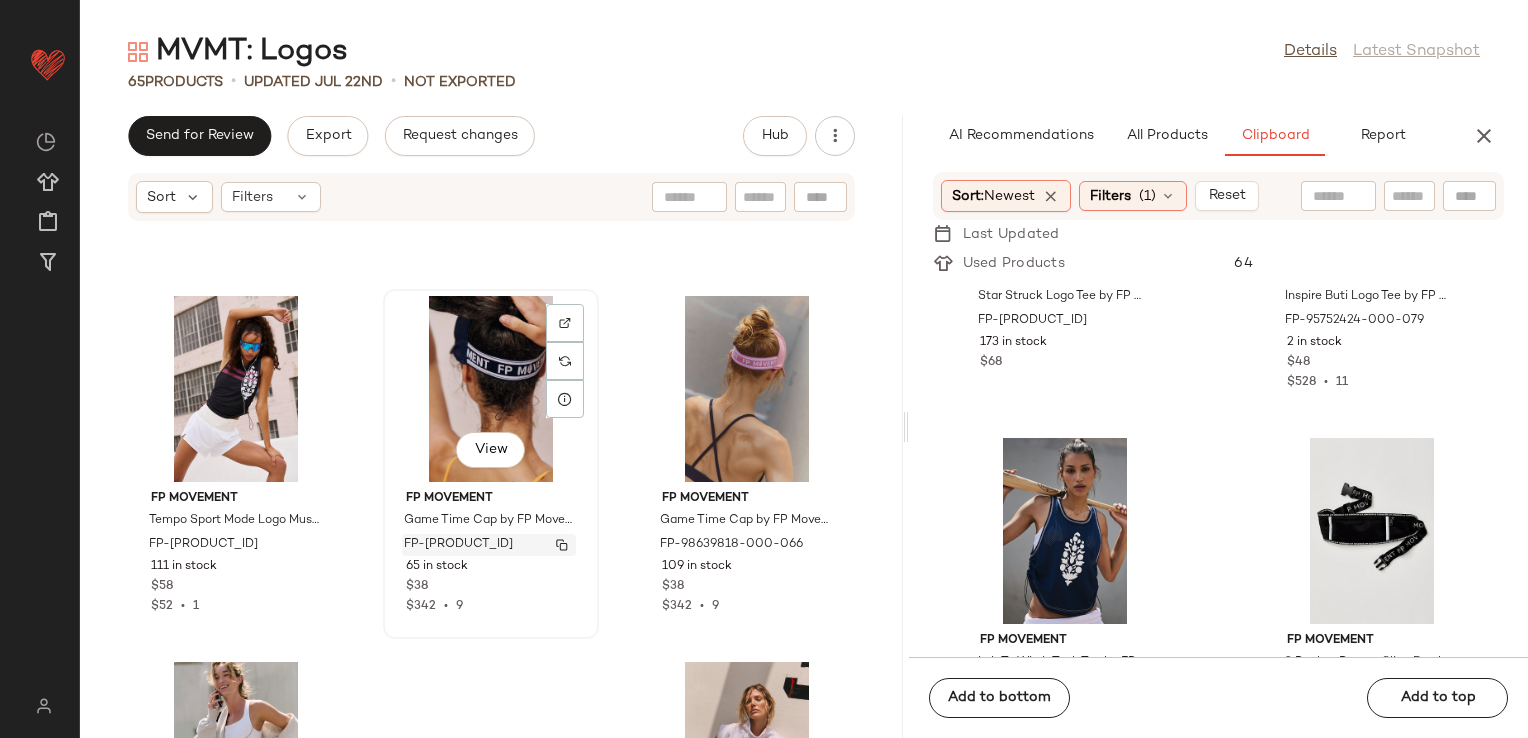 click on "FP-98639818-000-041" at bounding box center (458, 545) 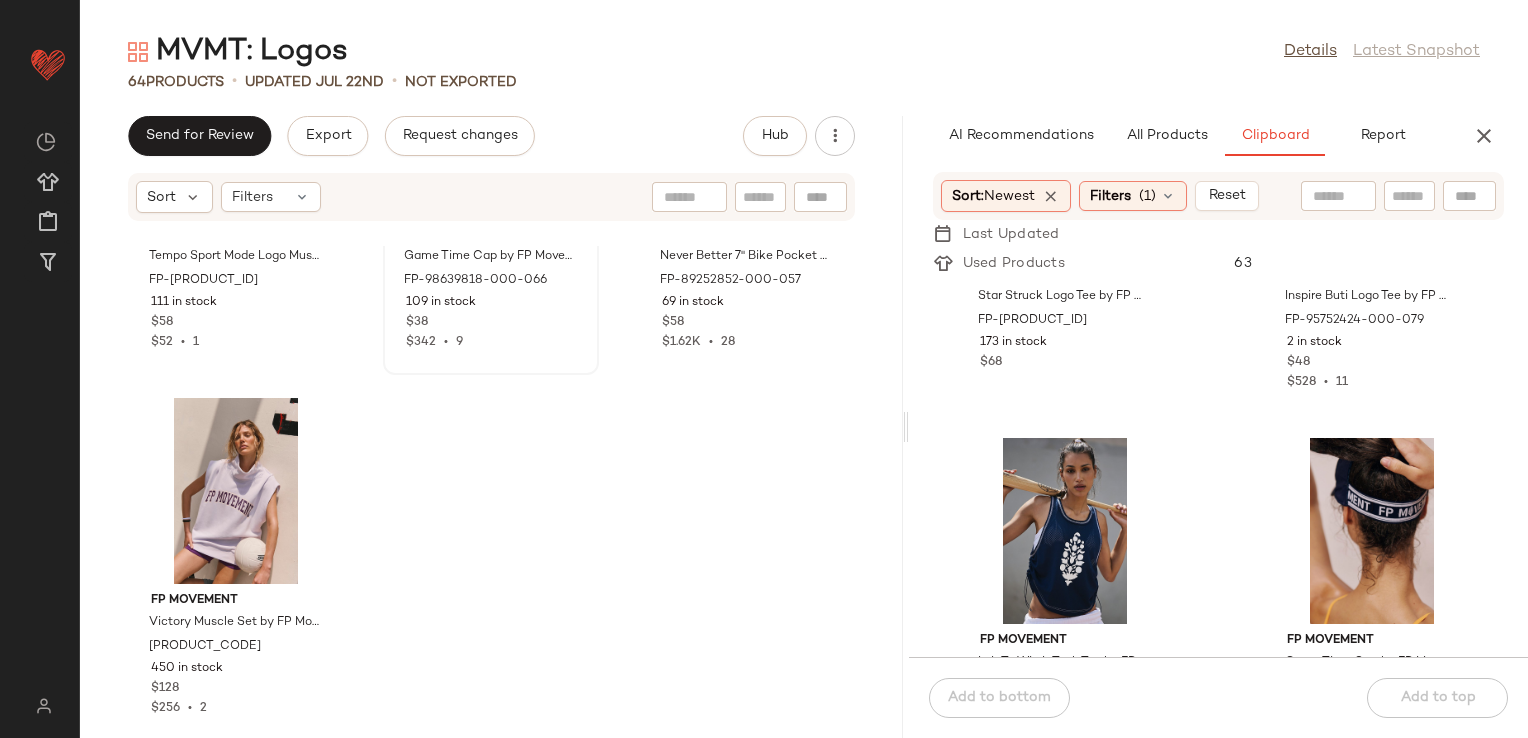 scroll, scrollTop: 7563, scrollLeft: 0, axis: vertical 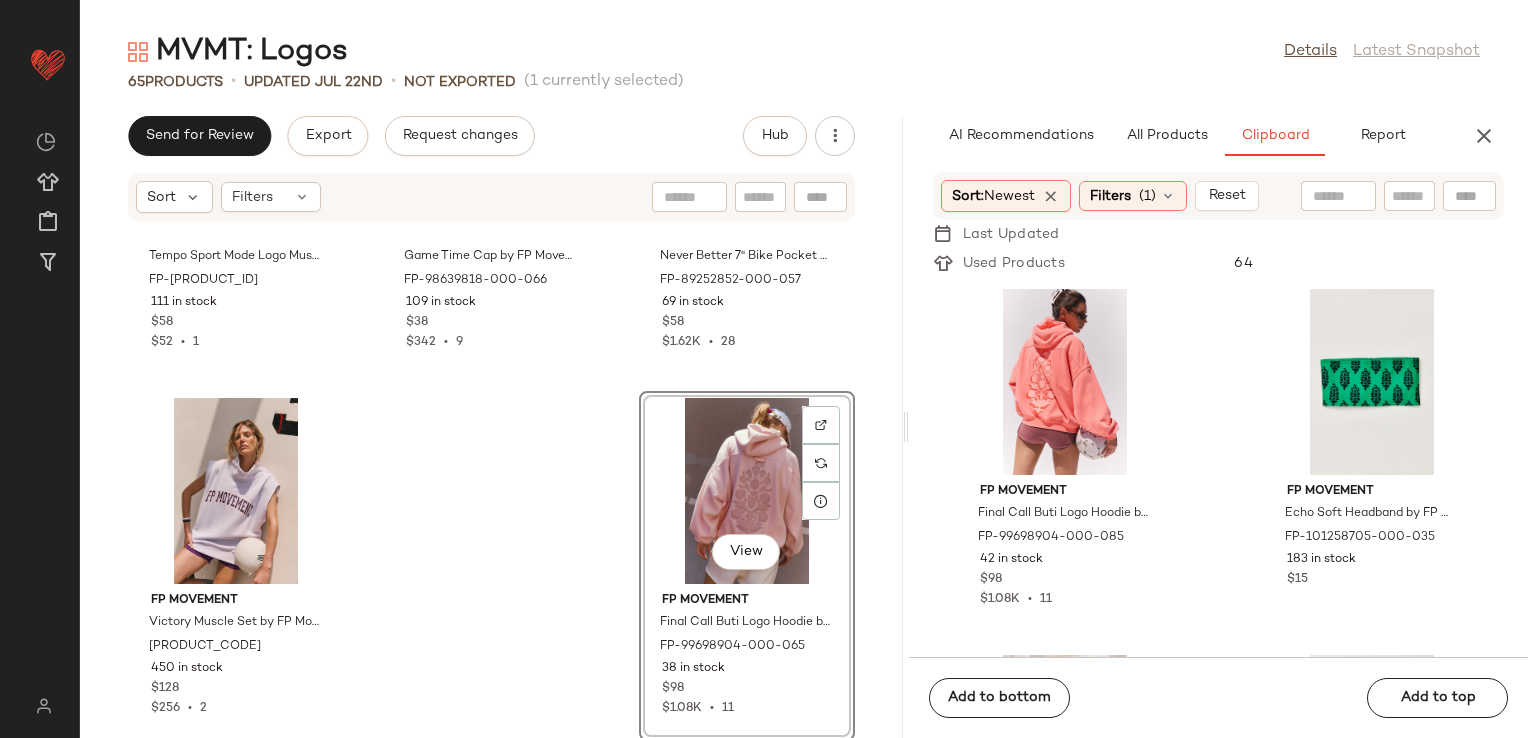 click on "FP Movement Final Call Buti Logo Hoodie by FP Movement at Free People in Orange, Size: L FP-99698904-000-085 42 in stock $98 $1.08K  •  11 FP Movement Echo Soft Headband by FP Movement at Free People in Green FP-101258705-000-035 183 in stock $15 FP Movement Long Haul Logo Bra by FP Movement at Free People in Pink, Size: XS/S FP-96825799-000-639 394 in stock $48 FP Movement Volley Reflective Visor by FP Movement at Free People in Black FP-99965089-000-001 287 in stock $28 $588  •  13 FP Movement Inspire Logo Tank Top by FP Movement at Free People in Black, Size: XS FP-99270399-000-001 266 in stock $38 $152  •  3 FP Movement Care FP Game Time Logo Tee by FP Movement at Free People in Black, Size: L FP-97800973-000-001 621 in stock $20 $320  •  15 FP Movement Care FP Game Time Logo Tee by FP Movement at Free People in White, Size: L FP-97800973-000-010 767 in stock $20 $320  •  15 FP Movement Win Win Sports Bra by FP Movement at Free People in Orange, Size: XL FP-88257696-000-085 130 in stock $38 156" 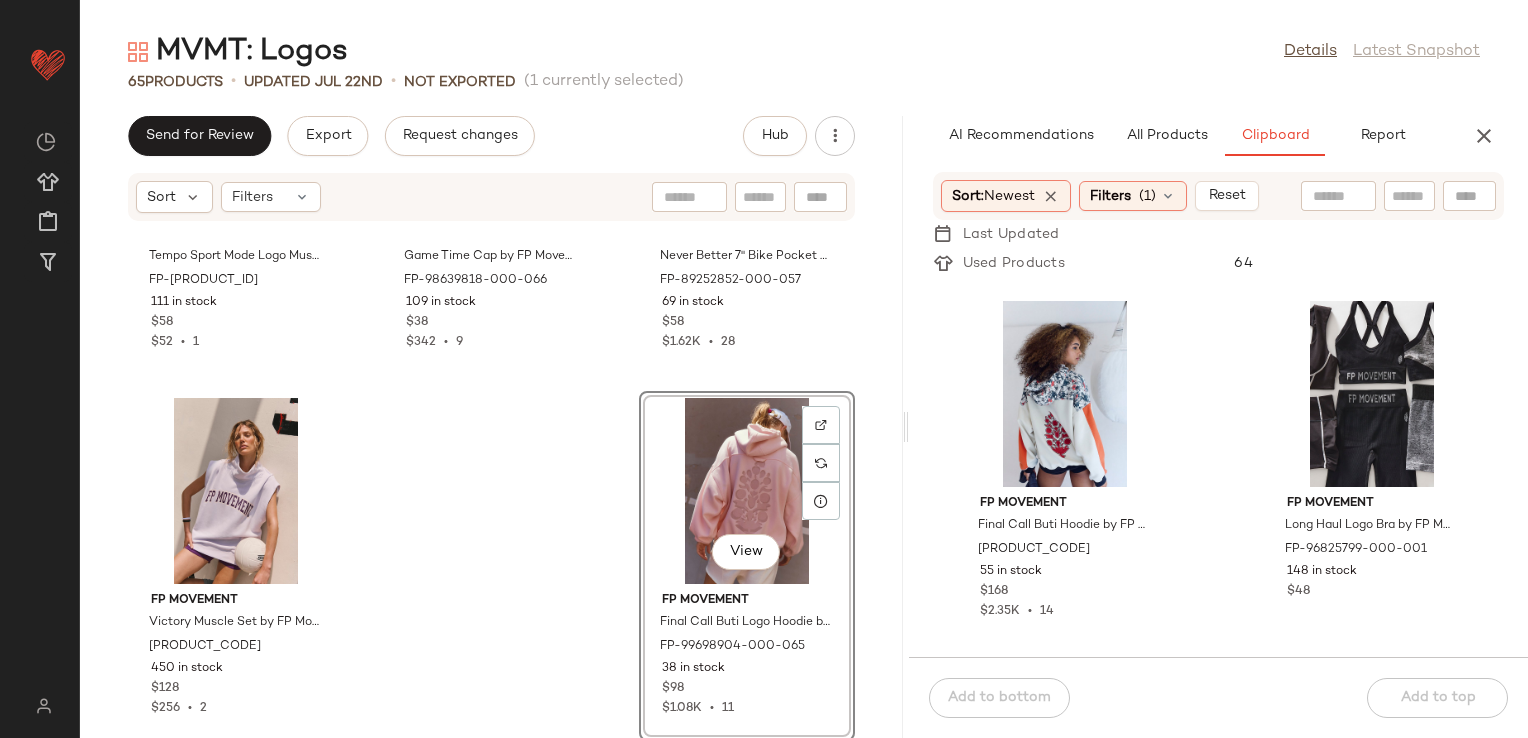 scroll, scrollTop: 3616, scrollLeft: 0, axis: vertical 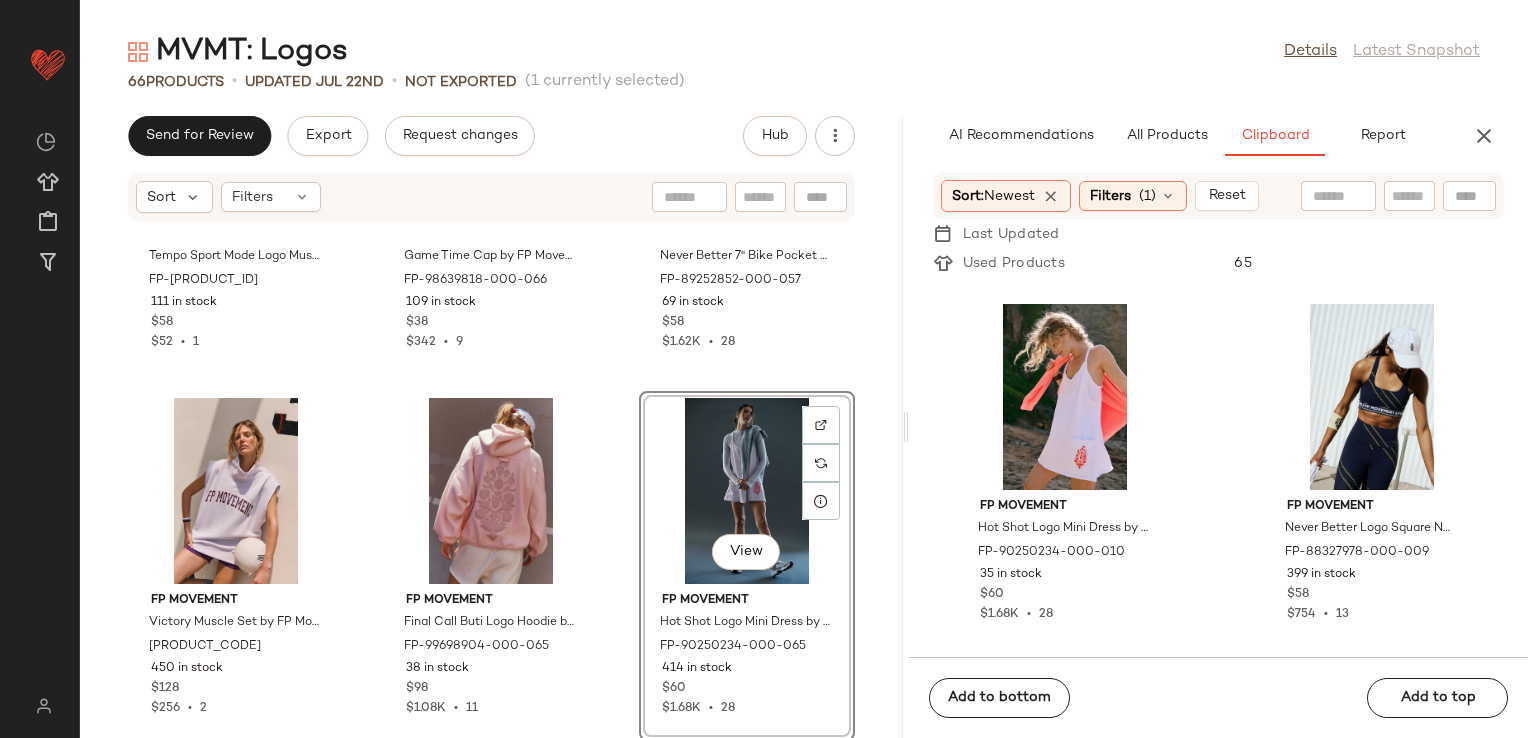 click on "FP Movement Tempo Sport Mode Logo Muscle Tank Top by FP Movement at Free People in Brown, Size: S FP-90858895-000-029 111 in stock $58 $52  •  1 FP Movement Game Time Cap by FP Movement at Free People in Pink FP-98639818-000-066 109 in stock $38 $342  •  9 FP Movement Never Better 7" Bike Pocket Shorts by FP Movement at Free People in Purple, Size: XS FP-89252852-000-057 69 in stock $58 $1.62K  •  28 FP Movement Victory Muscle Set by FP Movement at Free People in Pink, Size: XS FP-98656838-000-065 450 in stock $128 $256  •  2 FP Movement Final Call Buti Logo Hoodie by FP Movement at Free People in Pink, Size: M FP-99698904-000-065 38 in stock $98 $1.08K  •  11  View  FP Movement Hot Shot Logo Mini Dress by FP Movement at Free People in Pink, Size: S FP-90250234-000-065 414 in stock $60 $1.68K  •  28" 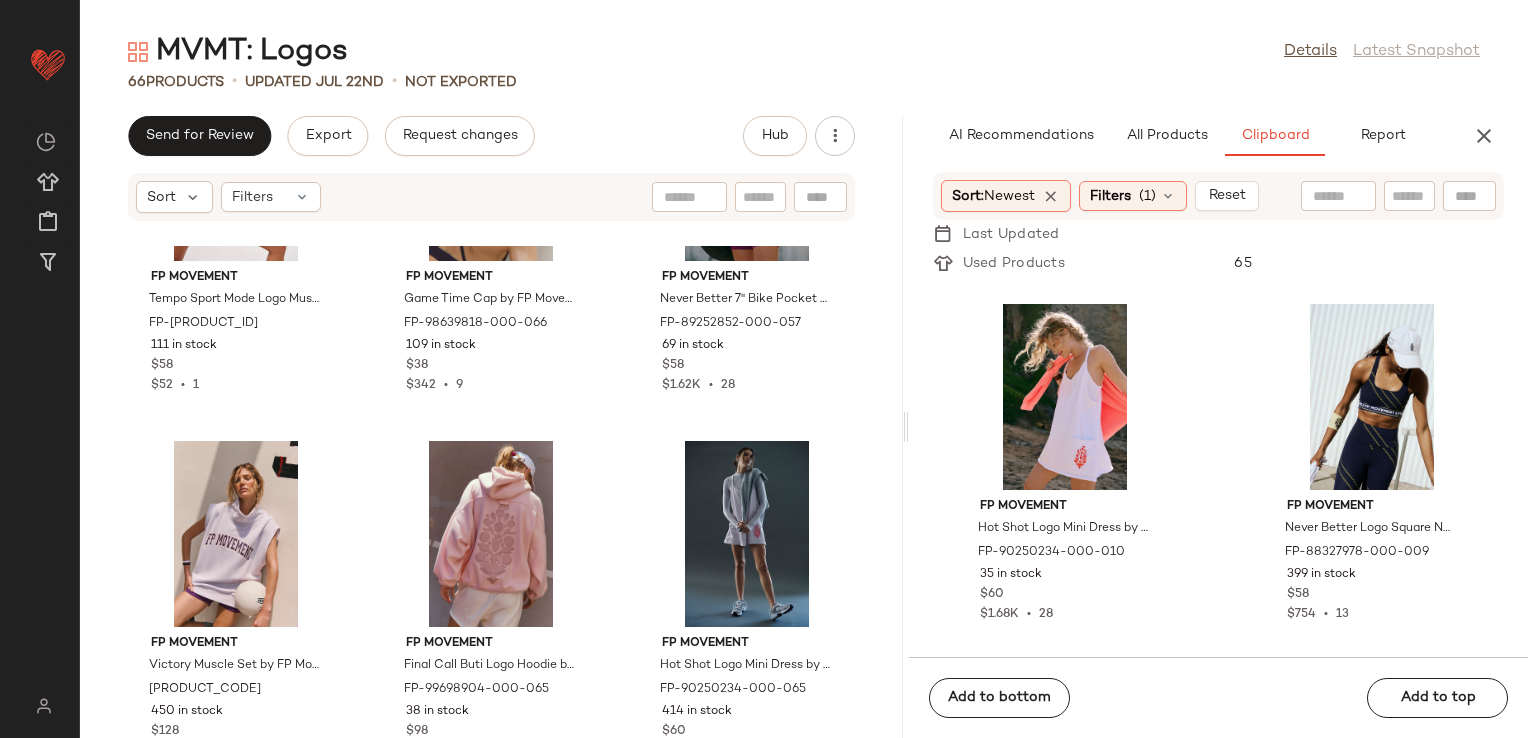 scroll, scrollTop: 7561, scrollLeft: 0, axis: vertical 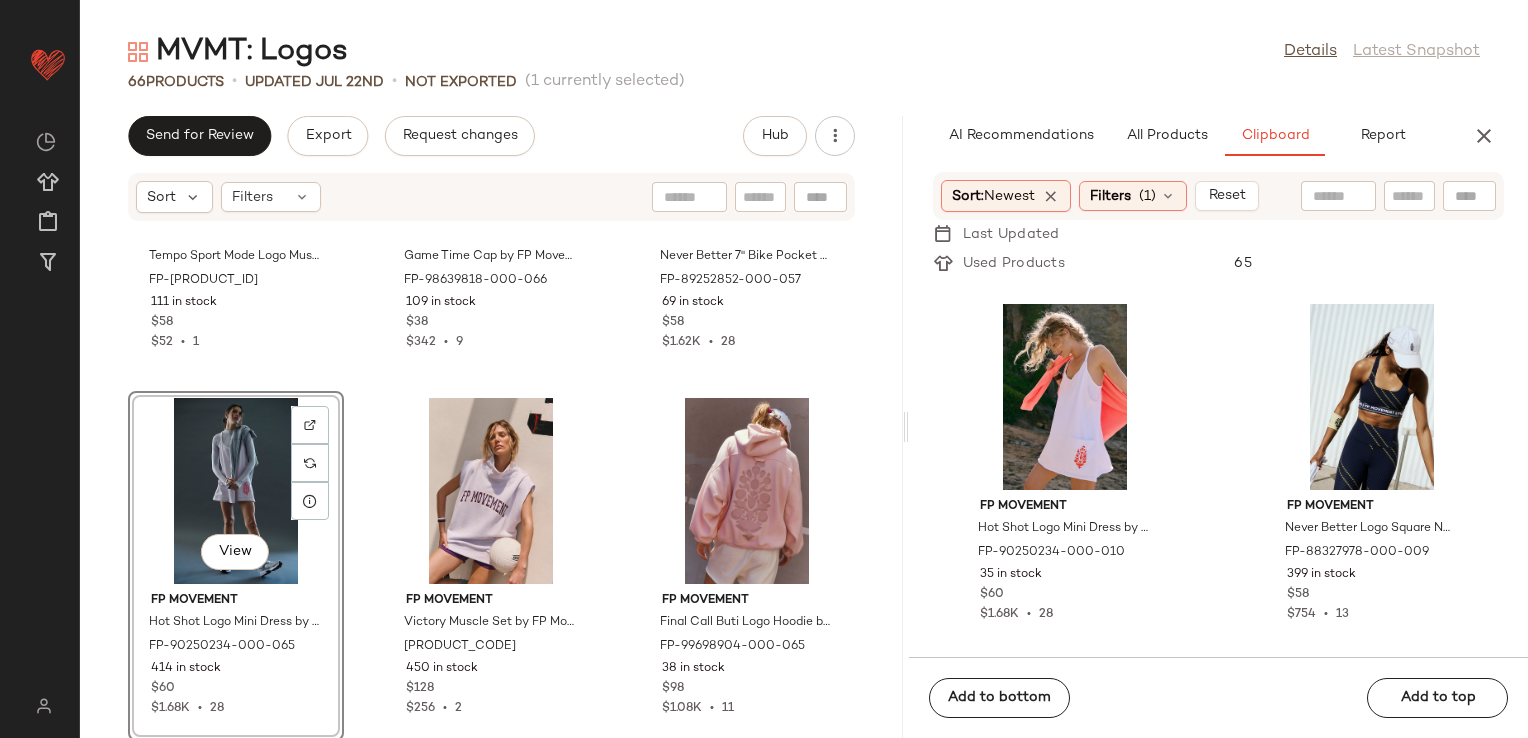 click on "FP Movement Tempo Sport Mode Logo Muscle Tank Top by FP Movement at Free People in Brown, Size: S FP-90858895-000-029 111 in stock $58 $52  •  1 FP Movement Game Time Cap by FP Movement at Free People in Pink FP-98639818-000-066 109 in stock $38 $342  •  9 FP Movement Never Better 7" Bike Pocket Shorts by FP Movement at Free People in Purple, Size: XS FP-89252852-000-057 69 in stock $58 $1.62K  •  28  View  FP Movement Hot Shot Logo Mini Dress by FP Movement at Free People in Pink, Size: S FP-90250234-000-065 414 in stock $60 $1.68K  •  28 FP Movement Victory Muscle Set by FP Movement at Free People in Pink, Size: XS FP-98656838-000-065 450 in stock $128 $256  •  2 FP Movement Final Call Buti Logo Hoodie by FP Movement at Free People in Pink, Size: M FP-99698904-000-065 38 in stock $98 $1.08K  •  11" 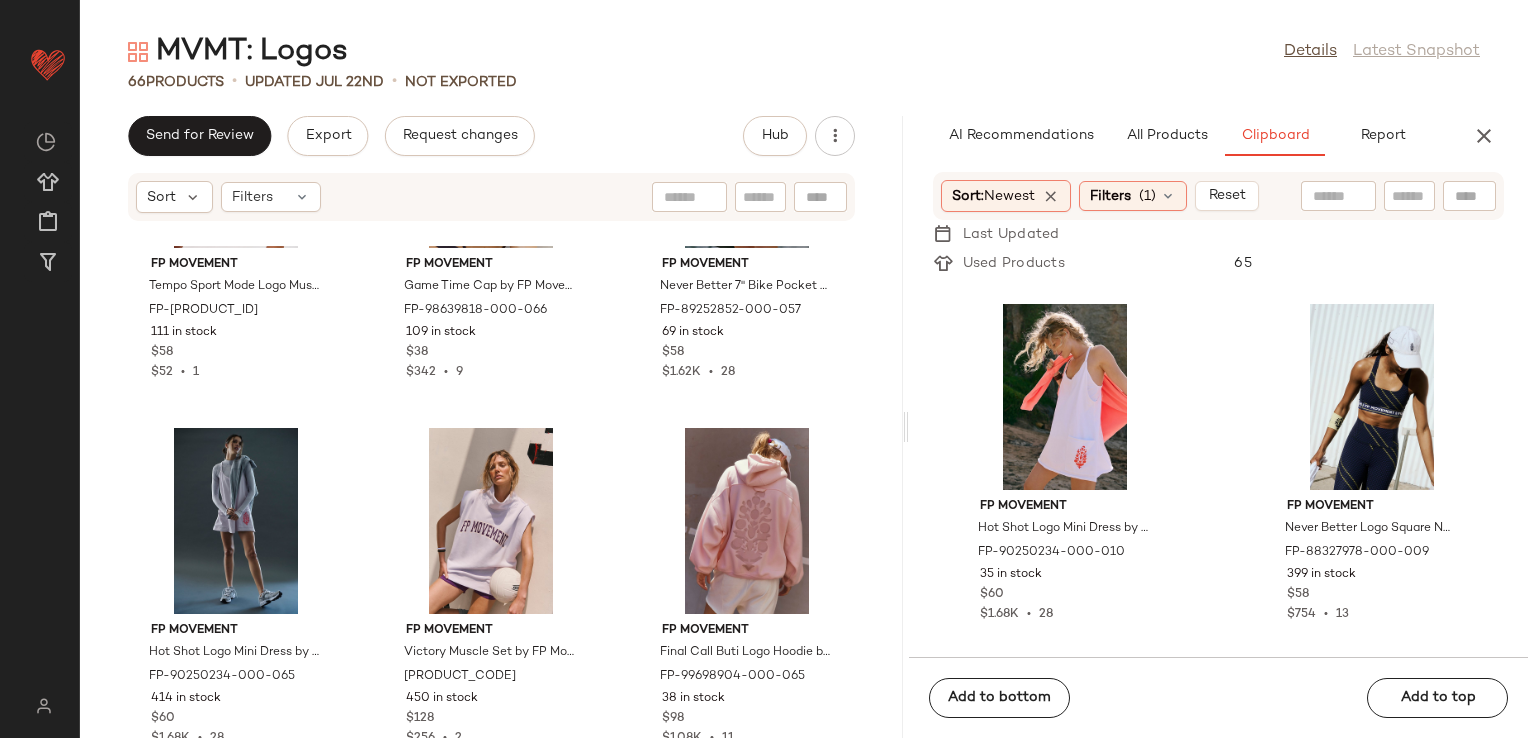 scroll, scrollTop: 7563, scrollLeft: 0, axis: vertical 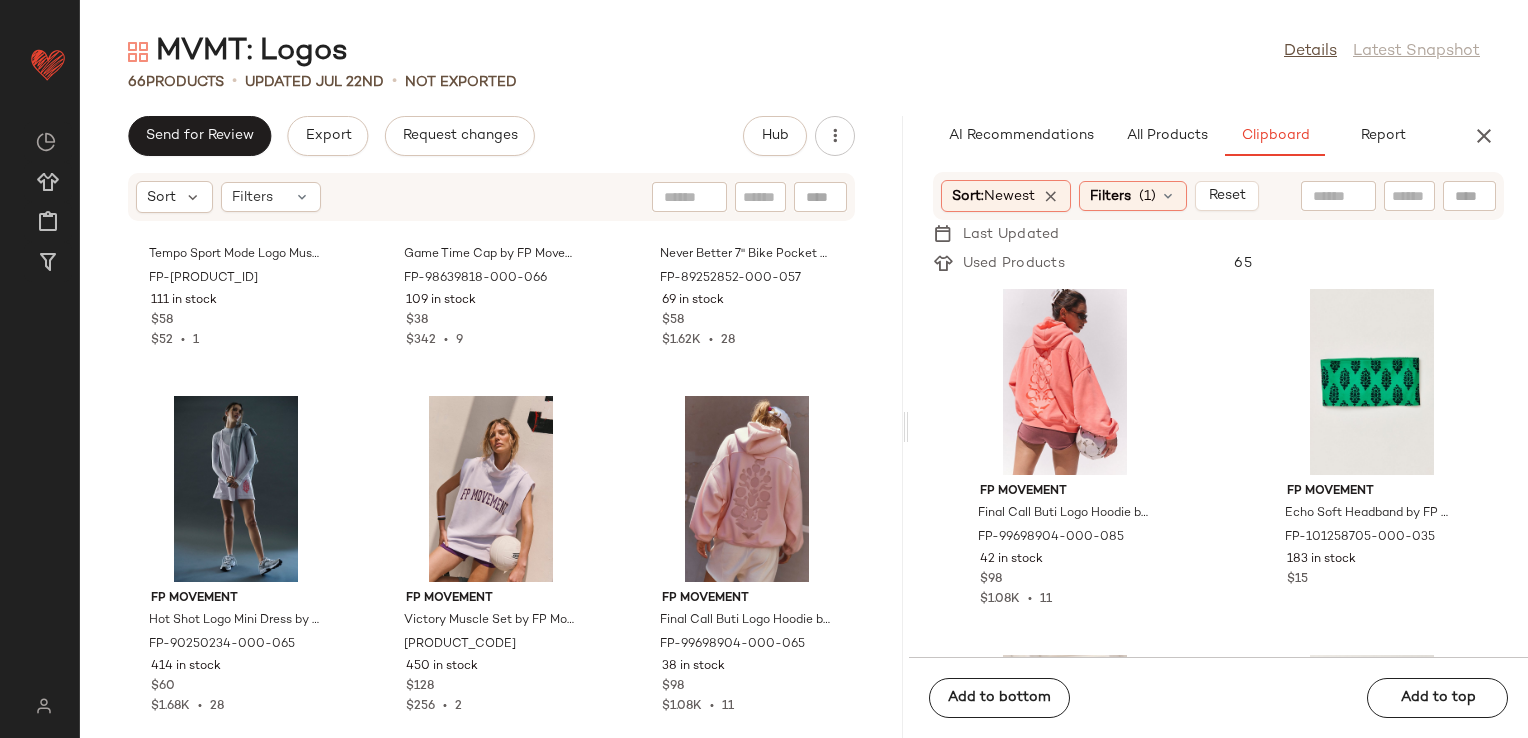 click on "FP Movement Final Call Buti Logo Hoodie by FP Movement at Free People in Orange, Size: L FP-99698904-000-085 42 in stock $98 $1.08K  •  11 FP Movement Echo Soft Headband by FP Movement at Free People in Green FP-101258705-000-035 183 in stock $15 FP Movement Long Haul Logo Bra by FP Movement at Free People in Pink, Size: XS/S FP-96825799-000-639 394 in stock $48 FP Movement Volley Reflective Visor by FP Movement at Free People in Black FP-99965089-000-001 287 in stock $28 $588  •  13 FP Movement Inspire Logo Tank Top by FP Movement at Free People in Black, Size: XS FP-99270399-000-001 266 in stock $38 $152  •  3 FP Movement Care FP Game Time Logo Tee by FP Movement at Free People in Black, Size: L FP-97800973-000-001 621 in stock $20 $320  •  15 FP Movement Care FP Game Time Logo Tee by FP Movement at Free People in White, Size: L FP-97800973-000-010 767 in stock $20 $320  •  15 FP Movement Win Win Sports Bra by FP Movement at Free People in Orange, Size: XL FP-88257696-000-085 130 in stock $38 156" 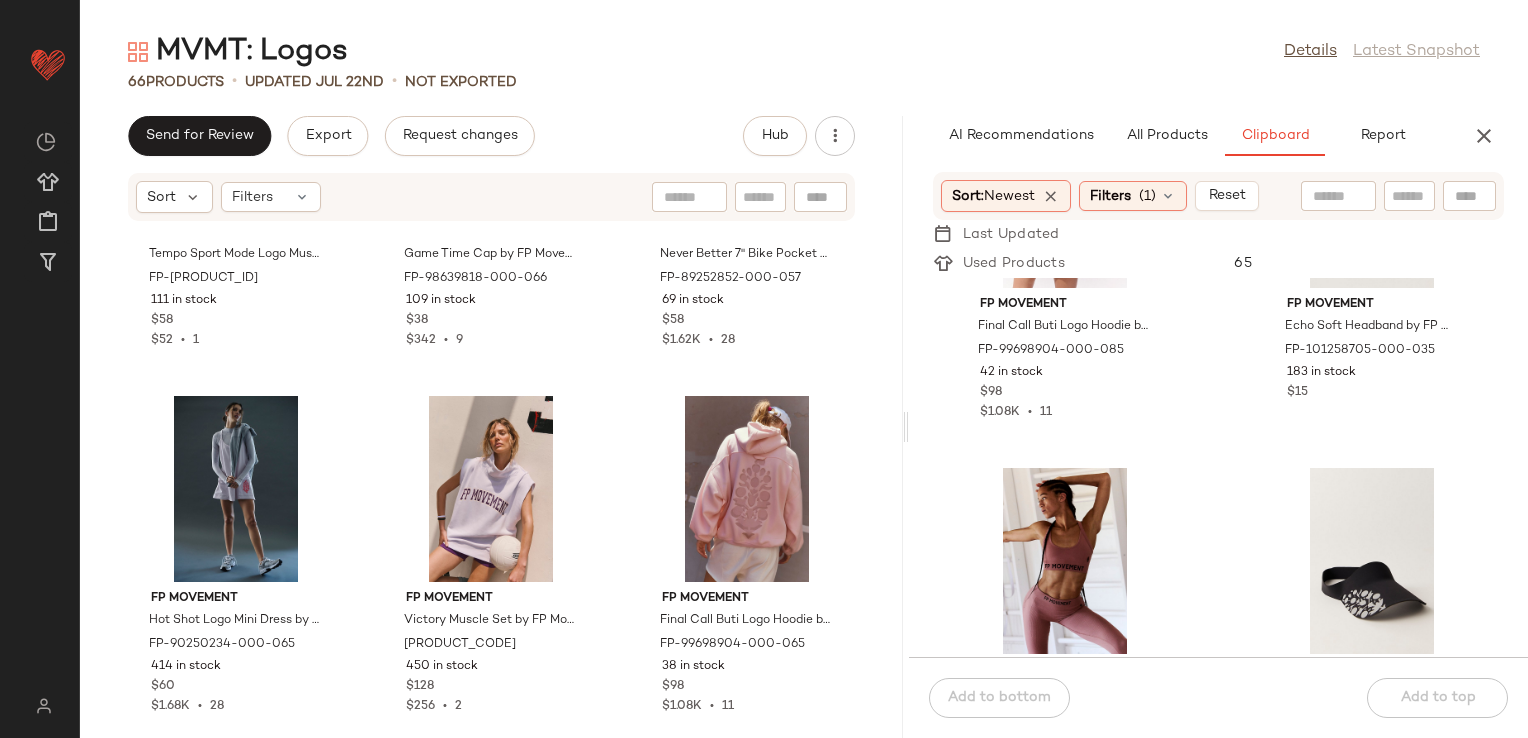 scroll, scrollTop: 200, scrollLeft: 0, axis: vertical 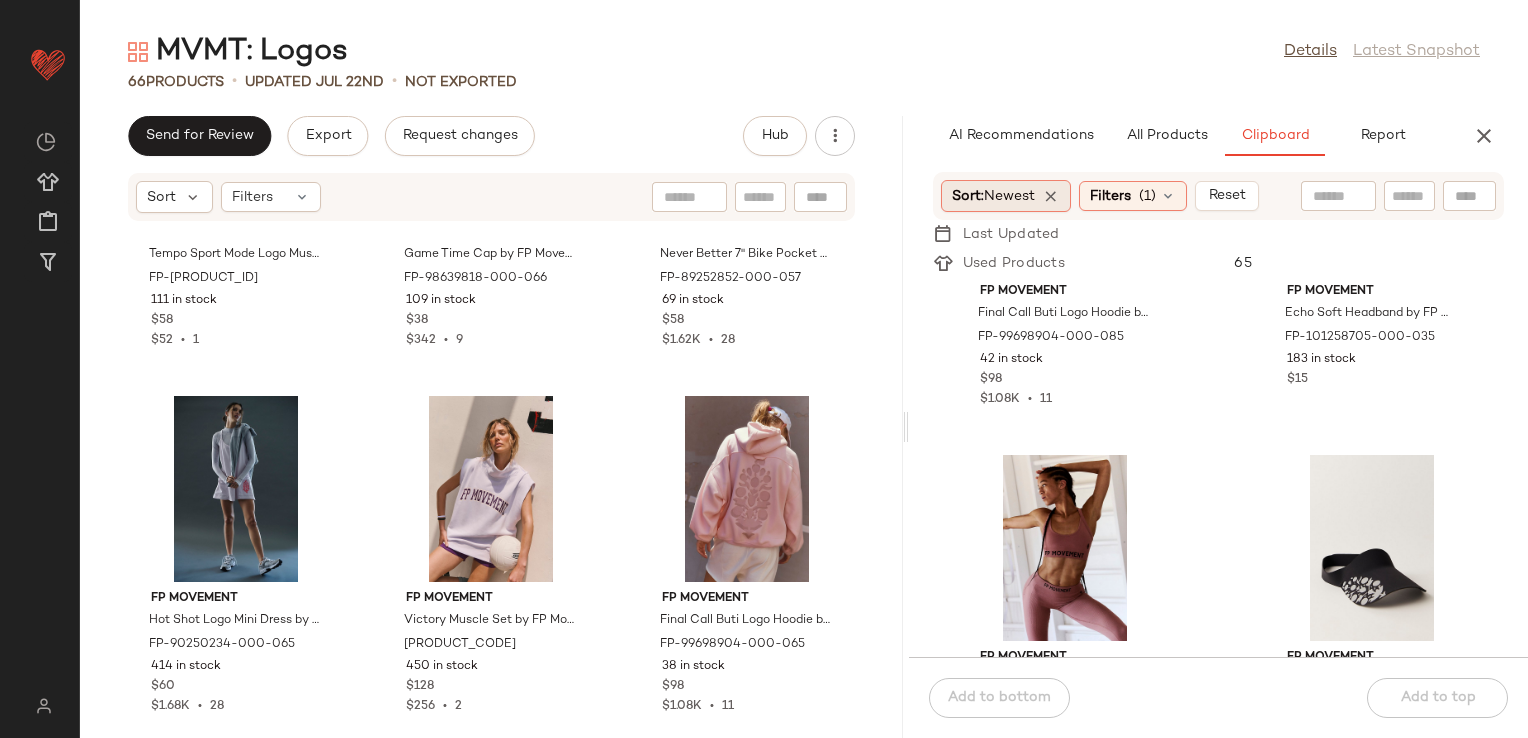 click on "Sort:   Newest" at bounding box center (993, 196) 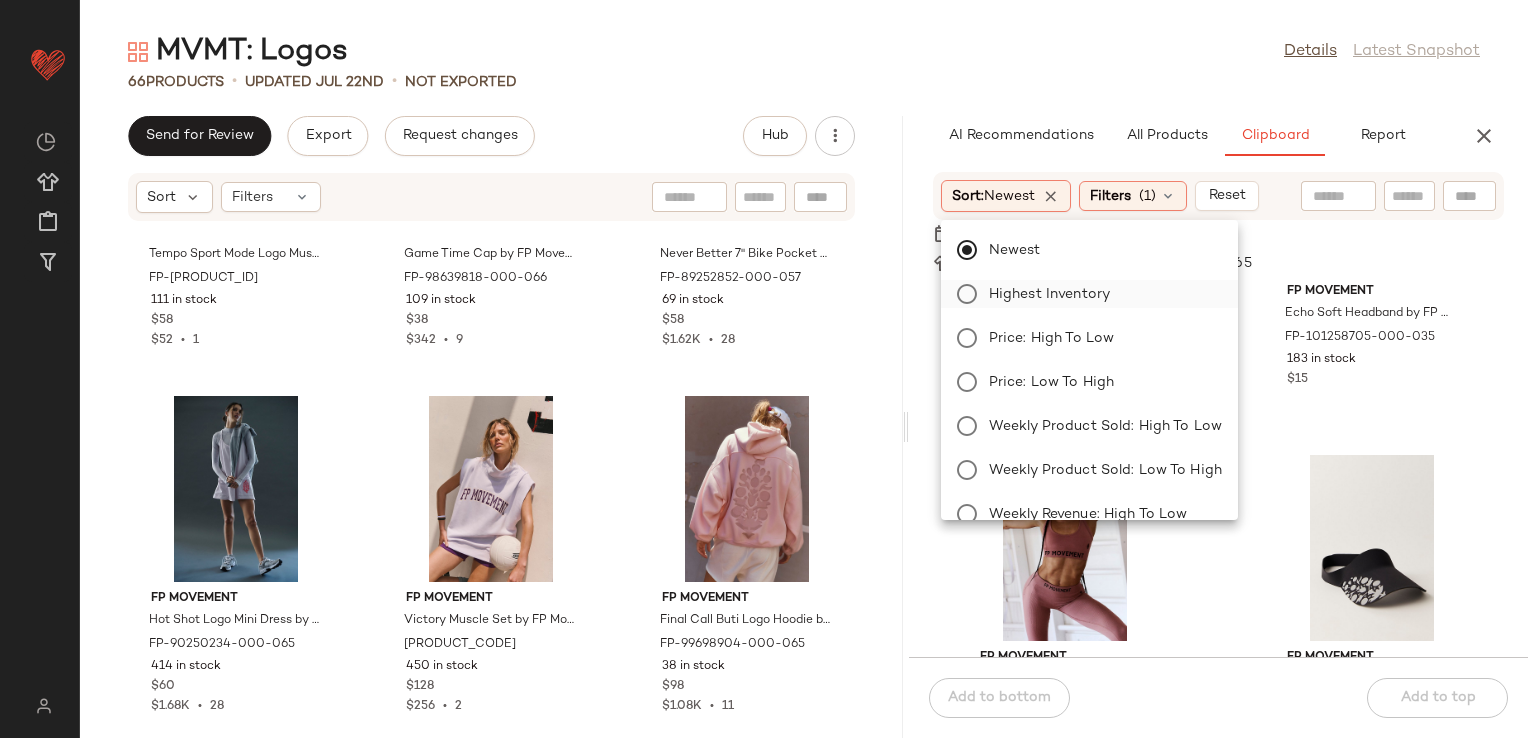 click on "Highest Inventory" at bounding box center [1101, 294] 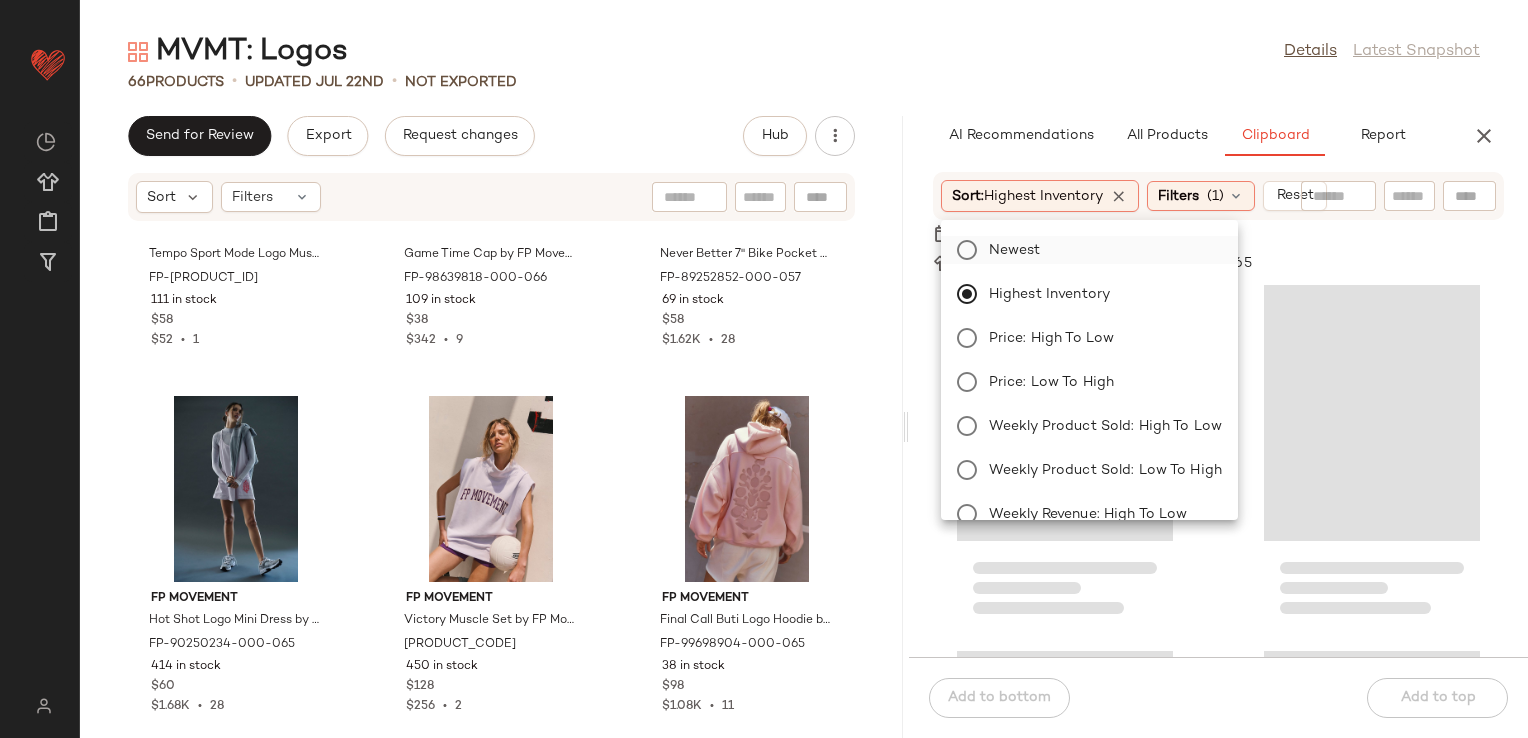 click on "Newest" at bounding box center [1101, 250] 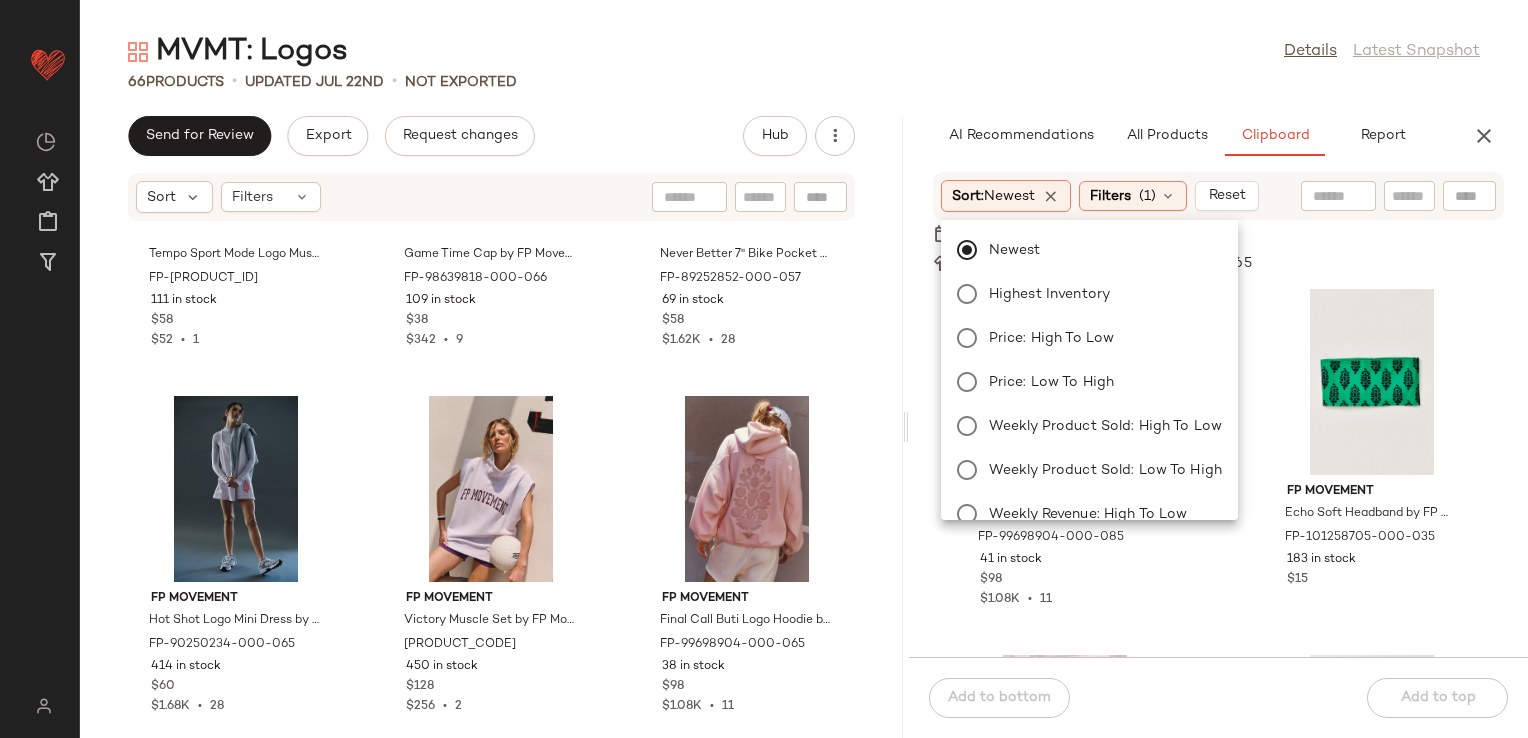 click on "MVMT: Logos  Details   Latest Snapshot  66   Products   •   updated Jul 22nd  •   Not Exported   Send for Review   Export   Request changes   Hub  Sort  Filters FP Movement Tempo Sport Mode Logo Muscle Tank Top by FP Movement at Free People in Brown, Size: S FP-90858895-000-029 111 in stock $58 $52  •  1 FP Movement Game Time Cap by FP Movement at Free People in Pink FP-98639818-000-066 109 in stock $38 $342  •  9 FP Movement Never Better 7" Bike Pocket Shorts by FP Movement at Free People in Purple, Size: XS FP-89252852-000-057 69 in stock $58 $1.62K  •  28 FP Movement Hot Shot Logo Mini Dress by FP Movement at Free People in Pink, Size: S FP-90250234-000-065 414 in stock $60 $1.68K  •  28 FP Movement Victory Muscle Set by FP Movement at Free People in Pink, Size: XS FP-98656838-000-065 450 in stock $128 $256  •  2 FP Movement Final Call Buti Logo Hoodie by FP Movement at Free People in Pink, Size: M FP-99698904-000-065 38 in stock $98 $1.08K  •  11  AI Recommendations   All Products   (4)" at bounding box center (804, 385) 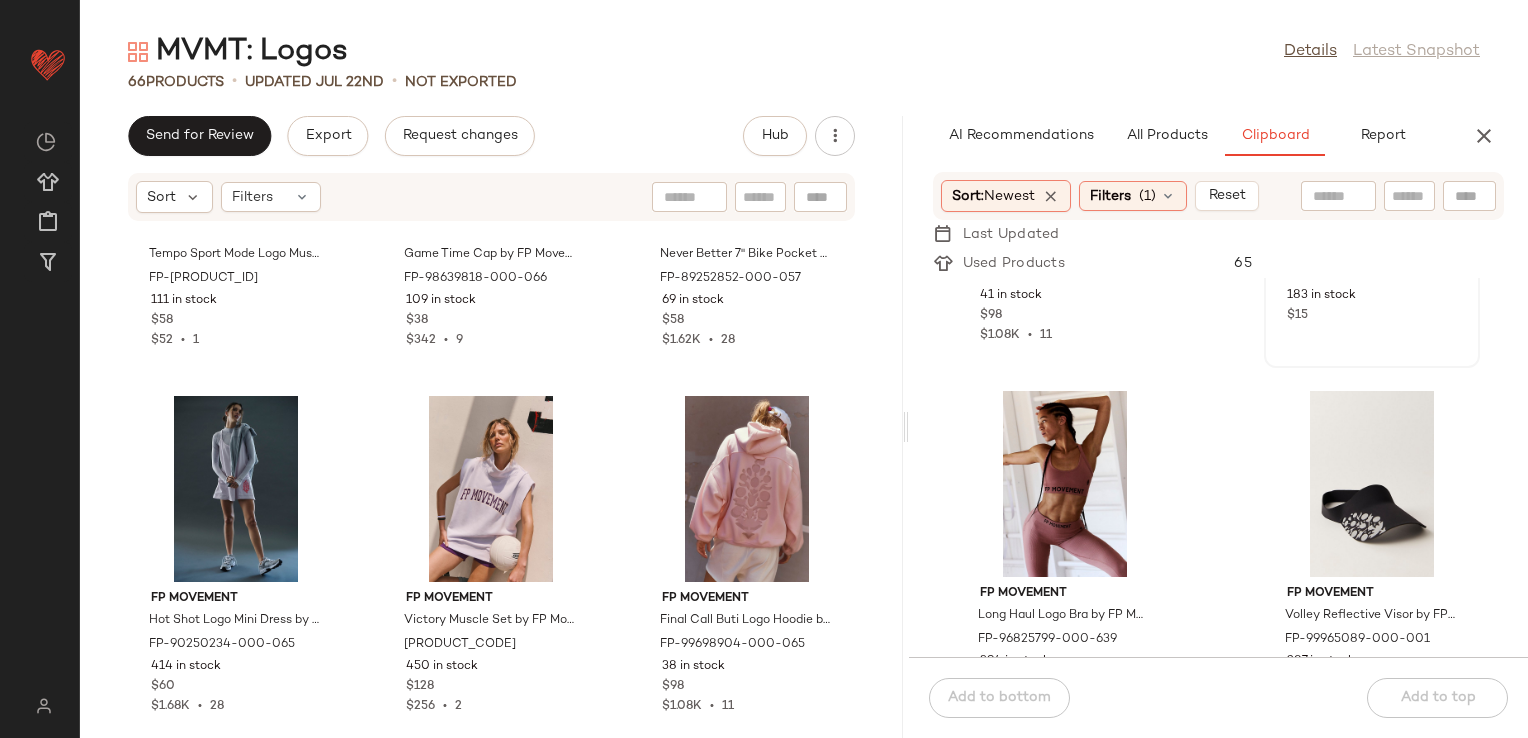 scroll, scrollTop: 416, scrollLeft: 0, axis: vertical 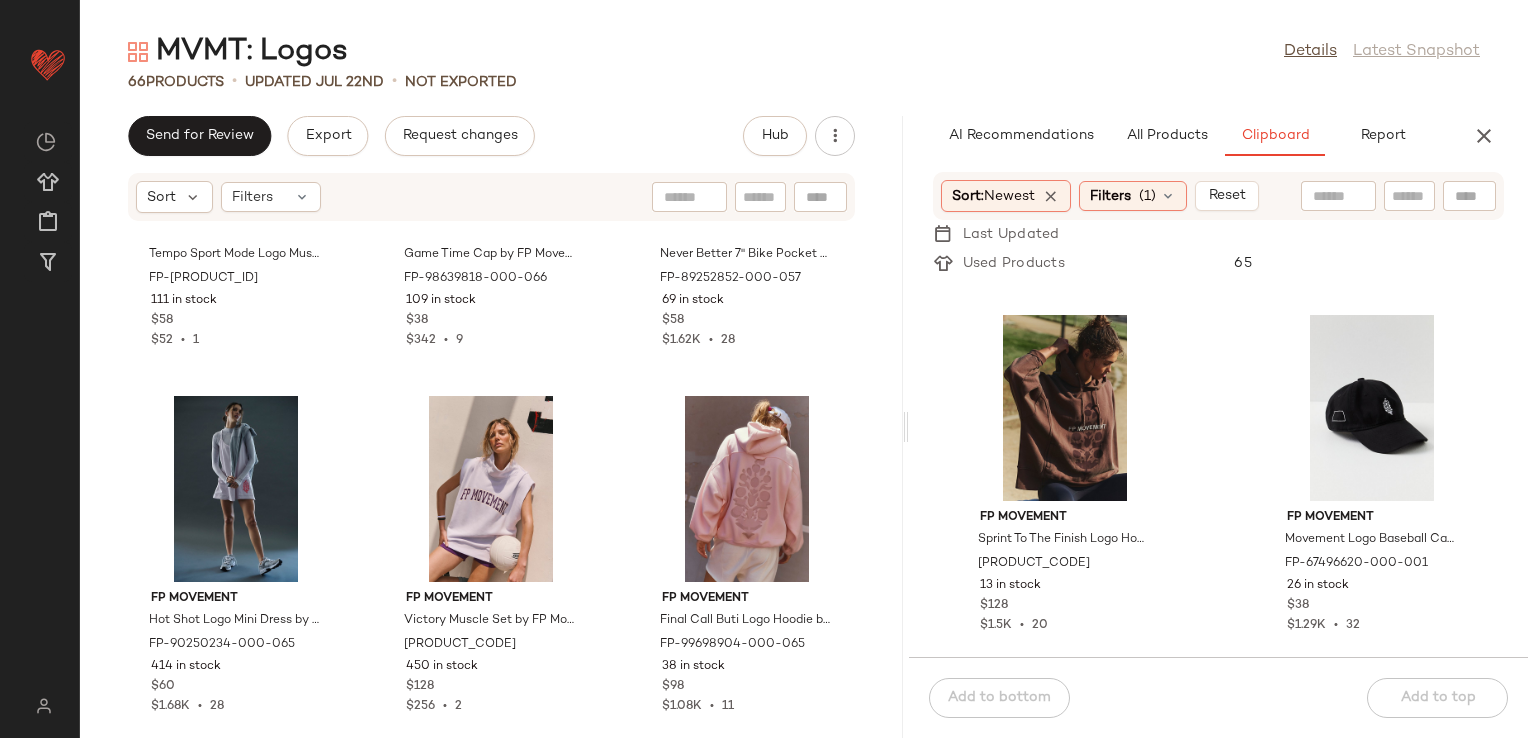 click on "FP Movement Game Time Logo Tee by FP Movement at Free People in Black, Size: M FP-85058287-000-001 623 in stock $20 $80  •  4 FP Movement Game Time Logo Tee by FP Movement at Free People in White, Size: S FP-85058287-000-010 764 in stock $20 $80  •  4 FP Movement Sprint To The Finish Logo Hoodie by FP Movement at Free People in Brown, Size: XS FP-79605697-002-020 13 in stock $128 $1.5K  •  20 FP Movement Movement Logo Baseball Cap by FP Movement at Free People in Black FP-67496620-000-001 26 in stock $38 $1.29K  •  32" 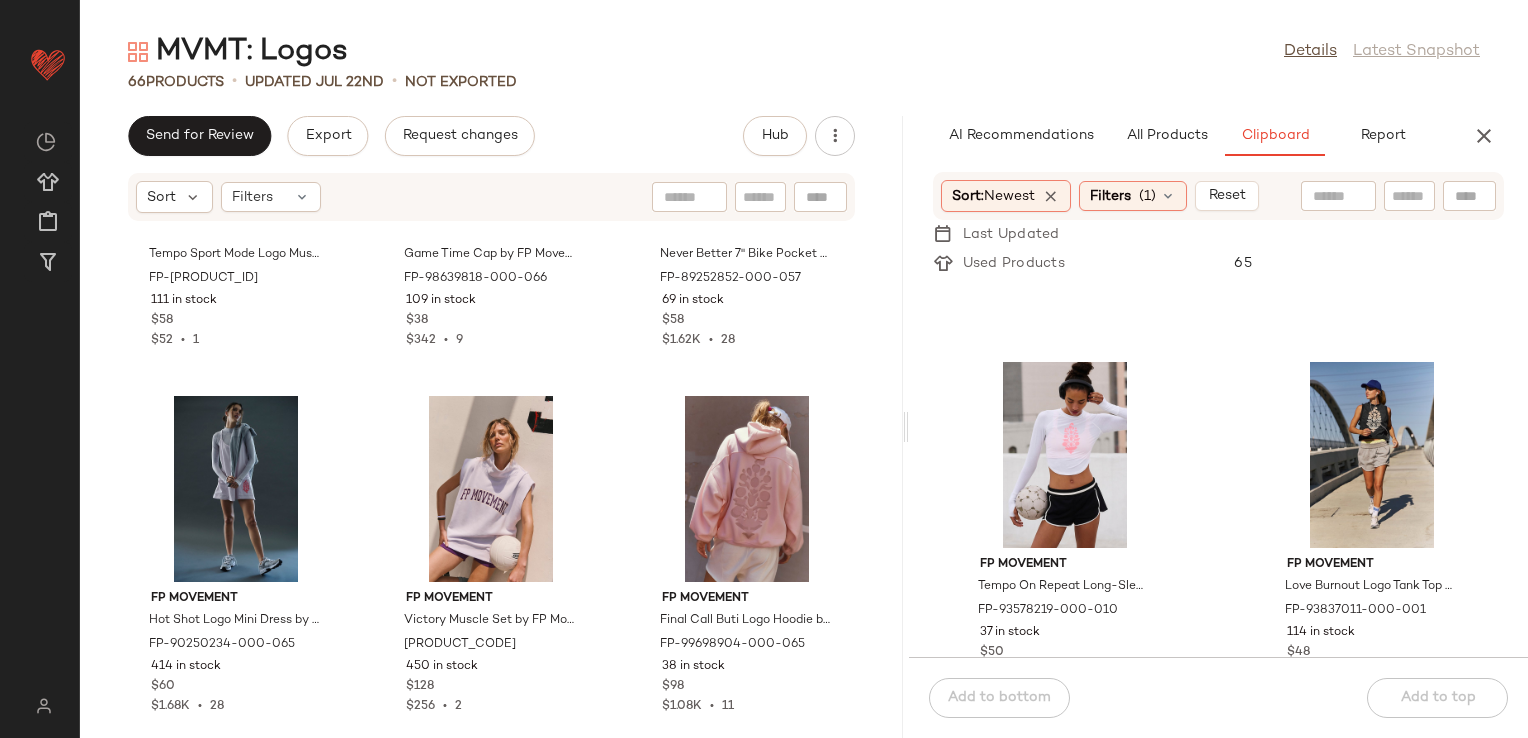 scroll, scrollTop: 4312, scrollLeft: 0, axis: vertical 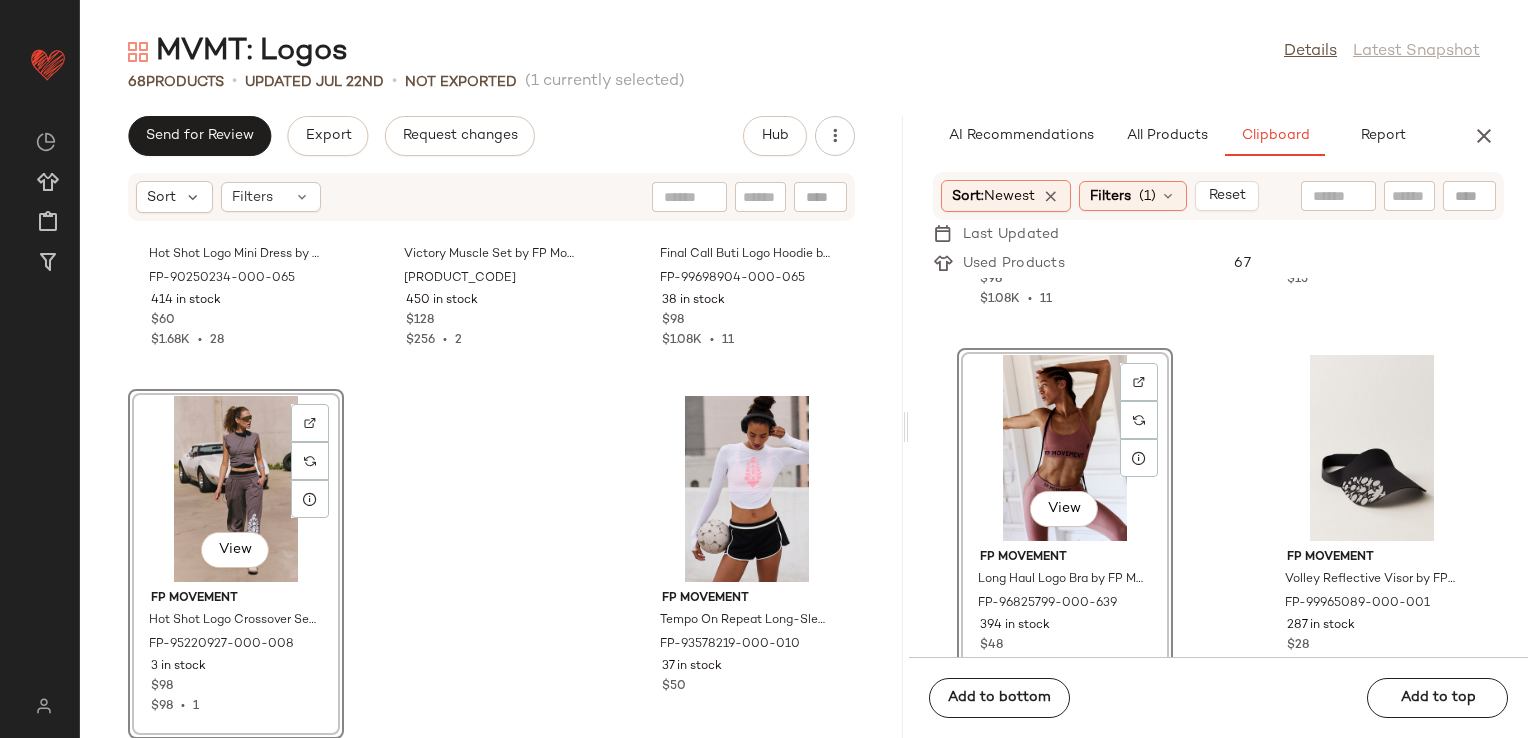 click on "FP Movement Final Call Buti Logo Hoodie by FP Movement at Free People in Orange, Size: L FP-99698904-000-085 41 in stock $98 $1.08K  •  11 FP Movement Echo Soft Headband by FP Movement at Free People in Green FP-101258705-000-035 183 in stock $15  View  FP Movement Long Haul Logo Bra by FP Movement at Free People in Pink, Size: XS/S FP-96825799-000-639 394 in stock $48 FP Movement Volley Reflective Visor by FP Movement at Free People in Black FP-99965089-000-001 287 in stock $28 $588  •  13 FP Movement Inspire Logo Tank Top by FP Movement at Free People in Black, Size: XS FP-99270399-000-001 265 in stock $38 $152  •  3 FP Movement Care FP Game Time Logo Tee by FP Movement at Free People in Black, Size: L FP-97800973-000-001 623 in stock $20 $320  •  15 FP Movement Care FP Game Time Logo Tee by FP Movement at Free People in White, Size: L FP-97800973-000-010 764 in stock $20 $320  •  15 FP Movement Win Win Sports Bra by FP Movement at Free People in Orange, Size: XL FP-88257696-000-085 131 in stock" 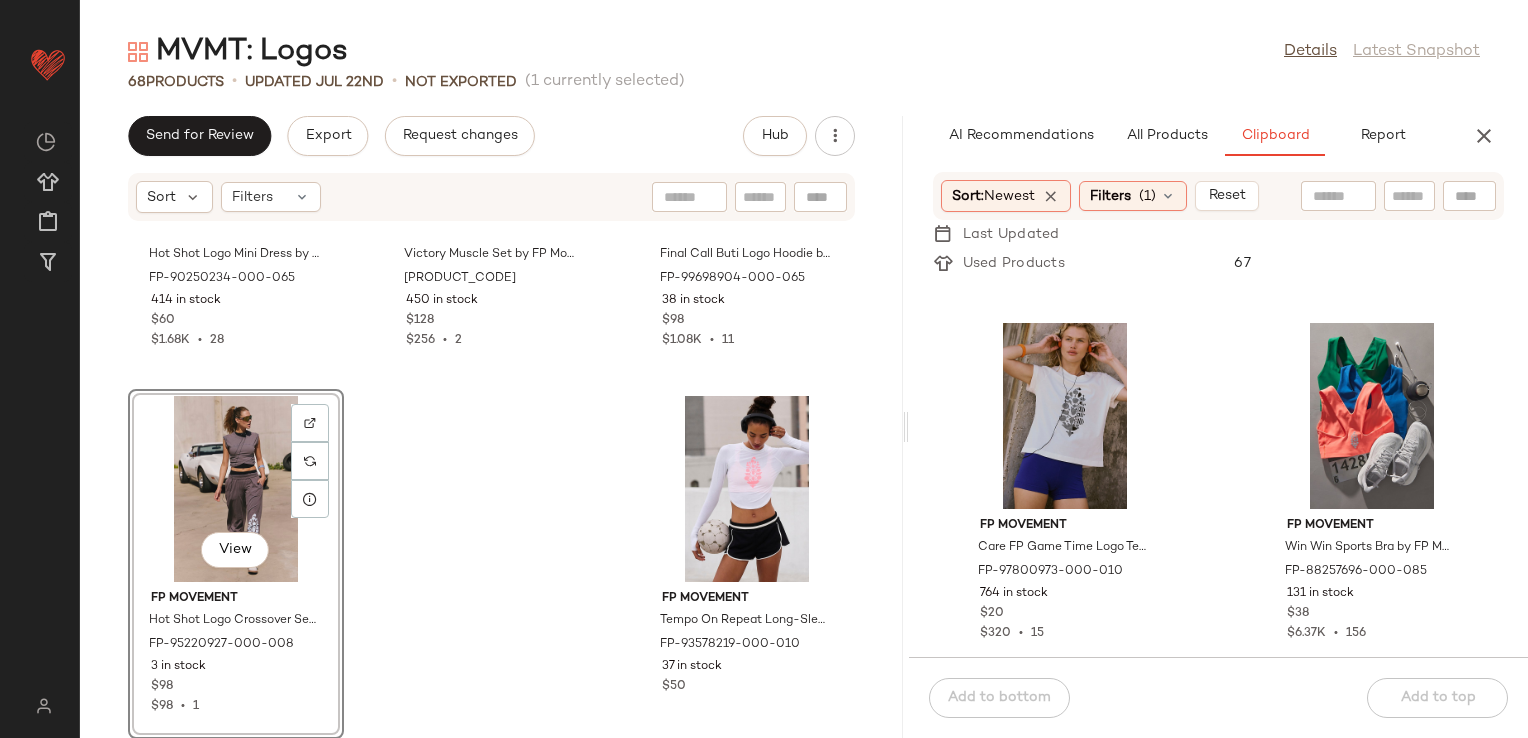 scroll, scrollTop: 1116, scrollLeft: 0, axis: vertical 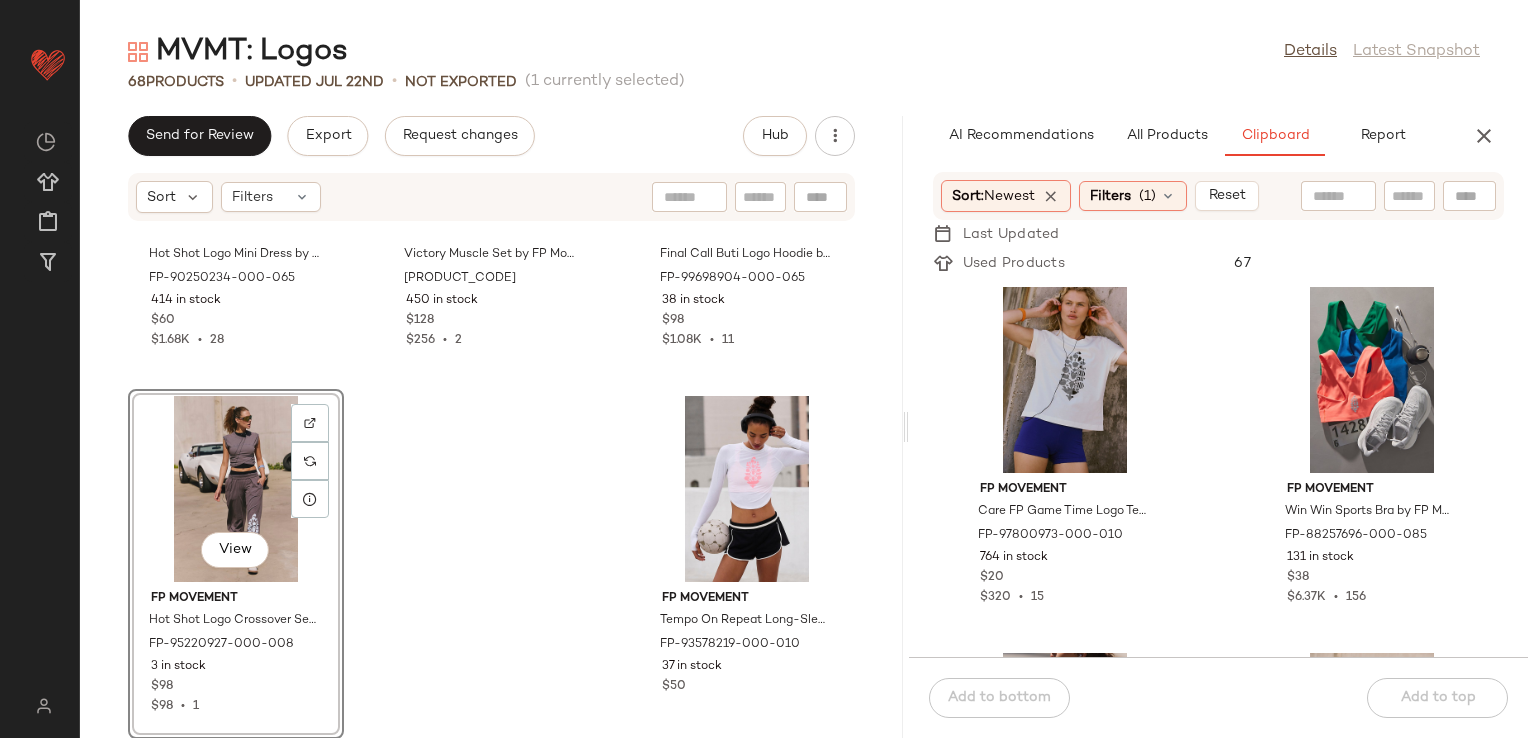 click on "FP Movement Inspire Logo Tank Top by FP Movement at Free People in Black, Size: XS FP-99270399-000-001 265 in stock $38 $152  •  3 FP Movement Care FP Game Time Logo Tee by FP Movement at Free People in Black, Size: L FP-97800973-000-001 623 in stock $20 $320  •  15 FP Movement Care FP Game Time Logo Tee by FP Movement at Free People in White, Size: L FP-97800973-000-010 764 in stock $20 $320  •  15 FP Movement Win Win Sports Bra by FP Movement at Free People in Orange, Size: XL FP-88257696-000-085 131 in stock $38 $6.37K  •  156 FP Movement Care FP Game Time Logo Tee by FP Movement at Free People in Pink, Size: XS FP-97800973-000-065 35 in stock $20 $320  •  15 FP Movement Game Time Logo Tank Top by FP Movement at Free People in White, Size: S FP-98927767-000-010 289 in stock $20 $1.01K  •  42 FP Movement Star Struck Logo Tee by FP Movement at Free People, Size: XS FP-99620700-000-439 173 in stock $68 FP Movement Inspire Buti Logo Tee by FP Movement at Free People in Yellow, Size: M 2 in stock 11" 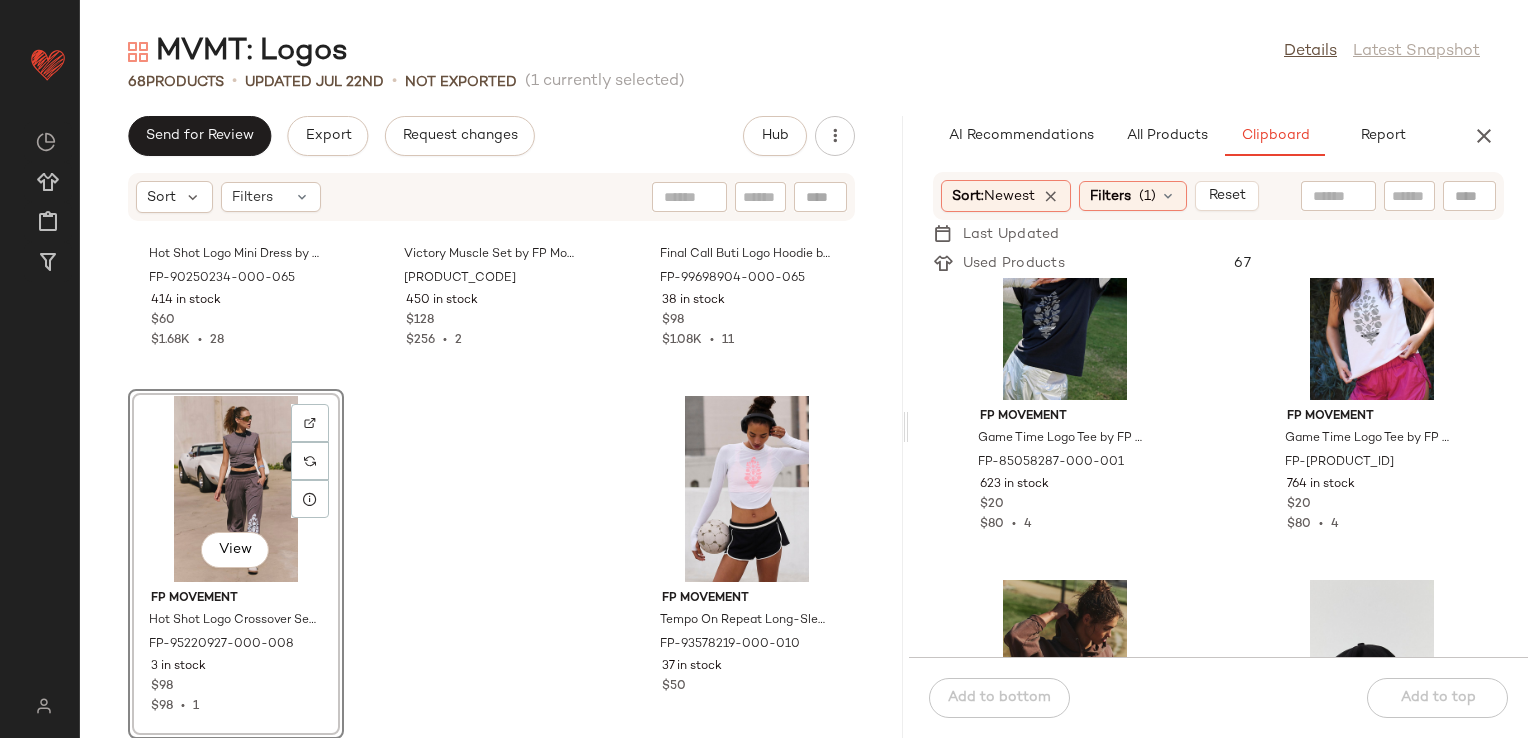 scroll, scrollTop: 5616, scrollLeft: 0, axis: vertical 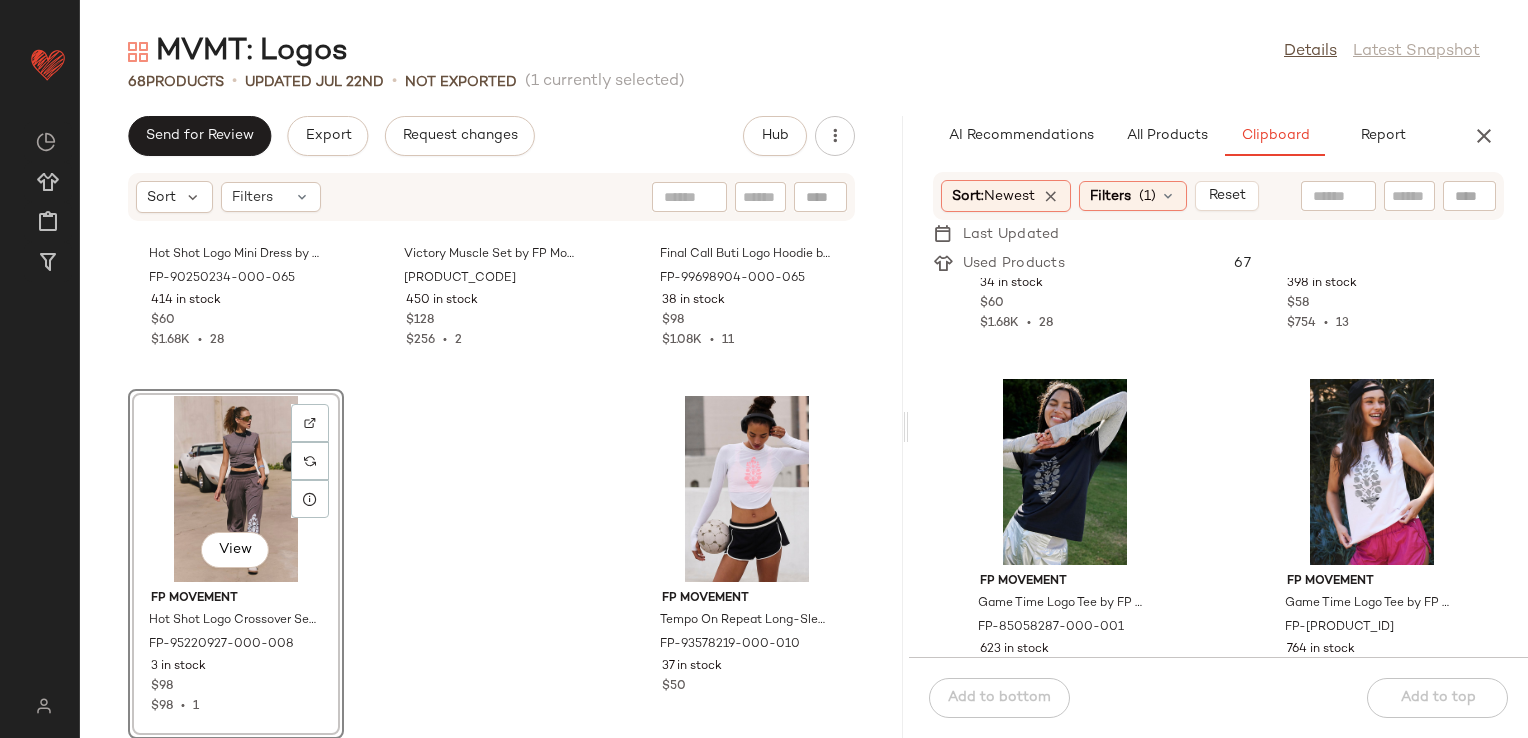 click on "FP Movement Hot Shot Logo Mini Dress by FP Movement at Free People in Pink, Size: S FP-90250234-000-065 414 in stock $60 $1.68K  •  28 FP Movement Victory Muscle Set by FP Movement at Free People in Pink, Size: XS FP-98656838-000-065 450 in stock $128 $256  •  2 FP Movement Final Call Buti Logo Hoodie by FP Movement at Free People in Pink, Size: M FP-99698904-000-065 38 in stock $98 $1.08K  •  11  View  FP Movement Hot Shot Logo Crossover Set by FP Movement at Free People in Grey, Size: L FP-95220927-000-008 3 in stock $98 $98  •  1 FP Movement Tempo On Repeat Long-Sleeve Logo Layer Top by FP Movement at Free People in White, Size: XS FP-93578219-000-010 37 in stock $50" 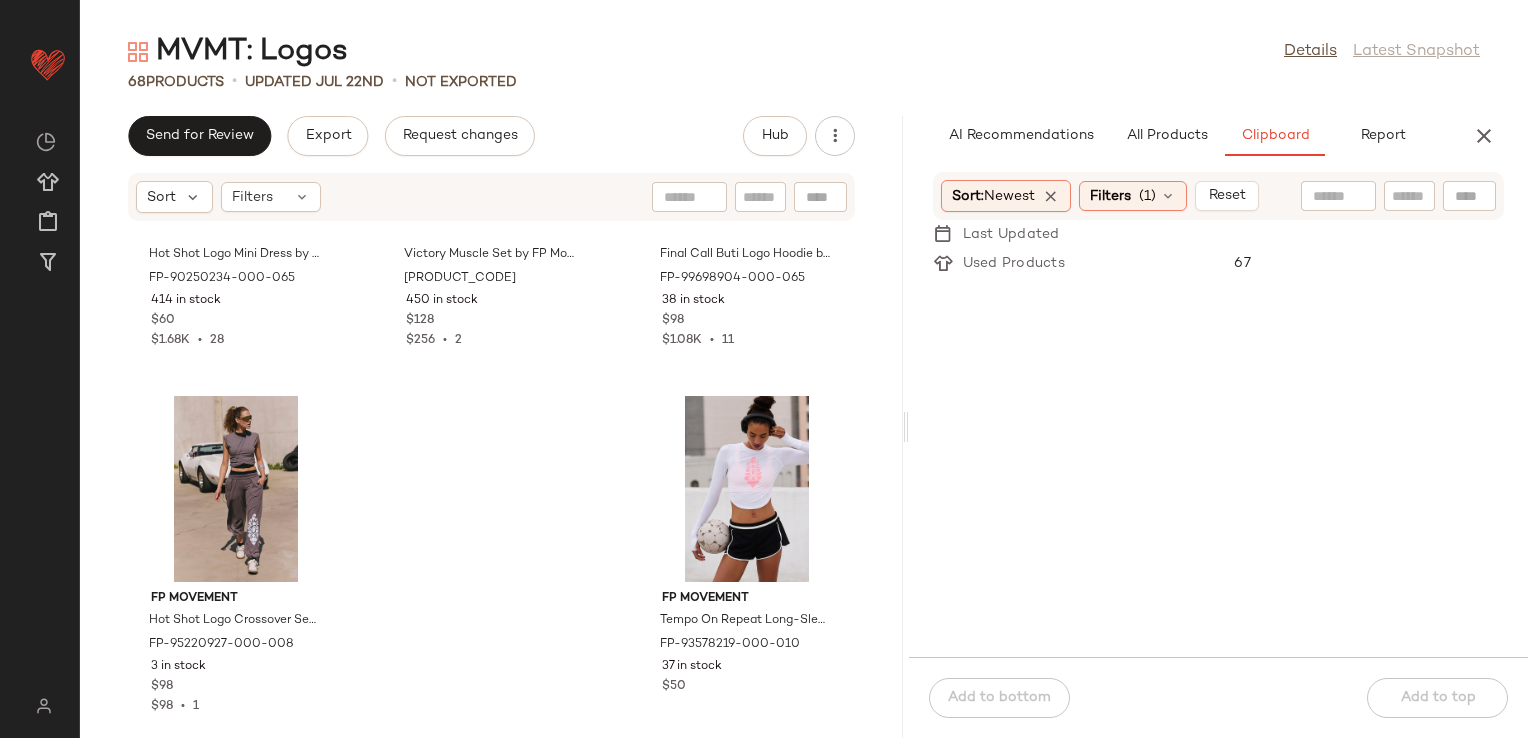 scroll, scrollTop: 0, scrollLeft: 0, axis: both 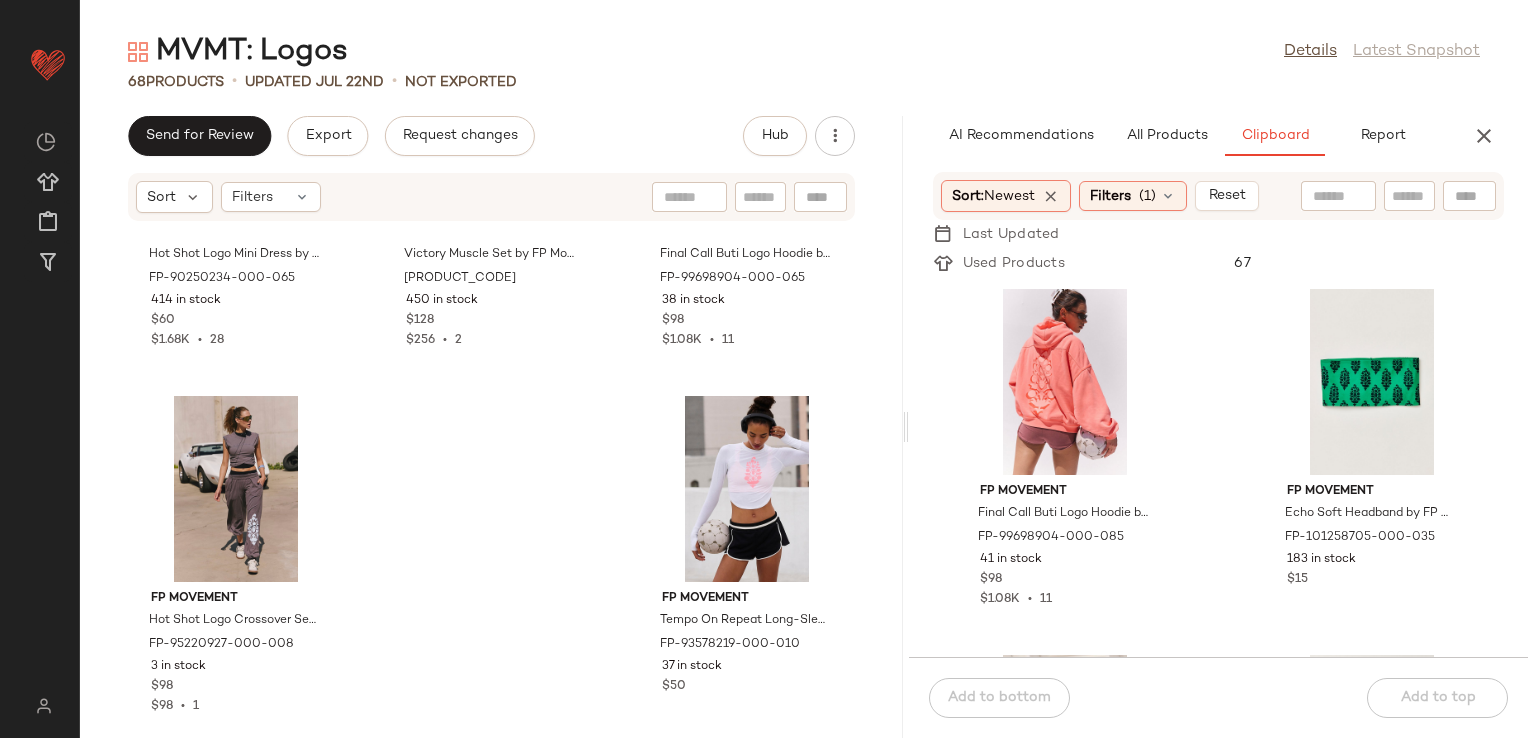 click on "FP Movement Final Call Buti Logo Hoodie by FP Movement at Free People in Orange, Size: L FP-99698904-000-085 41 in stock $98 $1.08K  •  11 FP Movement Echo Soft Headband by FP Movement at Free People in Green FP-101258705-000-035 183 in stock $15 FP Movement Long Haul Logo Bra by FP Movement at Free People in Pink, Size: XS/S FP-96825799-000-639 394 in stock $48 FP Movement Volley Reflective Visor by FP Movement at Free People in Black FP-99965089-000-001 287 in stock $28 $588  •  13 FP Movement Inspire Logo Tank Top by FP Movement at Free People in Black, Size: XS FP-99270399-000-001 265 in stock $38 $152  •  3 FP Movement Care FP Game Time Logo Tee by FP Movement at Free People in Black, Size: L FP-97800973-000-001 623 in stock $20 $320  •  15 FP Movement Care FP Game Time Logo Tee by FP Movement at Free People in White, Size: L FP-97800973-000-010 764 in stock $20 $320  •  15 FP Movement Win Win Sports Bra by FP Movement at Free People in Orange, Size: XL FP-88257696-000-085 131 in stock $38 156" 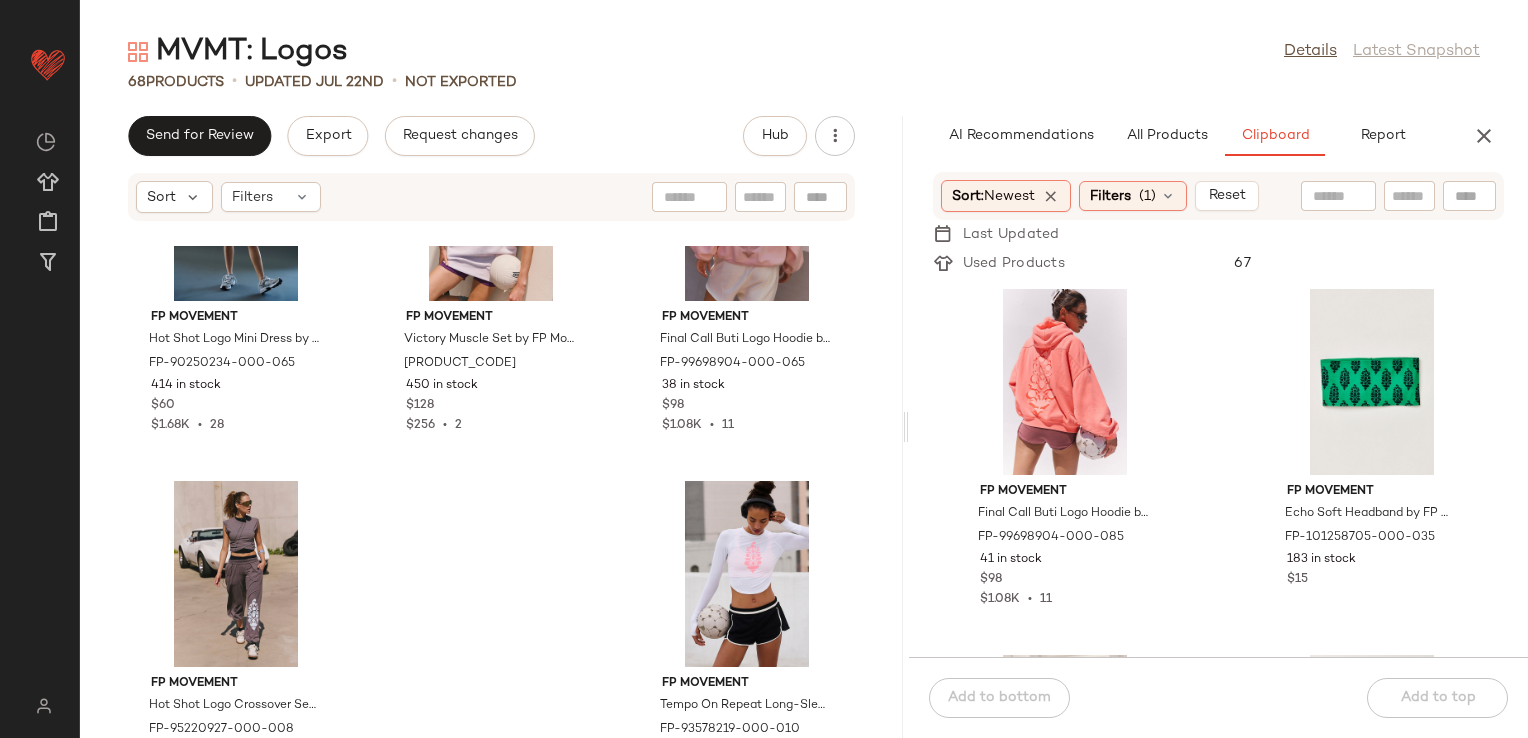 scroll, scrollTop: 7929, scrollLeft: 0, axis: vertical 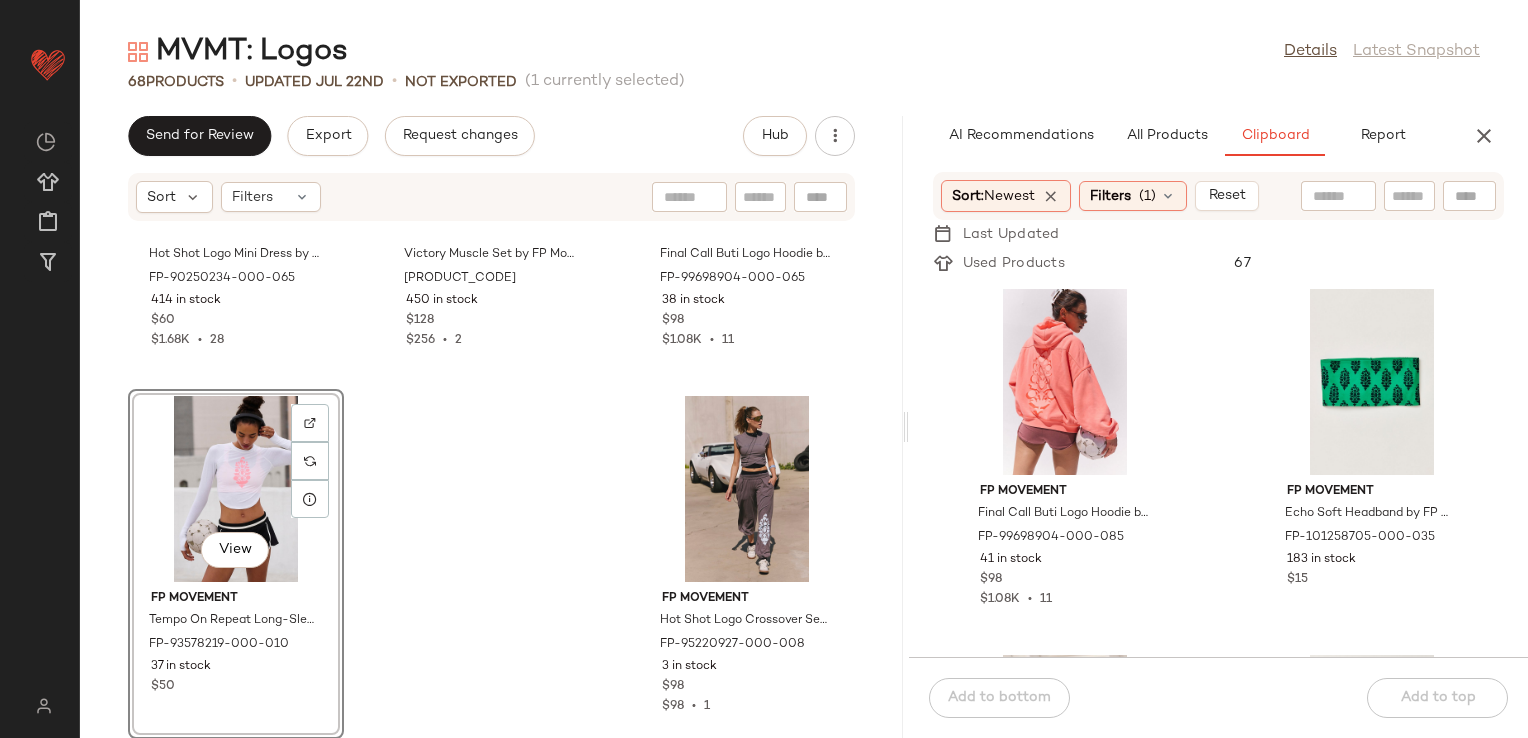 click on "FP Movement Hot Shot Logo Mini Dress by FP Movement at Free People in Pink, Size: S FP-90250234-000-065 414 in stock $60 $1.68K  •  28 FP Movement Victory Muscle Set by FP Movement at Free People in Pink, Size: XS FP-98656838-000-065 450 in stock $128 $256  •  2 FP Movement Final Call Buti Logo Hoodie by FP Movement at Free People in Pink, Size: M FP-99698904-000-065 38 in stock $98 $1.08K  •  11  View  FP Movement Tempo On Repeat Long-Sleeve Logo Layer Top by FP Movement at Free People in White, Size: XS FP-93578219-000-010 37 in stock $50 FP Movement Hot Shot Logo Crossover Set by FP Movement at Free People in Grey, Size: L FP-95220927-000-008 3 in stock $98 $98  •  1" 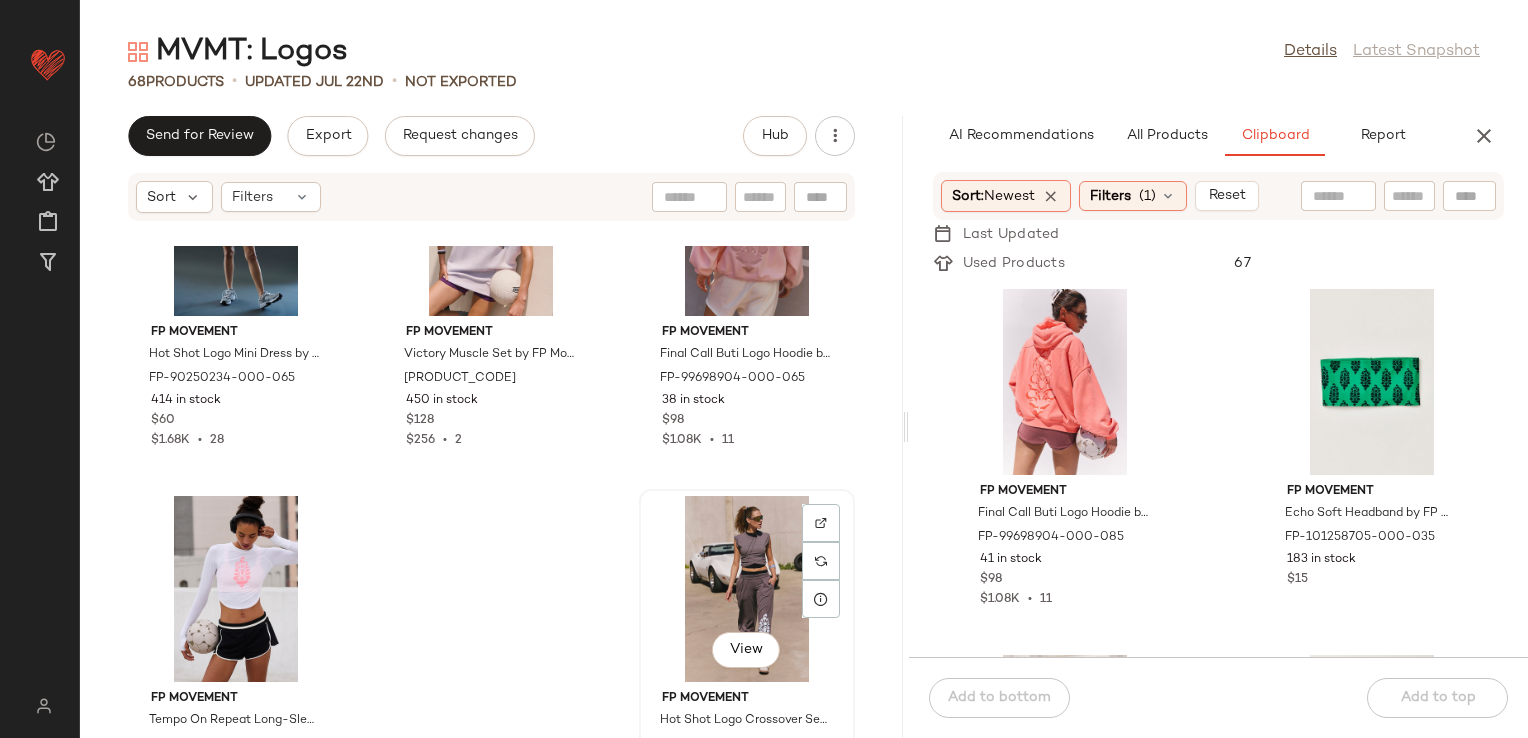 scroll, scrollTop: 7929, scrollLeft: 0, axis: vertical 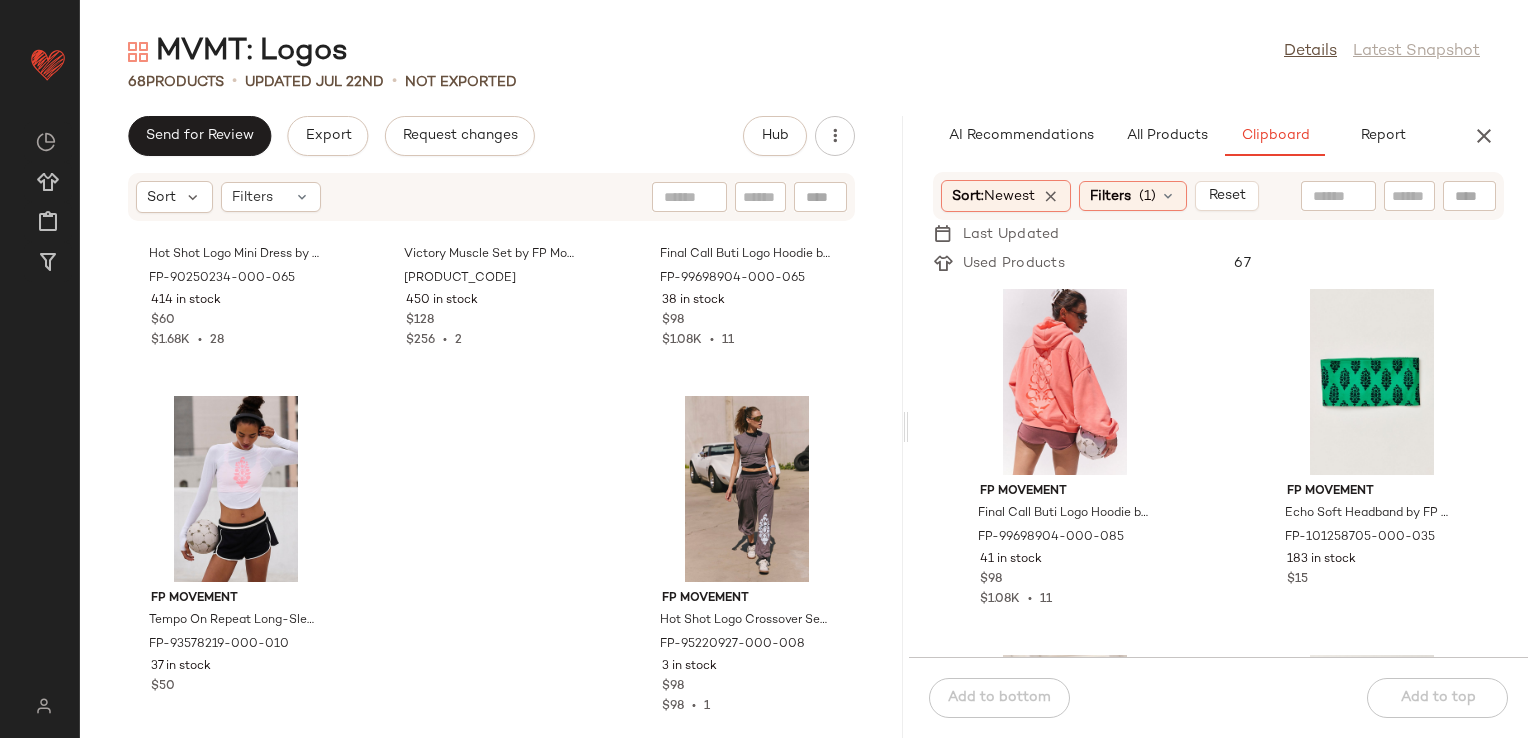 click on "FP Movement Final Call Buti Logo Hoodie by FP Movement at Free People in Orange, Size: L FP-99698904-000-085 41 in stock $98 $1.08K  •  11 FP Movement Echo Soft Headband by FP Movement at Free People in Green FP-101258705-000-035 183 in stock $15 FP Movement Long Haul Logo Bra by FP Movement at Free People in Pink, Size: XS/S FP-96825799-000-639 394 in stock $48 FP Movement Volley Reflective Visor by FP Movement at Free People in Black FP-99965089-000-001 287 in stock $28 $588  •  13 FP Movement Inspire Logo Tank Top by FP Movement at Free People in Black, Size: XS FP-99270399-000-001 265 in stock $38 $152  •  3 FP Movement Care FP Game Time Logo Tee by FP Movement at Free People in Black, Size: L FP-97800973-000-001 623 in stock $20 $320  •  15 FP Movement Care FP Game Time Logo Tee by FP Movement at Free People in White, Size: L FP-97800973-000-010 764 in stock $20 $320  •  15 FP Movement Win Win Sports Bra by FP Movement at Free People in Orange, Size: XL FP-88257696-000-085 131 in stock $38 156" 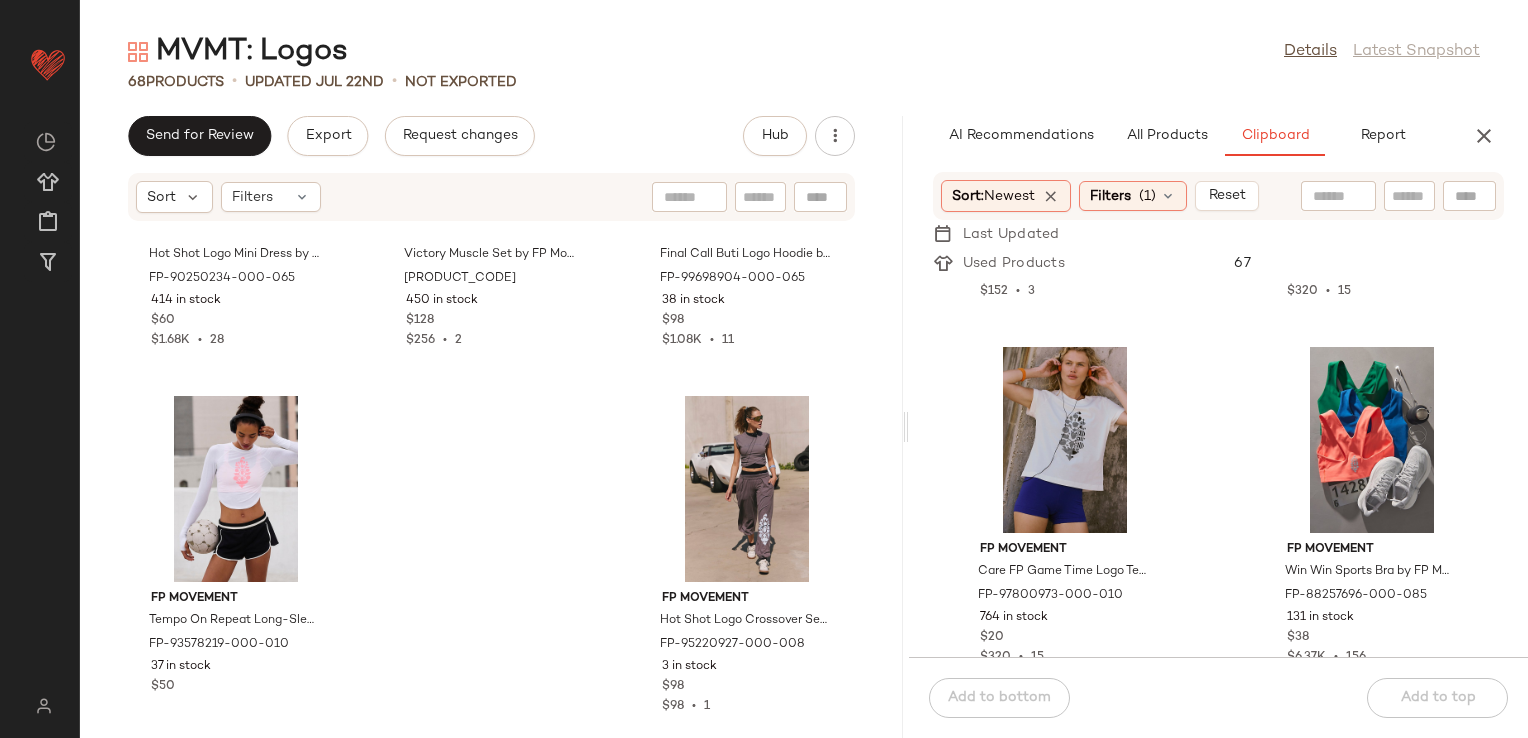 scroll, scrollTop: 1116, scrollLeft: 0, axis: vertical 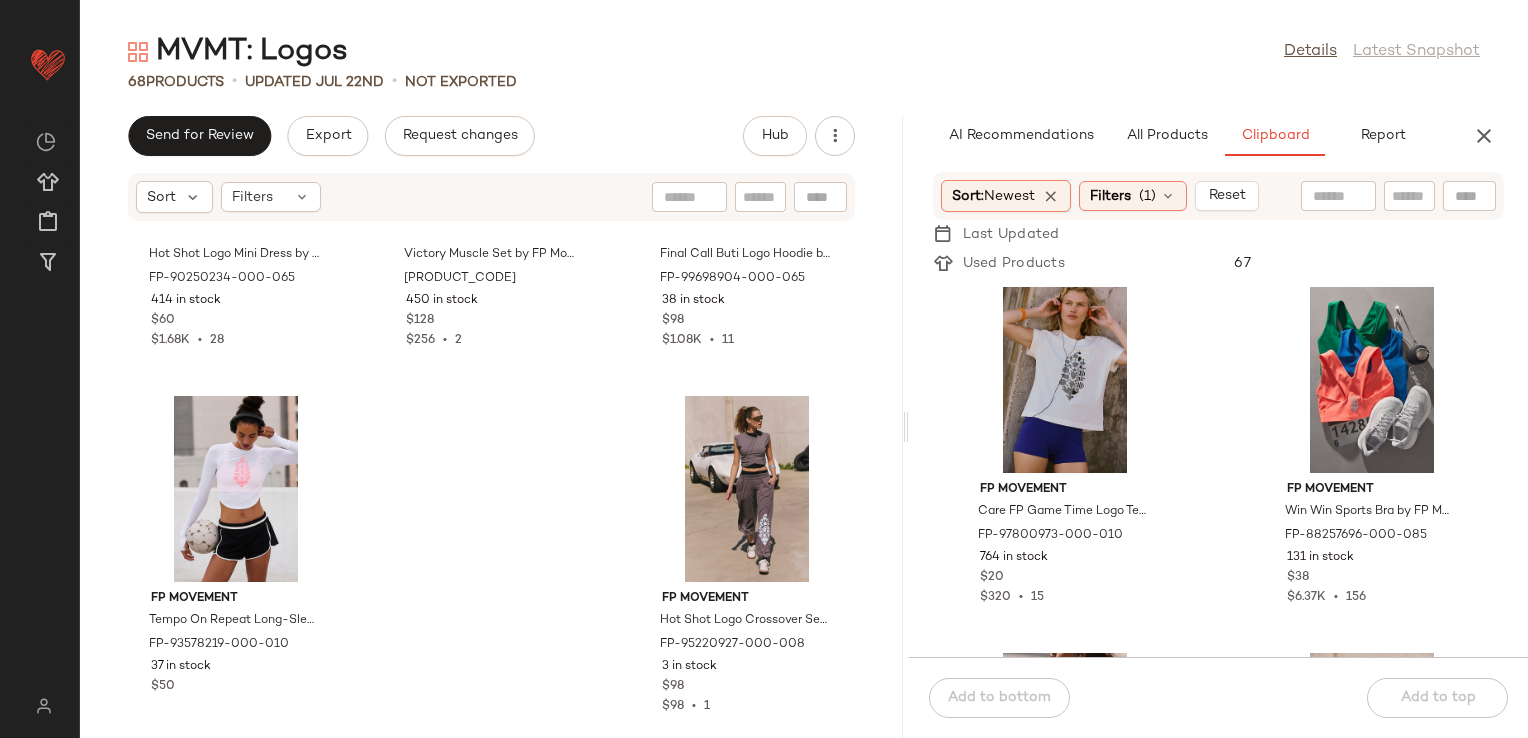 click on "FP Movement Inspire Logo Tank Top by FP Movement at Free People in Black, Size: XS FP-99270399-000-001 265 in stock $38 $152  •  3 FP Movement Care FP Game Time Logo Tee by FP Movement at Free People in Black, Size: L FP-97800973-000-001 623 in stock $20 $320  •  15 FP Movement Care FP Game Time Logo Tee by FP Movement at Free People in White, Size: L FP-97800973-000-010 764 in stock $20 $320  •  15 FP Movement Win Win Sports Bra by FP Movement at Free People in Orange, Size: XL FP-88257696-000-085 131 in stock $38 $6.37K  •  156 FP Movement Care FP Game Time Logo Tee by FP Movement at Free People in Pink, Size: XS FP-97800973-000-065 35 in stock $20 $320  •  15 FP Movement Game Time Logo Tank Top by FP Movement at Free People in White, Size: S FP-98927767-000-010 289 in stock $20 $1.01K  •  42 FP Movement Star Struck Logo Tee by FP Movement at Free People, Size: XS FP-99620700-000-439 173 in stock $68 FP Movement Inspire Buti Logo Tee by FP Movement at Free People in Yellow, Size: M 2 in stock 11" 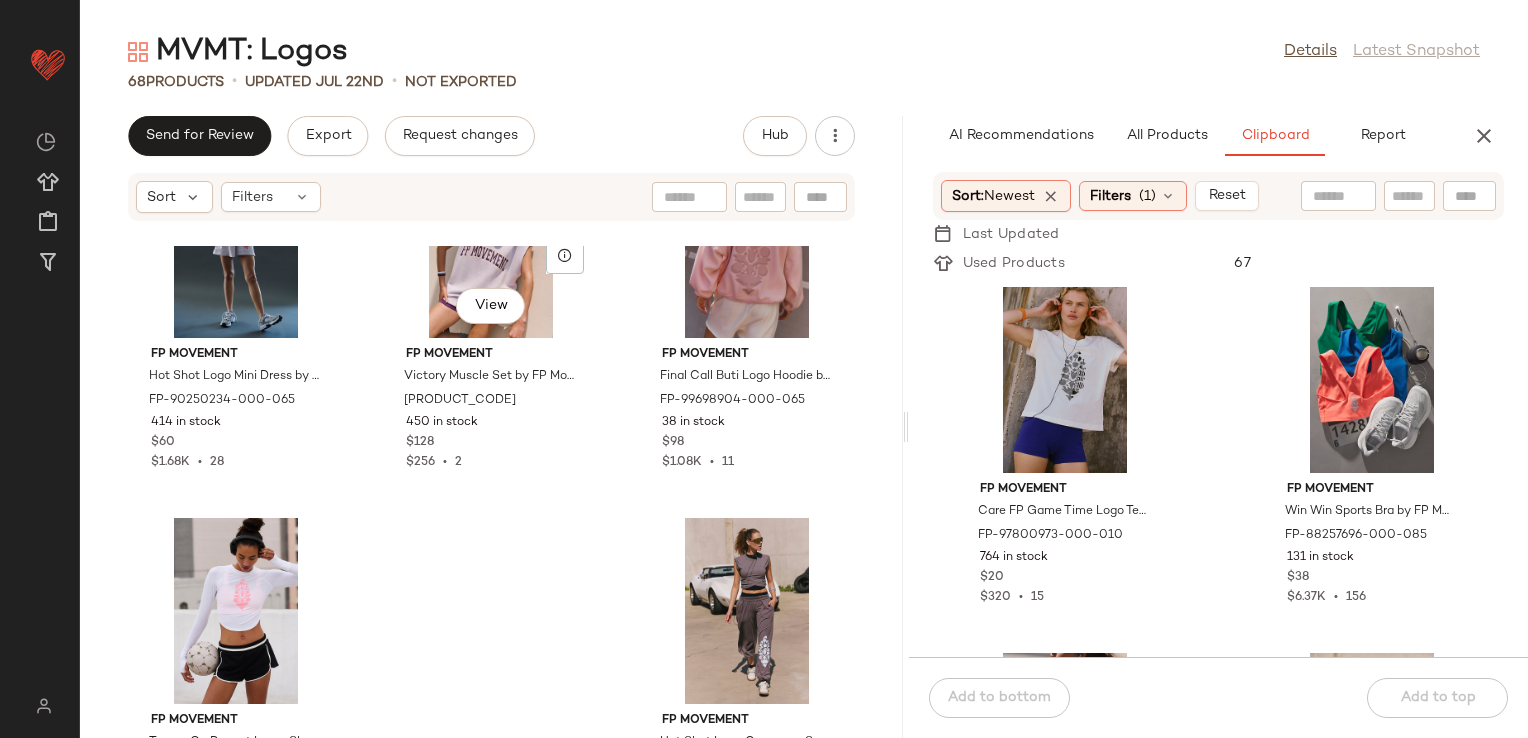 scroll, scrollTop: 7929, scrollLeft: 0, axis: vertical 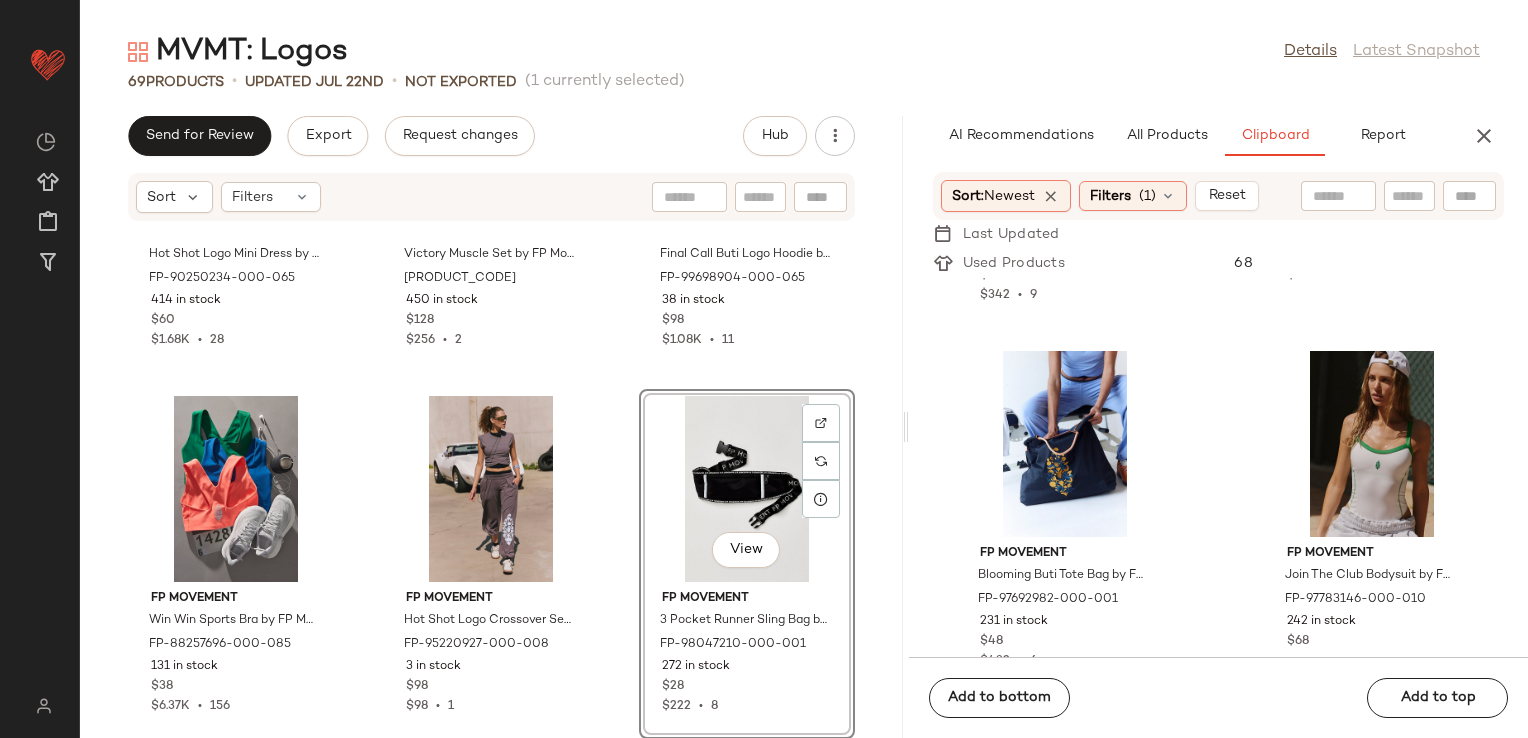 click on "FP Movement Hot Shot Logo Mini Dress by FP Movement at Free People in Pink, Size: S FP-90250234-000-065 414 in stock $60 $1.68K  •  28 FP Movement Victory Muscle Set by FP Movement at Free People in Pink, Size: XS FP-98656838-000-065 450 in stock $128 $256  •  2 FP Movement Final Call Buti Logo Hoodie by FP Movement at Free People in Pink, Size: M FP-99698904-000-065 38 in stock $98 $1.08K  •  11 FP Movement Win Win Sports Bra by FP Movement at Free People in Orange, Size: XL FP-88257696-000-085 131 in stock $38 $6.37K  •  156 FP Movement Hot Shot Logo Crossover Set by FP Movement at Free People in Grey, Size: L FP-95220927-000-008 3 in stock $98 $98  •  1  View  FP Movement 3 Pocket Runner Sling Bag by FP Movement at Free People in Black FP-98047210-000-001 272 in stock $28 $222  •  8" 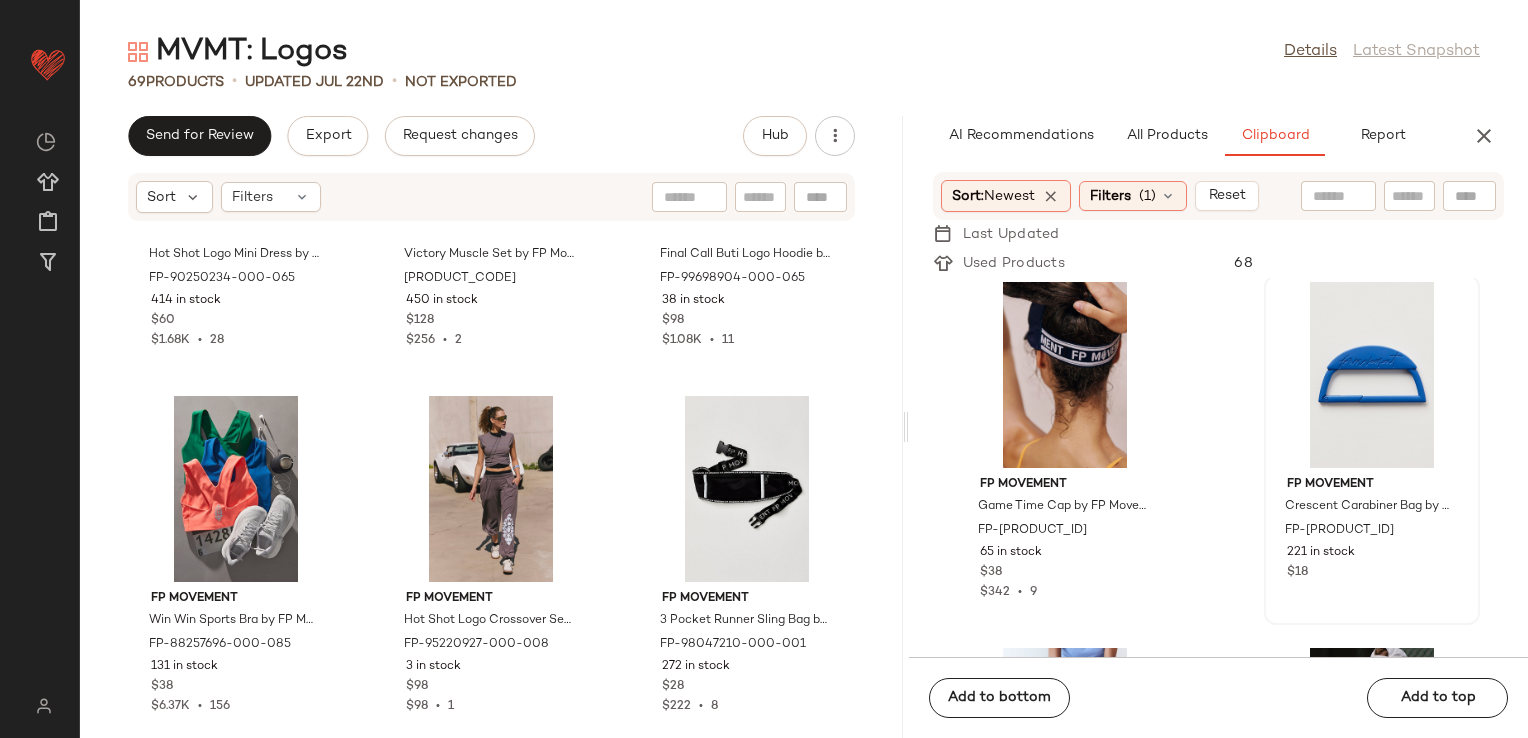 scroll, scrollTop: 2216, scrollLeft: 0, axis: vertical 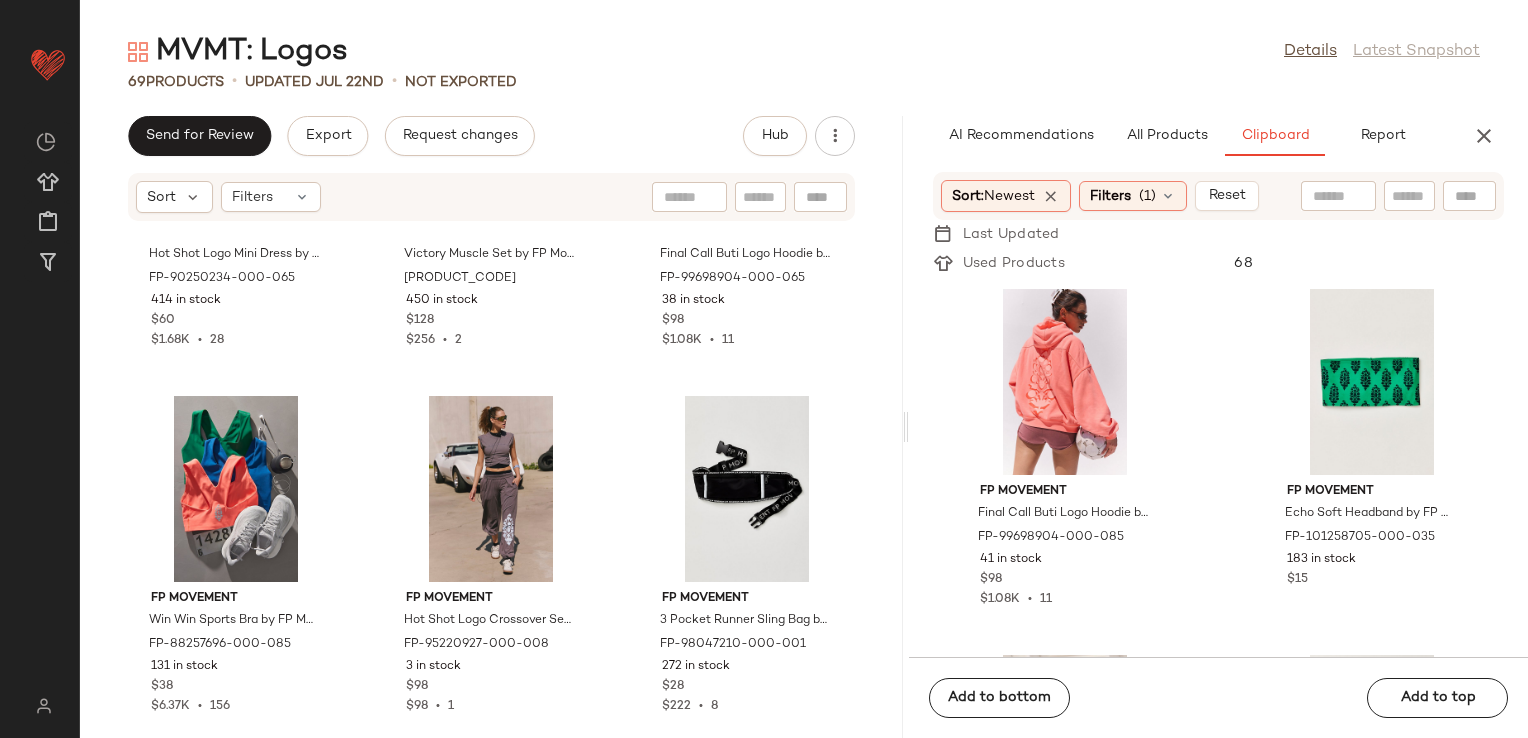 click on "FP Movement Hot Shot Logo Mini Dress by FP Movement at Free People in Pink, Size: S FP-90250234-000-065 414 in stock $60 $1.68K  •  28 FP Movement Victory Muscle Set by FP Movement at Free People in Pink, Size: XS FP-98656838-000-065 450 in stock $128 $256  •  2 FP Movement Final Call Buti Logo Hoodie by FP Movement at Free People in Pink, Size: M FP-99698904-000-065 38 in stock $98 $1.08K  •  11 FP Movement Win Win Sports Bra by FP Movement at Free People in Orange, Size: XL FP-88257696-000-085 131 in stock $38 $6.37K  •  156 FP Movement Hot Shot Logo Crossover Set by FP Movement at Free People in Grey, Size: L FP-95220927-000-008 3 in stock $98 $98  •  1 FP Movement 3 Pocket Runner Sling Bag by FP Movement at Free People in Black FP-98047210-000-001 272 in stock $28 $222  •  8" 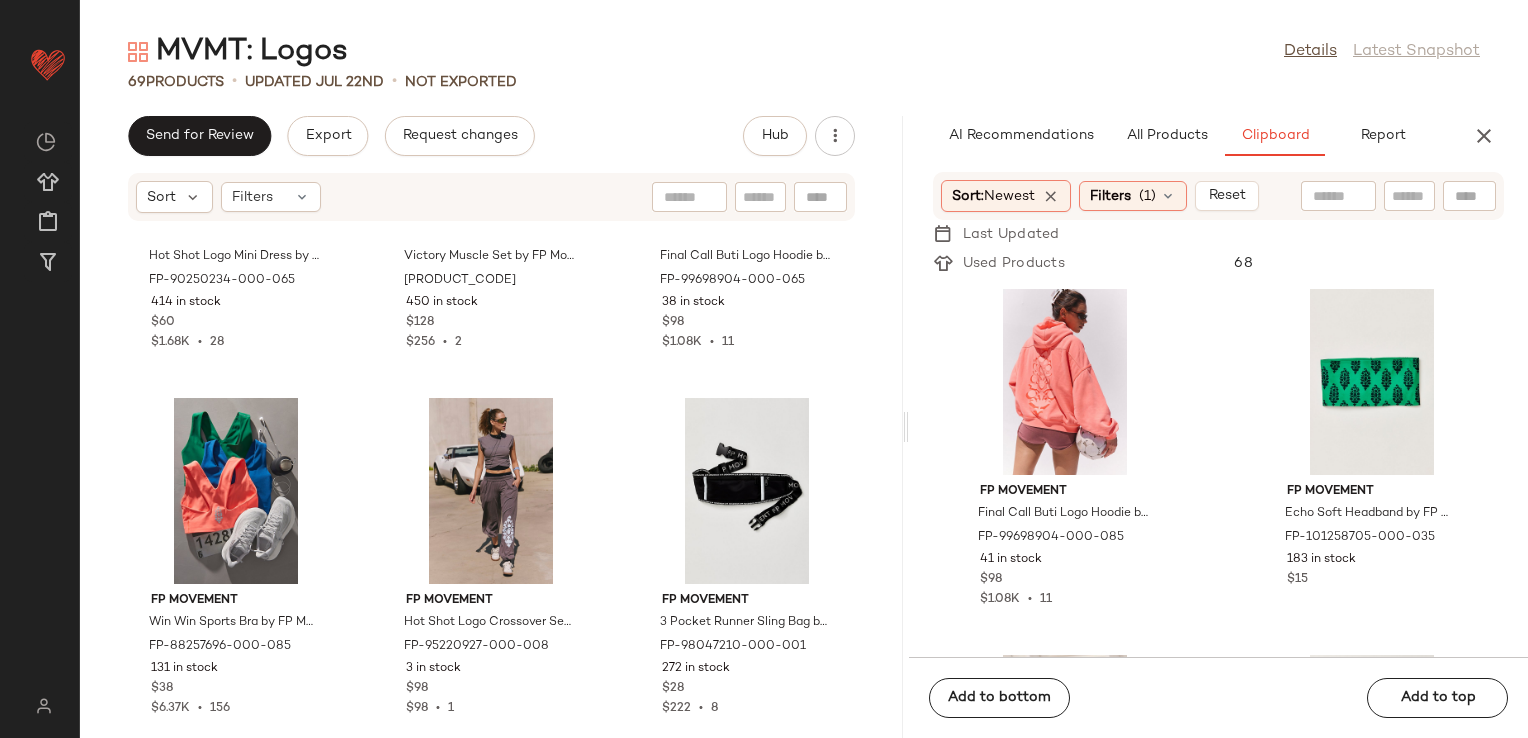 scroll, scrollTop: 7929, scrollLeft: 0, axis: vertical 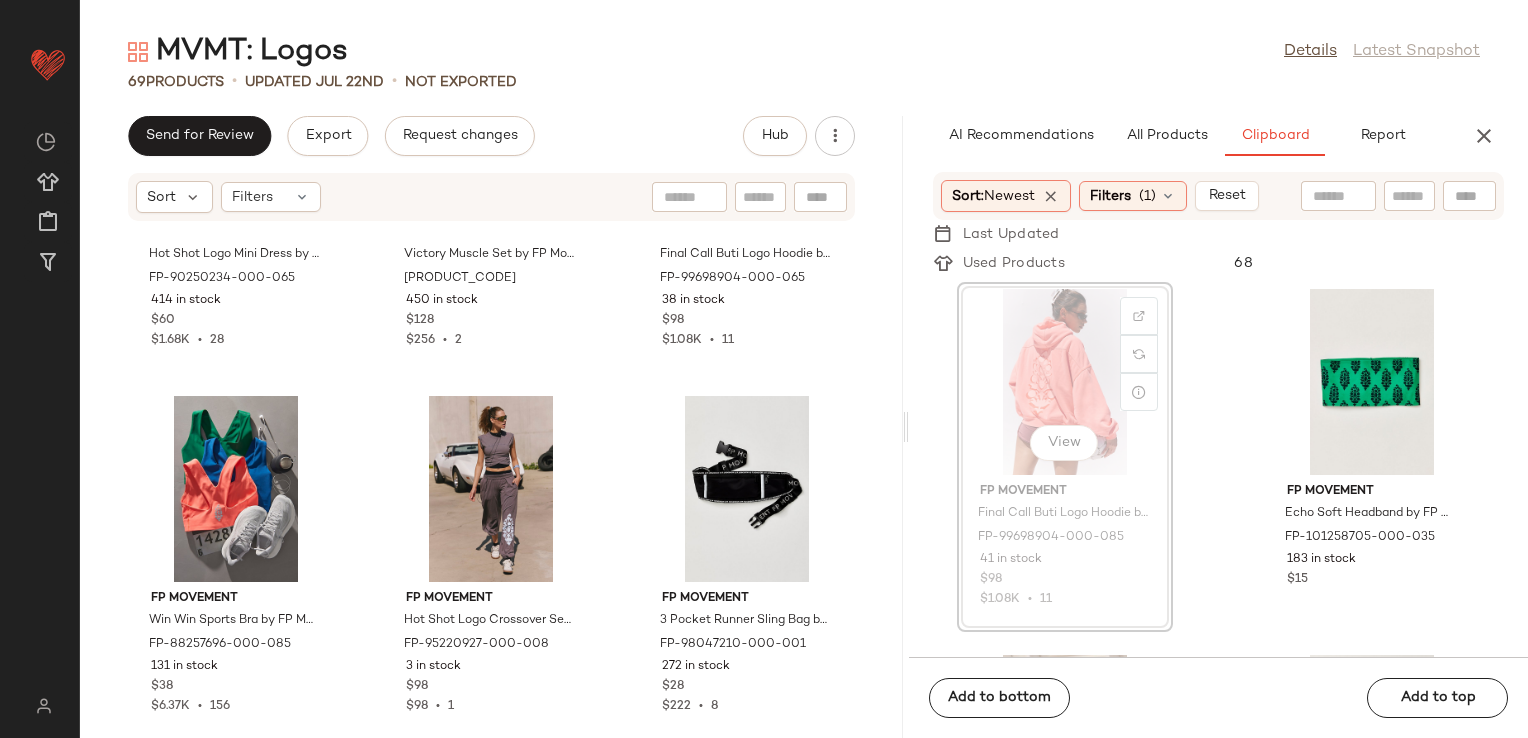 click on "FP Movement Hot Shot Logo Mini Dress by FP Movement at Free People in Pink, Size: S FP-90250234-000-065 414 in stock $60 $1.68K  •  28 FP Movement Victory Muscle Set by FP Movement at Free People in Pink, Size: XS FP-98656838-000-065 450 in stock $128 $256  •  2 FP Movement Final Call Buti Logo Hoodie by FP Movement at Free People in Pink, Size: M FP-99698904-000-065 38 in stock $98 $1.08K  •  11 FP Movement Win Win Sports Bra by FP Movement at Free People in Orange, Size: XL FP-88257696-000-085 131 in stock $38 $6.37K  •  156 FP Movement Hot Shot Logo Crossover Set by FP Movement at Free People in Grey, Size: L FP-95220927-000-008 3 in stock $98 $98  •  1 FP Movement 3 Pocket Runner Sling Bag by FP Movement at Free People in Black FP-98047210-000-001 272 in stock $28 $222  •  8" 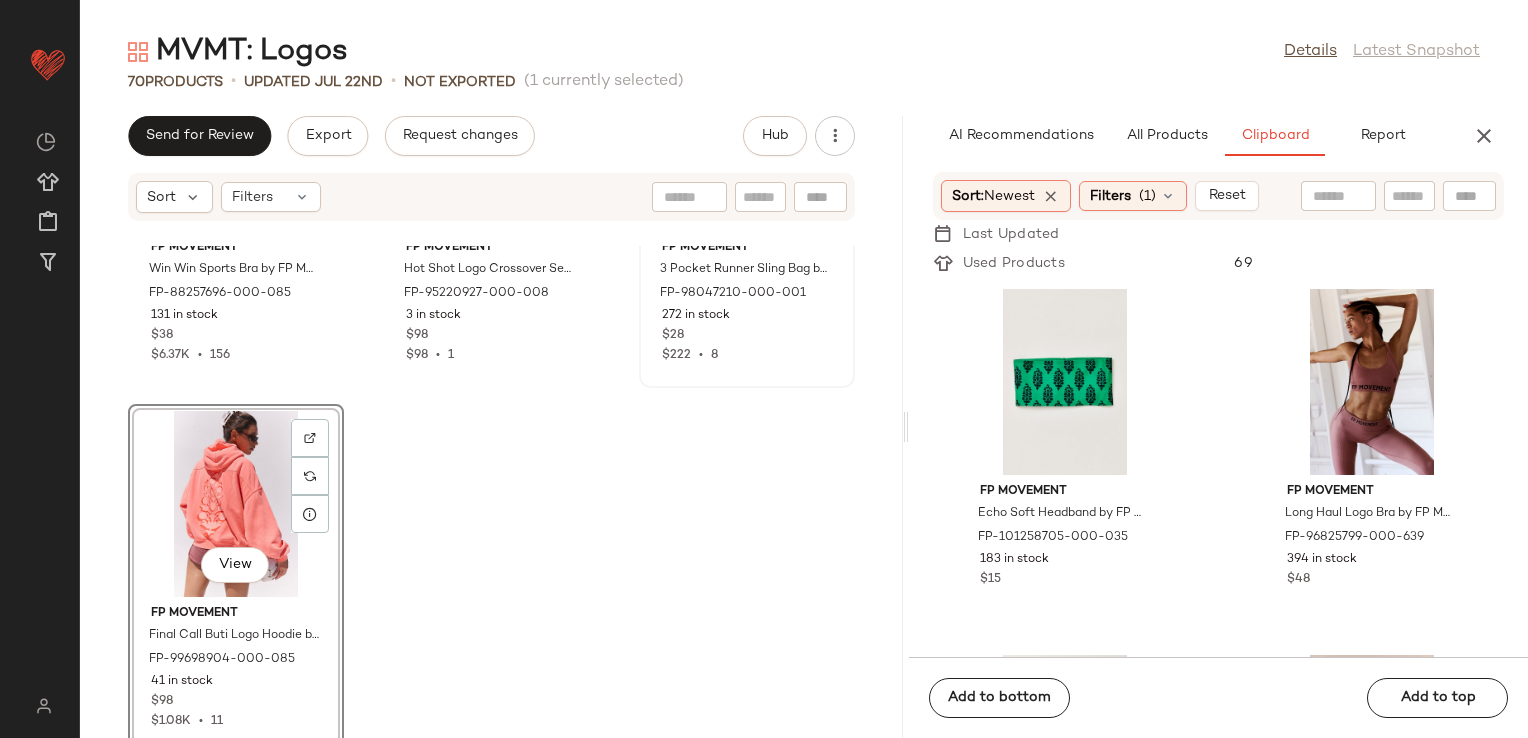 scroll, scrollTop: 8295, scrollLeft: 0, axis: vertical 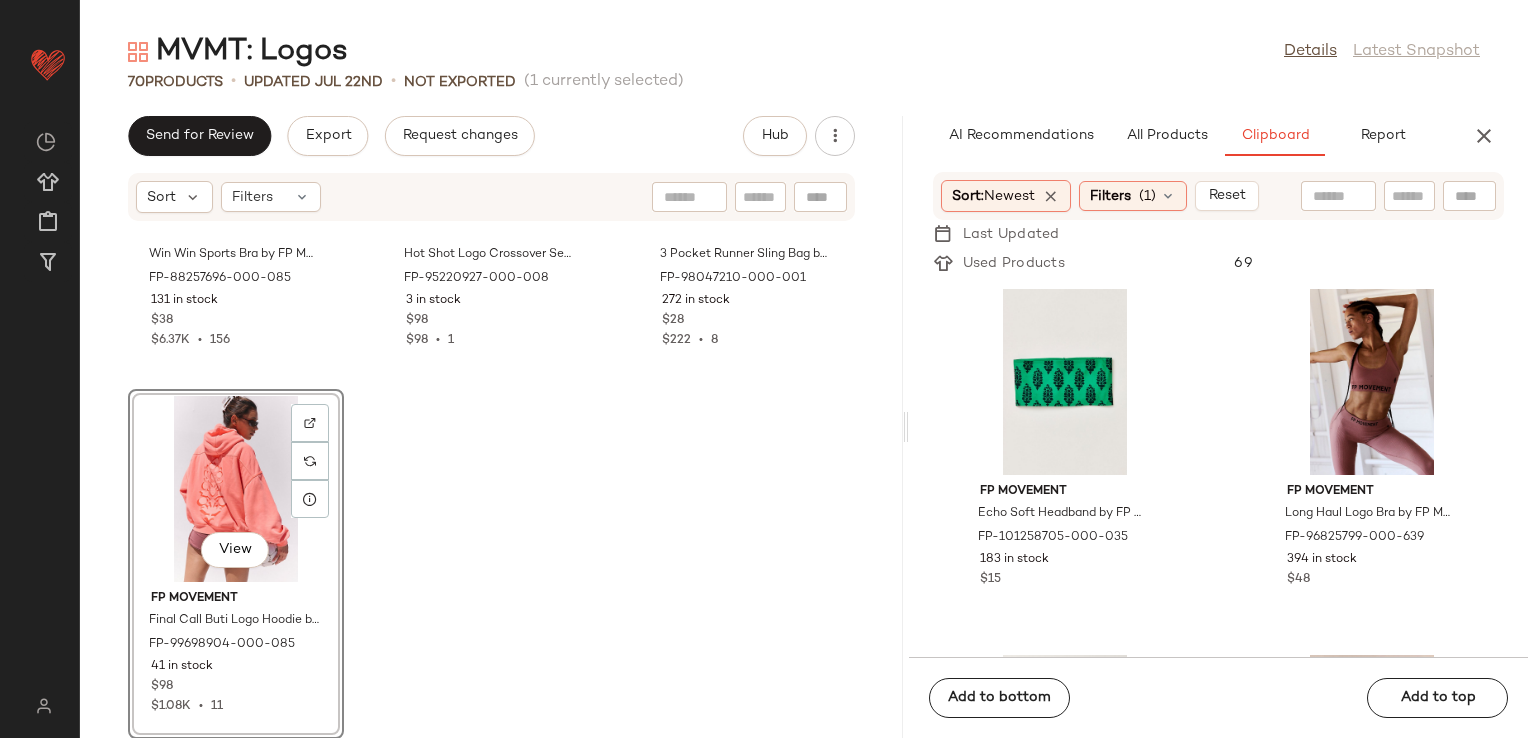 click on "FP Movement Echo Soft Headband by FP Movement at Free People in Green FP-101258705-000-035 183 in stock $15 FP Movement Long Haul Logo Bra by FP Movement at Free People in Pink, Size: XS/S FP-96825799-000-639 394 in stock $48 FP Movement Volley Reflective Visor by FP Movement at Free People in Black FP-99965089-000-001 287 in stock $28 $588  •  13 FP Movement Inspire Logo Tank Top by FP Movement at Free People in Black, Size: XS FP-99270399-000-001 265 in stock $38 $152  •  3 FP Movement Care FP Game Time Logo Tee by FP Movement at Free People in Black, Size: L FP-97800973-000-001 623 in stock $20 $320  •  15 FP Movement Care FP Game Time Logo Tee by FP Movement at Free People in White, Size: L FP-97800973-000-010 764 in stock $20 $320  •  15 FP Movement Care FP Game Time Logo Tee by FP Movement at Free People in Pink, Size: XS FP-97800973-000-065 35 in stock $20 $320  •  15 FP Movement Game Time Logo Tank Top by FP Movement at Free People in White, Size: S FP-98927767-000-010 289 in stock $20  •" 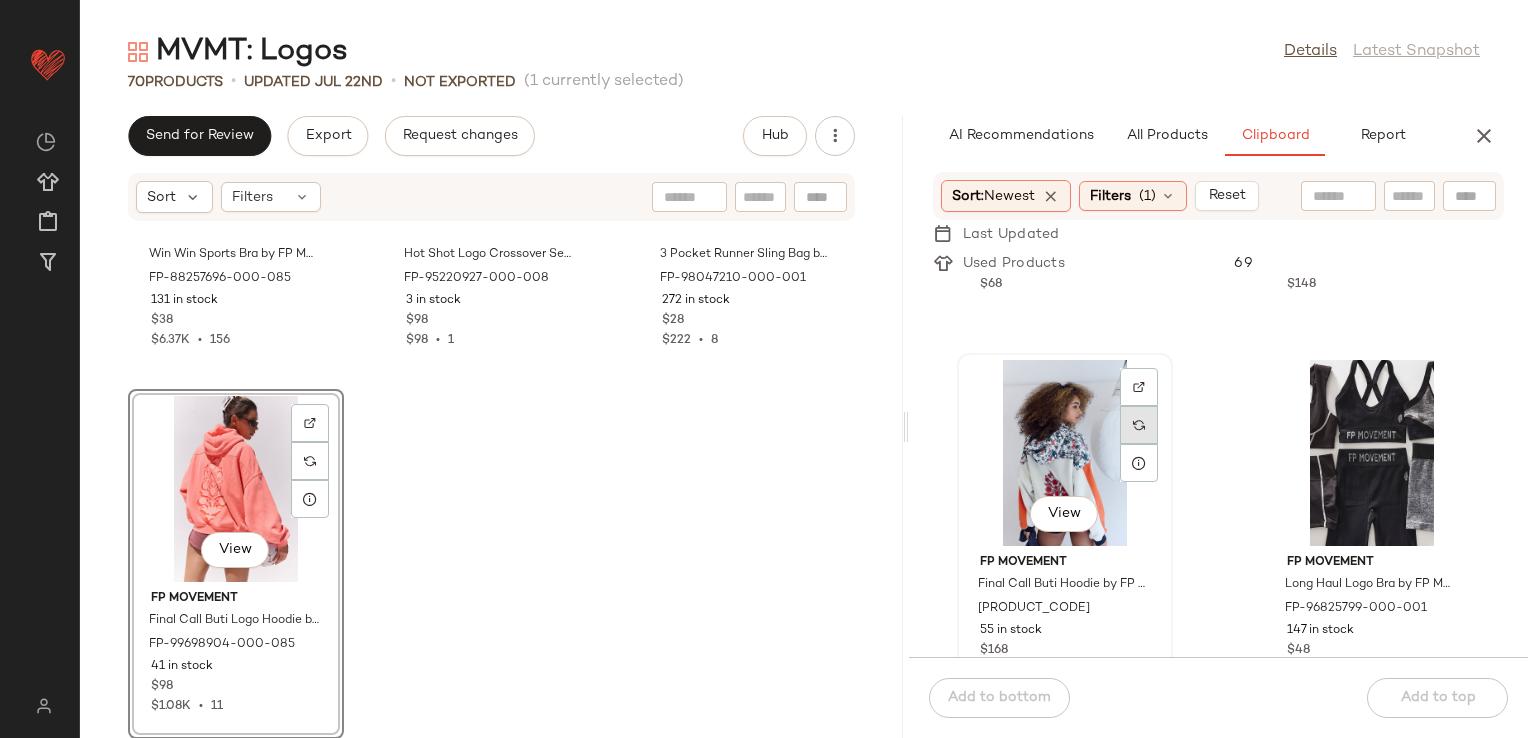 scroll, scrollTop: 2916, scrollLeft: 0, axis: vertical 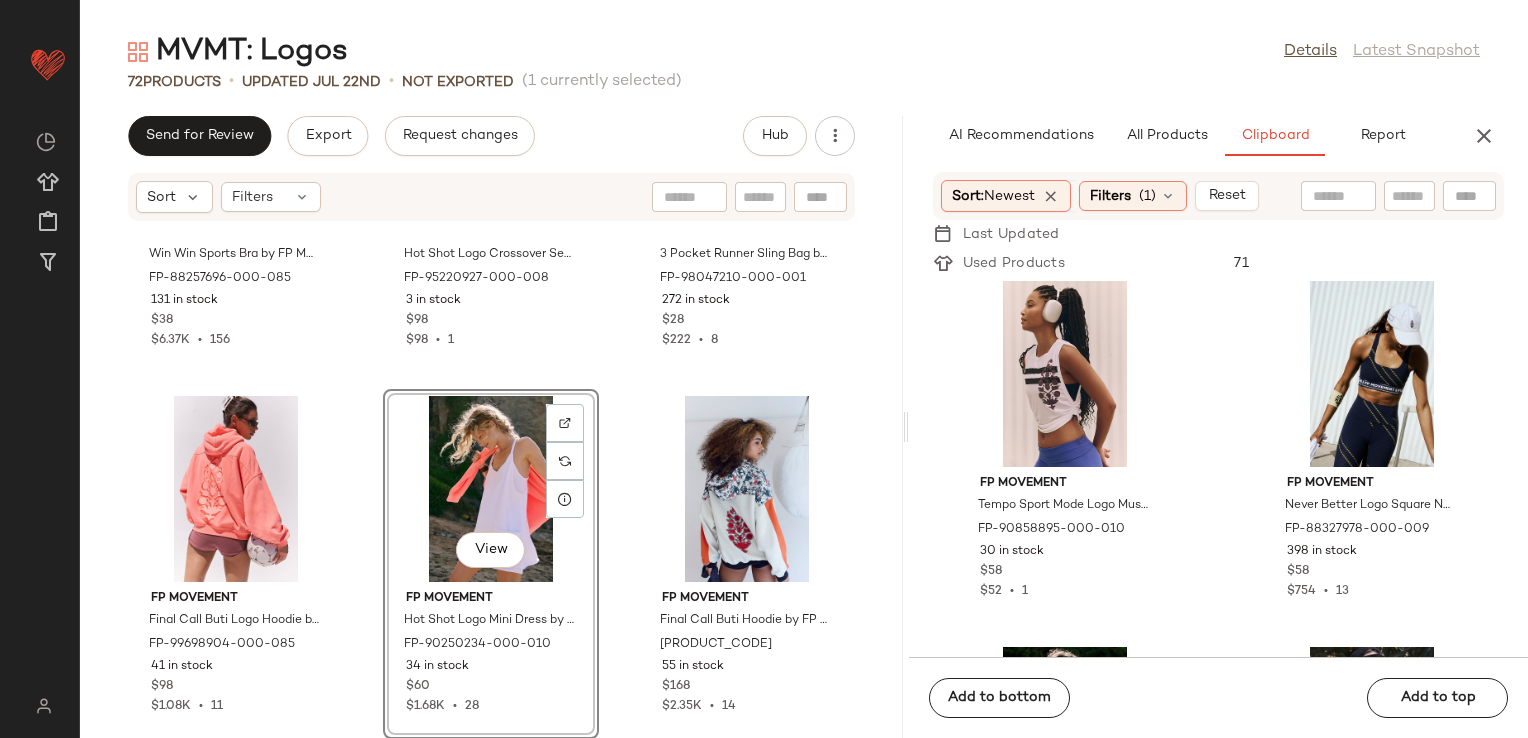 click on "FP Movement Win Win Sports Bra by FP Movement at Free People in Orange, Size: XL FP-88257696-000-085 131 in stock $38 $6.37K  •  156 FP Movement Hot Shot Logo Crossover Set by FP Movement at Free People in Grey, Size: L FP-95220927-000-008 3 in stock $98 $98  •  1 FP Movement 3 Pocket Runner Sling Bag by FP Movement at Free People in Black FP-98047210-000-001 272 in stock $28 $222  •  8 FP Movement Final Call Buti Logo Hoodie by FP Movement at Free People in Orange, Size: L FP-99698904-000-085 41 in stock $98 $1.08K  •  11  View  FP Movement Hot Shot Logo Mini Dress by FP Movement at Free People in White, Size: M FP-90250234-000-010 34 in stock $60 $1.68K  •  28 FP Movement Final Call Buti Hoodie by FP Movement at Free People, Size: M FP-96674270-000-009 55 in stock $168 $2.35K  •  14" 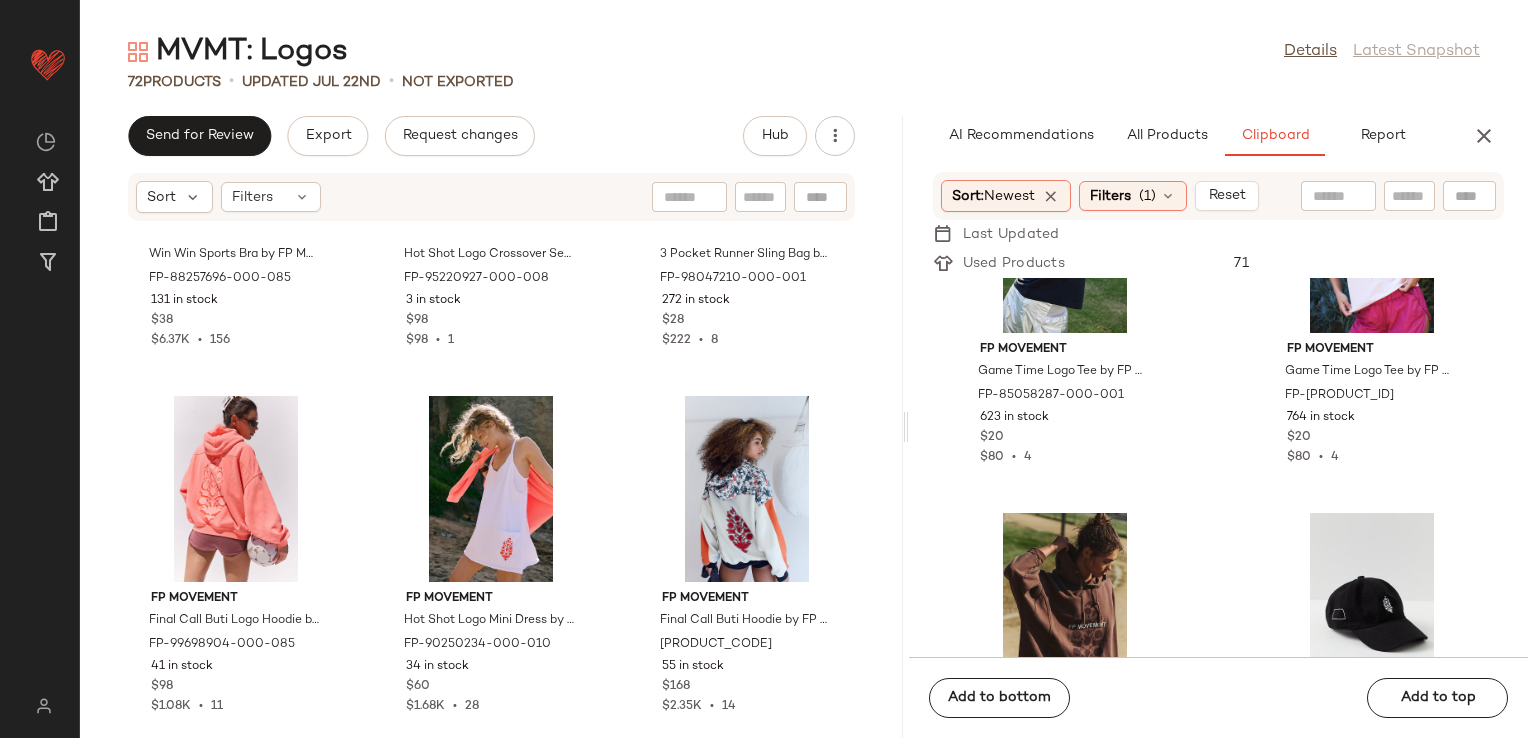 scroll, scrollTop: 5114, scrollLeft: 0, axis: vertical 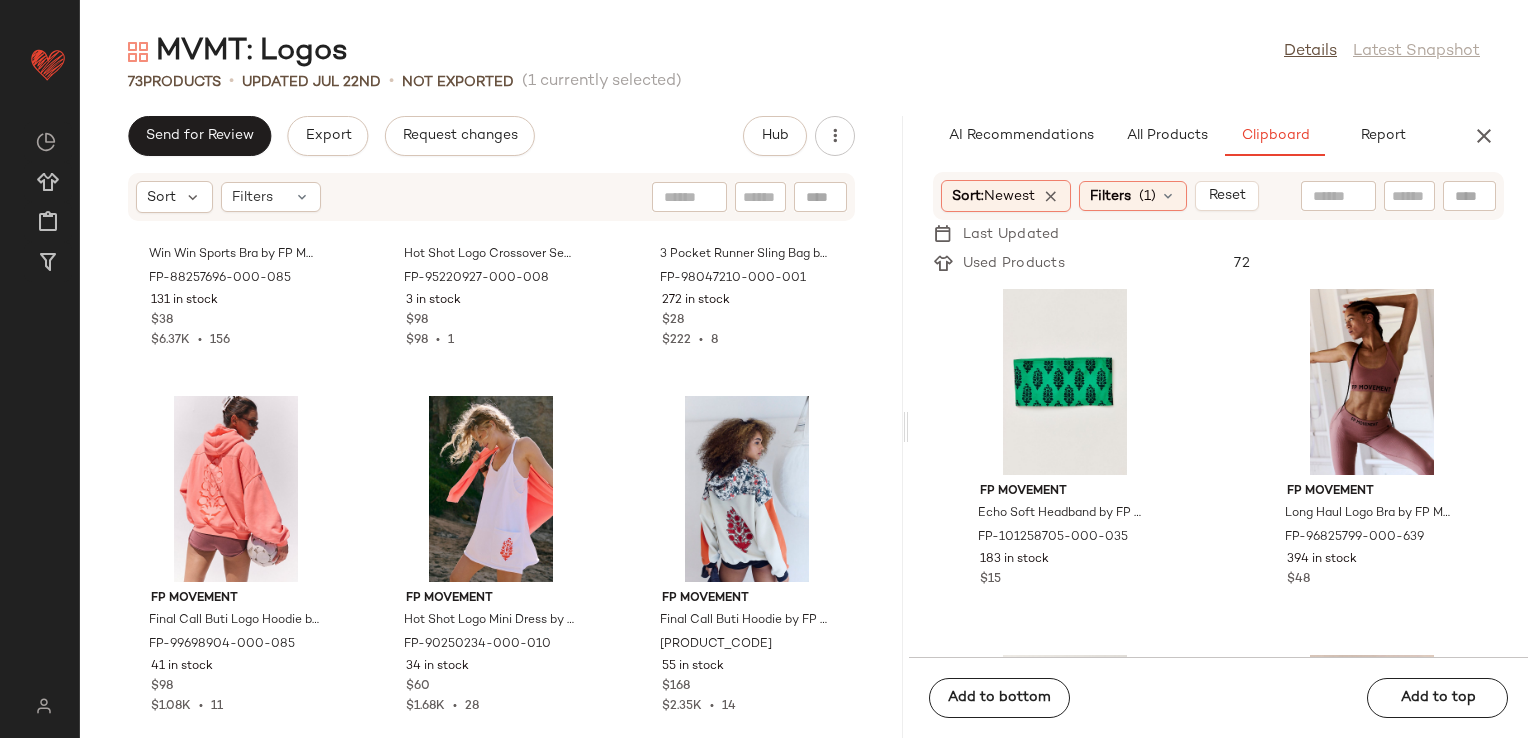 click on "FP Movement Echo Soft Headband by FP Movement at Free People in Green FP-101258705-000-035 183 in stock $15 FP Movement Long Haul Logo Bra by FP Movement at Free People in Pink, Size: XS/S FP-96825799-000-639 394 in stock $48 FP Movement Volley Reflective Visor by FP Movement at Free People in Black FP-99965089-000-001 287 in stock $28 $588  •  13 FP Movement Inspire Logo Tank Top by FP Movement at Free People in Black, Size: XS FP-99270399-000-001 265 in stock $38 $152  •  3 FP Movement Care FP Game Time Logo Tee by FP Movement at Free People in Black, Size: L FP-97800973-000-001 623 in stock $20 $320  •  15 FP Movement Care FP Game Time Logo Tee by FP Movement at Free People in White, Size: L FP-97800973-000-010 764 in stock $20 $320  •  15 FP Movement Care FP Game Time Logo Tee by FP Movement at Free People in Pink, Size: XS FP-97800973-000-065 35 in stock $20 $320  •  15 FP Movement Game Time Logo Tank Top by FP Movement at Free People in White, Size: S FP-98927767-000-010 289 in stock $20  •" 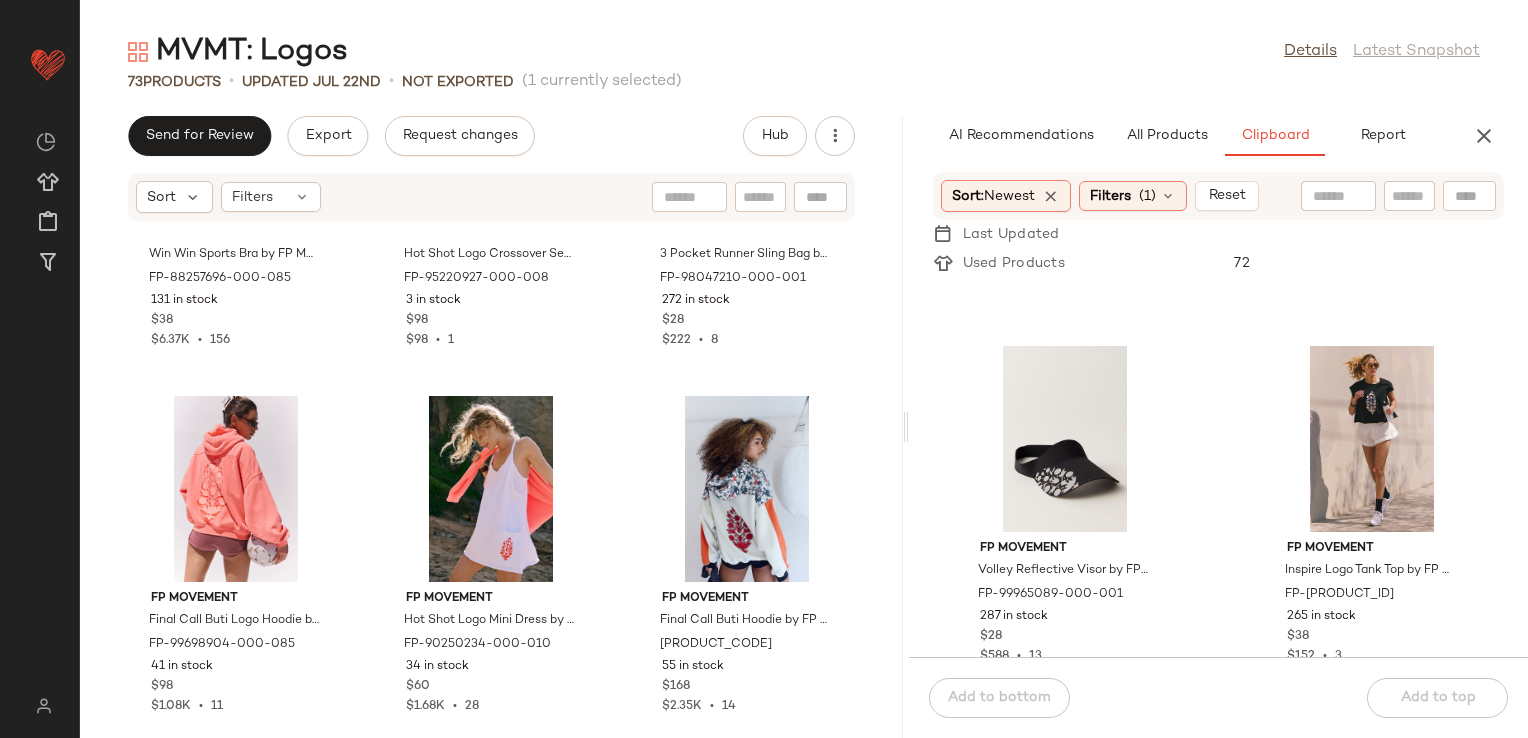 scroll, scrollTop: 316, scrollLeft: 0, axis: vertical 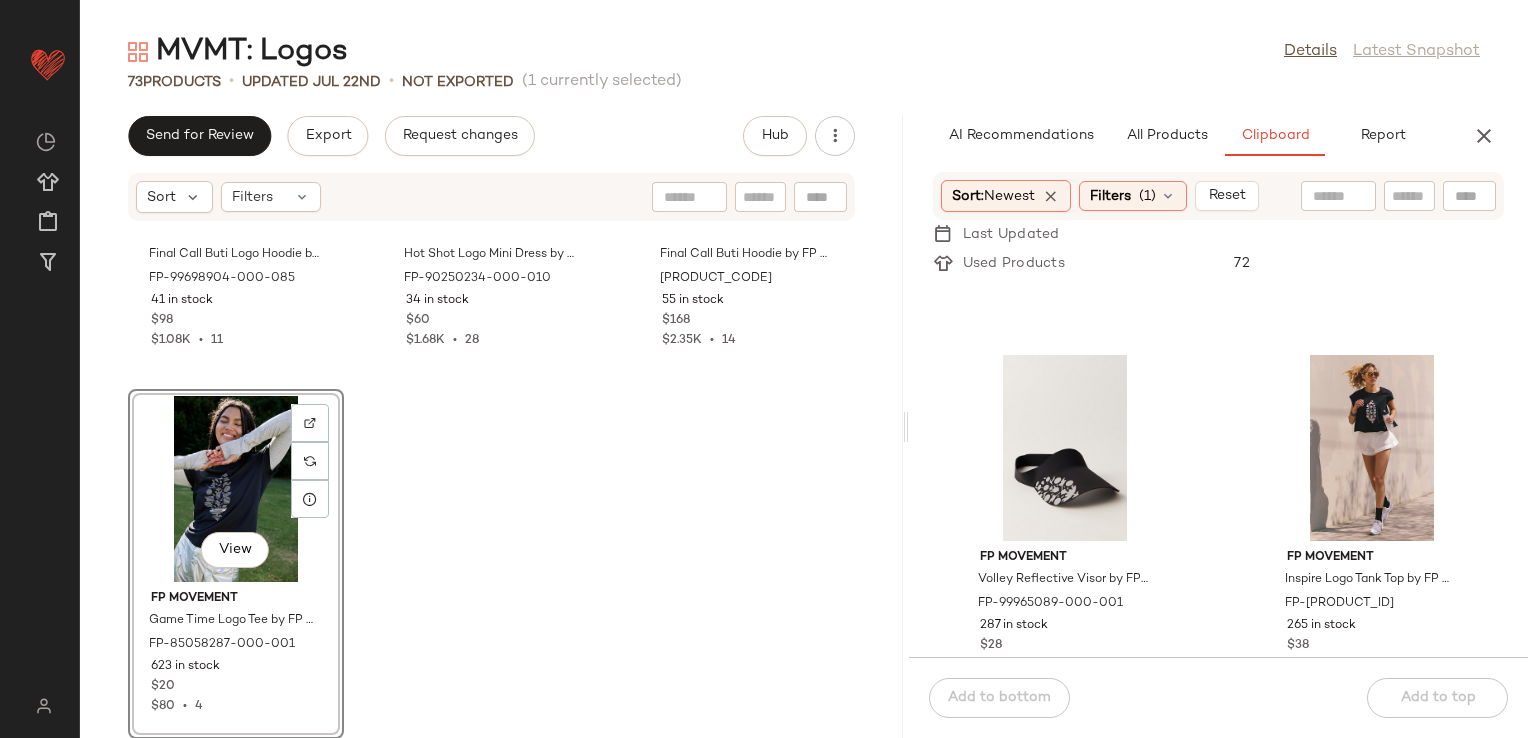 click on "FP Movement Final Call Buti Logo Hoodie by FP Movement at Free People in Orange, Size: L FP-99698904-000-085 41 in stock $98 $1.08K  •  11 FP Movement Hot Shot Logo Mini Dress by FP Movement at Free People in White, Size: M FP-90250234-000-010 34 in stock $60 $1.68K  •  28 FP Movement Final Call Buti Hoodie by FP Movement at Free People, Size: M FP-96674270-000-009 55 in stock $168 $2.35K  •  14  View  FP Movement Game Time Logo Tee by FP Movement at Free People in Black, Size: M FP-85058287-000-001 623 in stock $20 $80  •  4" 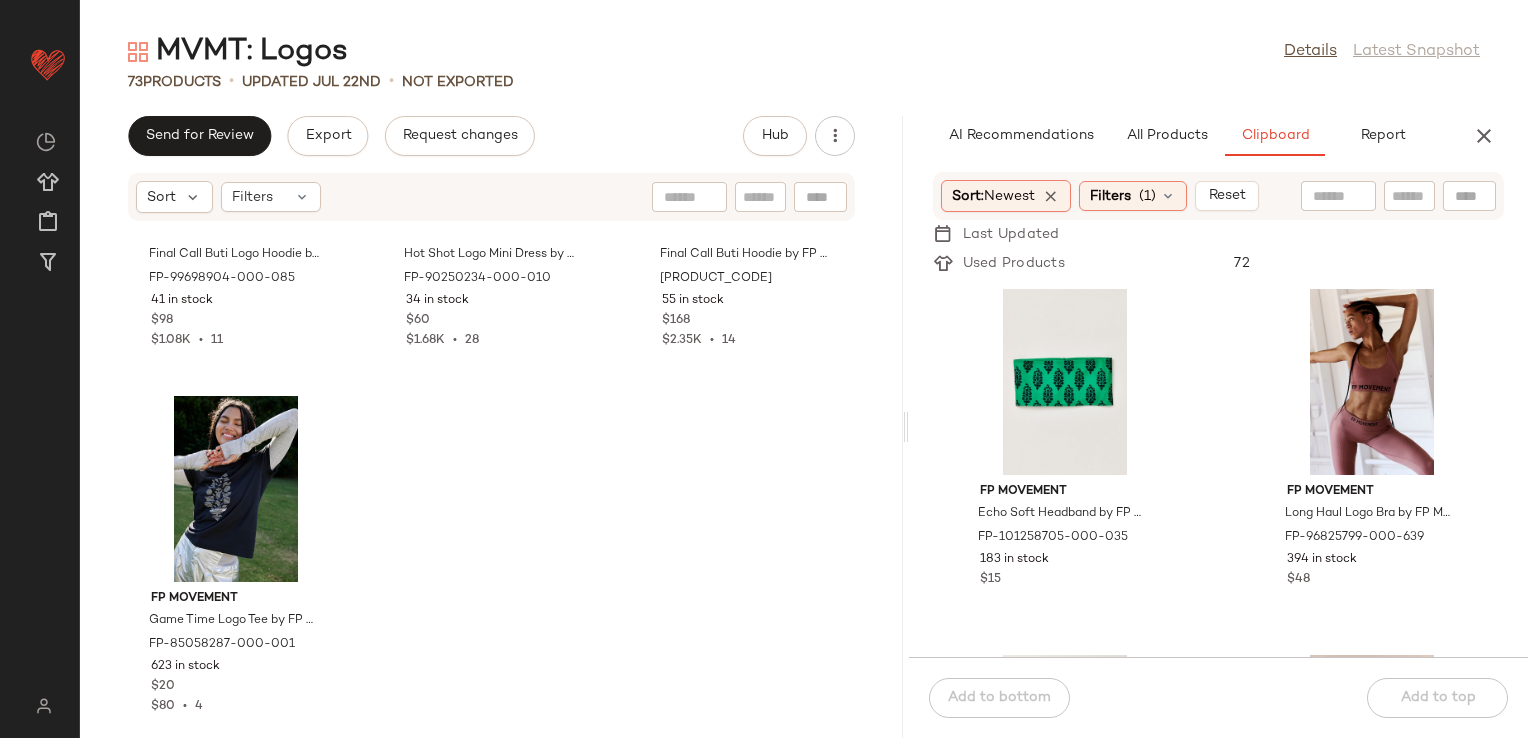 scroll, scrollTop: 0, scrollLeft: 0, axis: both 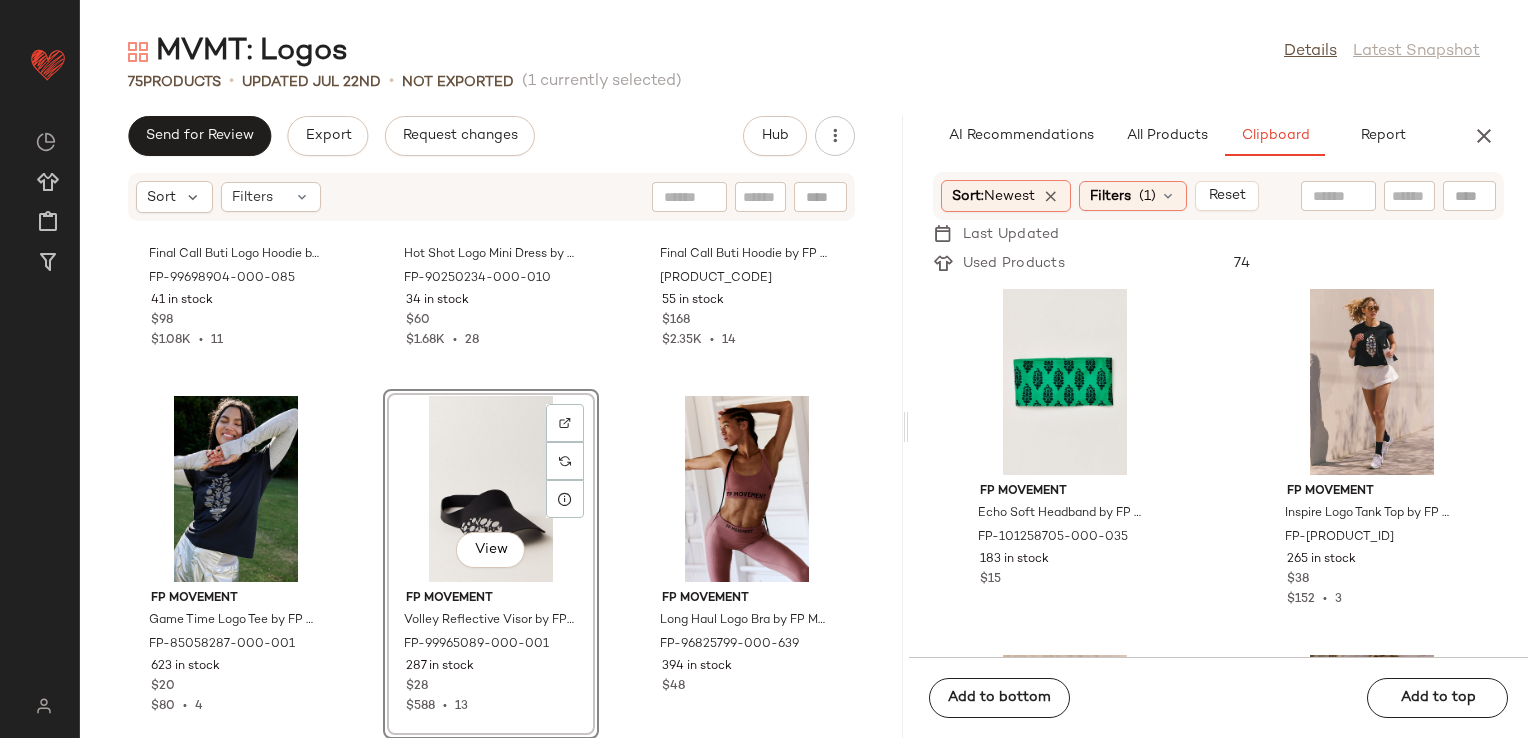 click on "FP Movement Final Call Buti Logo Hoodie by FP Movement at Free People in Orange, Size: L FP-99698904-000-085 41 in stock $98 $1.08K  •  11 FP Movement Hot Shot Logo Mini Dress by FP Movement at Free People in White, Size: M FP-90250234-000-010 34 in stock $60 $1.68K  •  28 FP Movement Final Call Buti Hoodie by FP Movement at Free People, Size: M FP-96674270-000-009 55 in stock $168 $2.35K  •  14 FP Movement Game Time Logo Tee by FP Movement at Free People in Black, Size: M FP-85058287-000-001 623 in stock $20 $80  •  4  View  FP Movement Volley Reflective Visor by FP Movement at Free People in Black FP-99965089-000-001 287 in stock $28 $588  •  13 FP Movement Long Haul Logo Bra by FP Movement at Free People in Pink, Size: XS/S FP-96825799-000-639 394 in stock $48" 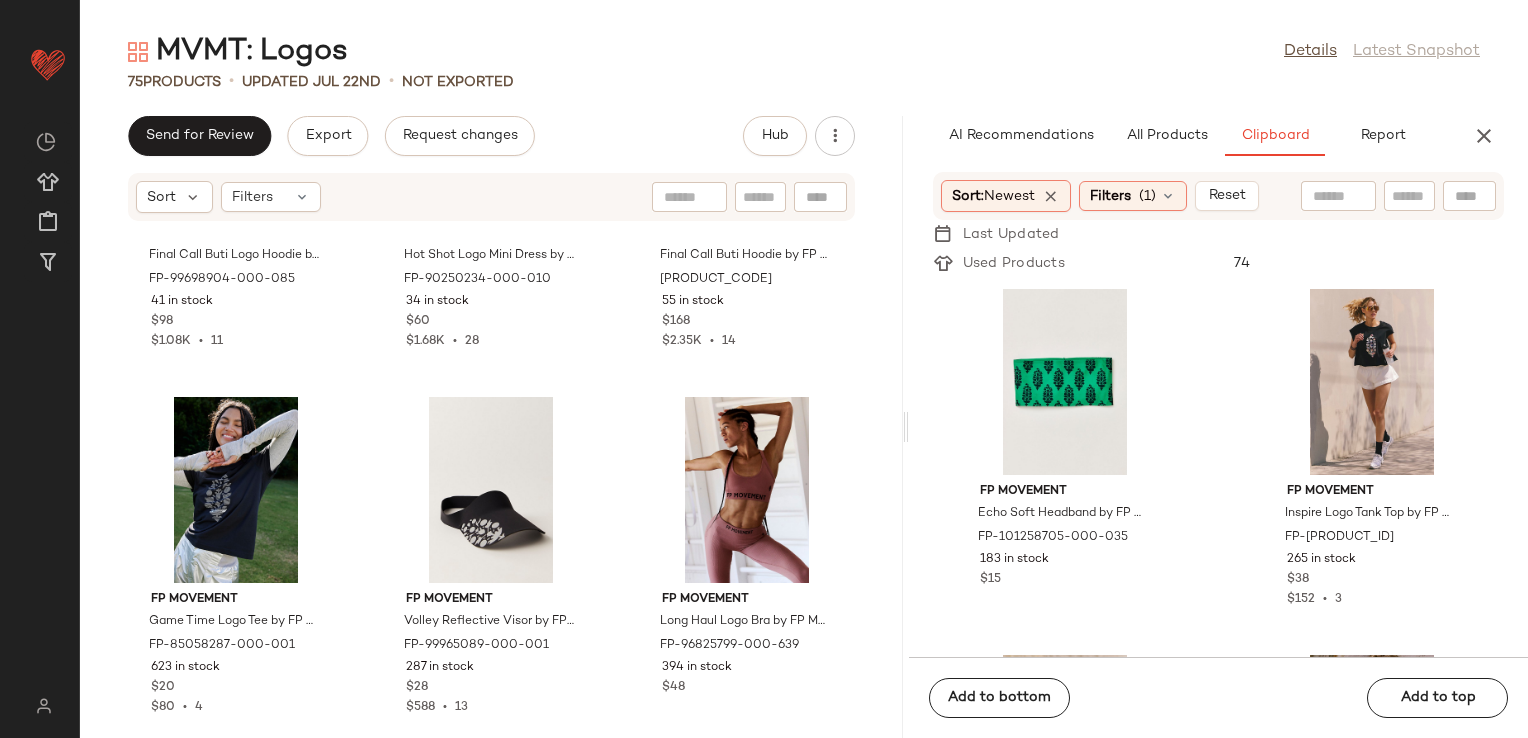 scroll, scrollTop: 8661, scrollLeft: 0, axis: vertical 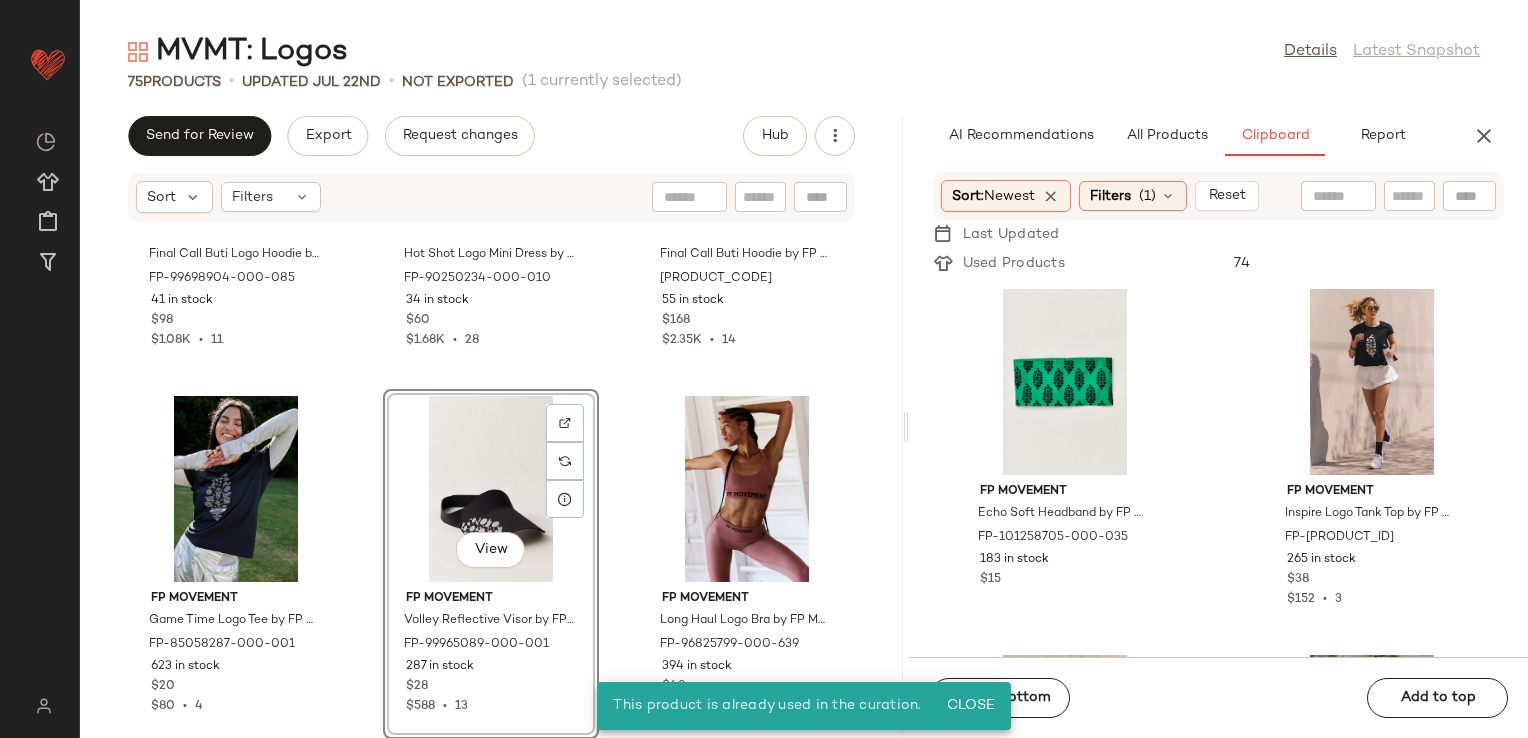 click on "FP Movement Final Call Buti Logo Hoodie by FP Movement at Free People in Orange, Size: L FP-99698904-000-085 41 in stock $98 $1.08K  •  11 FP Movement Hot Shot Logo Mini Dress by FP Movement at Free People in White, Size: M FP-90250234-000-010 34 in stock $60 $1.68K  •  28 FP Movement Final Call Buti Hoodie by FP Movement at Free People, Size: M FP-96674270-000-009 55 in stock $168 $2.35K  •  14 FP Movement Game Time Logo Tee by FP Movement at Free People in Black, Size: M FP-85058287-000-001 623 in stock $20 $80  •  4  View  FP Movement Volley Reflective Visor by FP Movement at Free People in Black FP-99965089-000-001 287 in stock $28 $588  •  13 FP Movement Long Haul Logo Bra by FP Movement at Free People in Pink, Size: XS/S FP-96825799-000-639 394 in stock $48" 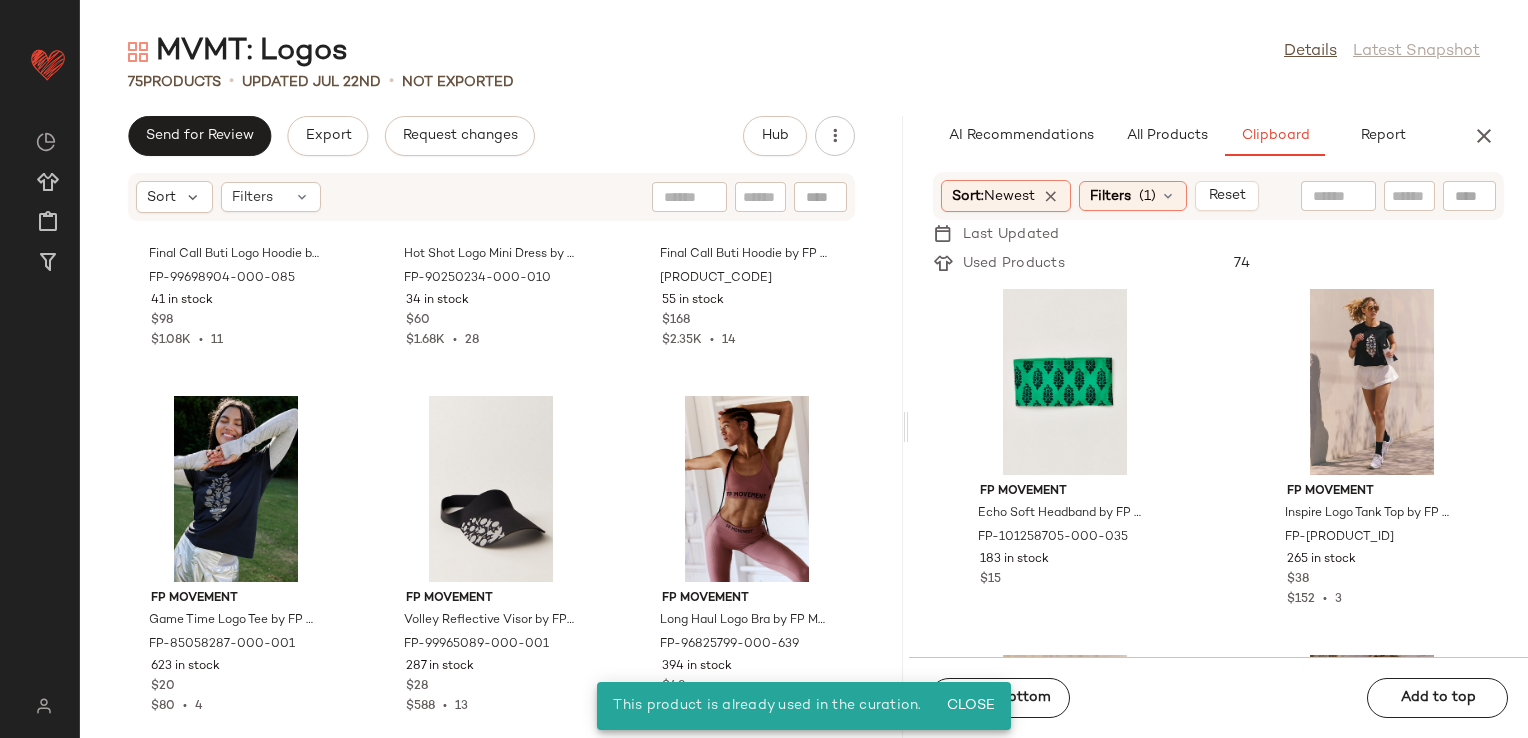 click on "FP Movement Echo Soft Headband by FP Movement at Free People in Green FP-101258705-000-035 183 in stock $15 FP Movement Inspire Logo Tank Top by FP Movement at Free People in Black, Size: XS FP-99270399-000-001 265 in stock $38 $152  •  3 FP Movement Care FP Game Time Logo Tee by FP Movement at Free People in Black, Size: L FP-97800973-000-001 623 in stock $20 $320  •  15 FP Movement Care FP Game Time Logo Tee by FP Movement at Free People in White, Size: L FP-97800973-000-010 764 in stock $20 $320  •  15 FP Movement Care FP Game Time Logo Tee by FP Movement at Free People in Pink, Size: XS FP-97800973-000-065 35 in stock $20 $320  •  15 FP Movement Game Time Logo Tank Top by FP Movement at Free People in White, Size: S FP-98927767-000-010 289 in stock $20 $1.01K  •  42 FP Movement Star Struck Logo Tee by FP Movement at Free People, Size: XS FP-99620700-000-439 173 in stock $68 FP Movement Inspire Buti Logo Tee by FP Movement at Free People in Yellow, Size: M FP-95752424-000-079 2 in stock $48 $528" 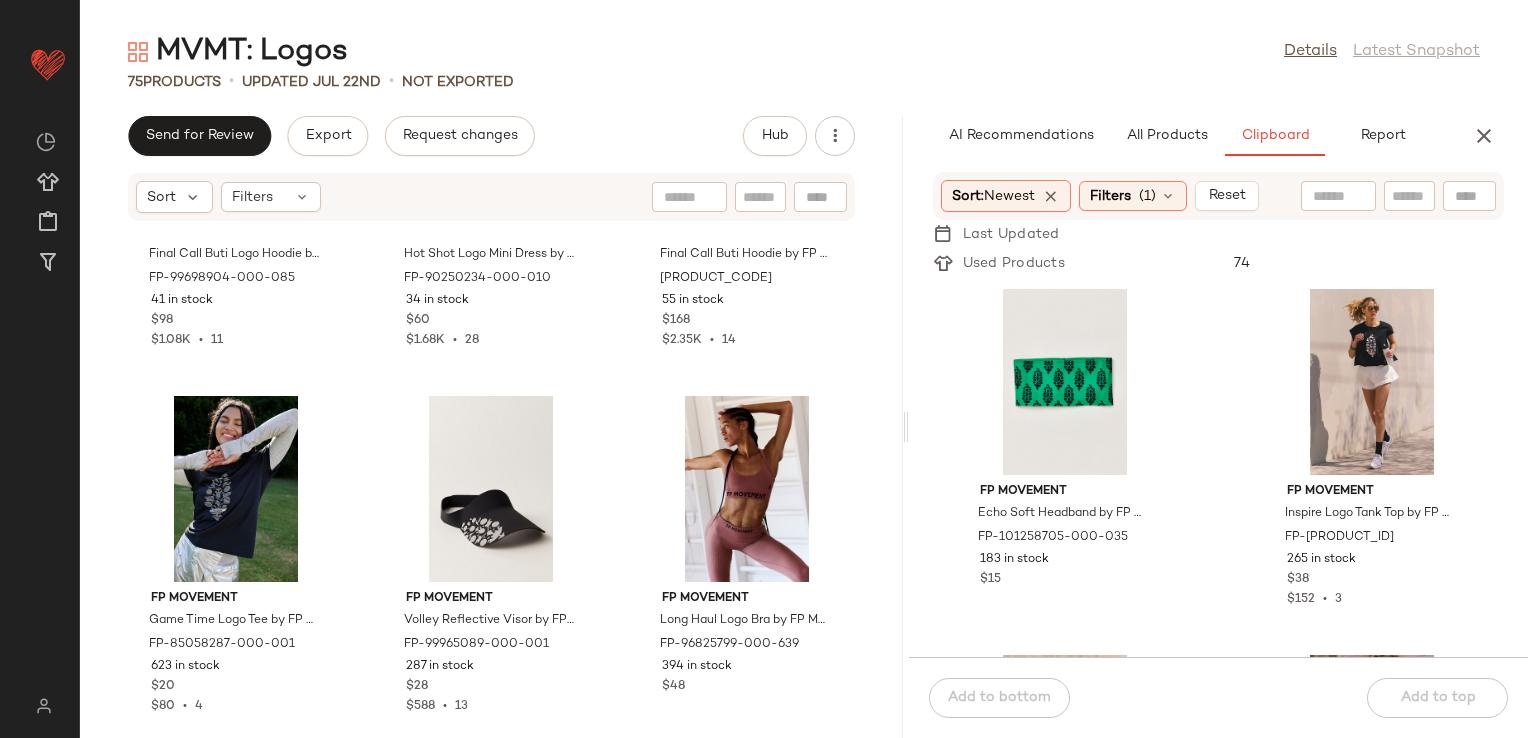 click on "FP Movement Echo Soft Headband by FP Movement at Free People in Green FP-101258705-000-035 183 in stock $15 FP Movement Inspire Logo Tank Top by FP Movement at Free People in Black, Size: XS FP-99270399-000-001 265 in stock $38 $152  •  3 FP Movement Care FP Game Time Logo Tee by FP Movement at Free People in Black, Size: L FP-97800973-000-001 623 in stock $20 $320  •  15 FP Movement Care FP Game Time Logo Tee by FP Movement at Free People in White, Size: L FP-97800973-000-010 764 in stock $20 $320  •  15 FP Movement Care FP Game Time Logo Tee by FP Movement at Free People in Pink, Size: XS FP-97800973-000-065 35 in stock $20 $320  •  15 FP Movement Game Time Logo Tank Top by FP Movement at Free People in White, Size: S FP-98927767-000-010 289 in stock $20 $1.01K  •  42 FP Movement Star Struck Logo Tee by FP Movement at Free People, Size: XS FP-99620700-000-439 173 in stock $68 FP Movement Inspire Buti Logo Tee by FP Movement at Free People in Yellow, Size: M FP-95752424-000-079 2 in stock $48 $528" 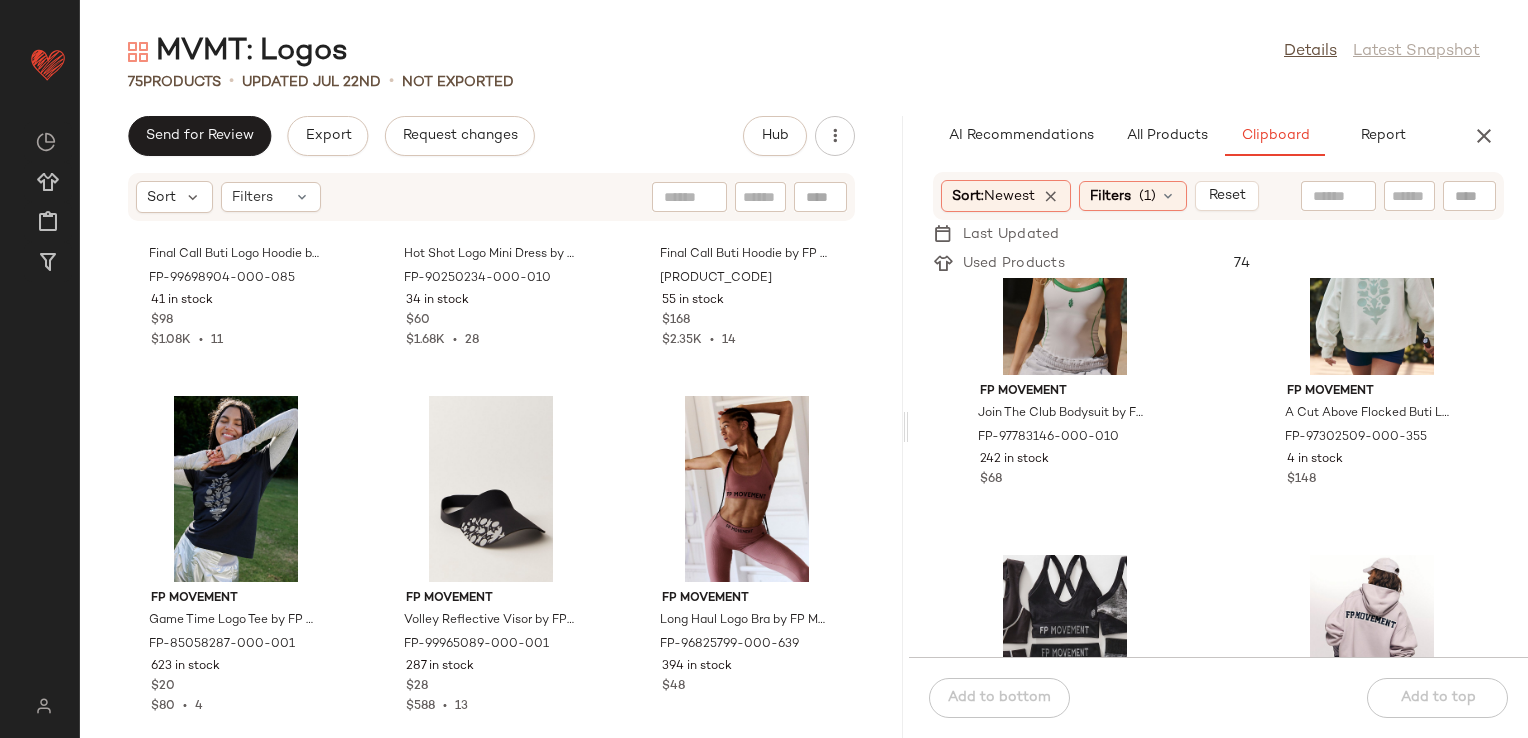 scroll, scrollTop: 2316, scrollLeft: 0, axis: vertical 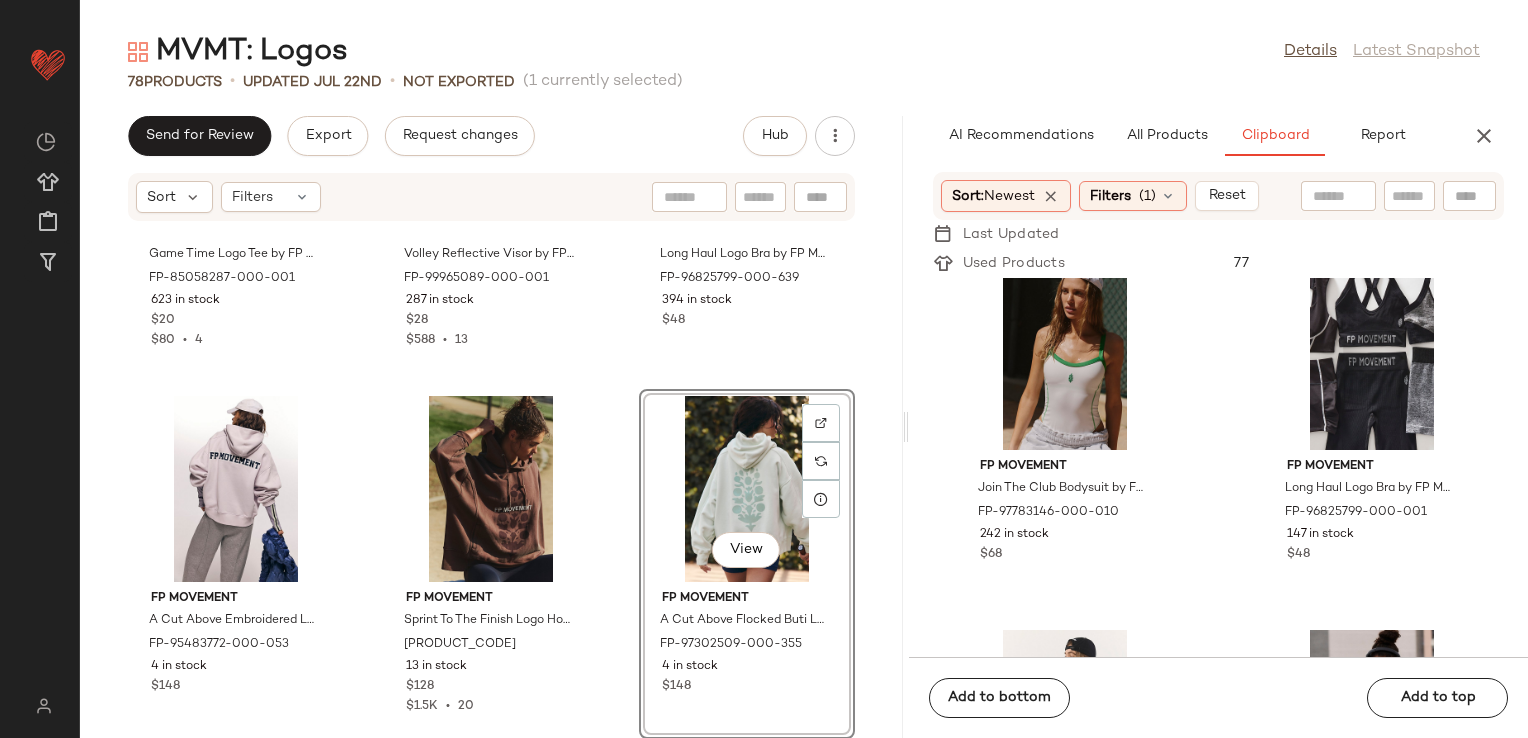 click on "FP Movement Game Time Logo Tee by FP Movement at Free People in Black, Size: M FP-85058287-000-001 623 in stock $20 $80  •  4 FP Movement Volley Reflective Visor by FP Movement at Free People in Black FP-99965089-000-001 287 in stock $28 $588  •  13 FP Movement Long Haul Logo Bra by FP Movement at Free People in Pink, Size: XS/S FP-96825799-000-639 394 in stock $48 FP Movement A Cut Above Embroidered Logo Hoodie by FP Movement at Free People in Purple, Size: XS FP-95483772-000-053 4 in stock $148 FP Movement Sprint To The Finish Logo Hoodie by FP Movement at Free People in Brown, Size: XS FP-79605697-002-020 13 in stock $128 $1.5K  •  20  View  FP Movement A Cut Above Flocked Buti Logo Hoodie by FP Movement at Free People in Green, Size: XS FP-97302509-000-355 4 in stock $148" 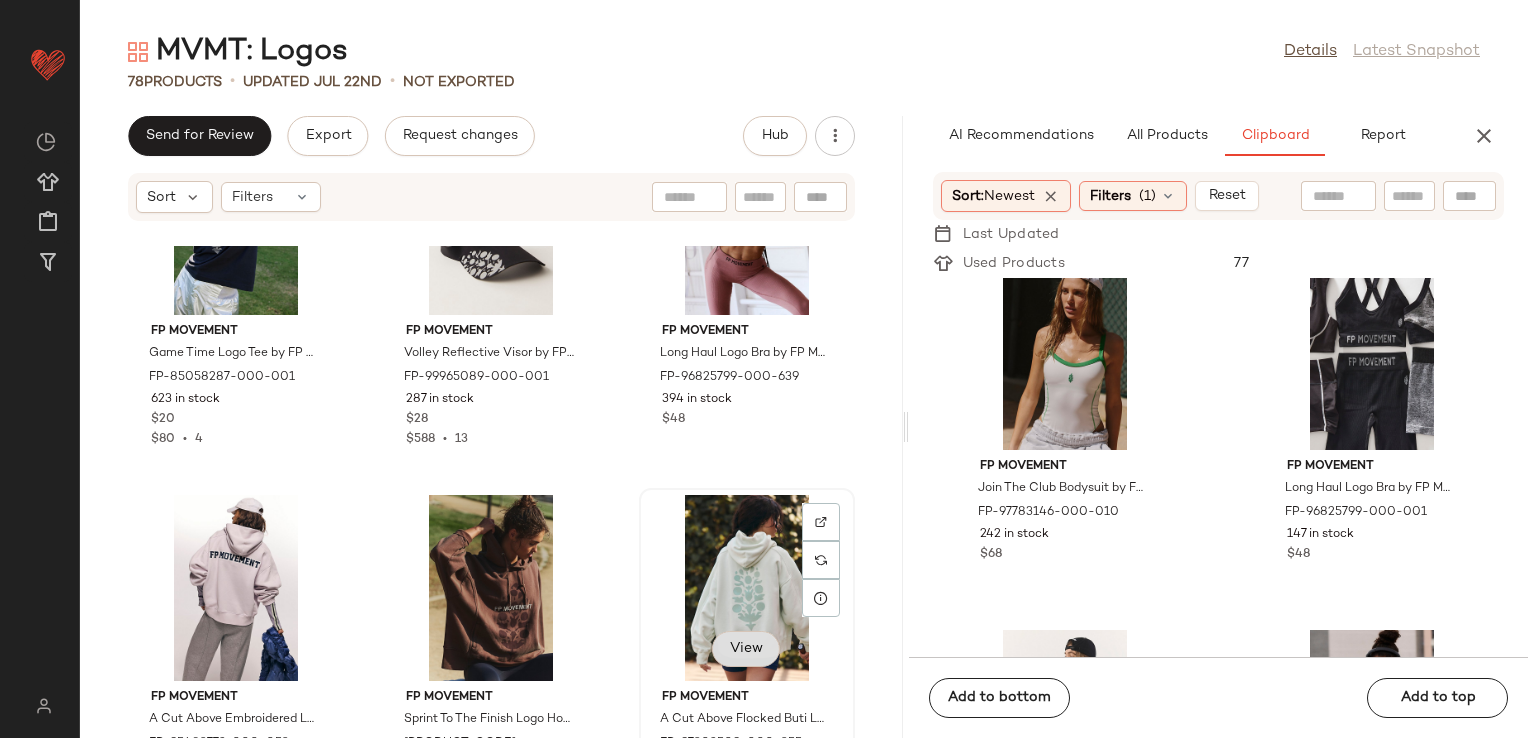 scroll, scrollTop: 9027, scrollLeft: 0, axis: vertical 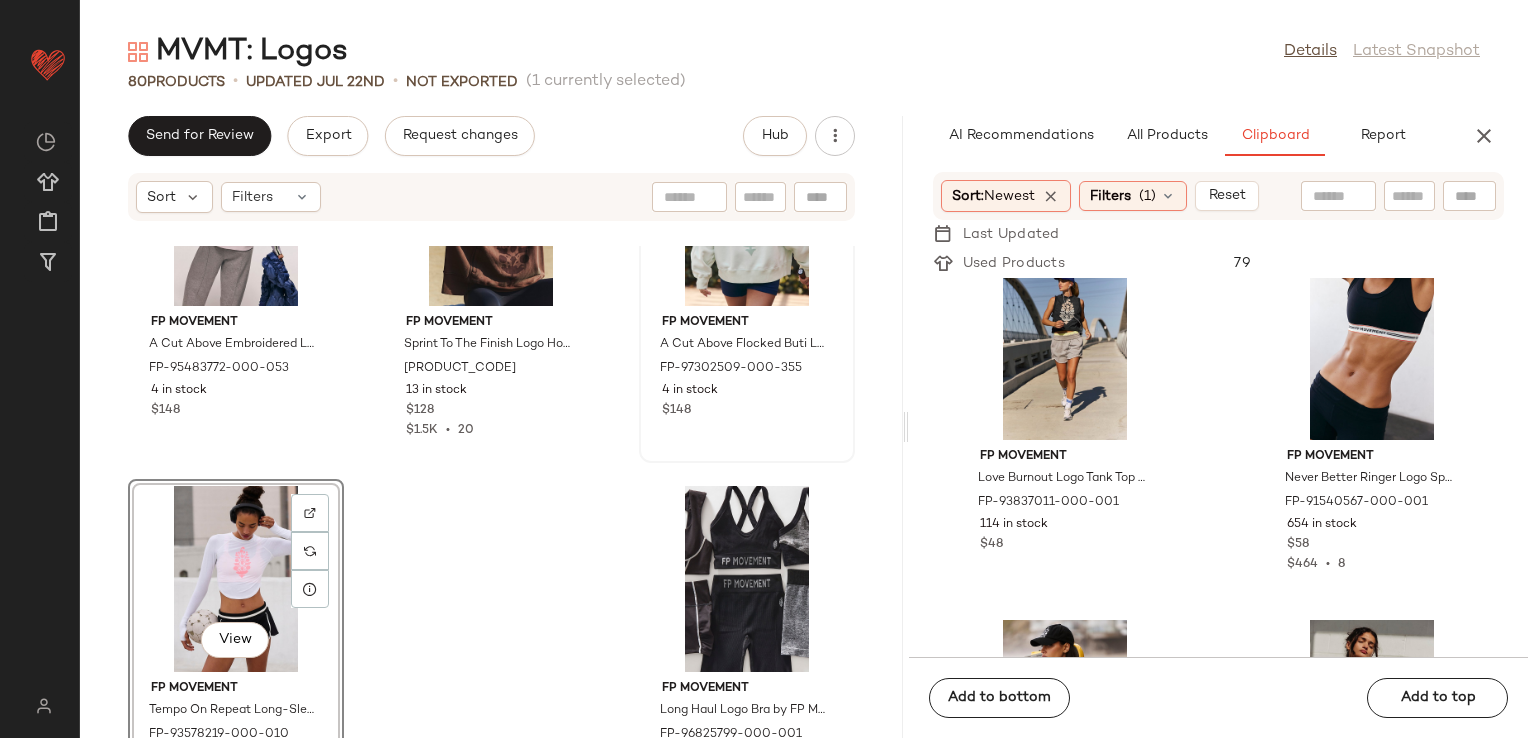 click on "FP Movement A Cut Above Embroidered Logo Hoodie by FP Movement at Free People in Purple, Size: XS FP-95483772-000-053 4 in stock $148 FP Movement Sprint To The Finish Logo Hoodie by FP Movement at Free People in Brown, Size: XS FP-79605697-002-020 13 in stock $128 $1.5K  •  20 FP Movement A Cut Above Flocked Buti Logo Hoodie by FP Movement at Free People in Green, Size: XS FP-97302509-000-355 4 in stock $148  View  FP Movement Tempo On Repeat Long-Sleeve Logo Layer Top by FP Movement at Free People in White, Size: XS FP-93578219-000-010 37 in stock $50 FP Movement Long Haul Logo Bra by FP Movement at Free People in Black, Size: M/L FP-96825799-000-001 147 in stock $48" 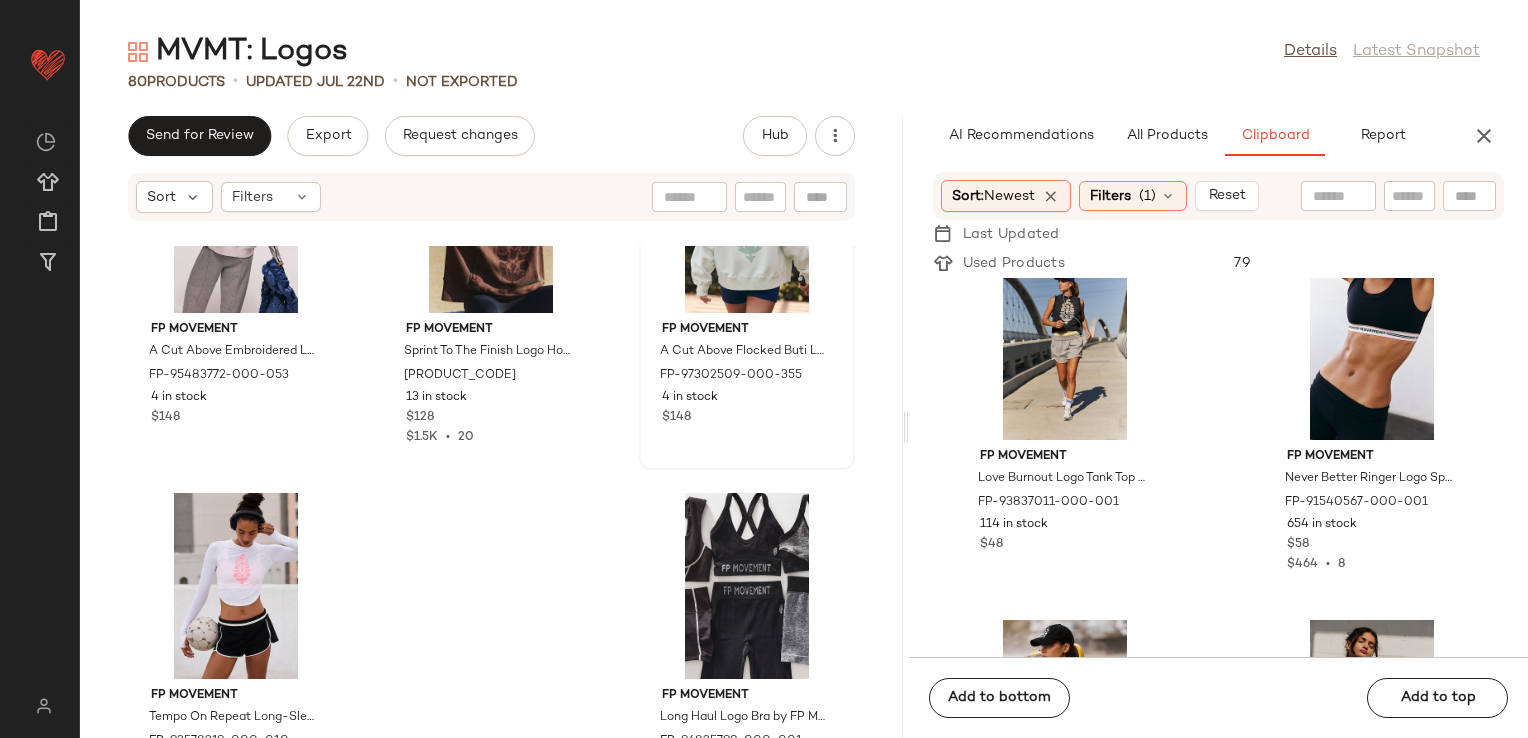 scroll, scrollTop: 9293, scrollLeft: 0, axis: vertical 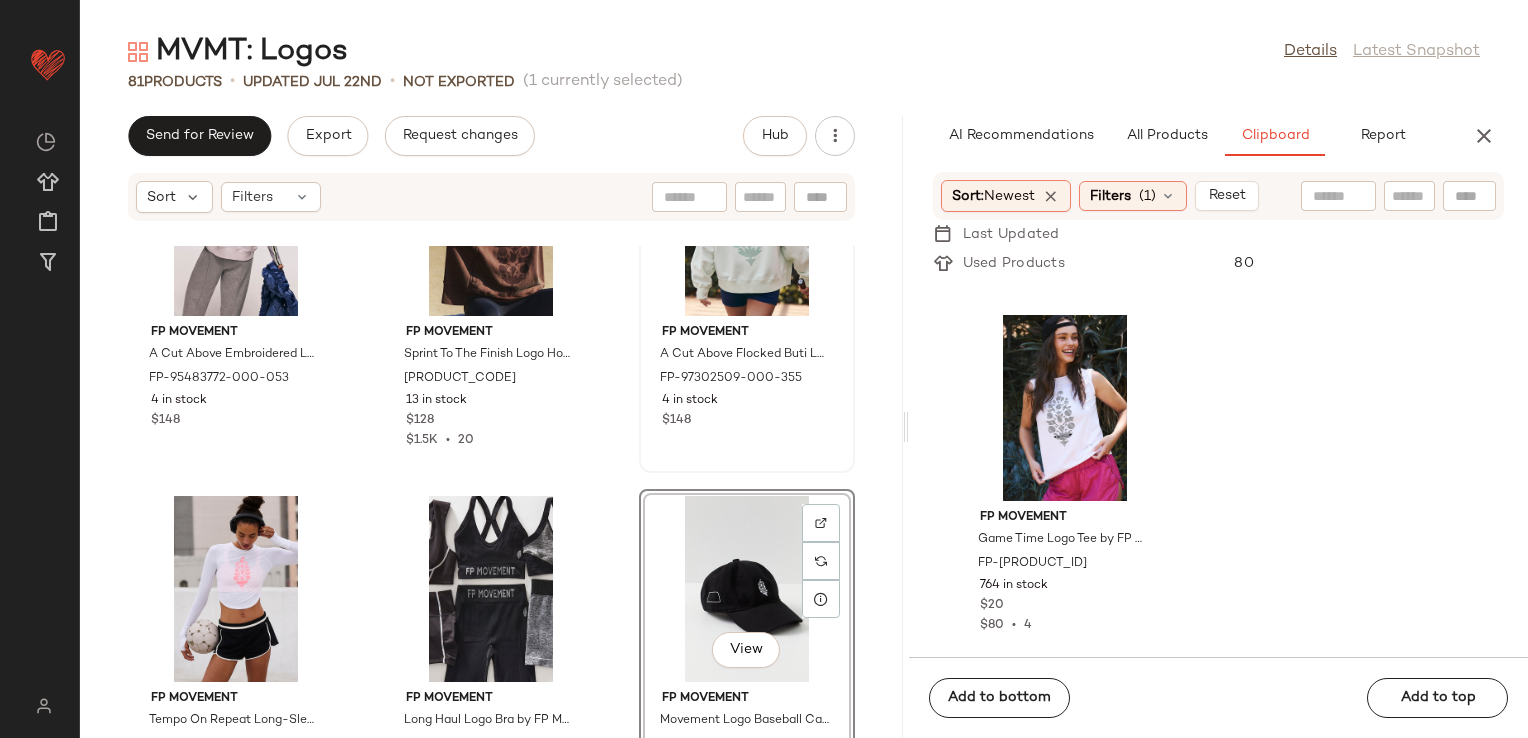click on "FP Movement A Cut Above Embroidered Logo Hoodie by FP Movement at Free People in Purple, Size: XS FP-95483772-000-053 4 in stock $148 FP Movement Sprint To The Finish Logo Hoodie by FP Movement at Free People in Brown, Size: XS FP-79605697-002-020 13 in stock $128 $1.5K  •  20 FP Movement A Cut Above Flocked Buti Logo Hoodie by FP Movement at Free People in Green, Size: XS FP-97302509-000-355 4 in stock $148 FP Movement Tempo On Repeat Long-Sleeve Logo Layer Top by FP Movement at Free People in White, Size: XS FP-93578219-000-010 37 in stock $50 FP Movement Long Haul Logo Bra by FP Movement at Free People in Black, Size: M/L FP-96825799-000-001 147 in stock $48  View  FP Movement Movement Logo Baseball Cap by FP Movement at Free People in Black FP-67496620-000-001 26 in stock $38 $1.29K  •  32" 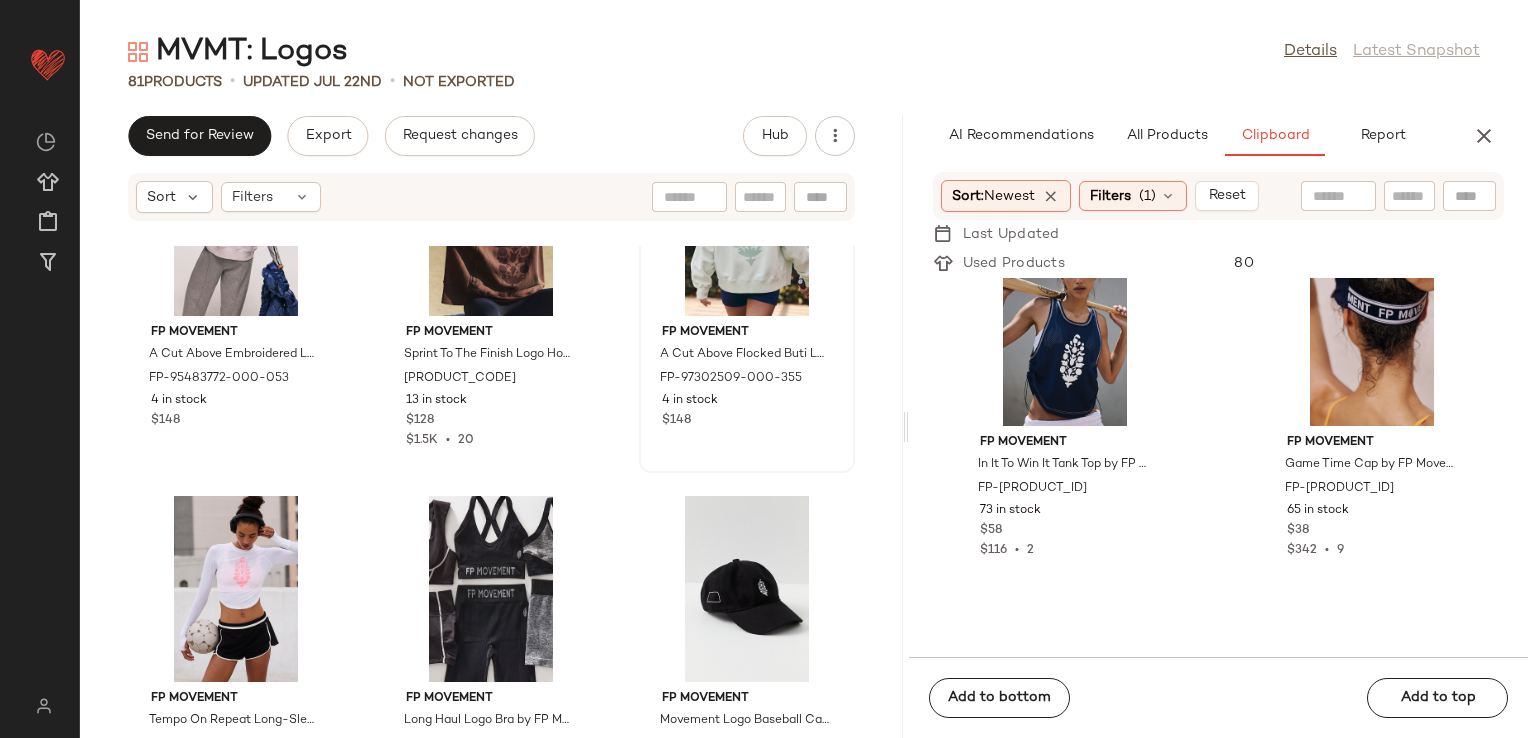 scroll, scrollTop: 0, scrollLeft: 0, axis: both 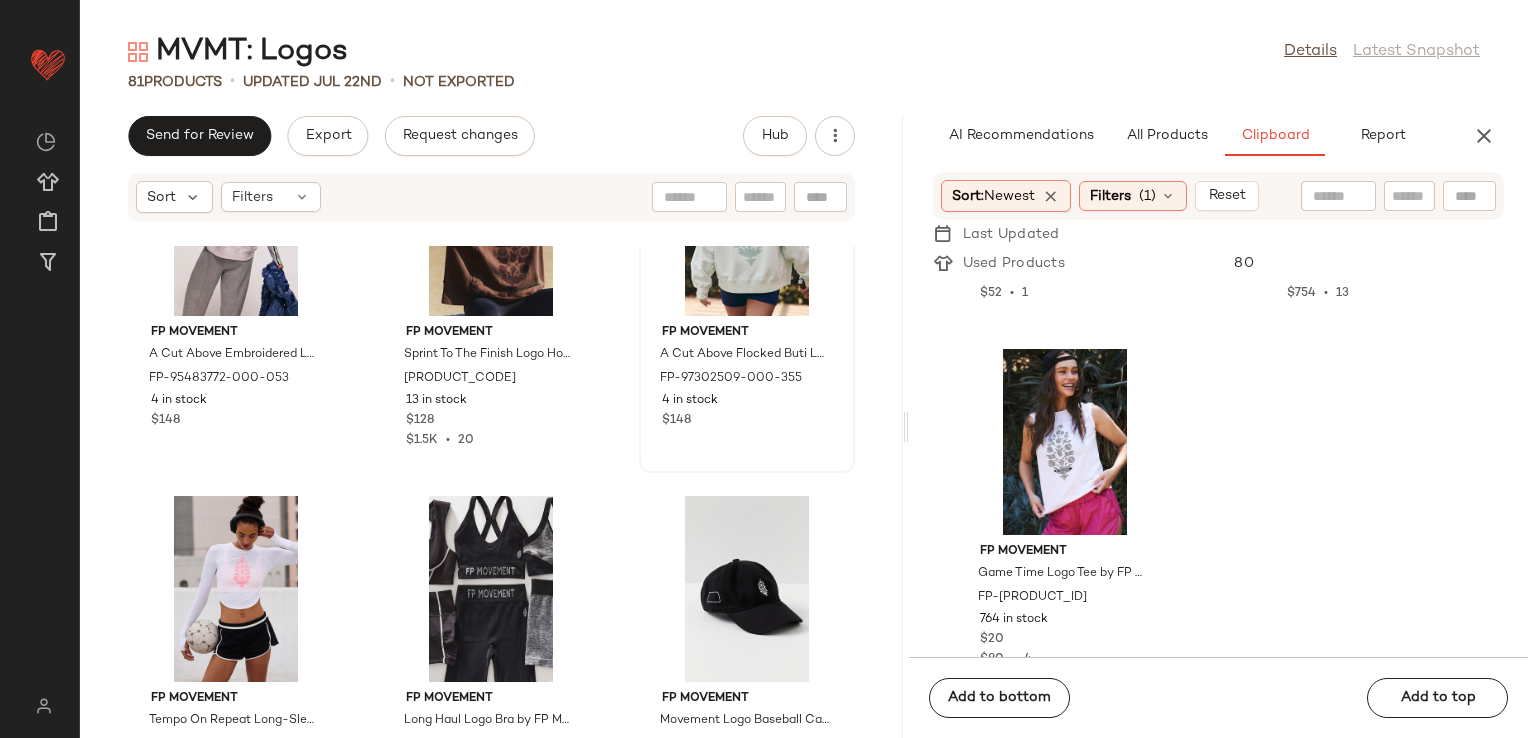 click on "FP Movement Tempo Sport Mode Logo Muscle Tank Top by FP Movement at Free People in White, Size: S FP-90858895-000-010 30 in stock $58 $52  •  1 FP Movement Never Better Logo Square Neck Sports Bra by FP Movement at Free People in Black, Size: XS FP-88327978-000-009 398 in stock $58 $754  •  13 FP Movement Game Time Logo Tee by FP Movement at Free People in White, Size: S FP-85058287-000-010 764 in stock $20 $80  •  4" 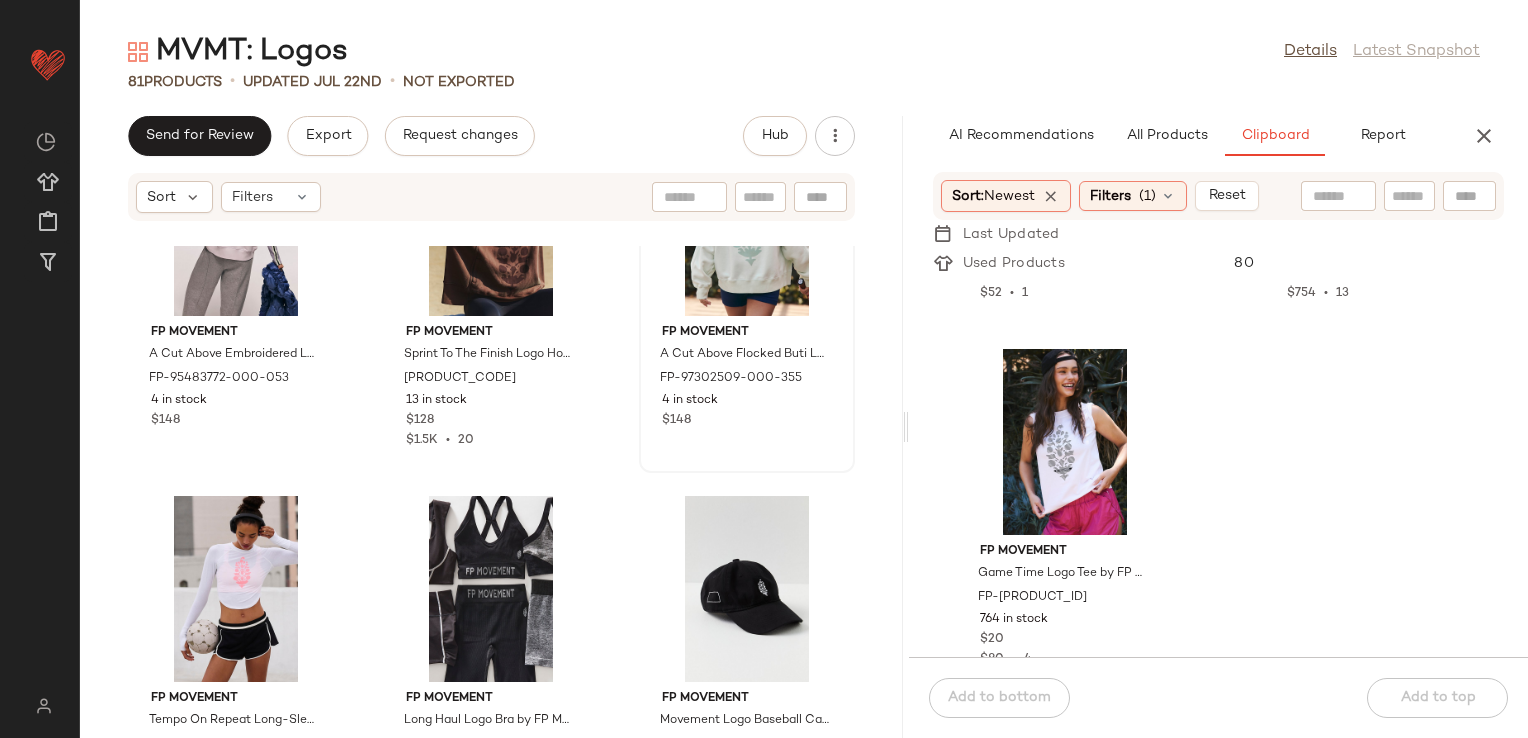 click on "FP Movement A Cut Above Embroidered Logo Hoodie by FP Movement at Free People in Purple, Size: XS FP-95483772-000-053 4 in stock $148 FP Movement Sprint To The Finish Logo Hoodie by FP Movement at Free People in Brown, Size: XS FP-79605697-002-020 13 in stock $128 $1.5K  •  20 FP Movement A Cut Above Flocked Buti Logo Hoodie by FP Movement at Free People in Green, Size: XS FP-97302509-000-355 4 in stock $148 FP Movement Tempo On Repeat Long-Sleeve Logo Layer Top by FP Movement at Free People in White, Size: XS FP-93578219-000-010 37 in stock $50 FP Movement Long Haul Logo Bra by FP Movement at Free People in Black, Size: M/L FP-96825799-000-001 147 in stock $48 FP Movement Movement Logo Baseball Cap by FP Movement at Free People in Black FP-67496620-000-001 26 in stock $38 $1.29K  •  32" 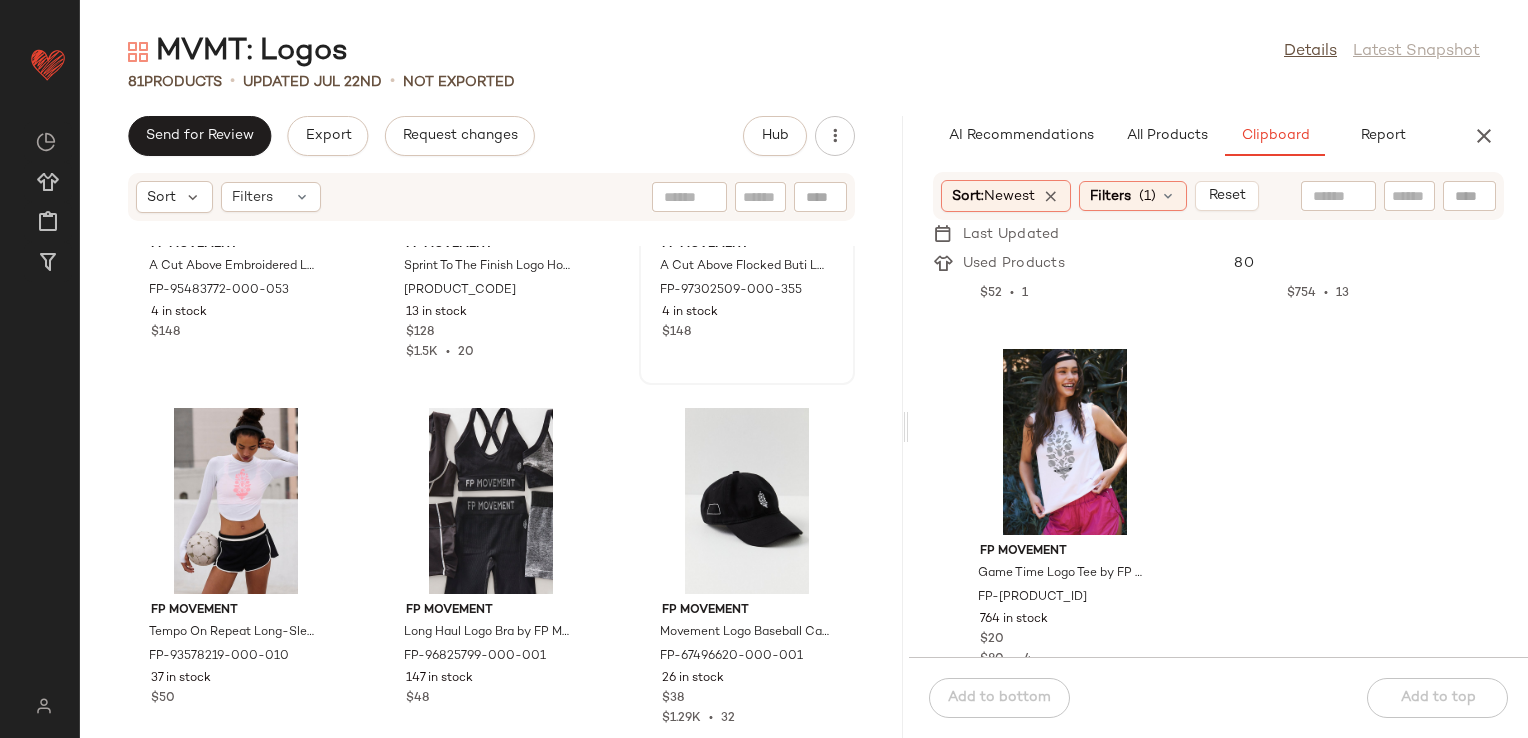 scroll, scrollTop: 9393, scrollLeft: 0, axis: vertical 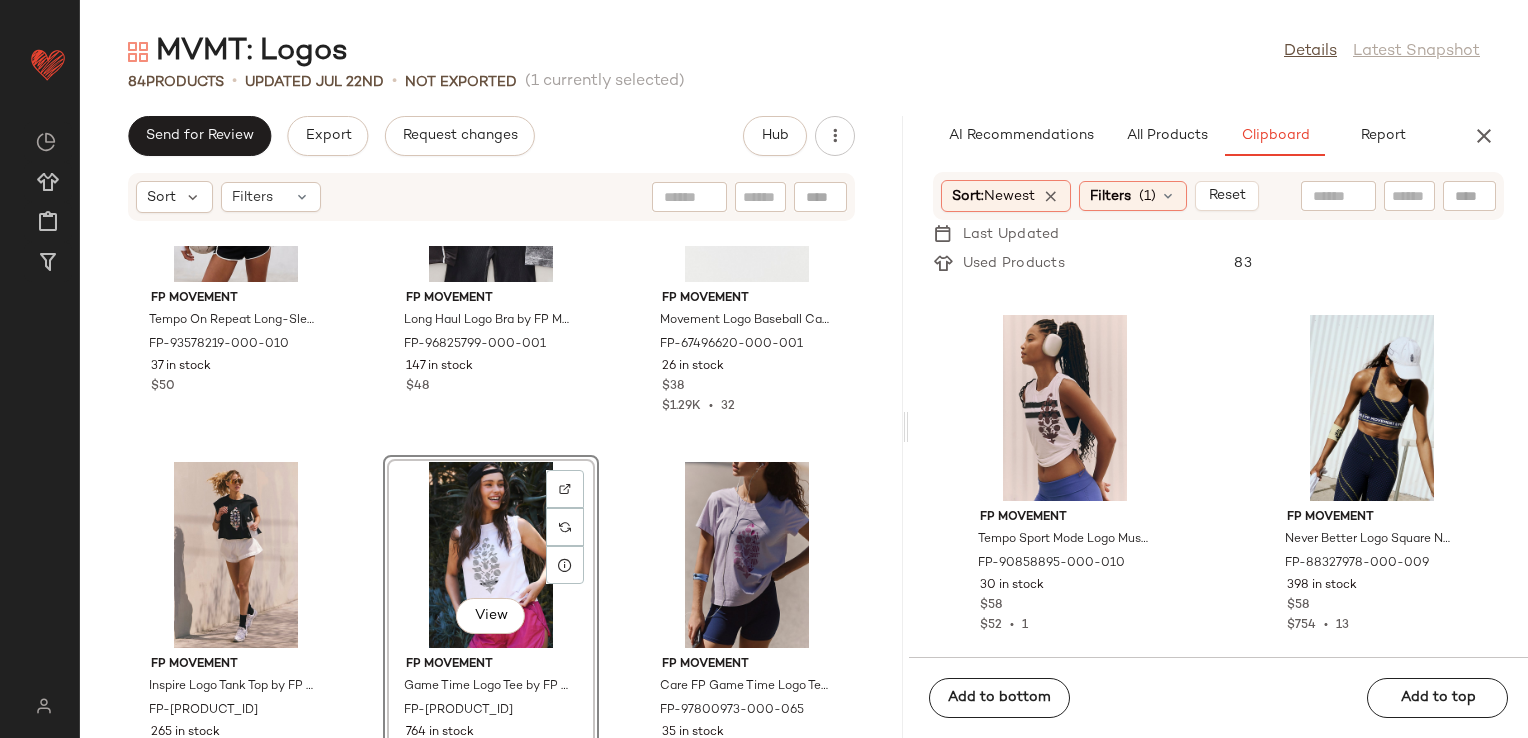 click on "FP Movement Tempo On Repeat Long-Sleeve Logo Layer Top by FP Movement at Free People in White, Size: XS FP-93578219-000-010 37 in stock $50 FP Movement Long Haul Logo Bra by FP Movement at Free People in Black, Size: M/L FP-96825799-000-001 147 in stock $48 FP Movement Movement Logo Baseball Cap by FP Movement at Free People in Black FP-67496620-000-001 26 in stock $38 $1.29K  •  32 FP Movement Inspire Logo Tank Top by FP Movement at Free People in Black, Size: XS FP-99270399-000-001 265 in stock $38 $152  •  3  View  FP Movement Game Time Logo Tee by FP Movement at Free People in White, Size: S FP-85058287-000-010 764 in stock $20 $80  •  4 FP Movement Care FP Game Time Logo Tee by FP Movement at Free People in Pink, Size: XS FP-97800973-000-065 35 in stock $20 $320  •  15" 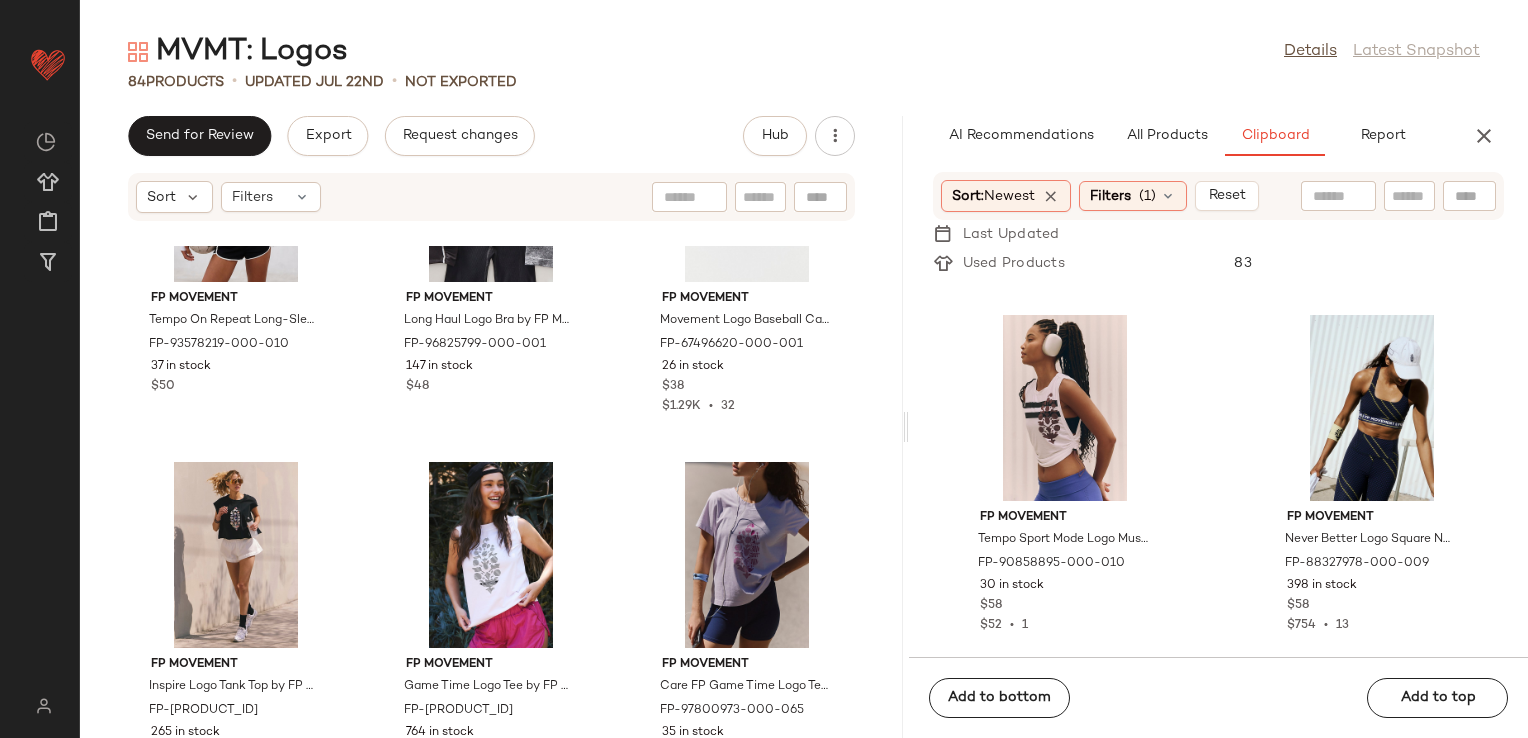 scroll, scrollTop: 9759, scrollLeft: 0, axis: vertical 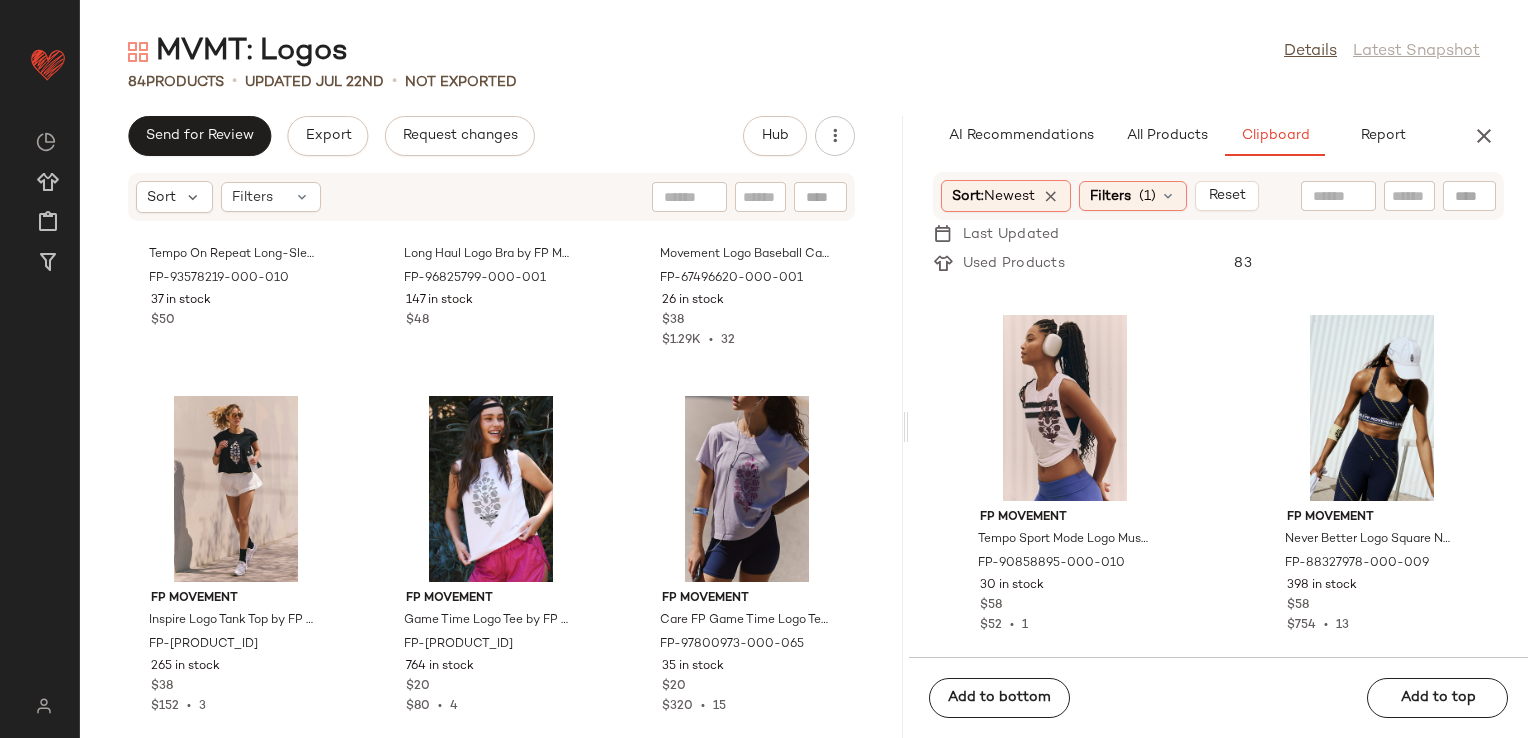 click on "FP Movement Tempo On Repeat Long-Sleeve Logo Layer Top by FP Movement at Free People in White, Size: XS FP-93578219-000-010 37 in stock $50 FP Movement Long Haul Logo Bra by FP Movement at Free People in Black, Size: M/L FP-96825799-000-001 147 in stock $48 FP Movement Movement Logo Baseball Cap by FP Movement at Free People in Black FP-67496620-000-001 26 in stock $38 $1.29K  •  32 FP Movement Inspire Logo Tank Top by FP Movement at Free People in Black, Size: XS FP-99270399-000-001 265 in stock $38 $152  •  3 FP Movement Game Time Logo Tee by FP Movement at Free People in White, Size: S FP-85058287-000-010 764 in stock $20 $80  •  4 FP Movement Care FP Game Time Logo Tee by FP Movement at Free People in Pink, Size: XS FP-97800973-000-065 35 in stock $20 $320  •  15" 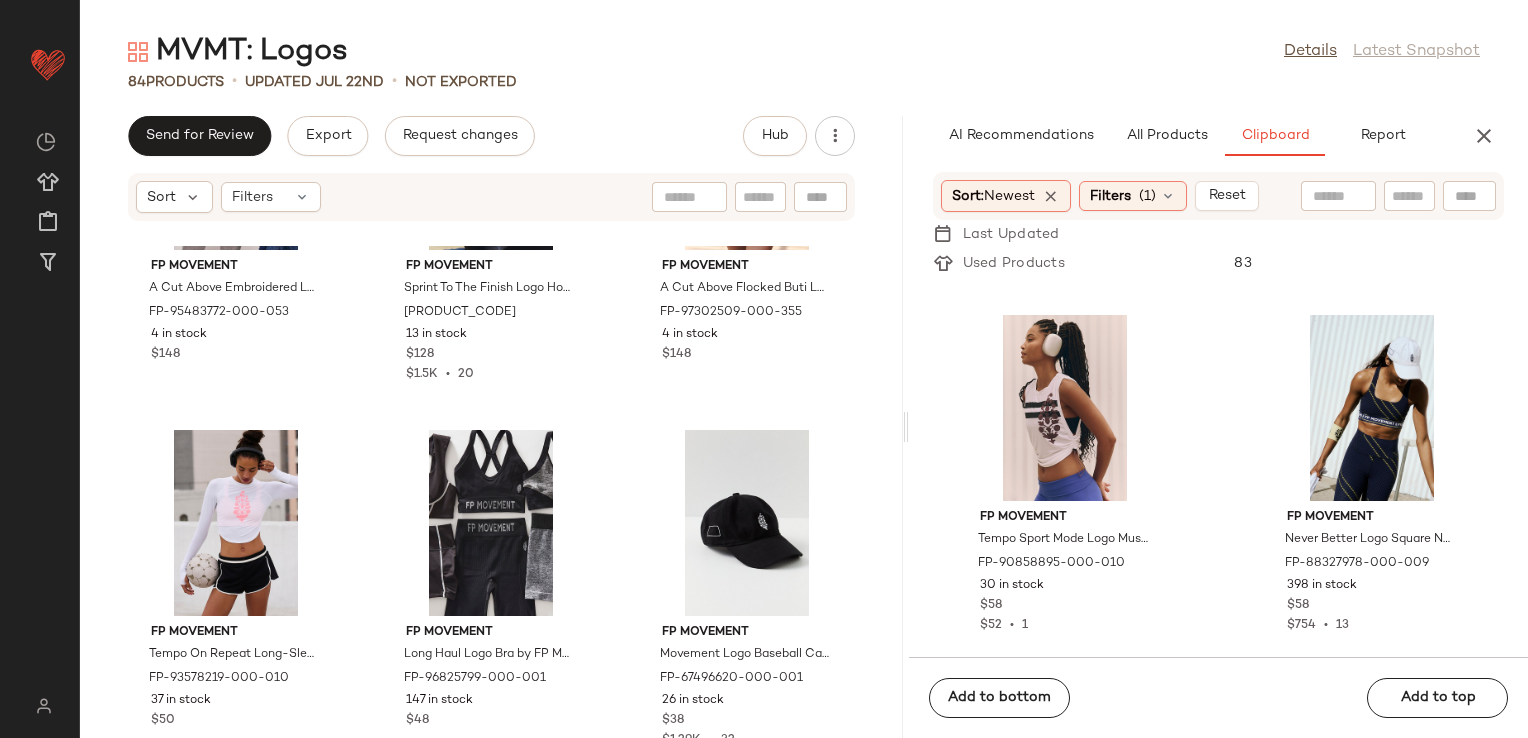 scroll, scrollTop: 9759, scrollLeft: 0, axis: vertical 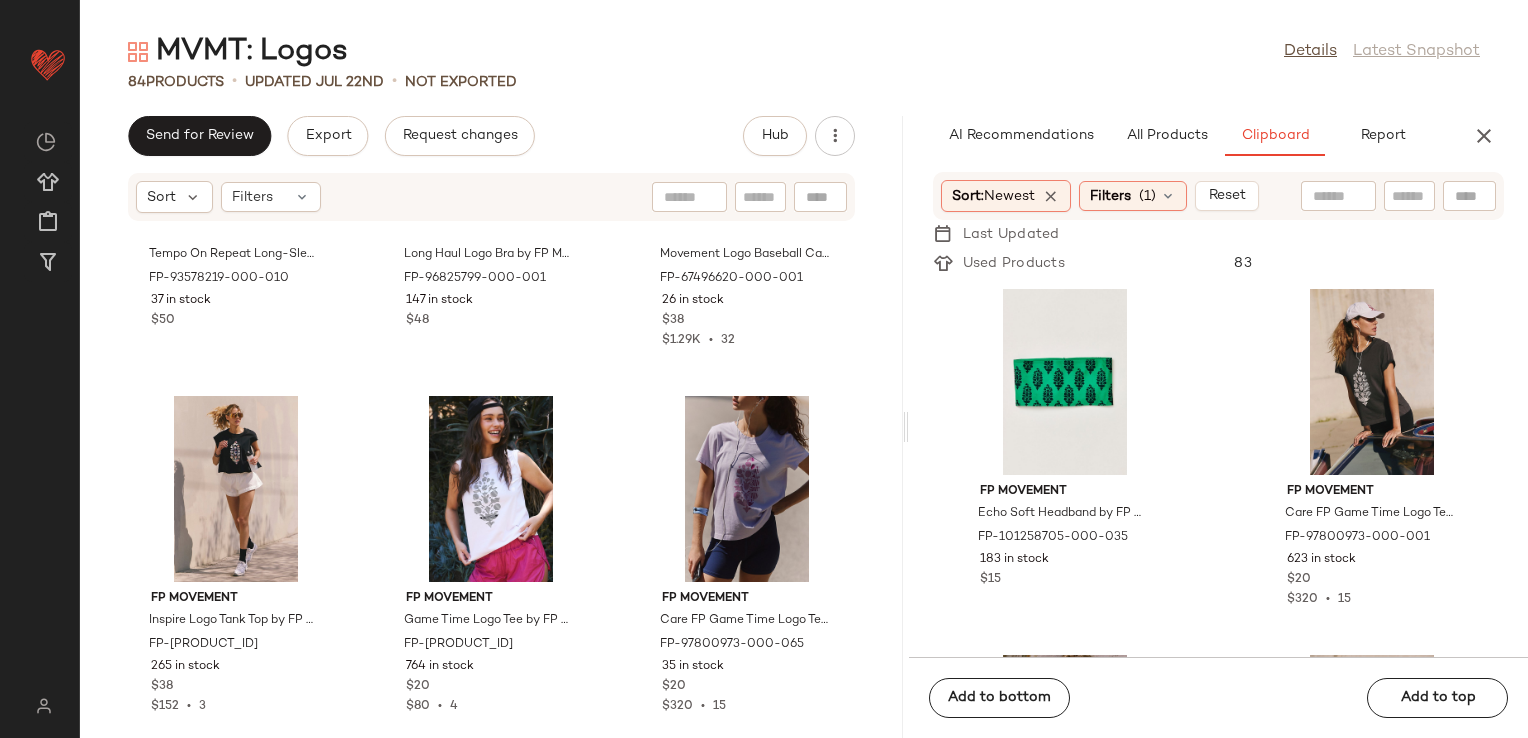 drag, startPoint x: 1502, startPoint y: 176, endPoint x: 1504, endPoint y: 212, distance: 36.05551 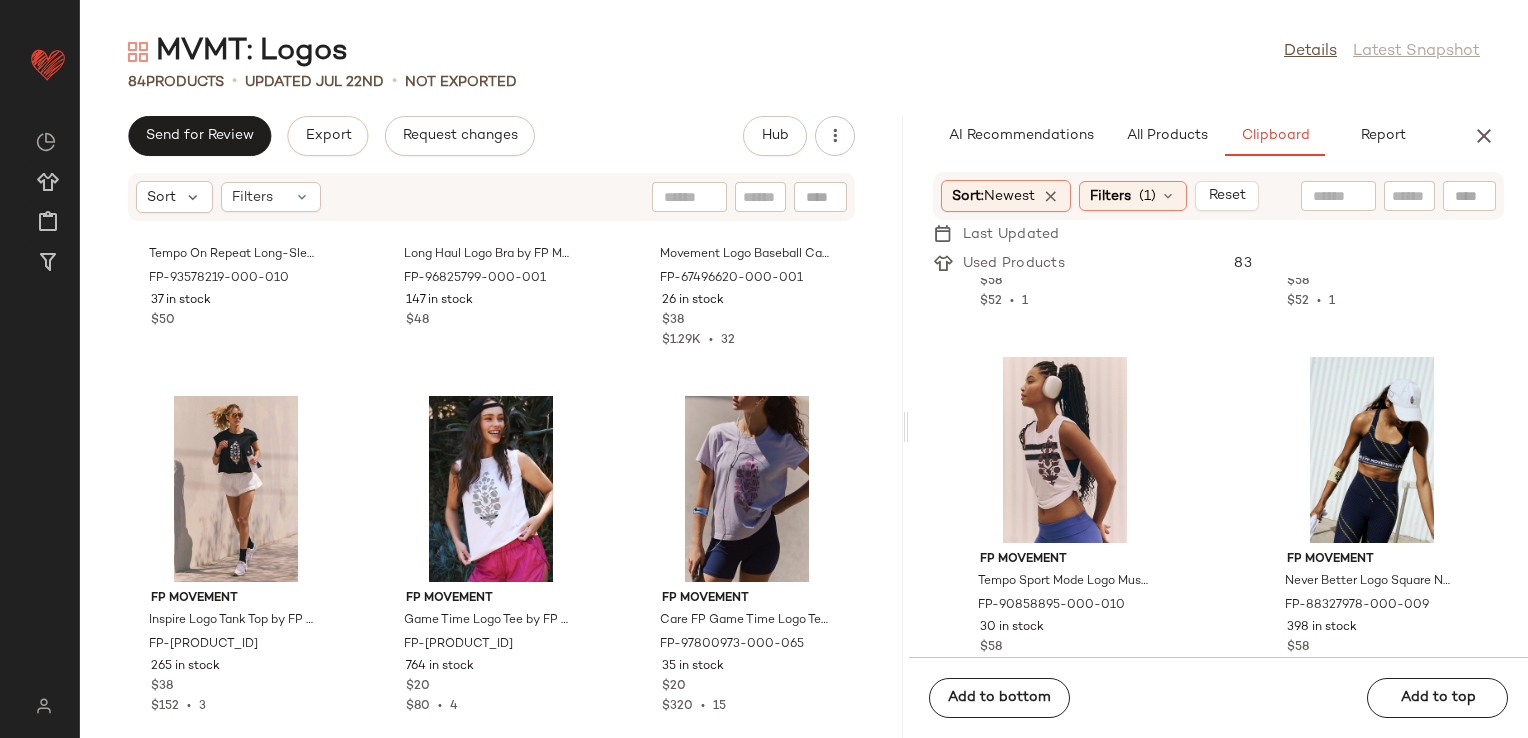 scroll, scrollTop: 2918, scrollLeft: 0, axis: vertical 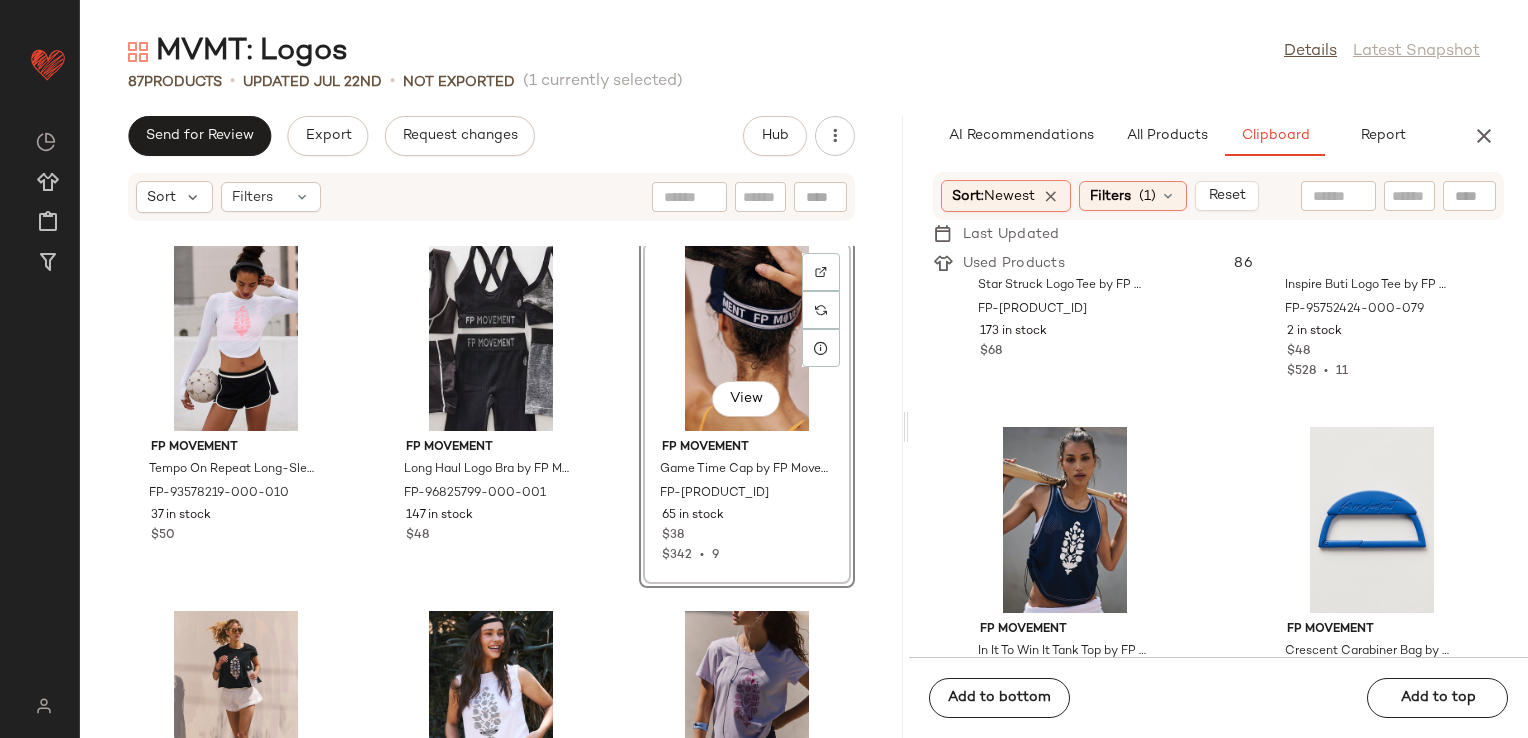 click on "FP Movement Tempo On Repeat Long-Sleeve Logo Layer Top by FP Movement at Free People in White, Size: XS FP-93578219-000-010 37 in stock $50 FP Movement Long Haul Logo Bra by FP Movement at Free People in Black, Size: M/L FP-96825799-000-001 147 in stock $48  View  FP Movement Game Time Cap by FP Movement at Free People in Blue FP-98639818-000-041 65 in stock $38 $342  •  9 FP Movement Inspire Logo Tank Top by FP Movement at Free People in Black, Size: XS FP-99270399-000-001 265 in stock $38 $152  •  3 FP Movement Game Time Logo Tee by FP Movement at Free People in White, Size: S FP-85058287-000-010 764 in stock $20 $80  •  4 FP Movement Care FP Game Time Logo Tee by FP Movement at Free People in Pink, Size: XS FP-97800973-000-065 35 in stock $20 $320  •  15 FP Movement Tempo Sport Mode Logo Muscle Tank Top by FP Movement at Free People in White, Size: S FP-90858895-000-010 30 in stock $58 $52  •  1 FP Movement Movement Logo Baseball Cap by FP Movement at Free People in Black FP-67496620-000-001 $38" 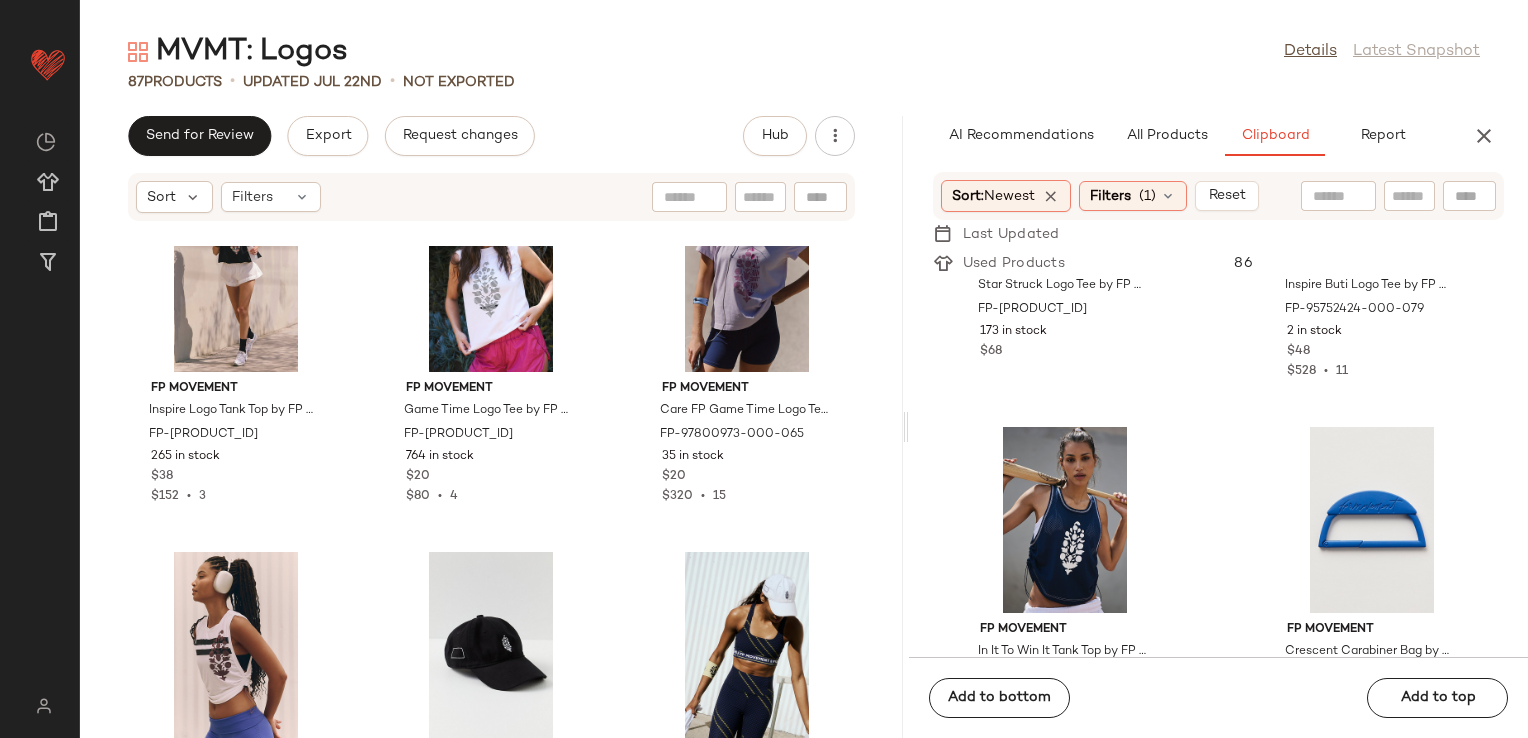 scroll, scrollTop: 10125, scrollLeft: 0, axis: vertical 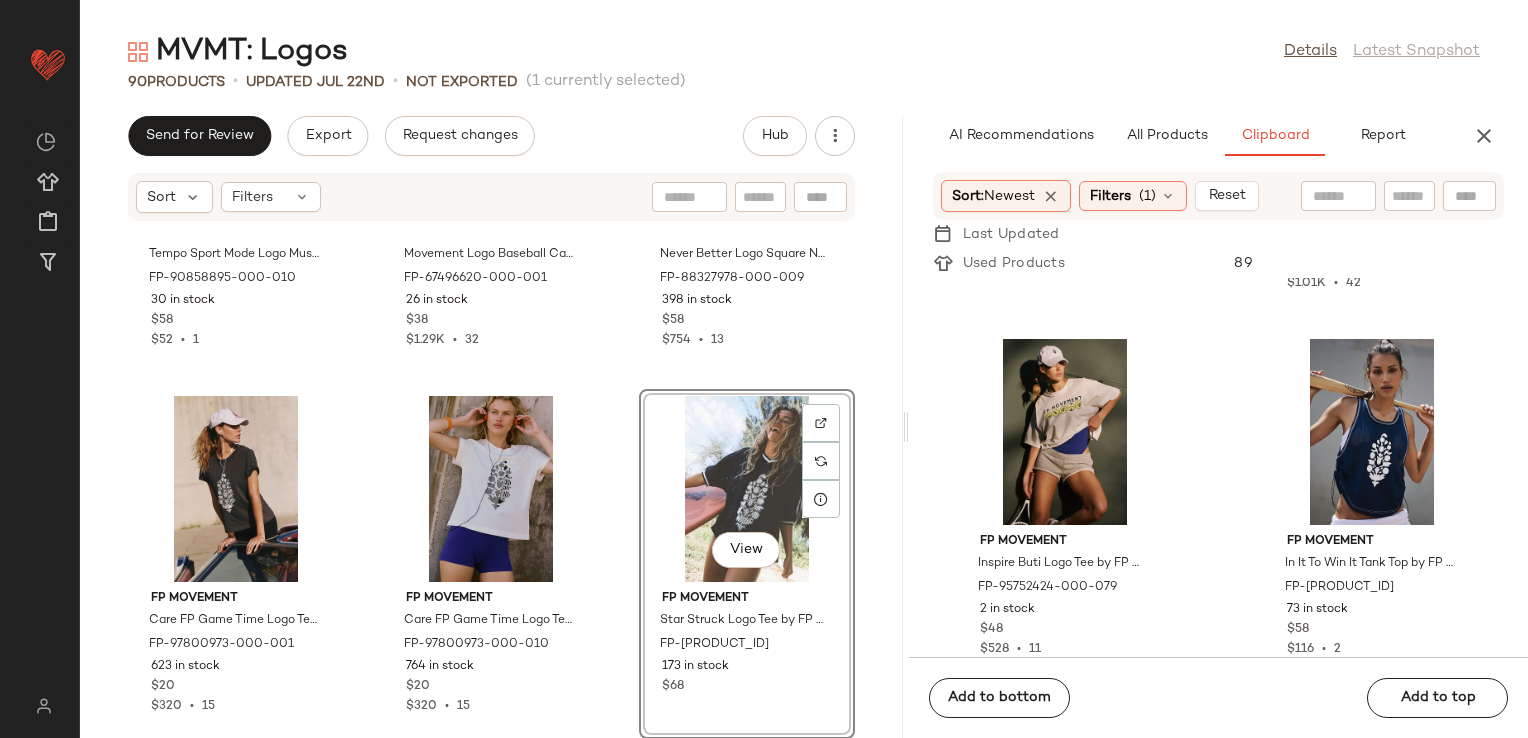 click on "FP Movement Tempo Sport Mode Logo Muscle Tank Top by FP Movement at Free People in White, Size: S FP-90858895-000-010 30 in stock $58 $52  •  1 FP Movement Movement Logo Baseball Cap by FP Movement at Free People in Black FP-67496620-000-001 26 in stock $38 $1.29K  •  32 FP Movement Never Better Logo Square Neck Sports Bra by FP Movement at Free People in Black, Size: XS FP-88327978-000-009 398 in stock $58 $754  •  13 FP Movement Care FP Game Time Logo Tee by FP Movement at Free People in Black, Size: L FP-97800973-000-001 623 in stock $20 $320  •  15 FP Movement Care FP Game Time Logo Tee by FP Movement at Free People in White, Size: L FP-97800973-000-010 764 in stock $20 $320  •  15  View  FP Movement Star Struck Logo Tee by FP Movement at Free People, Size: XS FP-99620700-000-439 173 in stock $68" 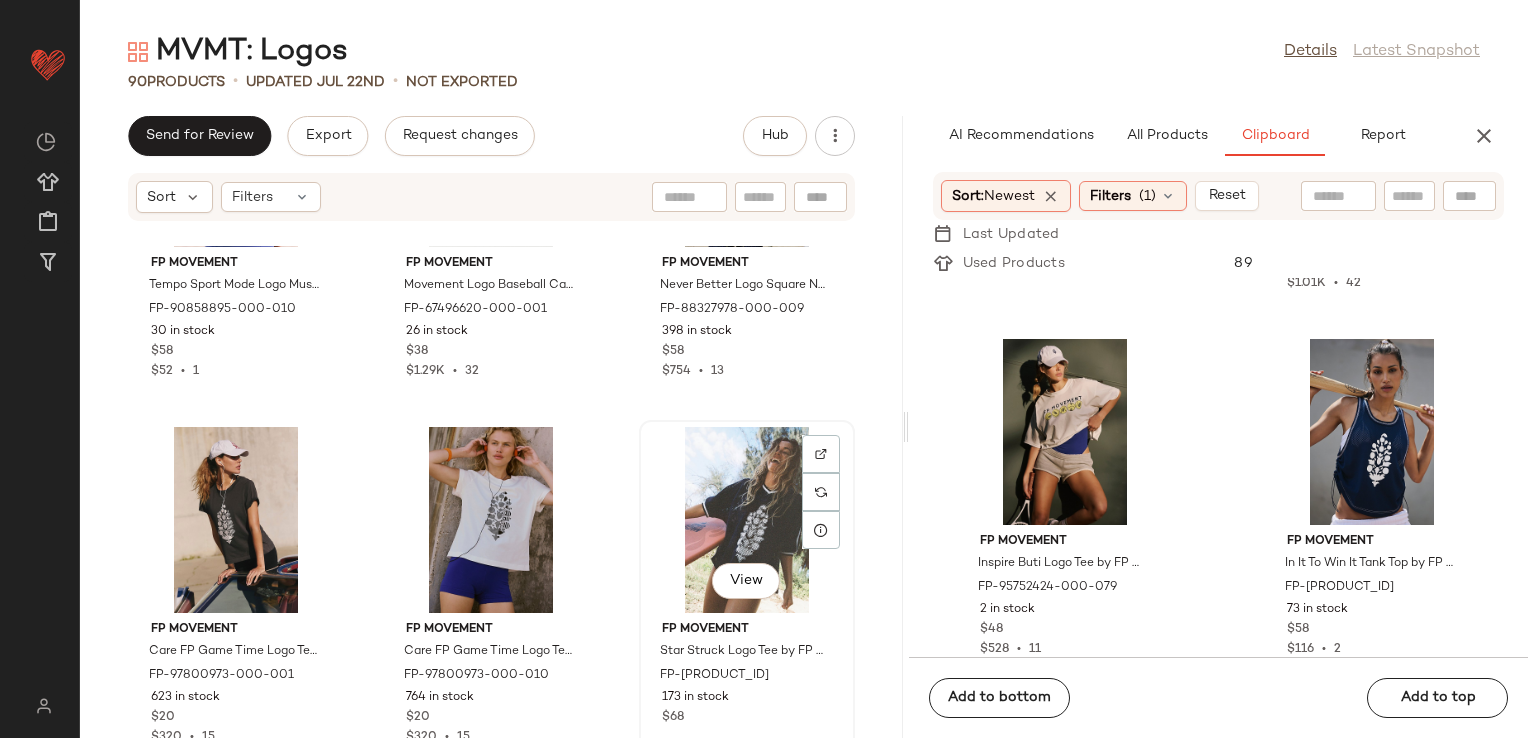 scroll, scrollTop: 10491, scrollLeft: 0, axis: vertical 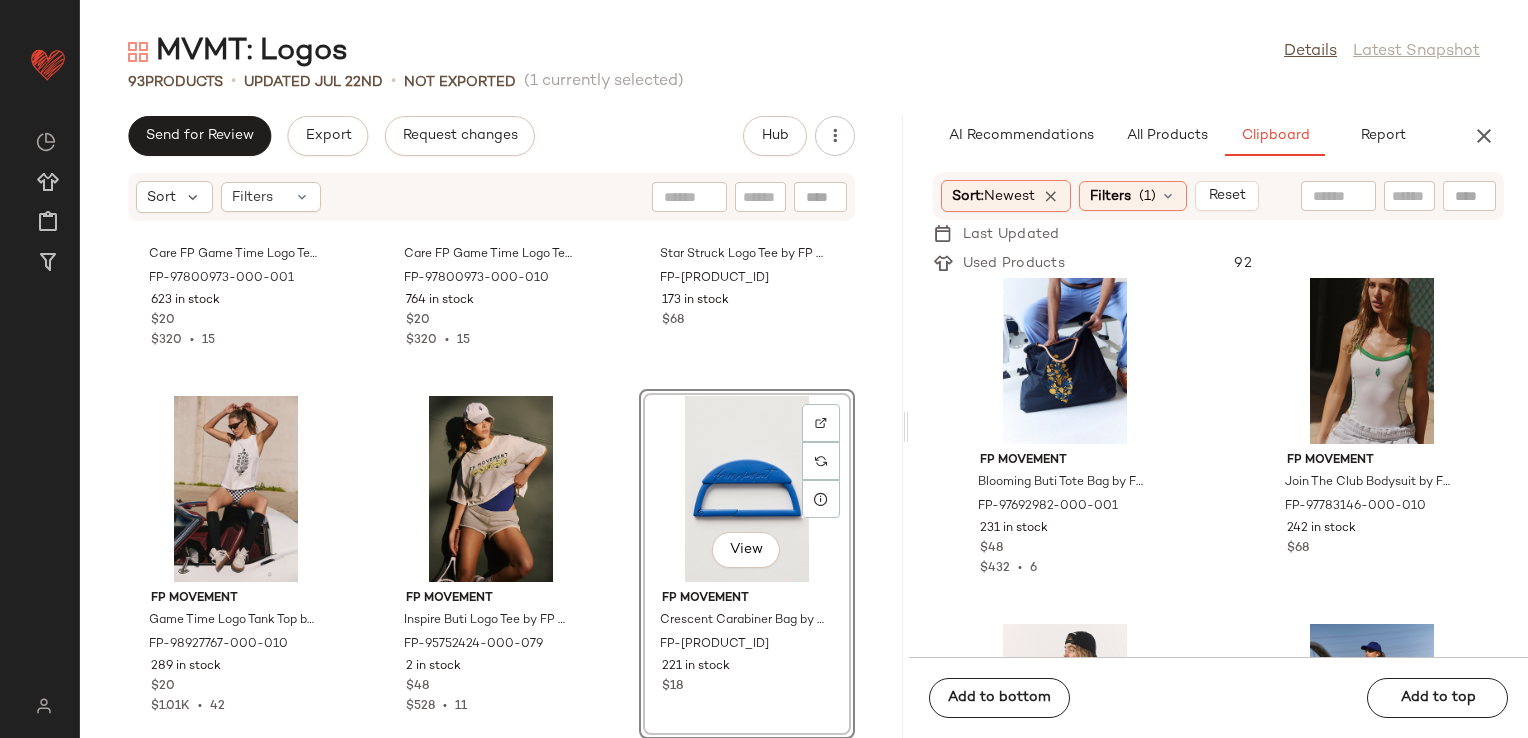 click on "FP Movement Care FP Game Time Logo Tee by FP Movement at Free People in Black, Size: L FP-97800973-000-001 623 in stock $20 $320  •  15 FP Movement Care FP Game Time Logo Tee by FP Movement at Free People in White, Size: L FP-97800973-000-010 764 in stock $20 $320  •  15 FP Movement Star Struck Logo Tee by FP Movement at Free People, Size: XS FP-99620700-000-439 173 in stock $68 FP Movement Game Time Logo Tank Top by FP Movement at Free People in White, Size: S FP-98927767-000-010 289 in stock $20 $1.01K  •  42 FP Movement Inspire Buti Logo Tee by FP Movement at Free People in Yellow, Size: M FP-95752424-000-079 2 in stock $48 $528  •  11  View  FP Movement Crescent Carabiner Bag by FP Movement at Free People in Blue FP-97538540-000-040 221 in stock $18" 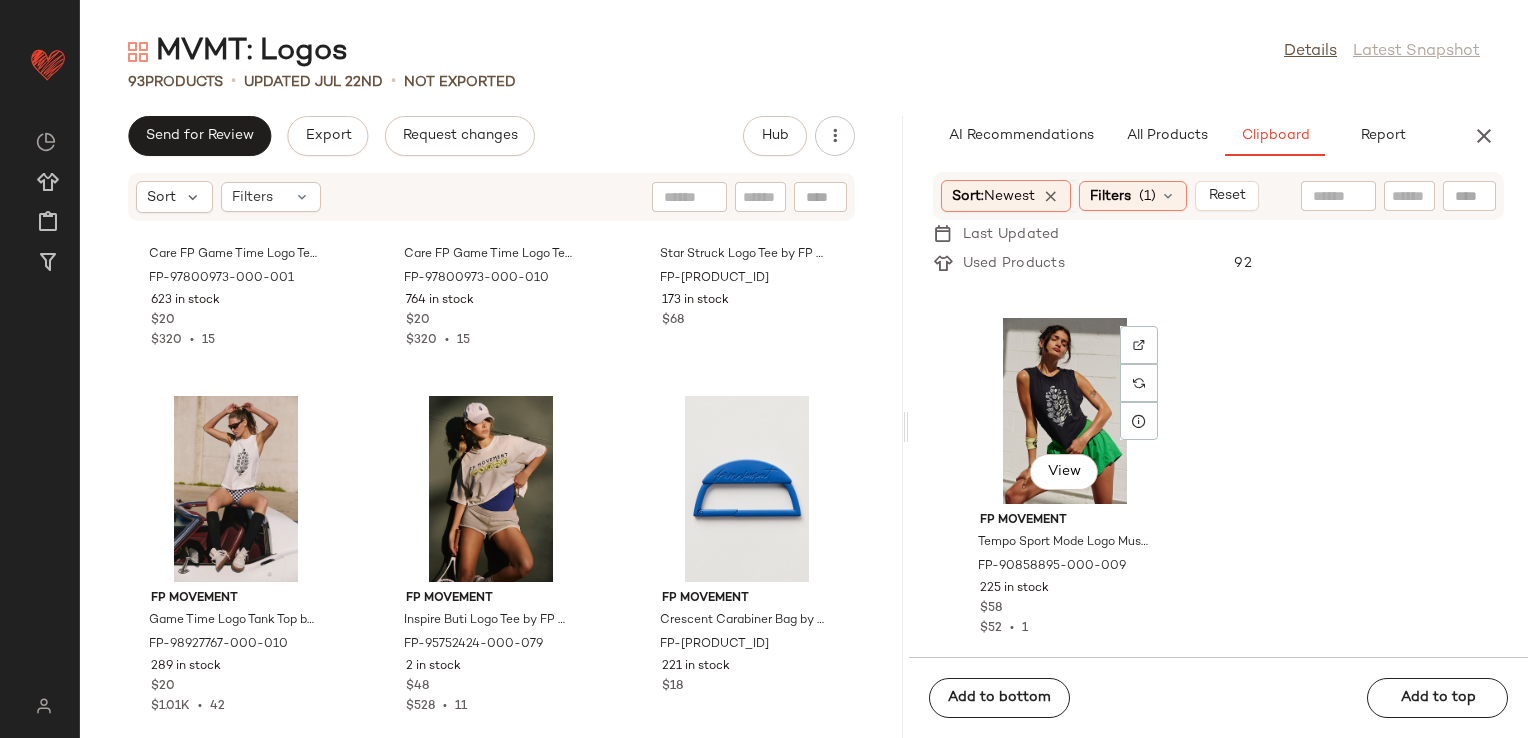 scroll, scrollTop: 1454, scrollLeft: 0, axis: vertical 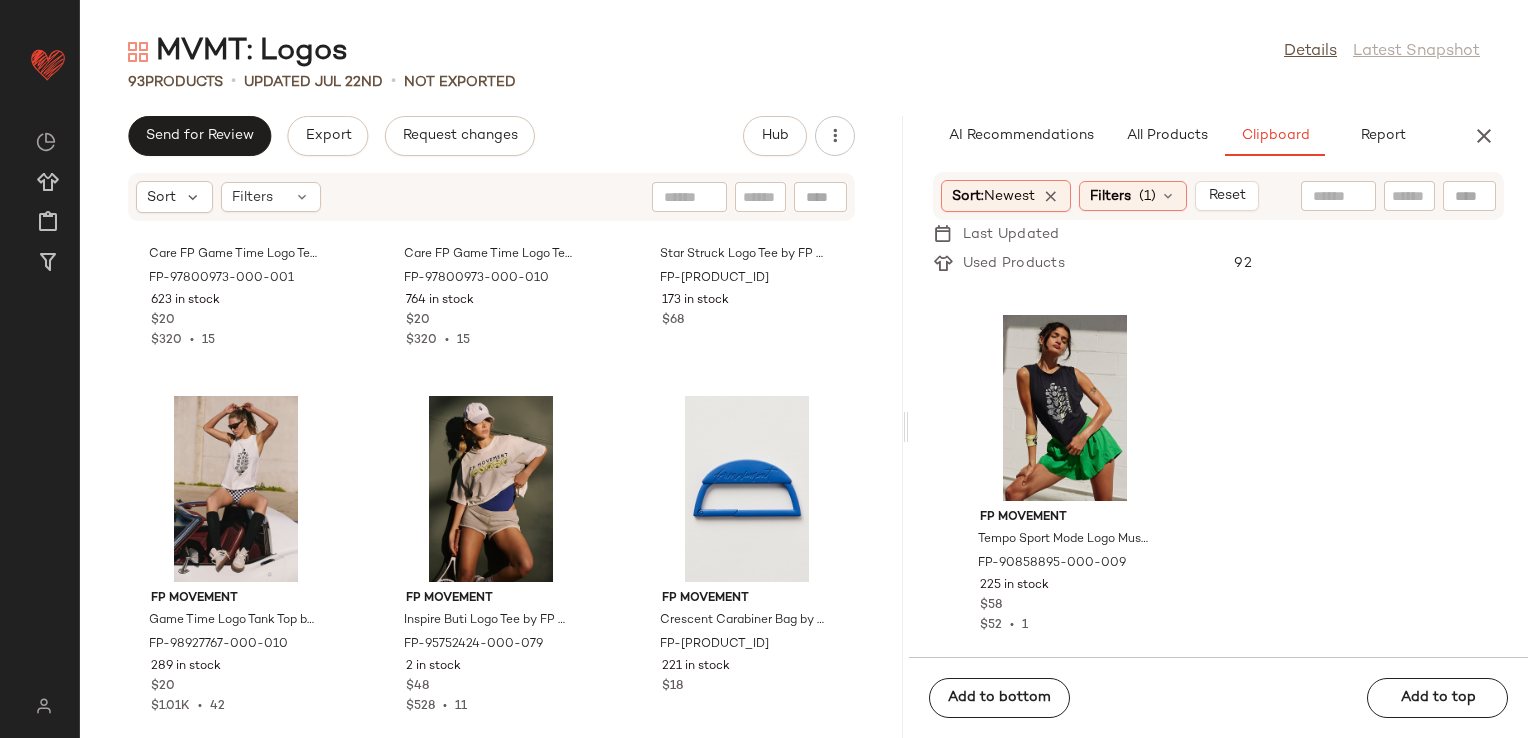 click on "FP Movement Never Better Ringer Logo Sports Bra by FP Movement at Free People in Black, Size: XL FP-91540567-000-001 654 in stock $58 $464  •  8 FP Movement Tempo Sport Mode Logo Muscle Tank Top by FP Movement at Free People in Black, Size: XS FP-90858895-000-001 120 in stock $58 $52  •  1 FP Movement Tempo Sport Mode Logo Muscle Tank Top by FP Movement at Free People in Black, Size: L FP-90858895-000-009 225 in stock $58 $52  •  1" 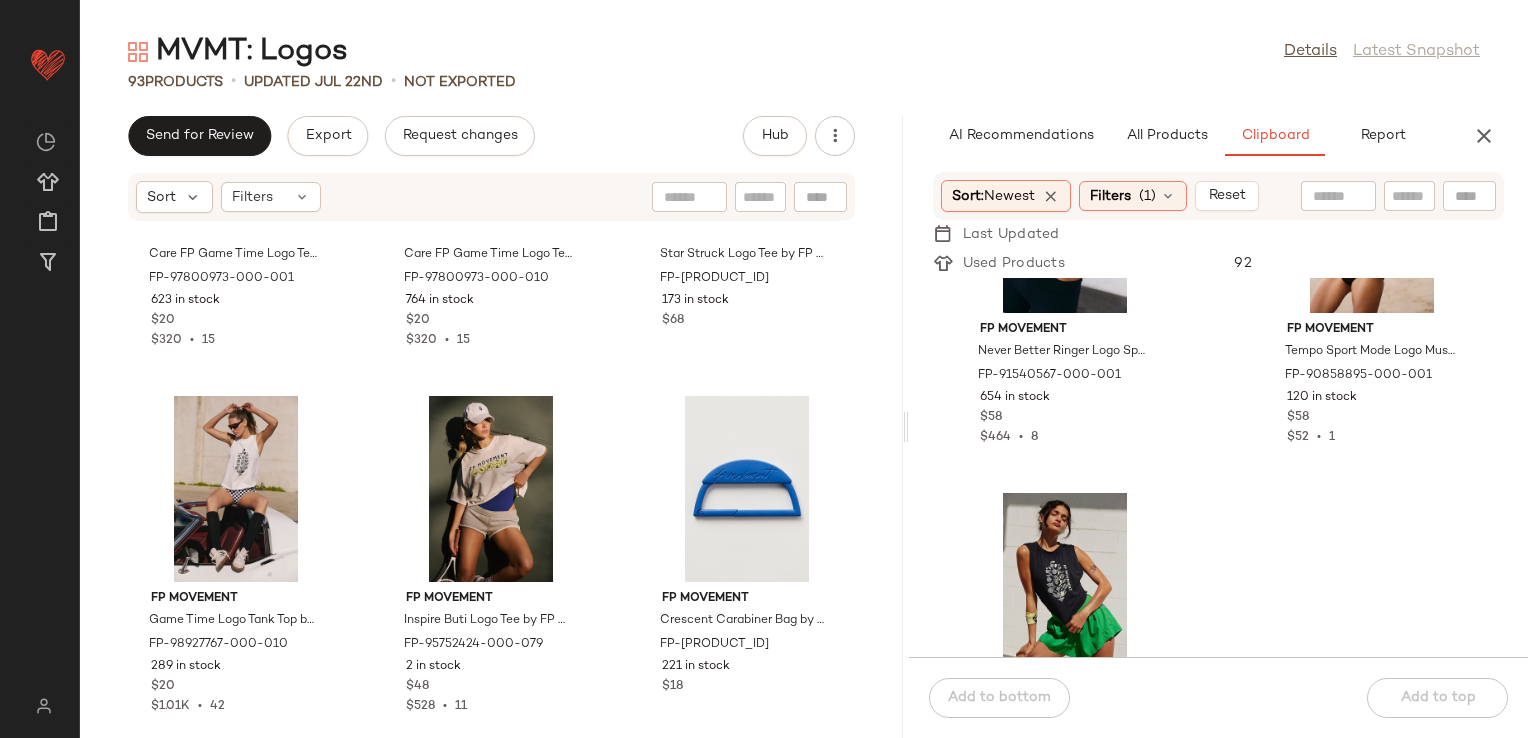 scroll, scrollTop: 1354, scrollLeft: 0, axis: vertical 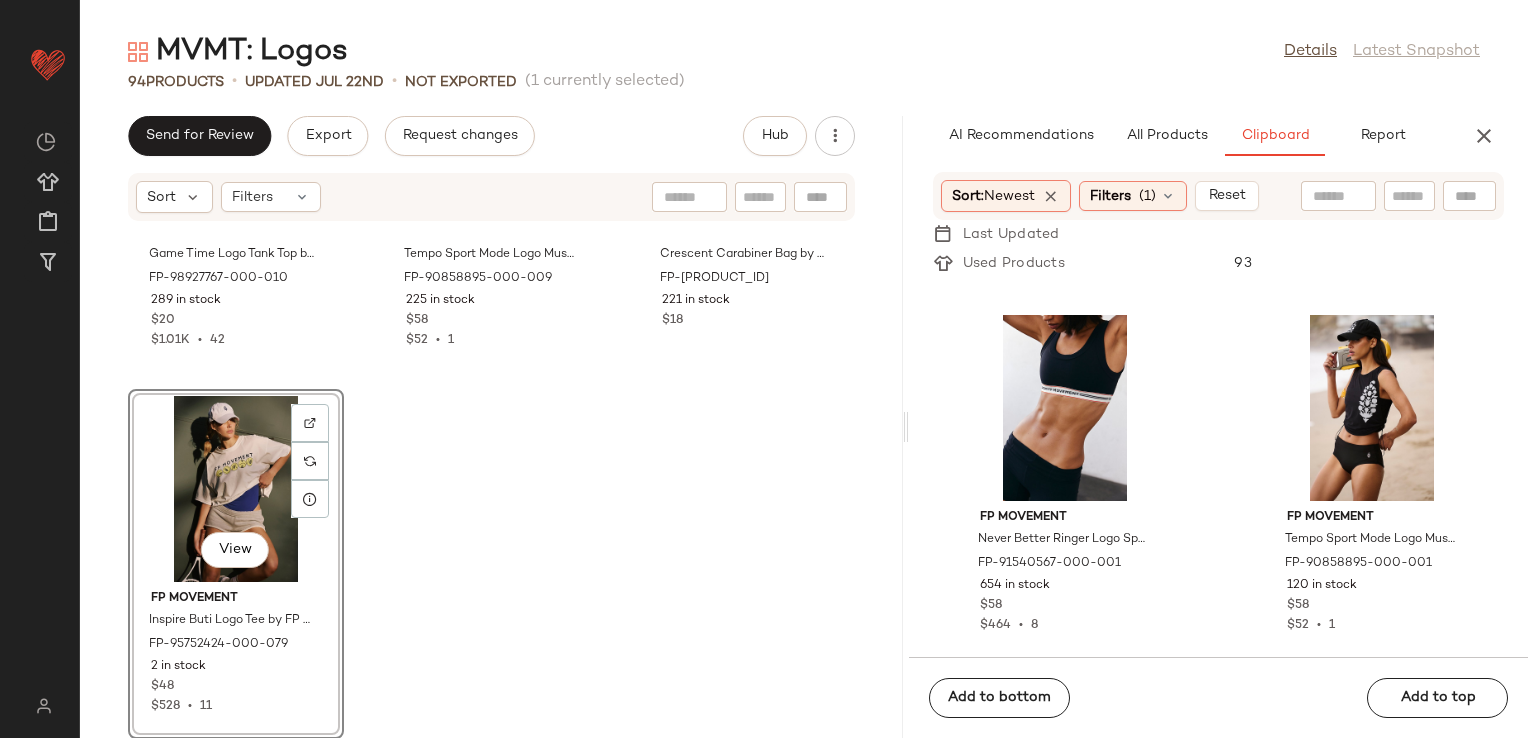 click on "FP Movement Never Better Ringer Logo Sports Bra by FP Movement at Free People in Black, Size: XL FP-91540567-000-001 654 in stock $58 $464  •  8 FP Movement Tempo Sport Mode Logo Muscle Tank Top by FP Movement at Free People in Black, Size: XS FP-90858895-000-001 120 in stock $58 $52  •  1" 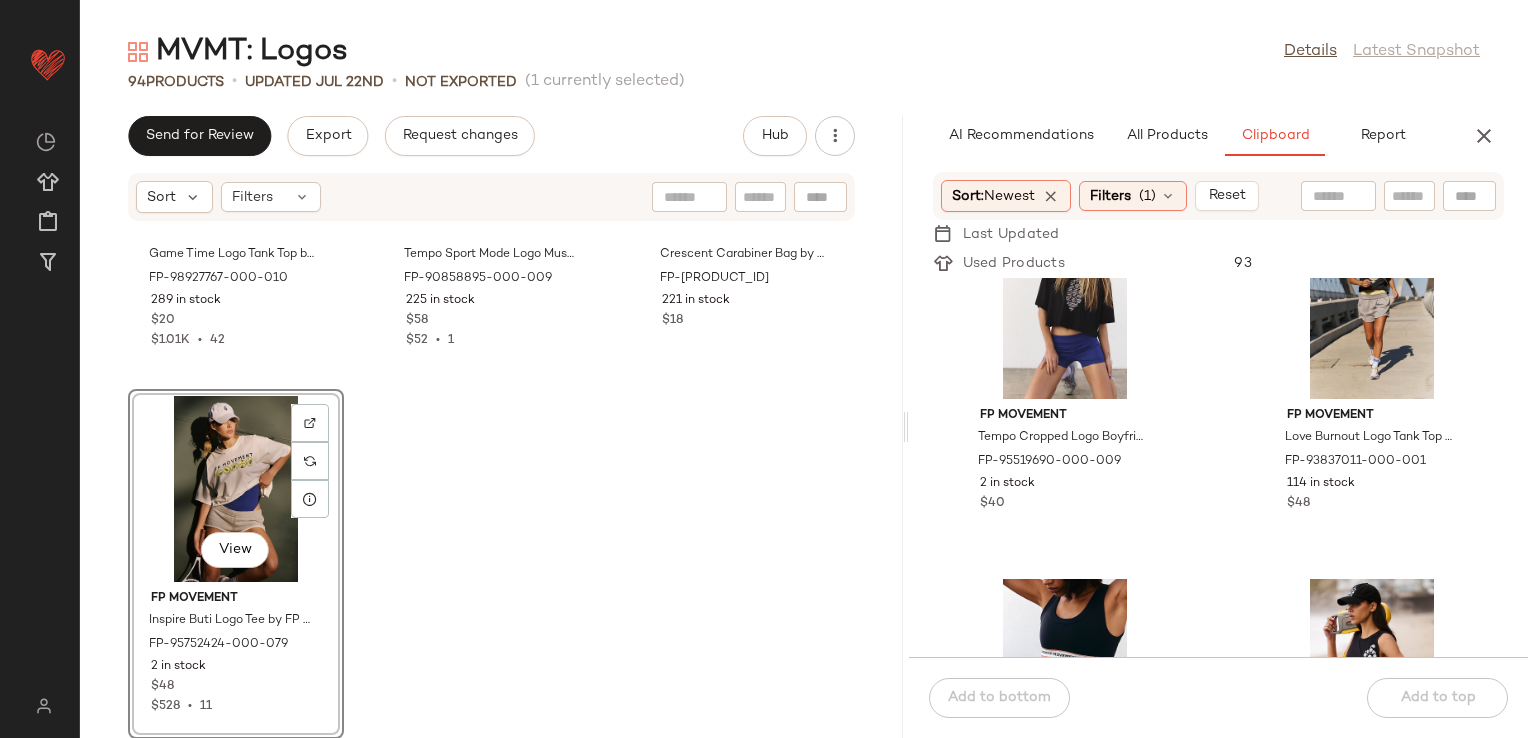 scroll, scrollTop: 588, scrollLeft: 0, axis: vertical 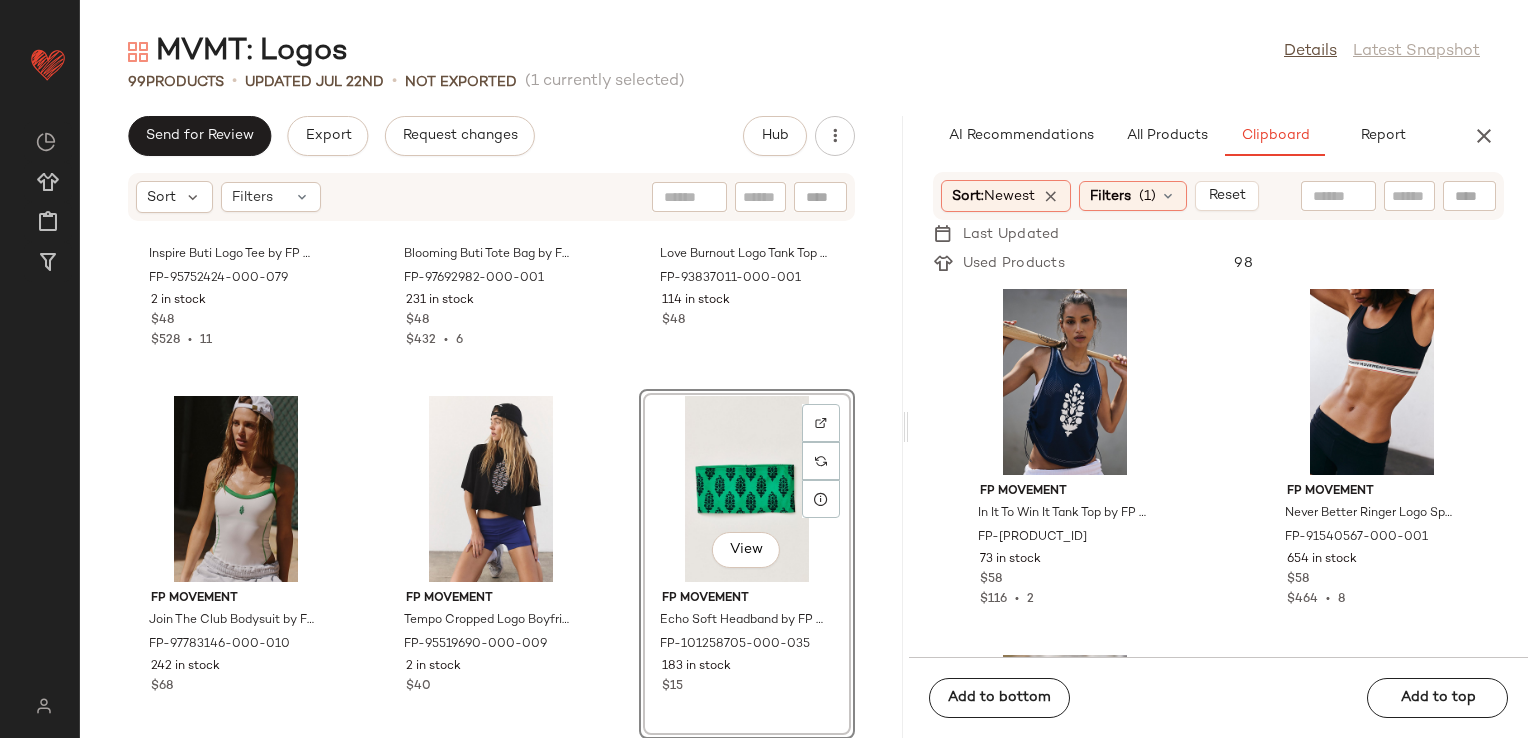 click on "FP Movement Inspire Buti Logo Tee by FP Movement at Free People in Yellow, Size: M FP-95752424-000-079 2 in stock $48 $528  •  11 FP Movement Blooming Buti Tote Bag by FP Movement at Free People in Black FP-97692982-000-001 231 in stock $48 $432  •  6 FP Movement Love Burnout Logo Tank Top by FP Movement at Free People in Black, Size: S FP-93837011-000-001 114 in stock $48 FP Movement Join The Club Bodysuit by FP Movement at Free People in White, Size: XL FP-97783146-000-010 242 in stock $68 FP Movement Tempo Cropped Logo Boyfriend Tee by FP Movement at Free People in Black, Size: S FP-95519690-000-009 2 in stock $40  View  FP Movement Echo Soft Headband by FP Movement at Free People in Green FP-101258705-000-035 183 in stock $15" 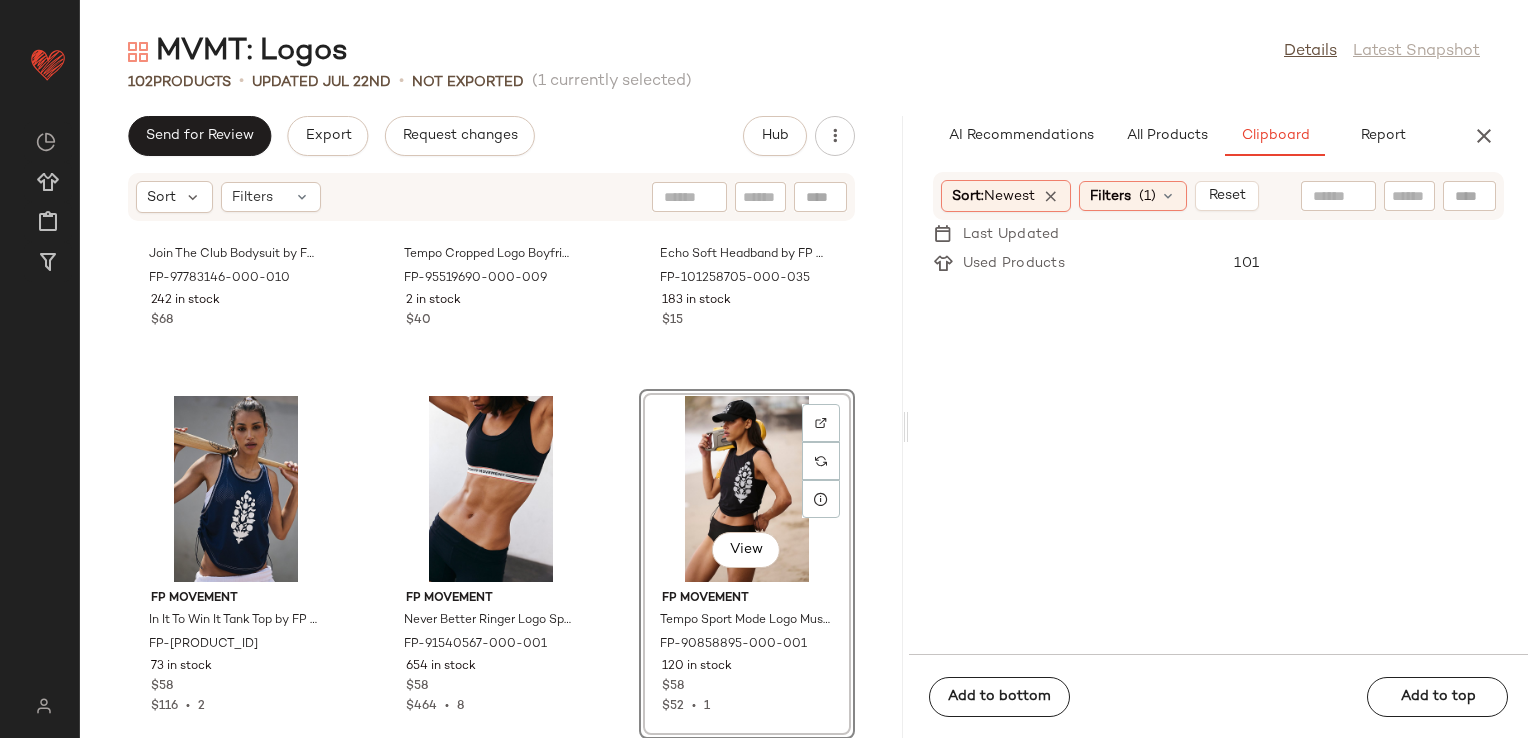 click on "FP Movement Join The Club Bodysuit by FP Movement at Free People in White, Size: XL FP-97783146-000-010 242 in stock $68 FP Movement Tempo Cropped Logo Boyfriend Tee by FP Movement at Free People in Black, Size: S FP-95519690-000-009 2 in stock $40 FP Movement Echo Soft Headband by FP Movement at Free People in Green FP-101258705-000-035 183 in stock $15 FP Movement In It To Win It Tank Top by FP Movement at Free People in Blue, Size: S FP-98252489-000-041 73 in stock $58 $116  •  2 FP Movement Never Better Ringer Logo Sports Bra by FP Movement at Free People in Black, Size: XL FP-91540567-000-001 654 in stock $58 $464  •  8  View  FP Movement Tempo Sport Mode Logo Muscle Tank Top by FP Movement at Free People in Black, Size: XS FP-90858895-000-001 120 in stock $58 $52  •  1" 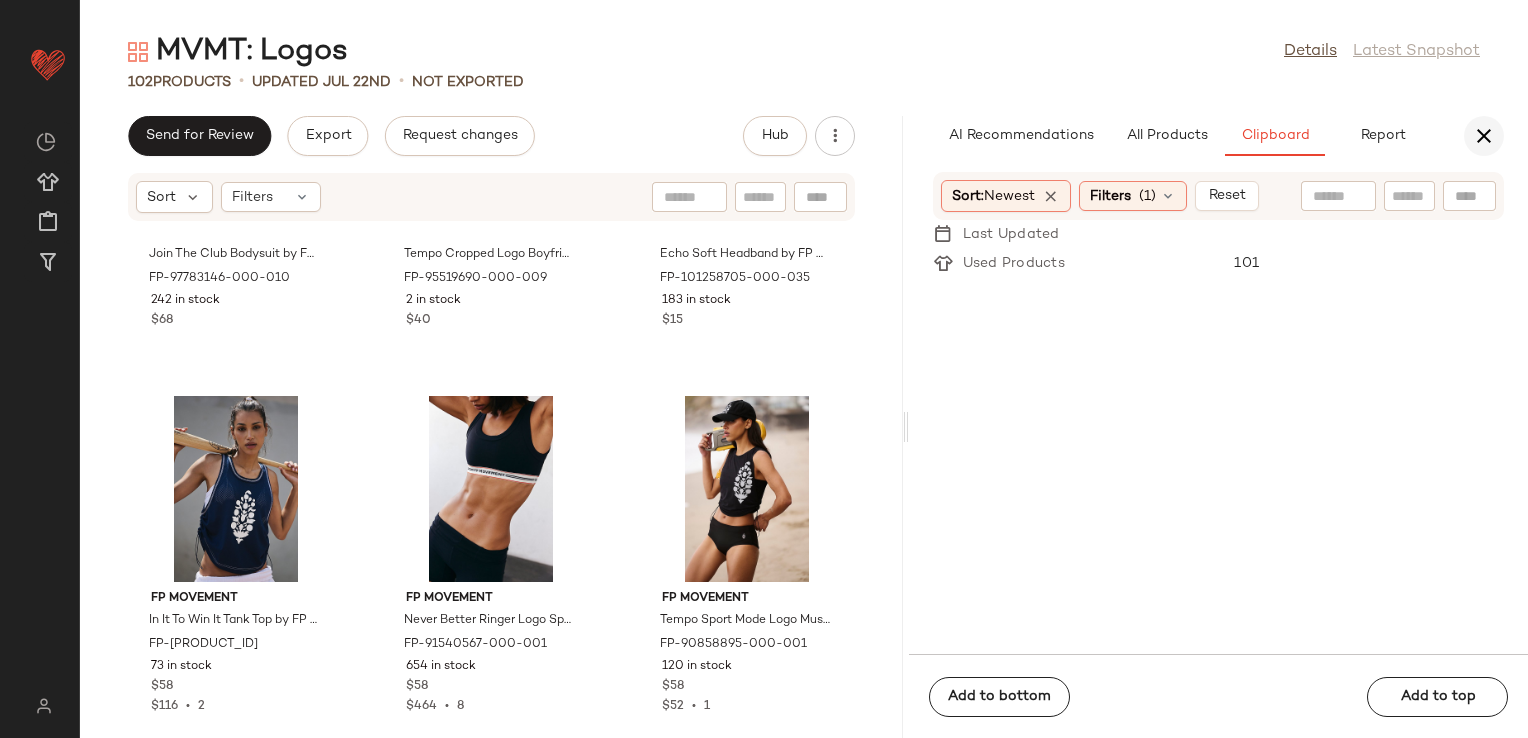 click at bounding box center (1484, 136) 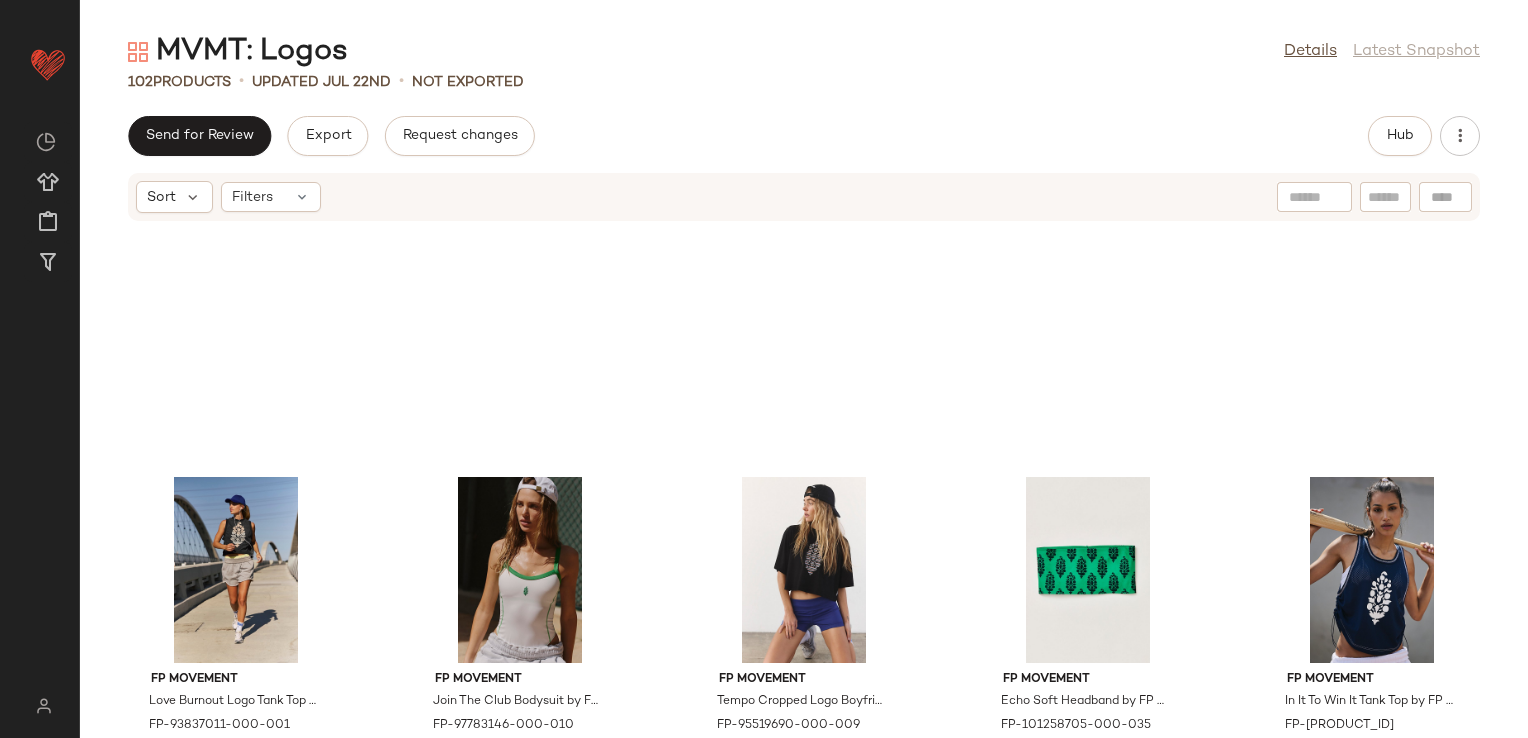 scroll, scrollTop: 7197, scrollLeft: 0, axis: vertical 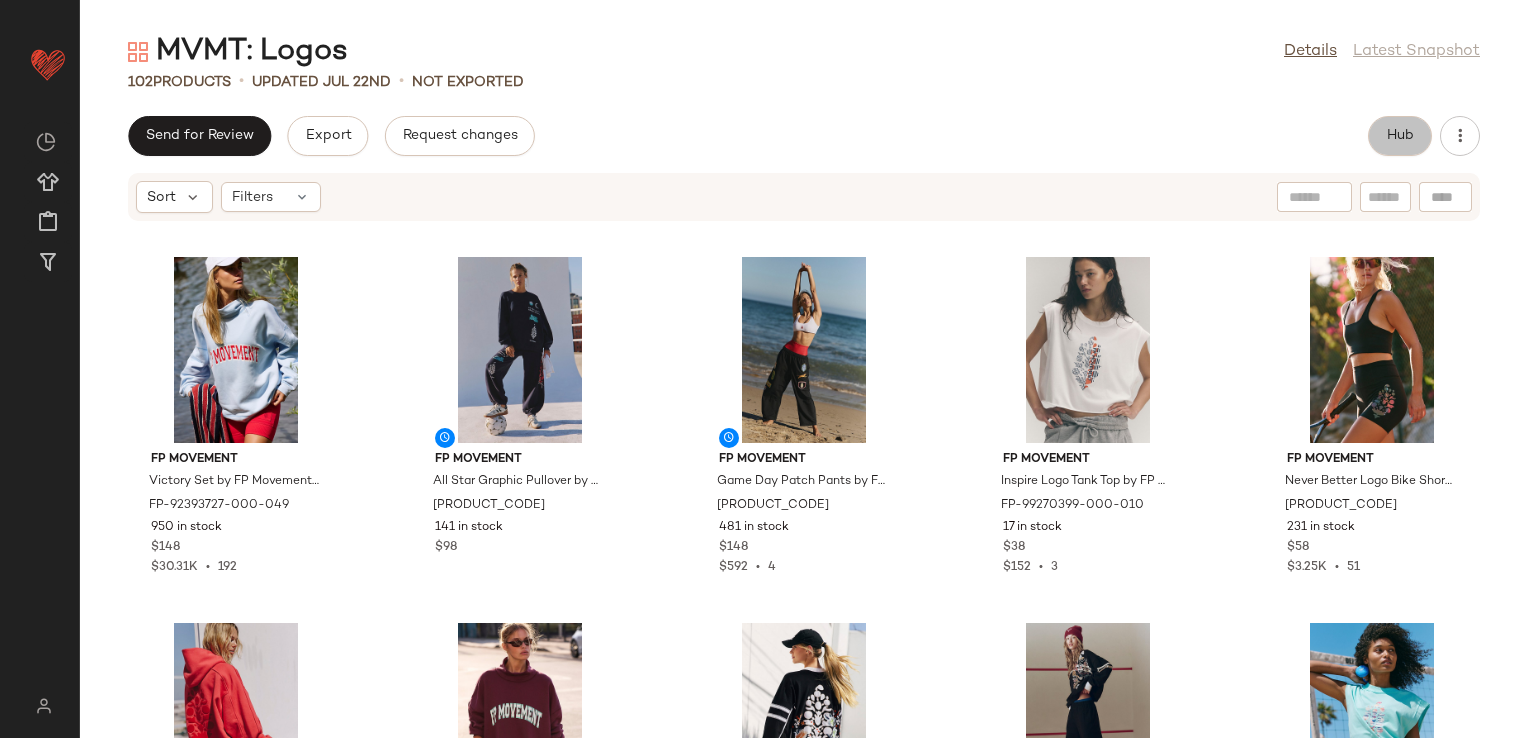 click on "Hub" 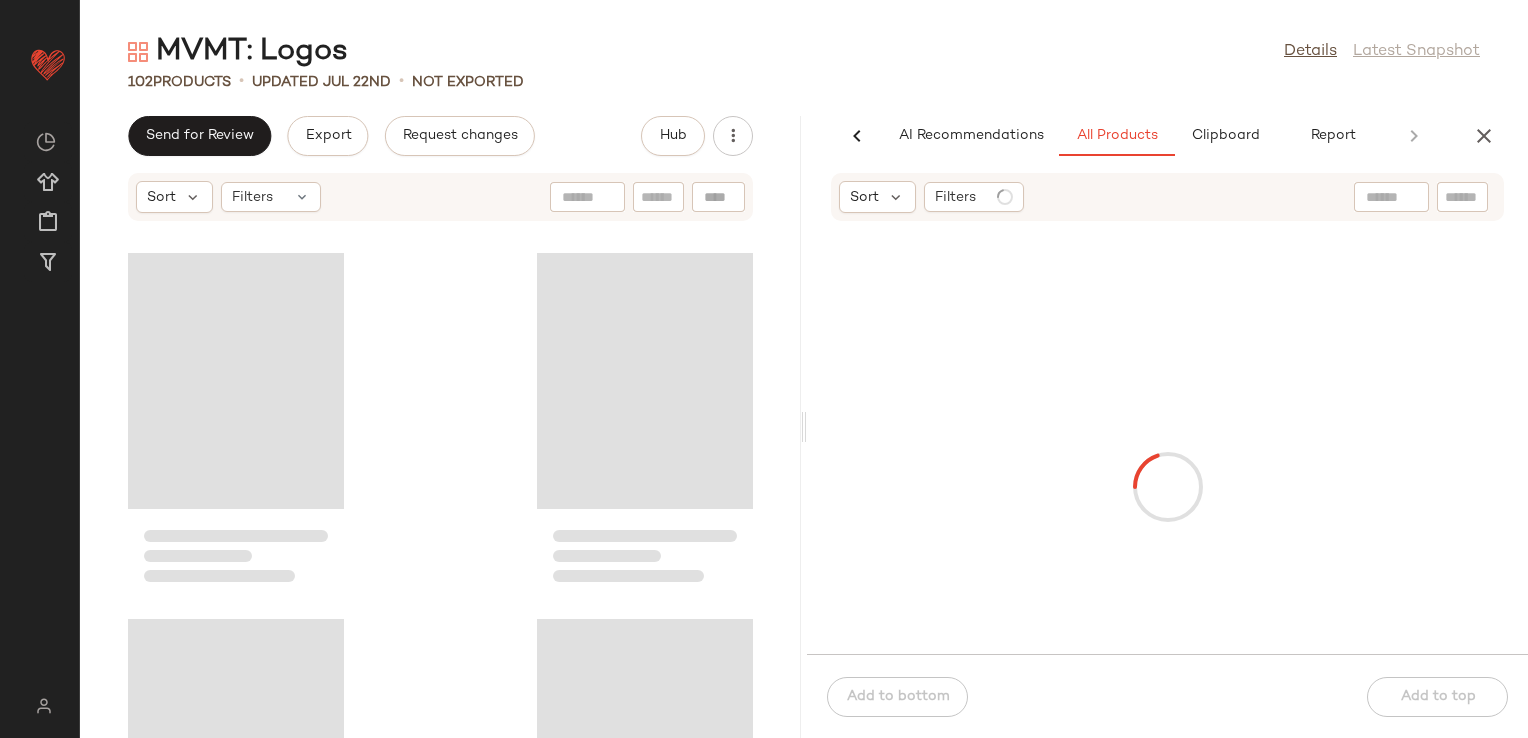 scroll, scrollTop: 0, scrollLeft: 3, axis: horizontal 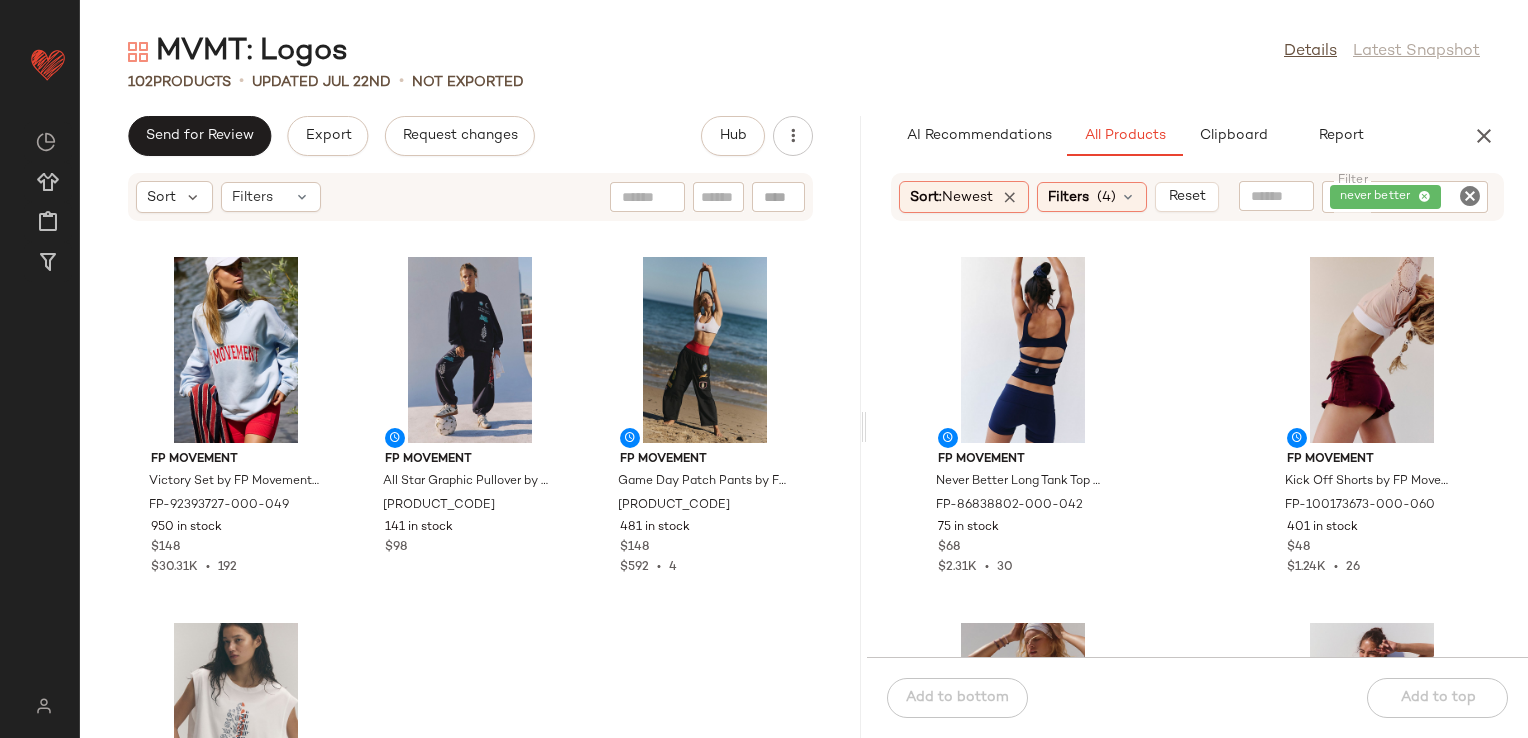 drag, startPoint x: 802, startPoint y: 430, endPoint x: 866, endPoint y: 427, distance: 64.070274 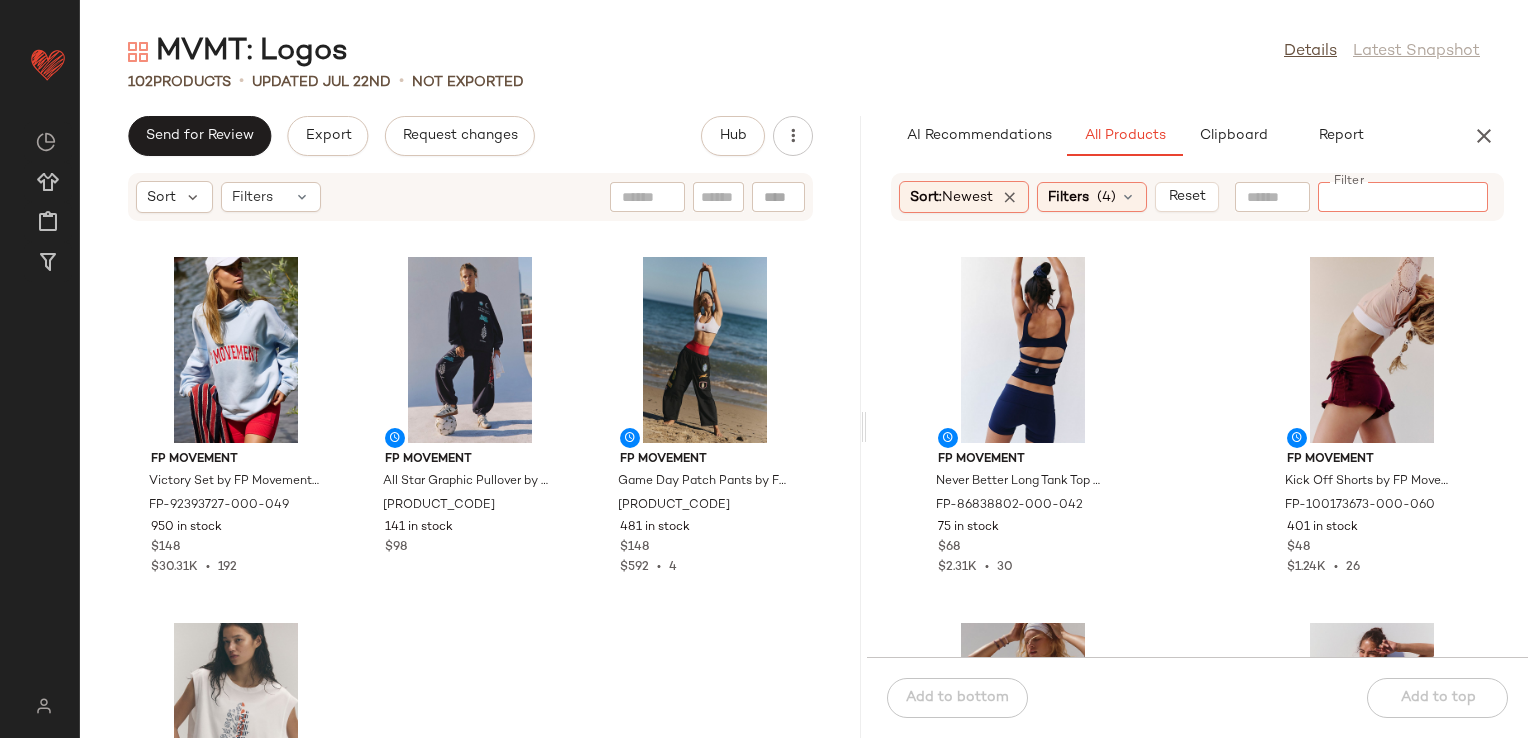 click on "AI Recommendations   All Products   Clipboard   Report" at bounding box center [1165, 136] 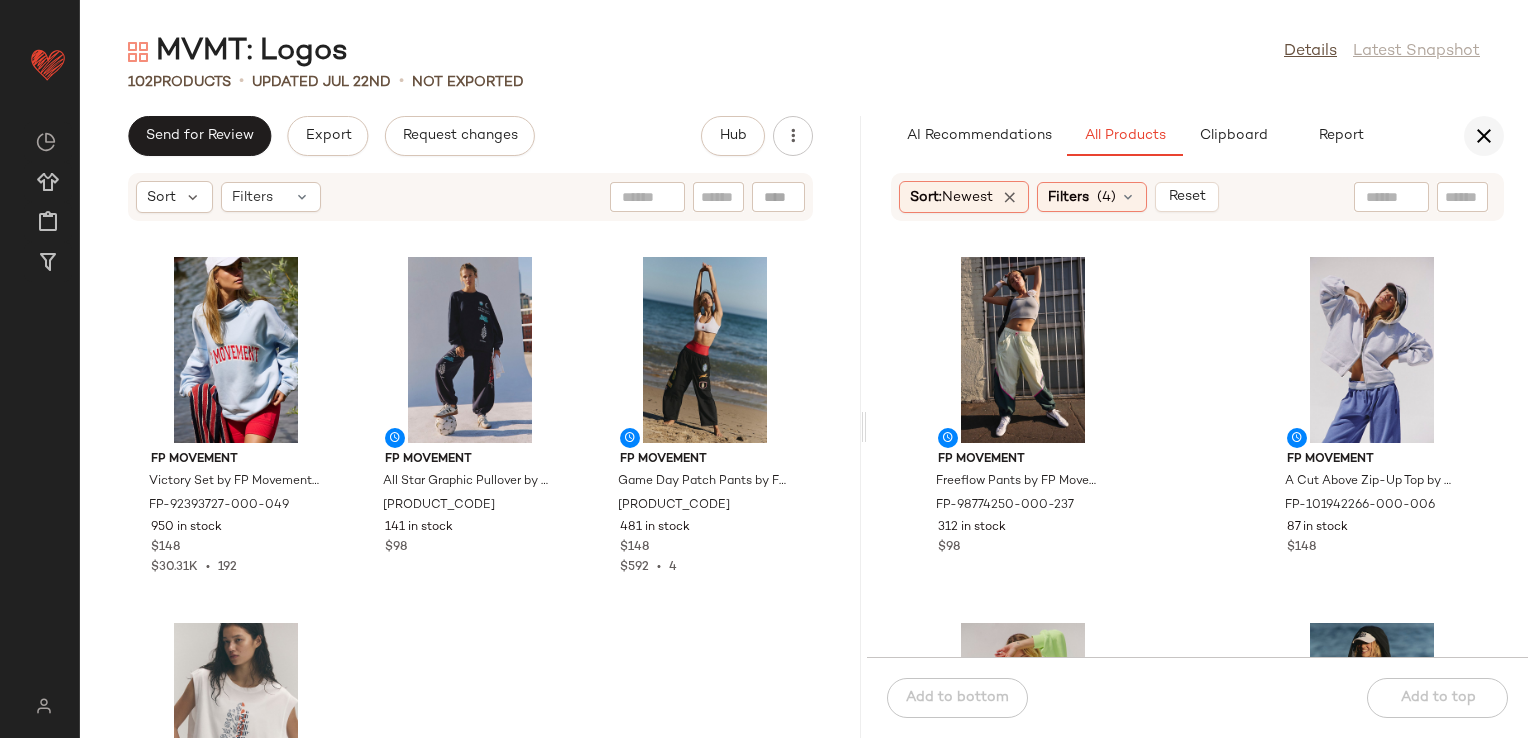 click at bounding box center (1484, 136) 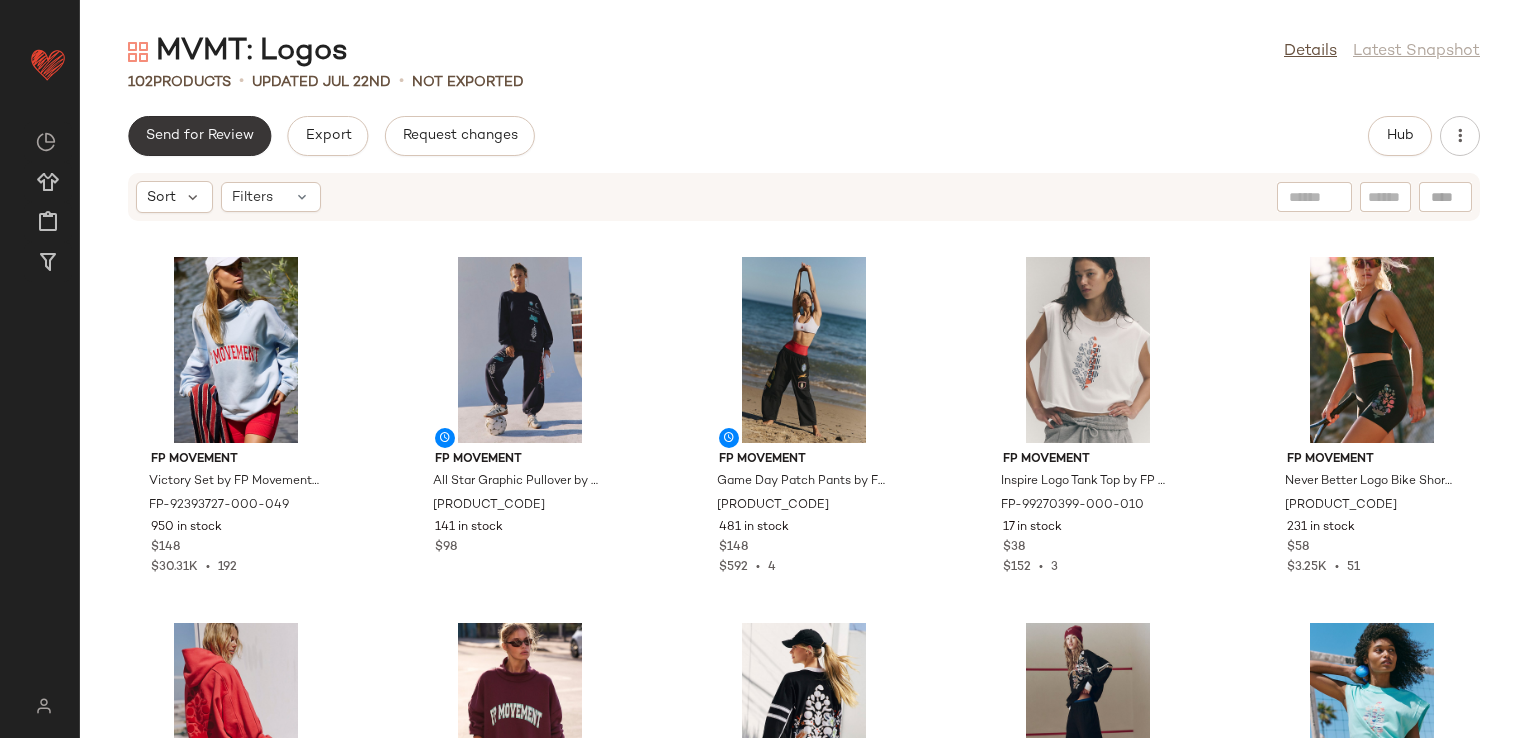 click on "Send for Review" 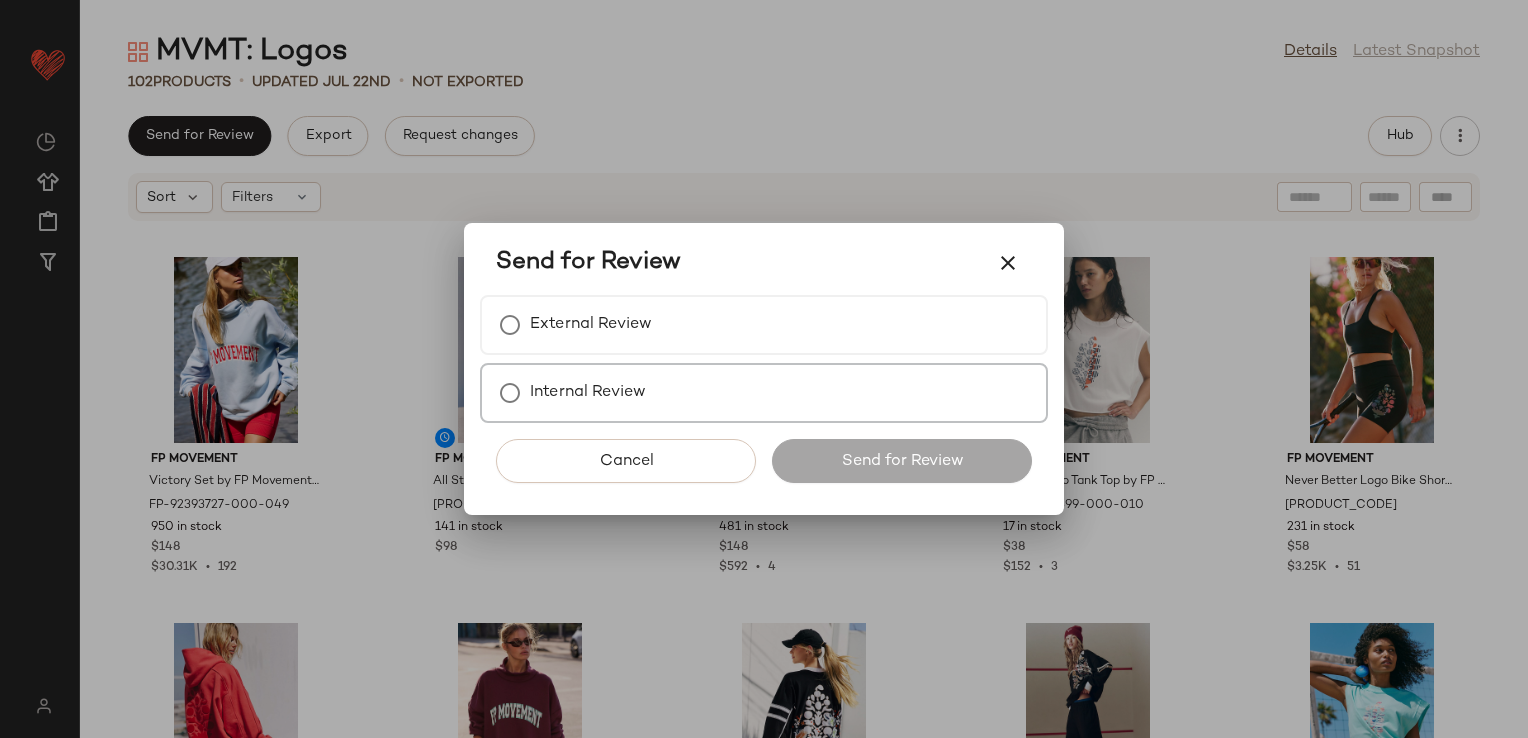 click on "Internal Review" at bounding box center [588, 393] 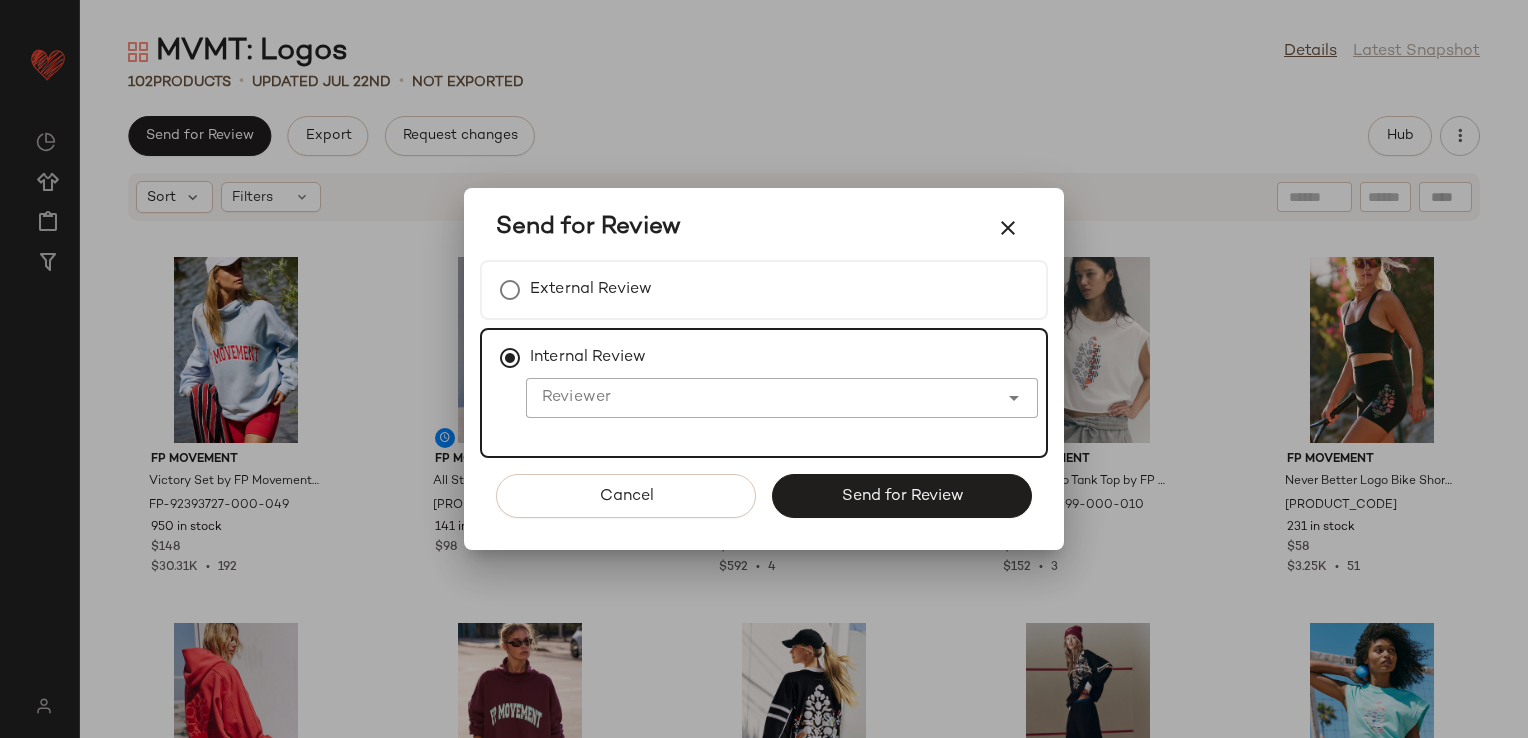 click on "Reviewer" 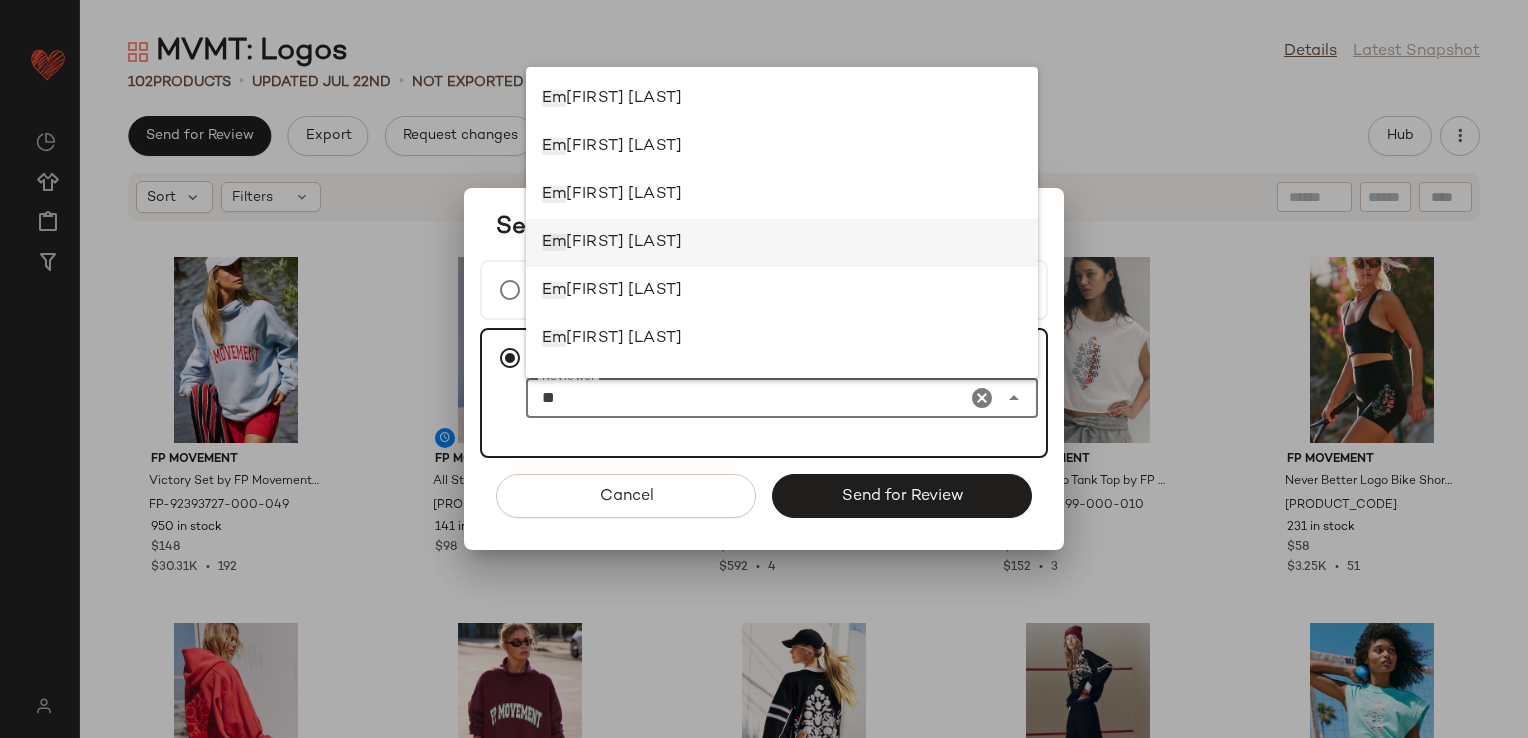 click on "[FIRST] [LAST]" 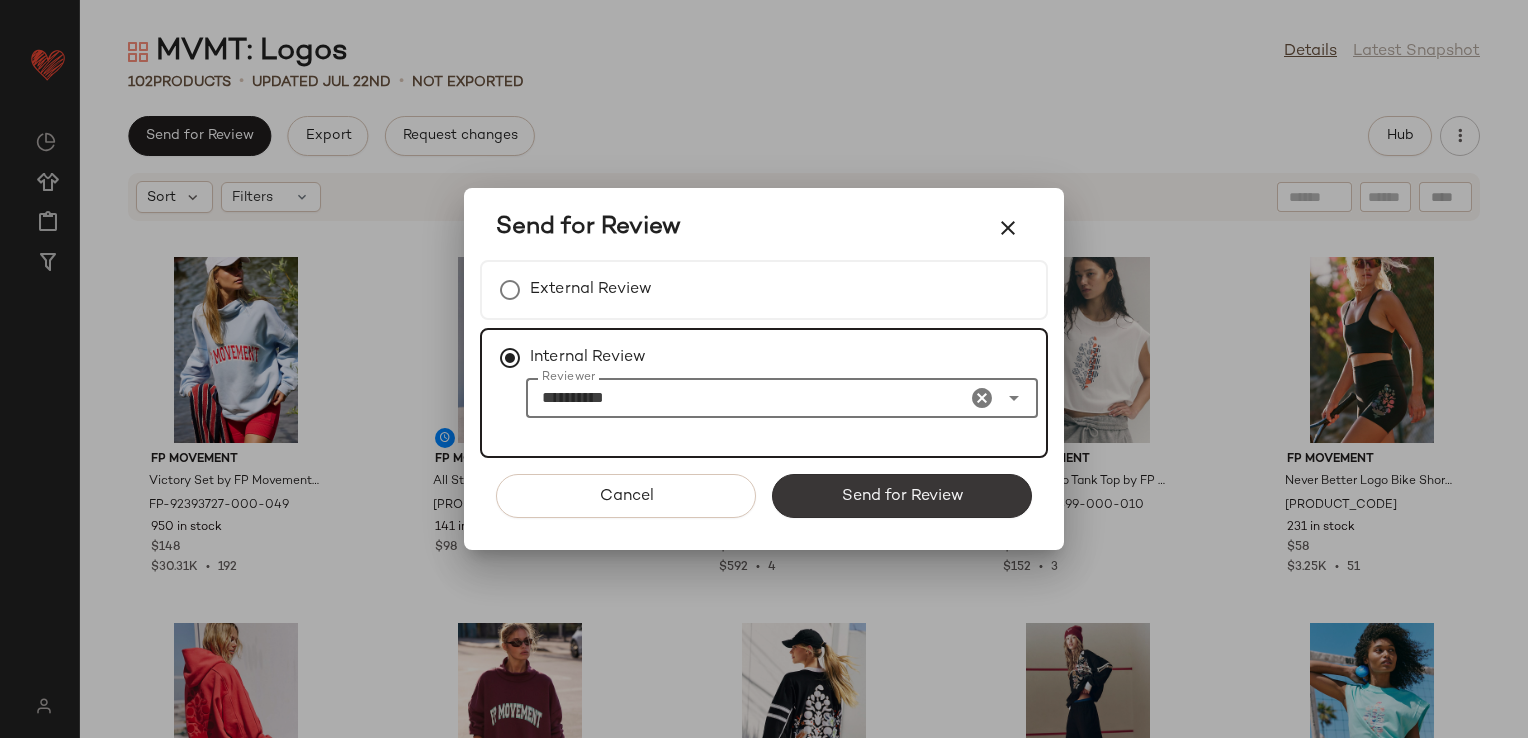 type on "**********" 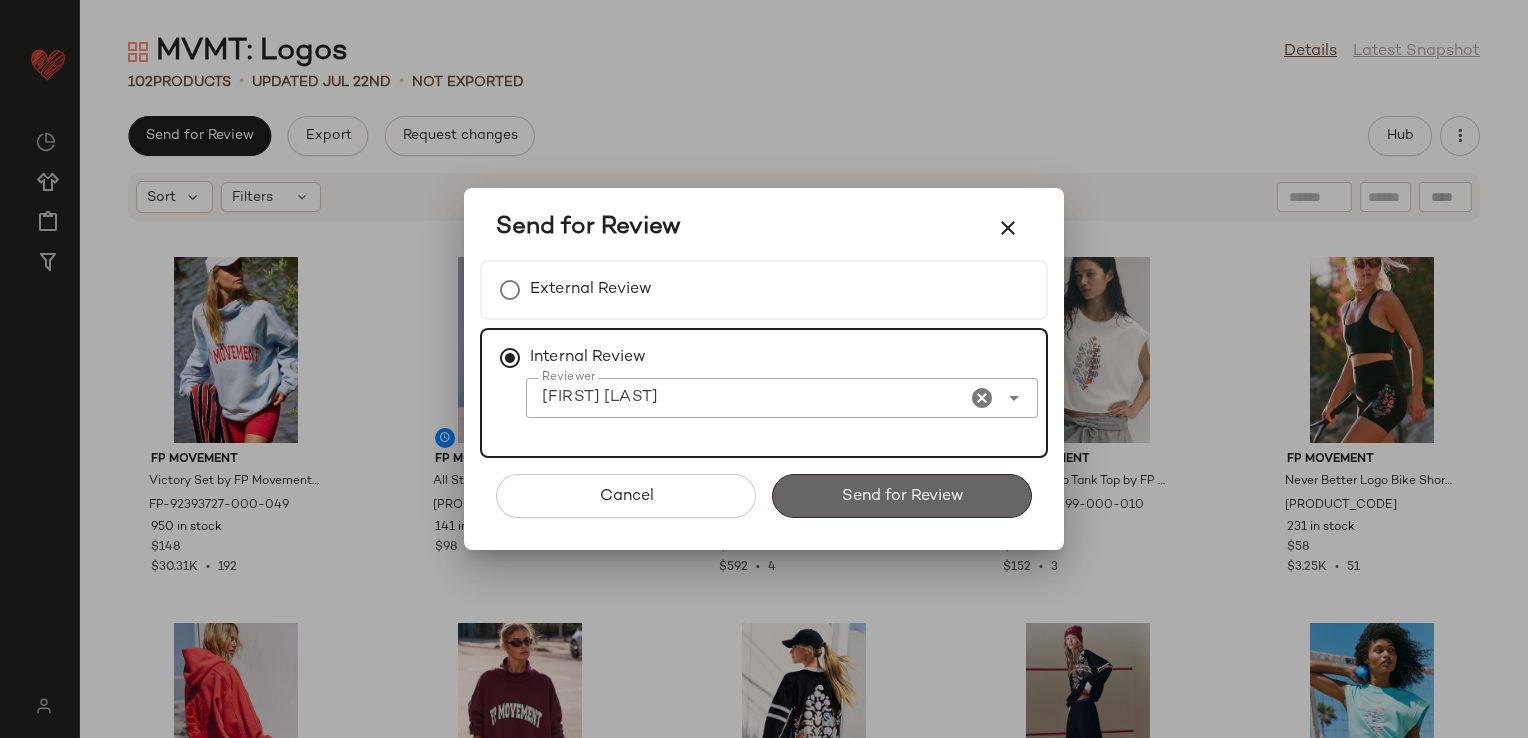 click on "Send for Review" 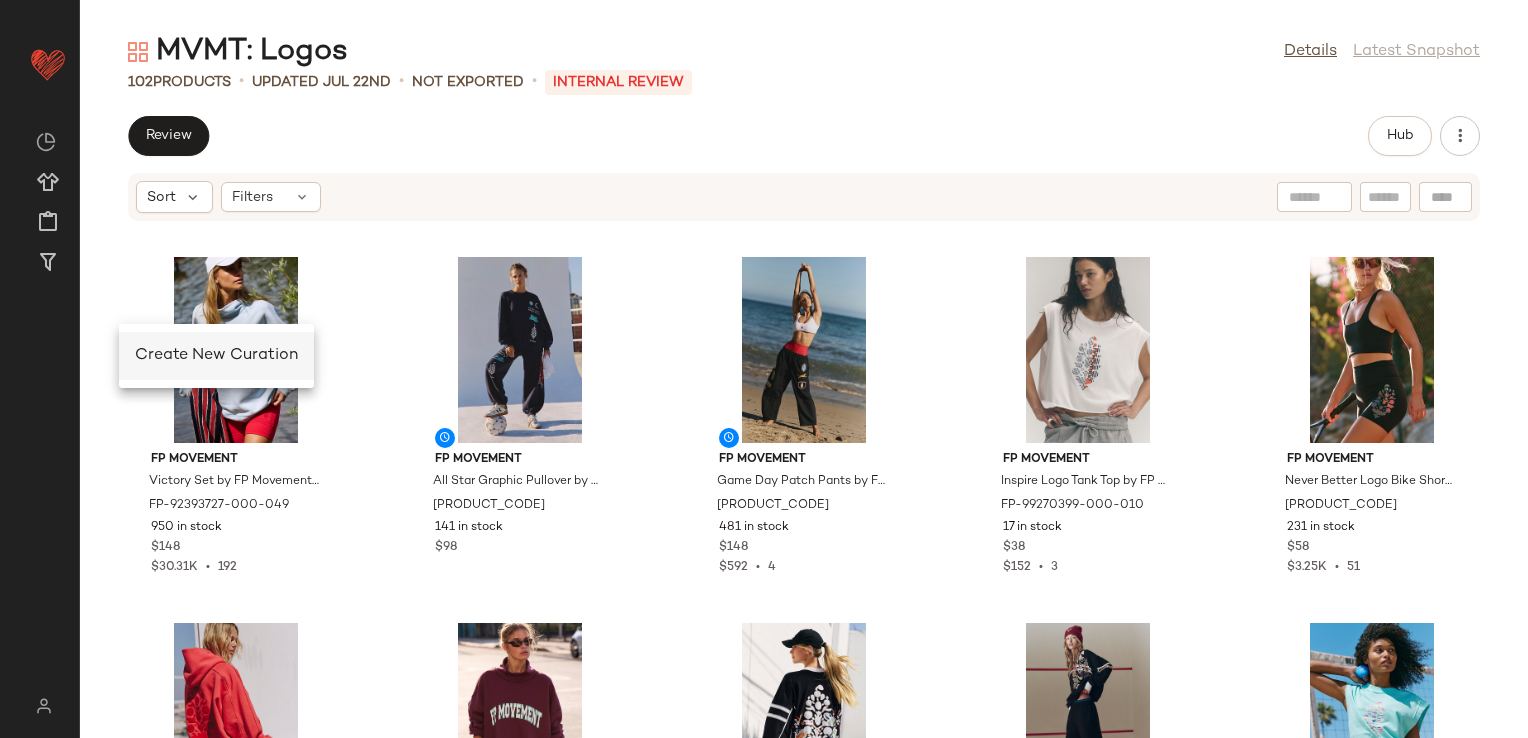 click on "Create New Curation" 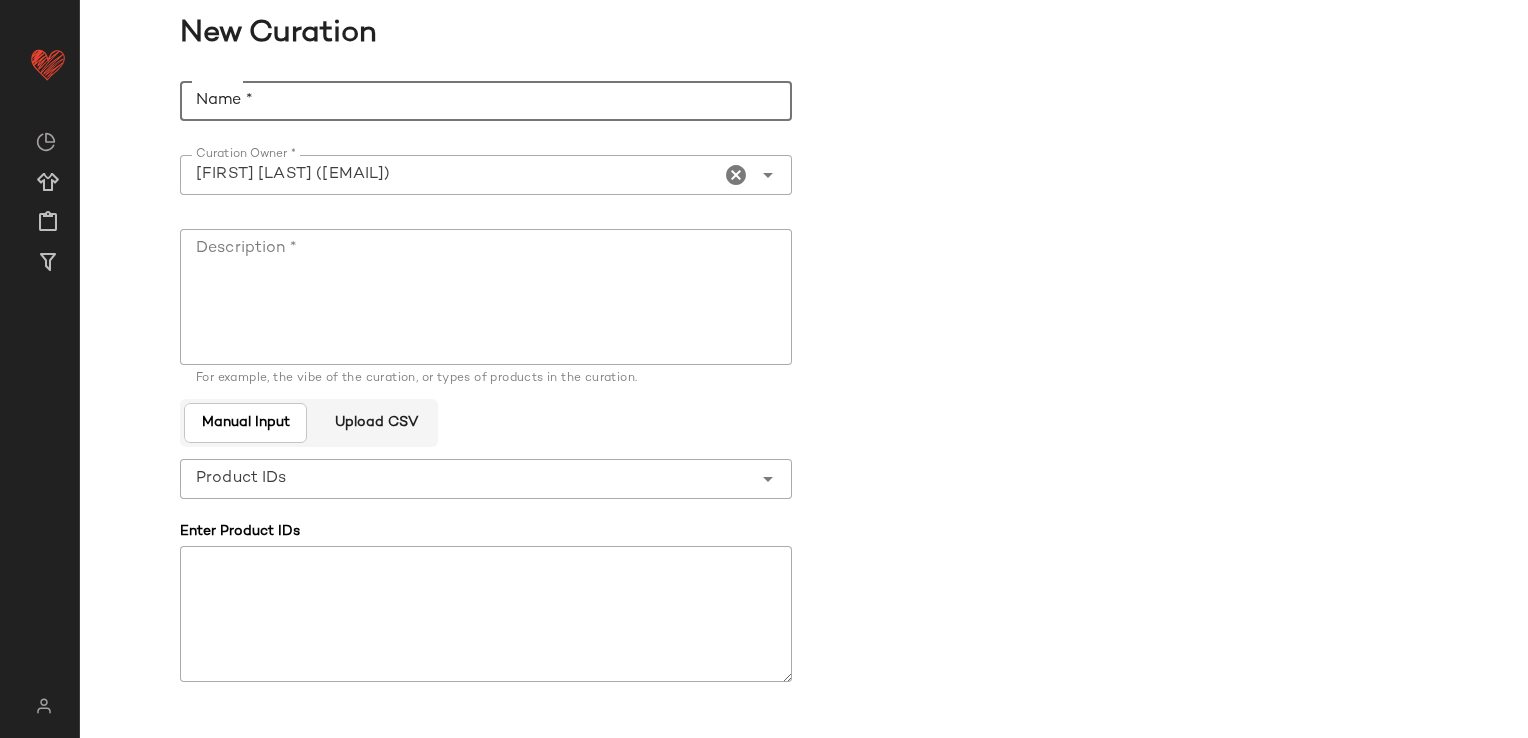 click on "Name *" 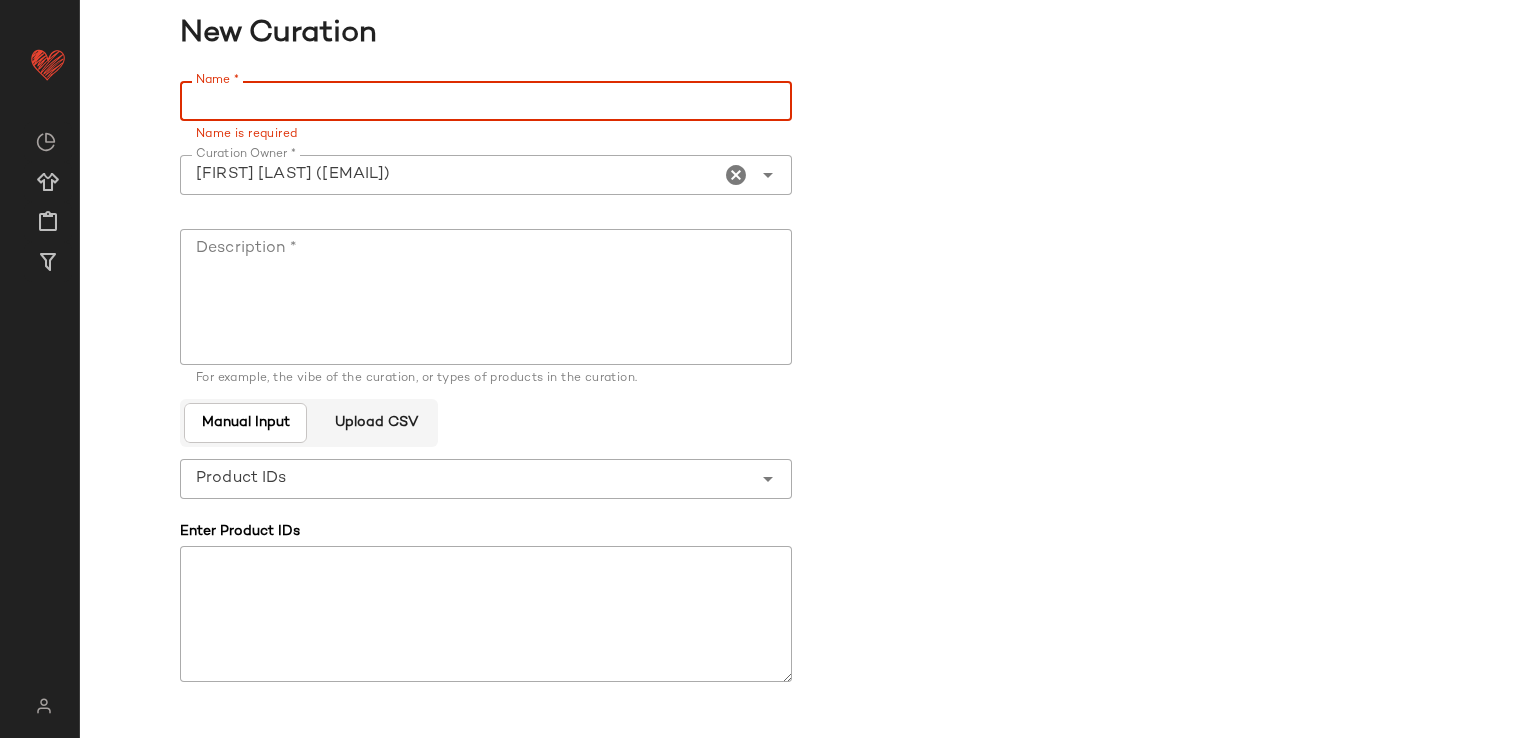 click on "Name *" 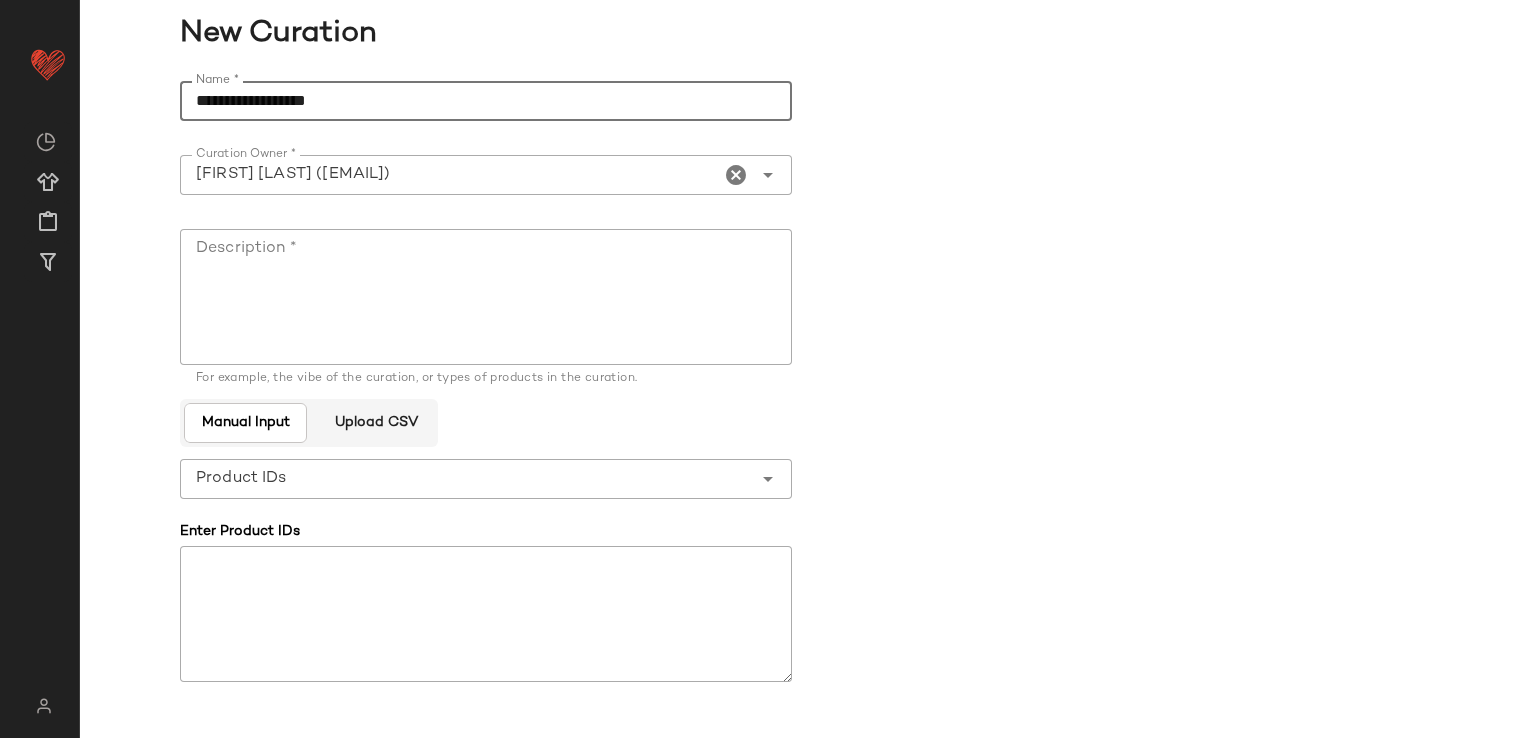 type on "**********" 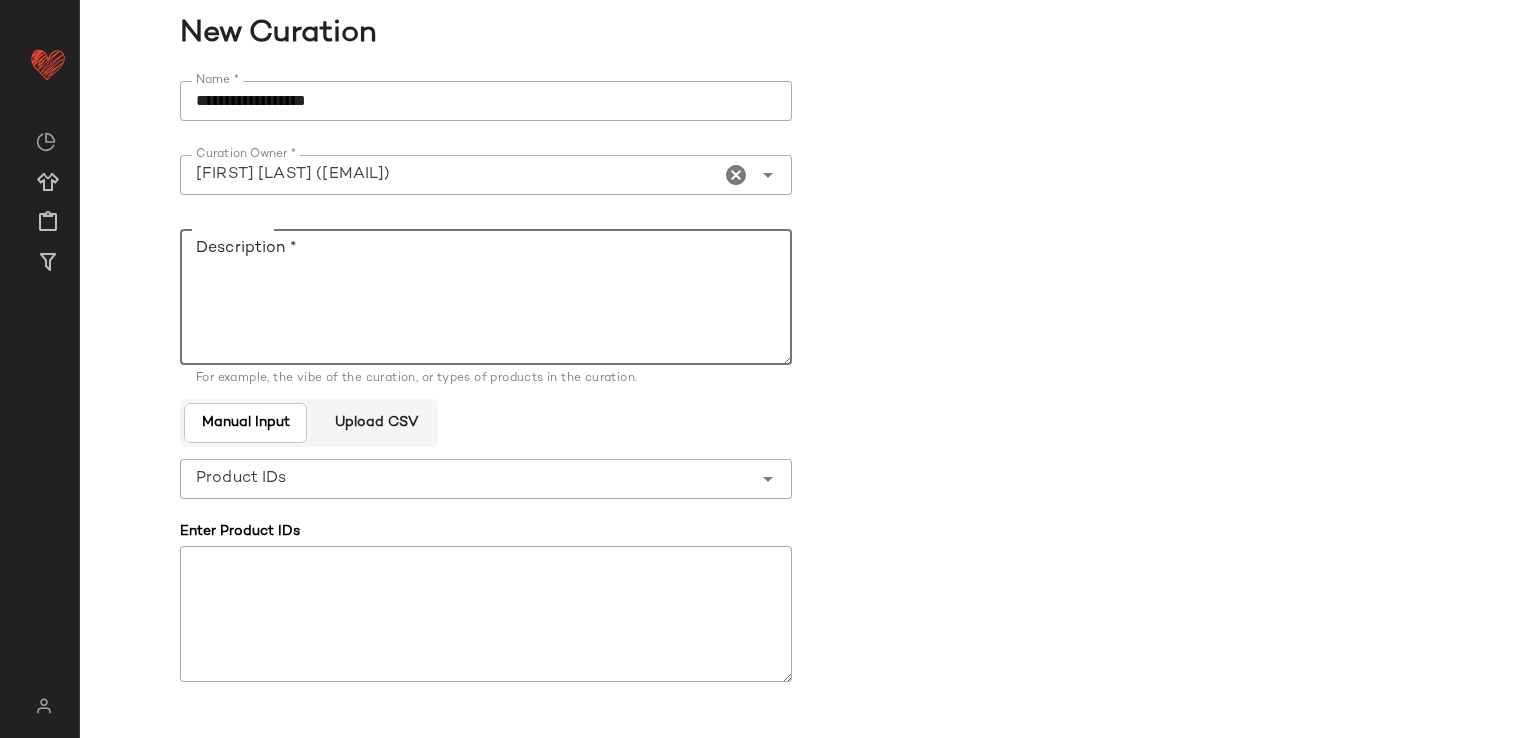 click on "Description *" 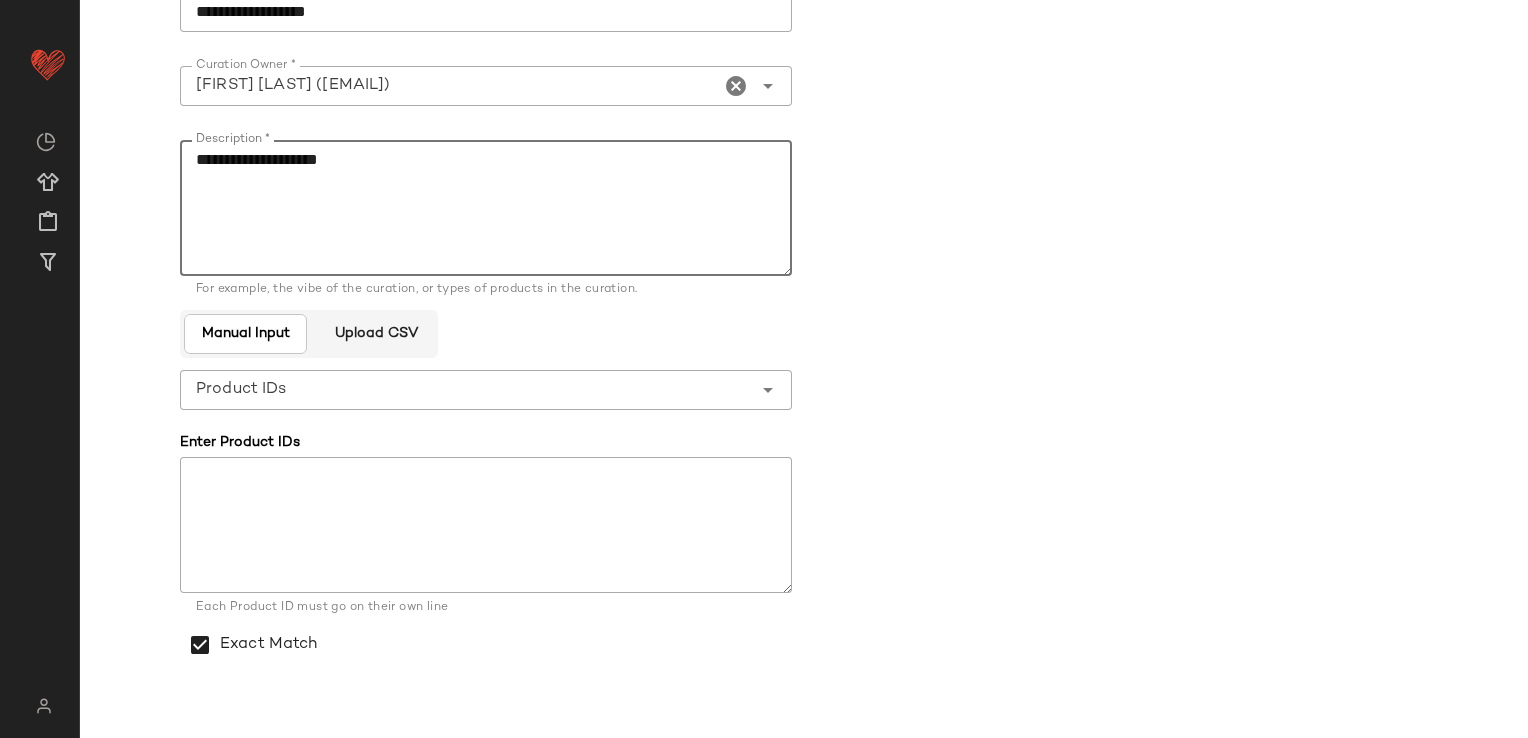 scroll, scrollTop: 145, scrollLeft: 0, axis: vertical 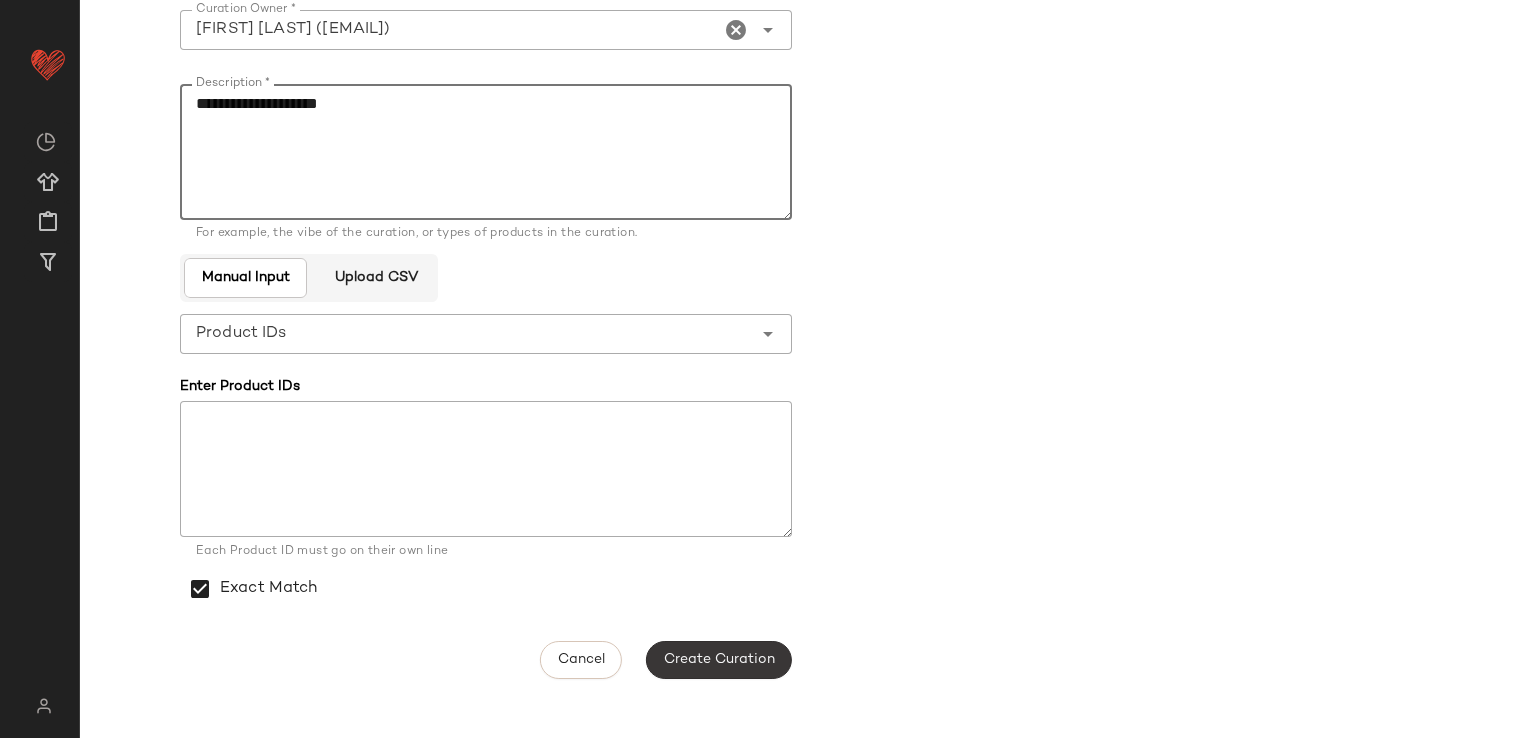 type on "**********" 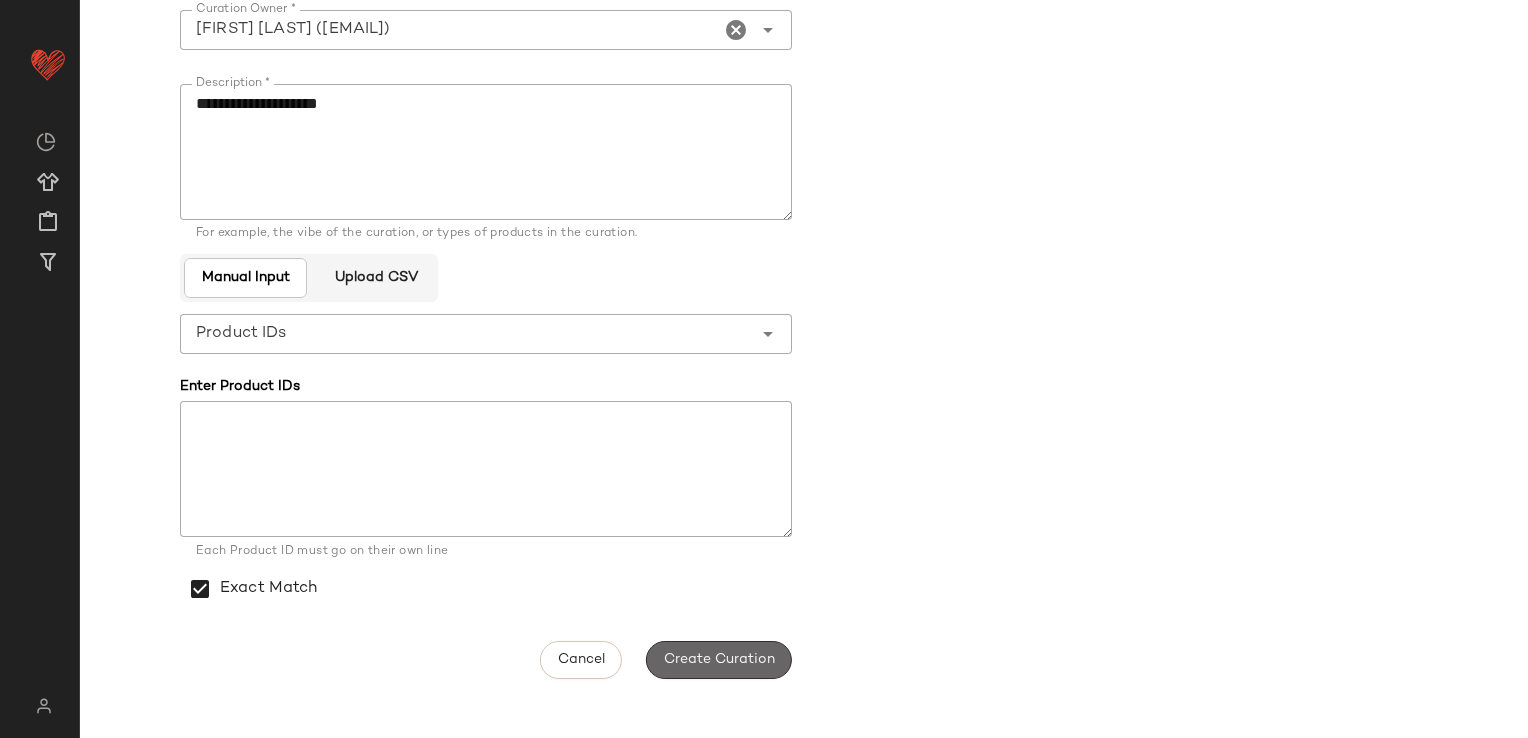 click on "Create Curation" 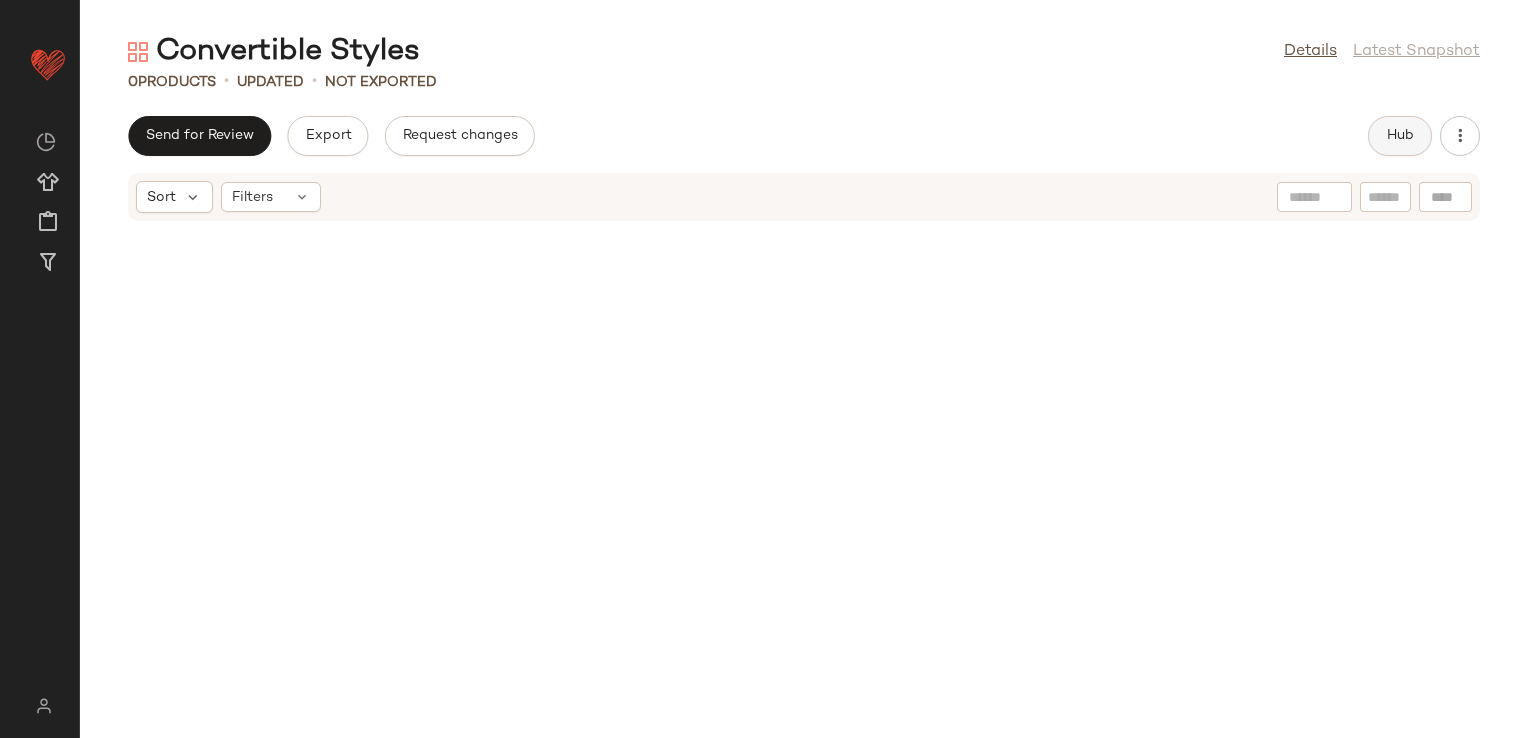 click on "Hub" 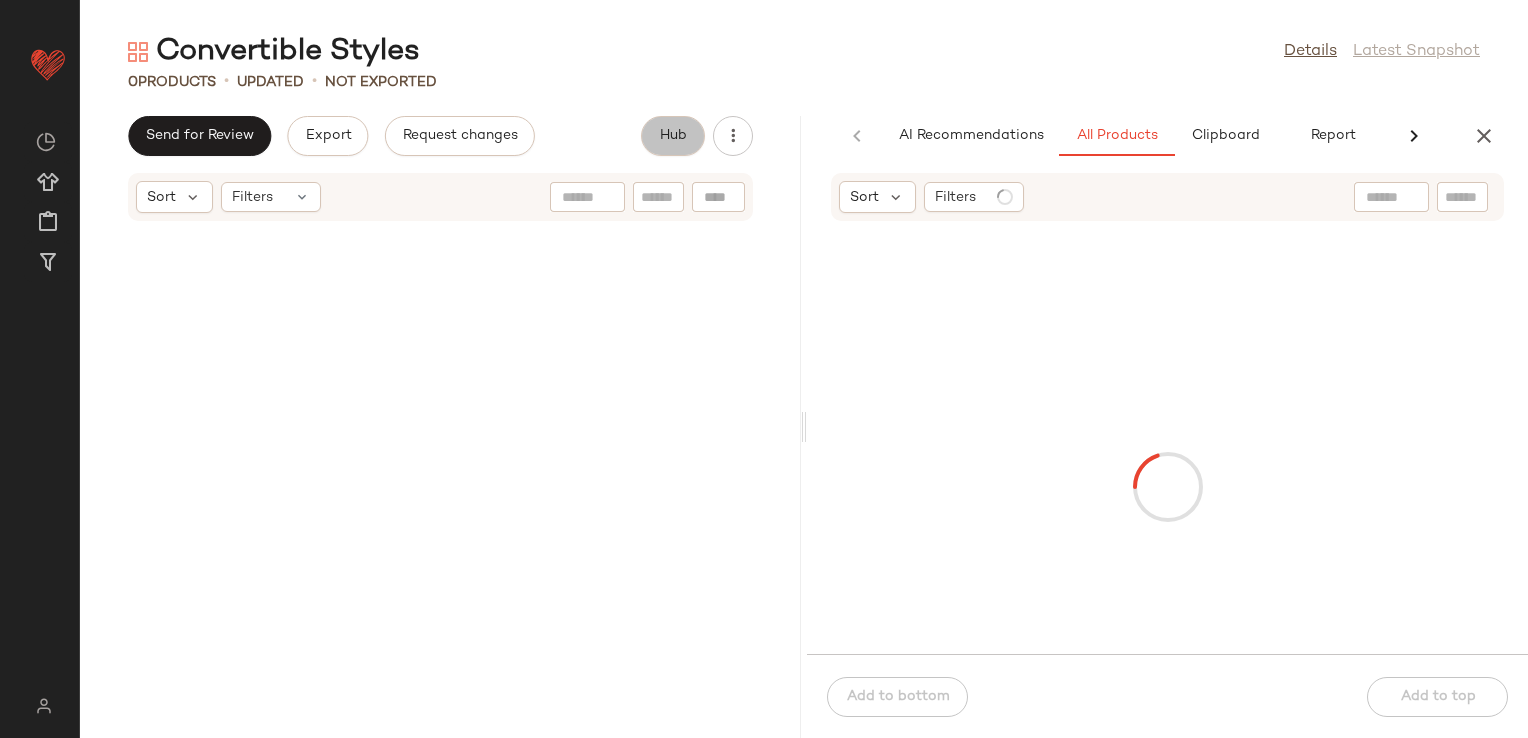 scroll, scrollTop: 0, scrollLeft: 3, axis: horizontal 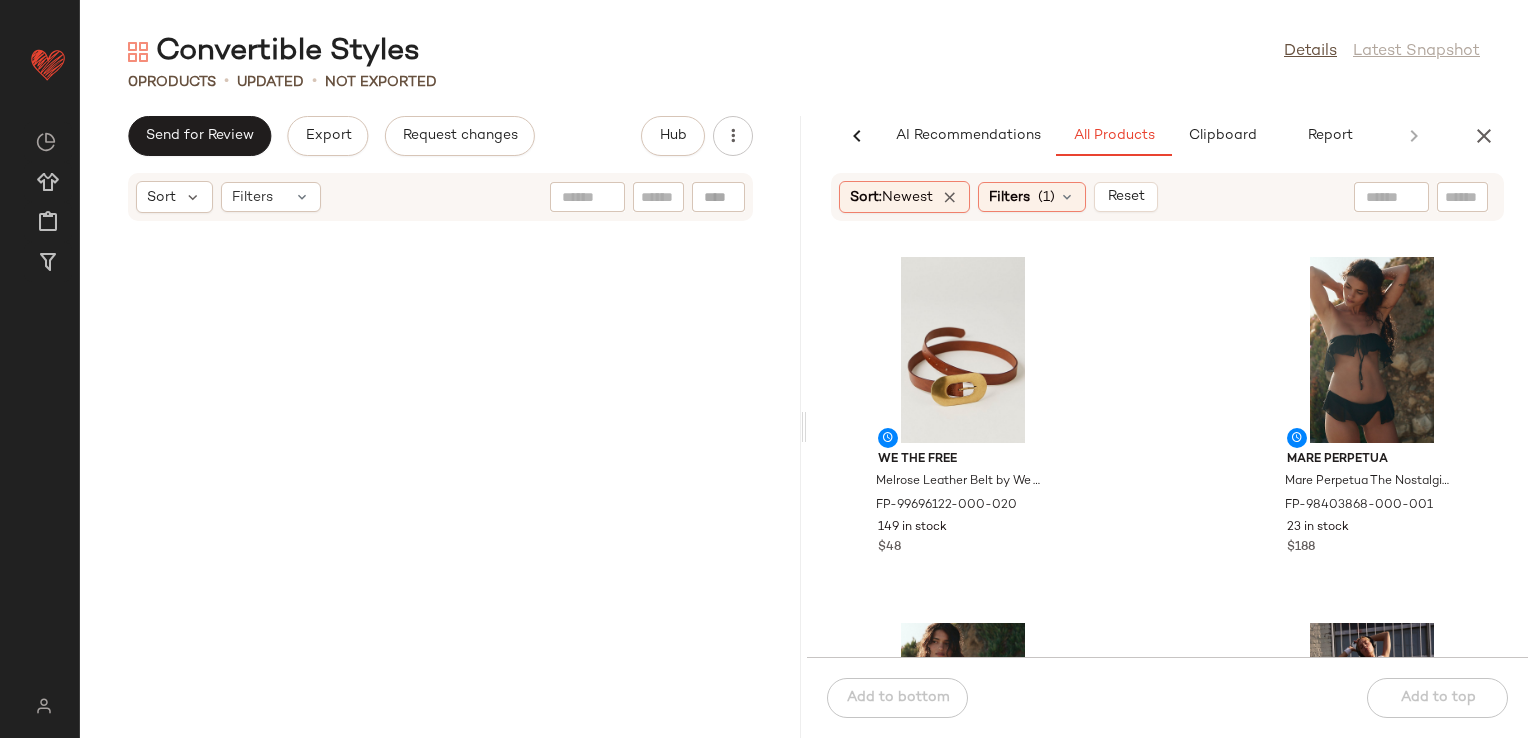 click 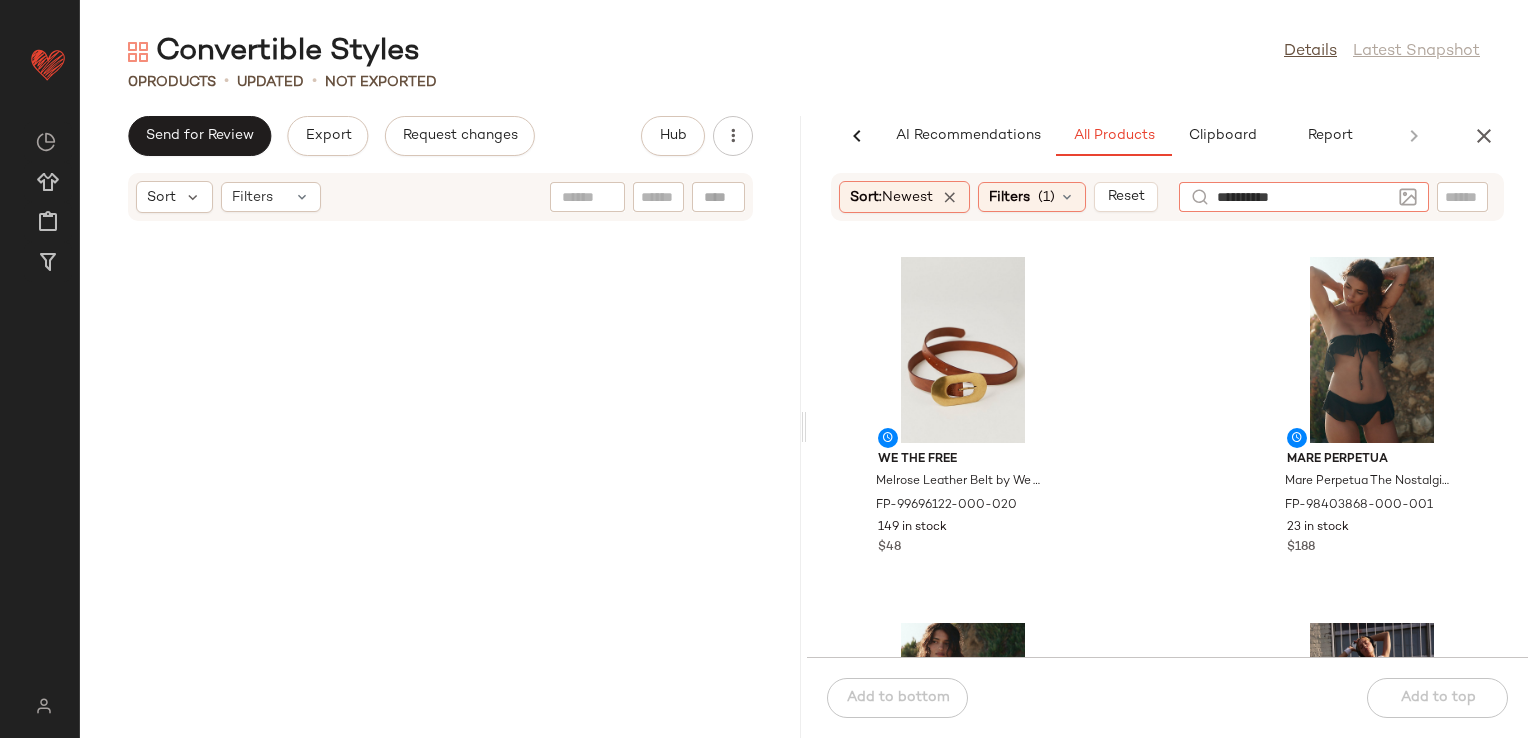 type on "**********" 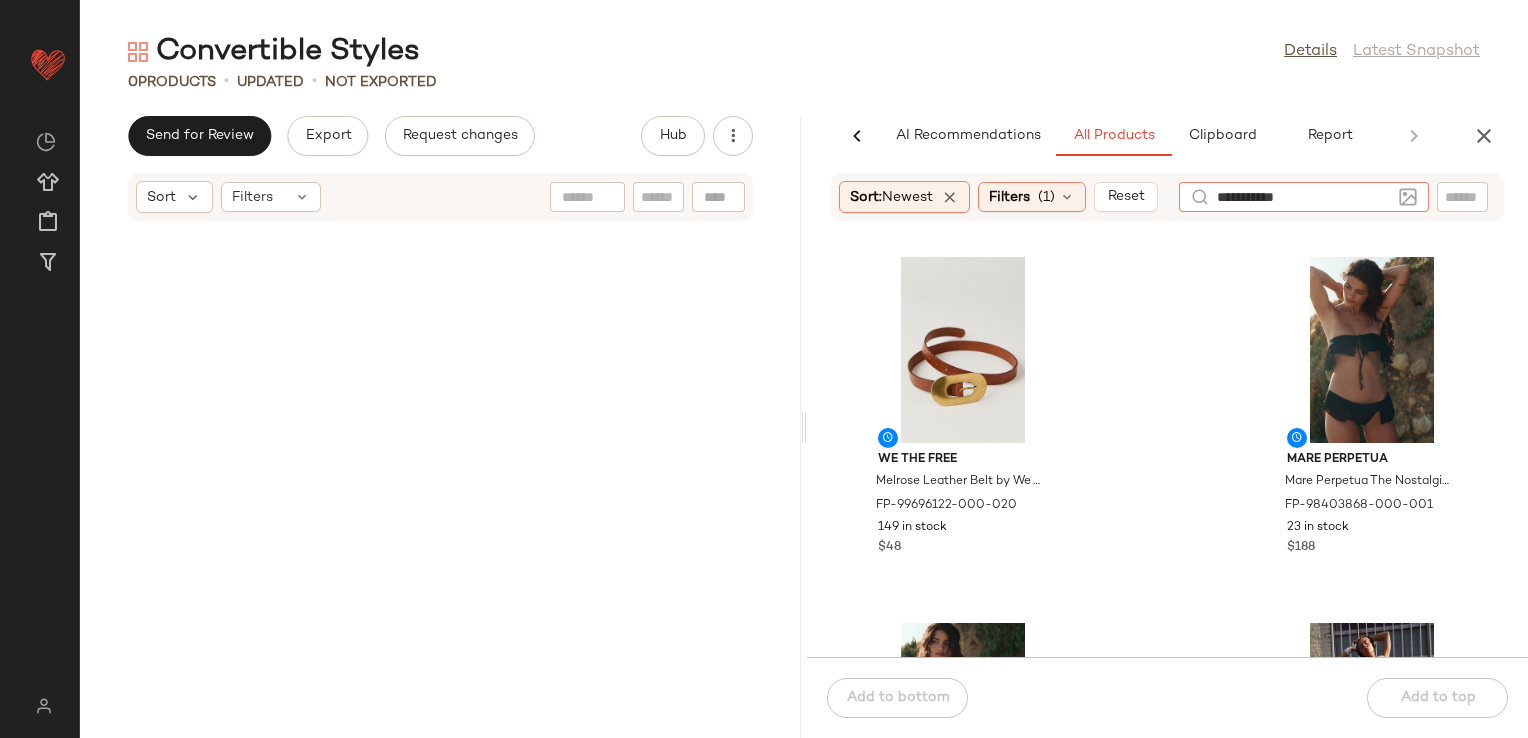 type 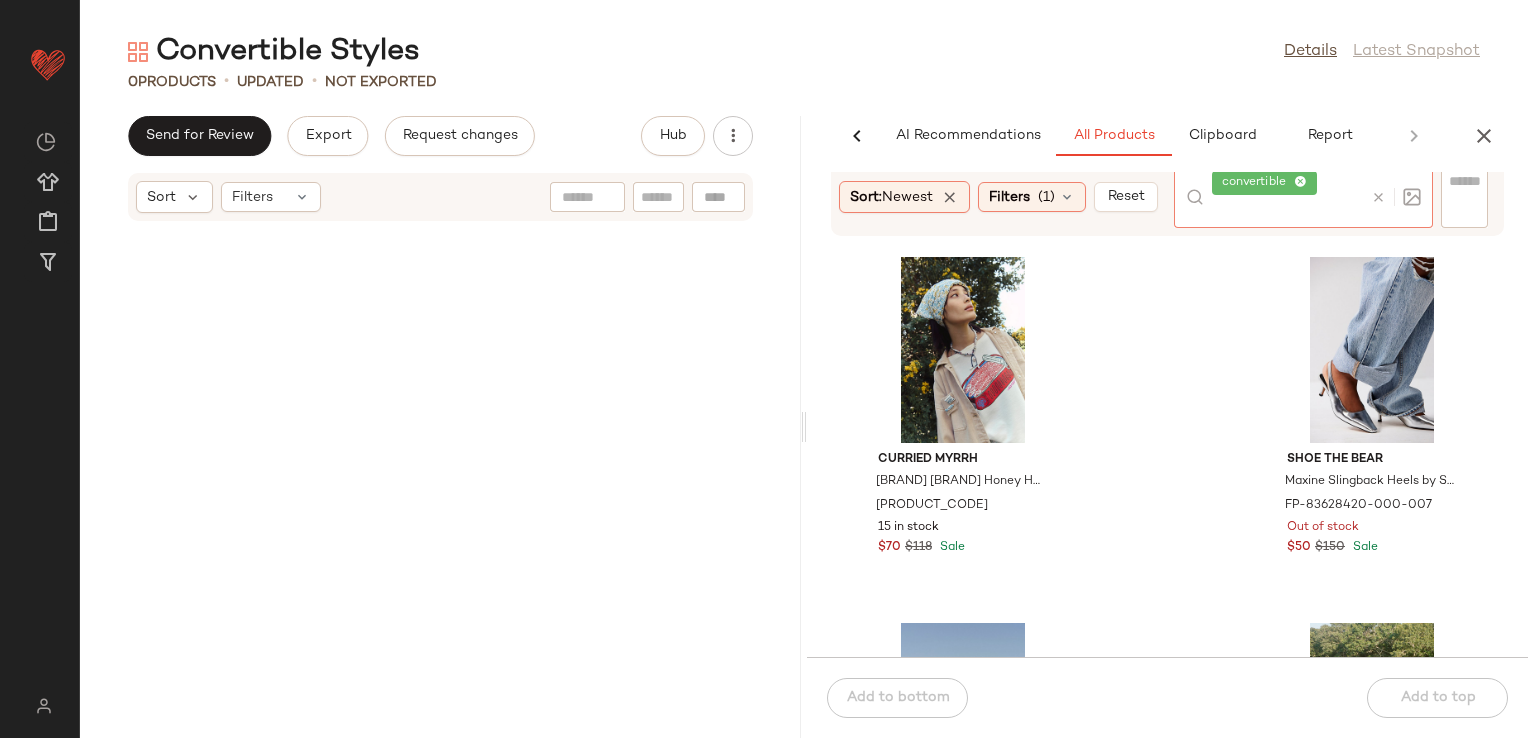 click on "Curried Myrrh Honey Hair Scarf by Curried Myrrh at Free People in Blue FP-80829369-000-045 15 in stock $70 $118 Sale Shoe The Bear Maxine Slingback Heels by Shoe The Bear at Free People in Metallic, Size: EU 40 FP-83628420-000-007 Out of stock $50 $150 Sale FP Movement Movement Cool Down Beanie by FP Movement at Free People in Orange FP-64686488-000-080 Out of stock $20 Pre Loved Backless Long Dress Selected By Pre Loved at Free People in Black, Size: XS FP-88795919-000-001 Out of stock $168 Intimately Still Here Halter Cami by Intimately at Free People in Brown, Size: L FP-96303847-000-026 197 in stock $38 $18.68K  •  419 Autumn Cord Double Roll Beanie by Autumn at Free People in Tan FP-91388249-000-023 Out of stock $24 FP Collection Show Your Stripes Hand Knitted Sandals by Free People in Red, Size: US 8 FP-98107998-000-060 5 in stock $98 $1.67K  •  17 FP Collection Everette Platform Clogs by Free People in Black, Size: US 6 FP-93715852-000-001 46 in stock $228 $2.28K  •  10" 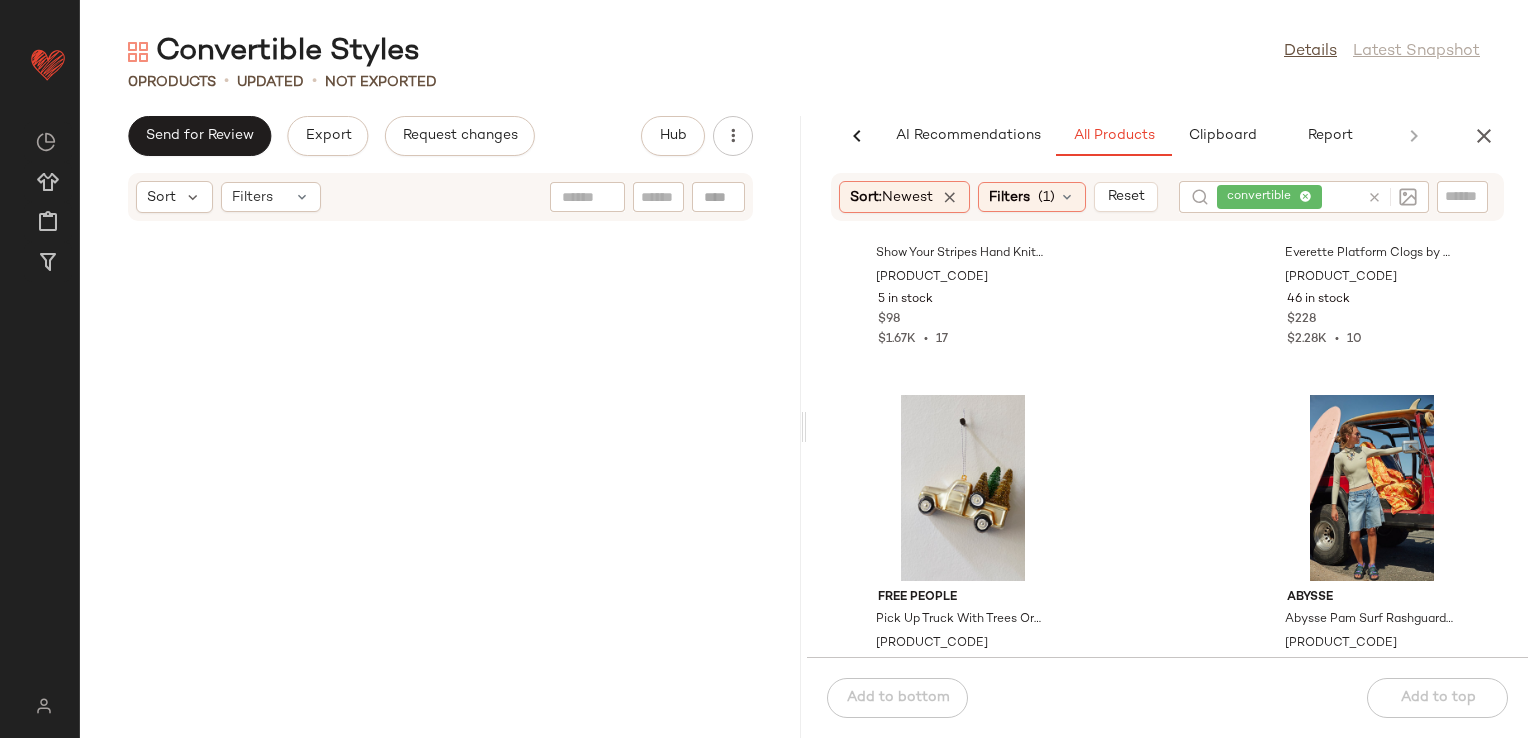 scroll, scrollTop: 1416, scrollLeft: 0, axis: vertical 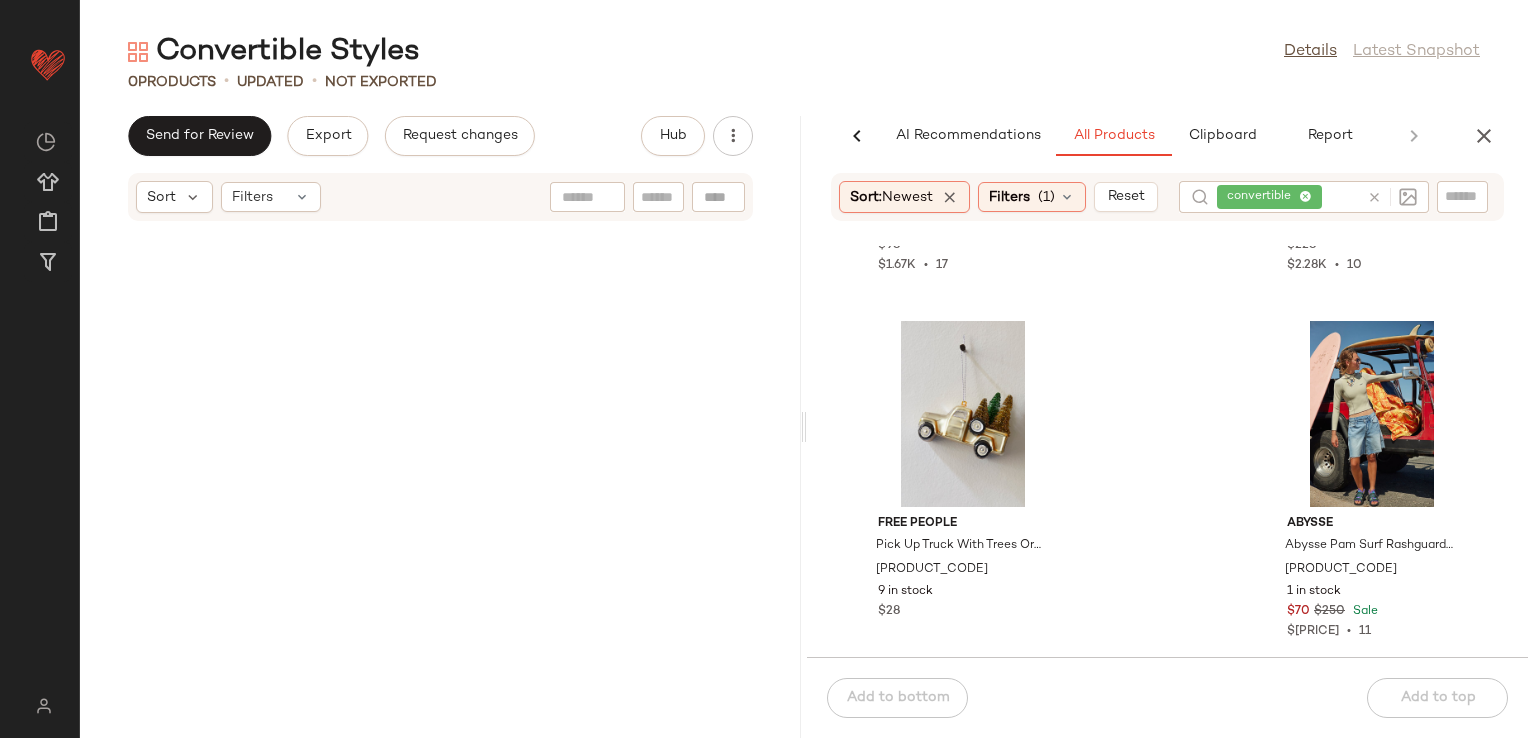 click at bounding box center [1374, 197] 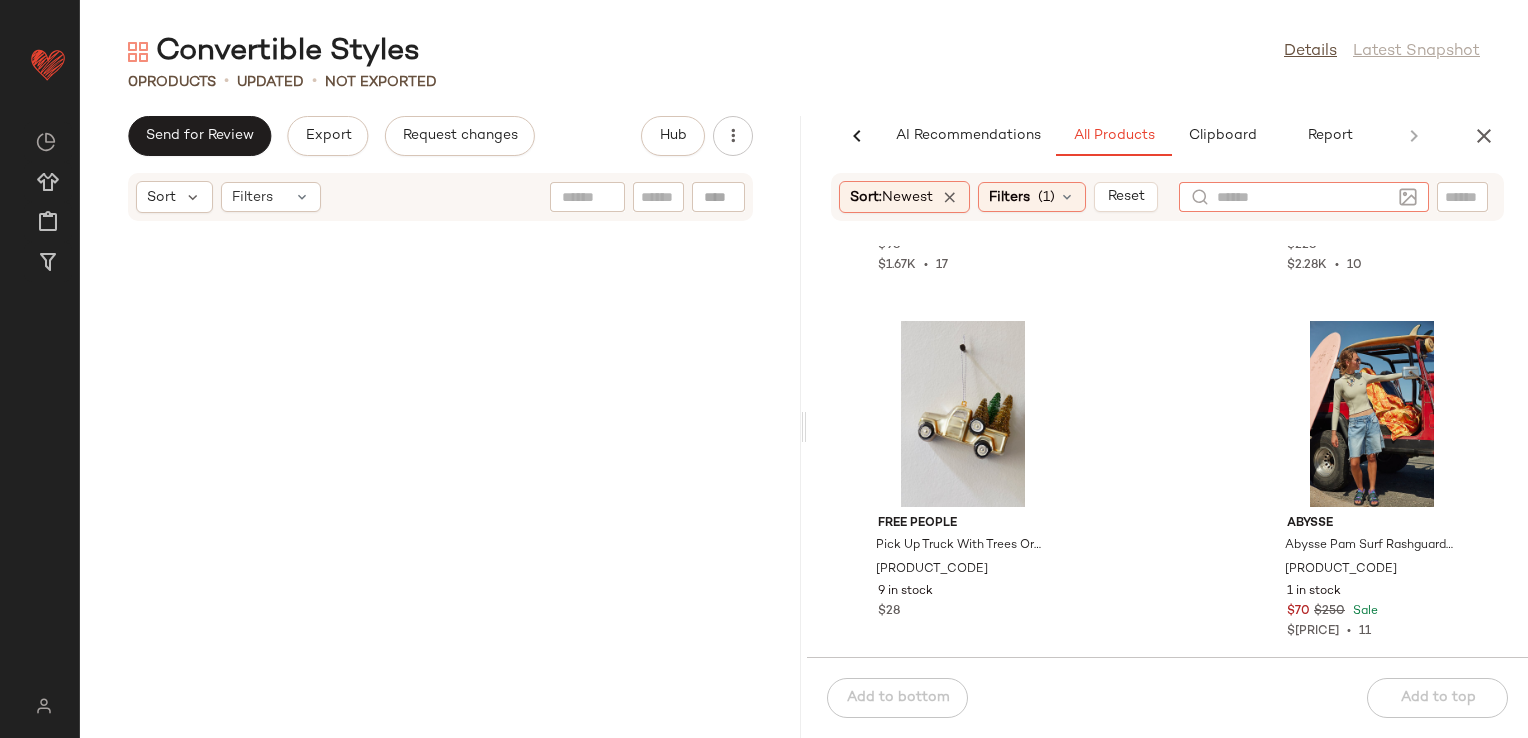 click on "Convertible Styles  Details   Latest Snapshot" 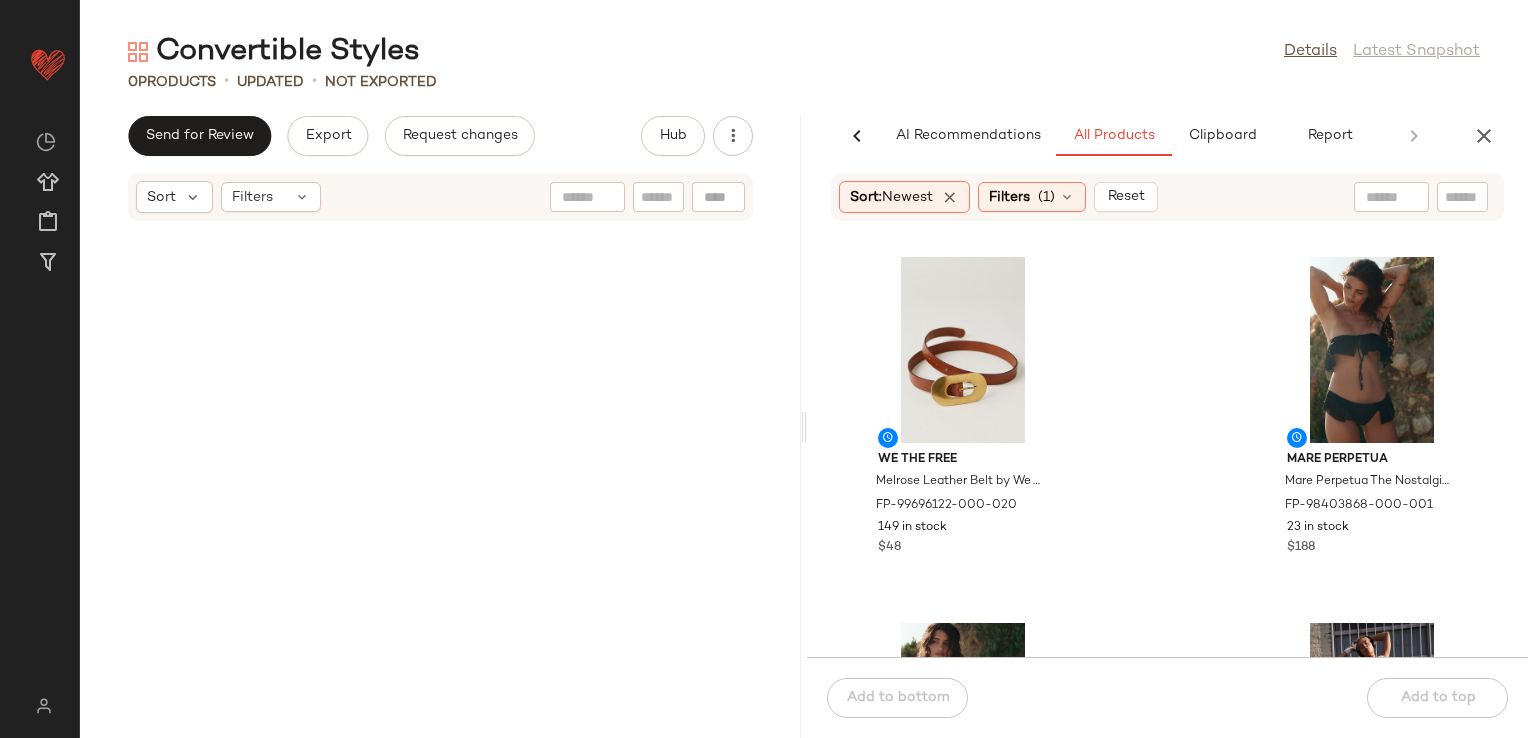 click on "We The Free Melrose Leather Belt by We The Free at Free People in Brown, Size: XS/S FP-99696122-000-020 149 in stock $48 Mare Perpetua Mare Perpetua The Nostalgia Bikini Top at Free People in Black, Size: XL FP-98403868-000-001 23 in stock $188 Mare Perpetua Mare Perpetua The Nostalgia Bikini Bottoms at Free People in Black, Size: XL FP-98404197-000-001 27 in stock $128 FP Movement Freeflow Pants by FP Movement at Free People in Green, Size: M FP-98774250-000-237 312 in stock $98 We The Free We The Free Lemon Denim Jacket at Free People in White, Size: S FP-96191242-000-011 10 in stock $148 We The Free We The Free Park Ave Pants at Free People in Orange, Size: XS FP-96204755-000-086 102 in stock $148 SLATE SWIM Slate Swim Sahara Bikini Top at Free People in White, Size: XS FP-94487386-000-012 60 in stock $80 We The Free We The Free Love Rose Tee at Free People in Black, Size: L FP-93840874-000-001 235 in stock $78" 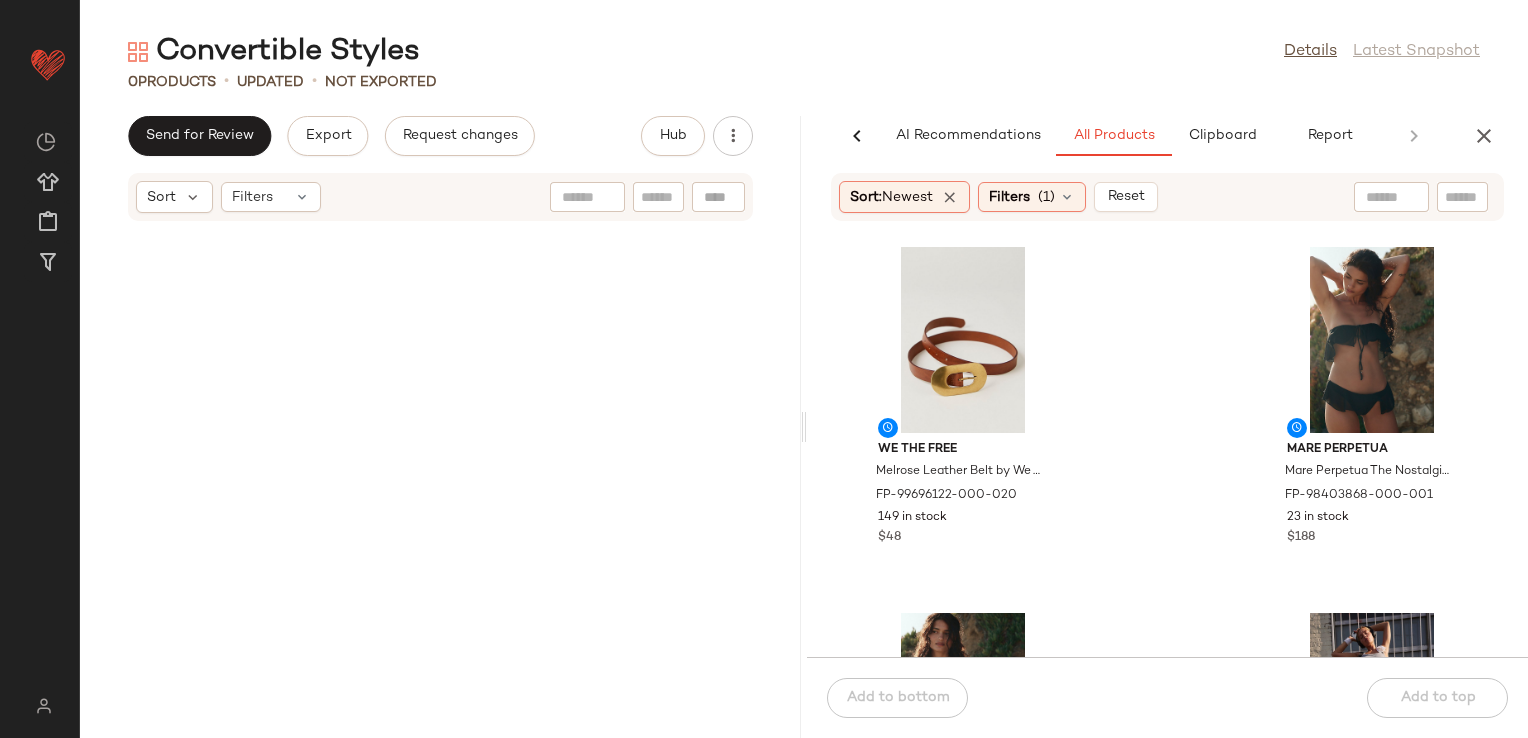 scroll, scrollTop: 0, scrollLeft: 0, axis: both 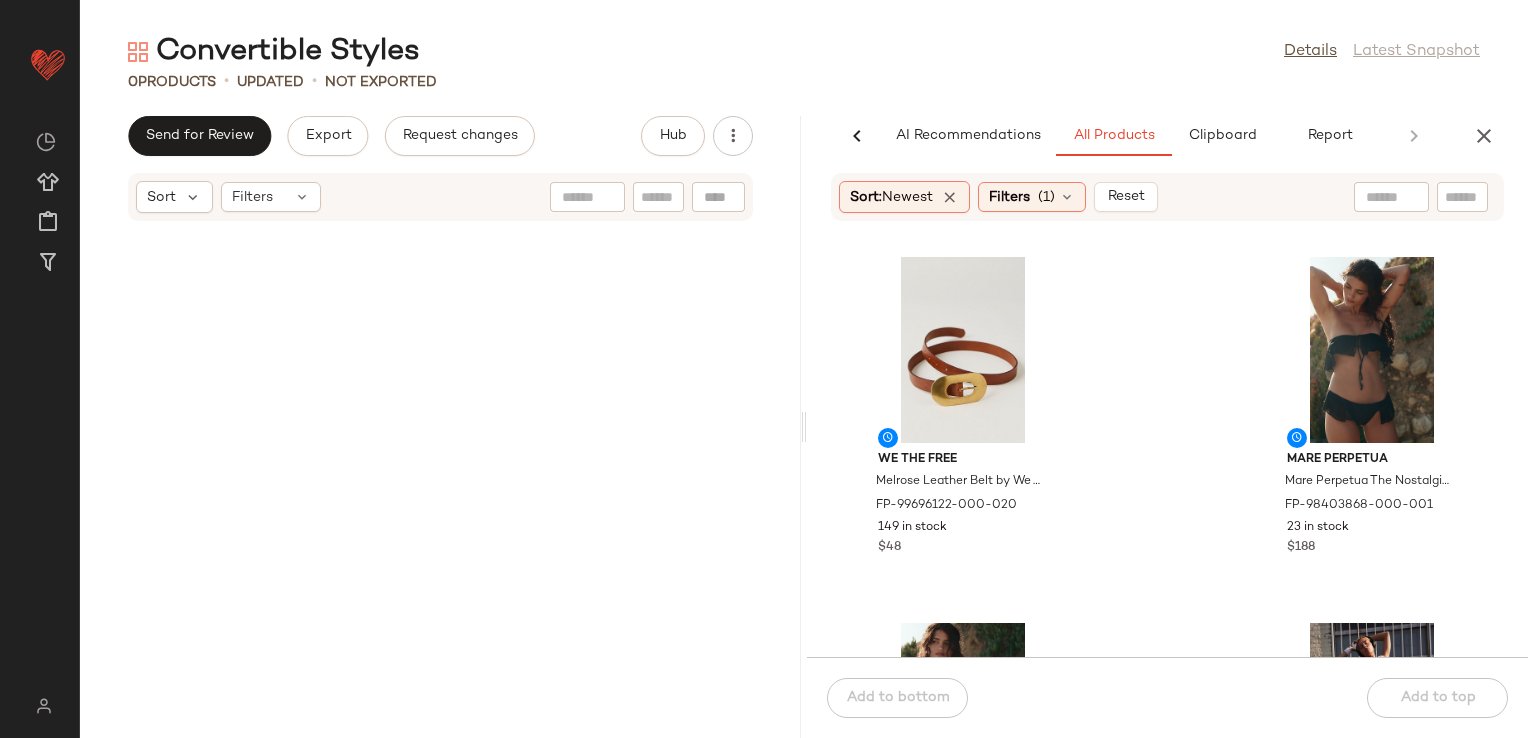 click on "We The Free Melrose Leather Belt by We The Free at Free People in Brown, Size: XS/S FP-99696122-000-020 149 in stock $48 Mare Perpetua Mare Perpetua The Nostalgia Bikini Top at Free People in Black, Size: XL FP-98403868-000-001 23 in stock $188 Mare Perpetua Mare Perpetua The Nostalgia Bikini Bottoms at Free People in Black, Size: XL FP-98404197-000-001 27 in stock $128 FP Movement Freeflow Pants by FP Movement at Free People in Green, Size: M FP-98774250-000-237 312 in stock $98 We The Free We The Free Lemon Denim Jacket at Free People in White, Size: S FP-96191242-000-011 10 in stock $148 We The Free We The Free Park Ave Pants at Free People in Orange, Size: XS FP-96204755-000-086 102 in stock $148 SLATE SWIM Slate Swim Sahara Bikini Top at Free People in White, Size: XS FP-94487386-000-012 60 in stock $80 We The Free We The Free Love Rose Tee at Free People in Black, Size: L FP-93840874-000-001 235 in stock $78" 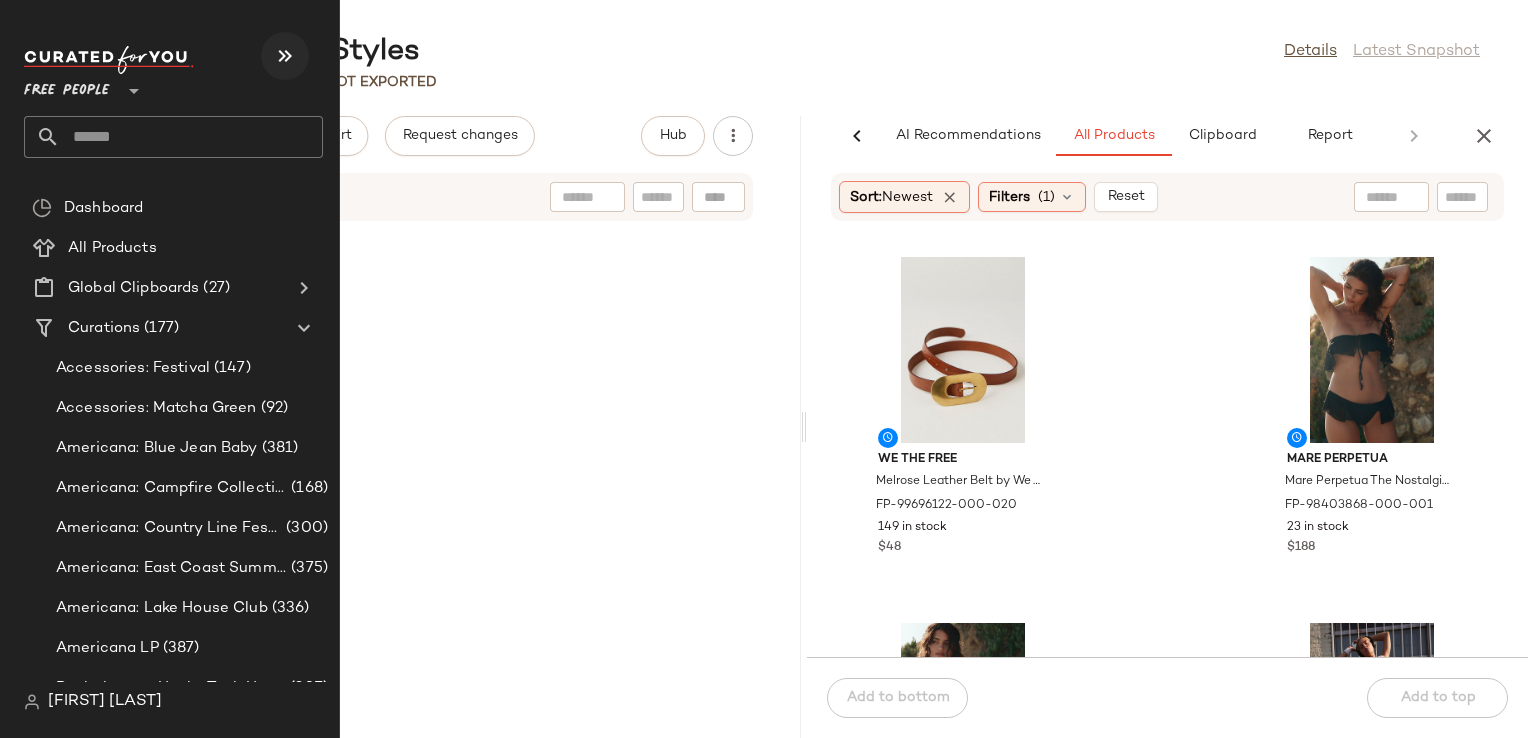 click at bounding box center [285, 56] 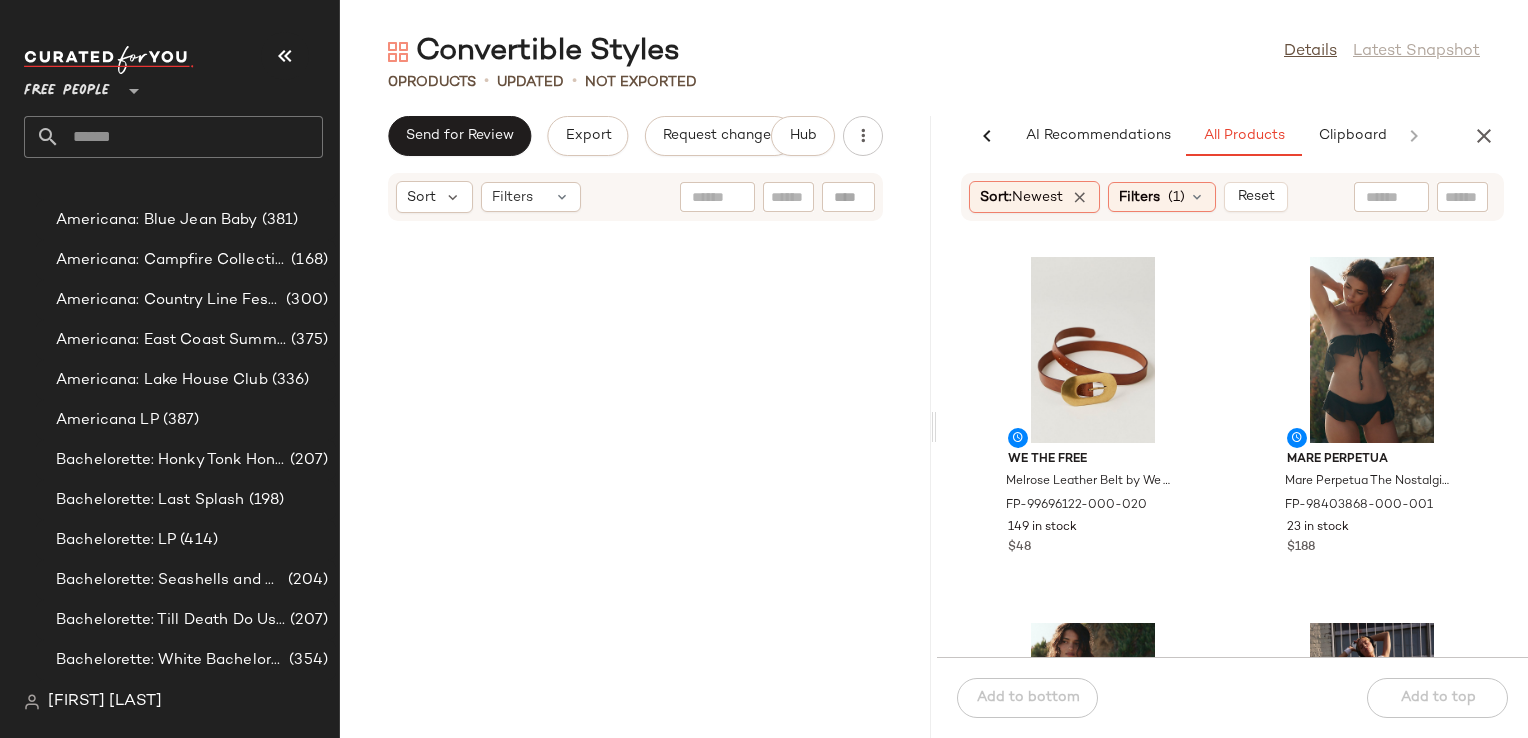 scroll, scrollTop: 200, scrollLeft: 0, axis: vertical 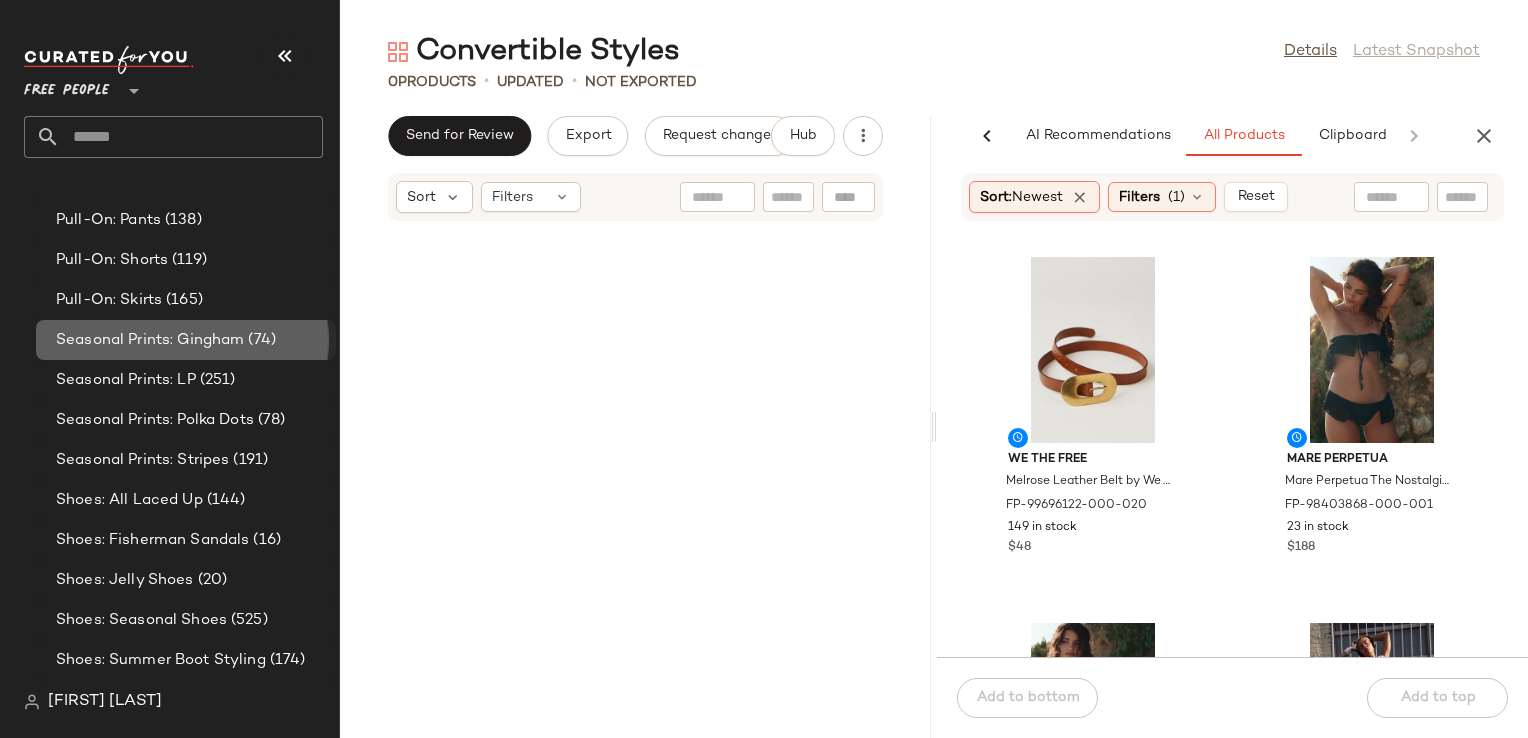 click on "Seasonal Prints: Gingham" at bounding box center [150, 340] 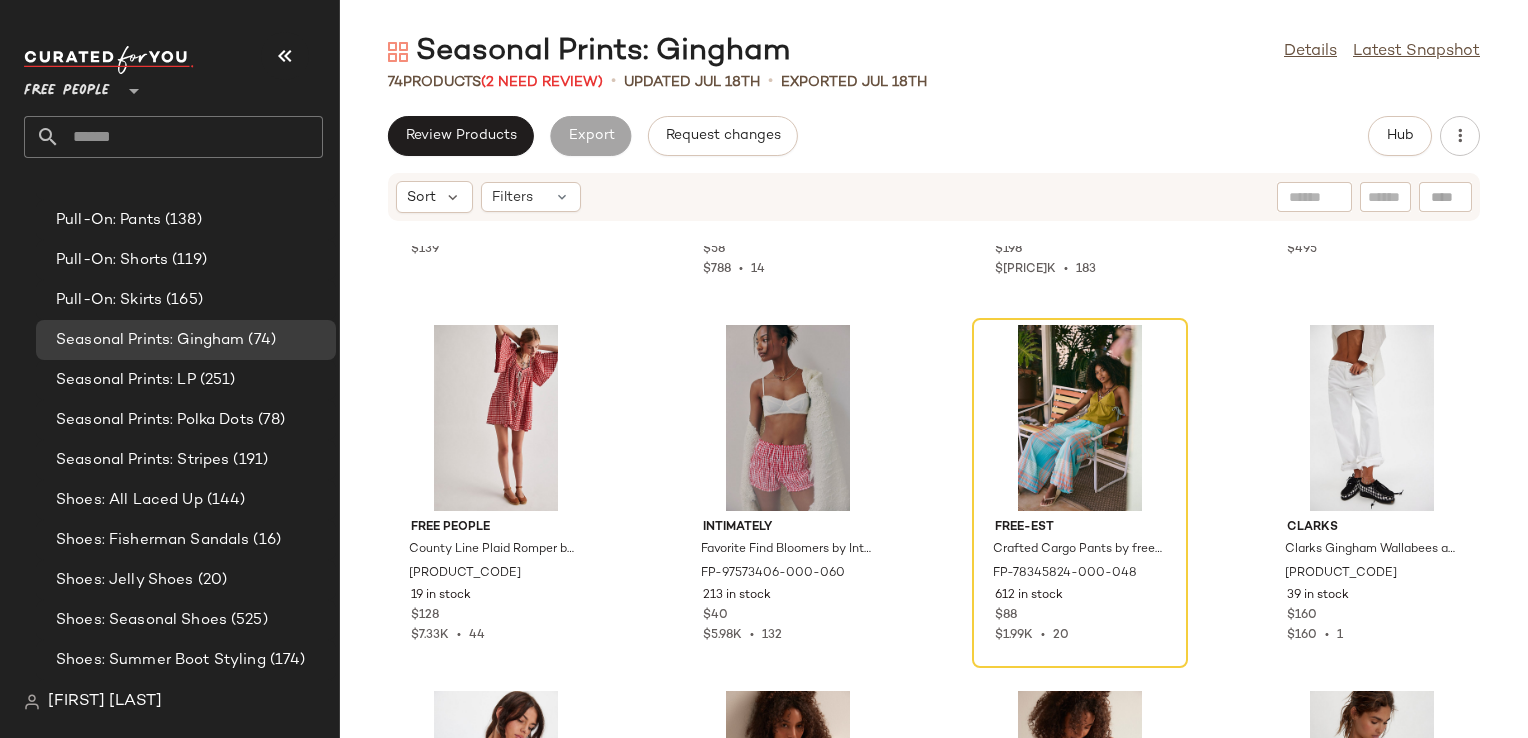 scroll, scrollTop: 691, scrollLeft: 0, axis: vertical 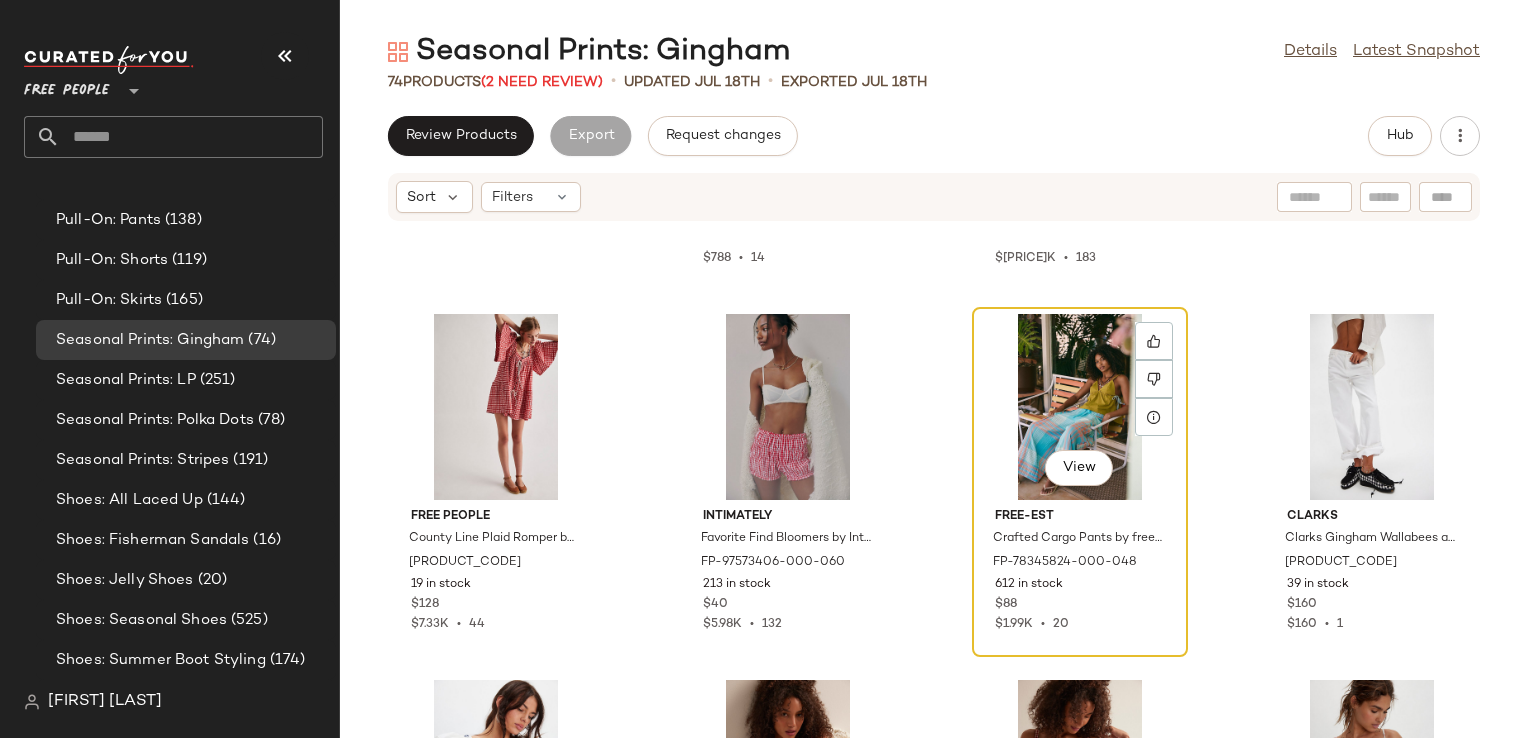 click on "View  free-est Crafted Cargo Pants by free-est at Free People in Blue, Size: L FP-78345824-000-048 612 in stock $88 $1.99K  •  20" at bounding box center (1080, 482) 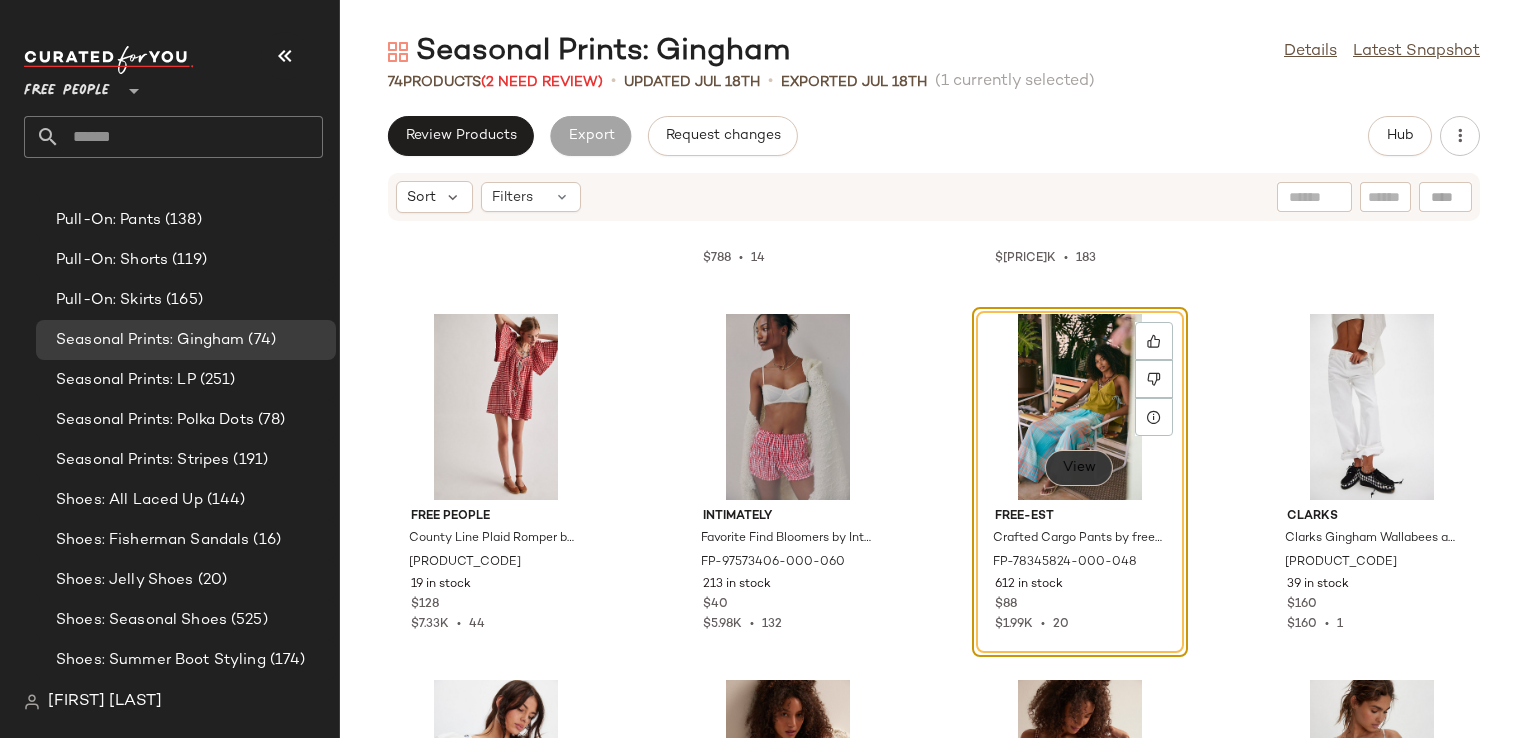 click on "View" 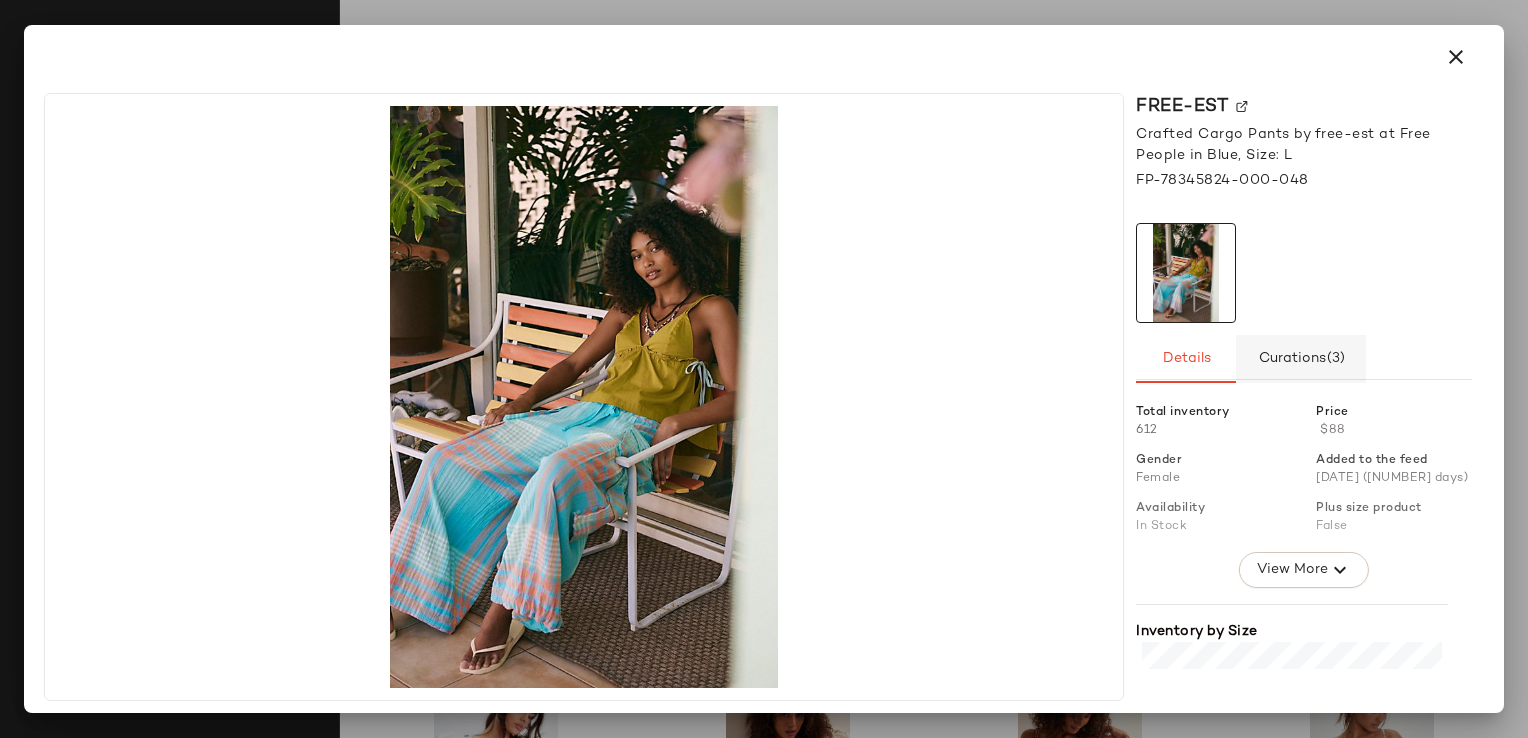 click on "Curations  (3)" 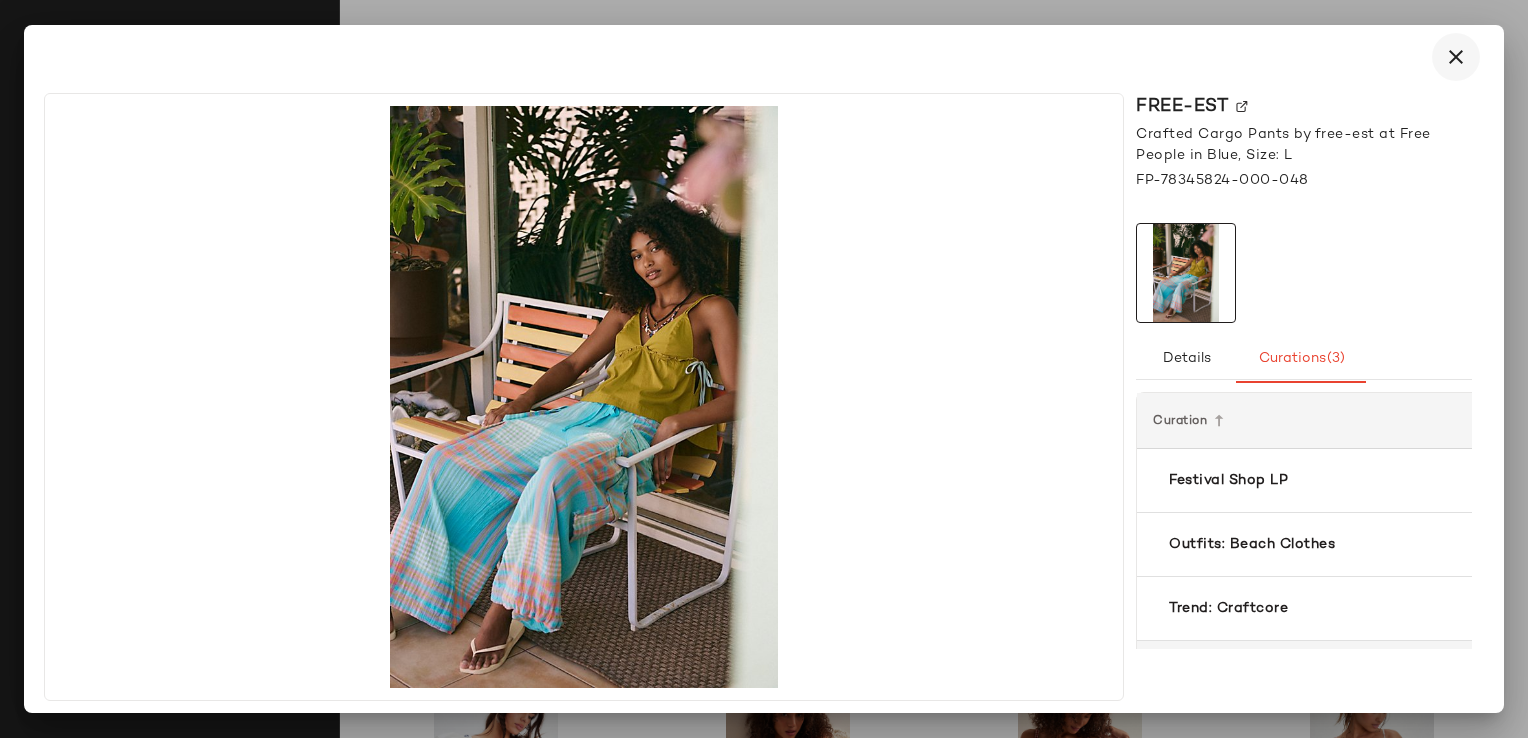 click at bounding box center (1456, 57) 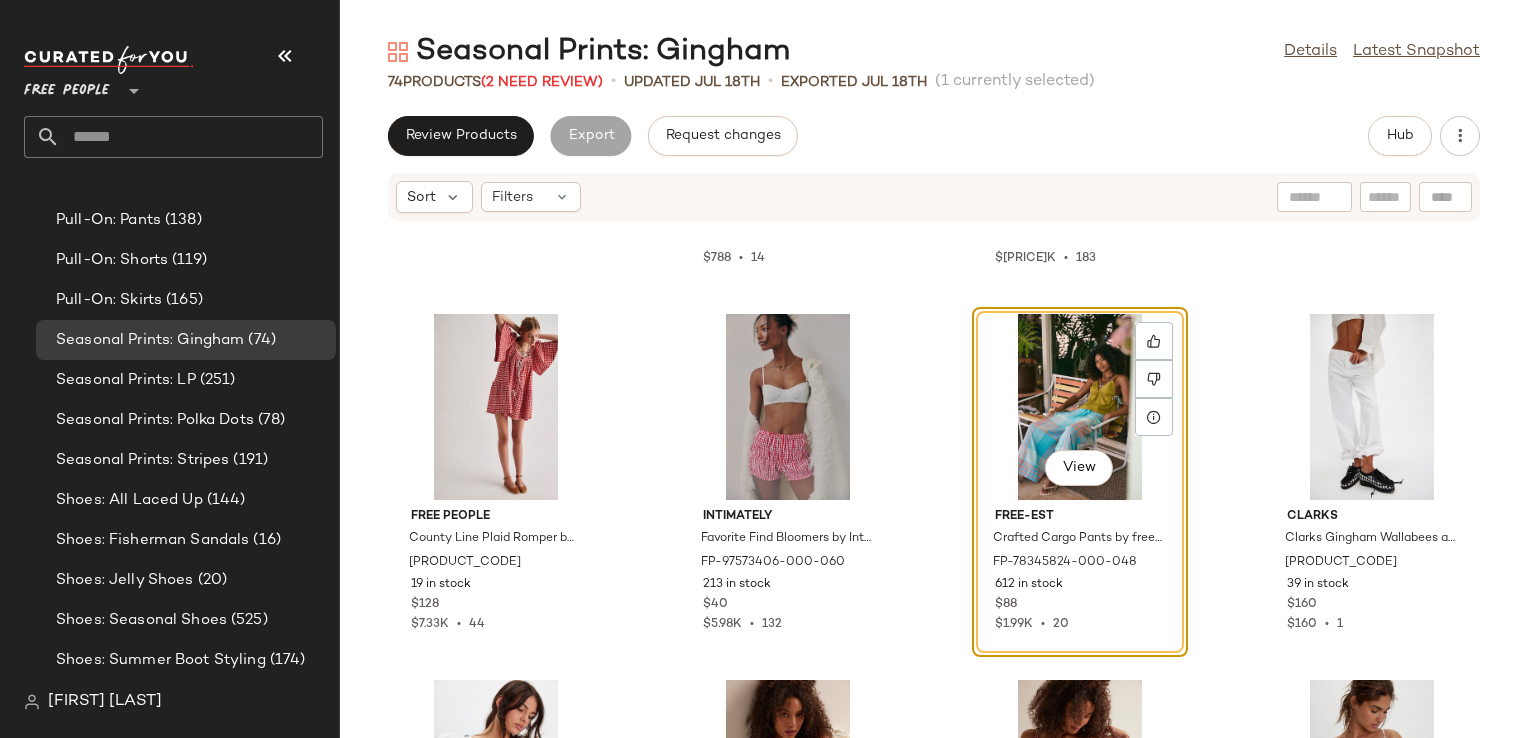 click on "For Love & Lemons For Love & Lemons Ginny Gingham Crop Top at Free People in Pink, Size: S FP-99280166-000-066 20 in stock $139 Free People Get Free Seersucker Pull-On Shorts by Free People in Black, Size: M FP-96289624-000-001 15 in stock $58 $788  •  14 For Love & Lemons For Love & Lemons Scotch Bonnet Mini Dress at Free People in Red, Size: XL FP-98635030-000-069 3 in stock $198 $38.95K  •  183 LoveShackFancy LoveShackFancy Bellica Dress at Free People in Pink, Size: US 8 FP-90703828-000-060 3 in stock $495 Free People County Line Plaid Romper by Free People in Red, Size: XS FP-96941299-000-060 19 in stock $128 $7.33K  •  44 Intimately Favorite Find Bloomers by Intimately at Free People in Red, Size: M FP-97573406-000-060 213 in stock $40 $5.98K  •  132  View  free-est Crafted Cargo Pants by free-est at Free People in Blue, Size: L FP-78345824-000-048 612 in stock $88 $1.99K  •  20 Clarks Clarks Gingham Wallabees at Free People in Black, Size: US 9 FP-94920303-000-018 39 in stock $160 $160  •" 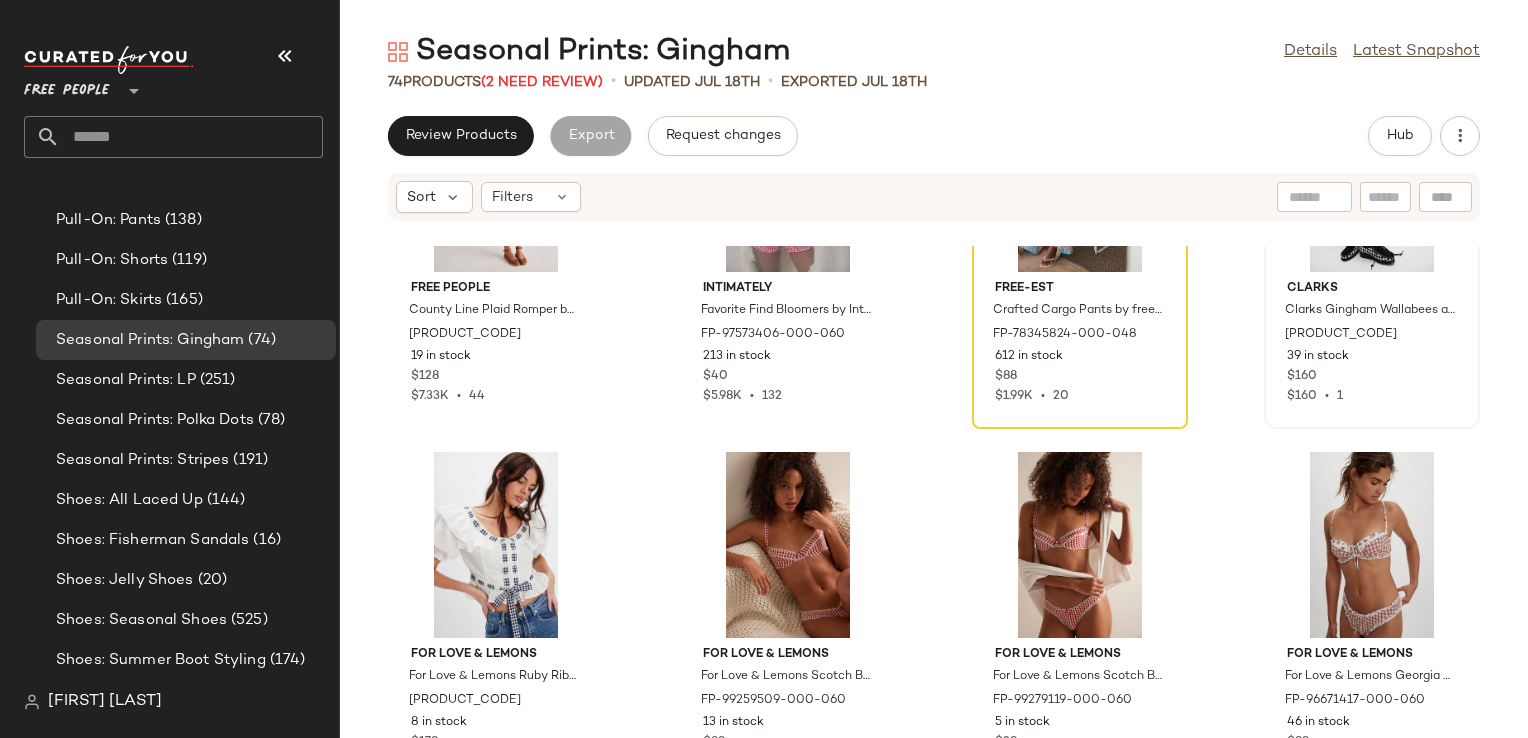 scroll, scrollTop: 1088, scrollLeft: 0, axis: vertical 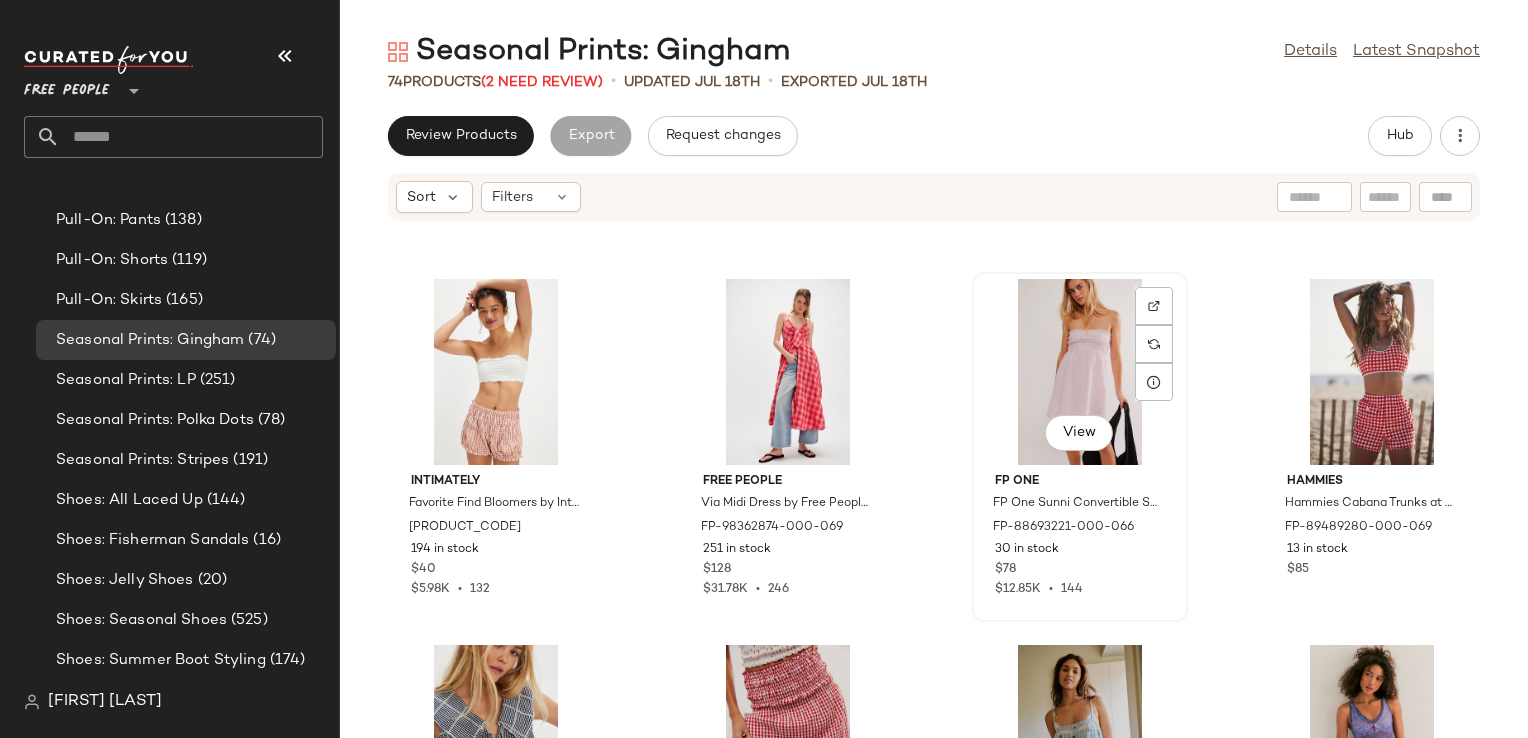click on "View" 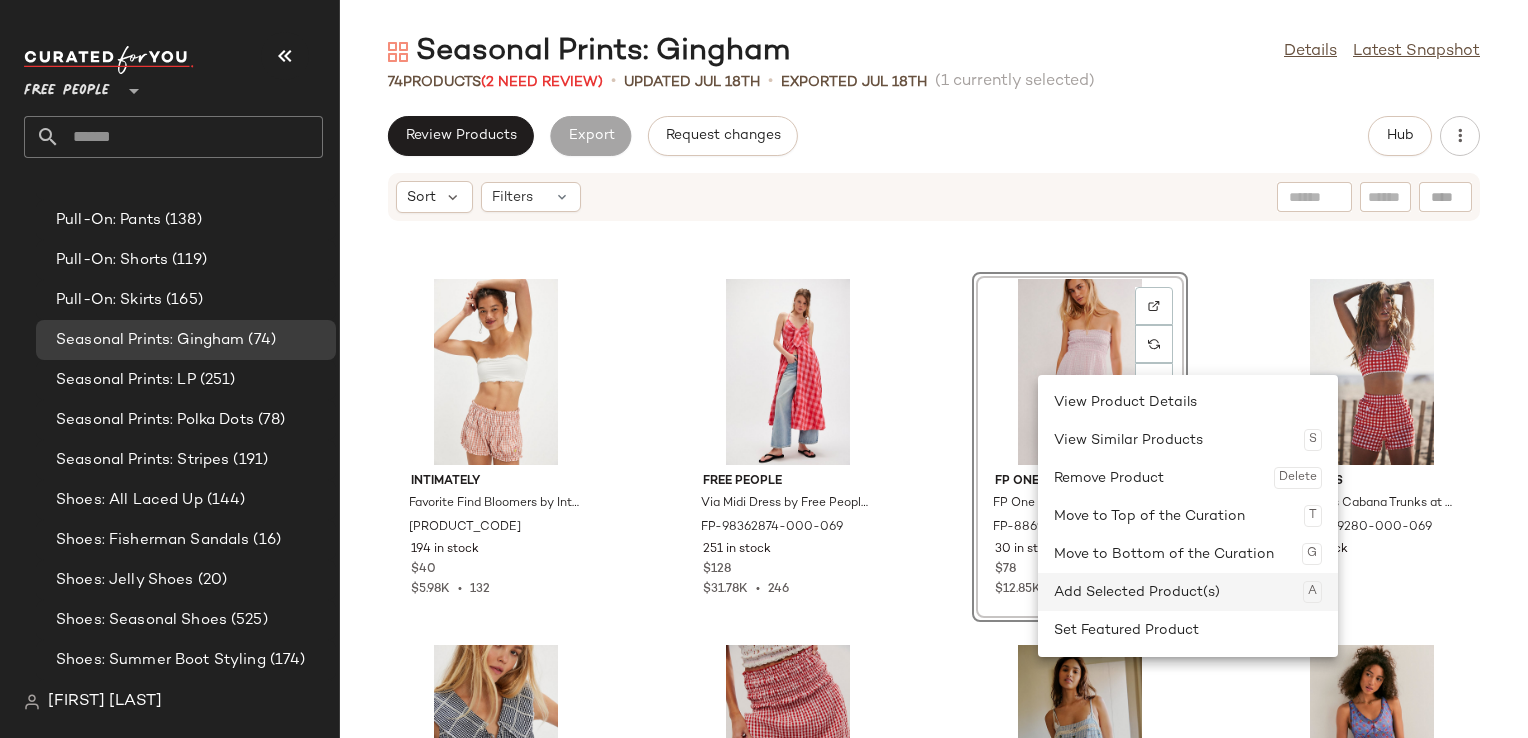 click on "Add Selected Product(s)  A" 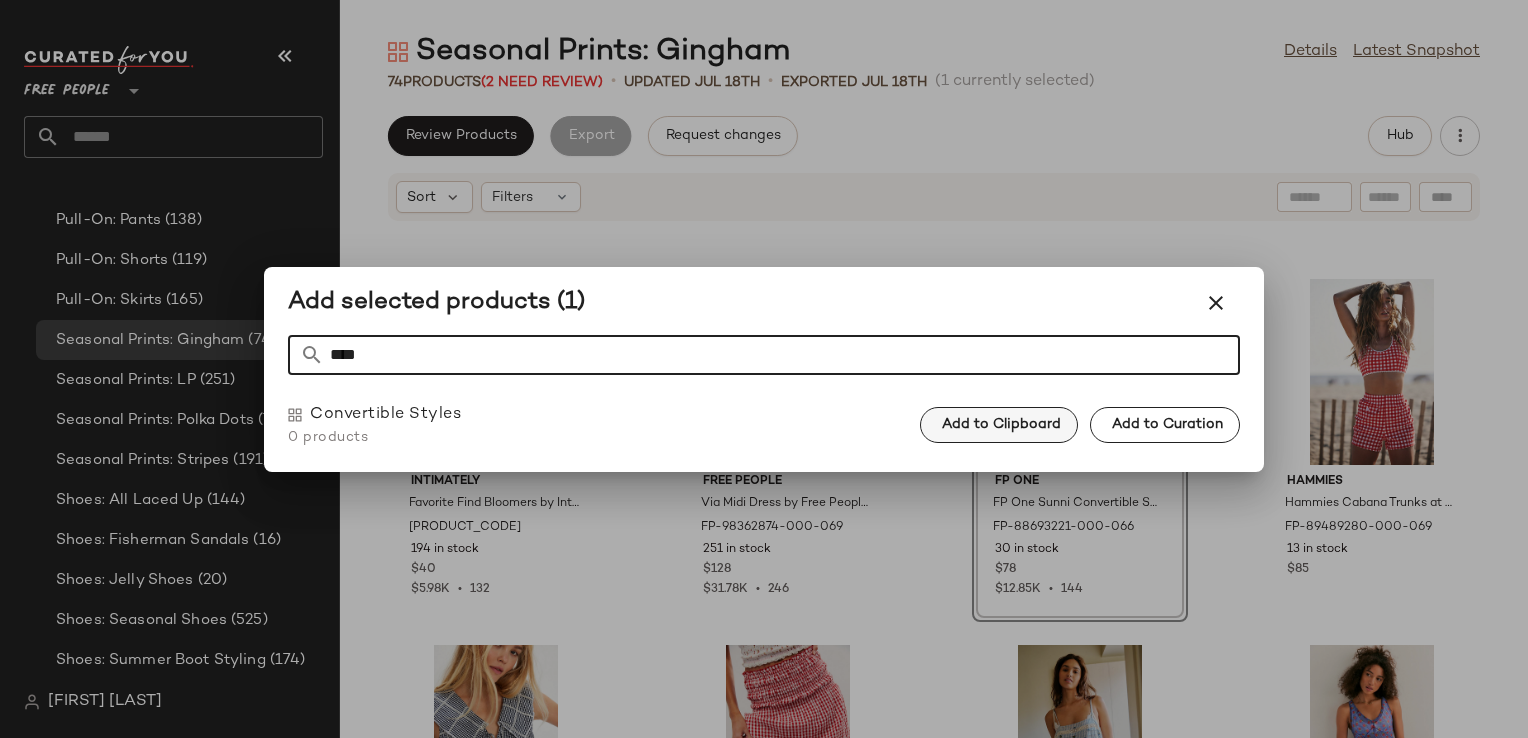 type on "****" 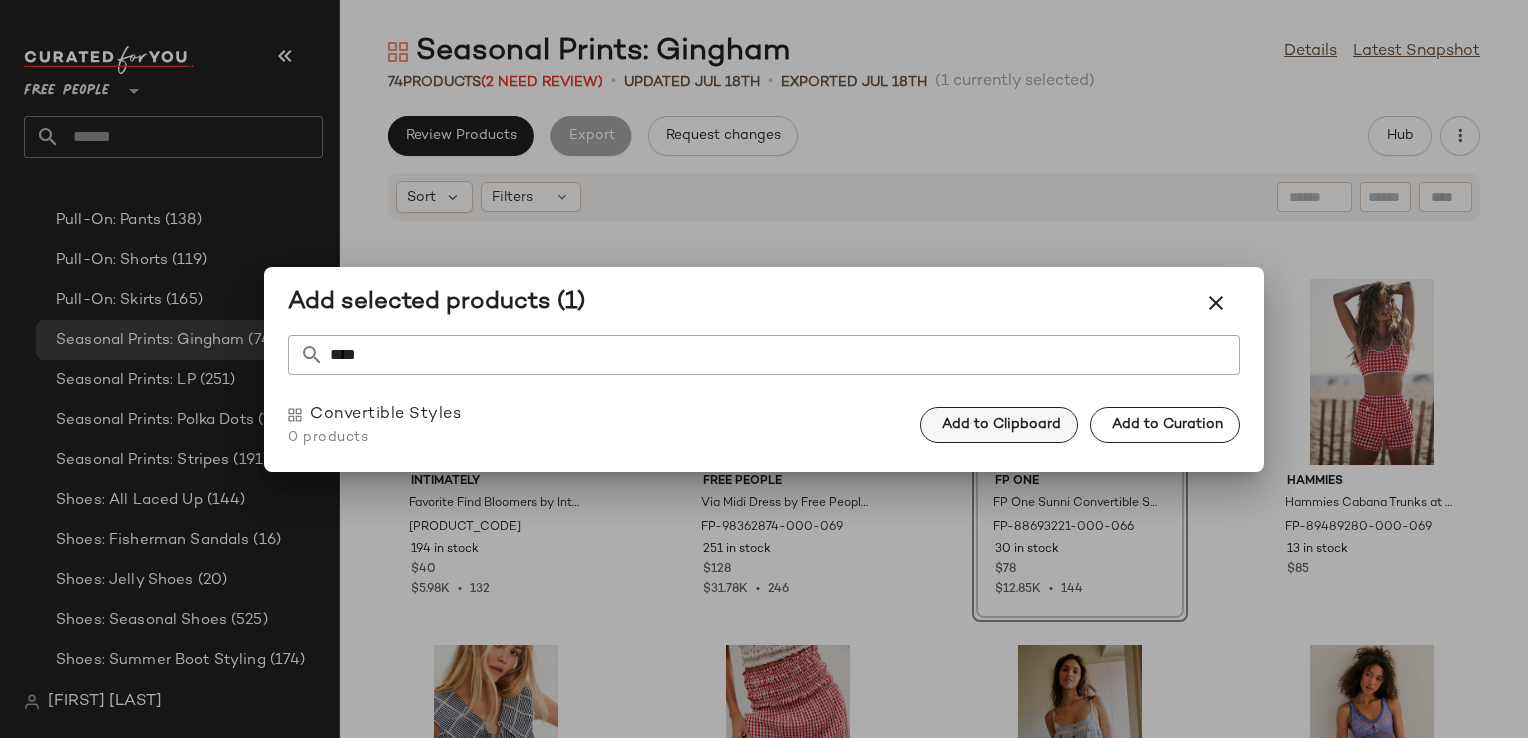 click on "Add to Clipboard" at bounding box center (999, 425) 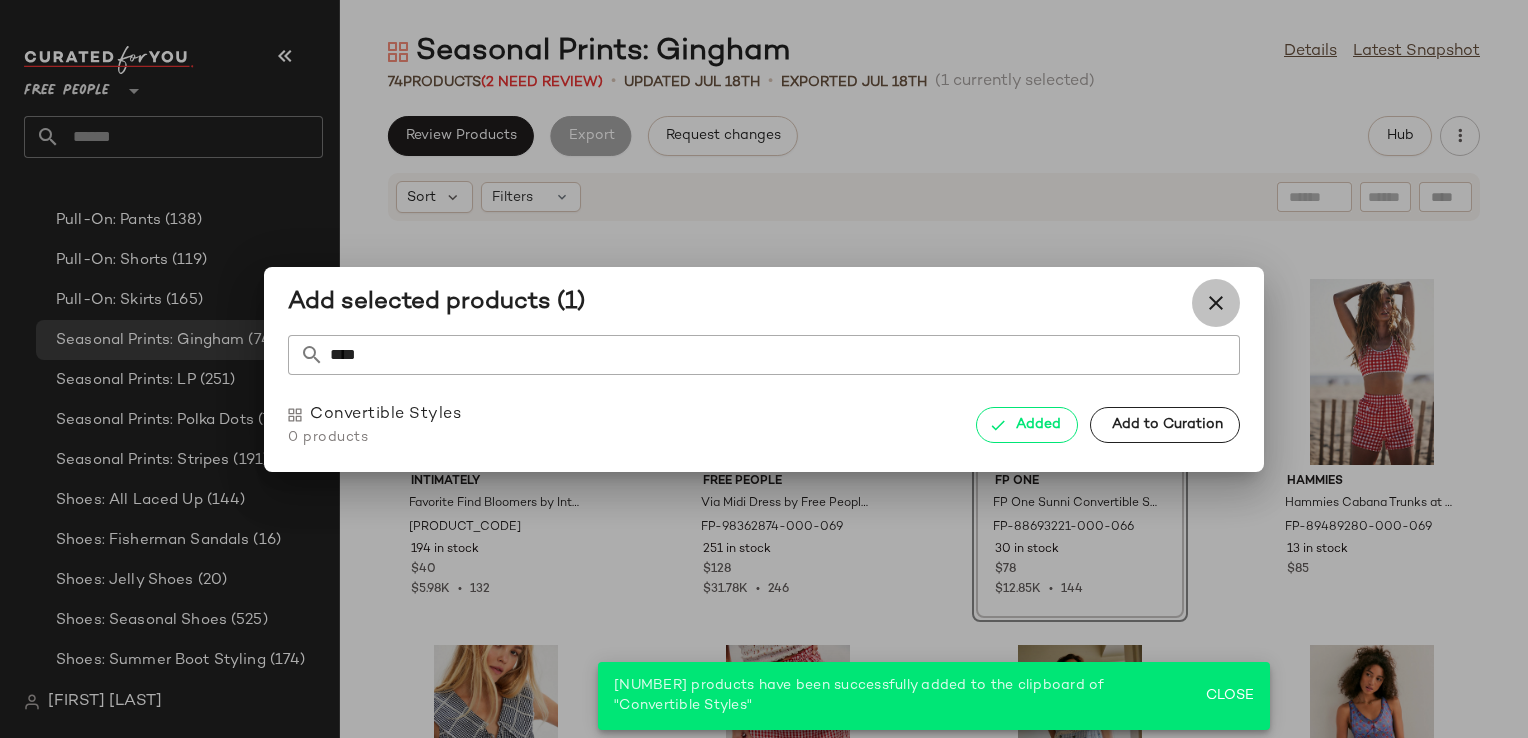 click at bounding box center [1216, 303] 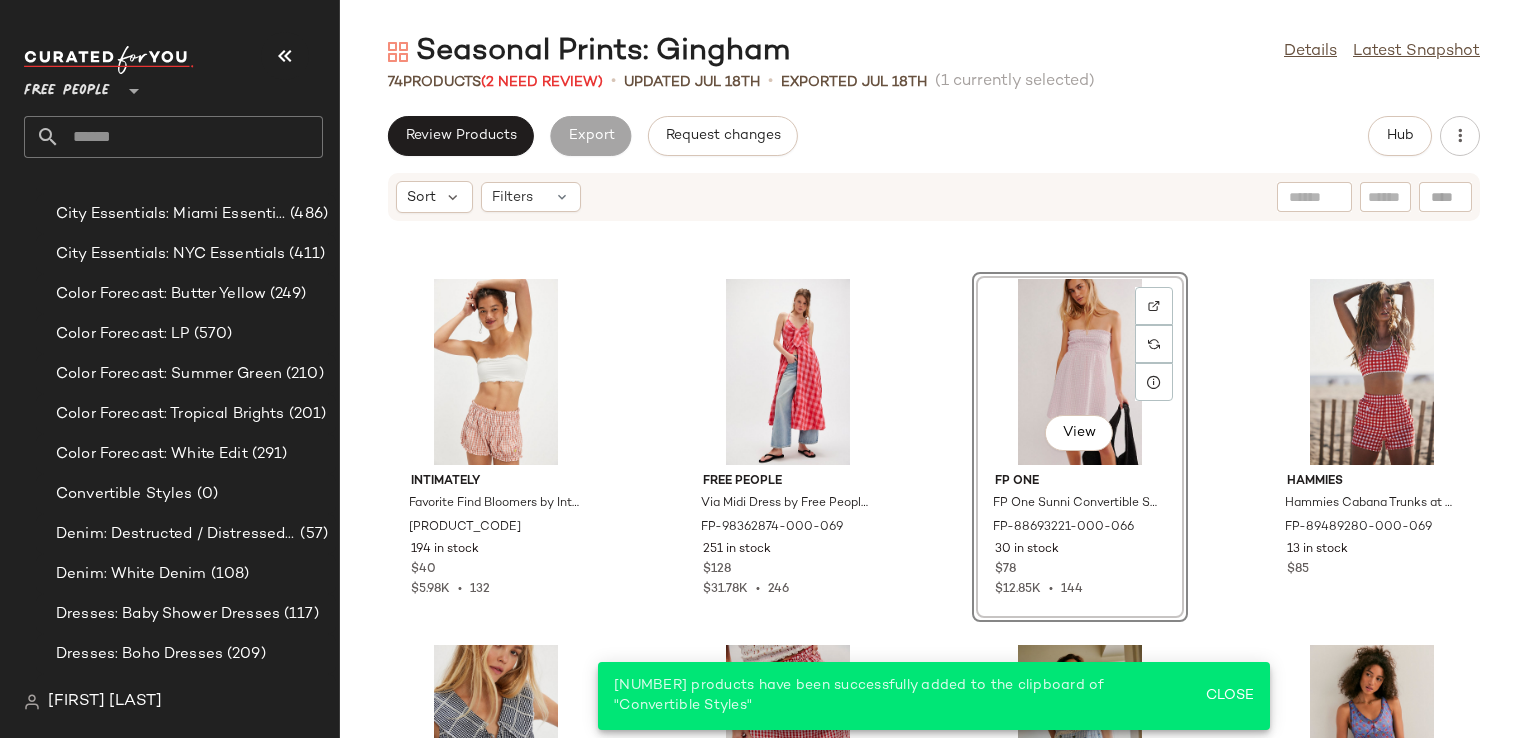 scroll, scrollTop: 1194, scrollLeft: 0, axis: vertical 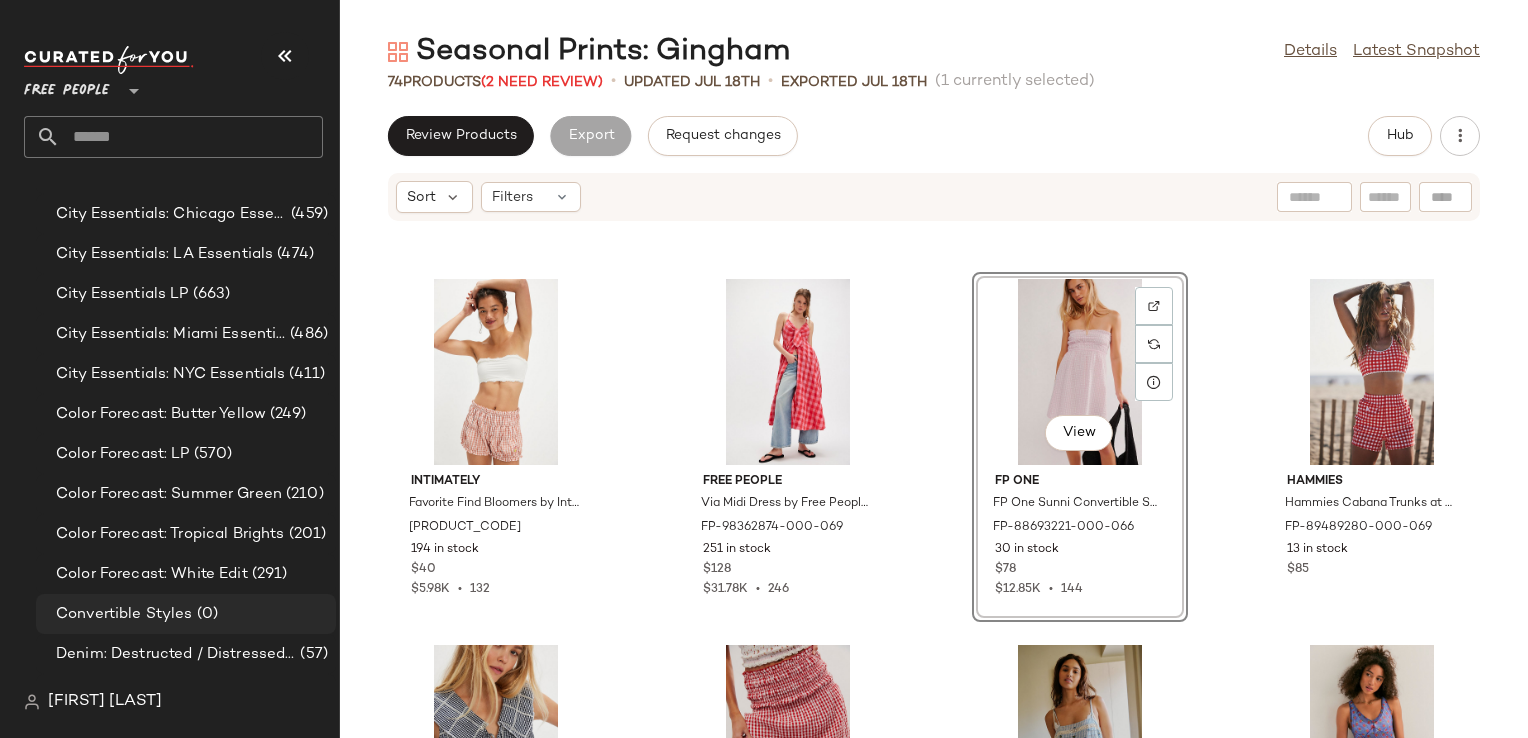 click on "Convertible Styles" at bounding box center (124, 614) 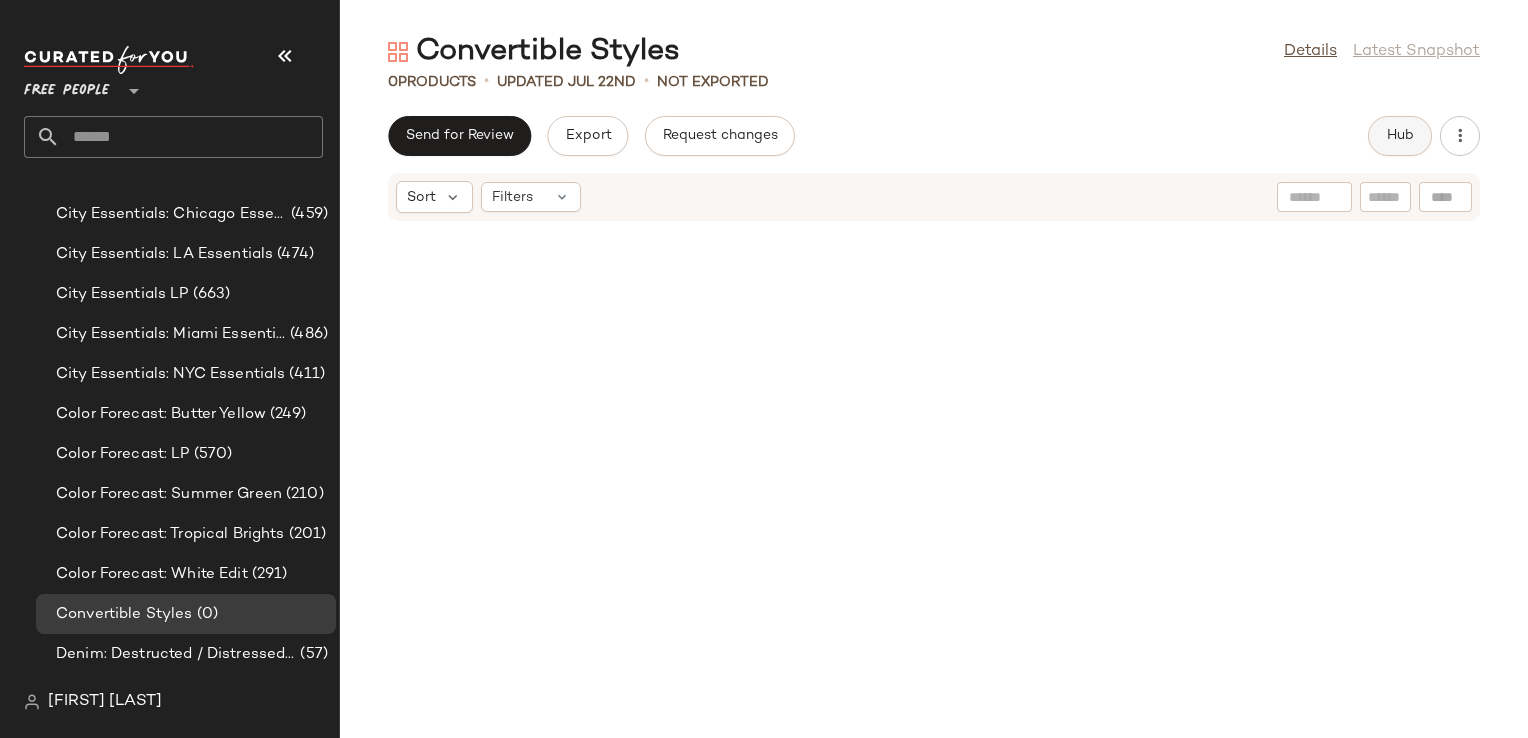 click on "Hub" 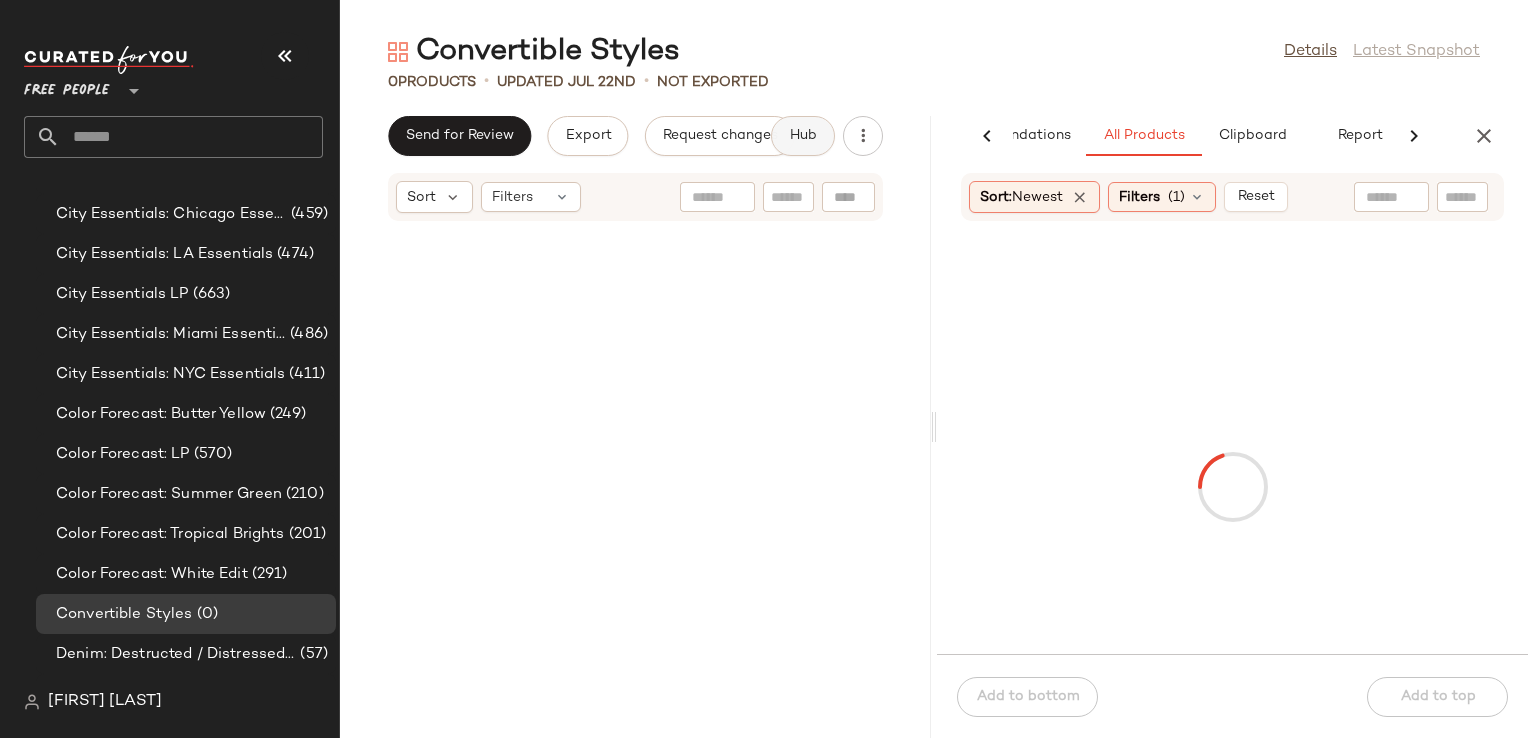 scroll, scrollTop: 0, scrollLeft: 103, axis: horizontal 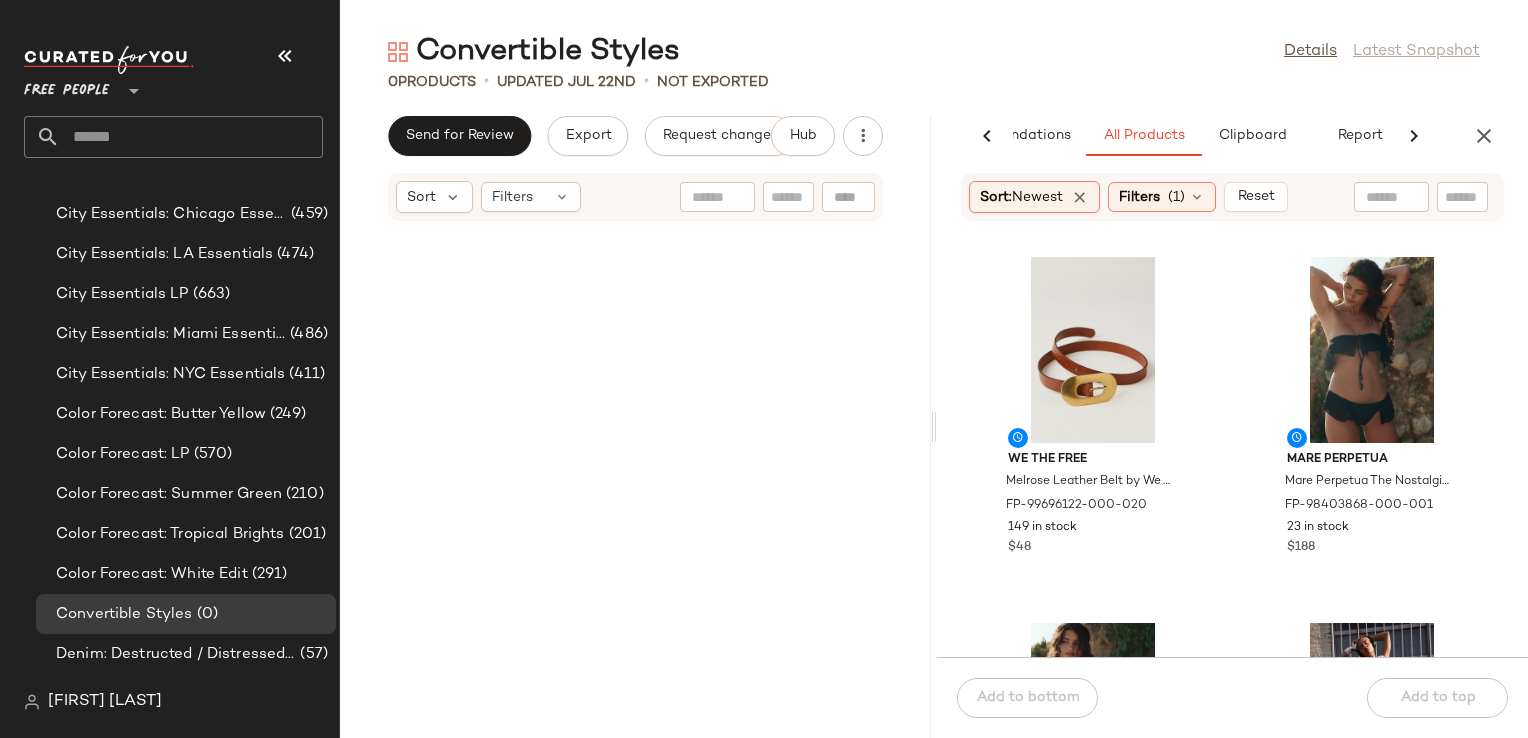 click 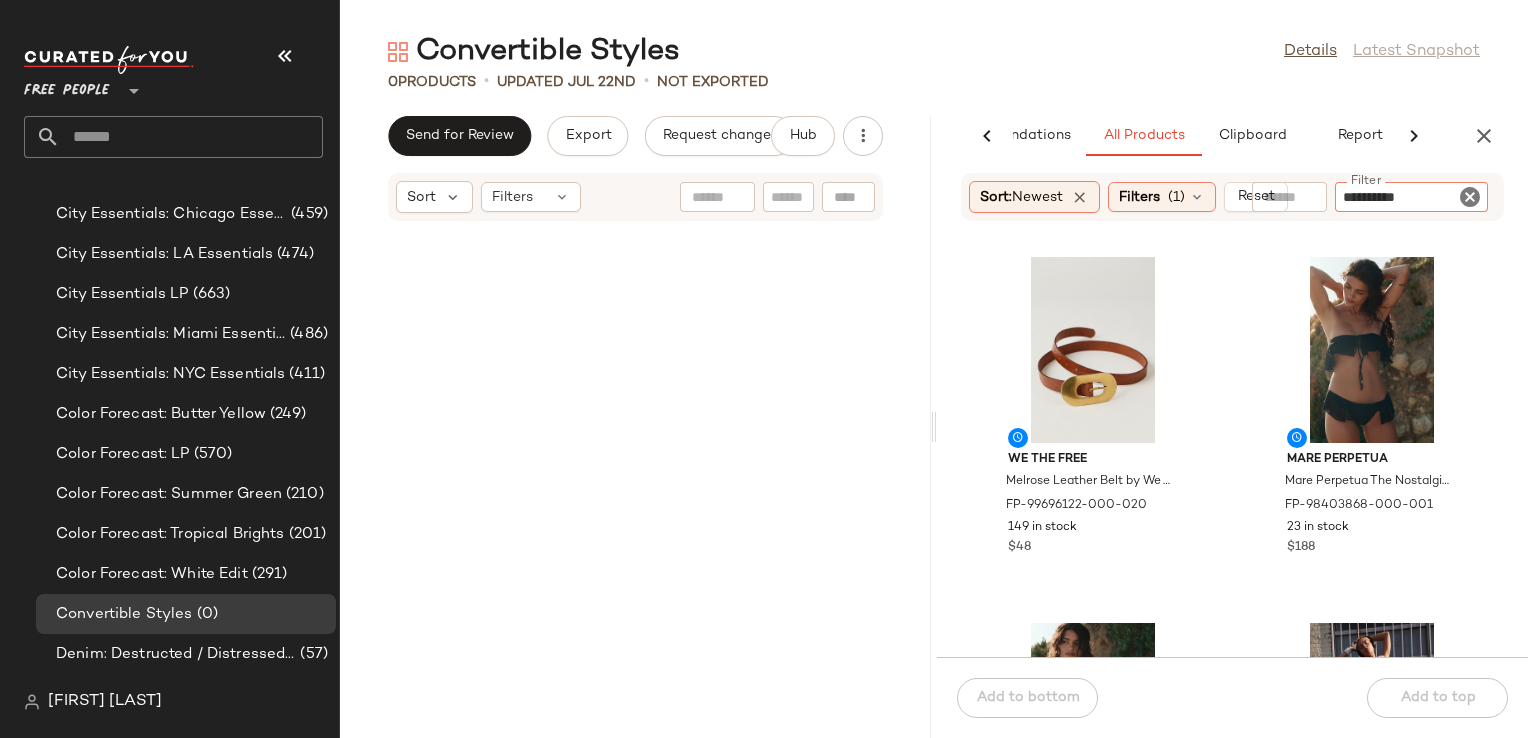 type on "**********" 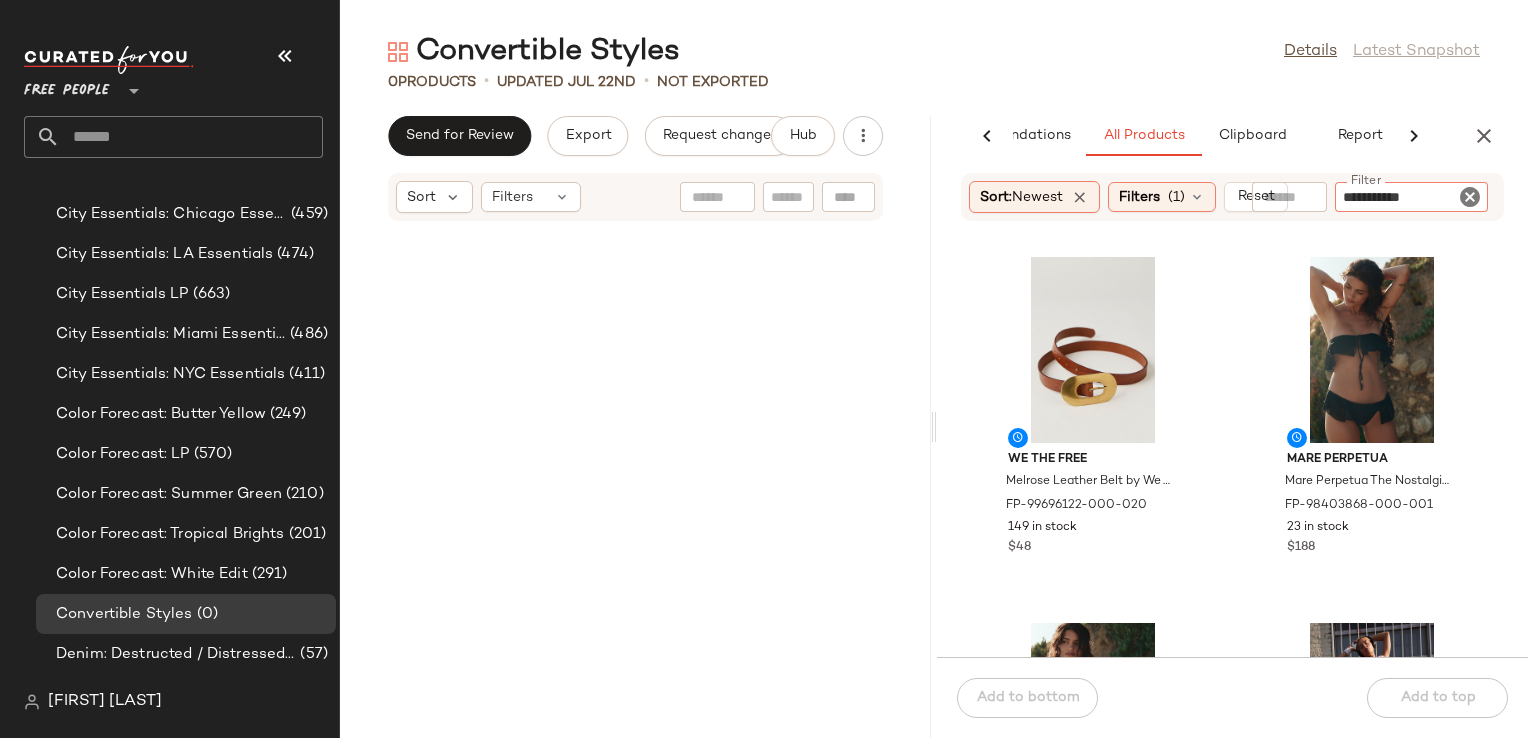 type 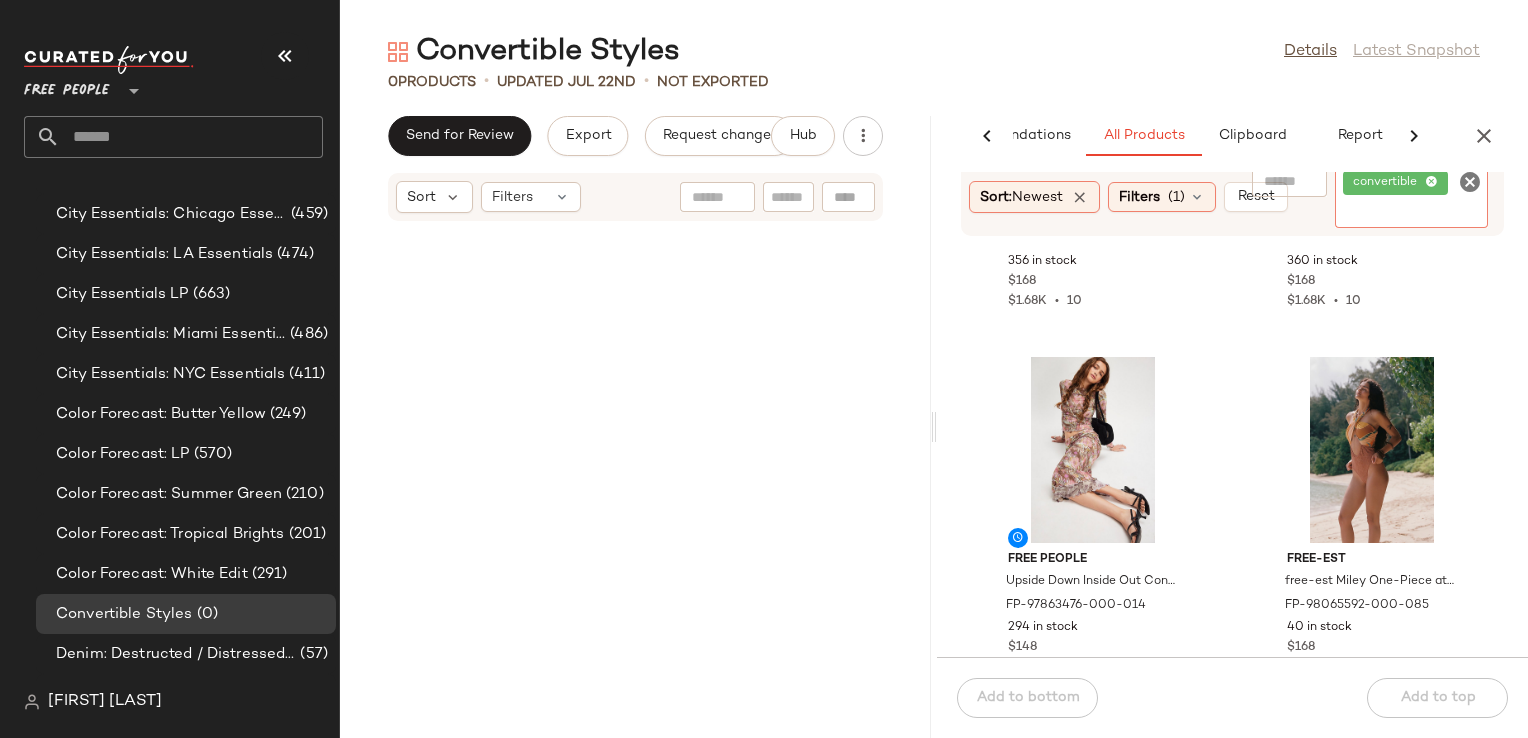scroll, scrollTop: 300, scrollLeft: 0, axis: vertical 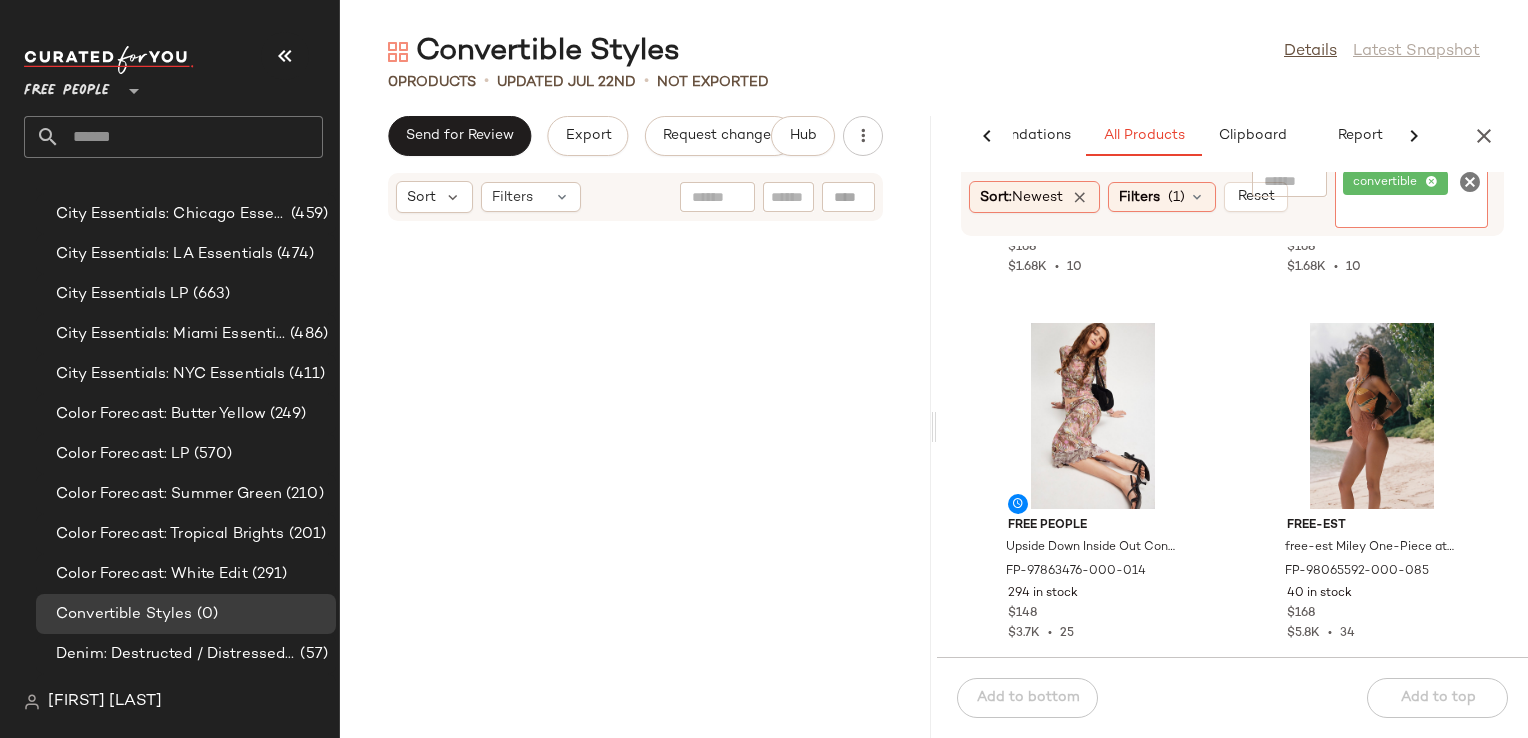 click on "Free People Braveheart Plaid Set by Free People in Brown, Size: L FP-101822690-000-020 356 in stock $168 $1.68K  •  10 Free People Braveheart Plaid Set by Free People in Blue, Size: M FP-101822690-000-040 360 in stock $168 $1.68K  •  10 Free People Upside Down Inside Out Convertible Set by Free People in Pink, Size: XS FP-97863476-000-014 294 in stock $148 $3.7K  •  25 free-est free-est Miley One-Piece at Free People in Brown, Size: XL FP-98065592-000-085 40 in stock $168 $5.8K  •  34 Skarlett Blue Insider Multi-Way T-Shirt Bra by Skarlett Blue at Free People in Orange, Size: 32 B FP-102326386-000-085 72 in stock $56 $112  •  2 Free People Abstract Love Convertible Midi Skirt by Free People in White, Size: S FP-101002715-000-011 400 in stock $228 $972  •  4 Free People Sonix Beaded Phone Charm by Free People FP-87697496-000-060 42 in stock $15 $225  •  15 Kya Swim Kya Reversible Coco Bikini Top by Kya Swim at Free People in Brown, Size: XL FP-66681685-002-021 Out of stock $30 $89 Sale $6.4K 118" 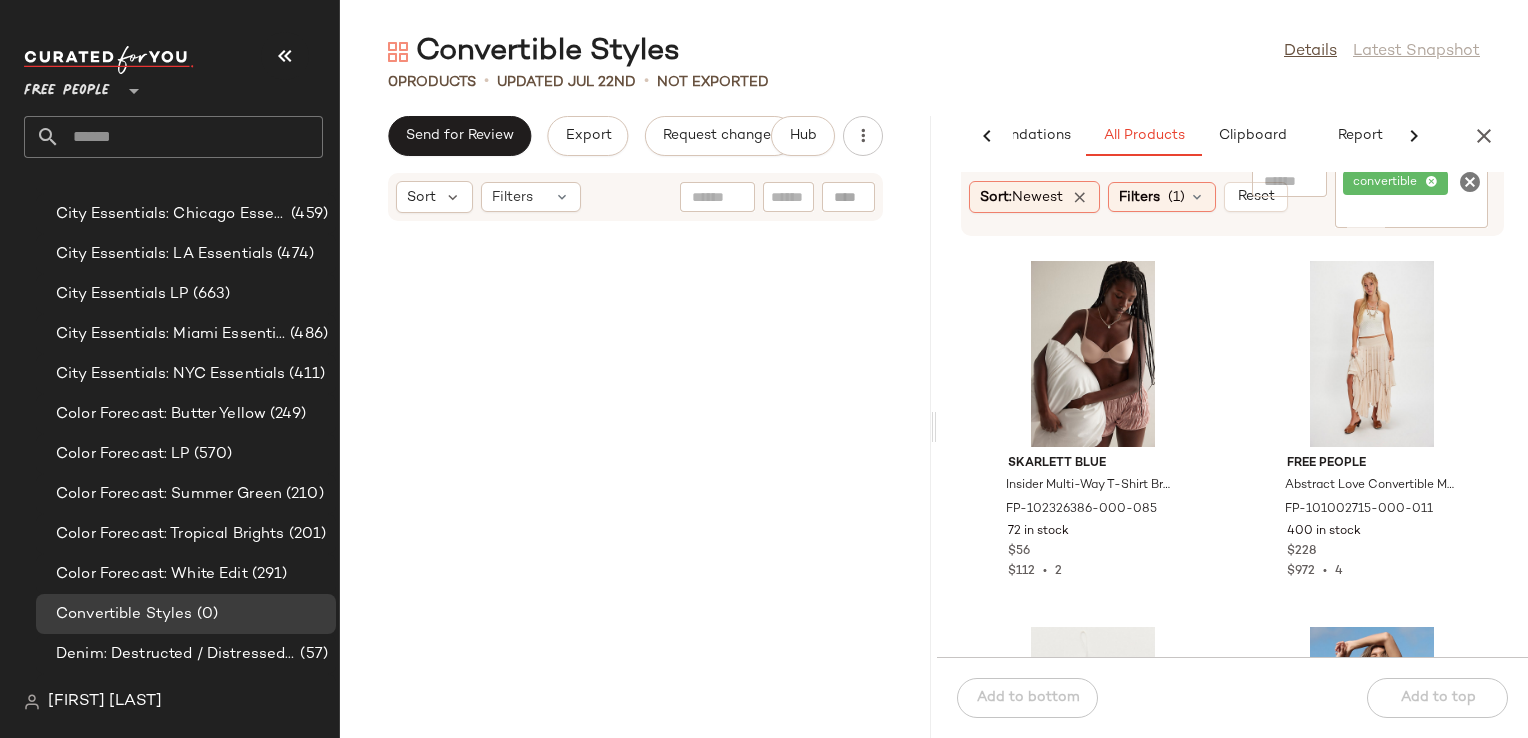 scroll, scrollTop: 716, scrollLeft: 0, axis: vertical 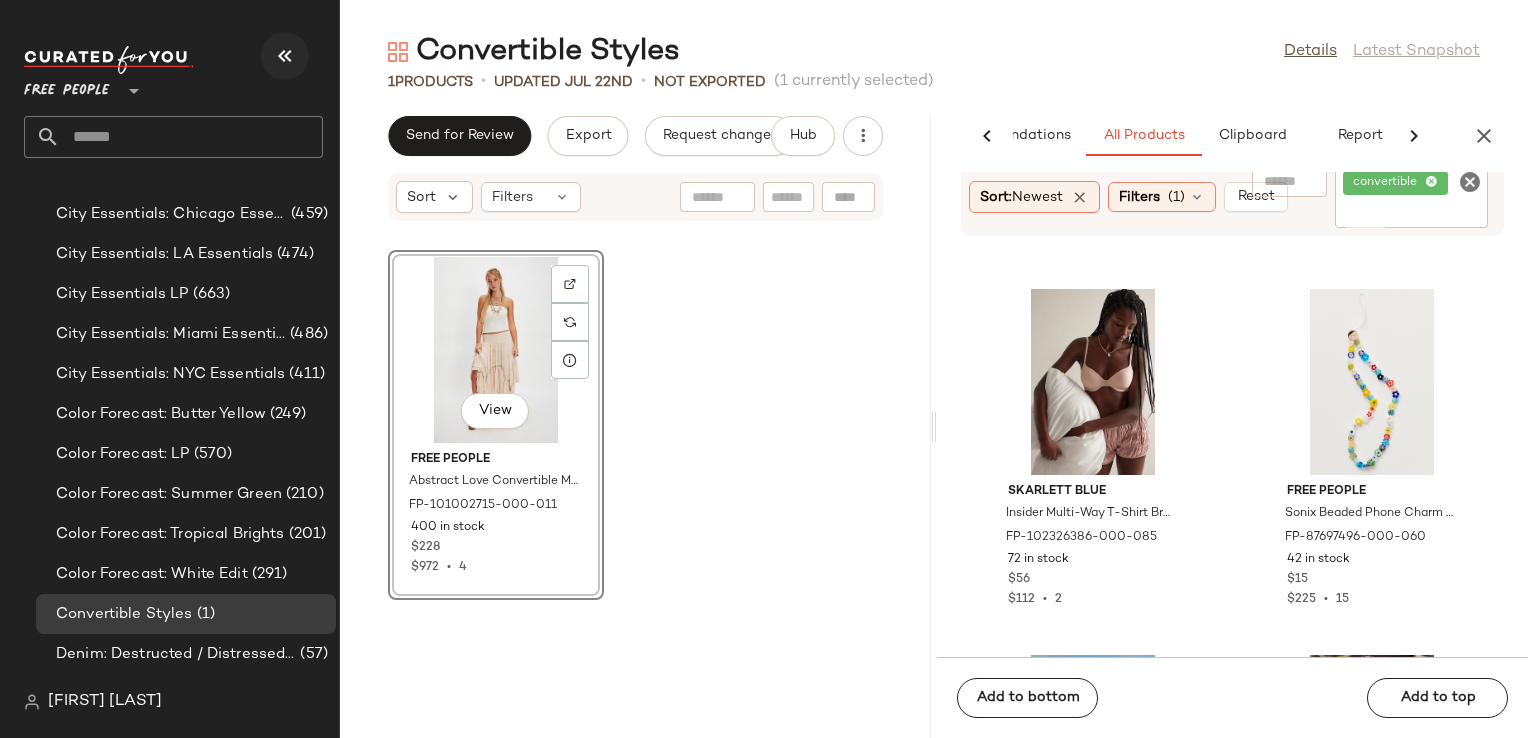 click at bounding box center [285, 56] 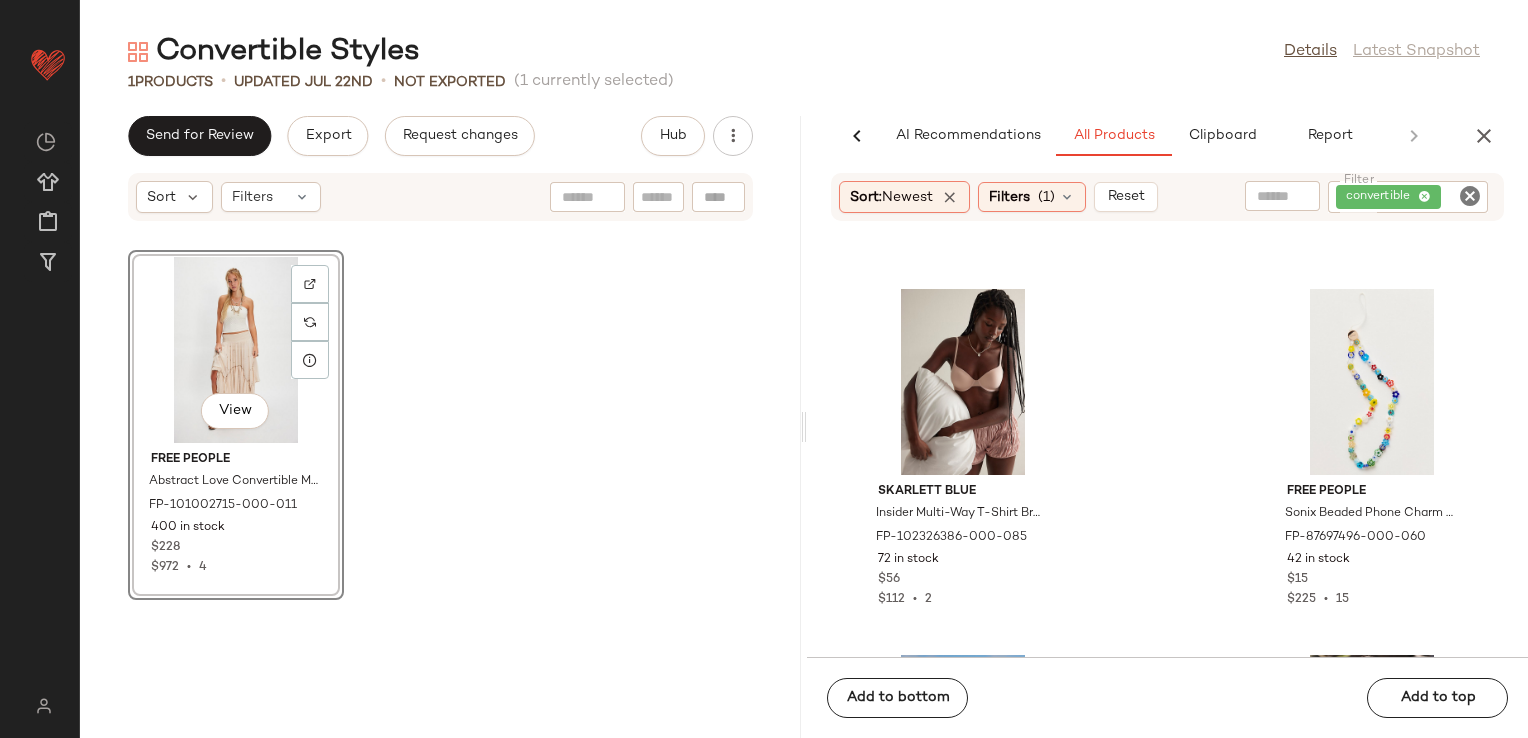scroll, scrollTop: 0, scrollLeft: 3, axis: horizontal 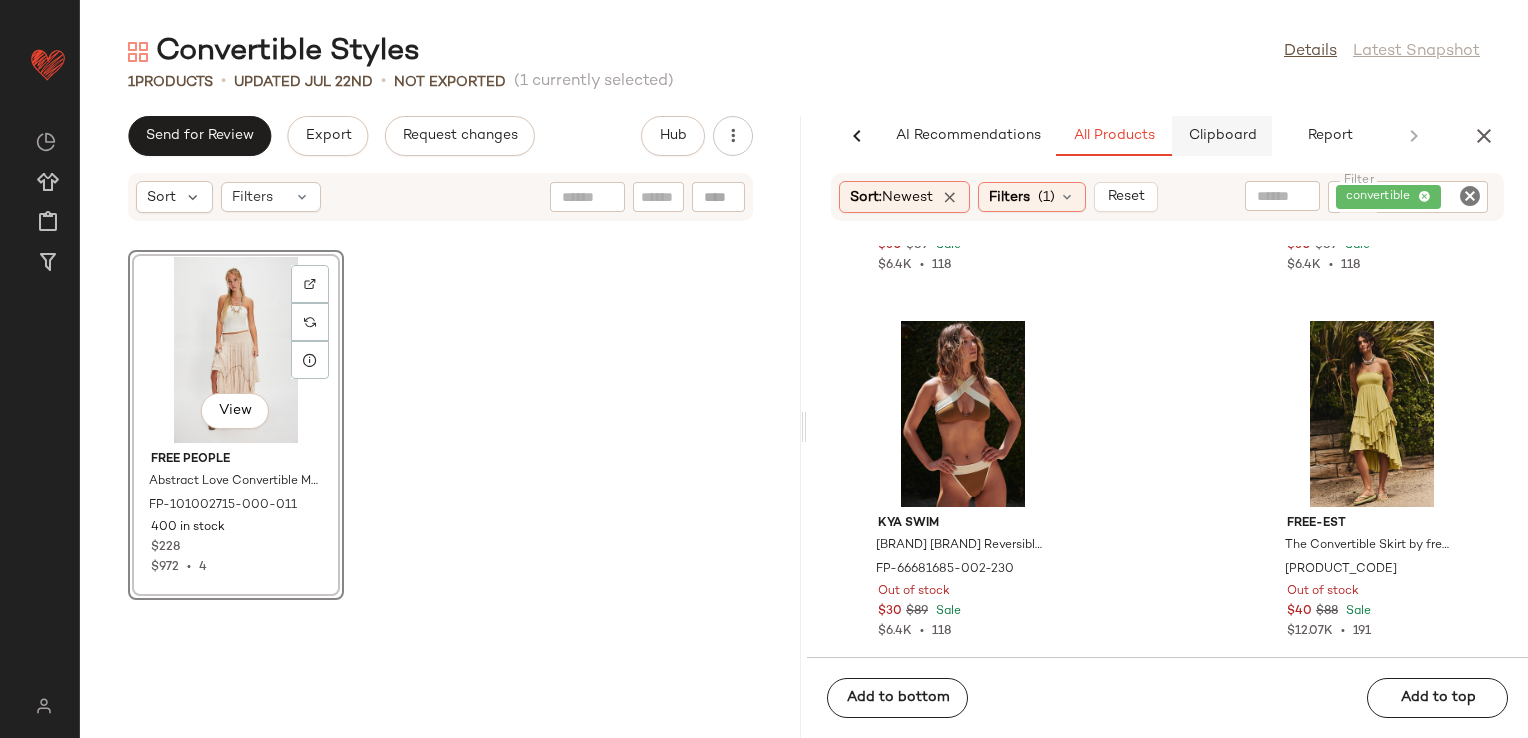 click on "Clipboard" 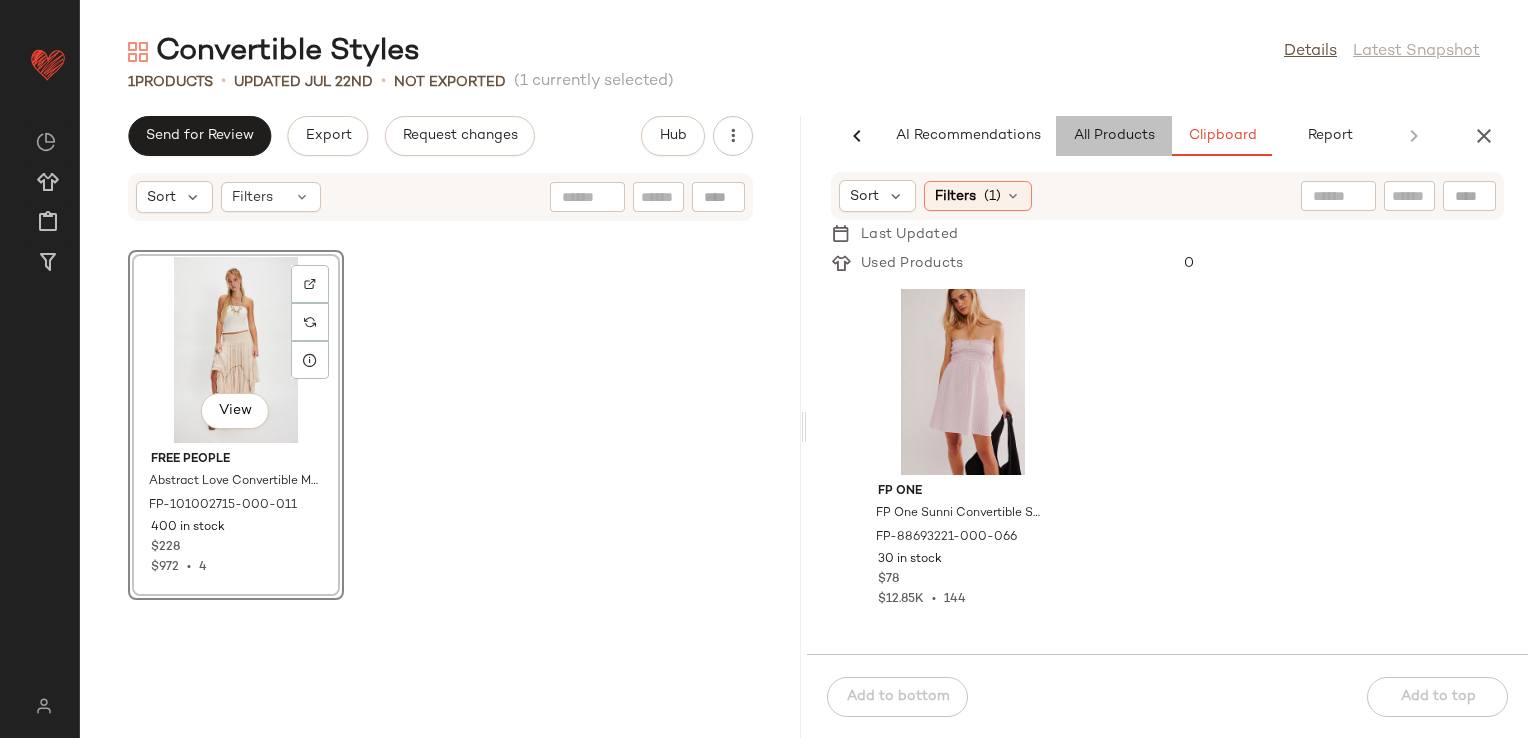 click on "All Products" 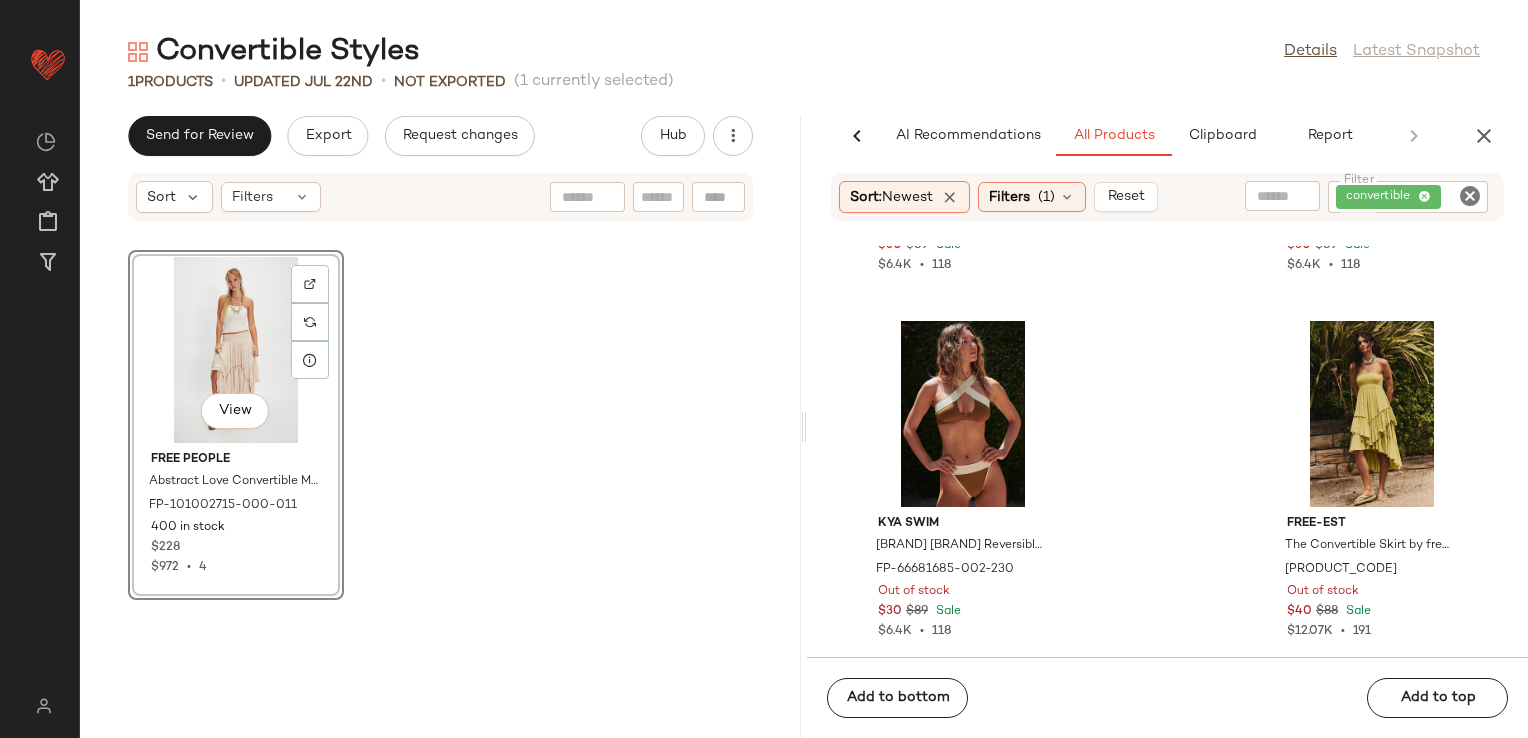 click on "Kya Swim Kya Reversible Coco Bikini Top by Kya Swim at Free People in Brown, Size: XL FP-66681685-002-021 Out of stock $30 $89 Sale $6.4K  •  118 Kya Swim Kya Reversible Coco Bikini Top by Kya Swim at Free People in Brown, Size: XS FP-66681685-002-029 2 in stock $30 $89 Sale $6.4K  •  118 Kya Swim Kya Reversible Coco Bikini Top by Kya Swim at Free People in Green, Size: S FP-66681685-002-230 Out of stock $30 $89 Sale $6.4K  •  118 free-est The Convertible Skirt by free-est at Free People in Green, Size: S FP-50737592-002-034 Out of stock $40 $88 Sale $12.07K  •  191 Skarlett Blue Insider Multi-Way T-Shirt Bra by Skarlett Blue at Free People in Black, Size: 34 DD FP-102326386-000-001 70 in stock $56 $112  •  2 Norma Kamali Norma Kamali Convertible Mini Dress at Free People in White, Size: M FP-99538639-000-011 5 in stock $195 $8.19K  •  42 We The Free We The Free Alyse Convertible Over The Knee Boots at Free People in Tan, Size: US 9.5 FP-98897515-000-023 109 in stock $698 $4.89K  •  5 $28 $1.16K" 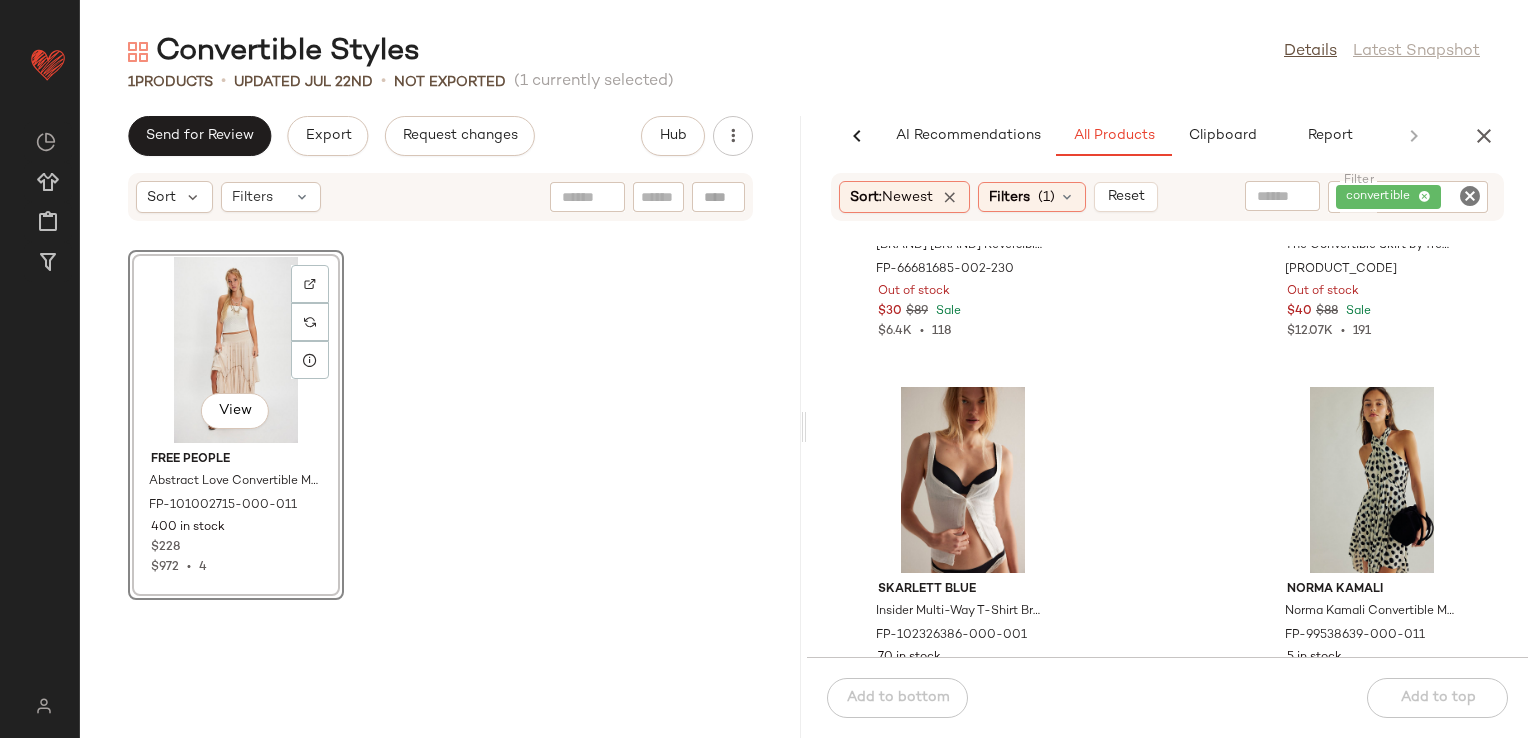 scroll, scrollTop: 1816, scrollLeft: 0, axis: vertical 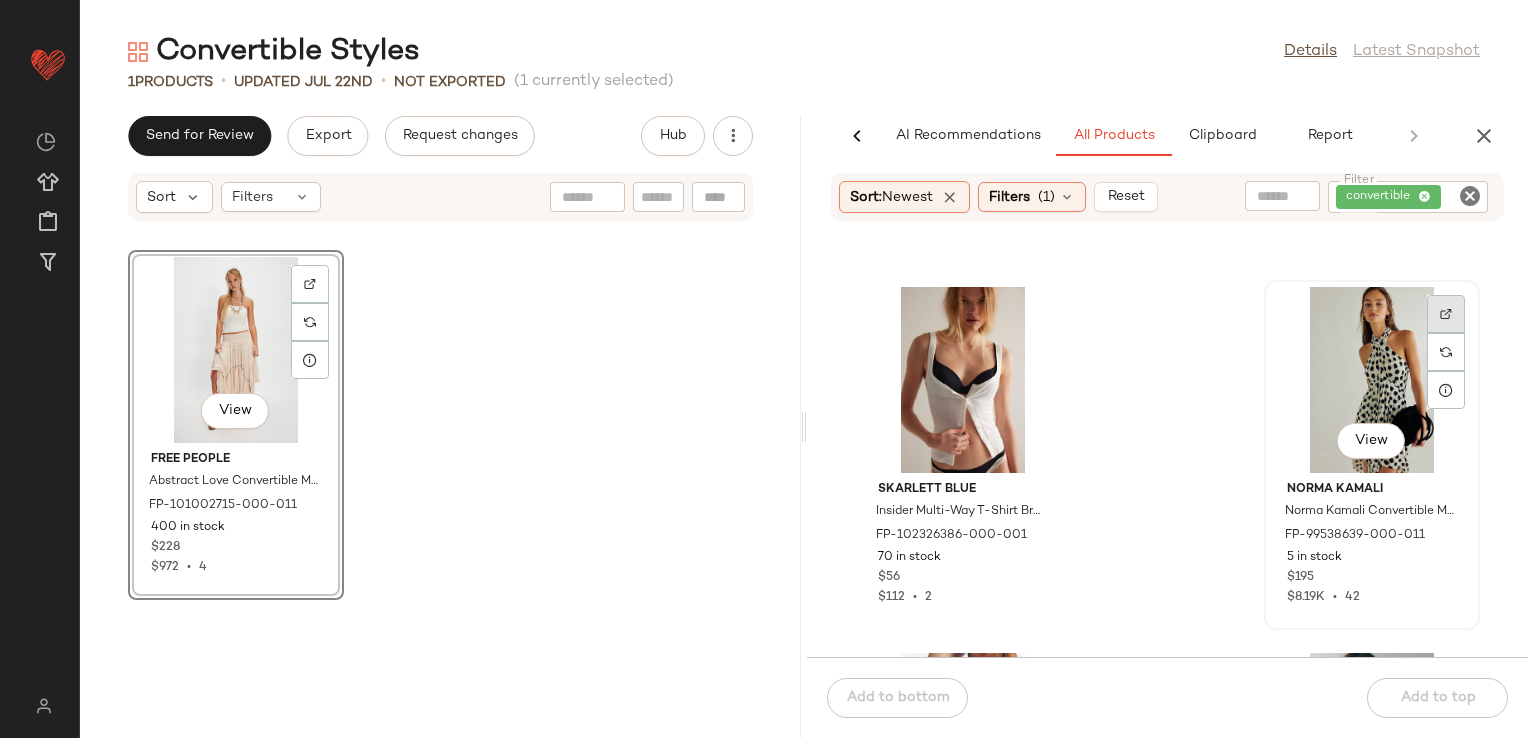 click 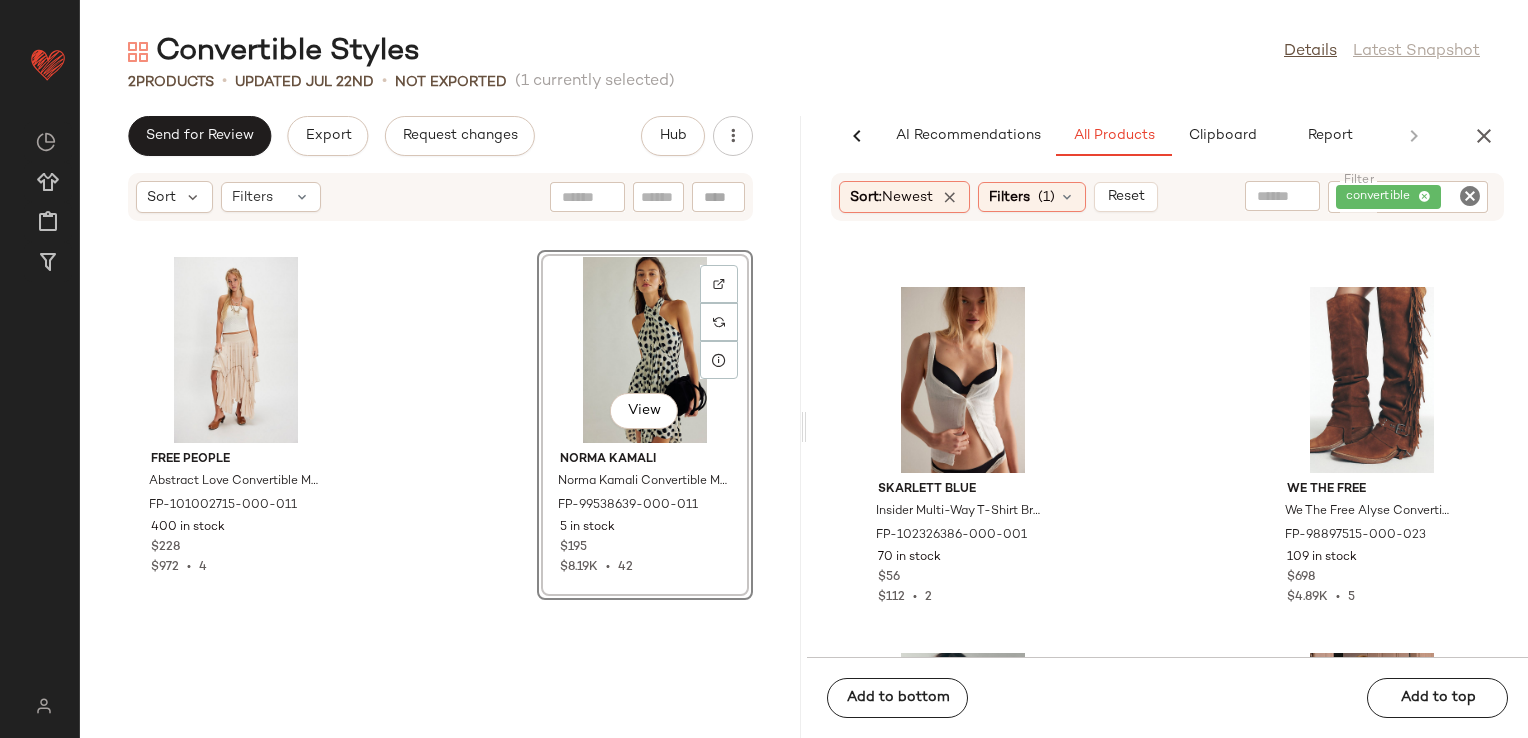 click on "Kya Swim Kya Reversible Coco Bikini Top by Kya Swim at Free People in Green, Size: S FP-66681685-002-230 Out of stock $30 $89 Sale $6.4K  •  118 free-est The Convertible Skirt by free-est at Free People in Green, Size: S FP-50737592-002-034 Out of stock $40 $88 Sale $12.07K  •  191 Skarlett Blue Insider Multi-Way T-Shirt Bra by Skarlett Blue at Free People in Black, Size: 34 DD FP-102326386-000-001 70 in stock $56 $112  •  2 We The Free We The Free Alyse Convertible Over The Knee Boots at Free People in Tan, Size: US 9.5 FP-98897515-000-023 109 in stock $698 $4.89K  •  5 FP Collection Tilly Skinny Convertible Scarf by Free People in Red FP-101374734-000-061 243 in stock $28 $1.16K  •  32 Intimately Day To Night Convertible Slip by Intimately at Free People in Green, Size: M FP-53621744-000-031 Out of stock $30 $68 Sale FP One FP One Ravenna Printed Convertible Maxi Skirt at Free People in Gold, Size: S FP-88686977-001-070 Out of stock $70 $128 Sale $33.31K  •  252 FP One FP-88693221-000-001 $78" 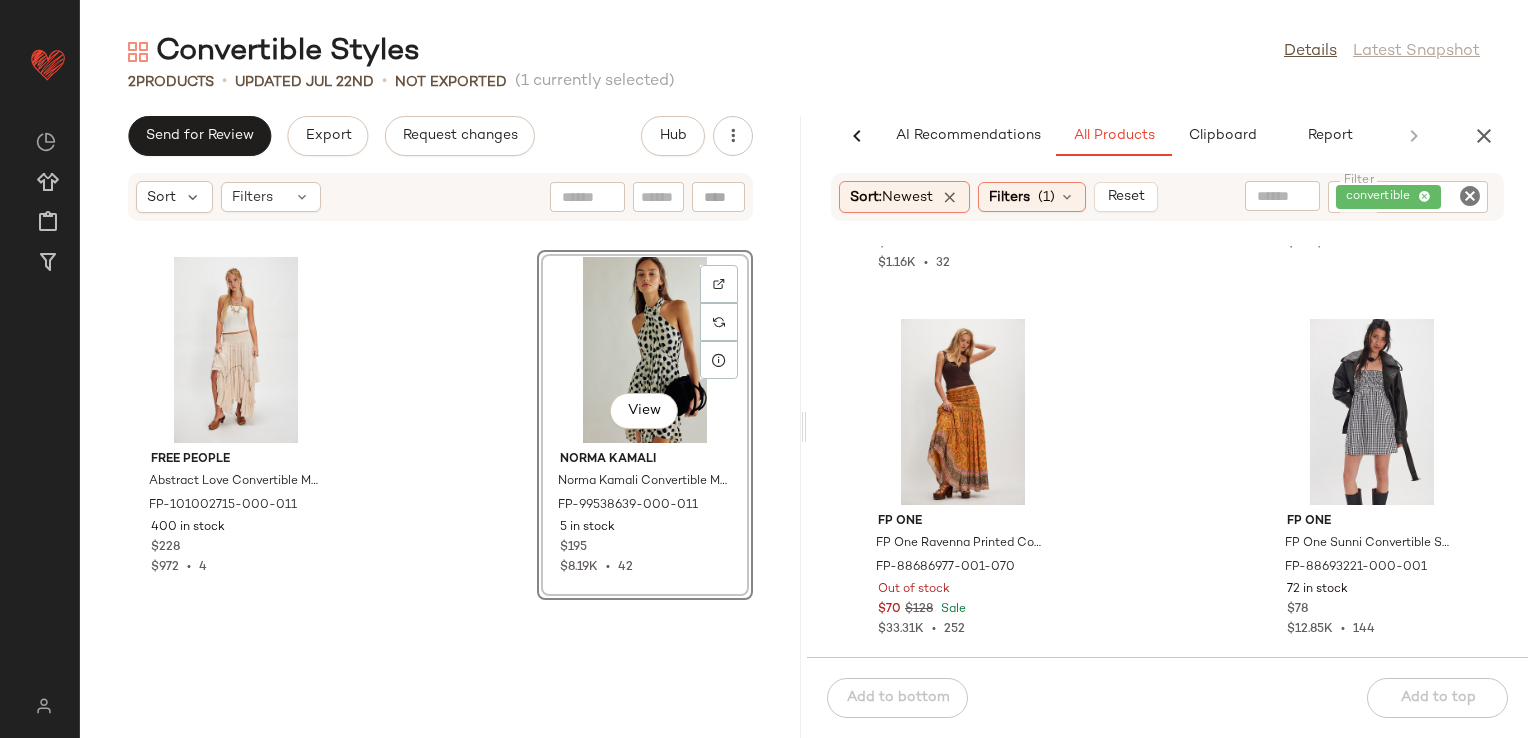 scroll, scrollTop: 2516, scrollLeft: 0, axis: vertical 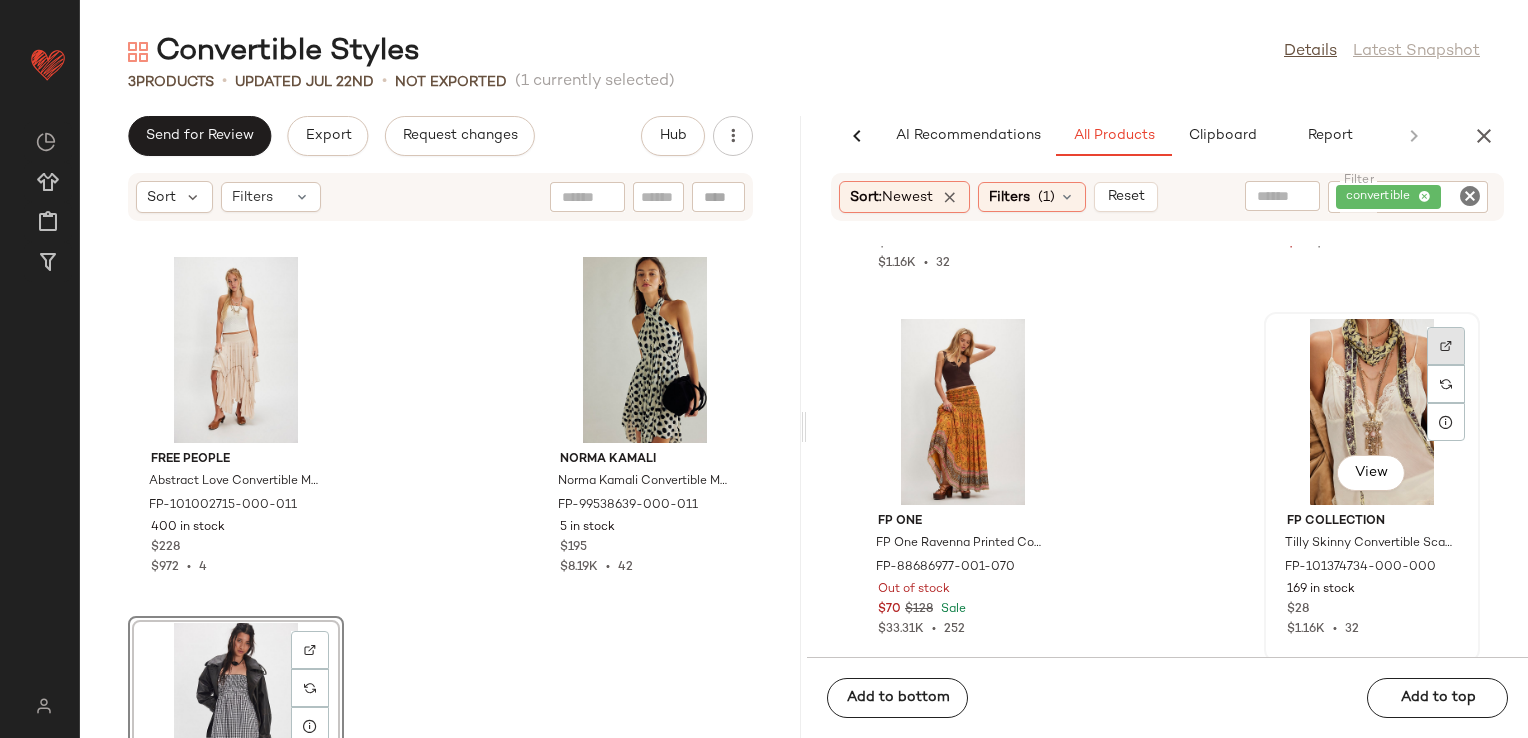 click 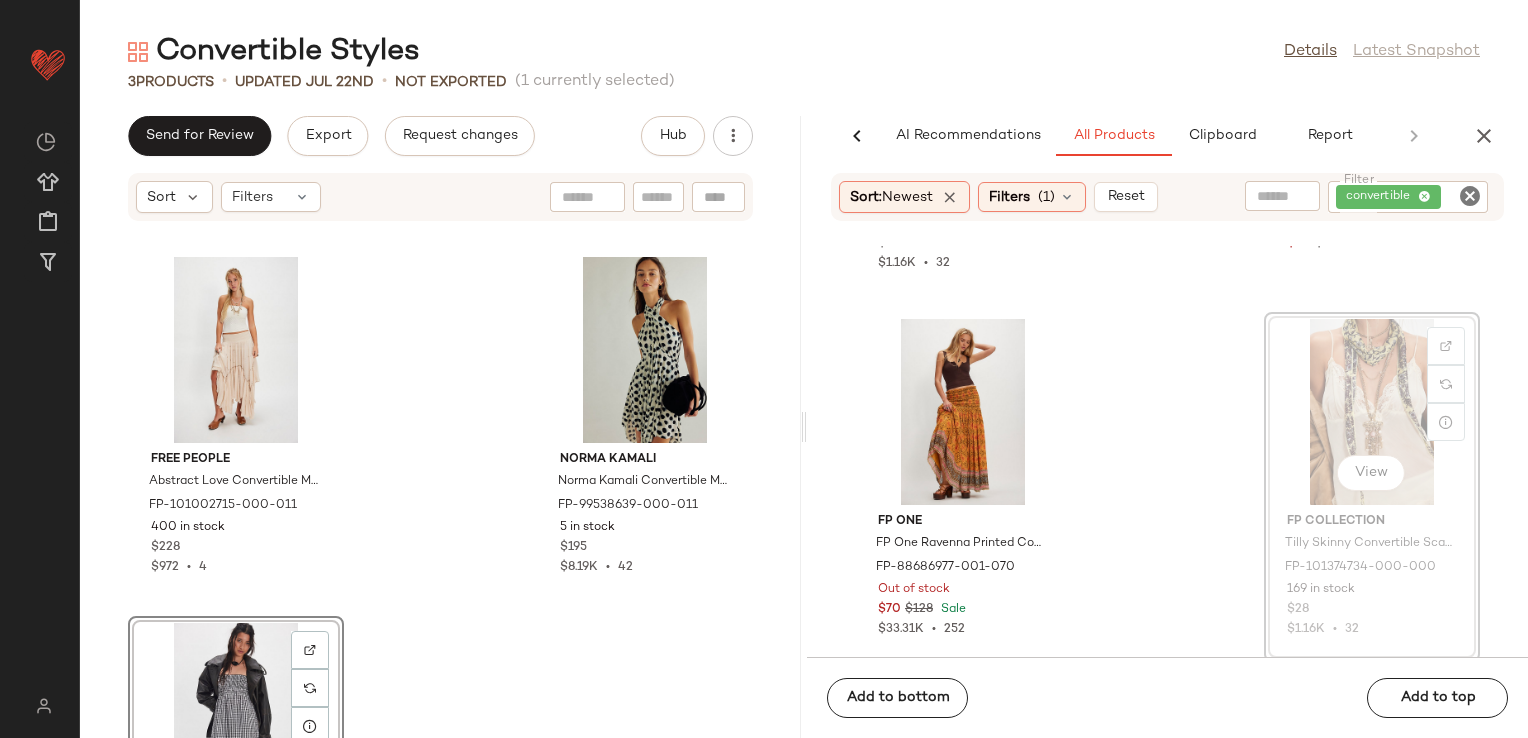 scroll, scrollTop: 2544, scrollLeft: 0, axis: vertical 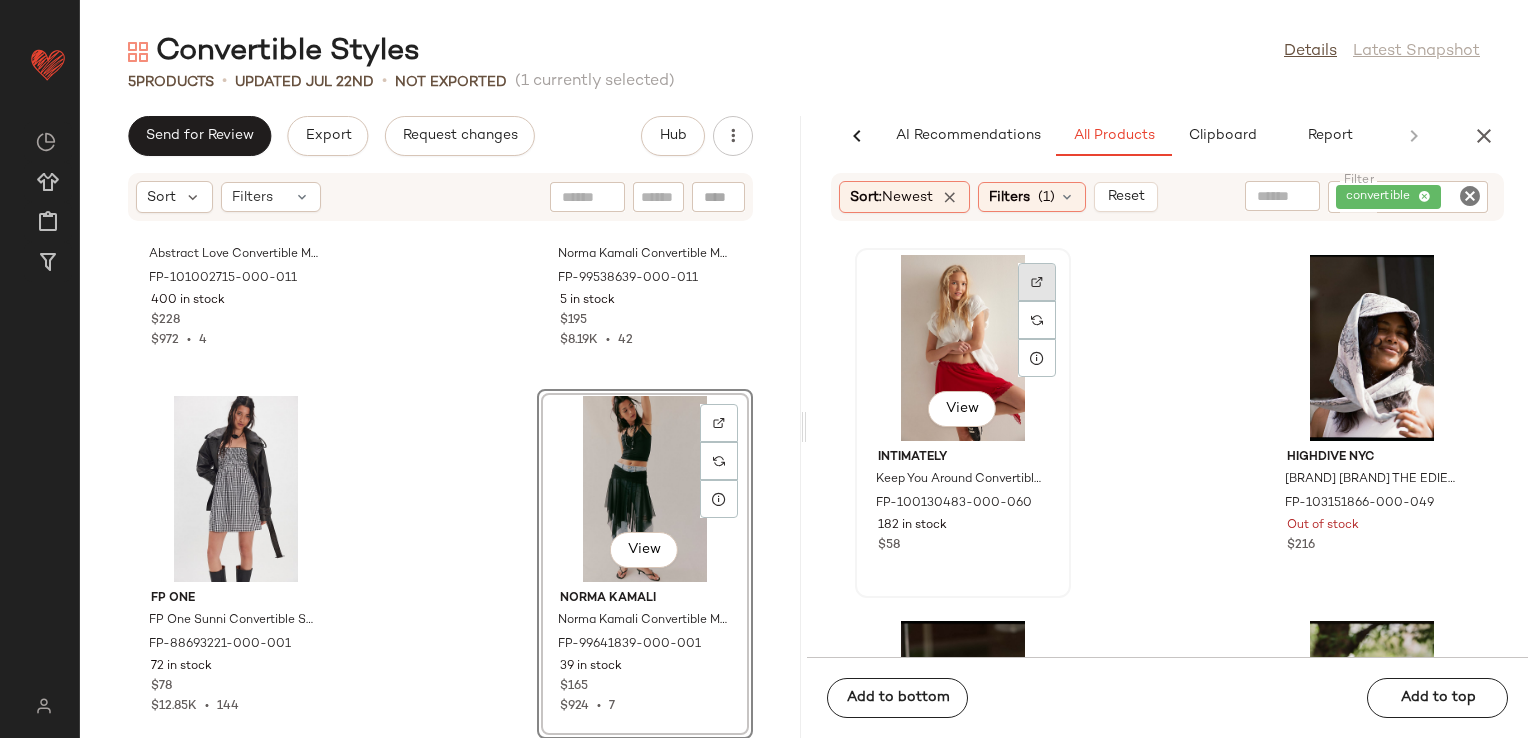 click 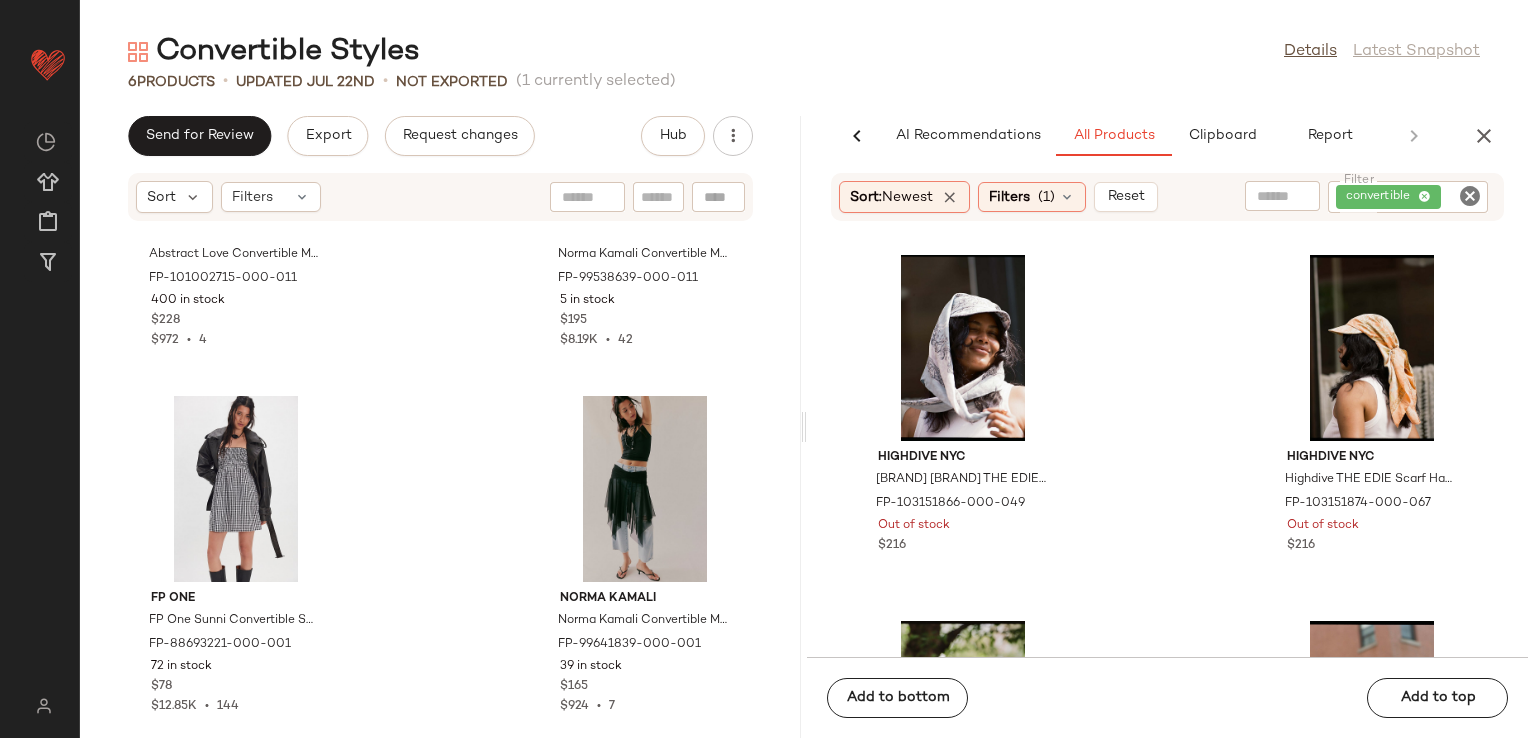 scroll, scrollTop: 4144, scrollLeft: 0, axis: vertical 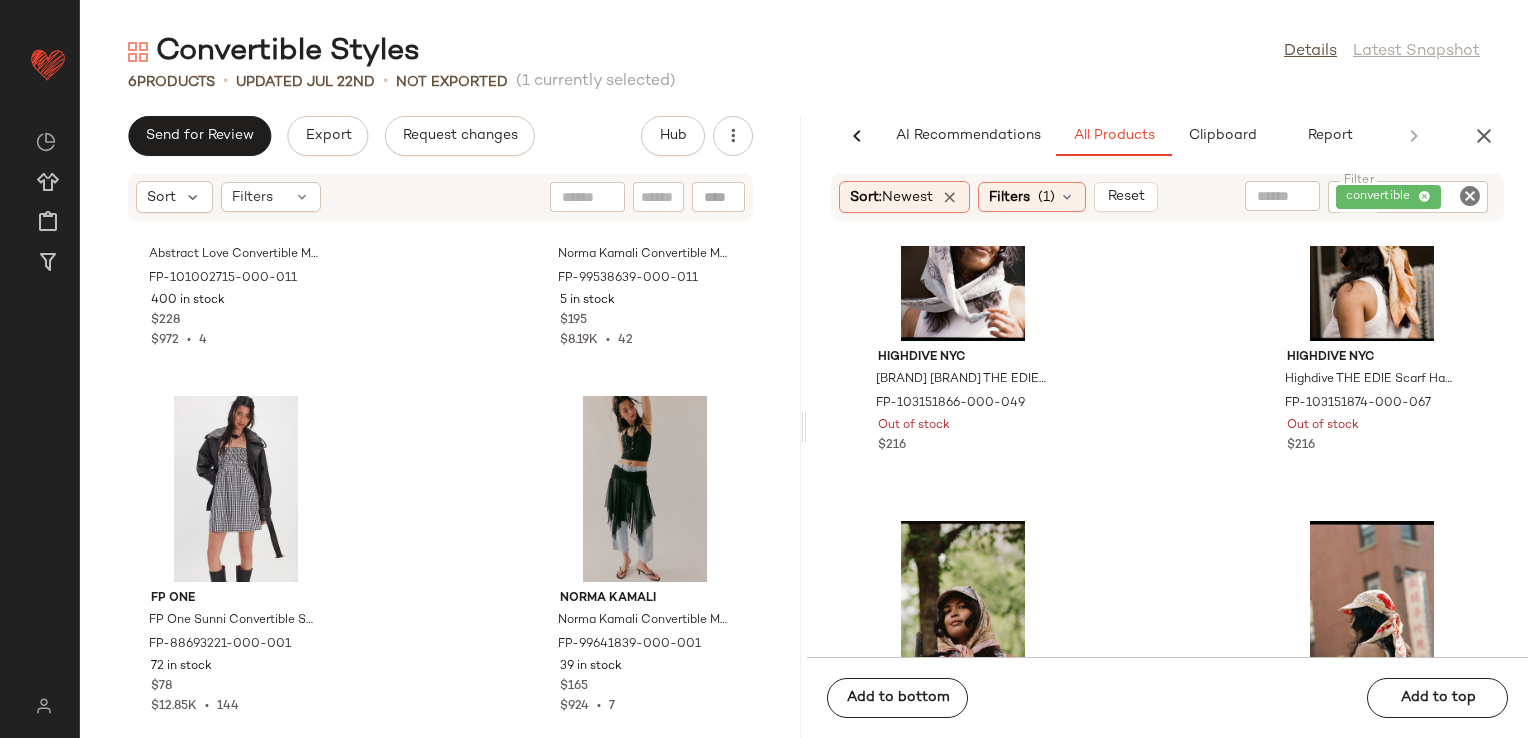 drag, startPoint x: 1200, startPoint y: 361, endPoint x: 1211, endPoint y: 354, distance: 13.038404 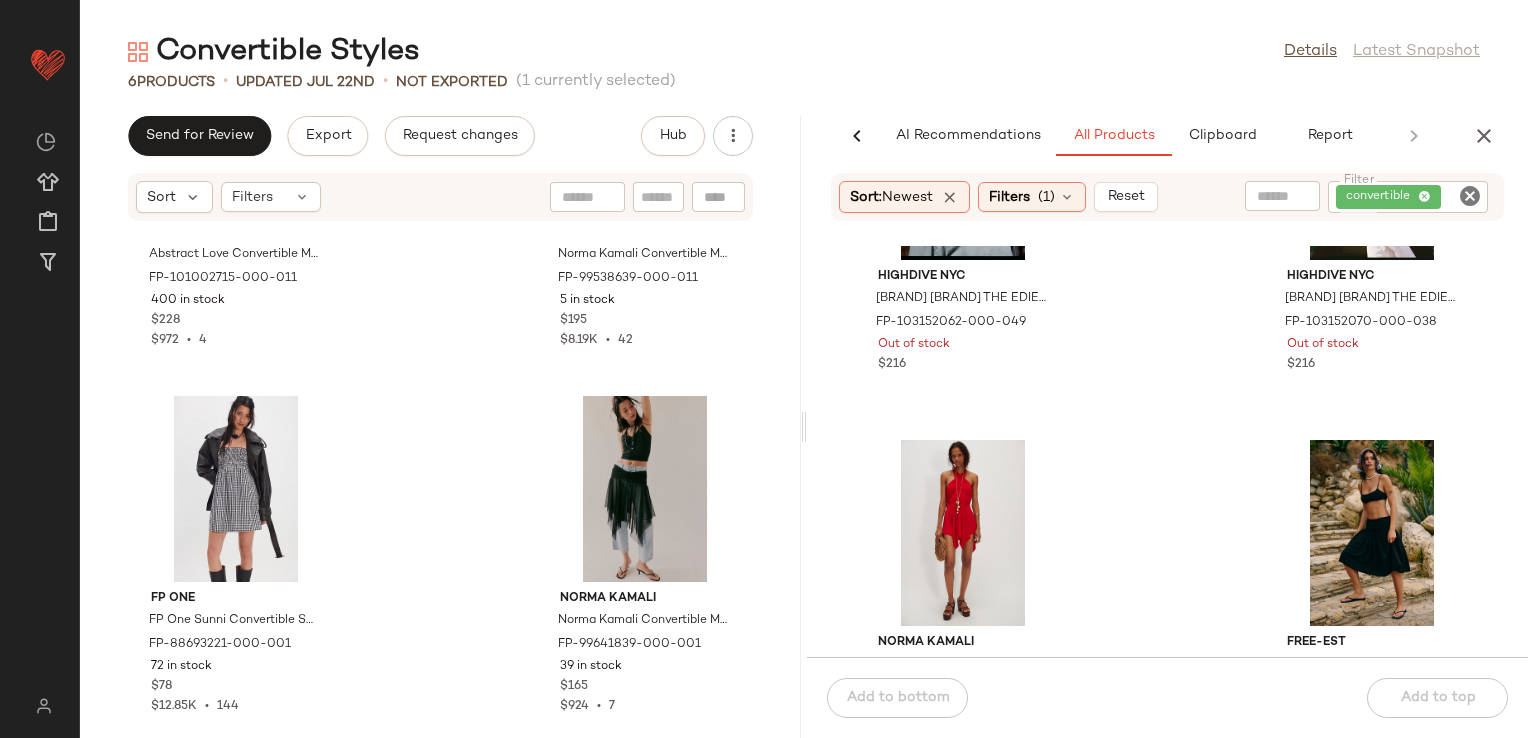 scroll, scrollTop: 5444, scrollLeft: 0, axis: vertical 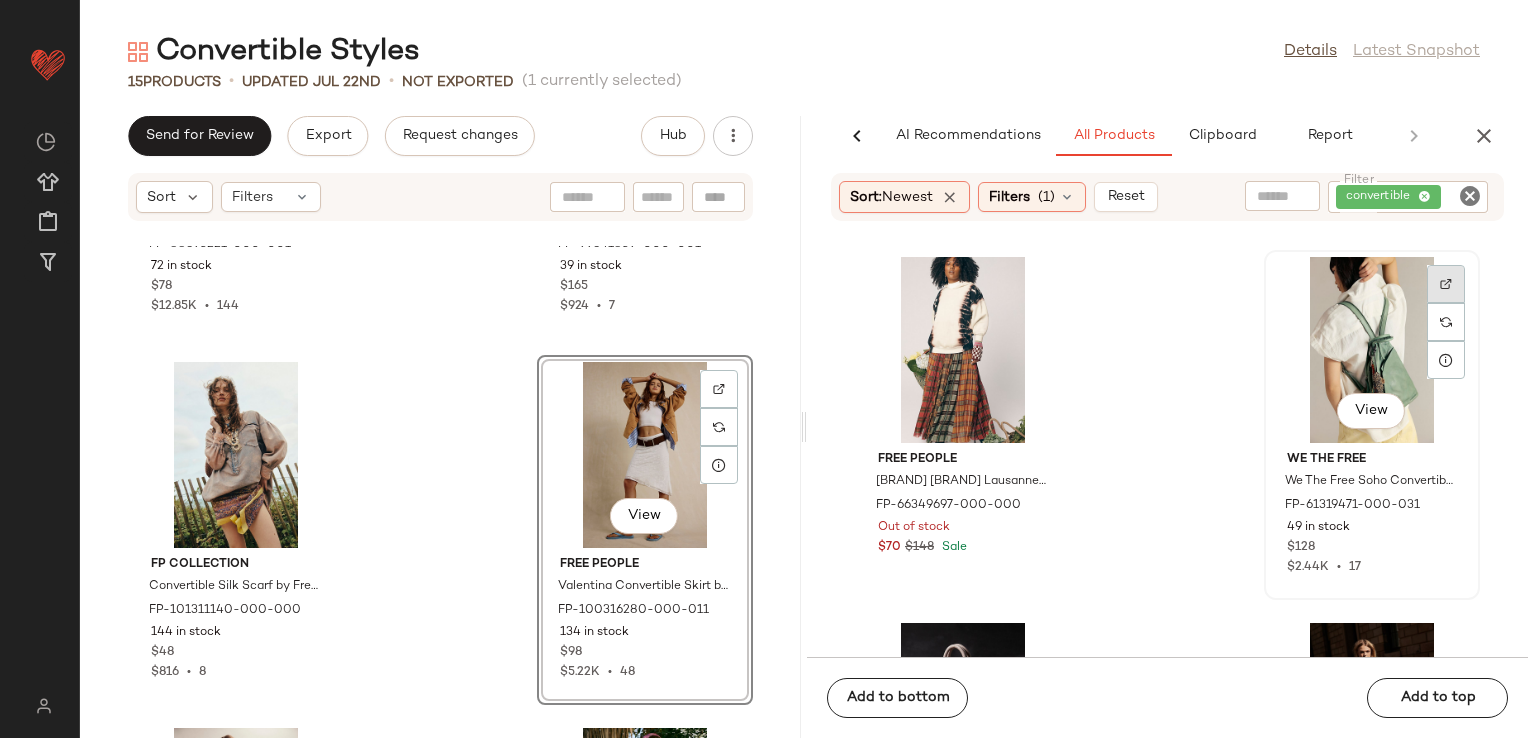 click 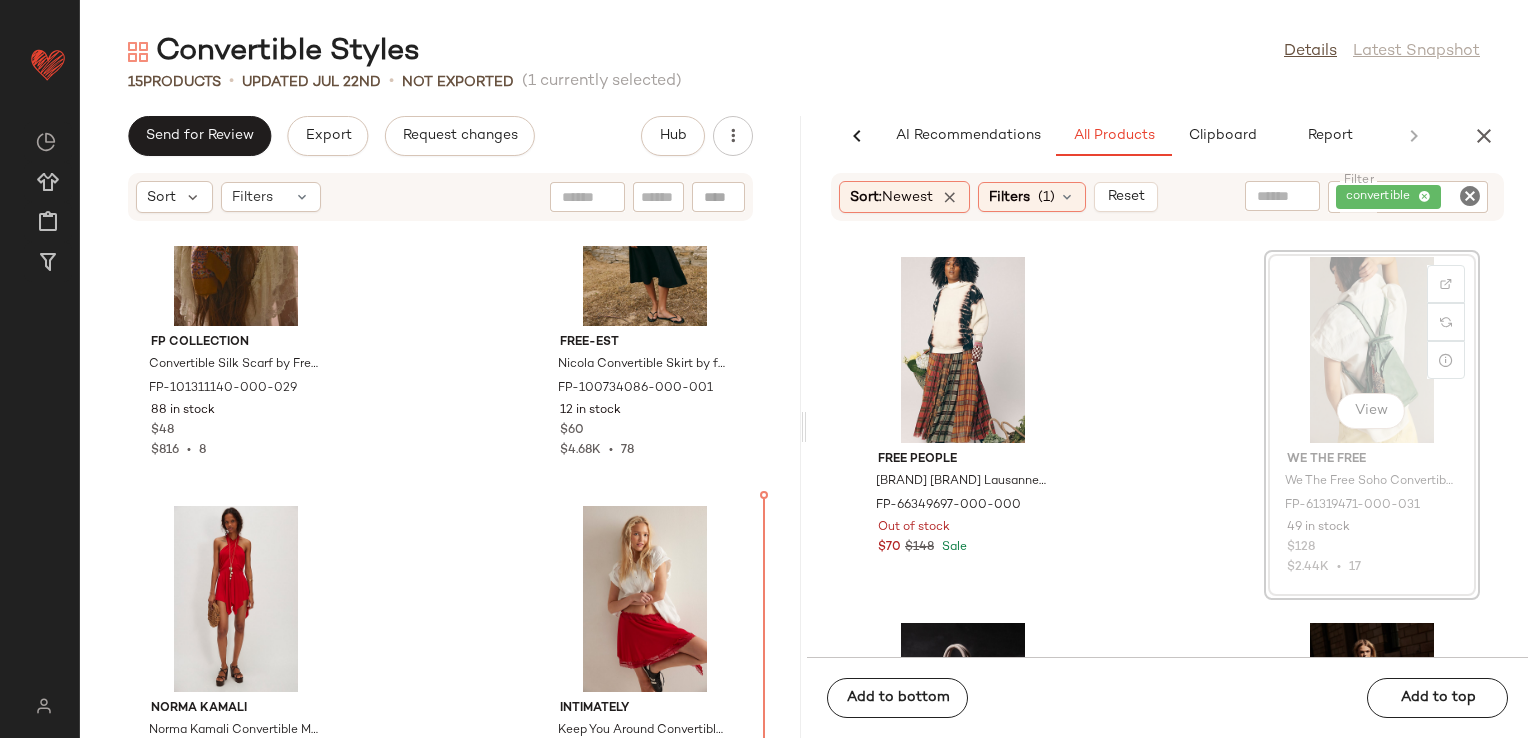 scroll, scrollTop: 1964, scrollLeft: 0, axis: vertical 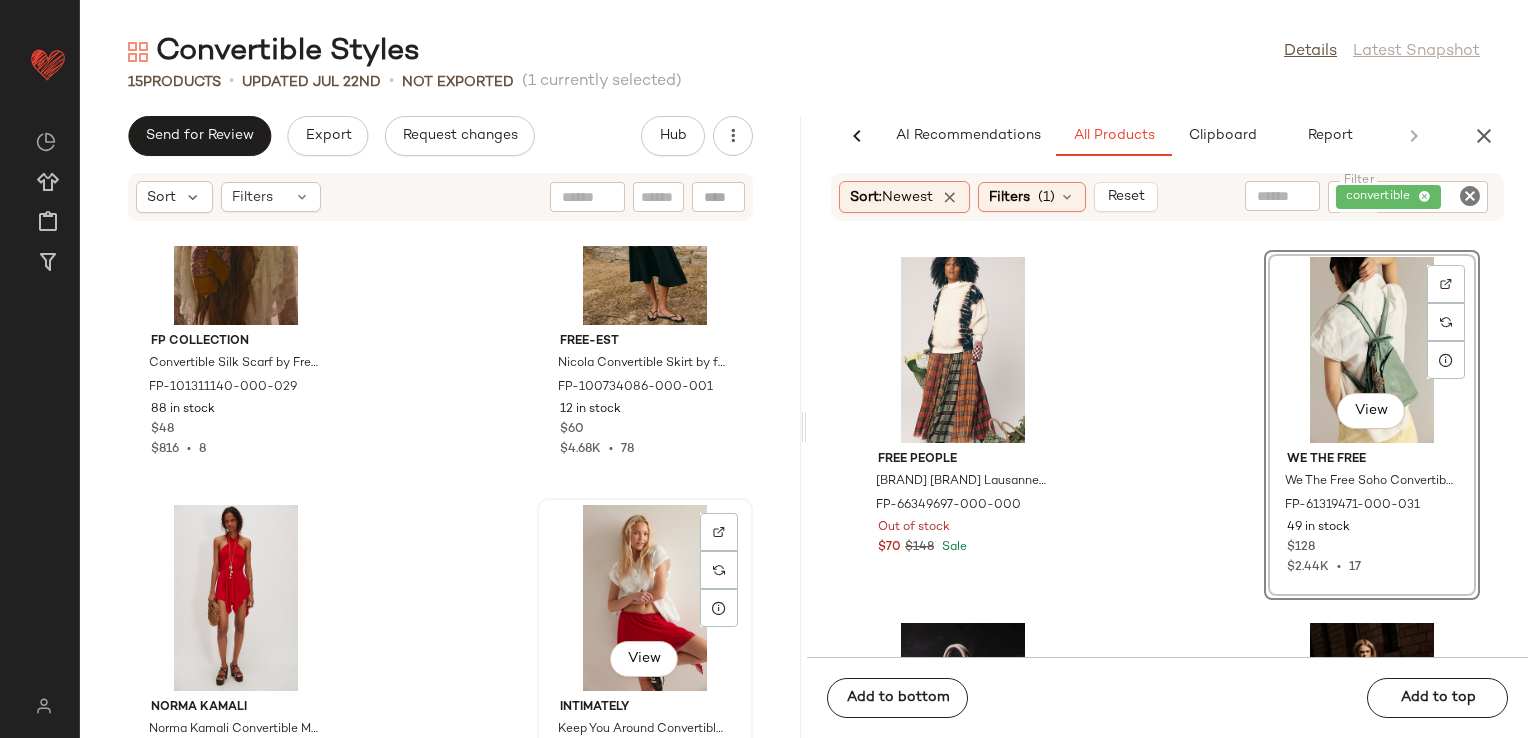 click on "View  Intimately Keep You Around Convertible Tank Top by Intimately at Free People in Red, Size: S FP-100130483-000-060 182 in stock $58" at bounding box center [645, 673] 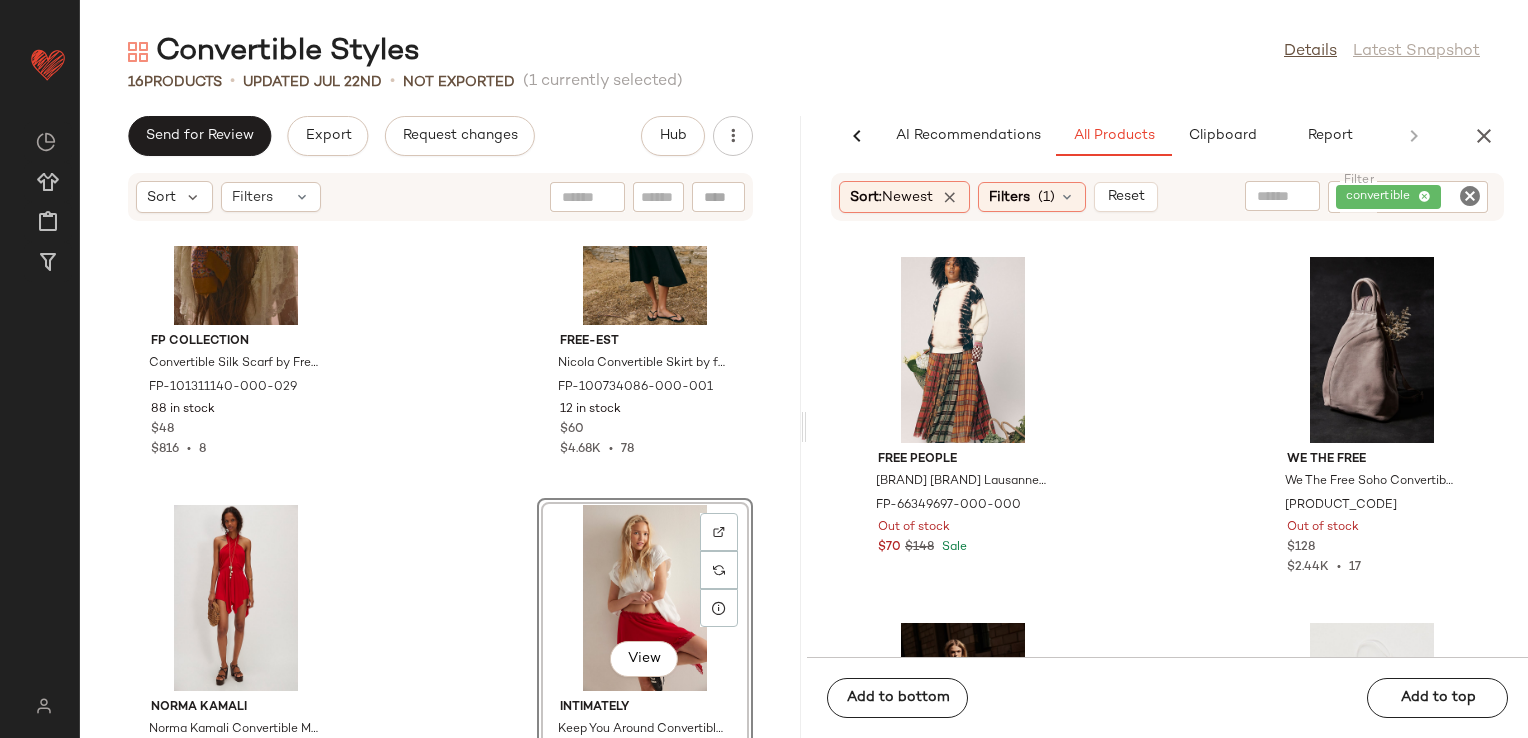 click on "FP Movement Morning Meadow Hike Pants by FP Movement at Free People in Black, Size: M FP-80810351-000-009 Out of stock $148 $1.31K  •  9 FP Movement High Peak Convertible Pouch Bag by FP Movement at Free People in White FP-85084192-000-012 Out of stock $20 $48 Sale Free People Lausanne Convertible Maxi Skirt by Free People, Size: L FP-66349697-000-000 Out of stock $70 $148 Sale We The Free We The Free Soho Convertible Sling Bag at Free People in Tan FP-61319471-000-023 Out of stock $128 $2.44K  •  17 free-est Zella Convertible Skirt by free-est at Free People in Green, Size: L FP-99627499-000-030 70 in stock $60 $10.25K  •  172 Free People Sonix Beaded Phone Charm by Free People FP-87697496-000-011 29 in stock $15 $225  •  15 Sonix Sonix Airtag Keychain at Free People in Yellow FP-91138511-000-072 Out of stock $15 free-est Zella Convertible Skirt by free-est at Free People in Purple, Size: L FP-99627499-000-053 10 in stock $60 $10.25K  •  172" 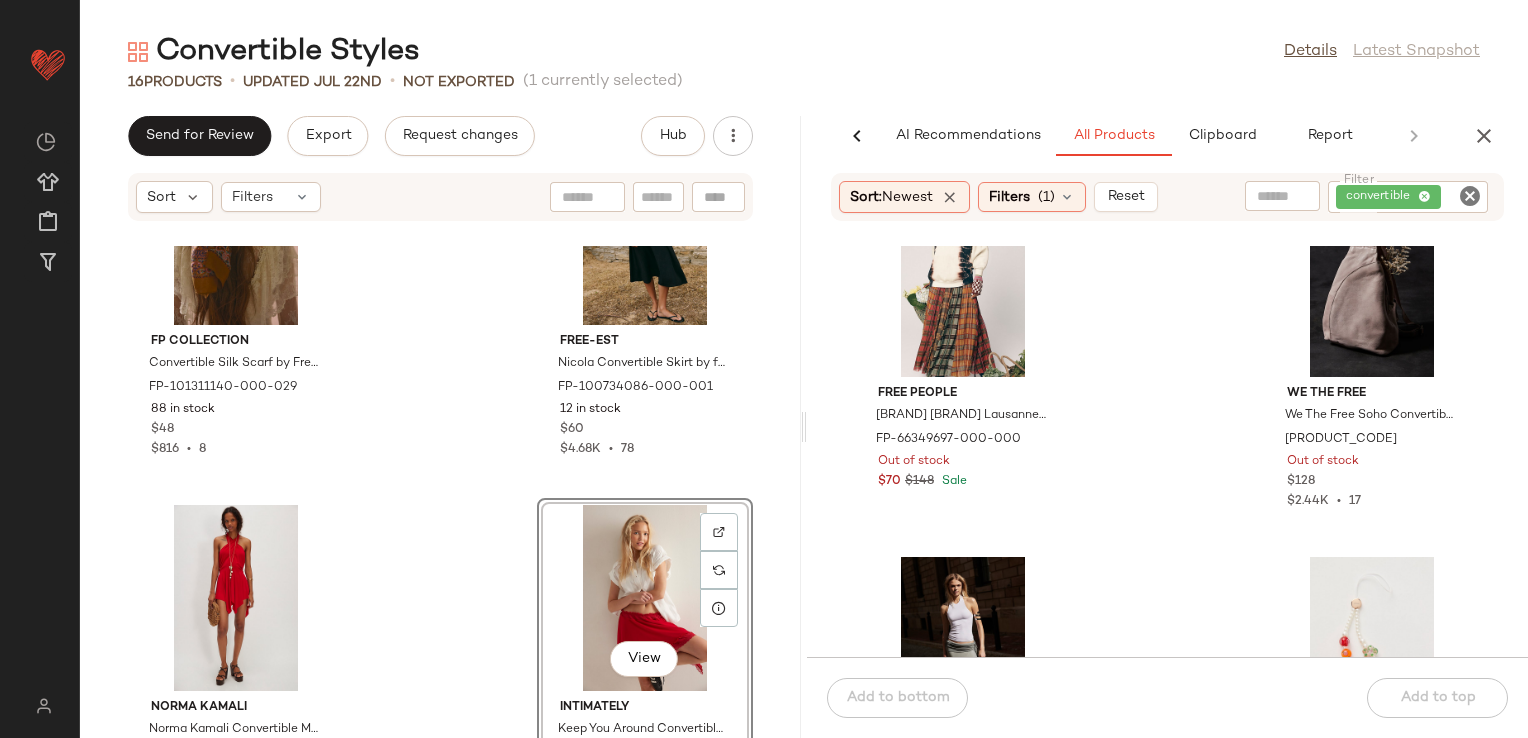 scroll, scrollTop: 10198, scrollLeft: 0, axis: vertical 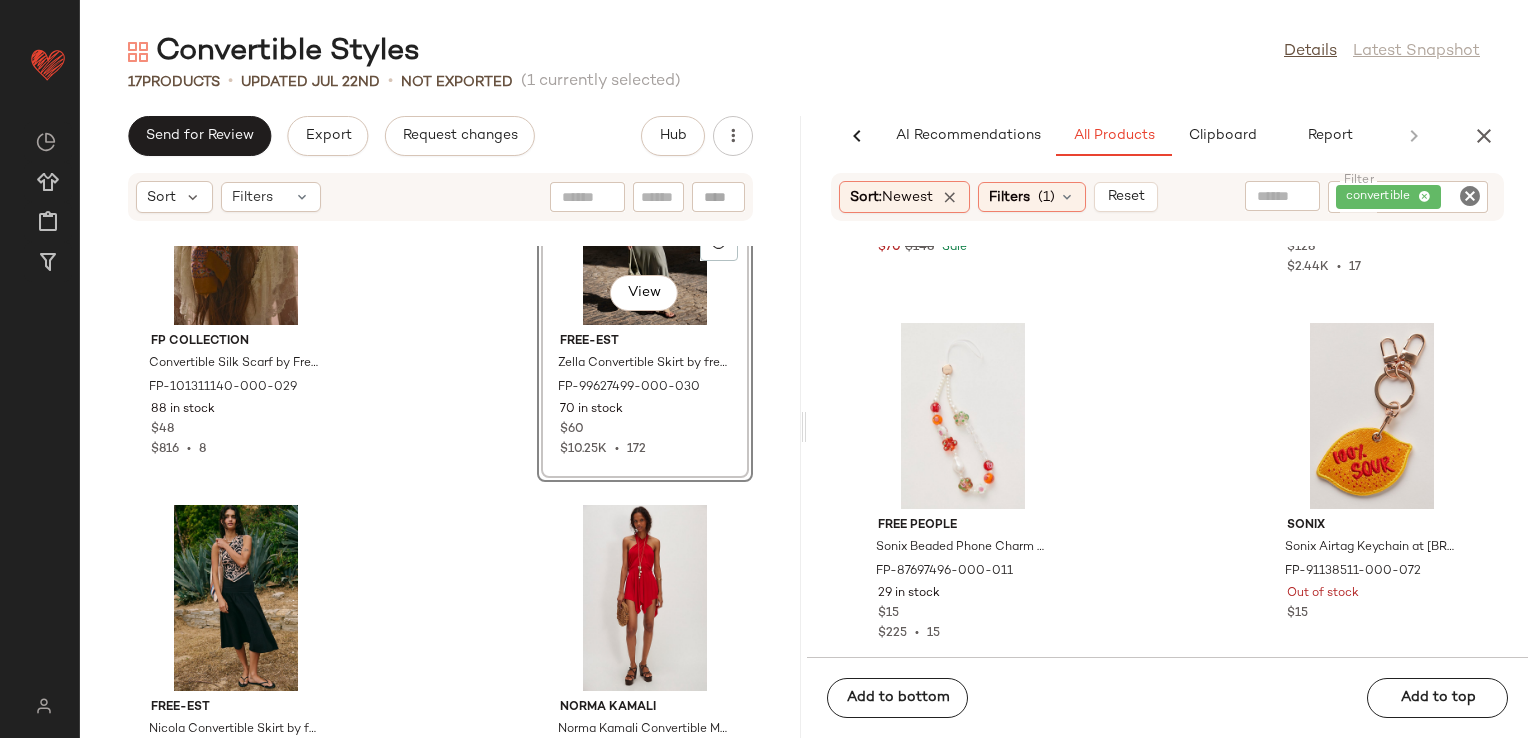 click on "Free People Lausanne Convertible Maxi Skirt by Free People, Size: L FP-66349697-000-000 Out of stock $70 $148 Sale We The Free We The Free Soho Convertible Sling Bag at Free People in Tan FP-61319471-000-023 Out of stock $128 $2.44K  •  17 Free People Sonix Beaded Phone Charm by Free People FP-87697496-000-011 29 in stock $15 $225  •  15 Sonix Sonix Airtag Keychain at Free People in Yellow FP-91138511-000-072 Out of stock $15 free-est Zella Convertible Skirt by free-est at Free People in Purple, Size: L FP-99627499-000-053 10 in stock $60 $10.25K  •  172 free-est Mirage Convertible Tunic by free-est at Free People in Pink, Size: M FP-83640813-000-066 Out of stock $30 $60 Sale $99  •  4 free-est Good Feels Convertible Top by free-est at Free People in Black, Size: XS FP-101213684-000-001 200 in stock $40 $2.85K  •  76 free-est Good Feels Convertible Top by free-est at Free People in White, Size: XL FP-101213684-000-011 29 in stock $40 $2.85K  •  76" 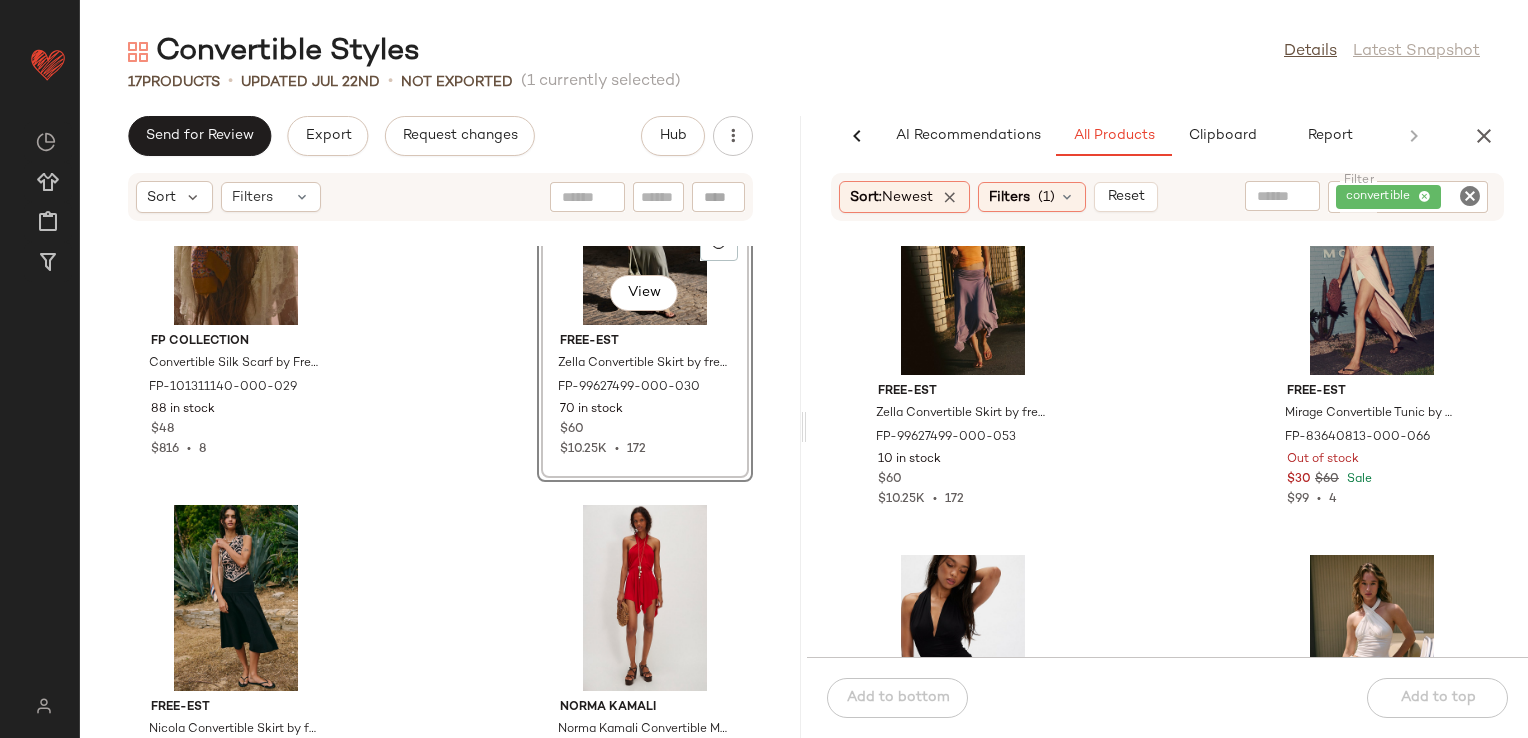 scroll, scrollTop: 10598, scrollLeft: 0, axis: vertical 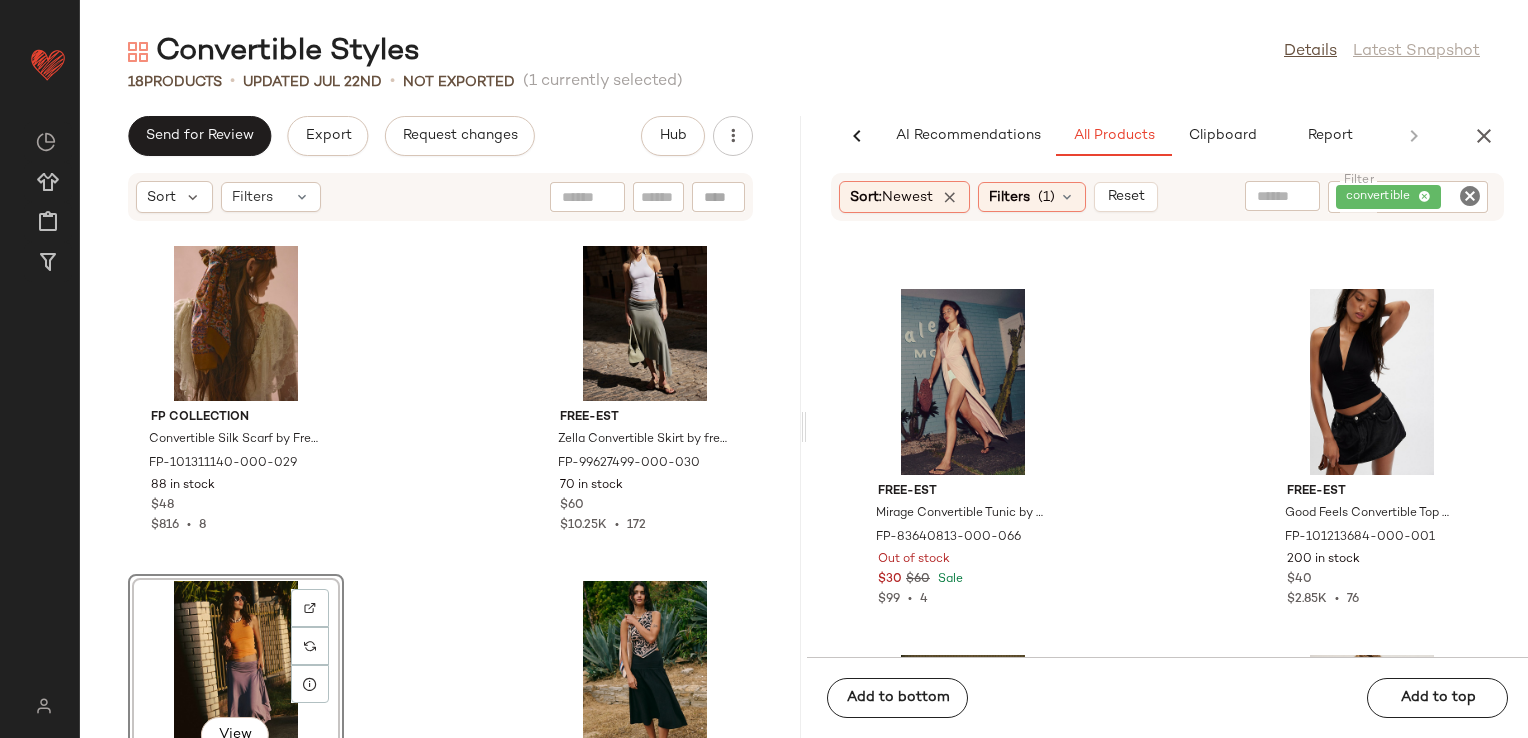 click on "free-est Mirage Convertible Tunic by free-est at Free People in Pink, Size: M FP-83640813-000-066 Out of stock $30 $60 Sale $99  •  4 free-est Good Feels Convertible Top by free-est at Free People in Black, Size: XS FP-101213684-000-001 200 in stock $40 $2.85K  •  76 free-est Good Feels Convertible Top by free-est at Free People in White, Size: XL FP-101213684-000-011 29 in stock $40 $2.85K  •  76 Intimately Before You Go Tube Top by Intimately at Free People in White, Size: S FP-99262693-000-011 202 in stock $38 $304  •  7 Intimately Before You Go Tube Top by Intimately at Free People in Brown, Size: M FP-99262693-000-020 170 in stock $38 $304  •  7 Dr. Martens Dr. Martens Brooklin Mules at Free People in Black, Size: US 6 FP-96023882-000-001 Out of stock $50 $110 Sale $49  •  1 Dr. Martens Dr. Martens Brooklin Mules at Free People in Grey, Size: US 6 FP-96023882-000-004 Out of stock $50 $110 Sale $49  •  1 Free People Sylvia Mini Convertible Skirt by Free People in Purple, Size: S Out of stock" 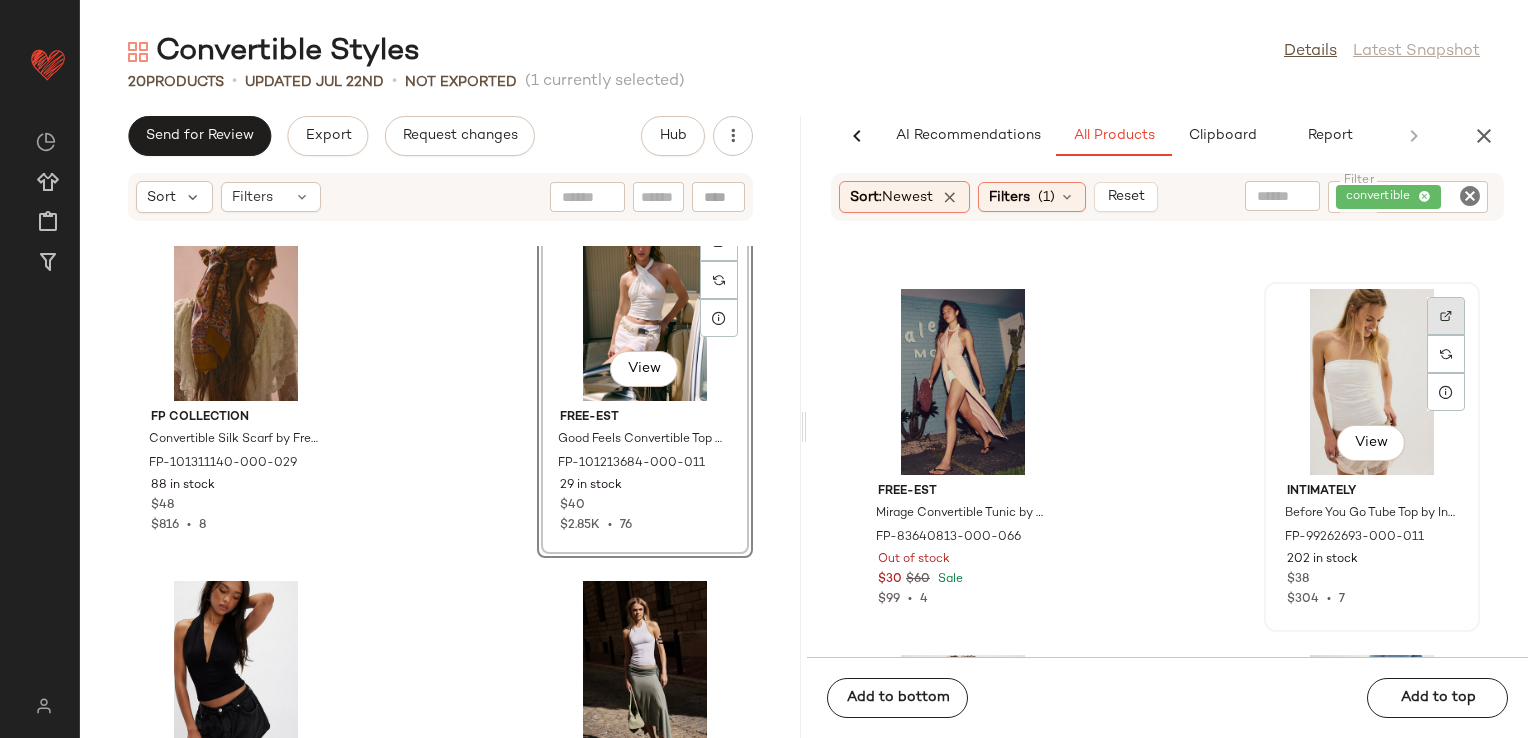 click 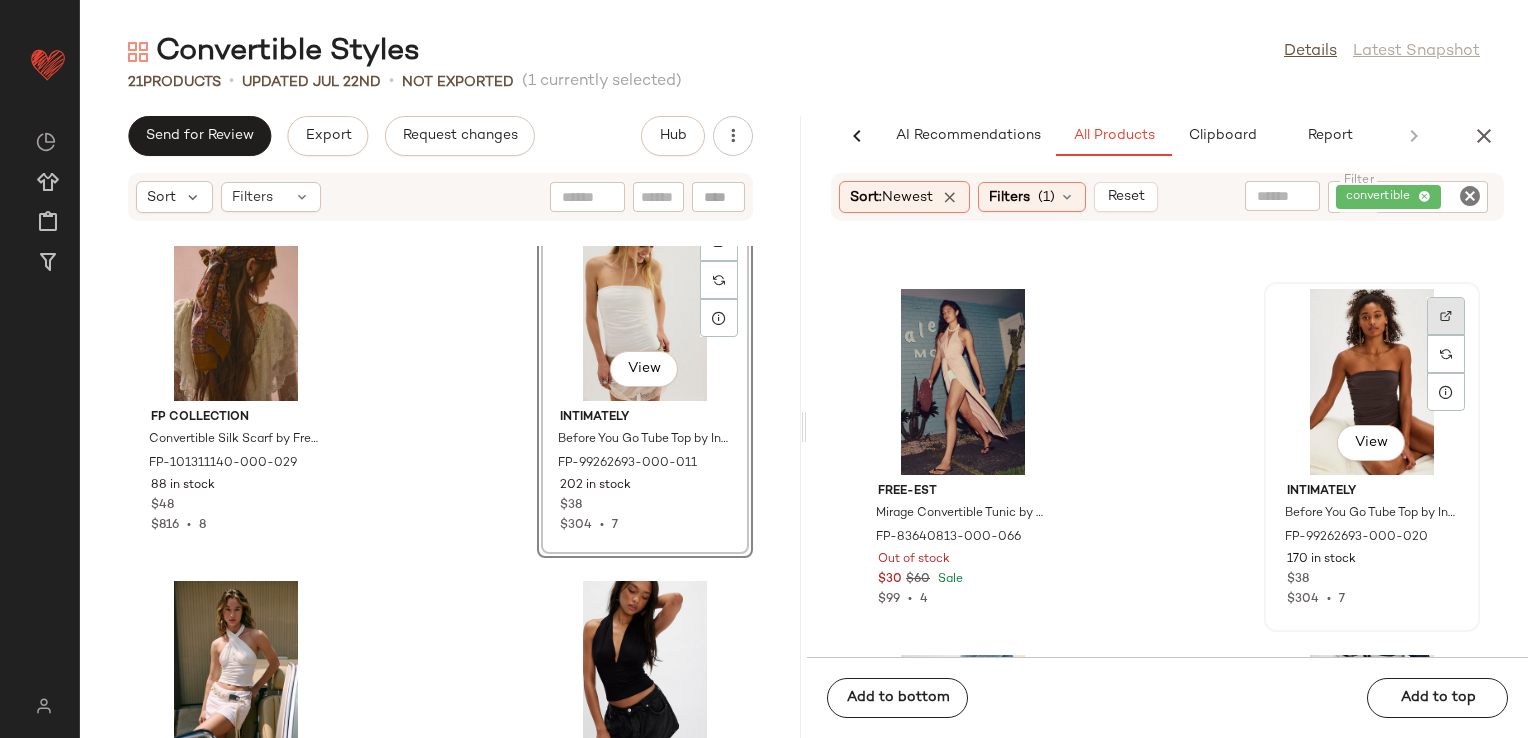 click 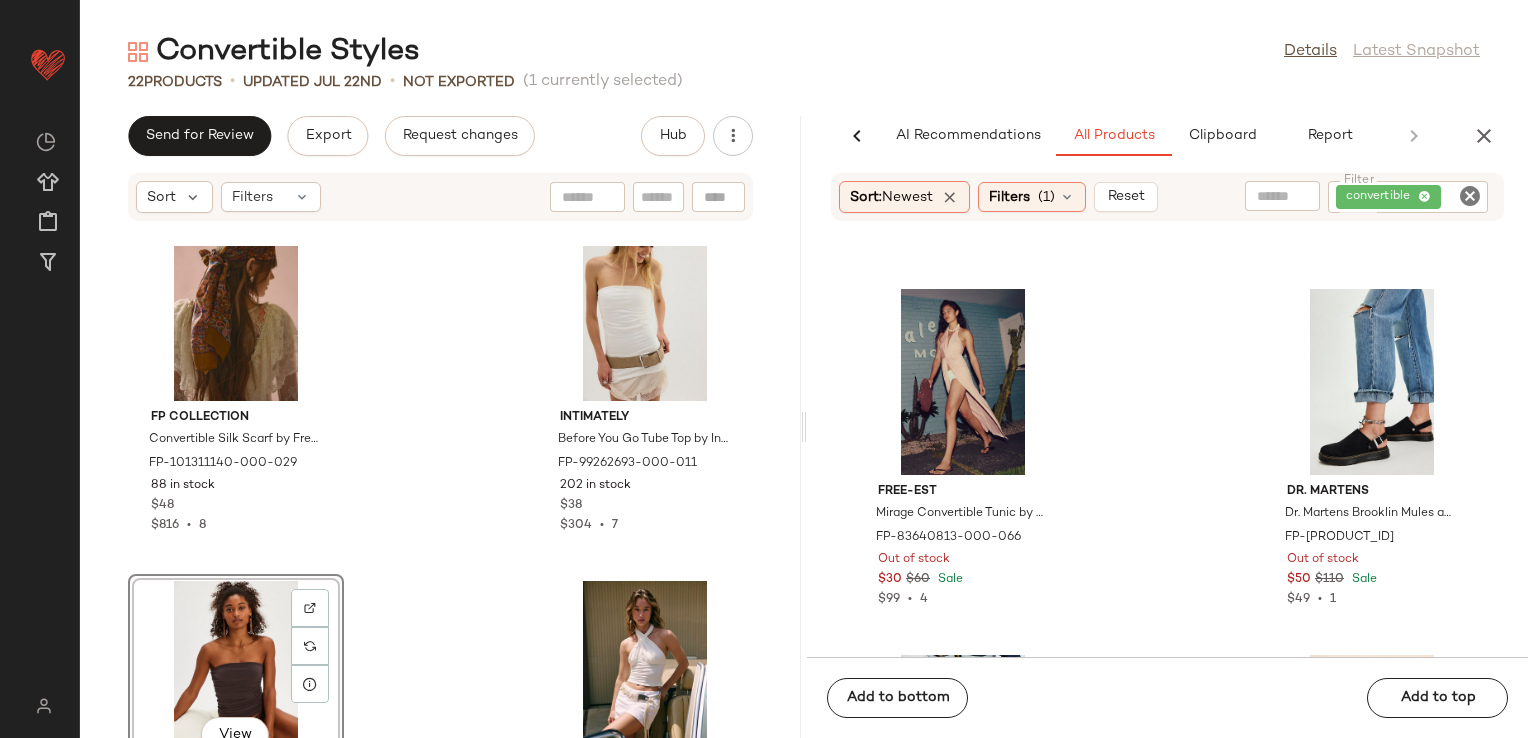 click on "free-est Mirage Convertible Tunic by free-est at Free People in Pink, Size: M FP-83640813-000-066 Out of stock $30 $60 Sale $99  •  4 Dr. Martens Dr. Martens Brooklin Mules at Free People in Black, Size: US 6 FP-96023882-000-001 Out of stock $50 $110 Sale $49  •  1 Dr. Martens Dr. Martens Brooklin Mules at Free People in Grey, Size: US 6 FP-96023882-000-004 Out of stock $50 $110 Sale $49  •  1 Free People Sylvia Mini Convertible Skirt by Free People in Purple, Size: S FP-101443273-000-050 Out of stock $15 free-est Good Feels Convertible Top by free-est at Free People in Pink, Size: L FP-101213684-000-066 179 in stock $40 $2.85K  •  76 Intimately Going Out Cami by Intimately at Free People in Green, Size: M FP-88243787-000-238 Out of stock $38 free-est free-est Miley One-Piece at Free People in Brown, Size: XS FP-98065592-000-029 8 in stock $168 $5.8K  •  34 Free People Sonix Beaded Phone Charm by Free People in Red FP-87697496-000-069 32 in stock $15 $225  •  15" 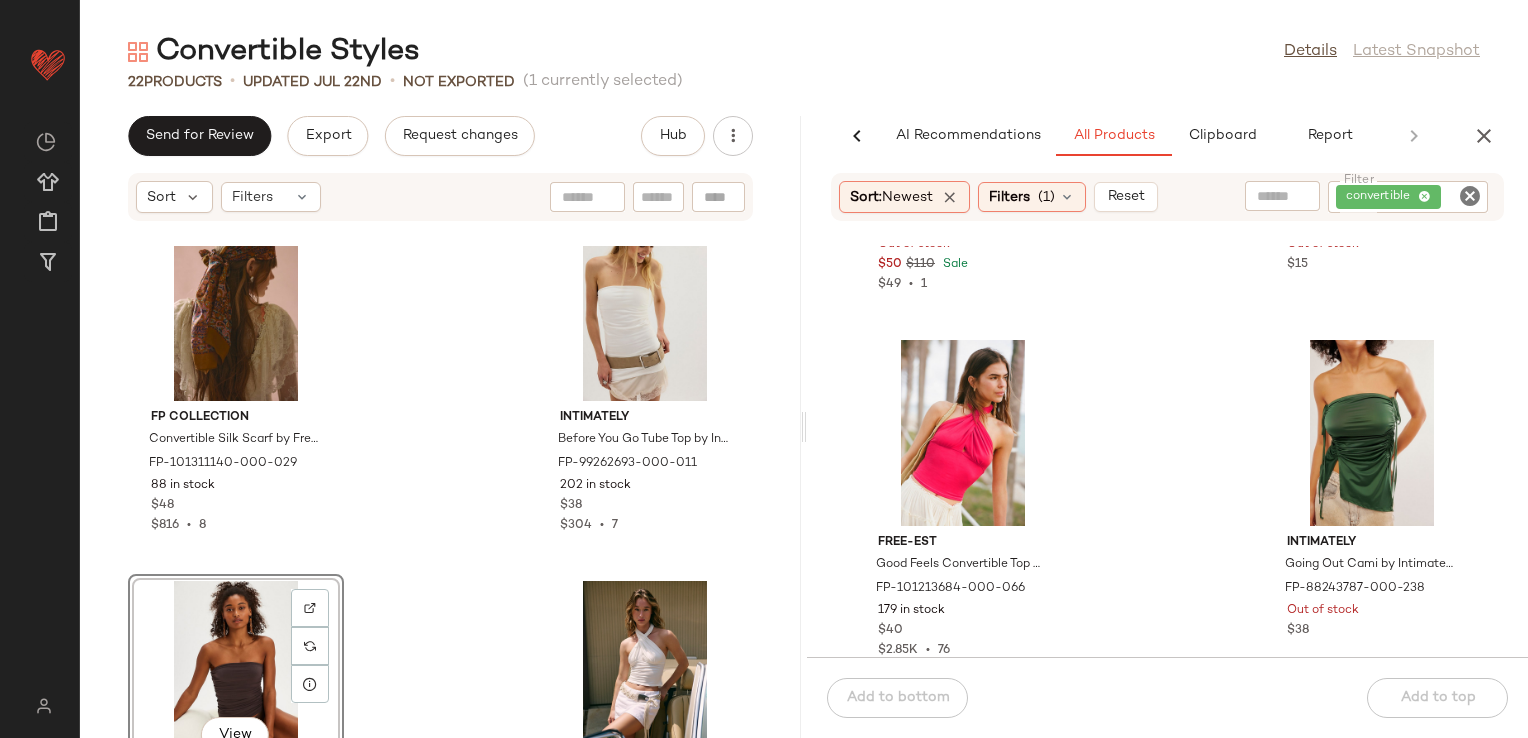 scroll, scrollTop: 11298, scrollLeft: 0, axis: vertical 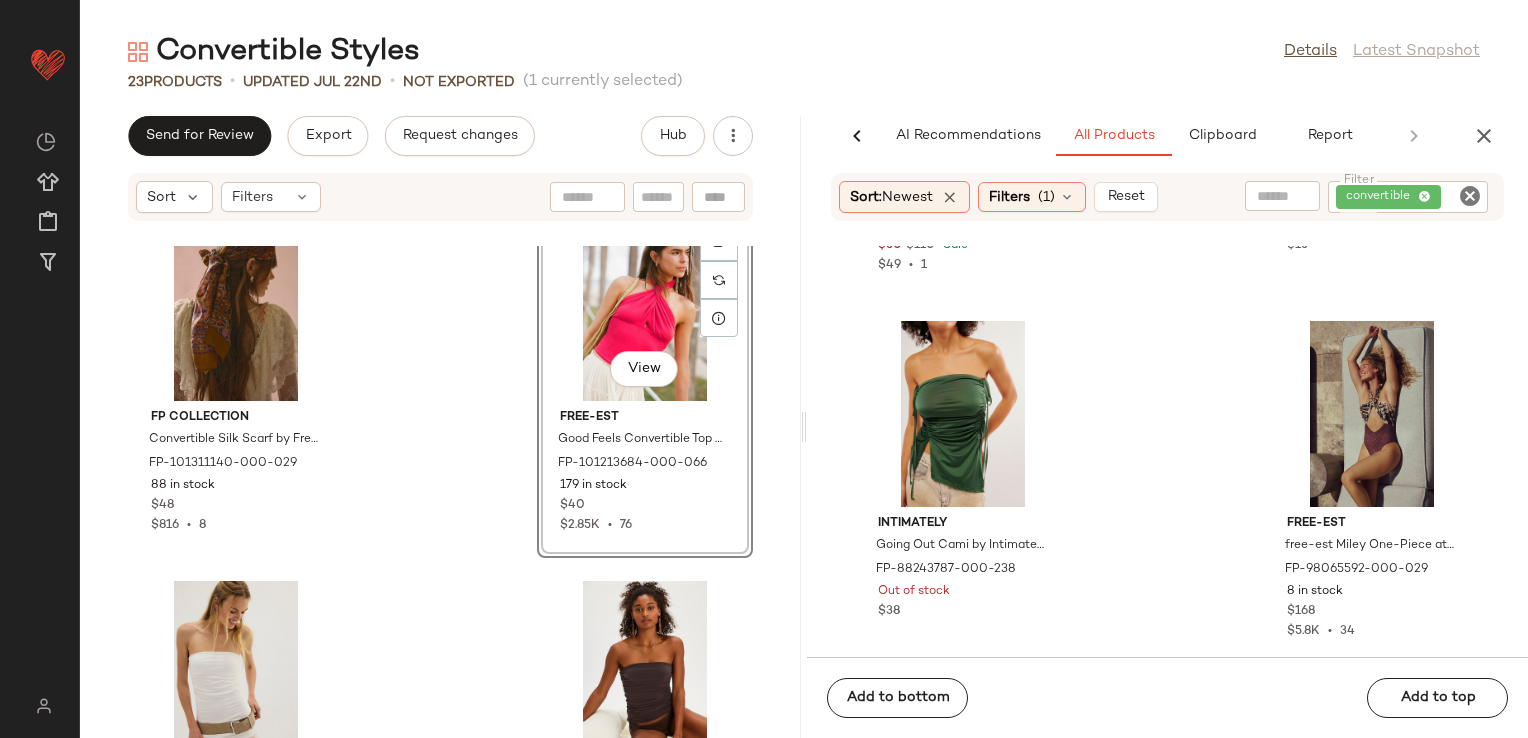 click on "Dr. Martens Dr. Martens Brooklin Mules at Free People in Grey, Size: US 6 FP-96023882-000-004 Out of stock $50 $110 Sale $49  •  1 Free People Sylvia Mini Convertible Skirt by Free People in Purple, Size: S FP-101443273-000-050 Out of stock $15 Intimately Going Out Cami by Intimately at Free People in Green, Size: M FP-88243787-000-238 Out of stock $38 free-est free-est Miley One-Piece at Free People in Brown, Size: XS FP-98065592-000-029 8 in stock $168 $5.8K  •  34 Free People Sonix Beaded Phone Charm by Free People in Red FP-87697496-000-069 32 in stock $15 $225  •  15 Free People Sonix Beaded Phone Charm by Free People FP-87697496-000-000 12 in stock $15 $225  •  15 free-est Mirage Convertible Tunic by free-est at Free People in Black, Size: XS FP-83640813-000-001 Out of stock $30 $60 Sale $99  •  4 free-est Mirage Convertible Tunic by free-est at Free People in Tan, Size: L FP-83640813-000-014 Out of stock $30 $60 Sale $99  •  4" 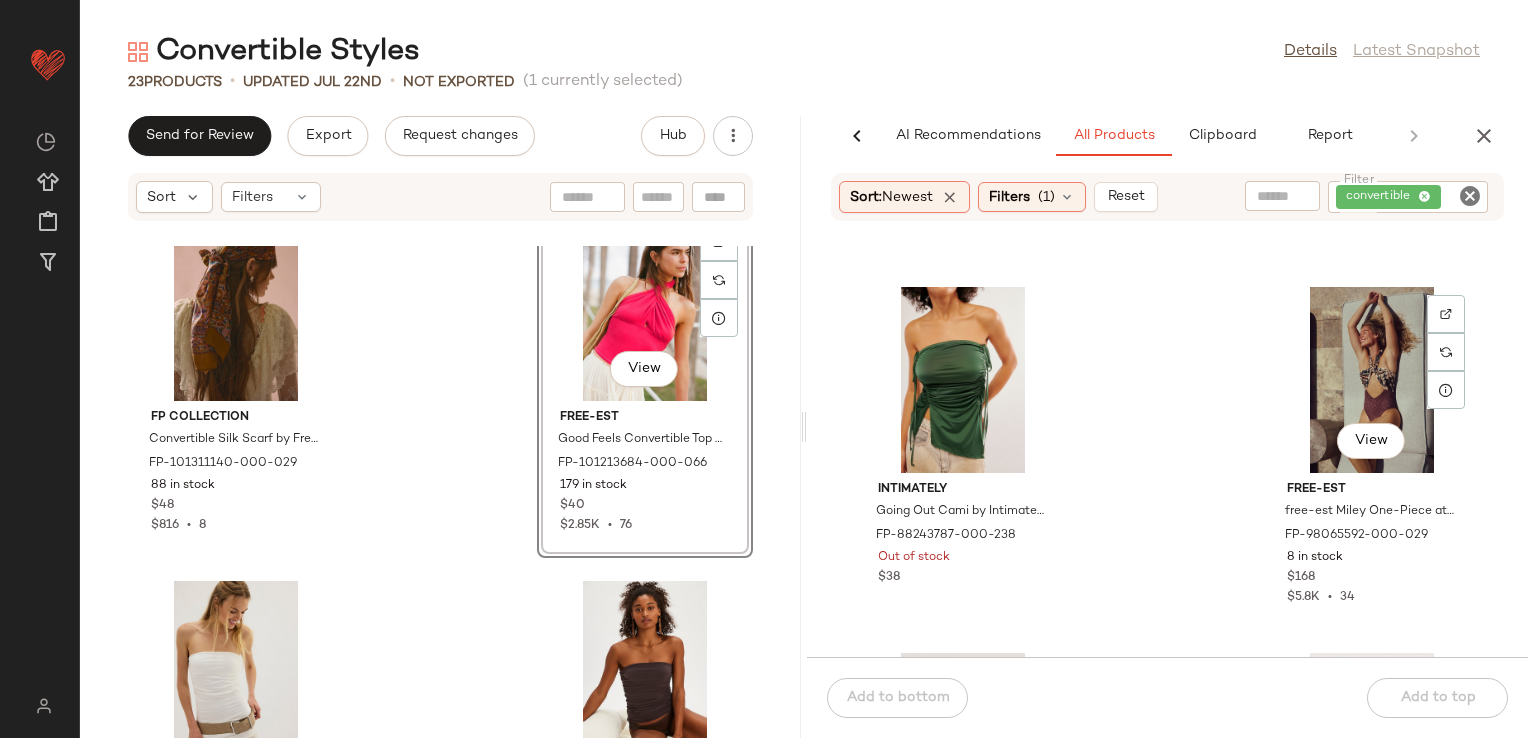 scroll, scrollTop: 11298, scrollLeft: 0, axis: vertical 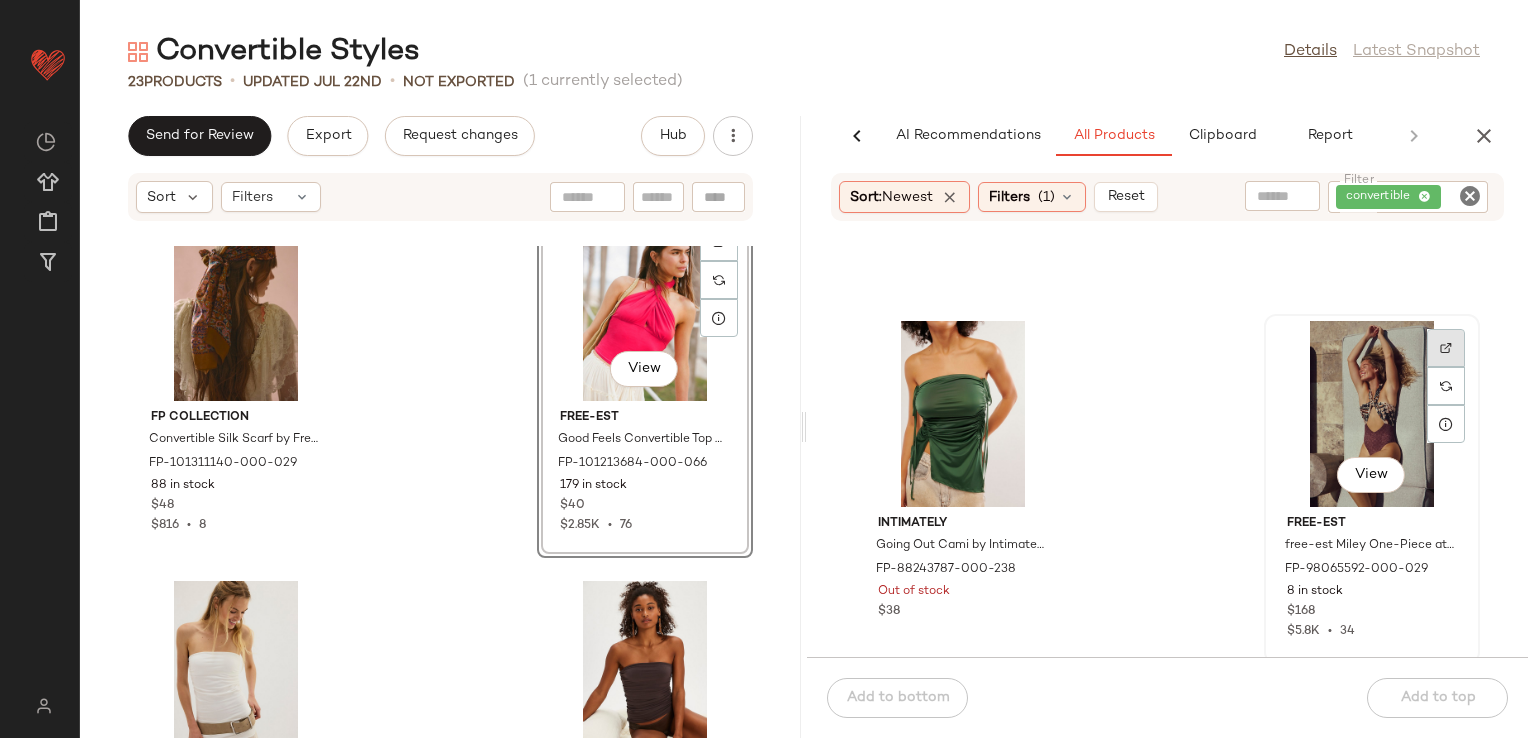 click 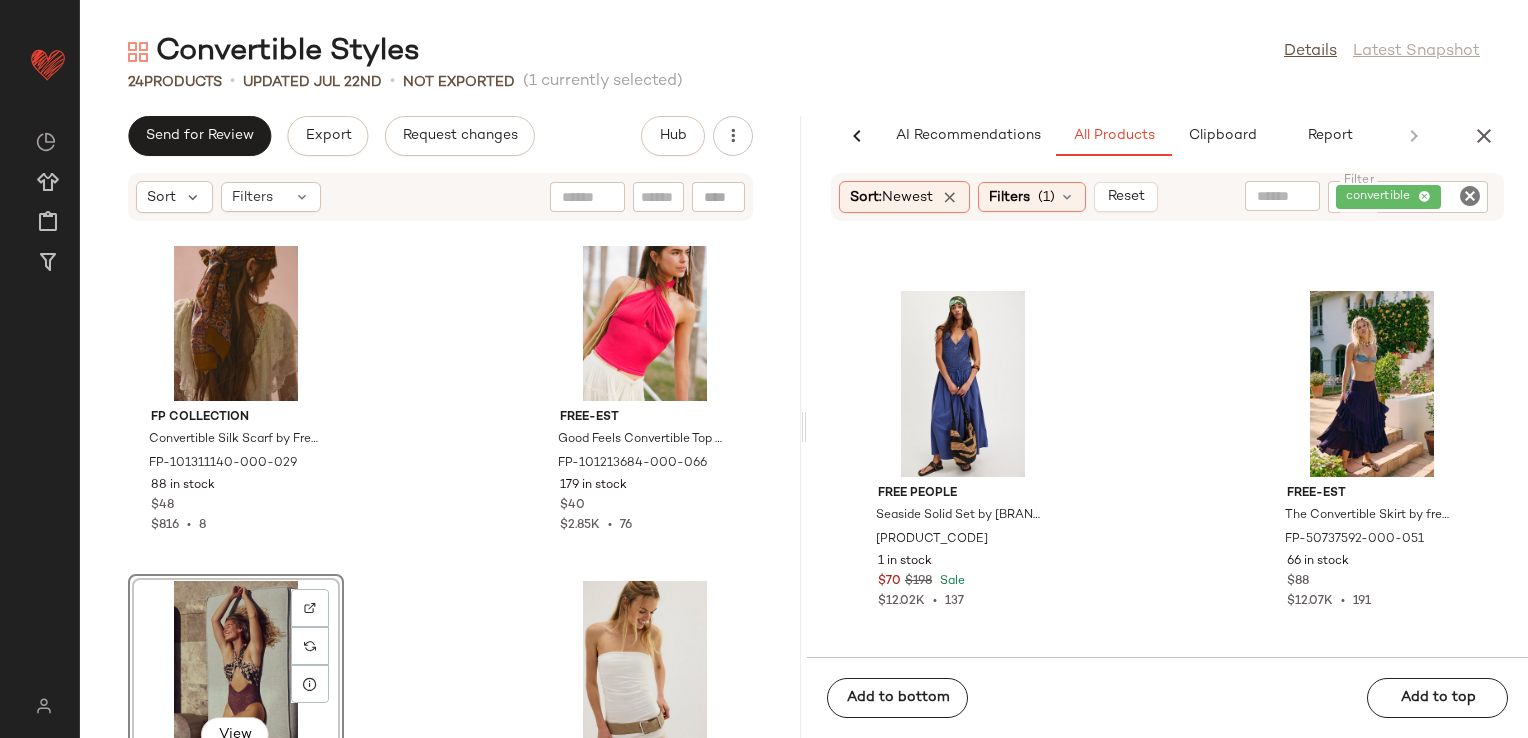 scroll, scrollTop: 13598, scrollLeft: 0, axis: vertical 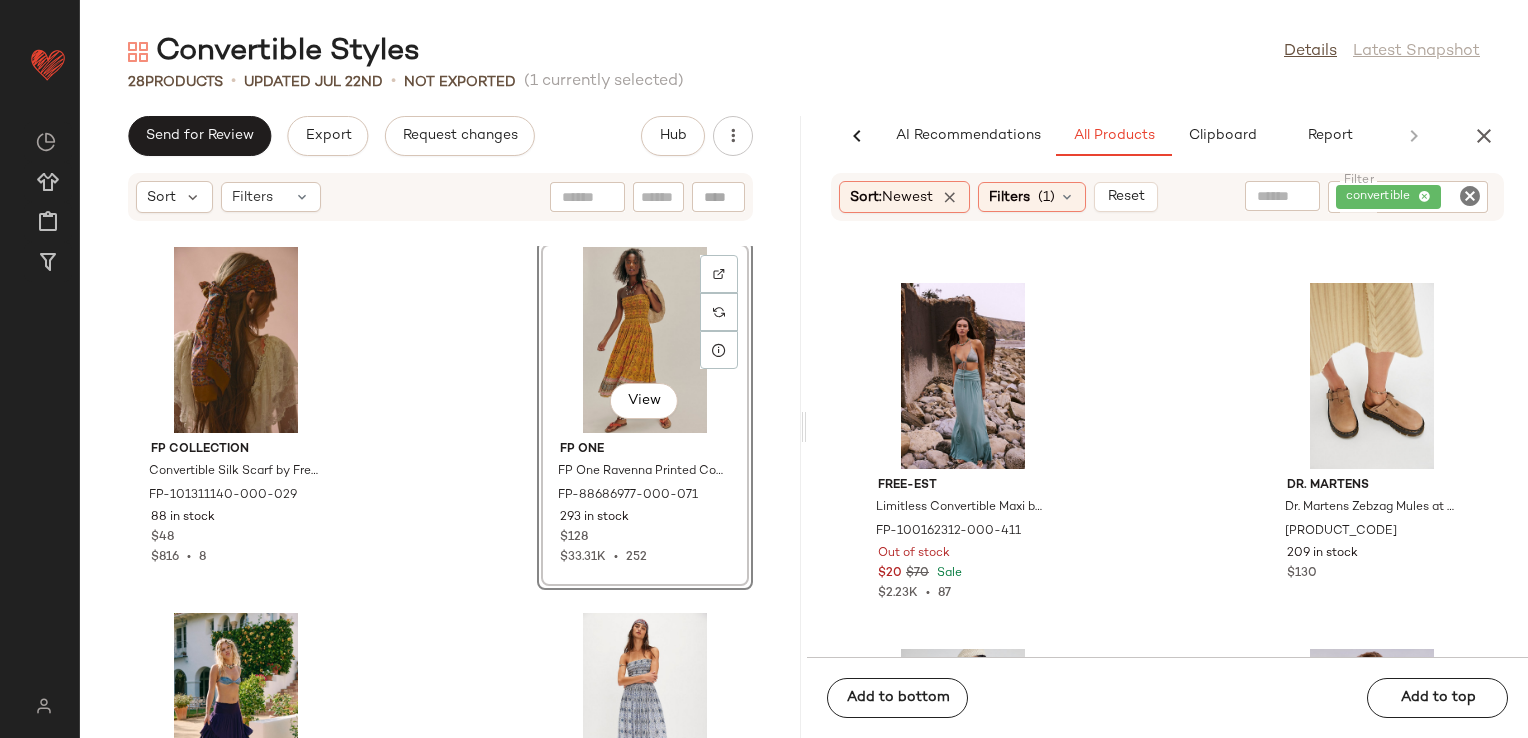 click on "Kim Shui Kim Shui Mesh Cut Out Ruffle Maxi Dress at Free People in Pink, Size: M FP-88899562-000-066 Out of stock $100 $320 Sale free-est Colette Convertible Mini Dress by free-est at Free People in Green, Size: M FP-80998099-000-030 Out of stock $30 $78 Sale free-est Limitless Convertible Maxi by free-est at Free People in Blue, Size: M FP-100162312-000-411 Out of stock $20 $70 Sale $2.23K  •  87 Dr. Martens Dr. Martens Zebzag Mules at Free People in Tan, Size: US 5 FP-85996288-000-016 209 in stock $130 free-est Hailee Convertible Cardigan by free-est at Free People in Blue, Size: M FP-63110035-000-040 Out of stock $78 FP Movement Way Back Convertible One Piece by FP Movement at Free People in White, Size: S FP-97658991-000-006 Out of stock $98 $1.37K  •  14 FP Movement Morning Meadow Hike Pants by FP Movement at Free People in White, Size: L FP-80810351-000-211 Out of stock $148 $1.31K  •  9 FP Movement Petunia Packable Poncho Jacket by FP Movement at Free People in Green, Size: L FP-92245034-000-030" 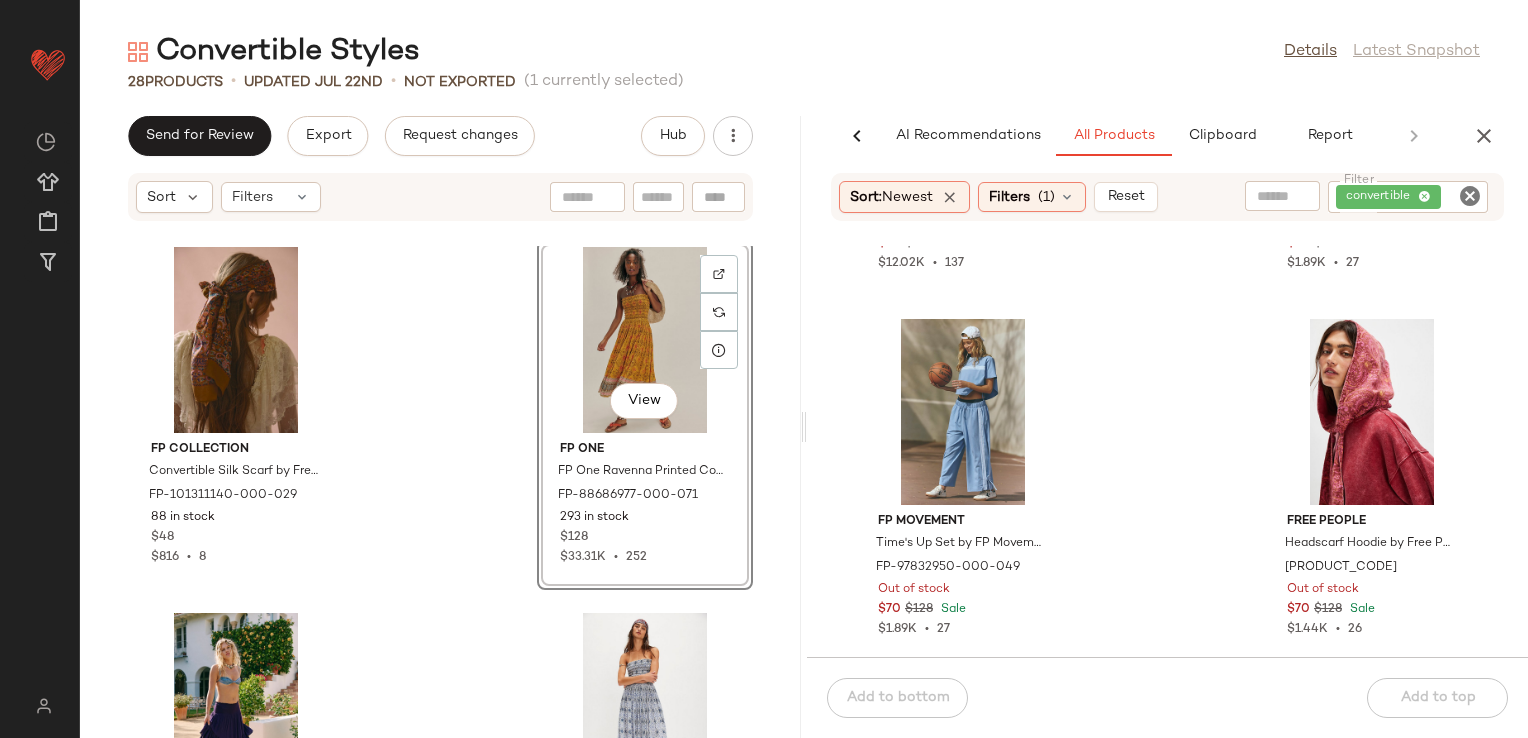 scroll, scrollTop: 19094, scrollLeft: 0, axis: vertical 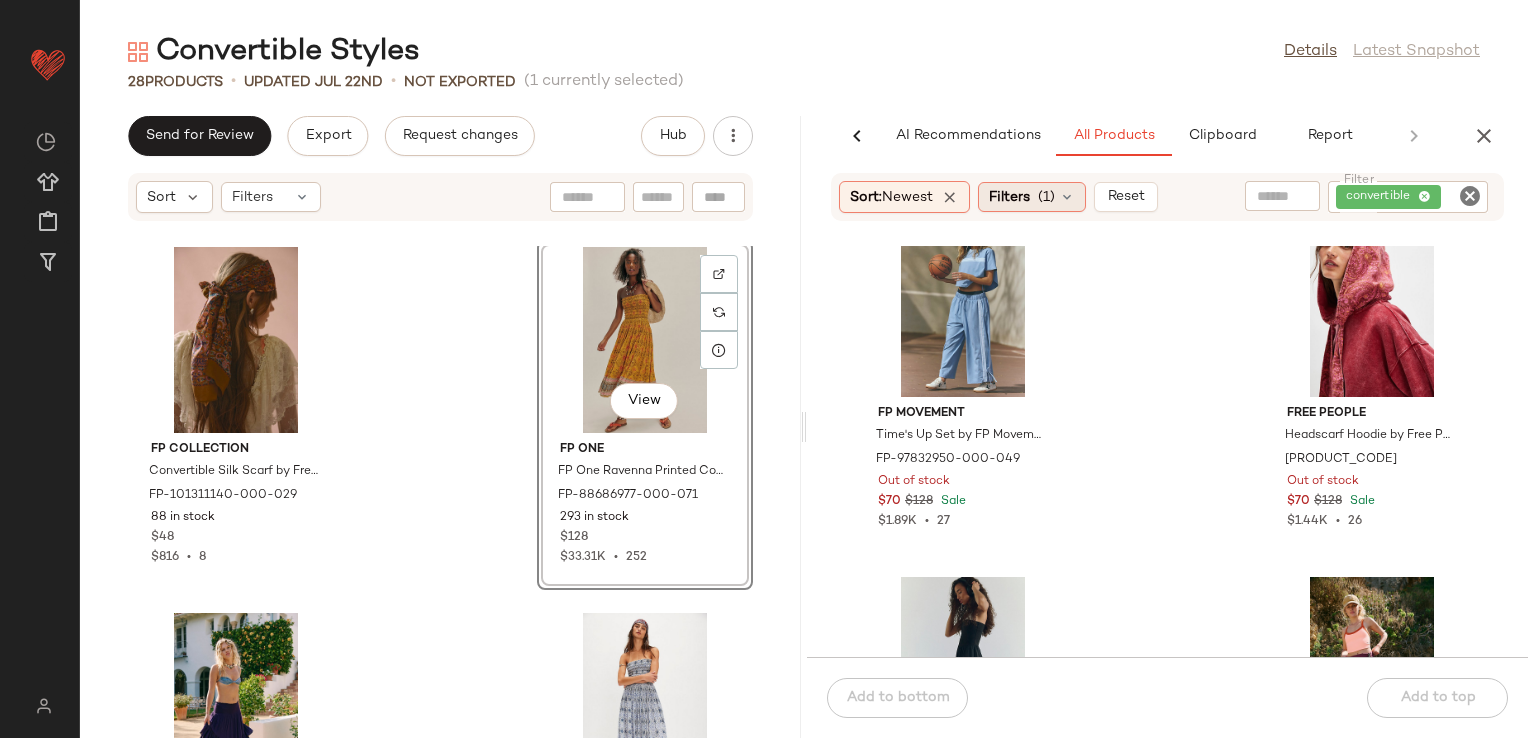 click on "Filters  (1)" 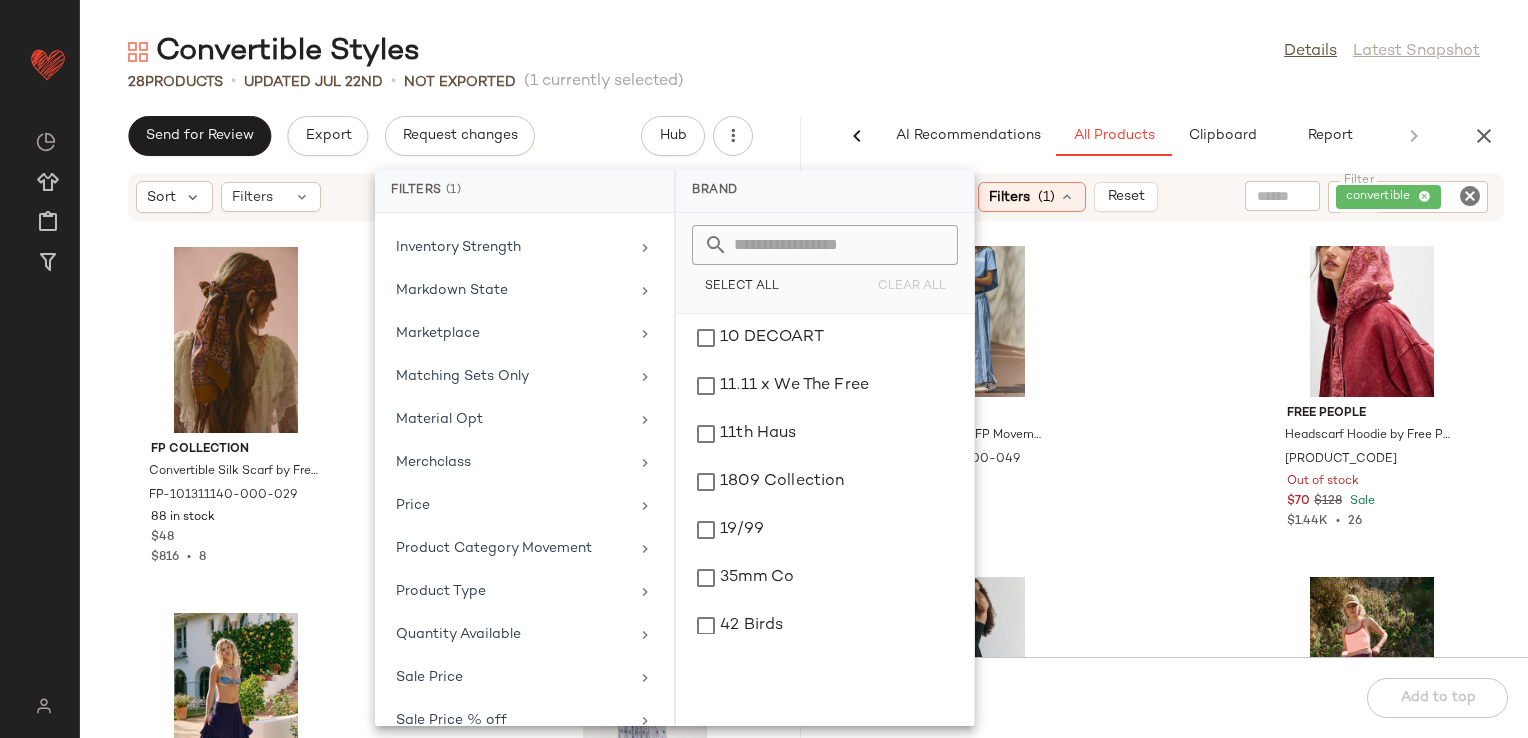 scroll, scrollTop: 500, scrollLeft: 0, axis: vertical 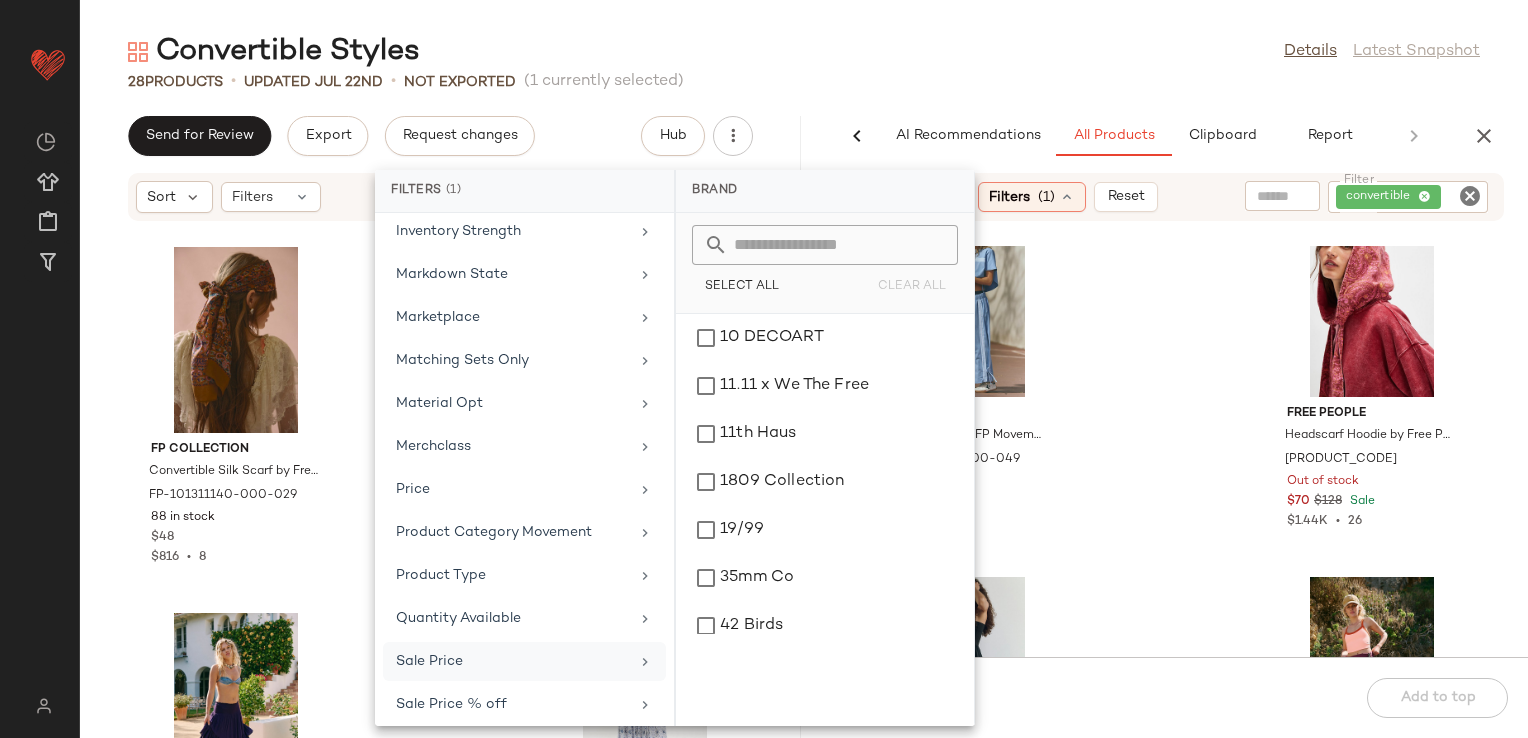 click on "Sale Price" at bounding box center [512, 661] 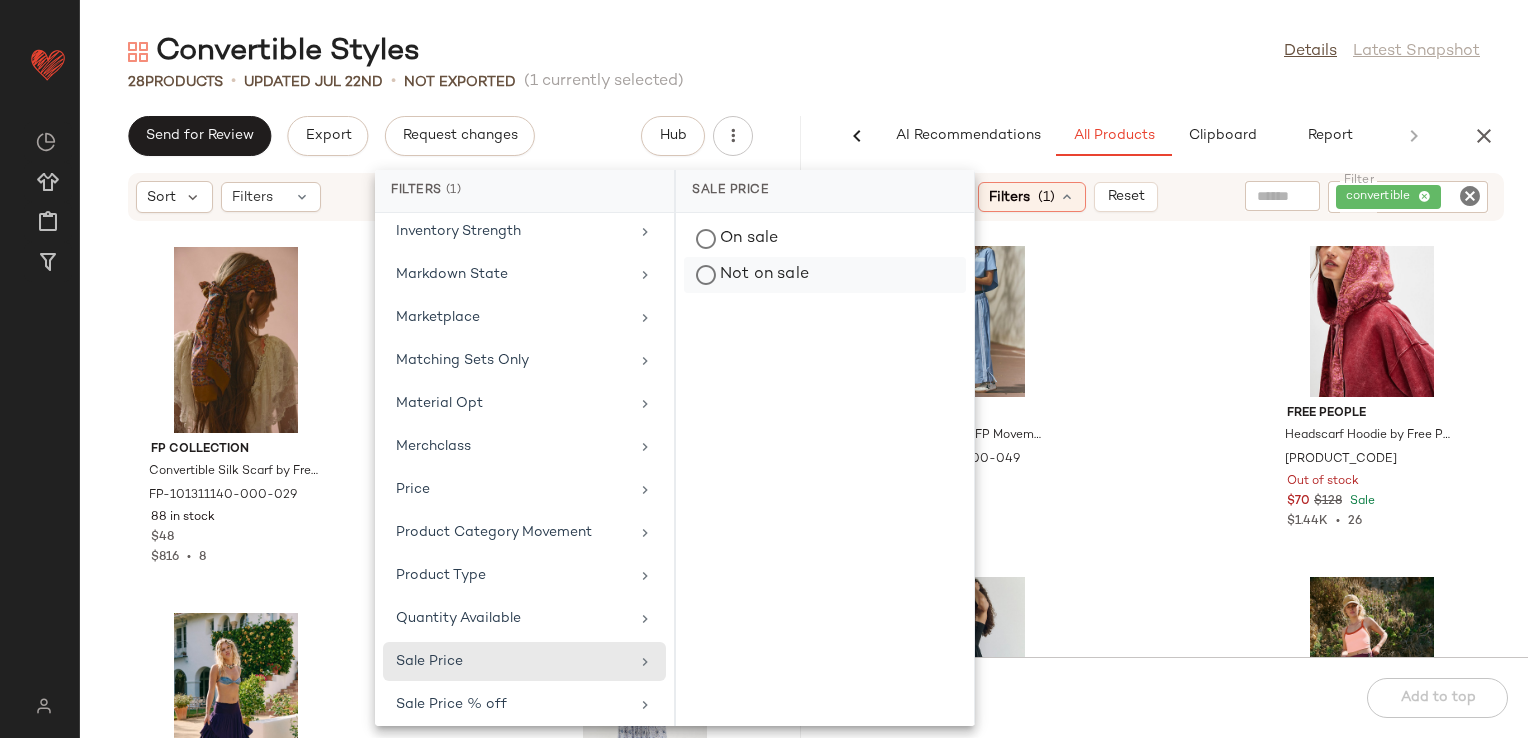 click on "Not on sale" 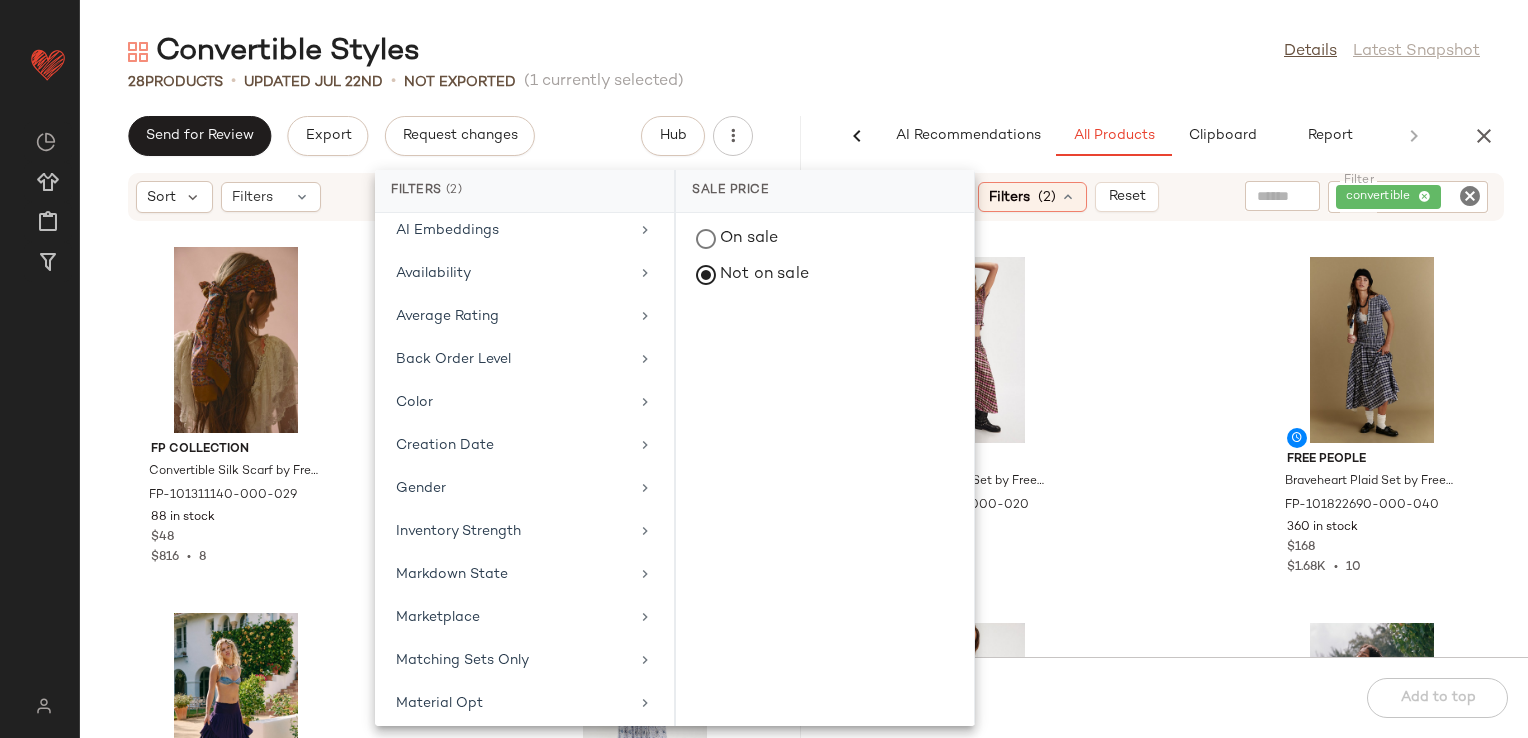 scroll, scrollTop: 0, scrollLeft: 0, axis: both 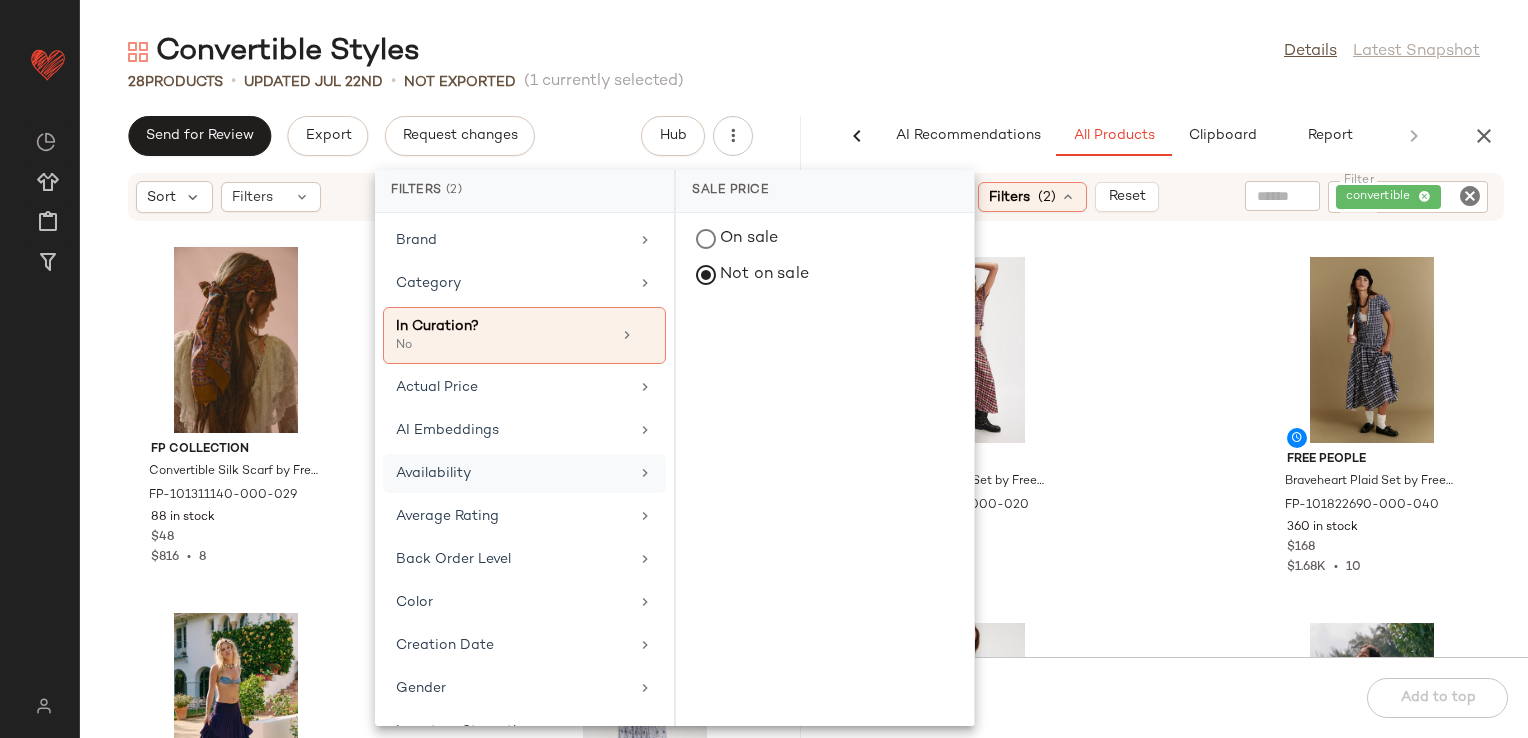 click on "Availability" at bounding box center [512, 473] 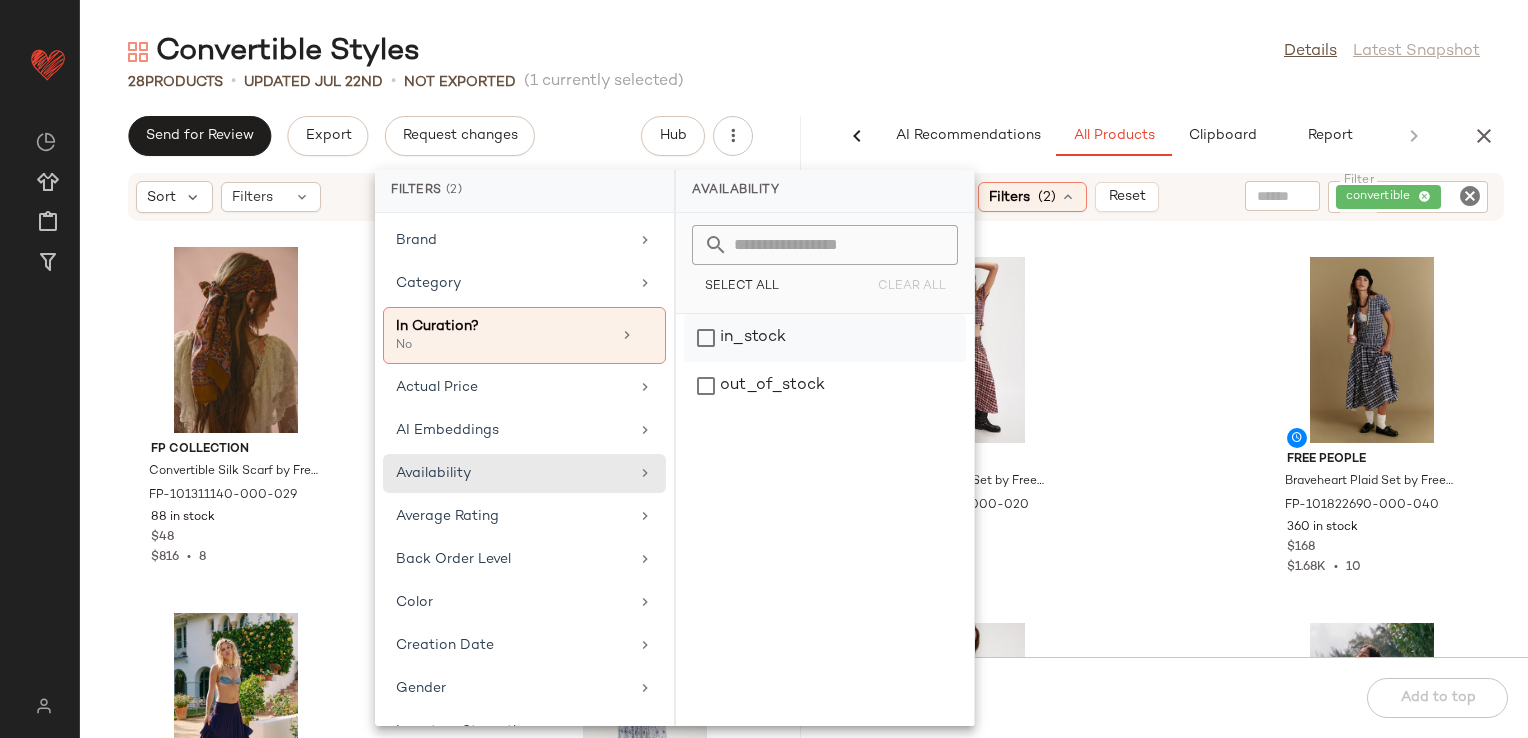 click on "in_stock" 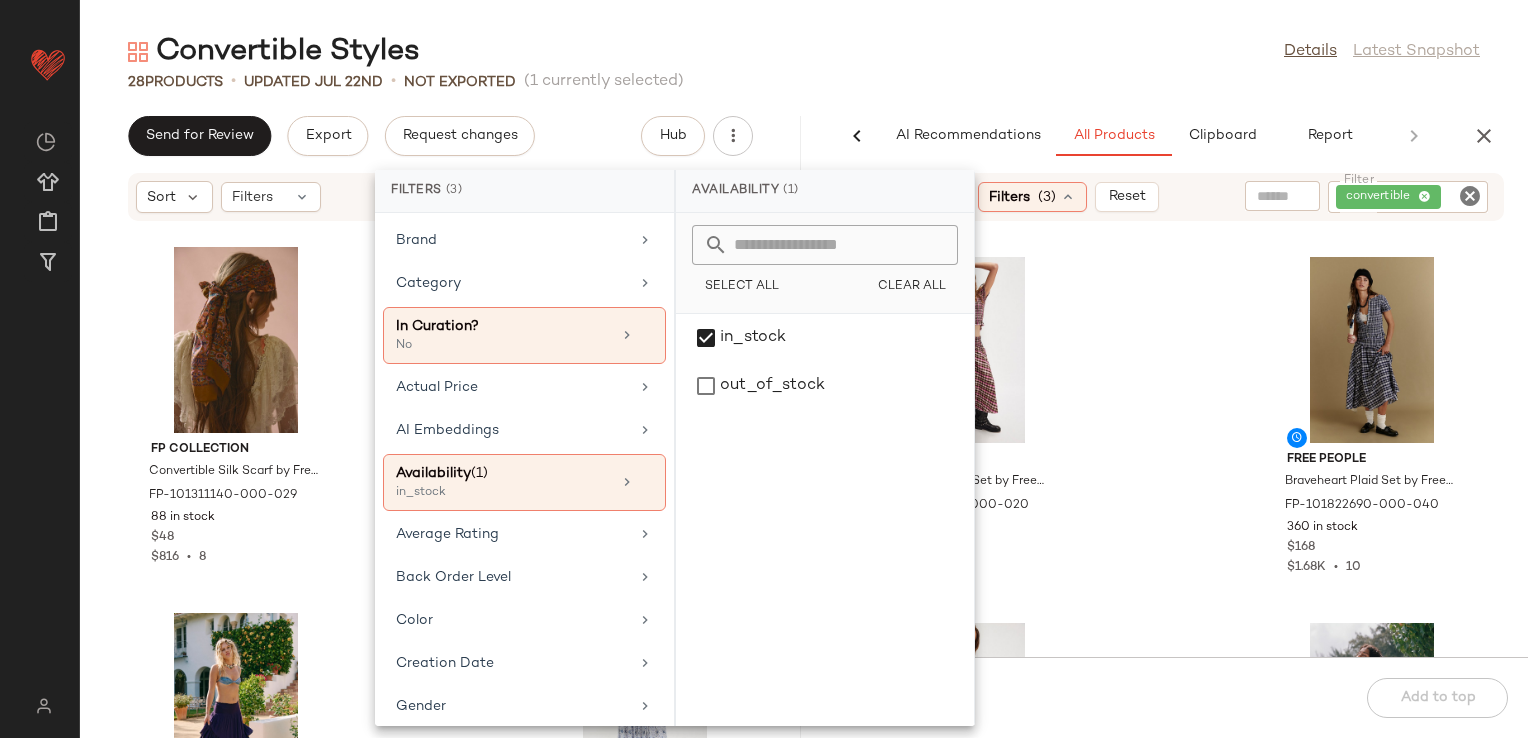 click on "Free People Braveheart Plaid Set by Free People in Brown, Size: L FP-101822690-000-020 356 in stock $168 $1.68K  •  10 Free People Braveheart Plaid Set by Free People in Blue, Size: M FP-101822690-000-040 360 in stock $168 $1.68K  •  10 Free People Upside Down Inside Out Convertible Set by Free People in Pink, Size: XS FP-97863476-000-014 294 in stock $148 $3.7K  •  25 free-est free-est Miley One-Piece at Free People in Brown, Size: XL FP-98065592-000-085 40 in stock $168 $5.8K  •  34 Skarlett Blue Insider Multi-Way T-Shirt Bra by Skarlett Blue at Free People in Orange, Size: 32 B FP-102326386-000-085 72 in stock $56 $112  •  2 Free People Sonix Beaded Phone Charm by Free People FP-87697496-000-060 42 in stock $15 $225  •  15 Skarlett Blue Insider Multi-Way T-Shirt Bra by Skarlett Blue at Free People in Black, Size: 34 DD FP-102326386-000-001 70 in stock $56 $112  •  2 We The Free We The Free Alyse Convertible Over The Knee Boots at Free People in Tan, Size: US 9.5 FP-98897515-000-023 $698  •" 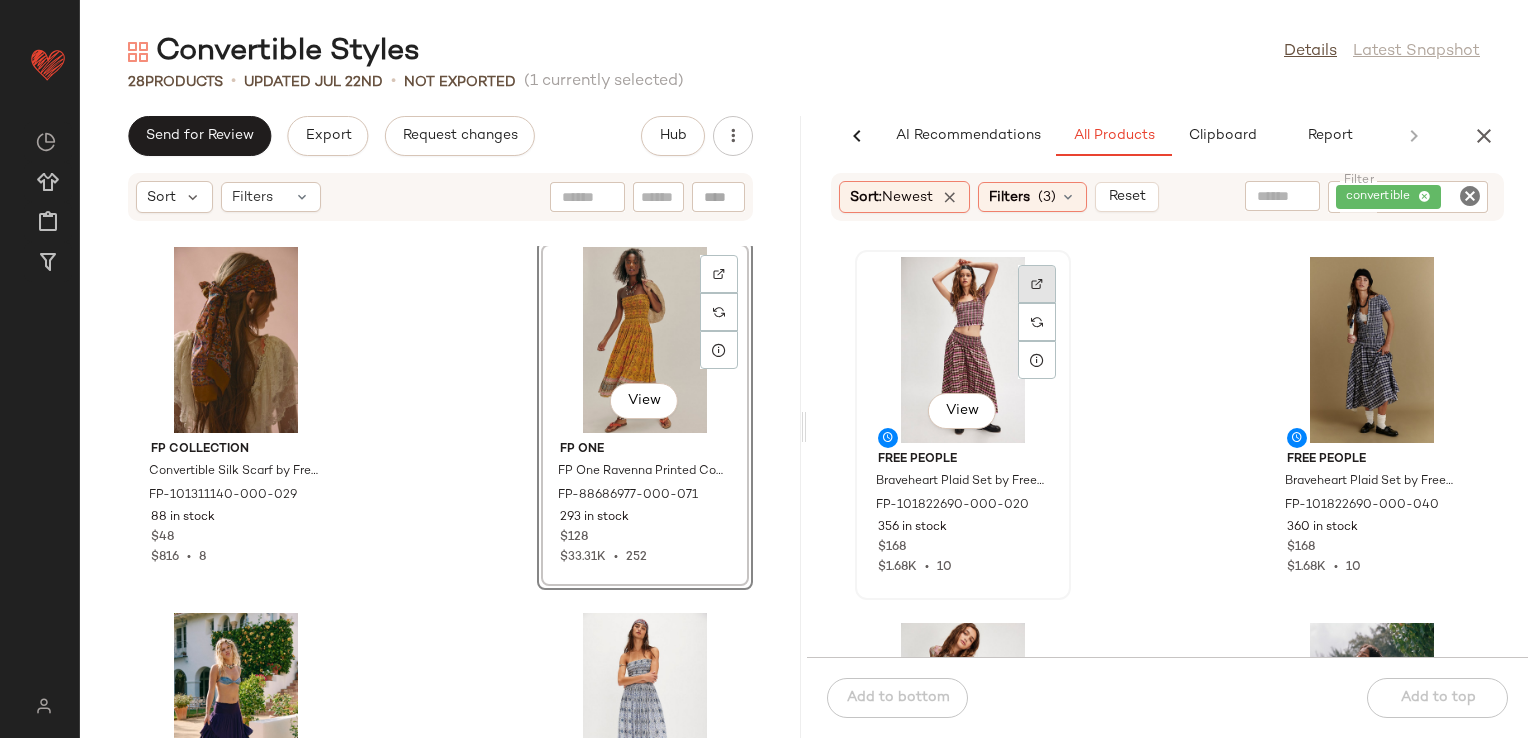 click 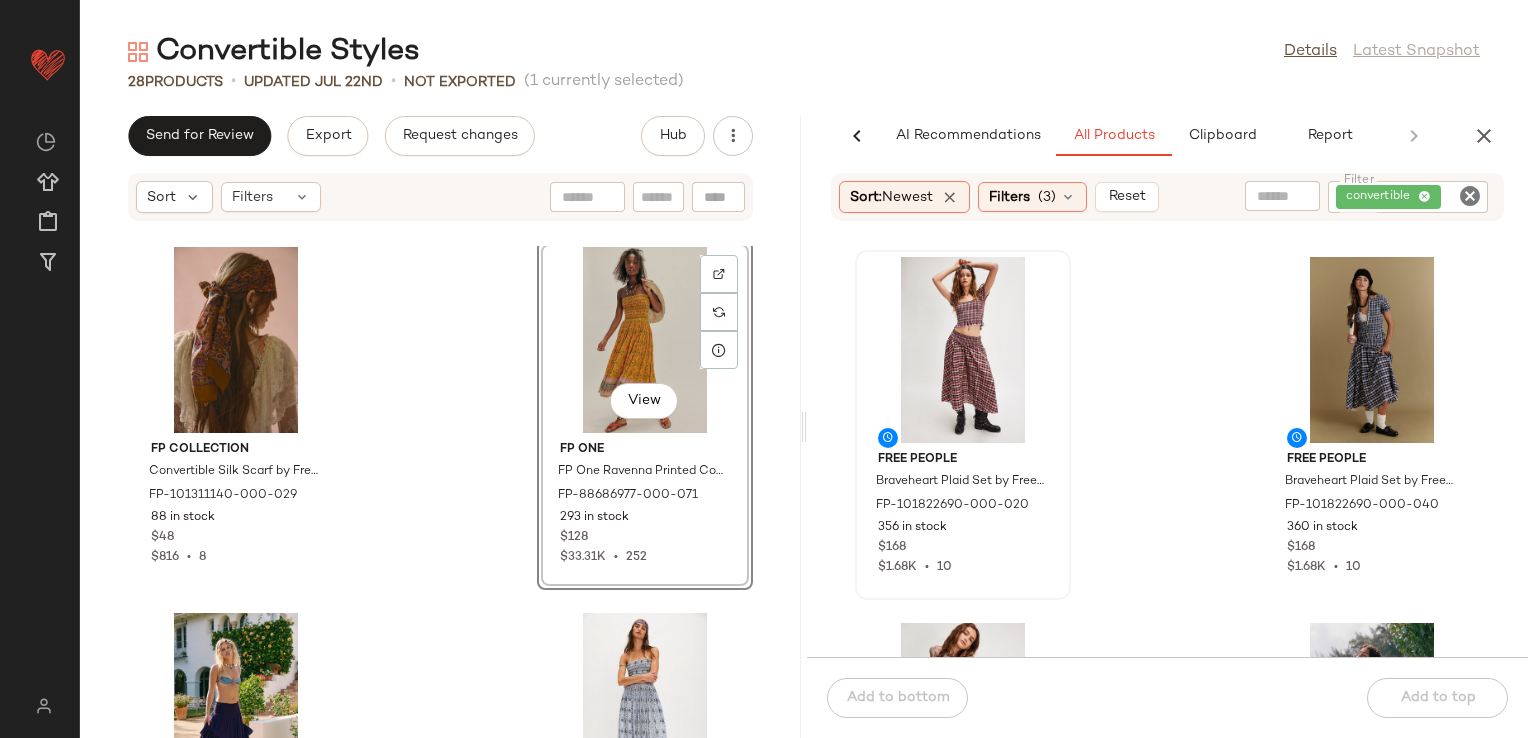 scroll, scrollTop: 0, scrollLeft: 0, axis: both 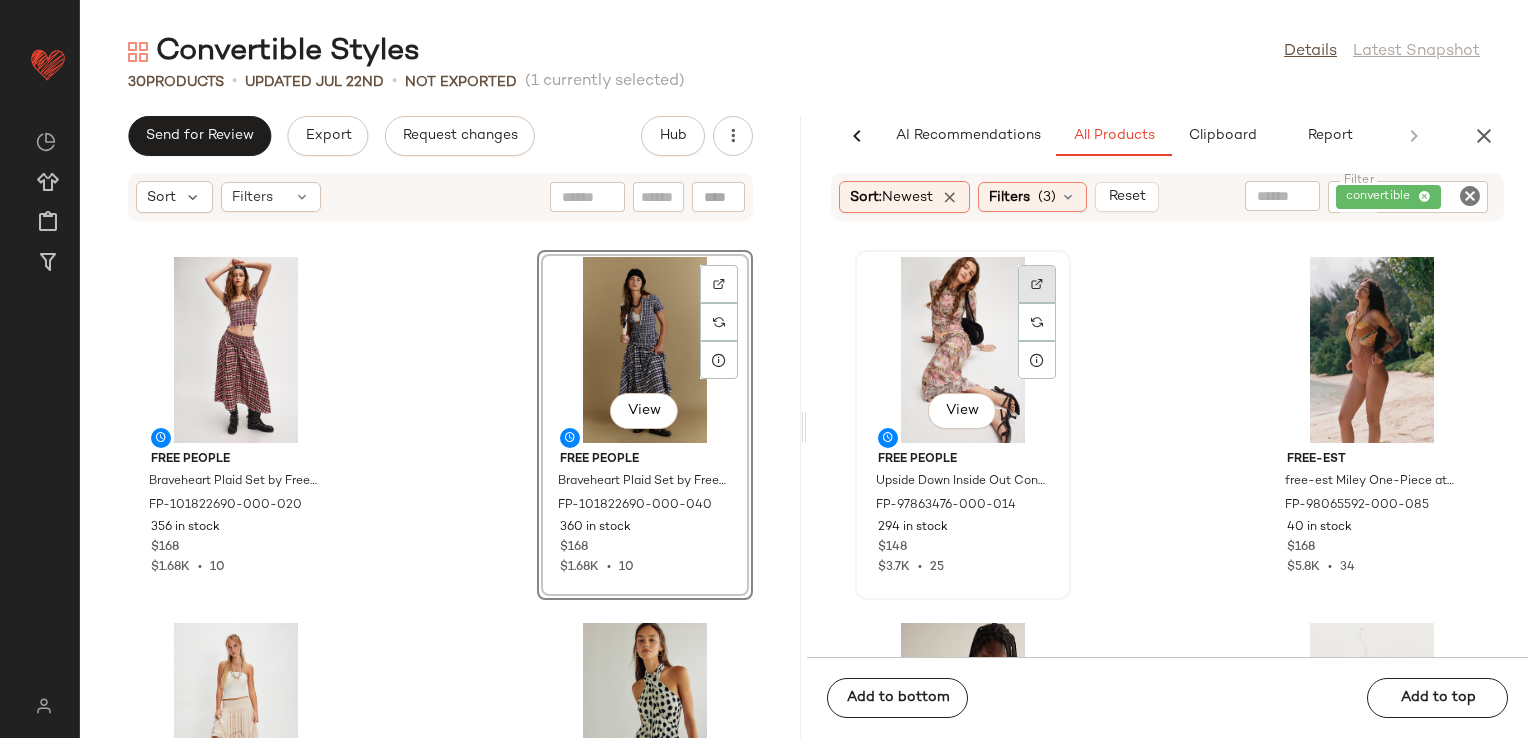 click 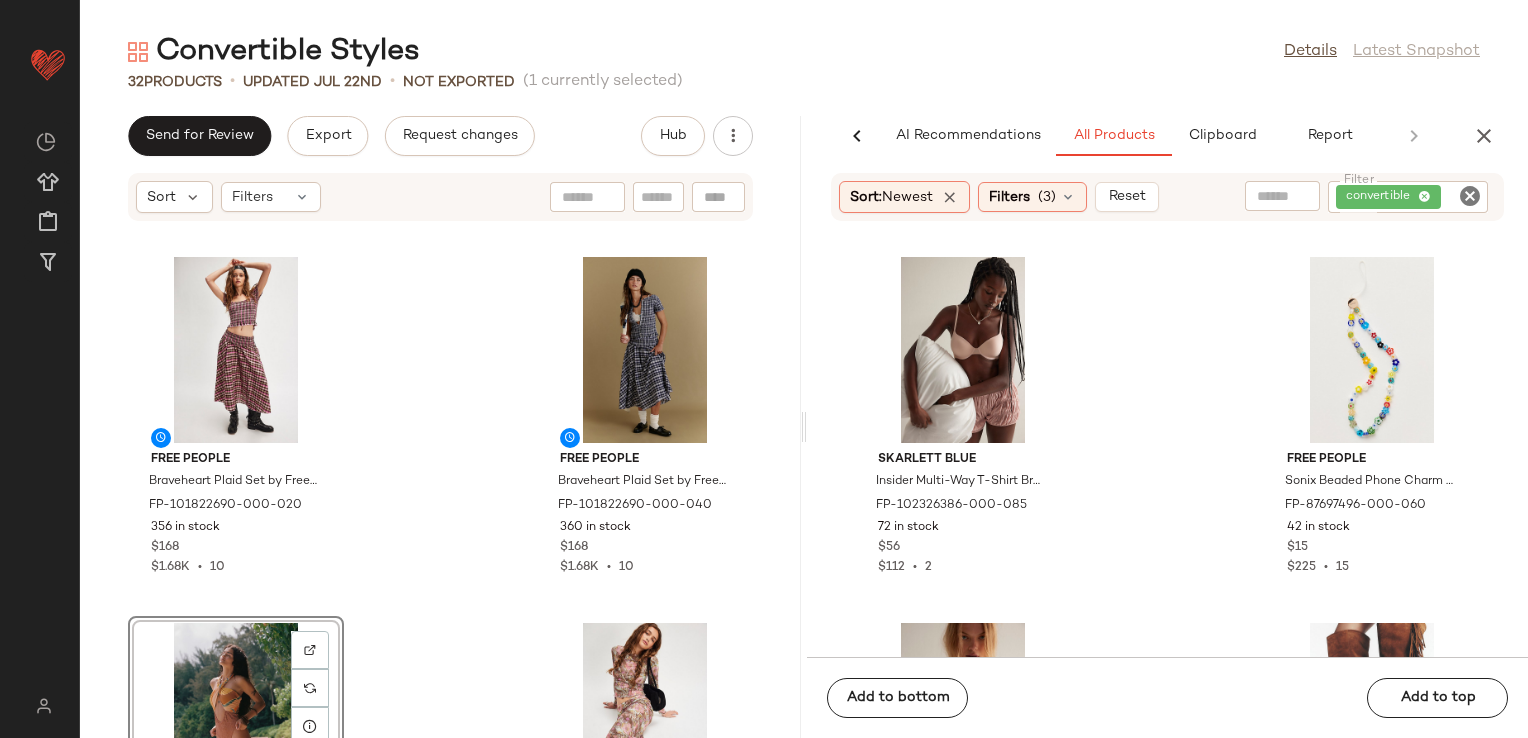 click on "Skarlett Blue Insider Multi-Way T-Shirt Bra by Skarlett Blue at Free People in Orange, Size: 32 B FP-102326386-000-085 72 in stock $56 $112  •  2 Free People Sonix Beaded Phone Charm by Free People FP-87697496-000-060 42 in stock $15 $225  •  15 Skarlett Blue Insider Multi-Way T-Shirt Bra by Skarlett Blue at Free People in Black, Size: 34 DD FP-102326386-000-001 70 in stock $56 $112  •  2 We The Free We The Free Alyse Convertible Over The Knee Boots at Free People in Tan, Size: US 9.5 FP-98897515-000-023 109 in stock $698 $4.89K  •  5 FP Collection Tilly Skinny Convertible Scarf by Free People in Red FP-101374734-000-061 243 in stock $28 $1.16K  •  32 Picture Organic Picture Organic Melodia 3-in-1 Jacket at Free People in Green, Size: L FP-97547228-000-237 74 in stock $150 $2.94K  •  26 Intimately In My Lane Set by Intimately at Free People in White, Size: S FP-101065332-000-011 636 in stock $128 $384  •  3 free-est free-est Donna Convertible Bandeau Bikini Top at Free People in Orange, Size: XL" 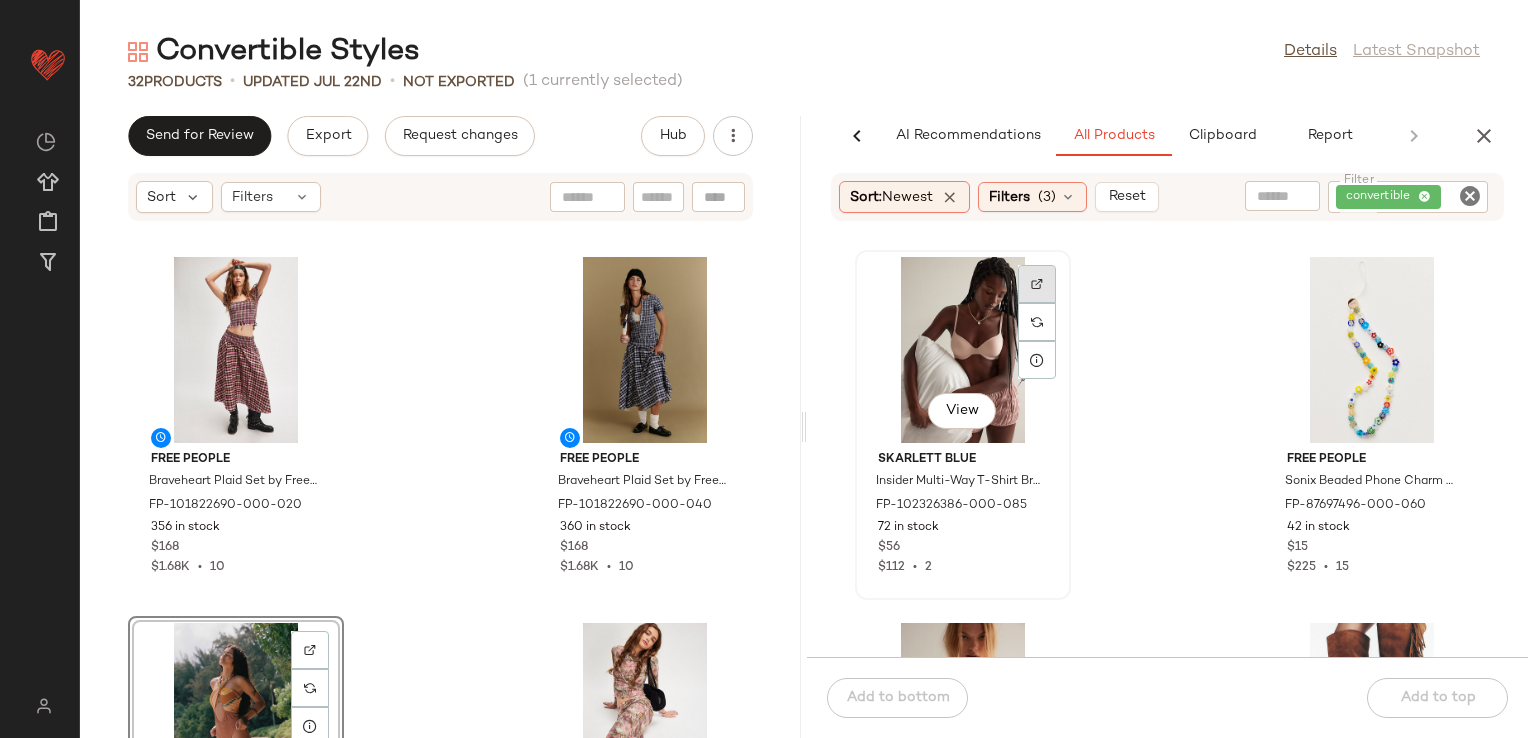click 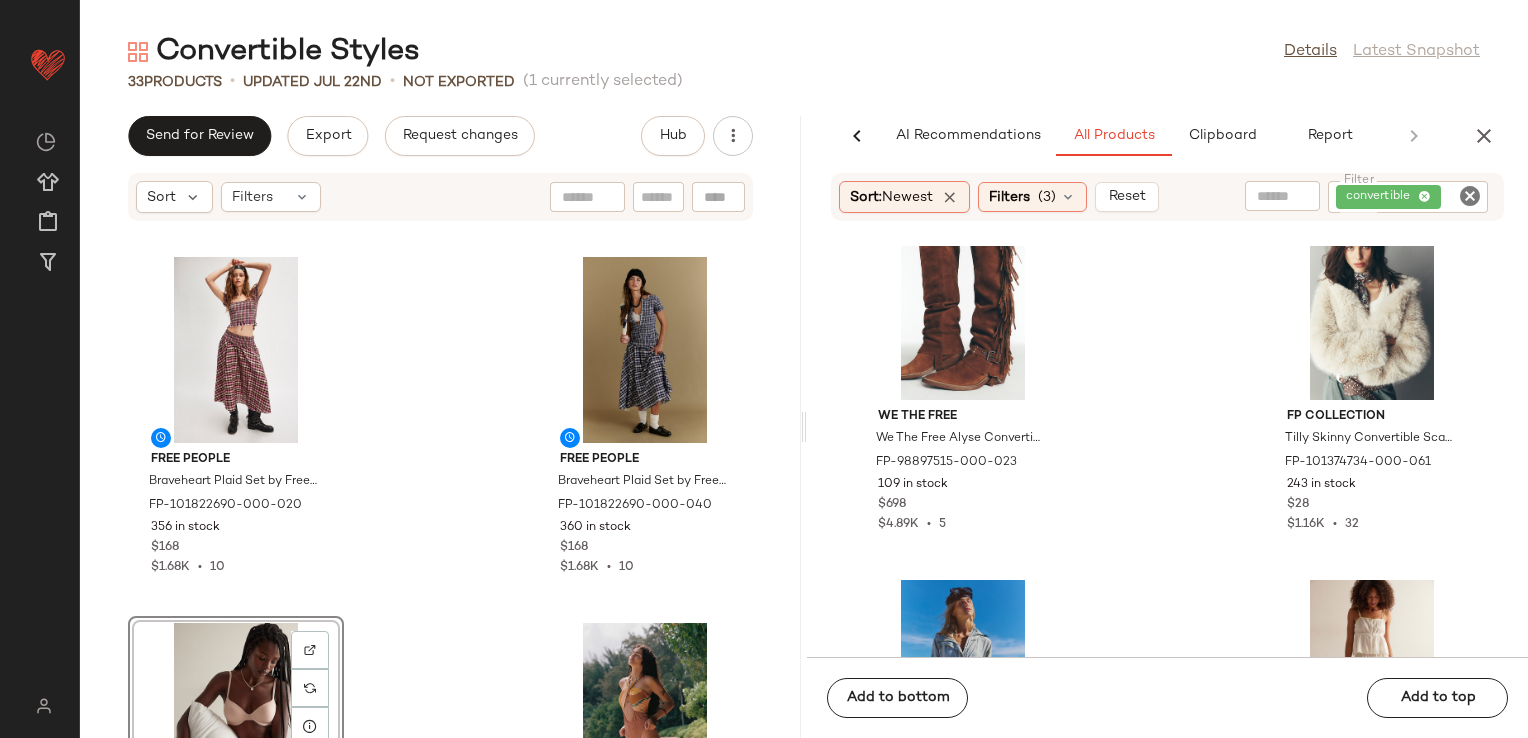 scroll, scrollTop: 416, scrollLeft: 0, axis: vertical 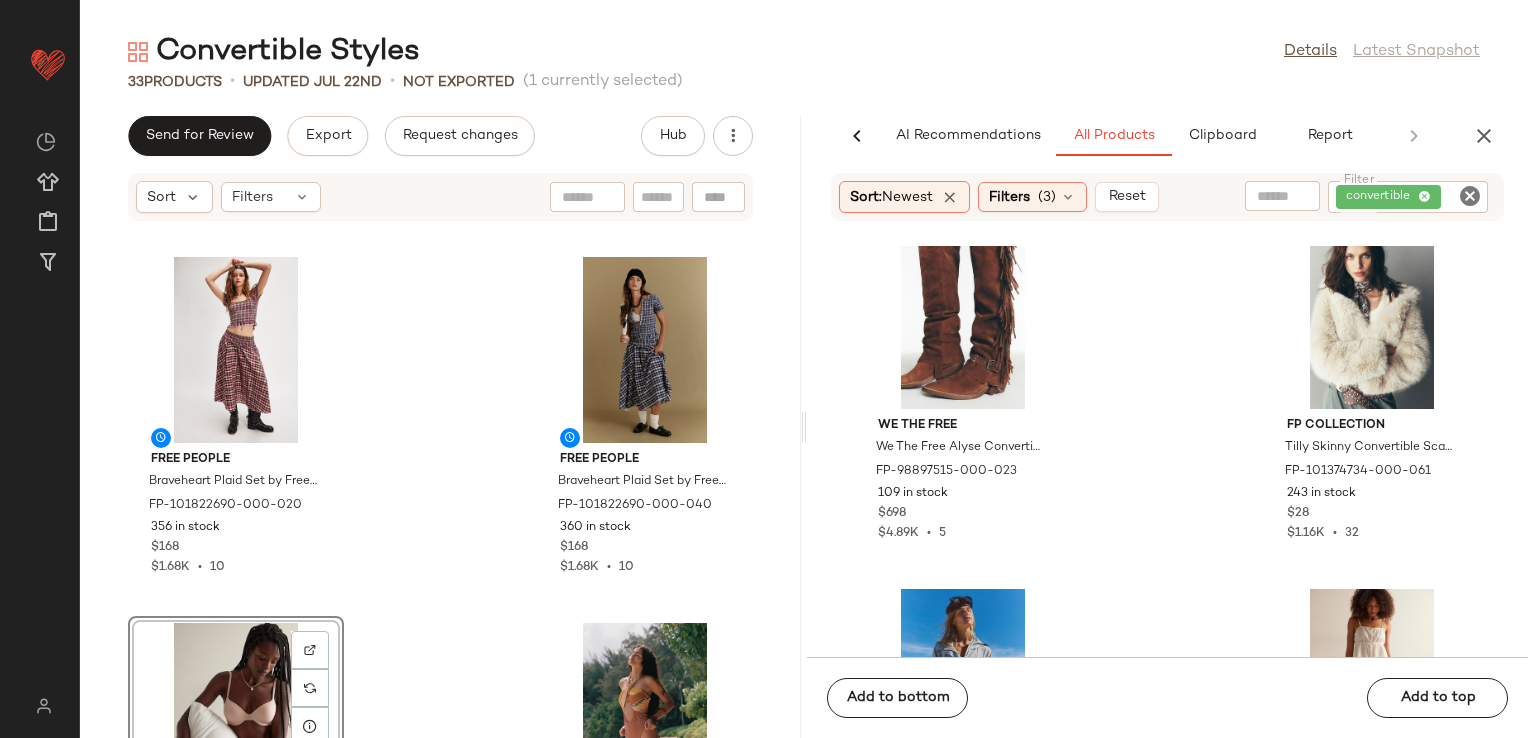 drag, startPoint x: 788, startPoint y: 272, endPoint x: 793, endPoint y: 711, distance: 439.02847 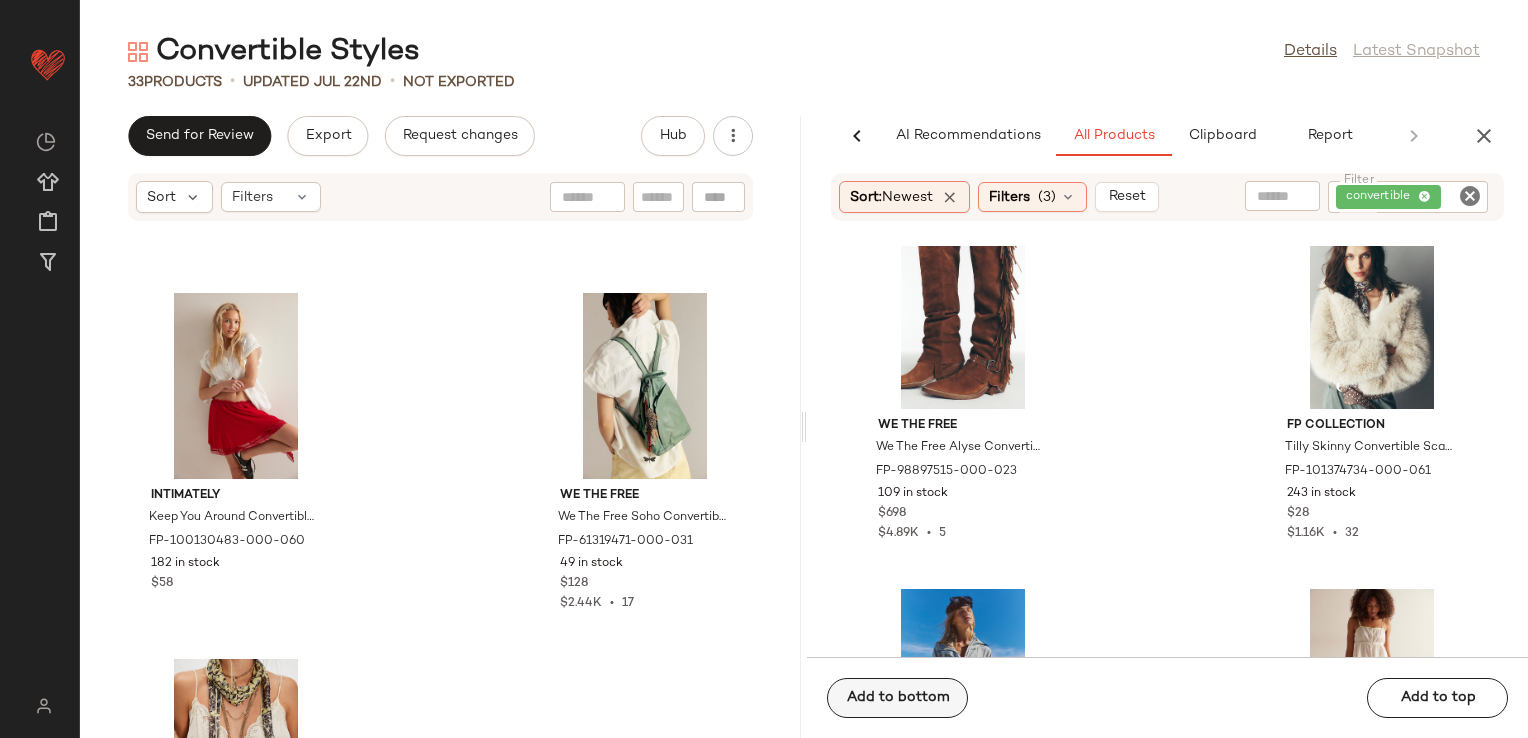 scroll, scrollTop: 5480, scrollLeft: 0, axis: vertical 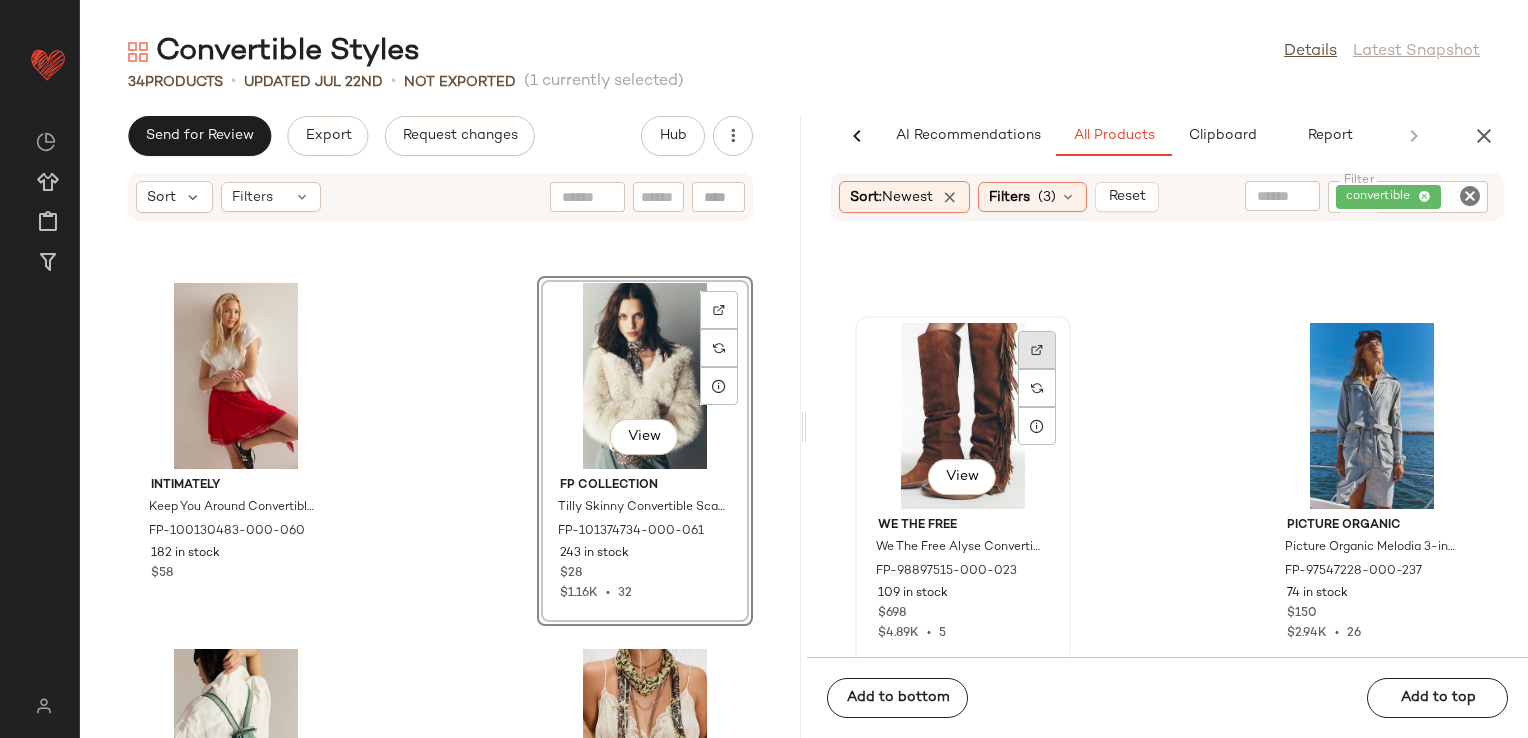 click 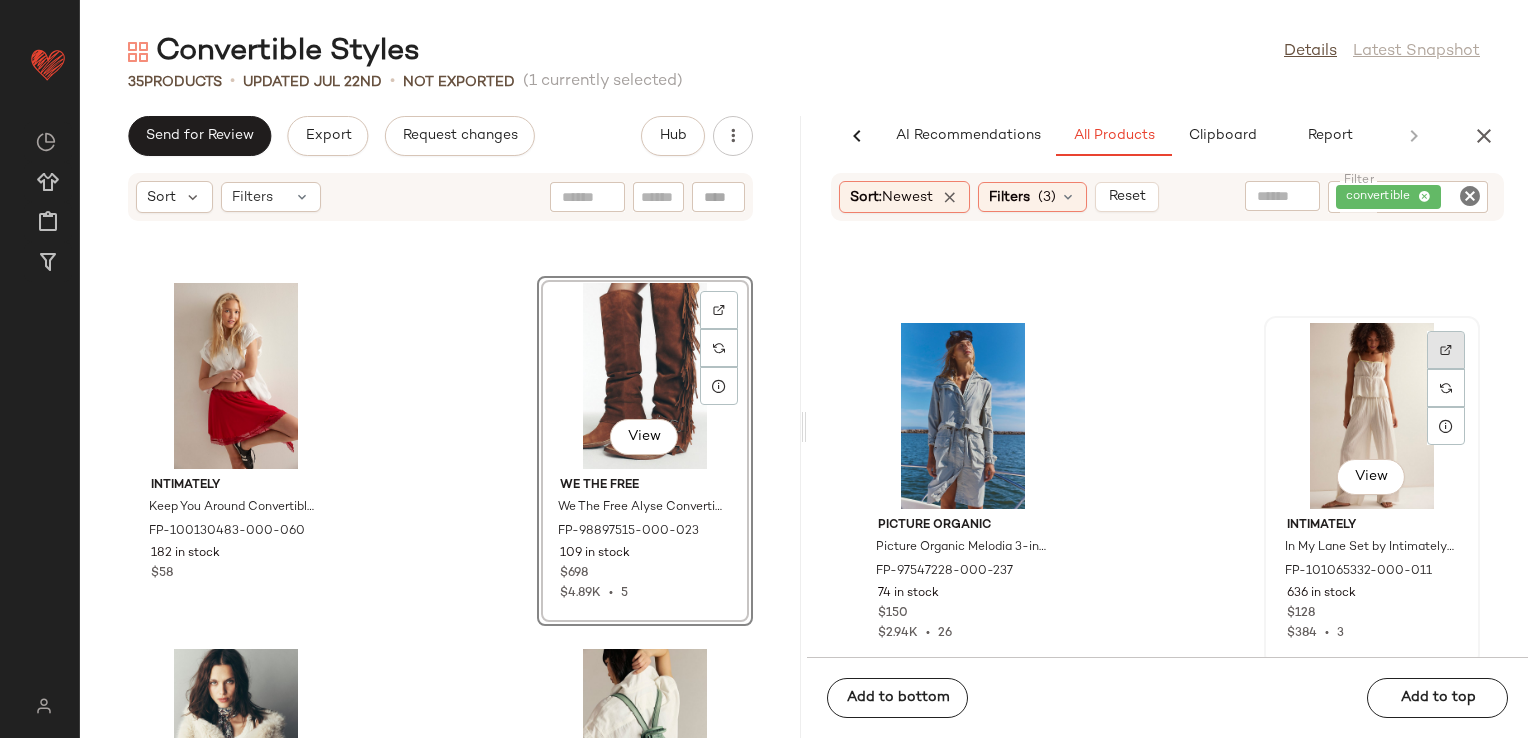 click 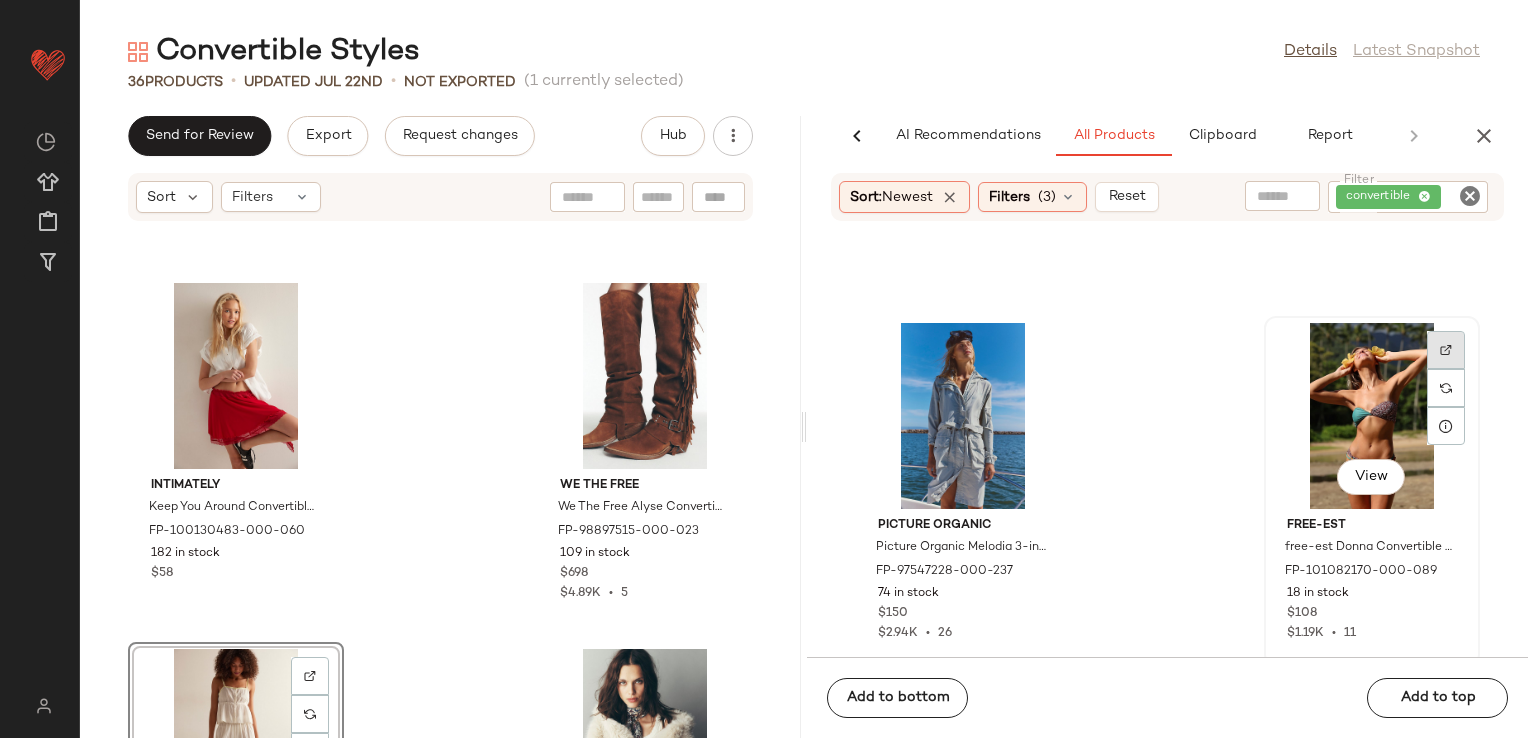 click 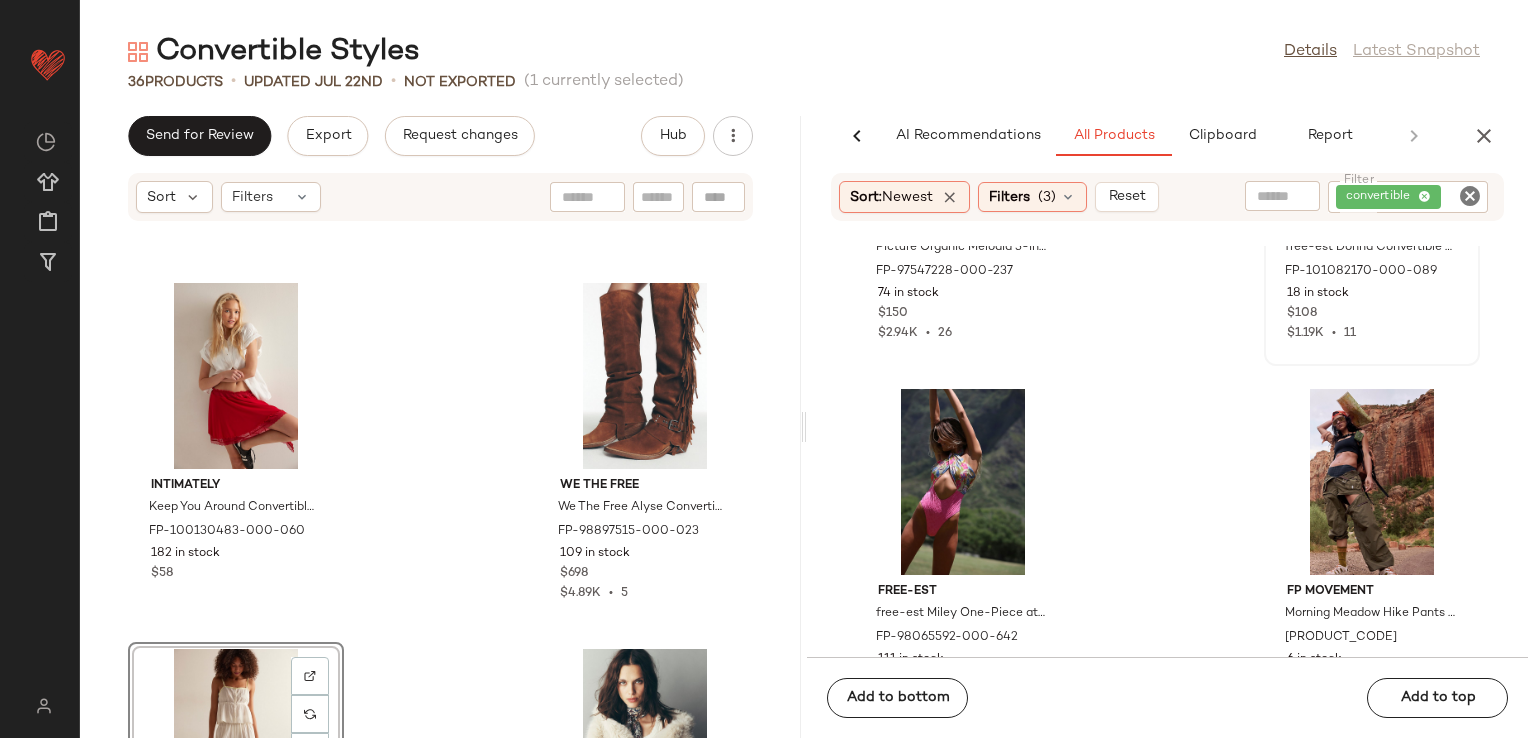 scroll, scrollTop: 716, scrollLeft: 0, axis: vertical 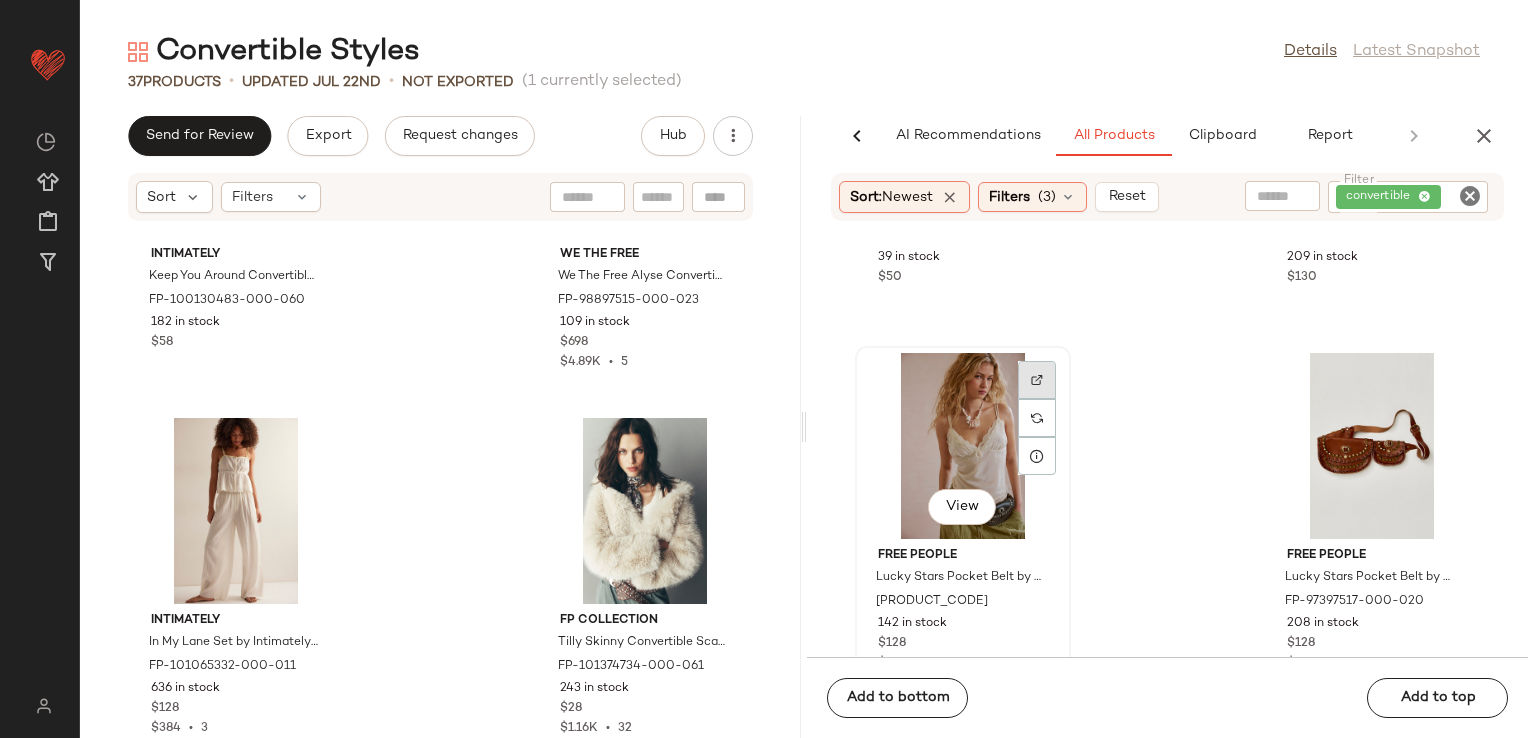 click 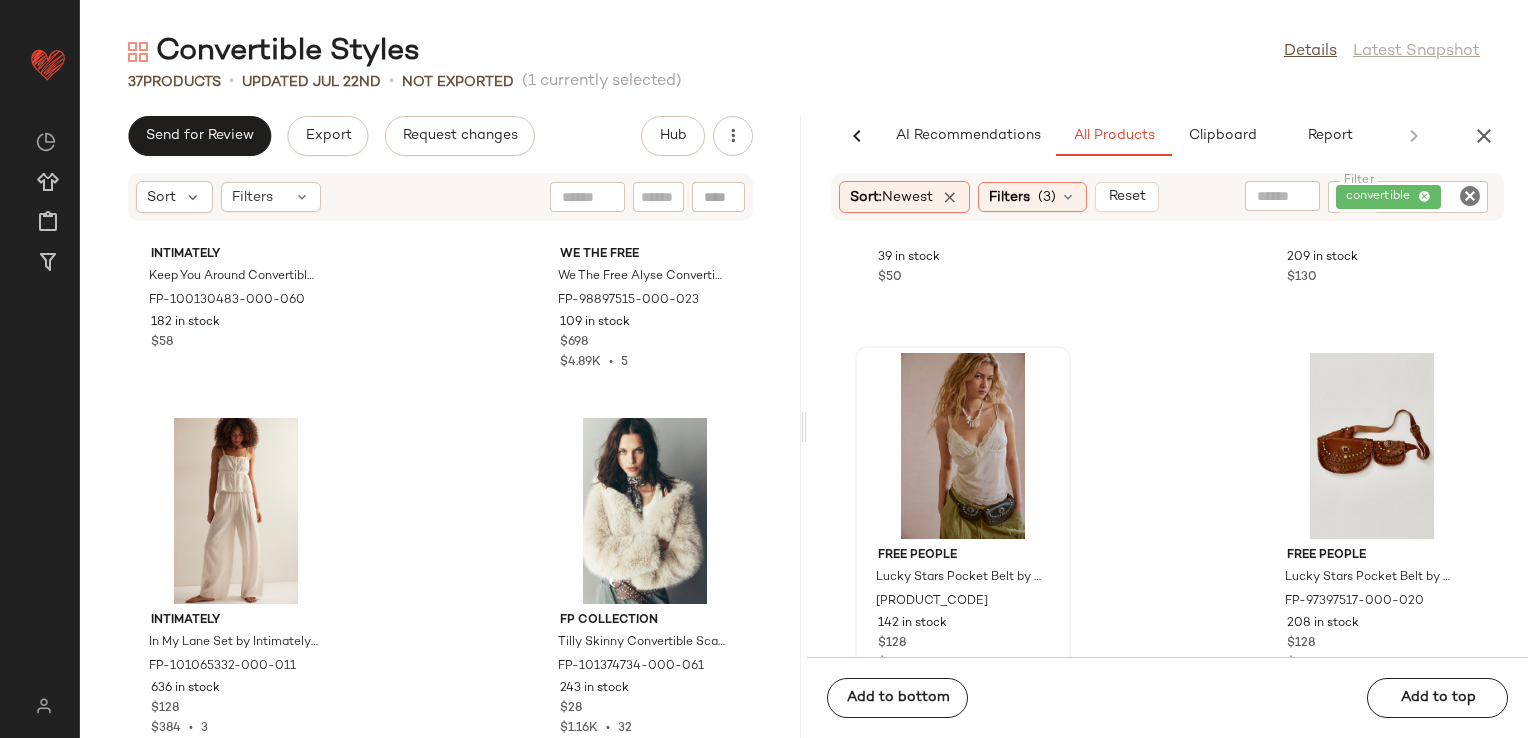 click on "Skarlett Blue Goddess Multiway T-Shirt Bra by Skarlett Blue at Free People in Blue, Size: 32 D FP-68084078-000-040 39 in stock $50 Dr. Martens Dr. Martens Zebzag Mules at Free People in Tan, Size: US 5 FP-85996288-000-016 209 in stock $130 Free People Lucky Stars Pocket Belt by Free People in Black, Size: S-M/P-M FP-97397517-000-001 142 in stock $128 $2.97K  •  22 Free People Lucky Stars Pocket Belt by Free People in Brown, Size: S-M/P-M FP-97397517-000-020 208 in stock $128 $2.97K  •  22 AMPHIPOD Amphipod Reflective Micro-Stretch Luxe Belt at Free People FP-99445504-000-000 27 in stock $35 AMPHIPOD Amphipod Reflective Micro-Stretch Luxe Belt at Free People in Black FP-99445504-000-001 35 in stock $35 FP Movement Peace Out 3-in-1 Systems Jacket by FP Movement at Free People in Grey, Size: XS FP-95583803-000-004 46 in stock $398 FP Movement Sideways Heather Pants by FP Movement at Free People in Grey, Size: L FP-94745890-000-004 9 in stock $128" 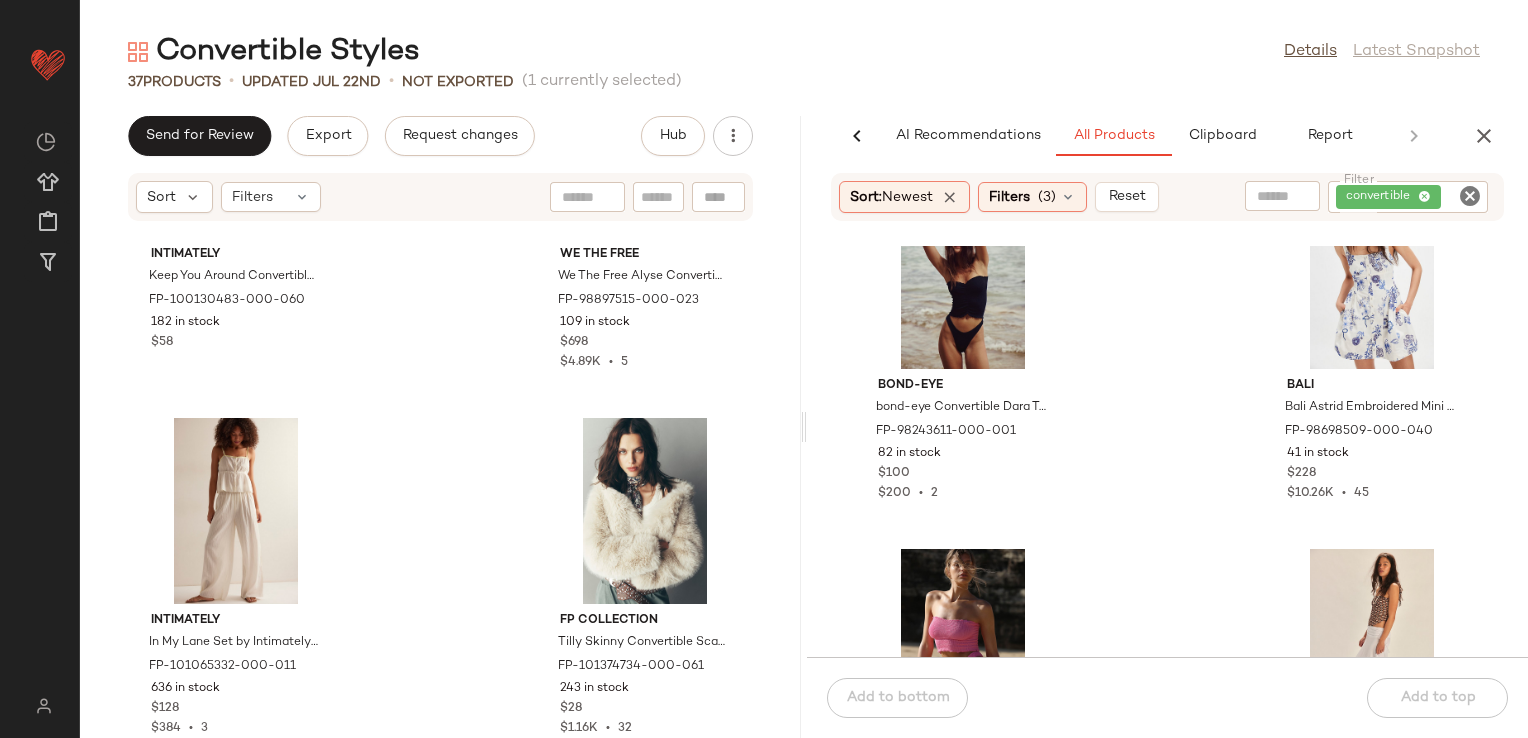 scroll, scrollTop: 4016, scrollLeft: 0, axis: vertical 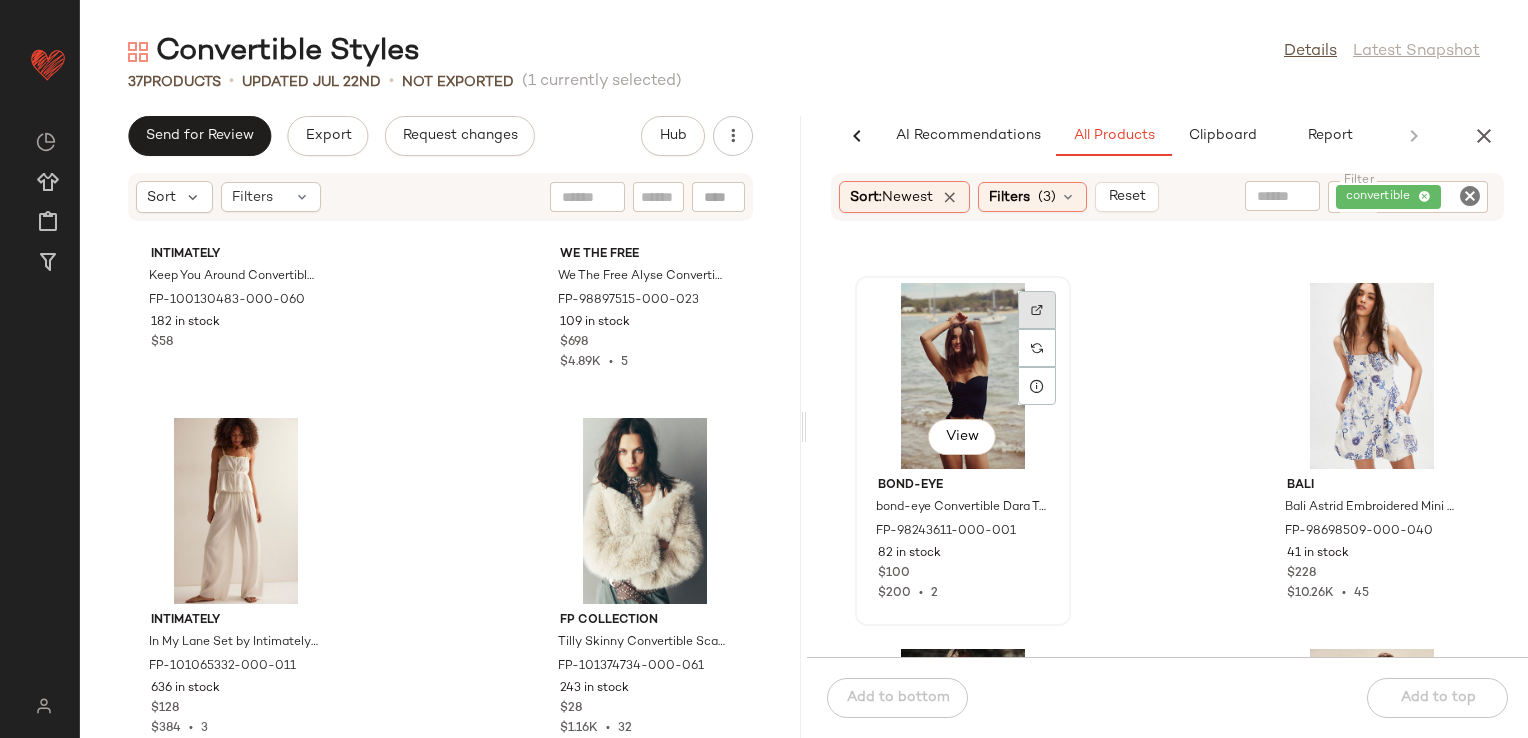 click 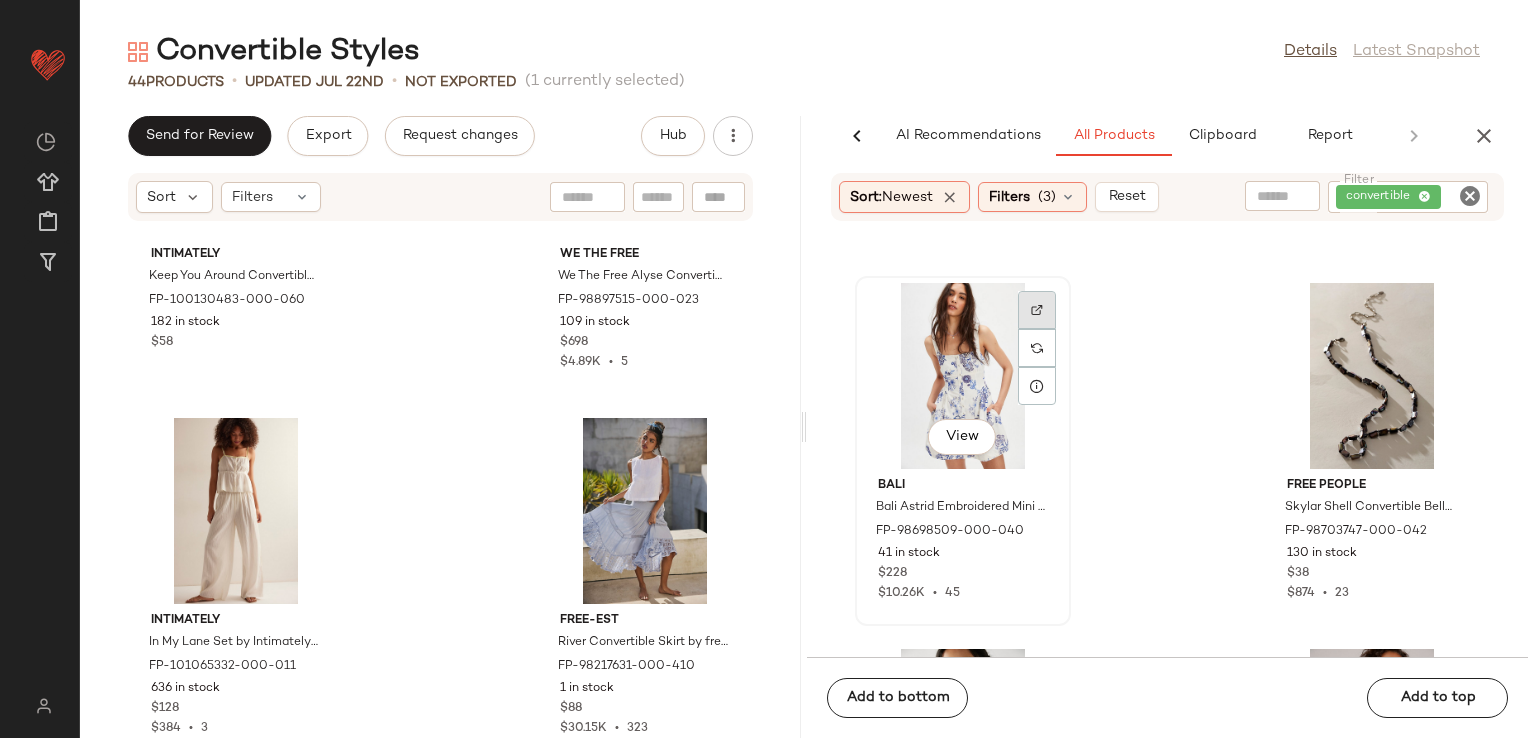 click 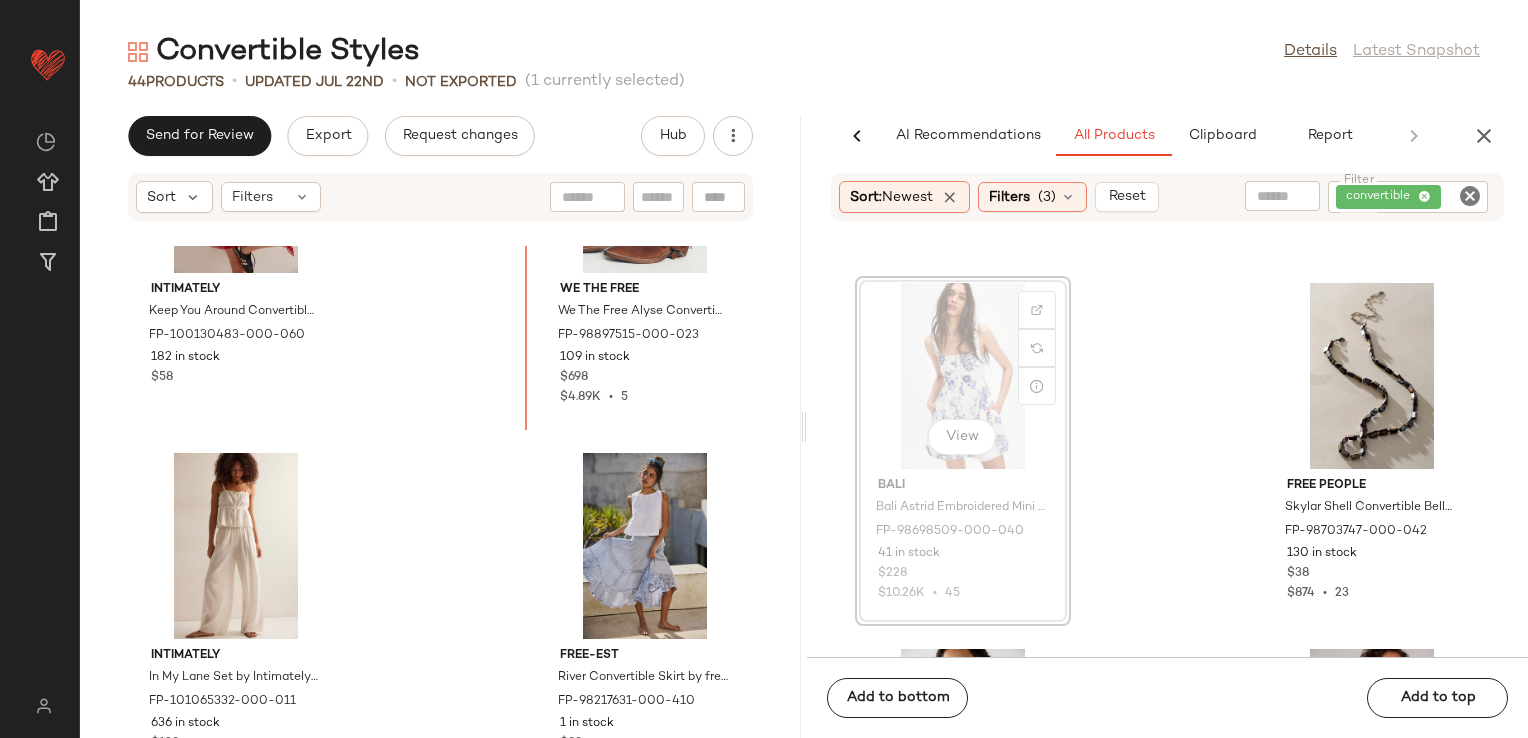 scroll, scrollTop: 5670, scrollLeft: 0, axis: vertical 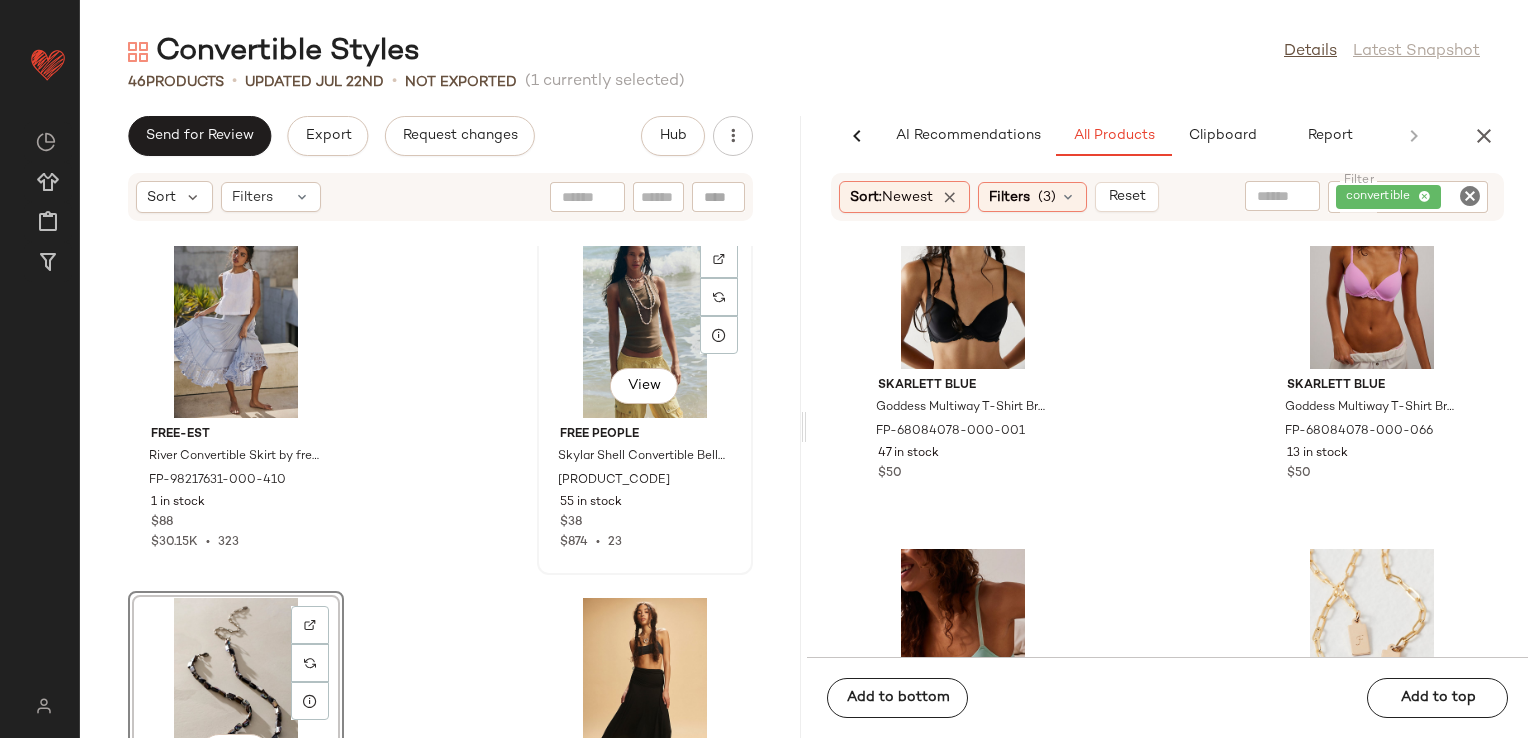 click on "View" 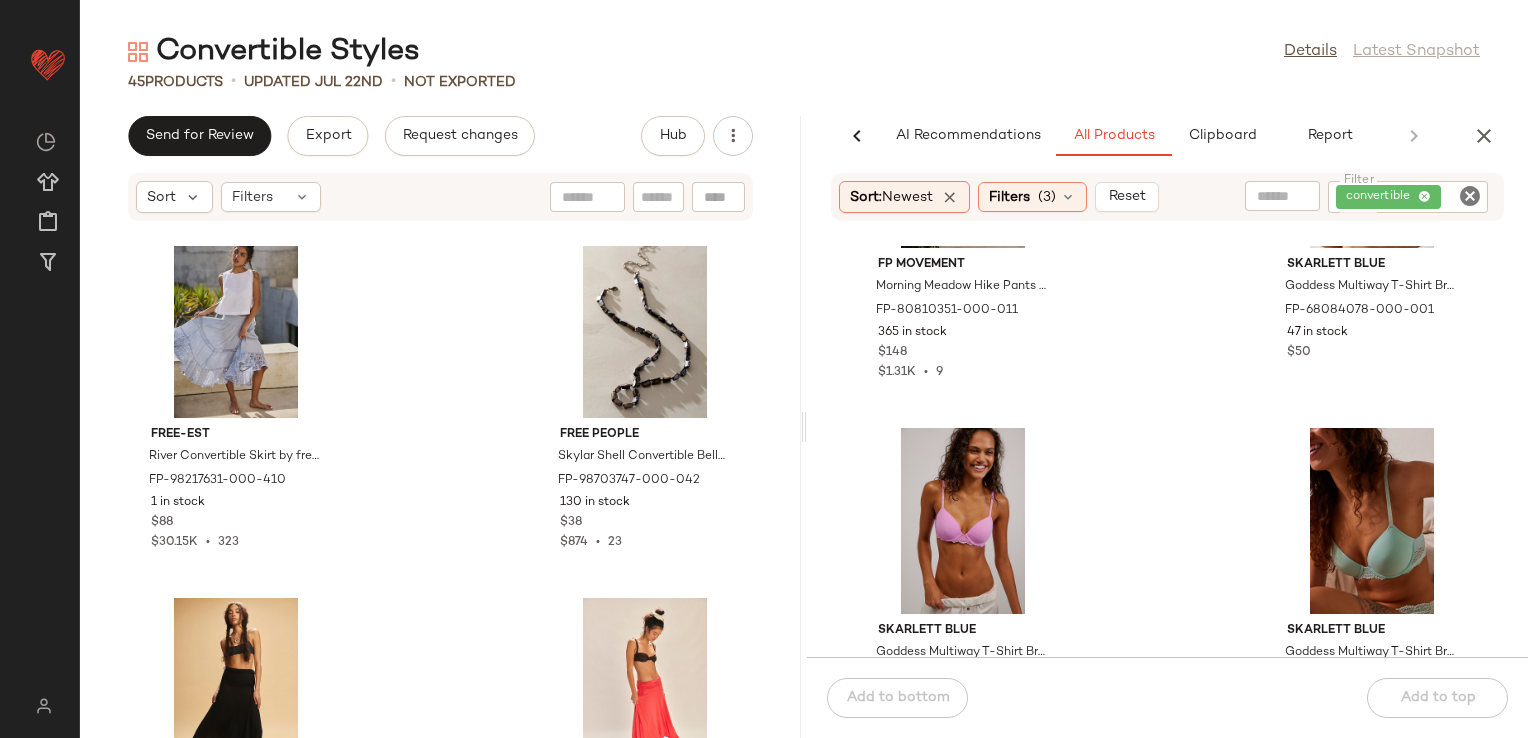 scroll, scrollTop: 4116, scrollLeft: 0, axis: vertical 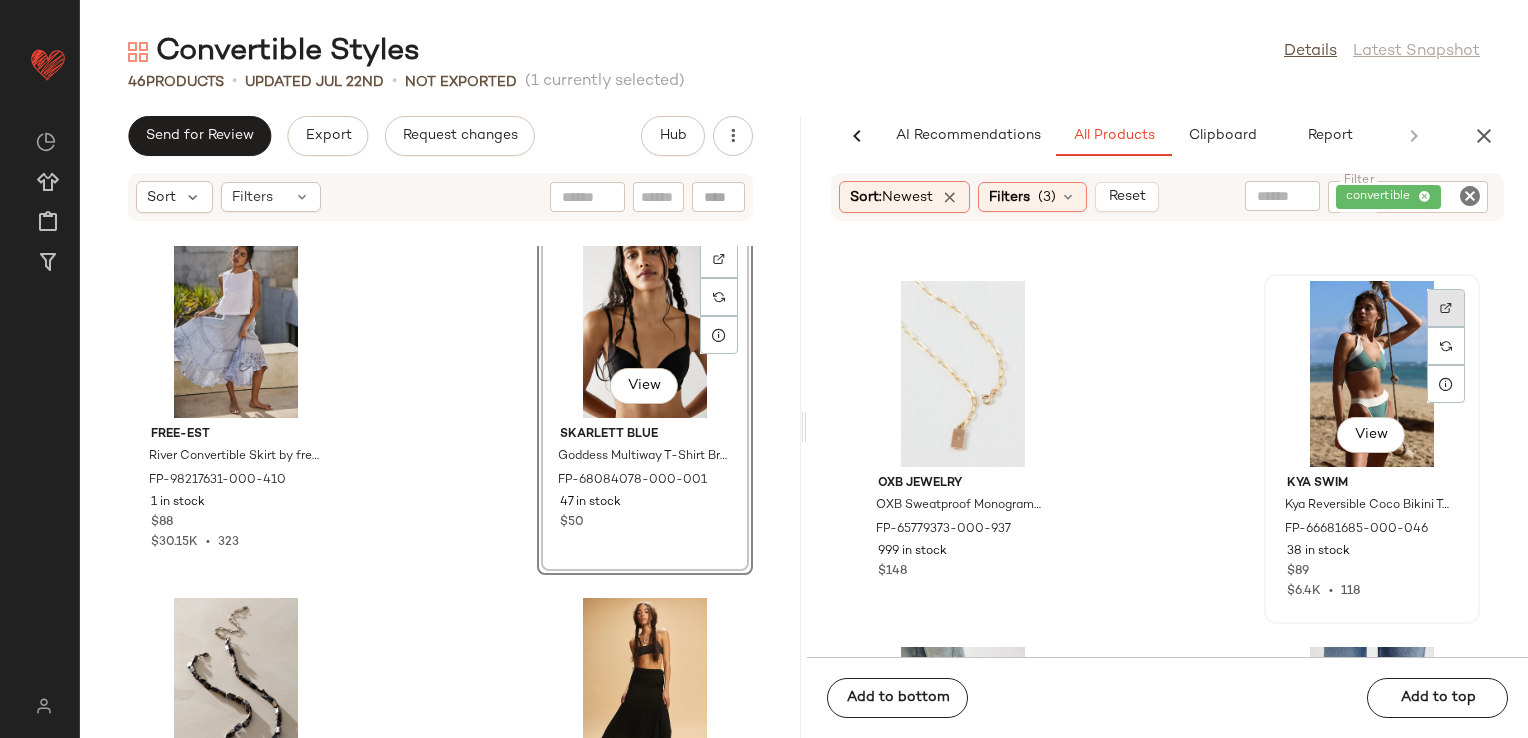 click 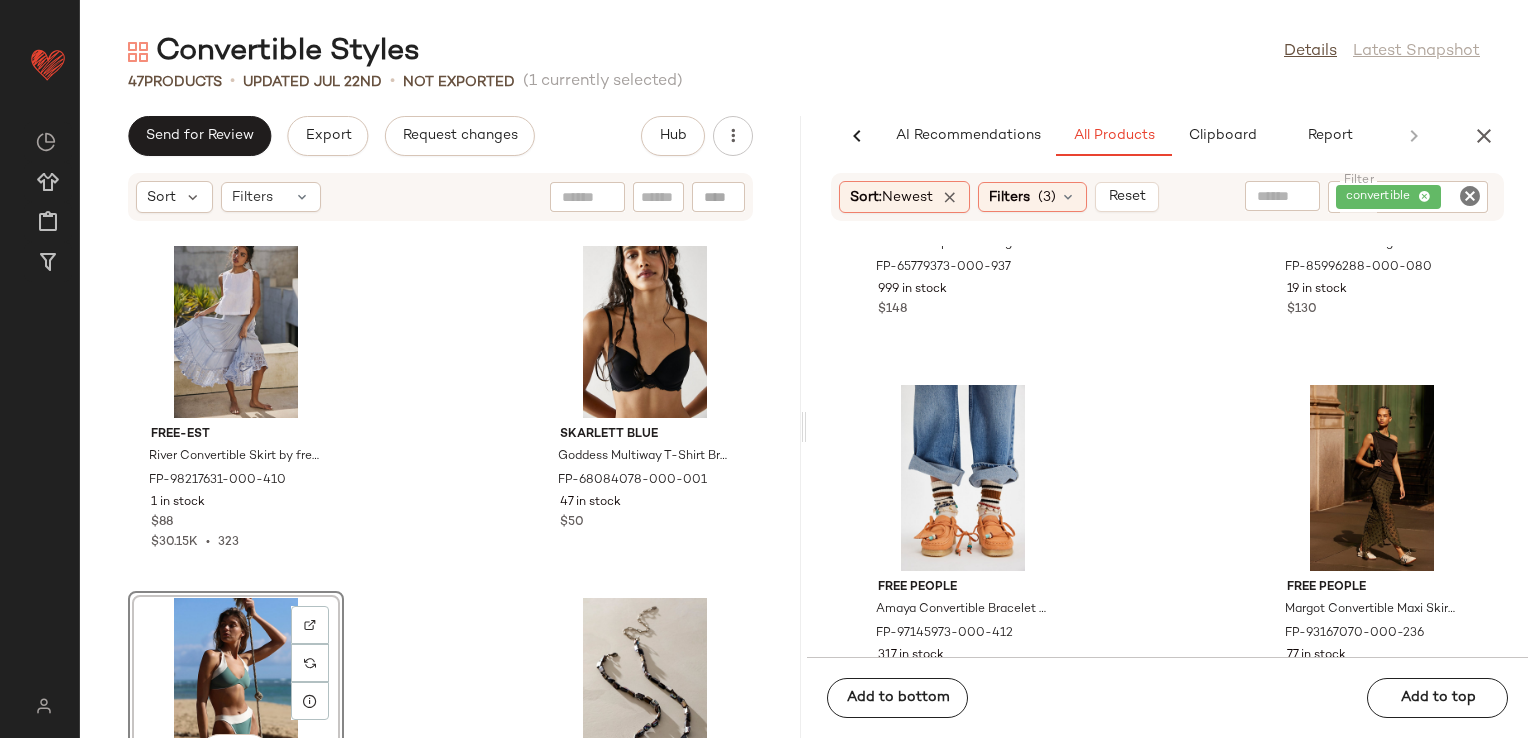 scroll, scrollTop: 14200, scrollLeft: 0, axis: vertical 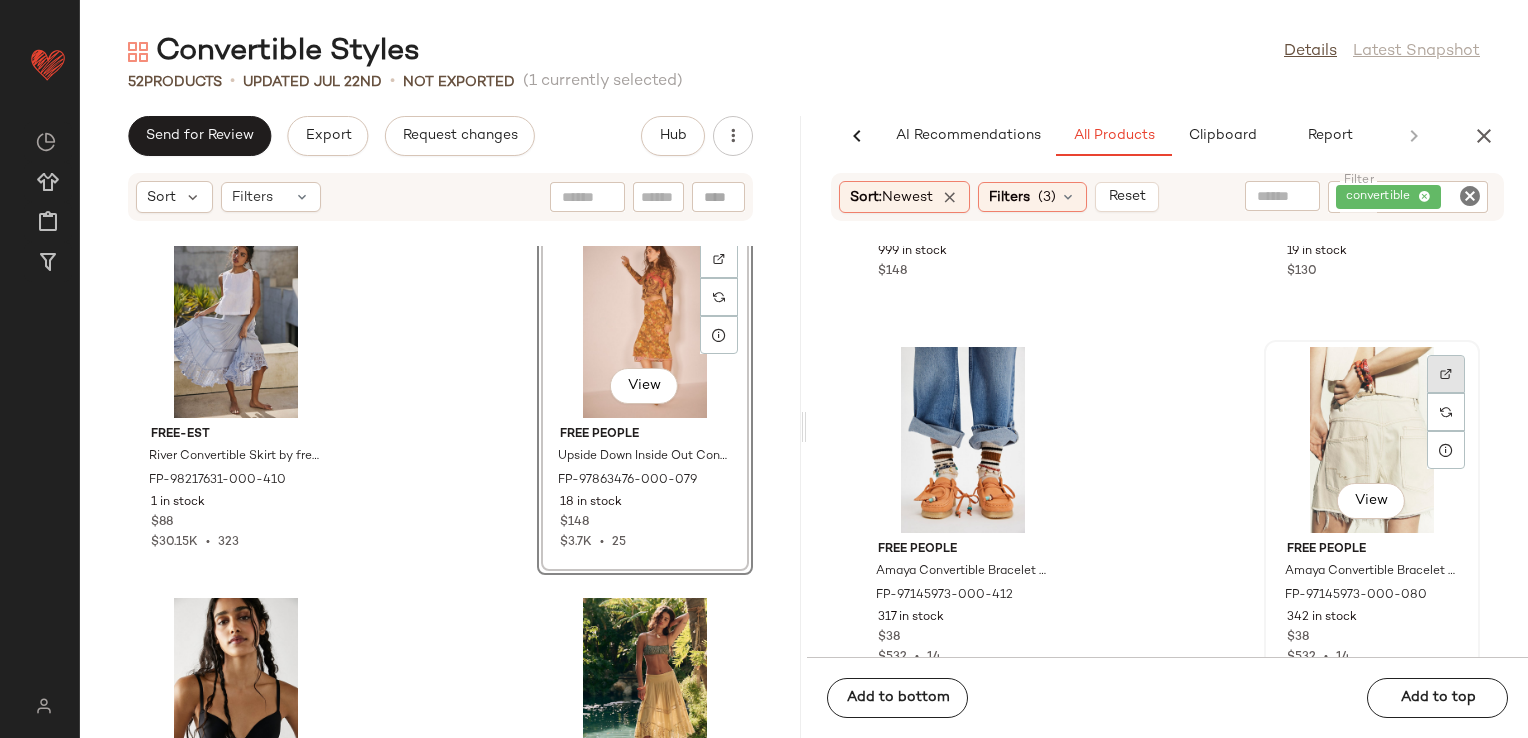 click 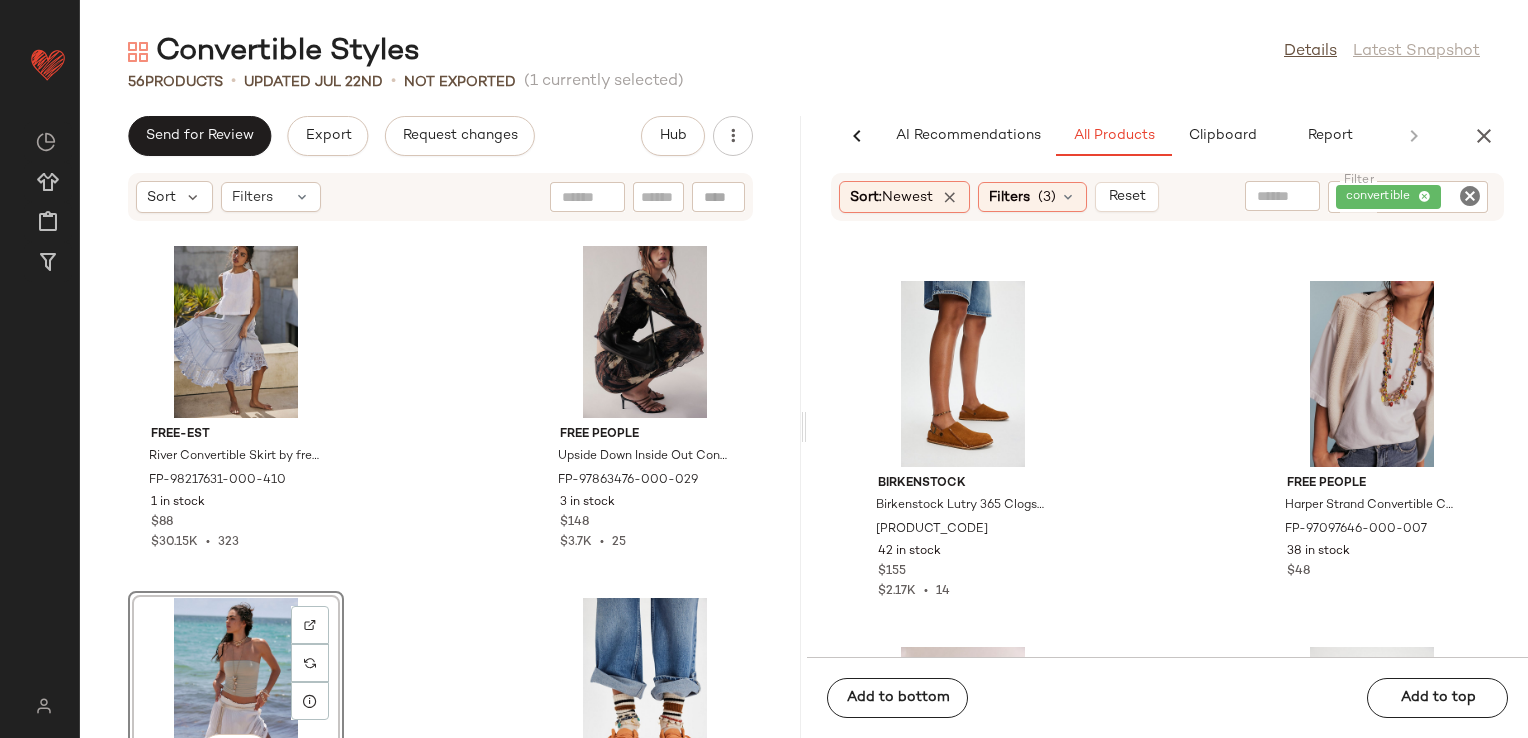 scroll, scrollTop: 14700, scrollLeft: 0, axis: vertical 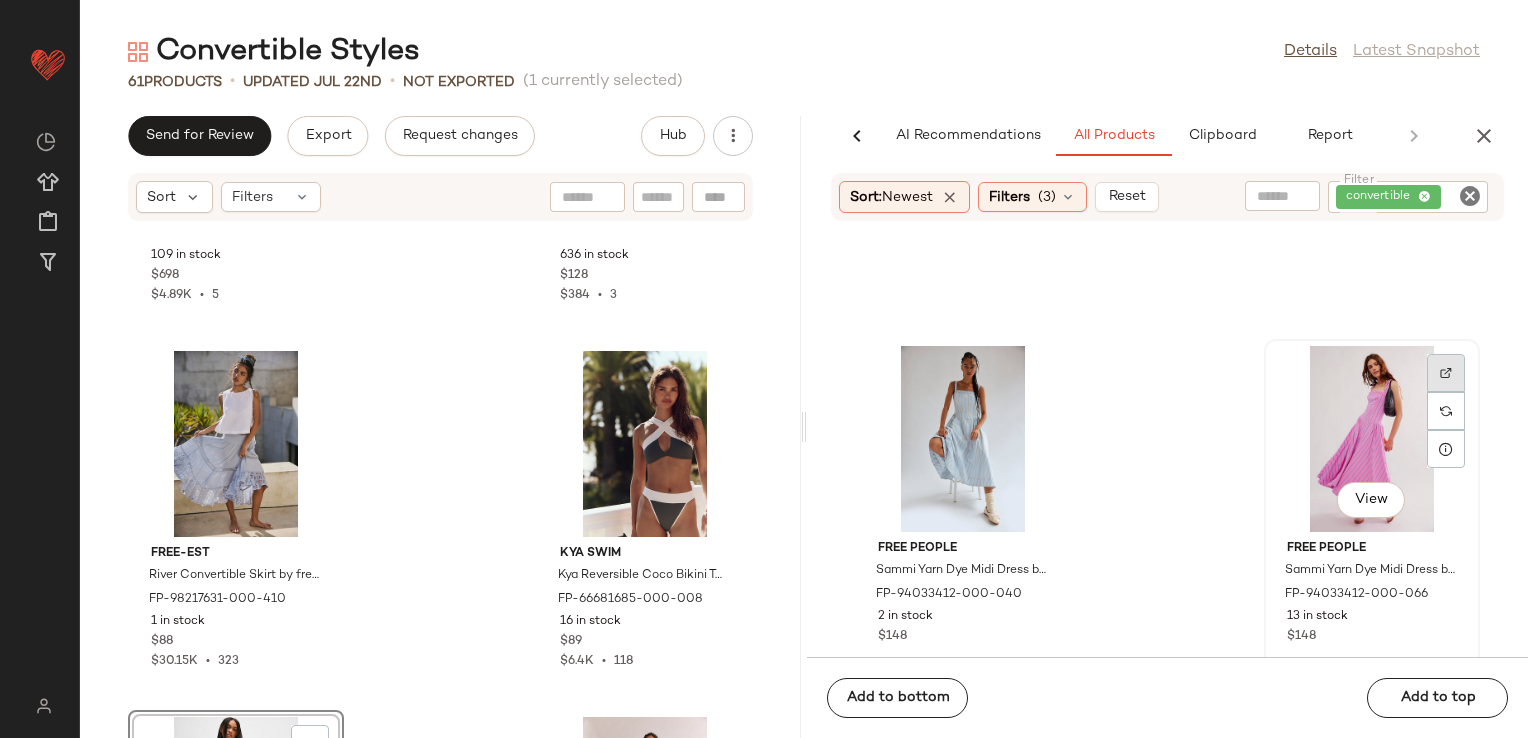 click 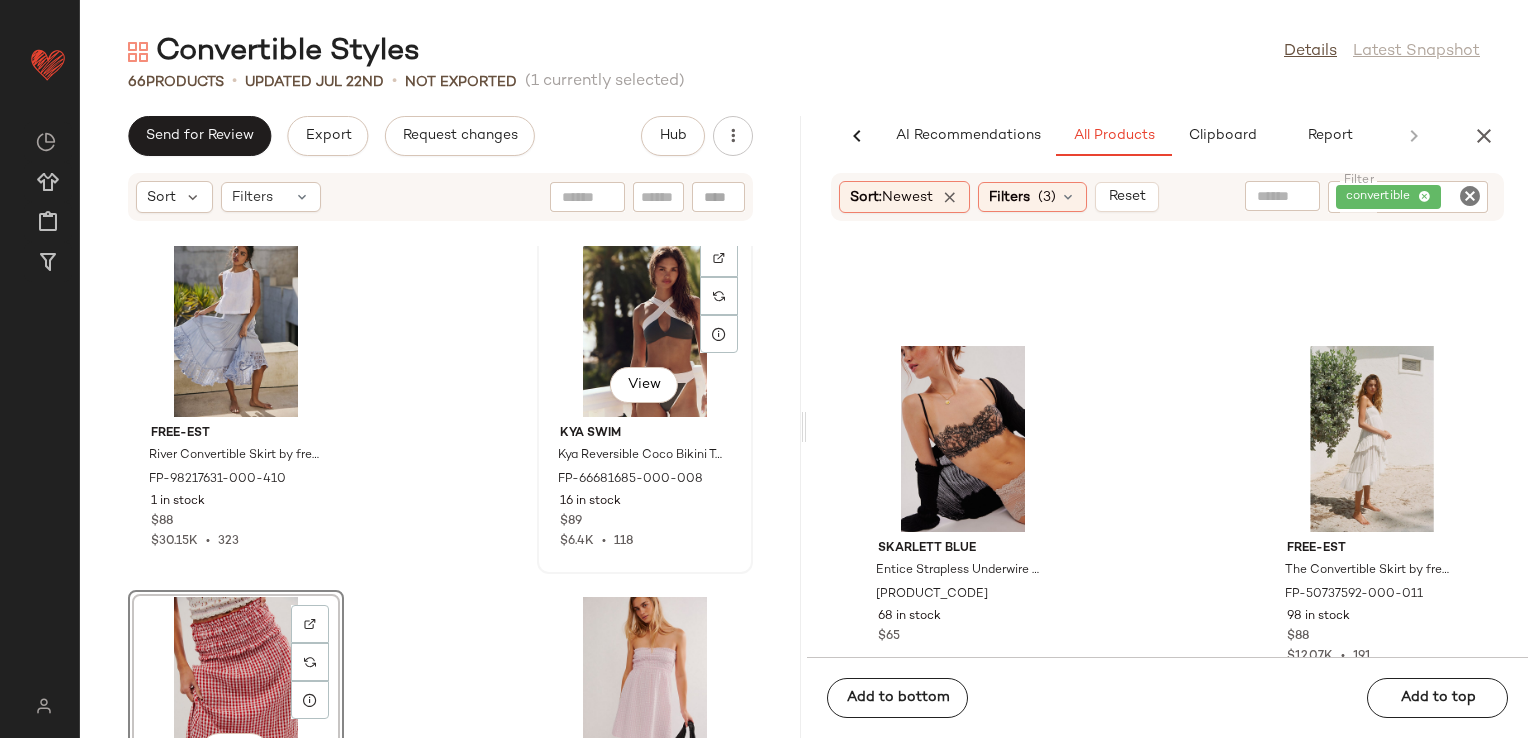 scroll, scrollTop: 6344, scrollLeft: 0, axis: vertical 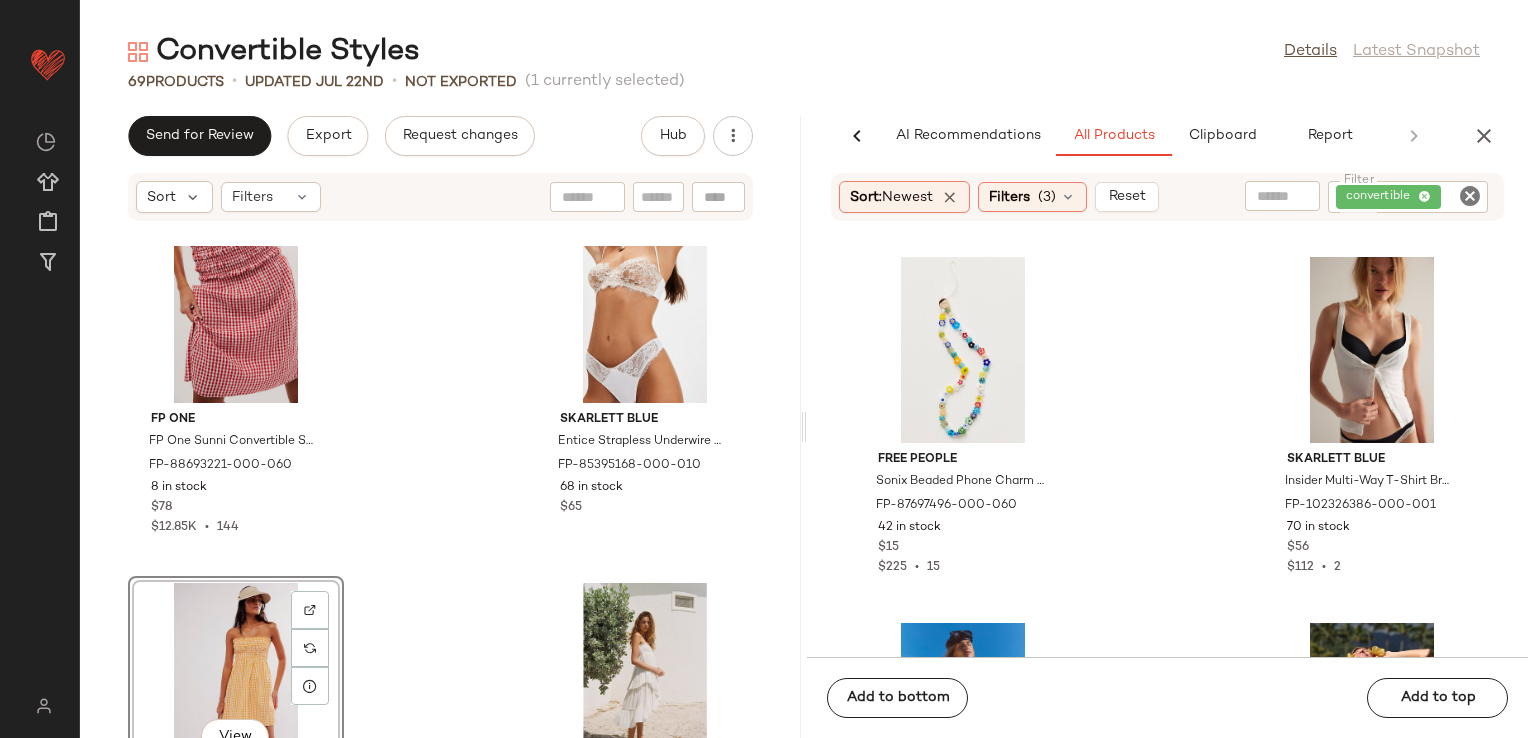 click on "Free People Sonix Beaded Phone Charm by Free People FP-87697496-000-060 42 in stock $15 $225  •  15 Skarlett Blue Insider Multi-Way T-Shirt Bra by Skarlett Blue at Free People in Black, Size: 34 DD FP-102326386-000-001 70 in stock $56 $112  •  2 Picture Organic Picture Organic Melodia 3-in-1 Jacket at Free People in Green, Size: L FP-97547228-000-237 74 in stock $150 $2.94K  •  26 free-est free-est Donna Convertible Bandeau Bikini Top at Free People in Orange, Size: XL FP-101082170-000-089 18 in stock $108 $1.19K  •  11 FP Movement Morning Meadow Hike Pants by FP Movement at Free People in Blue, Size: L FP-80810351-000-418 6 in stock $148 $1.31K  •  9 Chan Luu Chan Luu Pearl Convertible Necklace at Free People in Brown FP-100672039-000-020 1 in stock $175 Free People Sonix Beaded Phone Charm by Free People FP-87697496-000-011 29 in stock $15 $225  •  15 Free People Sonix Beaded Phone Charm by Free People in Red FP-87697496-000-069 32 in stock $15 $225  •  15" 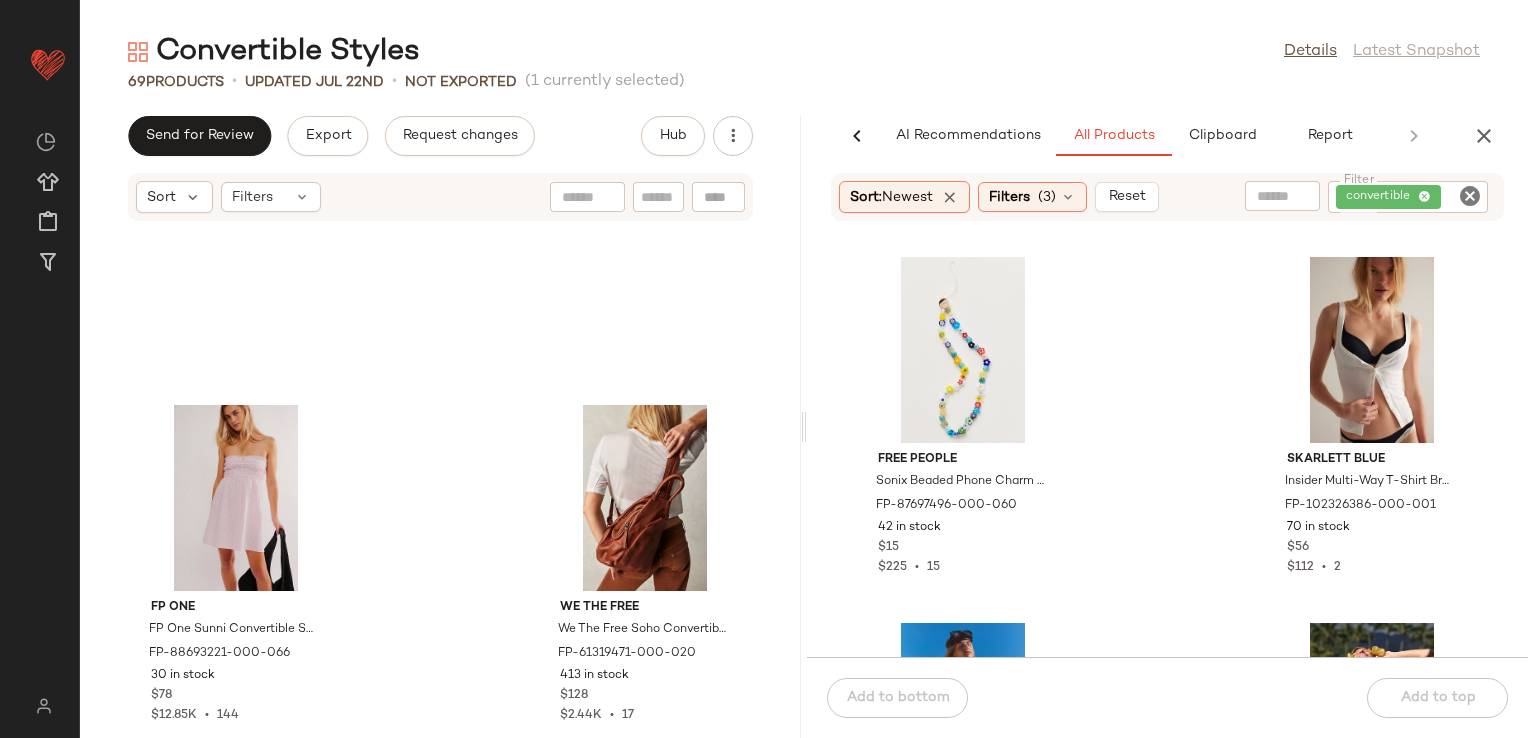 scroll, scrollTop: 7344, scrollLeft: 0, axis: vertical 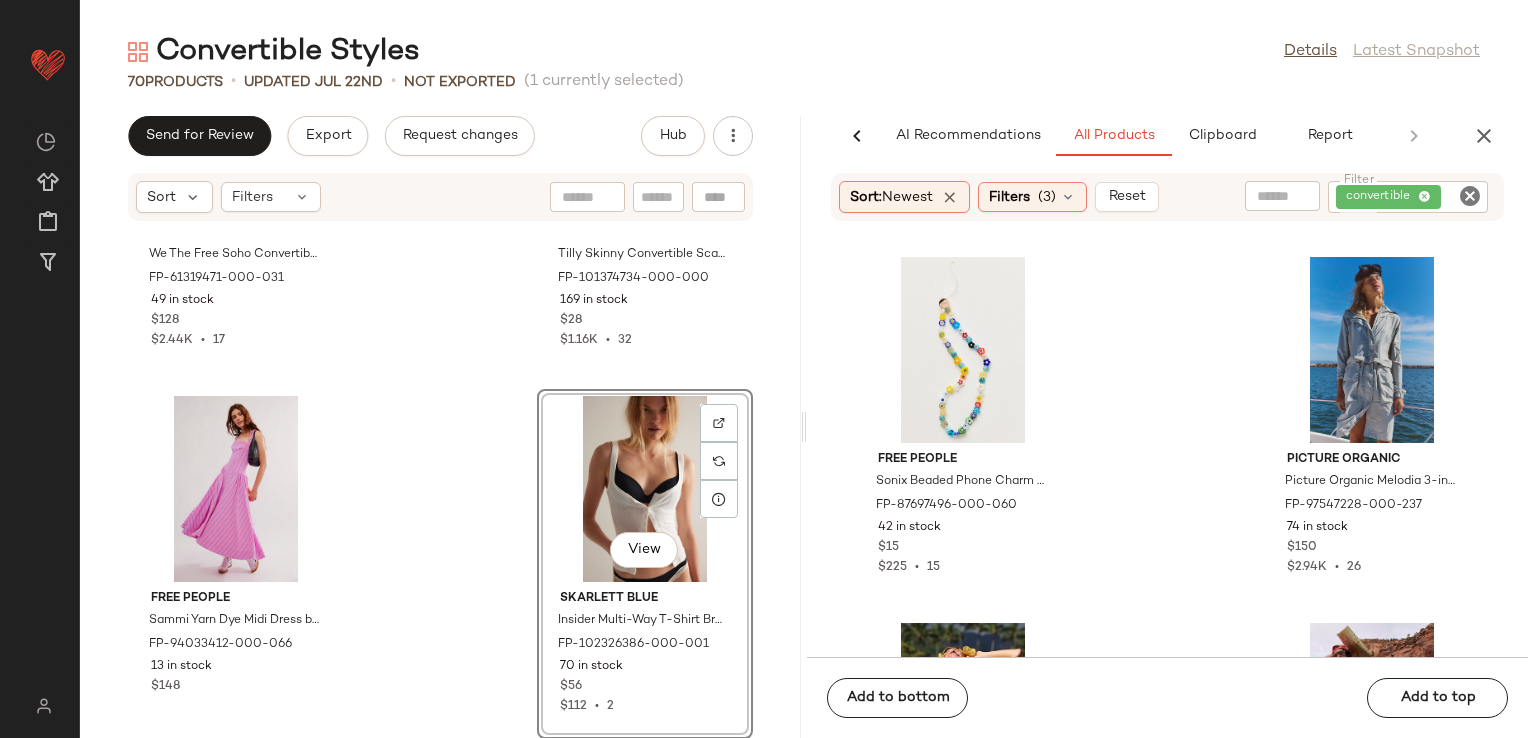 click on "We The Free We The Free Soho Convertible Sling Bag at Free People in Green FP-61319471-000-031 49 in stock $128 $2.44K  •  17 FP Collection Tilly Skinny Convertible Scarf by Free People in Yellow FP-101374734-000-000 169 in stock $28 $1.16K  •  32 Free People Sammi Yarn Dye Midi Dress by Free People in Pink, Size: XL FP-94033412-000-066 13 in stock $148  View  Skarlett Blue Insider Multi-Way T-Shirt Bra by Skarlett Blue at Free People in Black, Size: 34 DD FP-102326386-000-001 70 in stock $56 $112  •  2" 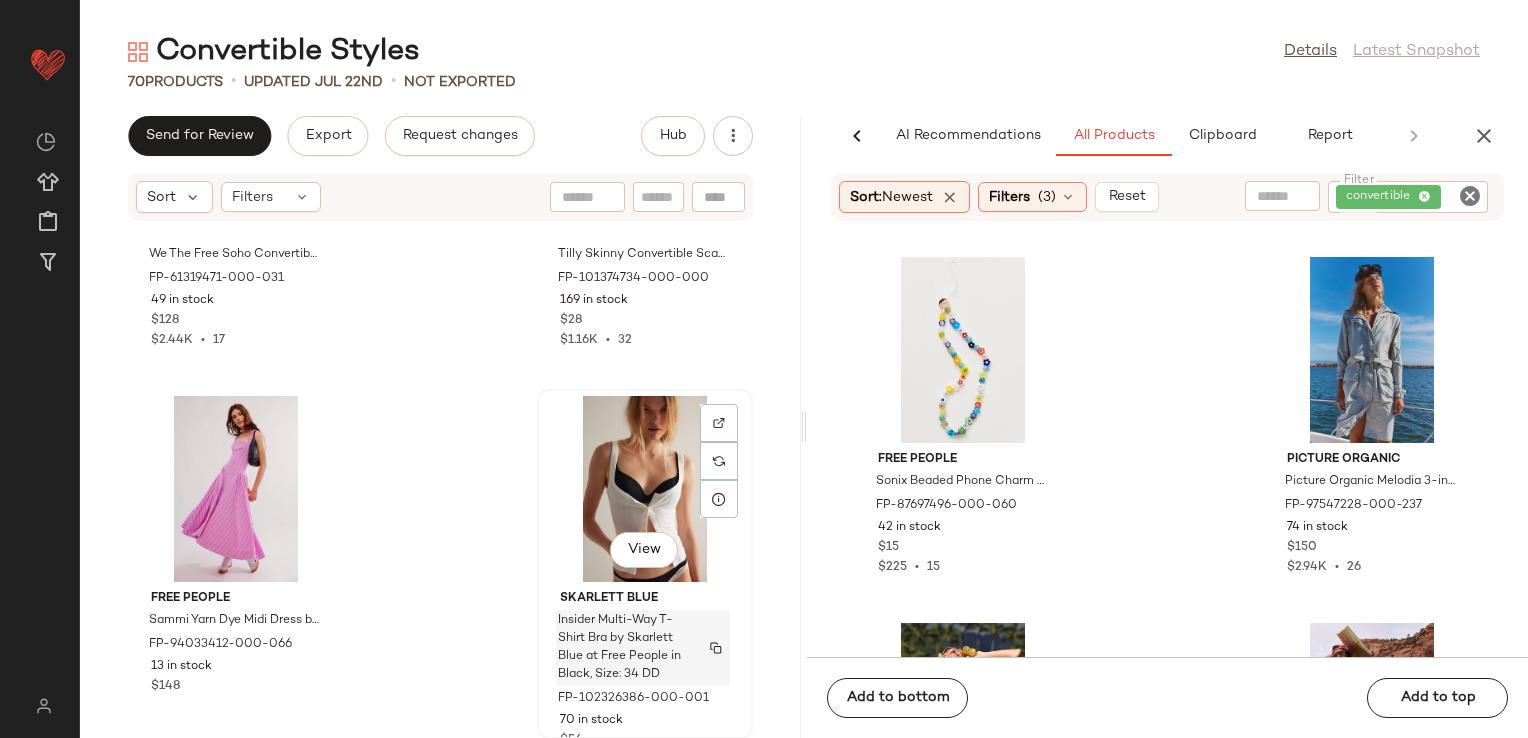 click on "Insider Multi-Way T-Shirt Bra by Skarlett Blue at Free People in Black, Size: 34 DD" at bounding box center (624, 648) 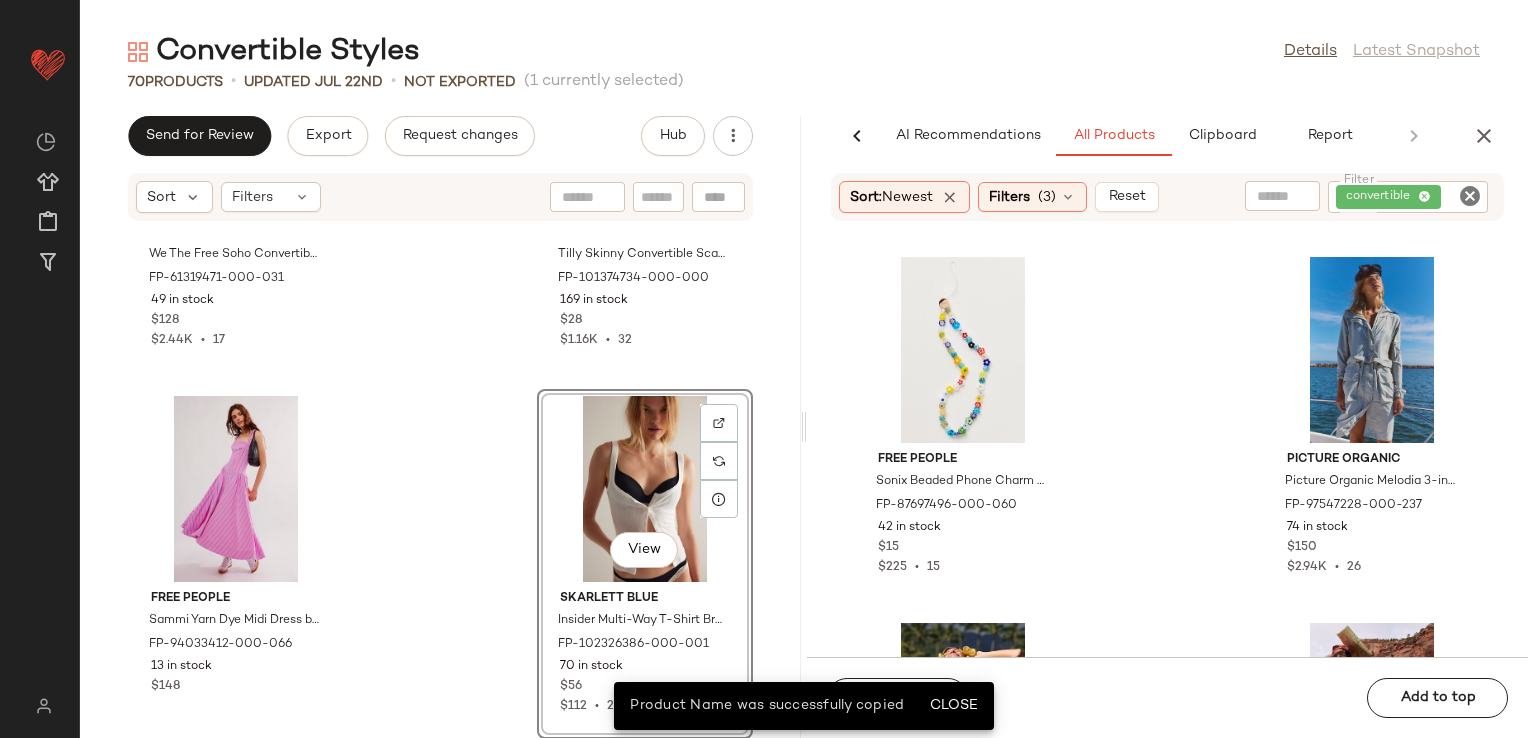 click on "View" 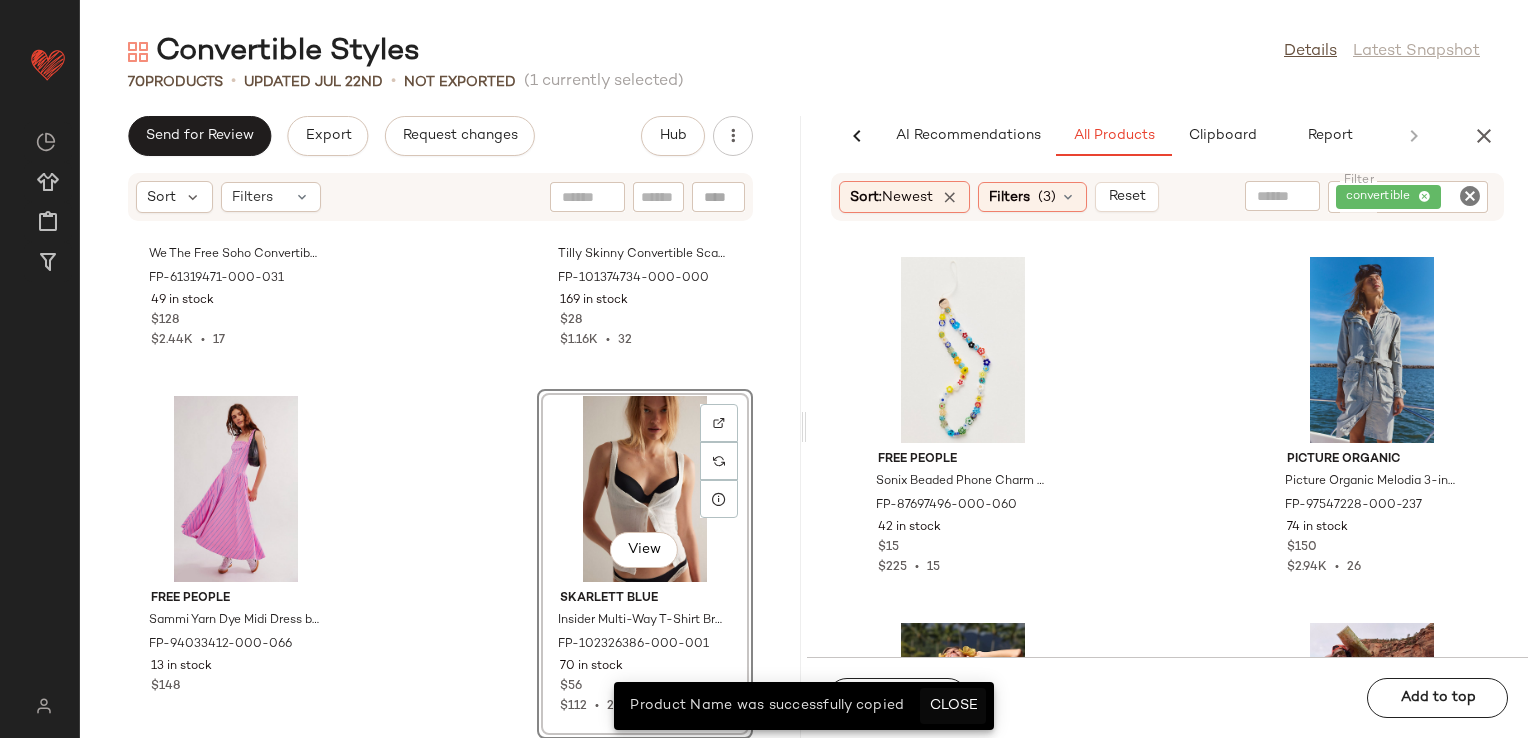 click on "Close" 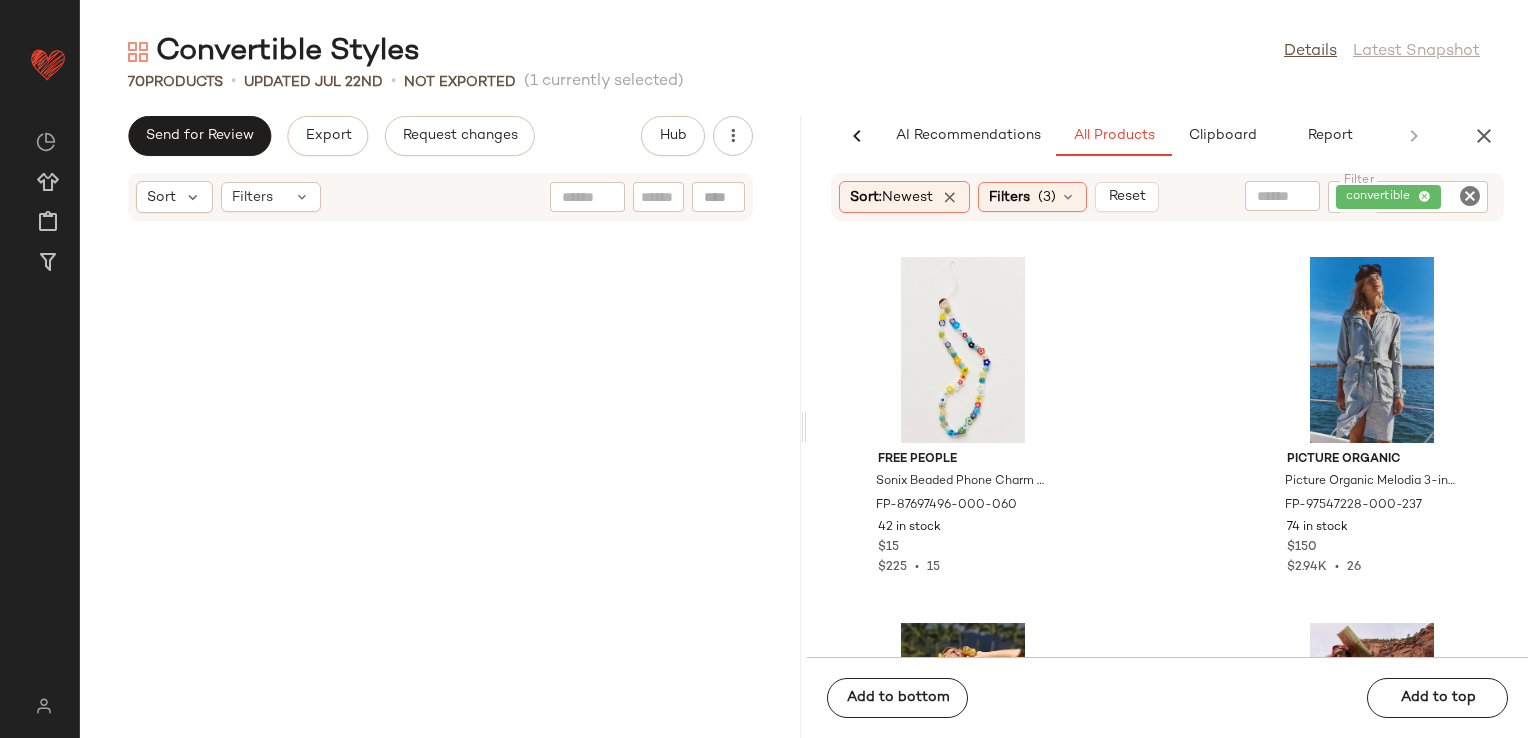 scroll, scrollTop: 0, scrollLeft: 0, axis: both 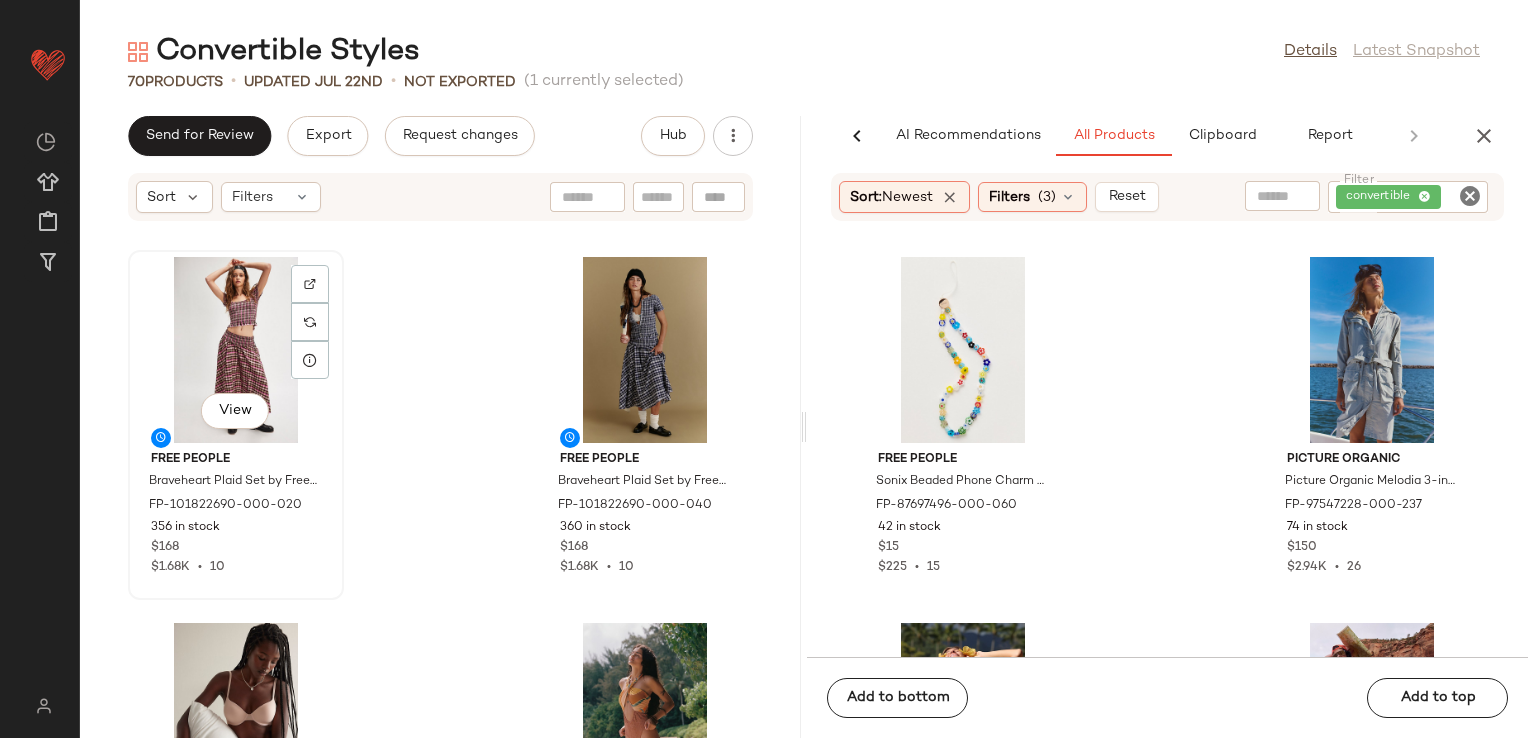 click on "View" 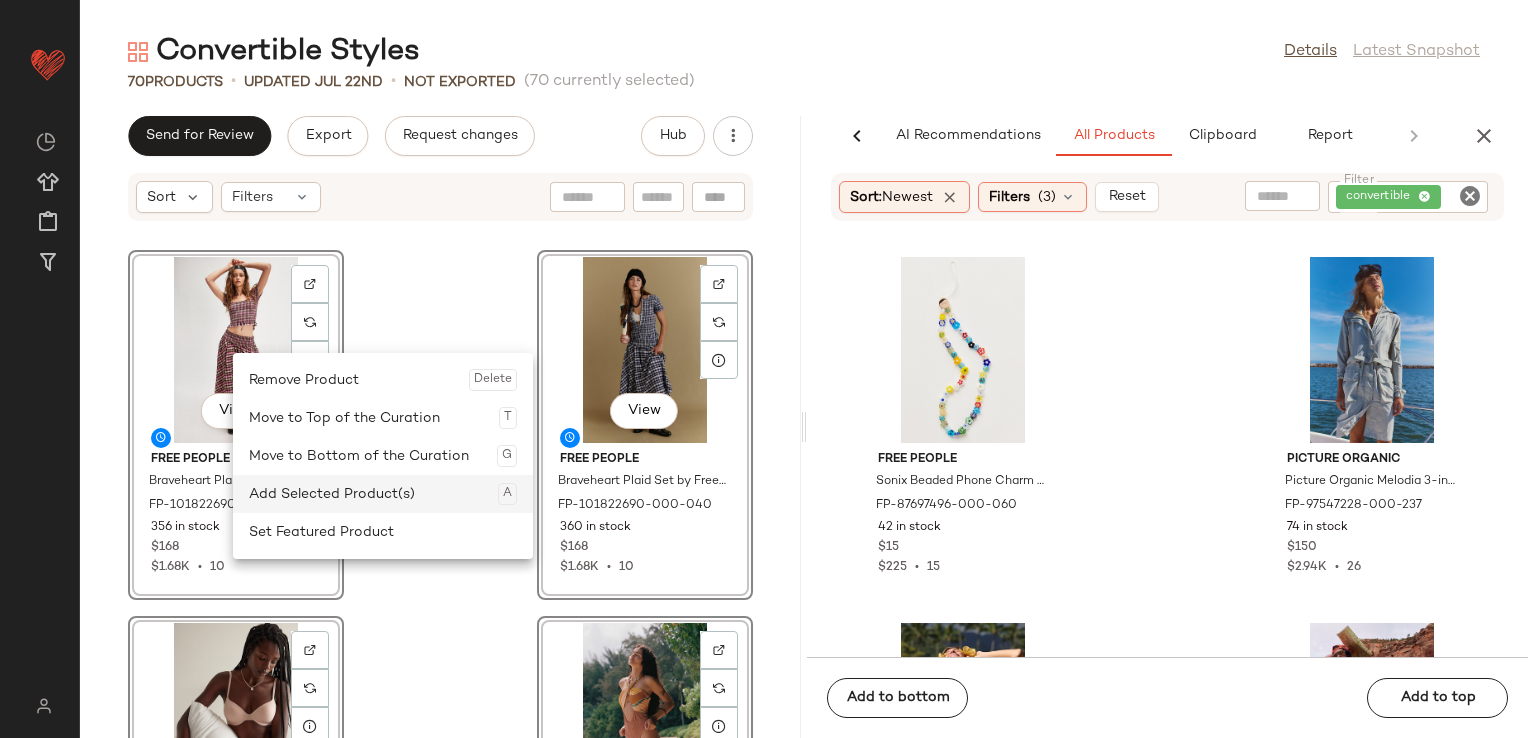 click on "Add Selected Product(s)  A" 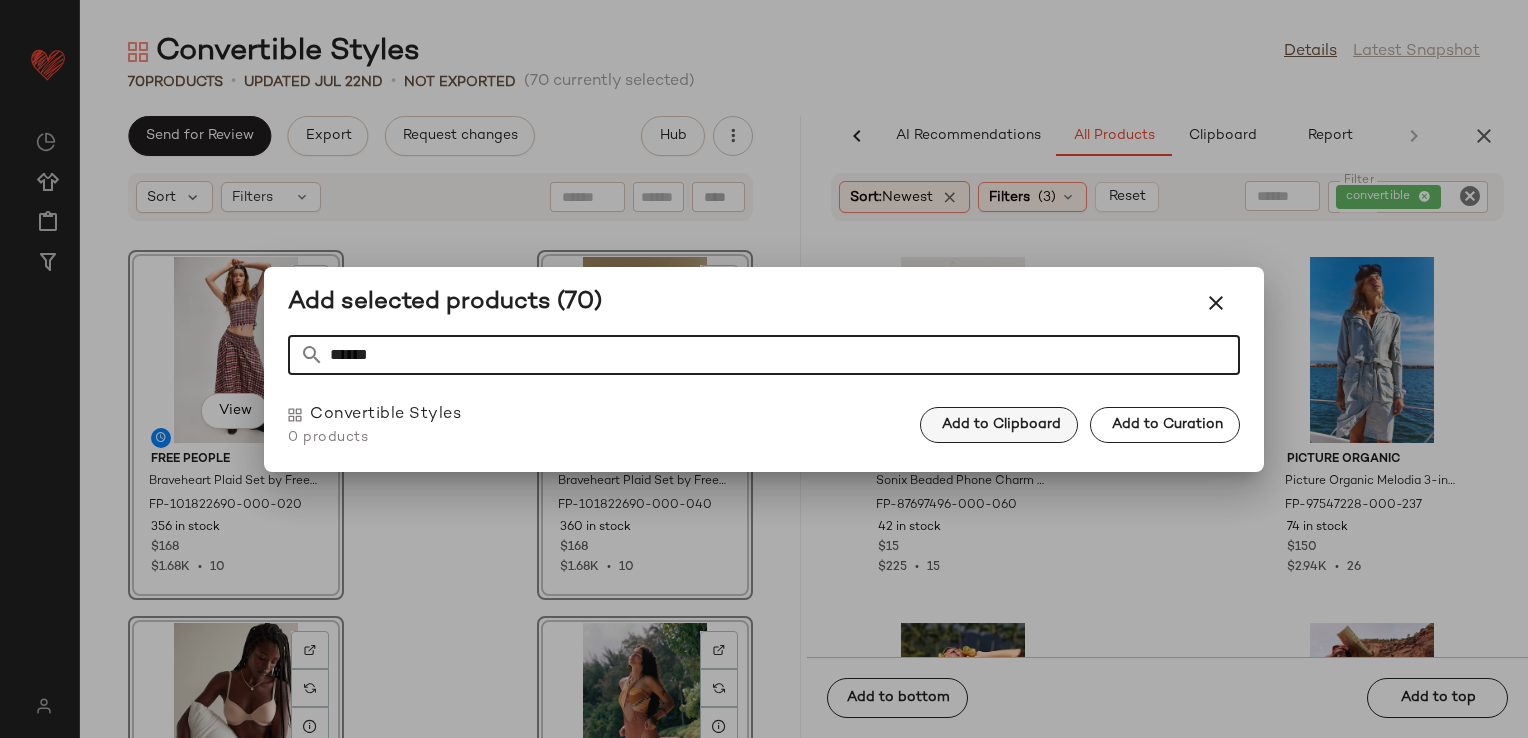 type on "******" 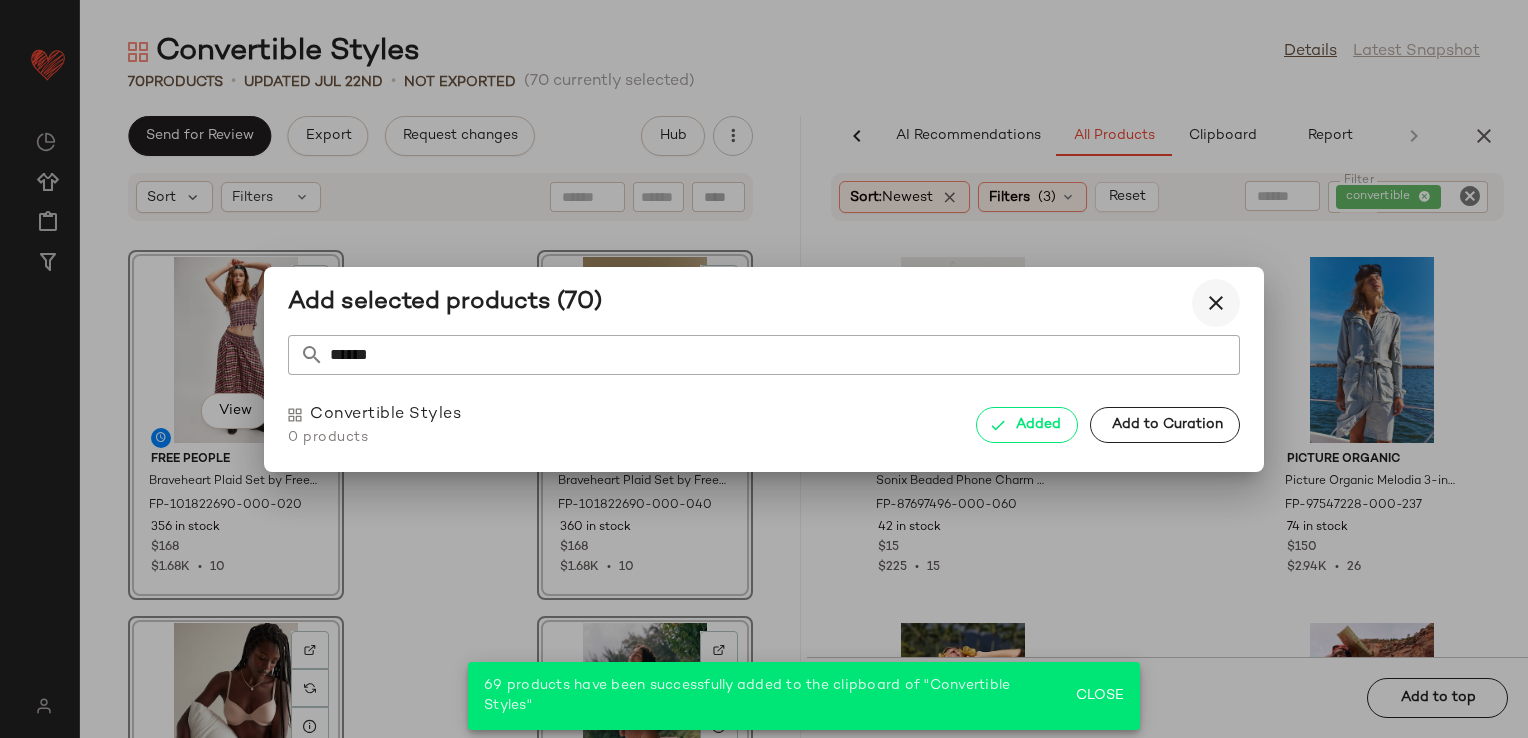 click at bounding box center (1216, 303) 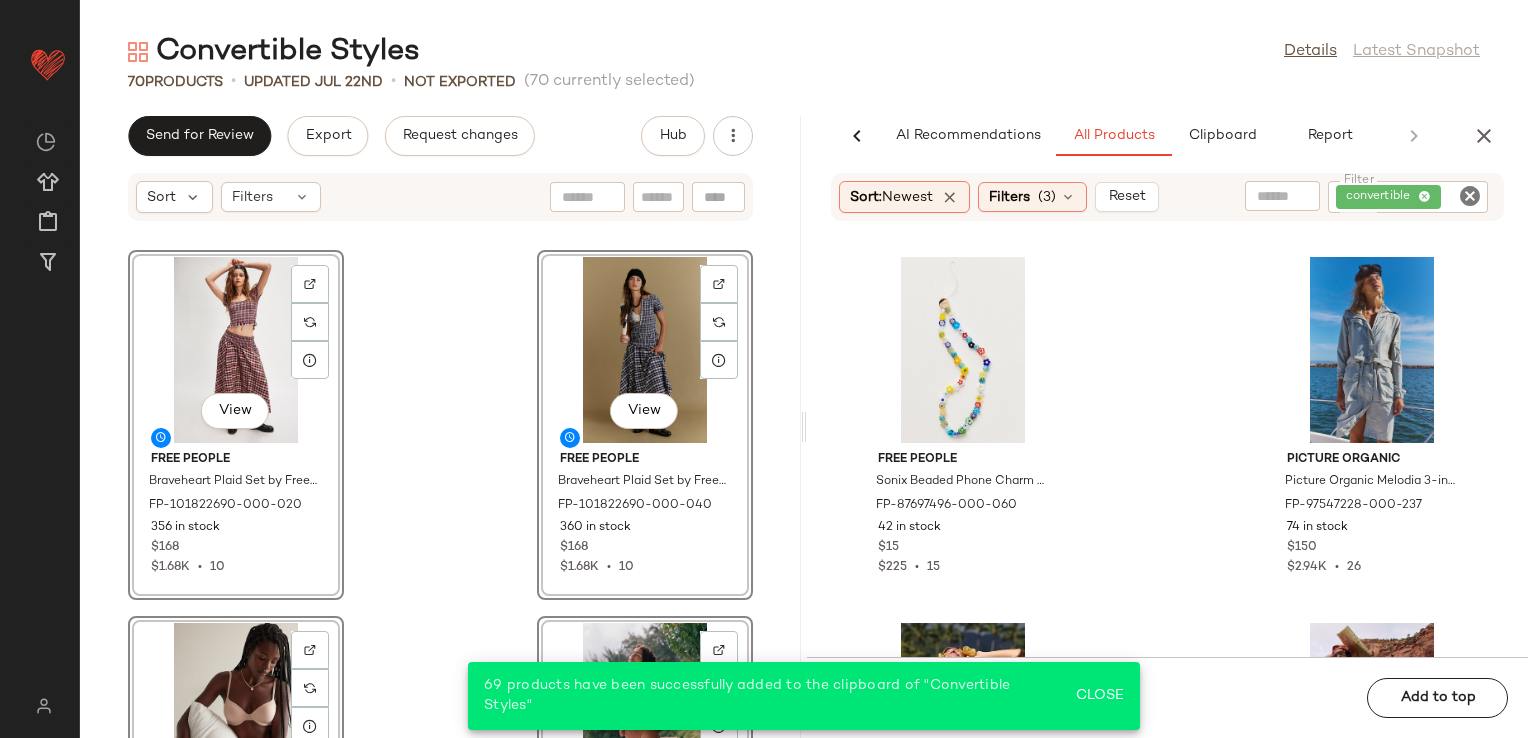 click on "AI Recommendations   All Products   Clipboard   Report  Sort:   Newest Filters  (3)   Reset  Filter convertible Filter Free People Sonix Beaded Phone Charm by Free People FP-87697496-000-060 42 in stock $15 $225  •  15 Picture Organic Picture Organic Melodia 3-in-1 Jacket at Free People in Green, Size: L FP-97547228-000-237 74 in stock $150 $2.94K  •  26 free-est free-est Donna Convertible Bandeau Bikini Top at Free People in Orange, Size: XL FP-101082170-000-089 18 in stock $108 $1.19K  •  11 FP Movement Morning Meadow Hike Pants by FP Movement at Free People in Blue, Size: L FP-80810351-000-418 6 in stock $148 $1.31K  •  9 Chan Luu Chan Luu Pearl Convertible Necklace at Free People in Brown FP-100672039-000-020 1 in stock $175 Free People Sonix Beaded Phone Charm by Free People FP-87697496-000-011 29 in stock $15 $225  •  15 Free People Sonix Beaded Phone Charm by Free People in Red FP-87697496-000-069 32 in stock $15 $225  •  15 Free People Sonix Beaded Phone Charm by Free People 12 in stock" 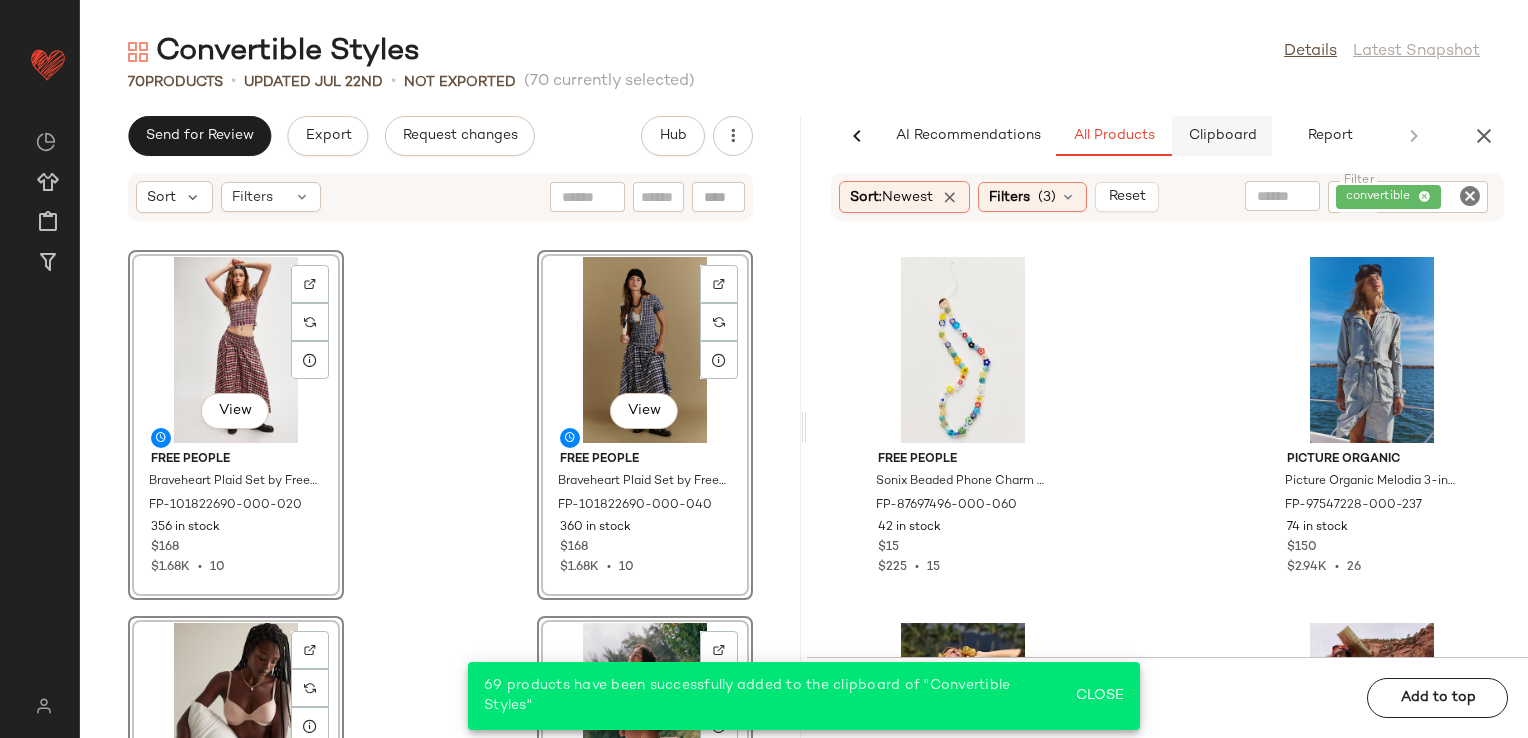 click on "Clipboard" 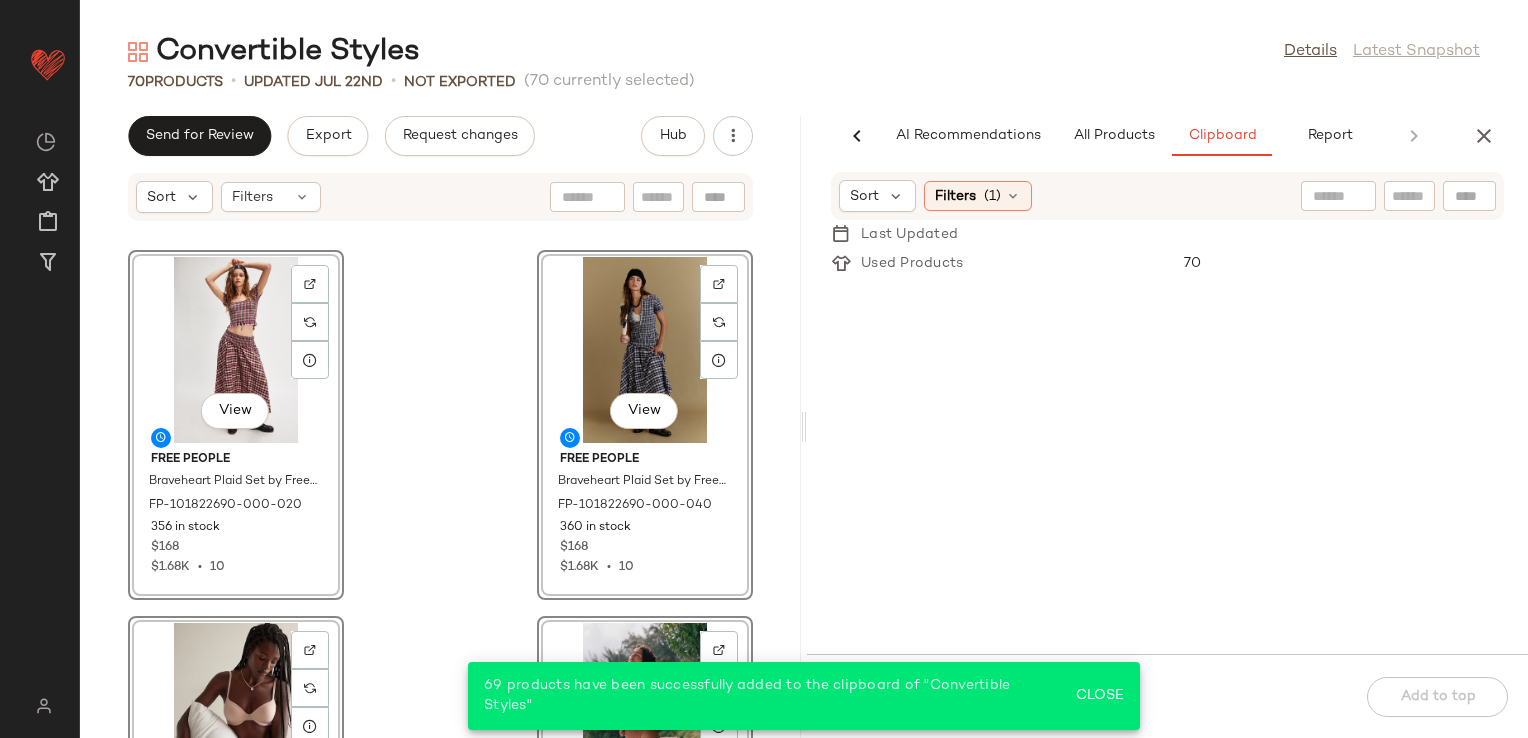 type on "Clipboard" 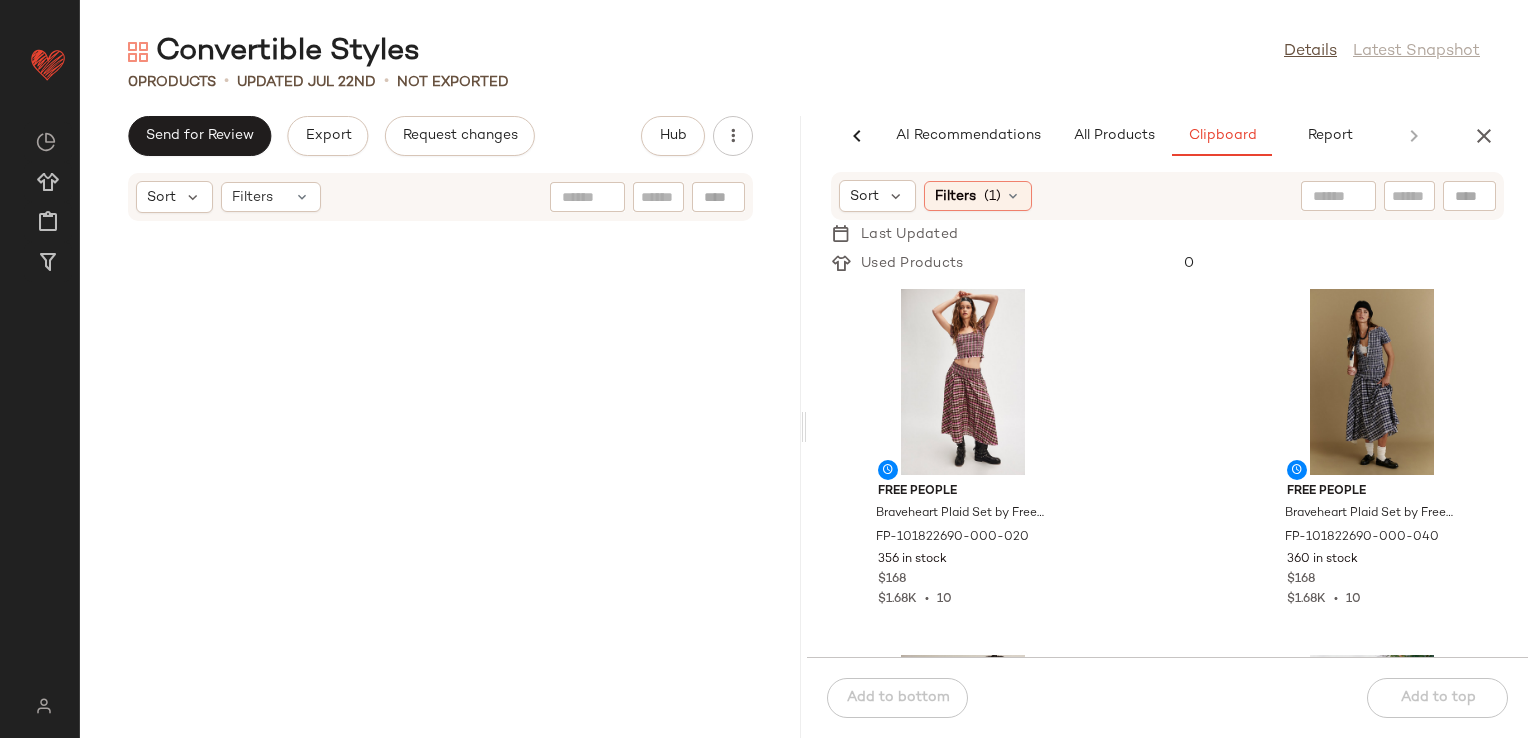 click on "Free People Braveheart Plaid Set by Free People in Brown, Size: L FP-101822690-000-020 356 in stock $168 $1.68K  •  10 Free People Braveheart Plaid Set by Free People in Blue, Size: M FP-101822690-000-040 360 in stock $168 $1.68K  •  10 Skarlett Blue Insider Multi-Way T-Shirt Bra by Skarlett Blue at Free People in Orange, Size: 32 B FP-102326386-000-085 72 in stock $56 $112  •  2 free-est free-est Miley One-Piece at Free People in Brown, Size: XL FP-98065592-000-085 40 in stock $168 $5.8K  •  34 Free People Upside Down Inside Out Convertible Set by Free People in Pink, Size: XS FP-97863476-000-014 294 in stock $148 $3.7K  •  25 Free People Abstract Love Convertible Midi Skirt by Free People in White, Size: S FP-101002715-000-011 400 in stock $228 $972  •  4 Norma Kamali Norma Kamali Convertible Mini Dress at Free People in White, Size: M FP-99538639-000-011 5 in stock $195 $8.19K  •  42 FP One FP One Sunni Convertible Skirt at Free People in Black, Size: M FP-88693221-000-001 72 in stock $78 144" 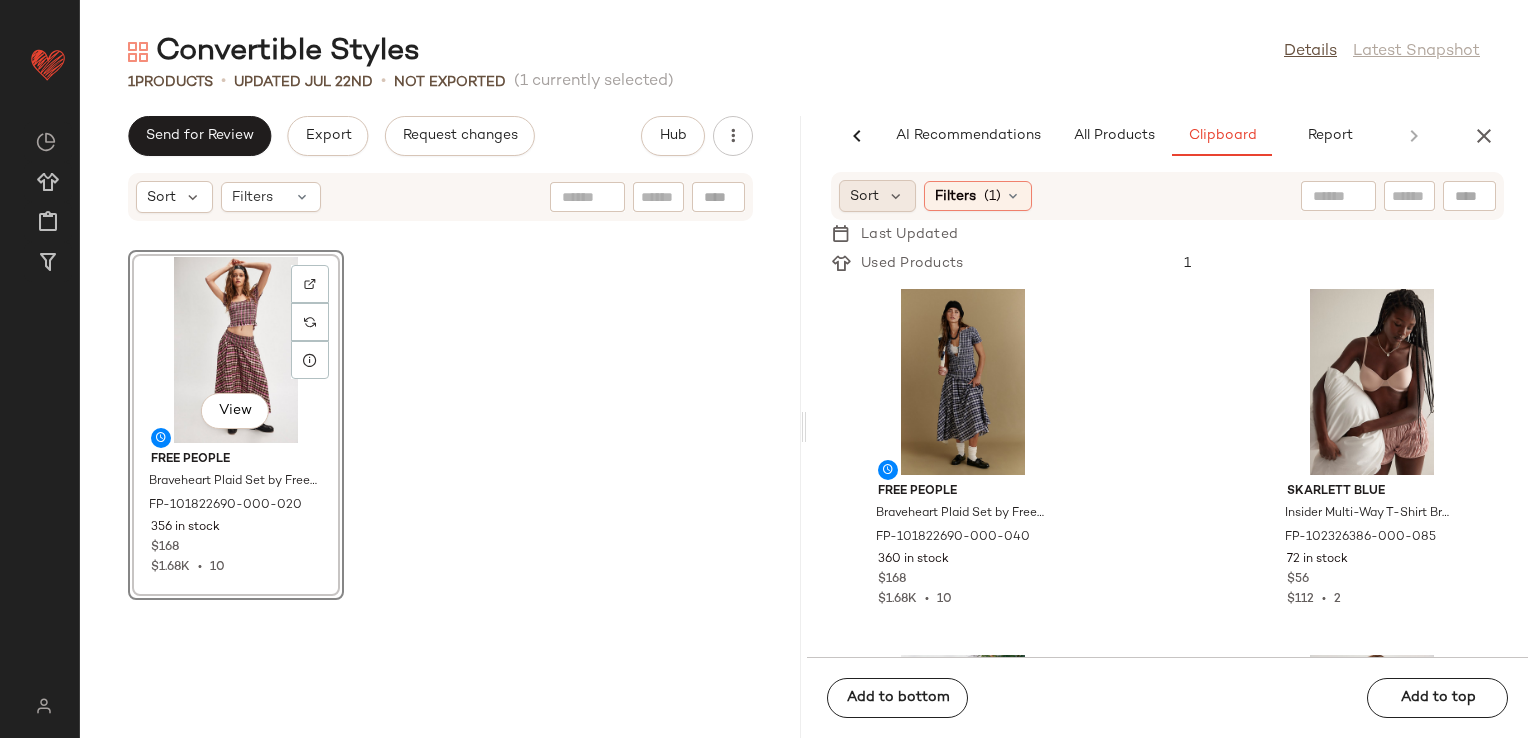 click on "Sort" at bounding box center (864, 196) 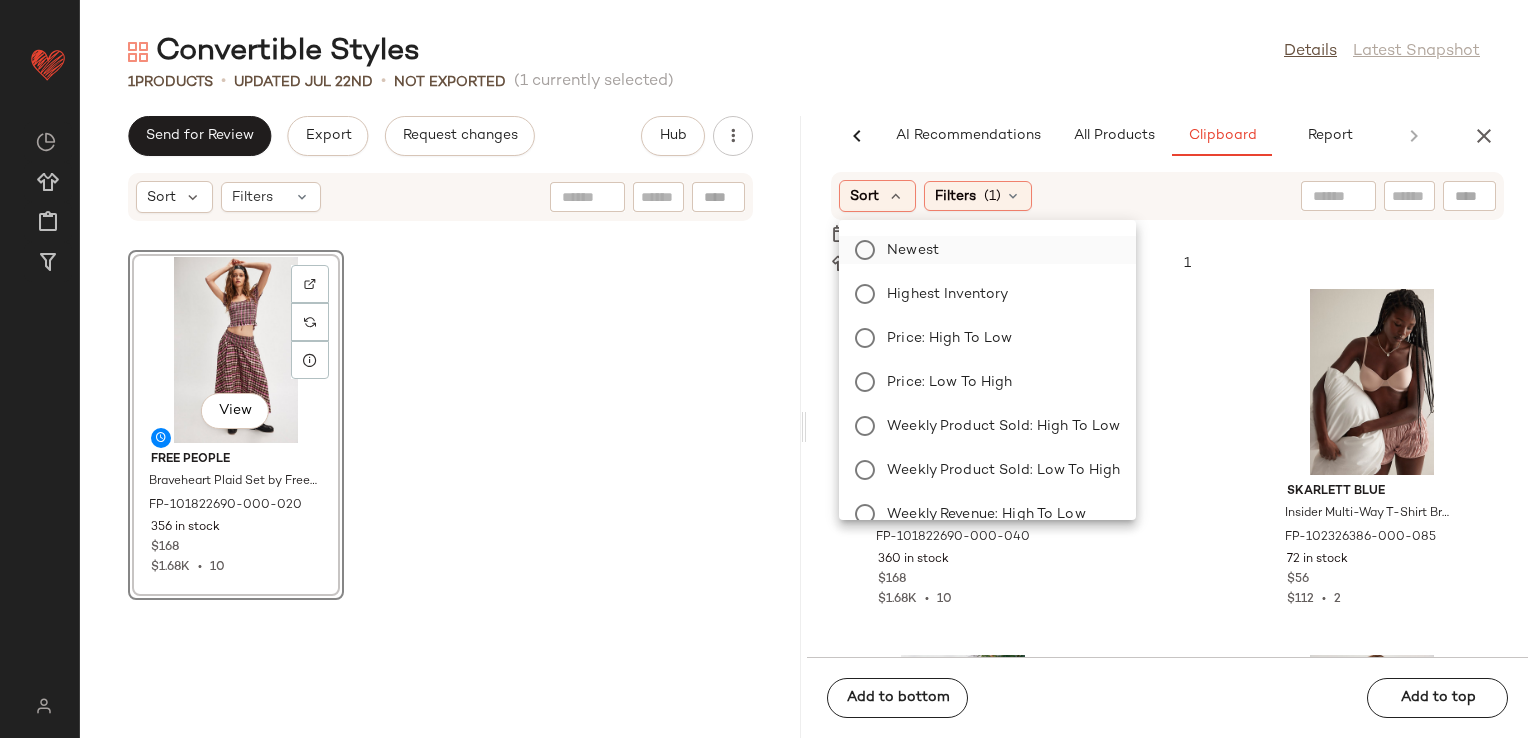 click on "Newest" at bounding box center [999, 250] 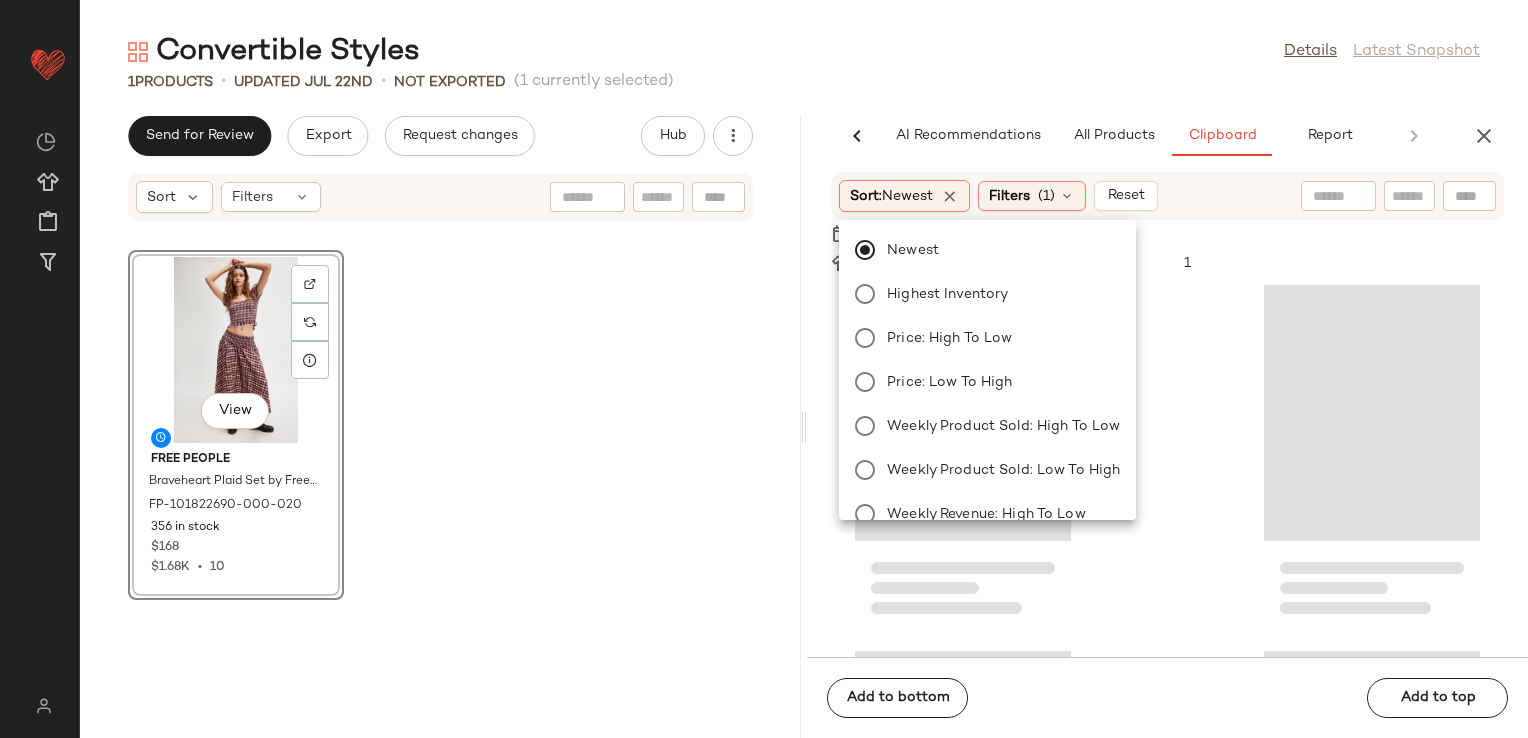 click at bounding box center [1336, 234] 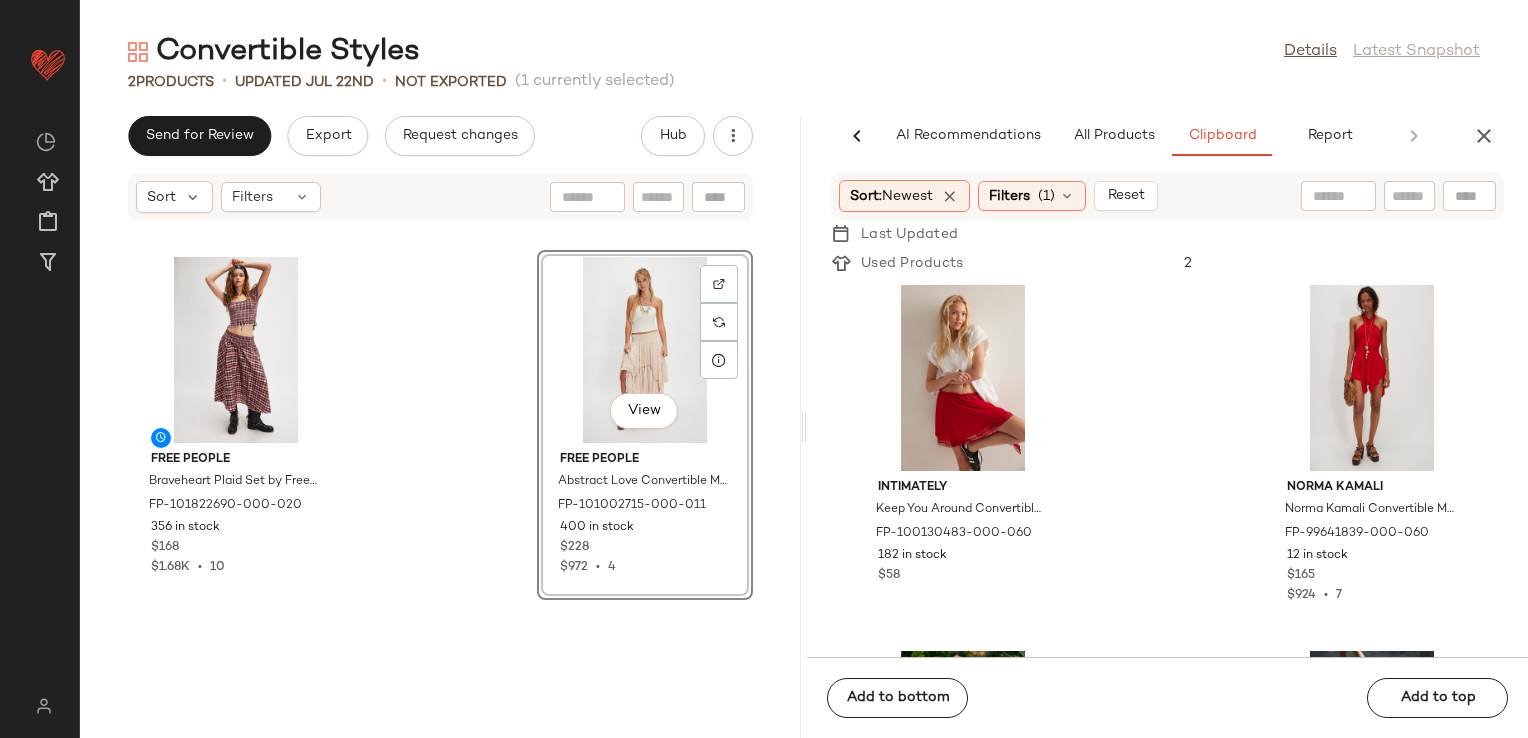 scroll, scrollTop: 1716, scrollLeft: 0, axis: vertical 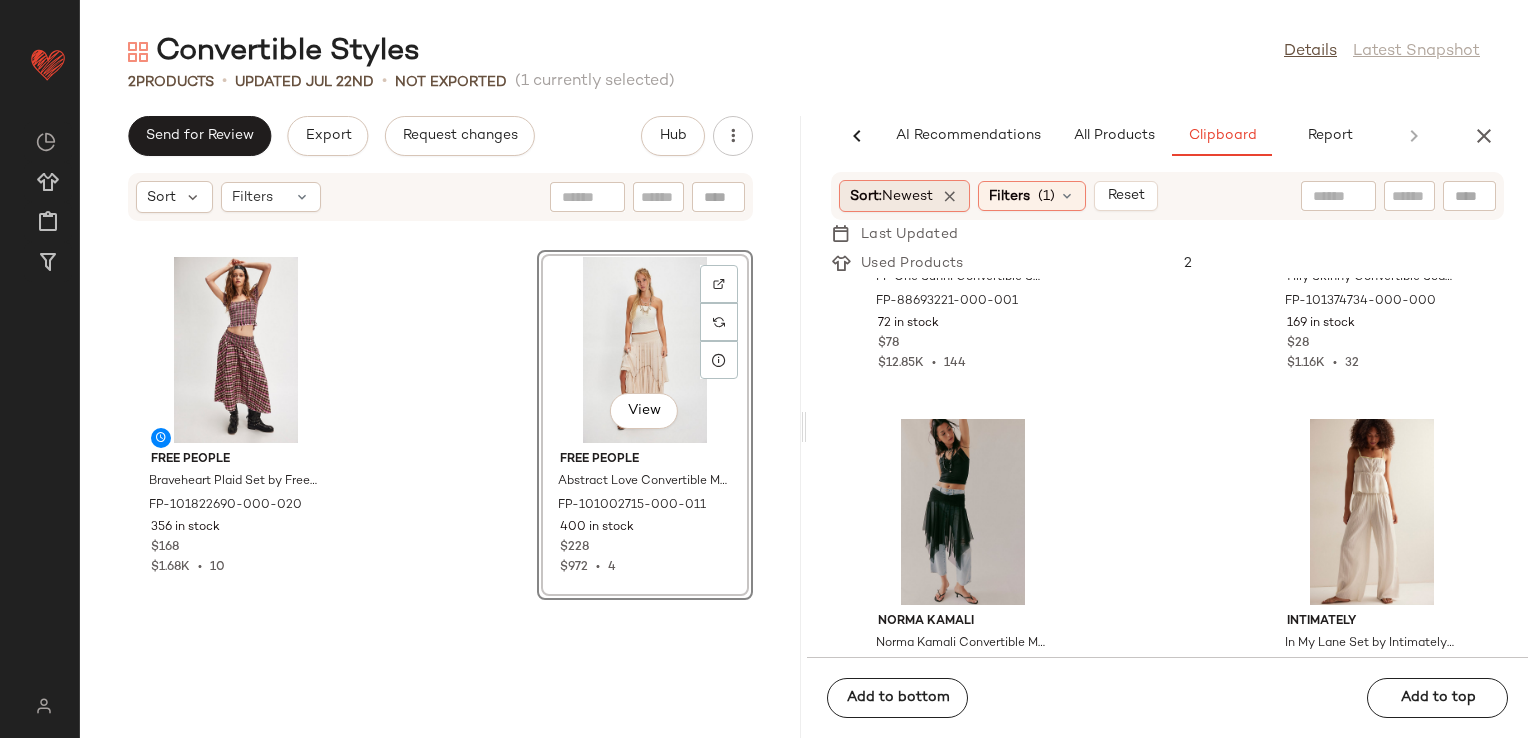 click on "Sort:   Newest" at bounding box center [891, 196] 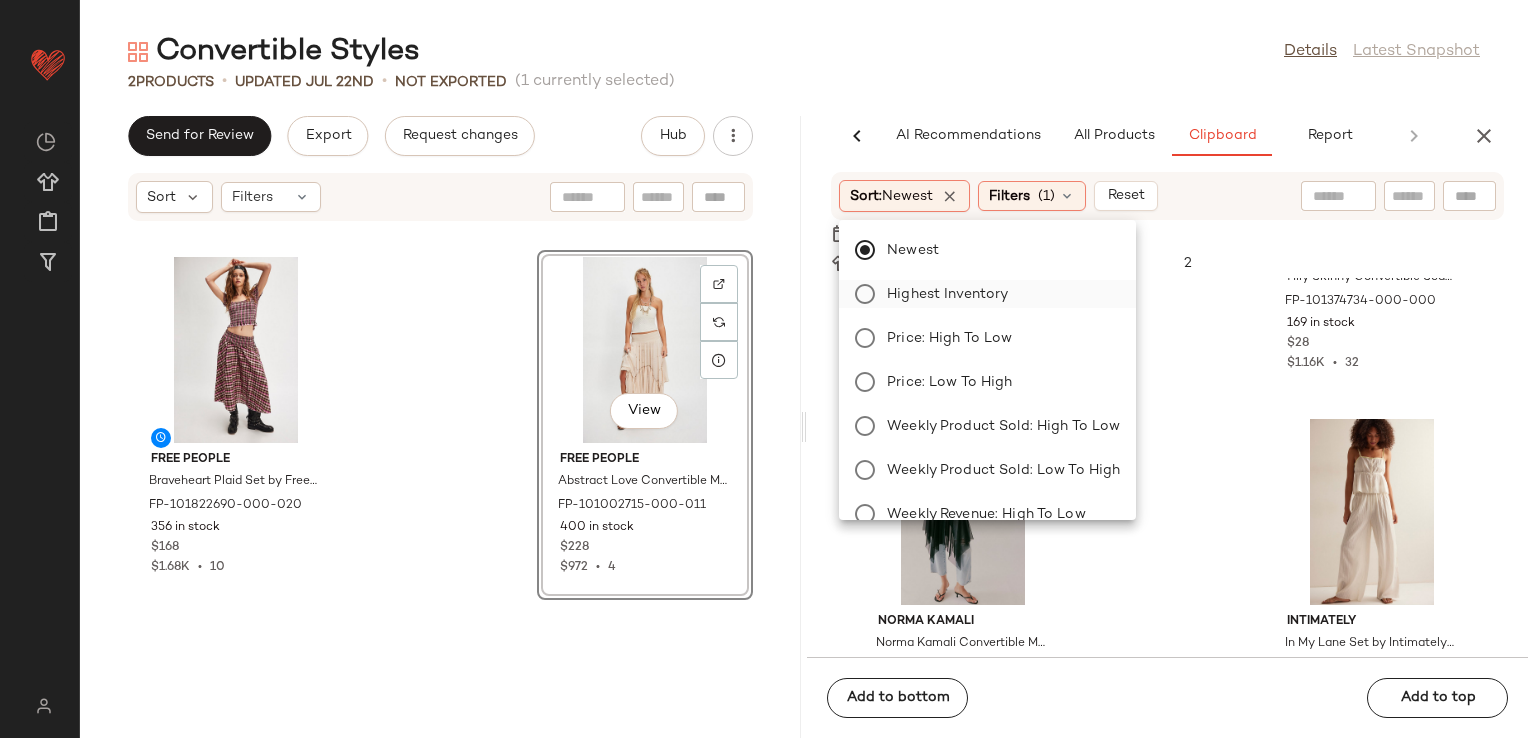 click on "Highest Inventory" at bounding box center (999, 294) 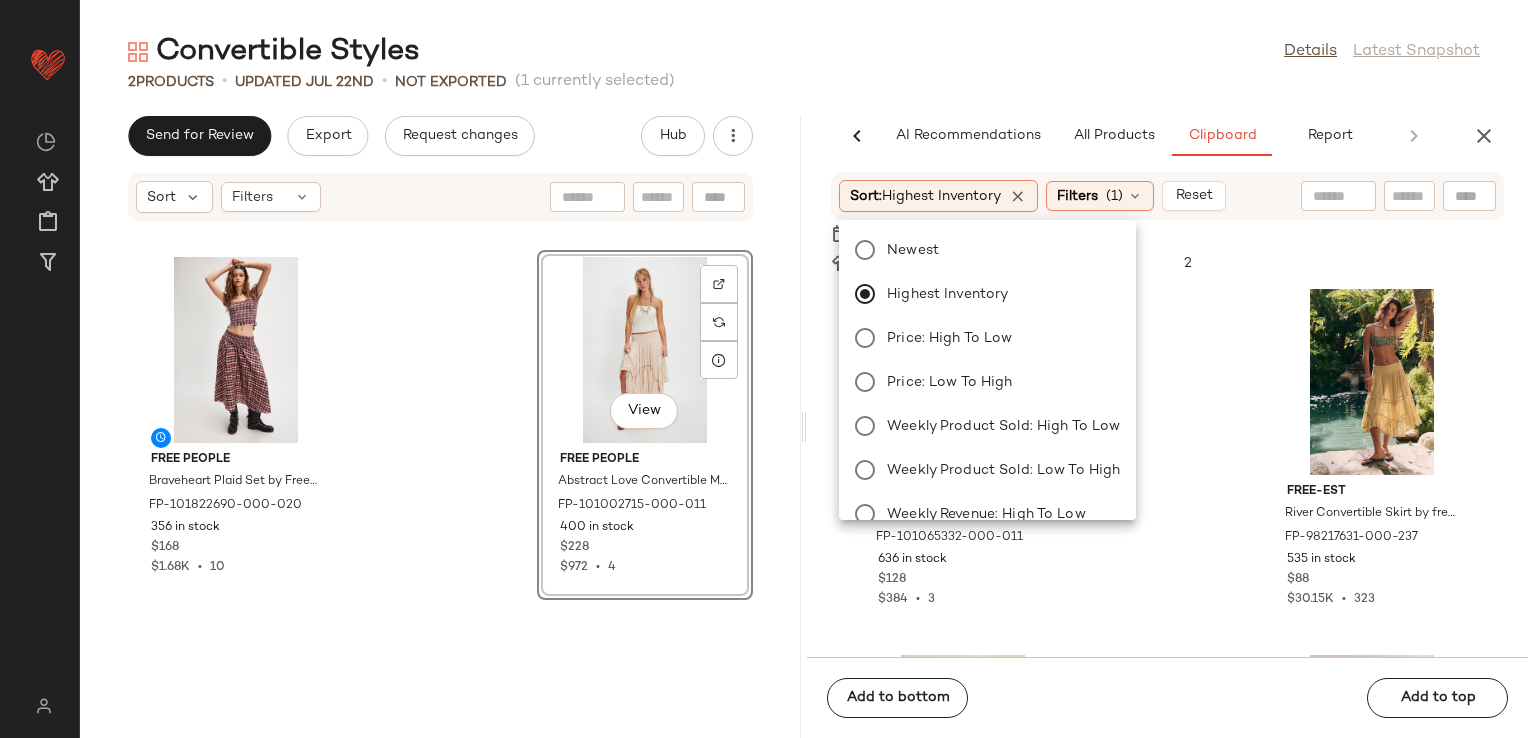 click on "Sort:   Highest Inventory Filters  (1)   Reset" at bounding box center [1167, 196] 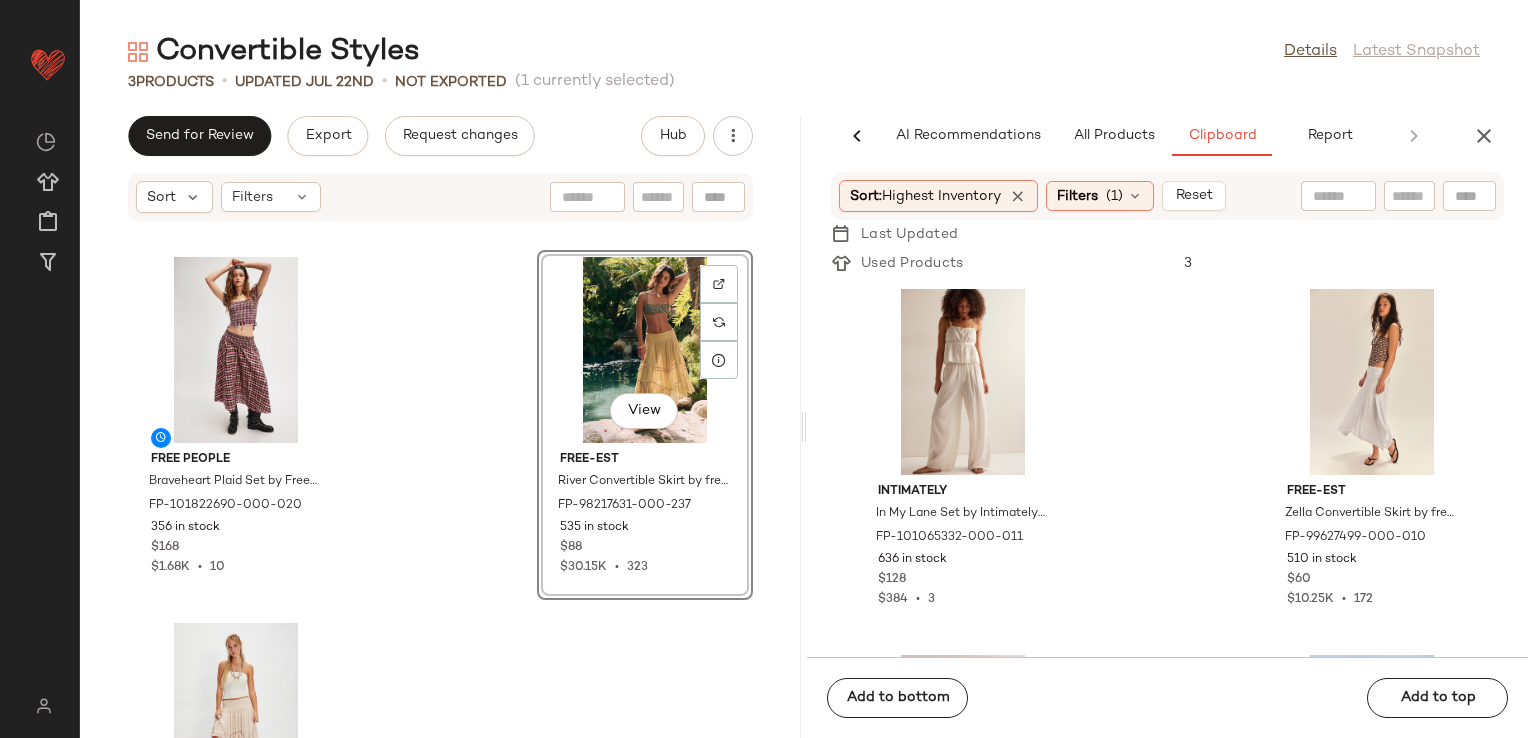 click on "Intimately In My Lane Set by Intimately at Free People in White, Size: S FP-101065332-000-011 636 in stock $128 $384  •  3 free-est Zella Convertible Skirt by free-est at Free People in White, Size: L FP-99627499-000-010 510 in stock $60 $10.25K  •  172 Free People Margot Convertible Maxi Skirt by Free People in Blue, Size: XS FP-93167070-000-430 496 in stock $98 $16.78K  •  157 free-est River Convertible Skirt by free-est at Free People in White, Size: L FP-98217631-000-011 420 in stock $88 $30.15K  •  323 We The Free We The Free Soho Convertible Sling Bag at Free People in Brown FP-61319471-000-020 413 in stock $128 $2.44K  •  17 Free People Braveheart Plaid Set by Free People in Blue, Size: M FP-101822690-000-040 360 in stock $168 $1.68K  •  10 free-est River Convertible Skirt by free-est at Free People in Pink, Size: XS FP-98217631-000-066 359 in stock $88 $30.15K  •  323 Free People Amaya Convertible Bracelet Set by Free People in Orange FP-97145973-000-080 342 in stock $38 $532  •  14" 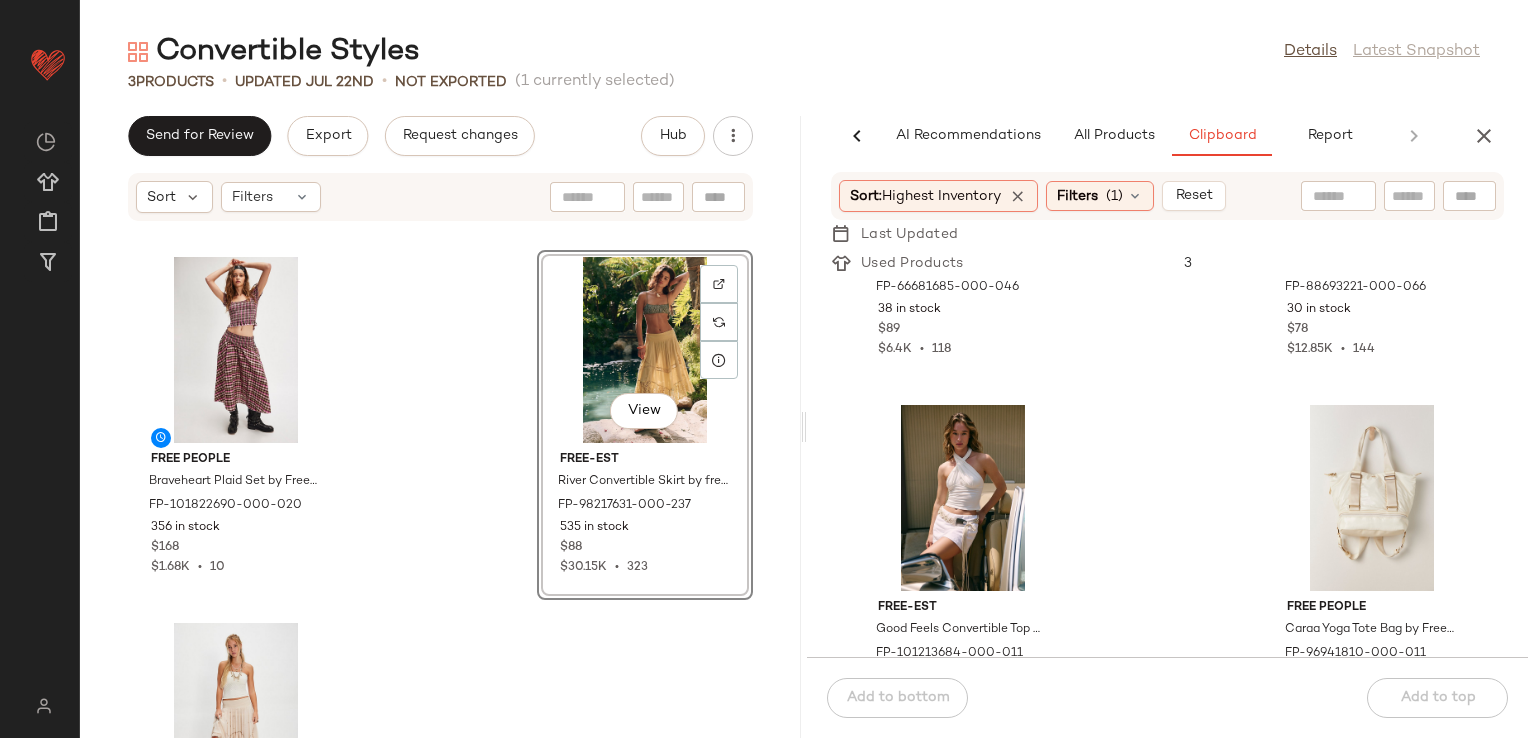 scroll, scrollTop: 9116, scrollLeft: 0, axis: vertical 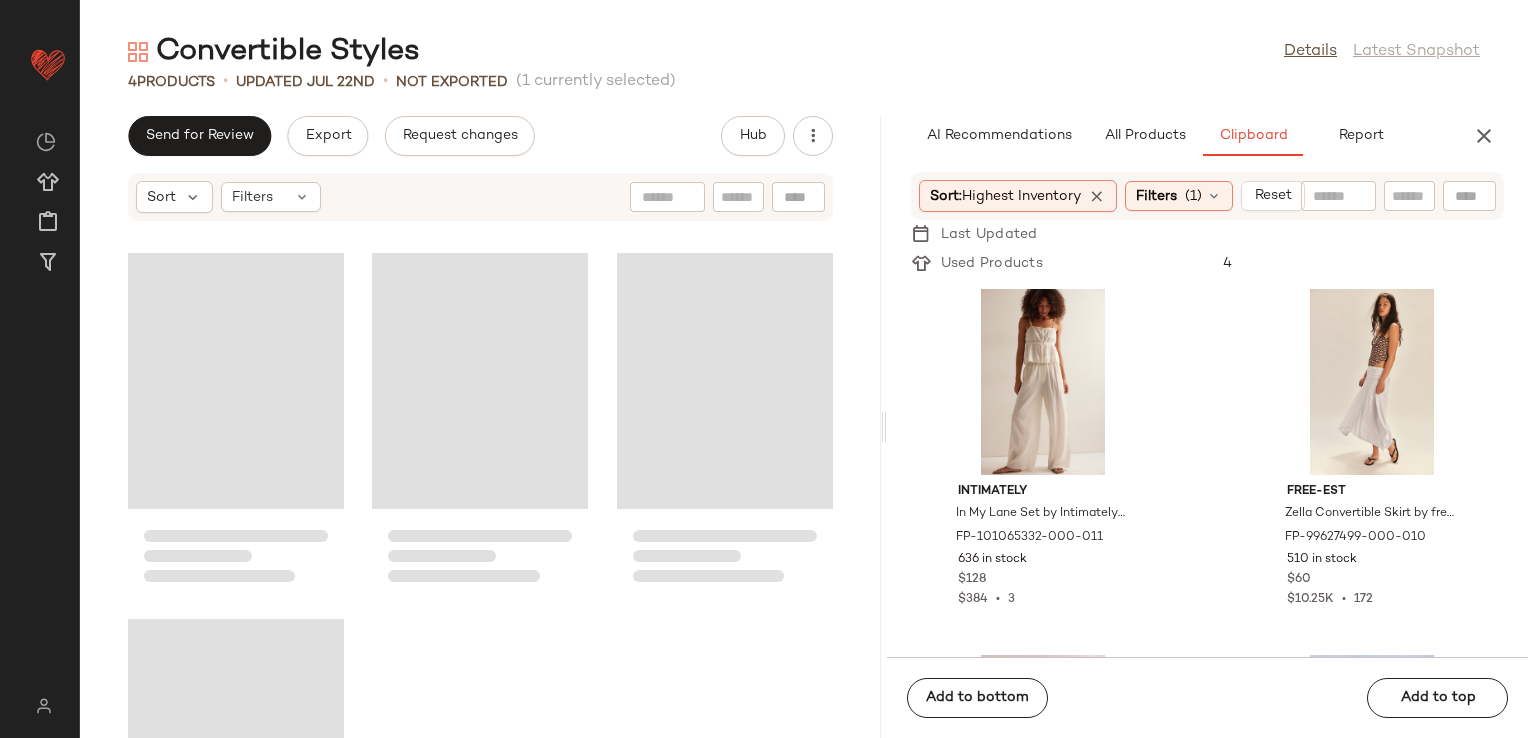 drag, startPoint x: 806, startPoint y: 426, endPoint x: 890, endPoint y: 431, distance: 84.14868 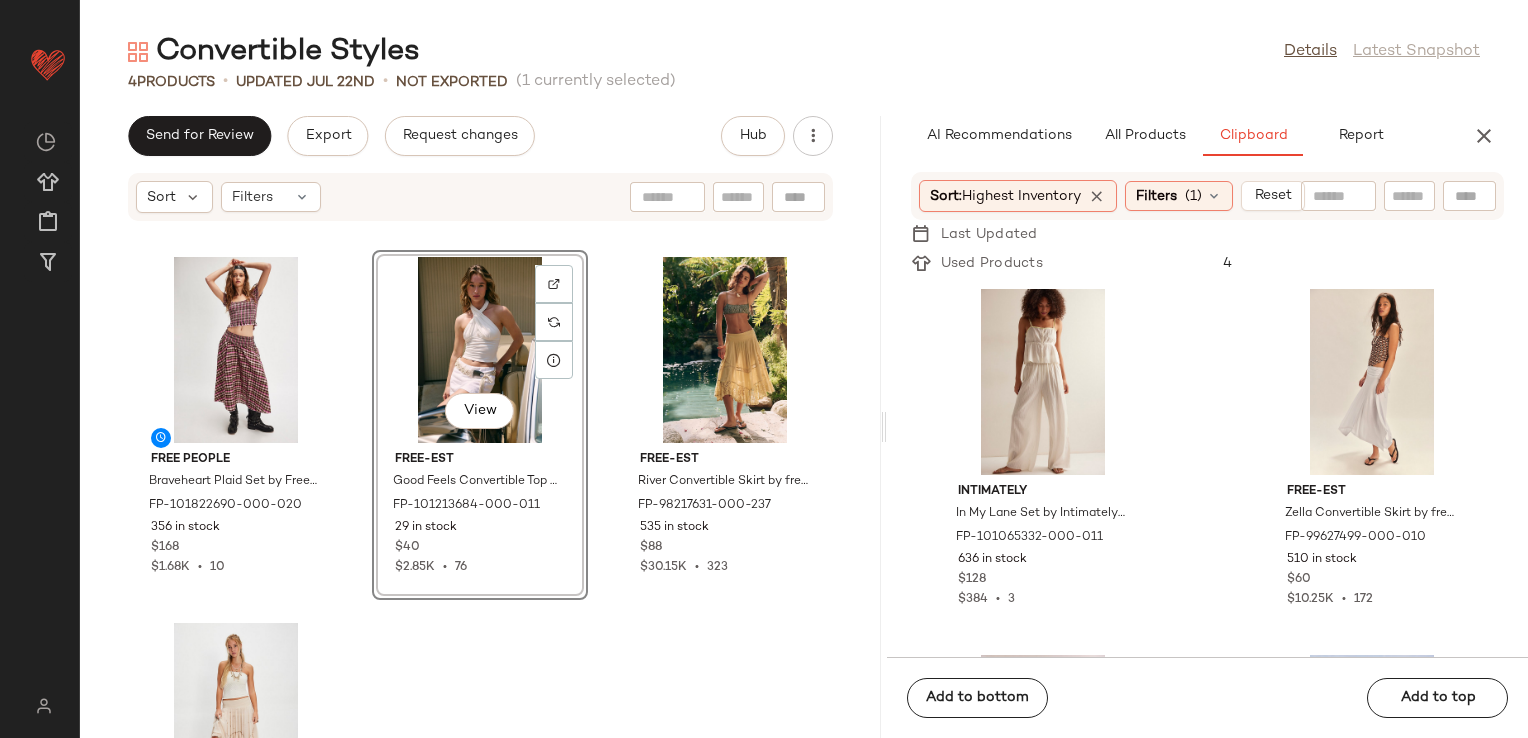 click on "Free People Braveheart Plaid Set by Free People in Brown, Size: L FP-101822690-000-020 356 in stock $168 $1.68K  •  10  View  free-est Good Feels Convertible Top by free-est at Free People in White, Size: XL FP-101213684-000-011 29 in stock $40 $2.85K  •  76 free-est River Convertible Skirt by free-est at Free People in Green, Size: M FP-98217631-000-237 535 in stock $88 $30.15K  •  323 Free People Abstract Love Convertible Midi Skirt by Free People in White, Size: S FP-101002715-000-011 400 in stock $228 $972  •  4" 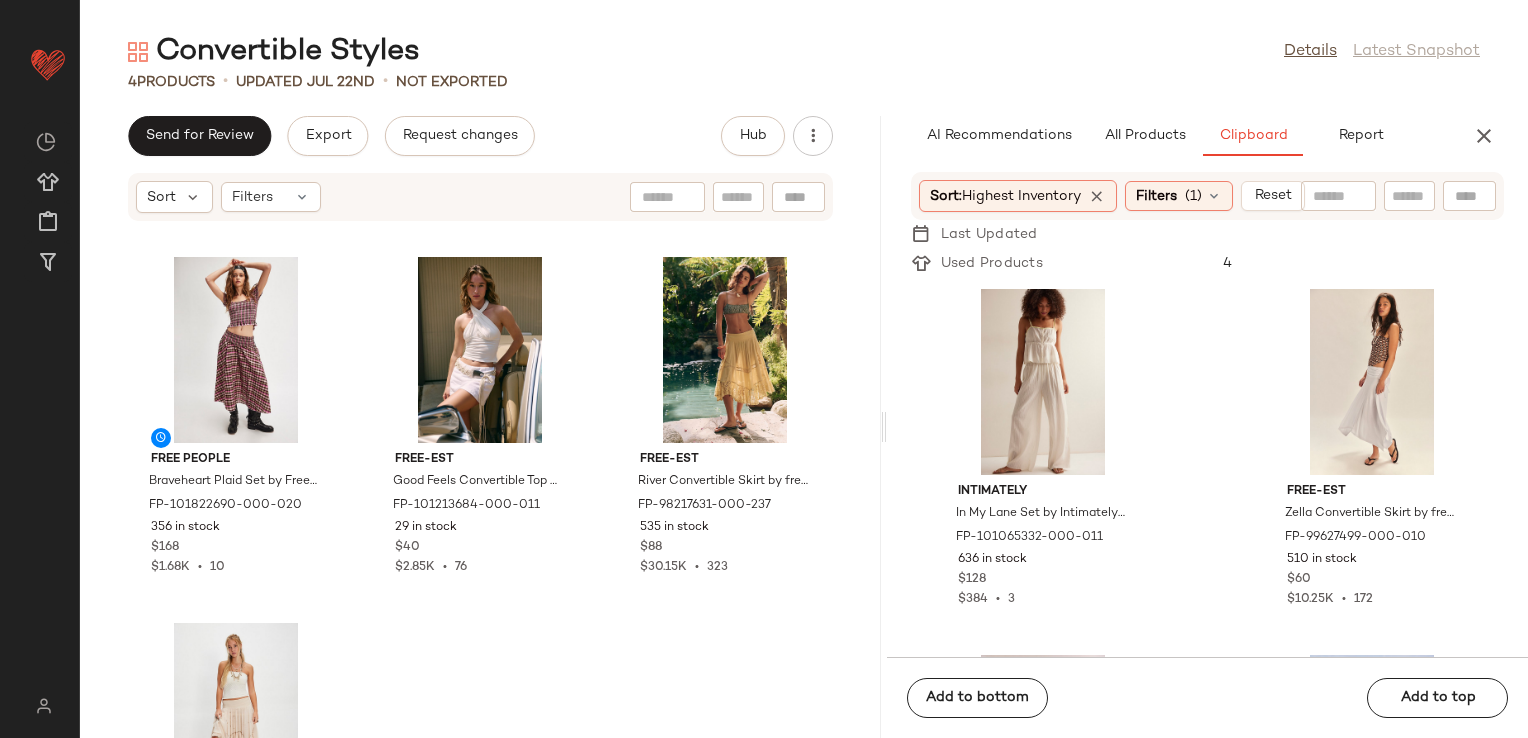 click on "Free People Braveheart Plaid Set by Free People in Brown, Size: L FP-101822690-000-020 356 in stock $168 $1.68K  •  10 free-est Good Feels Convertible Top by free-est at Free People in White, Size: XL FP-101213684-000-011 29 in stock $40 $2.85K  •  76 free-est River Convertible Skirt by free-est at Free People in Green, Size: M FP-98217631-000-237 535 in stock $88 $30.15K  •  323 Free People Abstract Love Convertible Midi Skirt by Free People in White, Size: S FP-101002715-000-011 400 in stock $228 $972  •  4" 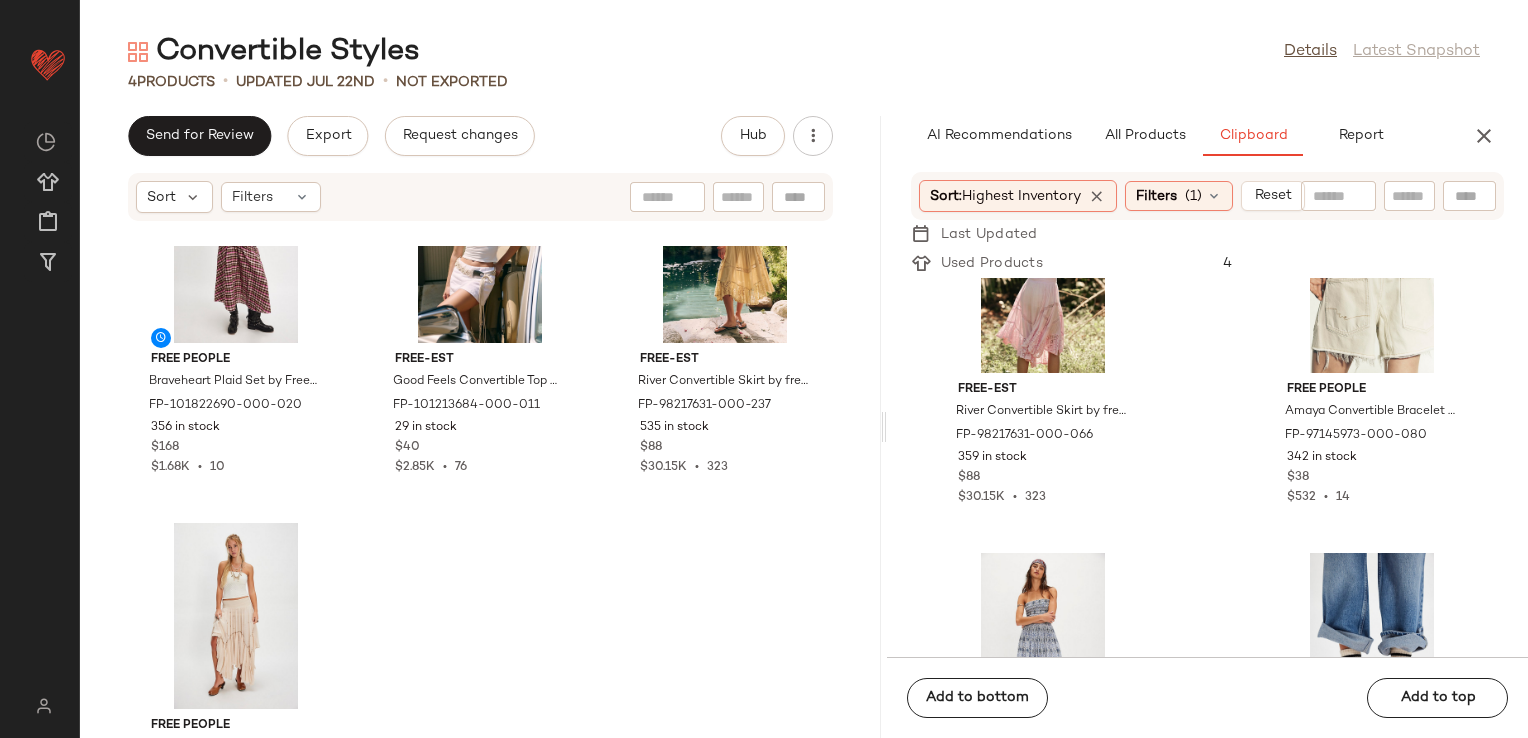 scroll, scrollTop: 1316, scrollLeft: 0, axis: vertical 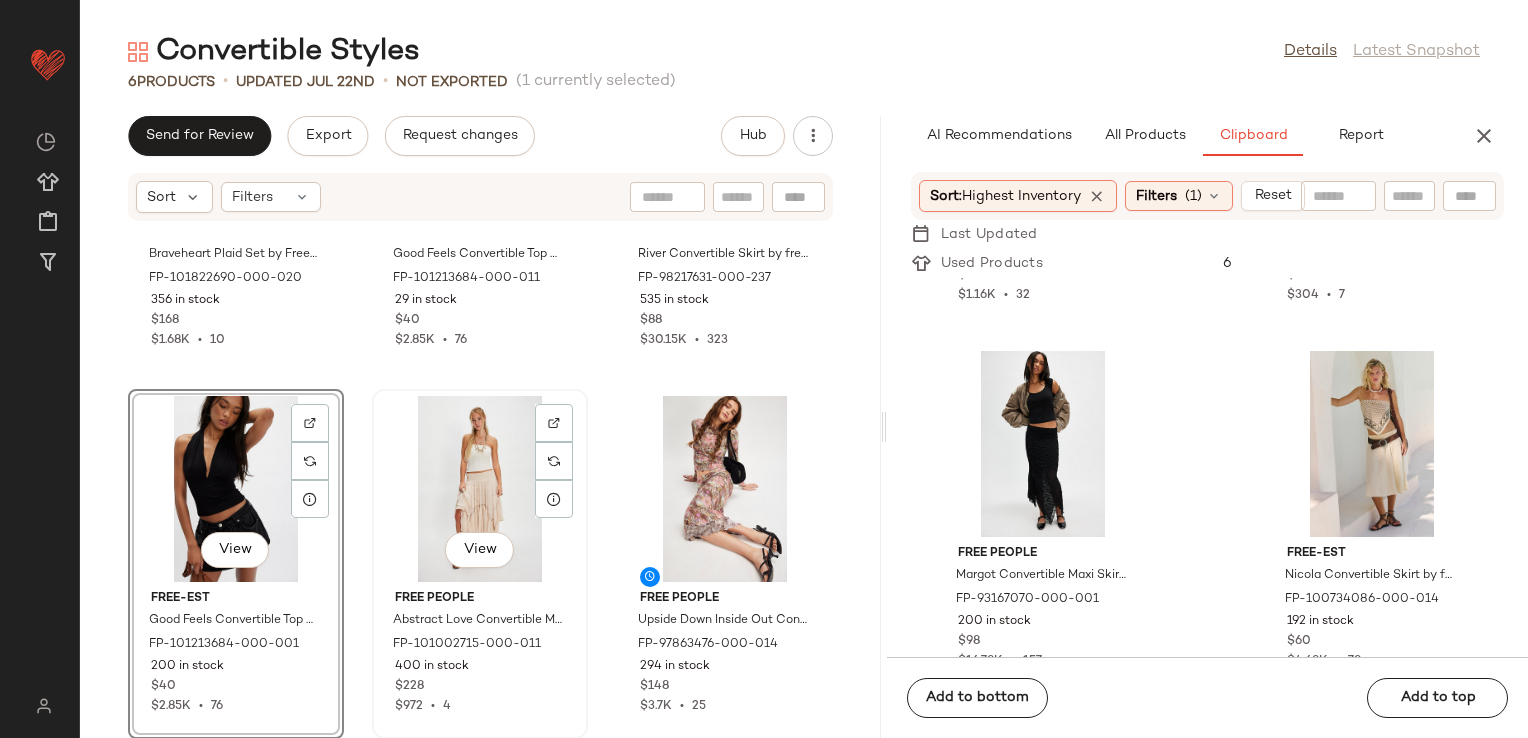 click on "View" 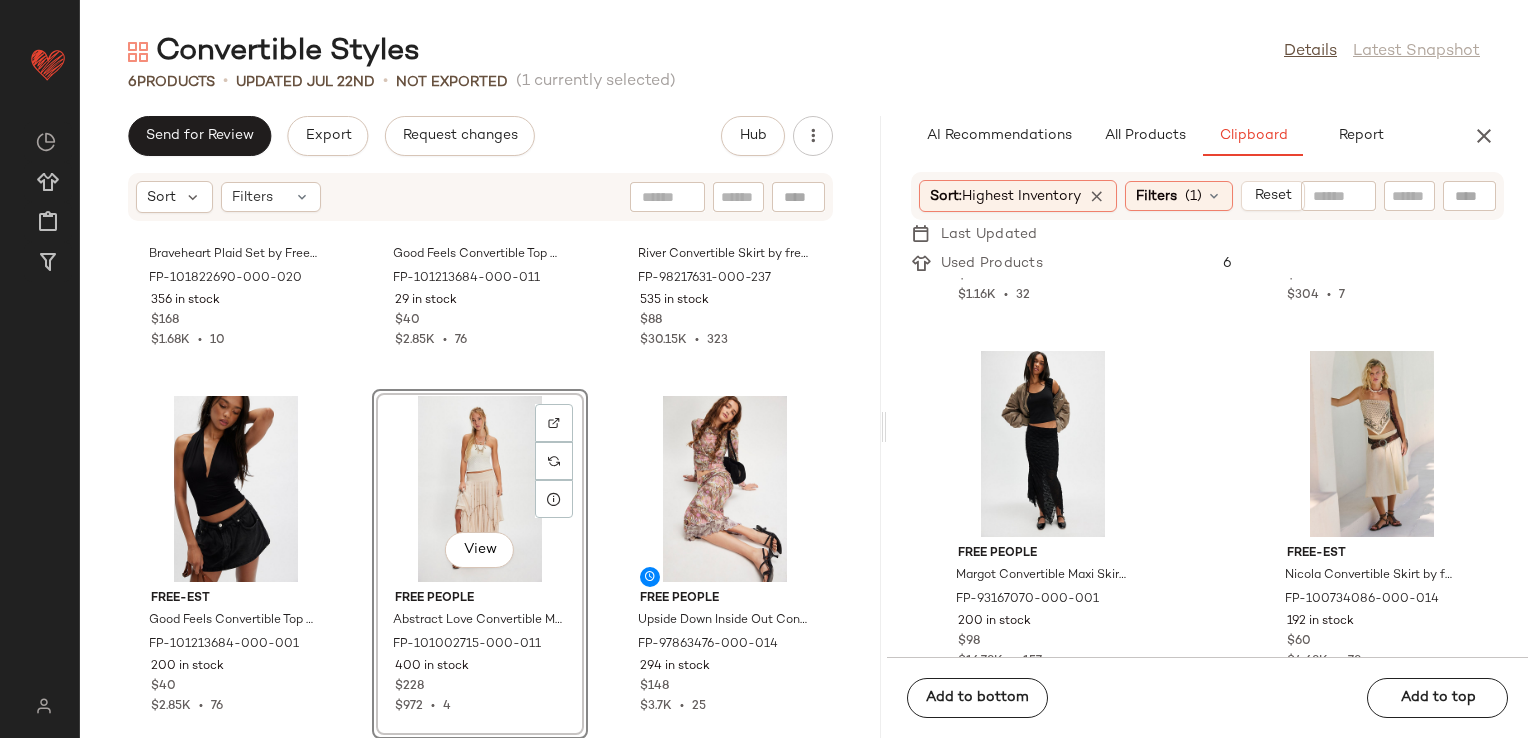 click on "Free People Braveheart Plaid Set by Free People in Brown, Size: L FP-101822690-000-020 356 in stock $168 $1.68K  •  10 free-est Good Feels Convertible Top by free-est at Free People in White, Size: XL FP-101213684-000-011 29 in stock $40 $2.85K  •  76 free-est River Convertible Skirt by free-est at Free People in Green, Size: M FP-98217631-000-237 535 in stock $88 $30.15K  •  323 free-est Good Feels Convertible Top by free-est at Free People in Black, Size: XS FP-101213684-000-001 200 in stock $40 $2.85K  •  76  View  Free People Abstract Love Convertible Midi Skirt by Free People in White, Size: S FP-101002715-000-011 400 in stock $228 $972  •  4 Free People Upside Down Inside Out Convertible Set by Free People in Pink, Size: XS FP-97863476-000-014 294 in stock $148 $3.7K  •  25" 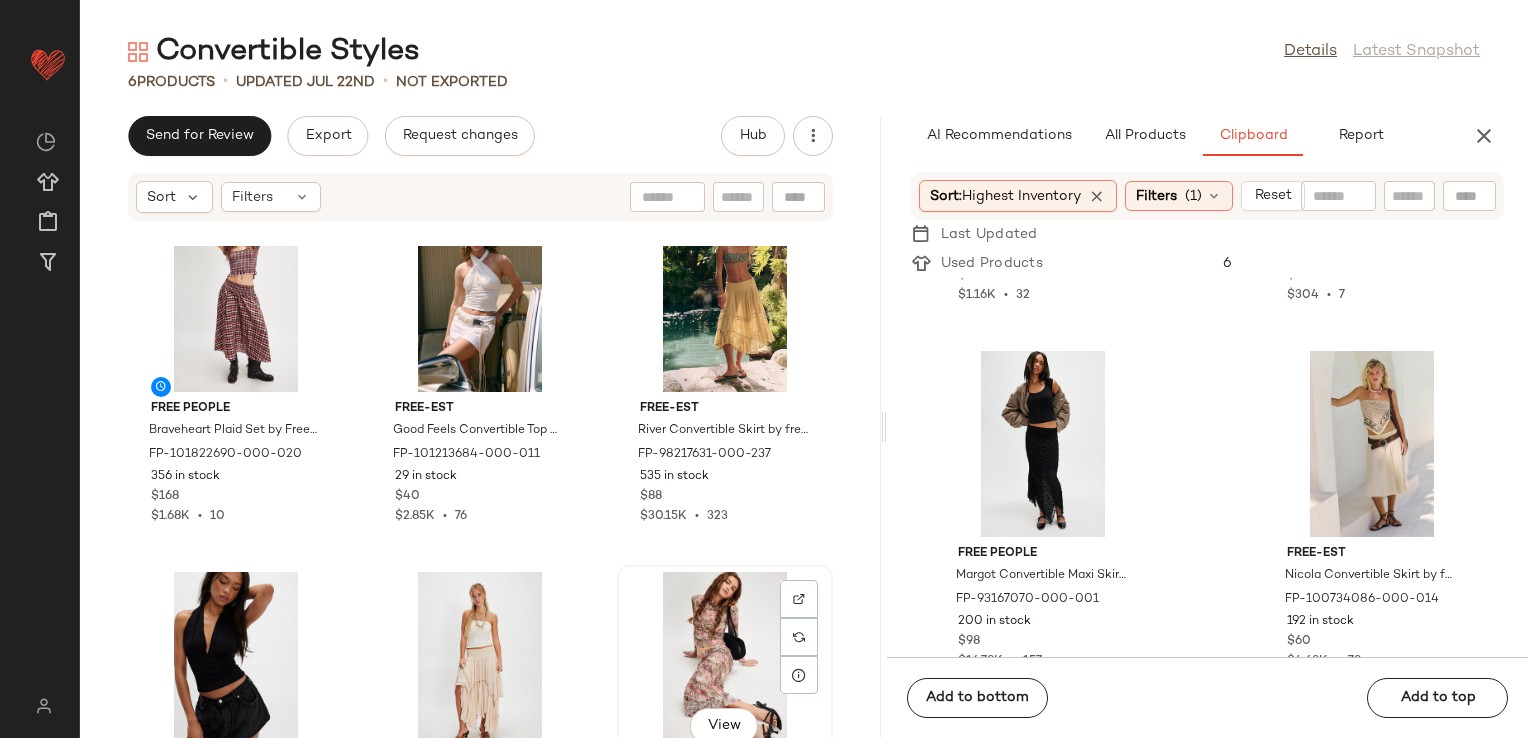 scroll, scrollTop: 0, scrollLeft: 0, axis: both 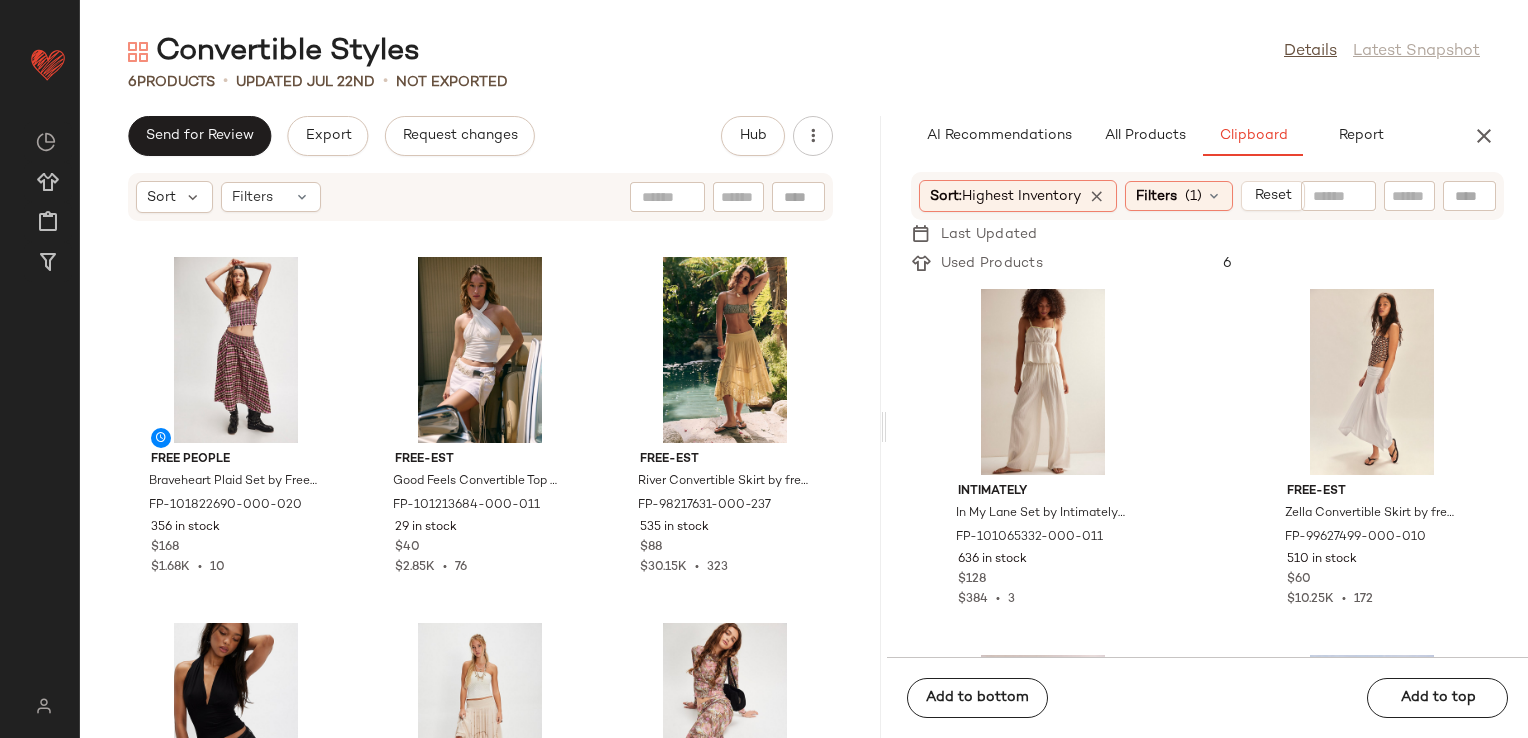 click on "Intimately In My Lane Set by Intimately at Free People in White, Size: S FP-101065332-000-011 636 in stock $128 $384  •  3 free-est Zella Convertible Skirt by free-est at Free People in White, Size: L FP-99627499-000-010 510 in stock $60 $10.25K  •  172 Free People Margot Convertible Maxi Skirt by Free People in Blue, Size: XS FP-93167070-000-430 496 in stock $98 $16.78K  •  157 free-est River Convertible Skirt by free-est at Free People in White, Size: L FP-98217631-000-011 420 in stock $88 $30.15K  •  323 We The Free We The Free Soho Convertible Sling Bag at Free People in Brown FP-61319471-000-020 413 in stock $128 $2.44K  •  17 Free People Braveheart Plaid Set by Free People in Blue, Size: M FP-101822690-000-040 360 in stock $168 $1.68K  •  10 free-est River Convertible Skirt by free-est at Free People in Pink, Size: XS FP-98217631-000-066 359 in stock $88 $30.15K  •  323 Free People Amaya Convertible Bracelet Set by Free People in Orange FP-97145973-000-080 342 in stock $38 $532  •  14" 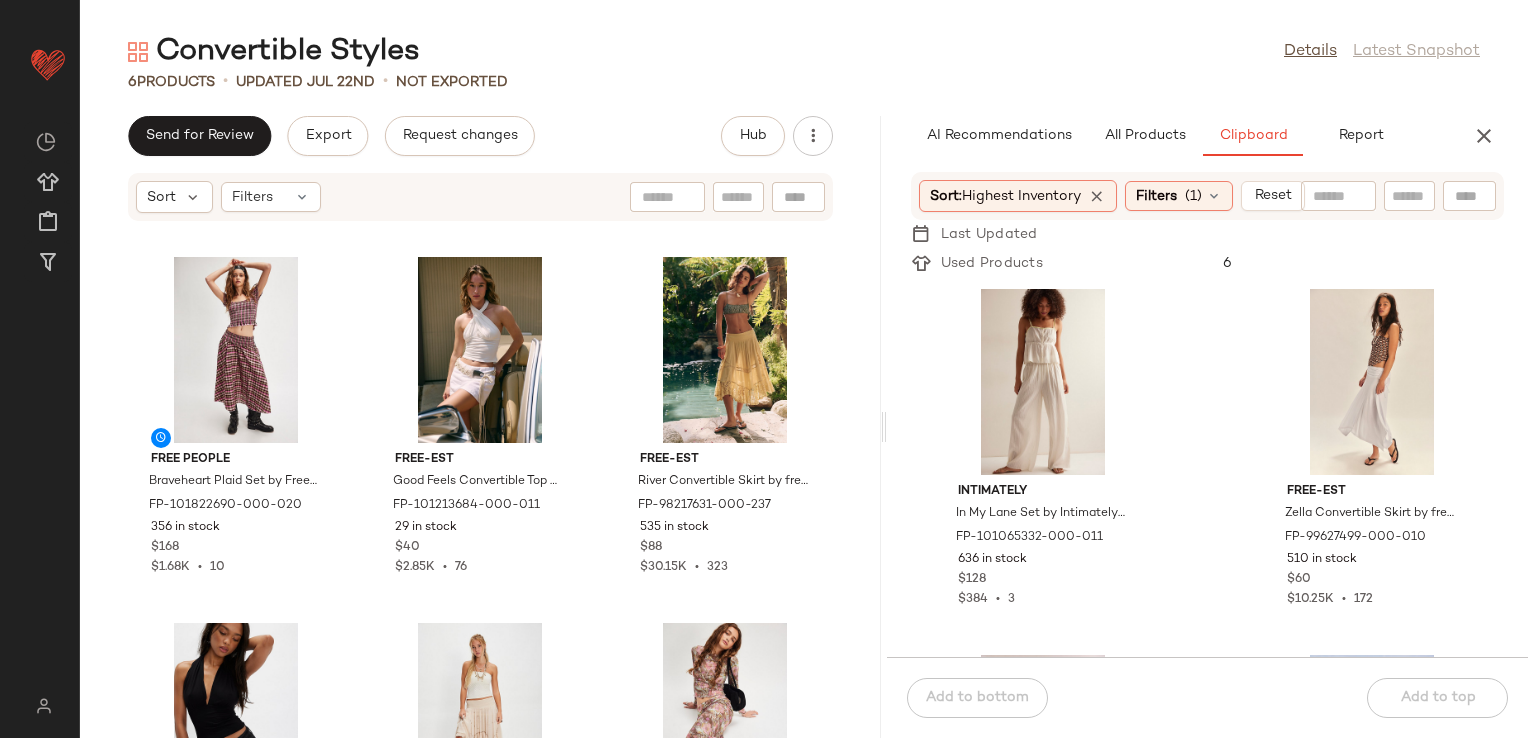 click on "6   Products   •   updated Jul 22nd  •   Not Exported" 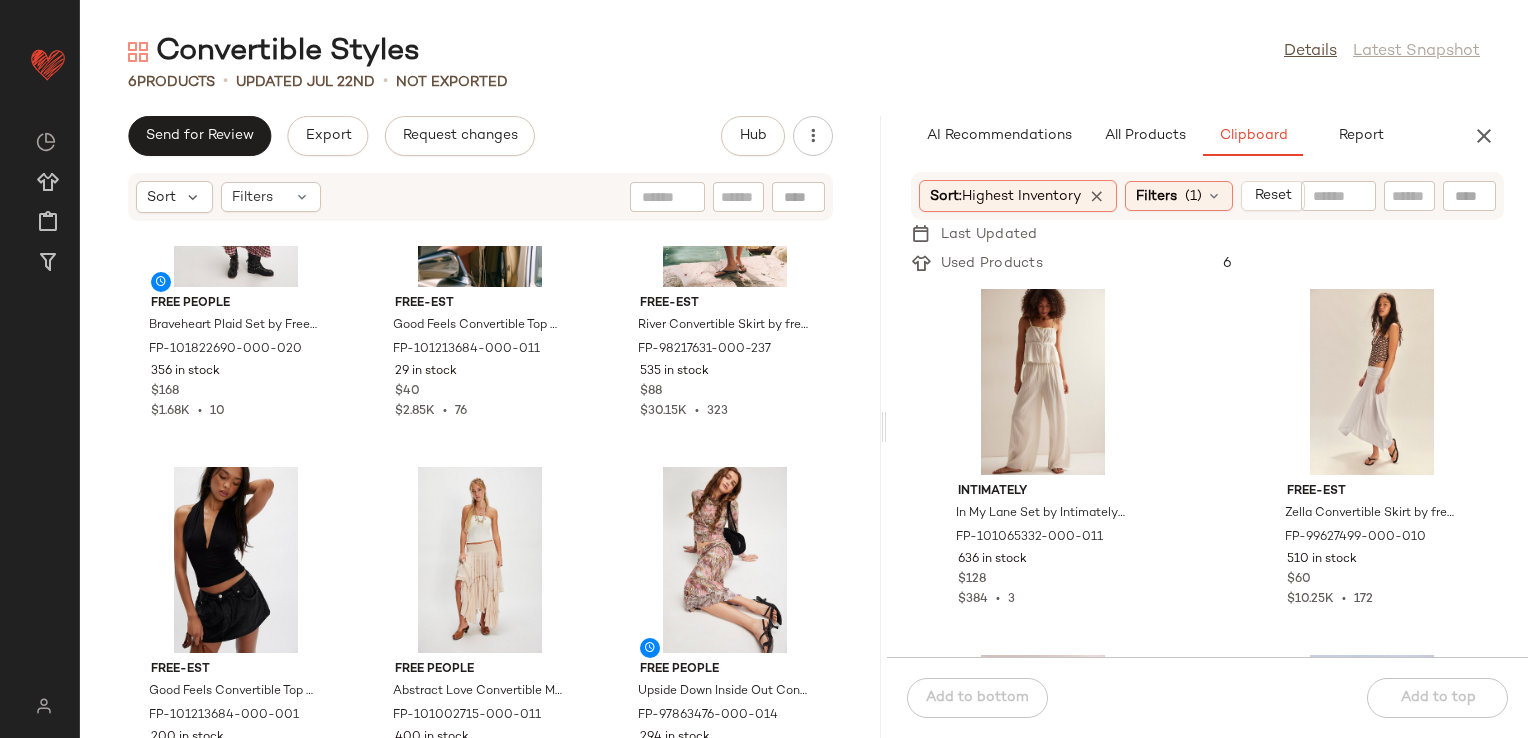 scroll, scrollTop: 227, scrollLeft: 0, axis: vertical 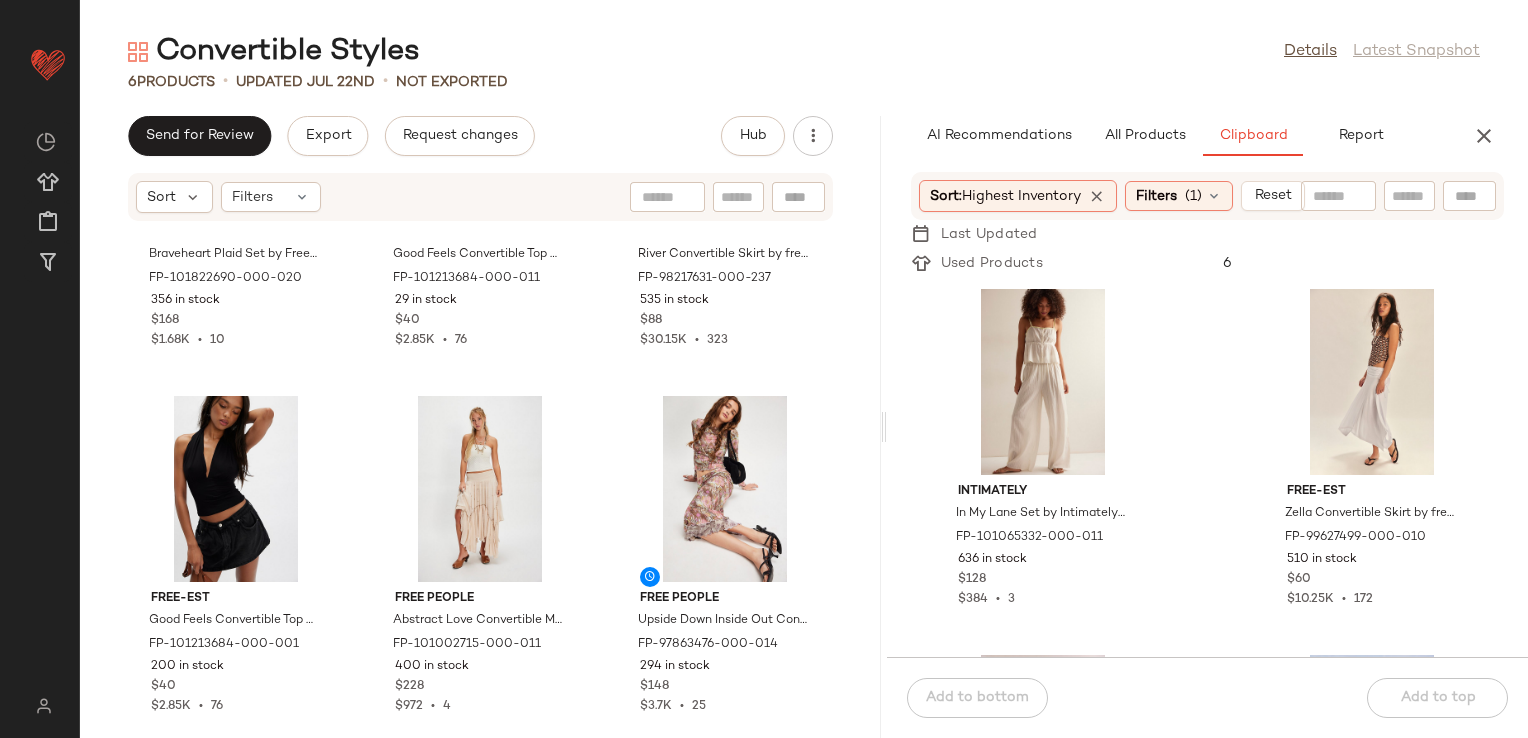 click on "Free People Braveheart Plaid Set by Free People in Brown, Size: L FP-101822690-000-020 356 in stock $168 $1.68K  •  10 free-est Good Feels Convertible Top by free-est at Free People in White, Size: XL FP-101213684-000-011 29 in stock $40 $2.85K  •  76 free-est River Convertible Skirt by free-est at Free People in Green, Size: M FP-98217631-000-237 535 in stock $88 $30.15K  •  323 free-est Good Feels Convertible Top by free-est at Free People in Black, Size: XS FP-101213684-000-001 200 in stock $40 $2.85K  •  76 Free People Abstract Love Convertible Midi Skirt by Free People in White, Size: S FP-101002715-000-011 400 in stock $228 $972  •  4 Free People Upside Down Inside Out Convertible Set by Free People in Pink, Size: XS FP-97863476-000-014 294 in stock $148 $3.7K  •  25" 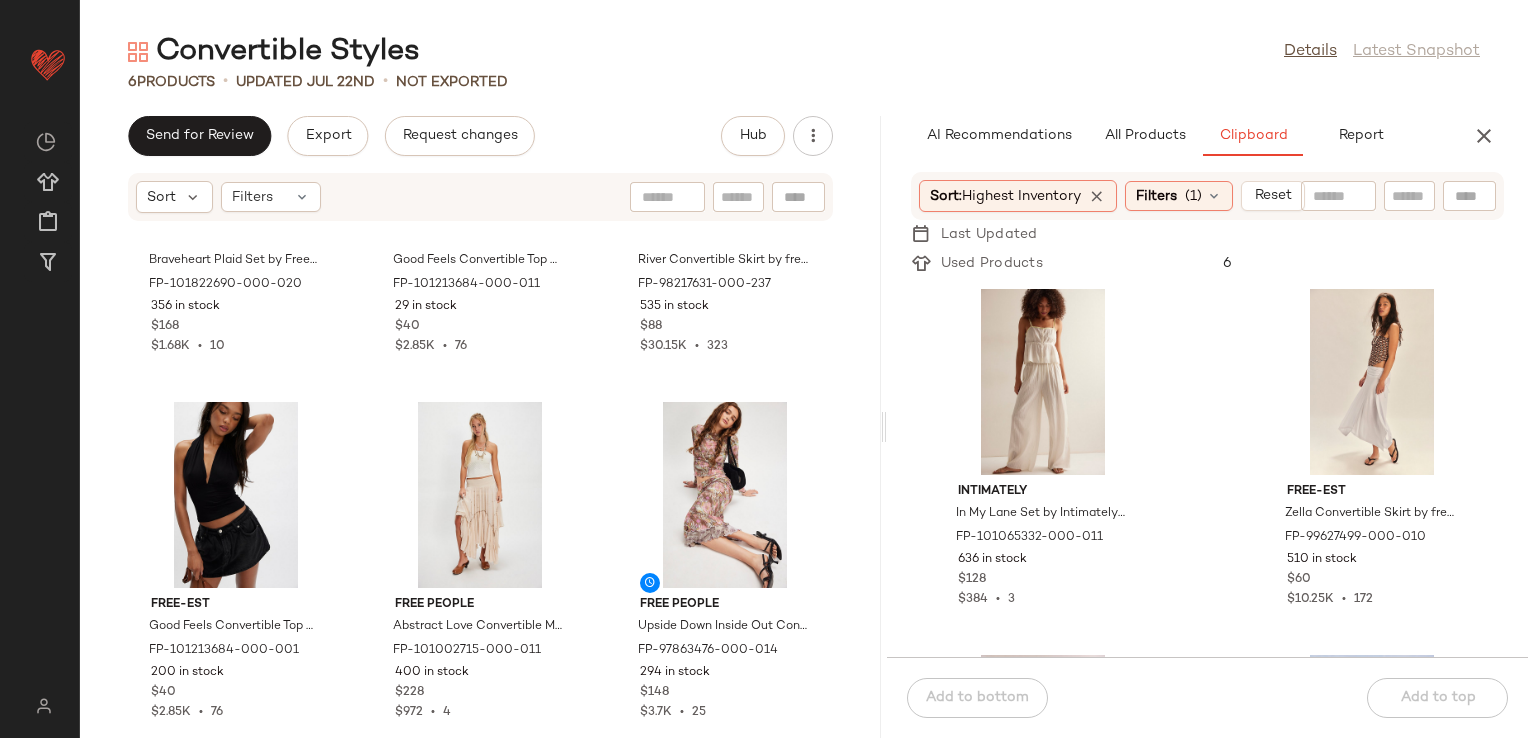 scroll, scrollTop: 227, scrollLeft: 0, axis: vertical 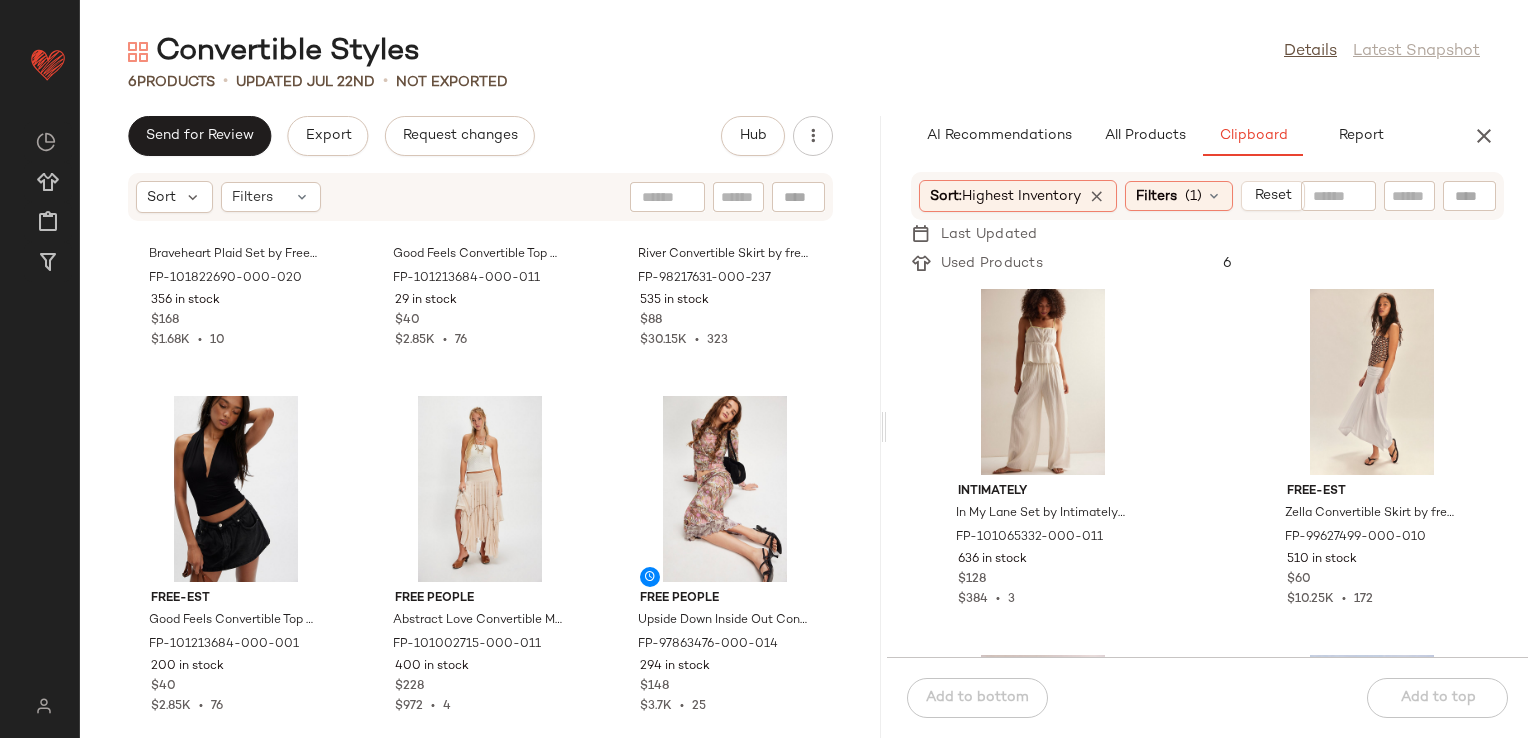 click on "Intimately In My Lane Set by Intimately at Free People in White, Size: S FP-101065332-000-011 636 in stock $128 $384  •  3 free-est Zella Convertible Skirt by free-est at Free People in White, Size: L FP-99627499-000-010 510 in stock $60 $10.25K  •  172 Free People Margot Convertible Maxi Skirt by Free People in Blue, Size: XS FP-93167070-000-430 496 in stock $98 $16.78K  •  157 free-est River Convertible Skirt by free-est at Free People in White, Size: L FP-98217631-000-011 420 in stock $88 $30.15K  •  323 We The Free We The Free Soho Convertible Sling Bag at Free People in Brown FP-61319471-000-020 413 in stock $128 $2.44K  •  17 Free People Braveheart Plaid Set by Free People in Blue, Size: M FP-101822690-000-040 360 in stock $168 $1.68K  •  10 free-est River Convertible Skirt by free-est at Free People in Pink, Size: XS FP-98217631-000-066 359 in stock $88 $30.15K  •  323 Free People Amaya Convertible Bracelet Set by Free People in Orange FP-97145973-000-080 342 in stock $38 $532  •  14" 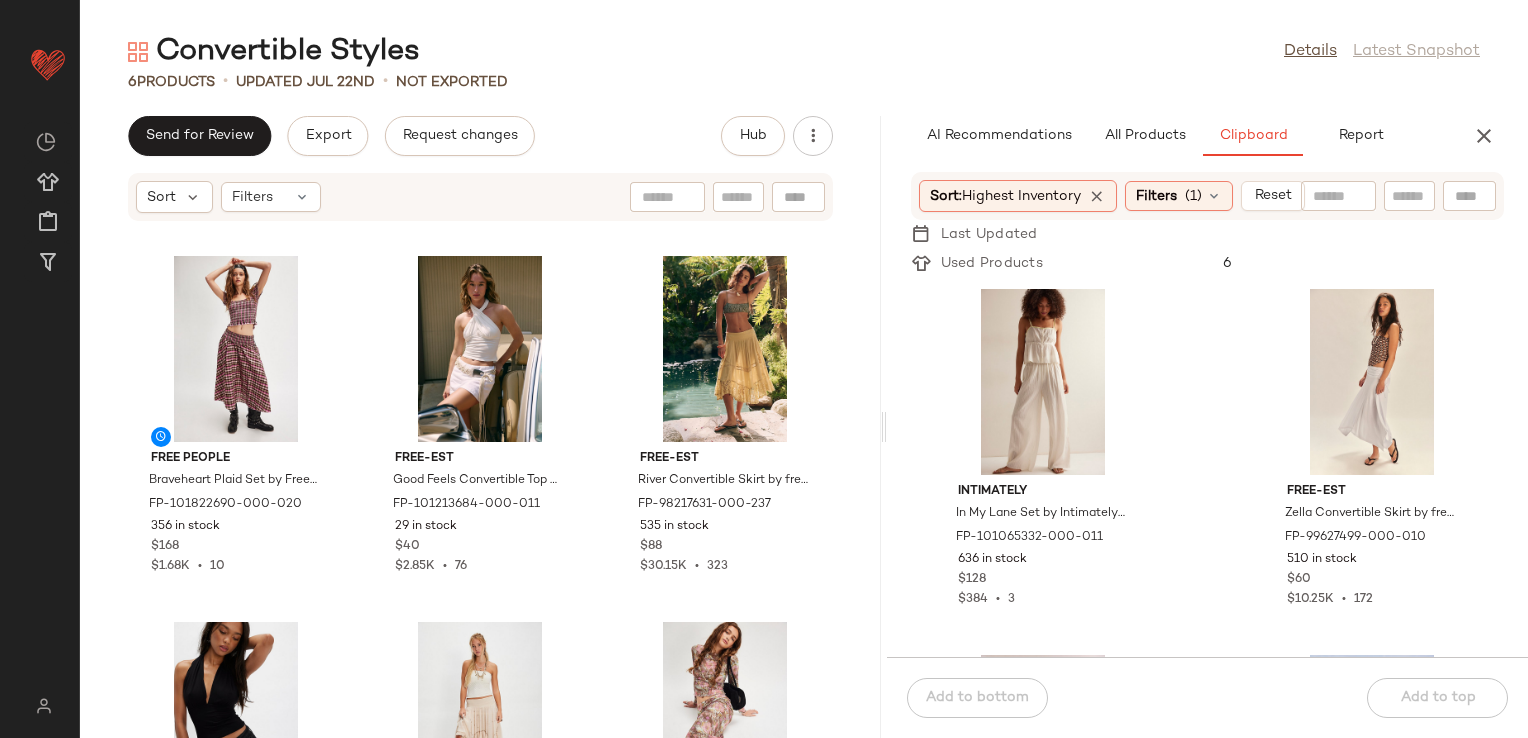 scroll, scrollTop: 0, scrollLeft: 0, axis: both 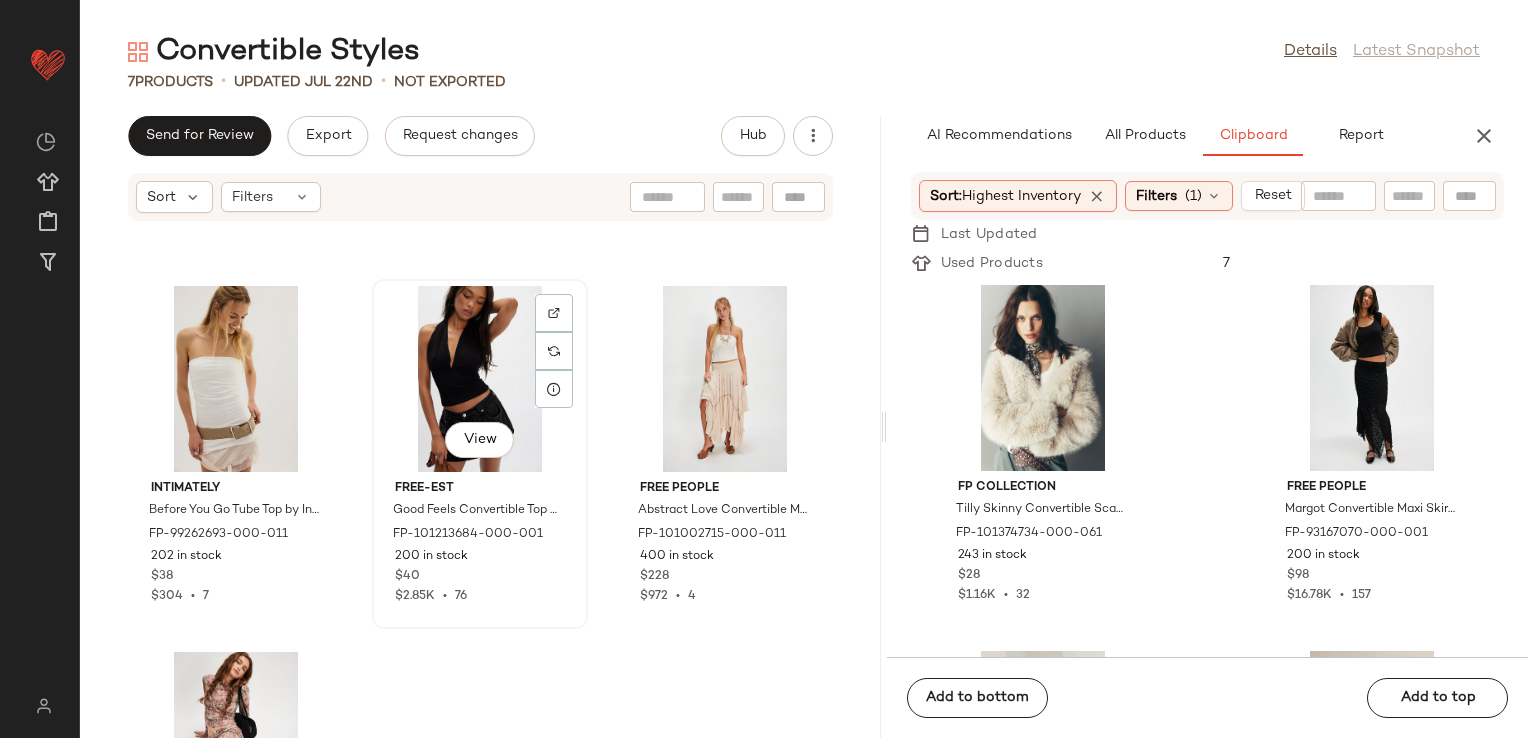 click on "View" 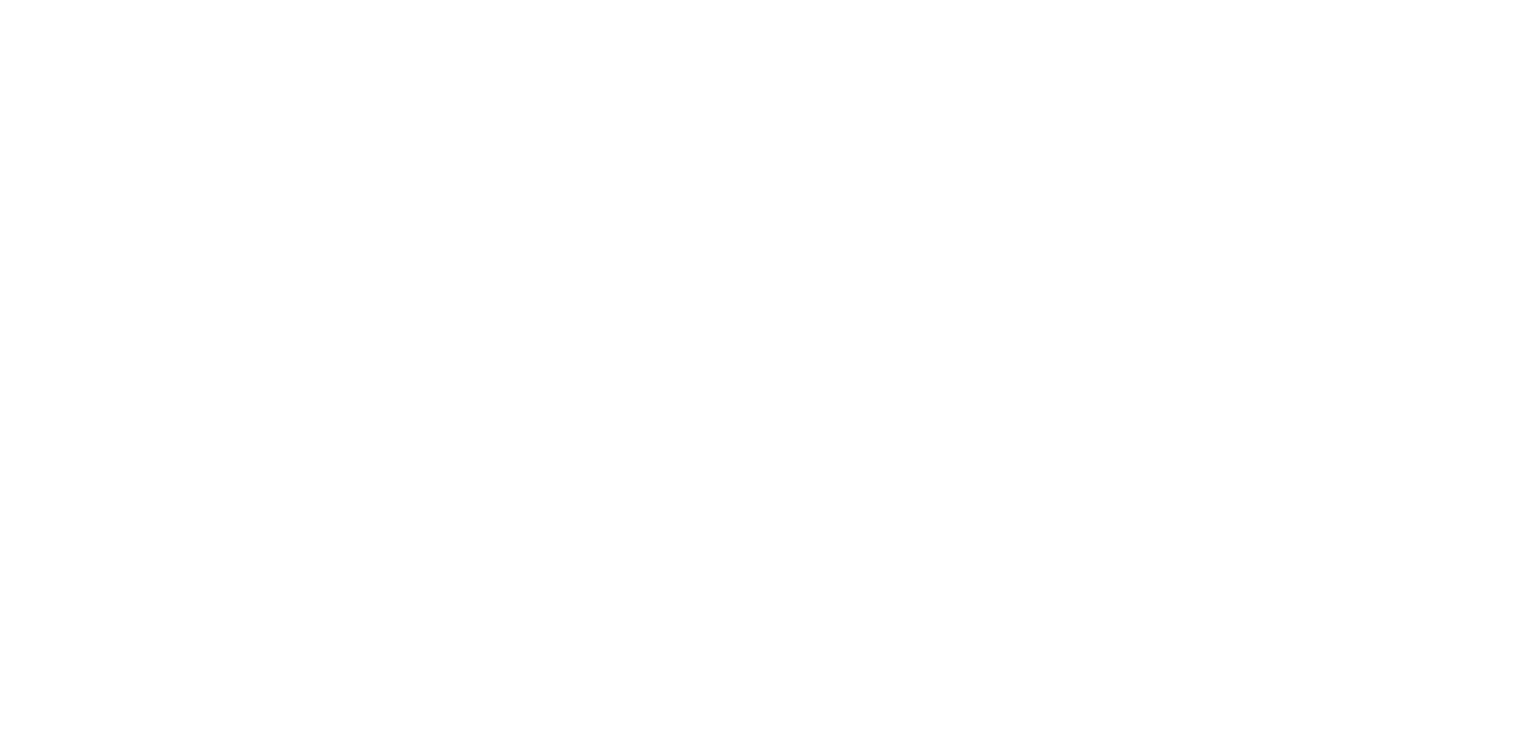 scroll, scrollTop: 0, scrollLeft: 0, axis: both 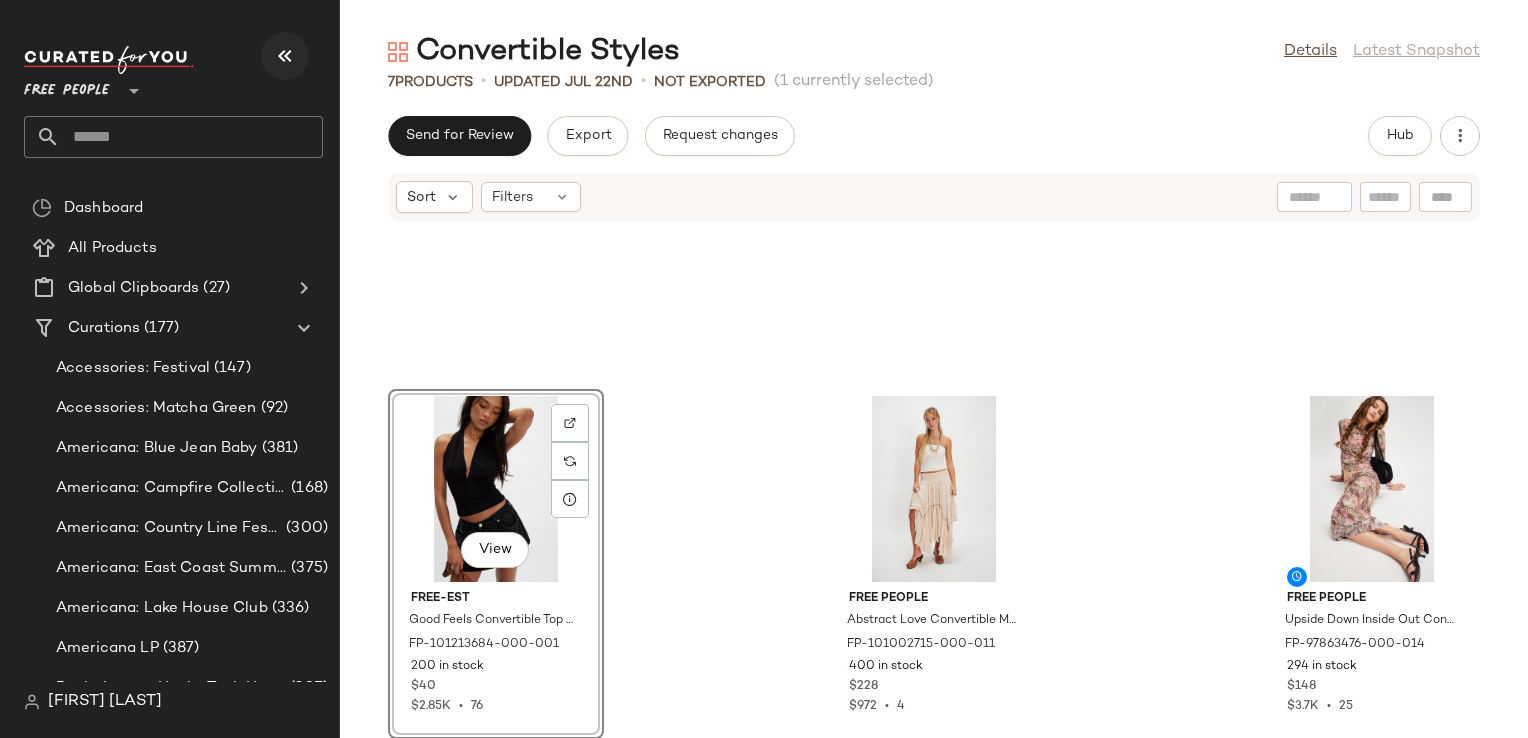 click at bounding box center [285, 56] 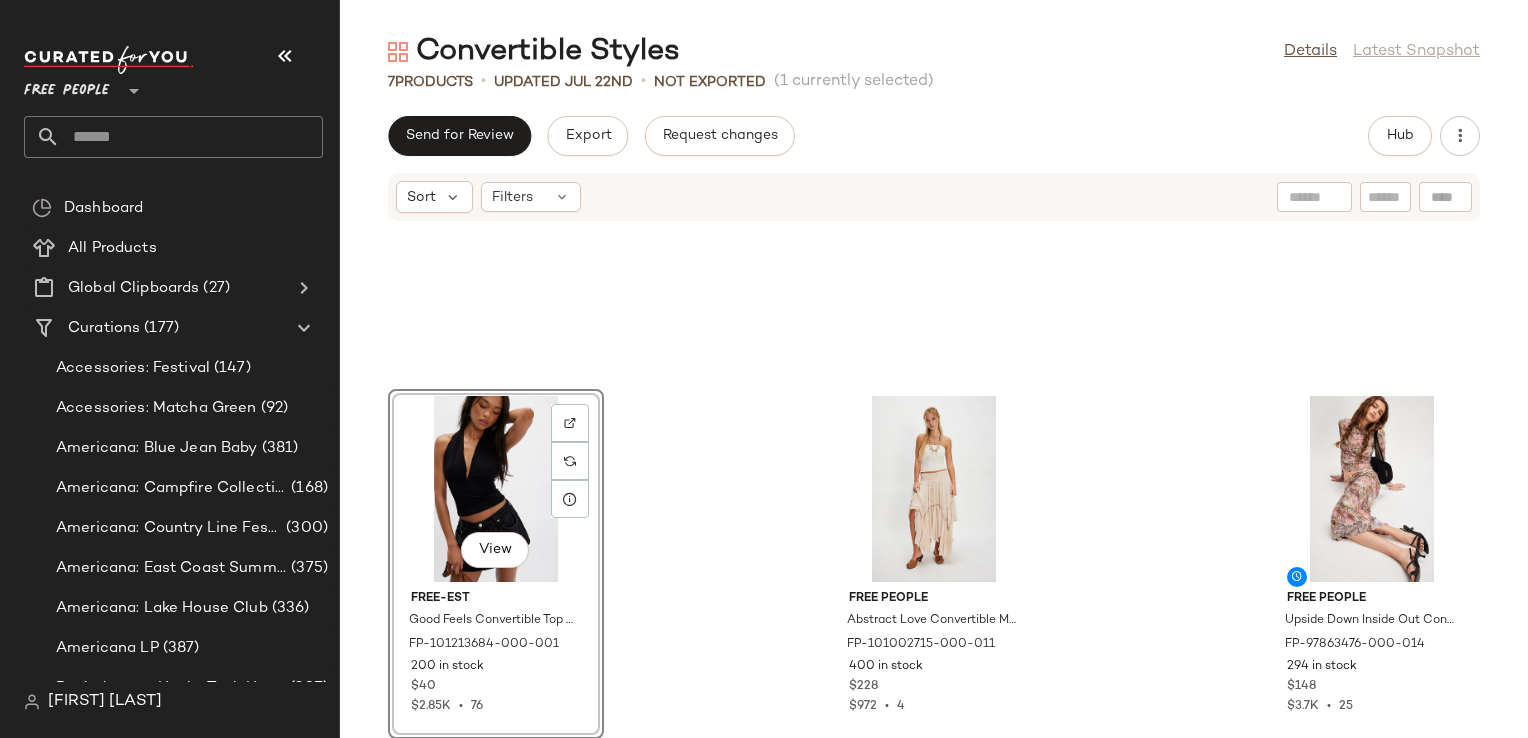 scroll, scrollTop: 0, scrollLeft: 0, axis: both 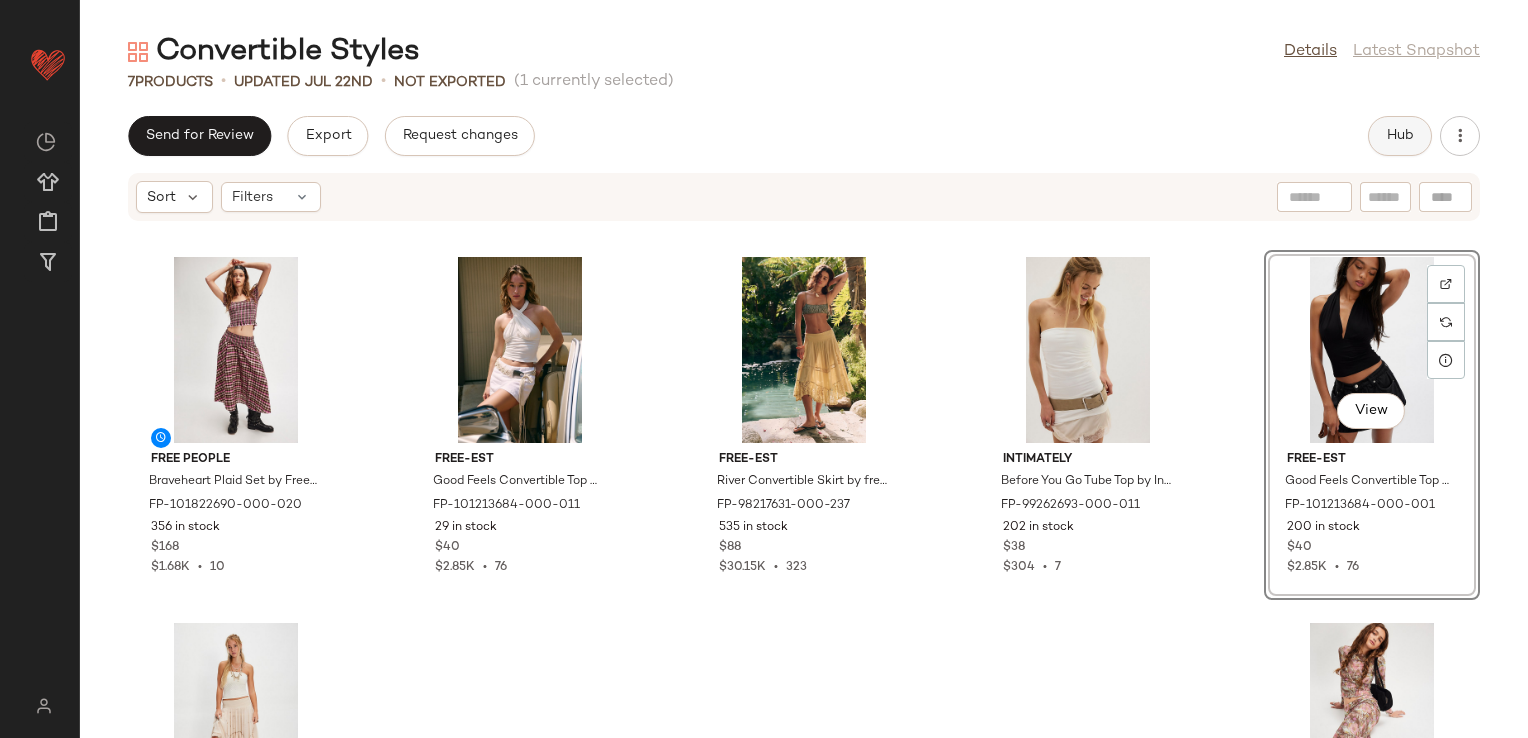 click on "Hub" 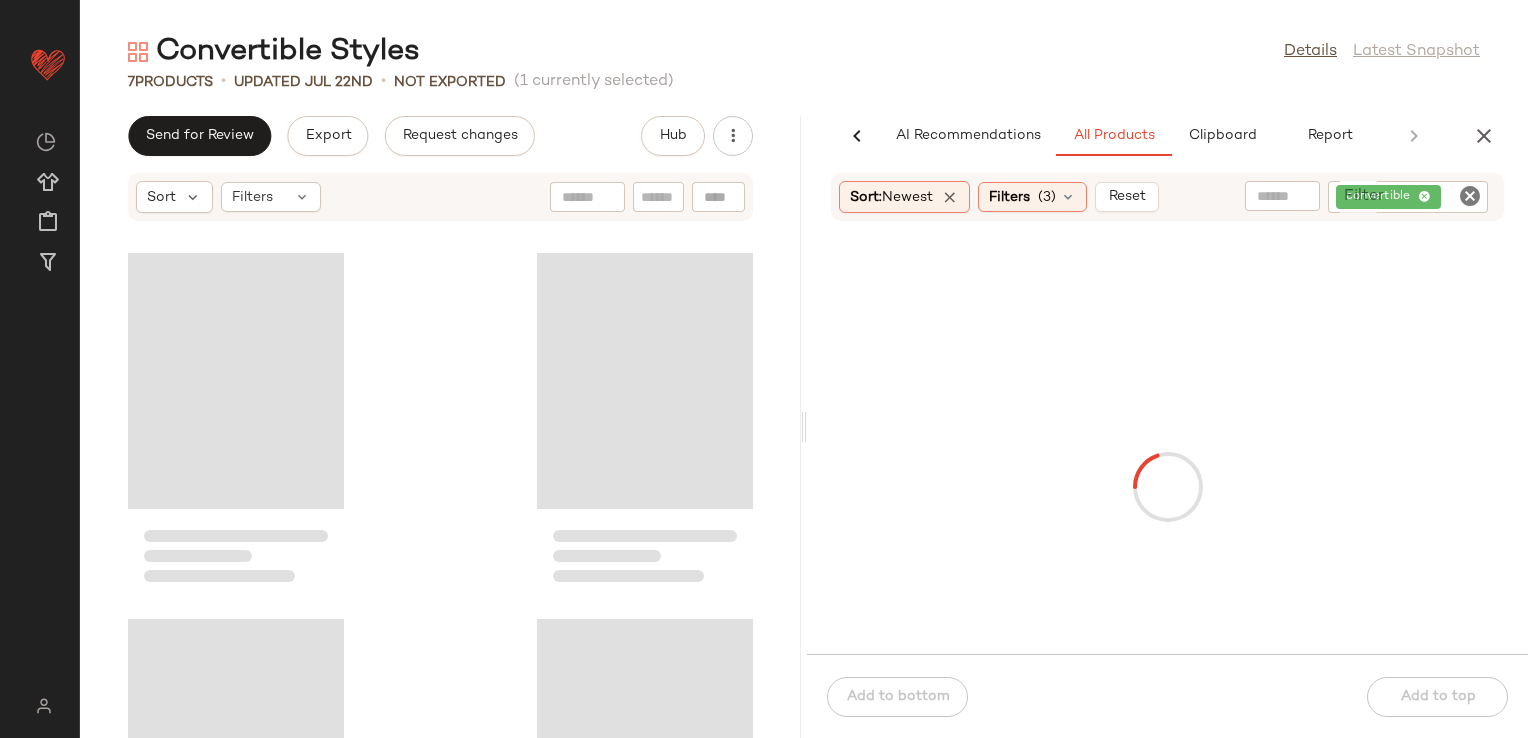 scroll, scrollTop: 0, scrollLeft: 3, axis: horizontal 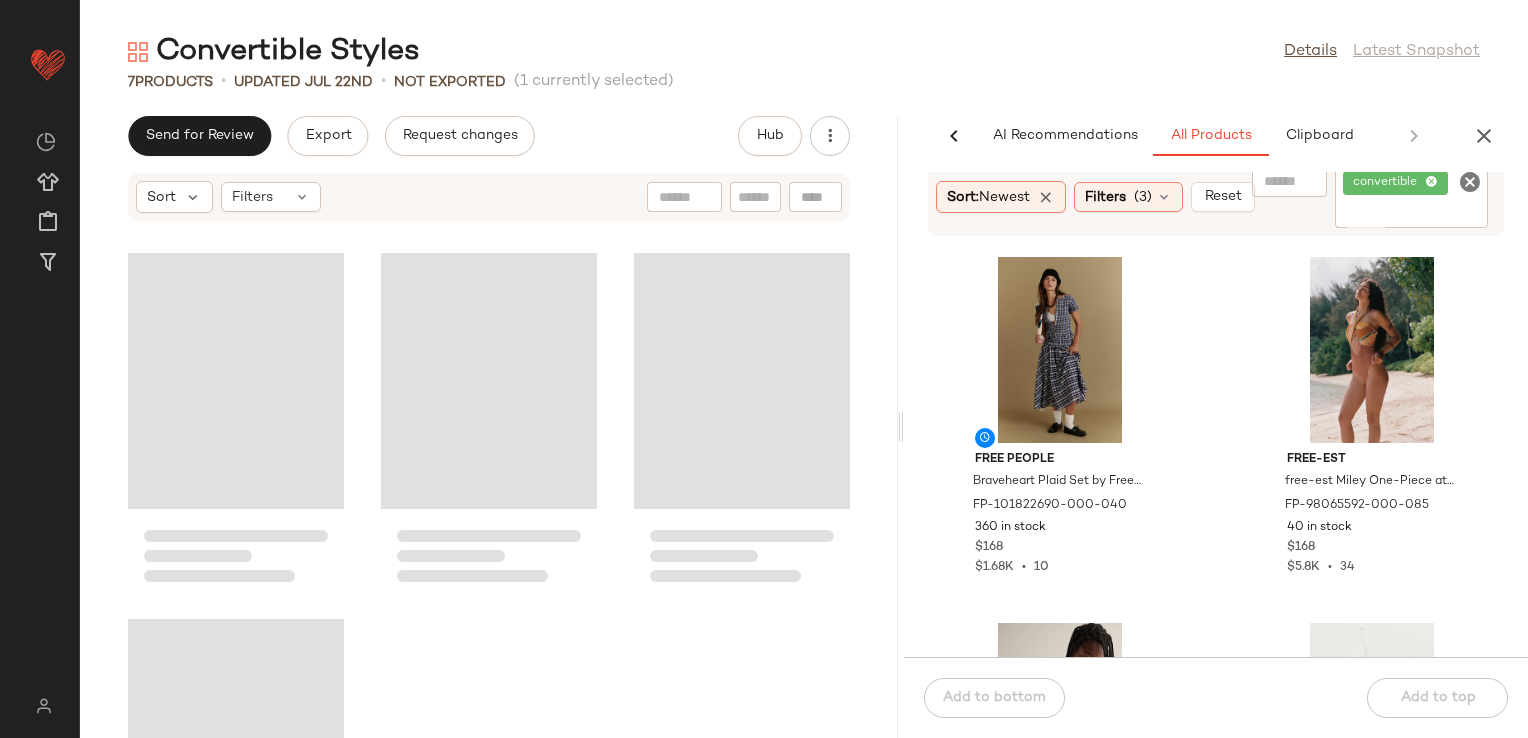 drag, startPoint x: 802, startPoint y: 431, endPoint x: 903, endPoint y: 409, distance: 103.36827 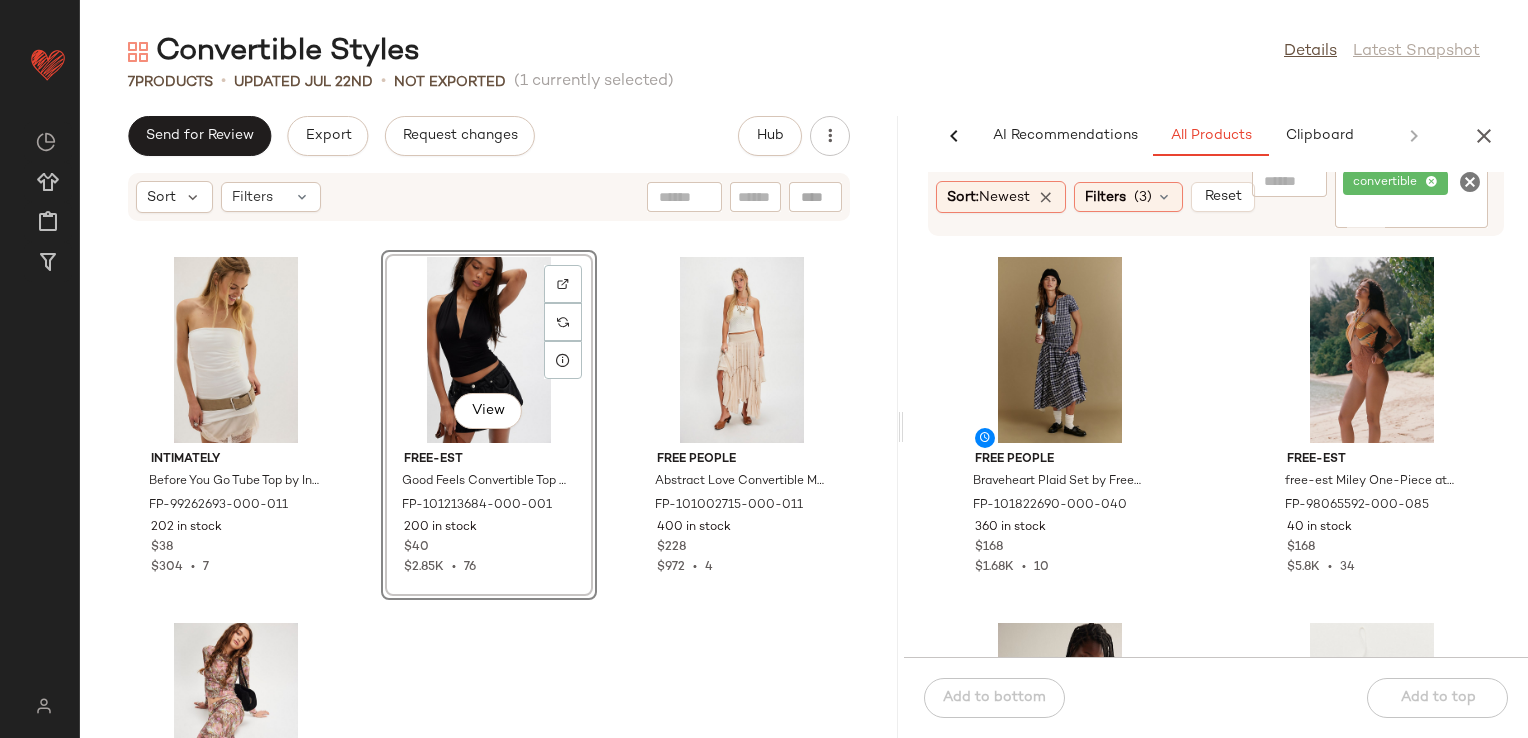 scroll, scrollTop: 366, scrollLeft: 0, axis: vertical 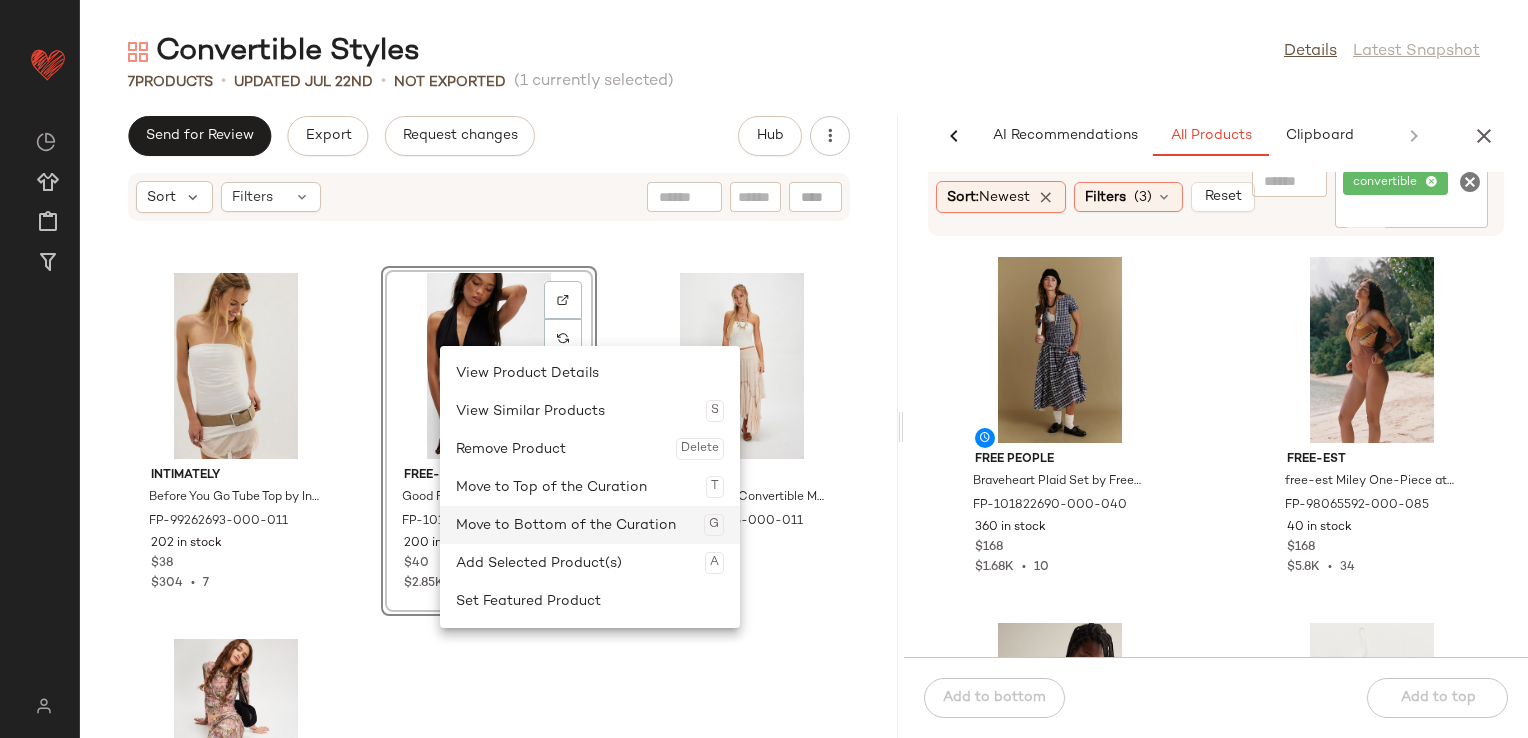 click on "Move to Bottom of the Curation  G" 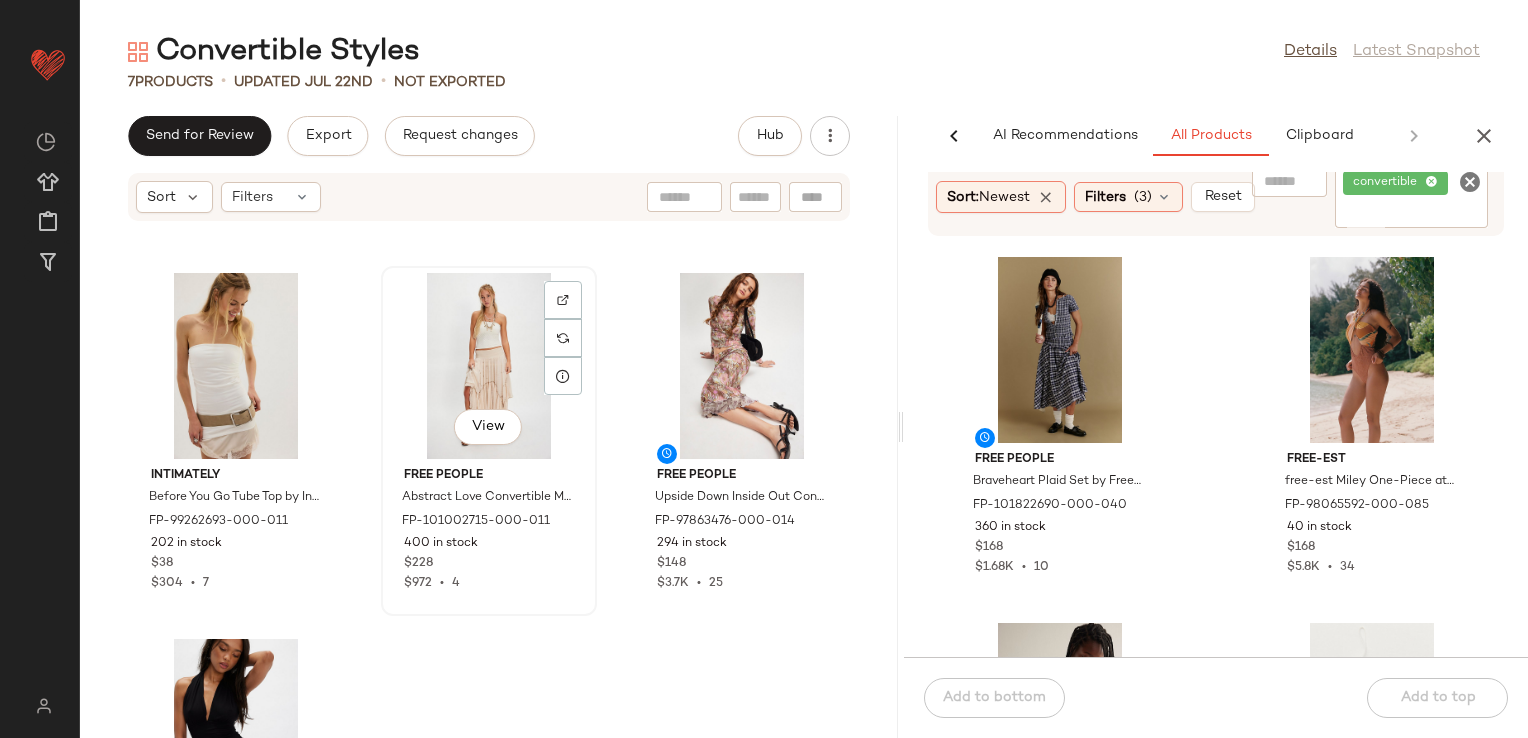 click on "View" 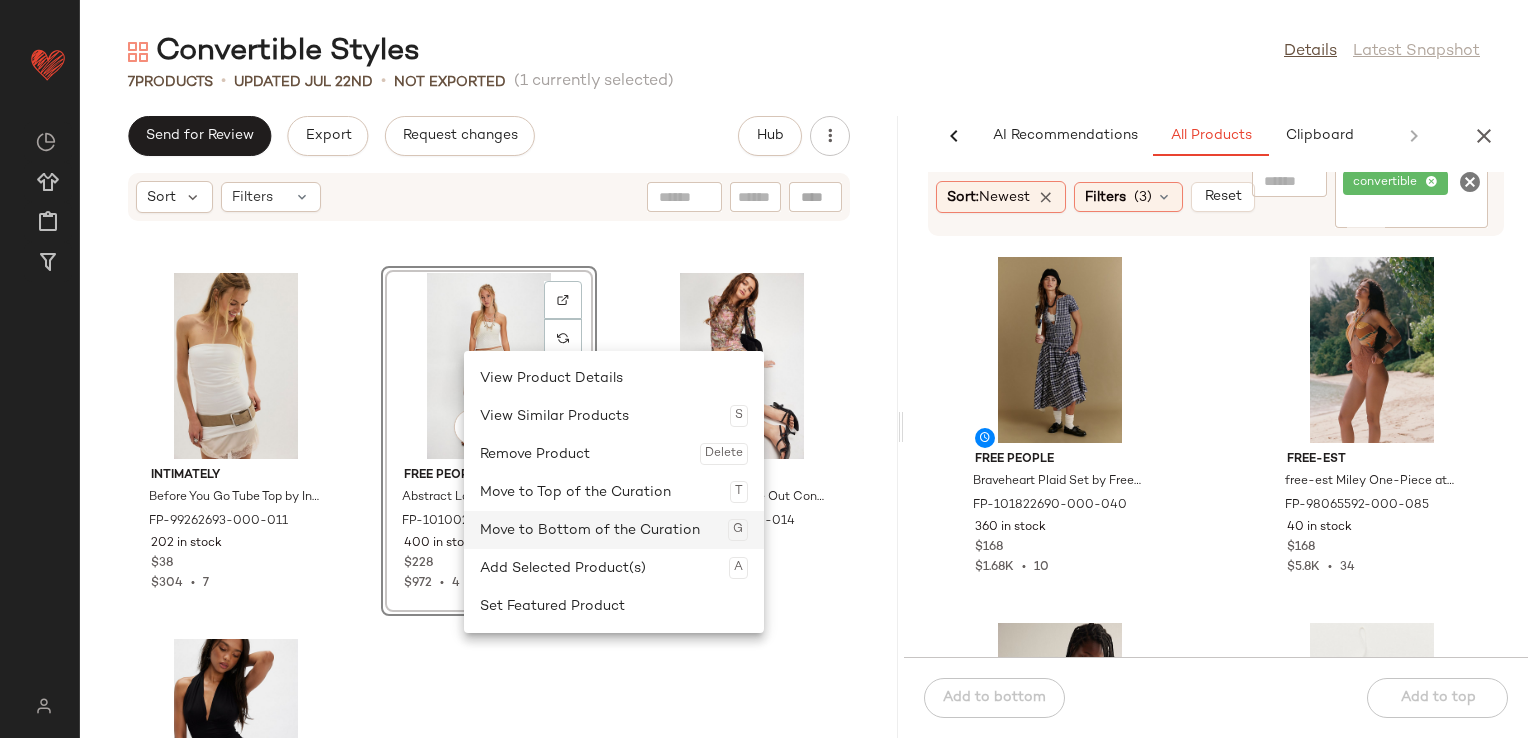 click on "Move to Bottom of the Curation  G" 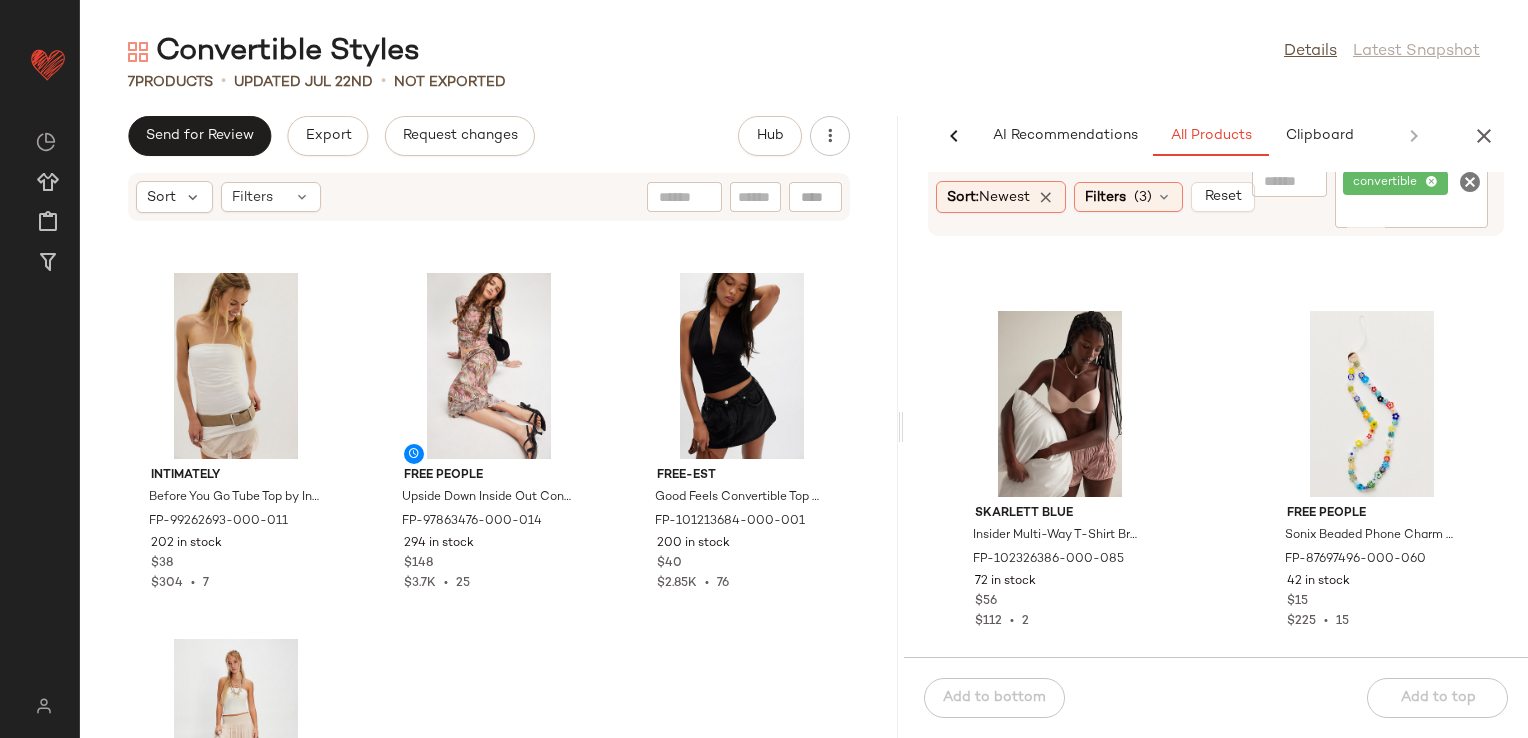 scroll, scrollTop: 316, scrollLeft: 0, axis: vertical 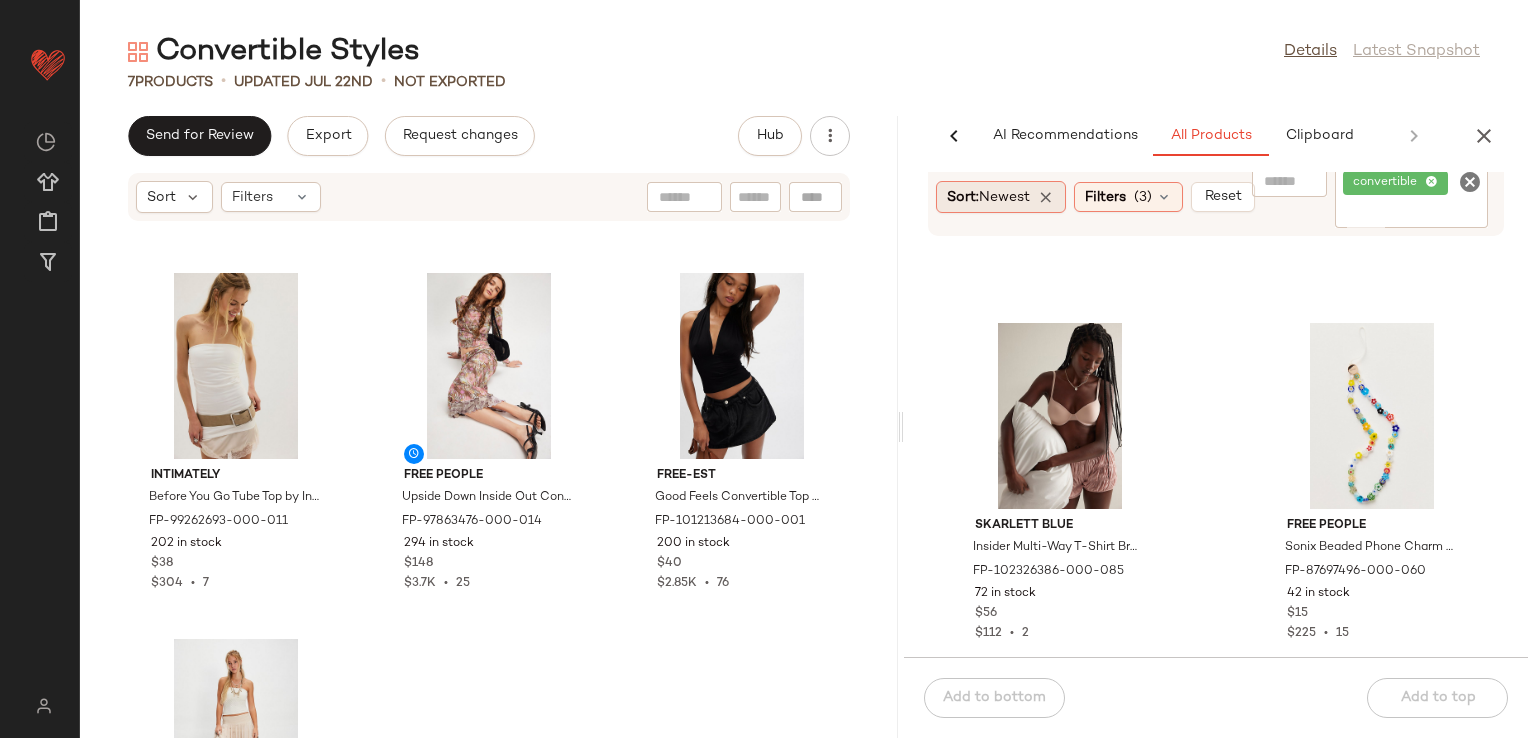 click on "Newest" at bounding box center [1004, 197] 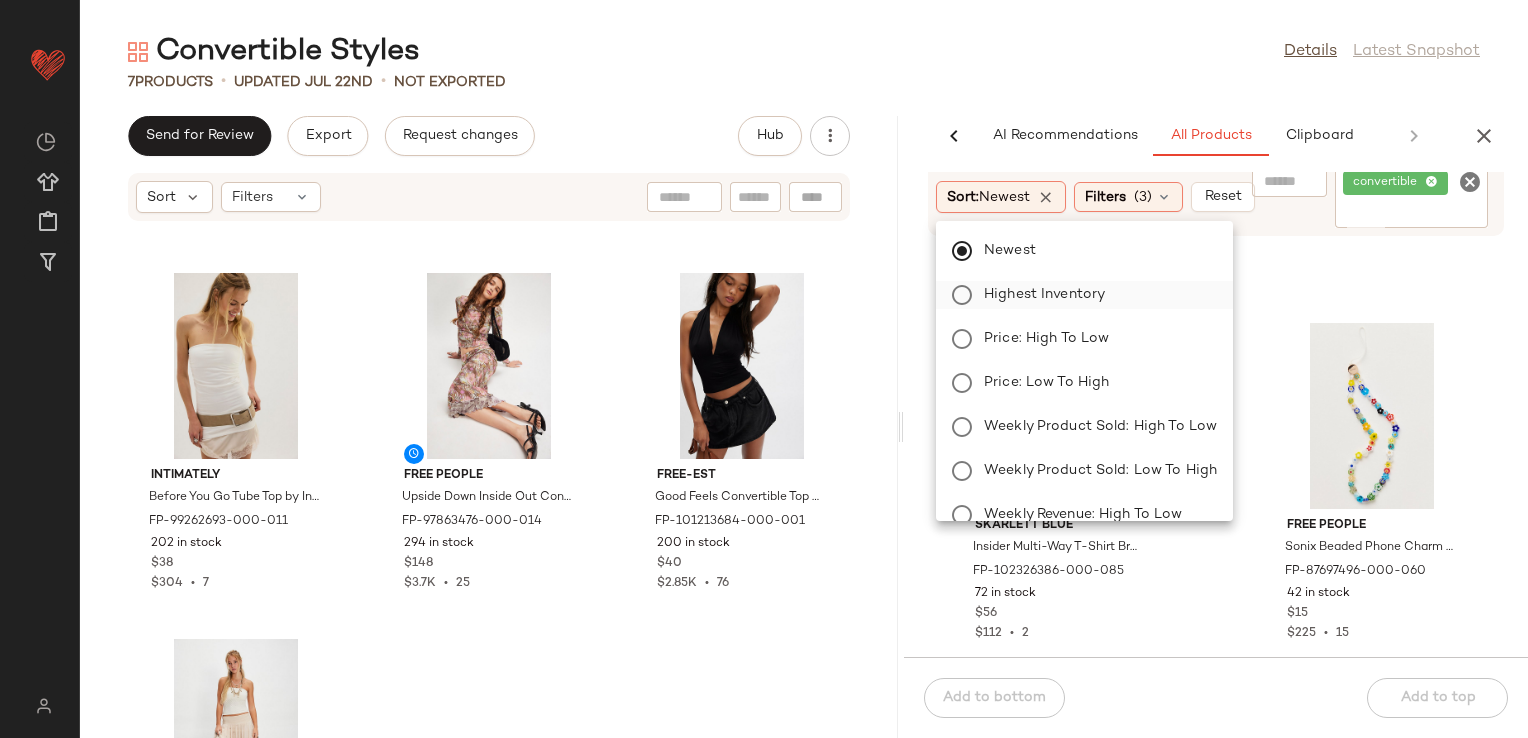 click on "Highest Inventory" 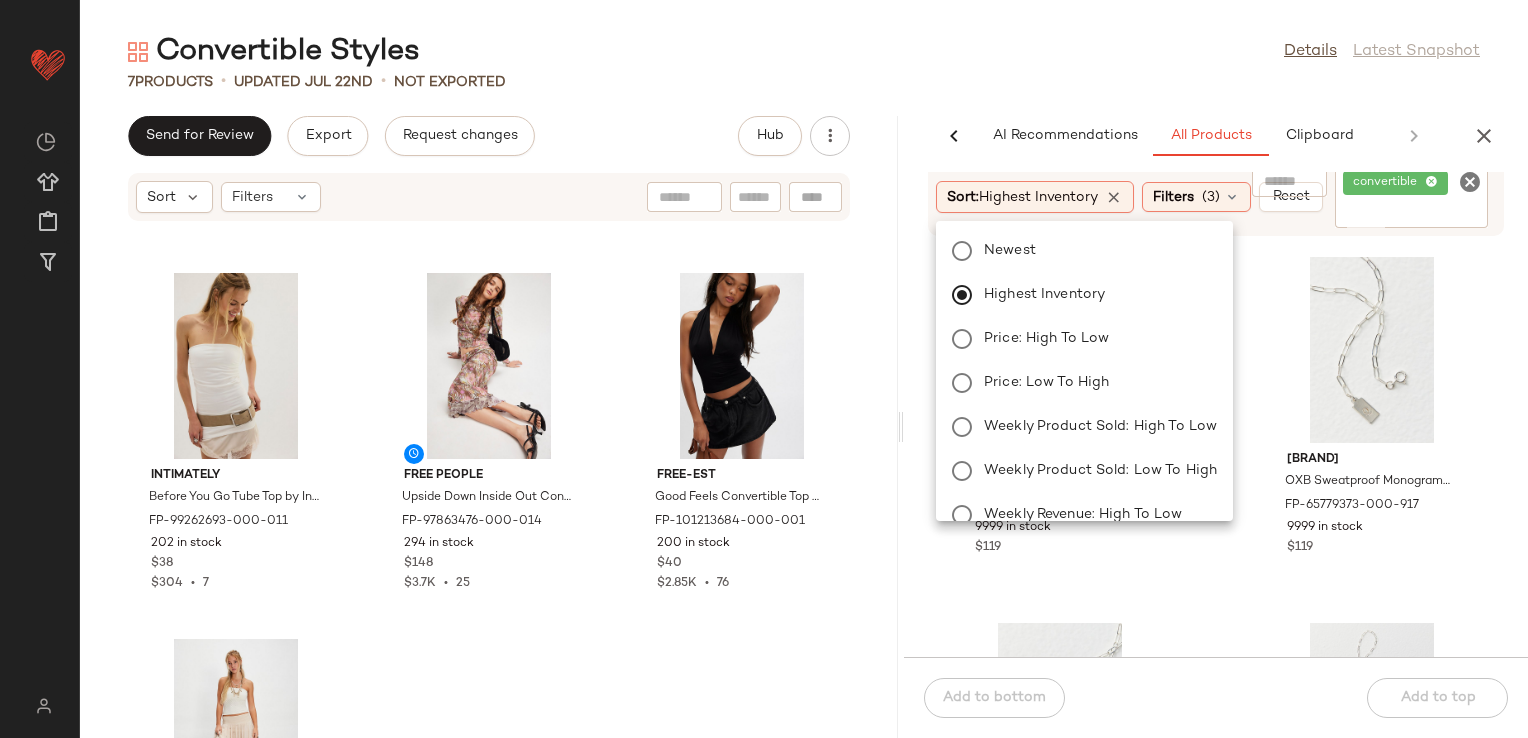 click on "Sort:   Highest Inventory Filters  (3)   Reset  Filter convertible Filter OXB Jewelry OXB Sweatproof Monogrammed Convertible Chain by OXB Jewelry at [BRAND] in Silver FP-65779373-000-909 9999 in stock $119 OXB Jewelry OXB Sweatproof Monogrammed Convertible Chain by OXB Jewelry at [BRAND] in Silver FP-65779373-000-917 9999 in stock $119 OXB Jewelry OXB Sweatproof Monogrammed Convertible Chain by OXB Jewelry at [BRAND] in Silver FP-65779373-000-924 9999 in stock $119 OXB Jewelry OXB Sweatproof Monogrammed Convertible Chain by OXB Jewelry at [BRAND] in Silver FP-65779373-000-925 9999 in stock $119 OXB Jewelry OXB Sweatproof Monogrammed Convertible Chain by OXB Jewelry at [BRAND] in Silver FP-65779373-000-926 9999 in stock $119 [FIRST] [LAST] Margot Convertible Maxi Skirt by [BRAND] in Brown, Size: M FP-93167070-000-020 1691 in stock $98 $16.78K  •  157 OXB Jewelry OXB Sweatproof Monogrammed Convertible Chain by OXB Jewelry at [BRAND] in Gold FP-65779373-000-932 1000 in stock $148 $148" 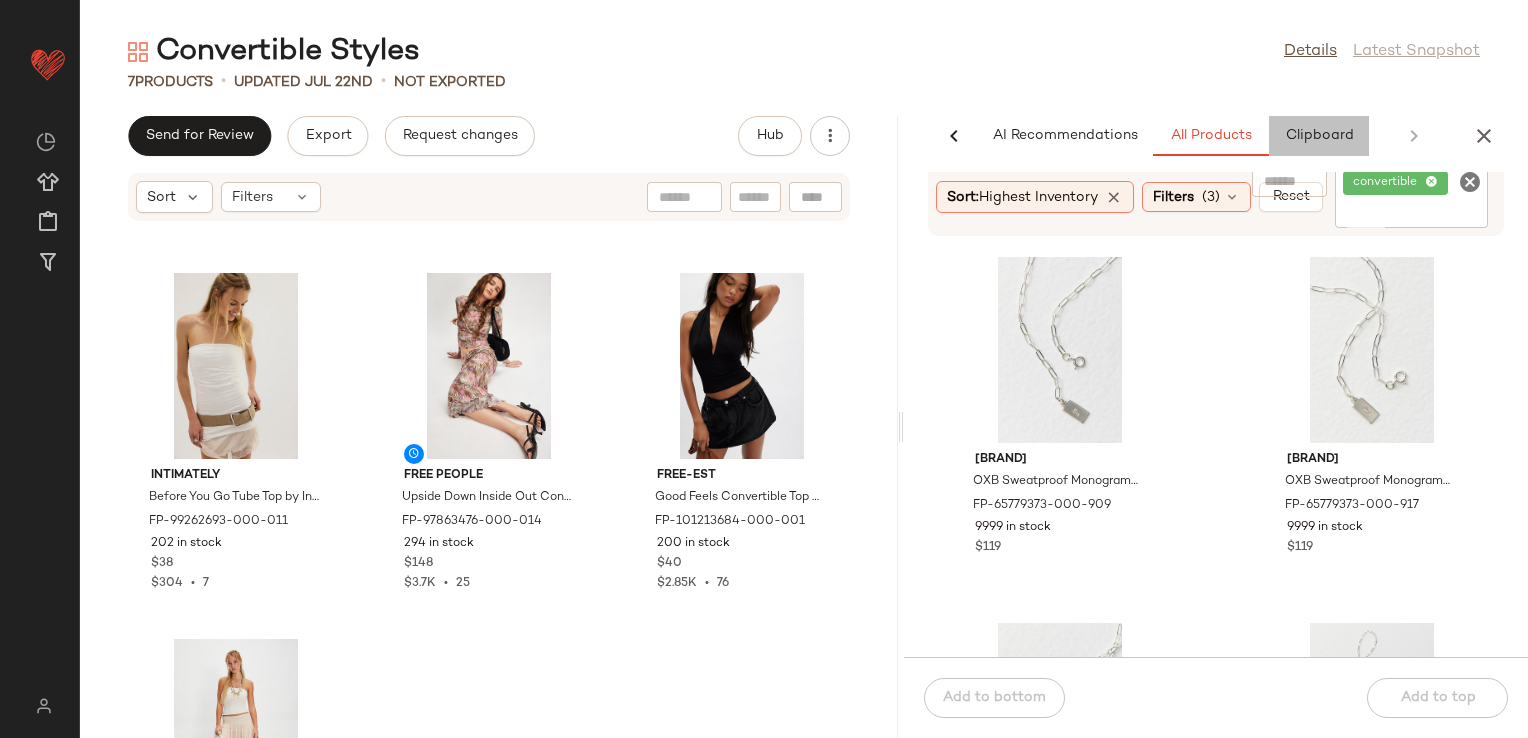 click on "Clipboard" 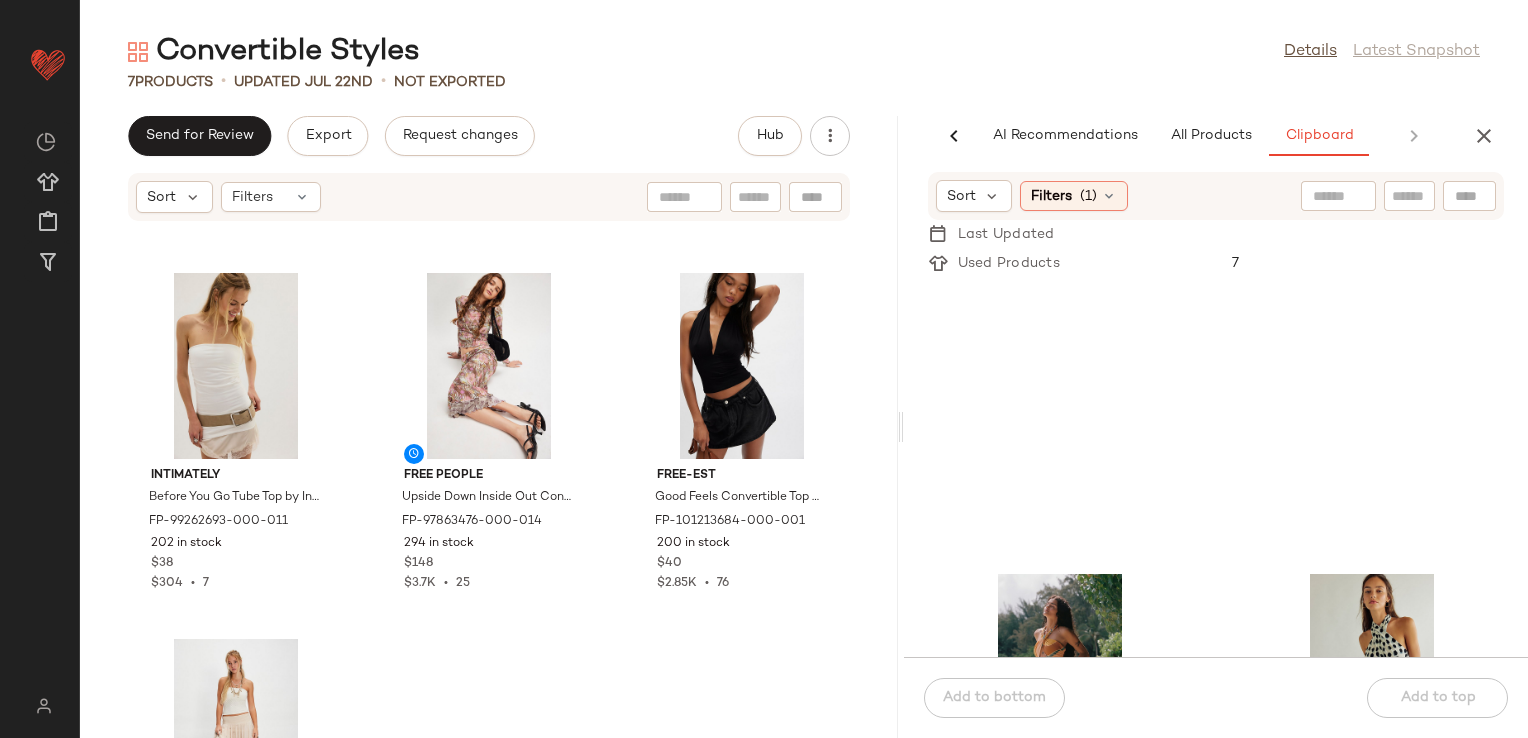 scroll, scrollTop: 0, scrollLeft: 0, axis: both 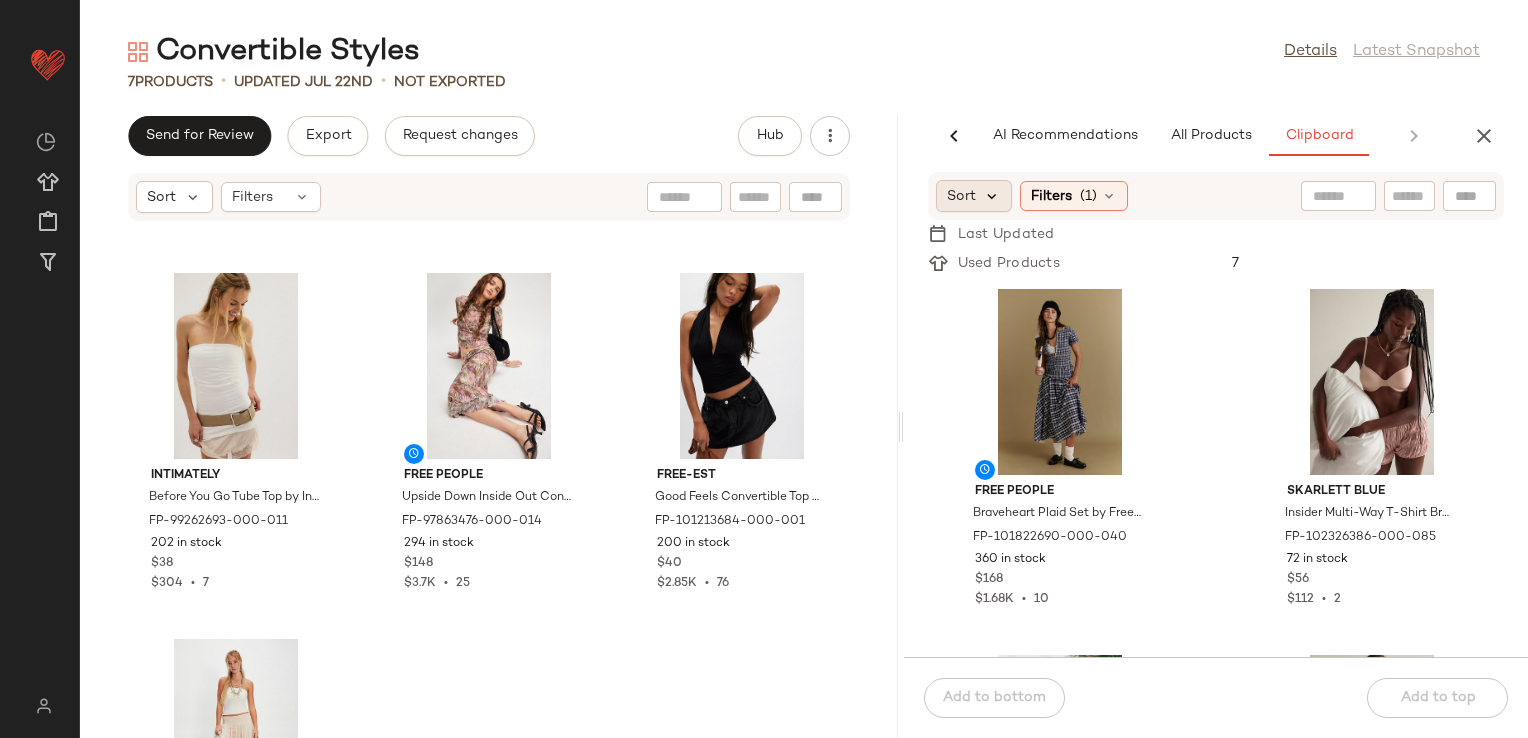 click at bounding box center (993, 196) 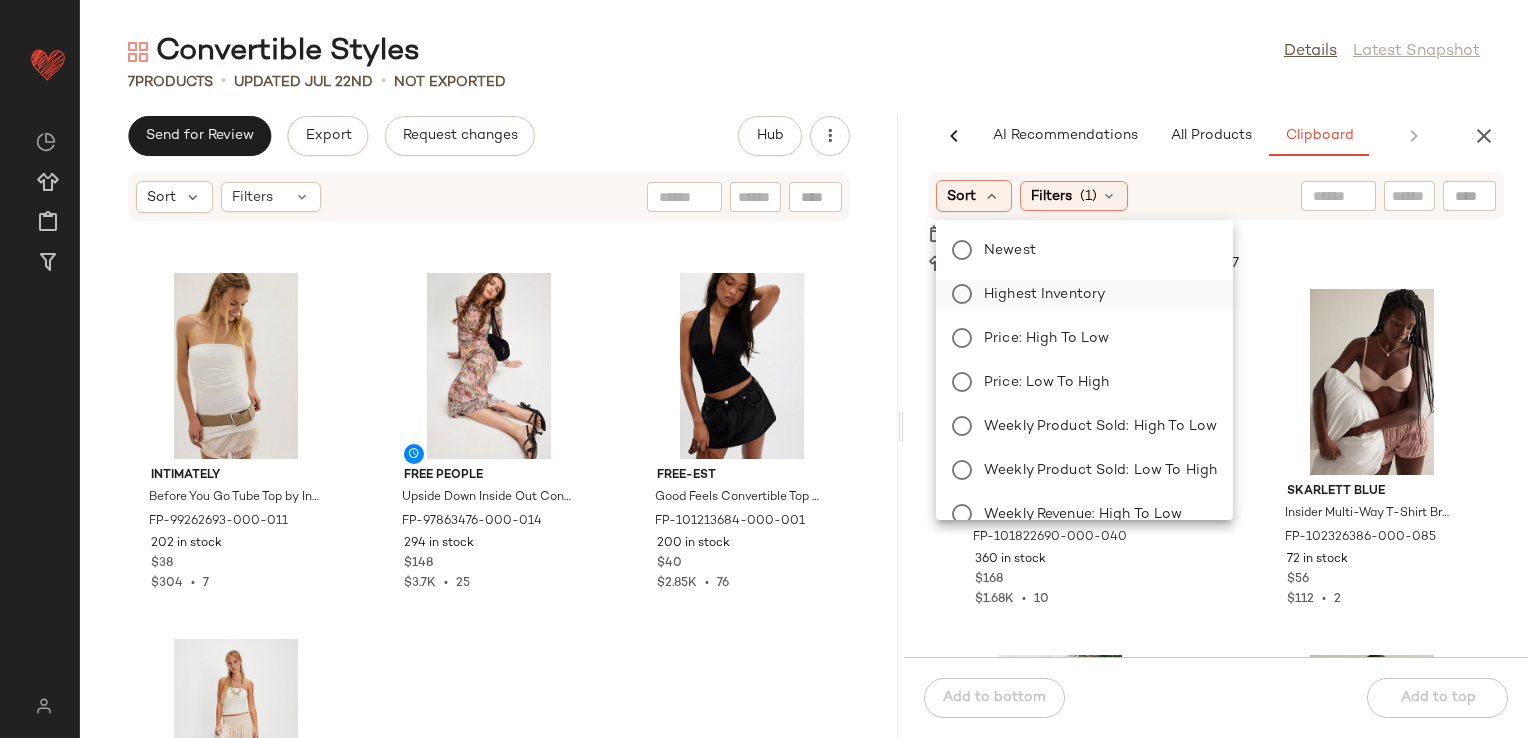 click on "Highest Inventory" 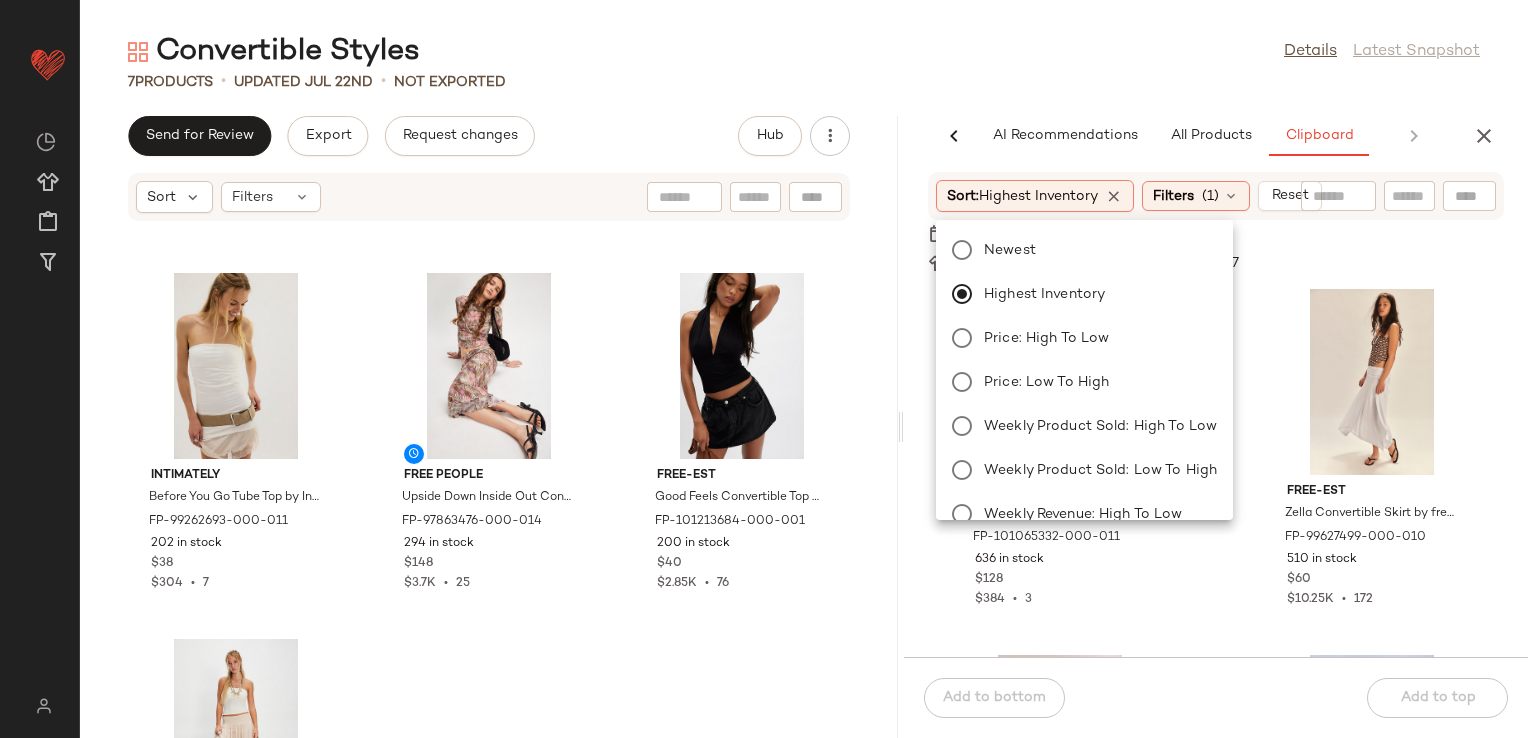 click on "Convertible Styles  Details   Latest Snapshot" 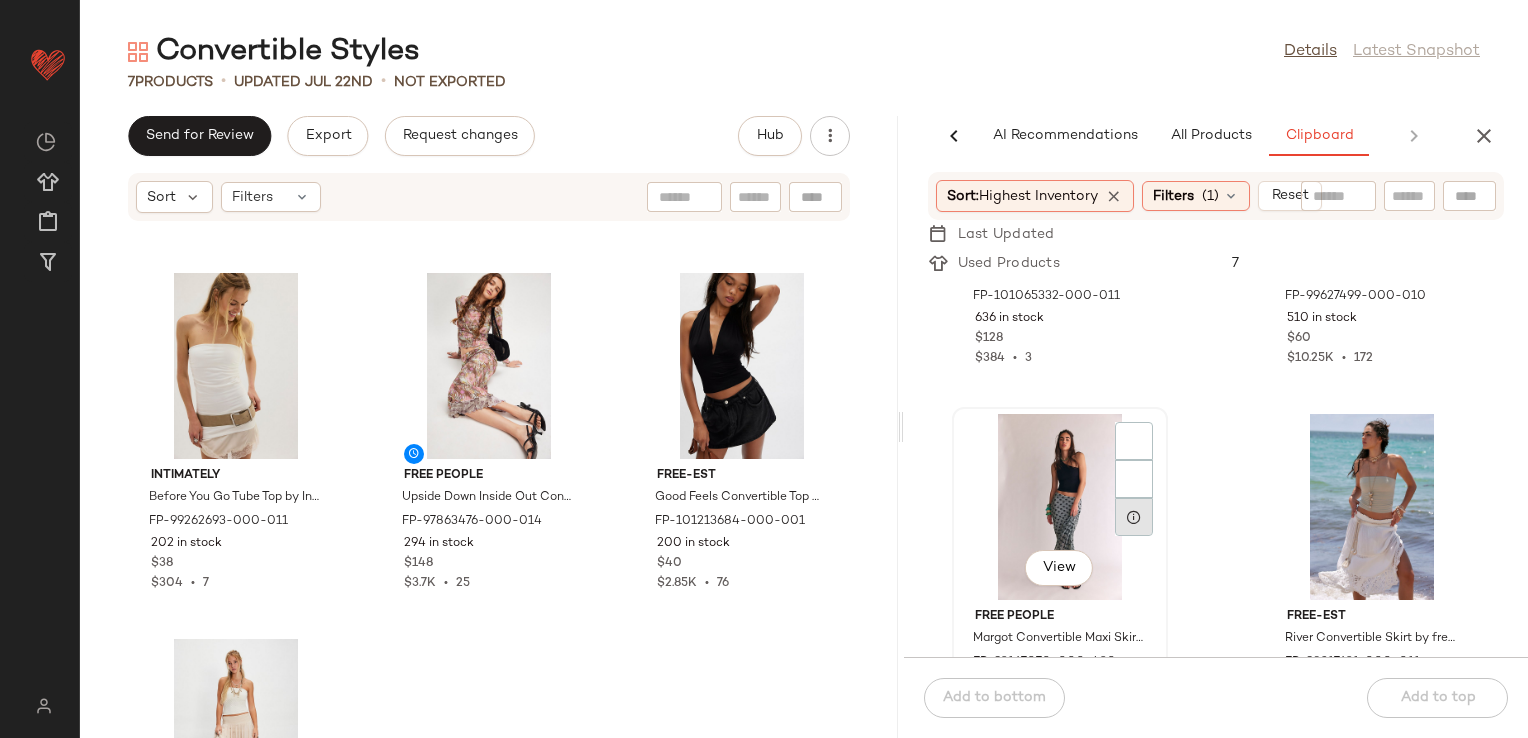 scroll, scrollTop: 400, scrollLeft: 0, axis: vertical 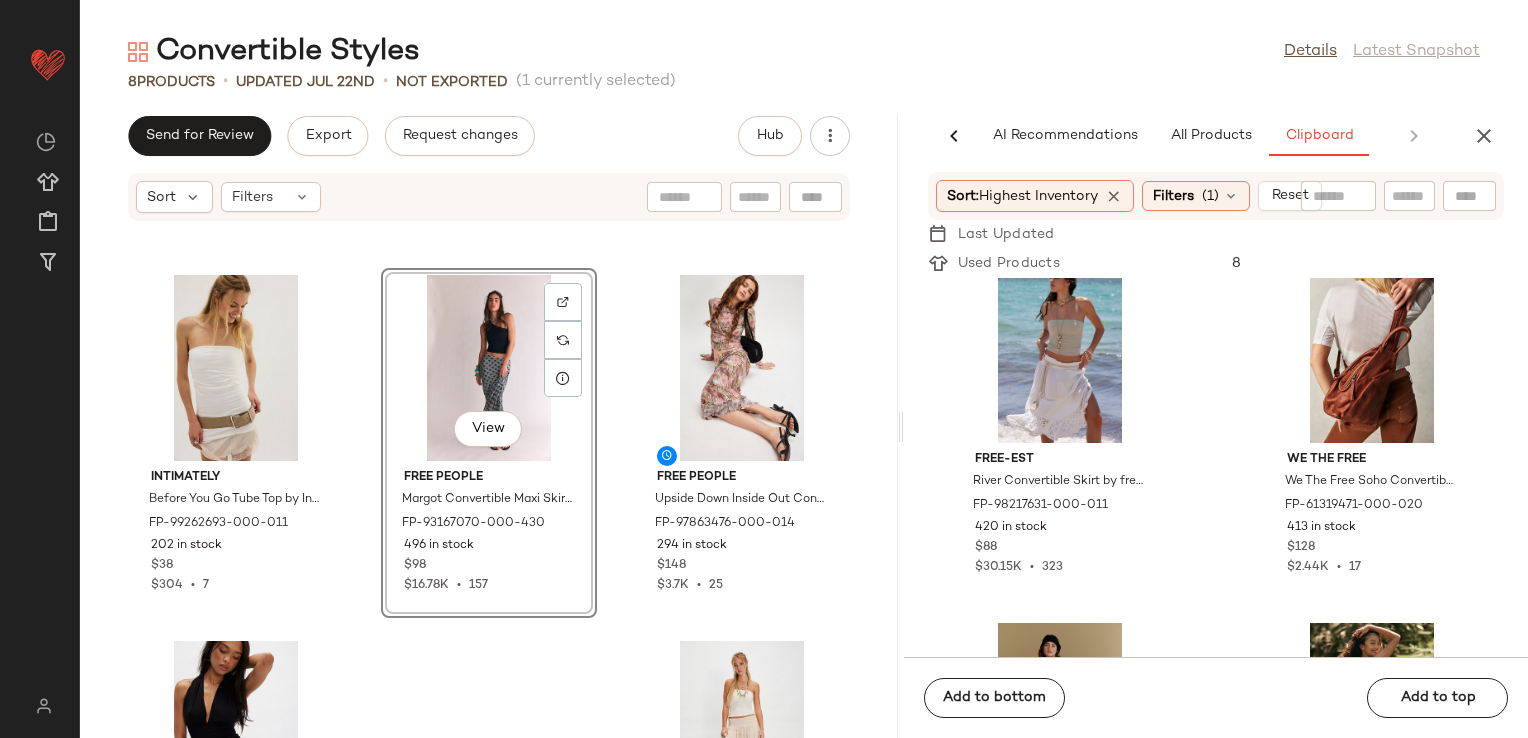 click on "Intimately Before You Go Tube Top by Intimately at [BRAND] in White, Size: S FP-99262693-000-011 202 in stock $38 $304  •  7  View  [FIRST] [LAST] Margot Convertible Maxi Skirt by [BRAND] in Blue, Size: XS FP-93167070-000-430 496 in stock $98 $16.78K  •  157 [FIRST] [LAST] Upside Down Inside Out Convertible Set by [BRAND] in Pink, Size: XS FP-97863476-000-014 294 in stock $148 $3.7K  •  25 free-est Good Feels Convertible Top by free-est at [BRAND] in Black, Size: XS FP-101213684-000-001 200 in stock $40 $2.85K  •  76 [FIRST] [LAST] Abstract Love Convertible Midi Skirt by [BRAND] in White, Size: S FP-101002715-000-011 400 in stock $228 $972  •  4" 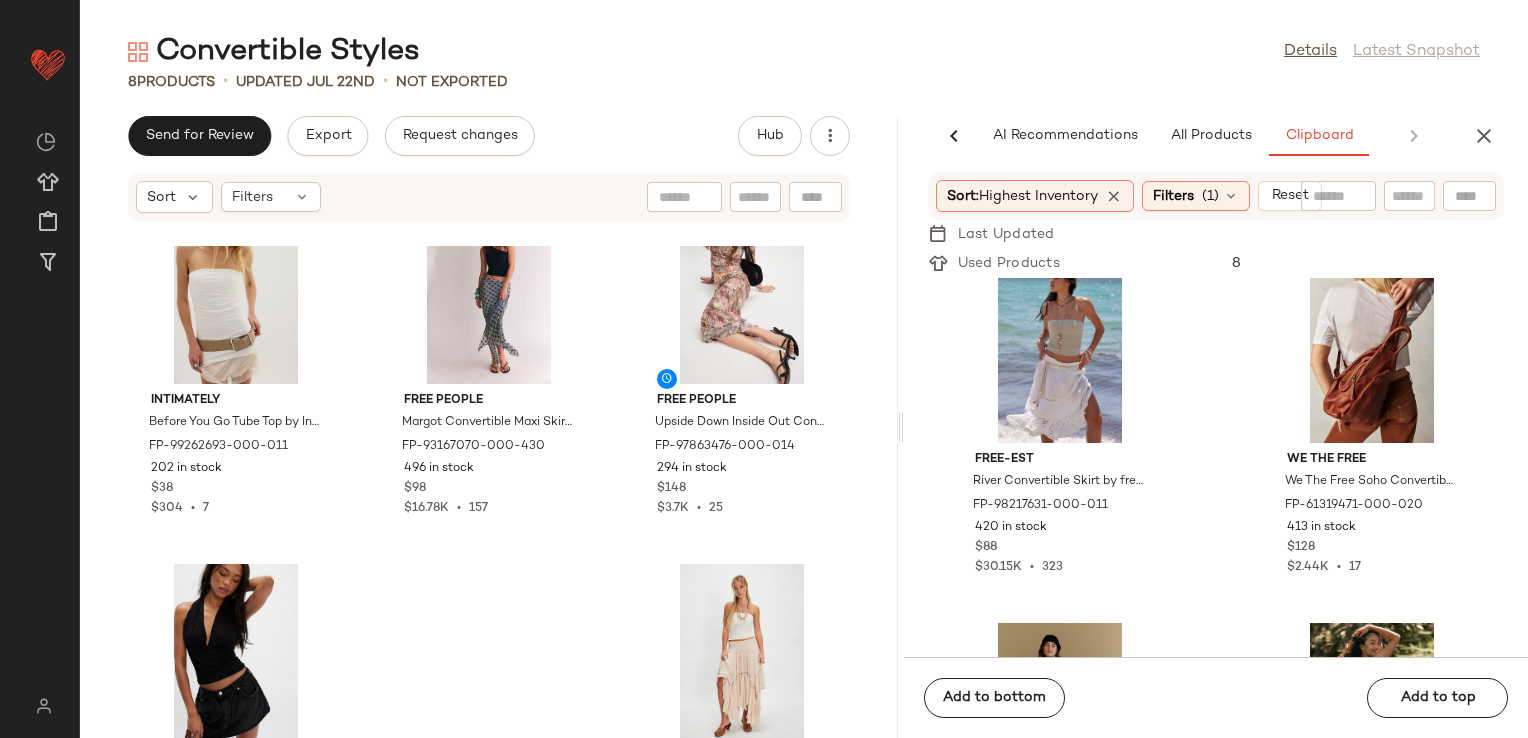 scroll, scrollTop: 493, scrollLeft: 0, axis: vertical 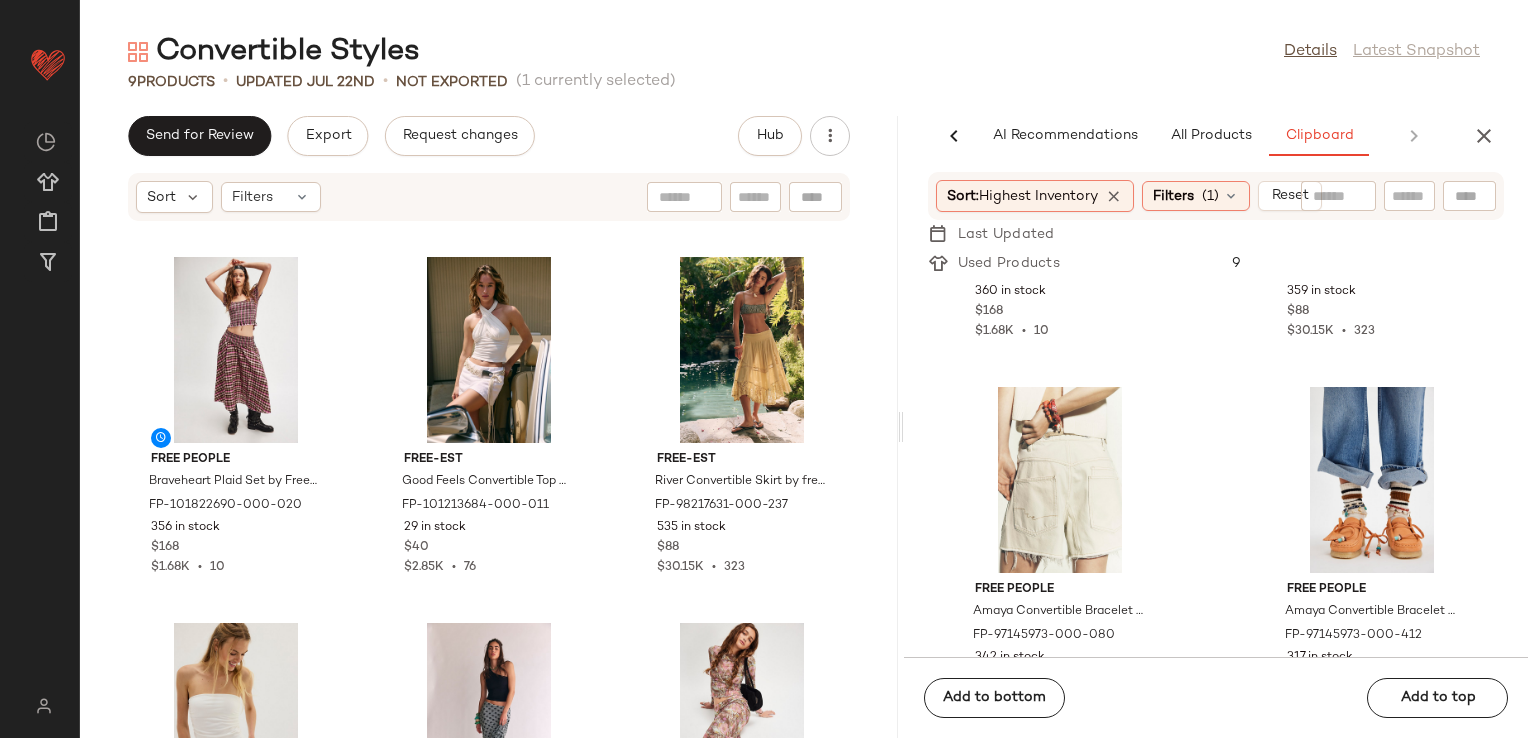 click on "Free People Braveheart Plaid Set by Free People in Brown, Size: L FP-101822690-000-020 356 in stock $168 $1.68K  •  10 free-est Good Feels Convertible Top by free-est at Free People in White, Size: XL FP-101213684-000-011 29 in stock $40 $2.85K  •  76 free-est River Convertible Skirt by free-est at Free People in Green, Size: M FP-98217631-000-237 535 in stock $88 $30.15K  •  323 Intimately Before You Go Tube Top by Intimately at Free People in White, Size: S FP-99262693-000-011 202 in stock $38 $304  •  7 Free People Margot Convertible Maxi Skirt by Free People in Blue, Size: XS FP-93167070-000-430 496 in stock $98 $16.78K  •  157 Free People Upside Down Inside Out Convertible Set by Free People in Pink, Size: XS FP-97863476-000-014 294 in stock $148 $3.7K  •  25  View  FP One FP One Ravenna Printed Convertible Maxi Skirt at Free People in Blue, Size: L FP-88686977-000-040 326 in stock $128 $33.31K  •  252 free-est Good Feels Convertible Top by free-est at Free People in Black, Size: XS $40 76" 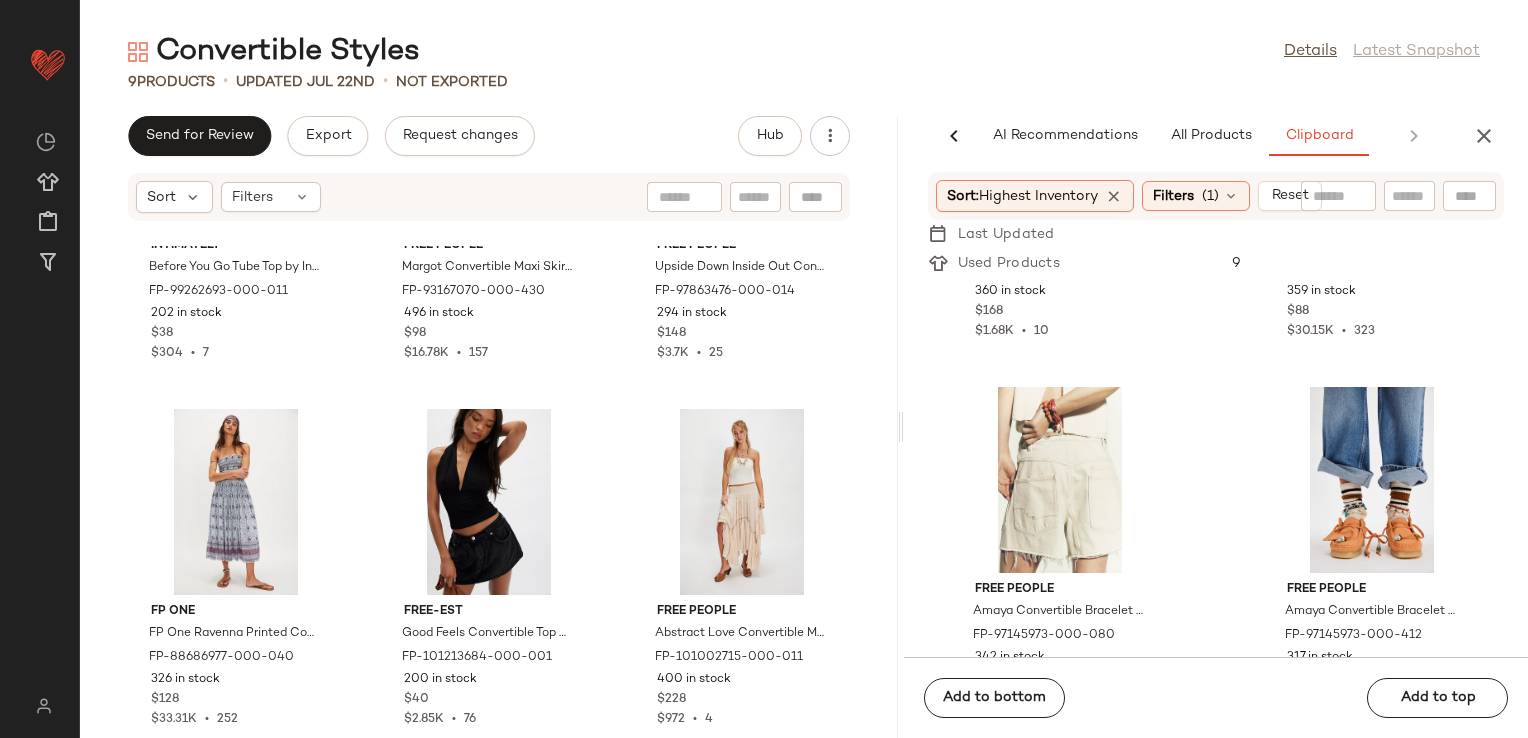 scroll, scrollTop: 609, scrollLeft: 0, axis: vertical 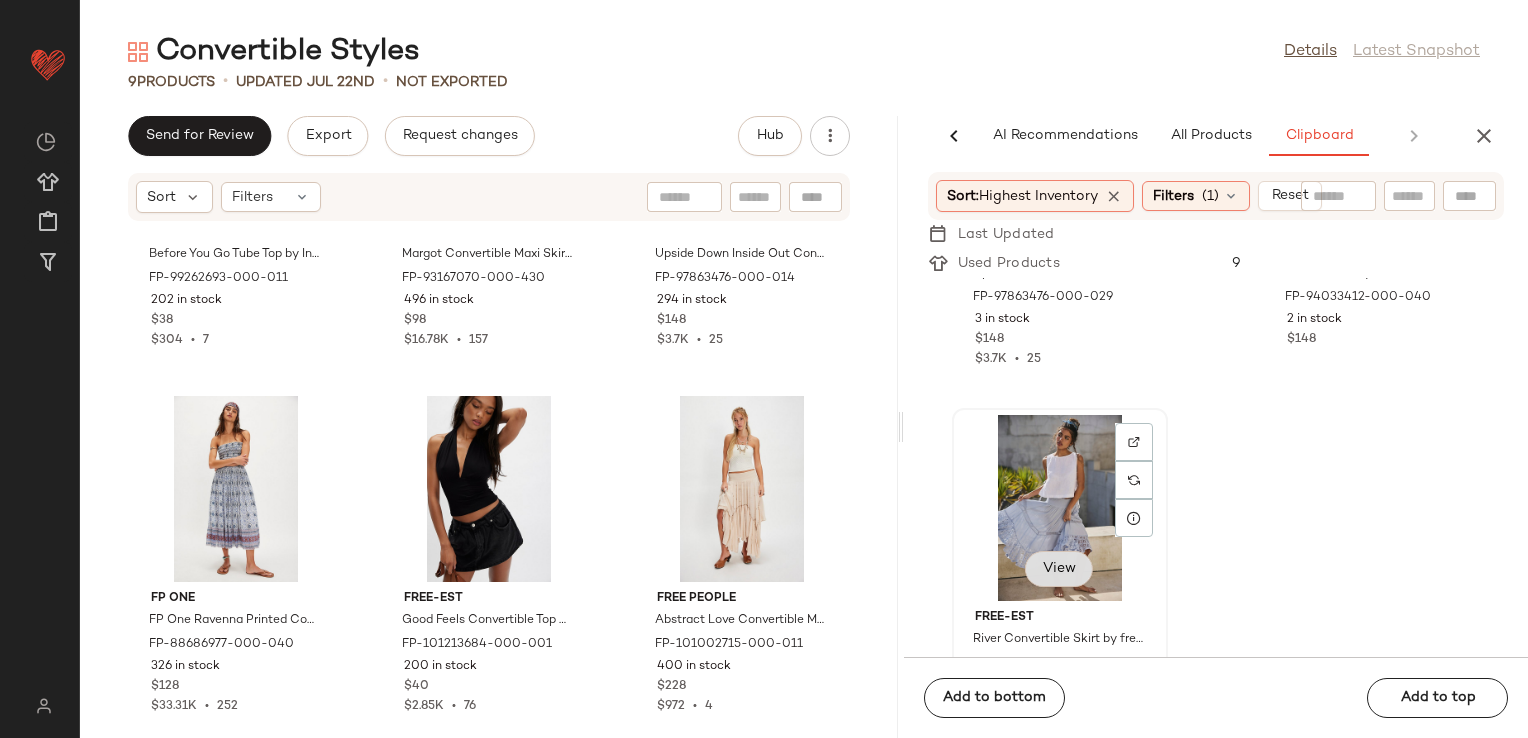click on "View" 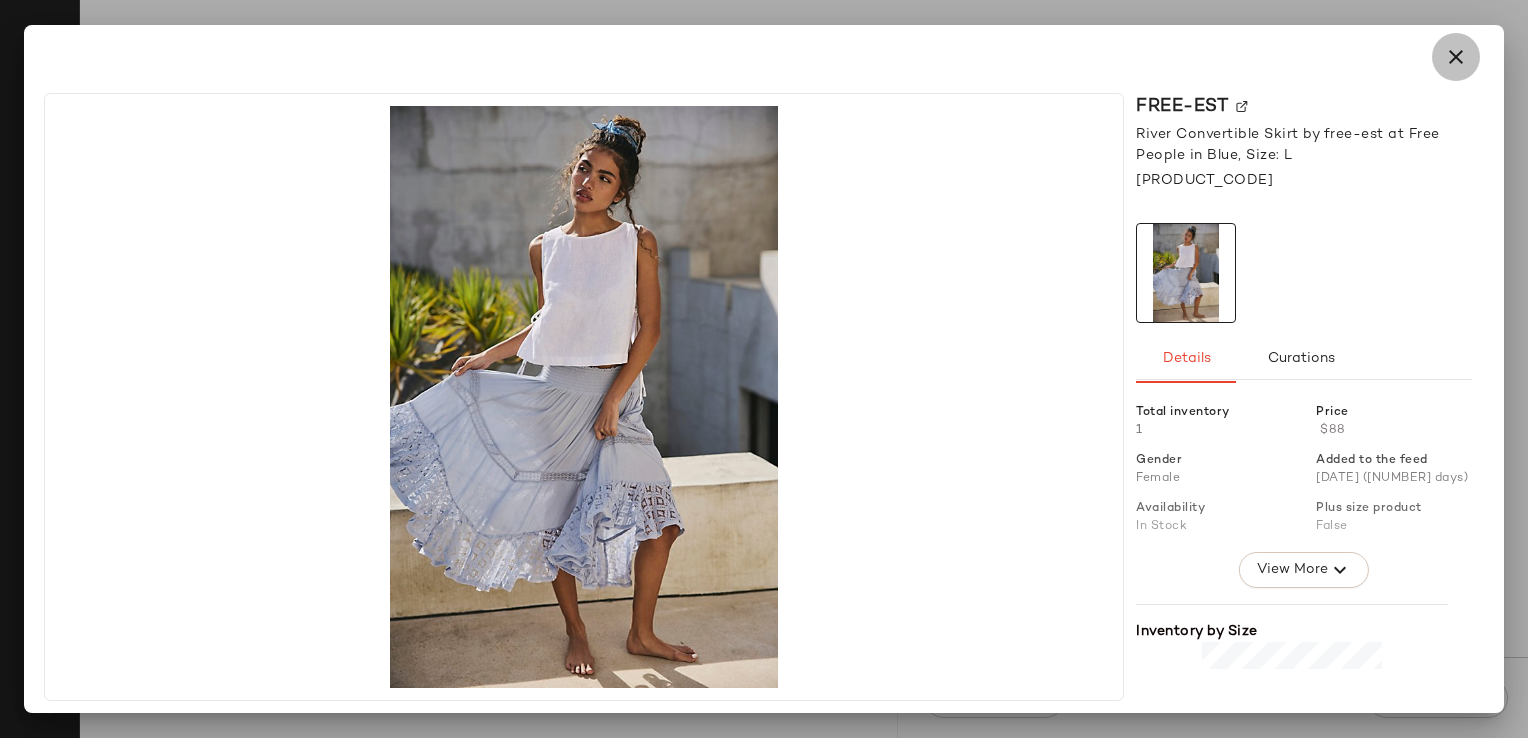click at bounding box center [1456, 57] 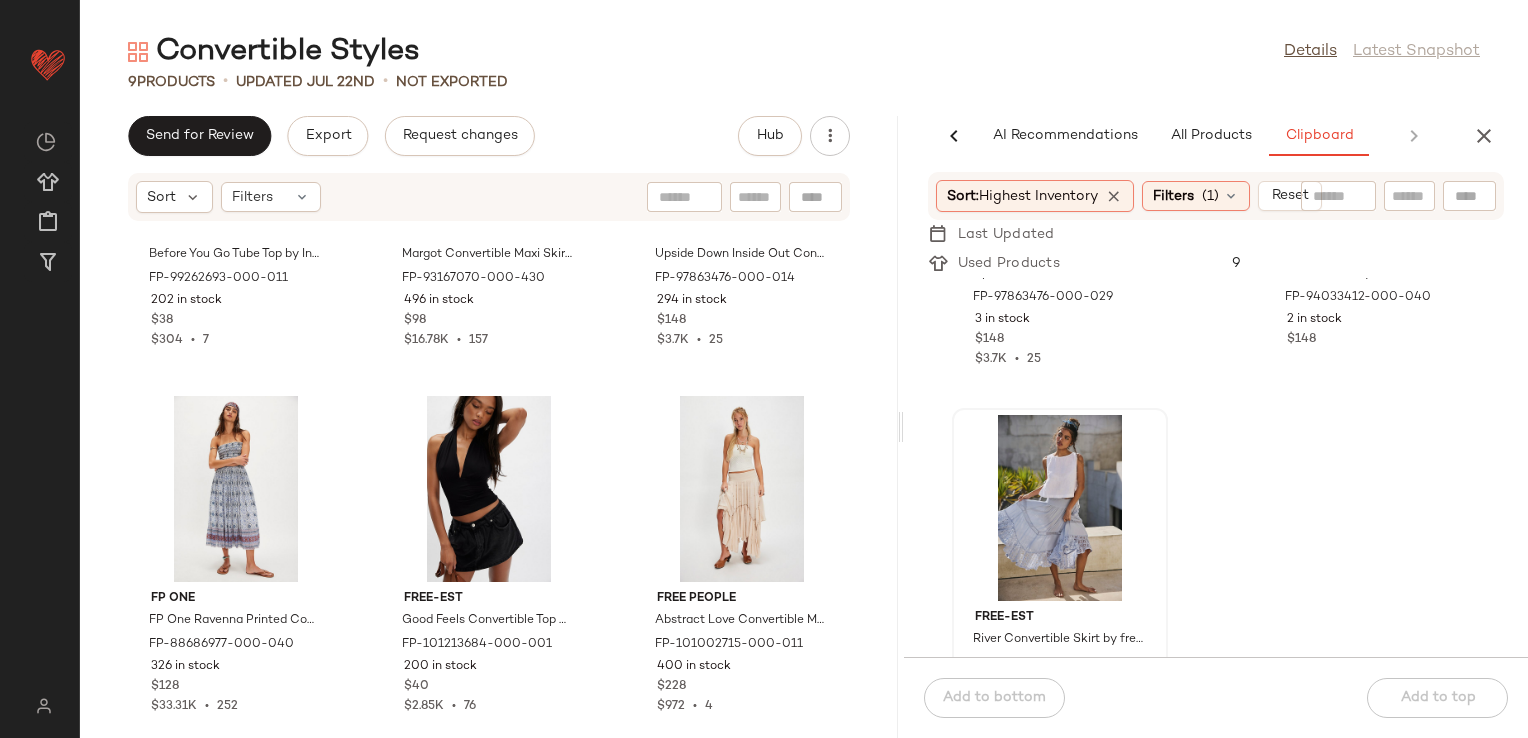 click on "Free People Upside Down Inside Out Convertible Set by Free People in Brown, Size: XL [PRODUCT_CODE] 3 in stock $148 $3.7K  •  25 Free People Sammi Yarn Dye Midi Dress by Free People in Blue, Size: L [PRODUCT_CODE] 2 in stock $148 free-est River Convertible Skirt by free-est at Free People in Blue, Size: L [PRODUCT_CODE] 1 in stock $88 $30.15K  •  323" 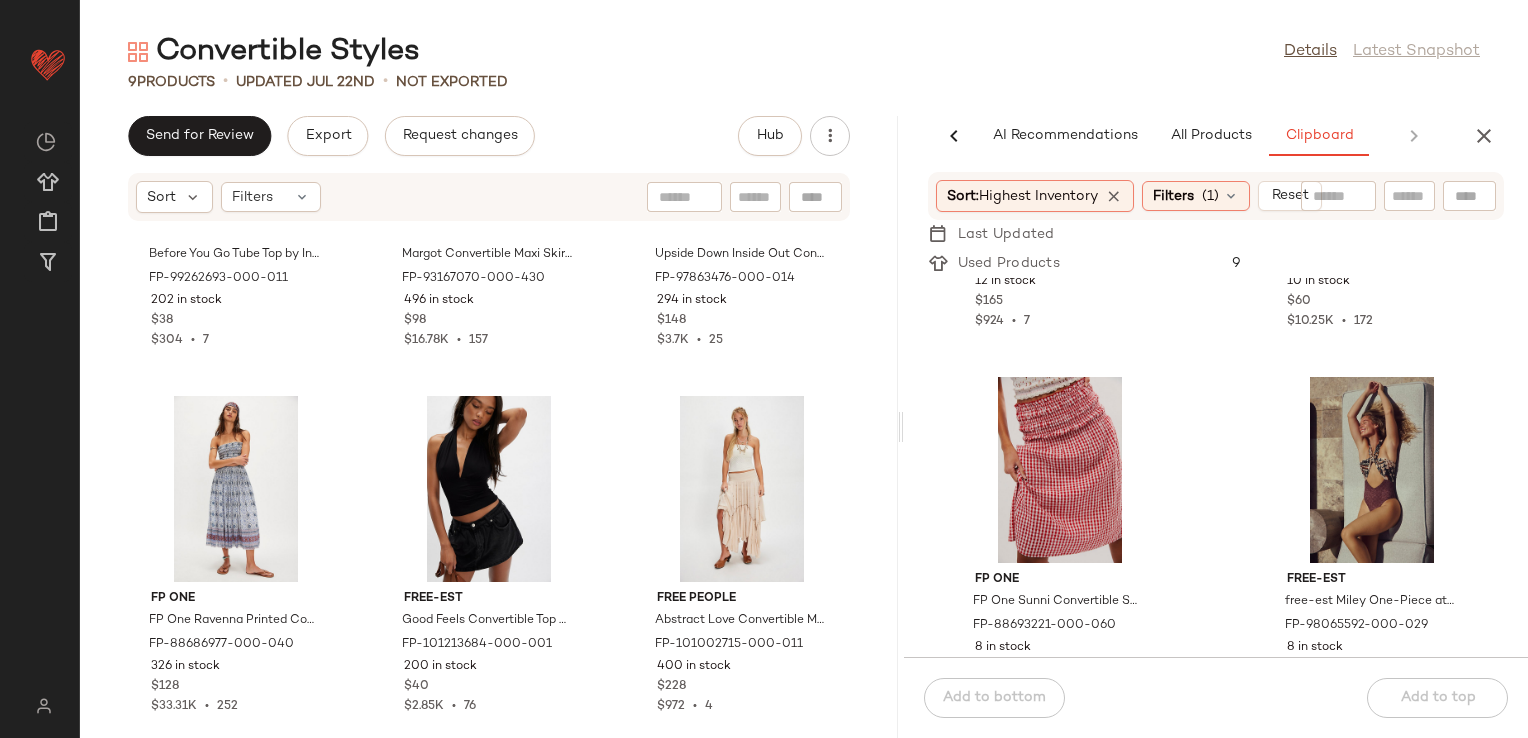 scroll, scrollTop: 9430, scrollLeft: 0, axis: vertical 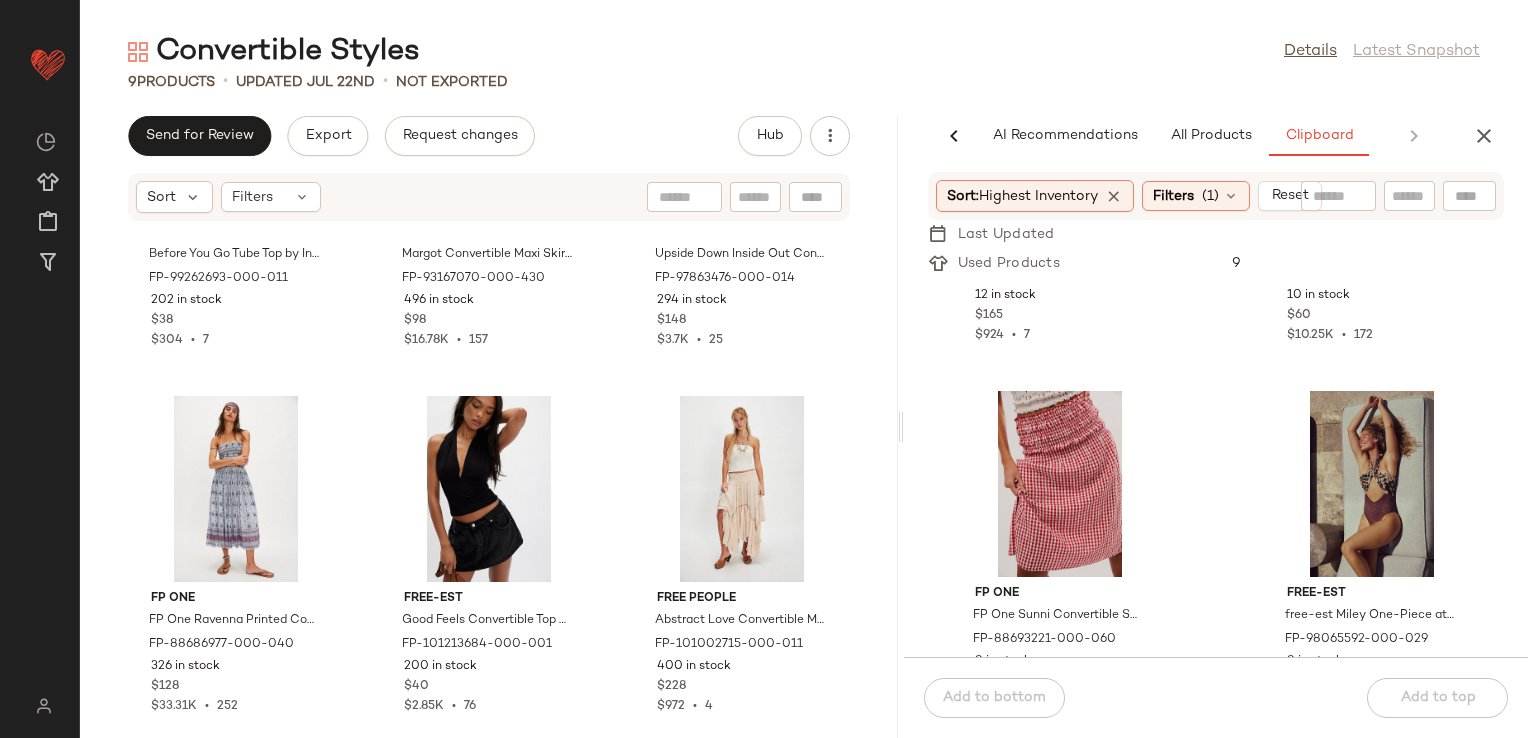 click on "Norma Kamali Norma Kamali Convertible Mini at Free People in Red, Size: L FP-99641839-000-060 12 in stock $165 $924  •  7 free-est Zella Convertible Skirt by free-est at Free People in Purple, Size: L FP-99627499-000-053 10 in stock $60 $10.25K  •  172 FP One FP One Sunni Convertible Skirt at Free People in Red, Size: XL FP-88693221-000-060 8 in stock $78 $12.85K  •  144 free-est free-est Miley One-Piece at Free People in Brown, Size: XS FP-98065592-000-029 8 in stock $168 $5.8K  •  34 free-est River Convertible Skirt by free-est at Free People in Black, Size: M FP-98217631-000-001 5 in stock $88 $30.15K  •  323 Norma Kamali Norma Kamali Convertible Mini Dress at Free People in White, Size: M FP-99538639-000-011 5 in stock $195 $8.19K  •  42 Room Shop Room Shop Nona Square Hair Scarf at Free People in Red FP-100567940-000-060 4 in stock $34 FP One FP One Sunni Convertible Skirt at Free People in Orange, Size: XL FP-88693221-000-080 3 in stock $78 $12.85K  •  144" 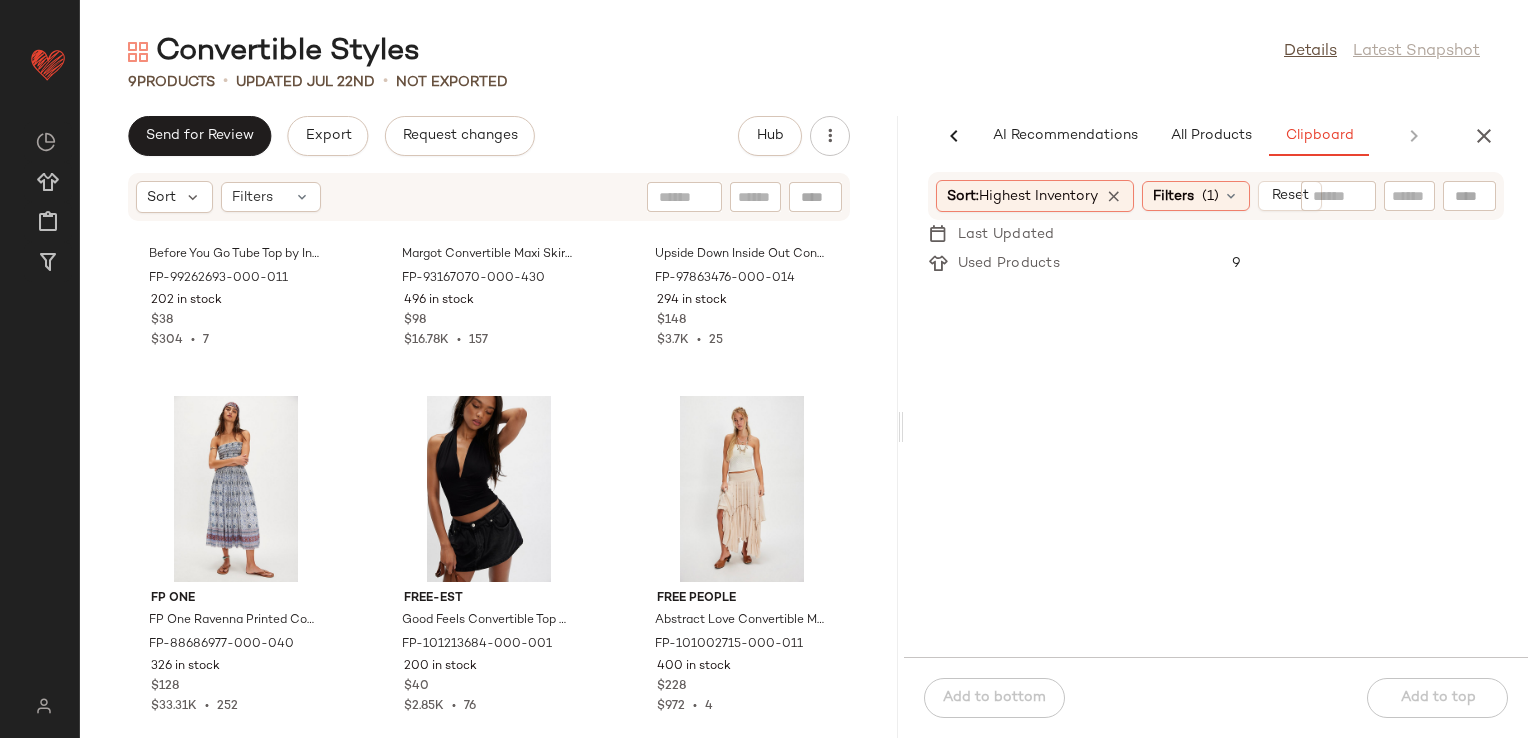 scroll, scrollTop: 0, scrollLeft: 0, axis: both 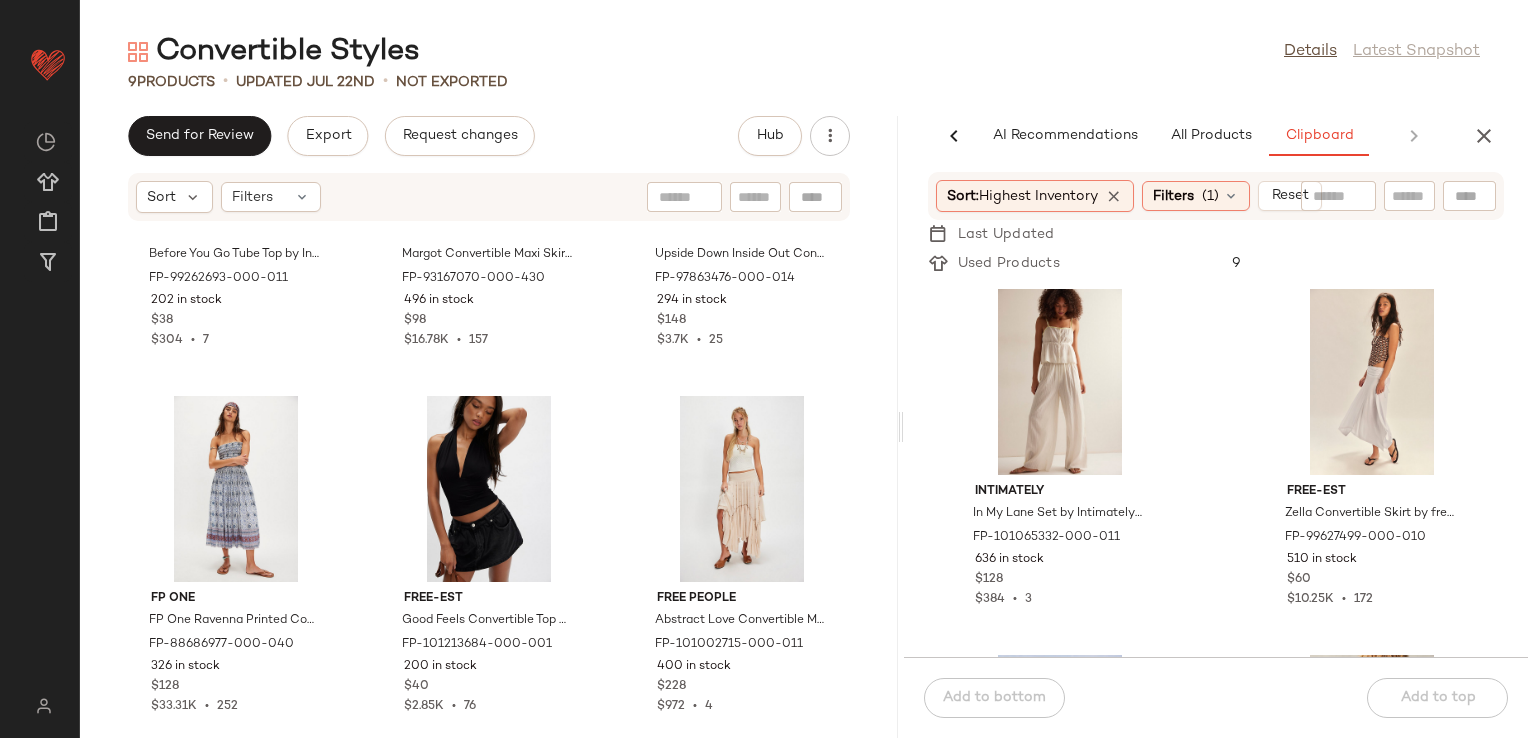 click on "Intimately In My Lane Set by Intimately at Free People in White, Size: S FP-101065332-000-011 636 in stock $128 $384  •  3 free-est Zella Convertible Skirt by free-est at Free People in White, Size: L FP-99627499-000-010 510 in stock $60 $10.25K  •  172 free-est River Convertible Skirt by free-est at Free People in White, Size: L FP-98217631-000-011 420 in stock $88 $30.15K  •  323 We The Free We The Free Soho Convertible Sling Bag at Free People in Brown FP-61319471-000-020 413 in stock $128 $2.44K  •  17 Free People Braveheart Plaid Set by Free People in Blue, Size: M FP-101822690-000-040 360 in stock $168 $1.68K  •  10 free-est River Convertible Skirt by free-est at Free People in Pink, Size: XS FP-98217631-000-066 359 in stock $88 $30.15K  •  323 Free People Amaya Convertible Bracelet Set by Free People in Orange FP-97145973-000-080 342 in stock $38 $532  •  14 Free People Amaya Convertible Bracelet Set by Free People in Blue FP-97145973-000-412 317 in stock $38 $532  •  14" 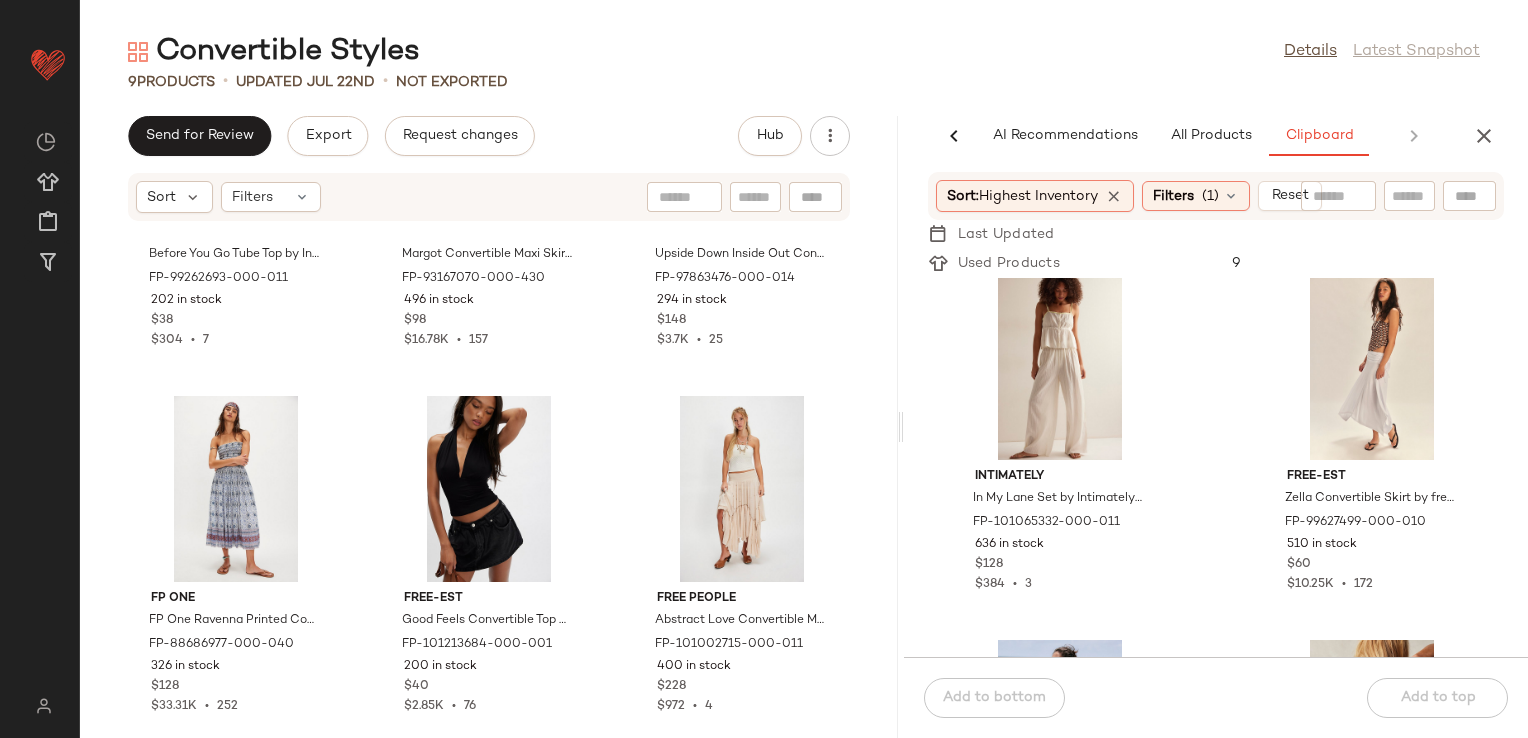 scroll, scrollTop: 0, scrollLeft: 0, axis: both 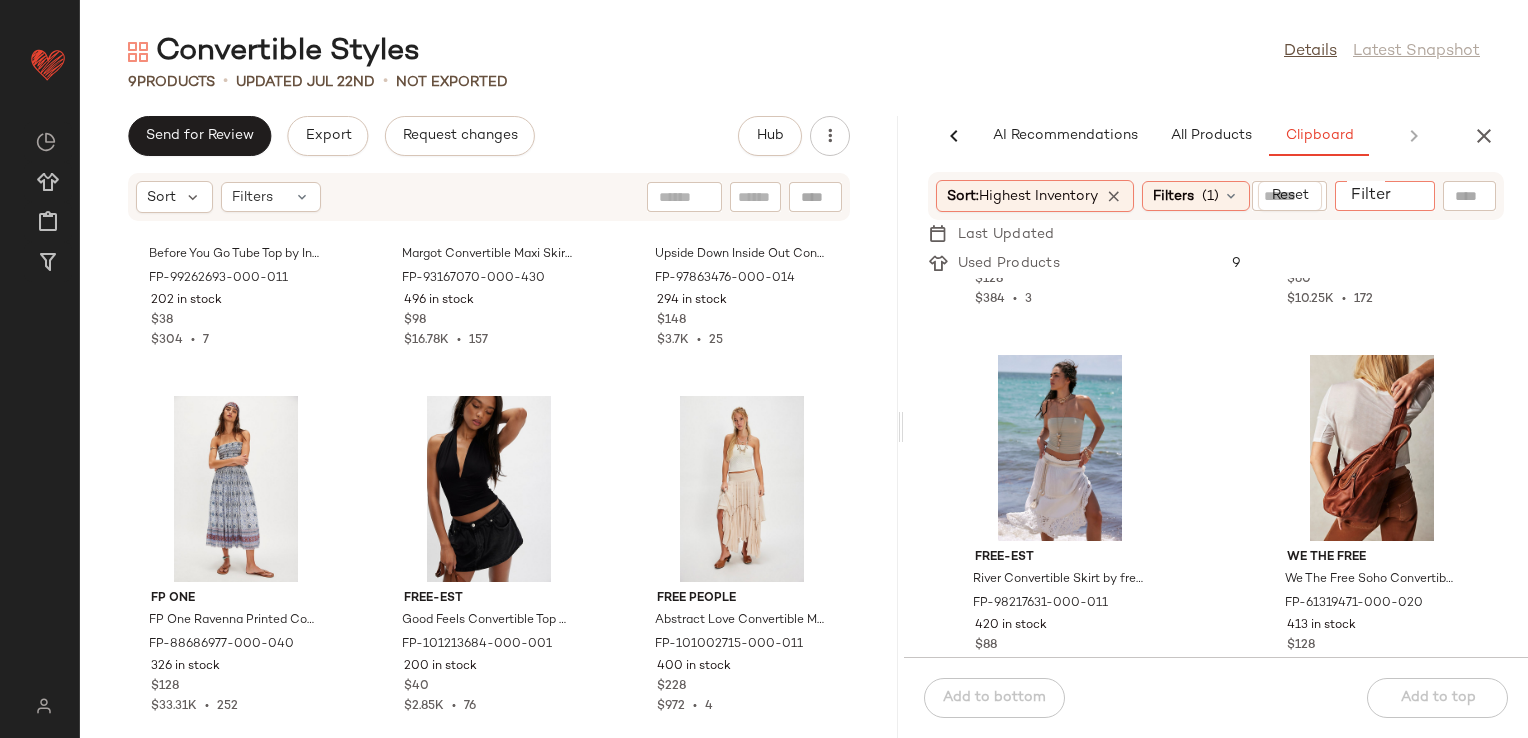 click on "Filter" 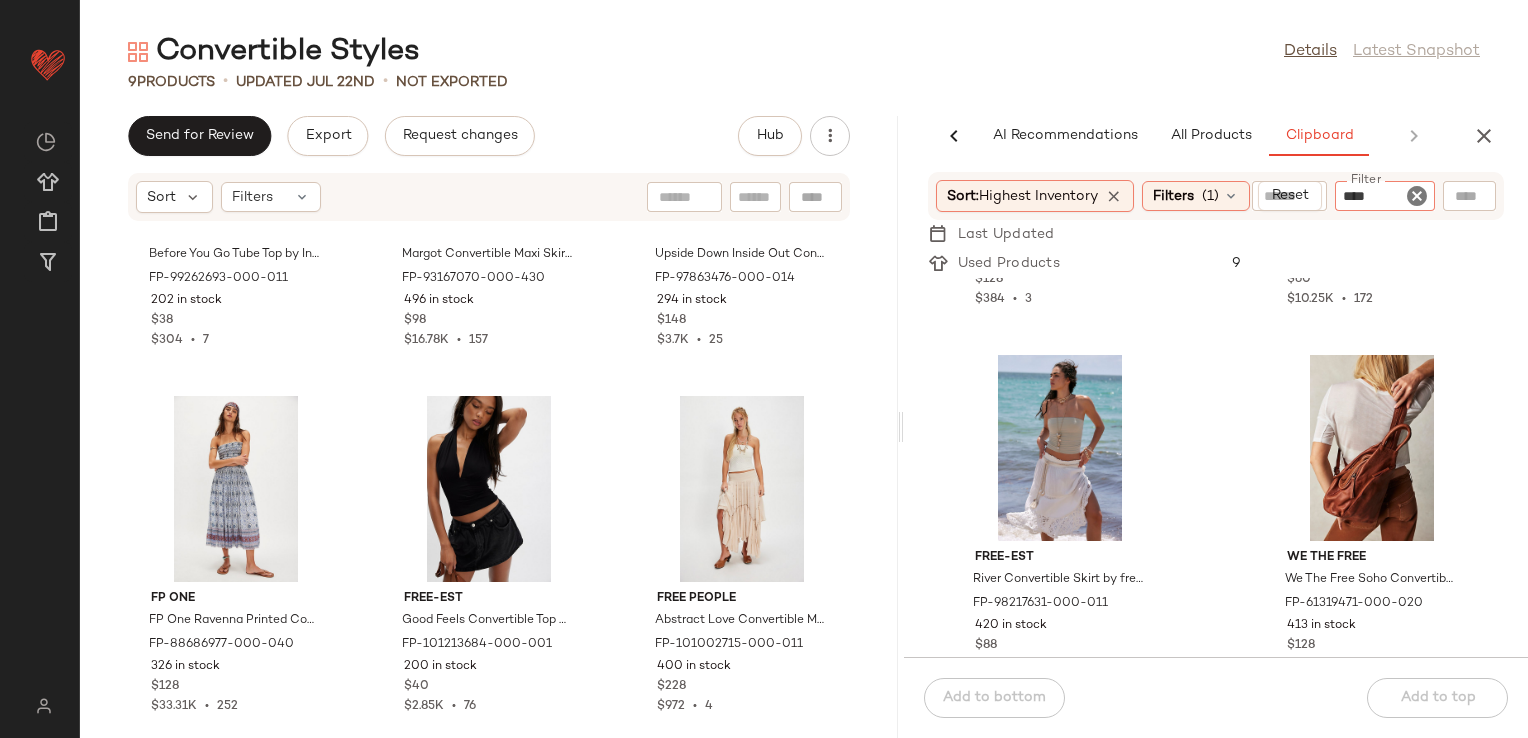 type on "*****" 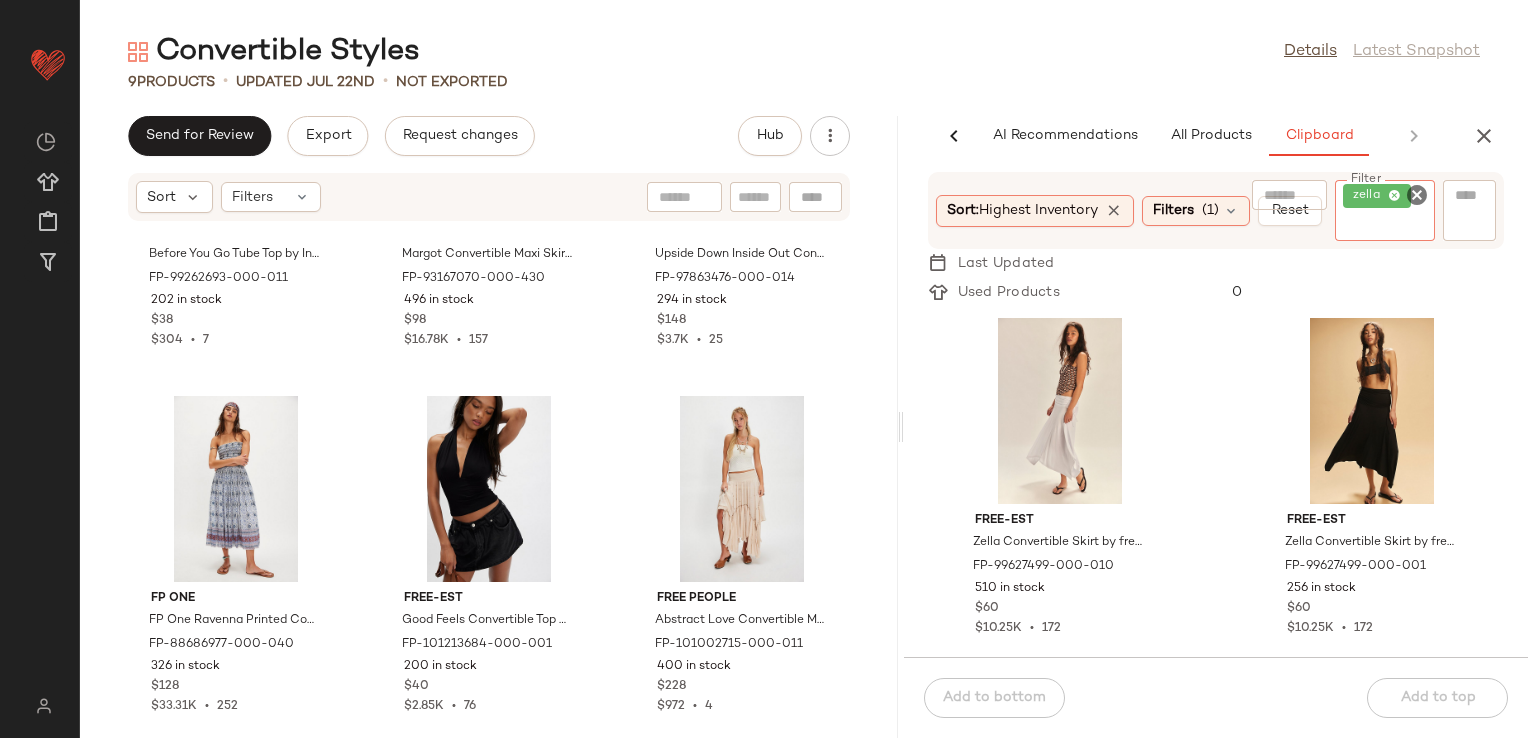 click on "free-est Zella Convertible Skirt by free-est at Free People in White, Size: L FP-99627499-000-010 510 in stock $60 $10.25K  •  172 free-est Zella Convertible Skirt by free-est at Free People in Black, Size: XL FP-99627499-000-001 256 in stock $60 $10.25K  •  172 free-est Zella Convertible Skirt by free-est at Free People in Orange, Size: M FP-99627499-000-085 95 in stock $60 $10.25K  •  172 free-est Zella Convertible Skirt by free-est at Free People in Green, Size: L FP-99627499-000-030 70 in stock $60 $10.25K  •  172 free-est Zella Convertible Skirt by free-est at Free People in Purple, Size: L FP-99627499-000-053 10 in stock $60 $10.25K  •  172" 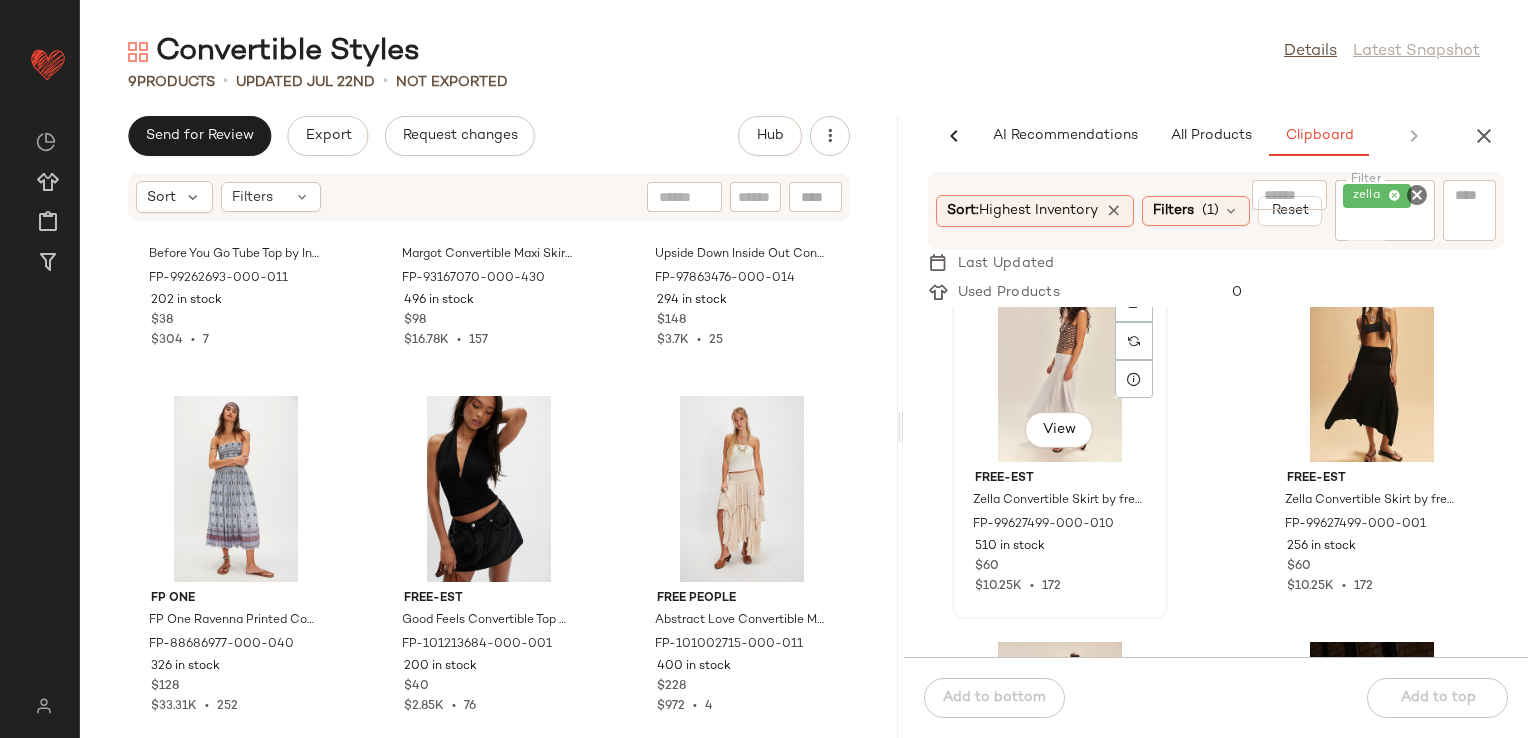 scroll, scrollTop: 35, scrollLeft: 0, axis: vertical 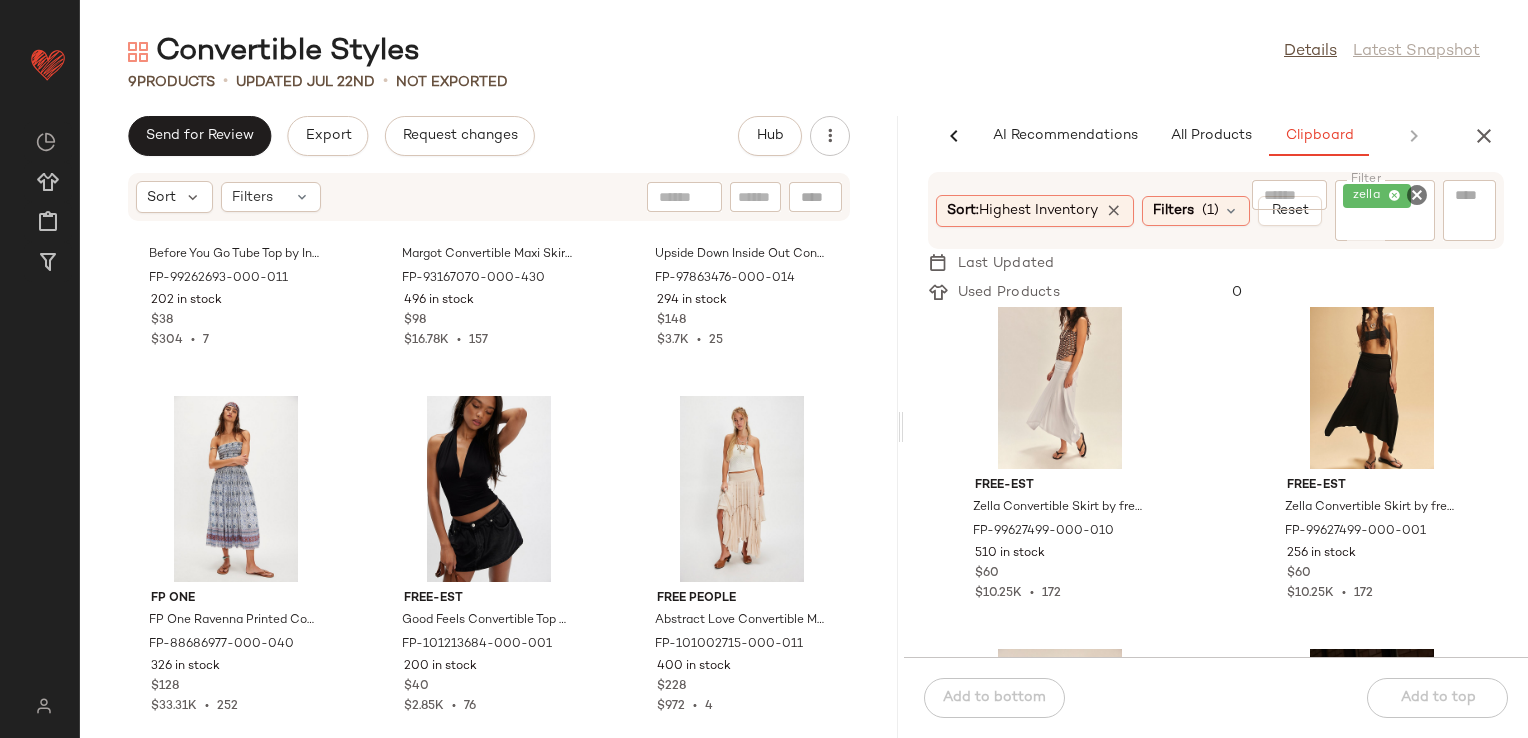 click on "free-est Zella Convertible Skirt by free-est at Free People in White, Size: L FP-99627499-000-010 510 in stock $60 $10.25K  •  172 free-est Zella Convertible Skirt by free-est at Free People in Black, Size: XL FP-99627499-000-001 256 in stock $60 $10.25K  •  172 free-est Zella Convertible Skirt by free-est at Free People in Orange, Size: M FP-99627499-000-085 95 in stock $60 $10.25K  •  172 free-est Zella Convertible Skirt by free-est at Free People in Green, Size: L FP-99627499-000-030 70 in stock $60 $10.25K  •  172 free-est Zella Convertible Skirt by free-est at Free People in Purple, Size: L FP-99627499-000-053 10 in stock $60 $10.25K  •  172" 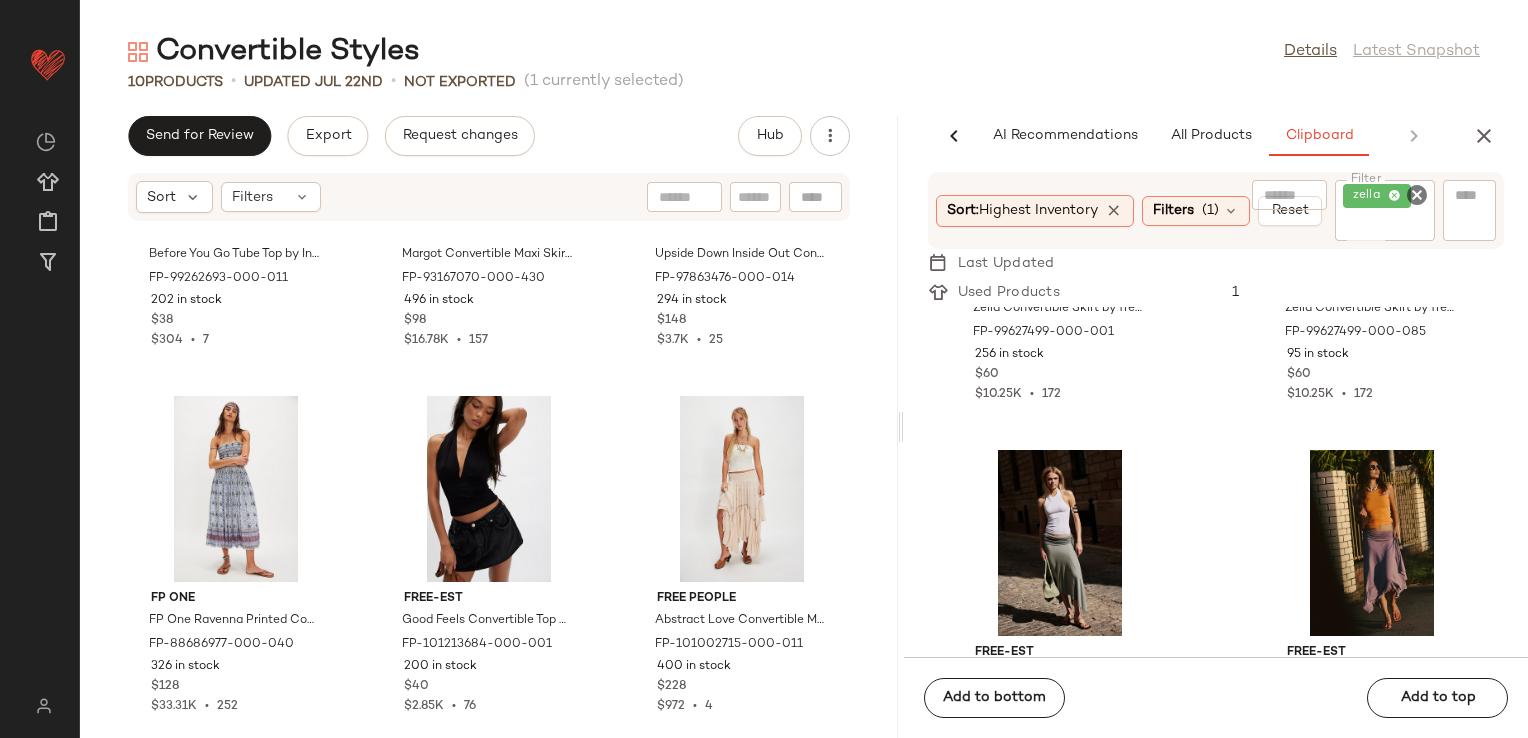 scroll, scrollTop: 369, scrollLeft: 0, axis: vertical 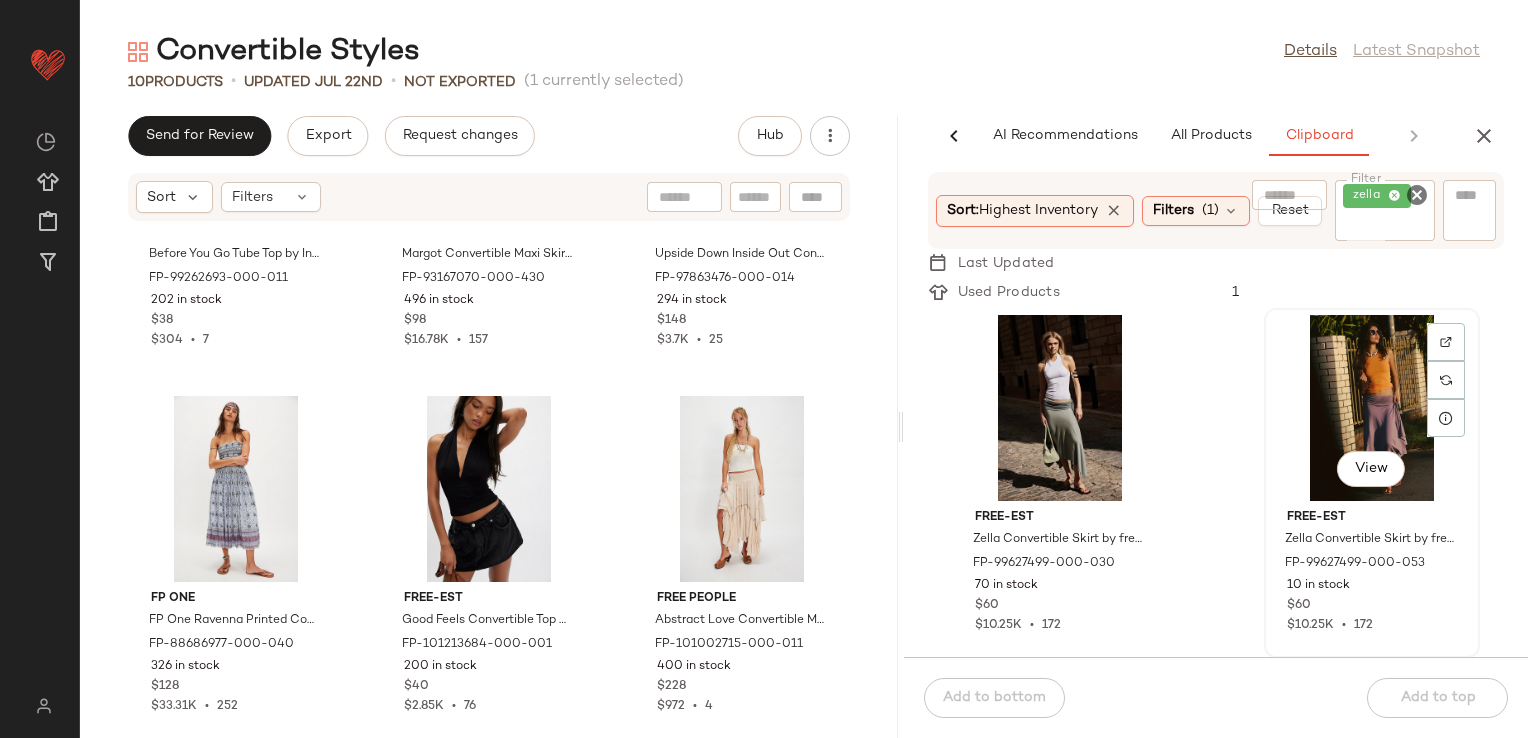 click on "View" 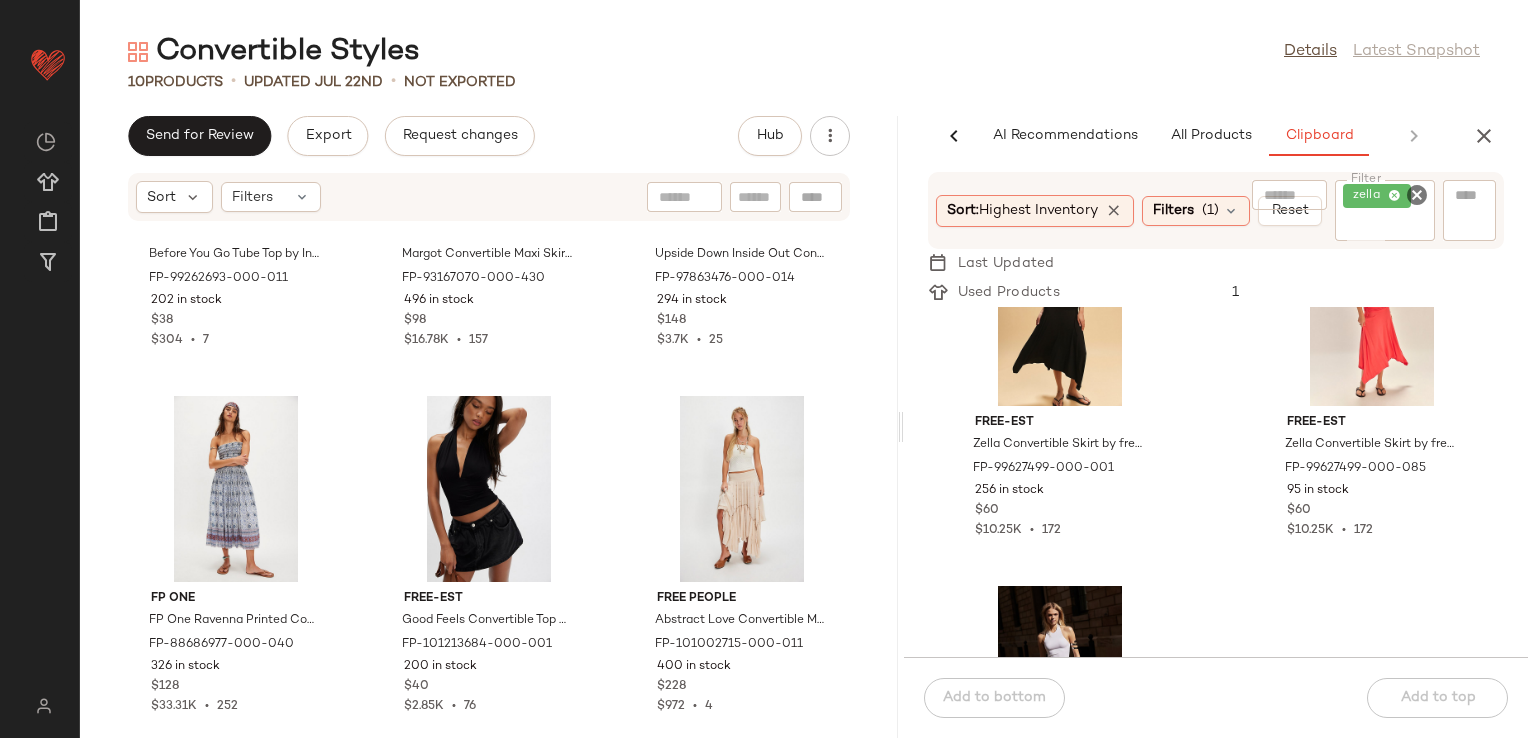 scroll, scrollTop: 0, scrollLeft: 0, axis: both 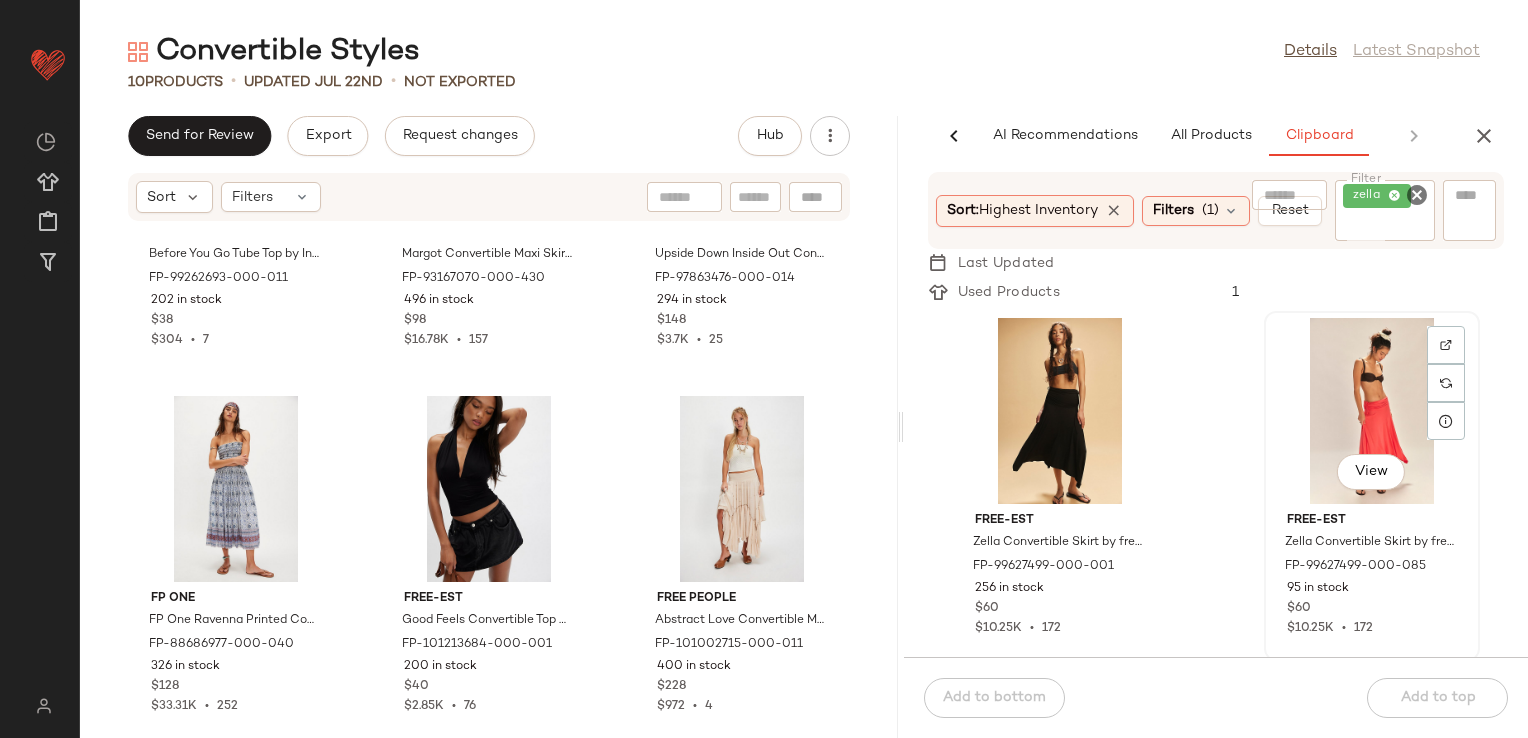 click on "View" 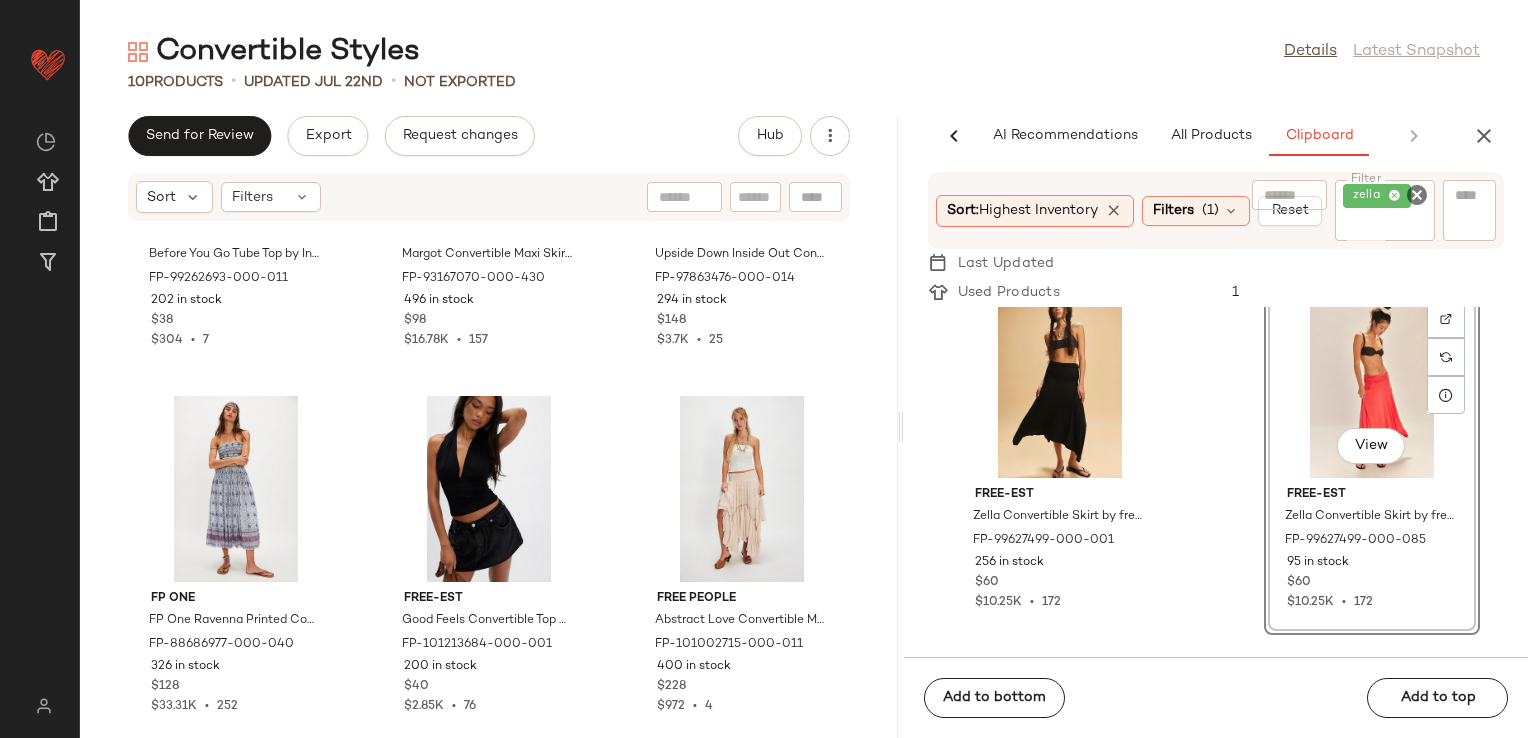 scroll, scrollTop: 0, scrollLeft: 0, axis: both 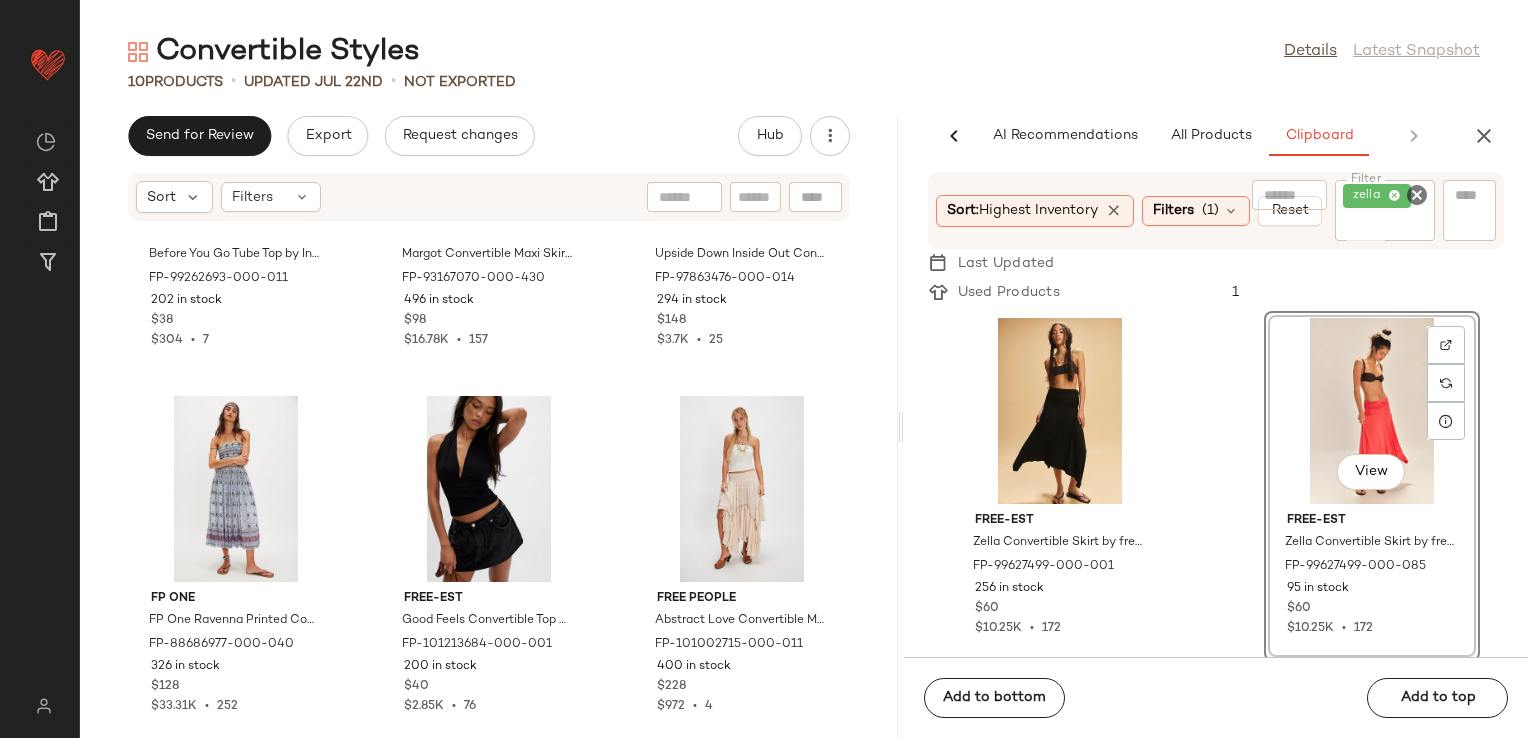click 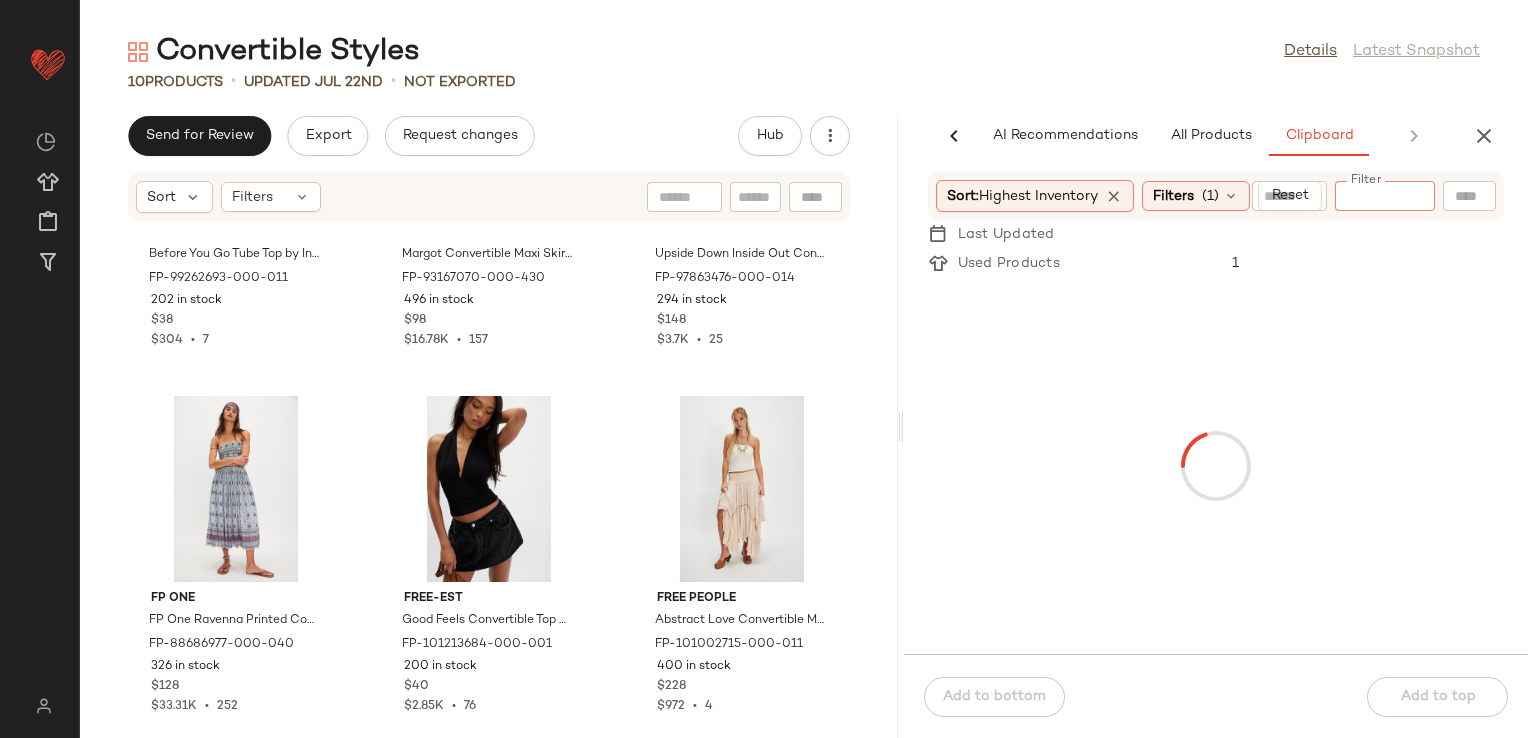 click on "AI Recommendations   All Products   Clipboard   Report" 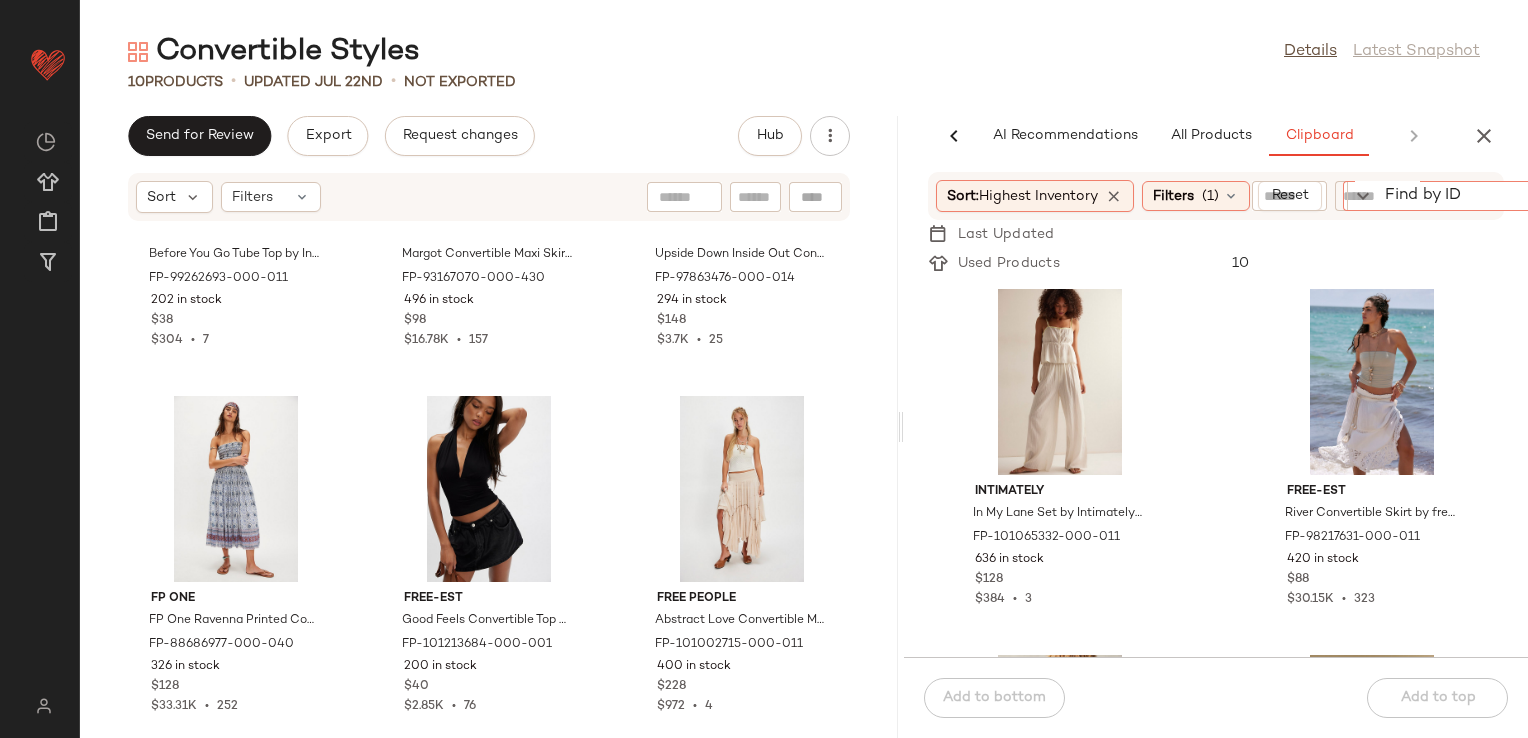 click on "Find by ID Find by ID" 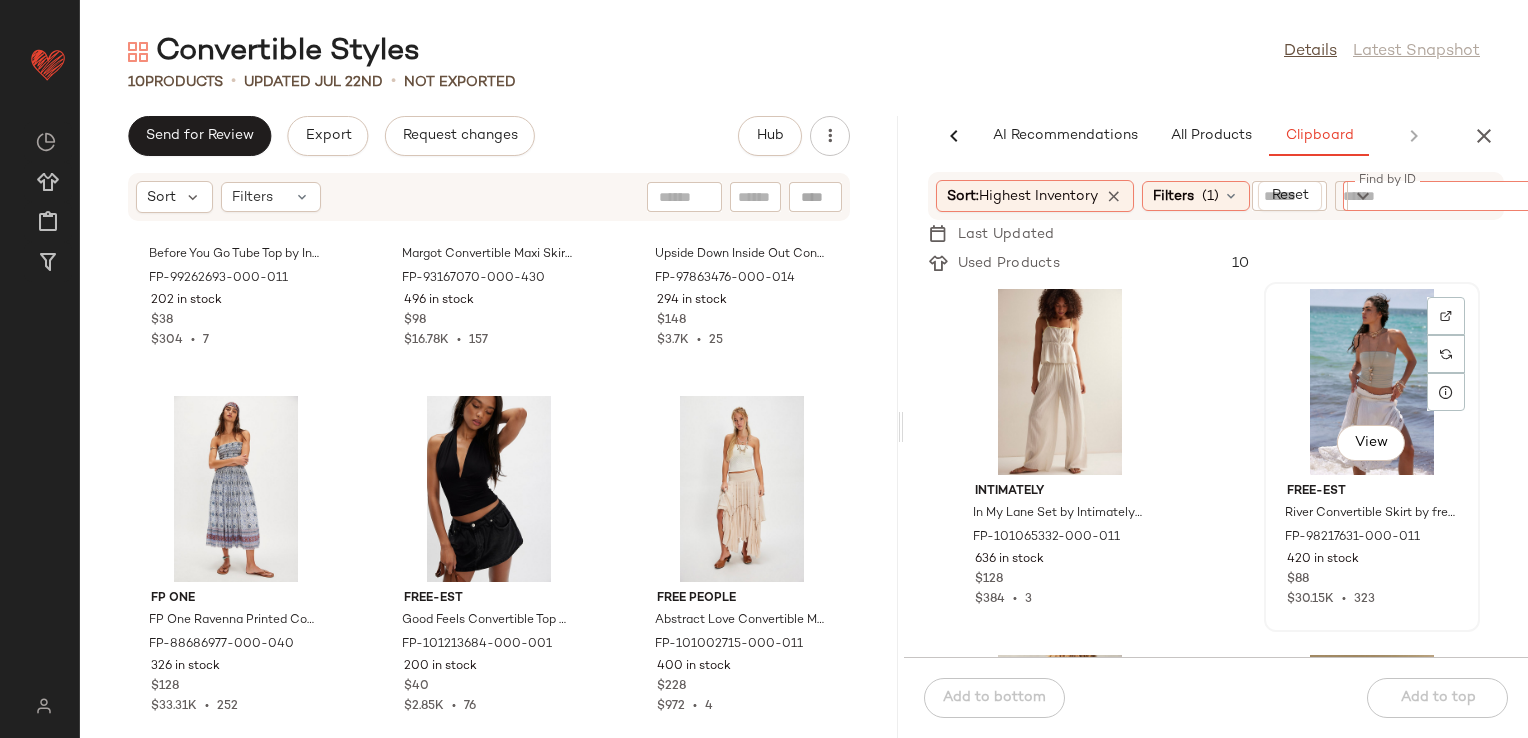 click on "View" 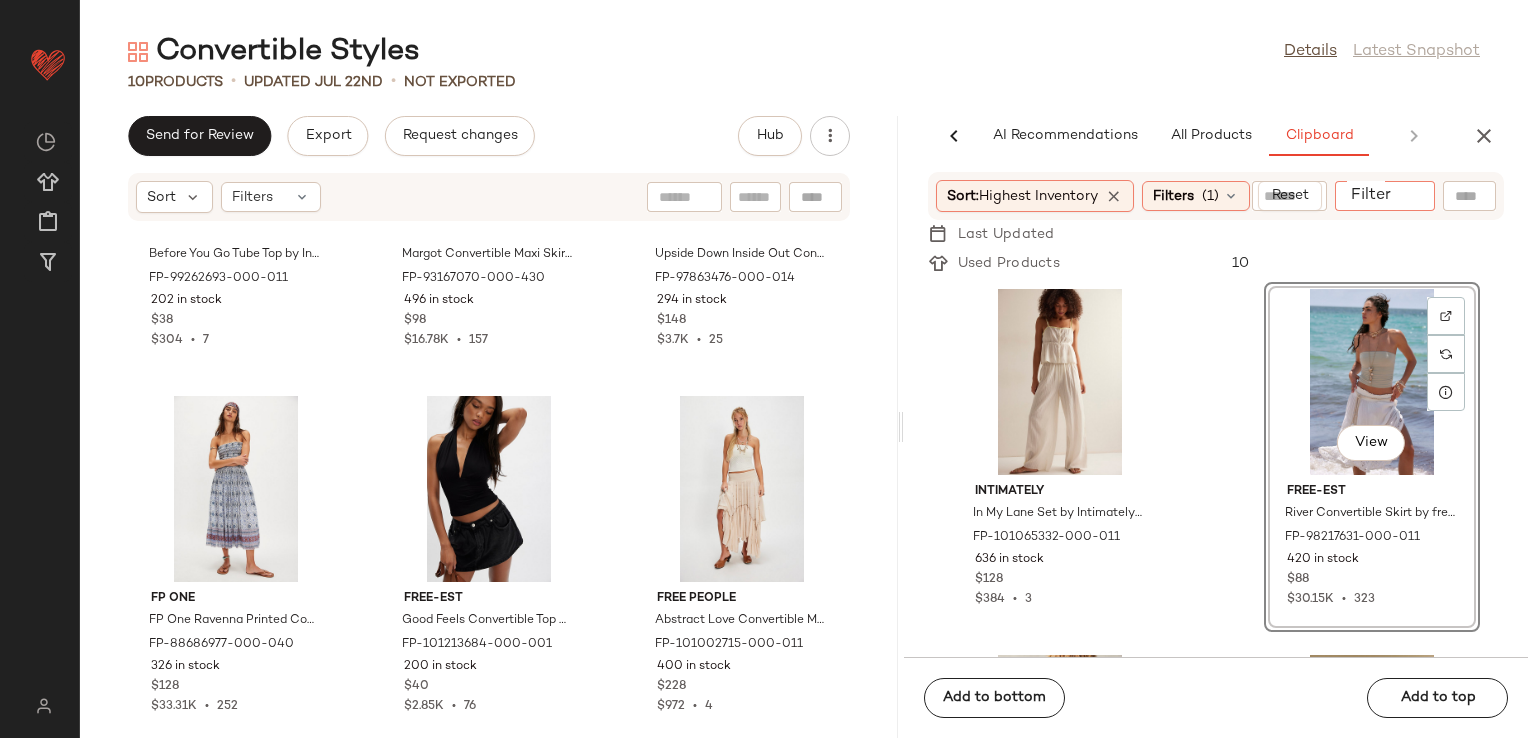 click on "Filter" 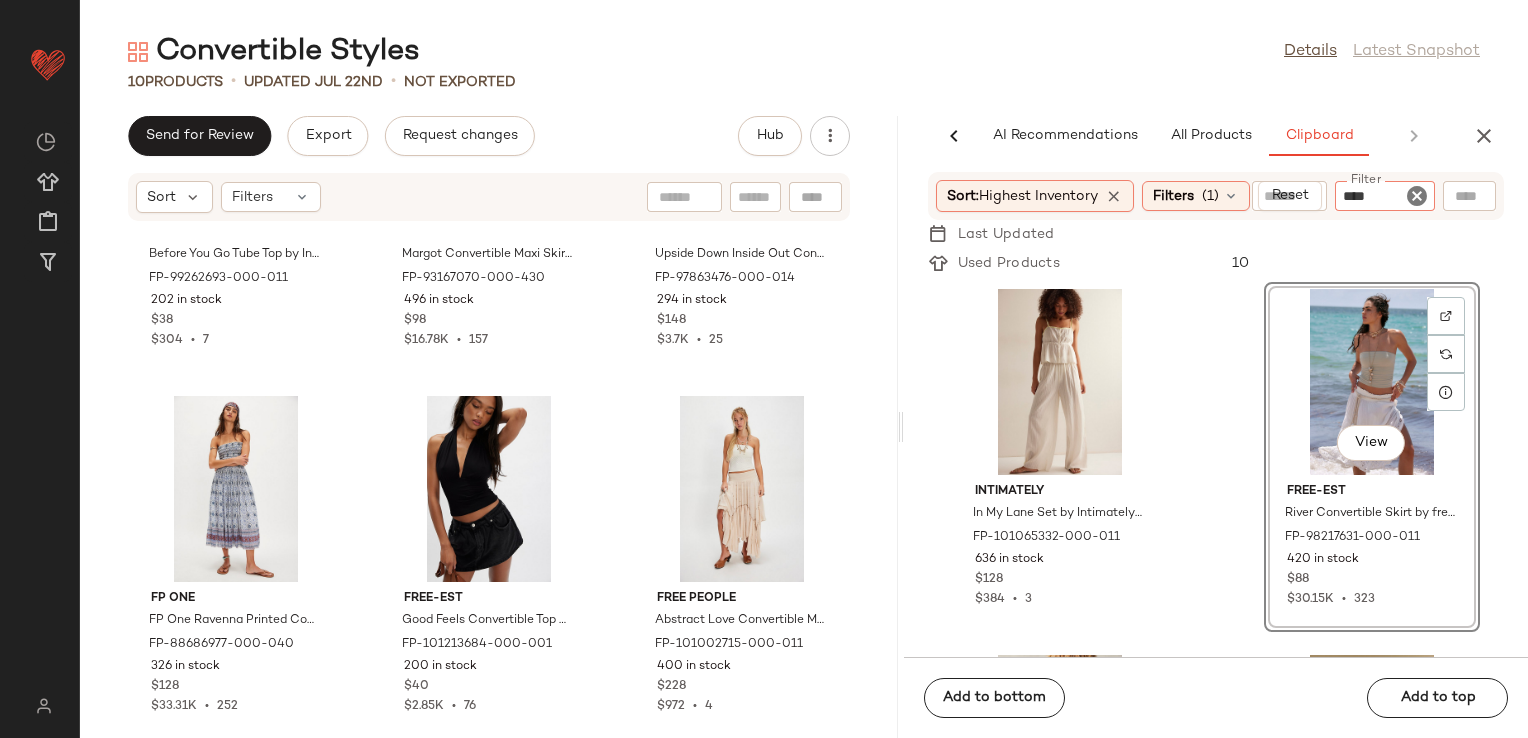 type on "*****" 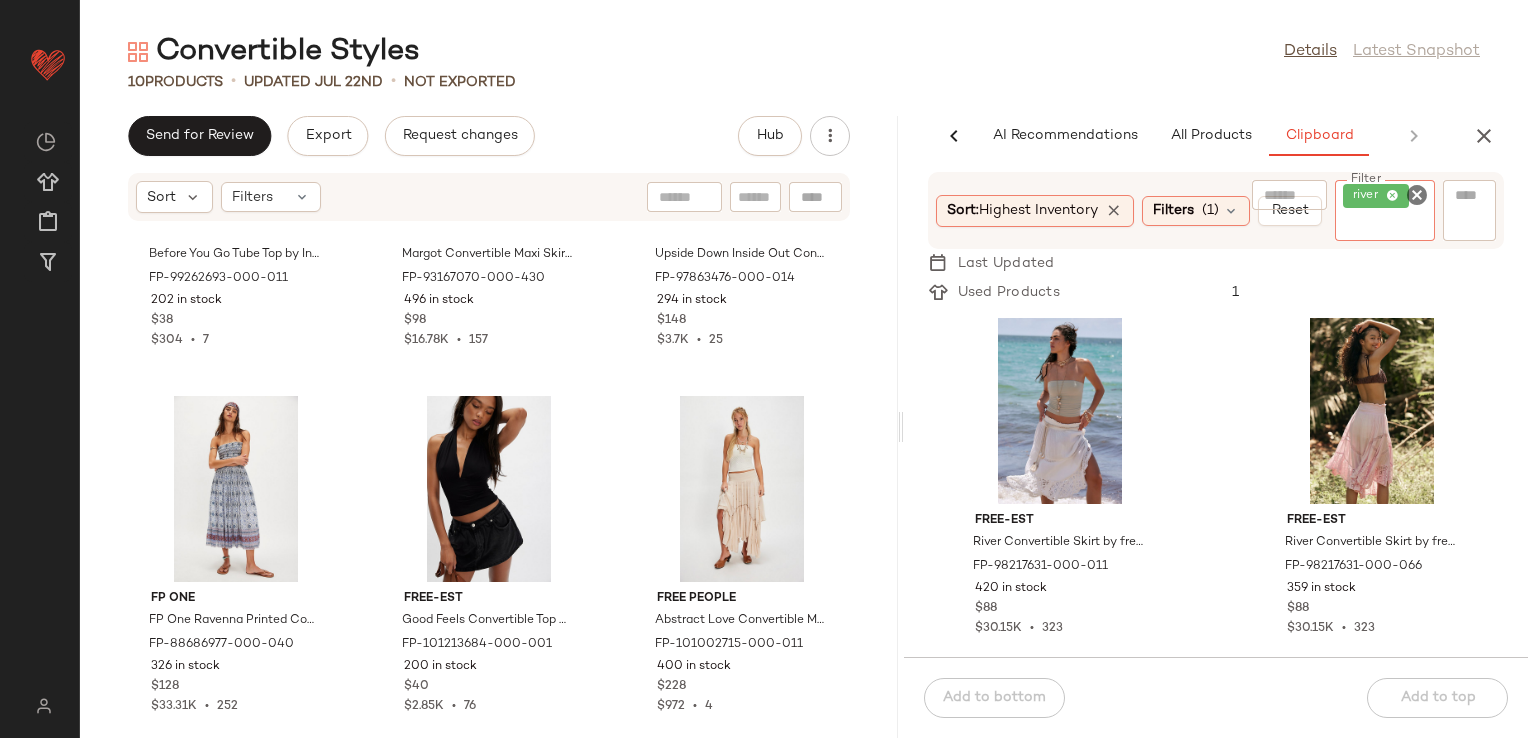 click on "free-est River Convertible Skirt by free-est at Free People in White, Size: L FP-98217631-000-011 420 in stock $88 $30.15K  •  323 free-est River Convertible Skirt by free-est at Free People in Pink, Size: XS FP-98217631-000-066 359 in stock $88 $30.15K  •  323 free-est River Convertible Skirt by free-est at Free People in Black, Size: M FP-98217631-000-001 5 in stock $88 $30.15K  •  323 free-est River Convertible Skirt by free-est at Free People in Blue, Size: L FP-98217631-000-410 1 in stock $88 $30.15K  •  323" 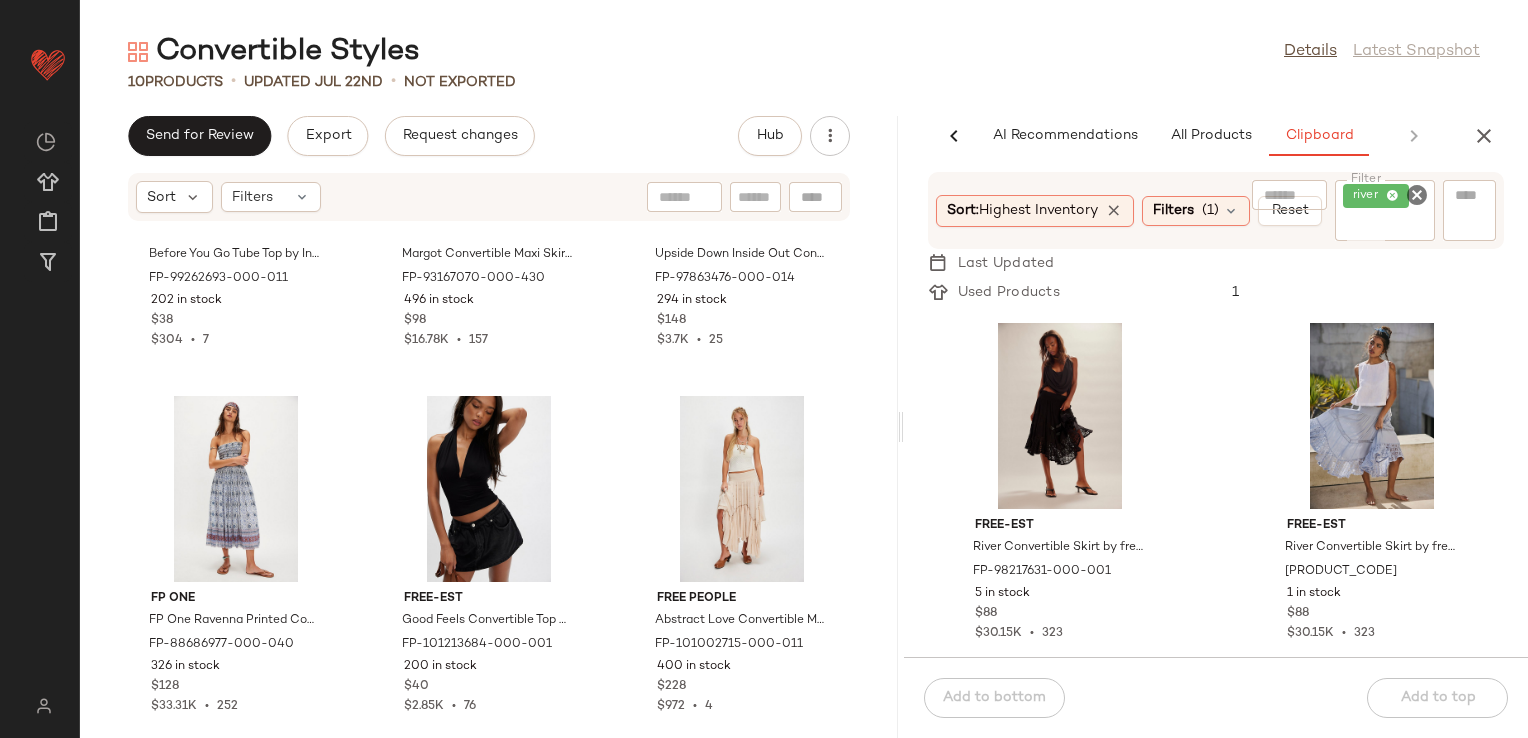 scroll, scrollTop: 369, scrollLeft: 0, axis: vertical 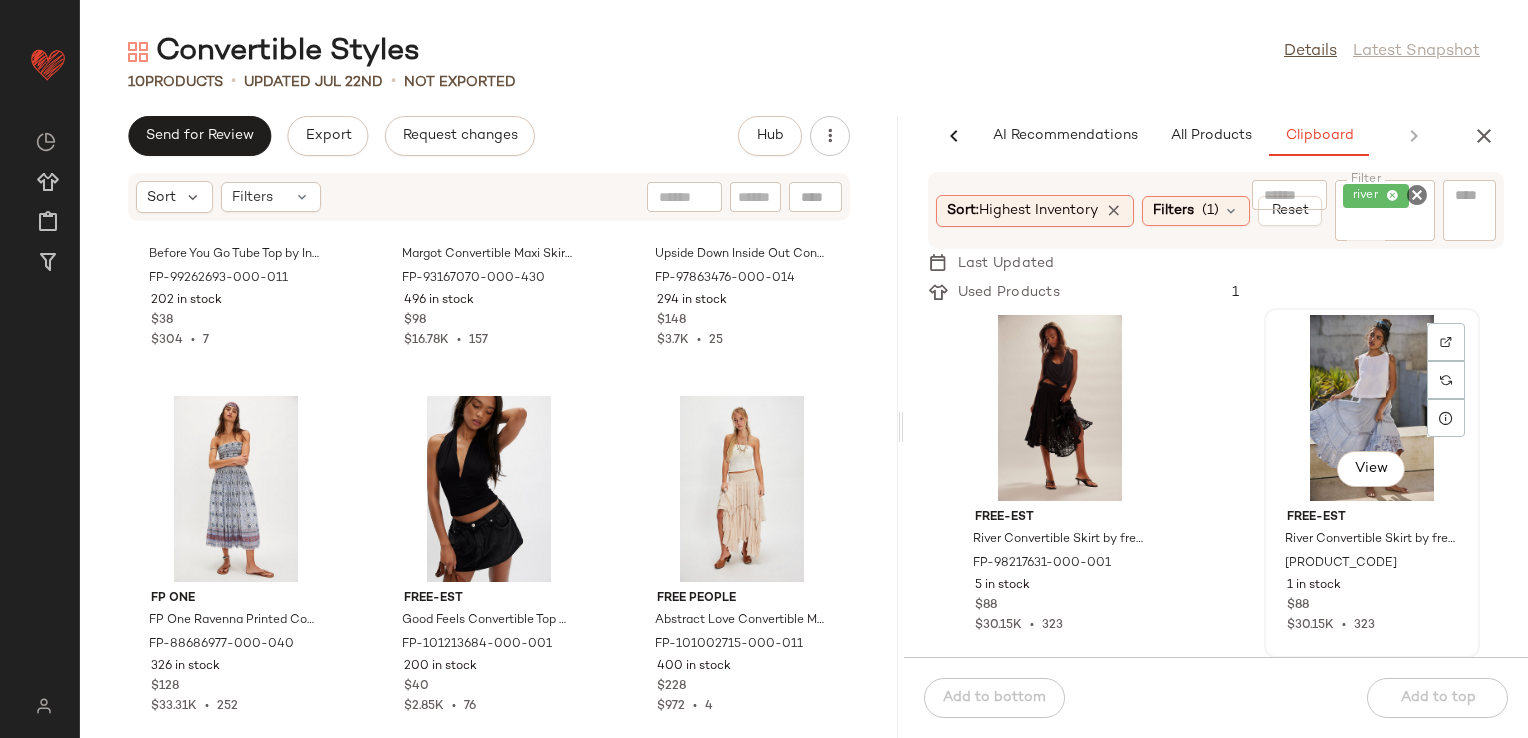 click on "View" 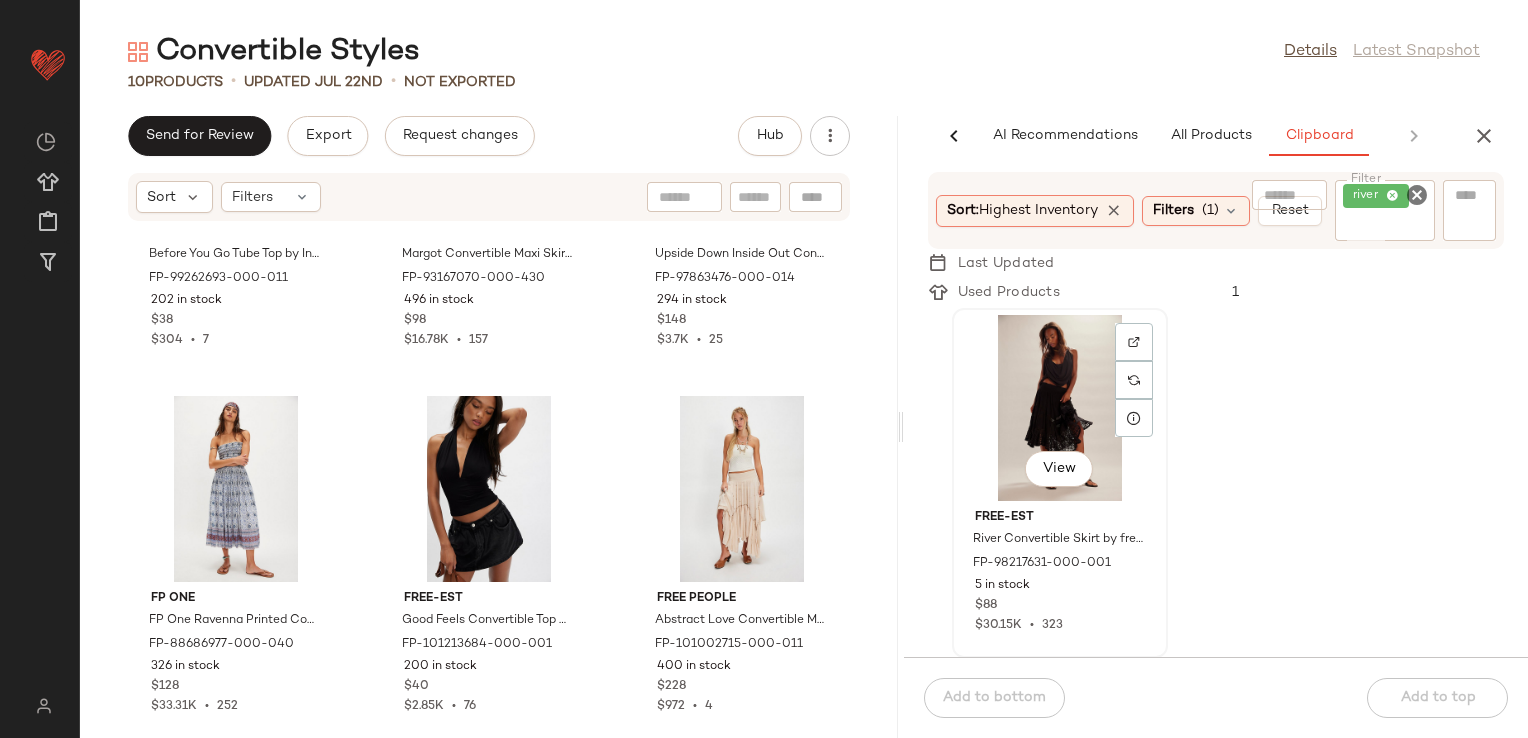 click on "View" 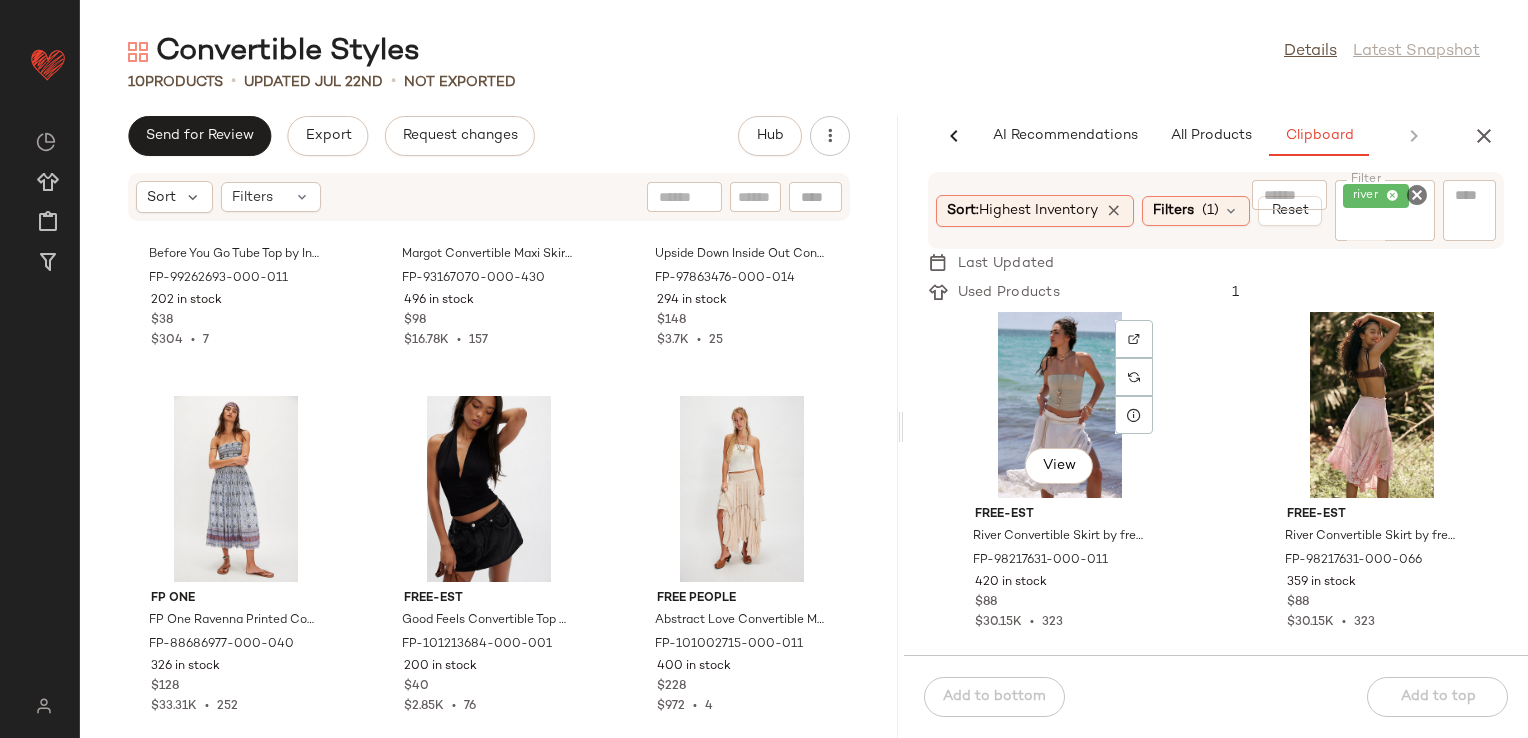 scroll, scrollTop: 6, scrollLeft: 0, axis: vertical 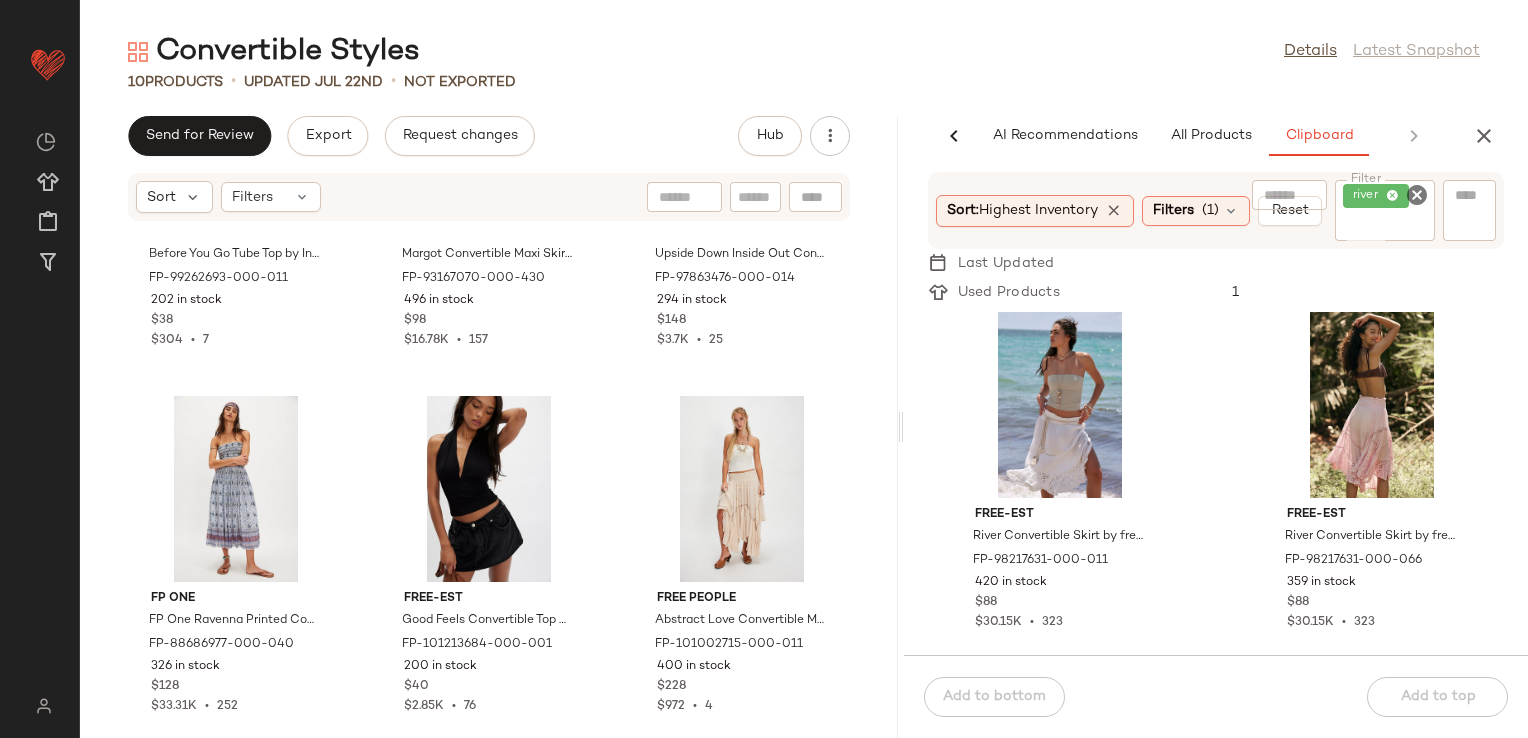 click 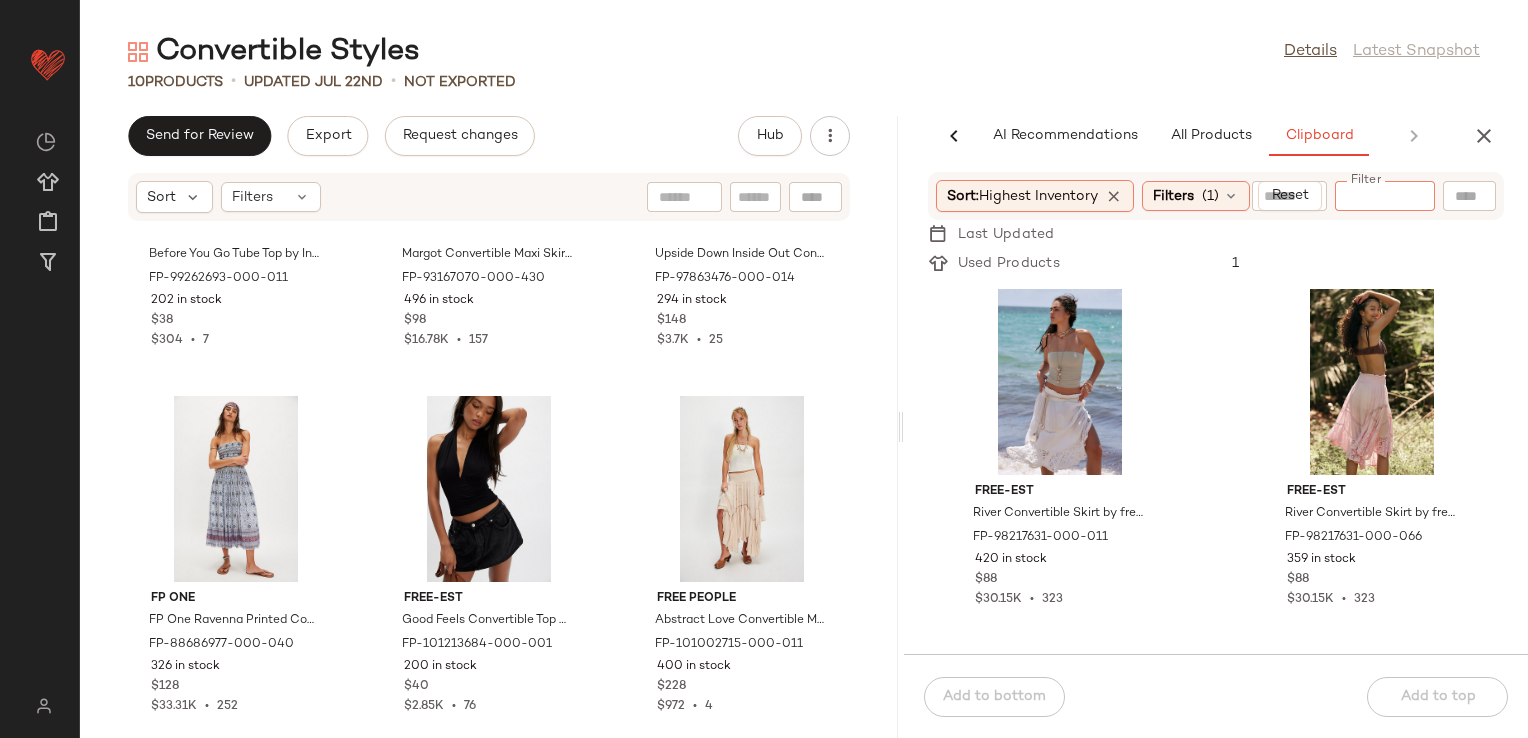scroll, scrollTop: 0, scrollLeft: 0, axis: both 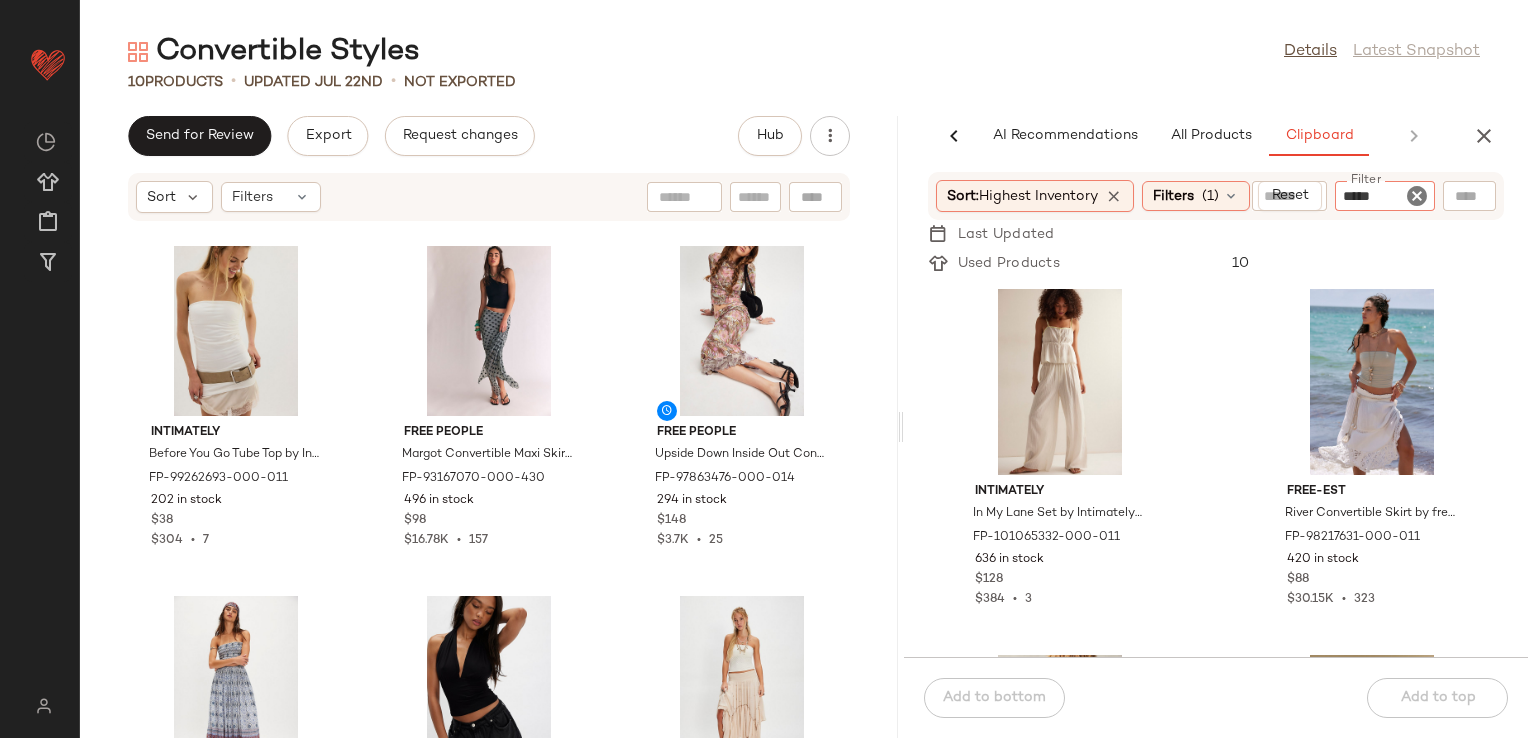 type on "******" 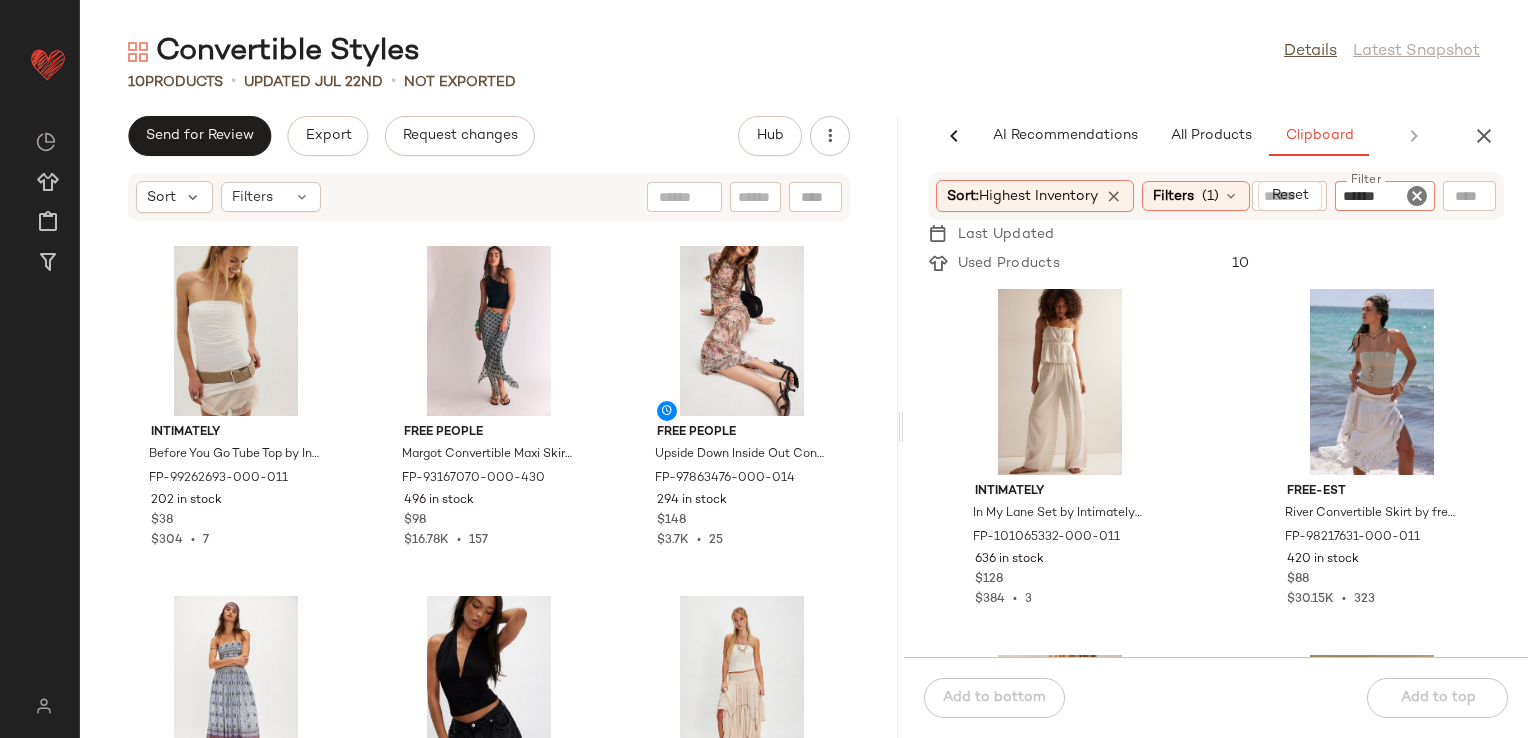 type 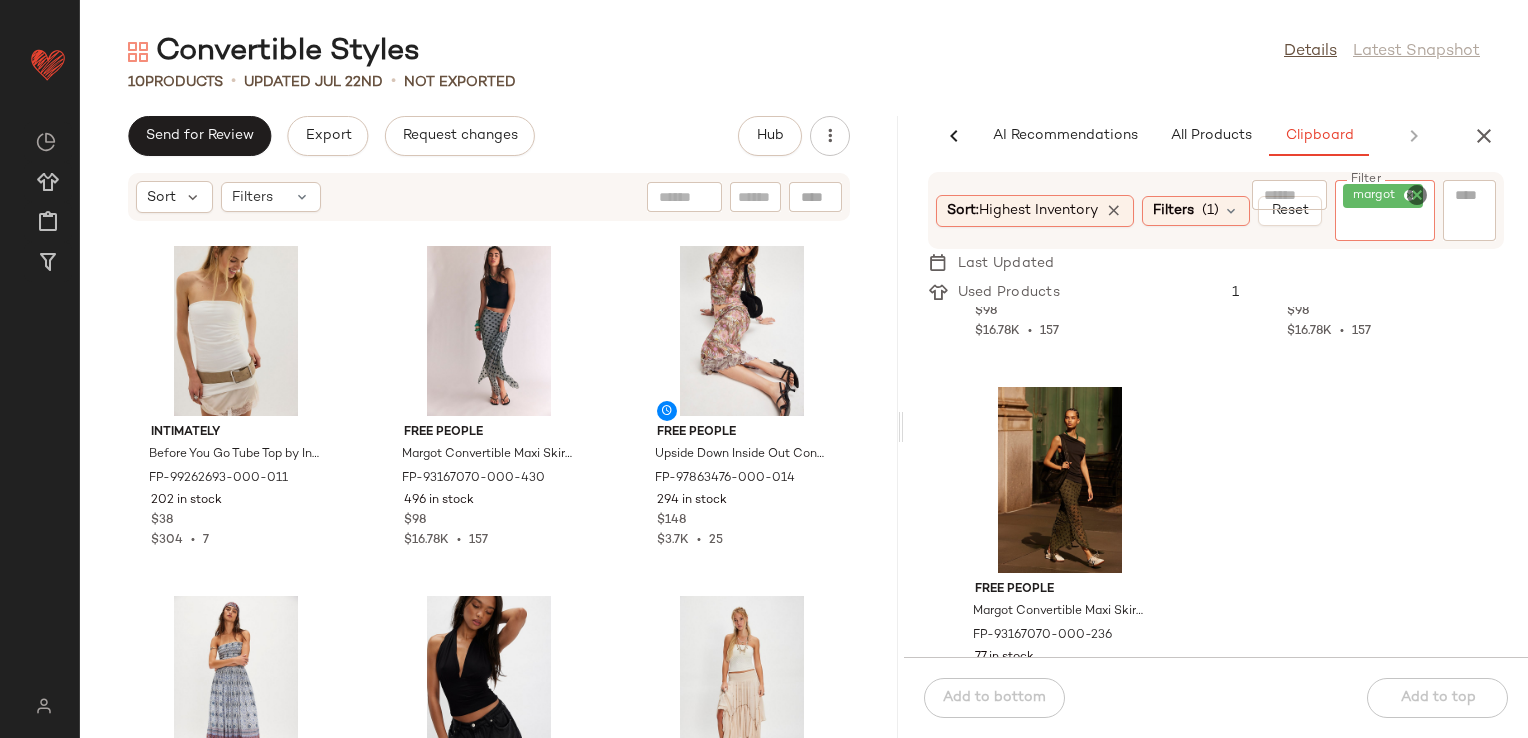 scroll, scrollTop: 369, scrollLeft: 0, axis: vertical 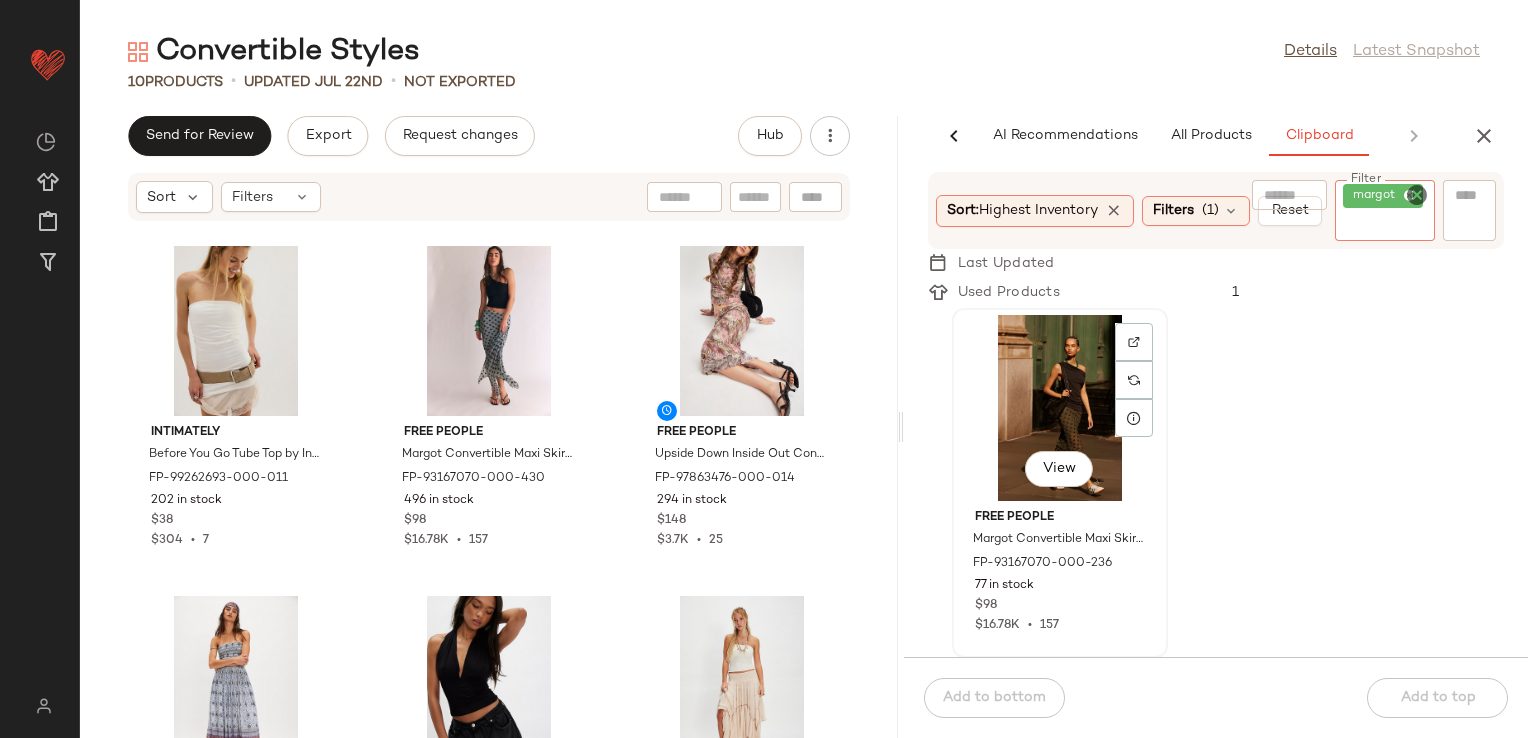 click on "View" 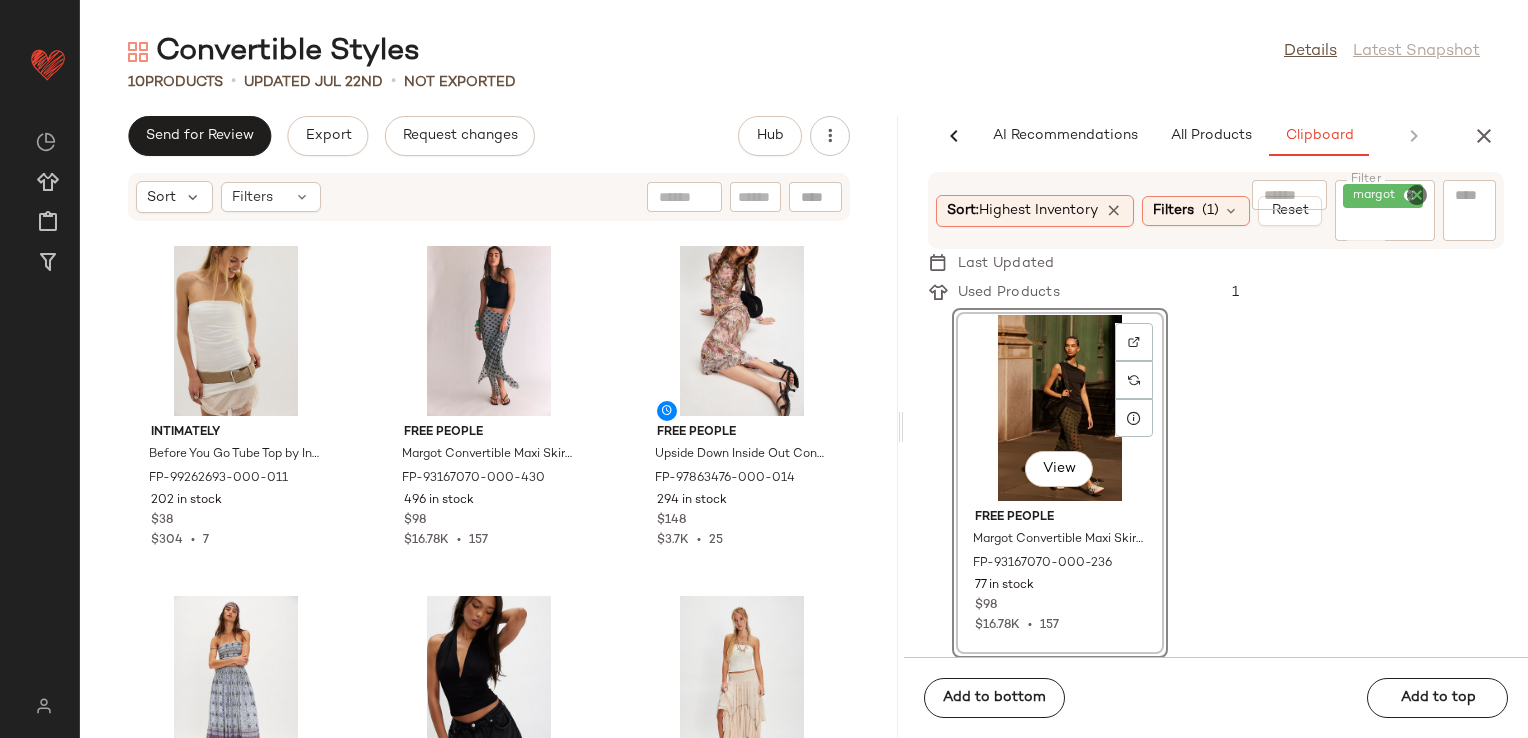 scroll, scrollTop: 6, scrollLeft: 0, axis: vertical 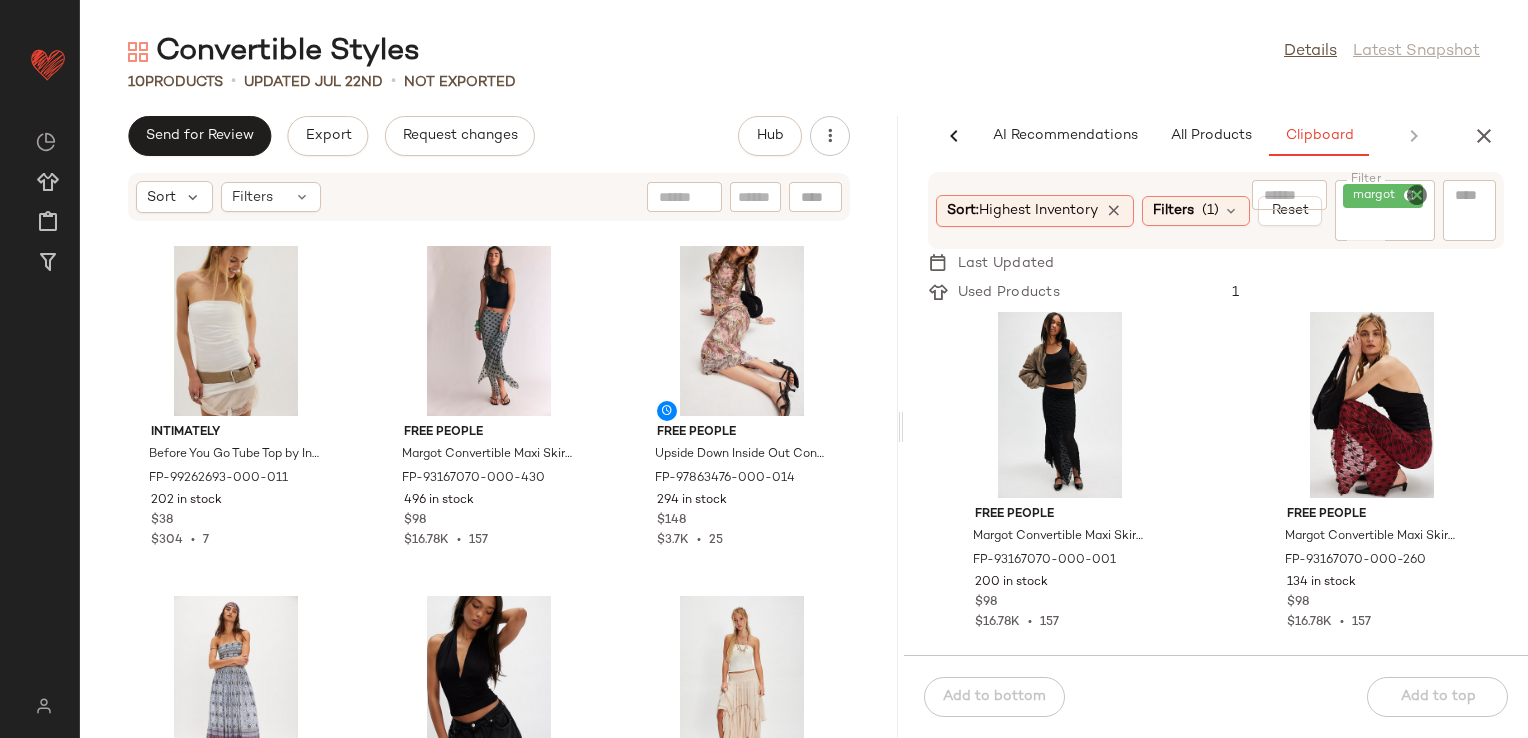 click 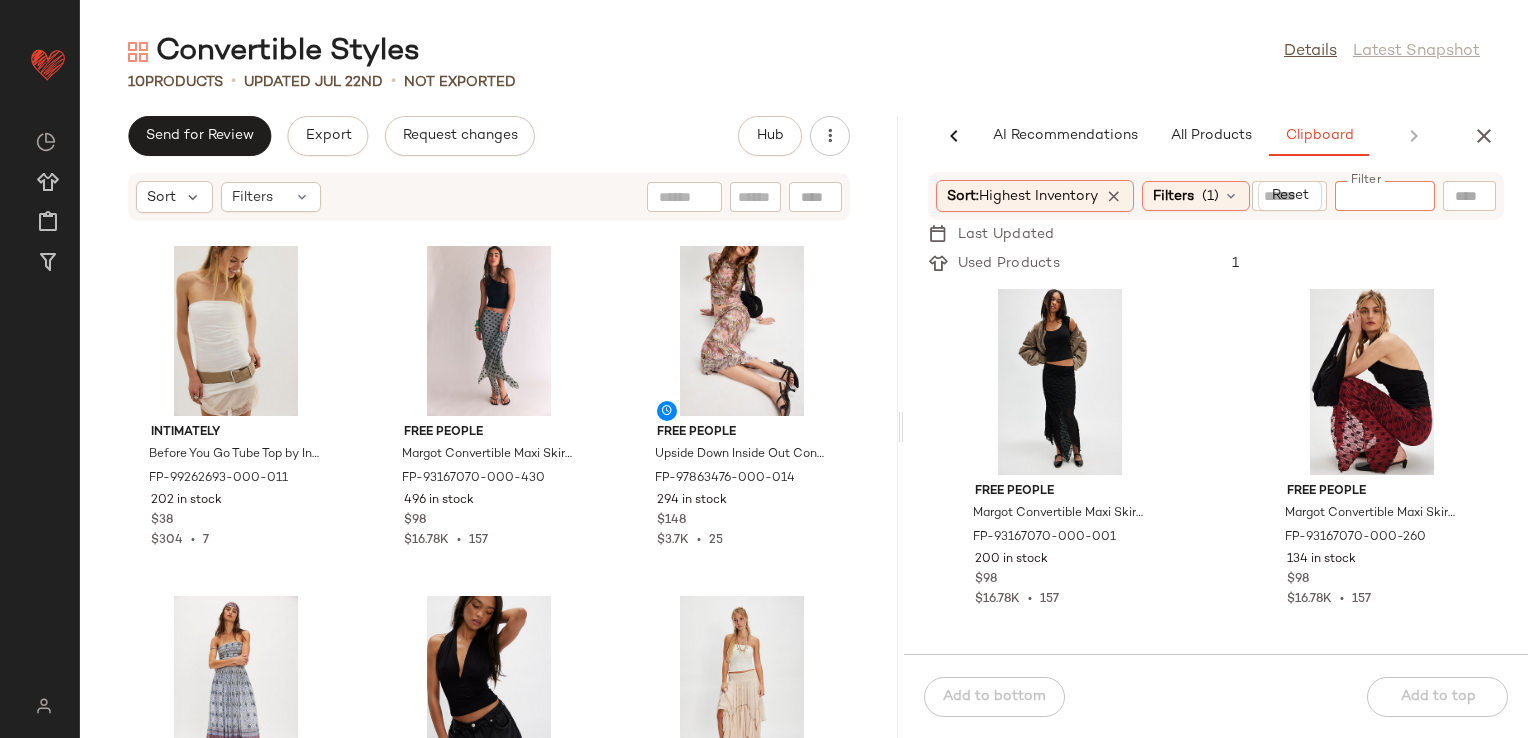 click on "Convertible Styles  Details   Latest Snapshot  10   Products   •   updated Jul 22nd  •   Not Exported   Send for Review   Export   Request changes   Hub  Sort  Filters Intimately Before You Go Tube Top by Intimately at Free People in White, Size: S FP-99262693-000-011 202 in stock $38 $304  •  7 Free People Margot Convertible Maxi Skirt by Free People in Blue, Size: XS FP-93167070-000-430 496 in stock $98 $16.78K  •  157 Free People Upside Down Inside Out Convertible Set by Free People in Pink, Size: XS FP-97863476-000-014 294 in stock $148 $3.7K  •  25 FP One FP One Ravenna Printed Convertible Maxi Skirt at Free People in Blue, Size: L FP-88686977-000-040 326 in stock $128 $33.31K  •  252 free-est Good Feels Convertible Top by free-est at Free People in Black, Size: XS FP-101213684-000-001 200 in stock $40 $2.85K  •  76 Free People Abstract Love Convertible Midi Skirt by Free People in White, Size: S FP-101002715-000-011 400 in stock $228 $972  •  4 free-est FP-99627499-000-010 510 in stock" at bounding box center (804, 385) 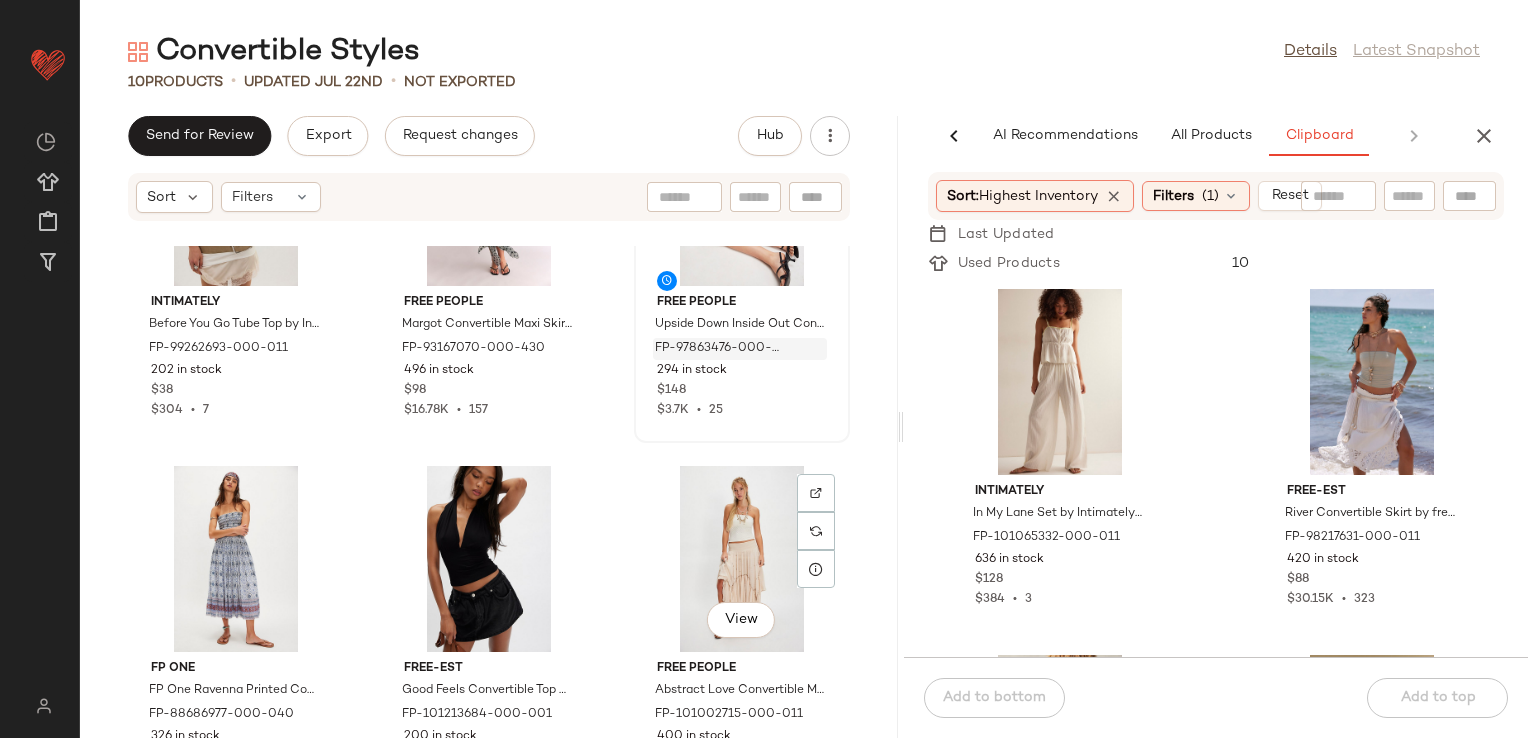 scroll, scrollTop: 609, scrollLeft: 0, axis: vertical 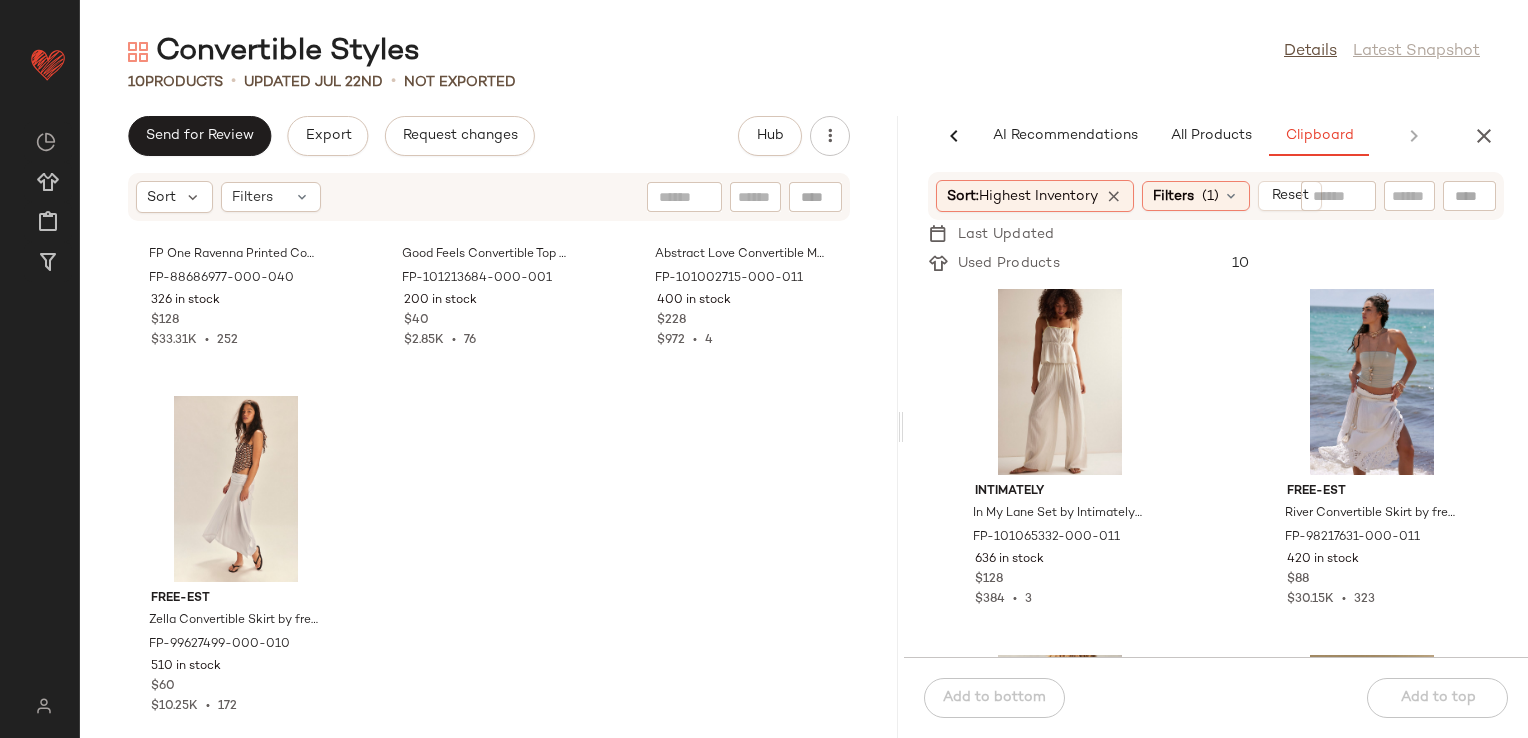 click on "FP One FP One Ravenna Printed Convertible Maxi Skirt at Free People in Blue, Size: L FP-88686977-000-040 326 in stock $128 $33.31K  •  252 free-est Good Feels Convertible Top by free-est at Free People in Black, Size: XS FP-101213684-000-001 200 in stock $40 $2.85K  •  76 Free People Abstract Love Convertible Midi Skirt by Free People in White, Size: S FP-101002715-000-011 400 in stock $228 $972  •  4 free-est Zella Convertible Skirt by free-est at Free People in White, Size: L FP-99627499-000-010 510 in stock $60 $10.25K  •  172" 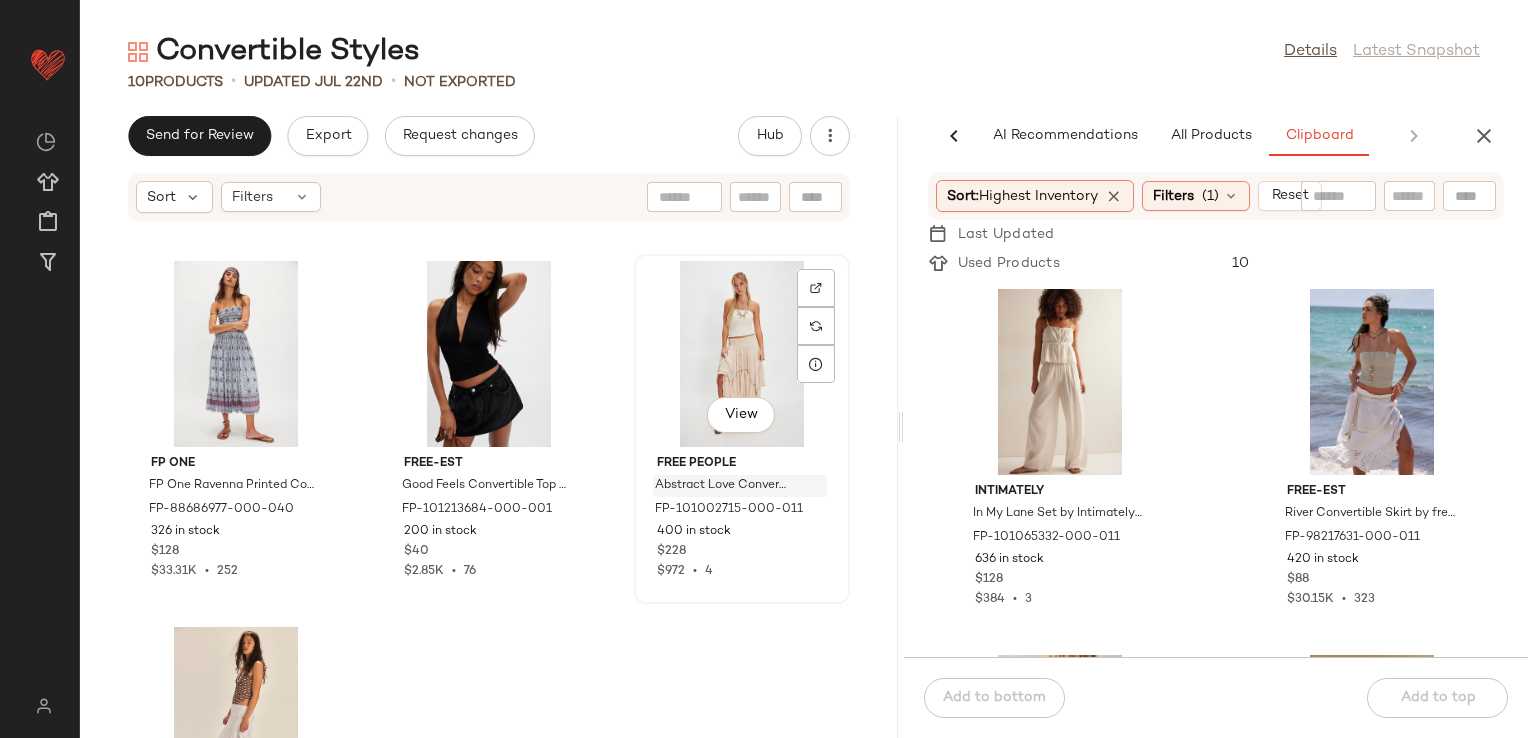 scroll, scrollTop: 775, scrollLeft: 0, axis: vertical 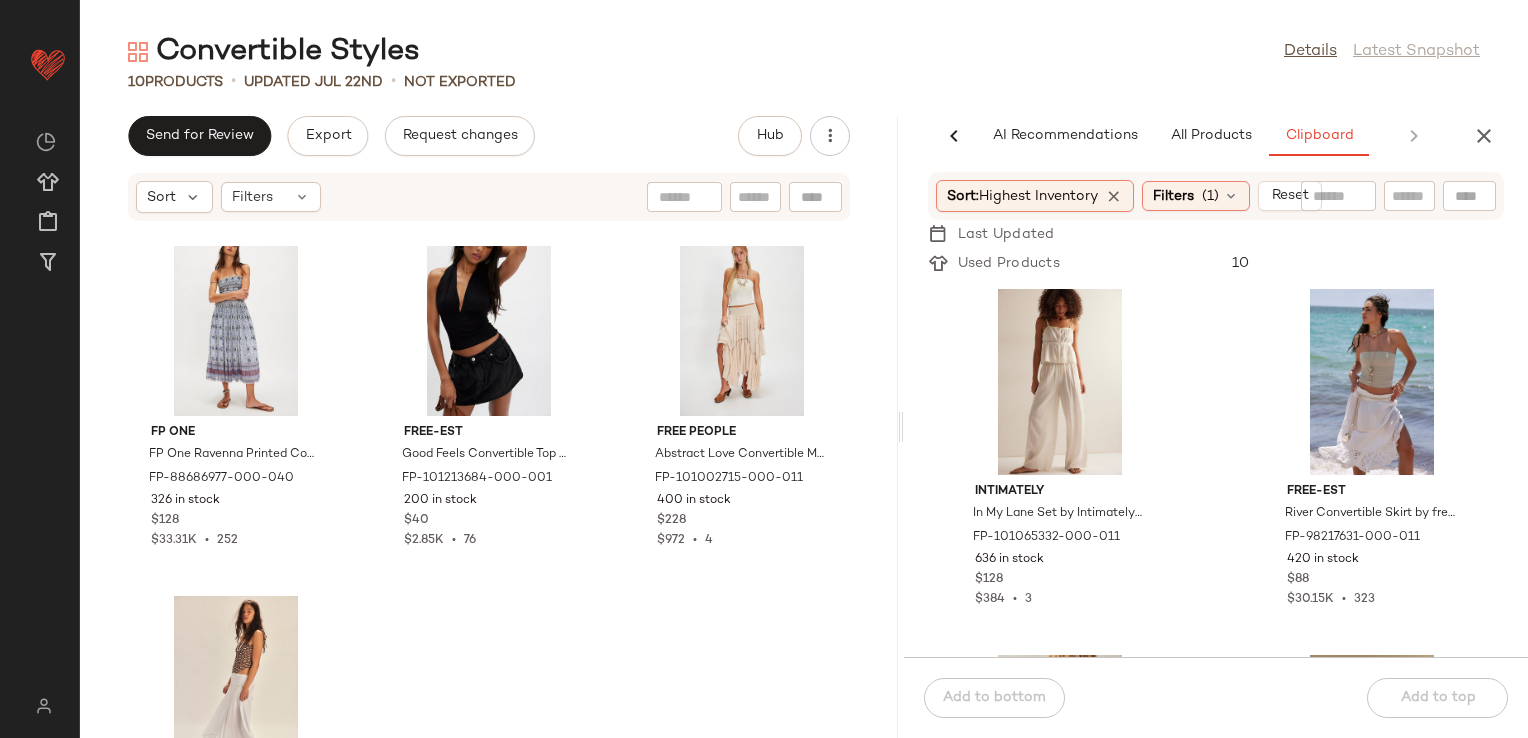 click on "Intimately In My Lane Set by Intimately at Free People in White, Size: S [PRODUCT_CODE] 636 in stock $128 $384  •  3 free-est River Convertible Skirt by free-est at Free People in White, Size: L [PRODUCT_CODE] 420 in stock $88 $30.15K  •  323 We The Free We The Free Soho Convertible Sling Bag at Free People in Brown [PRODUCT_CODE] 413 in stock $128 $2.44K  •  17 Free People Braveheart Plaid Set by Free People in Blue, Size: M [PRODUCT_CODE] 360 in stock $168 $1.68K  •  10 free-est River Convertible Skirt by free-est at Free People in Pink, Size: XS [PRODUCT_CODE] 359 in stock $88 $30.15K  •  323 Free People Amaya Convertible Bracelet Set by Free People in Orange [PRODUCT_CODE] 342 in stock $38 $532  •  14 Free People Amaya Convertible Bracelet Set by Free People in Blue [PRODUCT_CODE] 317 in stock $38 $532  •  14 FP One FP One Ravenna Printed Convertible Maxi Skirt at Free People in Yellow, Size: M [PRODUCT_CODE] 293 in stock $128 $33.31K  •  252" 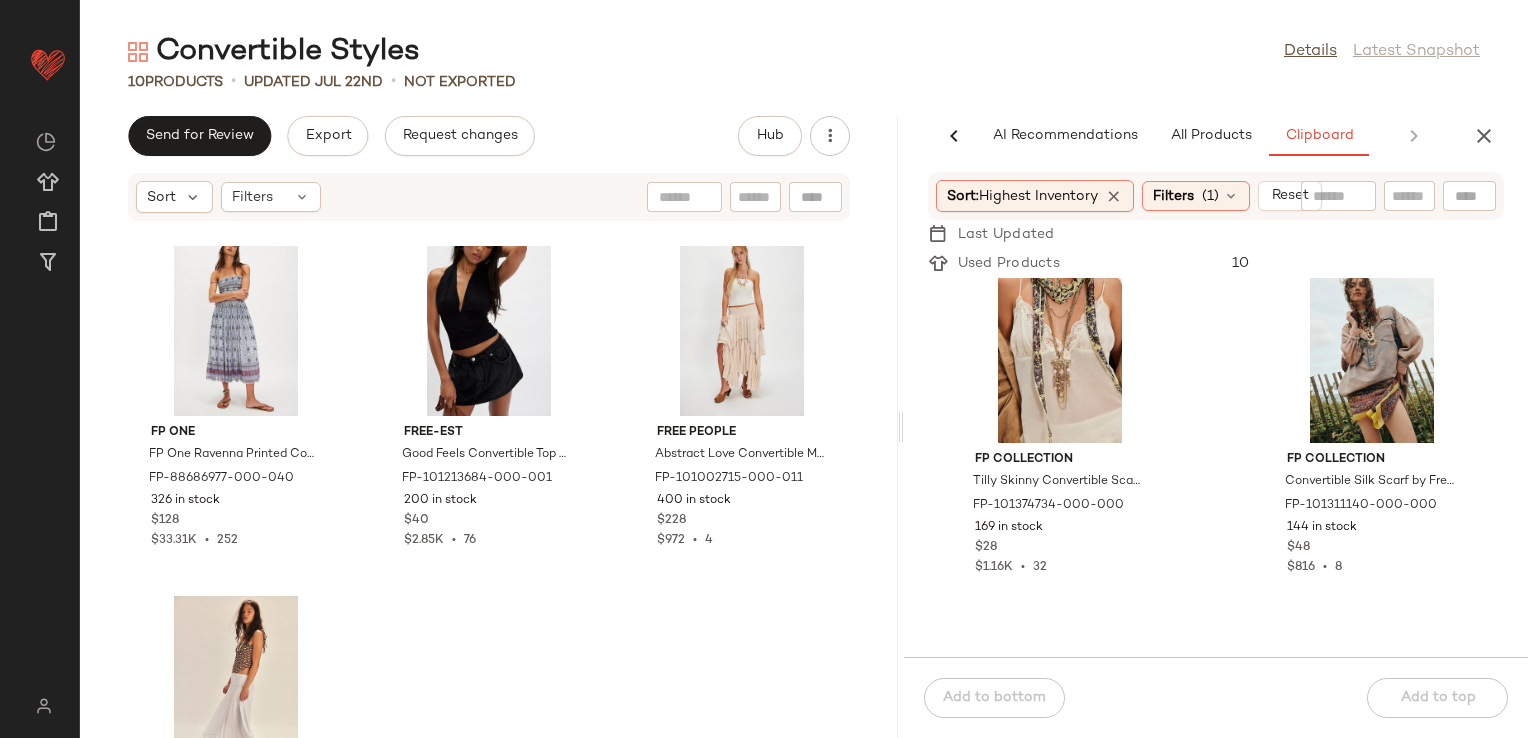 scroll, scrollTop: 3016, scrollLeft: 0, axis: vertical 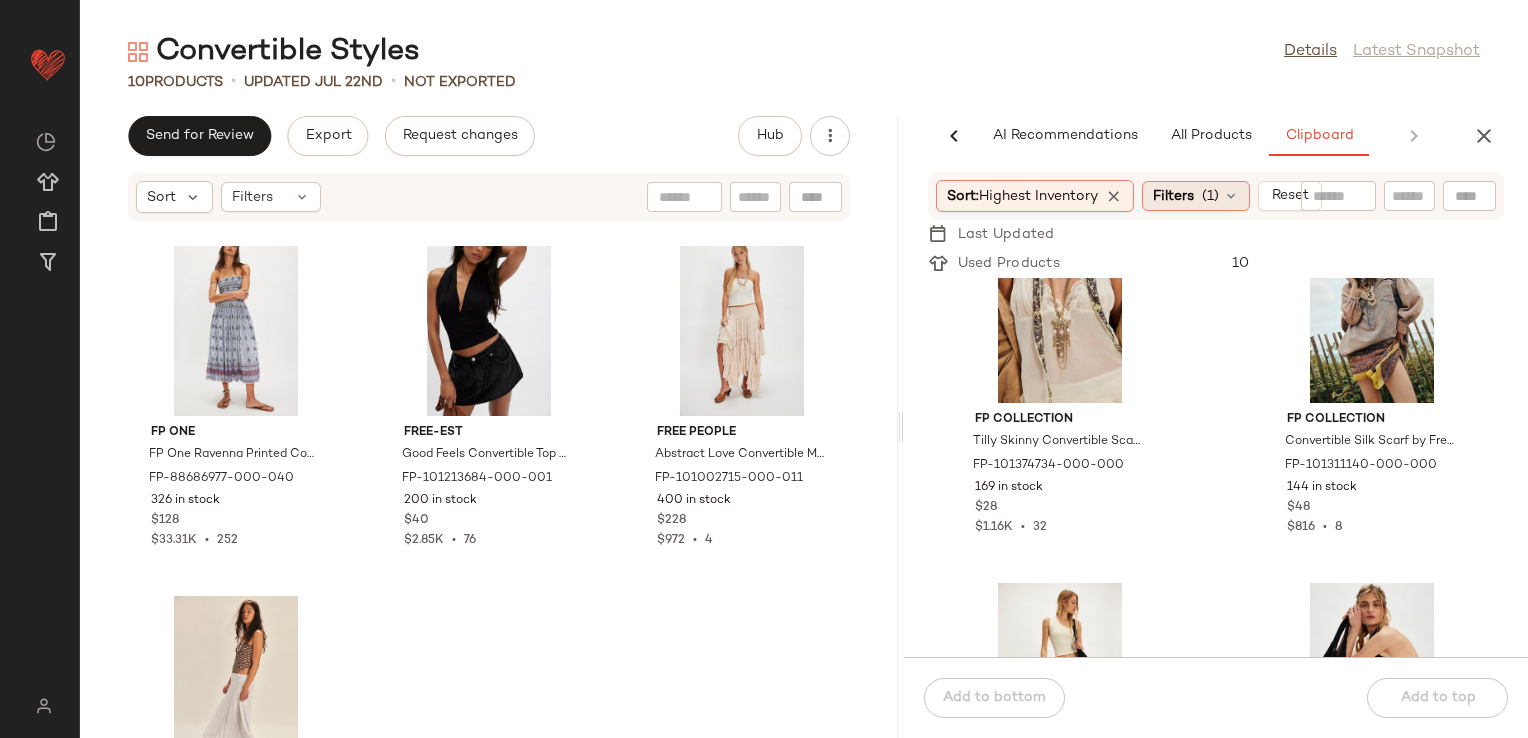 click on "Filters" at bounding box center (1173, 196) 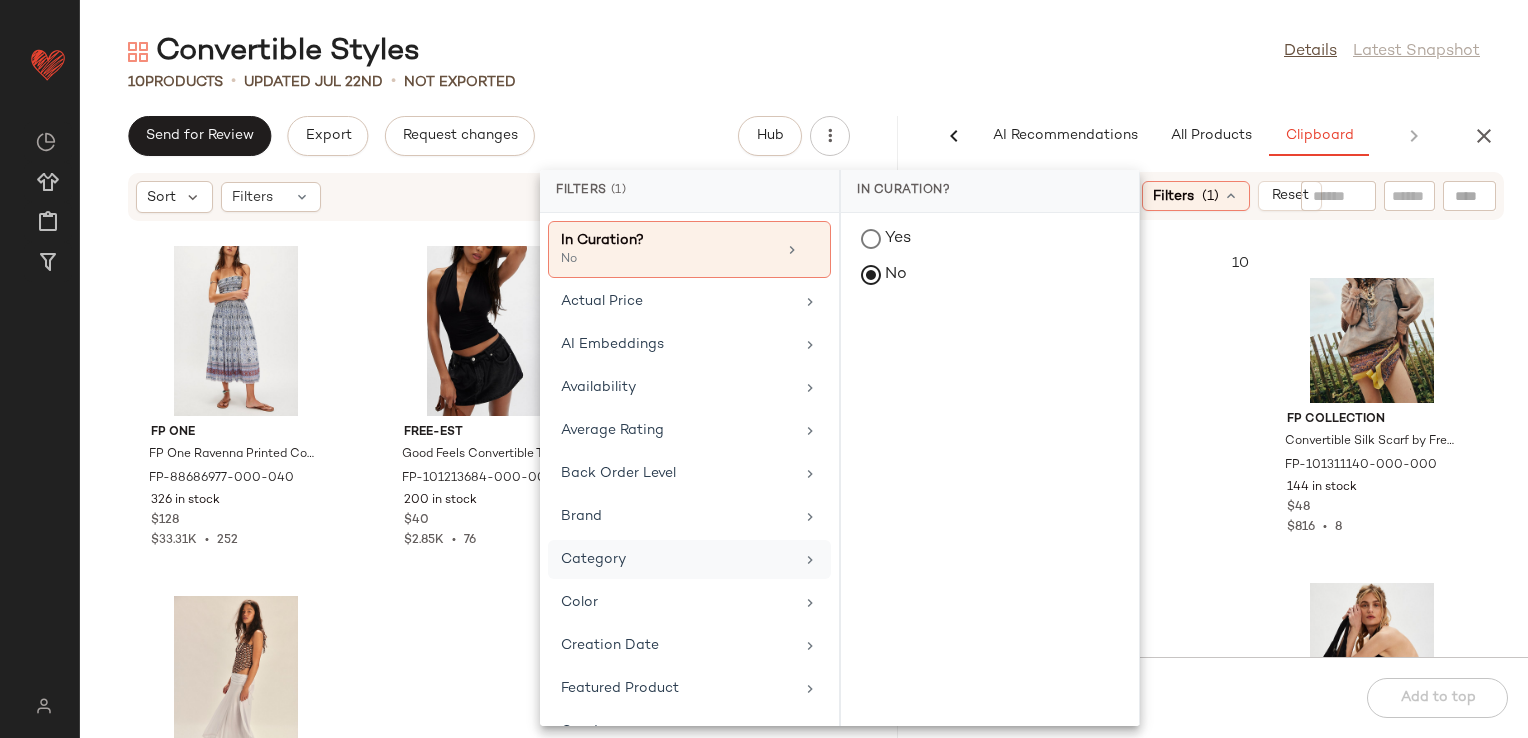 click on "Category" at bounding box center [677, 559] 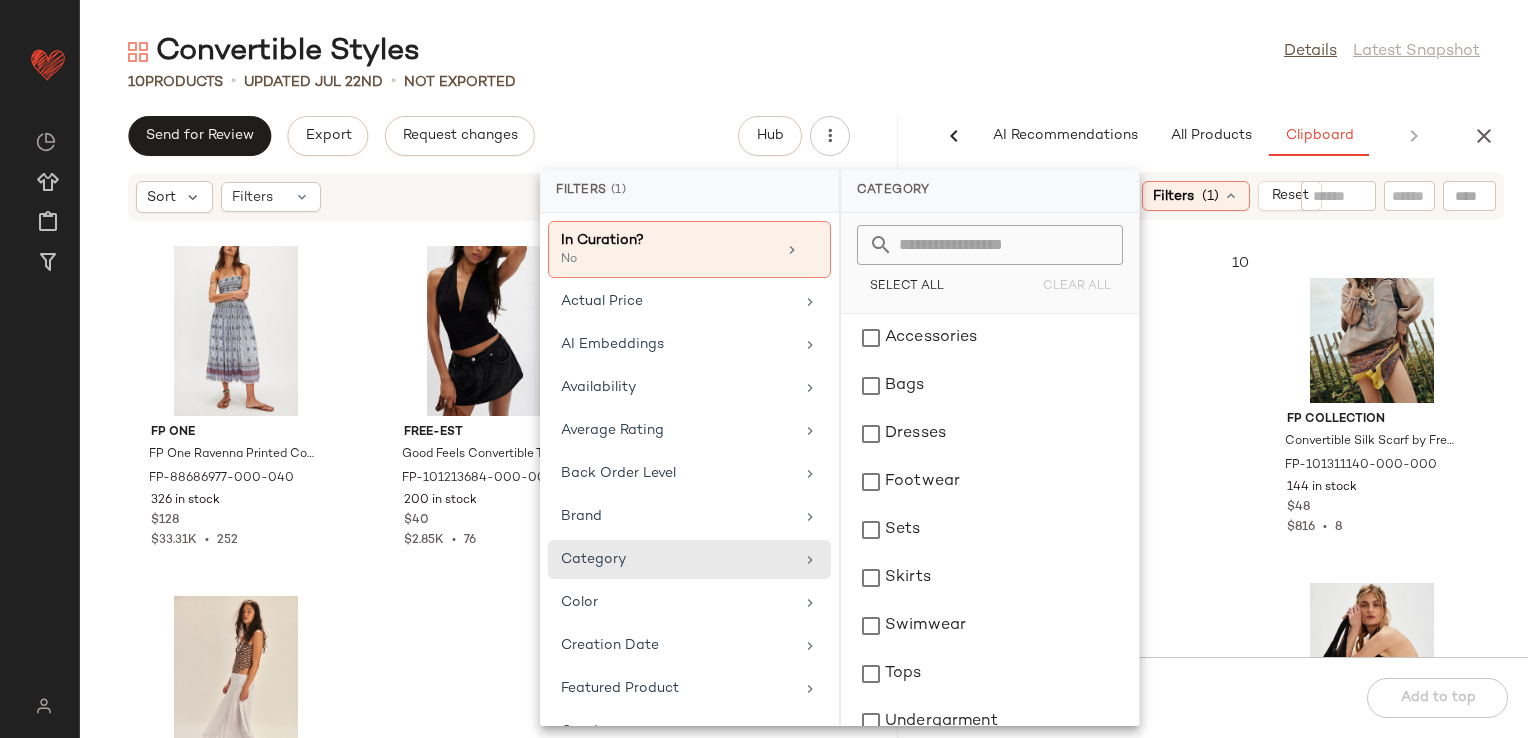 click 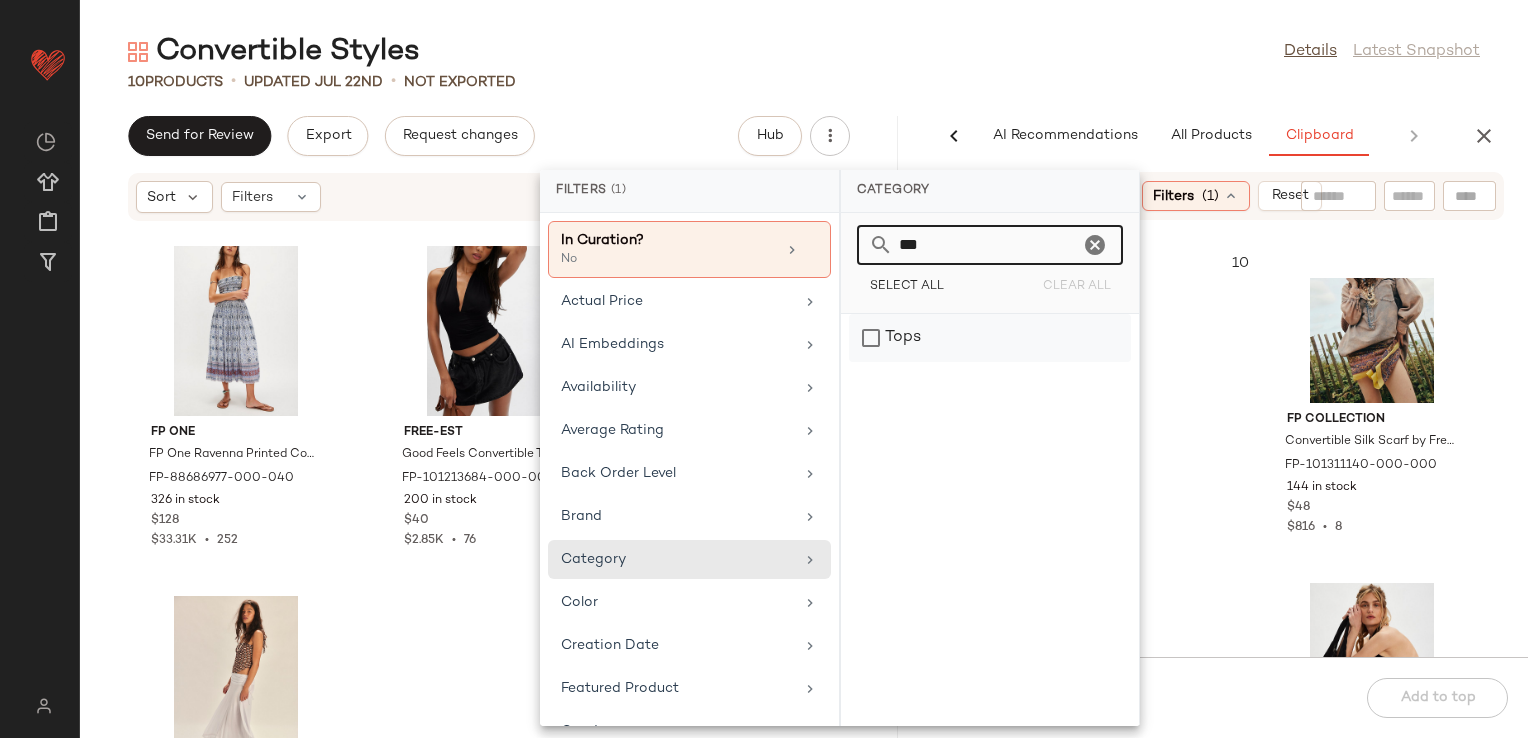 type on "***" 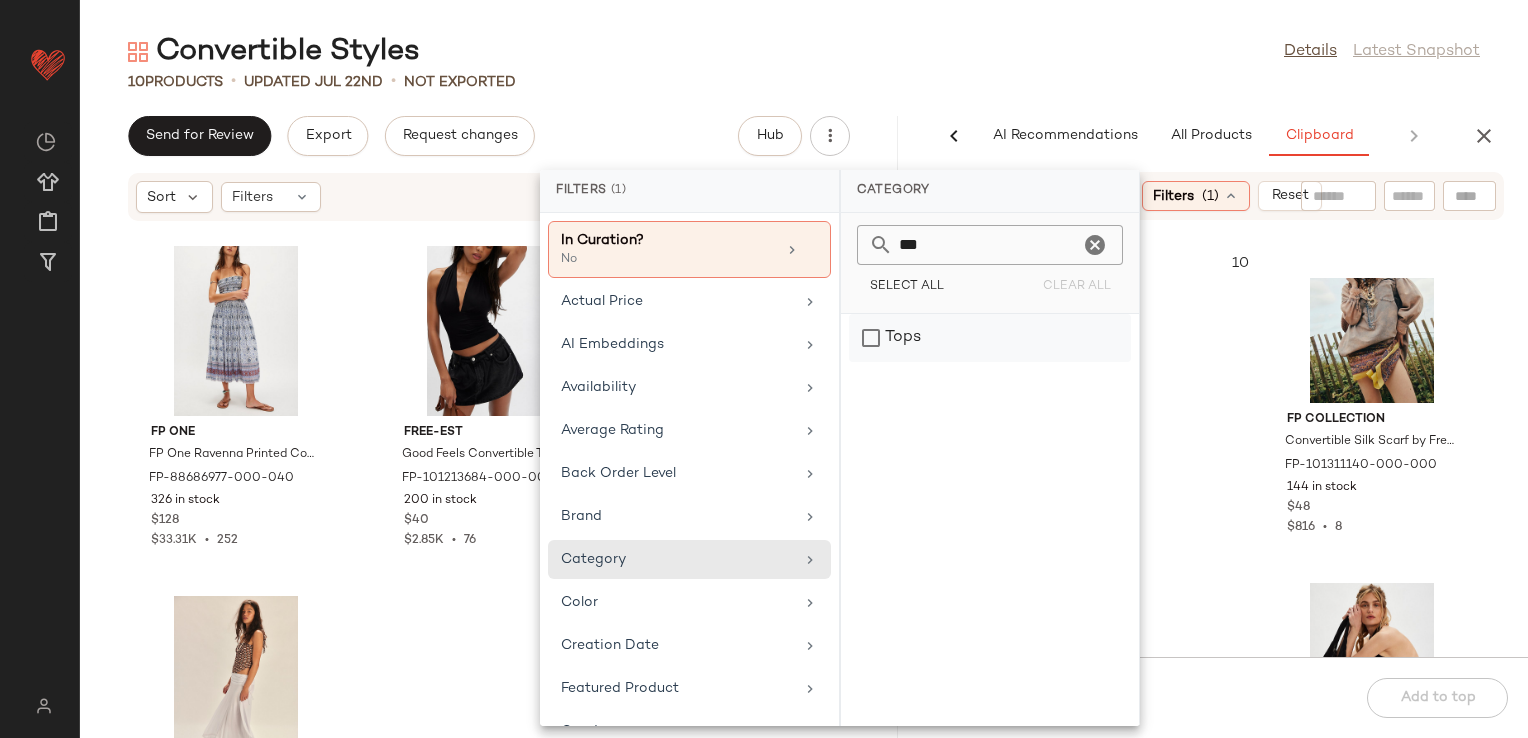 click on "Tops" 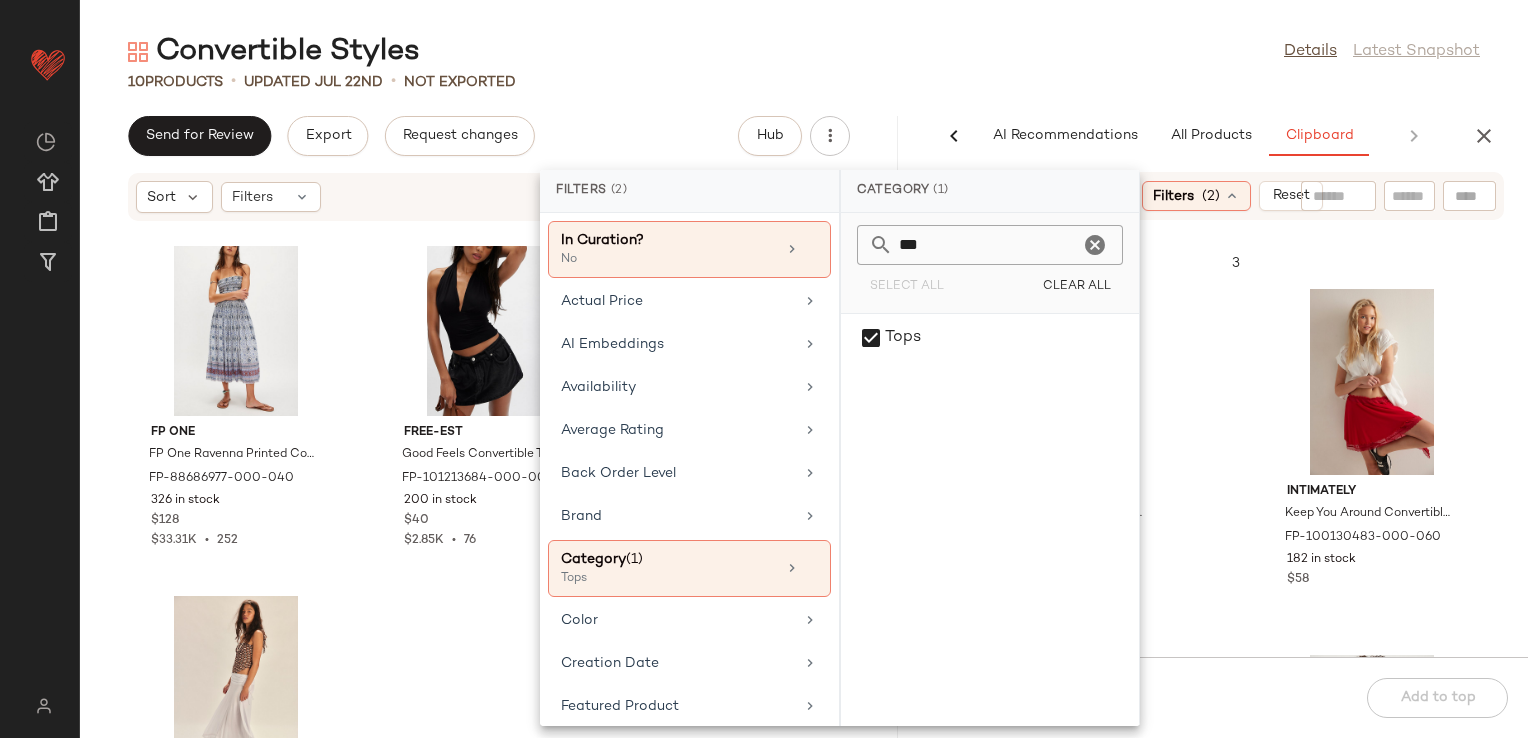 click on "Intimately In My Lane Set by Intimately at Free People in White, Size: S FP-101065332-000-011 636 in stock $128 $384  •  3 Intimately Keep You Around Convertible Tank Top by Intimately at Free People in Red, Size: S FP-100130483-000-060 182 in stock $58 free-est Good Feels Convertible Top by free-est at Free People in Pink, Size: L FP-101213684-000-066 179 in stock $40 $2.85K  •  76 Intimately Before You Go Tube Top by Intimately at Free People in Brown, Size: M FP-99262693-000-020 170 in stock $38 $304  •  7" 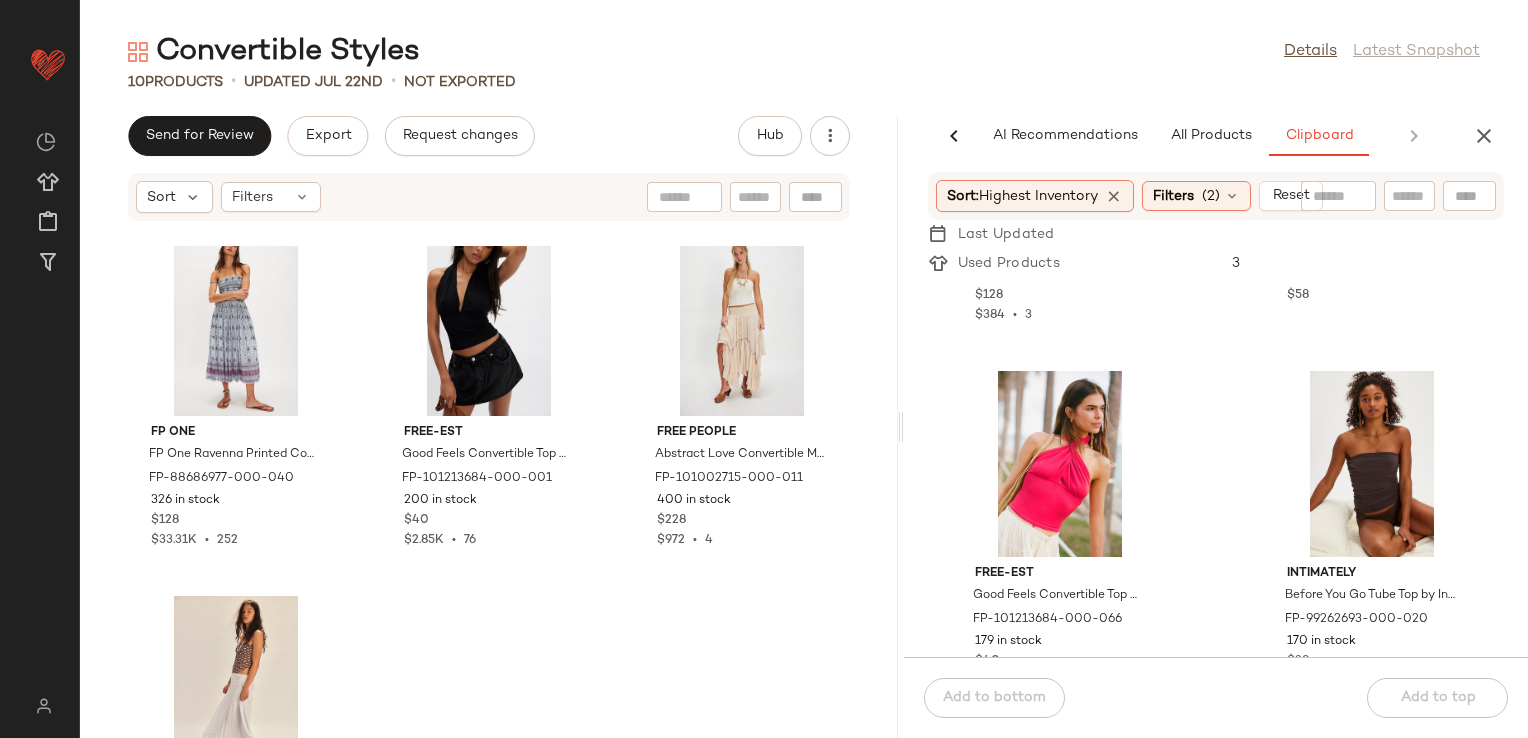 scroll, scrollTop: 340, scrollLeft: 0, axis: vertical 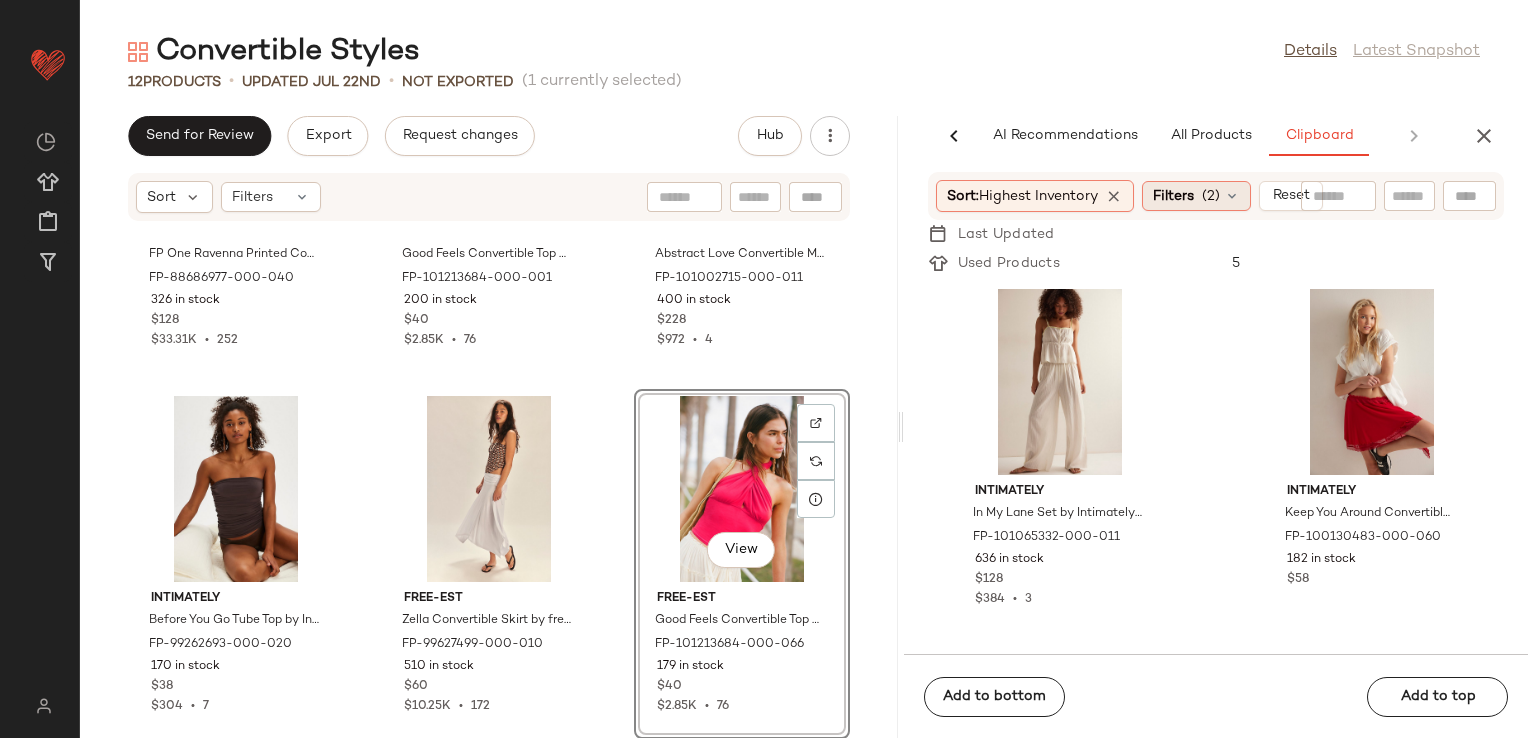 click on "Filters  (2)" 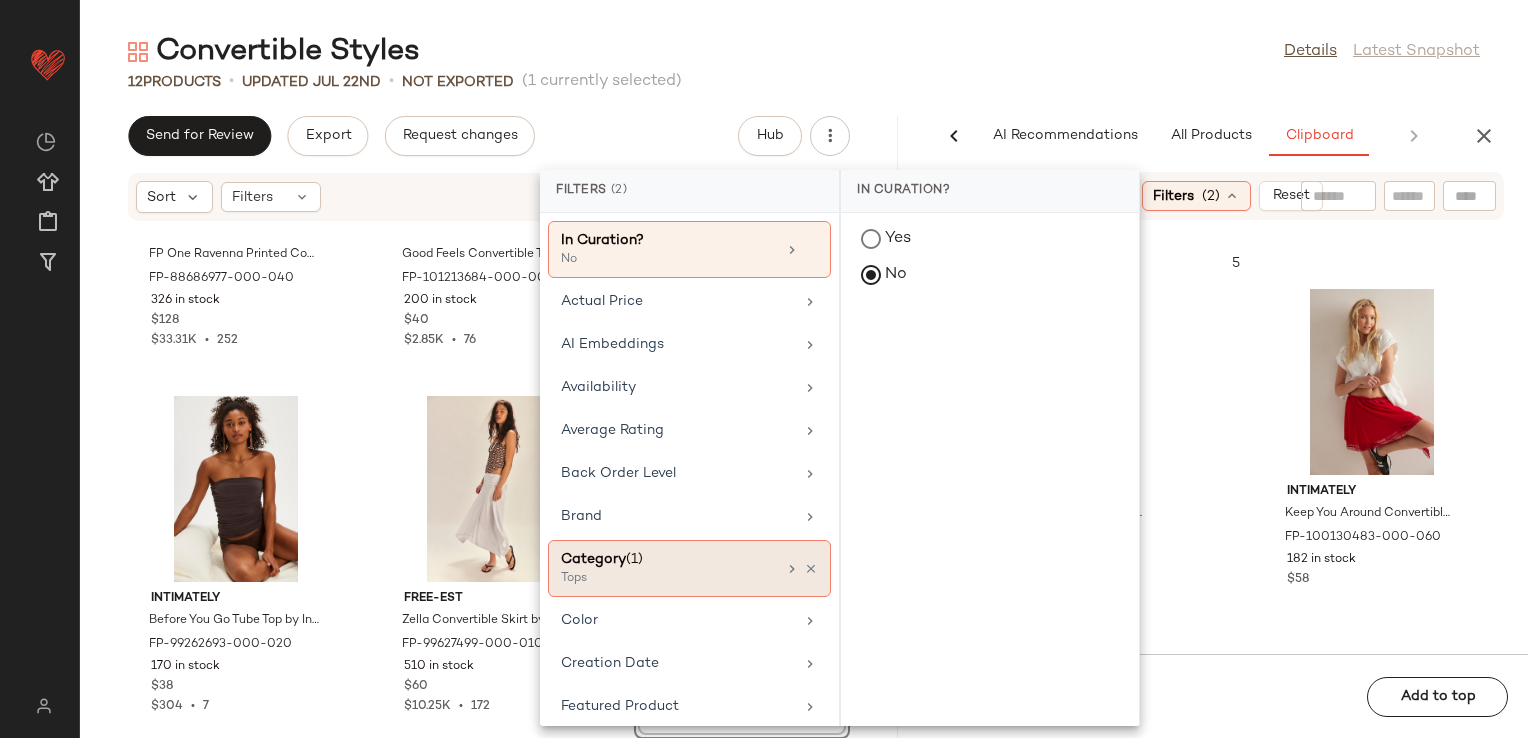 click on "Category  (1)" at bounding box center [668, 559] 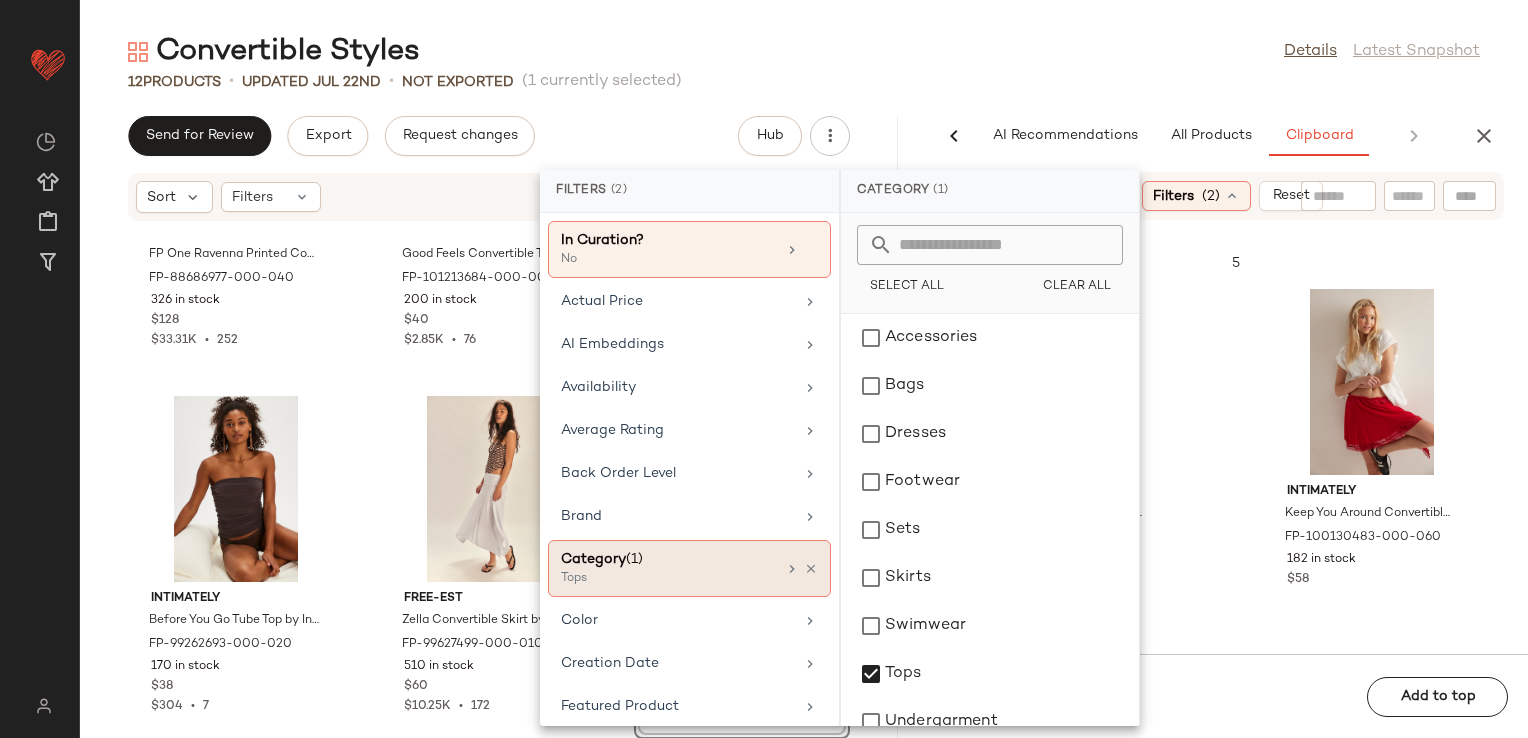 click on "Category  (1)  Tops" 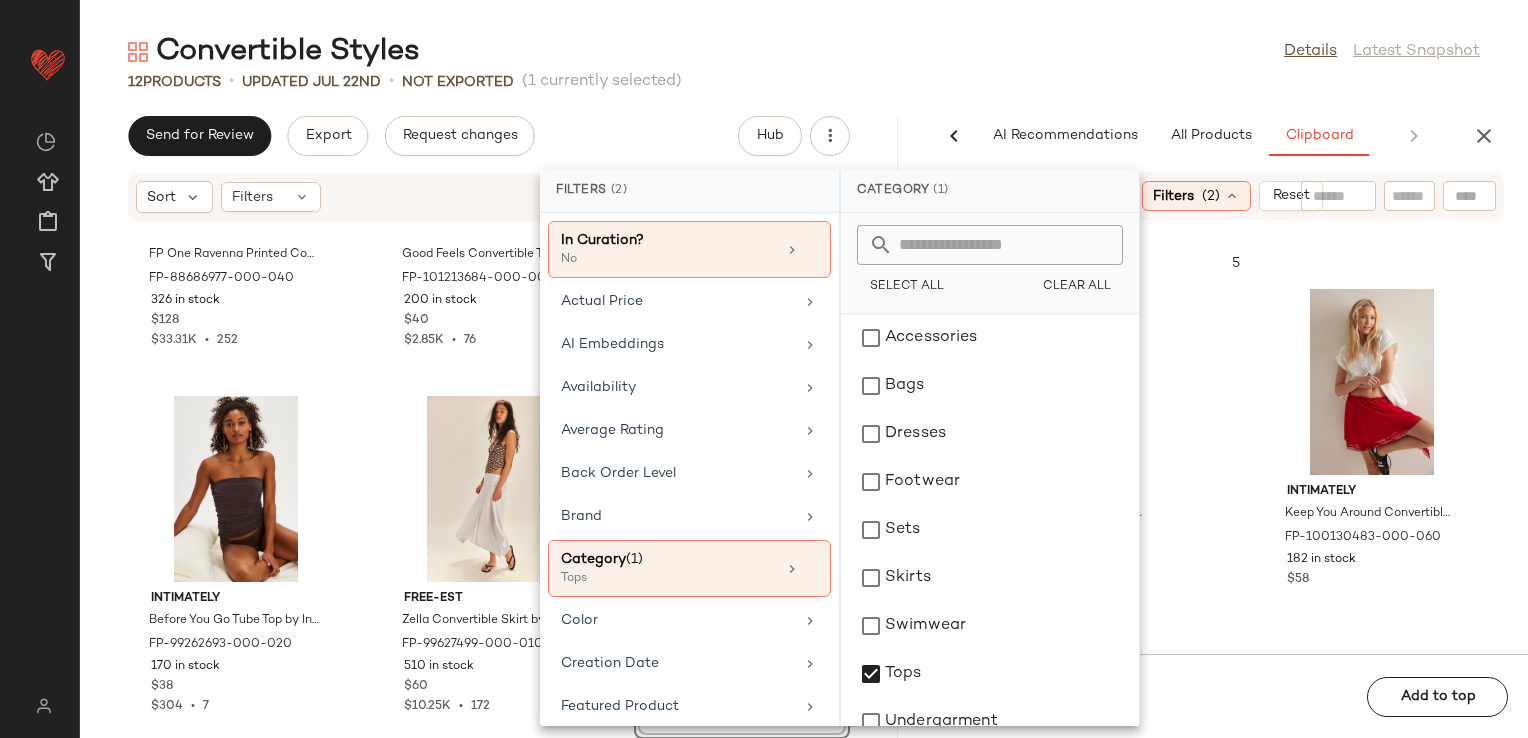 click on "AI Recommendations   All Products   Clipboard   Report" 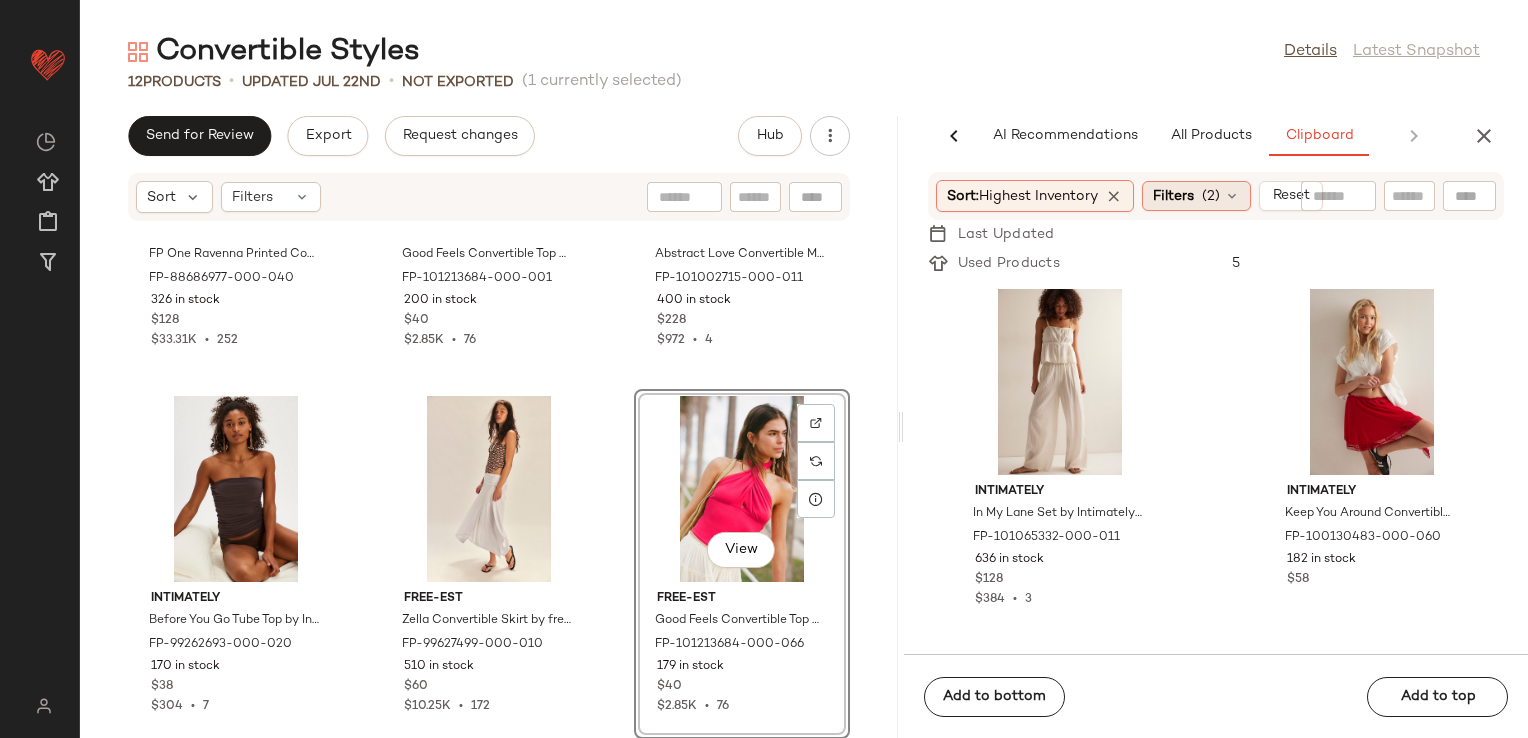 click on "(2)" at bounding box center [1211, 196] 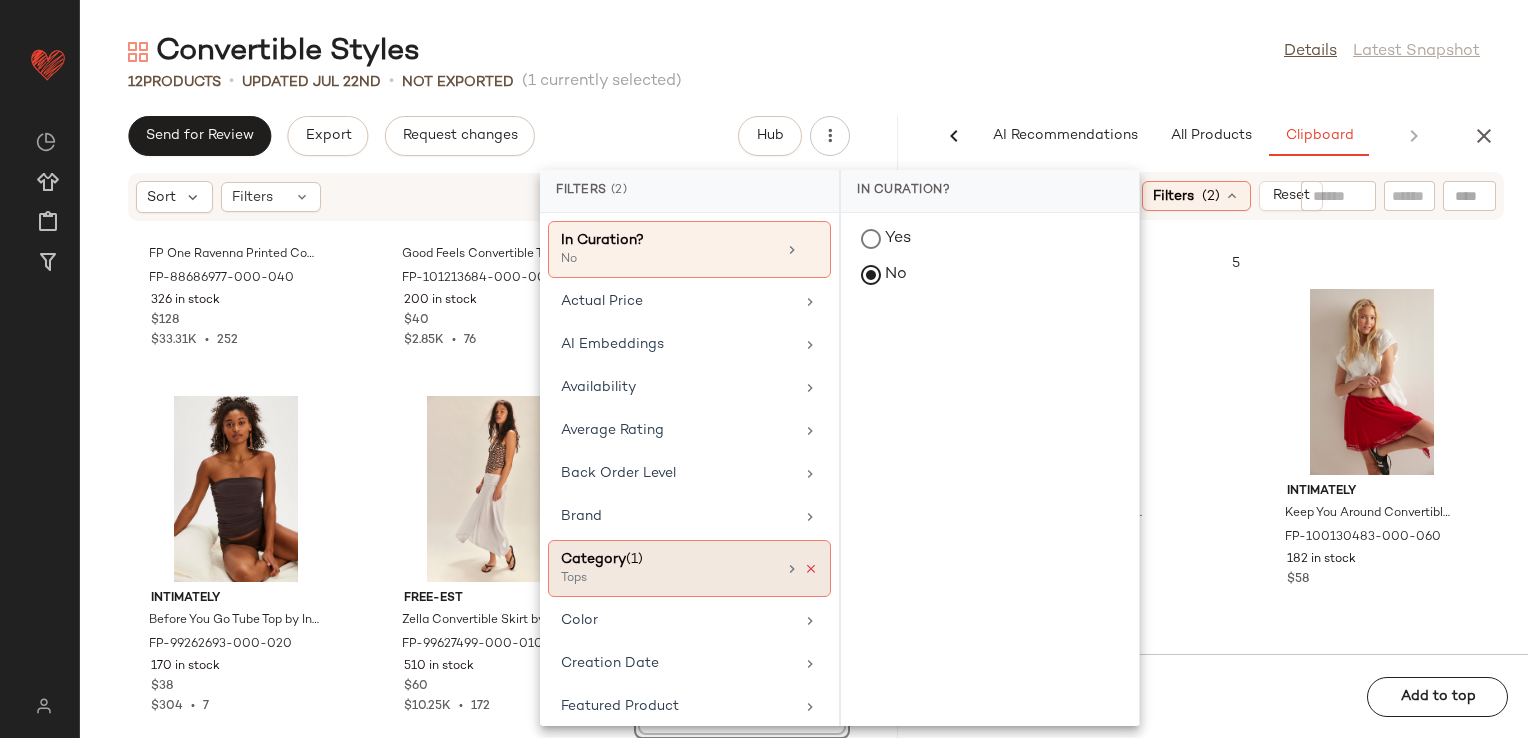click at bounding box center [811, 569] 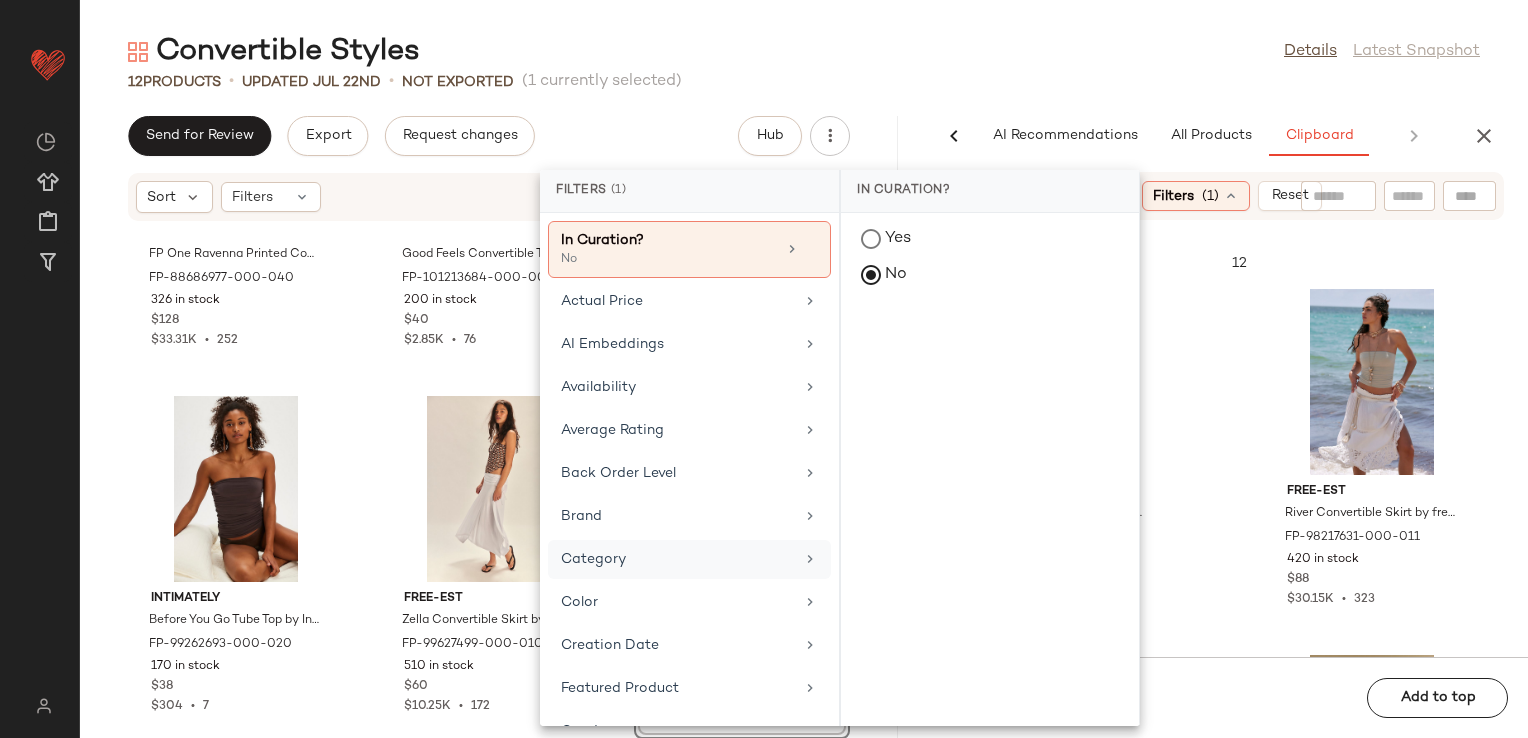 click on "Convertible Styles  Details   Latest Snapshot  12   Products   •   updated [DATE]  •   Not Exported    (1 currently selected)   Send for Review   Export   Request changes   Hub  Sort  Filters FP One FP One Ravenna Printed Convertible Maxi Skirt at Free People in Blue, Size: L FP-88686977-000-040 326 in stock $128 $33.31K  •  252 free-est Good Feels Convertible Top by free-est at Free People in Black, Size: XS FP-101213684-000-001 200 in stock $40 $2.85K  •  76 Free People Abstract Love Convertible Midi Skirt by Free People in White, Size: S FP-101002715-000-011 400 in stock $228 $972  •  4 Intimately Before You Go Tube Top by Intimately at Free People in Brown, Size: M FP-99262693-000-020 170 in stock $38 $304  •  7 free-est Zella Convertible Skirt by free-est at Free People in White, Size: L FP-99627499-000-010 510 in stock $60 $10.25K  •  172  View  free-est Good Feels Convertible Top by free-est at Free People in Pink, Size: L FP-101213684-000-066 179 in stock $40 $2.85K  •  76 Filters" at bounding box center (804, 385) 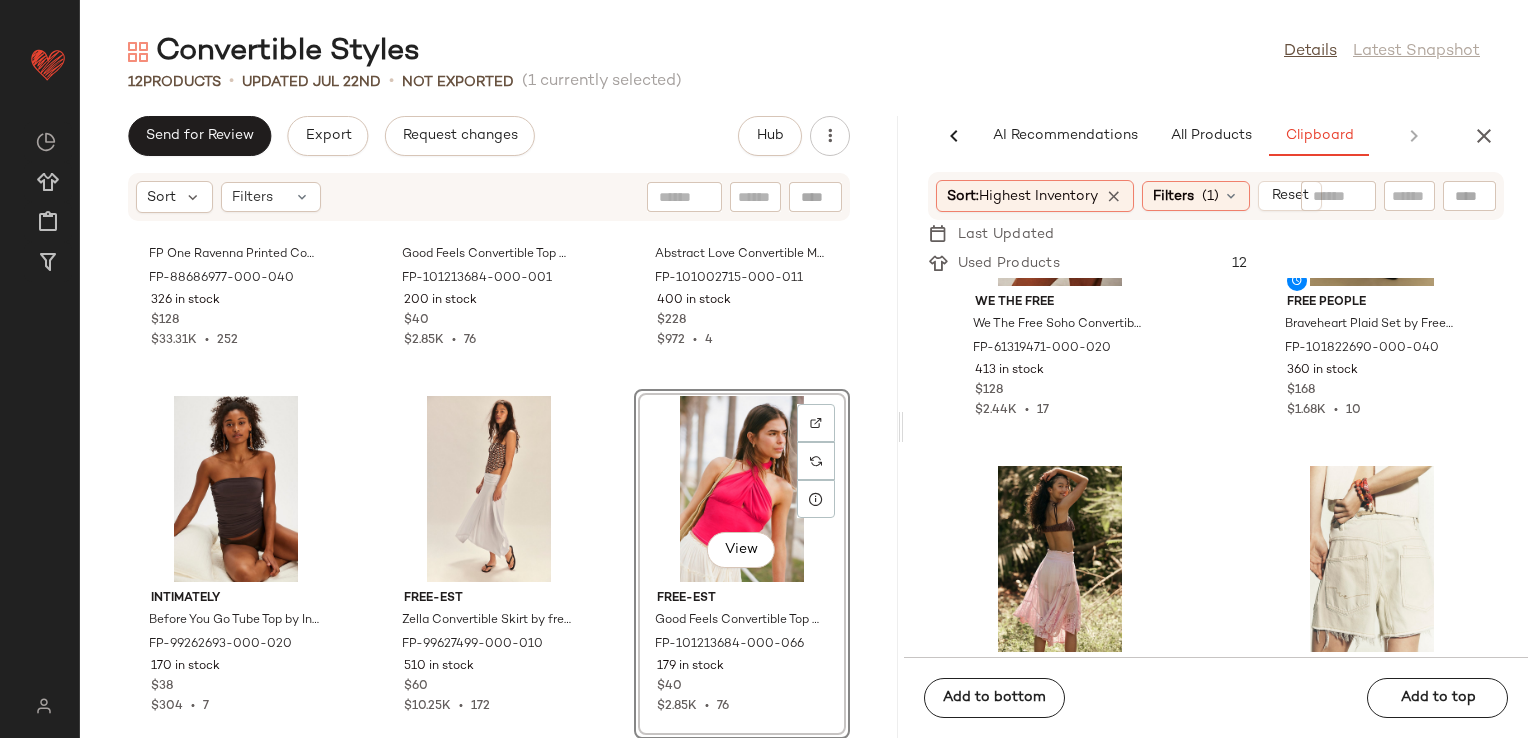 scroll, scrollTop: 616, scrollLeft: 0, axis: vertical 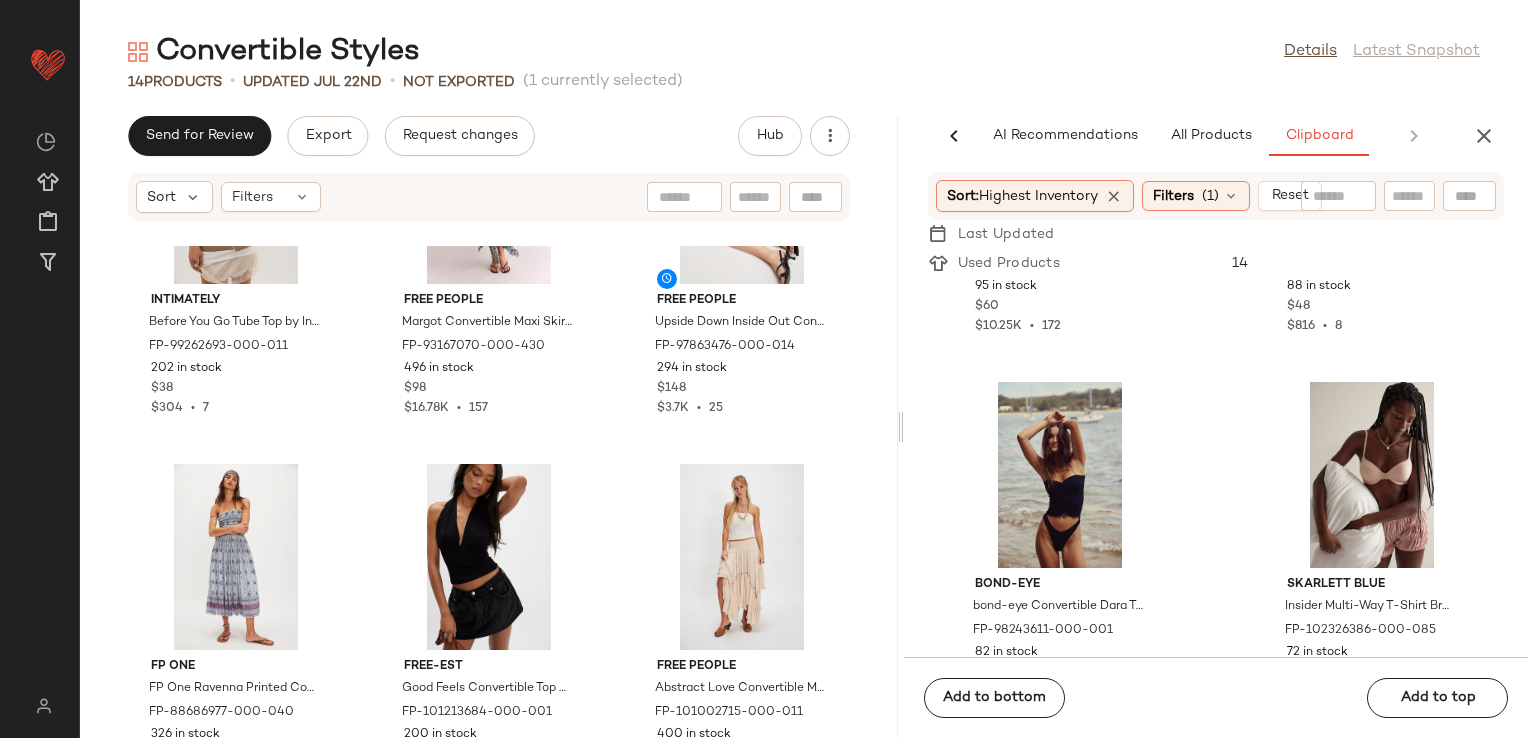 click at bounding box center [900, 427] 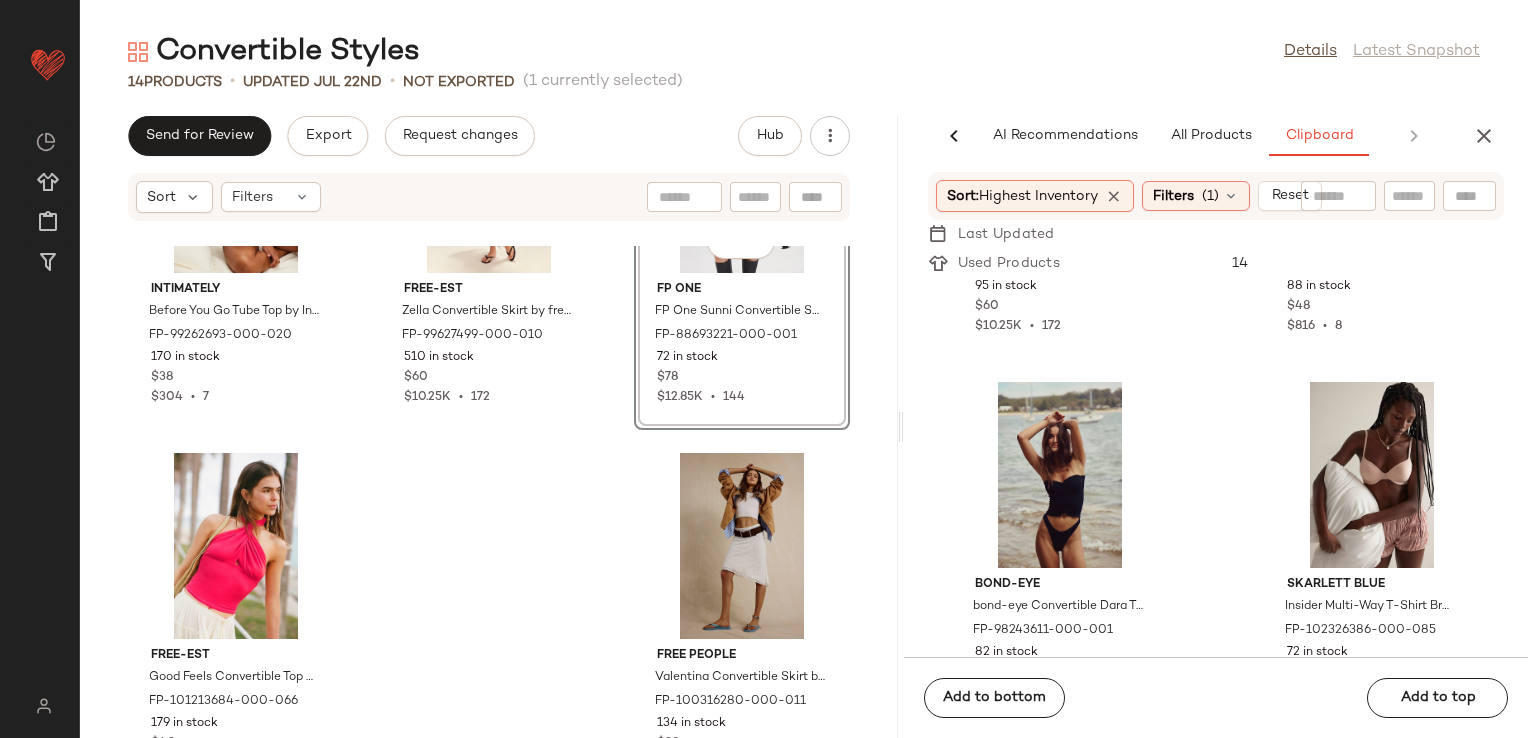 scroll, scrollTop: 1341, scrollLeft: 0, axis: vertical 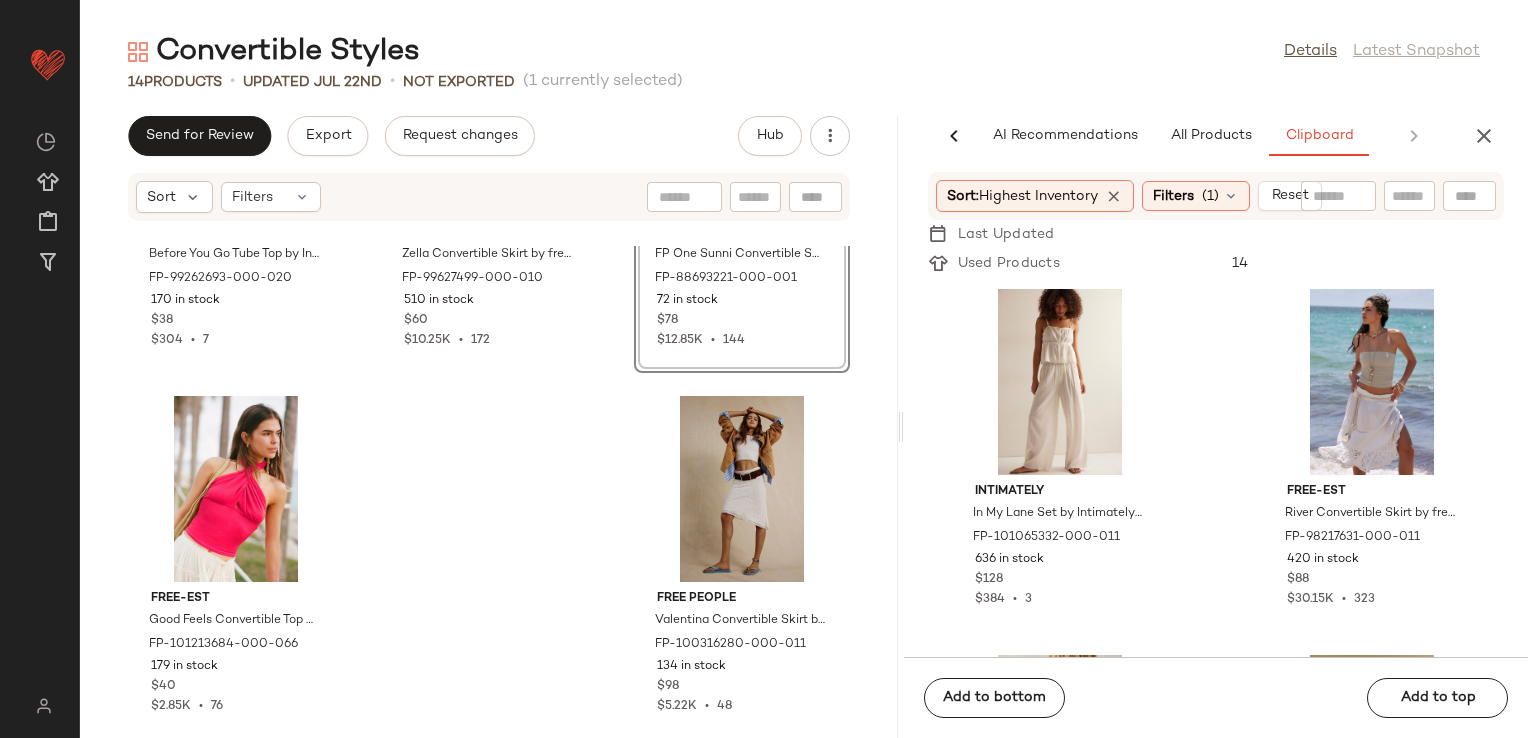 click on "Intimately In My Lane Set by Intimately at Free People in White, Size: S [PRODUCT_CODE] 636 in stock $128 $384  •  3 free-est River Convertible Skirt by free-est at Free People in White, Size: L [PRODUCT_CODE] 420 in stock $88 $30.15K  •  323 We The Free We The Free Soho Convertible Sling Bag at Free People in Brown [PRODUCT_CODE] 413 in stock $128 $2.44K  •  17 Free People Braveheart Plaid Set by Free People in Blue, Size: M [PRODUCT_CODE] 360 in stock $168 $1.68K  •  10 free-est River Convertible Skirt by free-est at Free People in Pink, Size: XS [PRODUCT_CODE] 359 in stock $88 $30.15K  •  323 Free People Amaya Convertible Bracelet Set by Free People in Orange [PRODUCT_CODE] 342 in stock $38 $532  •  14 Free People Amaya Convertible Bracelet Set by Free People in Blue [PRODUCT_CODE] 317 in stock $38 $532  •  14 FP One FP One Ravenna Printed Convertible Maxi Skirt at Free People in Yellow, Size: M [PRODUCT_CODE] 293 in stock $128 $33.31K  •  252" 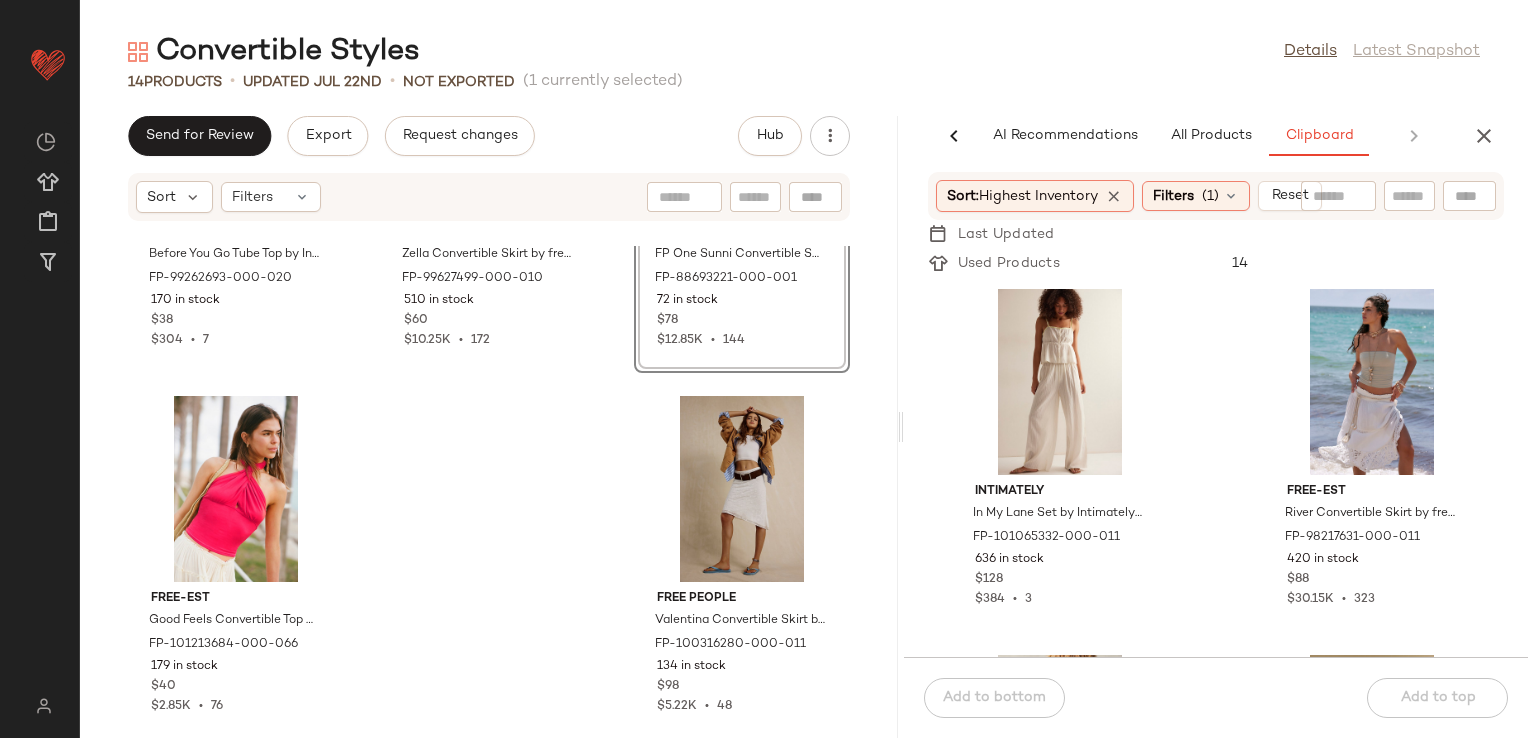 scroll, scrollTop: 40, scrollLeft: 0, axis: vertical 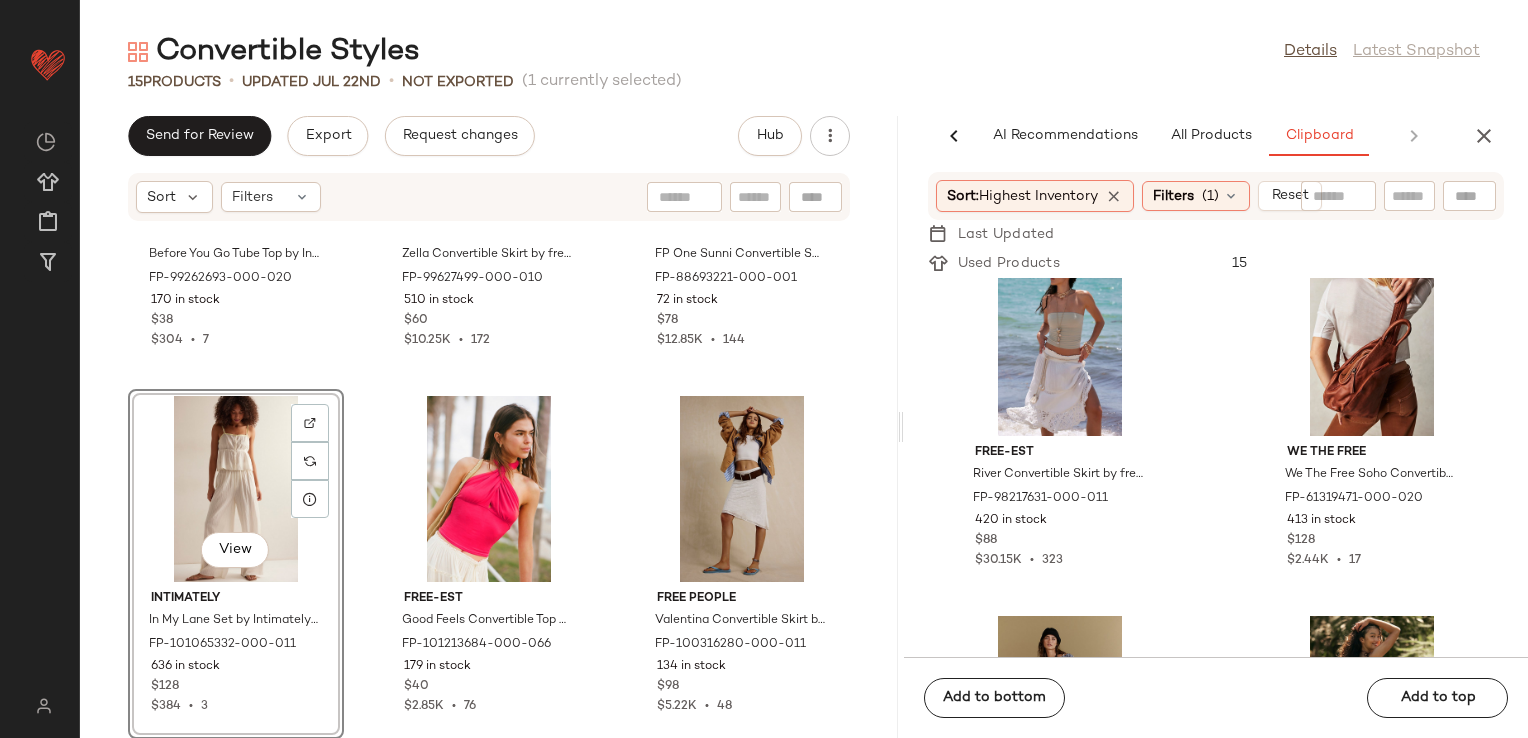click on "Intimately Before You Go Tube Top by Intimately at [BRAND] in Brown, Size: M FP-99262693-000-020 170 in stock $38 $304  •  7 free-est Zella Convertible Skirt by free-est at [BRAND] in White, Size: L FP-99627499-000-010 510 in stock $60 $10.25K  •  172 FP One FP One Sunni Convertible Skirt at [BRAND] in Black, Size: M FP-88693221-000-001 72 in stock $78 $12.85K  •  144  View  Intimately In My Lane Set by Intimately at [BRAND] in White, Size: S FP-101065332-000-011 636 in stock $128 $384  •  3 free-est Good Feels Convertible Top by free-est at [BRAND] in Pink, Size: L FP-101213684-000-066 179 in stock $40 $2.85K  •  76 [FIRST] [LAST] Valentina Convertible Skirt by [BRAND] in White, Size: XL FP-100316280-000-011 134 in stock $98 $5.22K  •  48" 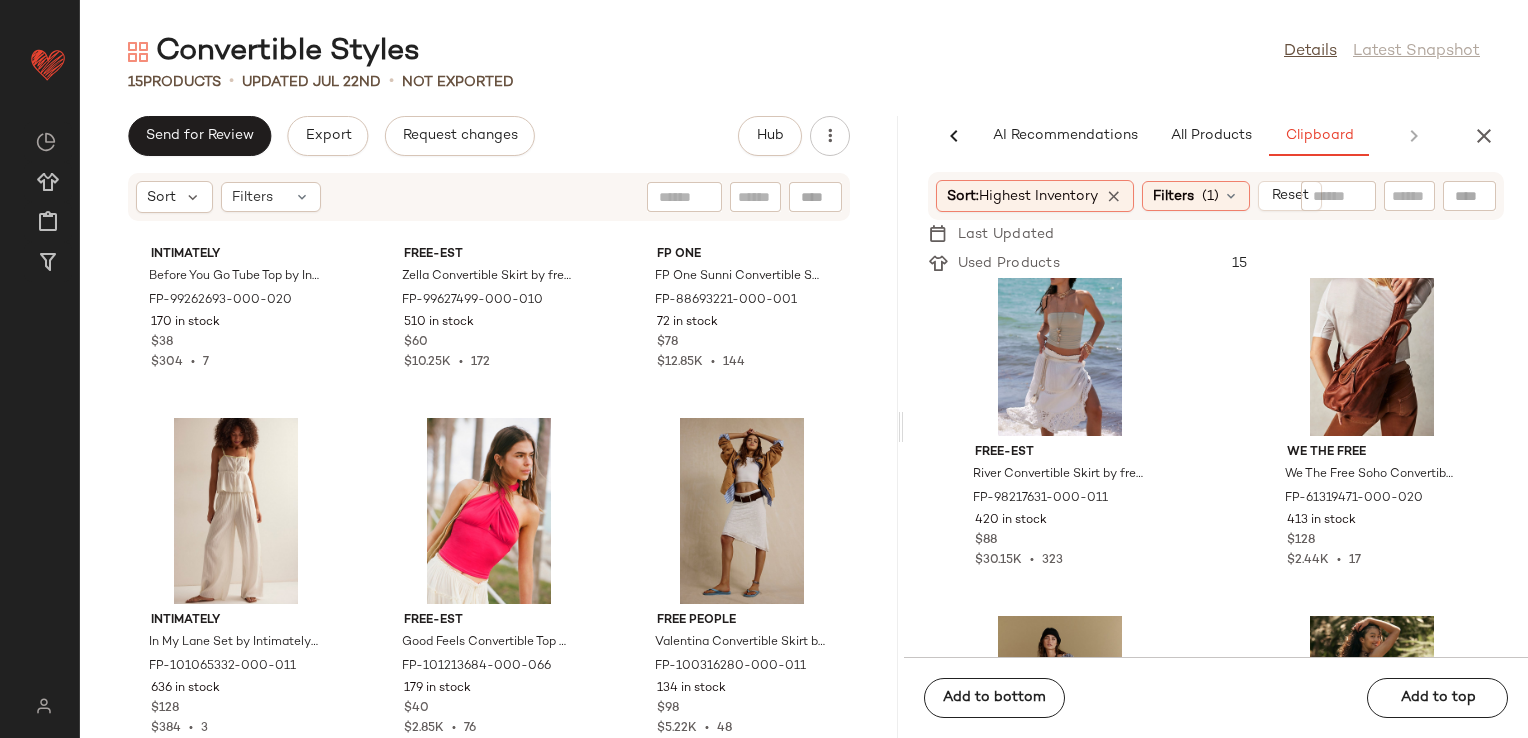 scroll, scrollTop: 1341, scrollLeft: 0, axis: vertical 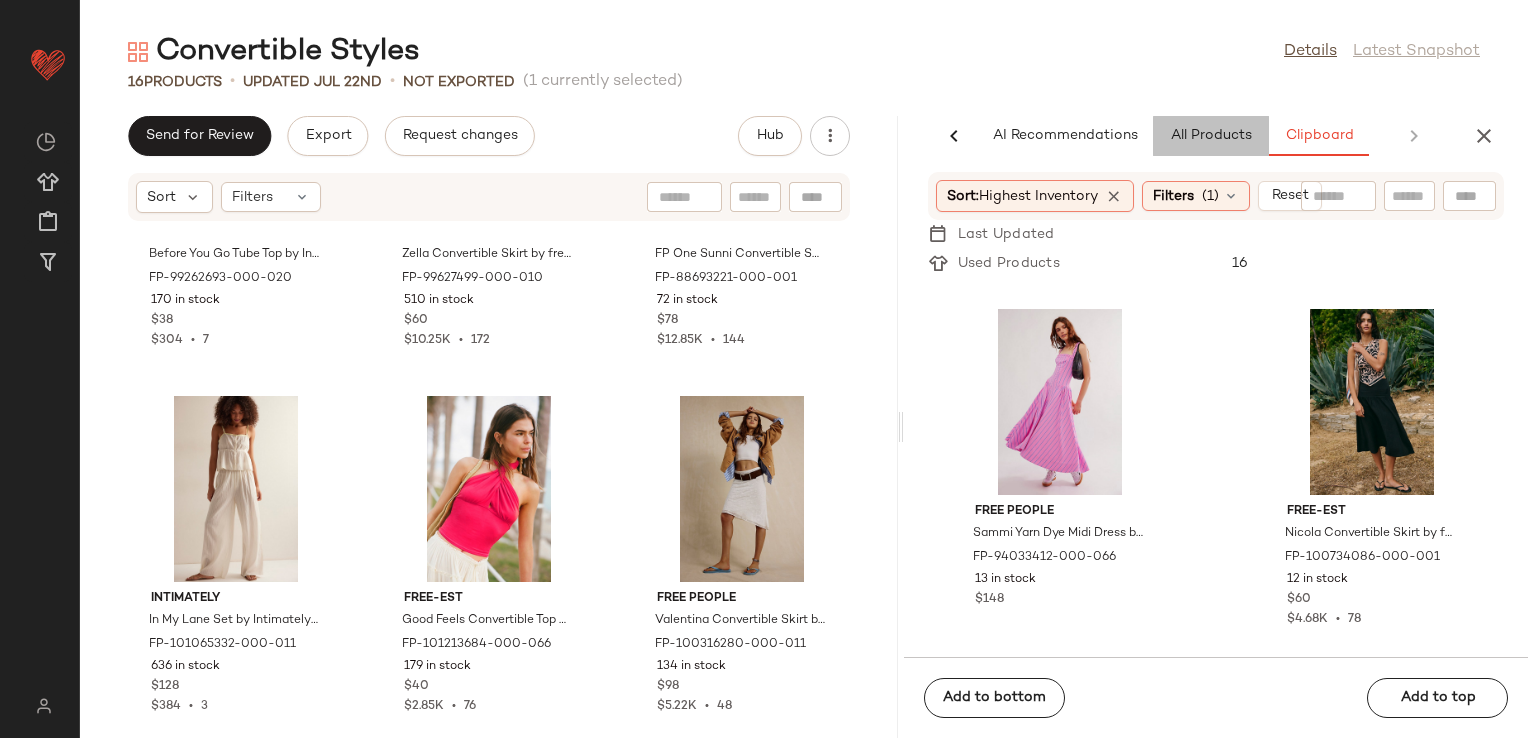 click on "All Products" 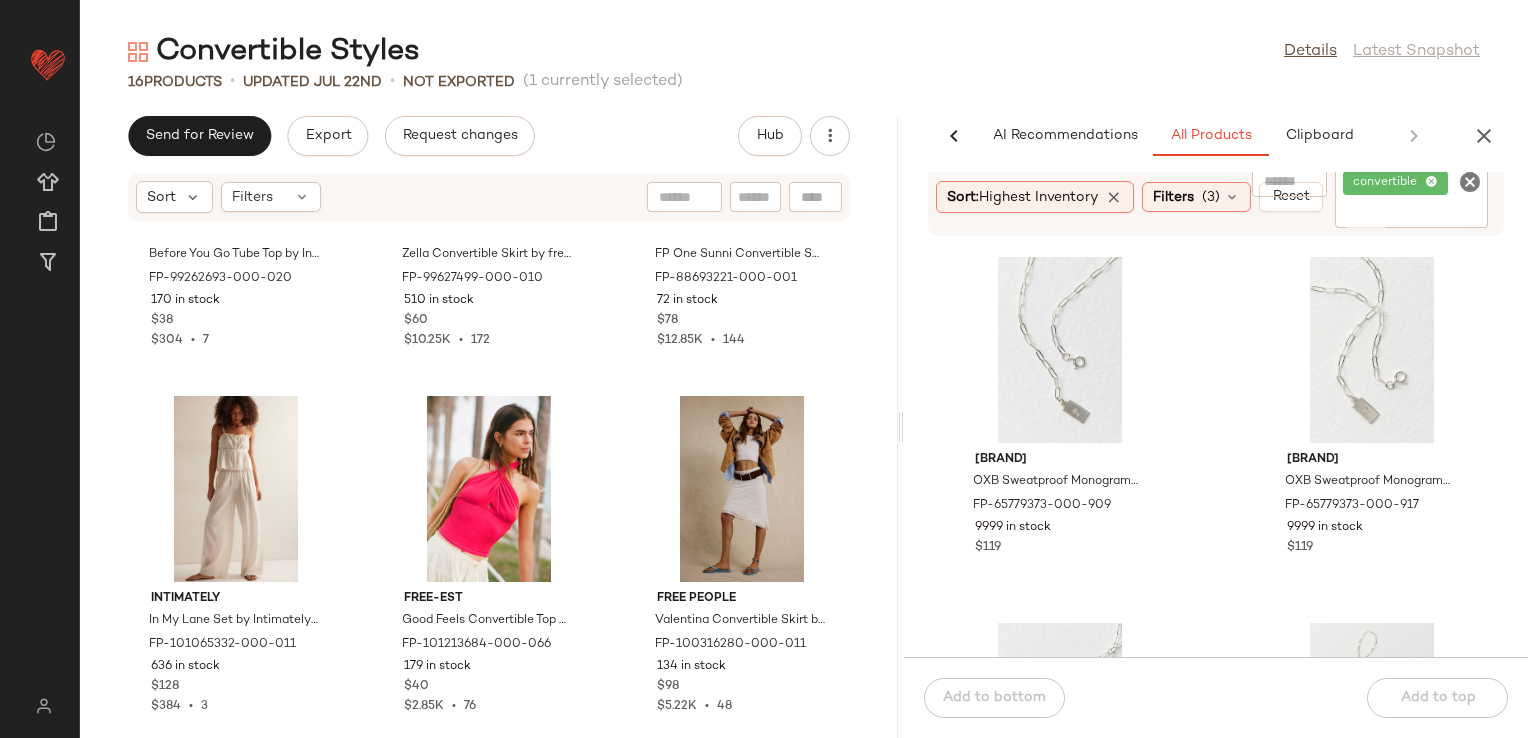 click 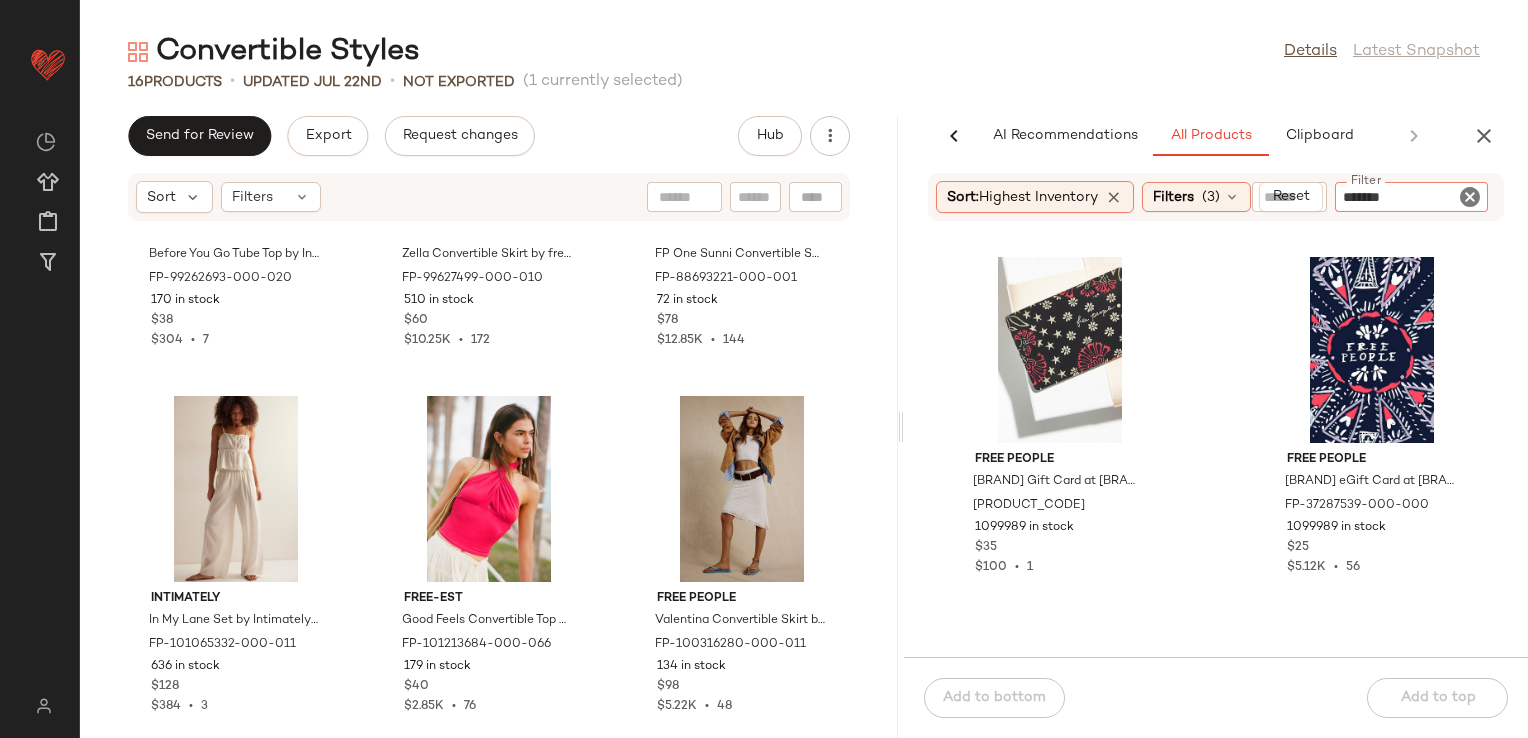 type on "********" 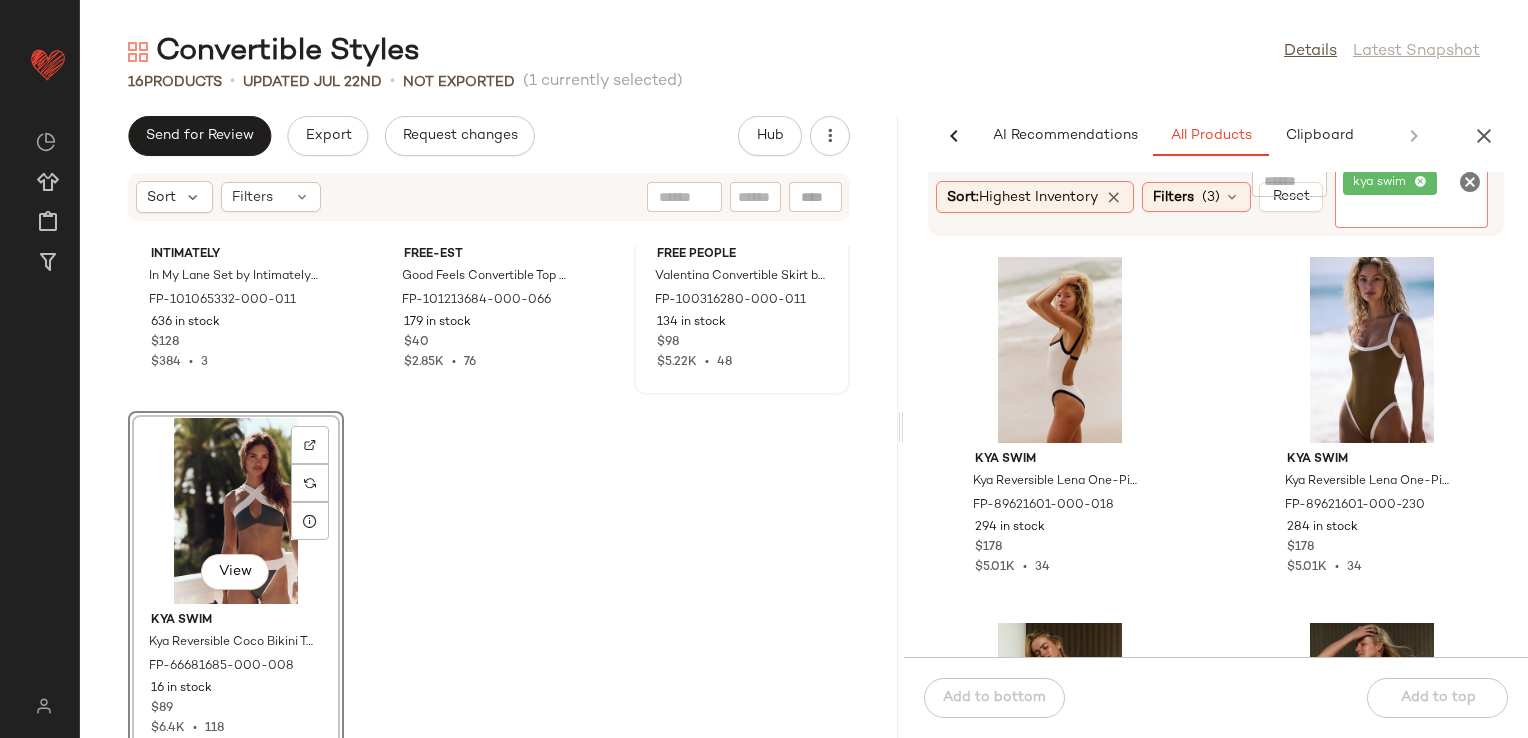 scroll, scrollTop: 1707, scrollLeft: 0, axis: vertical 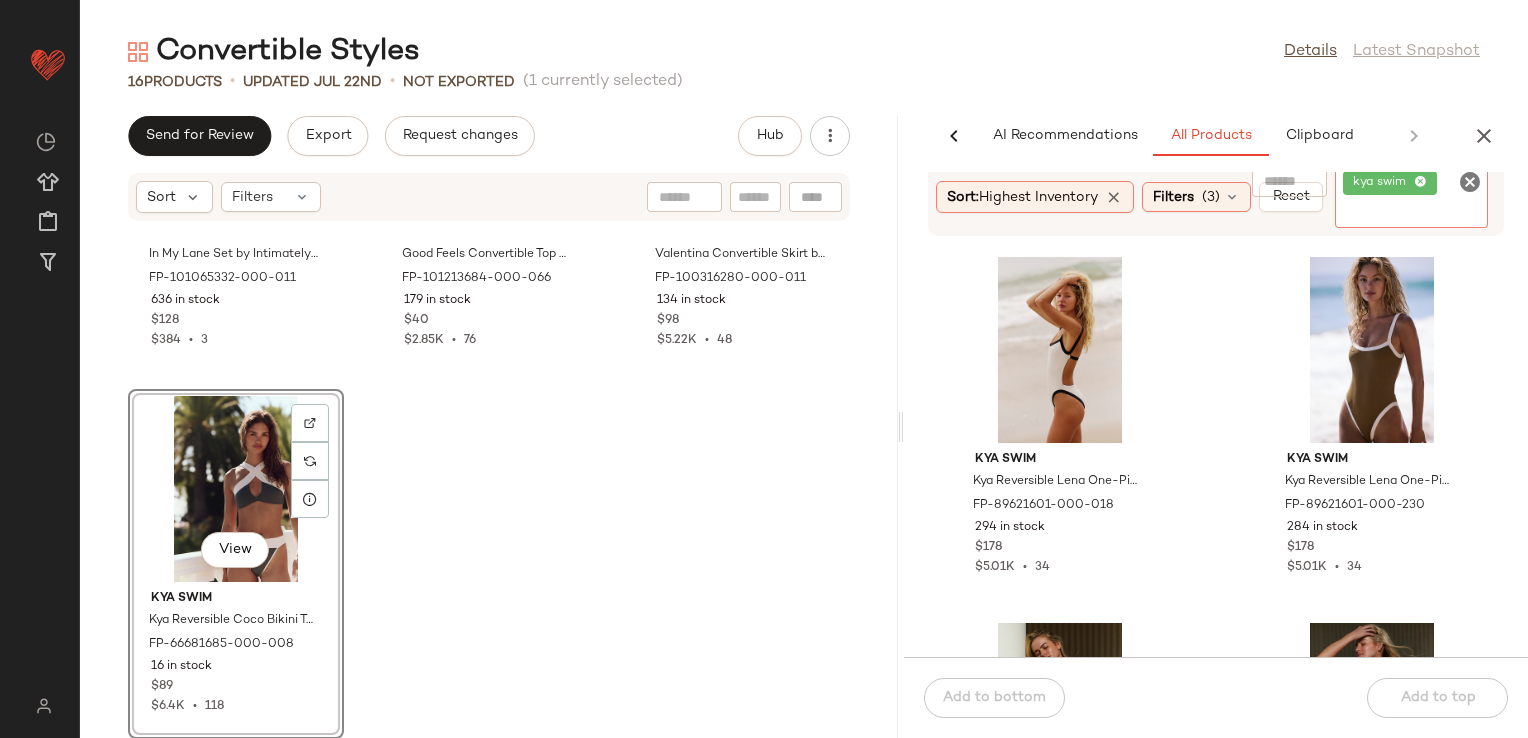 click on "Kya Swim Kya Reversible Lena One-Piece Swimsuit by Kya Swim at Free People in Black, Size: L [PRODUCT_CODE] 294 in stock $178 $5.01K  •  34 Kya Swim Kya Reversible Lena One-Piece Swimsuit by Kya Swim at Free People in Green, Size: XS [PRODUCT_CODE] 284 in stock $178 $5.01K  •  34 Kya Swim Kya Reversible Camilia Bikini Bottoms by Kya Swim at Free People in Black, Size: XS [PRODUCT_CODE] 246 in stock $89 $6.64K  •  116 Kya Swim Kya Reversible Coco Bikini Top by Kya Swim at Free People in Black, Size: XS [PRODUCT_CODE] 205 in stock $89 $6.4K  •  118 Kya Swim Kya Reversible Lena One-Piece Swimsuit by Kya Swim at Free People in Blue, Size: M [PRODUCT_CODE] 98 in stock $178 $5.01K  •  34 Kya Swim Kya Reversible Lena One-Piece Swimsuit by Kya Swim at Free People in Red, Size: M [PRODUCT_CODE] 83 in stock $178 $5.01K  •  34 Kya Swim Kya Reversible Lena One-Piece Swimsuit by Kya Swim at Free People in Purple, Size: XL [PRODUCT_CODE] 73 in stock $178 $5.01K  •  34 $89" 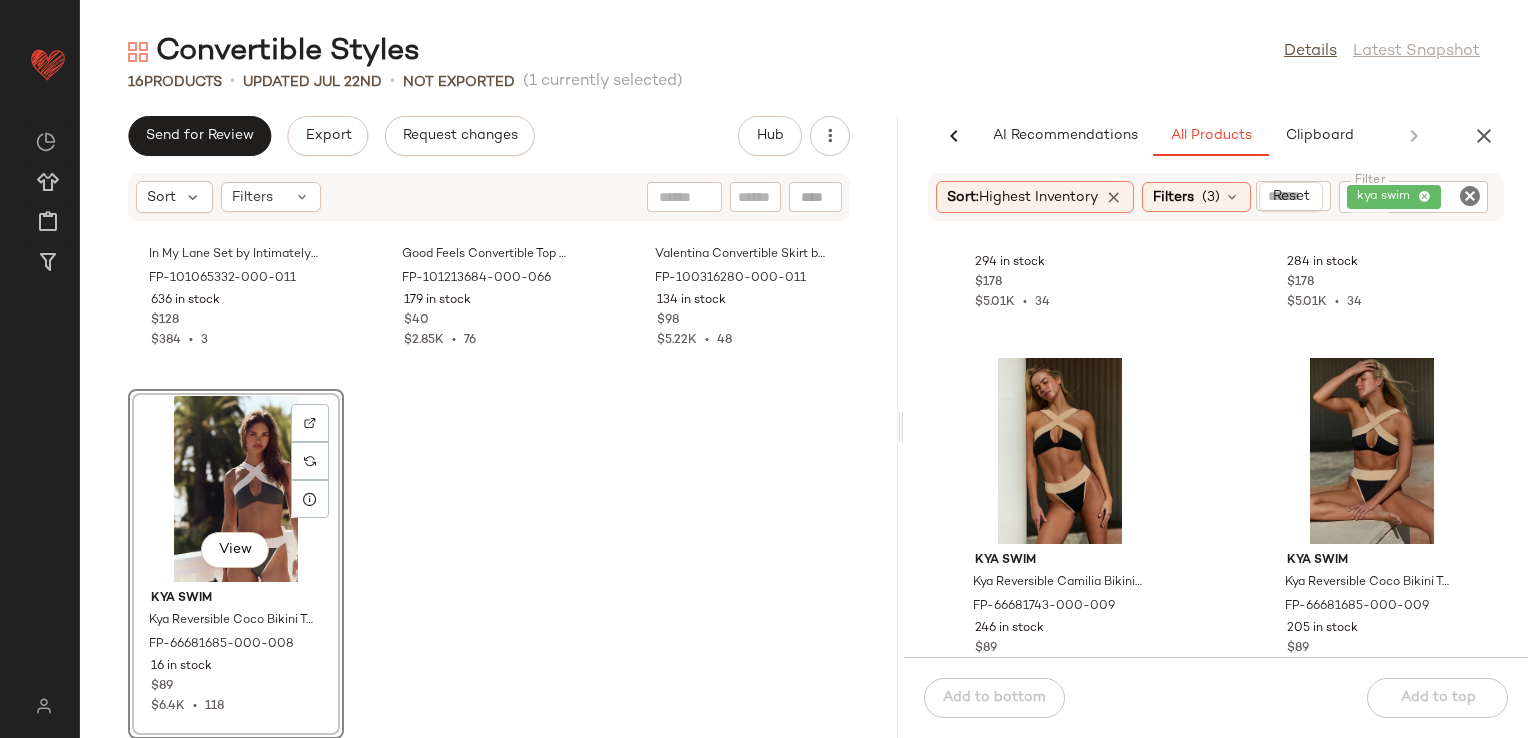 scroll, scrollTop: 300, scrollLeft: 0, axis: vertical 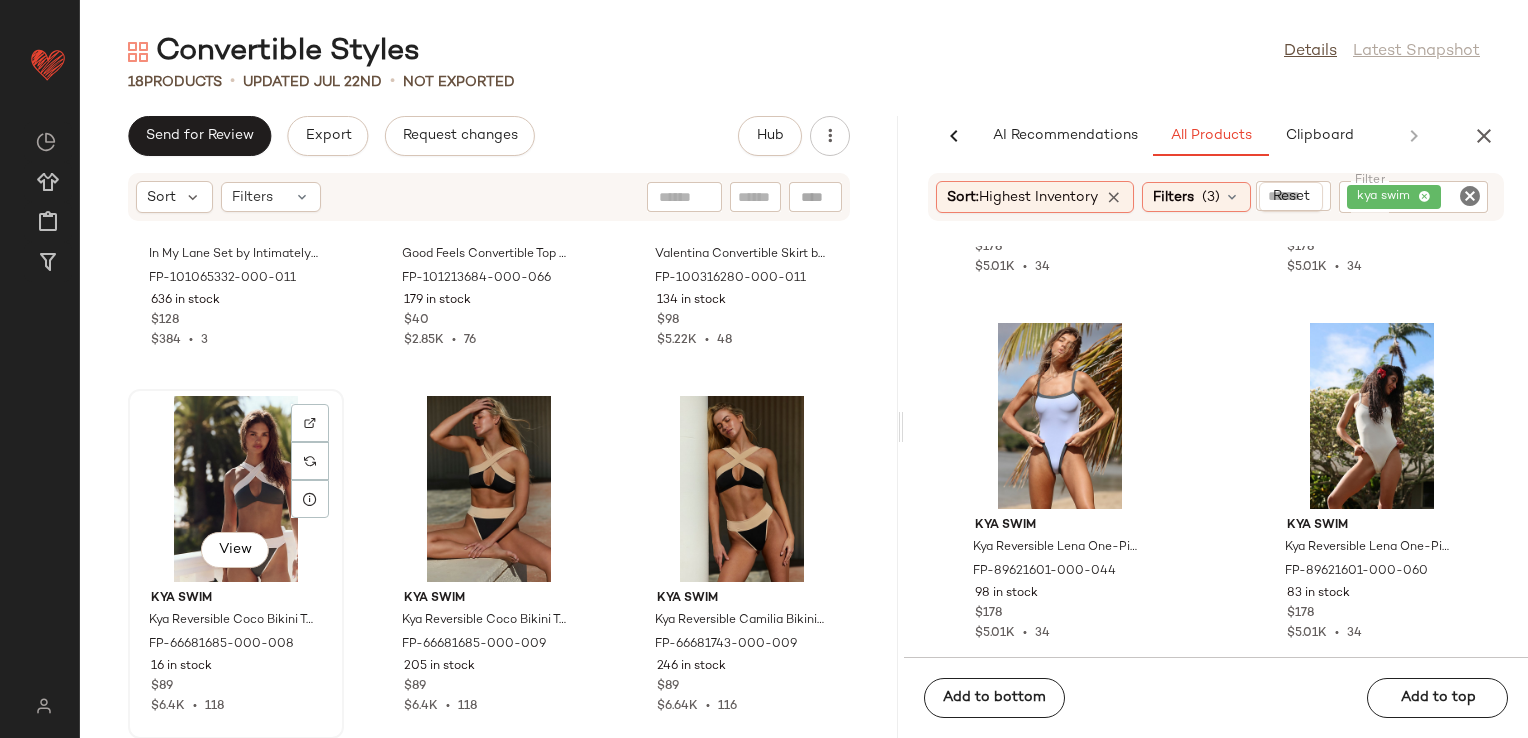click on "View" 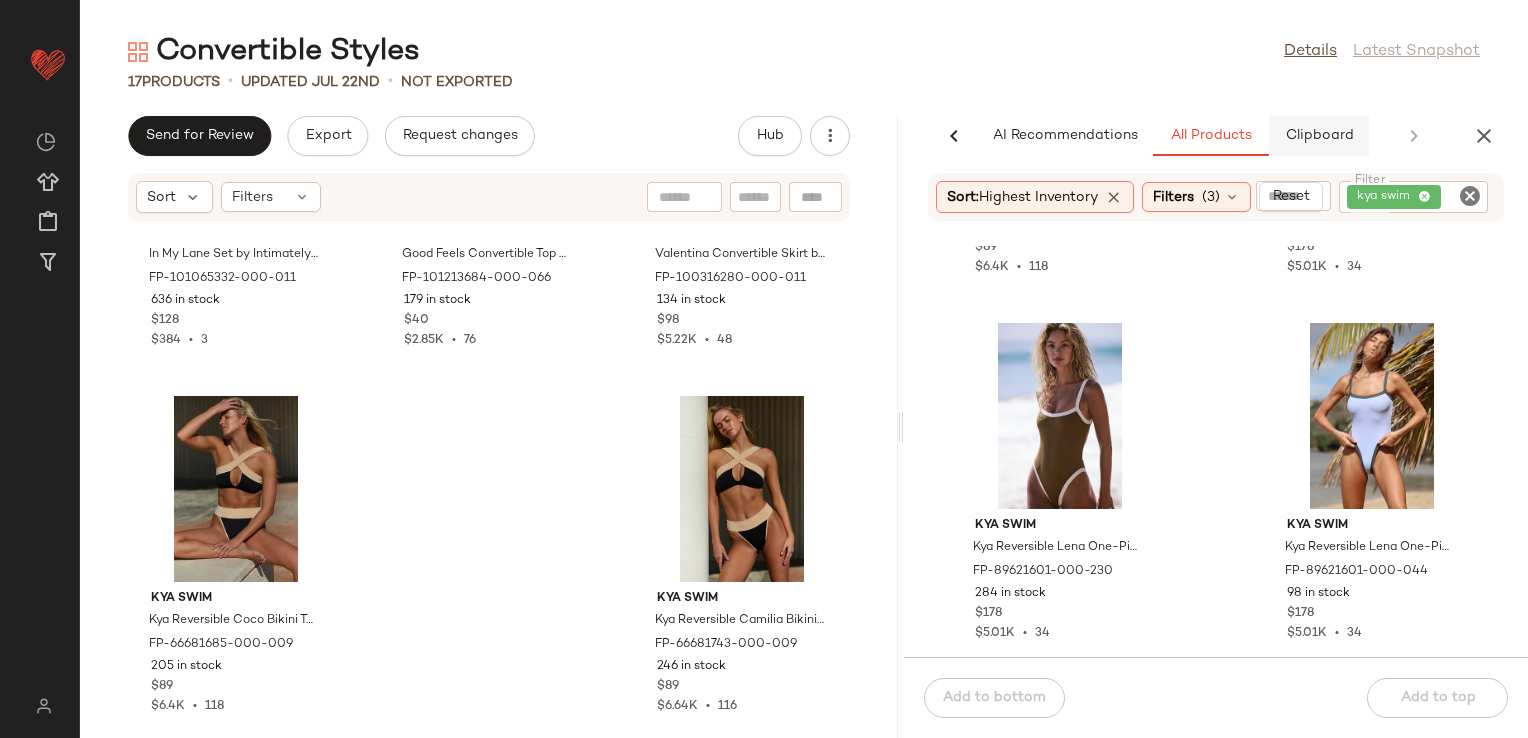 click on "Clipboard" 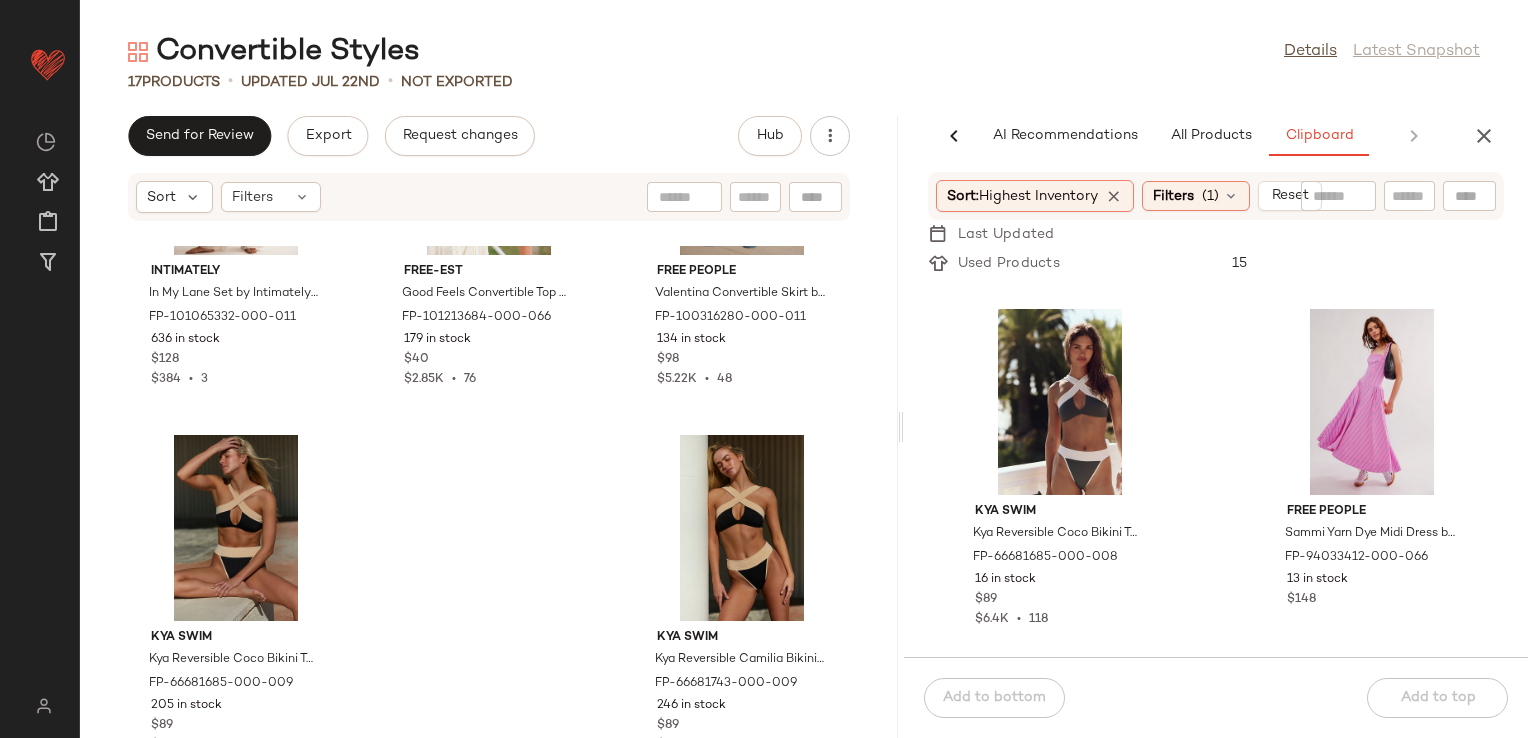 scroll, scrollTop: 1678, scrollLeft: 0, axis: vertical 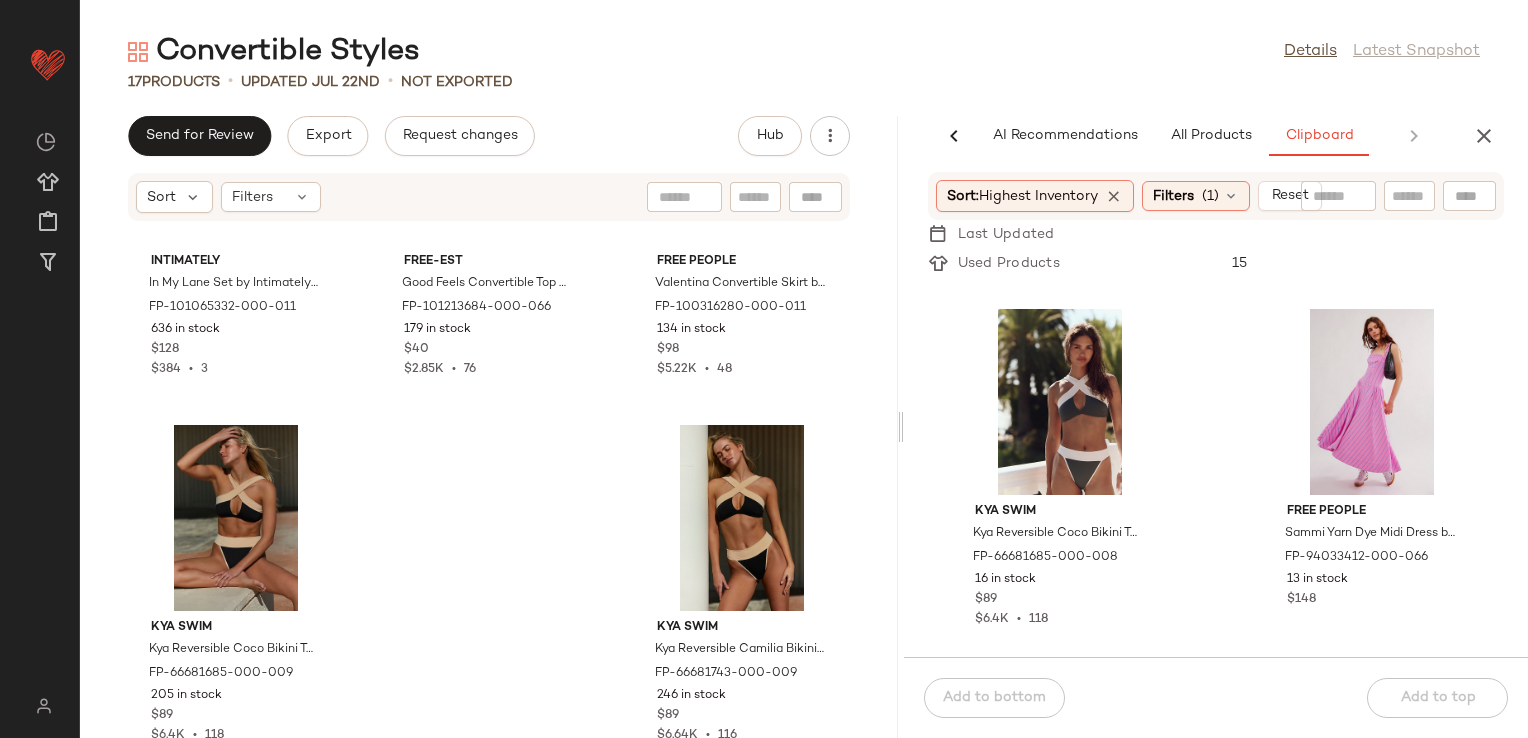 drag, startPoint x: 884, startPoint y: 686, endPoint x: 898, endPoint y: 656, distance: 33.105892 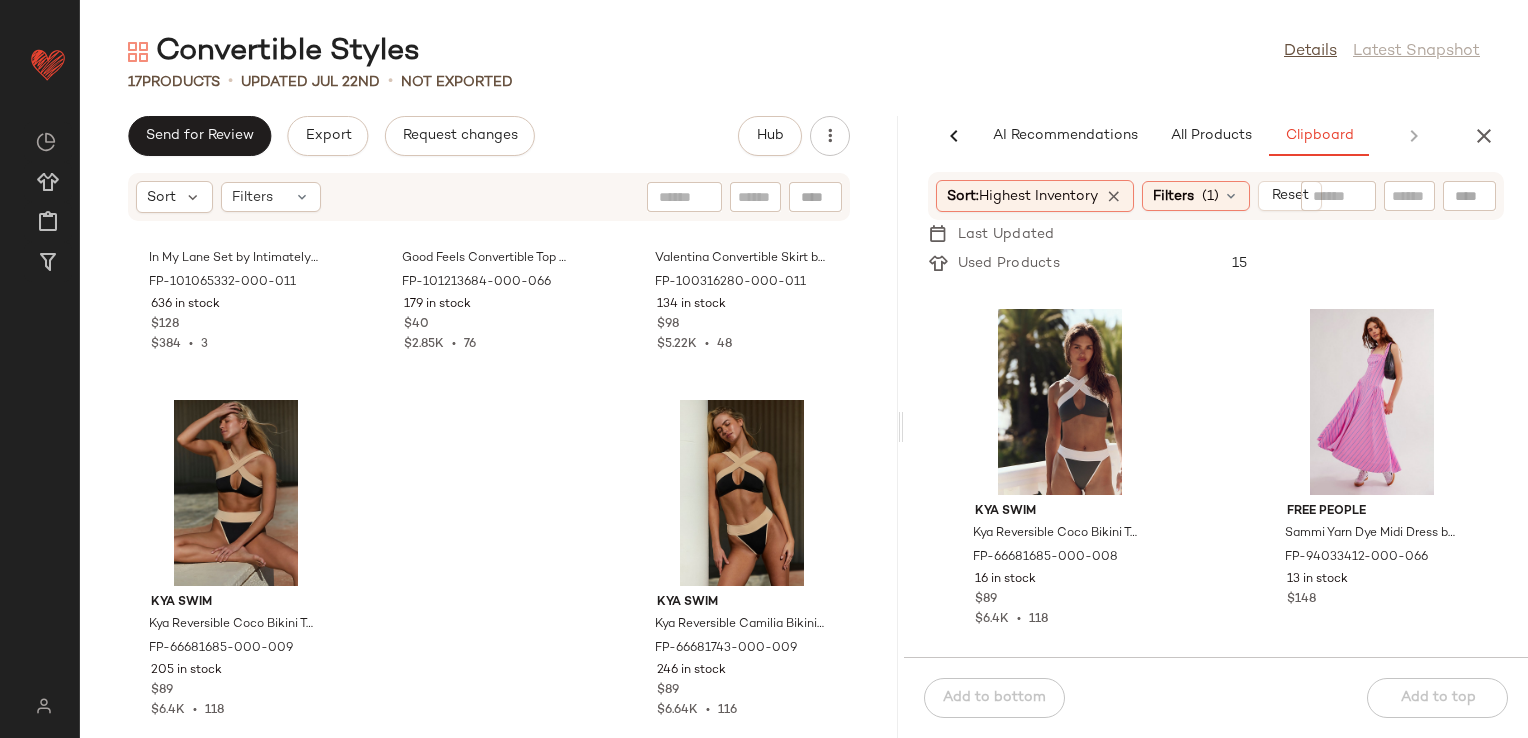 scroll, scrollTop: 1707, scrollLeft: 0, axis: vertical 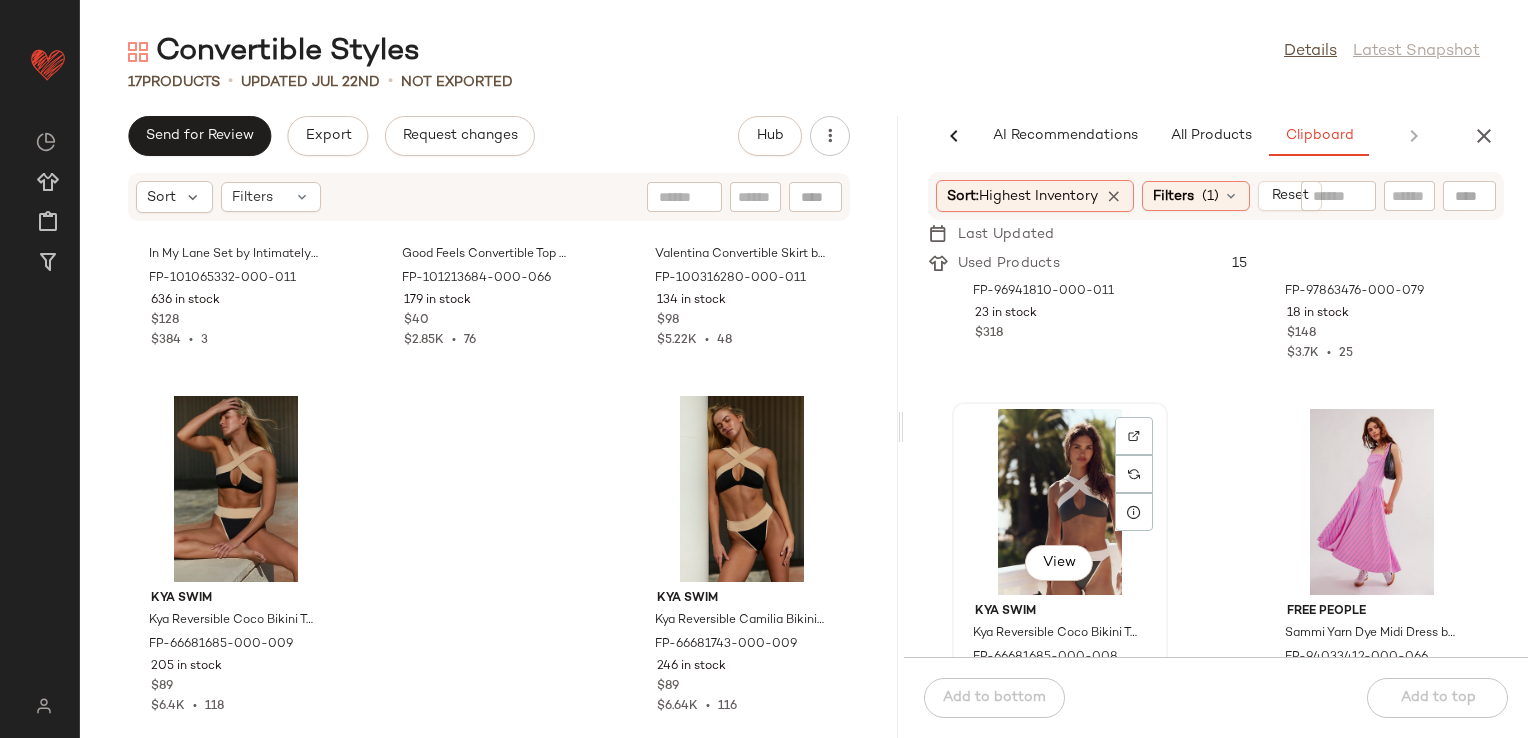 click on "View" 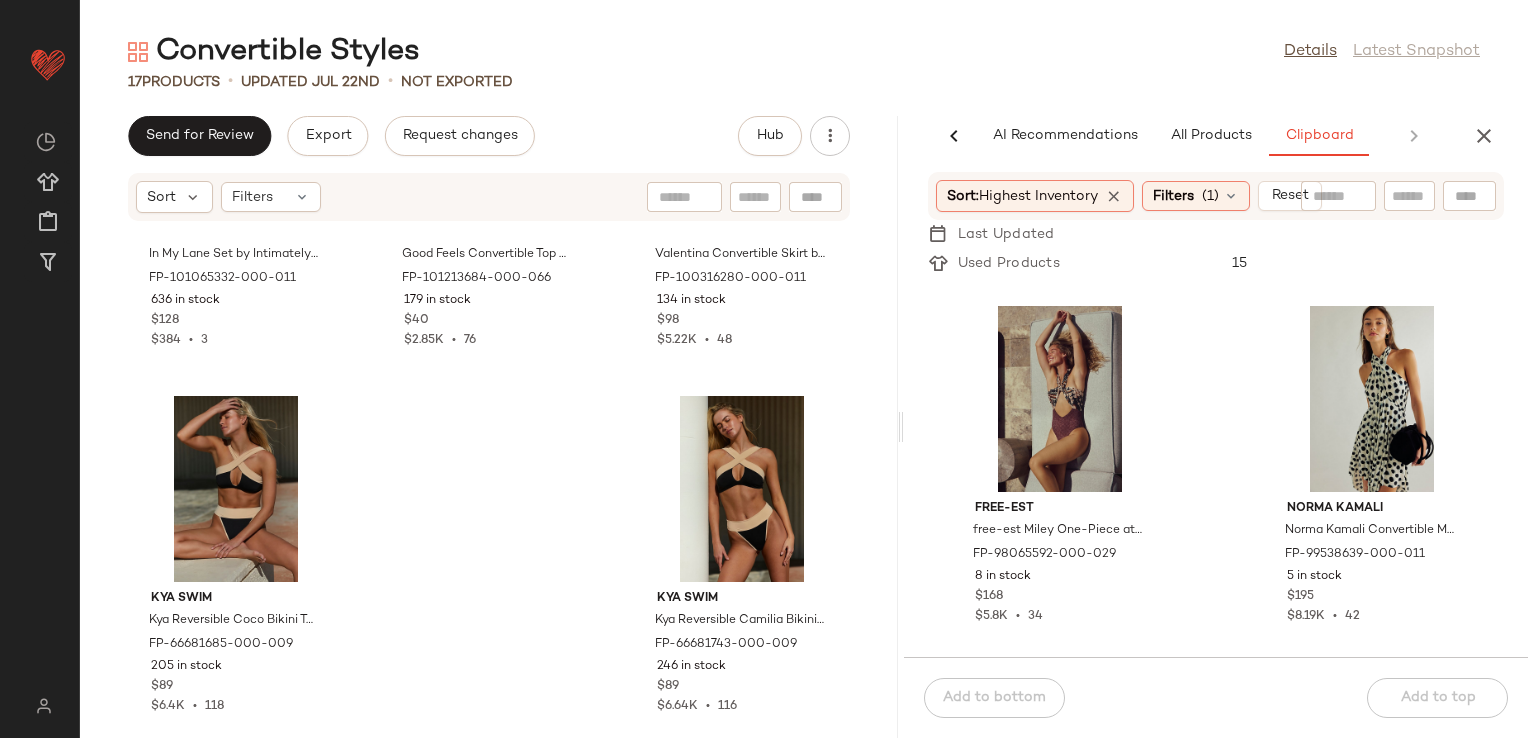 scroll, scrollTop: 8216, scrollLeft: 0, axis: vertical 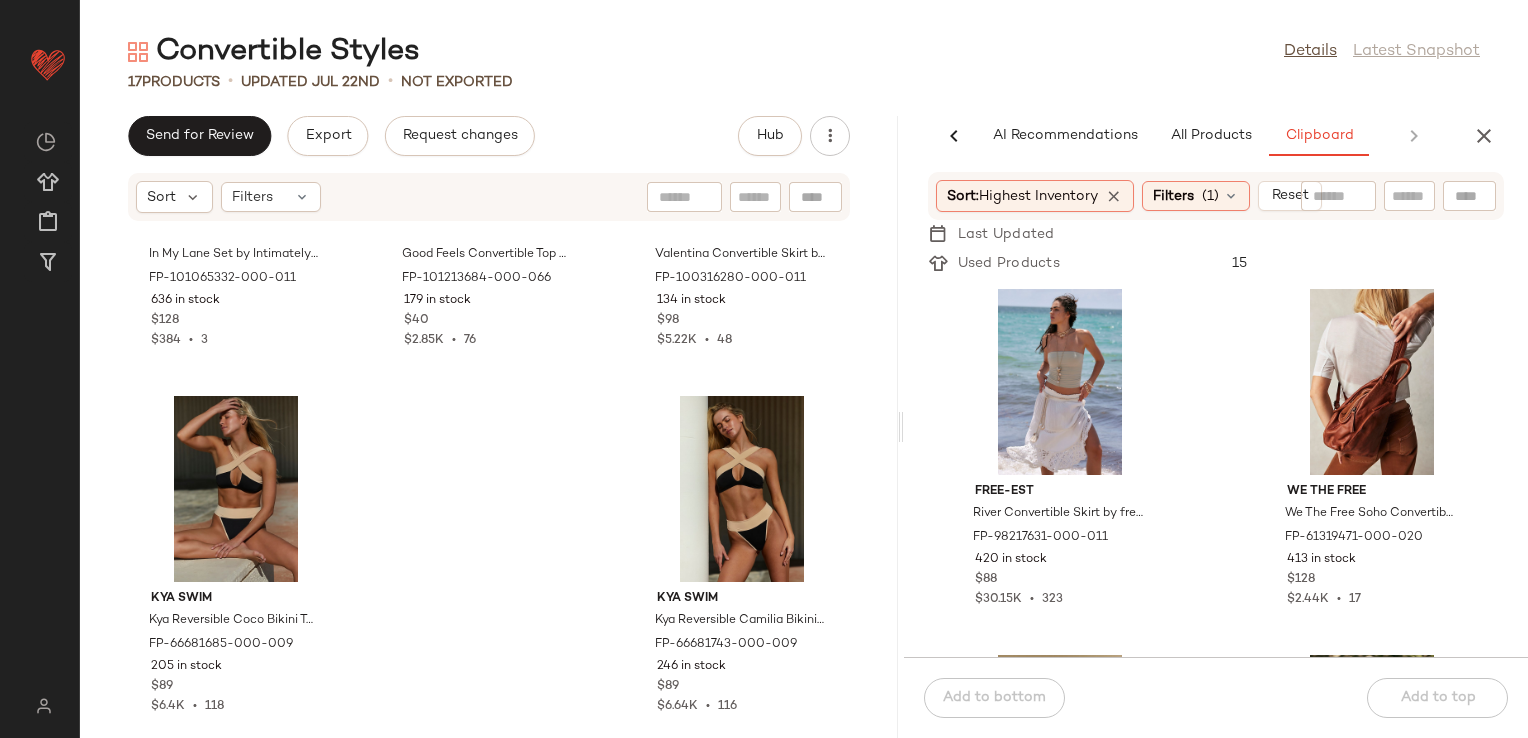 click on "free-est River Convertible Skirt by free-est at Free People in White, Size: L FP-98217631-000-011 420 in stock $88 $30.15K  •  323 We The Free We The Free Soho Convertible Sling Bag at Free People in Brown FP-61319471-000-020 413 in stock $128 $2.44K  •  17 Free People Braveheart Plaid Set by Free People in Blue, Size: M FP-101822690-000-040 360 in stock $168 $1.68K  •  10 free-est River Convertible Skirt by free-est at Free People in Pink, Size: XS FP-98217631-000-066 359 in stock $88 $30.15K  •  323 Free People Amaya Convertible Bracelet Set by Free People in Orange FP-97145973-000-080 342 in stock $38 $532  •  14 Free People Amaya Convertible Bracelet Set by Free People in Blue FP-97145973-000-412 317 in stock $38 $532  •  14 FP One FP One Ravenna Printed Convertible Maxi Skirt at Free People in Yellow, Size: M FP-88686977-000-071 293 in stock $128 $33.31K  •  252 free-est Zella Convertible Skirt by free-est at Free People in Black, Size: XL FP-99627499-000-001 256 in stock $60 $10.25K  •" 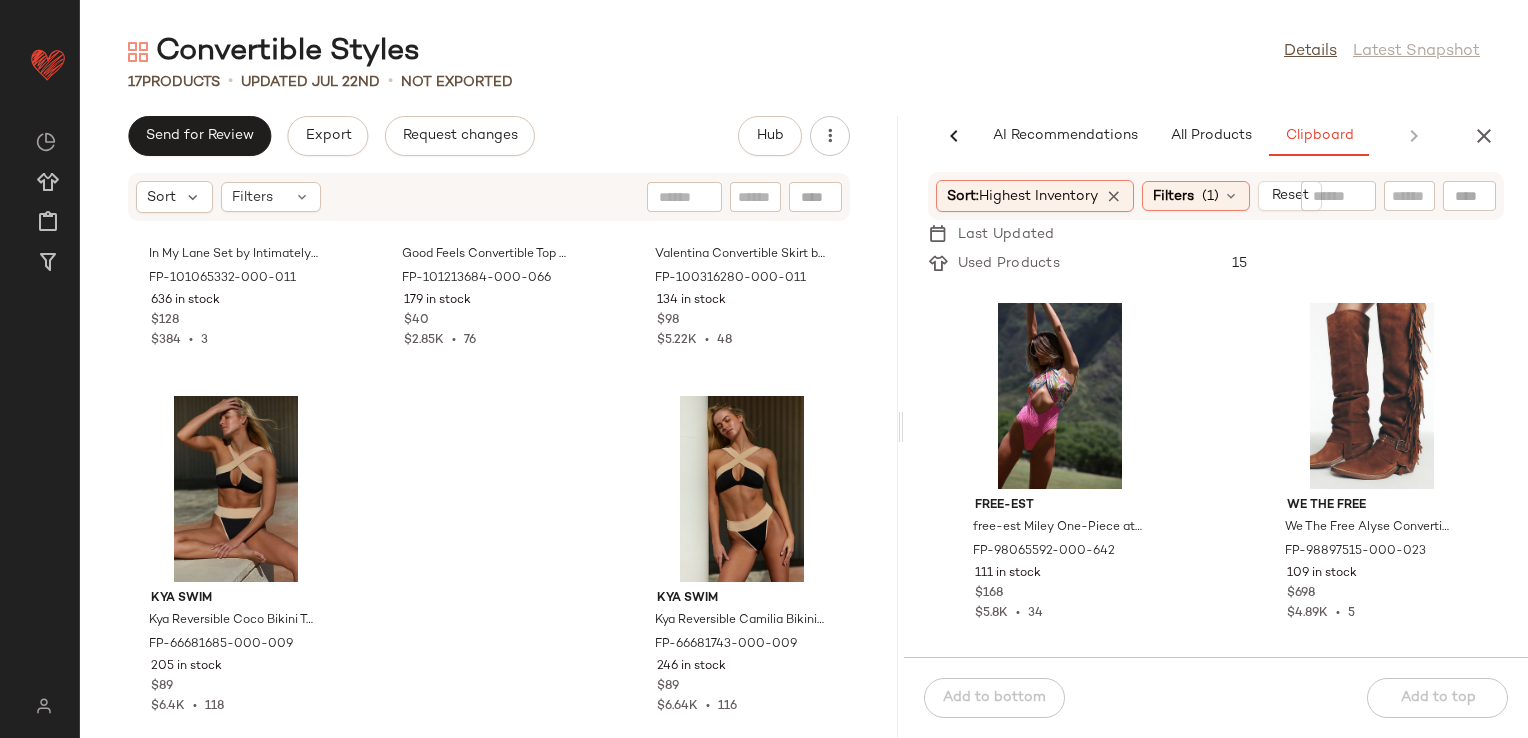 scroll, scrollTop: 3336, scrollLeft: 0, axis: vertical 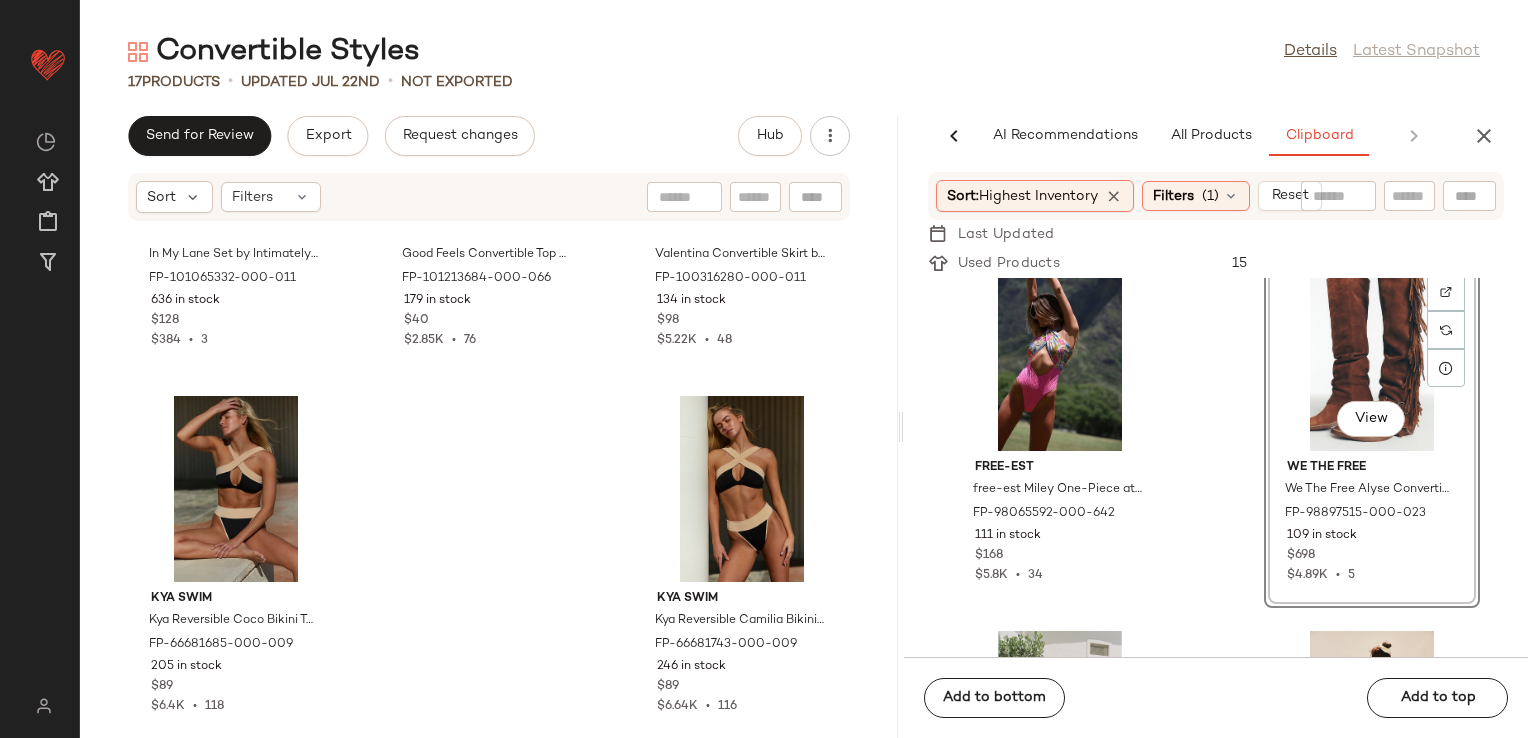 click on "Free People Margot Convertible Maxi Skirt by Free People in Red, Size: M FP-93167070-000-260 134 in stock $98 $16.78K  •  157 Free People Skylar Shell Convertible Belly Chain by Free People in Blue FP-98703747-000-042 130 in stock $38 $874  •  23 free-est free-est Miley One-Piece at Free People in Pink, Size: S FP-98065592-000-642 111 in stock $168 $5.8K  •  34  View  We The Free We The Free Alyse Convertible Over The Knee Boots at Free People in Tan, Size: US 9.5 FP-98897515-000-023 109 in stock $698 $4.89K  •  5 free-est The Convertible Skirt by free-est at Free People in White, Size: L FP-50737592-000-011 98 in stock $88 $12.07K  •  191 free-est Zella Convertible Skirt by free-est at Free People in Orange, Size: M FP-99627499-000-085 95 in stock $60 $10.25K  •  172 FP Collection Convertible Silk Scarf by Free People in Brown FP-101311140-000-029 88 in stock $48 $816  •  8 bond-eye bond-eye Convertible Dara Tube Swim Top at Free People in Black FP-98243611-000-001 82 in stock $100 $200  •  2" 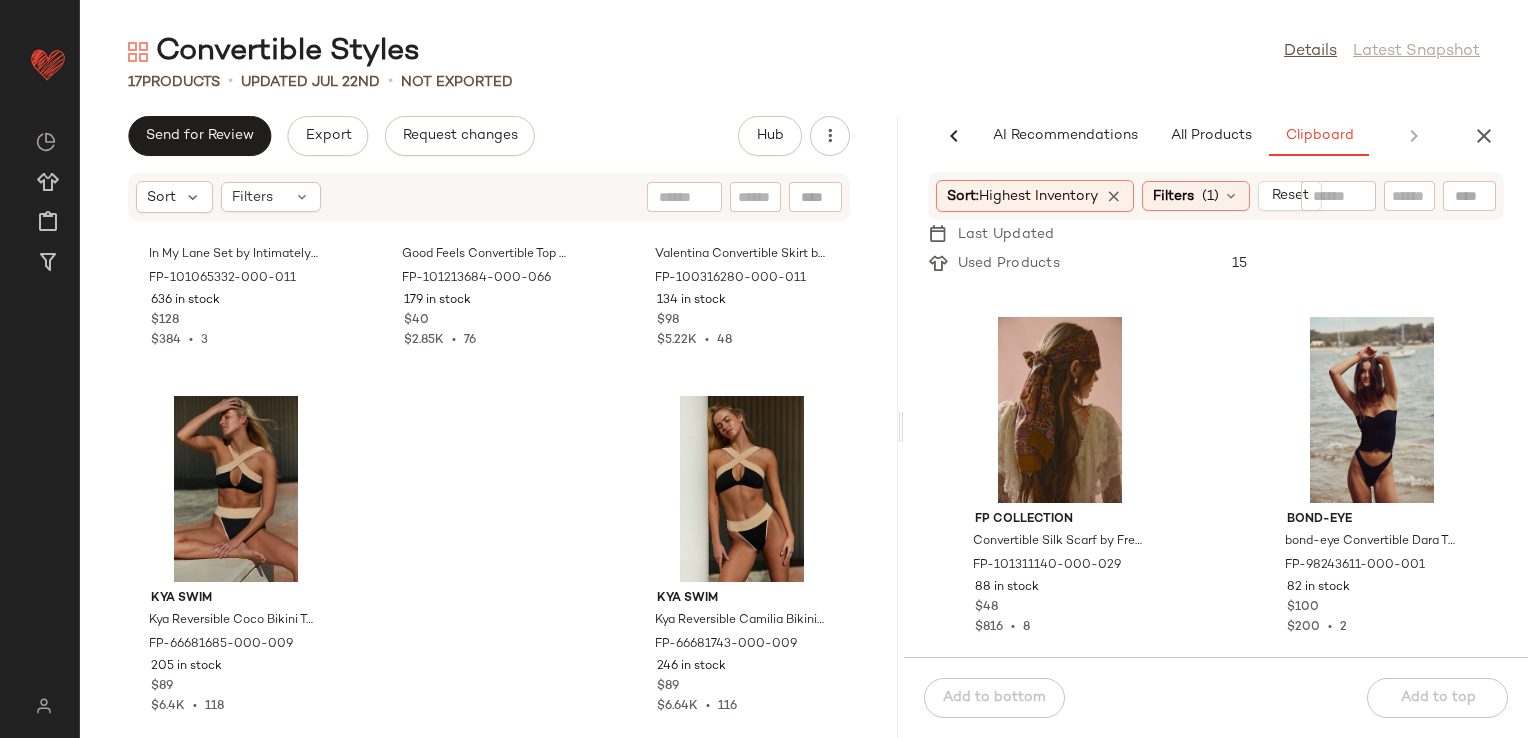 scroll, scrollTop: 4134, scrollLeft: 0, axis: vertical 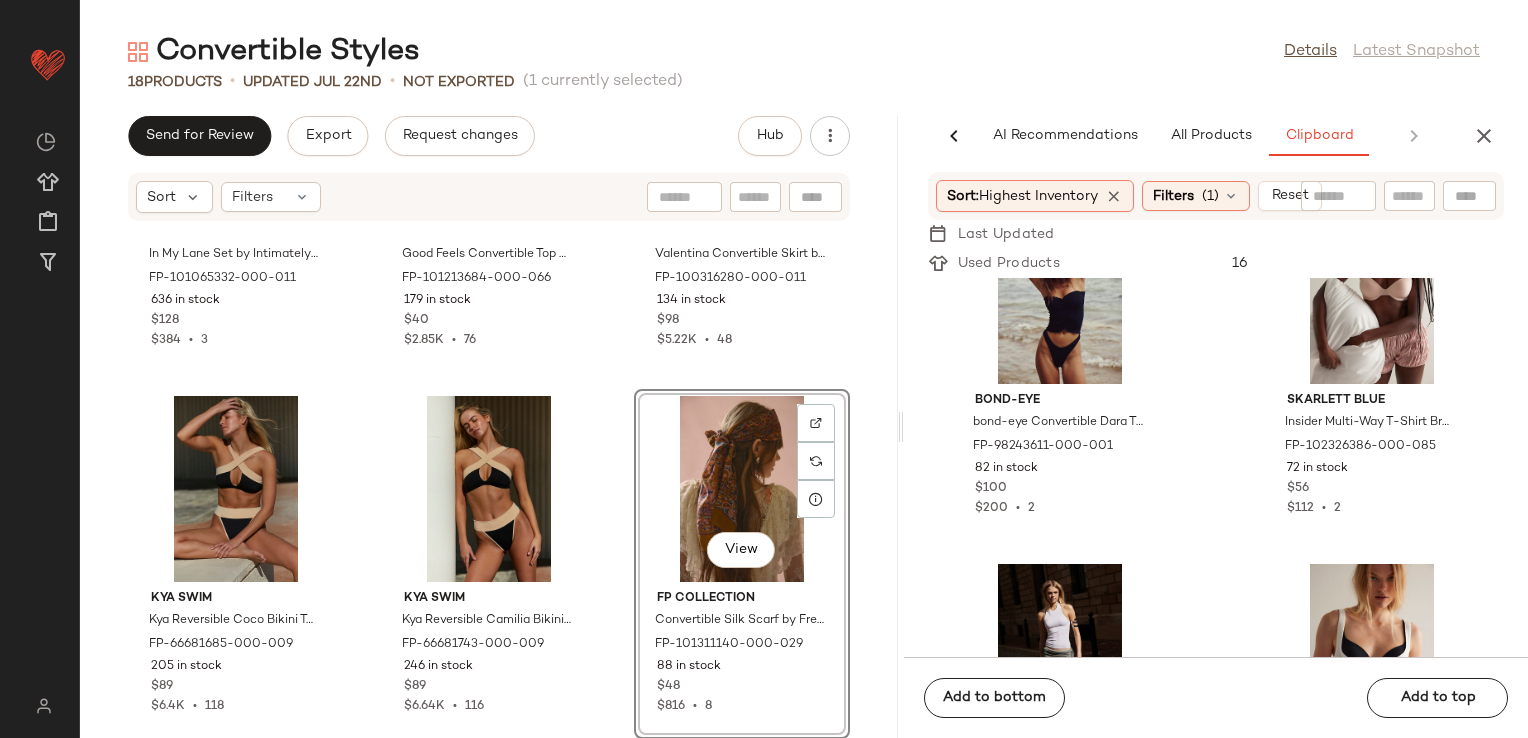 drag, startPoint x: 864, startPoint y: 526, endPoint x: 856, endPoint y: 545, distance: 20.615528 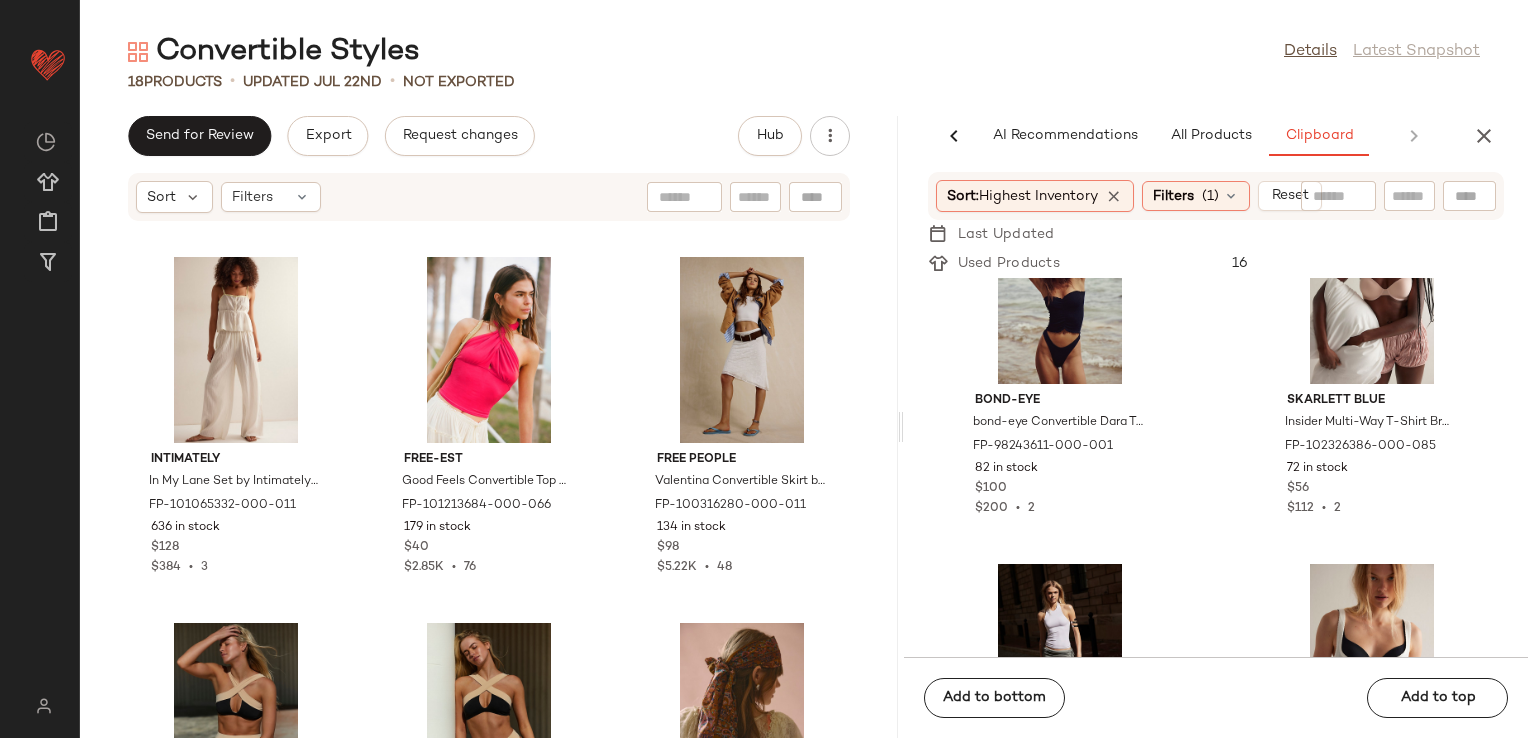 scroll, scrollTop: 1707, scrollLeft: 0, axis: vertical 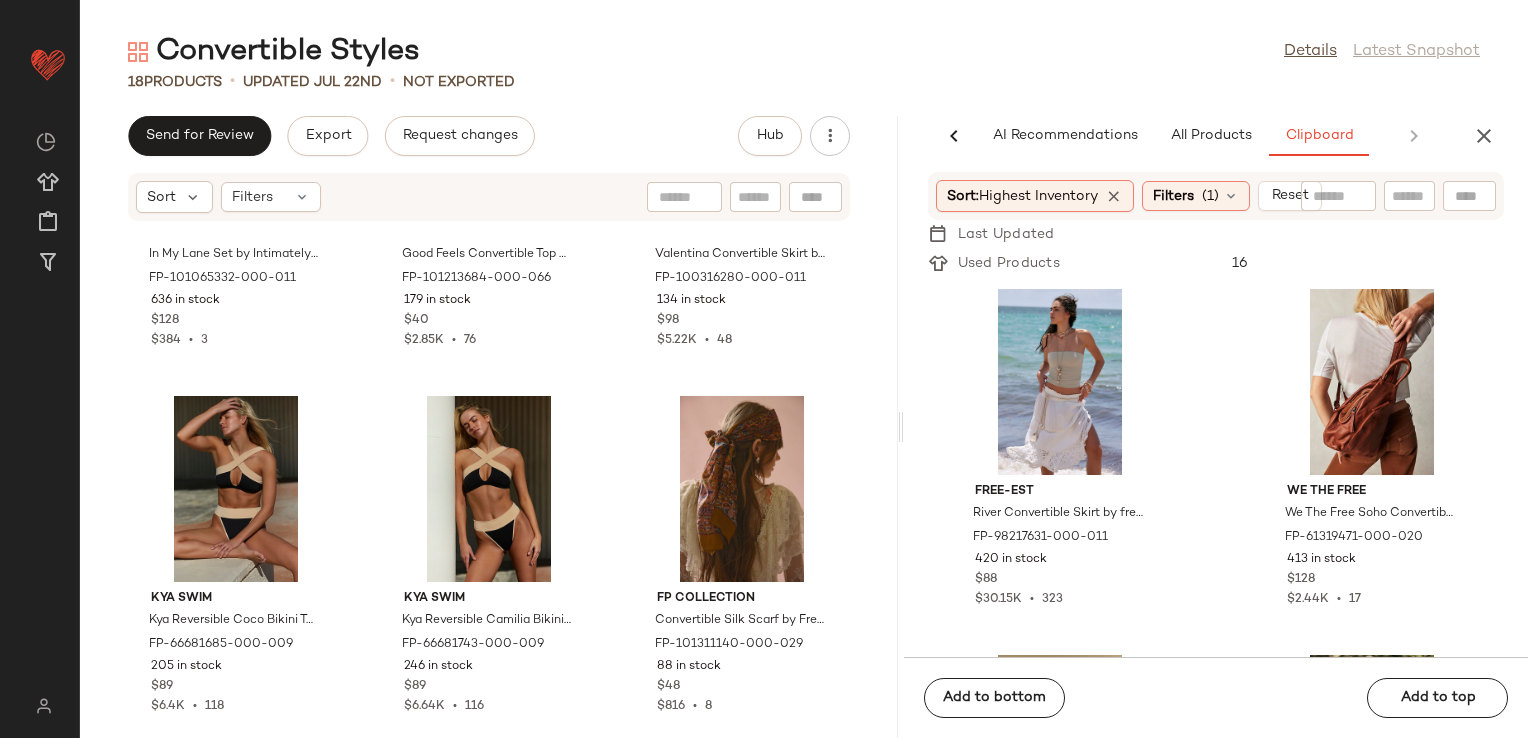 click on "free-est River Convertible Skirt by free-est at Free People in White, Size: L FP-98217631-000-011 420 in stock $88 $30.15K  •  323 We The Free We The Free Soho Convertible Sling Bag at Free People in Brown FP-61319471-000-020 413 in stock $128 $2.44K  •  17 Free People Braveheart Plaid Set by Free People in Blue, Size: M FP-101822690-000-040 360 in stock $168 $1.68K  •  10 free-est River Convertible Skirt by free-est at Free People in Pink, Size: XS FP-98217631-000-066 359 in stock $88 $30.15K  •  323 Free People Amaya Convertible Bracelet Set by Free People in Orange FP-97145973-000-080 342 in stock $38 $532  •  14 Free People Amaya Convertible Bracelet Set by Free People in Blue FP-97145973-000-412 317 in stock $38 $532  •  14 FP One FP One Ravenna Printed Convertible Maxi Skirt at Free People in Yellow, Size: M FP-88686977-000-071 293 in stock $128 $33.31K  •  252 free-est Zella Convertible Skirt by free-est at Free People in Black, Size: XL FP-99627499-000-001 256 in stock $60 $10.25K  •" 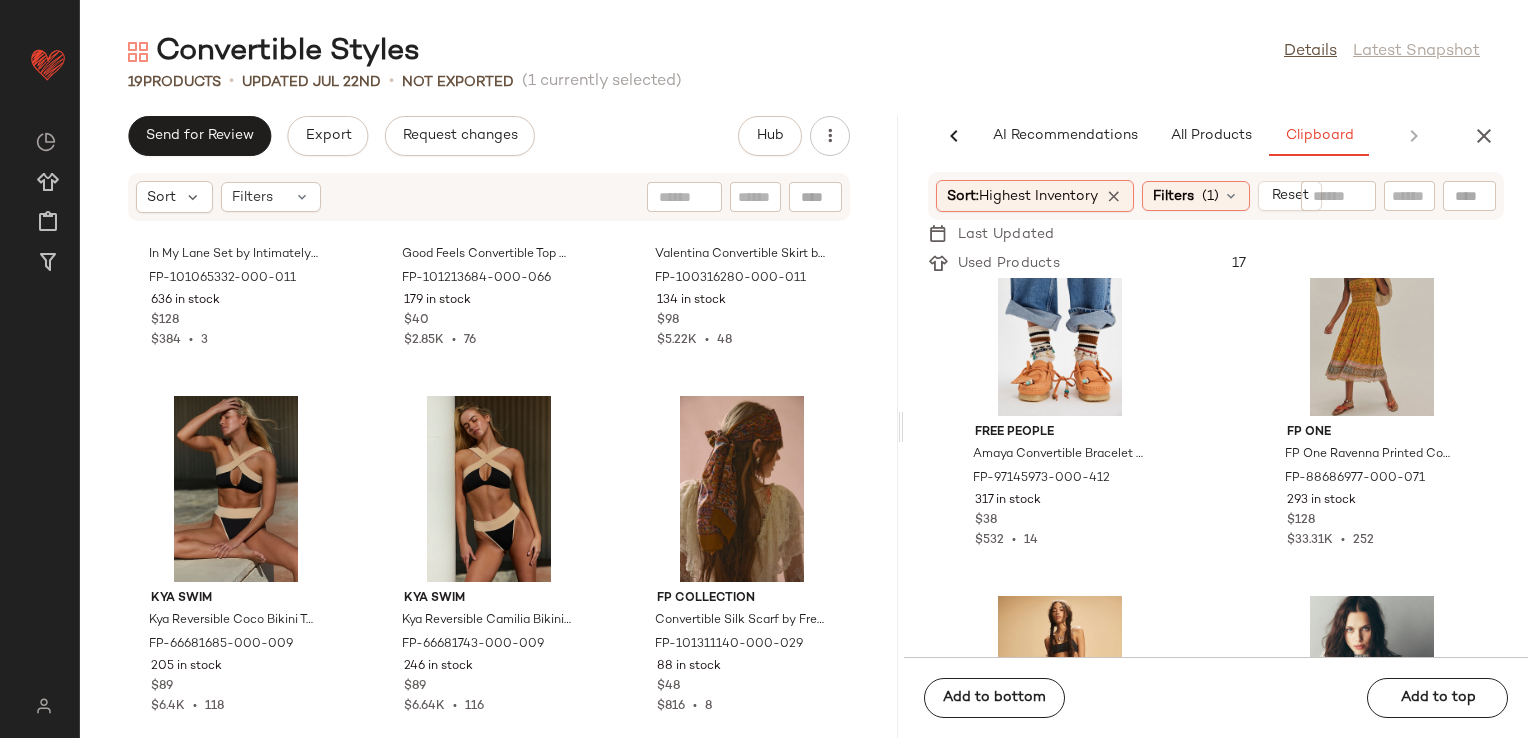 scroll, scrollTop: 816, scrollLeft: 0, axis: vertical 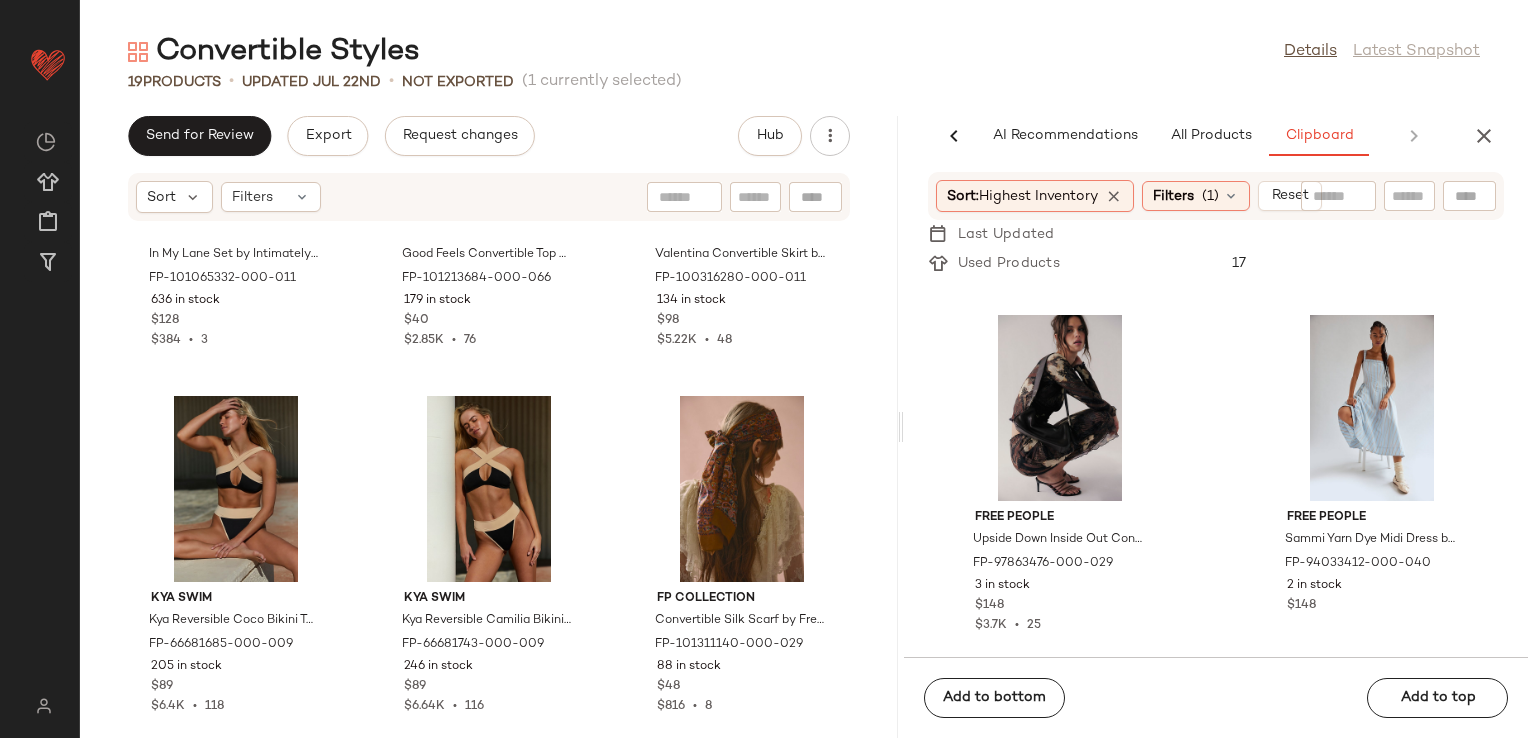 click on "Room Shop Room Shop Nona Square Hair Scarf at Free People in Red FP-100567940-000-060 4 in stock $34 FP One FP One Sunni Convertible Skirt at Free People in Orange, Size: XL FP-88693221-000-080 3 in stock $78 $12.85K  •  144 Free People Upside Down Inside Out Convertible Set by Free People in Brown, Size: XL FP-97863476-000-029 3 in stock $148 $3.7K  •  25 Free People Sammi Yarn Dye Midi Dress by Free People in Blue, Size: L FP-94033412-000-040 2 in stock $148" 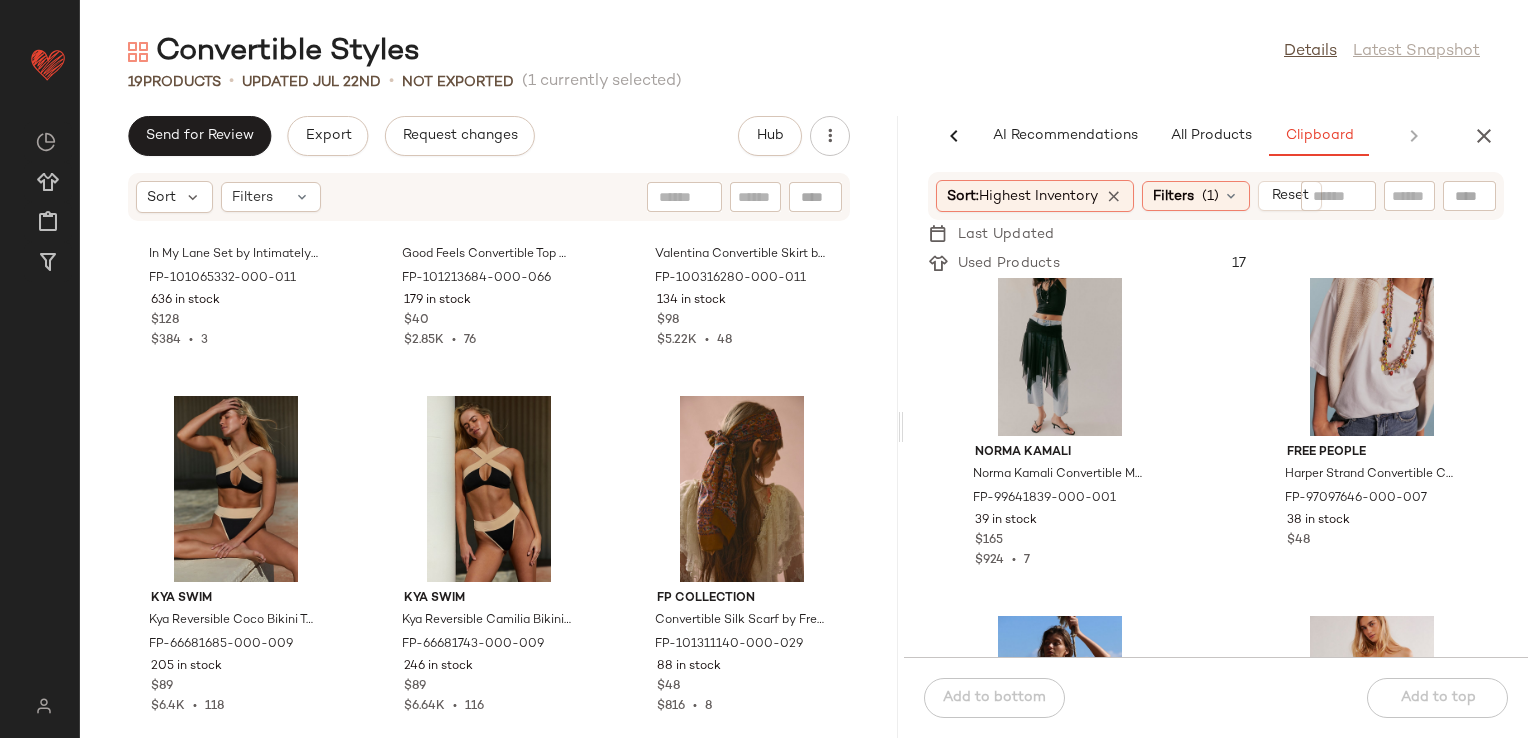 scroll, scrollTop: 5908, scrollLeft: 0, axis: vertical 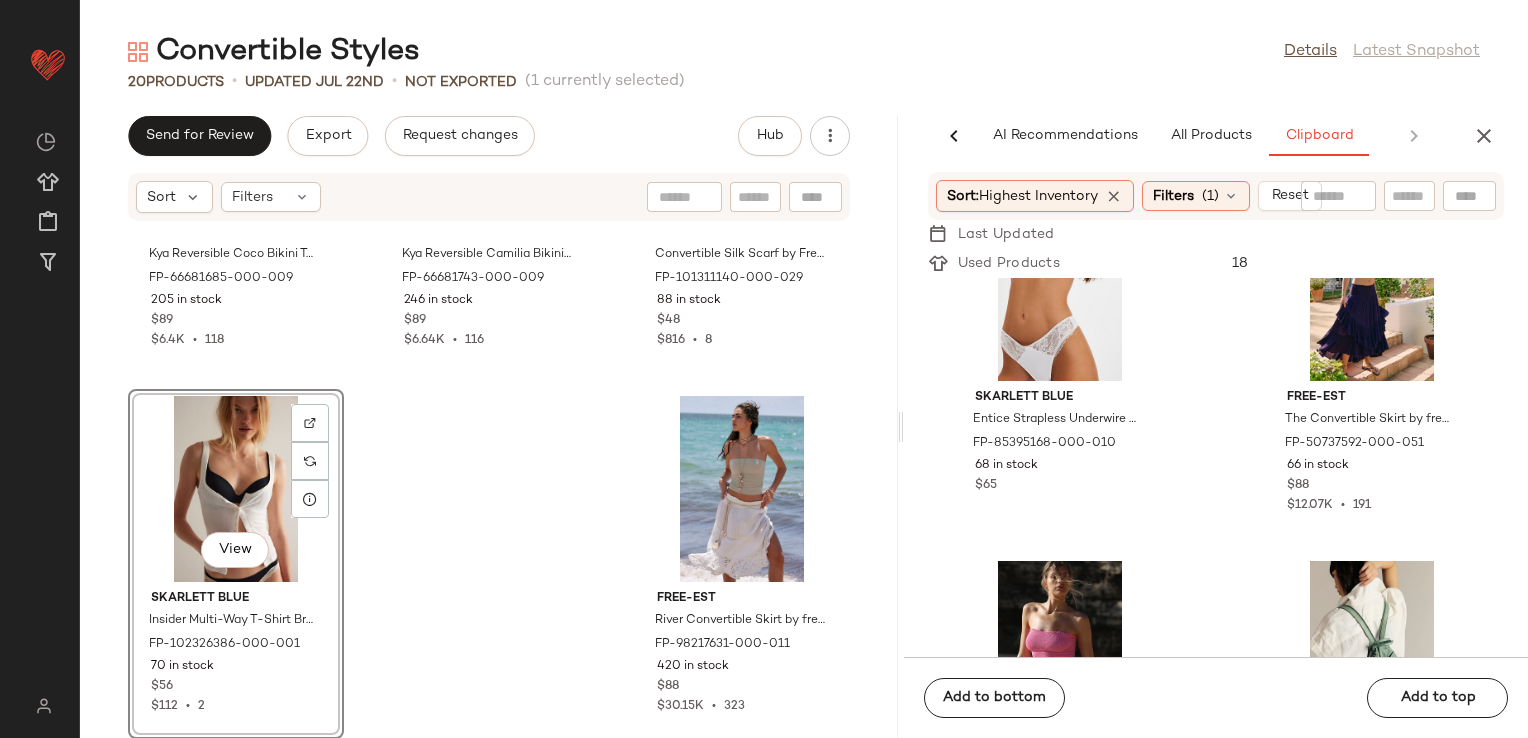 click on "Kya Swim Kya Reversible Coco Bikini Top by Kya Swim at Free People in Black, Size: XS [PRODUCT_CODE] 205 in stock $89 $6.4K  •  118 Kya Swim Kya Reversible Camilia Bikini Bottoms by Kya Swim at Free People in Black, Size: XS [PRODUCT_CODE] 246 in stock $89 $6.64K  •  116 FP Collection Convertible Silk Scarf by Free People in Brown [PRODUCT_CODE] 88 in stock $48 $816  •  8  View  Skarlett Blue Insider Multi-Way T-Shirt Bra by Skarlett Blue at Free People in Black, Size: 34 DD [PRODUCT_CODE] 70 in stock $56 $112  •  2 free-est River Convertible Skirt by free-est at Free People in White, Size: L [PRODUCT_CODE] 420 in stock $88 $30.15K  •  323" 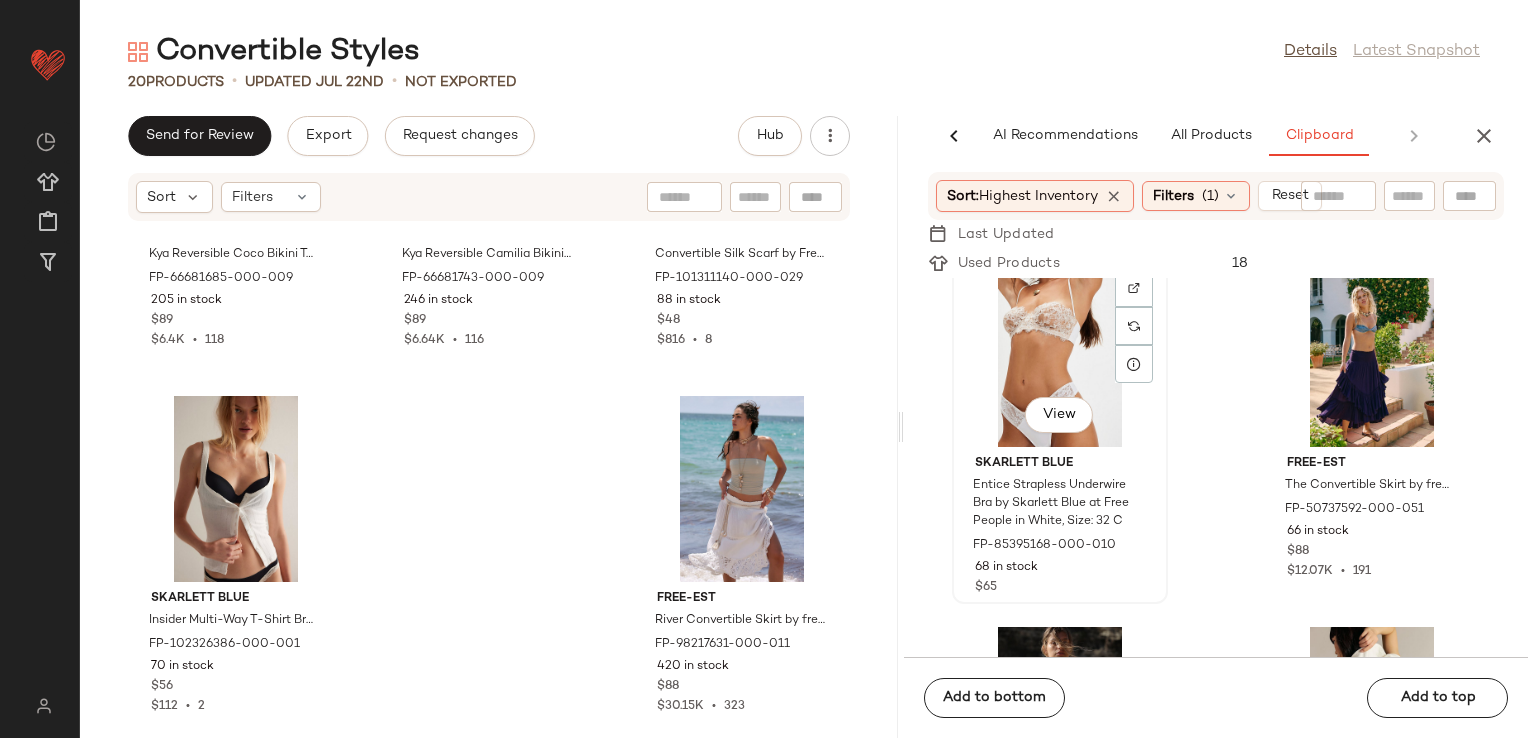 scroll, scrollTop: 4402, scrollLeft: 0, axis: vertical 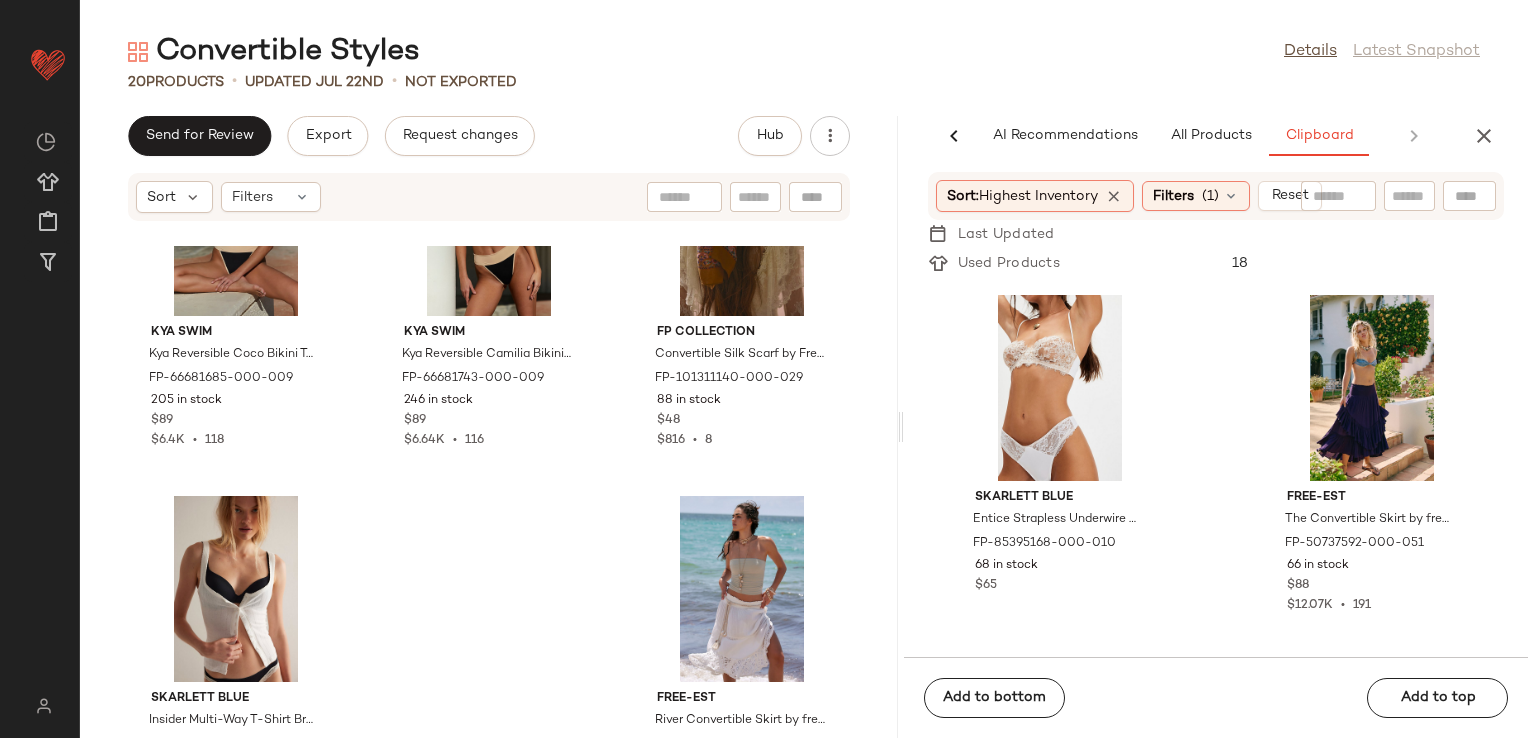click on "Skarlett Blue Entice Strapless Underwire Bra by Skarlett Blue at Free People in White, Size: 32 C [PRODUCT_CODE] 68 in stock $65 free-est The Convertible Skirt by free-est at Free People in Purple, Size: M [PRODUCT_CODE] 66 in stock $88 $12.07K  •  191 bond-eye bond-eye Convertible Dara Tube Swim Top at Free People in Pink [PRODUCT_CODE] 49 in stock $100 $200  •  2 We The Free We The Free Soho Convertible Sling Bag at Free People in Green [PRODUCT_CODE] 49 in stock $128 $2.44K  •  17 Skarlett Blue Goddess Multiway T-Shirt Bra by Skarlett Blue at Free People in Black, Size: 32 B [PRODUCT_CODE] 47 in stock $50 Bali Bali Astrid Embroidered Mini Dress at Free People in Blue, Size: M [PRODUCT_CODE] 41 in stock $228 $10.26K  •  45 free-est free-est Miley One-Piece at Free People in Brown, Size: XL [PRODUCT_CODE] 40 in stock $168 $5.8K  •  34 Norma Kamali Norma Kamali Convertible Mini at Free People in Black, Size: S [PRODUCT_CODE] 39 in stock $165 $924  •  7" 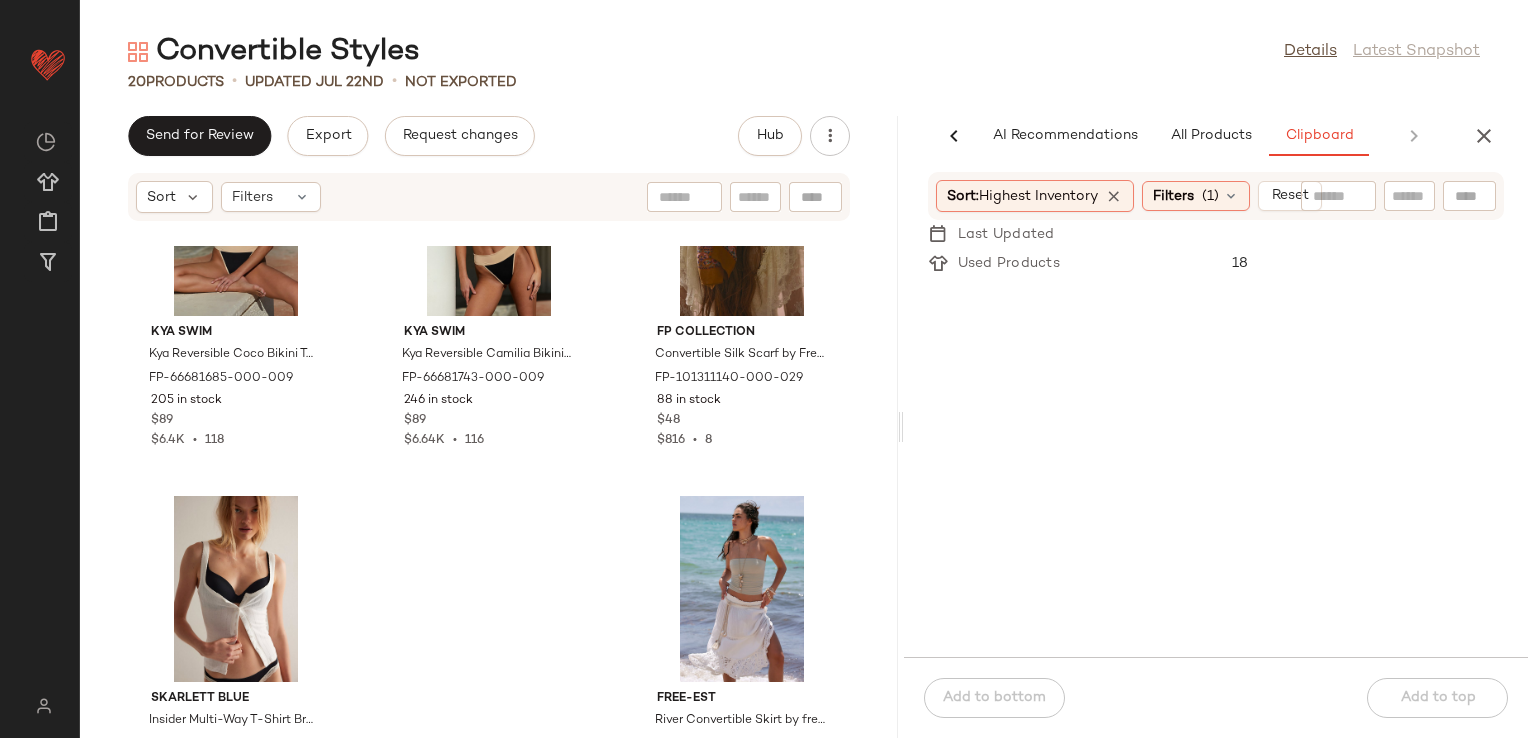 scroll, scrollTop: 0, scrollLeft: 0, axis: both 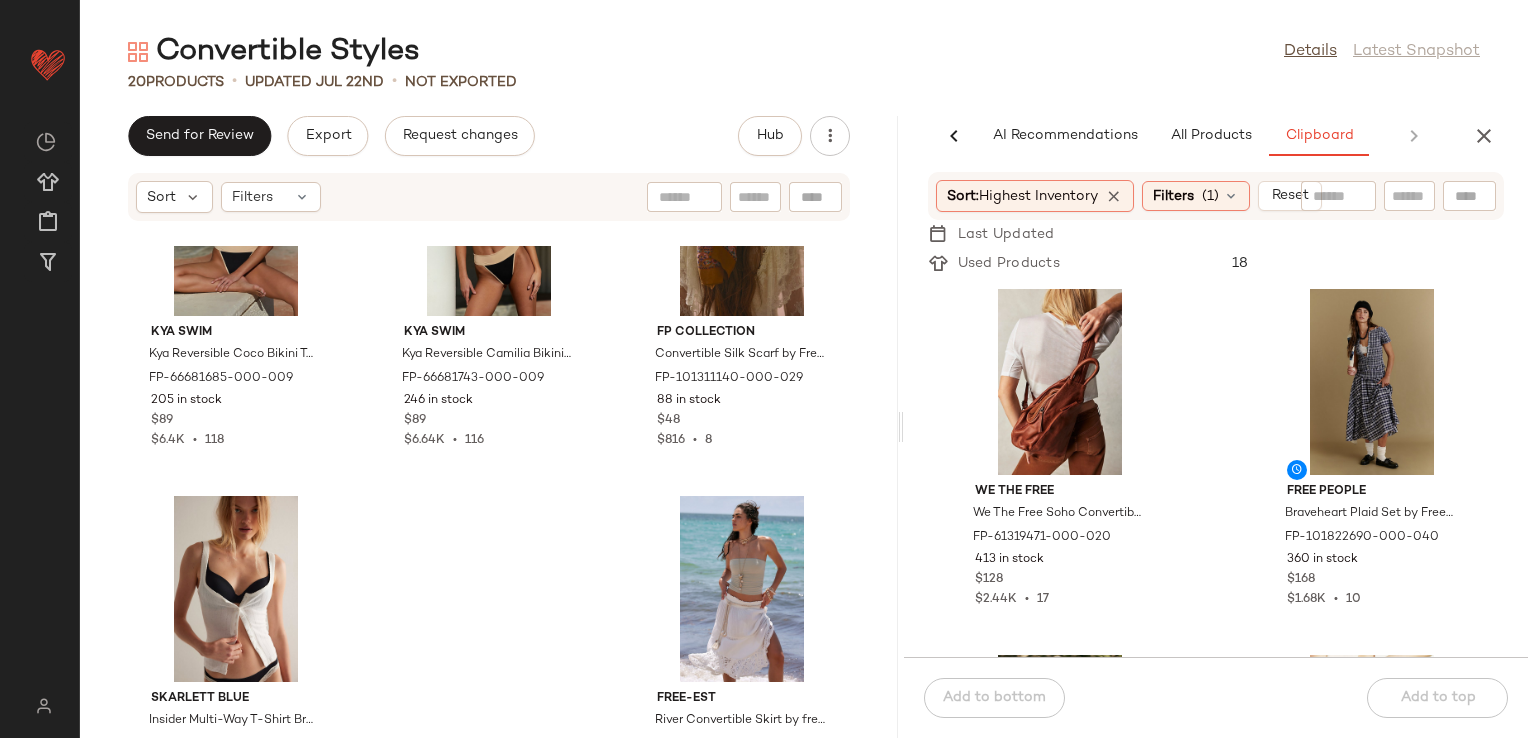 click on "We The Free We The Free Soho Convertible Sling Bag at Free People in Brown FP-61319471-000-020 413 in stock $128 $2.44K  •  17 Free People Braveheart Plaid Set by Free People in Blue, Size: M FP-101822690-000-040 360 in stock $168 $1.68K  •  10 free-est River Convertible Skirt by free-est at Free People in Pink, Size: XS FP-98217631-000-066 359 in stock $88 $30.15K  •  323 Free People Amaya Convertible Bracelet Set by Free People in Orange FP-97145973-000-080 342 in stock $38 $532  •  14 Free People Amaya Convertible Bracelet Set by Free People in Blue FP-97145973-000-412 317 in stock $38 $532  •  14 FP One FP One Ravenna Printed Convertible Maxi Skirt at Free People in Yellow, Size: M FP-88686977-000-071 293 in stock $128 $33.31K  •  252 free-est Zella Convertible Skirt by free-est at Free People in Black, Size: XL FP-99627499-000-001 256 in stock $60 $10.25K  •  172 FP Collection Tilly Skinny Convertible Scarf by Free People in Red FP-101374734-000-061 243 in stock $28 $1.16K  •  32" 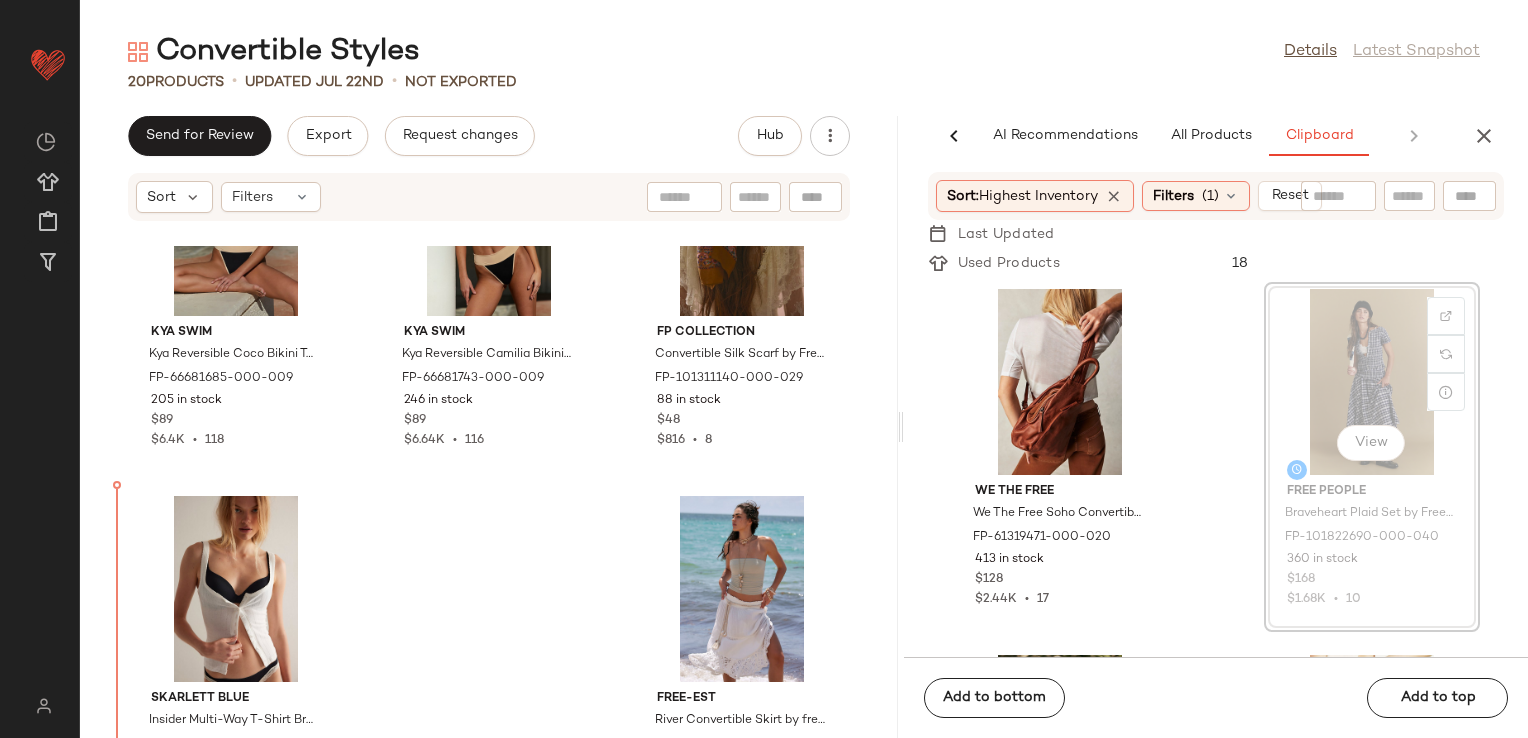 scroll, scrollTop: 1984, scrollLeft: 0, axis: vertical 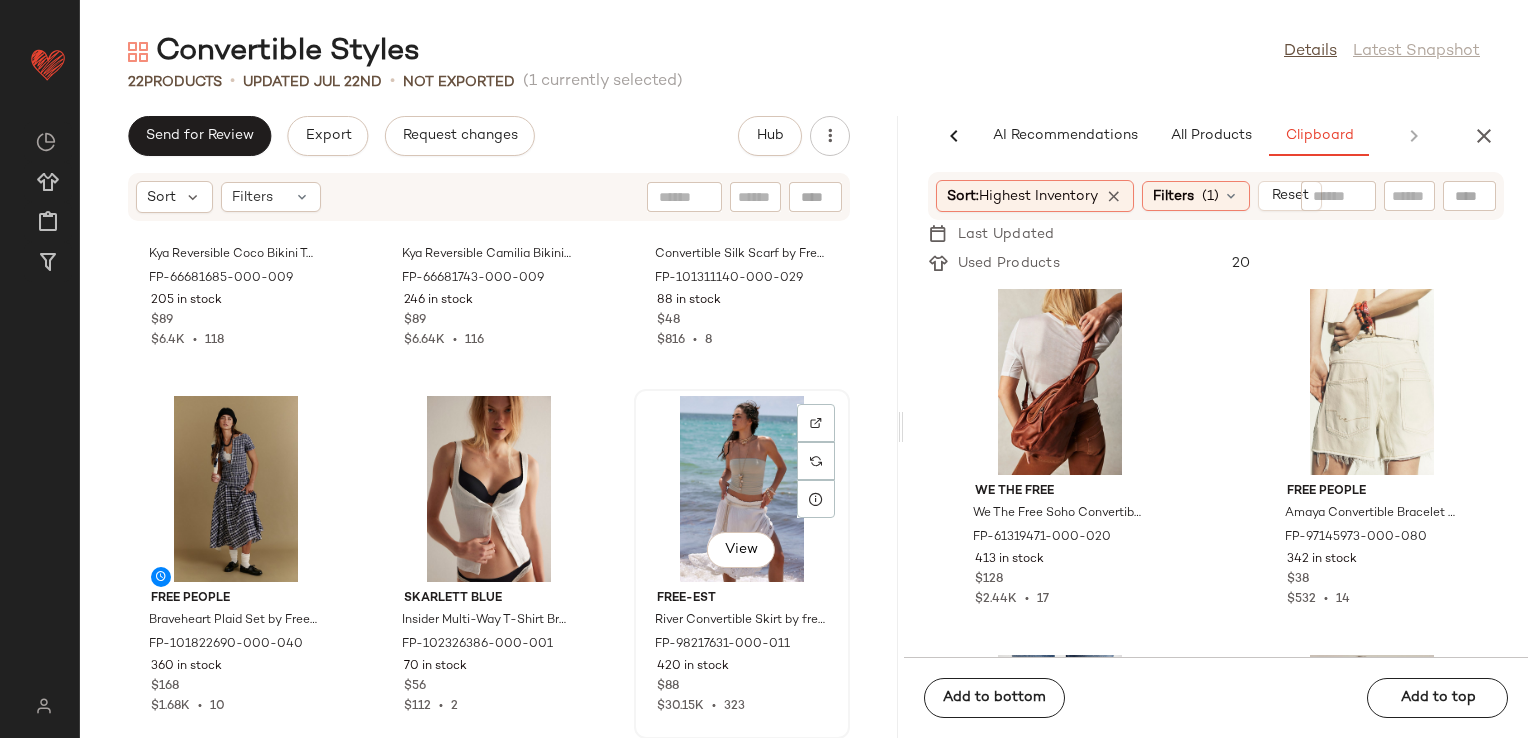 click on "View" 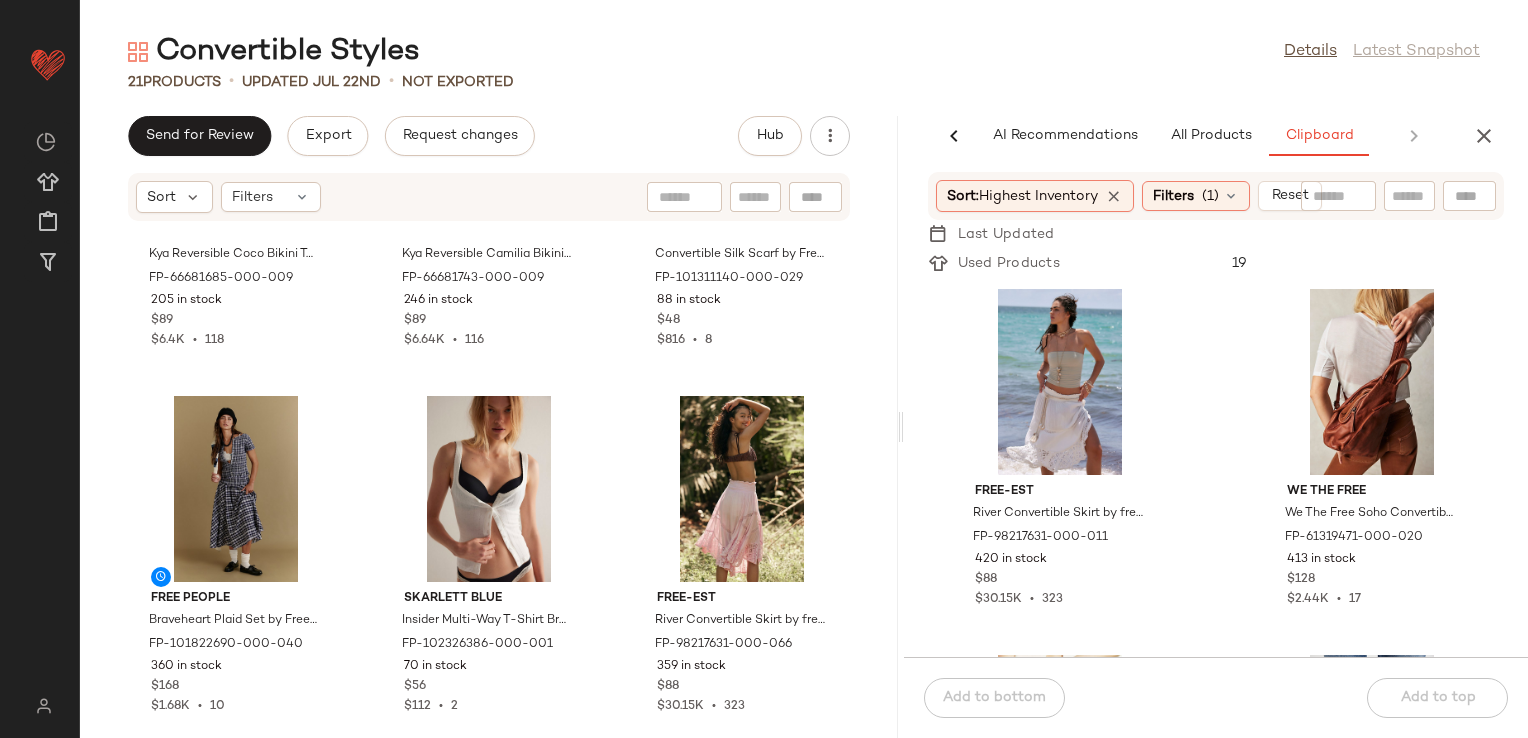 click on "Kya Swim Kya Reversible Coco Bikini Top by Kya Swim at Free People in Black, Size: XS FP-66681685-000-009 205 in stock $89 $6.4K  •  118 Kya Swim Kya Reversible Camilia Bikini Bottoms by Kya Swim at Free People in Black, Size: XS FP-66681743-000-009 246 in stock $89 $6.64K  •  116 FP Collection Convertible Silk Scarf by Free People in Brown FP-101311140-000-029 88 in stock $48 $816  •  8 Free People Braveheart Plaid Set by Free People in Blue, Size: M FP-101822690-000-040 360 in stock $168 $1.68K  •  10 Skarlett Blue Insider Multi-Way T-Shirt Bra by Skarlett Blue at Free People in Black, Size: 34 DD FP-102326386-000-001 70 in stock $56 $112  •  2 free-est River Convertible Skirt by free-est at Free People in Pink, Size: XS FP-98217631-000-066 359 in stock $88 $30.15K  •  323" 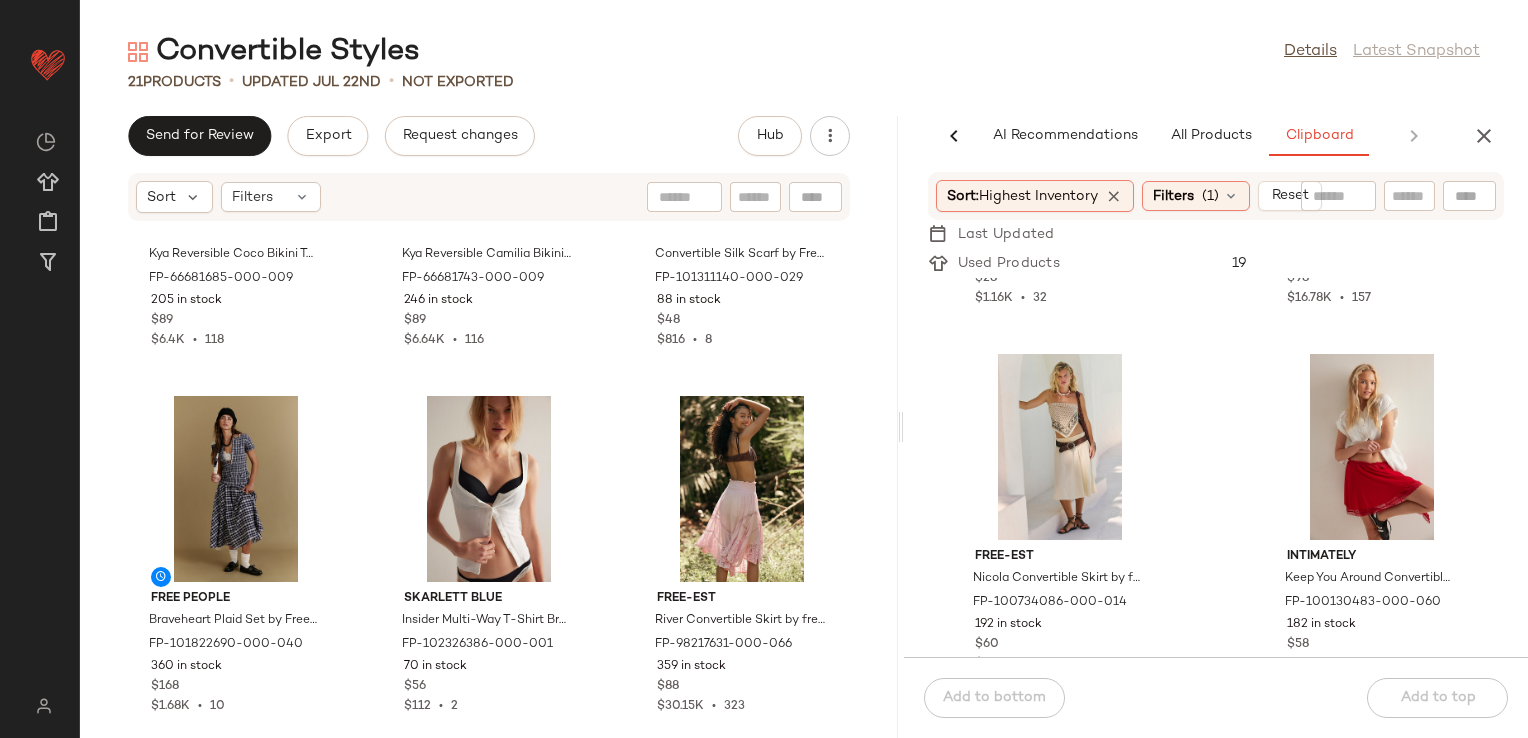 scroll, scrollTop: 1416, scrollLeft: 0, axis: vertical 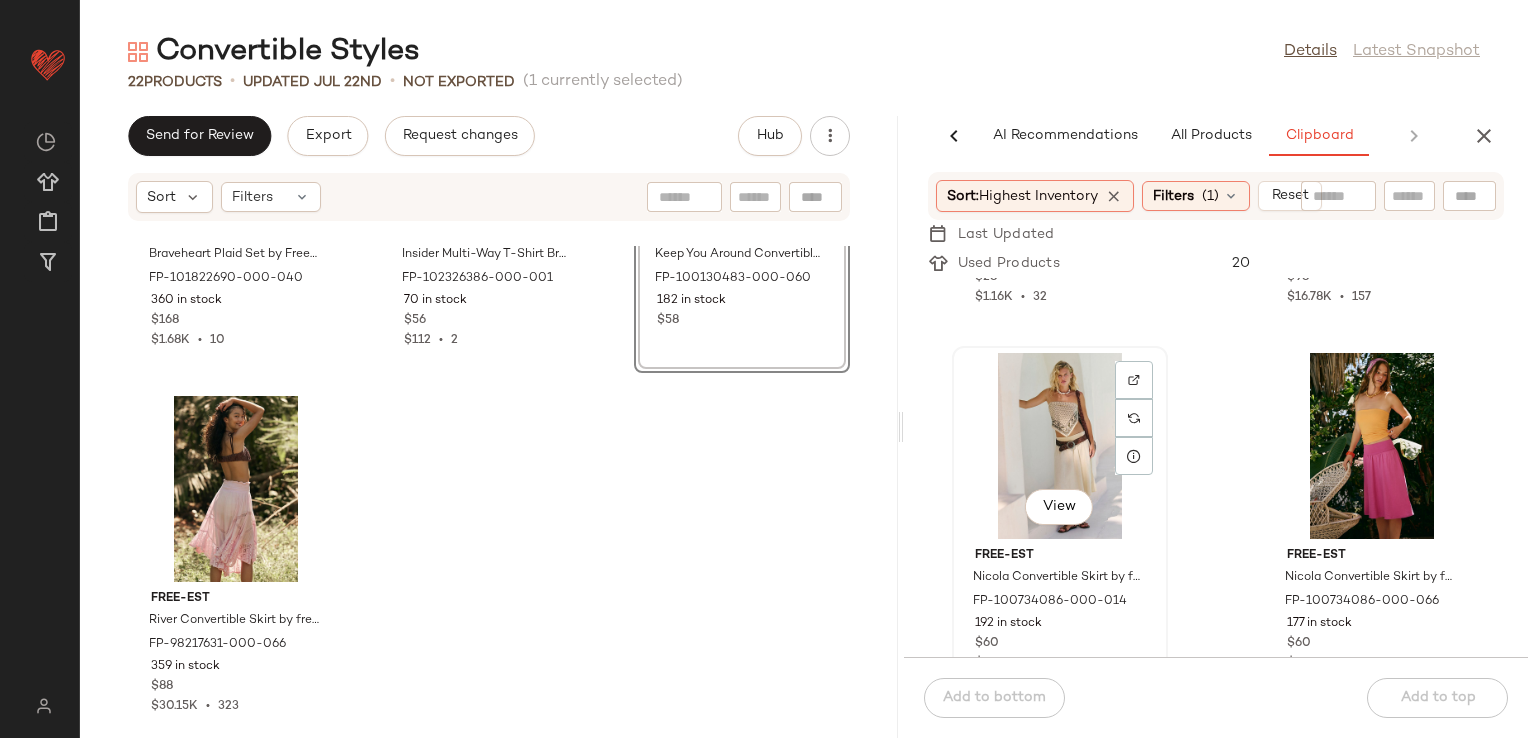 click on "View  free-est Nicola Convertible Skirt by free-est at Free People in Tan, Size: M FP-100734086-000-014 192 in stock $60 $4.68K  •  78" at bounding box center (1060, 521) 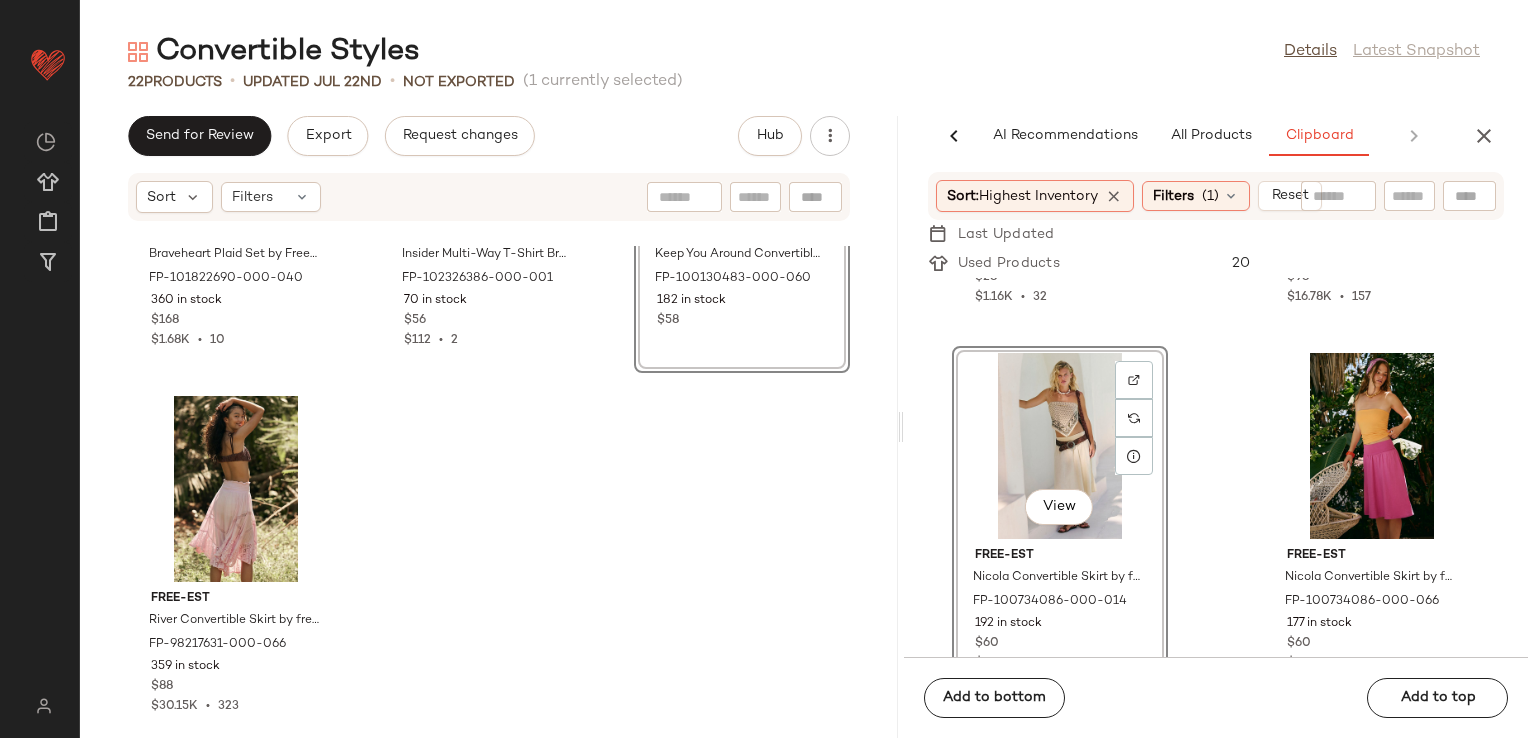 click on "FP Collection Tilly Skinny Convertible Scarf by Free People in Red FP-101374734-000-061 243 in stock $28 $1.16K  •  32 Free People Margot Convertible Maxi Skirt by Free People in Black, Size: M FP-93167070-000-001 200 in stock $98 $16.78K  •  157  View  free-est Nicola Convertible Skirt by free-est at Free People in Tan, Size: M FP-100734086-000-014 192 in stock $60 $4.68K  •  78 free-est Nicola Convertible Skirt by free-est at Free People in Pink, Size: M FP-100734086-000-066 177 in stock $60 $4.68K  •  78 FP Collection Tilly Skinny Convertible Scarf by Free People in Yellow FP-101374734-000-000 169 in stock $28 $1.16K  •  32 FP Collection Convertible Silk Scarf by Free People FP-101311140-000-000 144 in stock $48 $816  •  8 Free People Valentina Convertible Skirt by Free People in Pink, Size: XS FP-100316280-000-066 140 in stock $98 $5.22K  •  48 Free People Margot Convertible Maxi Skirt by Free People in Red, Size: M FP-93167070-000-260 134 in stock $98 $16.78K  •  157" 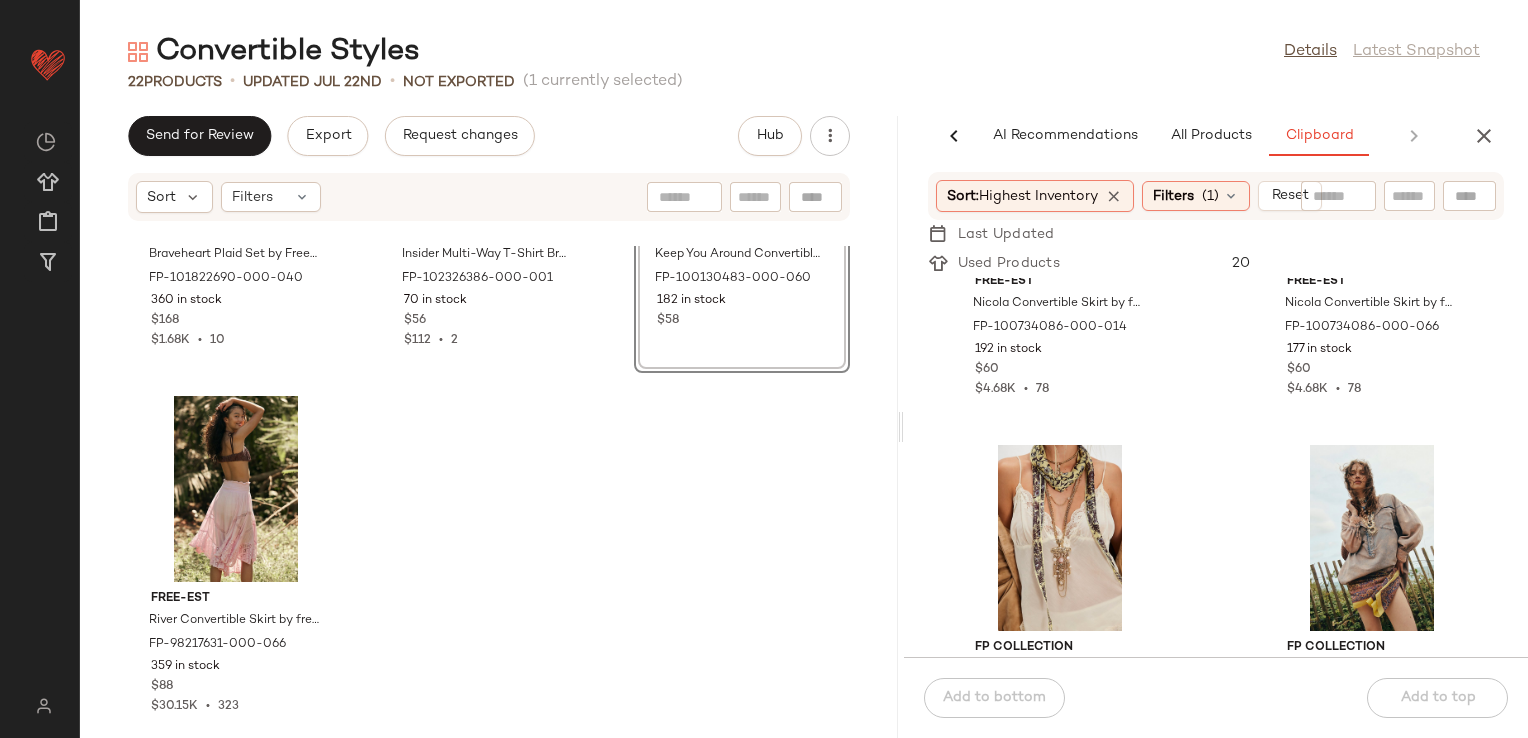 scroll, scrollTop: 1816, scrollLeft: 0, axis: vertical 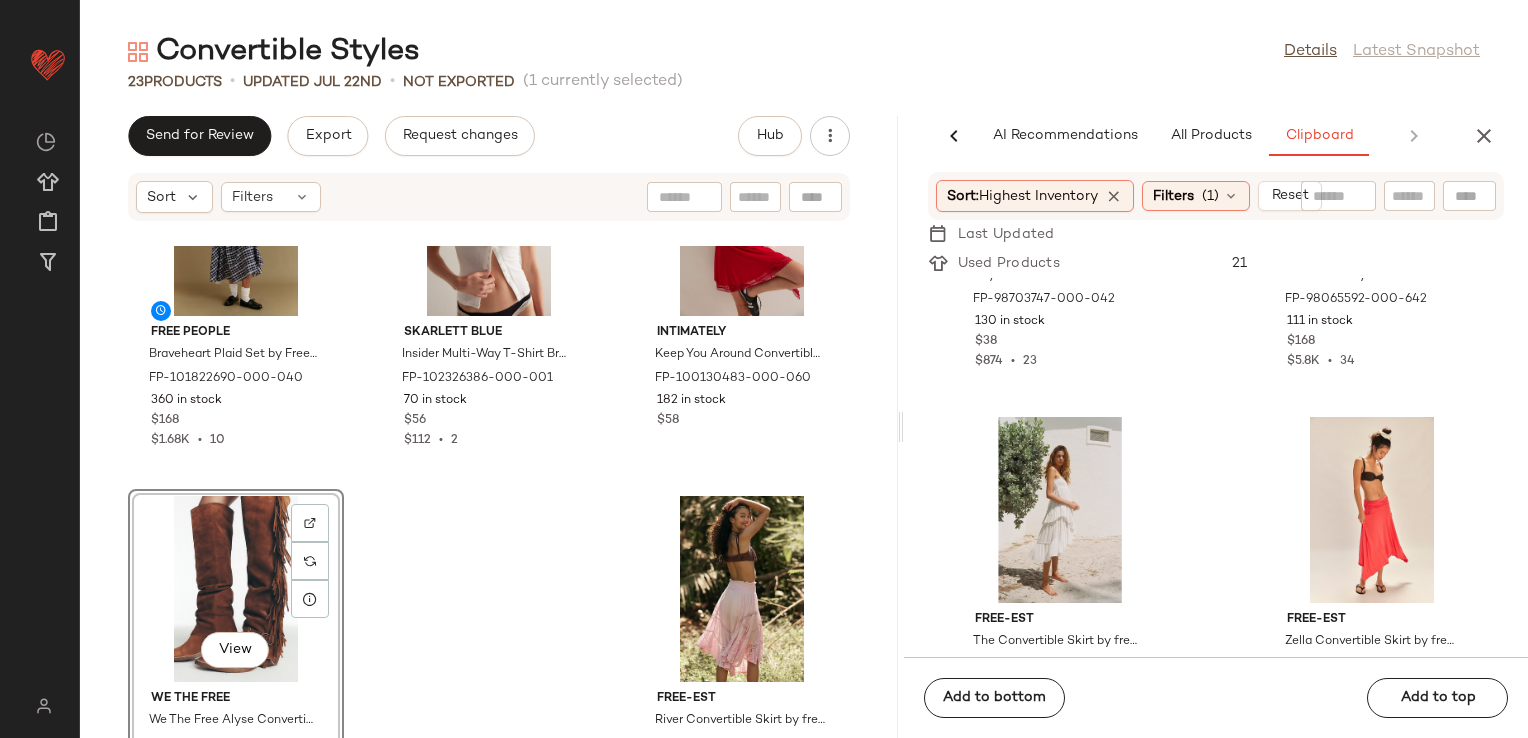 drag, startPoint x: 496, startPoint y: 561, endPoint x: 528, endPoint y: 567, distance: 32.55764 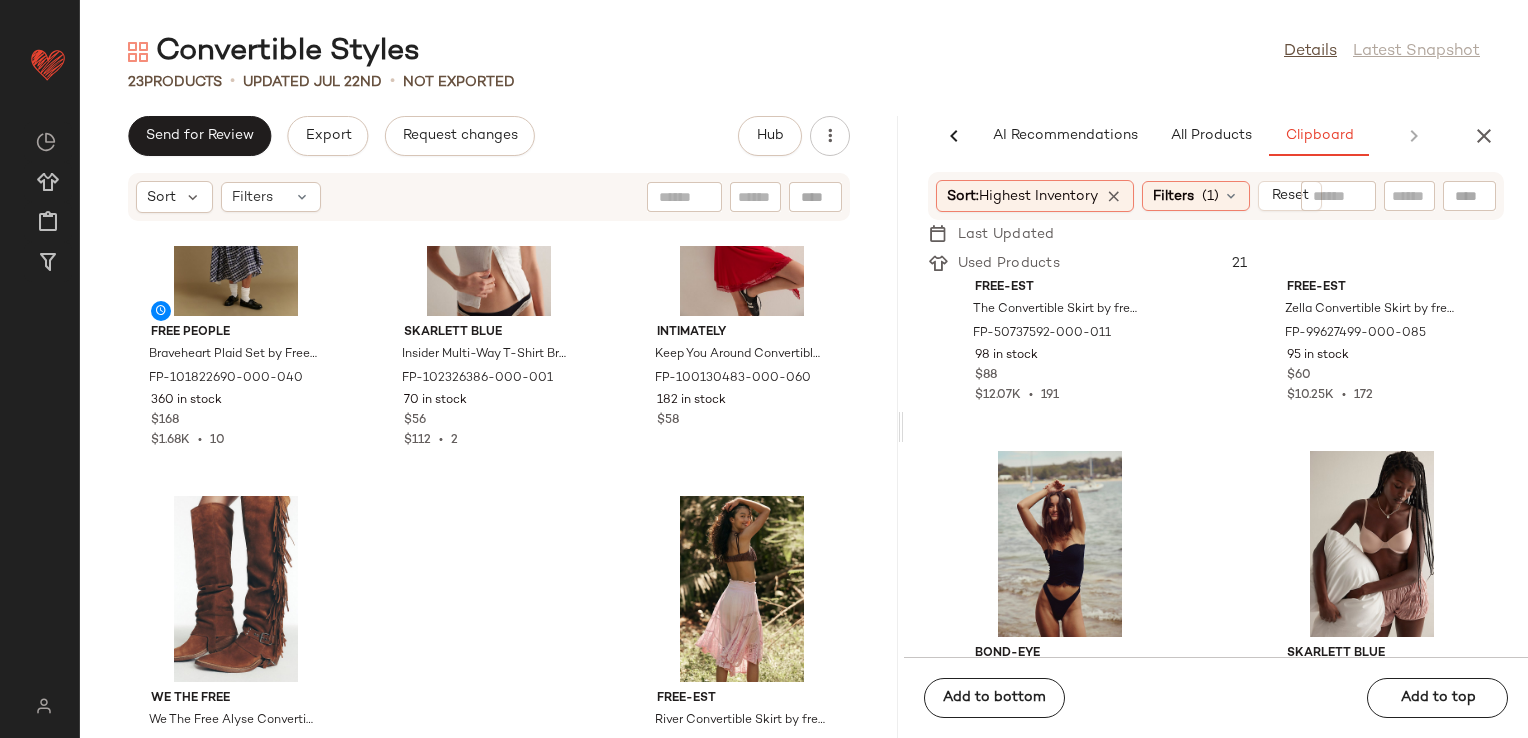 scroll, scrollTop: 3216, scrollLeft: 0, axis: vertical 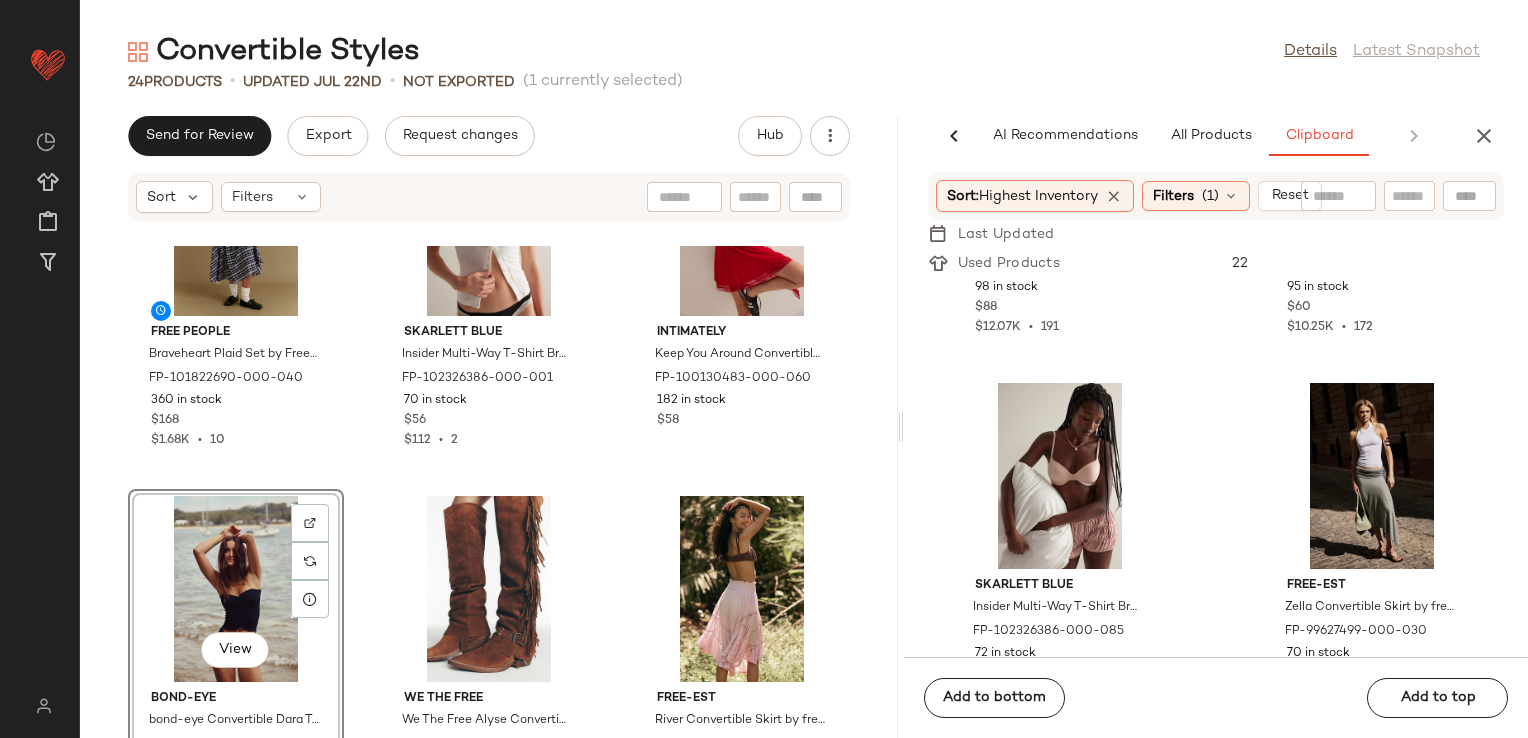 click on "[FIRST] [LAST] Braveheart Plaid Set by [BRAND] in Blue, Size: M FP-101822690-000-040 360 in stock $168 $1.68K  •  10 Skarlett Blue Insider Multi-Way T-Shirt Bra by Skarlett Blue at [BRAND] in Black, Size: 34 DD FP-102326386-000-001 70 in stock $56 $112  •  2 Intimately Keep You Around Convertible Tank Top by Intimately at [BRAND] in Red, Size: S FP-100130483-000-060 182 in stock $58  View  bond-eye bond-eye Convertible Dara Tube Swim Top at [BRAND] in Black FP-98243611-000-001 82 in stock $100 $200  •  2 We The Free We The Free Alyse Convertible Over The Knee Boots at [BRAND] in Tan, Size: US 9.5 FP-98897515-000-023 109 in stock $698 $4.89K  •  5 free-est River Convertible Skirt by free-est at [BRAND] in Pink, Size: XS FP-98217631-000-066 359 in stock $88 $30.15K  •  323" 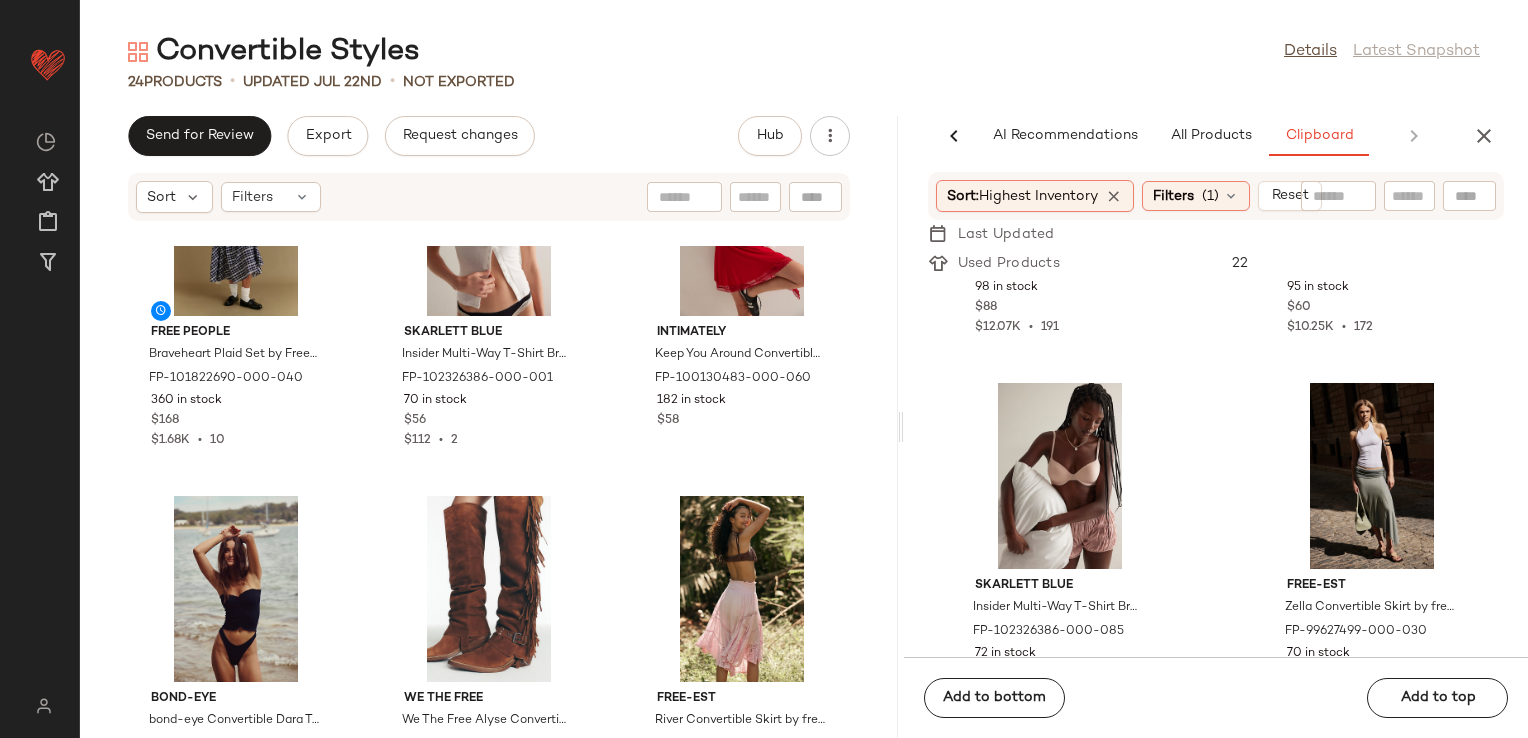 scroll, scrollTop: 2439, scrollLeft: 0, axis: vertical 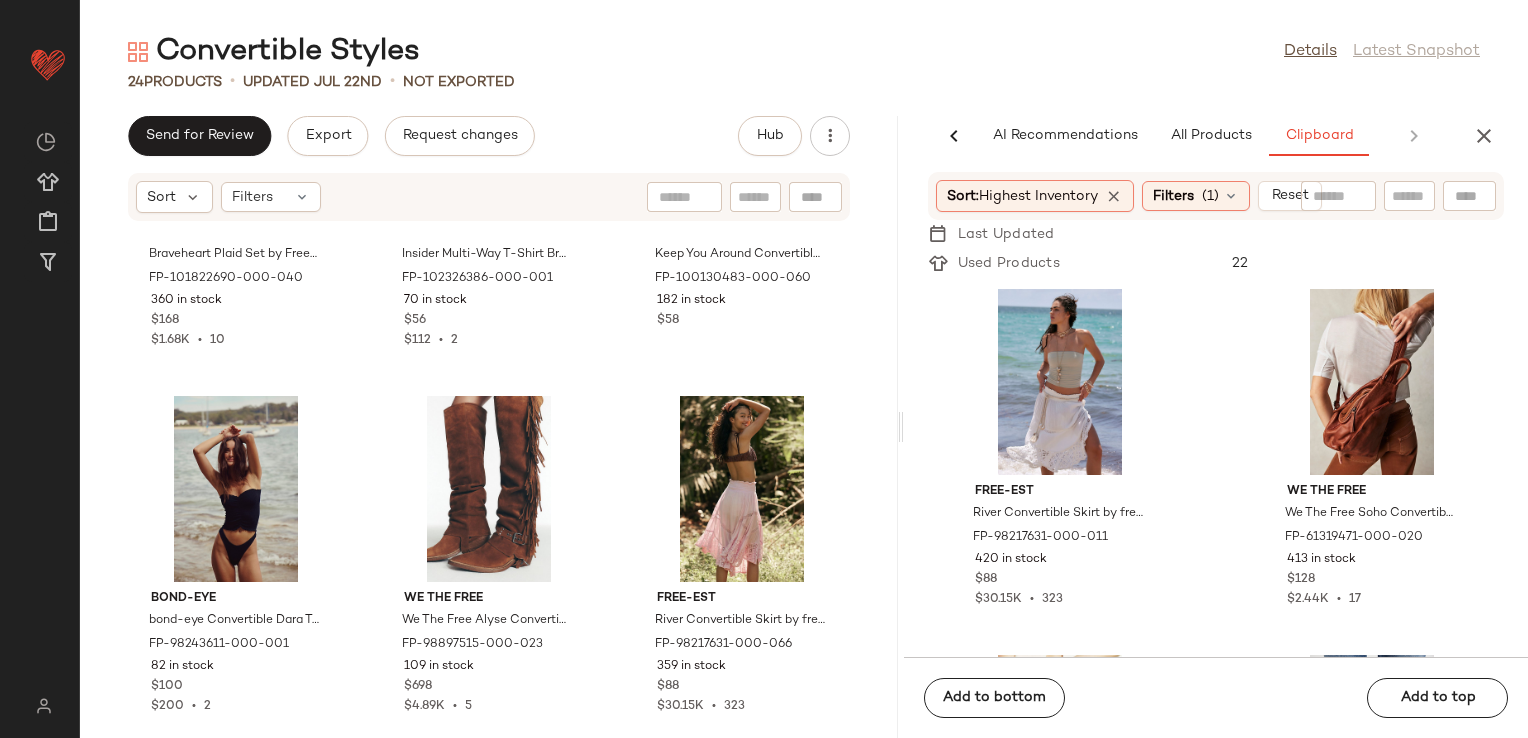 click on "free-est River Convertible Skirt by free-est at [BRAND] in White, Size: L FP-98217631-000-011 420 in stock $88 $30.15K  •  323 We The Free We The Free Soho Convertible Sling Bag at [BRAND] in Brown FP-61319471-000-020 413 in stock $128 $2.44K  •  17 [FIRST] [LAST] Amaya Convertible Bracelet Set by [BRAND] in Orange FP-97145973-000-080 342 in stock $38 $532  •  14 [FIRST] [LAST] Amaya Convertible Bracelet Set by [BRAND] in Blue FP-97145973-000-412 317 in stock $38 $532  •  14 FP One FP One Ravenna Printed Convertible Maxi Skirt at [BRAND] in Yellow, Size: M FP-88686977-000-071 293 in stock $128 $33.31K  •  252 free-est Zella Convertible Skirt by free-est at [BRAND] in Black, Size: XL FP-99627499-000-001 256 in stock $60 $10.25K  •  172 FP Collection Tilly Skinny Convertible Scarf by [BRAND] in Red FP-101374734-000-061 243 in stock $28 $1.16K  •  32 [FIRST] [LAST] Margot Convertible Maxi Skirt by [BRAND] in Black, Size: M FP-93167070-000-001 200 in stock $98 $16.78K  •" 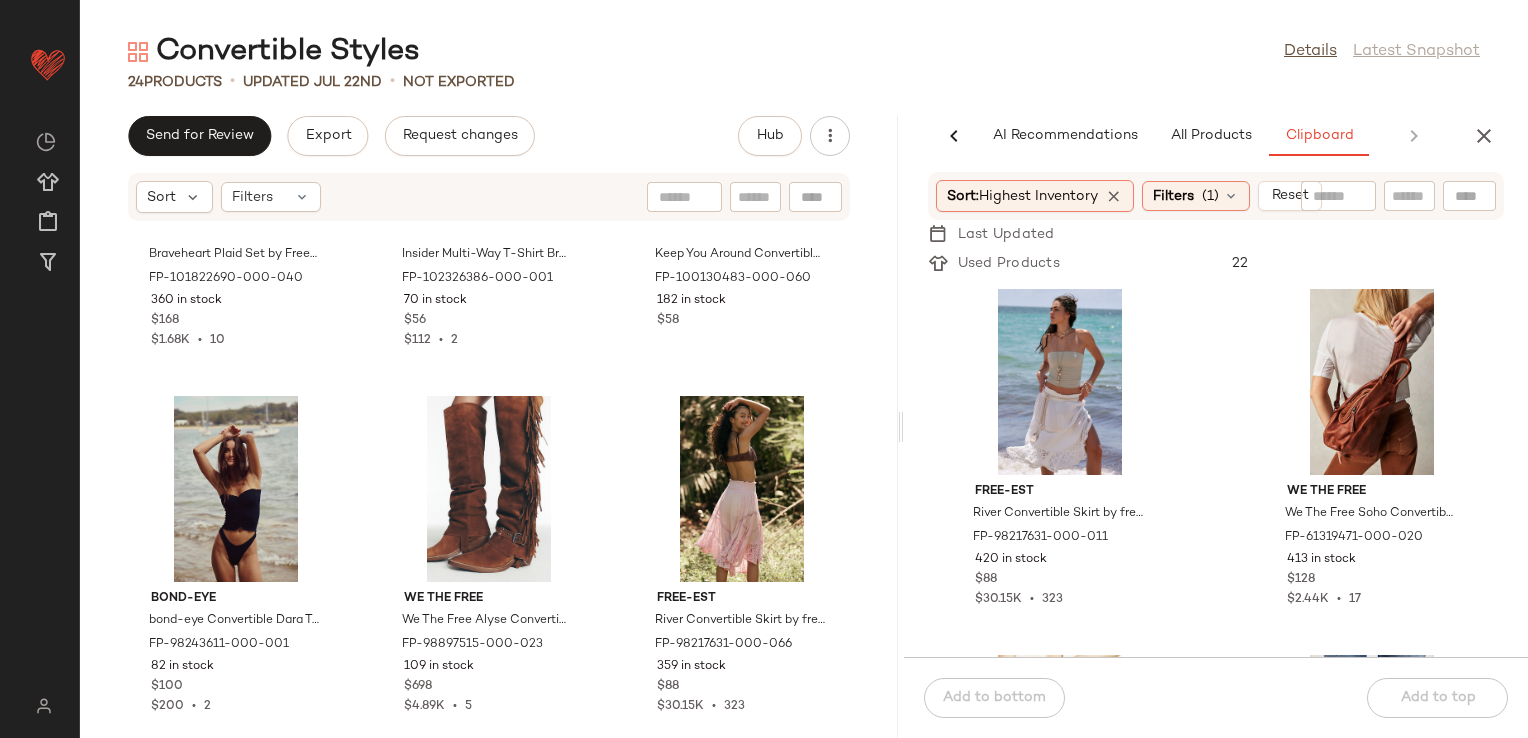 click on "free-est River Convertible Skirt by free-est at [BRAND] in White, Size: L FP-98217631-000-011 420 in stock $88 $30.15K  •  323 We The Free We The Free Soho Convertible Sling Bag at [BRAND] in Brown FP-61319471-000-020 413 in stock $128 $2.44K  •  17 [FIRST] [LAST] Amaya Convertible Bracelet Set by [BRAND] in Orange FP-97145973-000-080 342 in stock $38 $532  •  14 [FIRST] [LAST] Amaya Convertible Bracelet Set by [BRAND] in Blue FP-97145973-000-412 317 in stock $38 $532  •  14 FP One FP One Ravenna Printed Convertible Maxi Skirt at [BRAND] in Yellow, Size: M FP-88686977-000-071 293 in stock $128 $33.31K  •  252 free-est Zella Convertible Skirt by free-est at [BRAND] in Black, Size: XL FP-99627499-000-001 256 in stock $60 $10.25K  •  172 FP Collection Tilly Skinny Convertible Scarf by [BRAND] in Red FP-101374734-000-061 243 in stock $28 $1.16K  •  32 [FIRST] [LAST] Margot Convertible Maxi Skirt by [BRAND] in Black, Size: M FP-93167070-000-001 200 in stock $98 $16.78K  •" 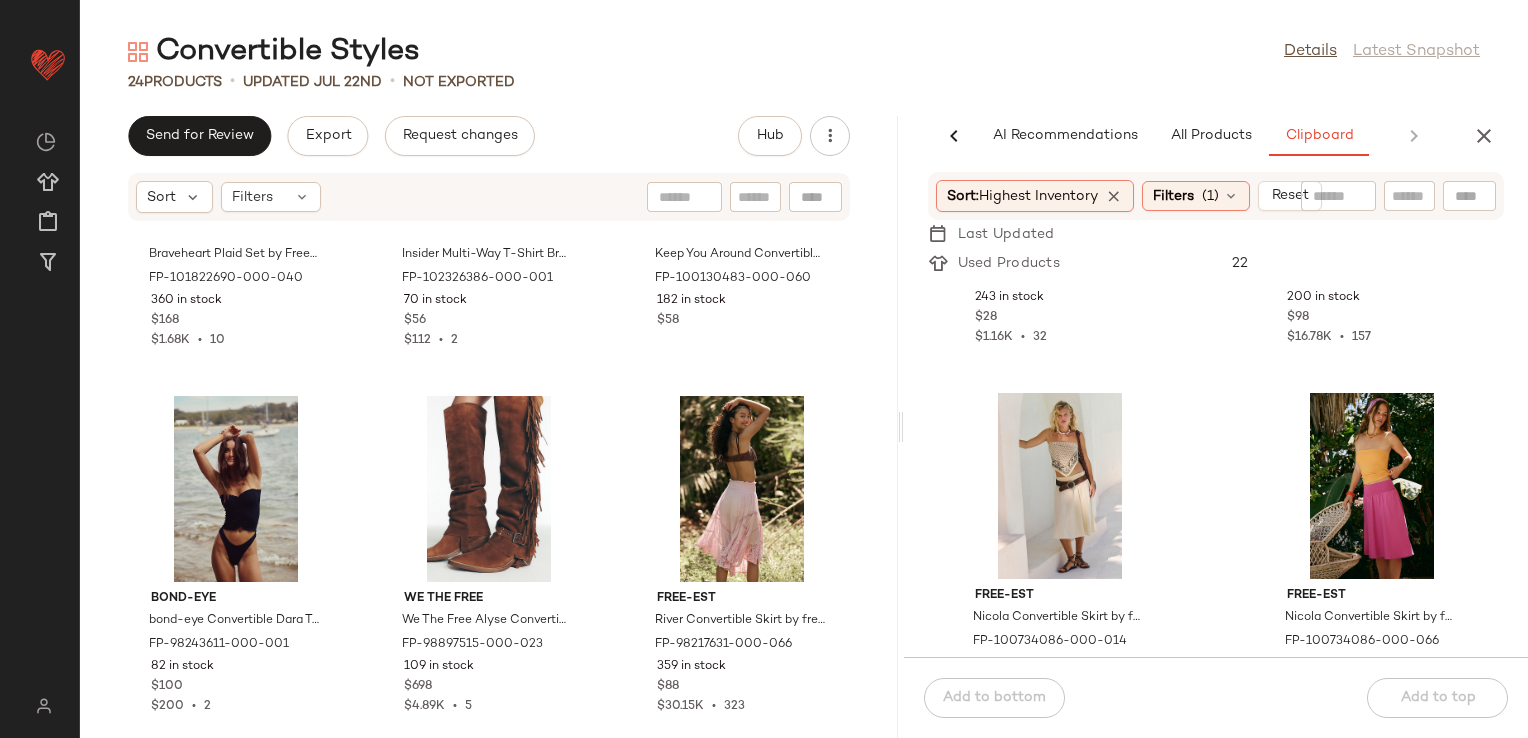 scroll, scrollTop: 1536, scrollLeft: 0, axis: vertical 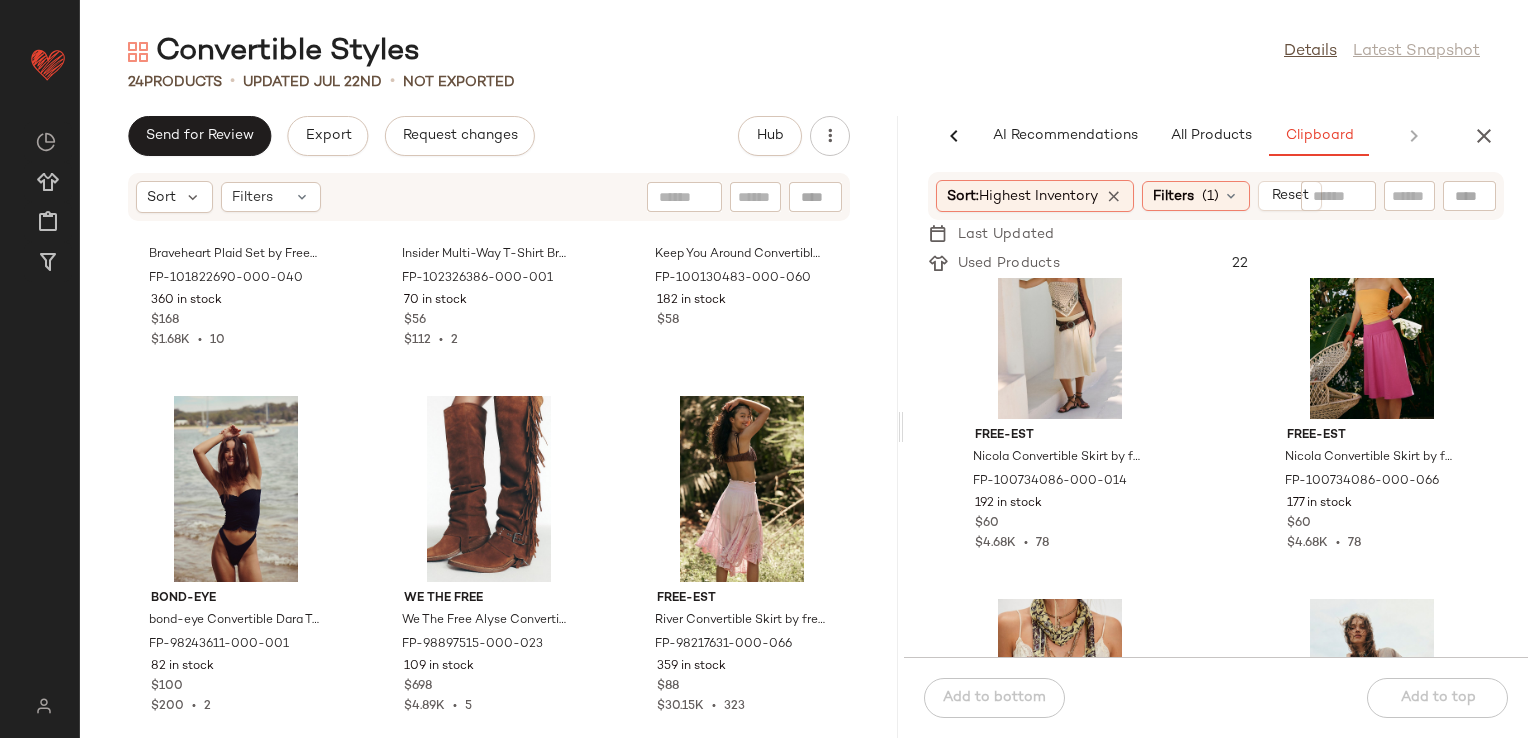 click on "FP Collection Tilly Skinny Convertible Scarf by Free People in Red [PRODUCT_CODE] 243 in stock $28 $1.16K  •  32 Free People Margot Convertible Maxi Skirt by Free People in Black, Size: M [PRODUCT_CODE] 200 in stock $98 $16.78K  •  157 free-est Nicola Convertible Skirt by free-est at Free People in Tan, Size: M [PRODUCT_CODE] 192 in stock $60 $4.68K  •  78 free-est Nicola Convertible Skirt by free-est at Free People in Pink, Size: M [PRODUCT_CODE] 177 in stock $60 $4.68K  •  78 FP Collection Tilly Skinny Convertible Scarf by Free People in Yellow [PRODUCT_CODE] 169 in stock $28 $1.16K  •  32 FP Collection Convertible Silk Scarf by Free People [PRODUCT_CODE] 144 in stock $48 $816  •  8 Free People Valentina Convertible Skirt by Free People in Pink, Size: XS [PRODUCT_CODE] 140 in stock $98 $5.22K  •  48 Free People Margot Convertible Maxi Skirt by Free People in Red, Size: M [PRODUCT_CODE] 134 in stock $98 $16.78K  •  157" 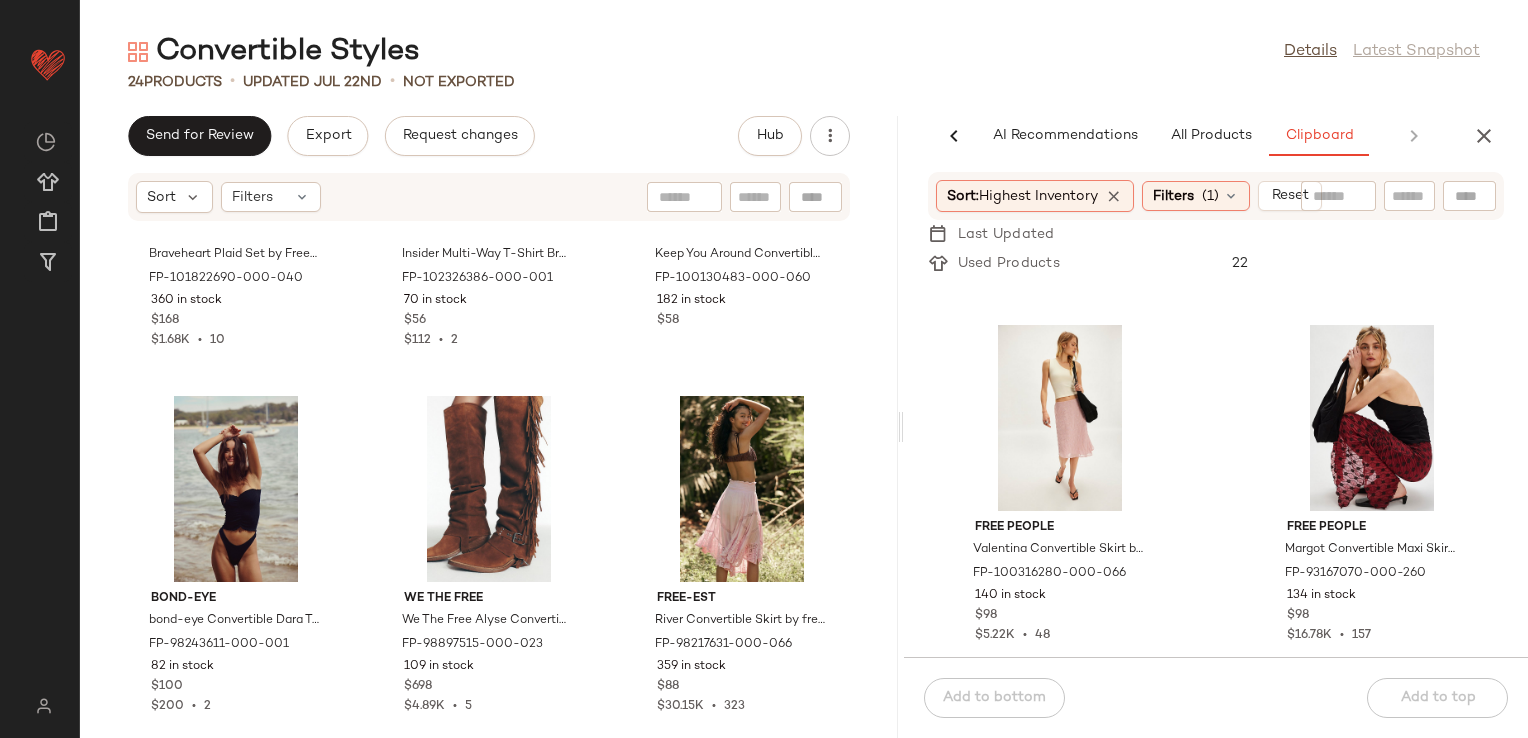 scroll, scrollTop: 2216, scrollLeft: 0, axis: vertical 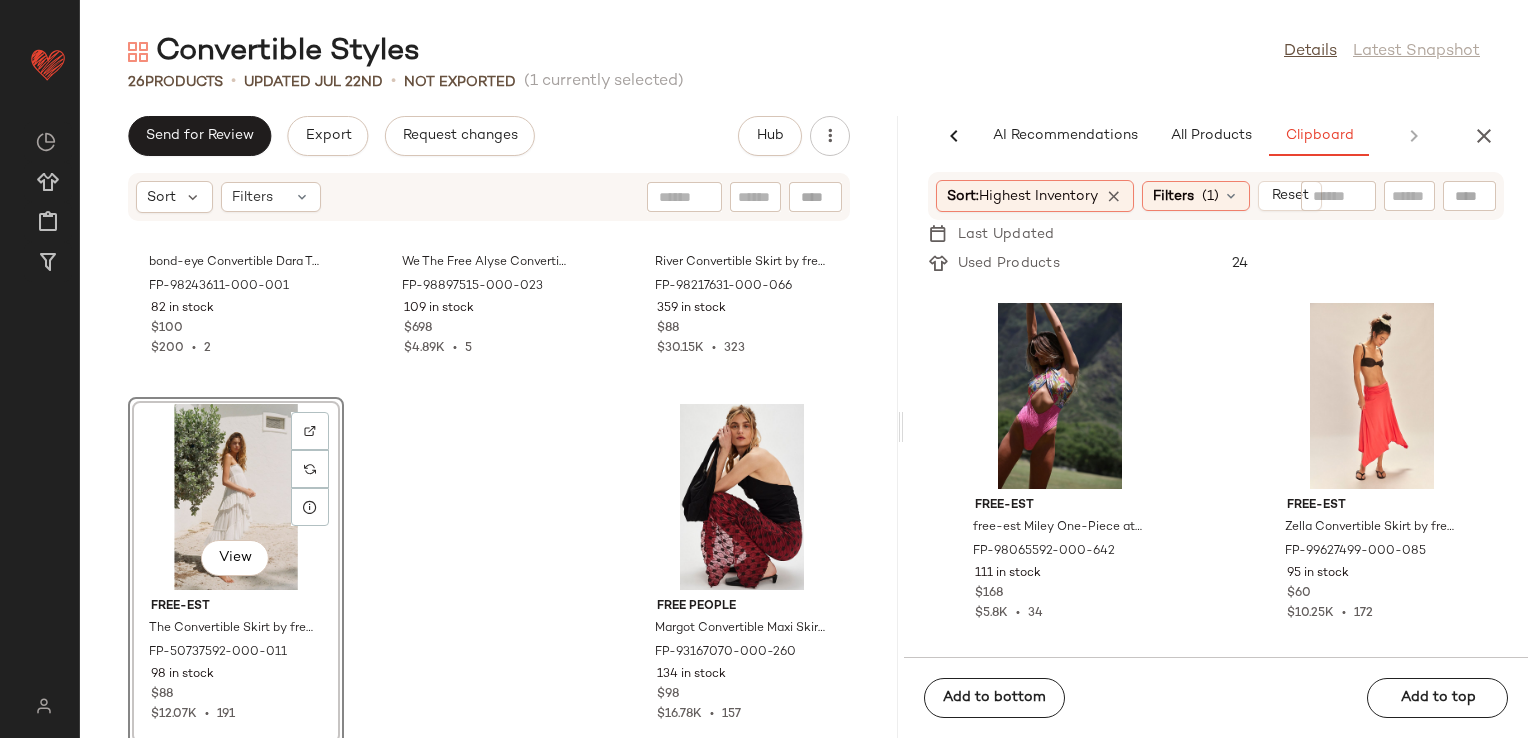 click on "Free People Valentina Convertible Skirt by Free People in Pink, Size: XS FP-100316280-000-066 140 in stock $98 $5.22K  •  48 Free People Skylar Shell Convertible Belly Chain by Free People in Blue FP-98703747-000-042 130 in stock $38 $874  •  23 free-est free-est Miley One-Piece at Free People in Pink, Size: S FP-98065592-000-642 111 in stock $168 $5.8K  •  34 free-est Zella Convertible Skirt by free-est at Free People in Orange, Size: M FP-99627499-000-085 95 in stock $60 $10.25K  •  172 Skarlett Blue Insider Multi-Way T-Shirt Bra by Skarlett Blue at Free People in Orange, Size: 32 B FP-102326386-000-085 72 in stock $56 $112  •  2 free-est Zella Convertible Skirt by free-est at Free People in Green, Size: L FP-99627499-000-030 70 in stock $60 $10.25K  •  172 Skarlett Blue Entice Strapless Underwire Bra by Skarlett Blue at Free People in White, Size: 32 C FP-85395168-000-010 68 in stock $65 free-est The Convertible Skirt by free-est at Free People in Purple, Size: M FP-50737592-000-051 66 in stock" 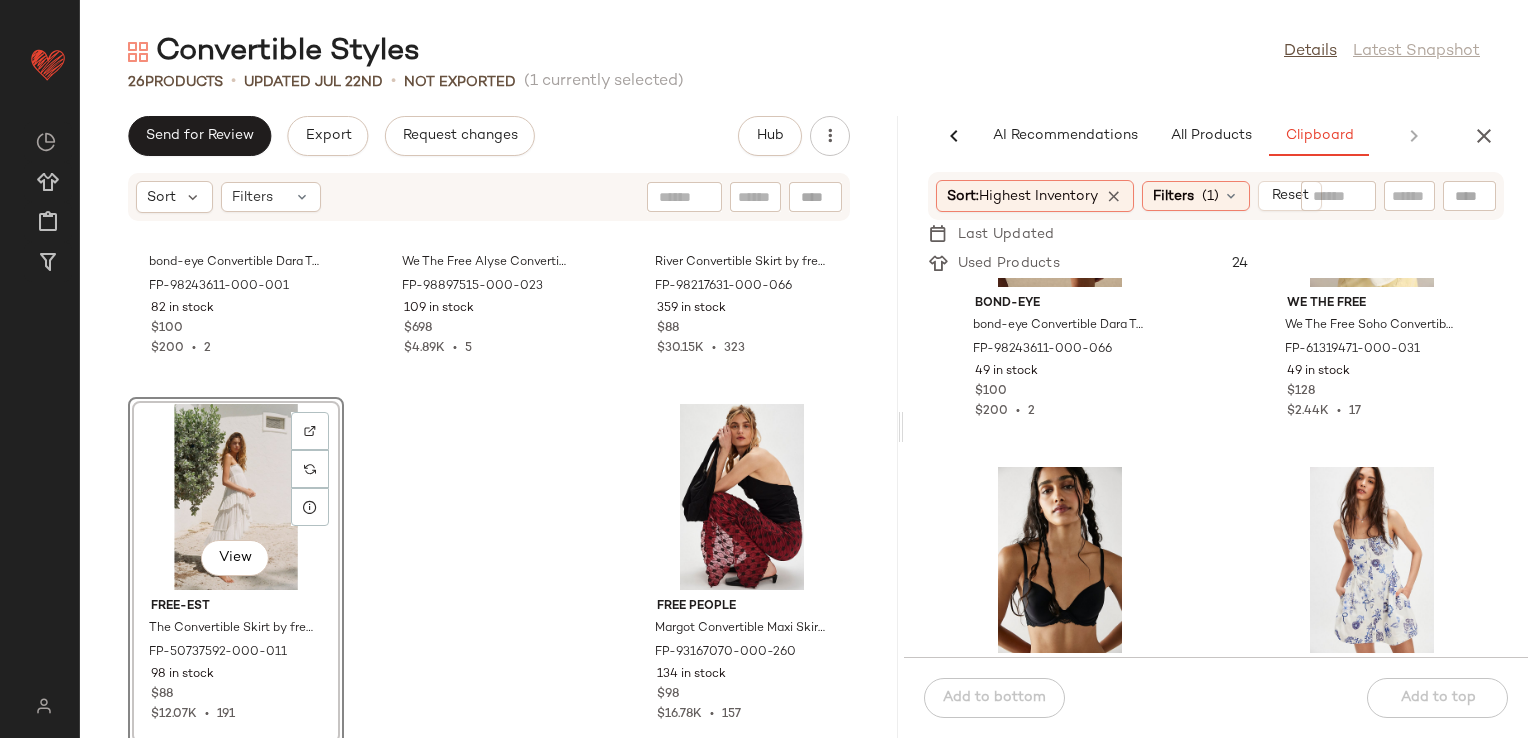 scroll, scrollTop: 4064, scrollLeft: 0, axis: vertical 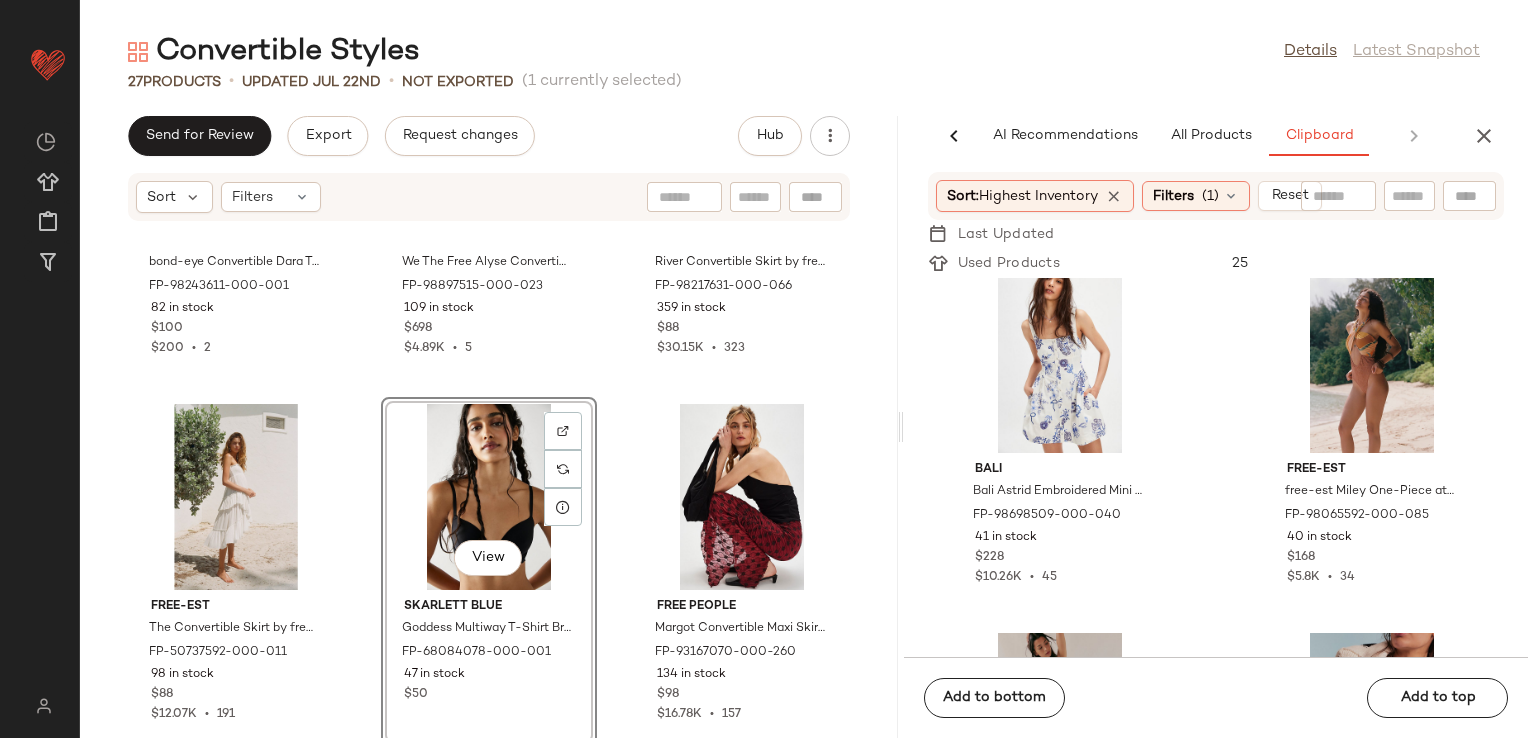 click on "bond-eye bond-eye Convertible Dara Tube Swim Top at Free People in Black FP-98243611-000-001 82 in stock $100 $200  •  2 We The Free We The Free Alyse Convertible Over The Knee Boots at Free People in Tan, Size: US 9.5 FP-98897515-000-023 109 in stock $698 $4.89K  •  5 free-est River Convertible Skirt by free-est at Free People in Pink, Size: XS FP-98217631-000-066 359 in stock $88 $30.15K  •  323 free-est The Convertible Skirt by free-est at Free People in White, Size: L FP-50737592-000-011 98 in stock $88 $12.07K  •  191  View  Skarlett Blue Goddess Multiway T-Shirt Bra by Skarlett Blue at Free People in Black, Size: 32 B FP-68084078-000-001 47 in stock $50 Free People Margot Convertible Maxi Skirt by Free People in Red, Size: M FP-93167070-000-260 134 in stock $98 $16.78K  •  157" 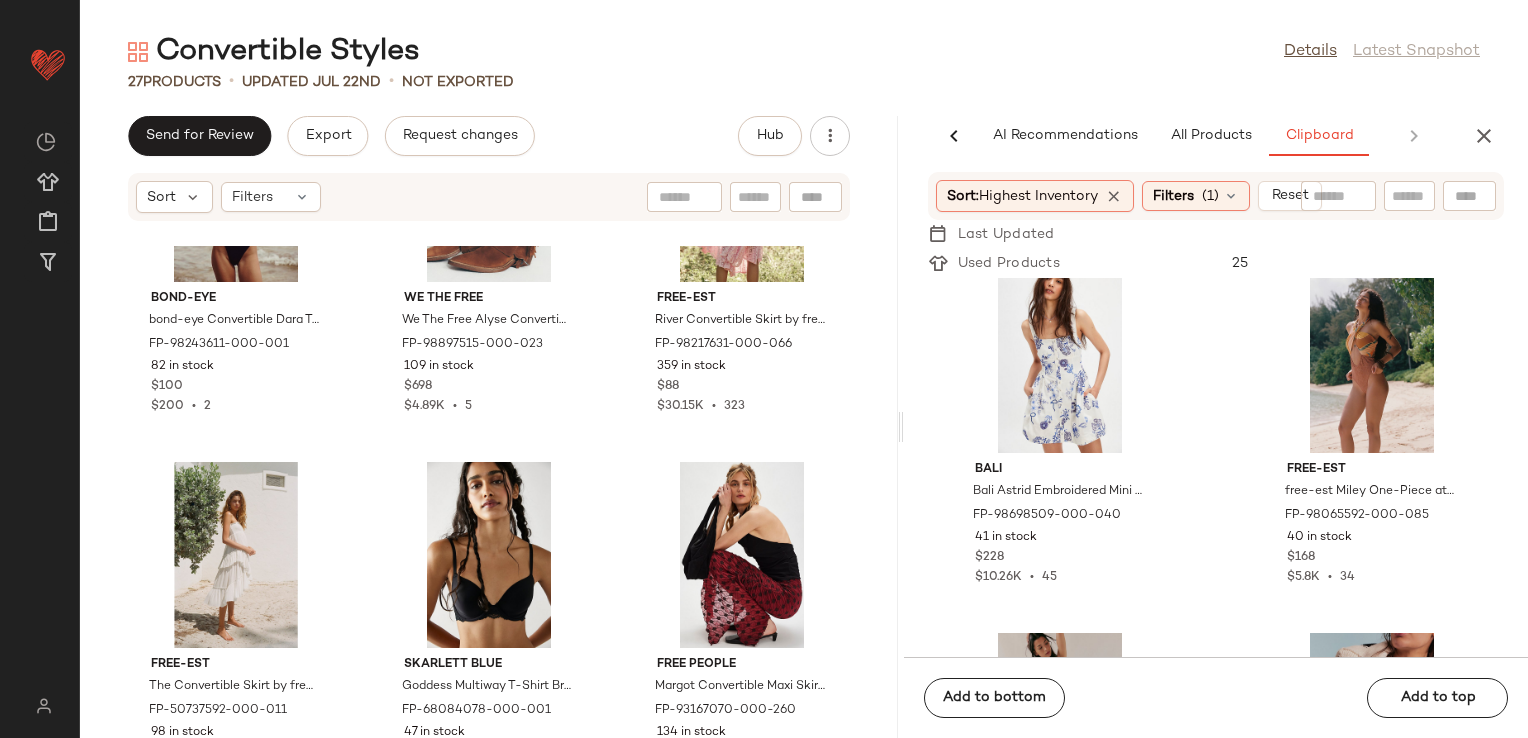 scroll, scrollTop: 2805, scrollLeft: 0, axis: vertical 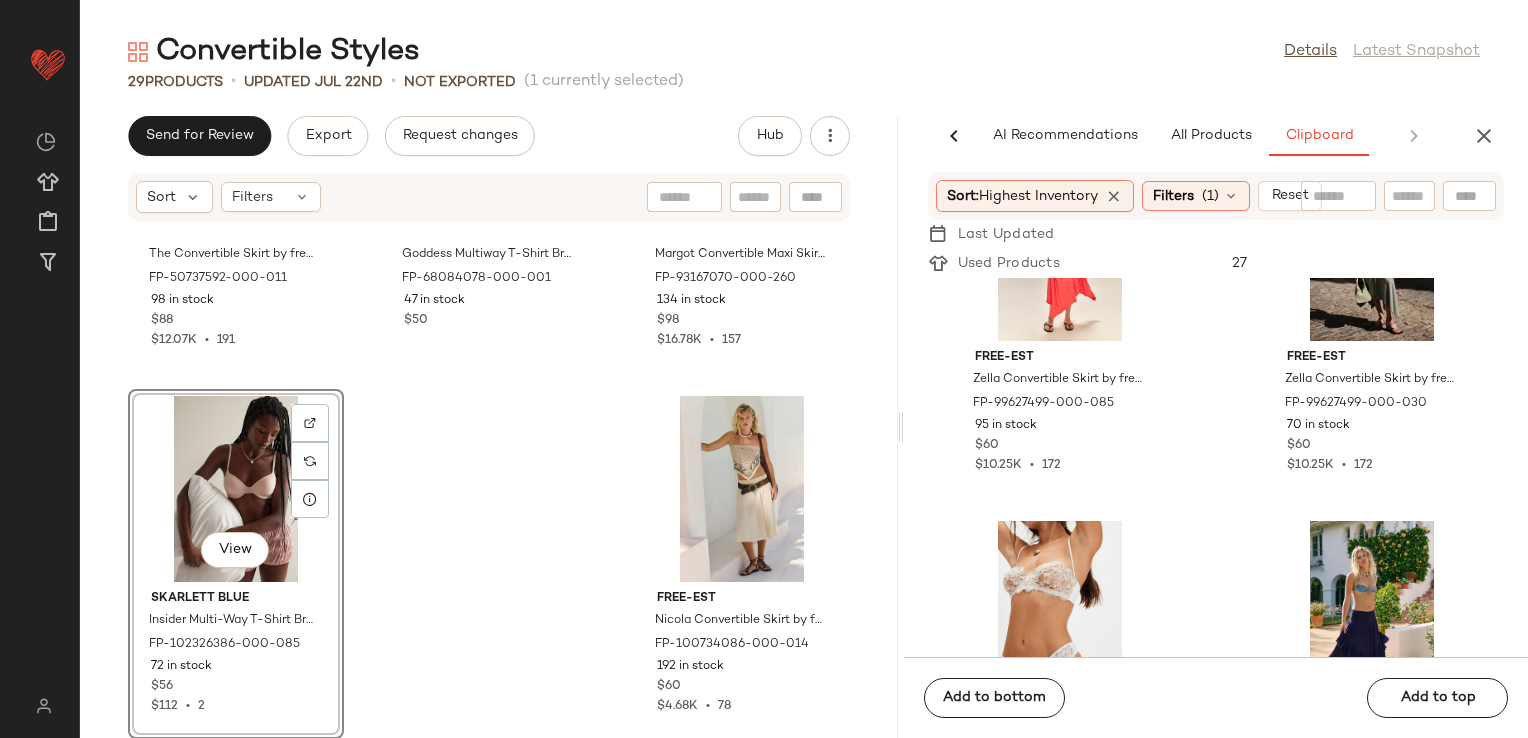 click on "free-est The Convertible Skirt by free-est at [BRAND] in White, Size: L FP-50737592-000-011 98 in stock $88 $12.07K  •  191 Skarlett Blue Goddess Multiway T-Shirt Bra by Skarlett Blue at [BRAND] in Black, Size: 32 B FP-68084078-000-001 47 in stock $50 [FIRST] [LAST] Margot Convertible Maxi Skirt by [BRAND] in Red, Size: M FP-93167070-000-260 134 in stock $98 $16.78K  •  157  View  Skarlett Blue Insider Multi-Way T-Shirt Bra by Skarlett Blue at [BRAND] in Orange, Size: 32 B FP-102326386-000-085 72 in stock $56 $112  •  2 free-est Nicola Convertible Skirt by free-est at [BRAND] in Tan, Size: M FP-100734086-000-014 192 in stock $60 $4.68K  •  78" 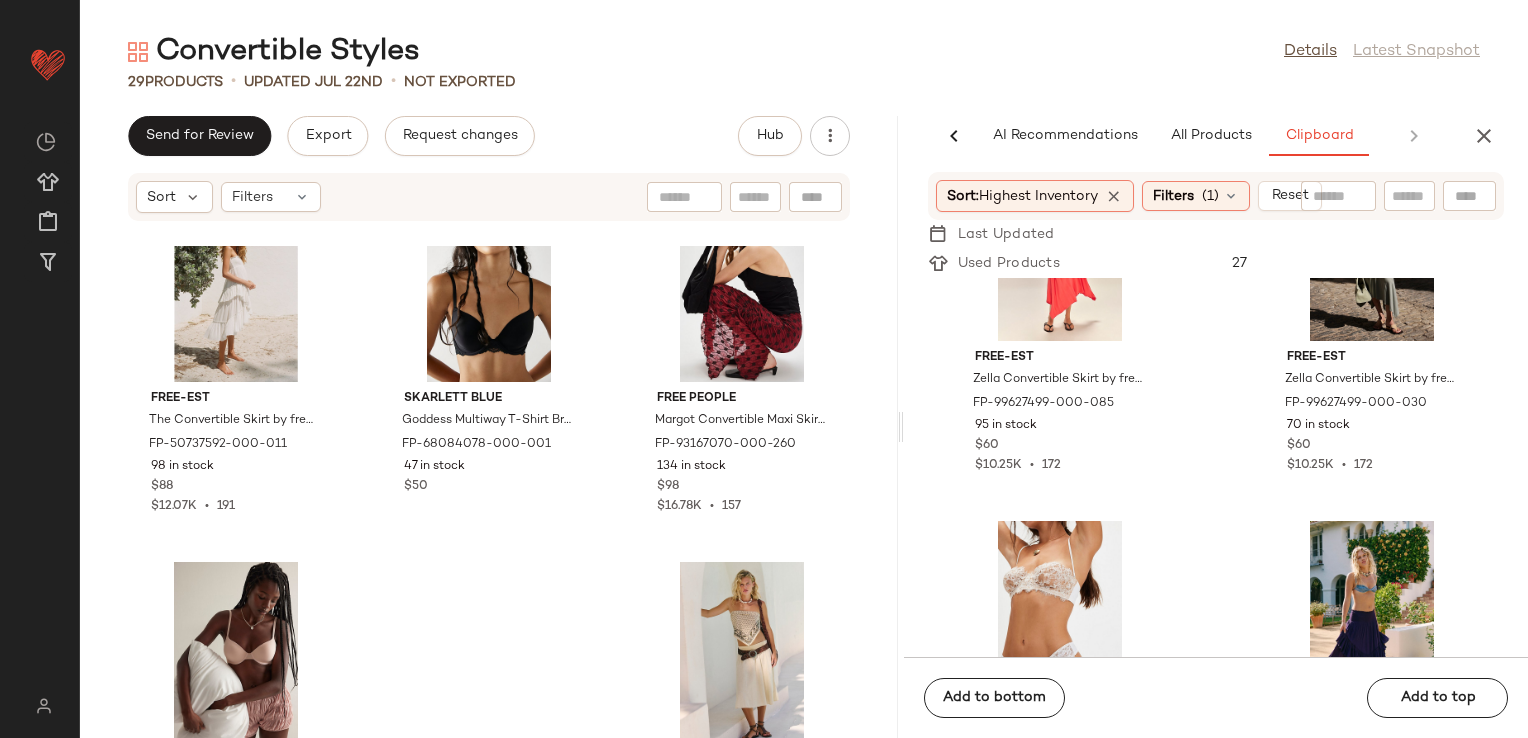 scroll, scrollTop: 2971, scrollLeft: 0, axis: vertical 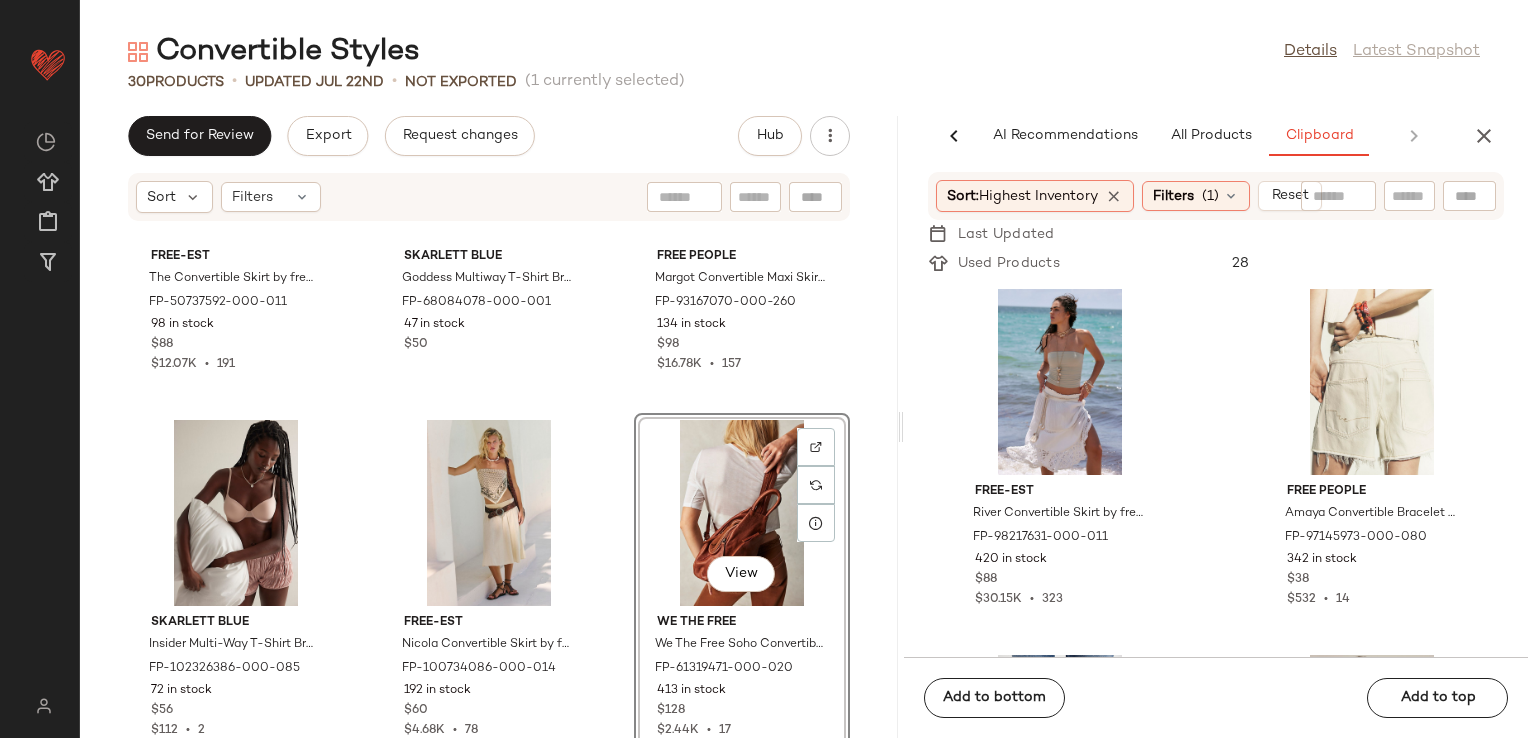 click on "free-est The Convertible Skirt by free-est at Free People in White, Size: L FP-50737592-000-011 98 in stock $88 $12.07K  •  191 Skarlett Blue Goddess Multiway T-Shirt Bra by Skarlett Blue at Free People in Black, Size: 32 B FP-68084078-000-001 47 in stock $50 Free People Margot Convertible Maxi Skirt by Free People in Red, Size: M FP-93167070-000-260 134 in stock $98 $16.78K  •  157 Skarlett Blue Insider Multi-Way T-Shirt Bra by Skarlett Blue at Free People in Orange, Size: 32 B FP-102326386-000-085 72 in stock $56 $112  •  2 free-est Nicola Convertible Skirt by free-est at Free People in Tan, Size: M FP-100734086-000-014 192 in stock $60 $4.68K  •  78  View  We The Free We The Free Soho Convertible Sling Bag at Free People in Brown FP-61319471-000-020 413 in stock $128 $2.44K  •  17" 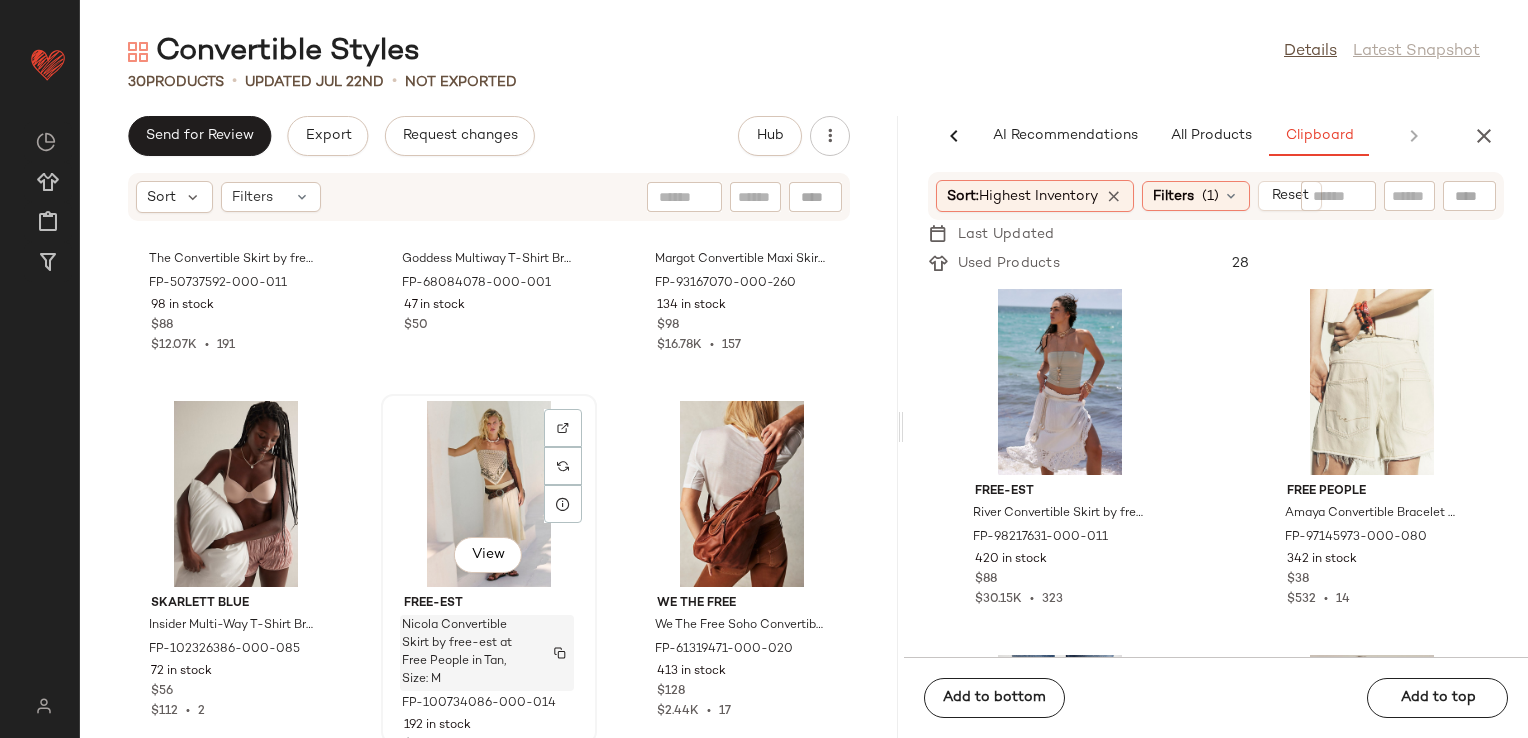 scroll, scrollTop: 3171, scrollLeft: 0, axis: vertical 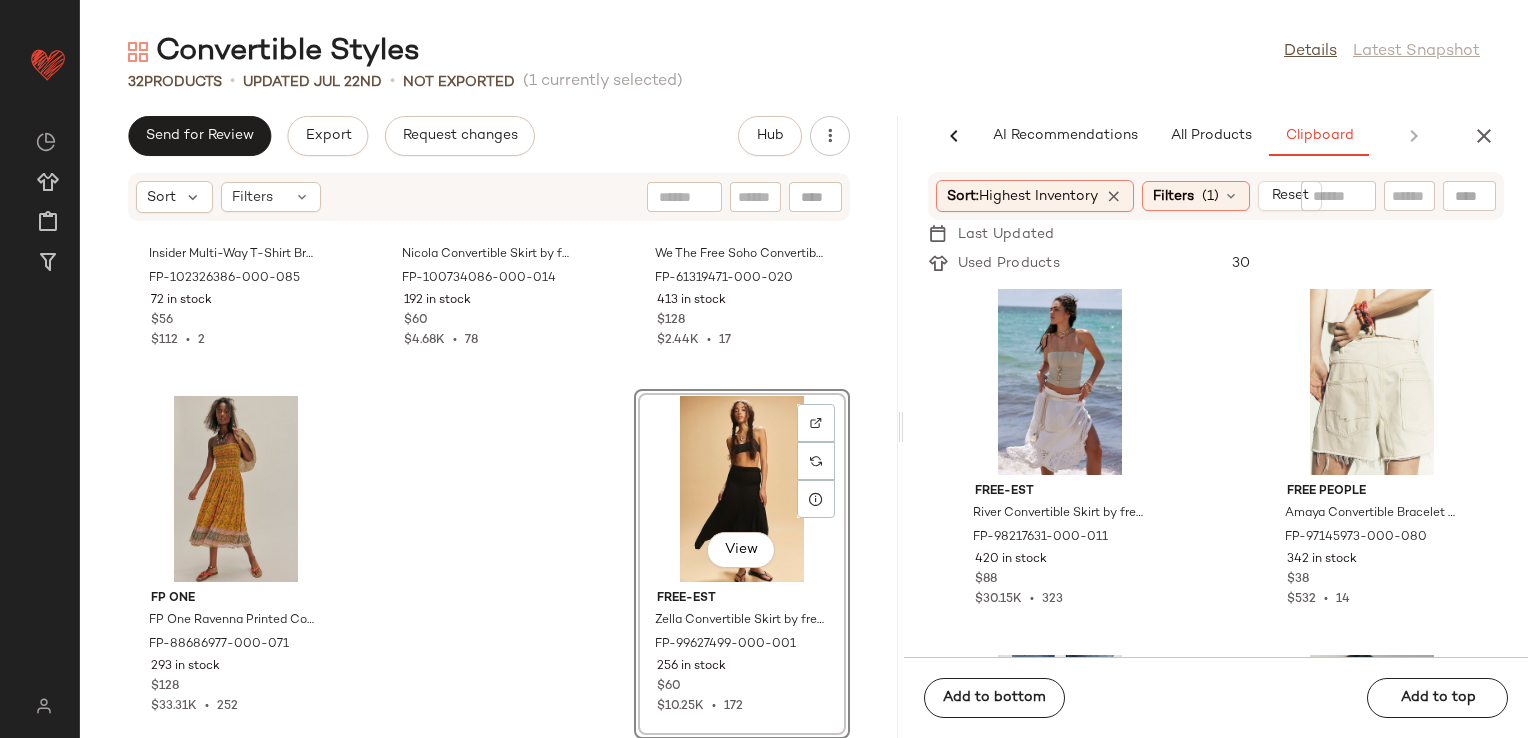 click on "free-est River Convertible Skirt by free-est at Free People in White, Size: L [PRODUCT_CODE] 420 in stock $88 $30.15K  •  323 Free People Amaya Convertible Bracelet Set by Free People in Orange [PRODUCT_CODE] 342 in stock $38 $532  •  14 Free People Amaya Convertible Bracelet Set by Free People in Blue [PRODUCT_CODE] 317 in stock $38 $532  •  14 FP Collection Tilly Skinny Convertible Scarf by Free People in Red [PRODUCT_CODE] 243 in stock $28 $1.16K  •  32 Free People Margot Convertible Maxi Skirt by Free People in Black, Size: M [PRODUCT_CODE] 200 in stock $98 $16.78K  •  157 free-est Nicola Convertible Skirt by free-est at Free People in Pink, Size: M [PRODUCT_CODE] 177 in stock $60 $4.68K  •  78 FP Collection Tilly Skinny Convertible Scarf by Free People in Yellow [PRODUCT_CODE] 169 in stock $28 $1.16K  •  32 FP Collection Convertible Silk Scarf by Free People [PRODUCT_CODE] 144 in stock $48 $816  •  8" 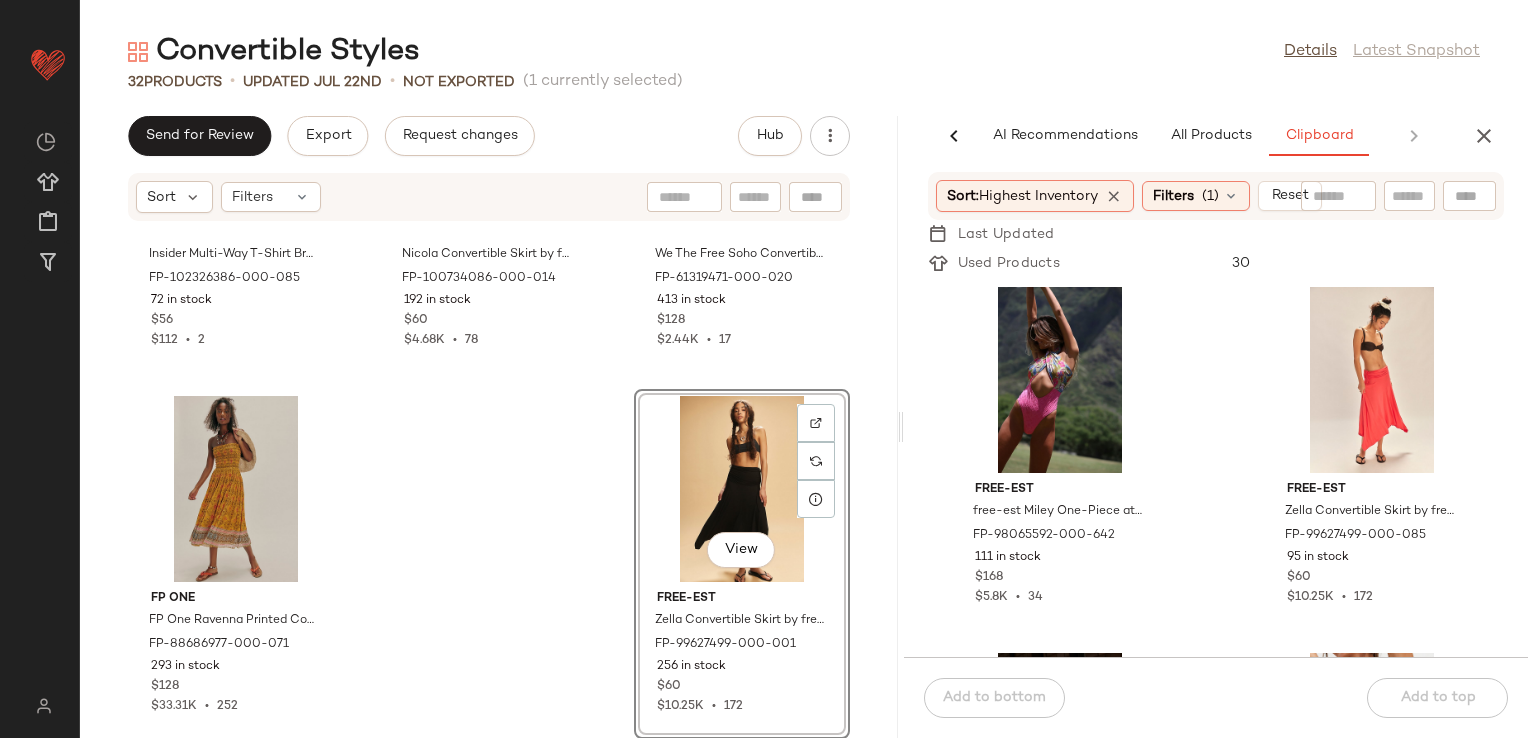 scroll, scrollTop: 1816, scrollLeft: 0, axis: vertical 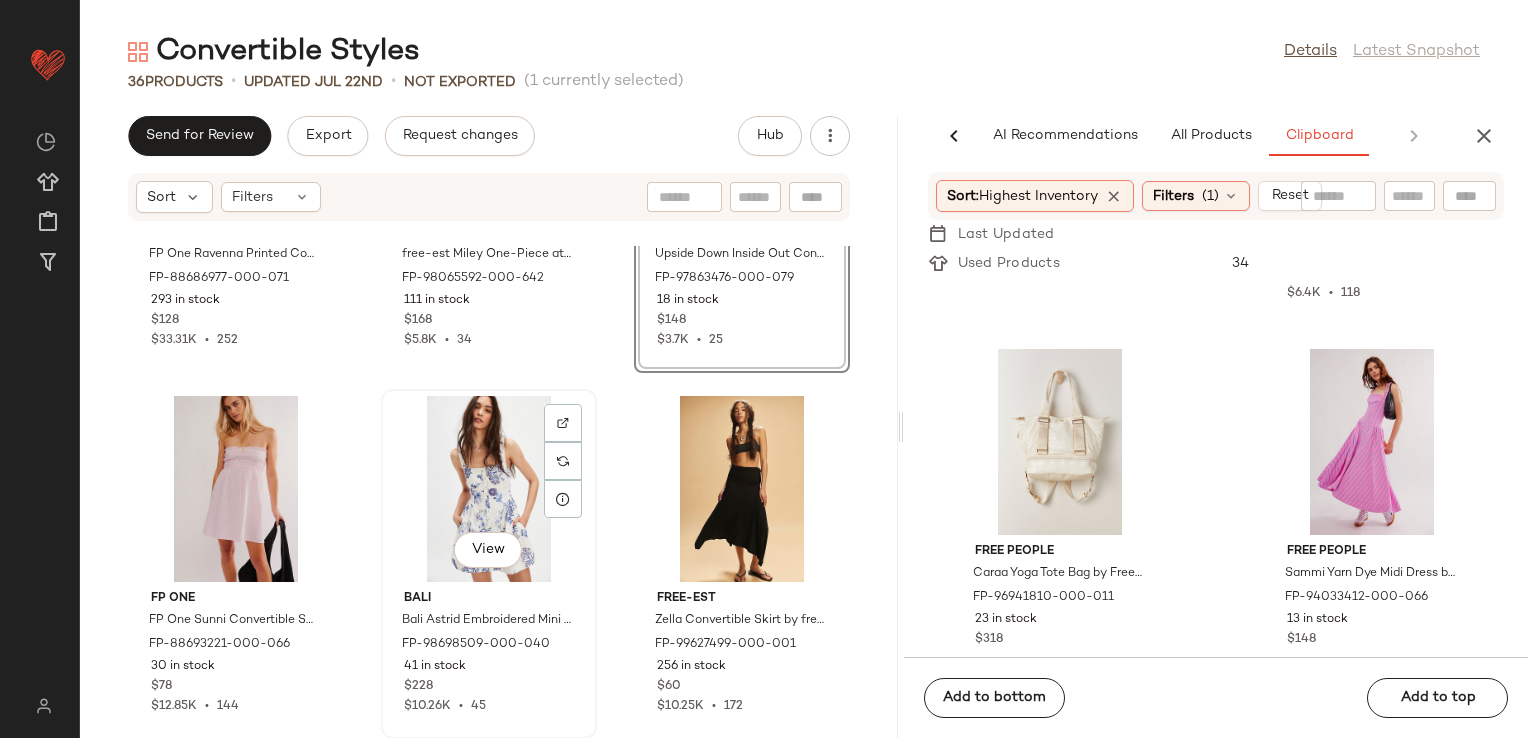 click on "View" 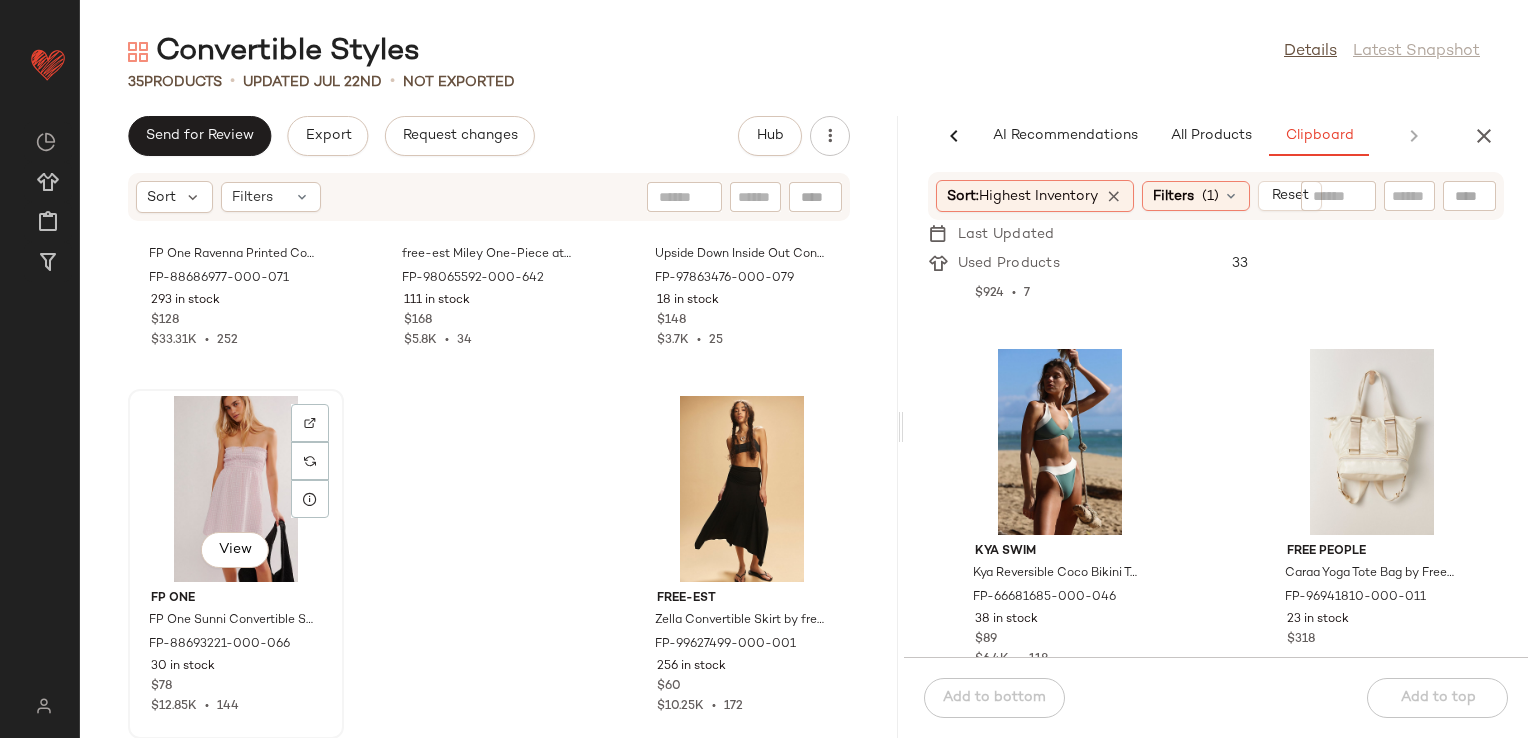 click on "View" 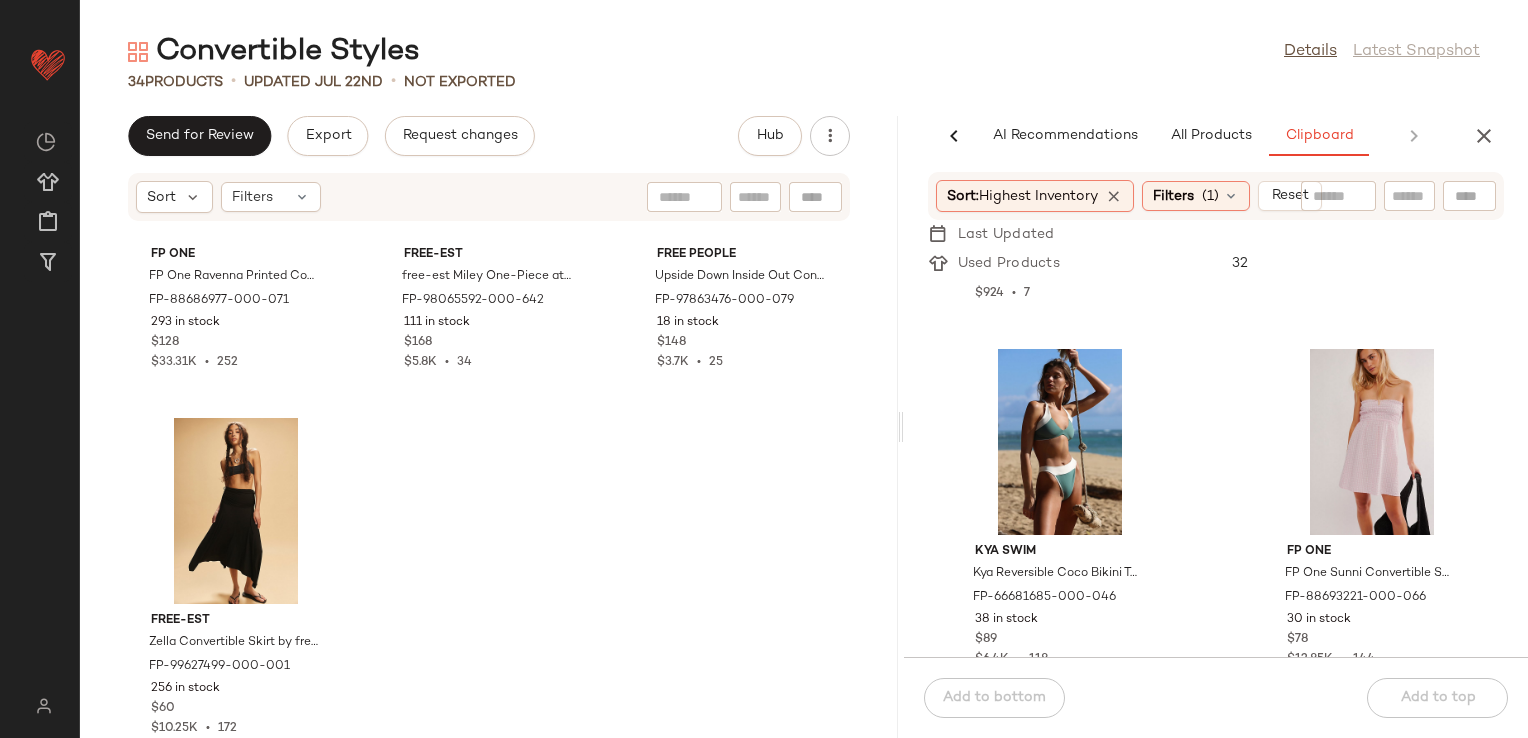 scroll, scrollTop: 3903, scrollLeft: 0, axis: vertical 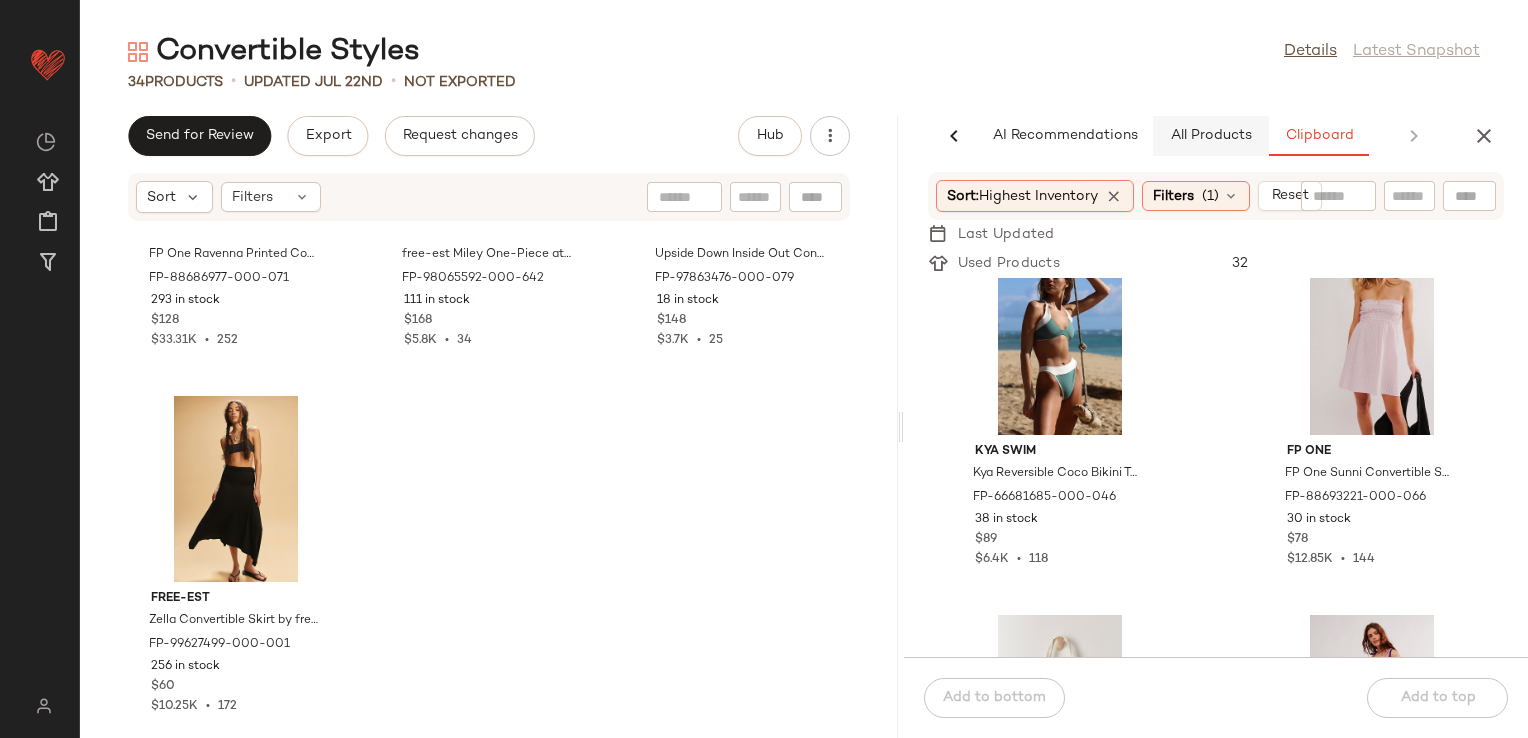 click on "All Products" 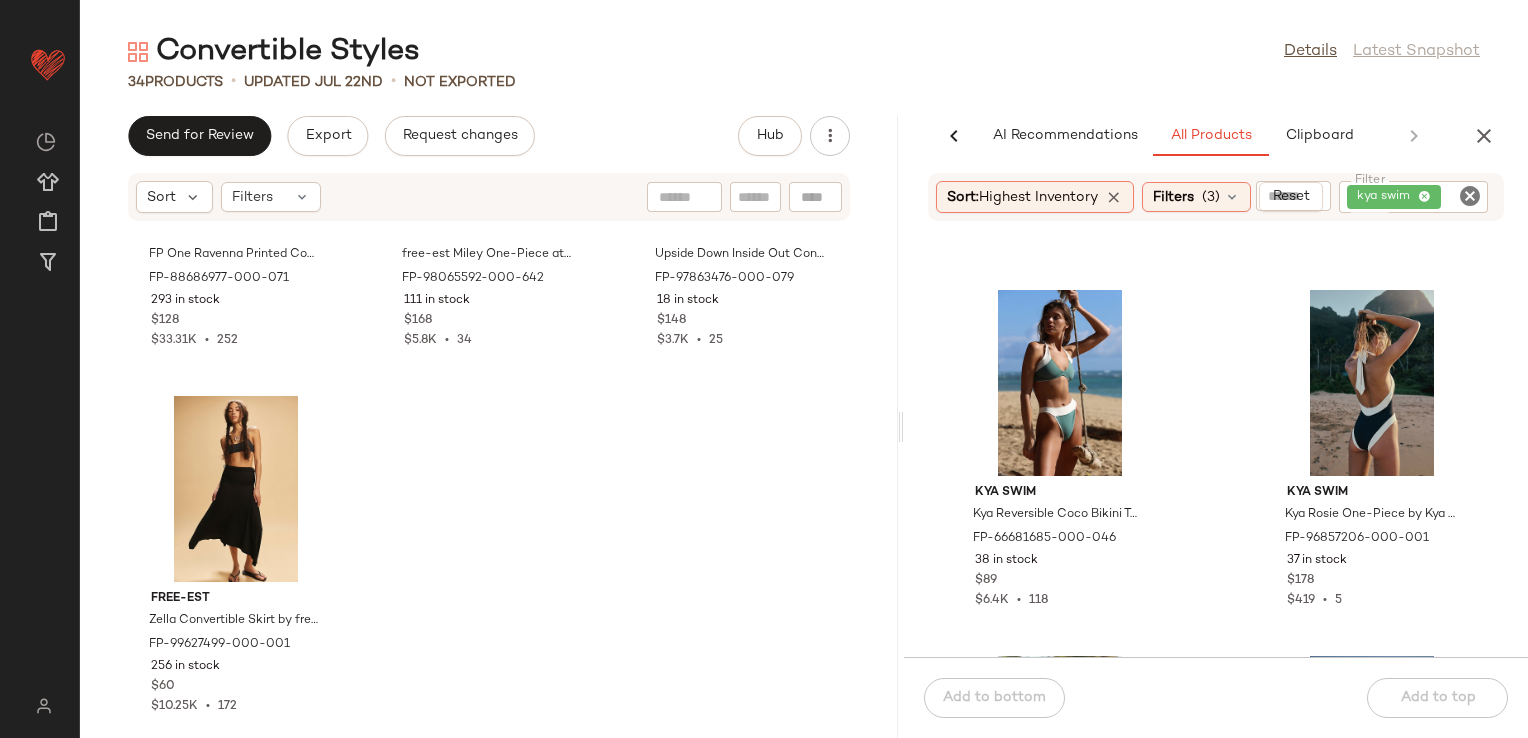 scroll, scrollTop: 1784, scrollLeft: 0, axis: vertical 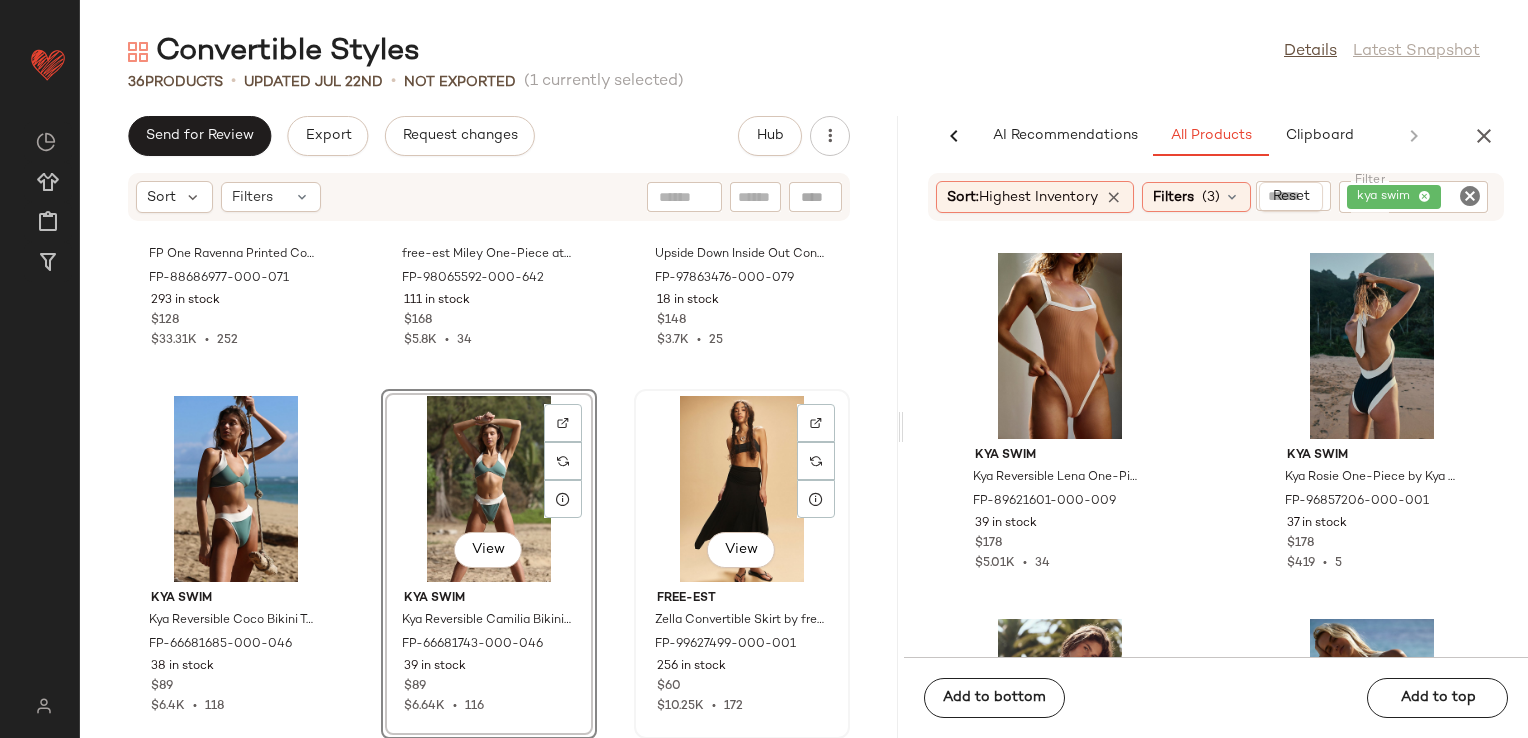 click on "View" 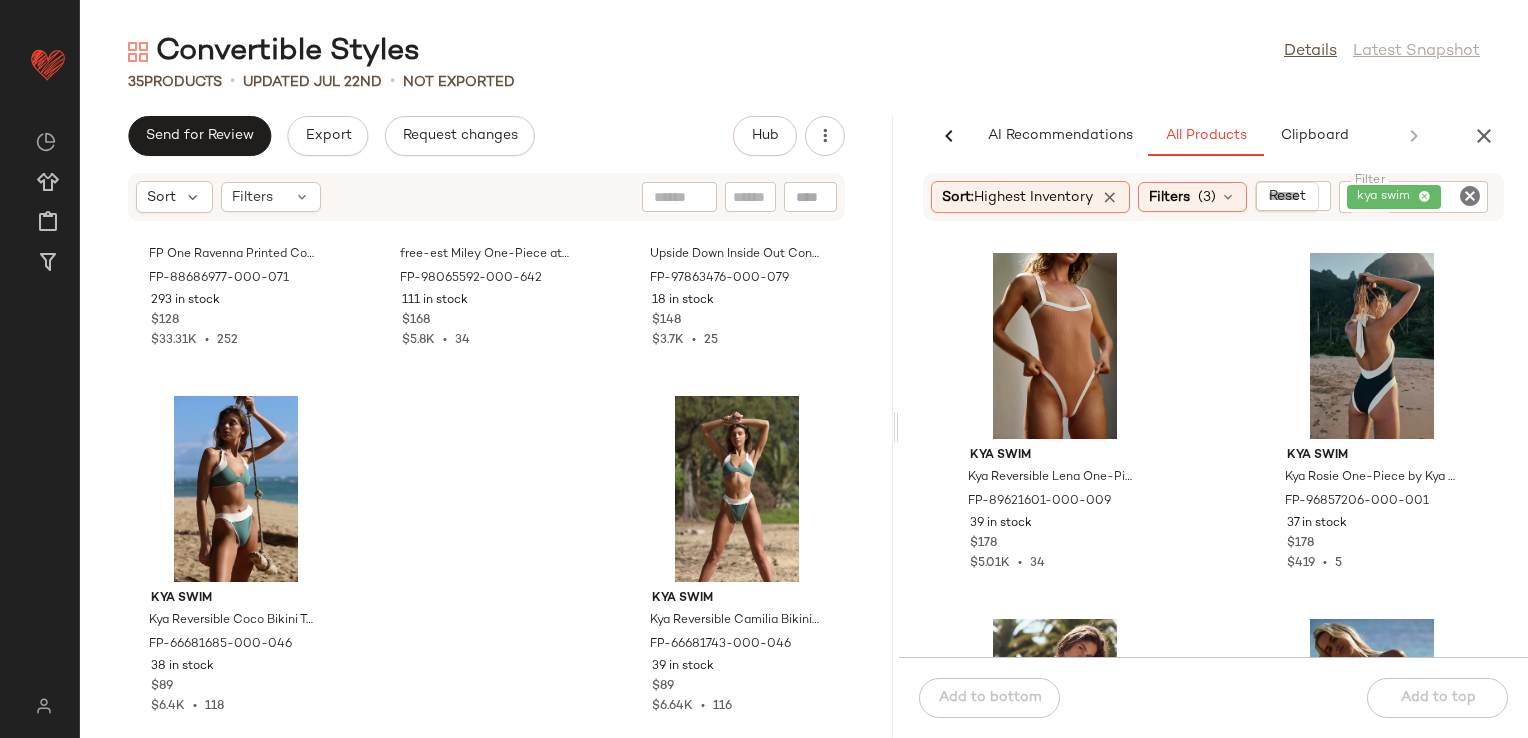 drag, startPoint x: 896, startPoint y: 714, endPoint x: 896, endPoint y: 679, distance: 35 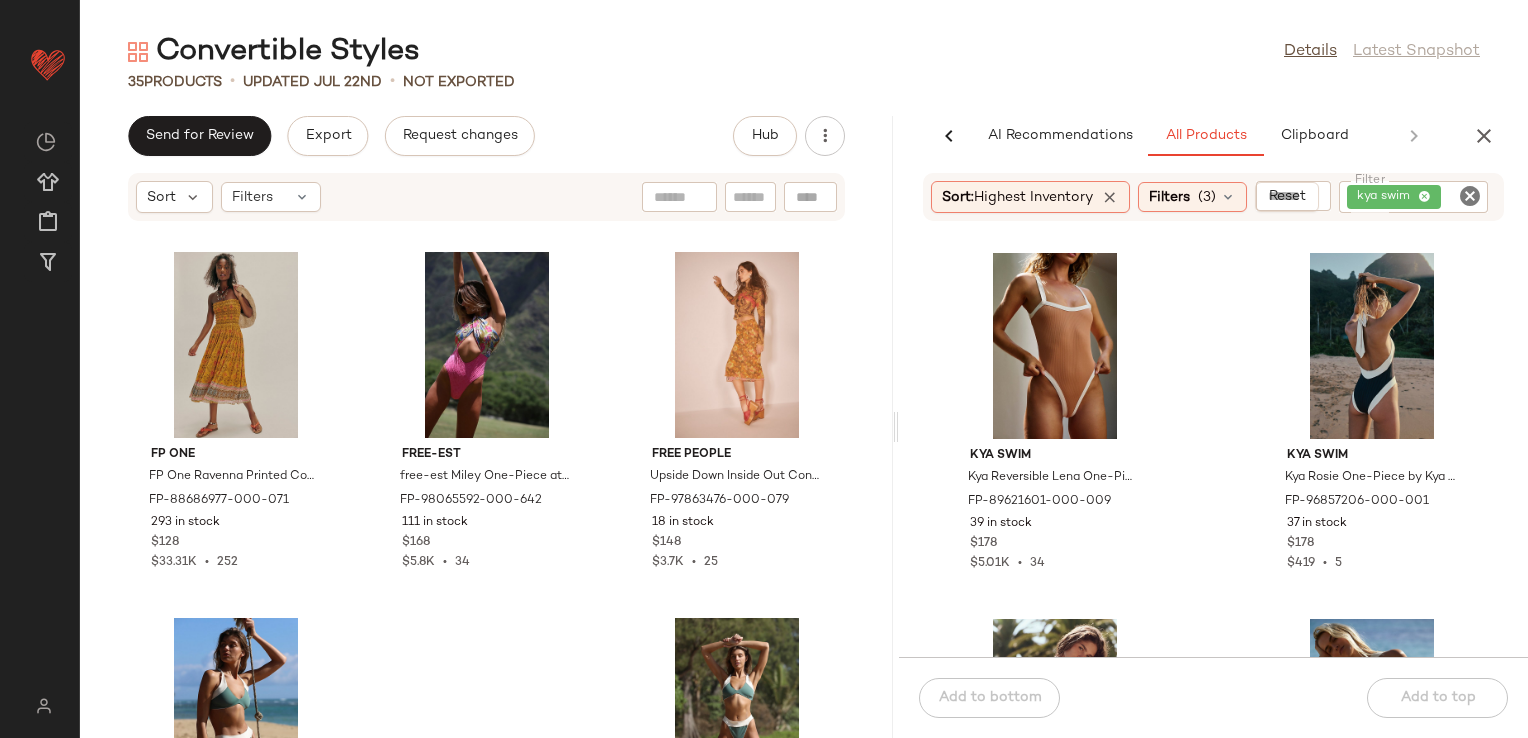 scroll, scrollTop: 3903, scrollLeft: 0, axis: vertical 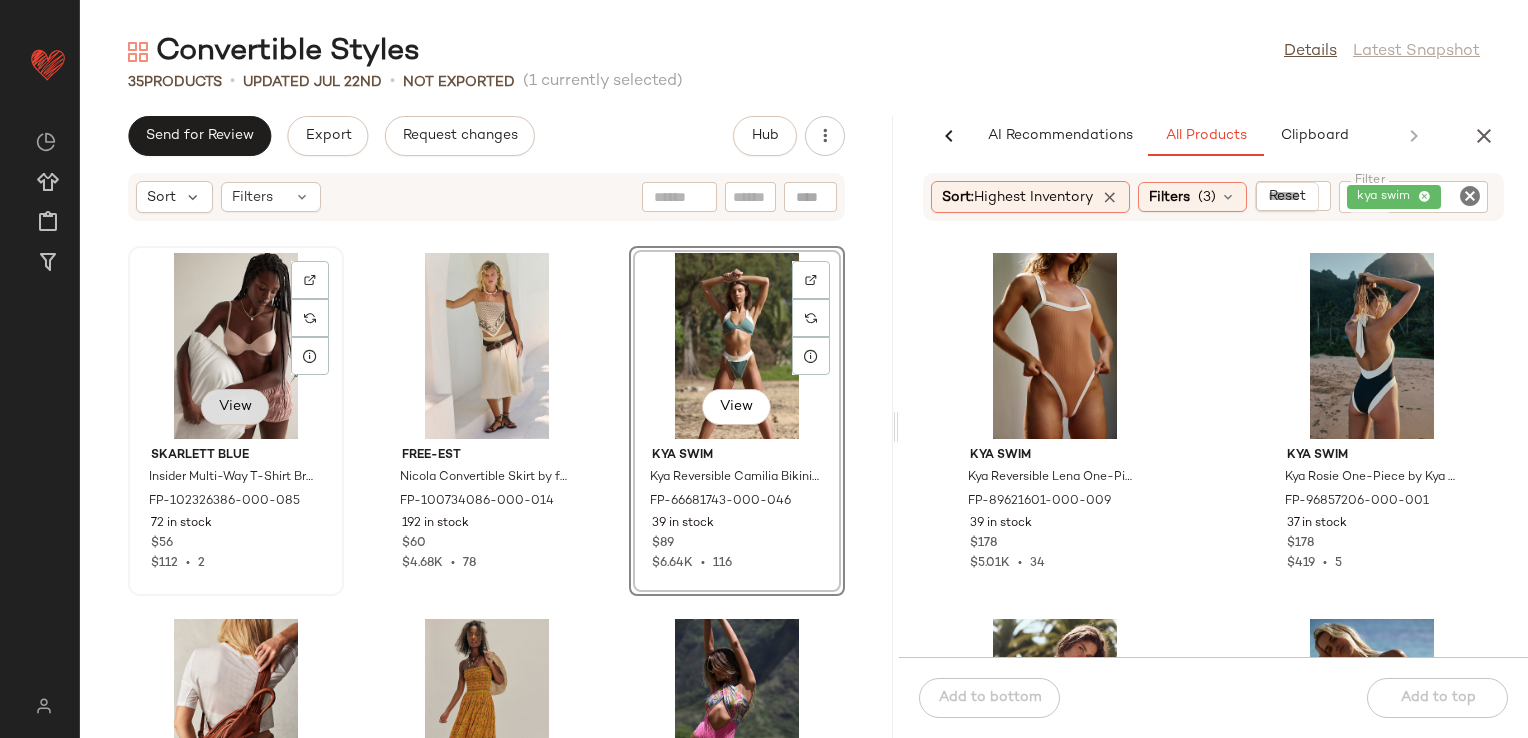 click on "View" 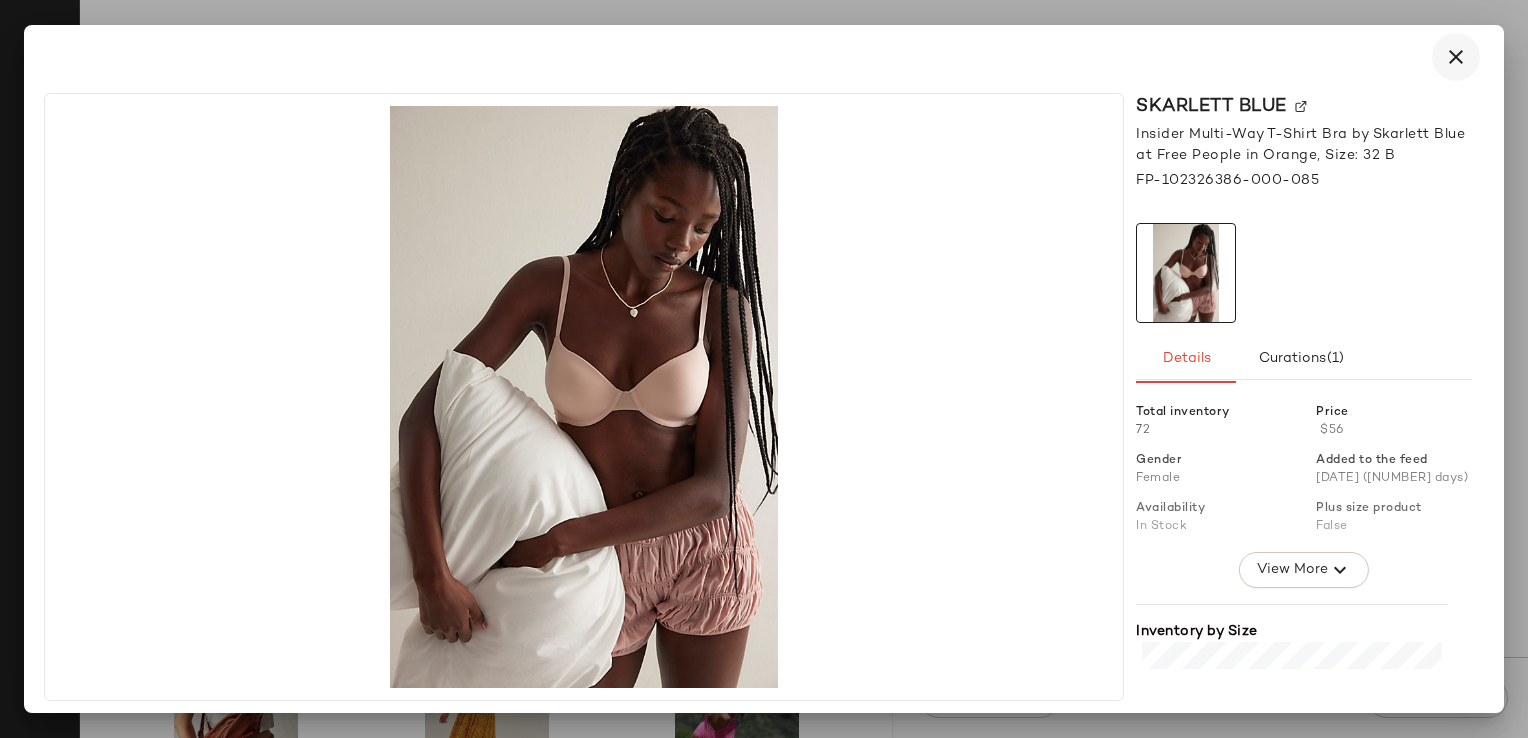 click at bounding box center [1456, 57] 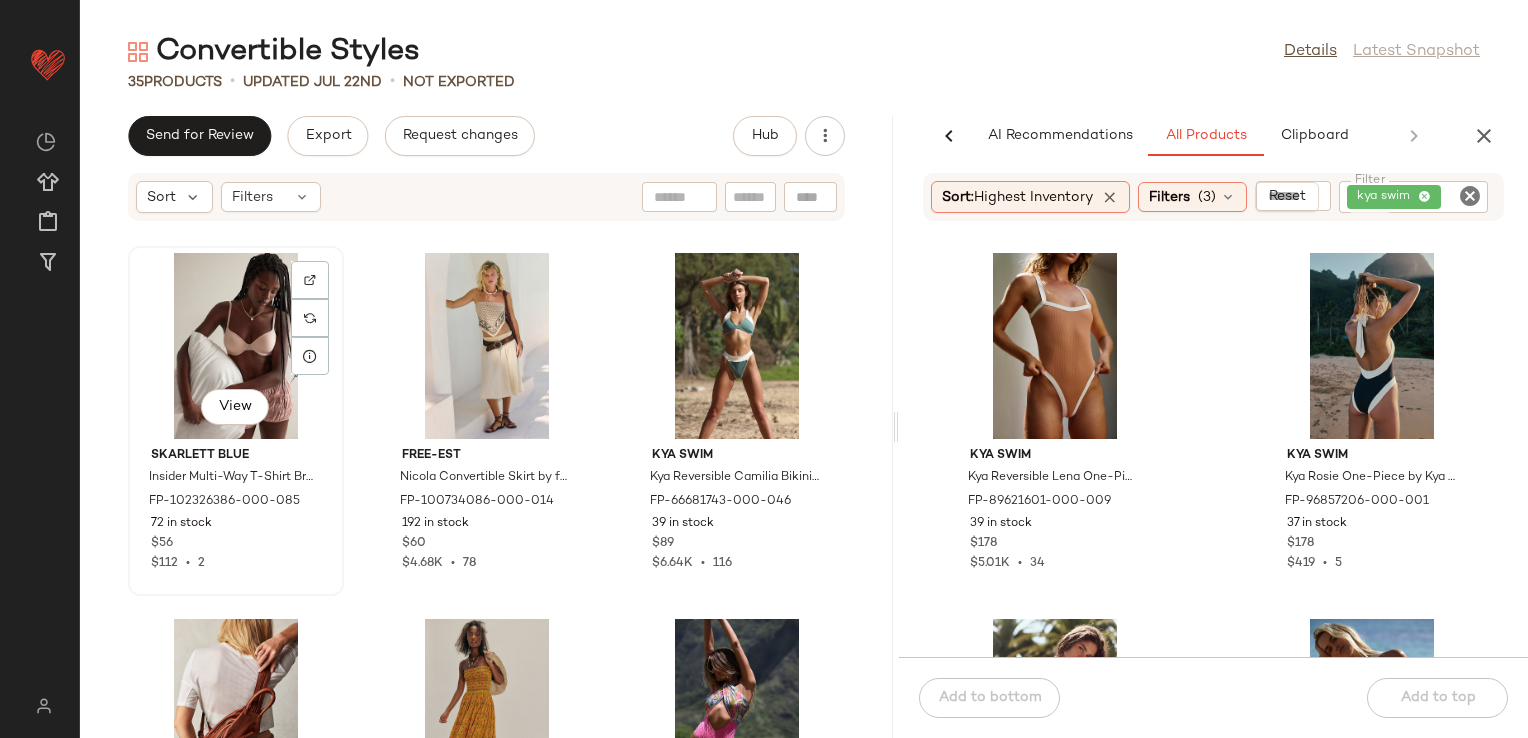 click on "View" 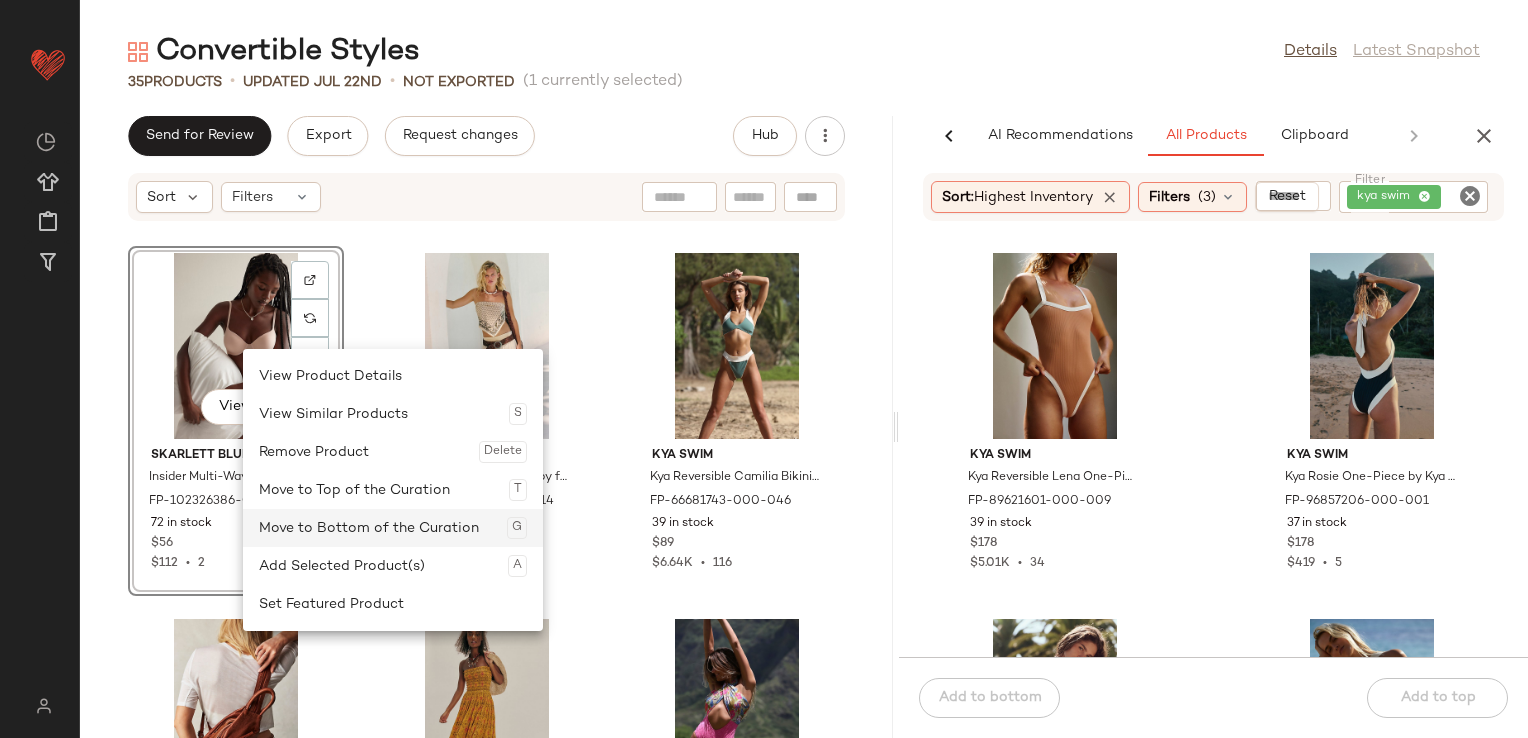 click on "Move to Bottom of the Curation  G" 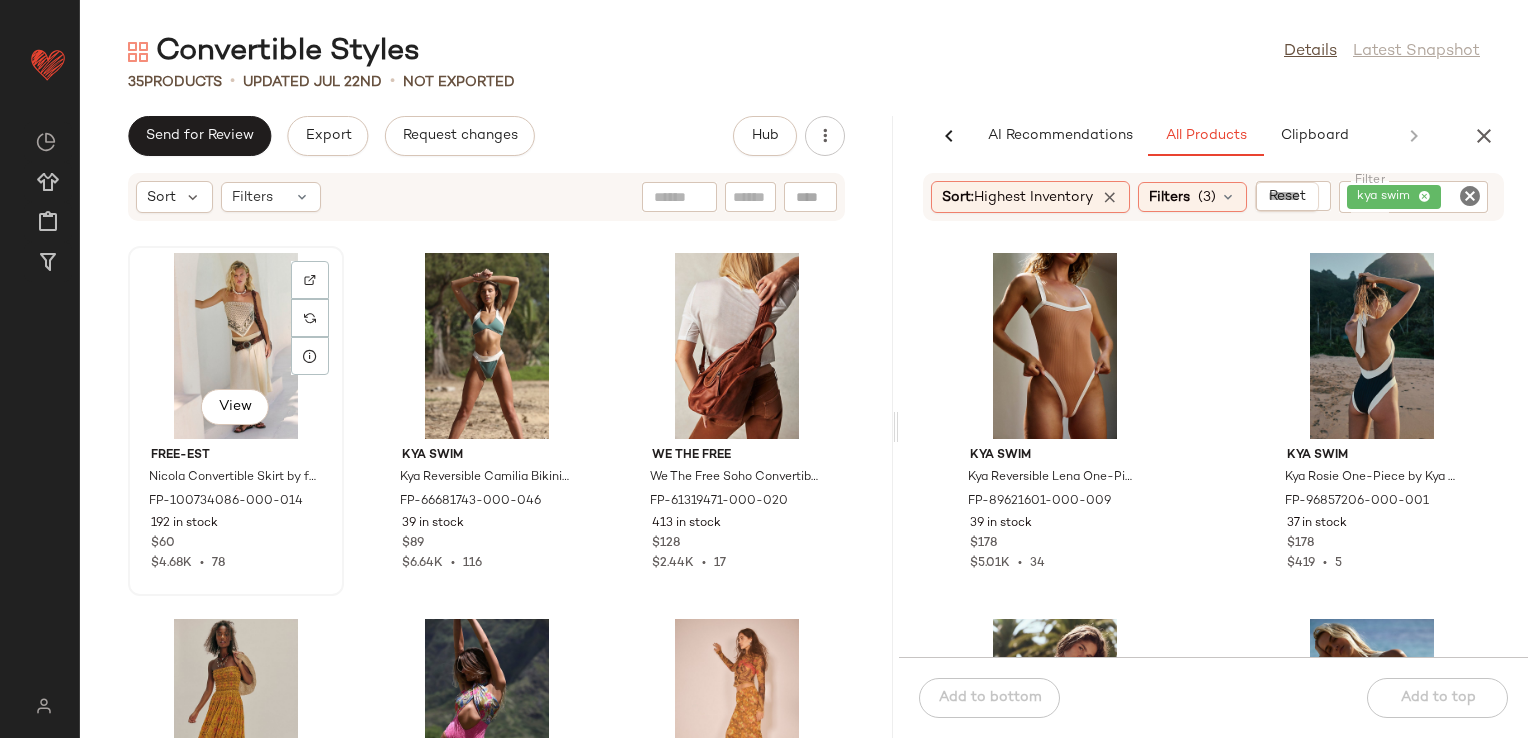 click on "View" 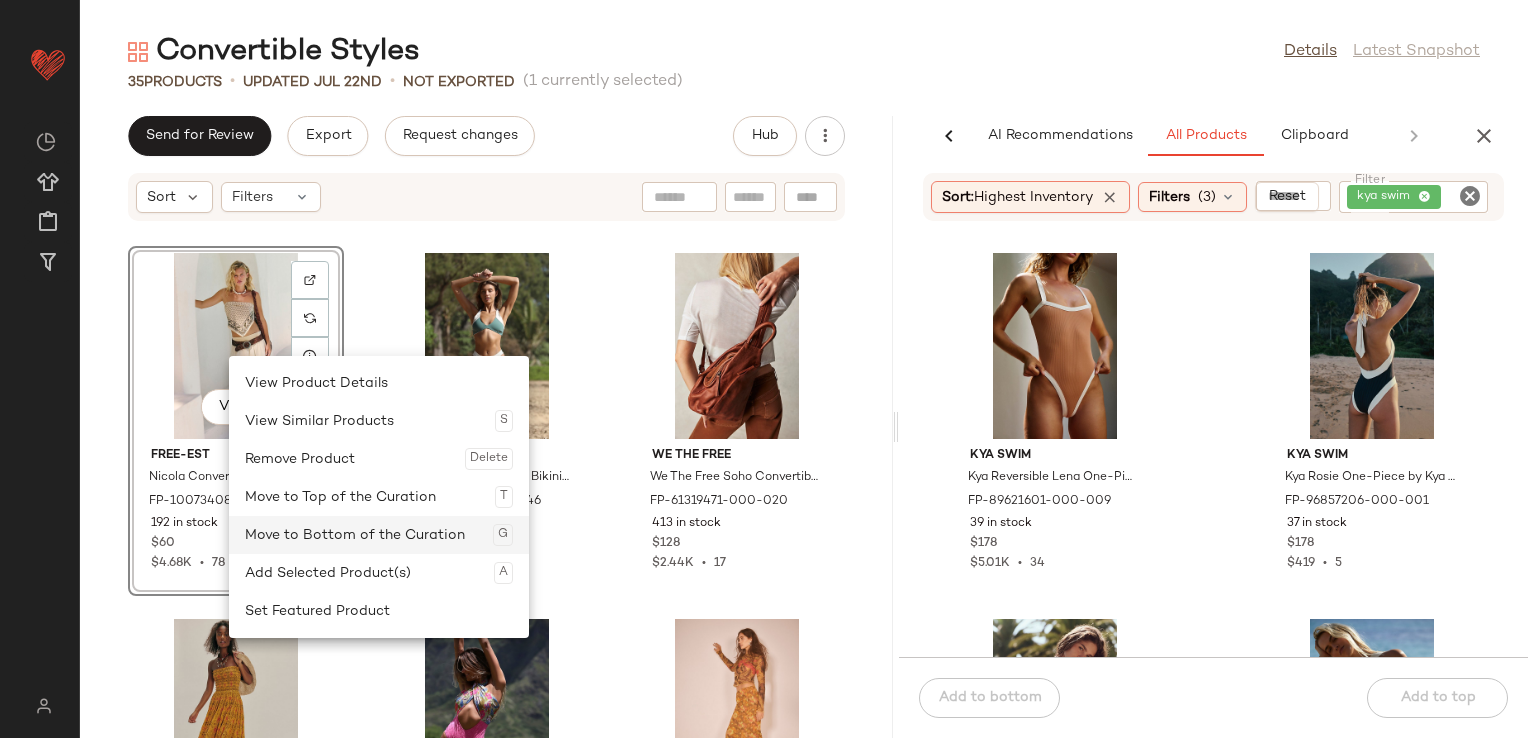 click on "Move to Bottom of the Curation  G" 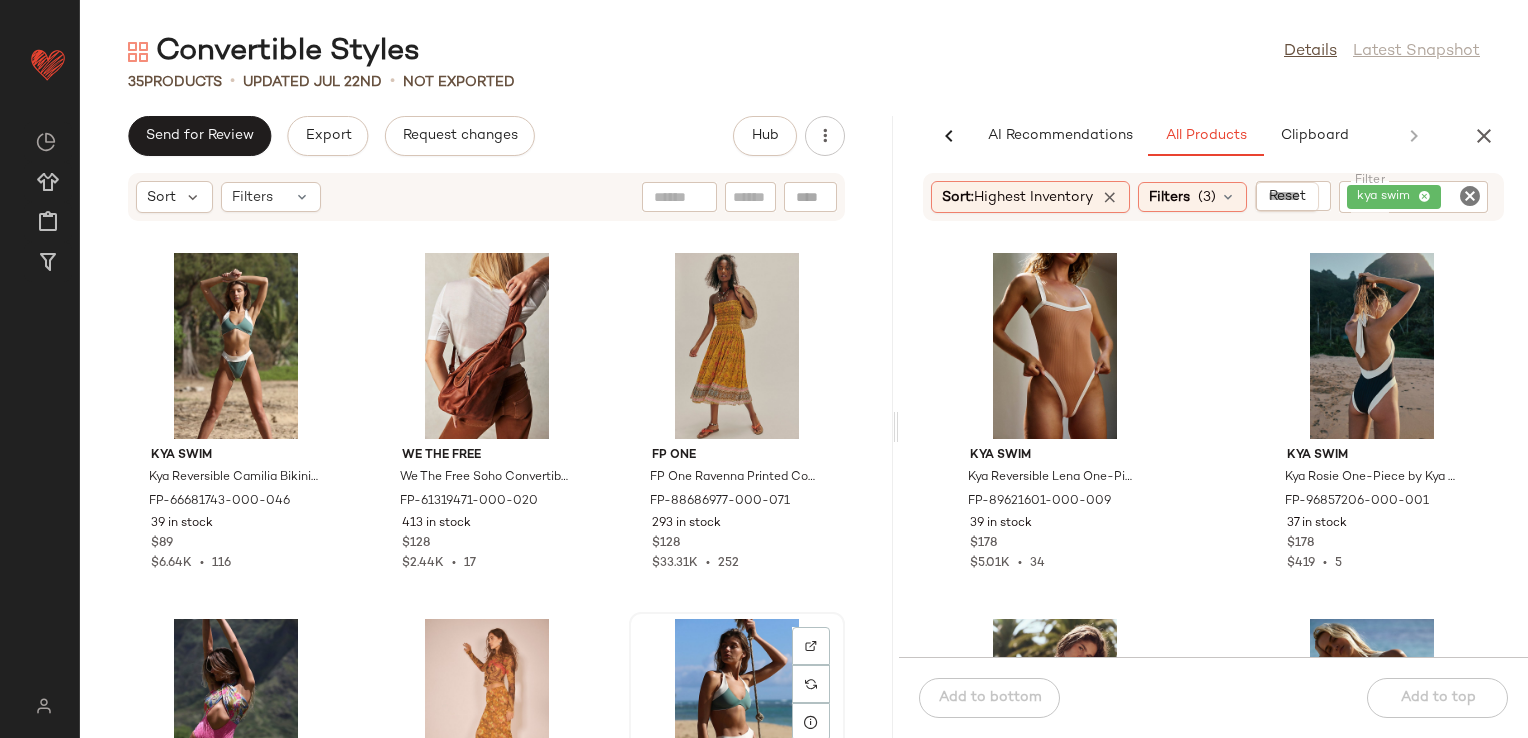 scroll, scrollTop: 3321, scrollLeft: 0, axis: vertical 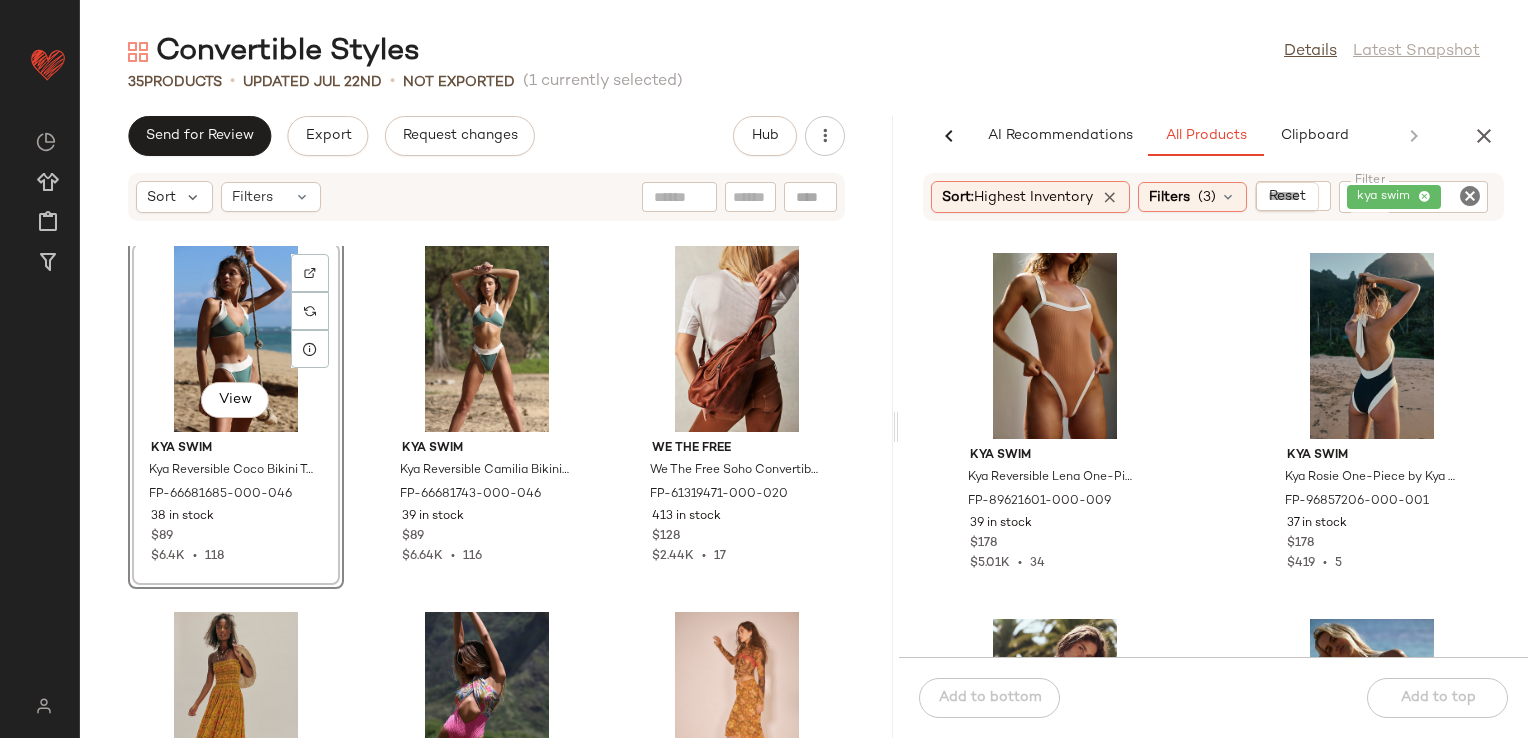 click on "View  Kya Swim Kya Reversible Coco Bikini Top by Kya Swim at Free People in Blue, Size: XS FP-66681685-000-046 38 in stock $89 $6.4K  •  118 Kya Swim Kya Reversible Camilia Bikini Bottoms by Kya Swim at Free People in Blue, Size: S FP-66681743-000-046 39 in stock $89 $6.64K  •  116 We The Free We The Free Soho Convertible Sling Bag at Free People in Brown FP-61319471-000-020 413 in stock $128 $2.44K  •  17 FP One FP One Ravenna Printed Convertible Maxi Skirt at Free People in Yellow, Size: M FP-88686977-000-071 293 in stock $128 $33.31K  •  252 free-est free-est Miley One-Piece at Free People in Pink, Size: S FP-98065592-000-642 111 in stock $168 $5.8K  •  34 Free People Upside Down Inside Out Convertible Set by Free People in Yellow, Size: M FP-97863476-000-079 18 in stock $148 $3.7K  •  25 Skarlett Blue Insider Multi-Way T-Shirt Bra by Skarlett Blue at Free People in Orange, Size: 32 B FP-102326386-000-085 72 in stock $56 $112  •  2 free-est FP-100734086-000-014 192 in stock $60 $4.68K  •" 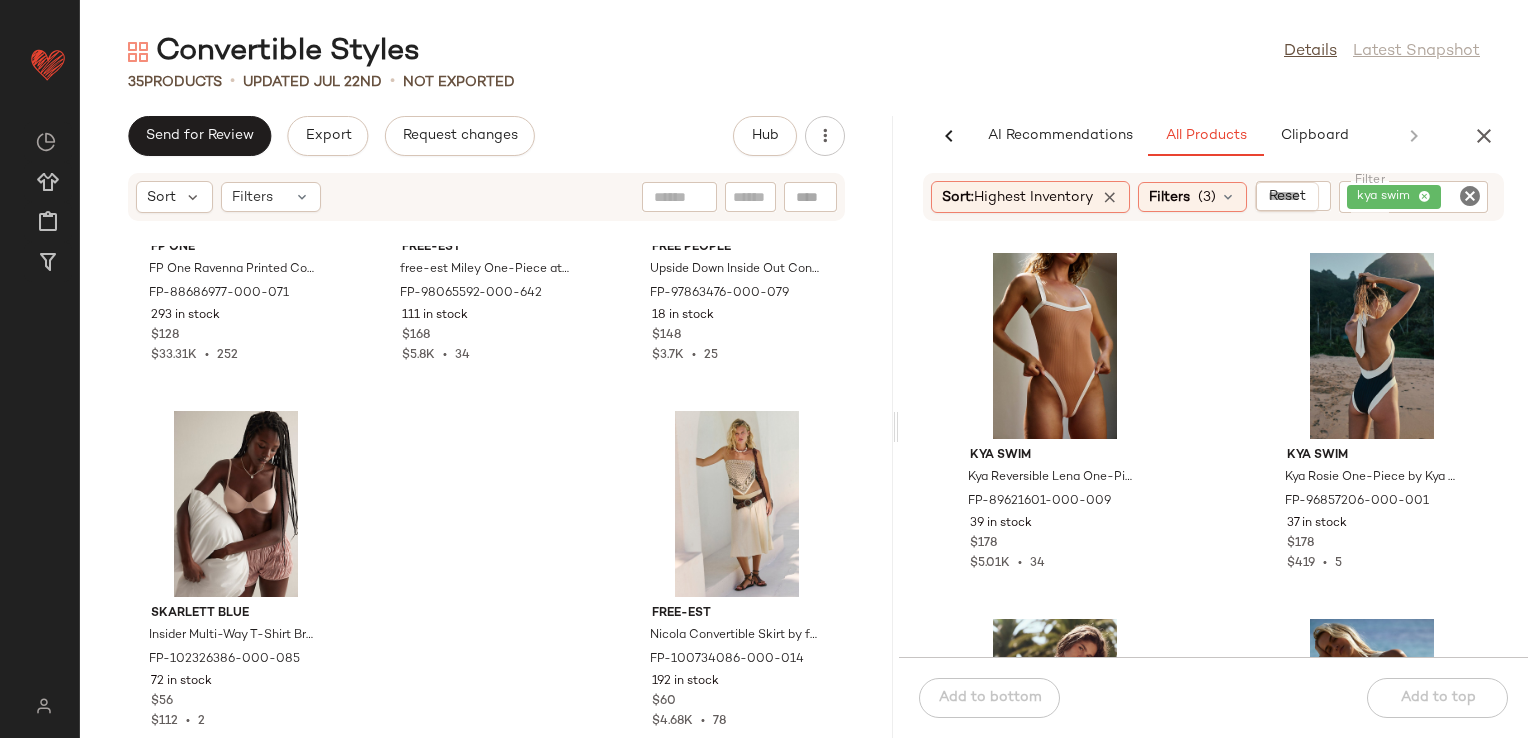 scroll, scrollTop: 3896, scrollLeft: 0, axis: vertical 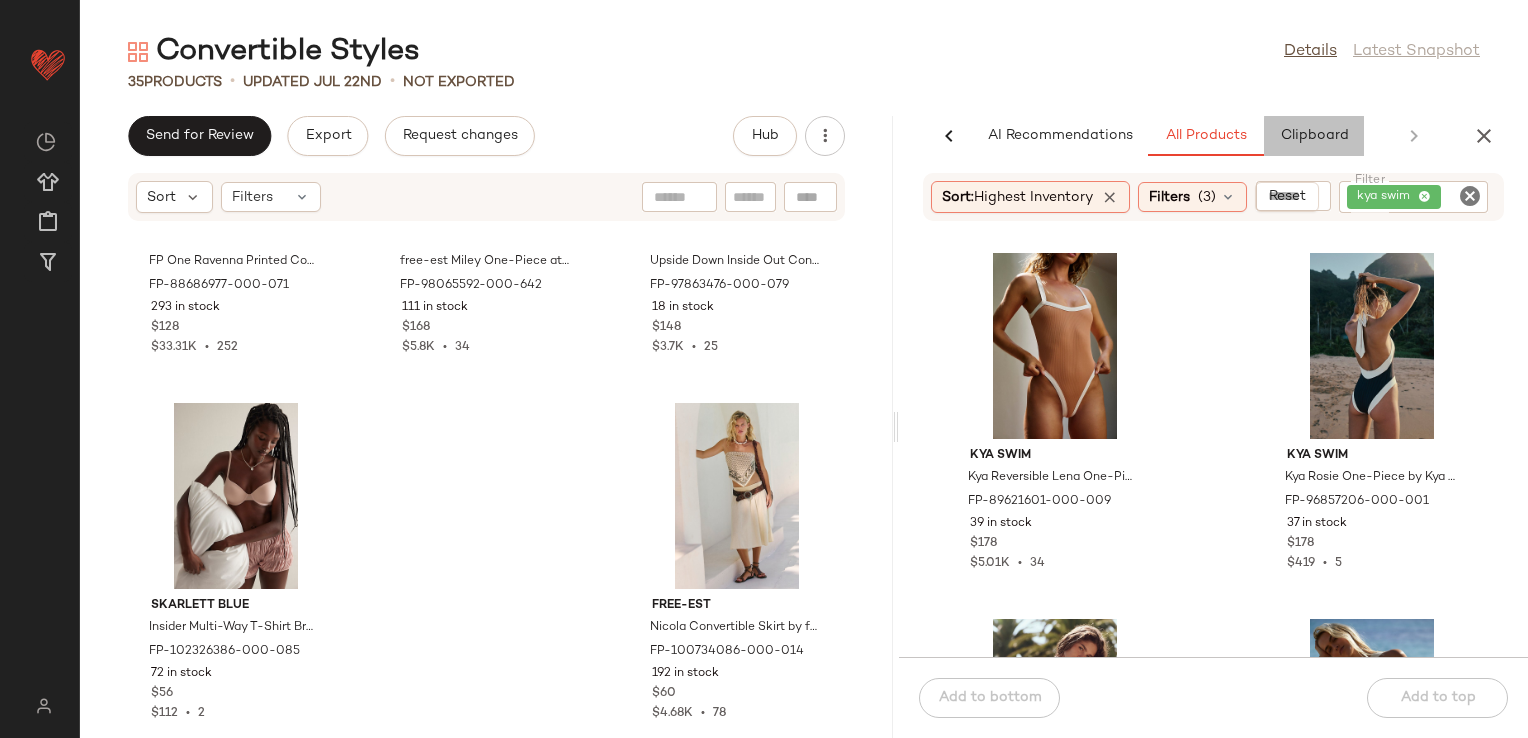 click on "Clipboard" at bounding box center (1314, 136) 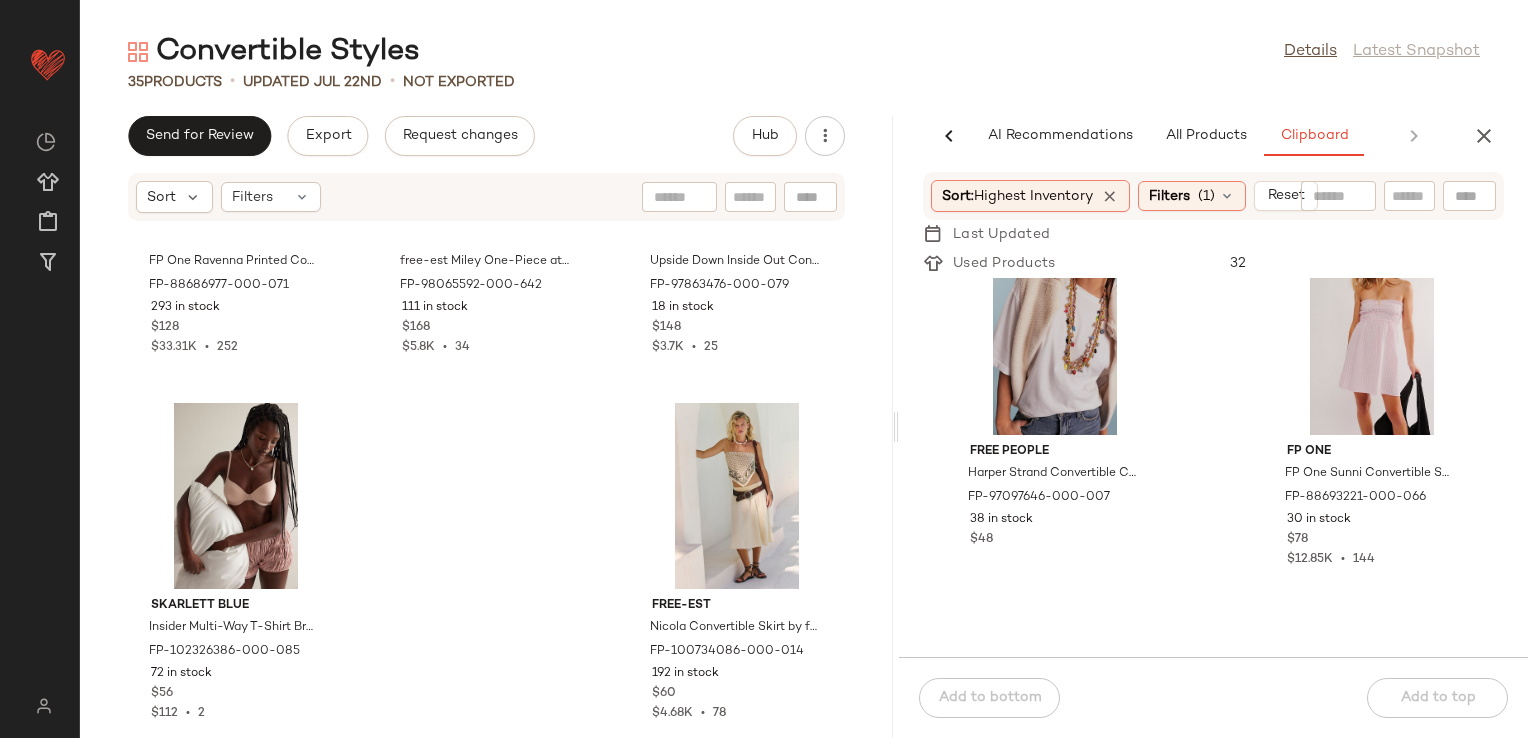 scroll, scrollTop: 0, scrollLeft: 0, axis: both 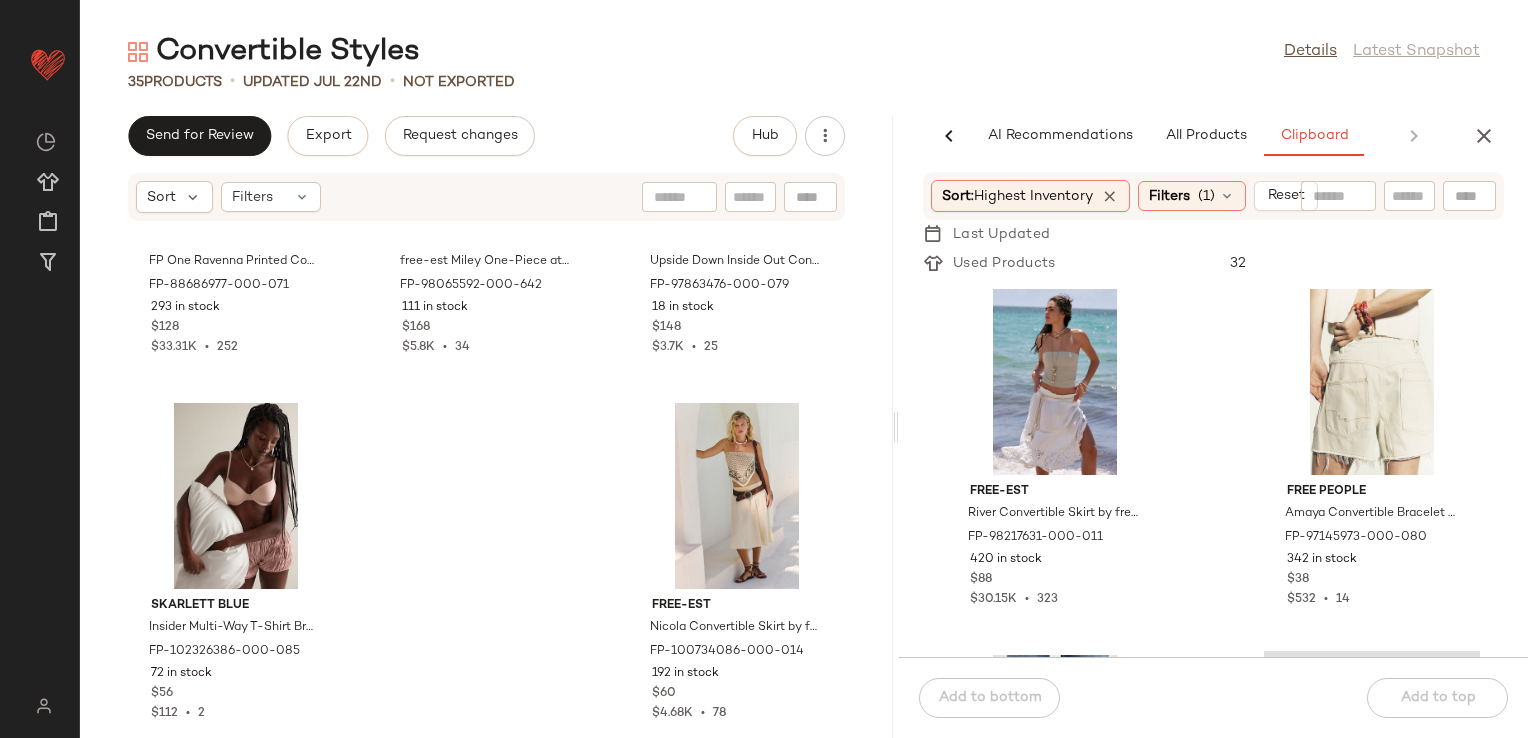 click on "free-est River Convertible Skirt by free-est at [BRAND] in White, Size: L FP-98217631-000-011 420 in stock $88 $30.15K  •  323 [FIRST] [LAST] Amaya Convertible Bracelet Set by [BRAND] in Orange FP-97145973-000-080 342 in stock $38 $532  •  14 [FIRST] [LAST] Amaya Convertible Bracelet Set by [BRAND] in Blue FP-97145973-000-412 317 in stock $38 $532  •  14 FP Collection Tilly Skinny Convertible Scarf by [BRAND] in Red FP-101374734-000-061 243 in stock $28 $1.16K  •  32 [FIRST] [LAST] Margot Convertible Maxi Skirt by [BRAND] in Black, Size: M FP-93167070-000-001 200 in stock $98 $16.78K  •  157 free-est Nicola Convertible Skirt by free-est at [BRAND] in Pink, Size: M FP-100734086-000-066 177 in stock $60 $4.68K  •  78 FP Collection Tilly Skinny Convertible Scarf by [BRAND] in Yellow FP-101374734-000-000 169 in stock $28 $1.16K  •  32" 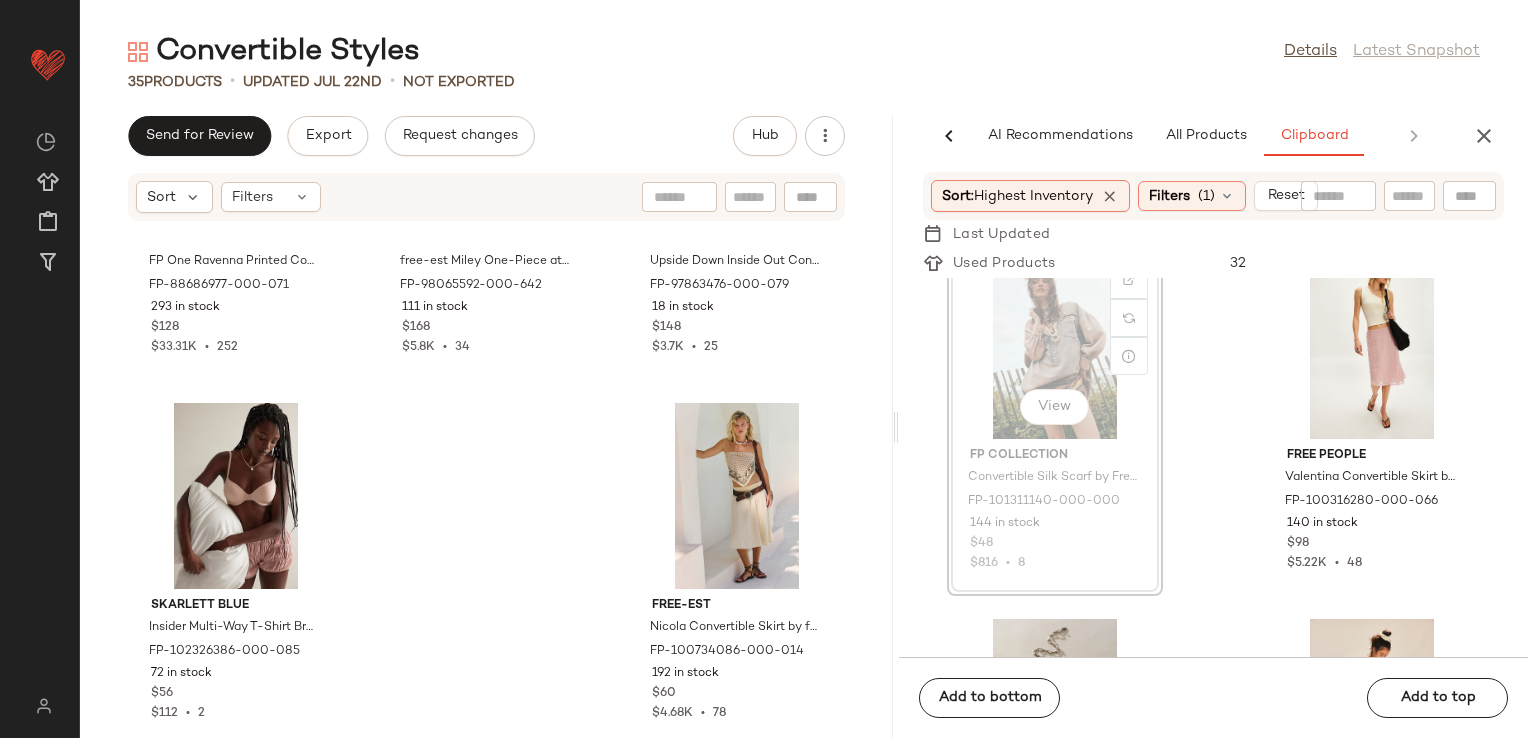scroll, scrollTop: 1513, scrollLeft: 0, axis: vertical 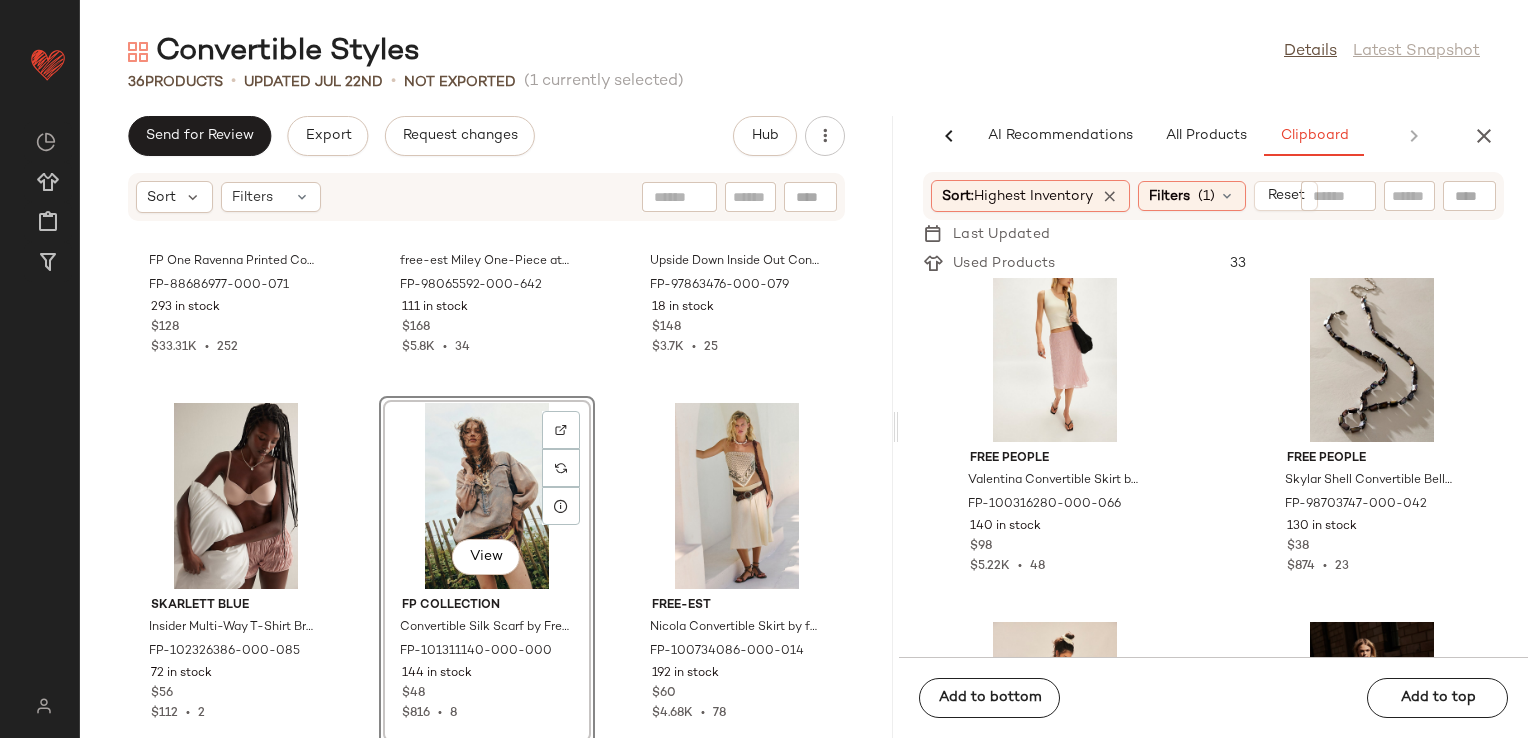 click on "FP One FP One Ravenna Printed Convertible Maxi Skirt at Free People in Yellow, Size: M FP-88686977-000-071 293 in stock $128 $33.31K  •  252 free-est free-est Miley One-Piece at Free People in Pink, Size: S FP-98065592-000-642 111 in stock $168 $5.8K  •  34 Free People Upside Down Inside Out Convertible Set by Free People in Yellow, Size: M FP-97863476-000-079 18 in stock $148 $3.7K  •  25 Skarlett Blue Insider Multi-Way T-Shirt Bra by Skarlett Blue at Free People in Orange, Size: 32 B FP-102326386-000-085 72 in stock $56 $112  •  2  View  FP Collection Convertible Silk Scarf by Free People FP-101311140-000-000 144 in stock $48 $816  •  8 free-est Nicola Convertible Skirt by free-est at Free People in Tan, Size: M FP-100734086-000-014 192 in stock $60 $4.68K  •  78" 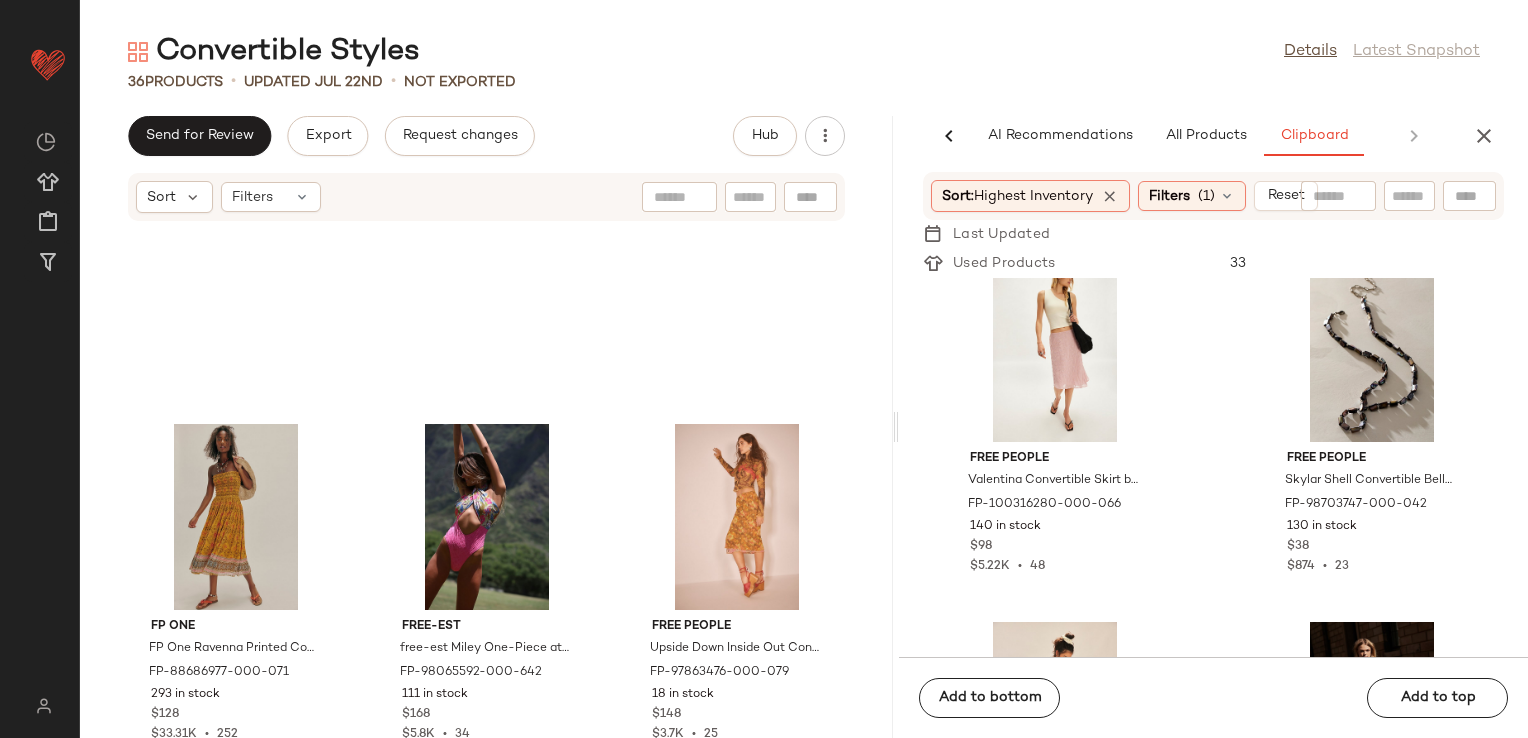 scroll, scrollTop: 3903, scrollLeft: 0, axis: vertical 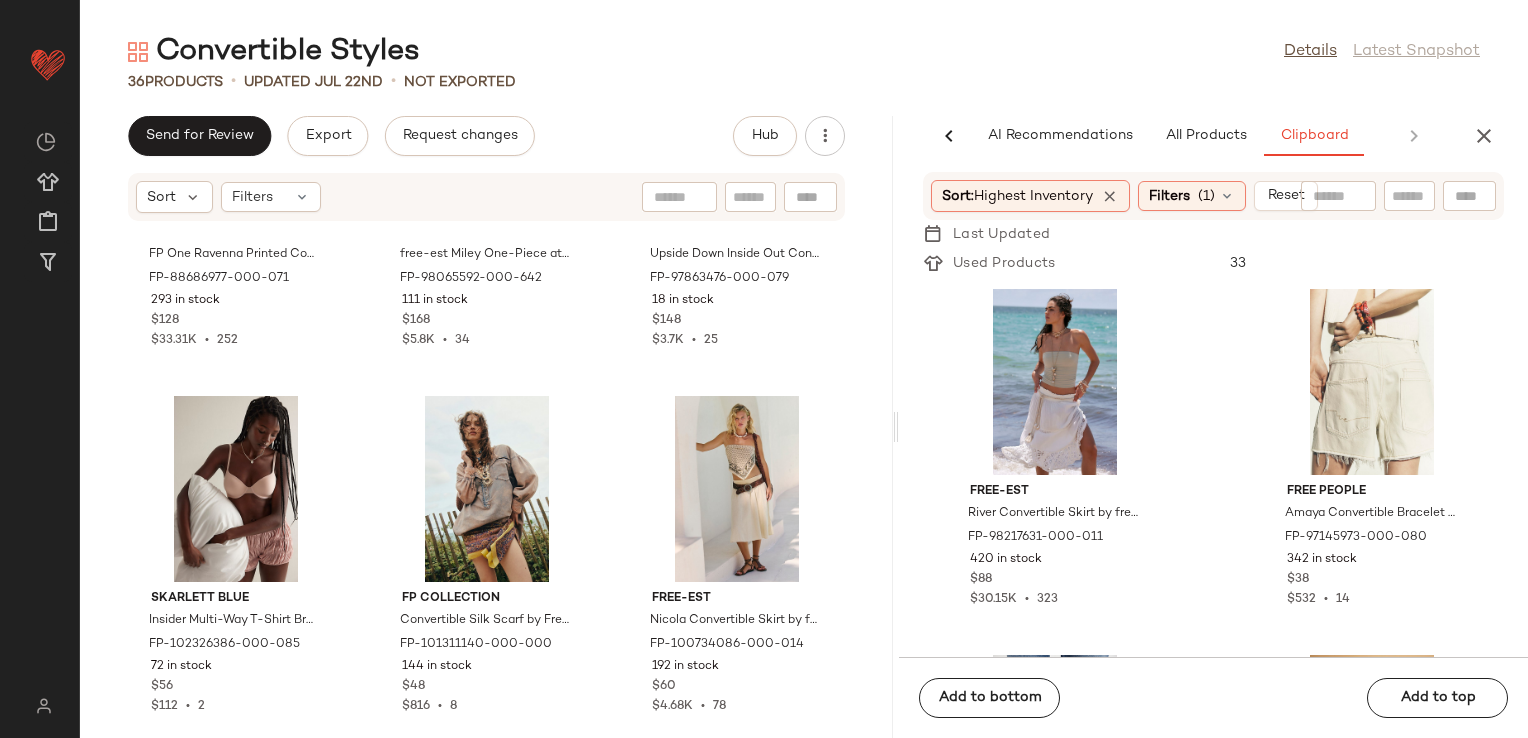 click on "free-est River Convertible Skirt by free-est at Free People in White, Size: L FP-98217631-000-011 420 in stock $88 $30.15K  •  323 Free People Amaya Convertible Bracelet Set by Free People in Orange FP-97145973-000-080 342 in stock $38 $532  •  14 Free People Amaya Convertible Bracelet Set by Free People in Blue FP-97145973-000-412 317 in stock $38 $532  •  14 free-est Zella Convertible Skirt by free-est at Free People in Black, Size: XL FP-99627499-000-001 256 in stock $60 $10.25K  •  172 FP Collection Tilly Skinny Convertible Scarf by Free People in Red FP-101374734-000-061 243 in stock $28 $1.16K  •  32 Free People Margot Convertible Maxi Skirt by Free People in Black, Size: M FP-93167070-000-001 200 in stock $98 $16.78K  •  157 free-est Nicola Convertible Skirt by free-est at Free People in Pink, Size: M FP-100734086-000-066 177 in stock $60 $4.68K  •  78 FP Collection Tilly Skinny Convertible Scarf by Free People in Yellow FP-101374734-000-000 169 in stock $28 $1.16K  •  32" 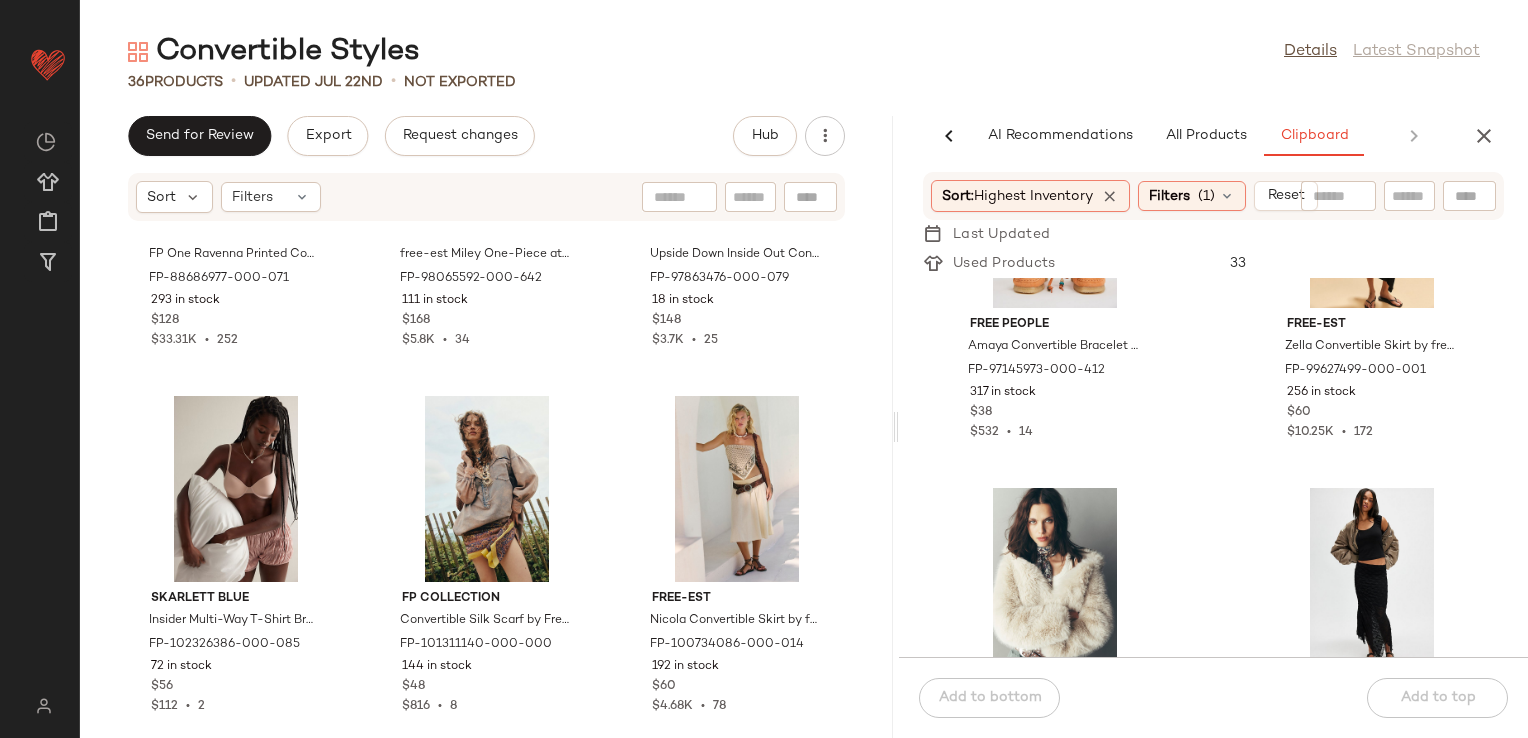 scroll, scrollTop: 516, scrollLeft: 0, axis: vertical 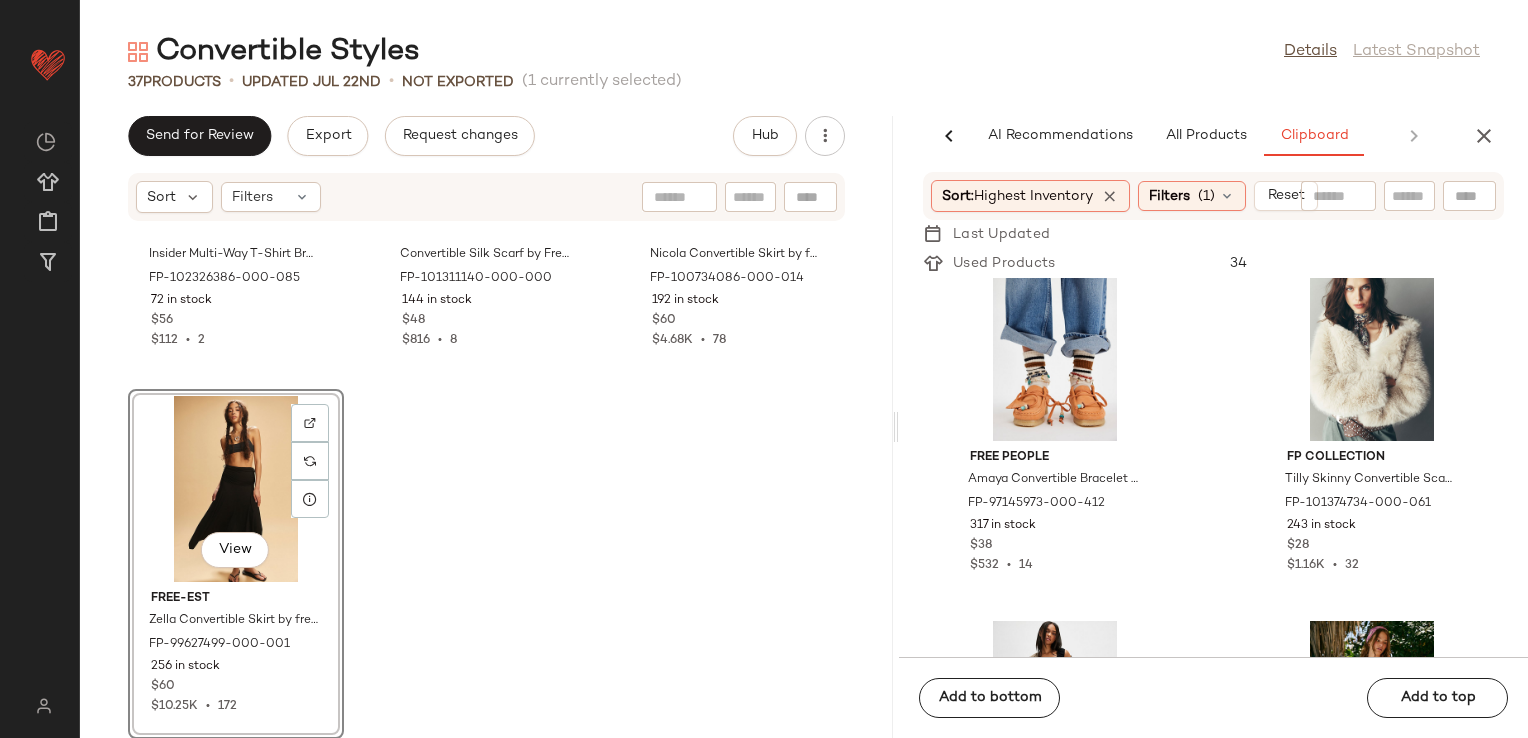 click on "Free People Amaya Convertible Bracelet Set by Free People in Blue FP-97145973-000-412 317 in stock $38 $532  •  14 FP Collection Tilly Skinny Convertible Scarf by Free People in Red FP-101374734-000-061 243 in stock $28 $1.16K  •  32 Free People Margot Convertible Maxi Skirt by Free People in Black, Size: M FP-93167070-000-001 200 in stock $98 $16.78K  •  157 free-est Nicola Convertible Skirt by free-est at Free People in Pink, Size: M FP-100734086-000-066 177 in stock $60 $4.68K  •  78 FP Collection Tilly Skinny Convertible Scarf by Free People in Yellow FP-101374734-000-000 169 in stock $28 $1.16K  •  32 Free People Valentina Convertible Skirt by Free People in Pink, Size: XS FP-100316280-000-066 140 in stock $98 $5.22K  •  48 Free People Skylar Shell Convertible Belly Chain by Free People in Blue FP-98703747-000-042 130 in stock $38 $874  •  23 free-est Zella Convertible Skirt by free-est at Free People in Orange, Size: M FP-99627499-000-085 95 in stock $60 $10.25K  •  172" 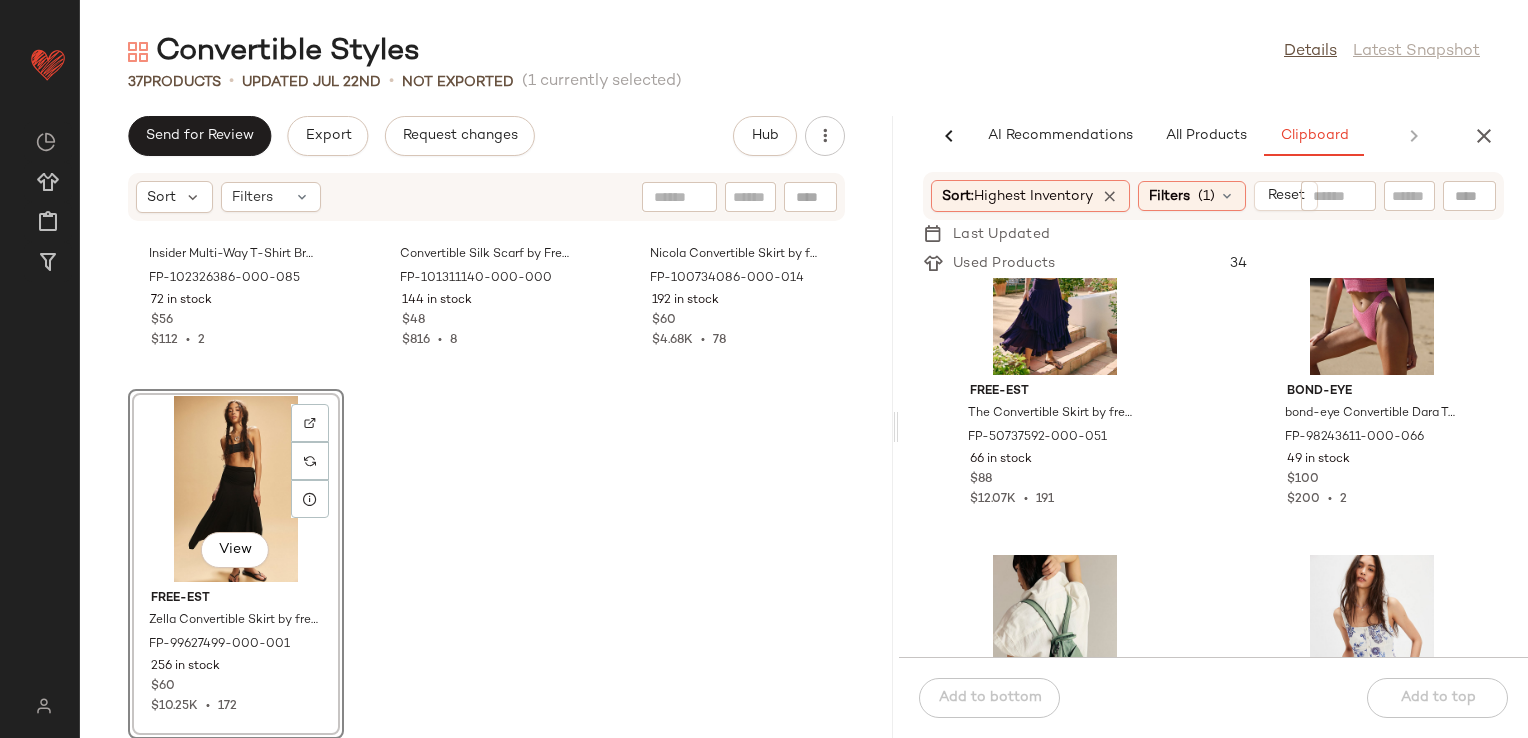 scroll, scrollTop: 2216, scrollLeft: 0, axis: vertical 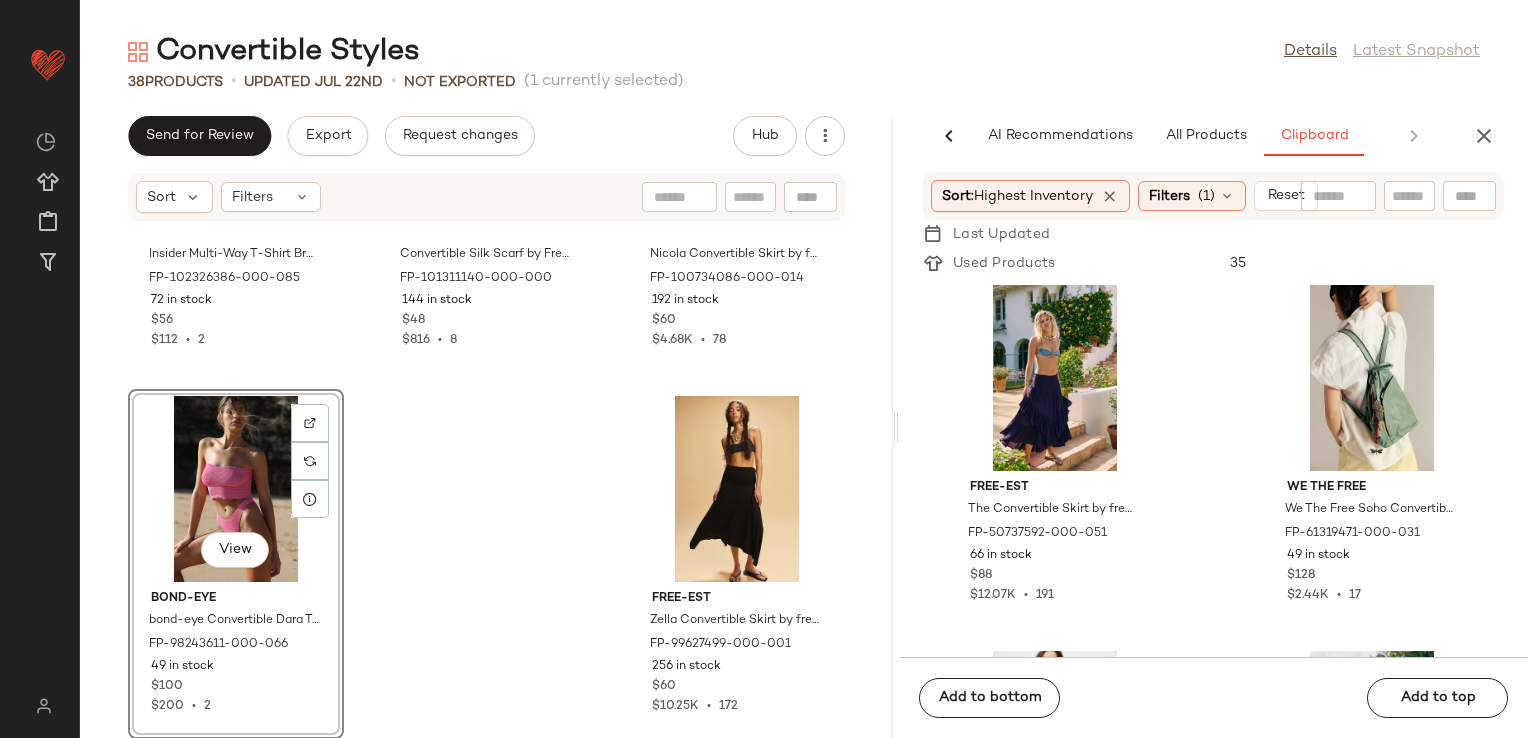 click on "Skarlett Blue Insider Multi-Way T-Shirt Bra by Skarlett Blue at Free People in Orange, Size: 32 B FP-102326386-000-085 72 in stock $56 $112  •  2 FP Collection Convertible Silk Scarf by Free People FP-101311140-000-000 144 in stock $48 $816  •  8 free-est Nicola Convertible Skirt by free-est at Free People in Tan, Size: M FP-100734086-000-014 192 in stock $60 $4.68K  •  78  View  bond-eye bond-eye Convertible Dara Tube Swim Top at Free People in Pink FP-98243611-000-066 49 in stock $100 $200  •  2 free-est Zella Convertible Skirt by free-est at Free People in Black, Size: XL FP-99627499-000-001 256 in stock $60 $10.25K  •  172" 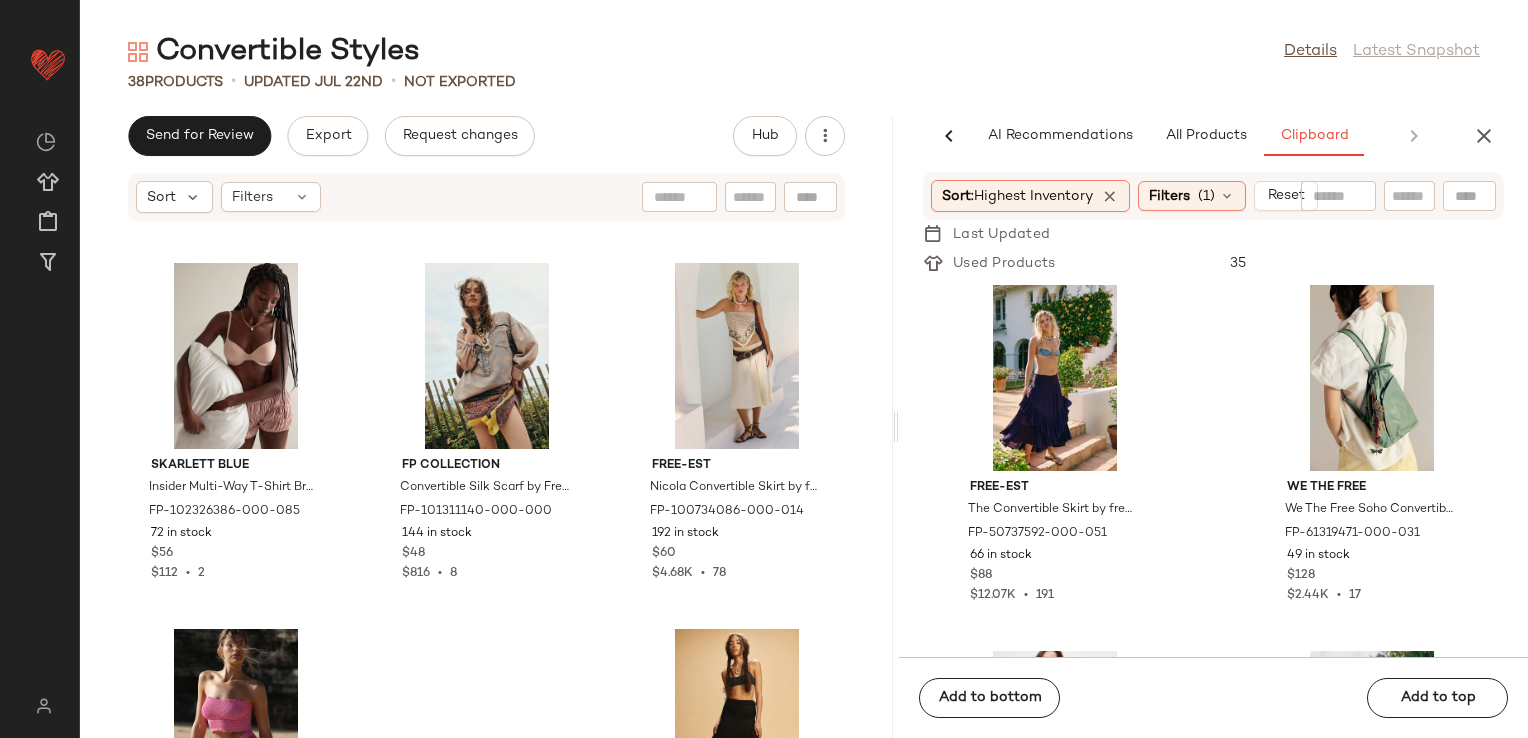 scroll, scrollTop: 4238, scrollLeft: 0, axis: vertical 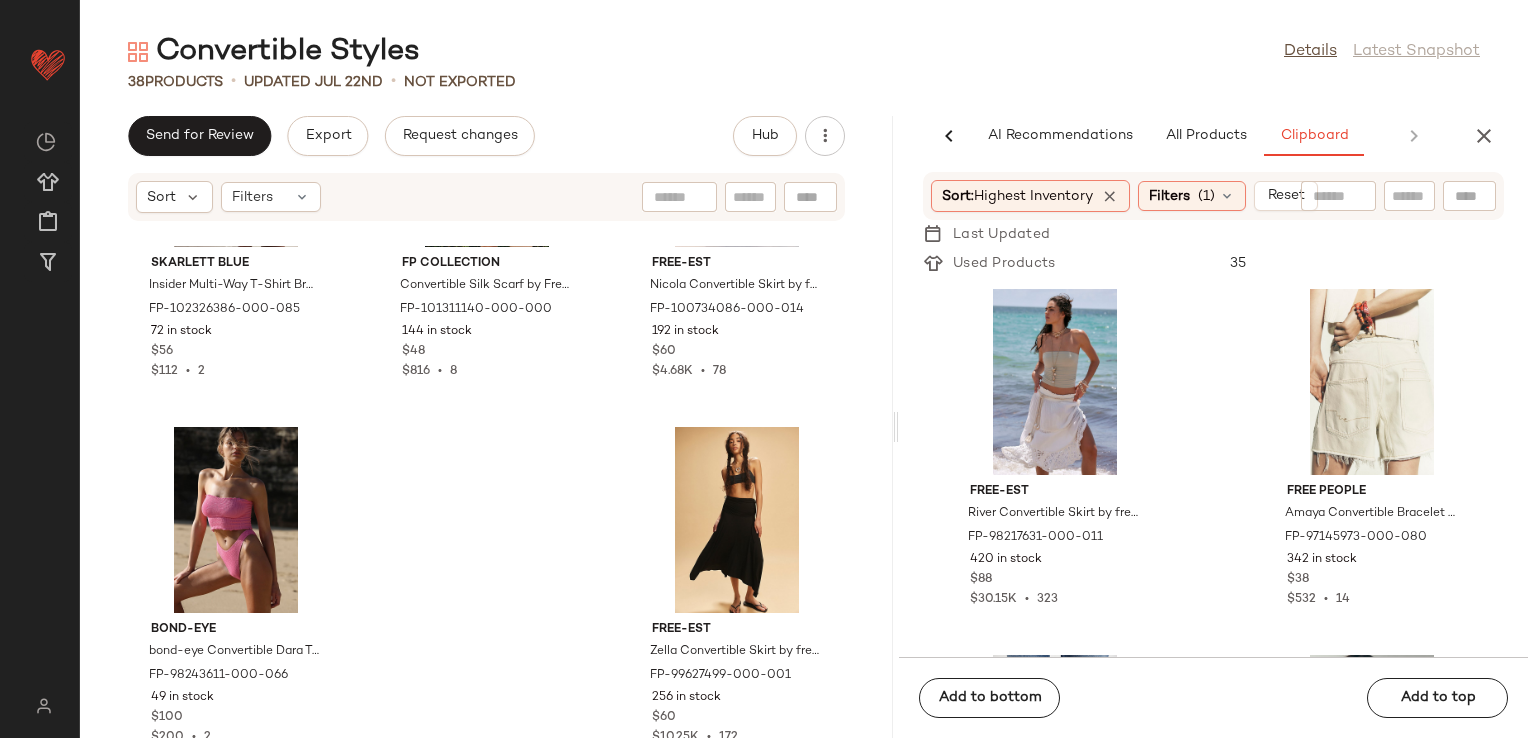 click on "free-est River Convertible Skirt by free-est at Free People in White, Size: L [PRODUCT_CODE] 420 in stock $88 $30.15K  •  323 Free People Amaya Convertible Bracelet Set by Free People in Orange [PRODUCT_CODE] 342 in stock $38 $532  •  14 Free People Amaya Convertible Bracelet Set by Free People in Blue [PRODUCT_CODE] 317 in stock $38 $532  •  14 FP Collection Tilly Skinny Convertible Scarf by Free People in Red [PRODUCT_CODE] 243 in stock $28 $1.16K  •  32 Free People Margot Convertible Maxi Skirt by Free People in Black, Size: M [PRODUCT_CODE] 200 in stock $98 $16.78K  •  157 free-est Nicola Convertible Skirt by free-est at Free People in Pink, Size: M [PRODUCT_CODE] 177 in stock $60 $4.68K  •  78 FP Collection Tilly Skinny Convertible Scarf by Free People in Yellow [PRODUCT_CODE] 169 in stock $28 $1.16K  •  32 Free People Valentina Convertible Skirt by Free People in Pink, Size: XS [PRODUCT_CODE] 140 in stock $98 $5.22K  •  48" 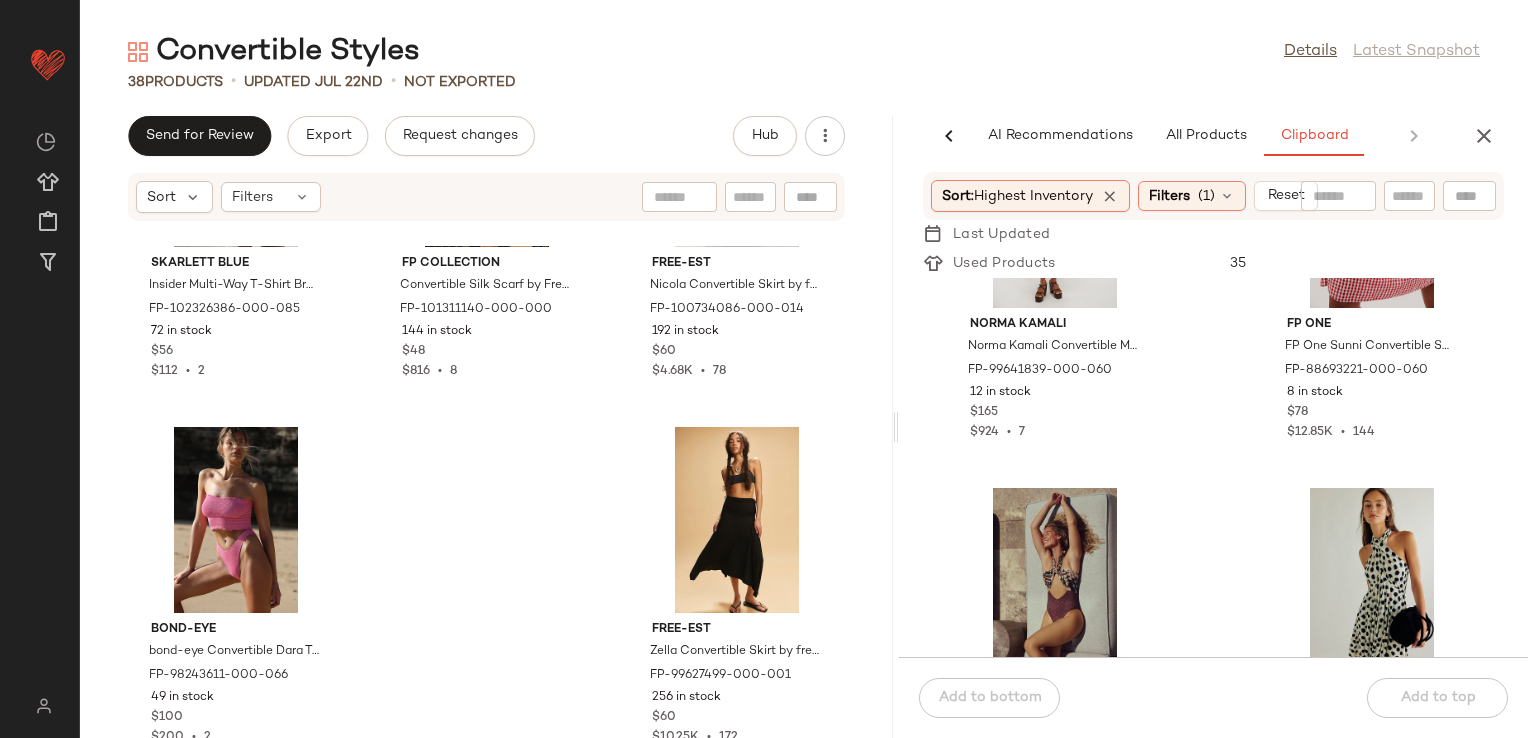 scroll, scrollTop: 4316, scrollLeft: 0, axis: vertical 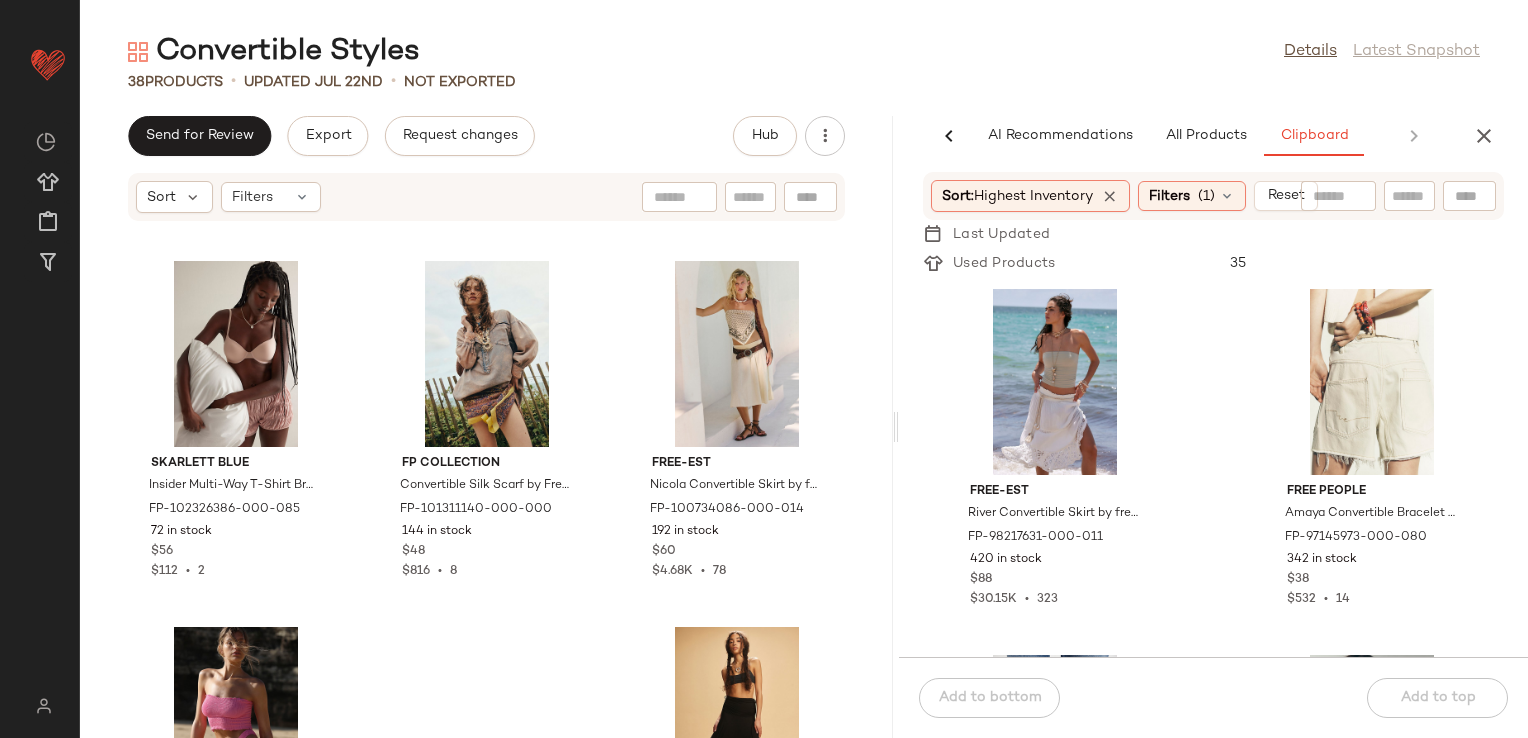 click on "free-est River Convertible Skirt by free-est at Free People in White, Size: L [PRODUCT_CODE] 420 in stock $88 $30.15K  •  323 Free People Amaya Convertible Bracelet Set by Free People in Orange [PRODUCT_CODE] 342 in stock $38 $532  •  14 Free People Amaya Convertible Bracelet Set by Free People in Blue [PRODUCT_CODE] 317 in stock $38 $532  •  14 FP Collection Tilly Skinny Convertible Scarf by Free People in Red [PRODUCT_CODE] 243 in stock $28 $1.16K  •  32 Free People Margot Convertible Maxi Skirt by Free People in Black, Size: M [PRODUCT_CODE] 200 in stock $98 $16.78K  •  157 free-est Nicola Convertible Skirt by free-est at Free People in Pink, Size: M [PRODUCT_CODE] 177 in stock $60 $4.68K  •  78 FP Collection Tilly Skinny Convertible Scarf by Free People in Yellow [PRODUCT_CODE] 169 in stock $28 $1.16K  •  32 Free People Valentina Convertible Skirt by Free People in Pink, Size: XS [PRODUCT_CODE] 140 in stock $98 $5.22K  •  48" 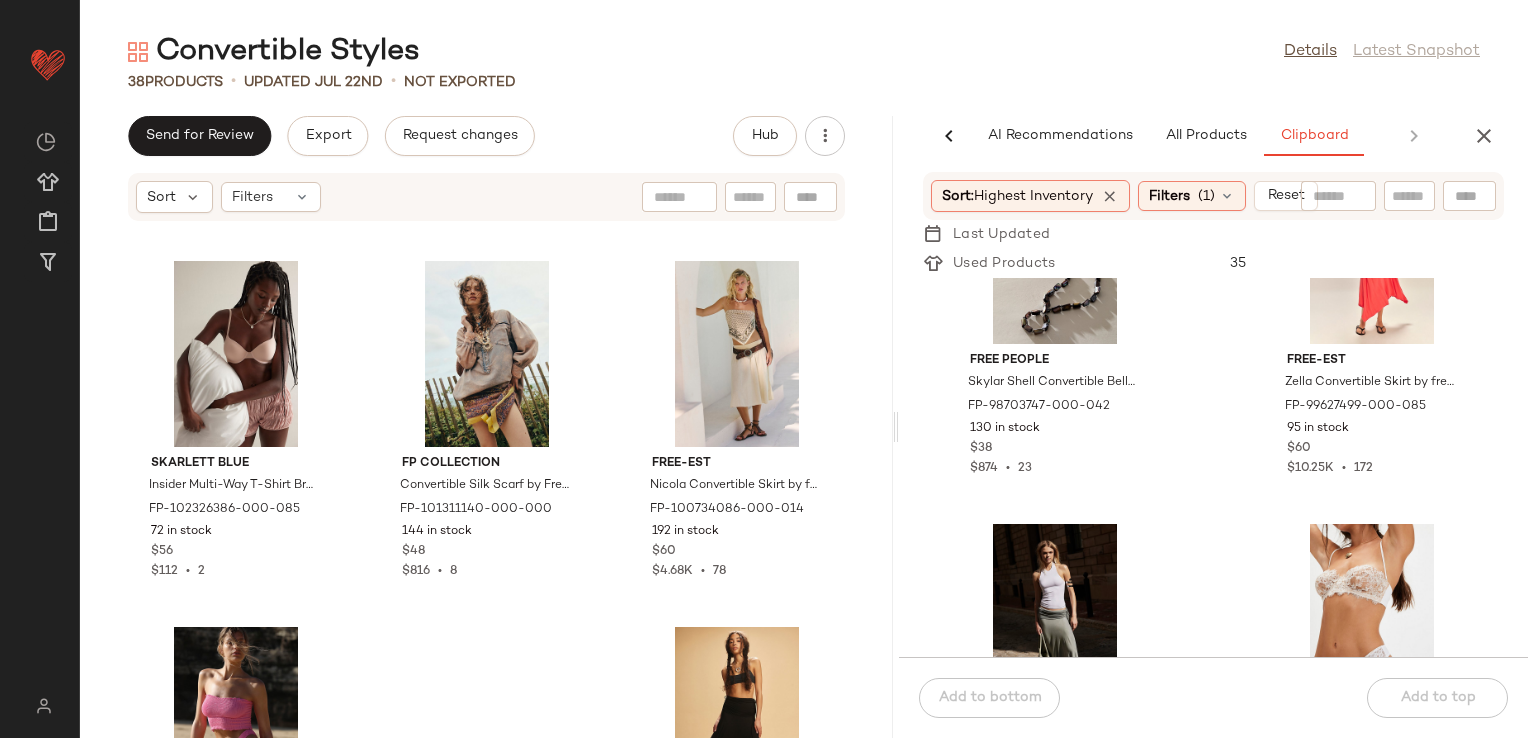 scroll, scrollTop: 1616, scrollLeft: 0, axis: vertical 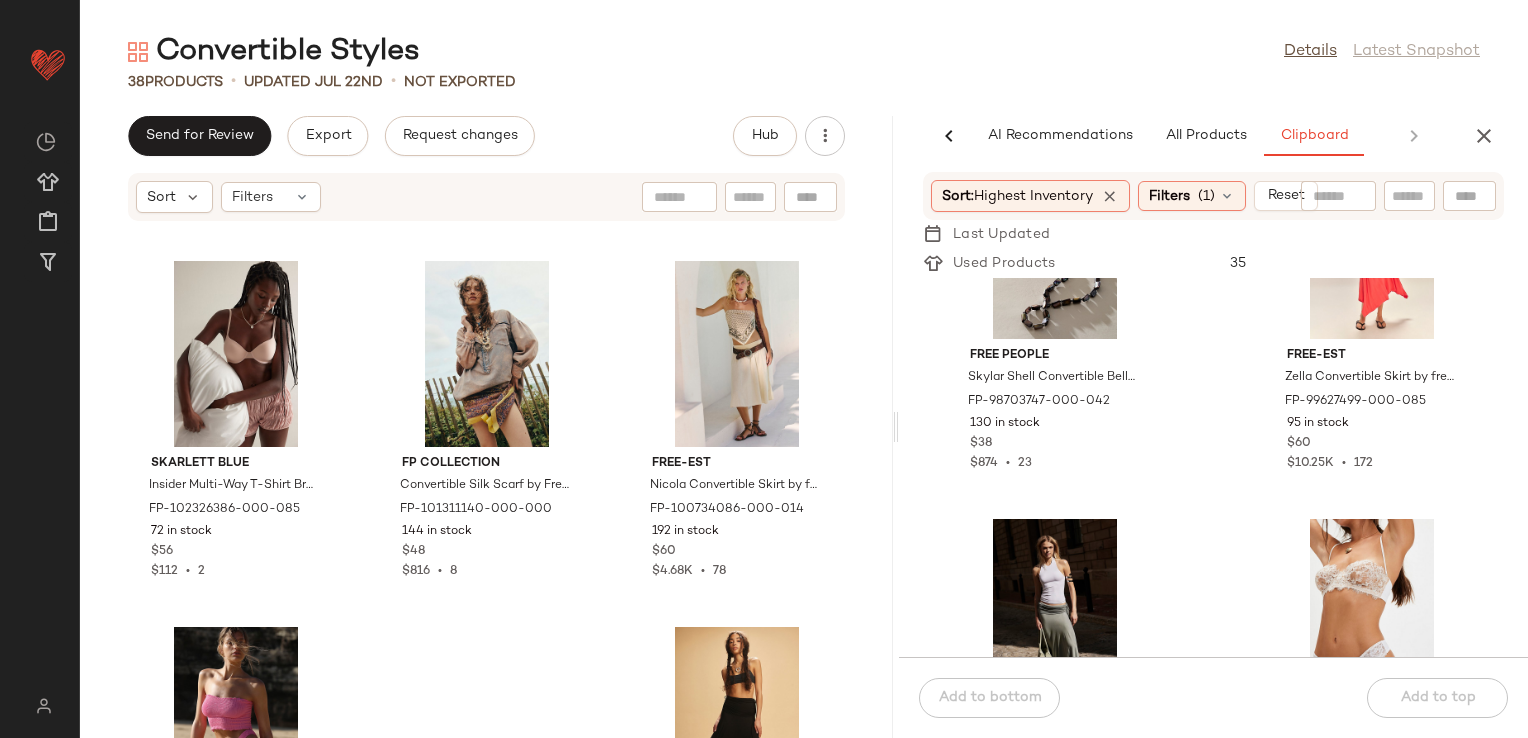 click on "Free People Skylar Shell Convertible Belly Chain by Free People in Blue FP-98703747-000-042 130 in stock $38 $874  •  23 free-est Zella Convertible Skirt by free-est at Free People in Orange, Size: M FP-99627499-000-085 95 in stock $60 $10.25K  •  172 free-est Zella Convertible Skirt by free-est at Free People in Green, Size: L FP-99627499-000-030 70 in stock $60 $10.25K  •  172 Skarlett Blue Entice Strapless Underwire Bra by Skarlett Blue at Free People in White, Size: 32 C FP-85395168-000-010 68 in stock $65 free-est The Convertible Skirt by free-est at Free People in Purple, Size: M FP-50737592-000-051 66 in stock $88 $12.07K  •  191 We The Free We The Free Soho Convertible Sling Bag at Free People in Green FP-61319471-000-031 49 in stock $128 $2.44K  •  17 Bali Bali Astrid Embroidered Mini Dress at Free People in Blue, Size: M FP-98698509-000-040 41 in stock $228 $10.26K  •  45 free-est free-est Miley One-Piece at Free People in Brown, Size: XL FP-98065592-000-085 40 in stock $168 $5.8K  •" 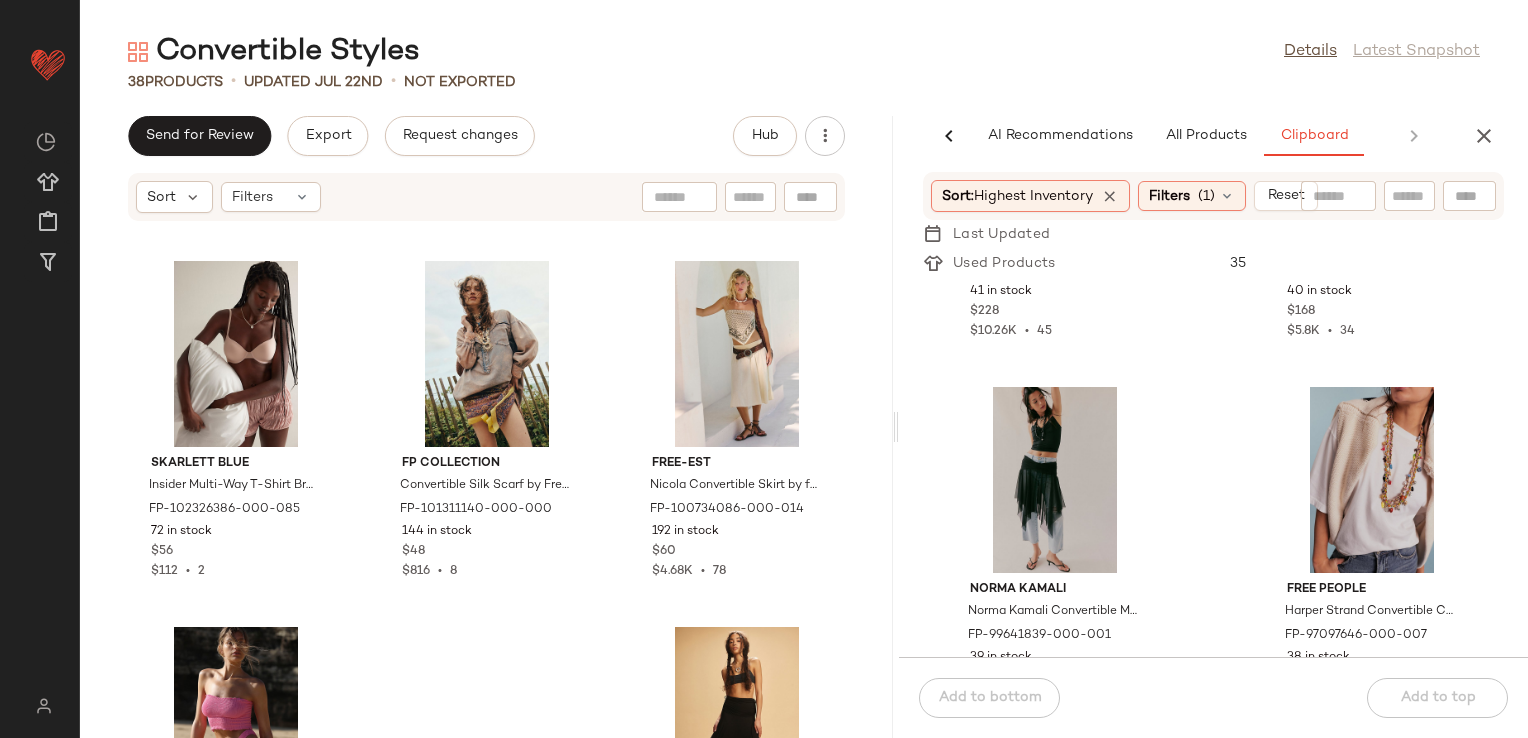 scroll, scrollTop: 2716, scrollLeft: 0, axis: vertical 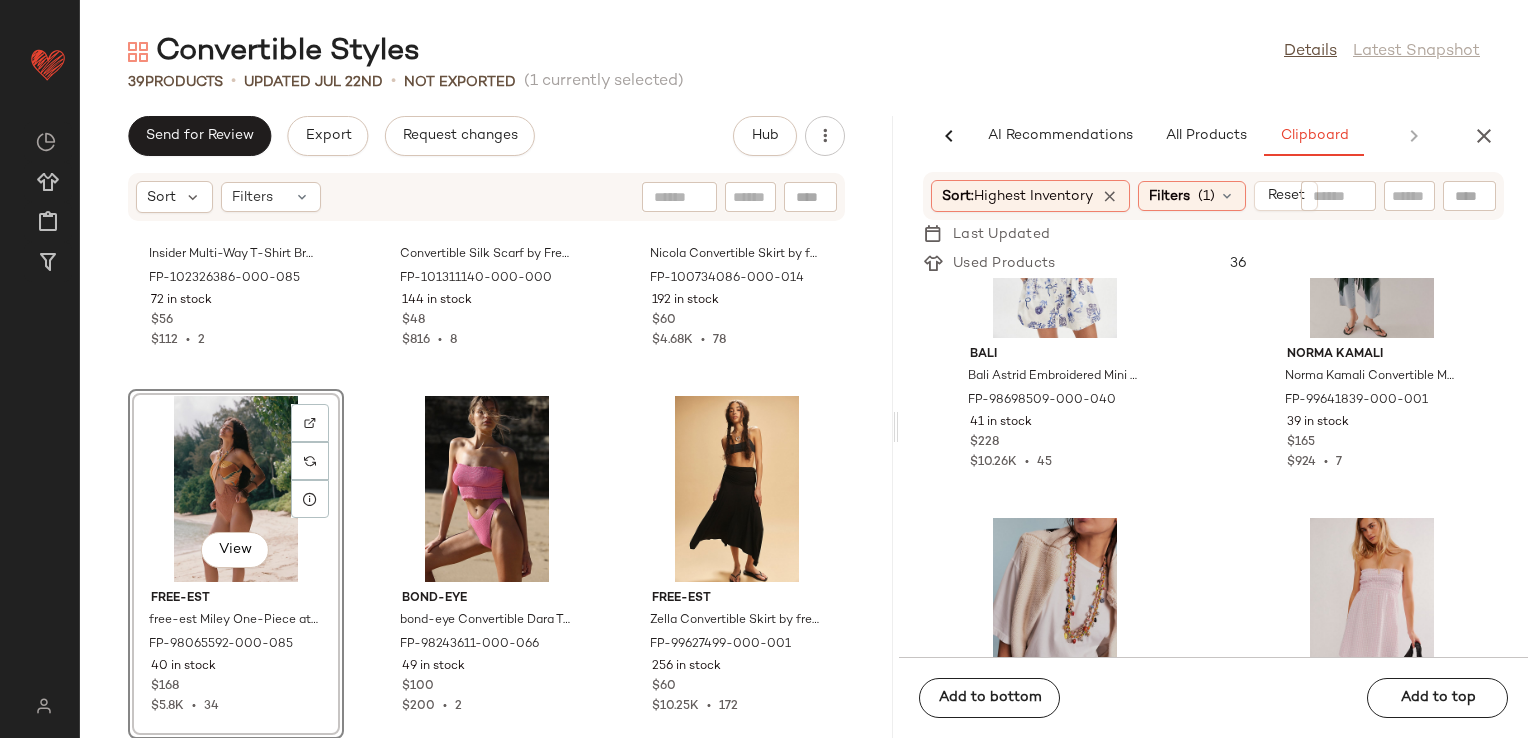 click on "Skarlett Blue Insider Multi-Way T-Shirt Bra by Skarlett Blue at Free People in Orange, Size: 32 B FP-102326386-000-085 72 in stock $56 $112  •  2 FP Collection Convertible Silk Scarf by Free People FP-101311140-000-000 144 in stock $48 $816  •  8 free-est Nicola Convertible Skirt by free-est at Free People in Tan, Size: M FP-100734086-000-014 192 in stock $60 $4.68K  •  78  View  free-est free-est Miley One-Piece at Free People in Brown, Size: XL FP-98065592-000-085 40 in stock $168 $5.8K  •  34 bond-eye bond-eye Convertible Dara Tube Swim Top at Free People in Pink FP-98243611-000-066 49 in stock $100 $200  •  2 free-est Zella Convertible Skirt by free-est at Free People in Black, Size: XL FP-99627499-000-001 256 in stock $60 $10.25K  •  172" 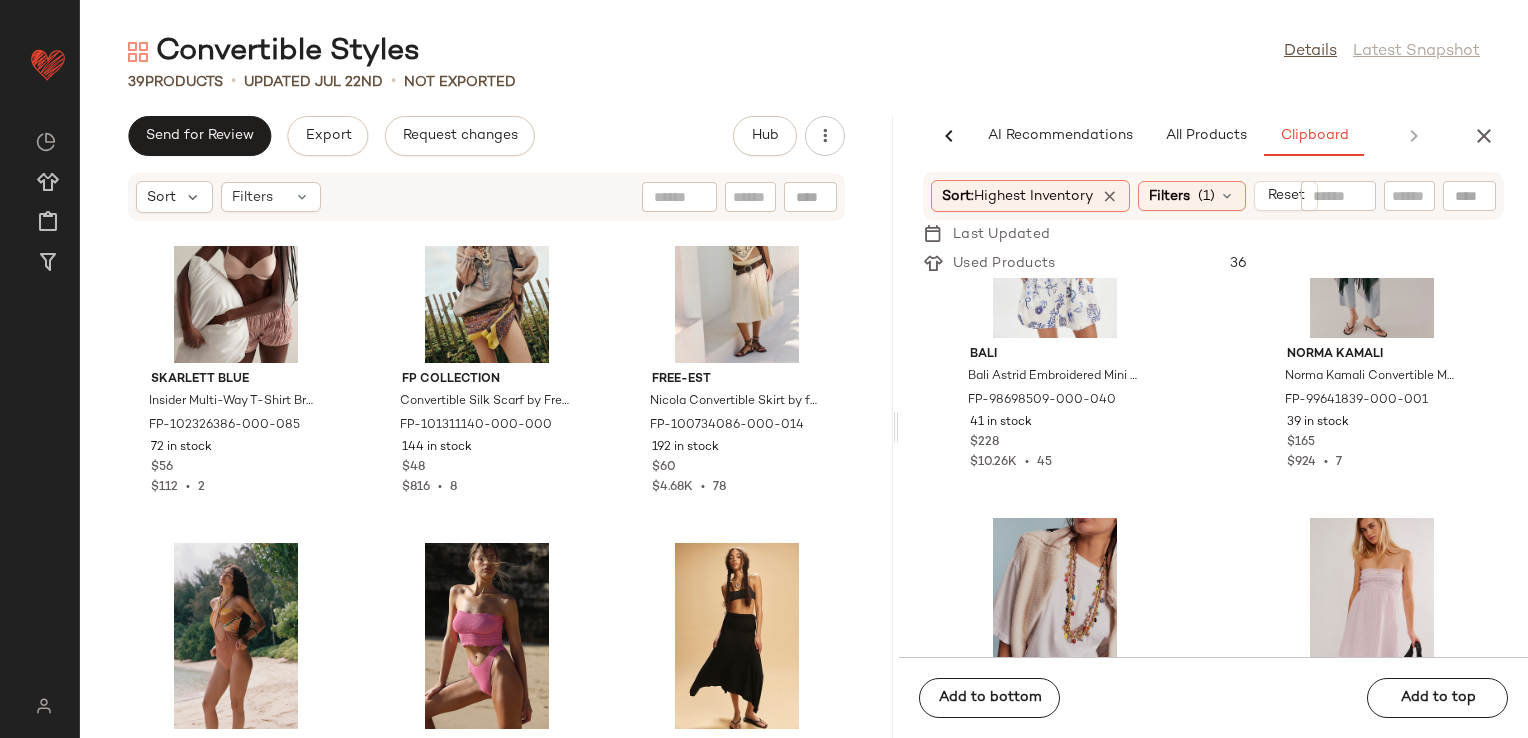 scroll, scrollTop: 4269, scrollLeft: 0, axis: vertical 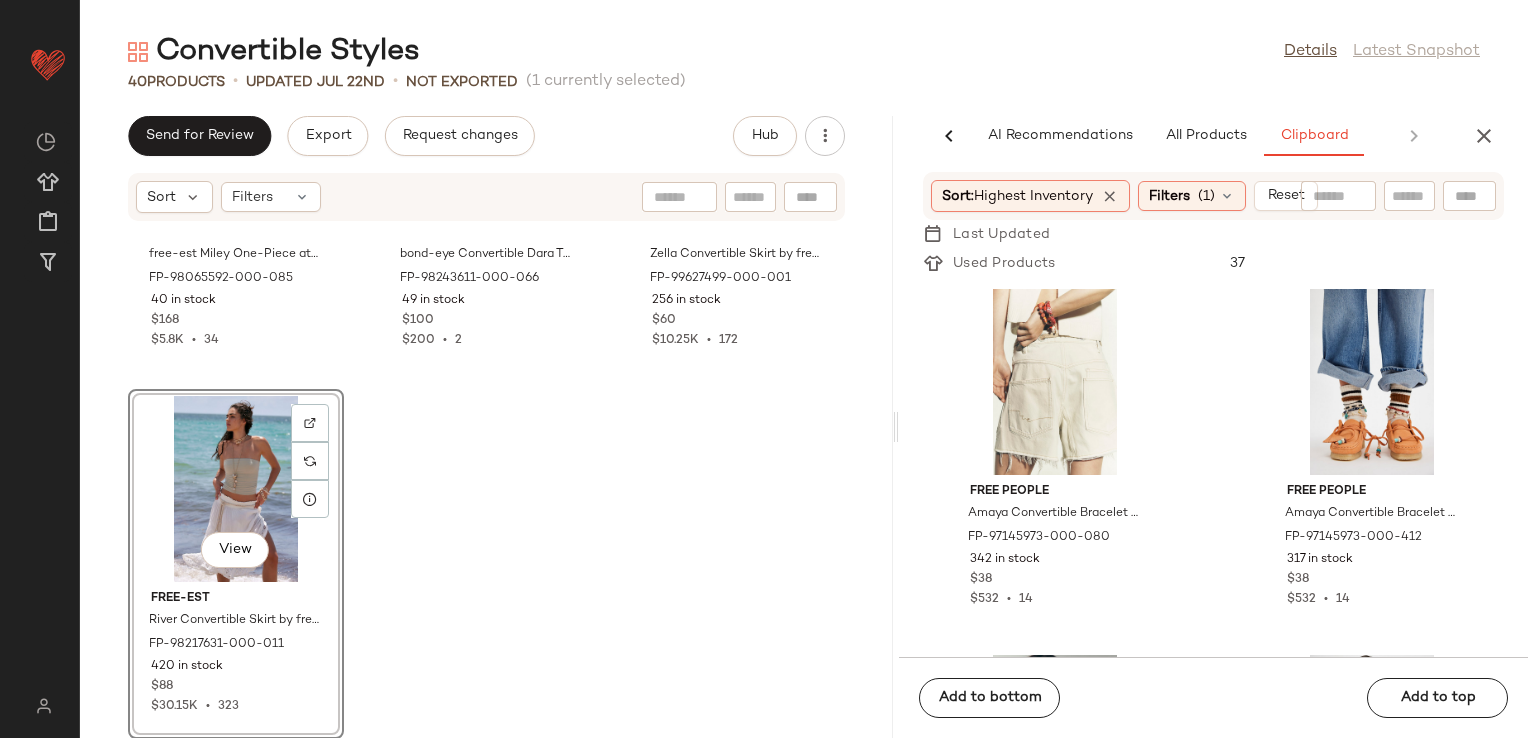 click on "Free People Amaya Convertible Bracelet Set by Free People in Orange FP-97145973-000-080 342 in stock $38 $532  •  14 Free People Amaya Convertible Bracelet Set by Free People in Blue FP-97145973-000-412 317 in stock $38 $532  •  14 FP Collection Tilly Skinny Convertible Scarf by Free People in Red FP-101374734-000-061 243 in stock $28 $1.16K  •  32 Free People Margot Convertible Maxi Skirt by Free People in Black, Size: M FP-93167070-000-001 200 in stock $98 $16.78K  •  157 free-est Nicola Convertible Skirt by free-est at Free People in Pink, Size: M FP-100734086-000-066 177 in stock $60 $4.68K  •  78 FP Collection Tilly Skinny Convertible Scarf by Free People in Yellow FP-101374734-000-000 169 in stock $28 $1.16K  •  32 Free People Valentina Convertible Skirt by Free People in Pink, Size: XS FP-100316280-000-066 140 in stock $98 $5.22K  •  48 Free People Skylar Shell Convertible Belly Chain by Free People in Blue FP-98703747-000-042 130 in stock $38 $874  •  23" 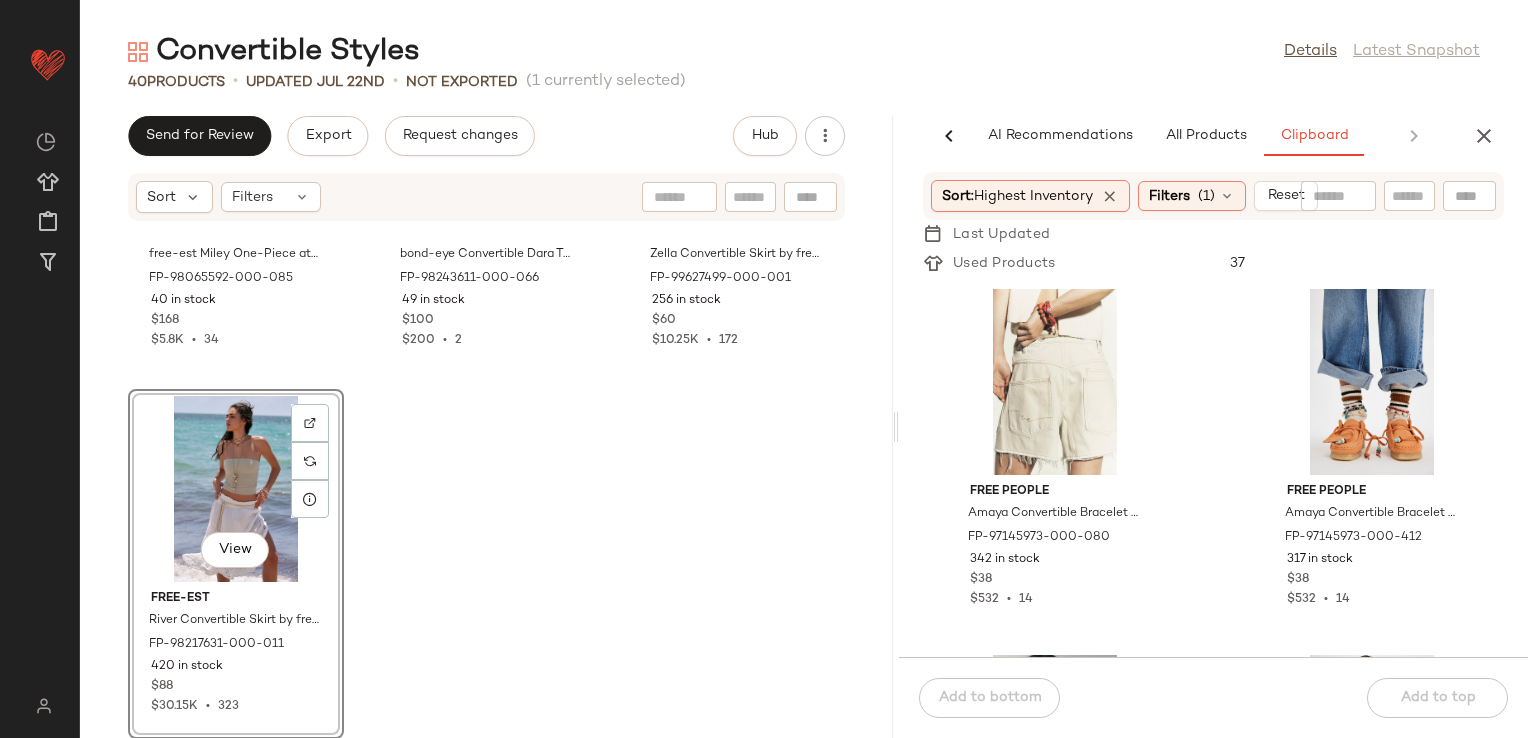 click on "Free People Amaya Convertible Bracelet Set by Free People in Orange FP-97145973-000-080 342 in stock $38 $532  •  14 Free People Amaya Convertible Bracelet Set by Free People in Blue FP-97145973-000-412 317 in stock $38 $532  •  14 FP Collection Tilly Skinny Convertible Scarf by Free People in Red FP-101374734-000-061 243 in stock $28 $1.16K  •  32 Free People Margot Convertible Maxi Skirt by Free People in Black, Size: M FP-93167070-000-001 200 in stock $98 $16.78K  •  157 free-est Nicola Convertible Skirt by free-est at Free People in Pink, Size: M FP-100734086-000-066 177 in stock $60 $4.68K  •  78 FP Collection Tilly Skinny Convertible Scarf by Free People in Yellow FP-101374734-000-000 169 in stock $28 $1.16K  •  32 Free People Valentina Convertible Skirt by Free People in Pink, Size: XS FP-100316280-000-066 140 in stock $98 $5.22K  •  48 Free People Skylar Shell Convertible Belly Chain by Free People in Blue FP-98703747-000-042 130 in stock $38 $874  •  23" 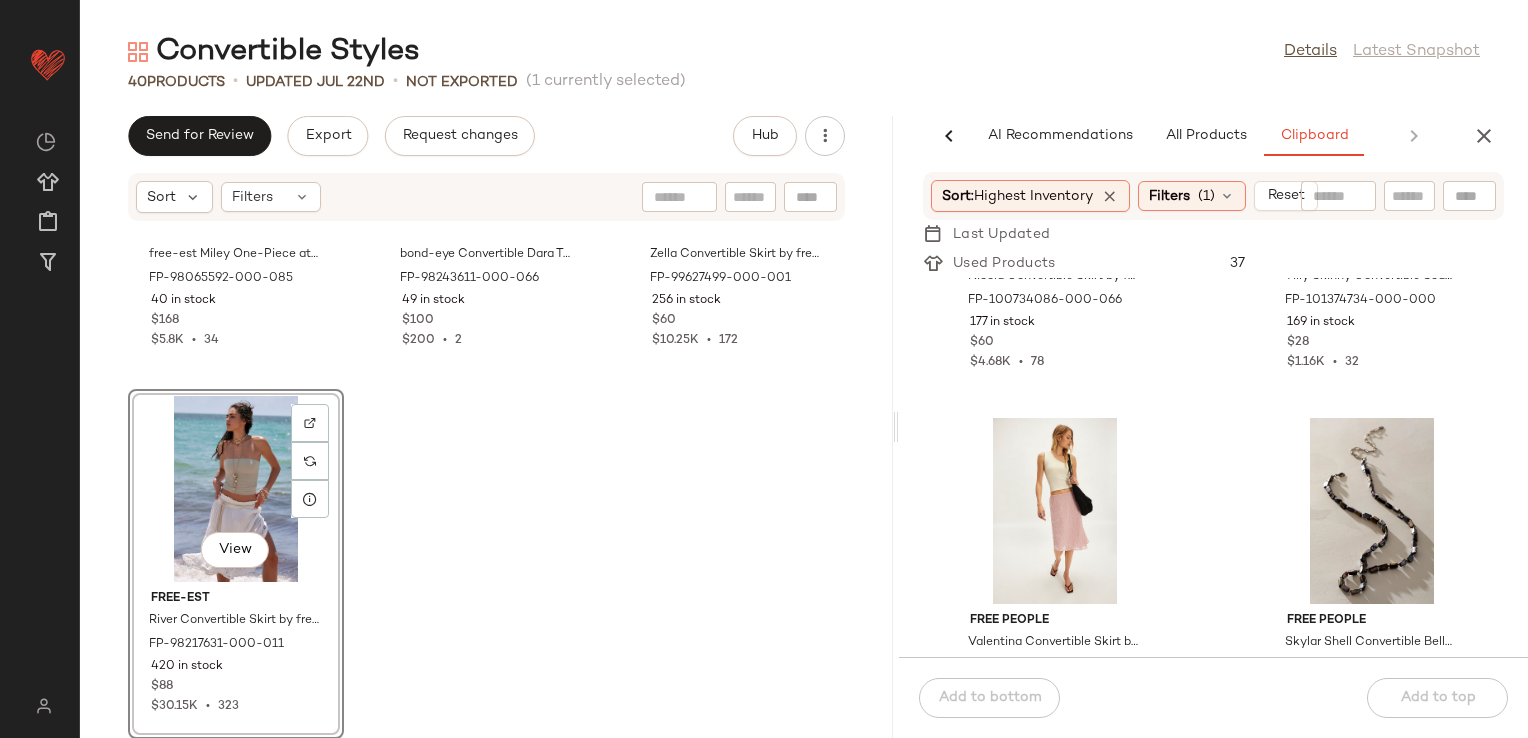 scroll, scrollTop: 1016, scrollLeft: 0, axis: vertical 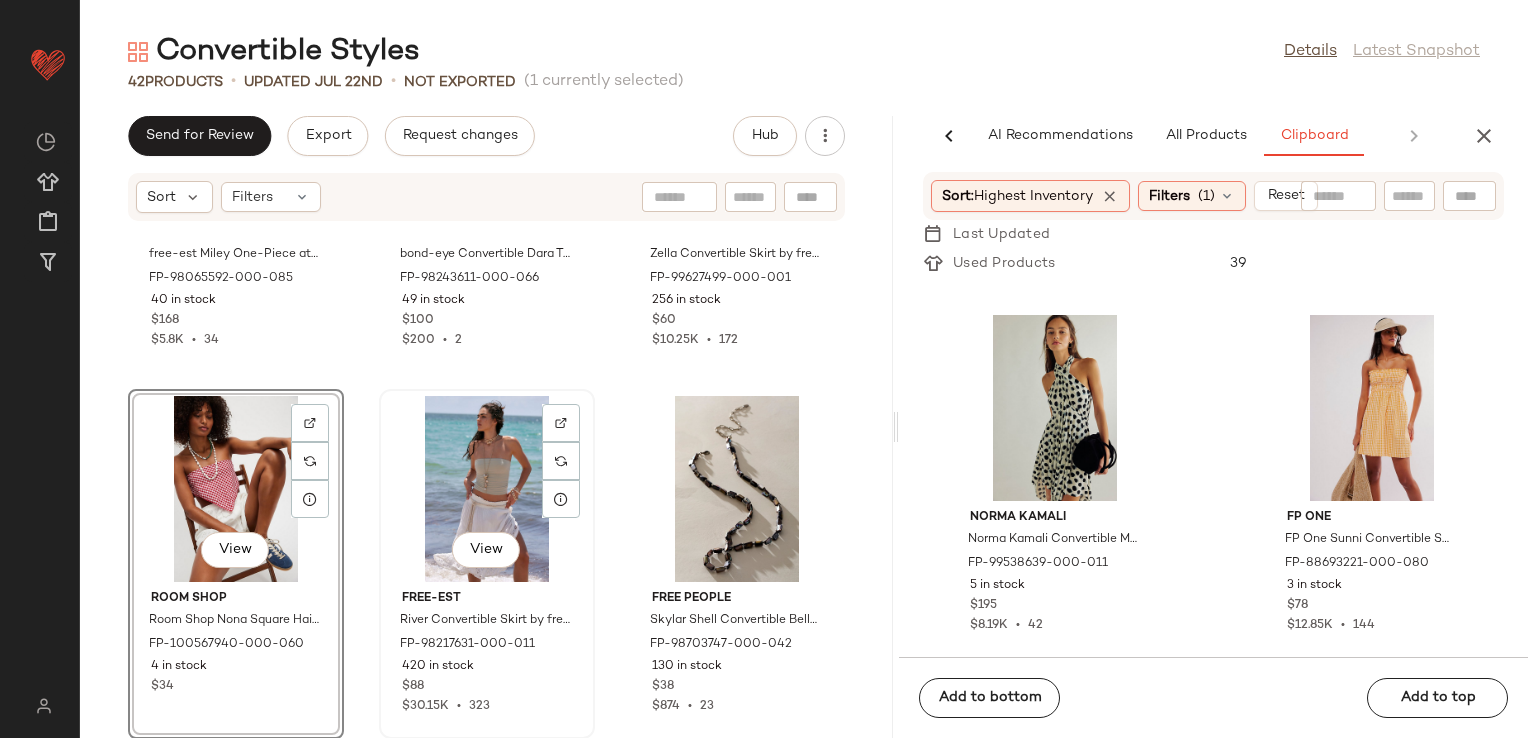 click on "View  free-est River Convertible Skirt by free-est at Free People in White, Size: L FP-98217631-000-011 420 in stock $88 $30.15K  •  323" 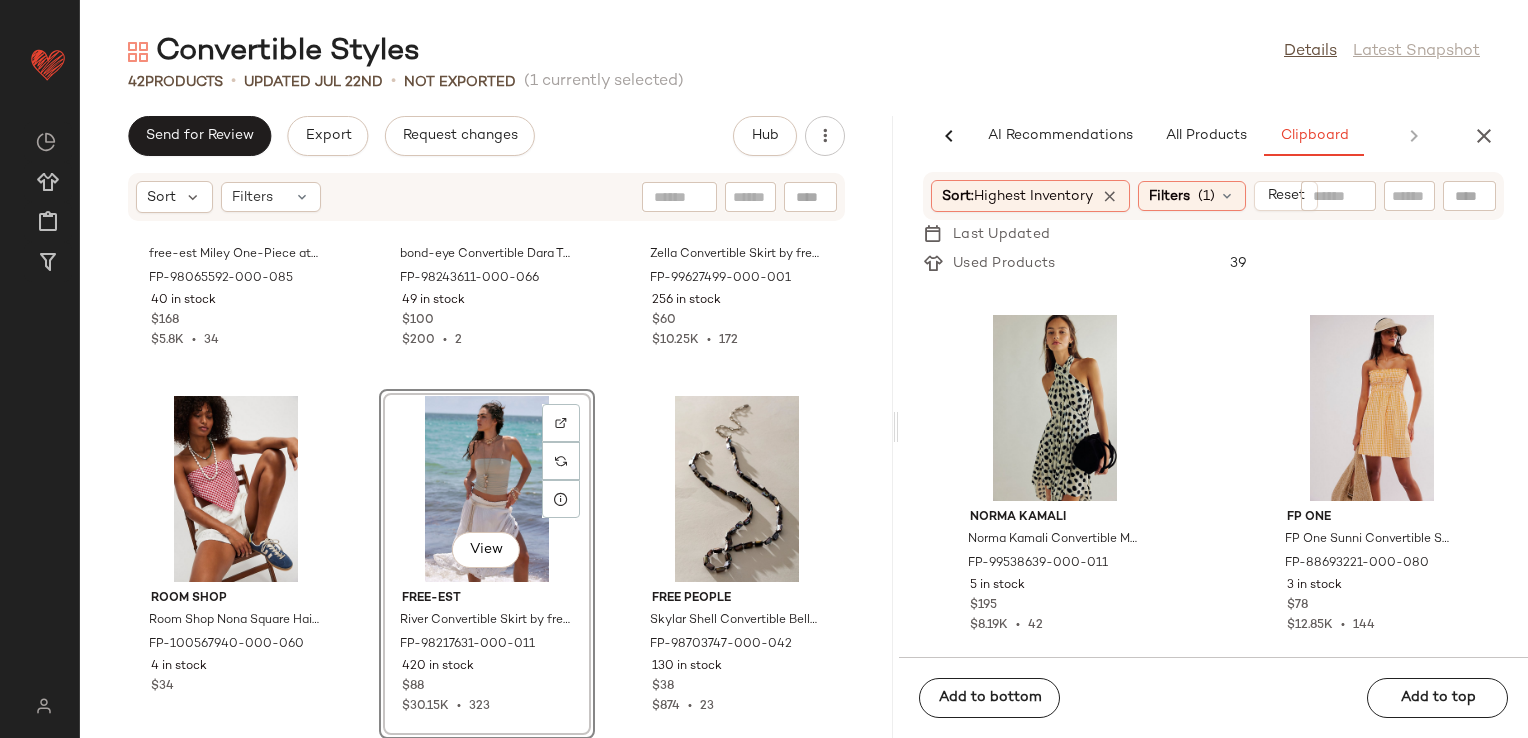 click on "free-est free-est Miley One-Piece at Free People in Brown, Size: XL FP-98065592-000-085 40 in stock $168 $5.8K  •  34 bond-eye bond-eye Convertible Dara Tube Swim Top at Free People in Pink FP-98243611-000-066 49 in stock $100 $200  •  2 free-est Zella Convertible Skirt by free-est at Free People in Black, Size: XL FP-99627499-000-001 256 in stock $60 $10.25K  •  172 Room Shop Room Shop Nona Square Hair Scarf at Free People in Red FP-100567940-000-060 4 in stock $34  View  free-est River Convertible Skirt by free-est at Free People in White, Size: L FP-98217631-000-011 420 in stock $88 $30.15K  •  323 Free People Skylar Shell Convertible Belly Chain by Free People in Blue FP-98703747-000-042 130 in stock $38 $874  •  23" 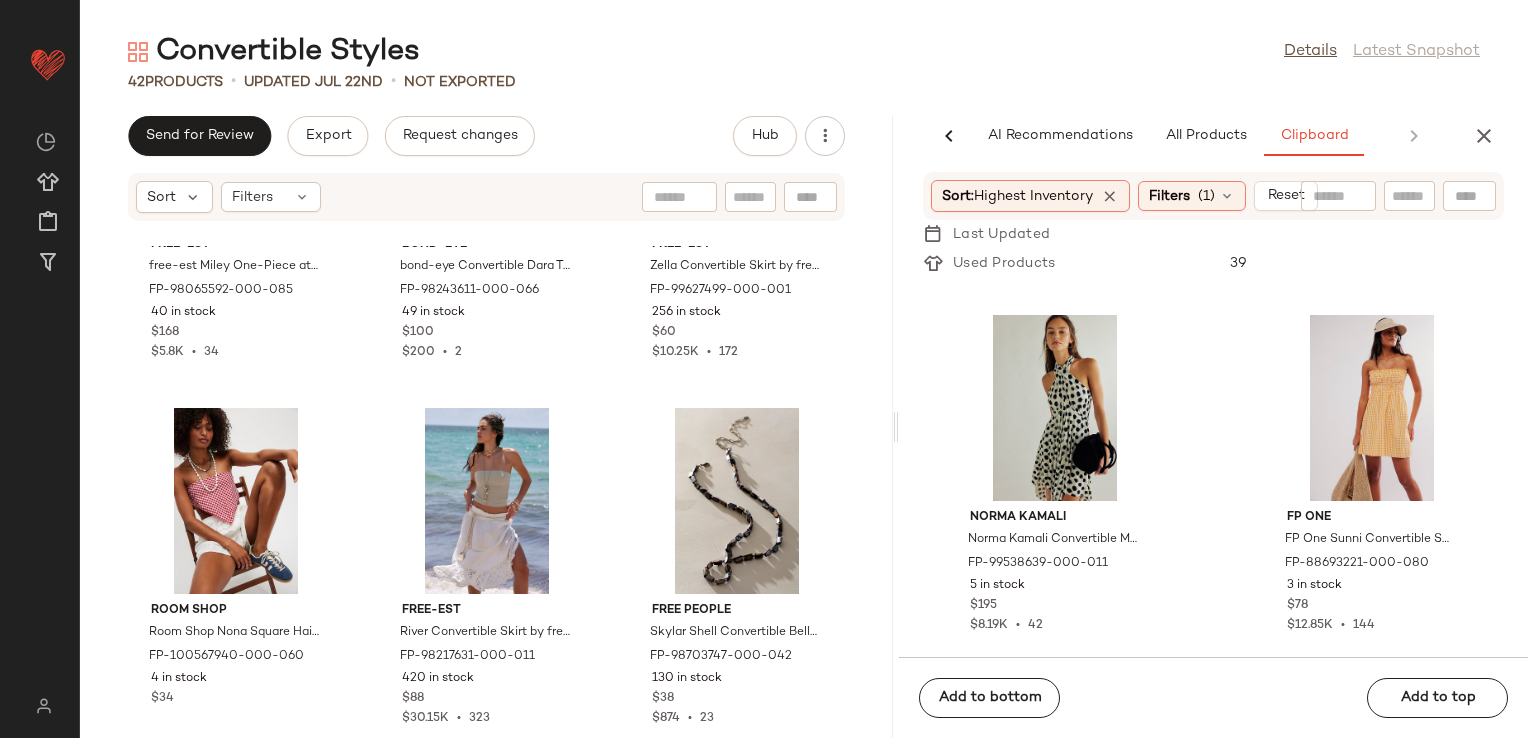 scroll, scrollTop: 4635, scrollLeft: 0, axis: vertical 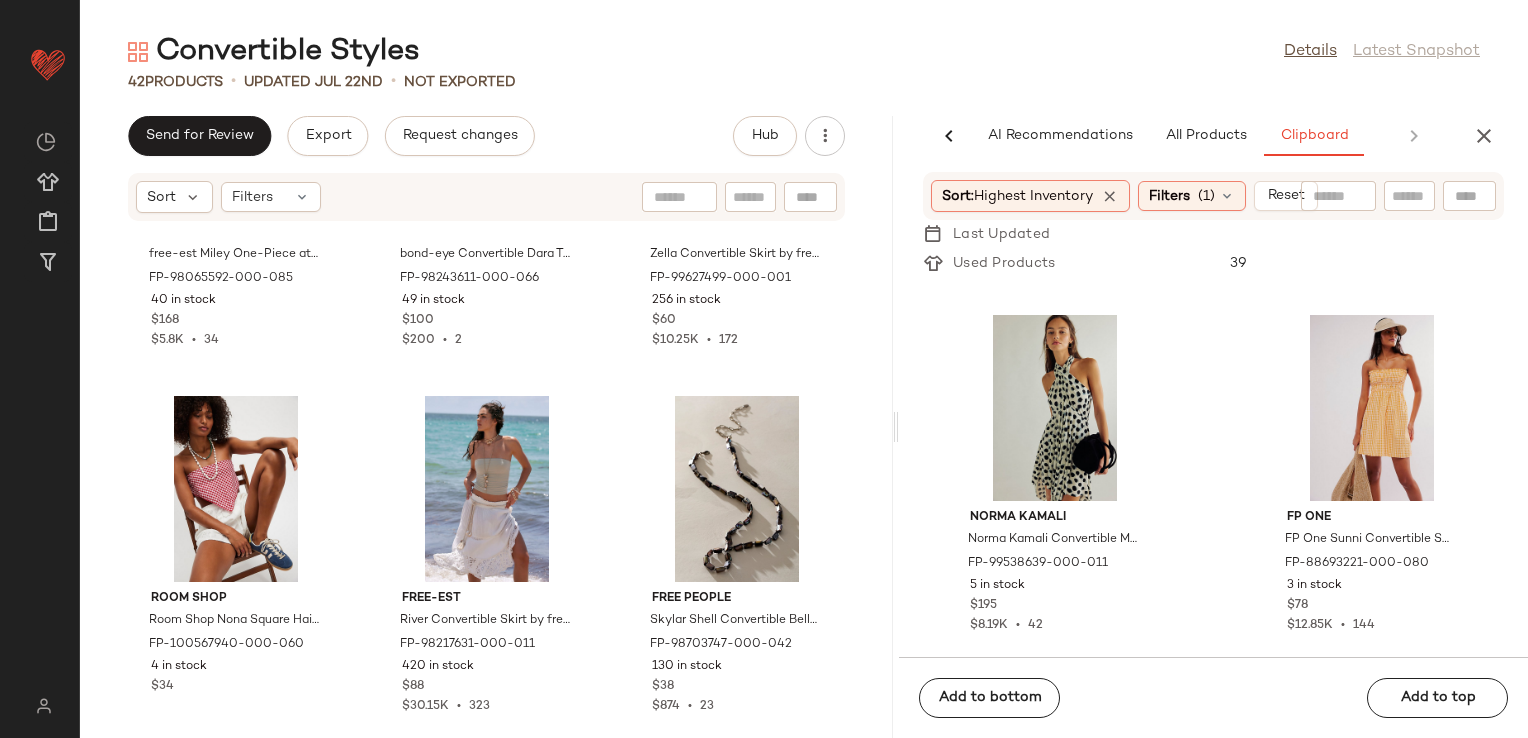 click on "FP One FP One Sunni Convertible Skirt at Free People in Red, Size: XL FP-88693221-000-060 8 in stock $78 $12.85K  •  144 free-est free-est Miley One-Piece at Free People in Brown, Size: XS FP-98065592-000-029 8 in stock $168 $5.8K  •  34 Norma Kamali Norma Kamali Convertible Mini Dress at Free People in White, Size: M FP-99538639-000-011 5 in stock $195 $8.19K  •  42 FP One FP One Sunni Convertible Skirt at Free People in Orange, Size: XL FP-88693221-000-080 3 in stock $78 $12.85K  •  144 Free People Upside Down Inside Out Convertible Set by Free People in Brown, Size: XL FP-97863476-000-029 3 in stock $148 $3.7K  •  25 Free People Sammi Yarn Dye Midi Dress by Free People in Blue, Size: L FP-94033412-000-040 2 in stock $148" 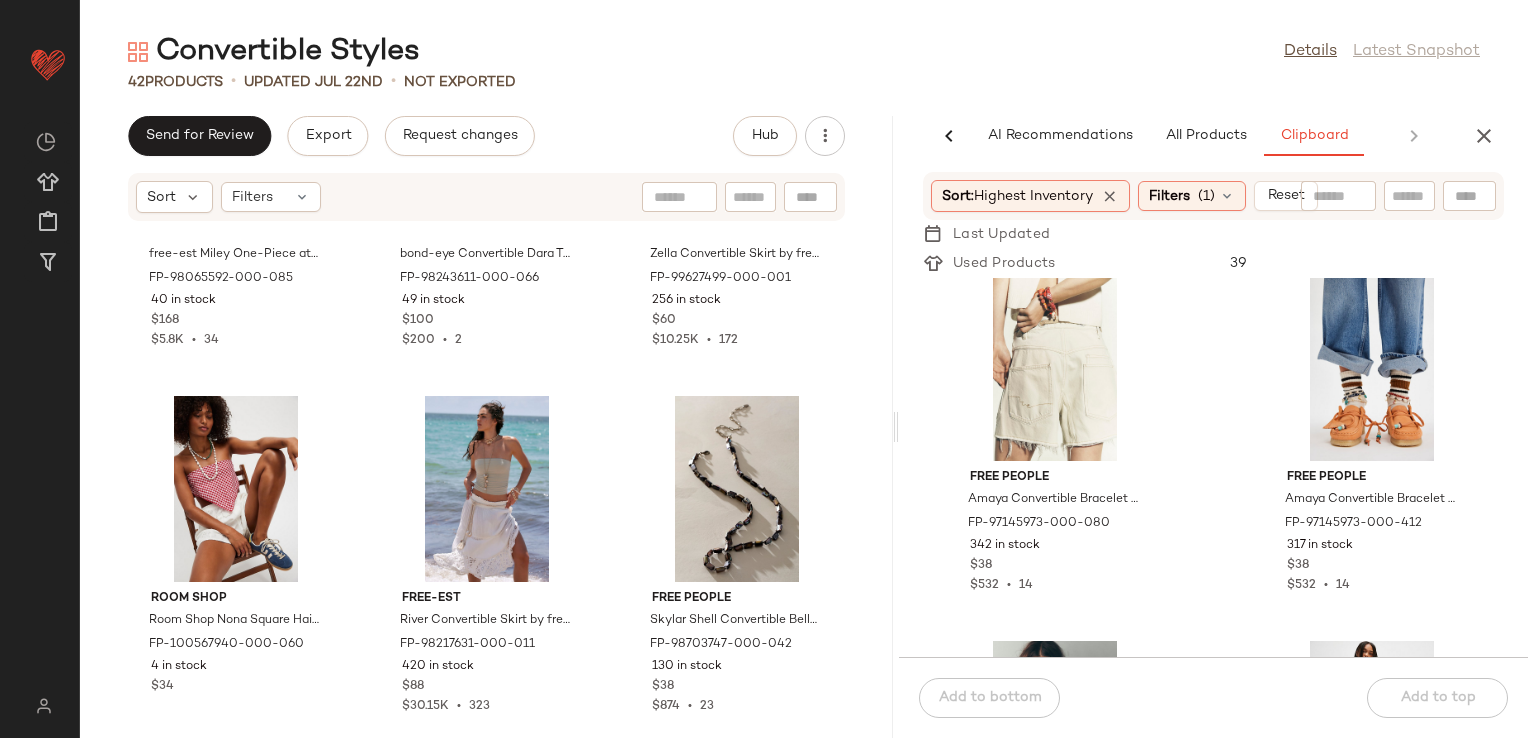 scroll, scrollTop: 0, scrollLeft: 0, axis: both 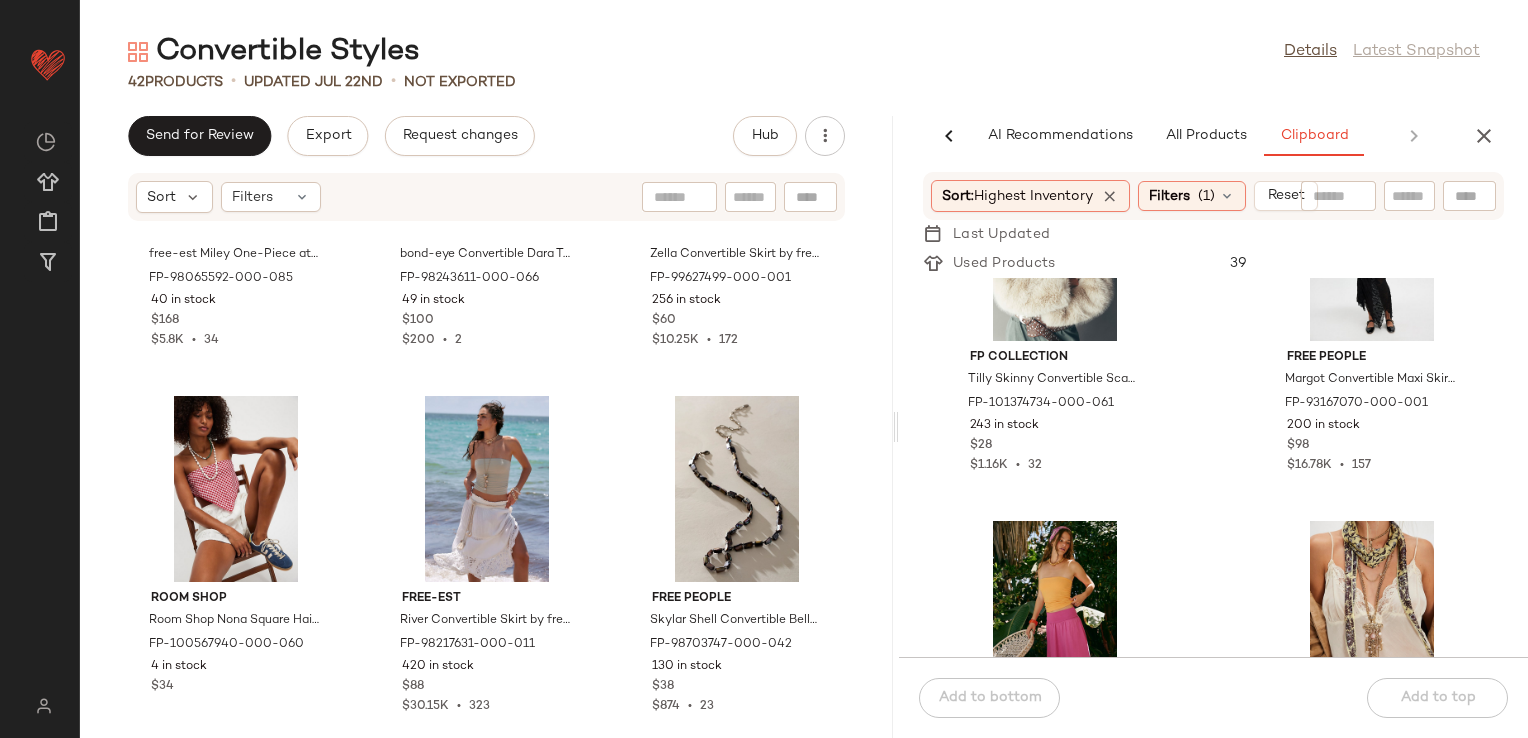 click on "FP Collection Tilly Skinny Convertible Scarf by Free People in Red [PRODUCT_CODE] 243 in stock $28 $1.16K  •  32 Free People Margot Convertible Maxi Skirt by Free People in Black, Size: M [PRODUCT_CODE] 200 in stock $98 $16.78K  •  157 free-est Nicola Convertible Skirt by free-est at Free People in Pink, Size: M [PRODUCT_CODE] 177 in stock $60 $4.68K  •  78 FP Collection Tilly Skinny Convertible Scarf by Free People in Yellow [PRODUCT_CODE] 169 in stock $28 $1.16K  •  32 Free People Valentina Convertible Skirt by Free People in Pink, Size: XS [PRODUCT_CODE] 140 in stock $98 $5.22K  •  48 free-est Zella Convertible Skirt by free-est at Free People in Orange, Size: M [PRODUCT_CODE] 95 in stock $60 $10.25K  •  172 free-est Zella Convertible Skirt by free-est at Free People in Green, Size: L [PRODUCT_CODE] 70 in stock $60 $10.25K  •  172 Skarlett Blue Entice Strapless Underwire Bra by Skarlett Blue at Free People in White, Size: 32 C [PRODUCT_CODE] $65" 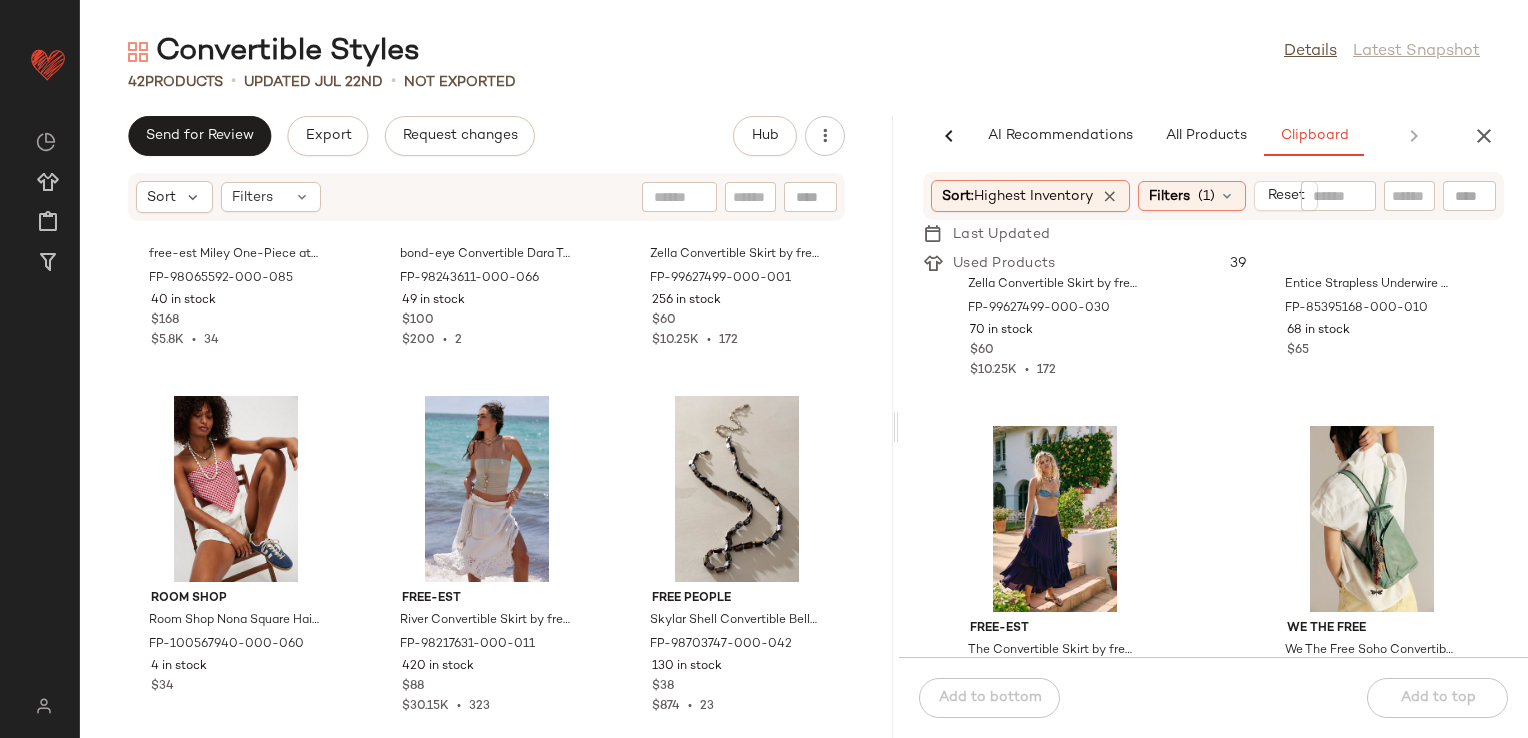 scroll, scrollTop: 1816, scrollLeft: 0, axis: vertical 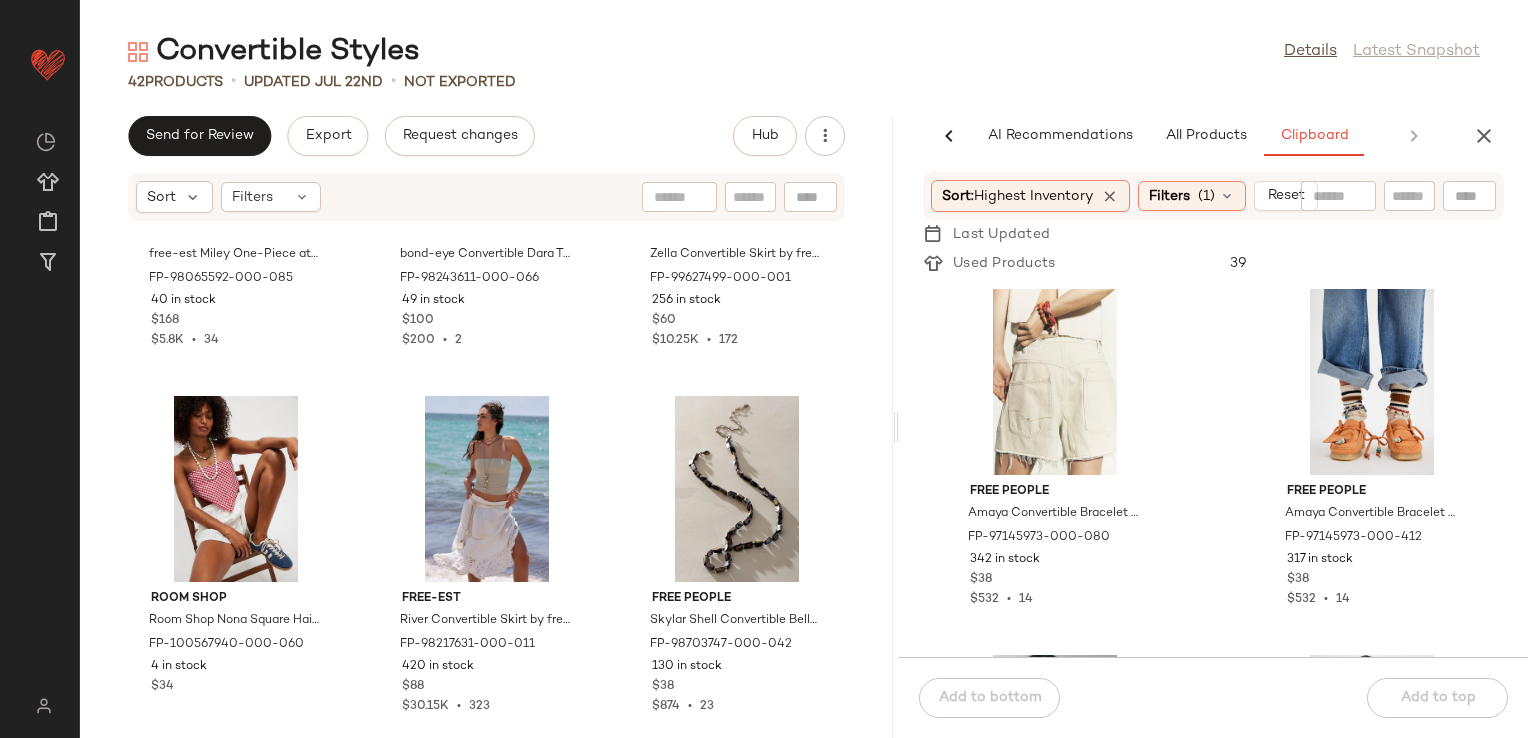 click on "Free People Amaya Convertible Bracelet Set by Free People in Orange FP-97145973-000-080 342 in stock $38 $532  •  14 Free People Amaya Convertible Bracelet Set by Free People in Blue FP-97145973-000-412 317 in stock $38 $532  •  14 FP Collection Tilly Skinny Convertible Scarf by Free People in Red FP-101374734-000-061 243 in stock $28 $1.16K  •  32 Free People Margot Convertible Maxi Skirt by Free People in Black, Size: M FP-93167070-000-001 200 in stock $98 $16.78K  •  157 free-est Nicola Convertible Skirt by free-est at Free People in Pink, Size: M FP-100734086-000-066 177 in stock $60 $4.68K  •  78 FP Collection Tilly Skinny Convertible Scarf by Free People in Yellow FP-101374734-000-000 169 in stock $28 $1.16K  •  32 Free People Valentina Convertible Skirt by Free People in Pink, Size: XS FP-100316280-000-066 140 in stock $98 $5.22K  •  48 free-est Zella Convertible Skirt by free-est at Free People in Orange, Size: M FP-99627499-000-085 95 in stock $60 $10.25K  •  172" 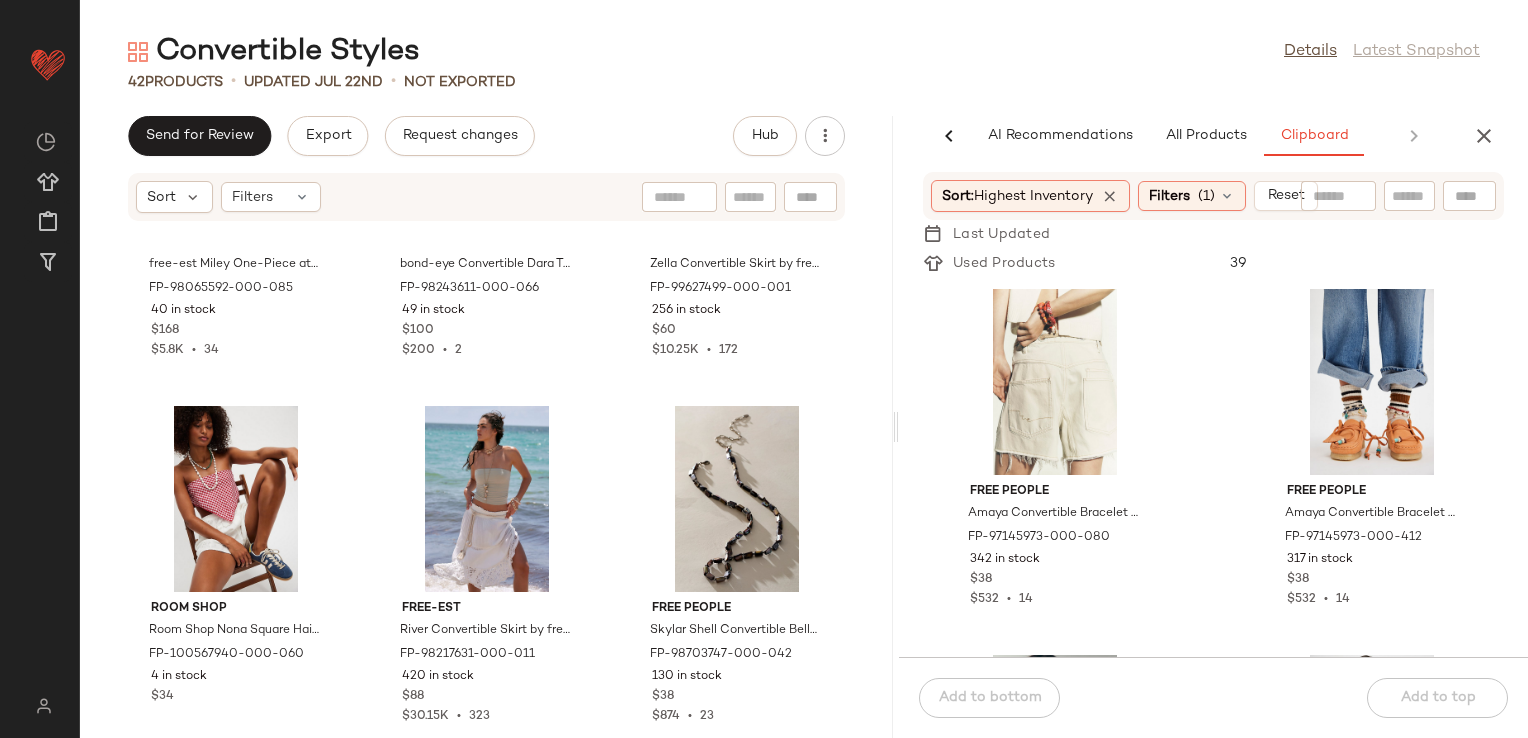 scroll, scrollTop: 4635, scrollLeft: 0, axis: vertical 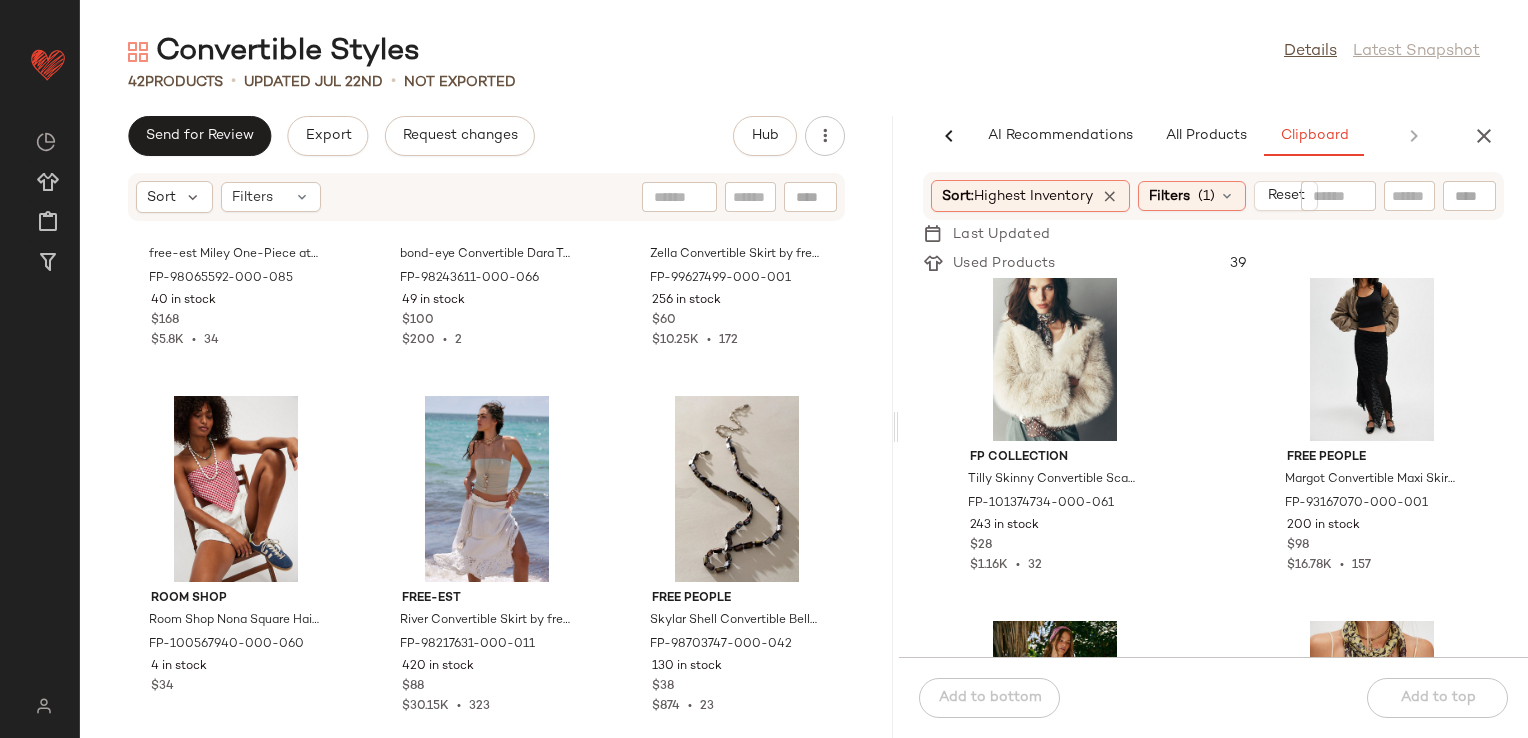 click on "free-est free-est Miley One-Piece at Free People in Brown, Size: XL FP-98065592-000-085 40 in stock $168 $5.8K  •  34 bond-eye bond-eye Convertible Dara Tube Swim Top at Free People in Pink FP-98243611-000-066 49 in stock $100 $200  •  2 free-est Zella Convertible Skirt by free-est at Free People in Black, Size: XL FP-99627499-000-001 256 in stock $60 $10.25K  •  172 Room Shop Room Shop Nona Square Hair Scarf at Free People in Red FP-100567940-000-060 4 in stock $34 free-est River Convertible Skirt by free-est at Free People in White, Size: L FP-98217631-000-011 420 in stock $88 $30.15K  •  323 Free People Skylar Shell Convertible Belly Chain by Free People in Blue FP-98703747-000-042 130 in stock $38 $874  •  23" 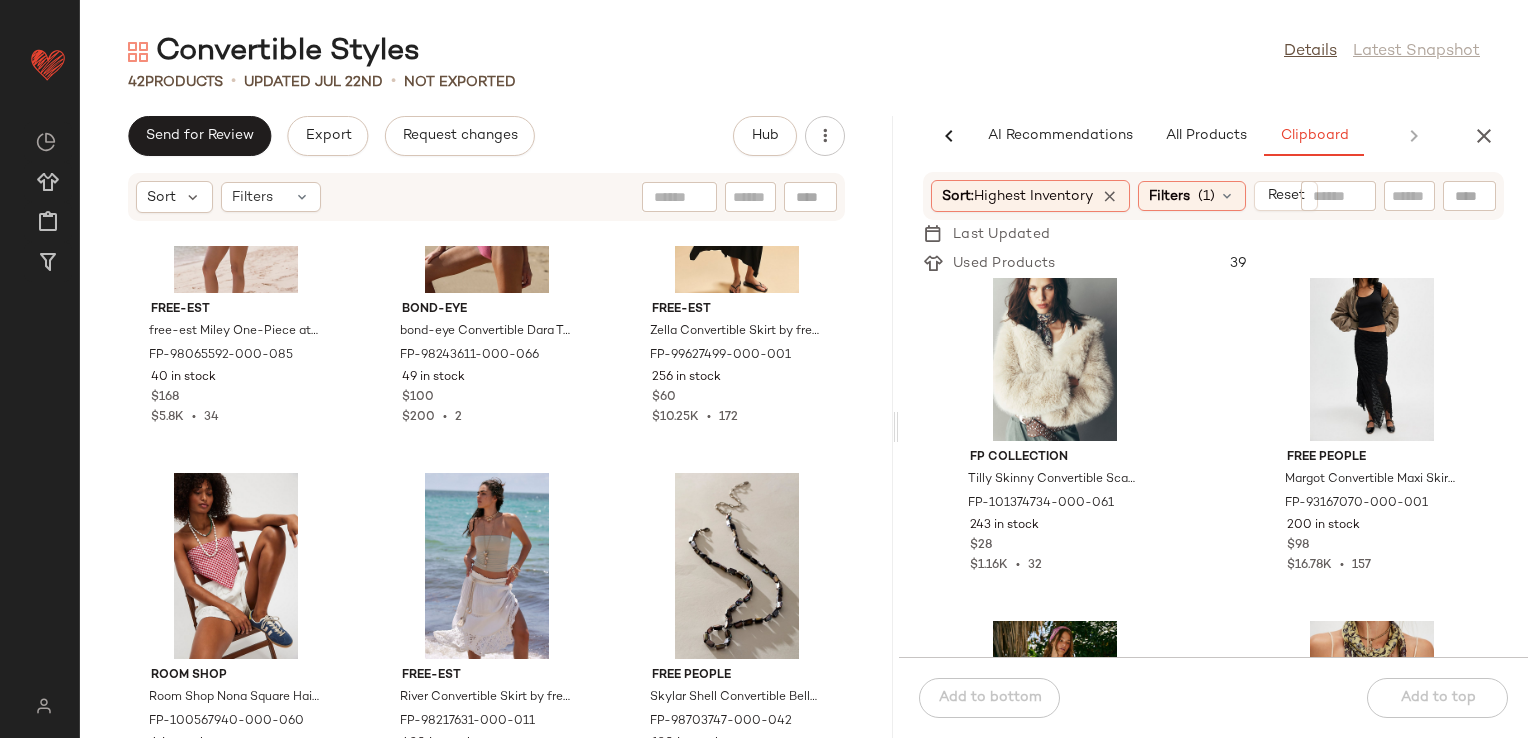 scroll, scrollTop: 4635, scrollLeft: 0, axis: vertical 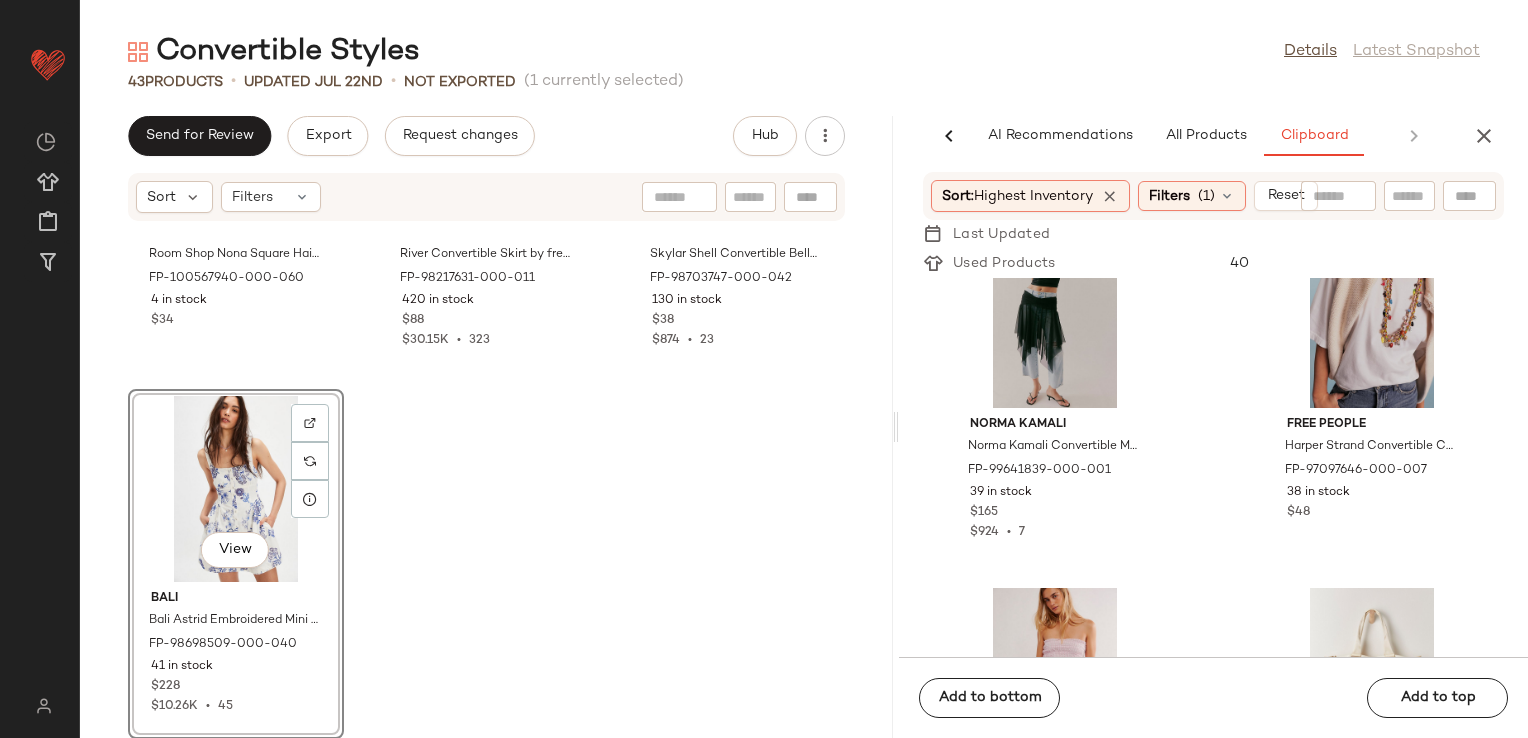 click on "Norma Kamali Norma Kamali Convertible Mini at Free People in Black, Size: S FP-99641839-000-001 39 in stock $165 $924  •  7 Free People Harper Strand Convertible Charm Necklace by Free People in Orange FP-97097646-000-007 38 in stock $48 FP One FP One Sunni Convertible Skirt at Free People in Pink, Size: XL FP-88693221-000-066 30 in stock $78 $12.85K  •  144 Free People Caraa Yoga Tote Bag by Free People in White FP-96941810-000-011 23 in stock $318 Free People Sammi Yarn Dye Midi Dress by Free People in Pink, Size: XL FP-94033412-000-066 13 in stock $148 free-est Nicola Convertible Skirt by free-est at Free People in Black, Size: XS FP-100734086-000-001 12 in stock $60 $4.68K  •  78 Norma Kamali Norma Kamali Convertible Mini at Free People in Red, Size: L FP-99641839-000-060 12 in stock $165 $924  •  7 FP One FP One Sunni Convertible Skirt at Free People in Red, Size: XL FP-88693221-000-060 8 in stock $78 $12.85K  •  144" 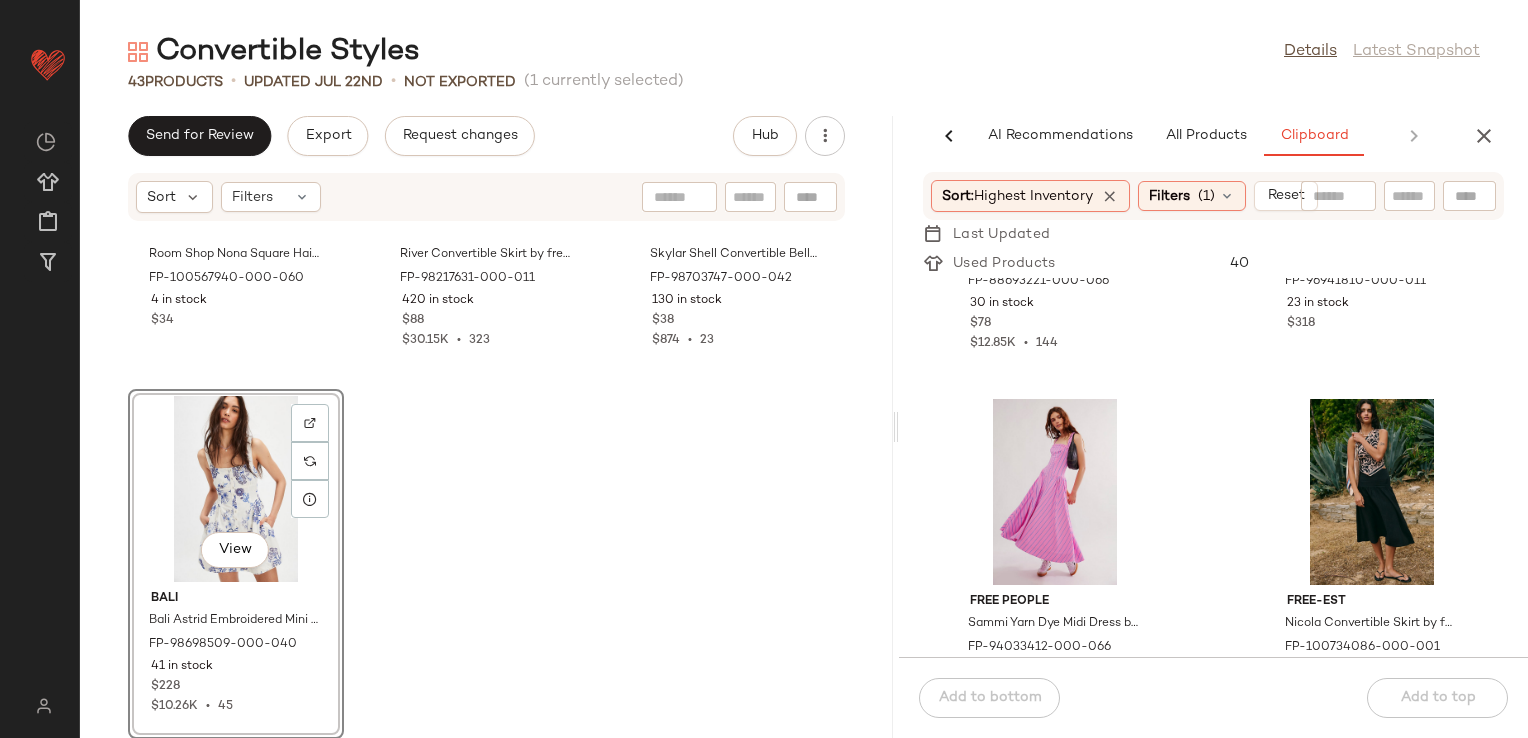 scroll, scrollTop: 2683, scrollLeft: 0, axis: vertical 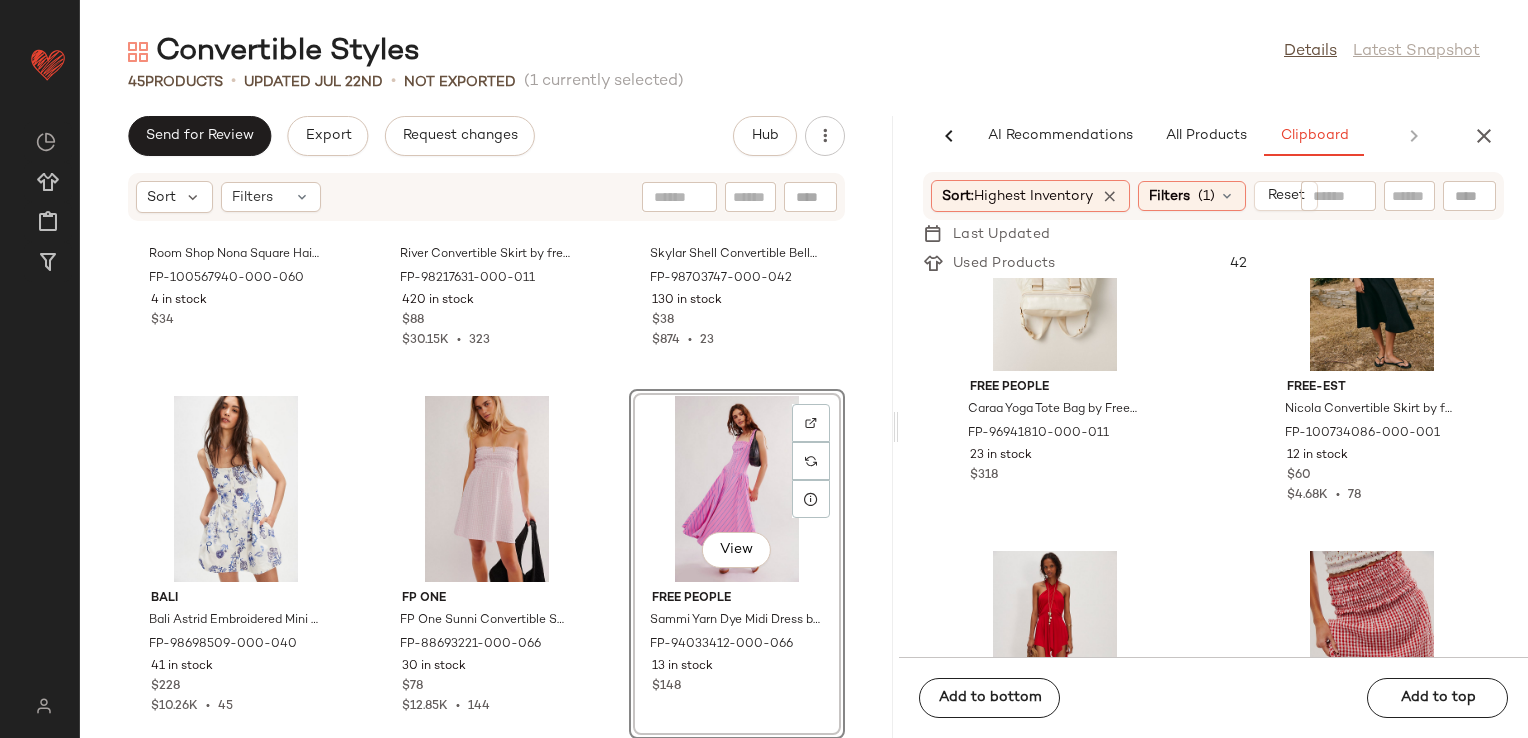 click on "Room Shop Room Shop Nona Square Hair Scarf at Free People in Red FP-100567940-000-060 4 in stock $34 free-est River Convertible Skirt by free-est at Free People in White, Size: L FP-98217631-000-011 420 in stock $88 $30.15K  •  323 Free People Skylar Shell Convertible Belly Chain by Free People in Blue FP-98703747-000-042 130 in stock $38 $874  •  23 Bali Bali Astrid Embroidered Mini Dress at Free People in Blue, Size: M FP-98698509-000-040 41 in stock $228 $10.26K  •  45 FP One FP One Sunni Convertible Skirt at Free People in Pink, Size: XL FP-88693221-000-066 30 in stock $78 $12.85K  •  144  View  Free People Sammi Yarn Dye Midi Dress by Free People in Pink, Size: XL FP-94033412-000-066 13 in stock $148" 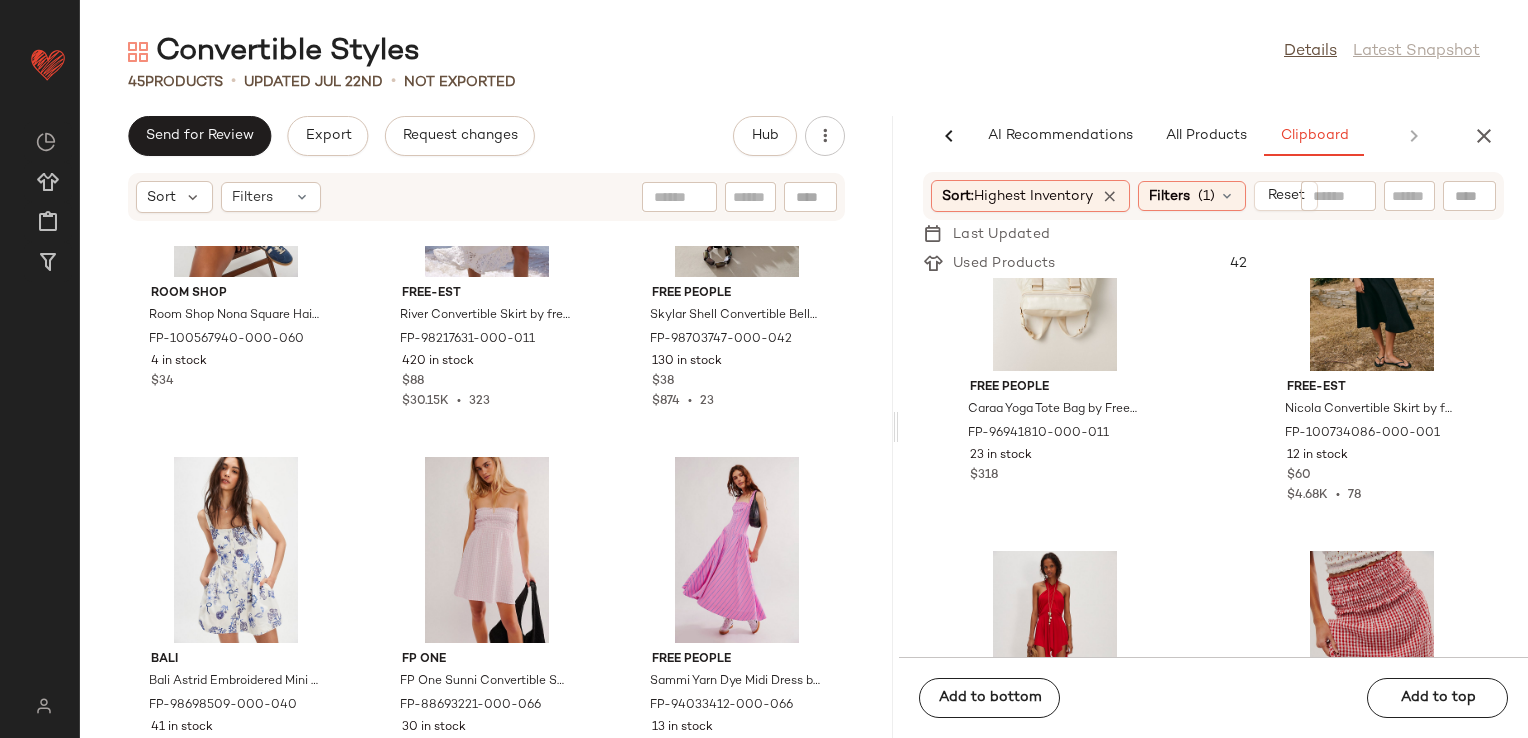 scroll, scrollTop: 5001, scrollLeft: 0, axis: vertical 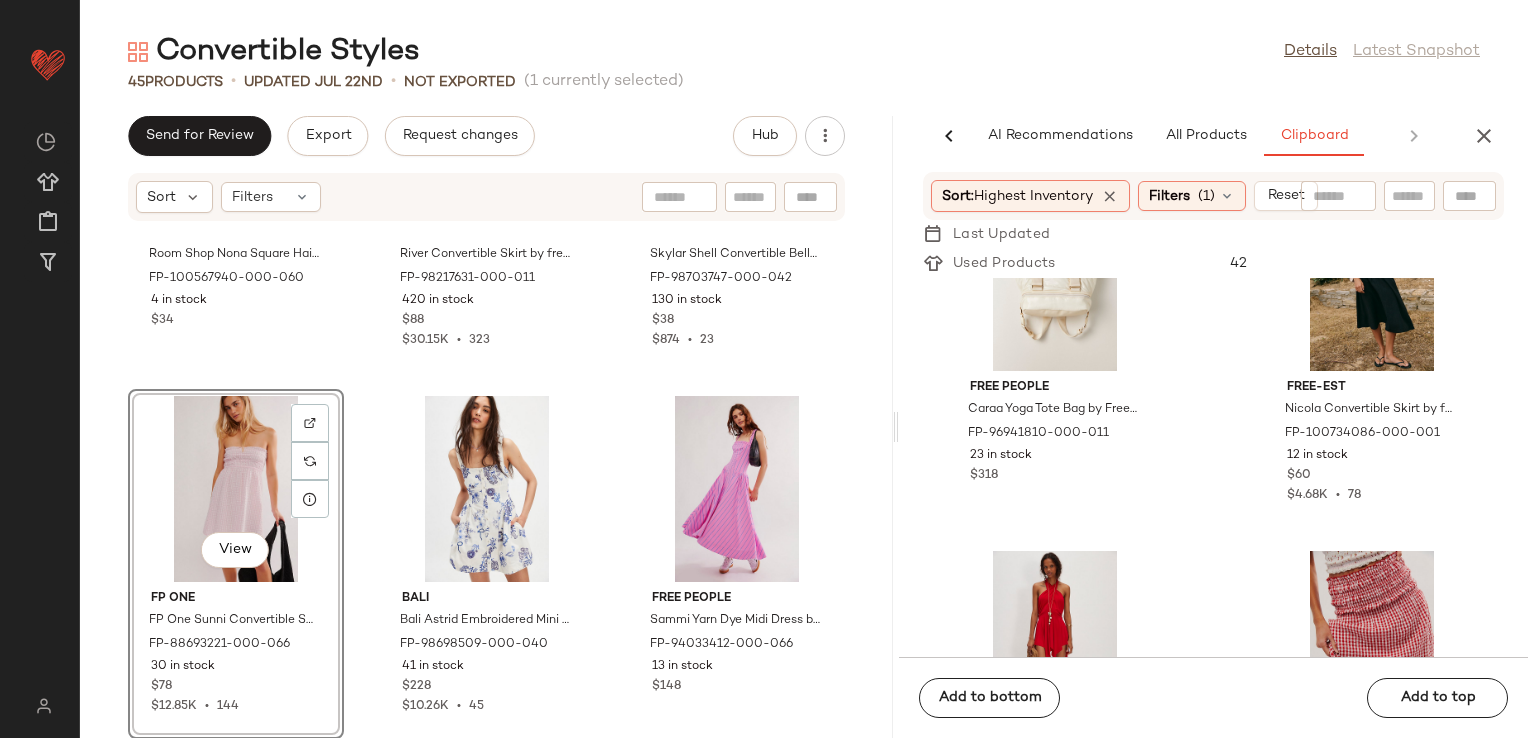 click on "Room Shop Room Shop Nona Square Hair Scarf at Free People in Red FP-100567940-000-060 4 in stock $34 free-est River Convertible Skirt by free-est at Free People in White, Size: L FP-98217631-000-011 420 in stock $88 $30.15K  •  323 Free People Skylar Shell Convertible Belly Chain by Free People in Blue FP-98703747-000-042 130 in stock $38 $874  •  23  View  FP One FP One Sunni Convertible Skirt at Free People in Pink, Size: XL FP-88693221-000-066 30 in stock $78 $12.85K  •  144 Bali Bali Astrid Embroidered Mini Dress at Free People in Blue, Size: M FP-98698509-000-040 41 in stock $228 $10.26K  •  45 Free People Sammi Yarn Dye Midi Dress by Free People in Pink, Size: XL FP-94033412-000-066 13 in stock $148" 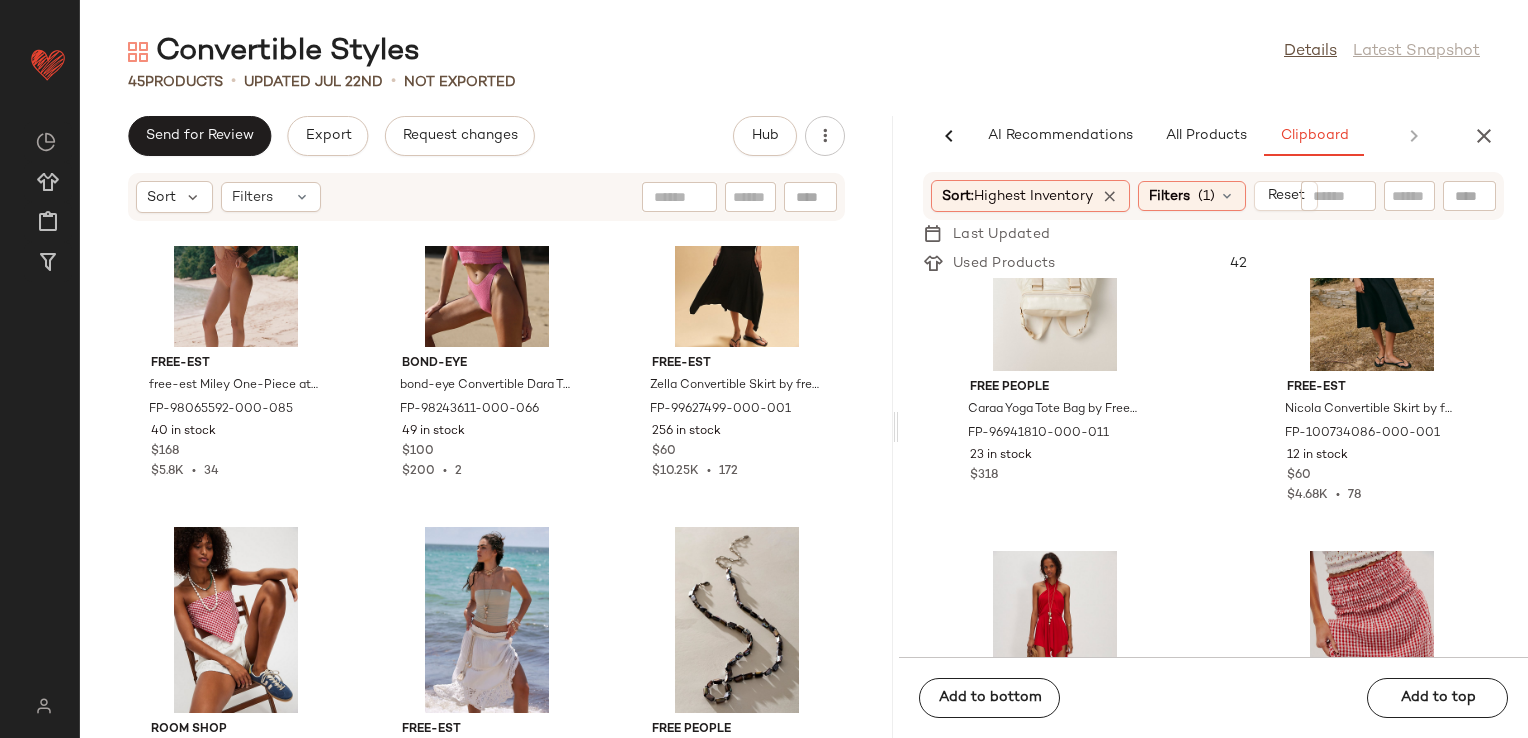 scroll, scrollTop: 4601, scrollLeft: 0, axis: vertical 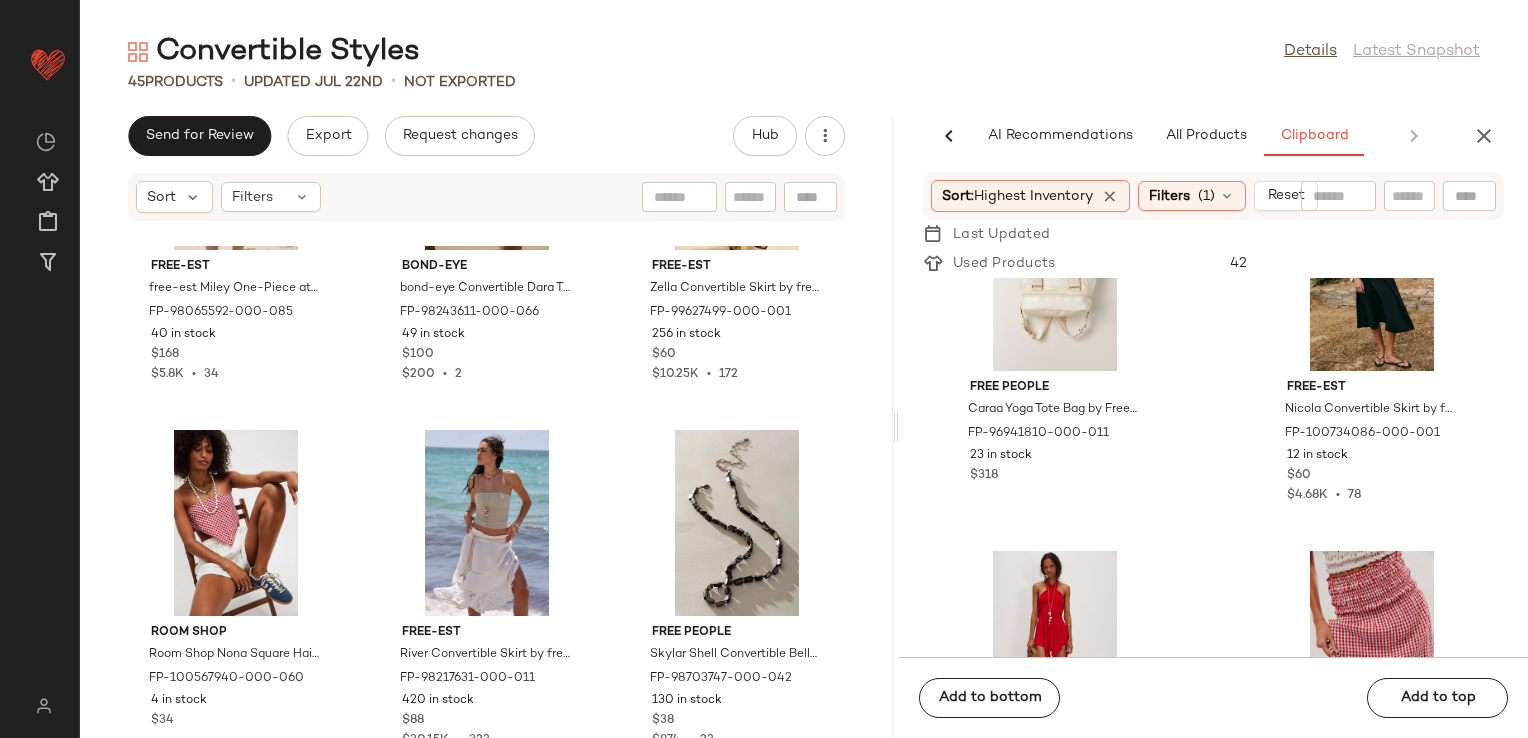 click on "free-est free-est Miley One-Piece at Free People in Brown, Size: XL FP-98065592-000-085 40 in stock $168 $5.8K  •  34 bond-eye bond-eye Convertible Dara Tube Swim Top at Free People in Pink FP-98243611-000-066 49 in stock $100 $200  •  2 free-est Zella Convertible Skirt by free-est at Free People in Black, Size: XL FP-99627499-000-001 256 in stock $60 $10.25K  •  172 Room Shop Room Shop Nona Square Hair Scarf at Free People in Red FP-100567940-000-060 4 in stock $34 free-est River Convertible Skirt by free-est at Free People in White, Size: L FP-98217631-000-011 420 in stock $88 $30.15K  •  323 Free People Skylar Shell Convertible Belly Chain by Free People in Blue FP-98703747-000-042 130 in stock $38 $874  •  23 FP One FP One Sunni Convertible Skirt at Free People in Pink, Size: XL FP-88693221-000-066 30 in stock $78 $12.85K  •  144 Bali Bali Astrid Embroidered Mini Dress at Free People in Blue, Size: M FP-98698509-000-040 41 in stock $228 $10.26K  •  45 Free People FP-94033412-000-066 $148" 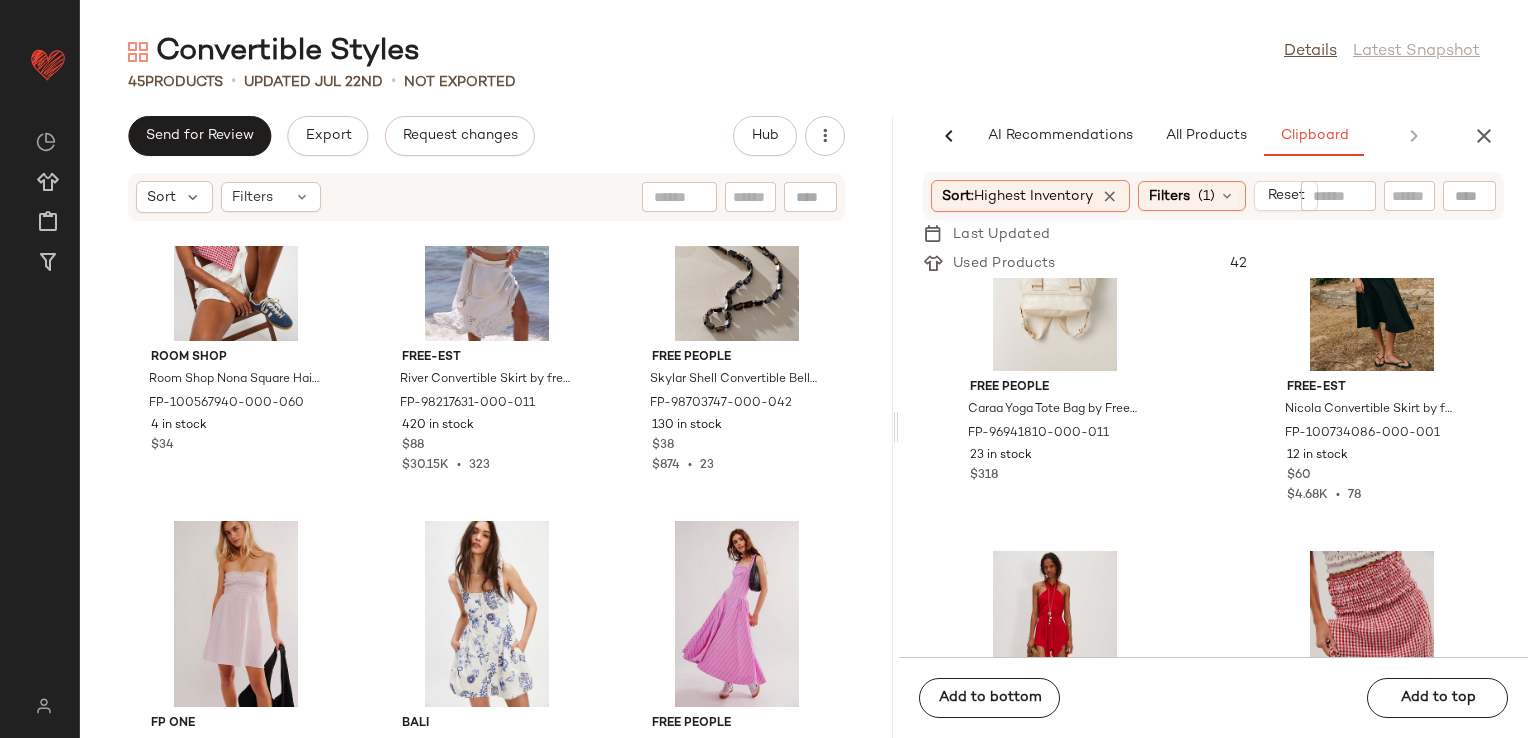 scroll, scrollTop: 4901, scrollLeft: 0, axis: vertical 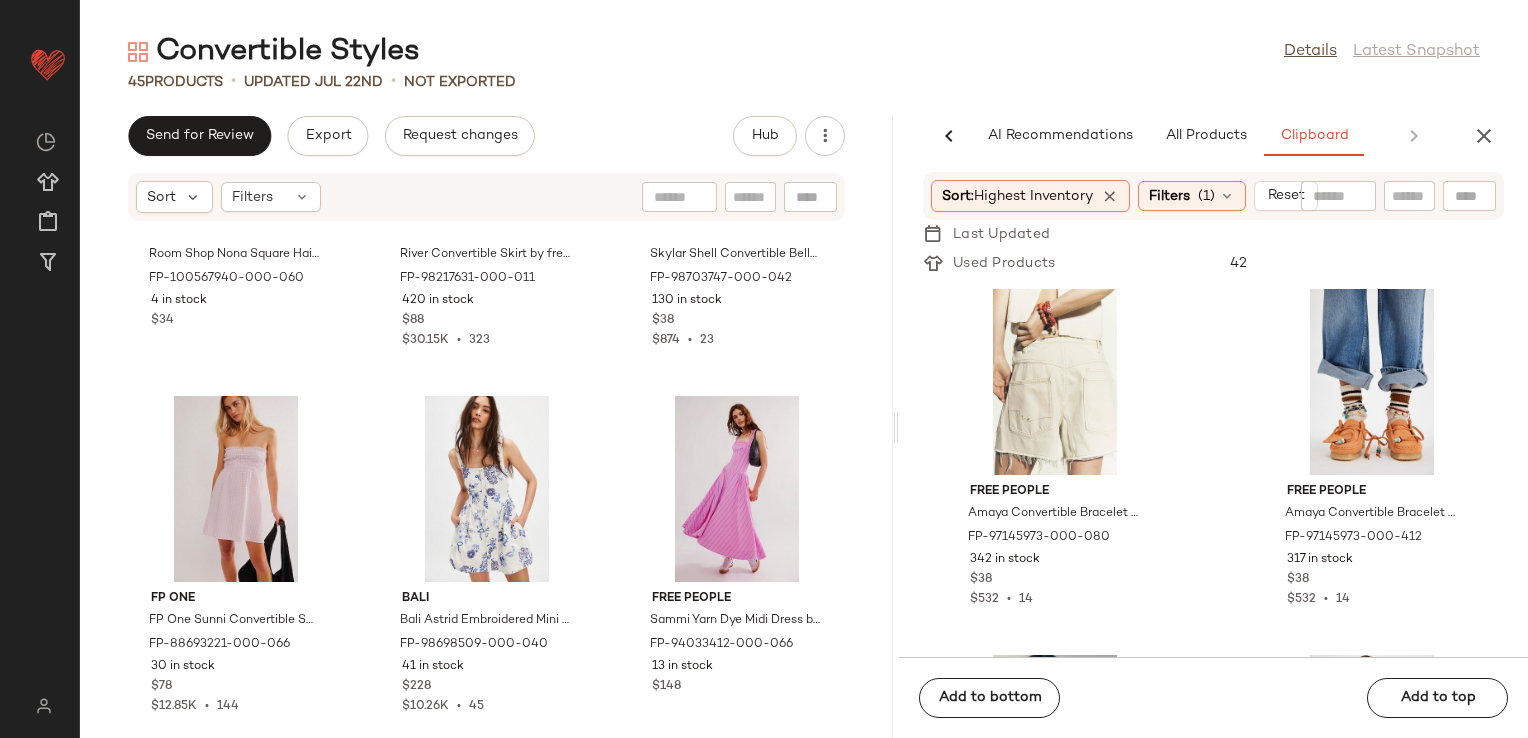 click on "Free People Amaya Convertible Bracelet Set by Free People in Orange FP-97145973-000-080 342 in stock $38 $532  •  14 Free People Amaya Convertible Bracelet Set by Free People in Blue FP-97145973-000-412 317 in stock $38 $532  •  14 FP Collection Tilly Skinny Convertible Scarf by Free People in Red FP-101374734-000-061 243 in stock $28 $1.16K  •  32 Free People Margot Convertible Maxi Skirt by Free People in Black, Size: M FP-93167070-000-001 200 in stock $98 $16.78K  •  157 free-est Nicola Convertible Skirt by free-est at Free People in Pink, Size: M FP-100734086-000-066 177 in stock $60 $4.68K  •  78 FP Collection Tilly Skinny Convertible Scarf by Free People in Yellow FP-101374734-000-000 169 in stock $28 $1.16K  •  32 Free People Valentina Convertible Skirt by Free People in Pink, Size: XS FP-100316280-000-066 140 in stock $98 $5.22K  •  48 free-est Zella Convertible Skirt by free-est at Free People in Orange, Size: M FP-99627499-000-085 95 in stock $60 $10.25K  •  172" 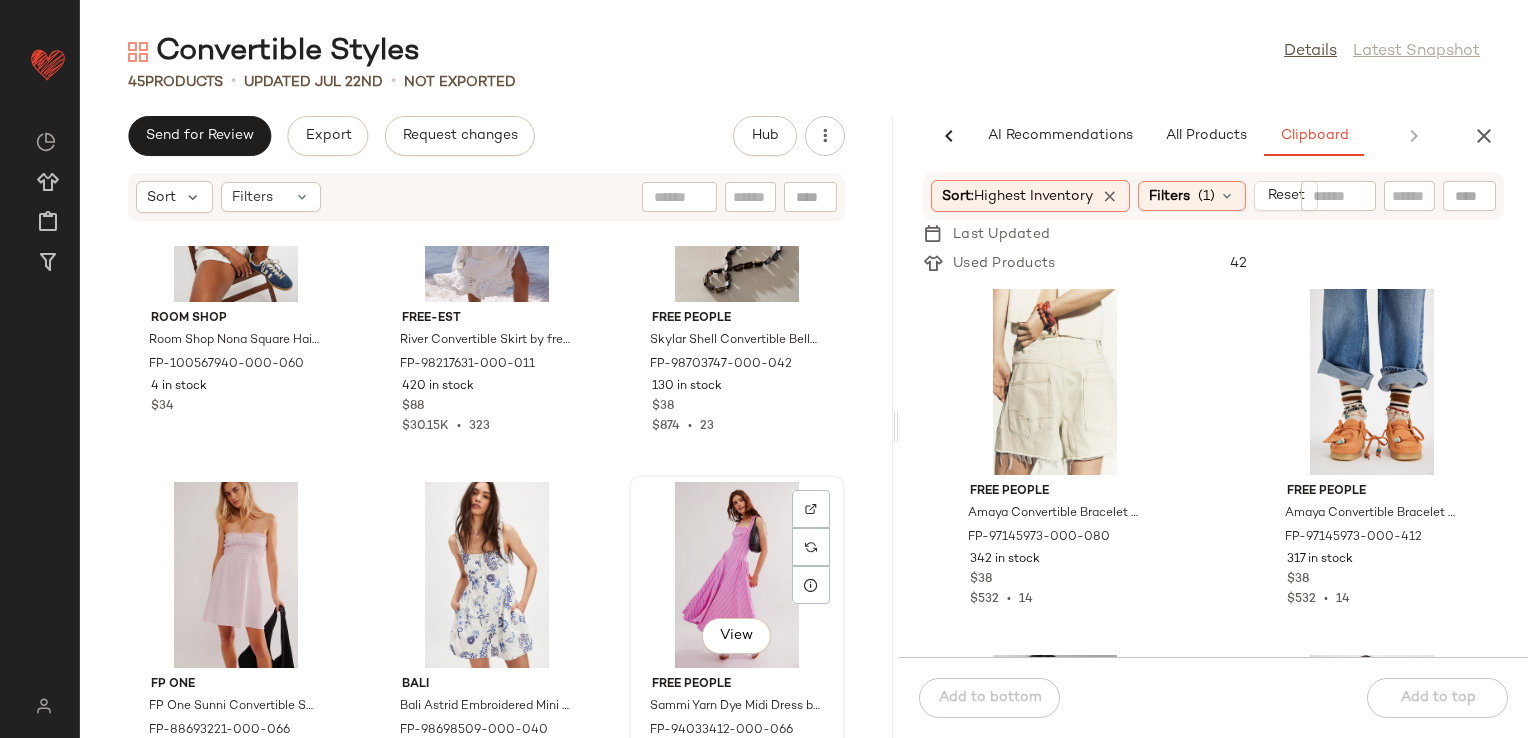 scroll, scrollTop: 5001, scrollLeft: 0, axis: vertical 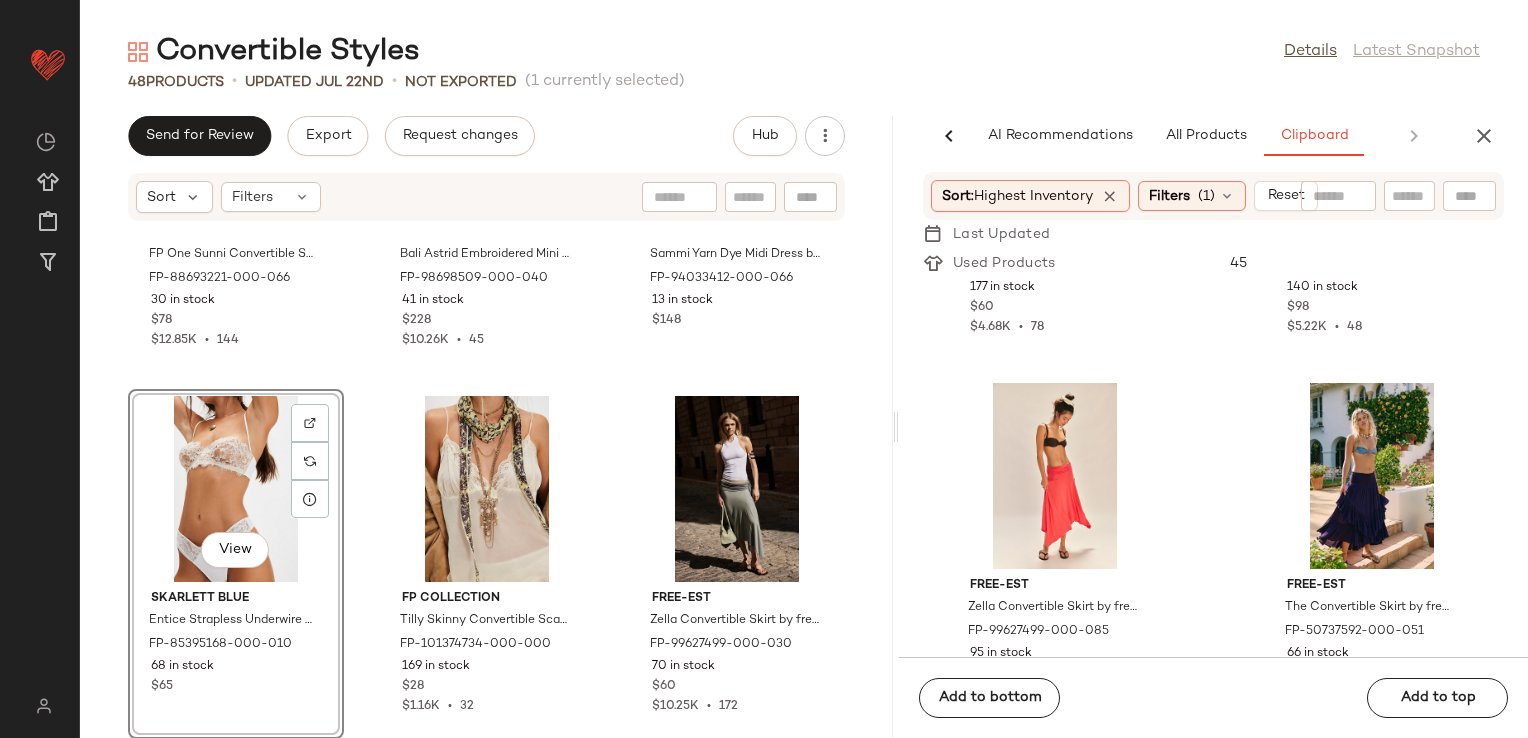 click on "FP One FP One Sunni Convertible Skirt at Free People in Pink, Size: XL [PRODUCT_CODE] 30 in stock $78 $12.85K  •  144 Bali Bali Astrid Embroidered Mini Dress at Free People in Blue, Size: M [PRODUCT_CODE] 41 in stock $228 $10.26K  •  45 Free People Sammi Yarn Dye Midi Dress by Free People in Pink, Size: XL [PRODUCT_CODE] 13 in stock $148  View  Skarlett Blue Entice Strapless Underwire Bra by Skarlett Blue at Free People in White, Size: 32 C [PRODUCT_CODE] 68 in stock $65 FP Collection Tilly Skinny Convertible Scarf by Free People in Yellow [PRODUCT_CODE] 169 in stock $28 $1.16K  •  32 free-est Zella Convertible Skirt by free-est at Free People in Green, Size: L [PRODUCT_CODE] 70 in stock $60 $10.25K  •  172" 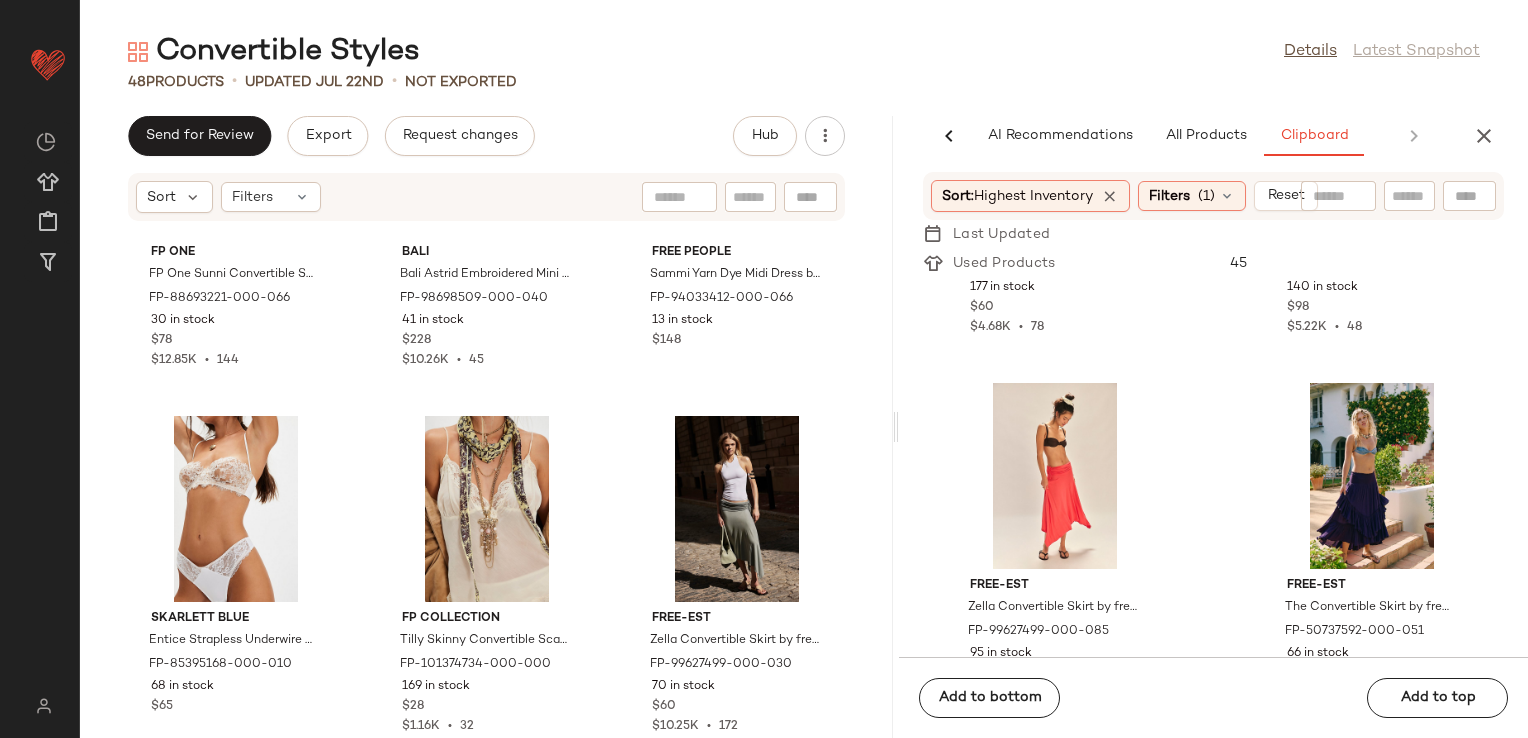 scroll, scrollTop: 5367, scrollLeft: 0, axis: vertical 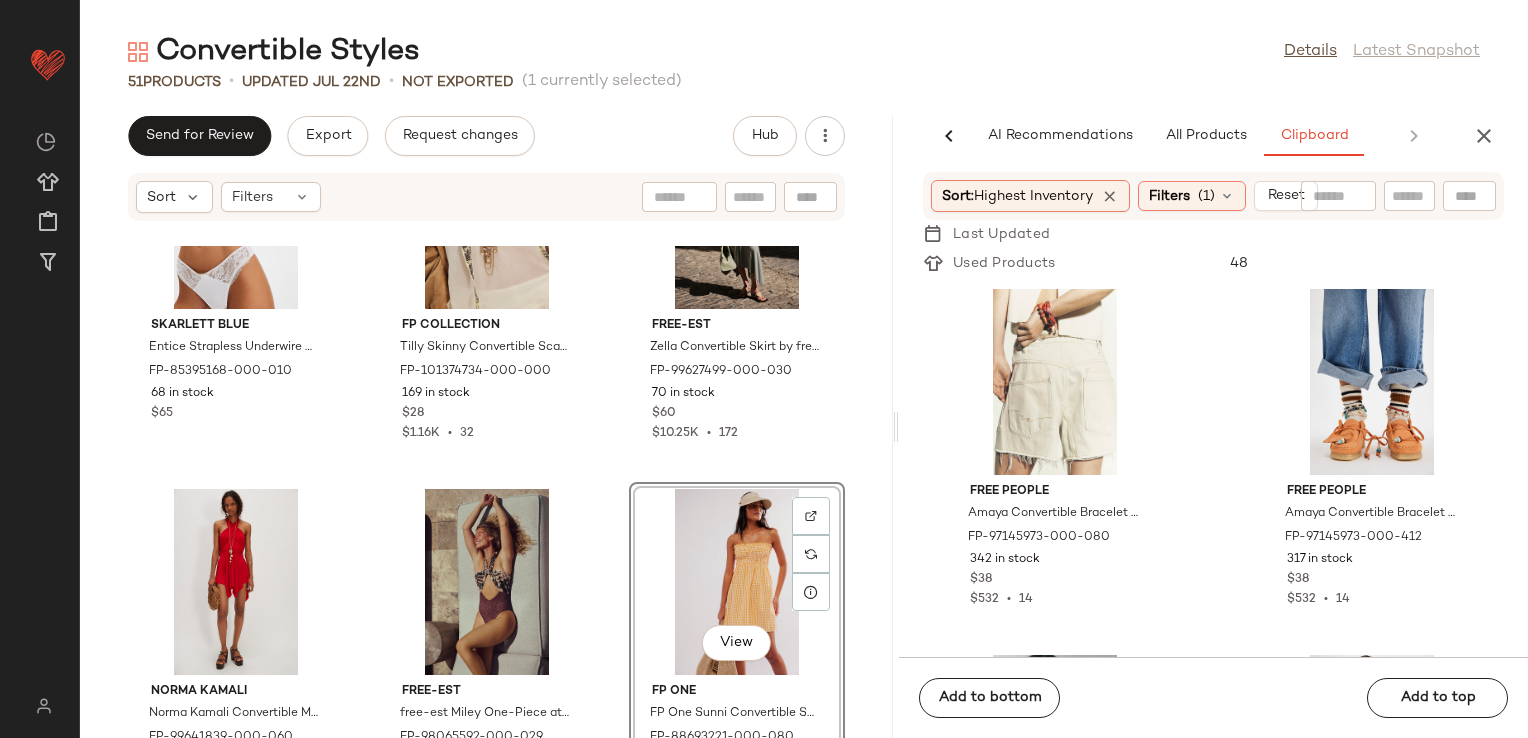 click on "Skarlett Blue Entice Strapless Underwire Bra by Skarlett Blue at Free People in White, Size: 32 C [PRODUCT_CODE] 68 in stock $65 FP Collection Tilly Skinny Convertible Scarf by Free People in Yellow [PRODUCT_CODE] 169 in stock $28 $1.16K  •  32 free-est Zella Convertible Skirt by free-est at Free People in Green, Size: L [PRODUCT_CODE] 70 in stock $60 $10.25K  •  172 Norma Kamali Norma Kamali Convertible Mini at Free People in Red, Size: L [PRODUCT_CODE] 12 in stock $165 $924  •  7 free-est free-est Miley One-Piece at Free People in Brown, Size: XS [PRODUCT_CODE] 8 in stock $168 $5.8K  •  34  View  FP One FP One Sunni Convertible Skirt at Free People in Orange, Size: XL [PRODUCT_CODE] 3 in stock $78 $12.85K  •  144" 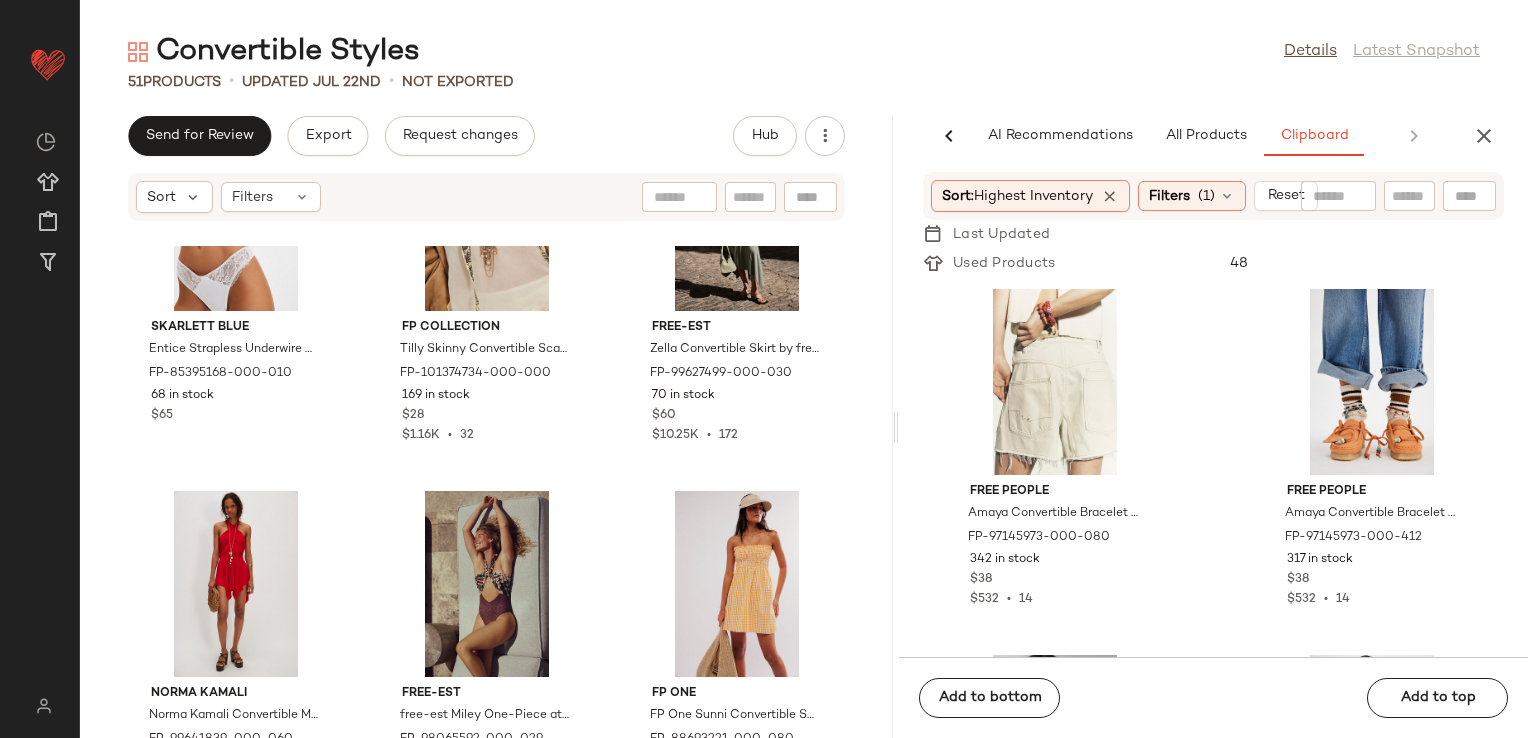 scroll, scrollTop: 5733, scrollLeft: 0, axis: vertical 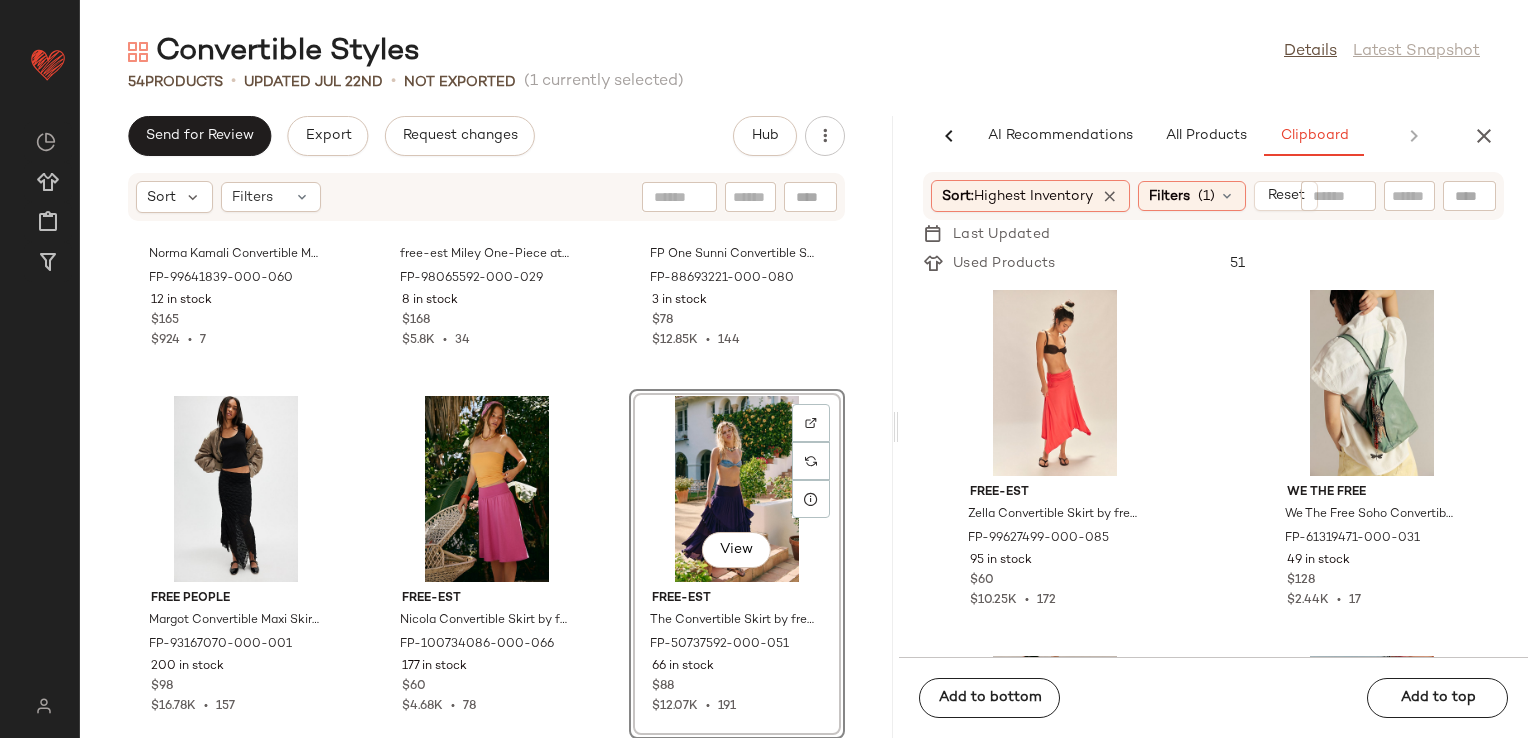 click on "Norma Kamali Norma Kamali Convertible Mini at Free People in Red, Size: L FP-99641839-000-060 12 in stock $165 $924  •  7 free-est free-est Miley One-Piece at Free People in Brown, Size: XS FP-98065592-000-029 8 in stock $168 $5.8K  •  34 FP One FP One Sunni Convertible Skirt at Free People in Orange, Size: XL FP-88693221-000-080 3 in stock $78 $12.85K  •  144 Free People Margot Convertible Maxi Skirt by Free People in Black, Size: M FP-93167070-000-001 200 in stock $98 $16.78K  •  157 free-est Nicola Convertible Skirt by free-est at Free People in Pink, Size: M FP-100734086-000-066 177 in stock $60 $4.68K  •  78  View  free-est The Convertible Skirt by free-est at Free People in Purple, Size: M FP-50737592-000-051 66 in stock $88 $12.07K  •  191" 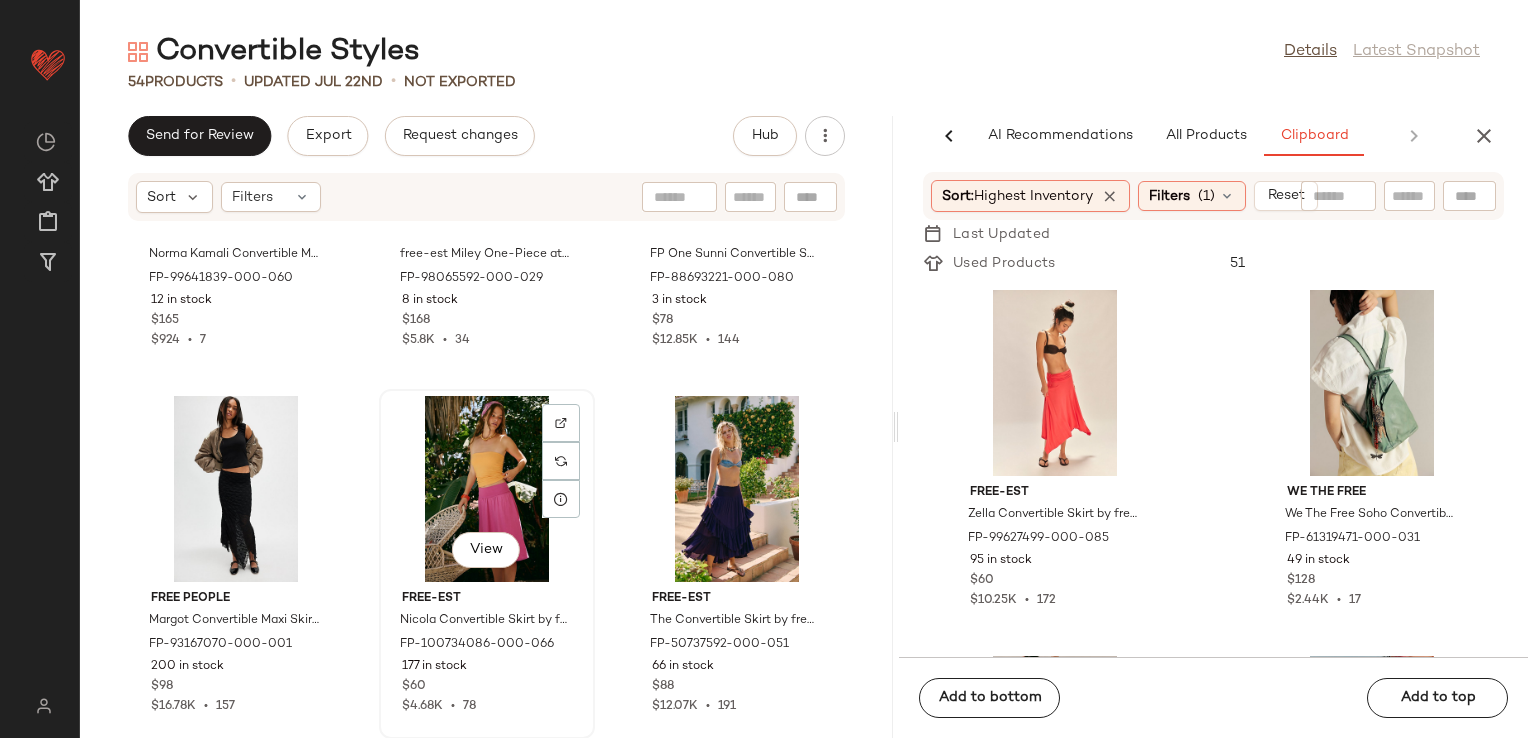 scroll, scrollTop: 5900, scrollLeft: 0, axis: vertical 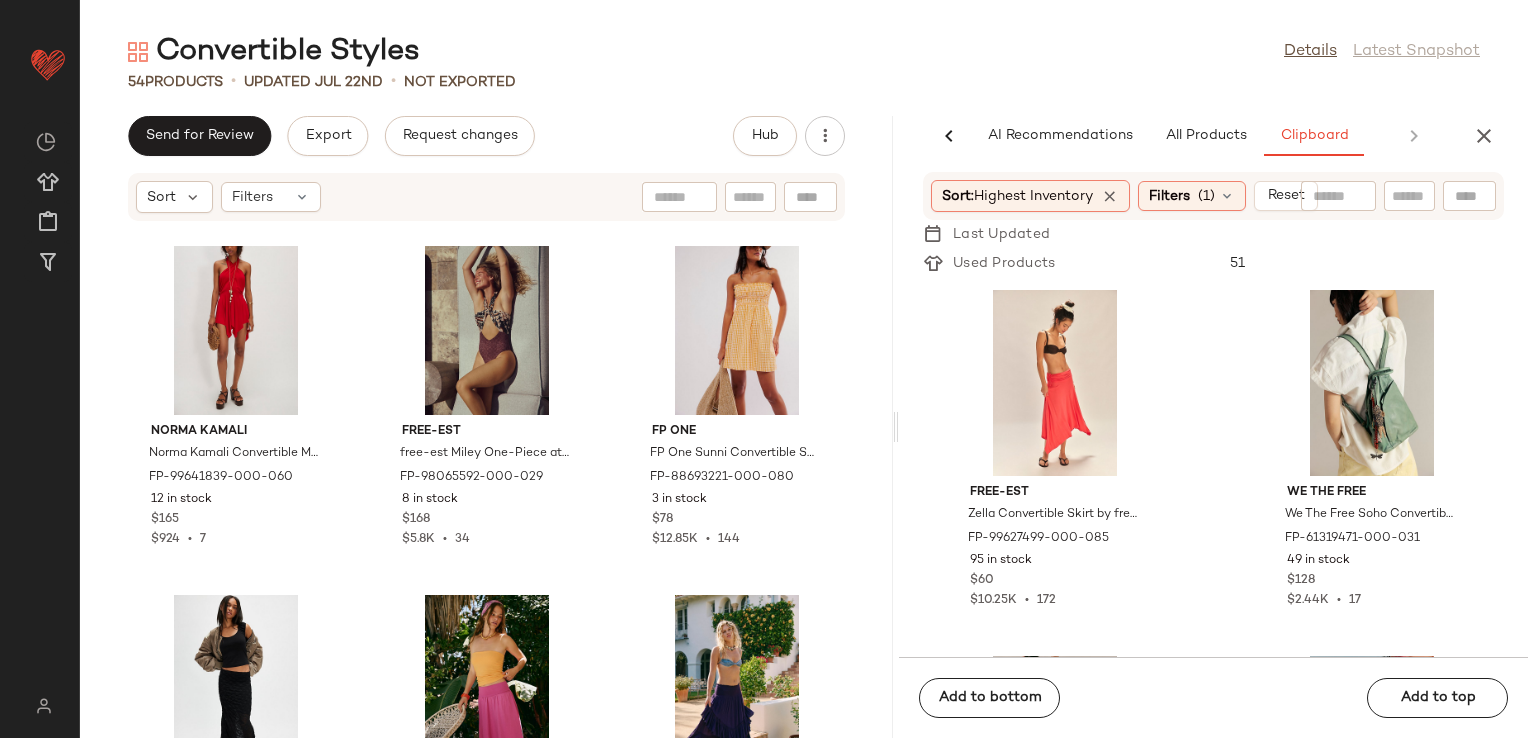 click on "Norma Kamali Norma Kamali Convertible Mini at Free People in Red, Size: L FP-99641839-000-060 12 in stock $165 $924  •  7 free-est free-est Miley One-Piece at Free People in Brown, Size: XS FP-98065592-000-029 8 in stock $168 $5.8K  •  34 FP One FP One Sunni Convertible Skirt at Free People in Orange, Size: XL FP-88693221-000-080 3 in stock $78 $12.85K  •  144 Free People Margot Convertible Maxi Skirt by Free People in Black, Size: M FP-93167070-000-001 200 in stock $98 $16.78K  •  157 free-est Nicola Convertible Skirt by free-est at Free People in Pink, Size: M FP-100734086-000-066 177 in stock $60 $4.68K  •  78 free-est The Convertible Skirt by free-est at Free People in Purple, Size: M FP-50737592-000-051 66 in stock $88 $12.07K  •  191" 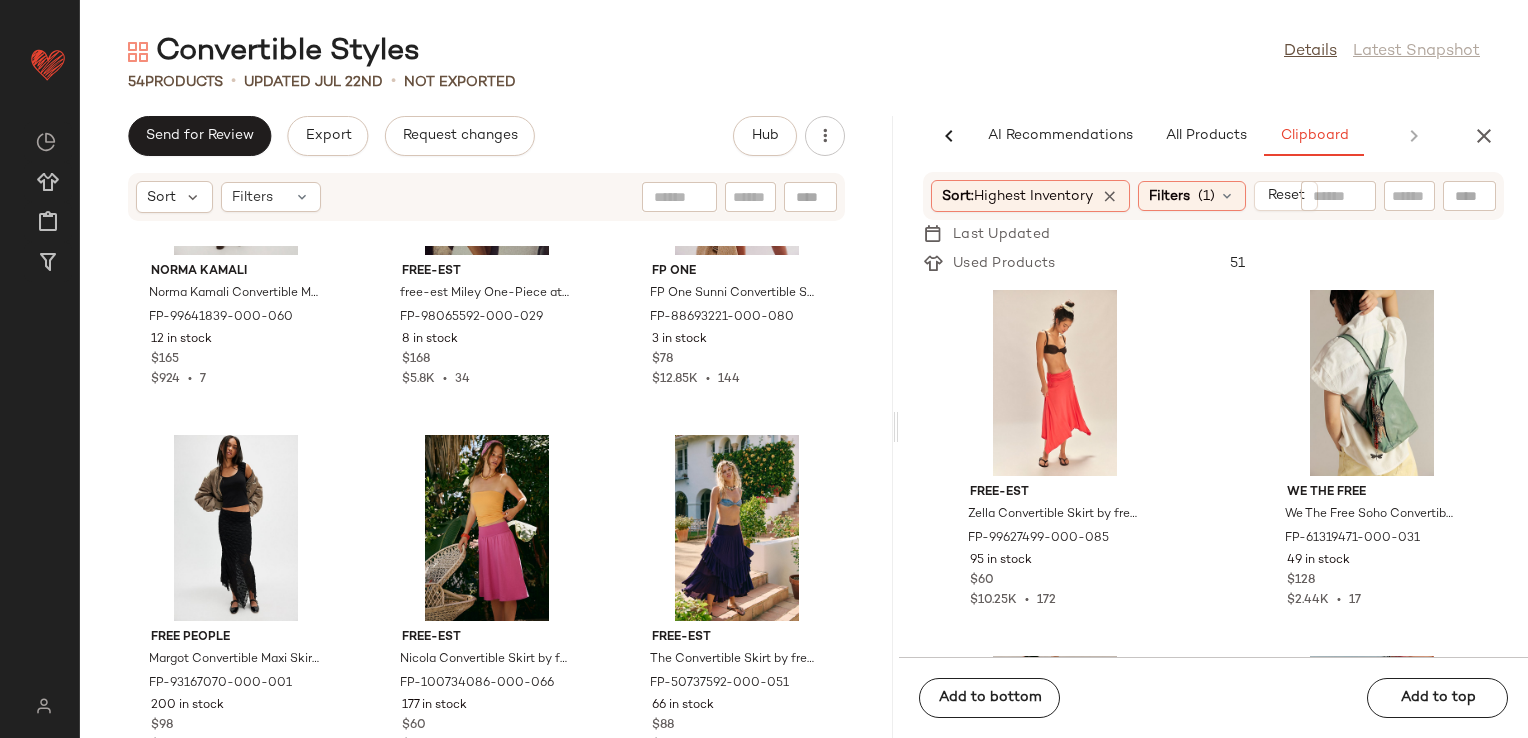 scroll, scrollTop: 6099, scrollLeft: 0, axis: vertical 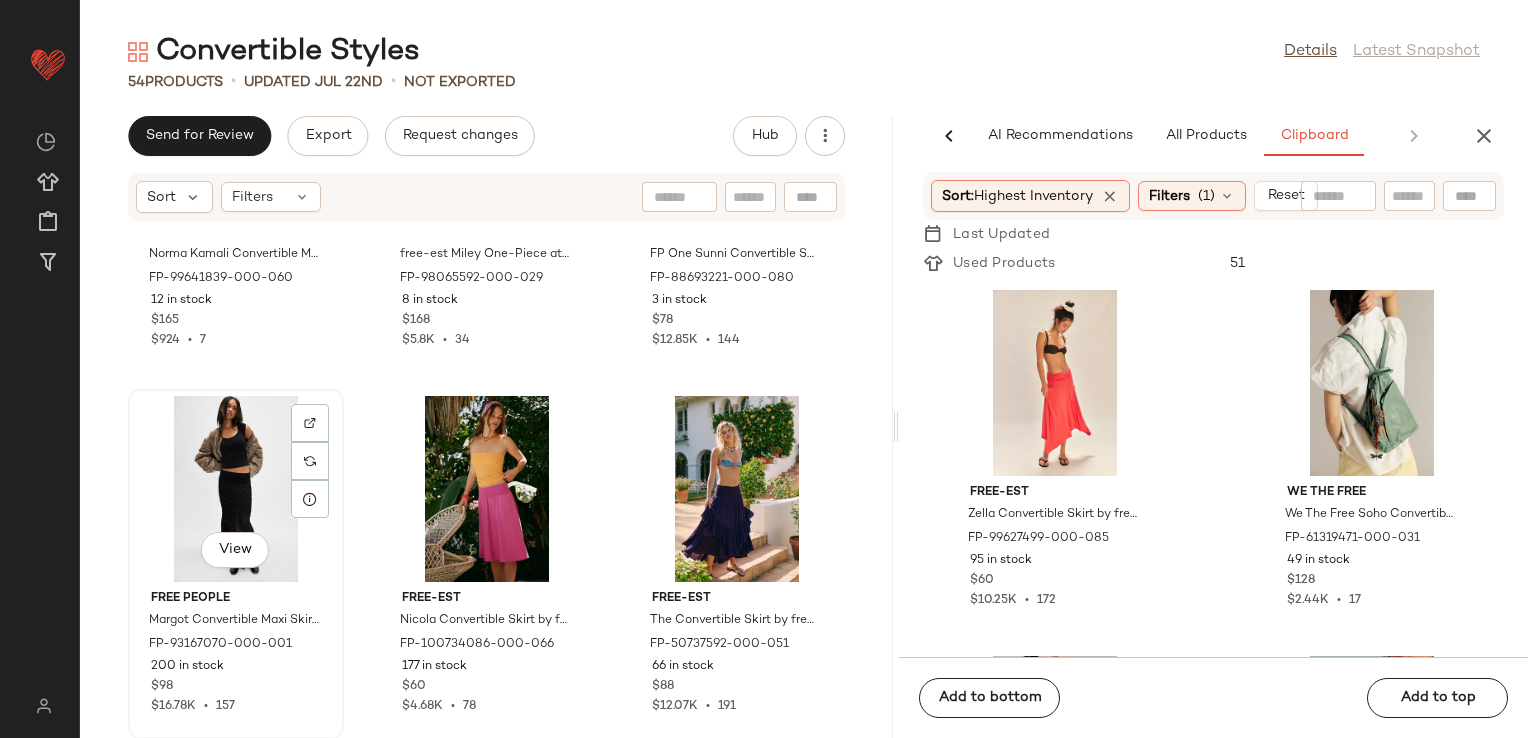 click on "View" 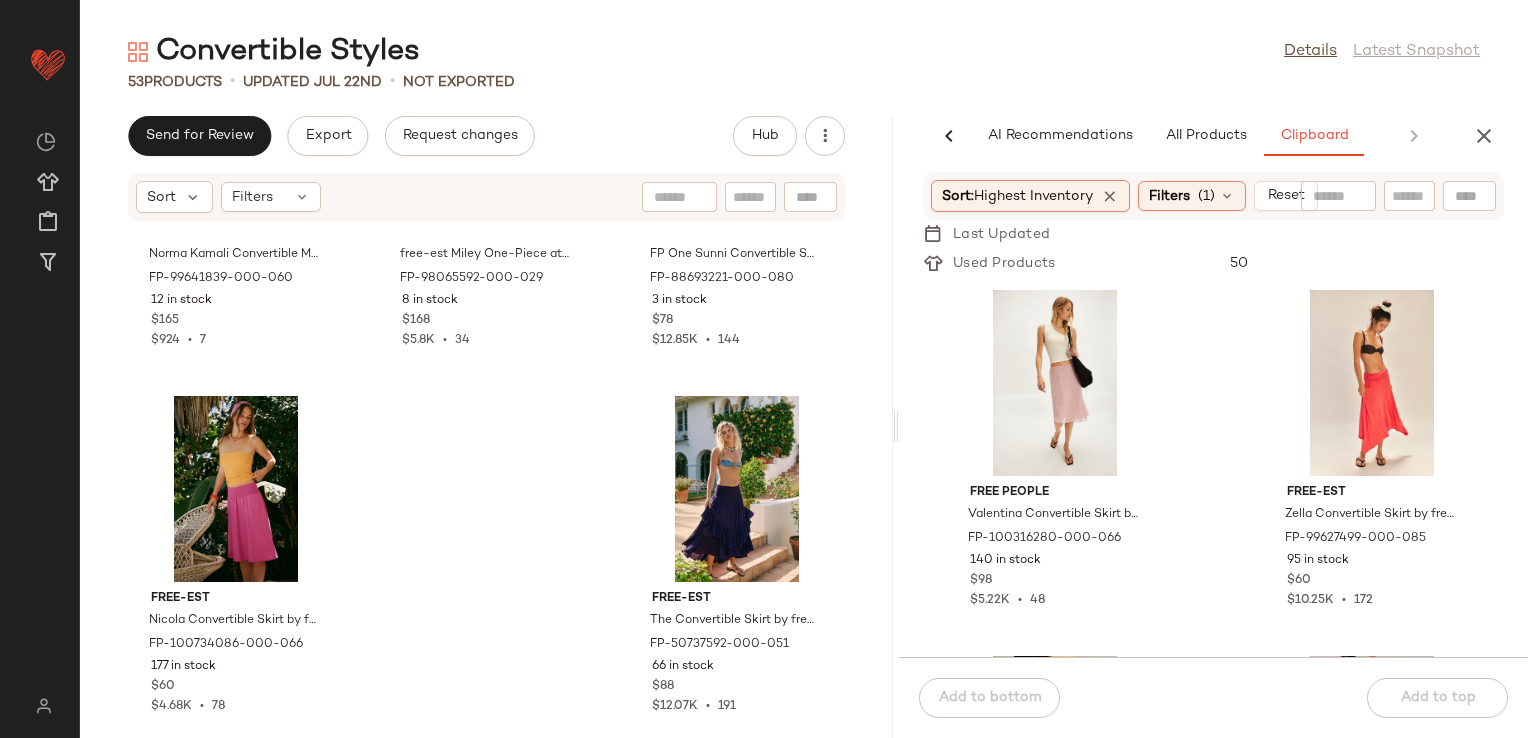 click on "FP Collection Tilly Skinny Convertible Scarf by Free People in Red FP-101374734-000-061 243 in stock $28 $1.16K  •  32 Free People Margot Convertible Maxi Skirt by Free People in Black, Size: M FP-93167070-000-001 200 in stock $98 $16.78K  •  157 Free People Valentina Convertible Skirt by Free People in Pink, Size: XS FP-100316280-000-066 140 in stock $98 $5.22K  •  48 free-est Zella Convertible Skirt by free-est at Free People in Orange, Size: M FP-99627499-000-085 95 in stock $60 $10.25K  •  172 We The Free We The Free Soho Convertible Sling Bag at Free People in Green FP-61319471-000-031 49 in stock $128 $2.44K  •  17 Norma Kamali Norma Kamali Convertible Mini at Free People in Black, Size: S FP-99641839-000-001 39 in stock $165 $924  •  7 Free People Harper Strand Convertible Charm Necklace by Free People in Orange FP-97097646-000-007 38 in stock $48 Free People Caraa Yoga Tote Bag by Free People in White FP-96941810-000-011 23 in stock $318" 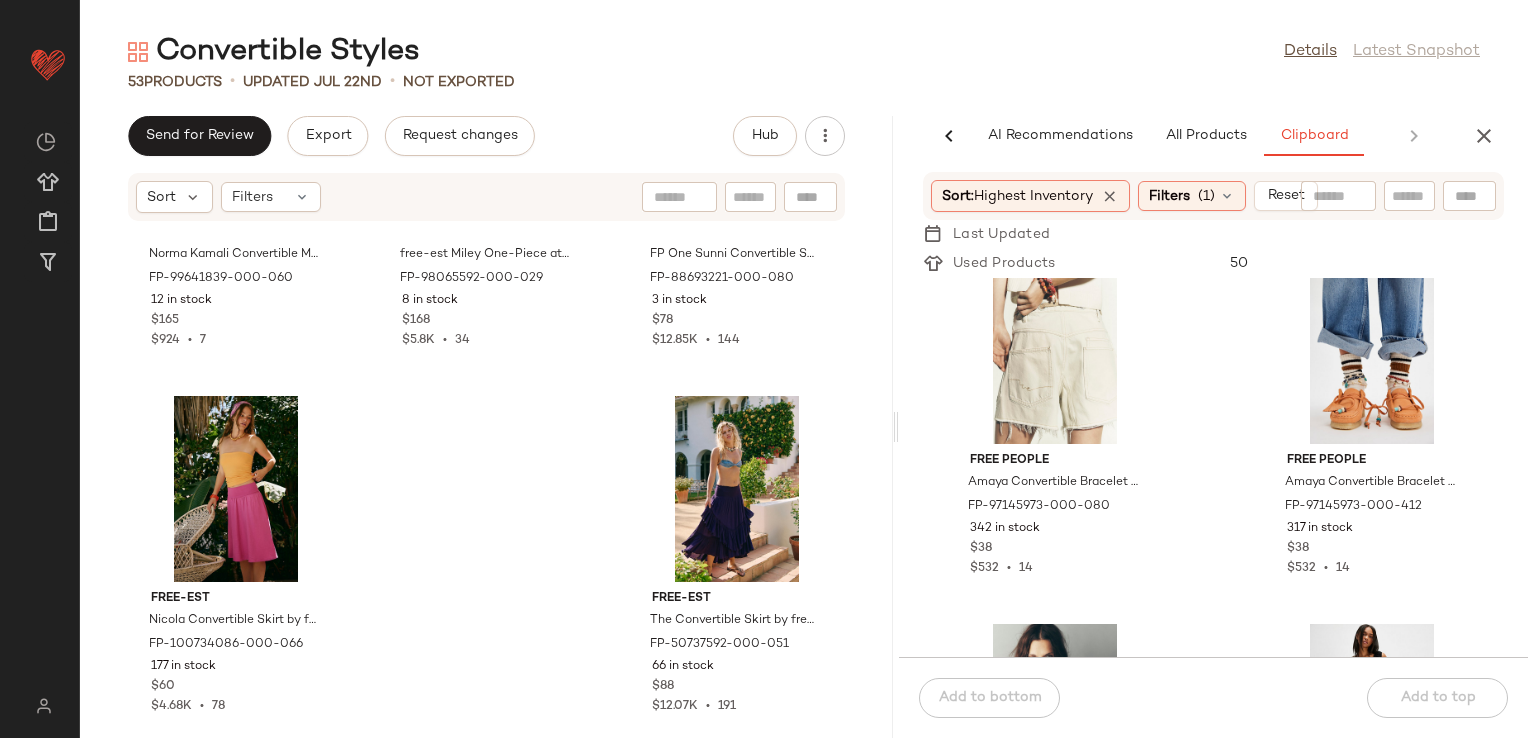 scroll, scrollTop: 0, scrollLeft: 0, axis: both 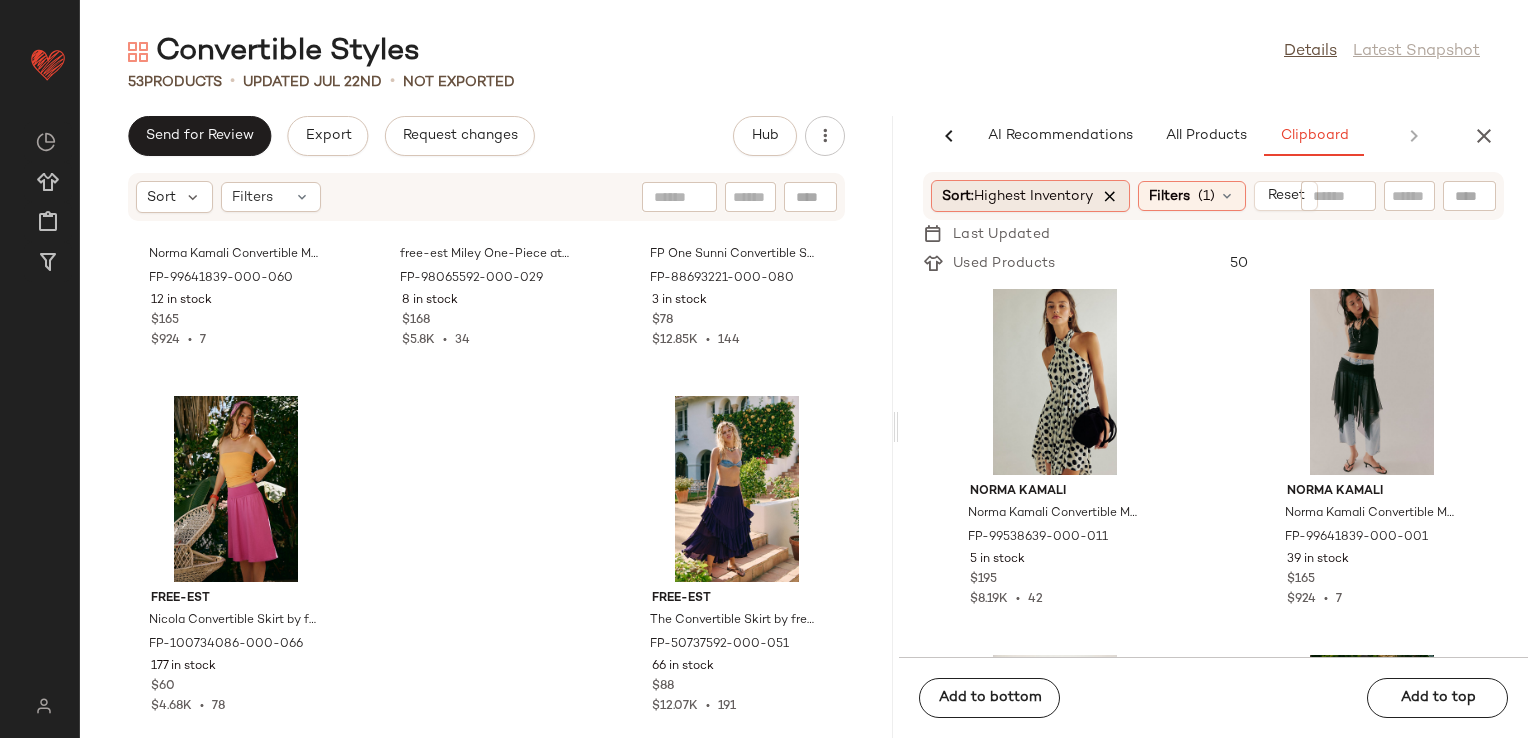 click at bounding box center [1110, 196] 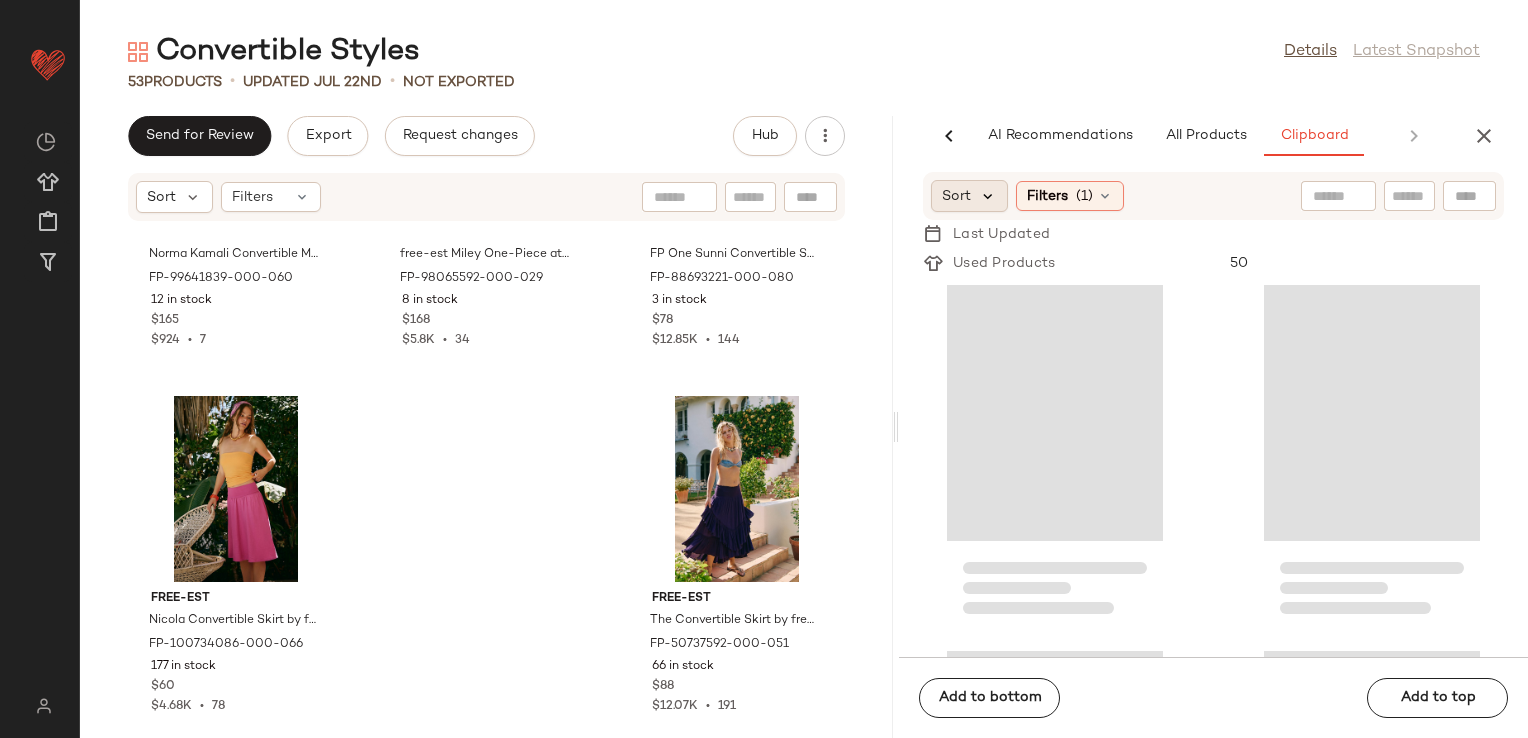 click at bounding box center [988, 196] 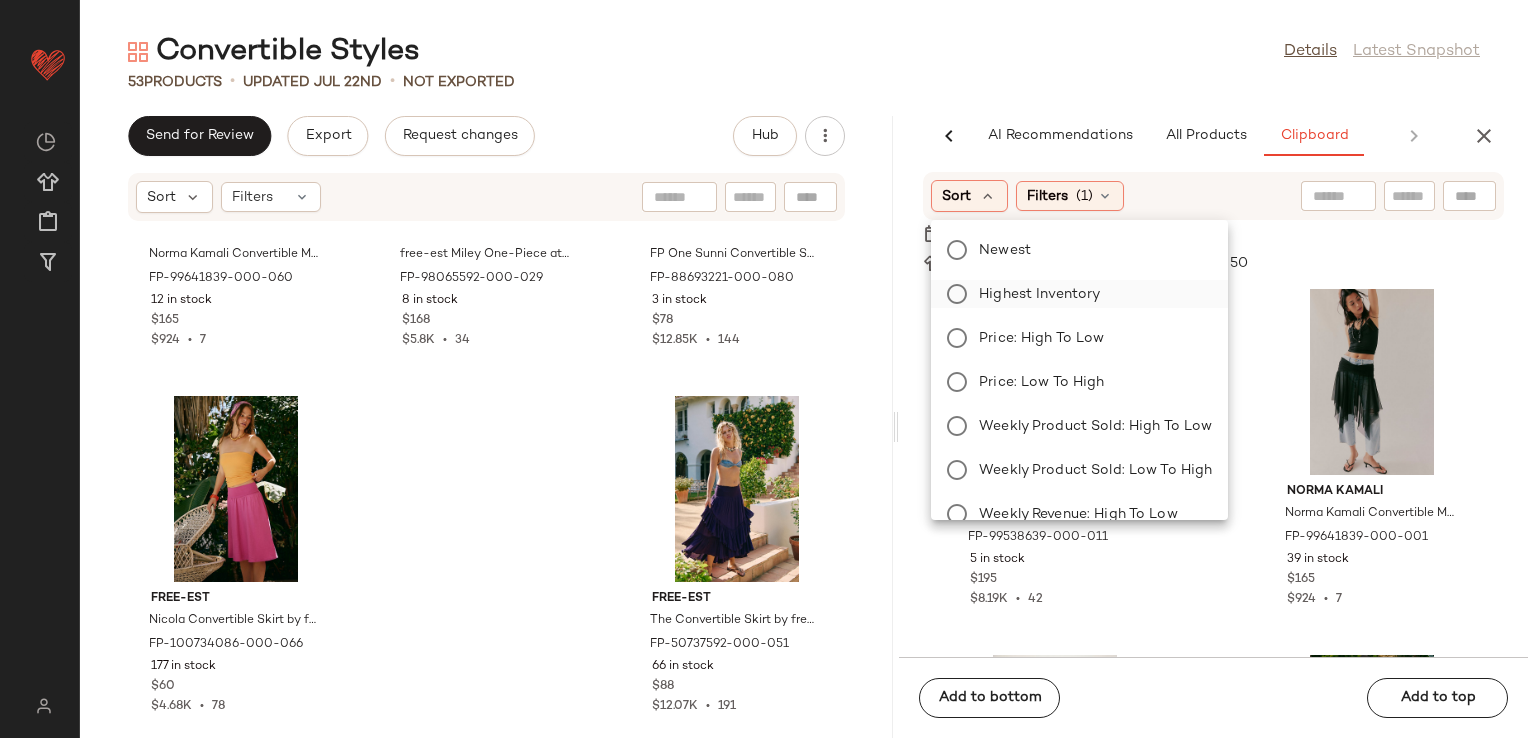 click on "Highest Inventory" 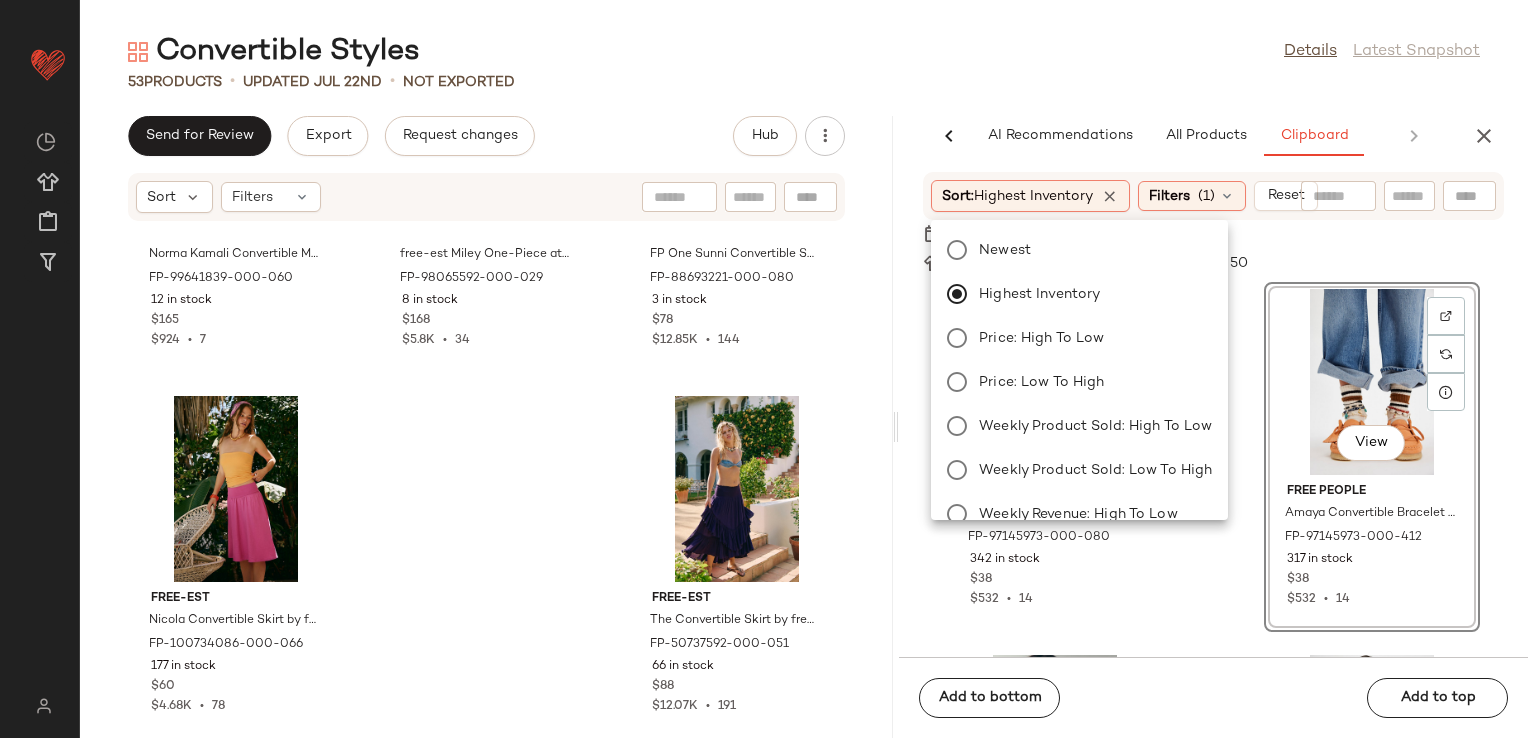 click on "Convertible Styles  Details   Latest Snapshot  53   Products   •   updated Jul 22nd  •   Not Exported   Send for Review   Export   Request changes   Hub  Sort  Filters Norma Kamali Norma Kamali Convertible Mini at Free People in Red, Size: L [PRODUCT_CODE] 12 in stock $165 $924  •  7 free-est free-est Miley One-Piece at Free People in Brown, Size: XS [PRODUCT_CODE] 8 in stock $168 $5.8K  •  34 FP One FP One Sunni Convertible Skirt at Free People in Orange, Size: XL [PRODUCT_CODE] 3 in stock $78 $12.85K  •  144 free-est Nicola Convertible Skirt by free-est at Free People in Pink, Size: M [PRODUCT_CODE] 177 in stock $60 $4.68K  •  78 free-est The Convertible Skirt by free-est at Free People in Purple, Size: M [PRODUCT_CODE] 66 in stock $88 $12.07K  •  191  AI Recommendations   All Products   Clipboard   Report  Sort:   Highest Inventory Filters  (3)   Reset  Filter kya swim Filter Kya Swim [PRODUCT_CODE] 39 in stock $178 $5.01K  •  34 Kya Swim 37 in stock $178 5" at bounding box center (804, 385) 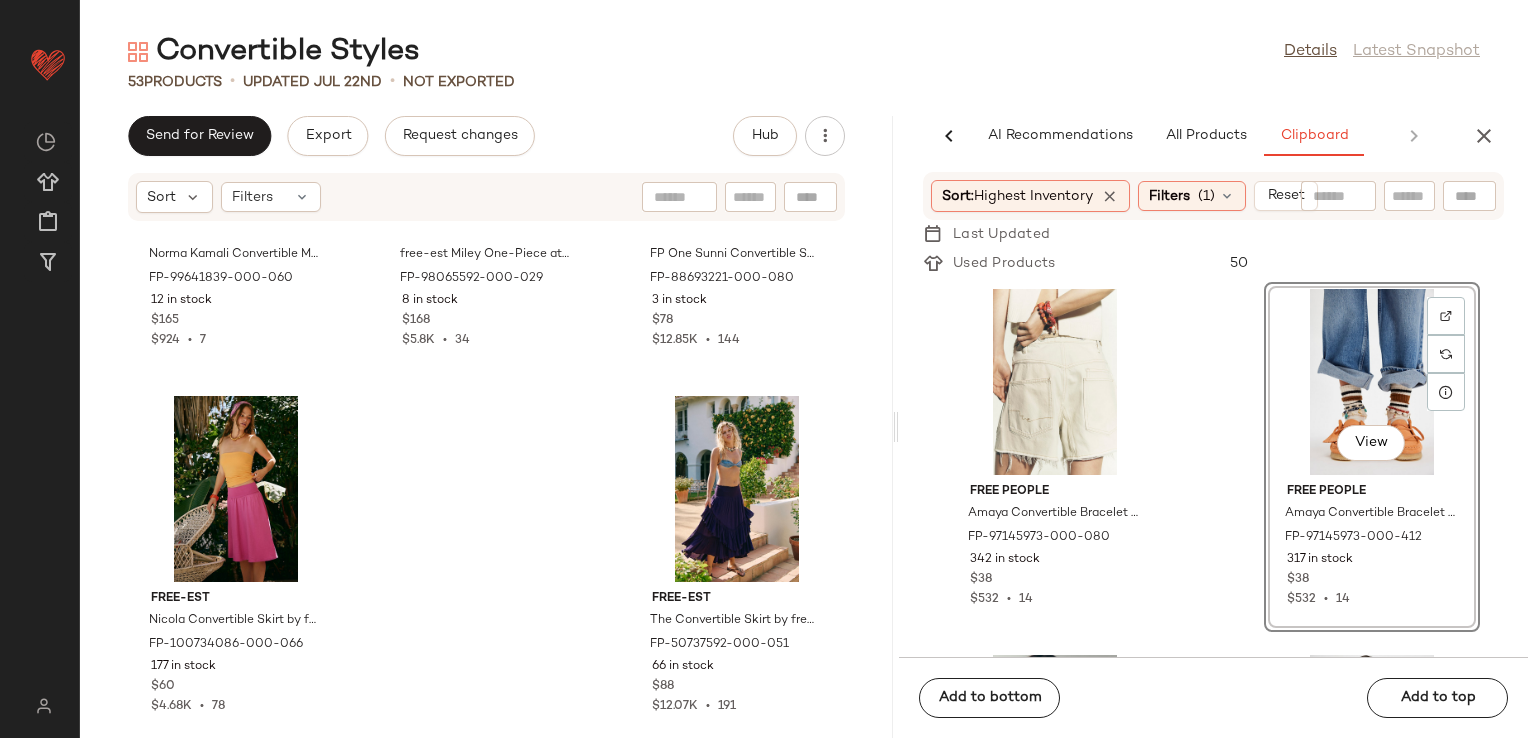 click on "[FIRST] [LAST] Amaya Convertible Bracelet Set by [BRAND] in Orange FP-97145973-000-080 342 in stock $38 $532  •  14  View  [FIRST] [LAST] Amaya Convertible Bracelet Set by [BRAND] in Blue FP-97145973-000-412 317 in stock $38 $532  •  14 FP Collection Tilly Skinny Convertible Scarf by [BRAND] in Red FP-101374734-000-061 243 in stock $28 $1.16K  •  32 [FIRST] [LAST] Margot Convertible Maxi Skirt by [BRAND] in Black, Size: M FP-93167070-000-001 200 in stock $98 $16.78K  •  157 [FIRST] [LAST] Valentina Convertible Skirt by [BRAND] in Pink, Size: XS FP-100316280-000-066 140 in stock $98 $5.22K  •  48 free-est Zella Convertible Skirt by free-est at [BRAND] in Orange, Size: M FP-99627499-000-085 95 in stock $60 $10.25K  •  172 We The Free We The Free Soho Convertible Sling Bag at [BRAND] in Green FP-61319471-000-031 49 in stock $128 $2.44K  •  17 Norma Kamali Norma Kamali Convertible Mini at [BRAND] in Black, Size: S FP-99641839-000-001 39 in stock $165 $924  •  7" 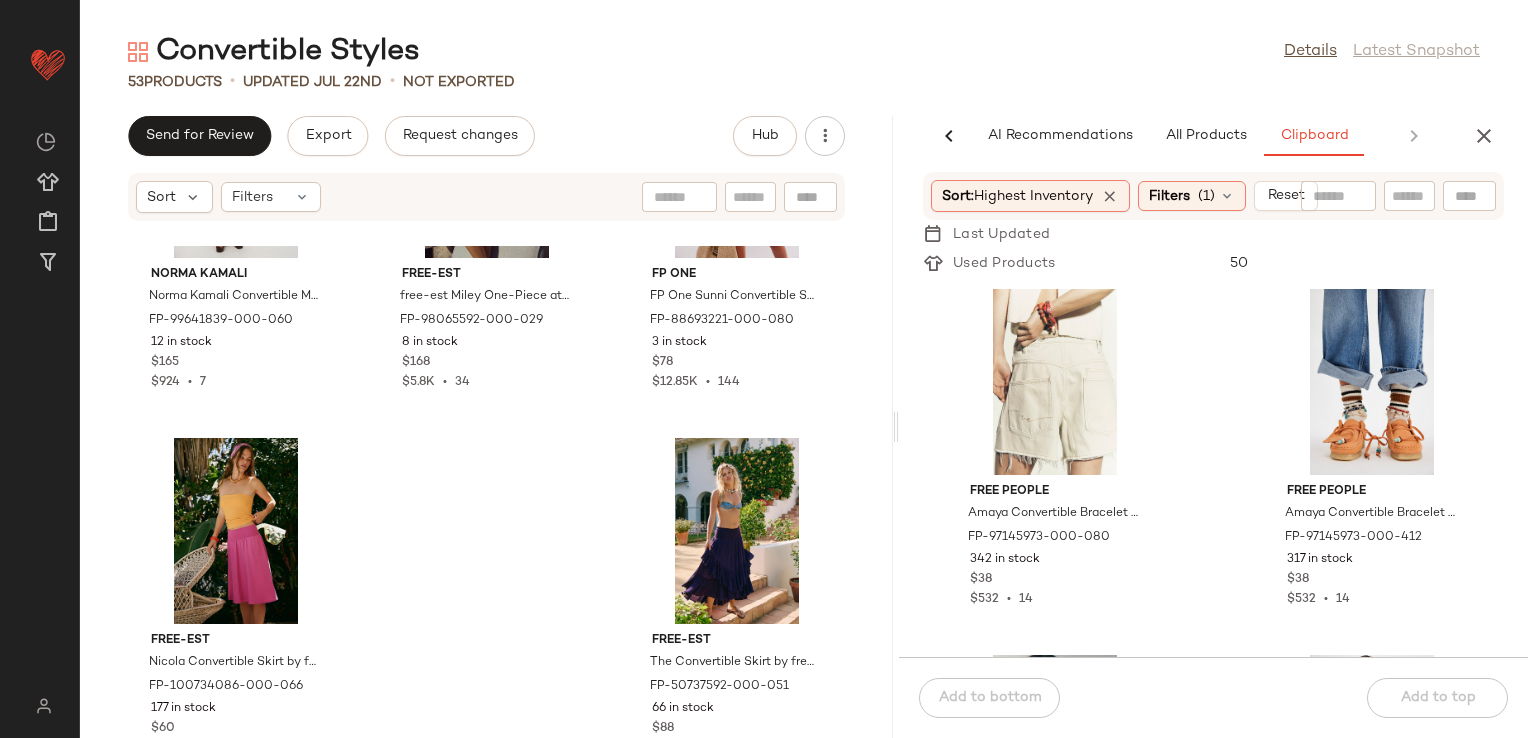 scroll, scrollTop: 6099, scrollLeft: 0, axis: vertical 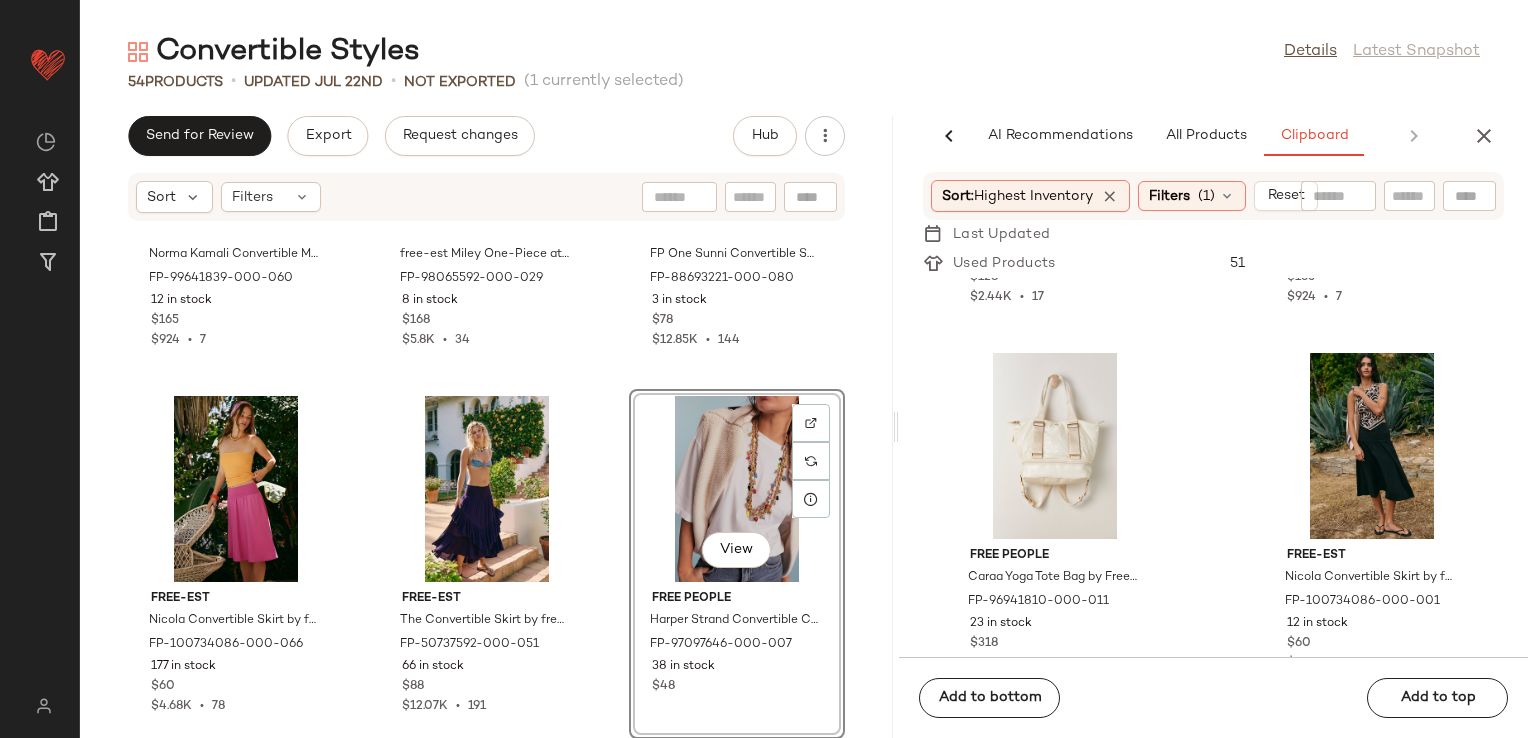 click on "Norma Kamali Norma Kamali Convertible Mini at Free People in Red, Size: L [PRODUCT_CODE] 12 in stock $165 $924  •  7 free-est free-est Miley One-Piece at Free People in Brown, Size: XS [PRODUCT_CODE] 8 in stock $168 $5.8K  •  34 FP One FP One Sunni Convertible Skirt at Free People in Orange, Size: XL [PRODUCT_CODE] 3 in stock $78 $12.85K  •  144 free-est Nicola Convertible Skirt by free-est at Free People in Pink, Size: M [PRODUCT_CODE] 177 in stock $60 $4.68K  •  78 free-est The Convertible Skirt by free-est at Free People in Purple, Size: M [PRODUCT_CODE] 66 in stock $88 $12.07K  •  191  View  Free People Harper Strand Convertible Charm Necklace by Free People in Orange [PRODUCT_CODE] 38 in stock $48" 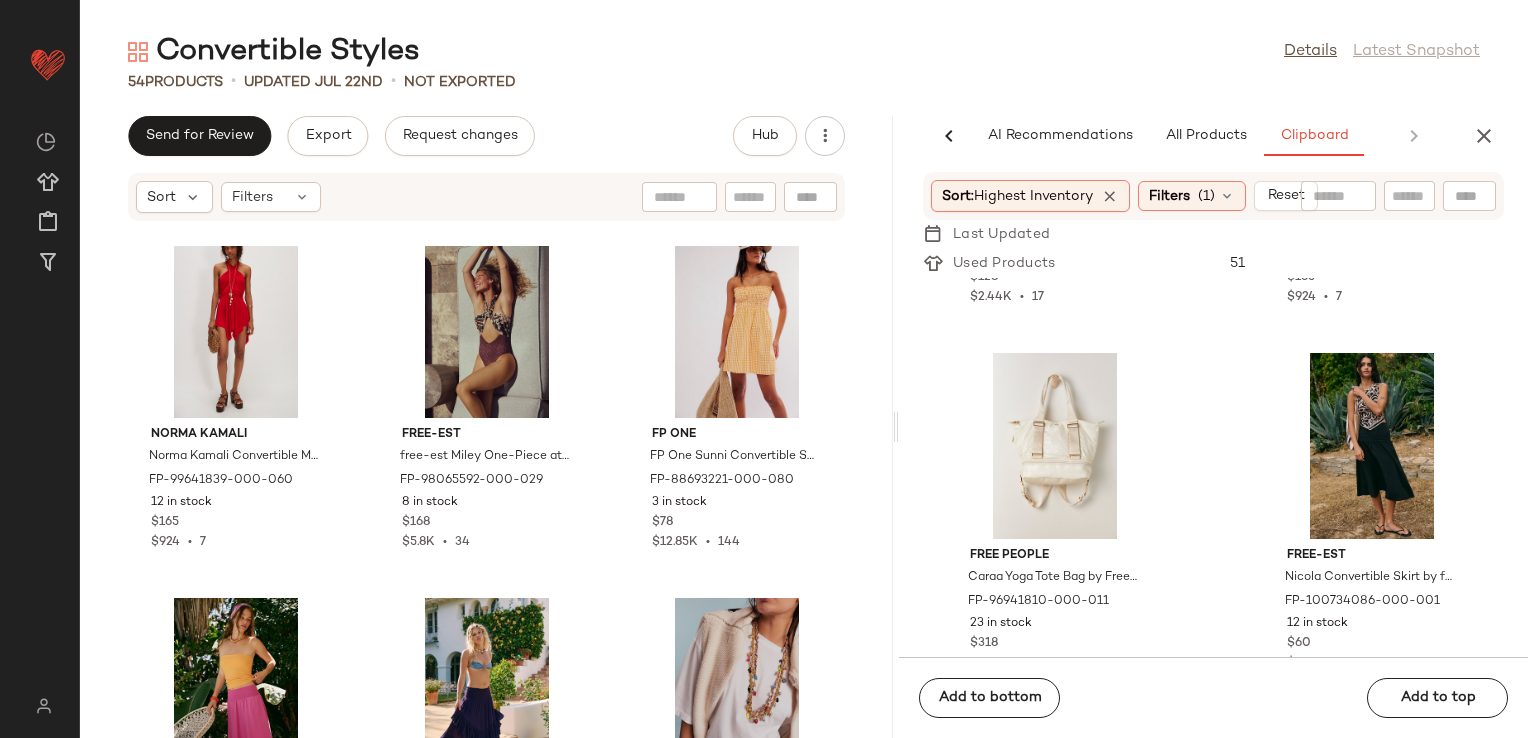 scroll, scrollTop: 5899, scrollLeft: 0, axis: vertical 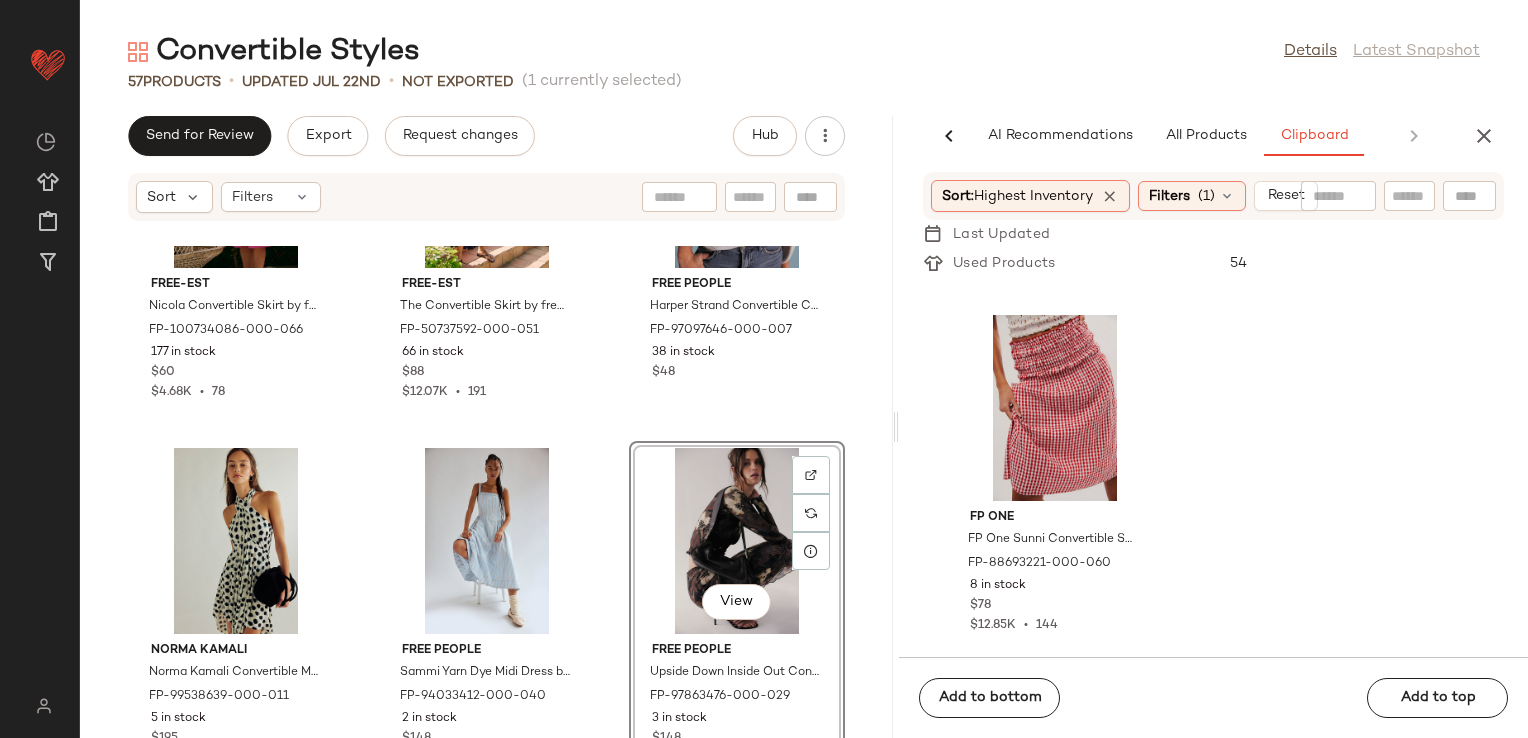 click on "free-est Nicola Convertible Skirt by free-est at Free People in Pink, Size: M FP-100734086-000-066 177 in stock $60 $4.68K  •  78 free-est The Convertible Skirt by free-est at Free People in Purple, Size: M FP-50737592-000-051 66 in stock $88 $12.07K  •  191 Free People Harper Strand Convertible Charm Necklace by Free People in Orange FP-97097646-000-007 38 in stock $48 Norma Kamali Norma Kamali Convertible Mini Dress at Free People in White, Size: M FP-99538639-000-011 5 in stock $195 $8.19K  •  42 Free People Sammi Yarn Dye Midi Dress by Free People in Blue, Size: L FP-94033412-000-040 2 in stock $148  View  Free People Upside Down Inside Out Convertible Set by Free People in Brown, Size: XL FP-97863476-000-029 3 in stock $148 $3.7K  •  25" 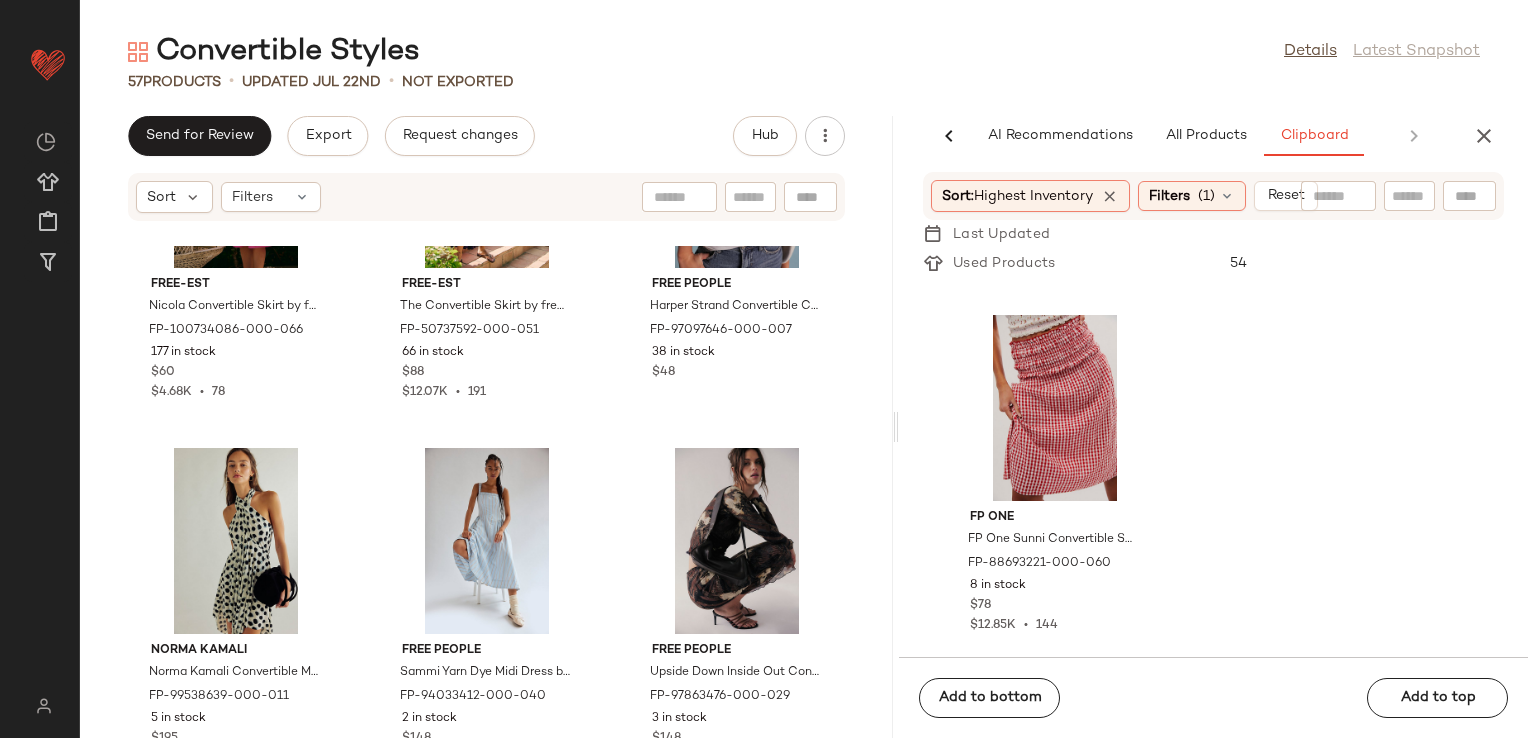 scroll, scrollTop: 6465, scrollLeft: 0, axis: vertical 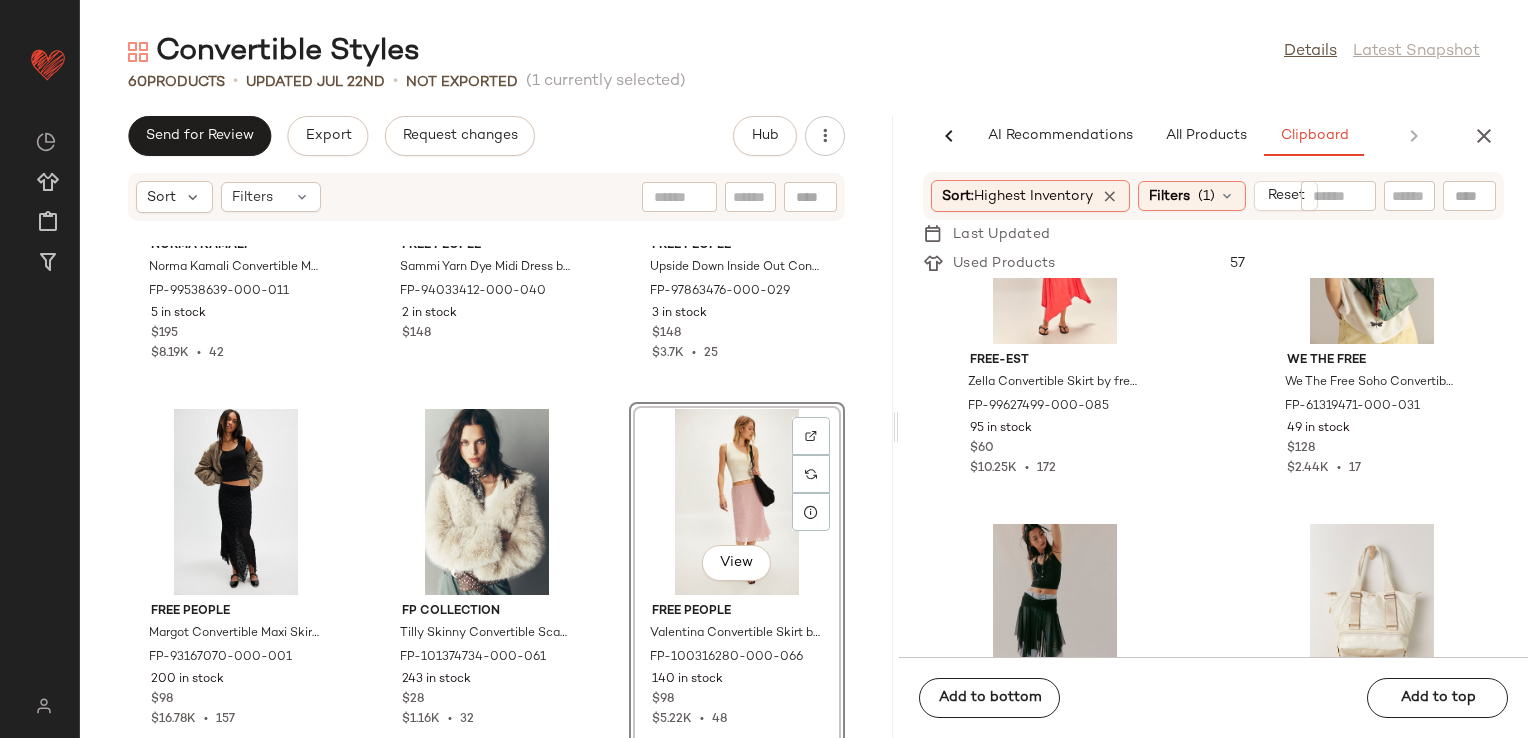 click on "Norma Kamali Norma Kamali Convertible Mini Dress at [BRAND] in White, Size: M FP-99538639-000-011 5 in stock $195 $8.19K  •  42 [FIRST] [LAST] Sammi Yarn Dye Midi Dress by [BRAND] in Blue, Size: L FP-94033412-000-040 2 in stock $148 [FIRST] [LAST] Upside Down Inside Out Convertible Set by [BRAND] in Brown, Size: XL FP-97863476-000-029 3 in stock $148 $3.7K  •  25 [FIRST] [LAST] Margot Convertible Maxi Skirt by [BRAND] in Black, Size: M FP-93167070-000-001 200 in stock $98 $16.78K  •  157 FP Collection Tilly Skinny Convertible Scarf by [BRAND] in Red FP-101374734-000-061 243 in stock $28 $1.16K  •  32  View  [FIRST] [LAST] Valentina Convertible Skirt by [BRAND] in Pink, Size: XS FP-100316280-000-066 140 in stock $98 $5.22K  •  48" 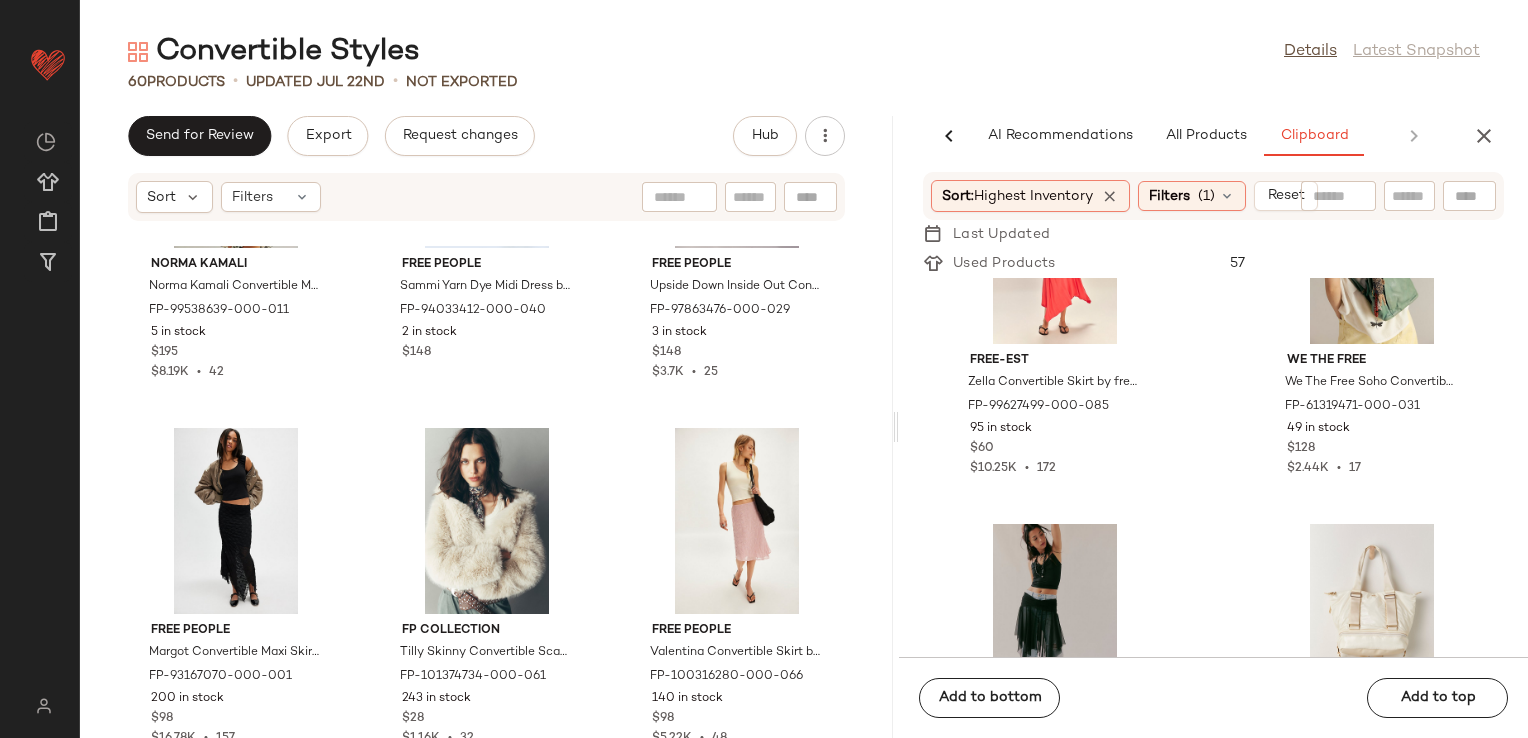 scroll, scrollTop: 6831, scrollLeft: 0, axis: vertical 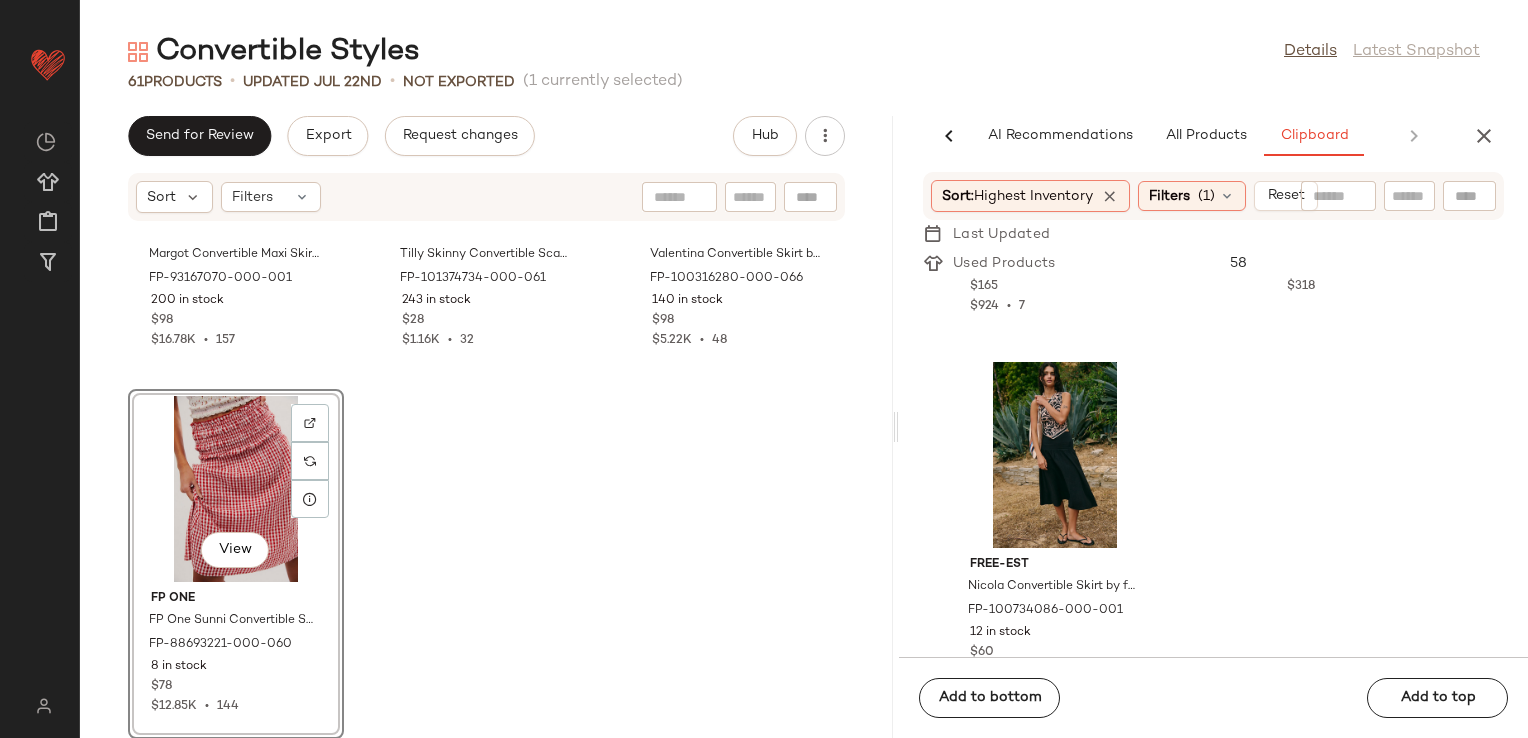 click on "View" 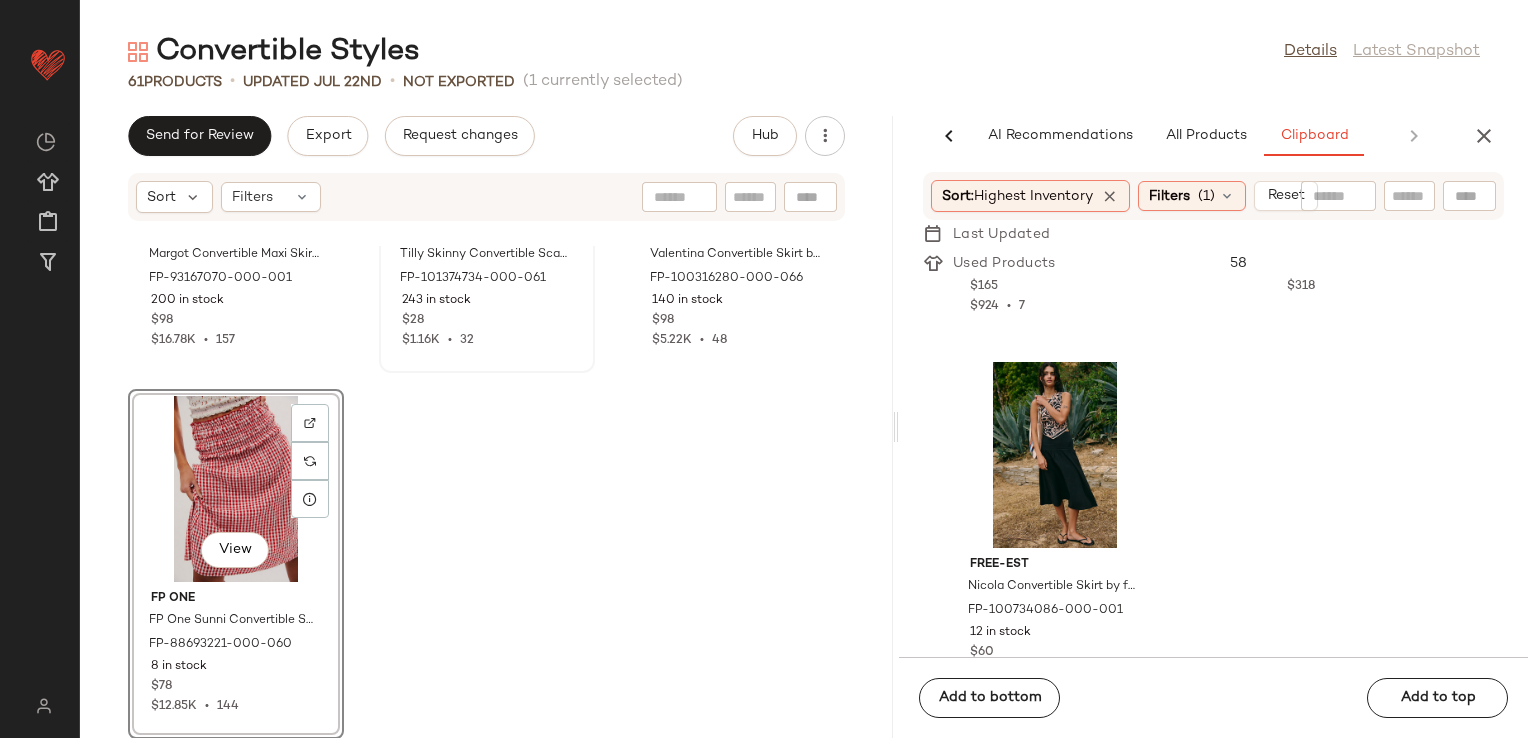 scroll, scrollTop: 6831, scrollLeft: 0, axis: vertical 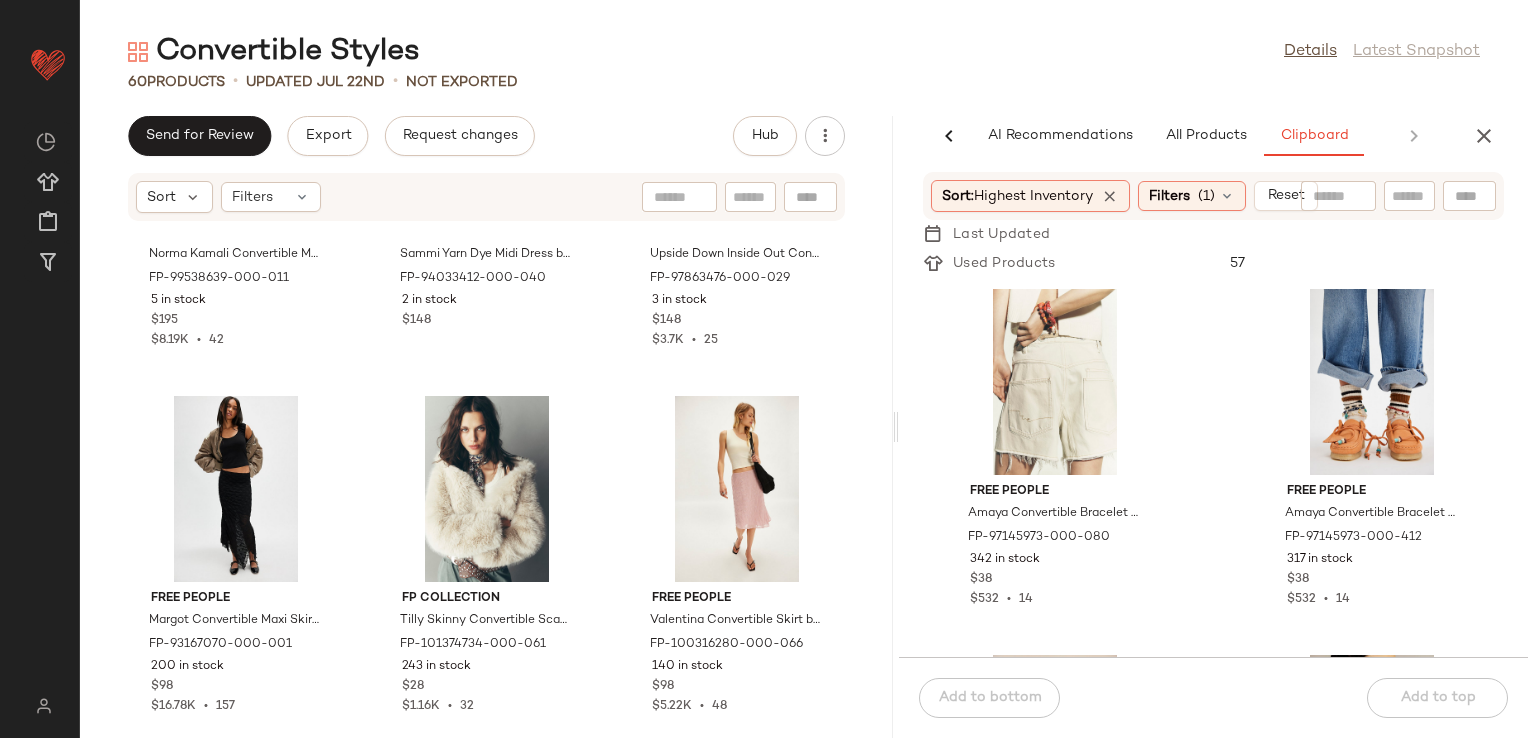 click on "[FIRST] [LAST] Amaya Convertible Bracelet Set by [BRAND] in Orange FP-97145973-000-080 342 in stock $38 $532  •  14 [FIRST] [LAST] Amaya Convertible Bracelet Set by [BRAND] in Blue FP-97145973-000-412 317 in stock $38 $532  •  14 free-est Zella Convertible Skirt by free-est at [BRAND] in Orange, Size: M FP-99627499-000-085 95 in stock $60 $10.25K  •  172 We The Free We The Free Soho Convertible Sling Bag at [BRAND] in Green FP-61319471-000-031 49 in stock $128 $2.44K  •  17 Norma Kamali Norma Kamali Convertible Mini at [BRAND] in Black, Size: S FP-99641839-000-001 39 in stock $165 $924  •  7 [FIRST] [LAST] Caraa Yoga Tote Bag by [BRAND] in White FP-96941810-000-011 23 in stock $318 free-est Nicola Convertible Skirt by free-est at [BRAND] in Black, Size: XS FP-100734086-000-001 12 in stock $60 $4.68K  •  78 FP One FP One Sunni Convertible Skirt at [BRAND] in Red, Size: XL FP-88693221-000-060 8 in stock $78 $12.85K  •  144" 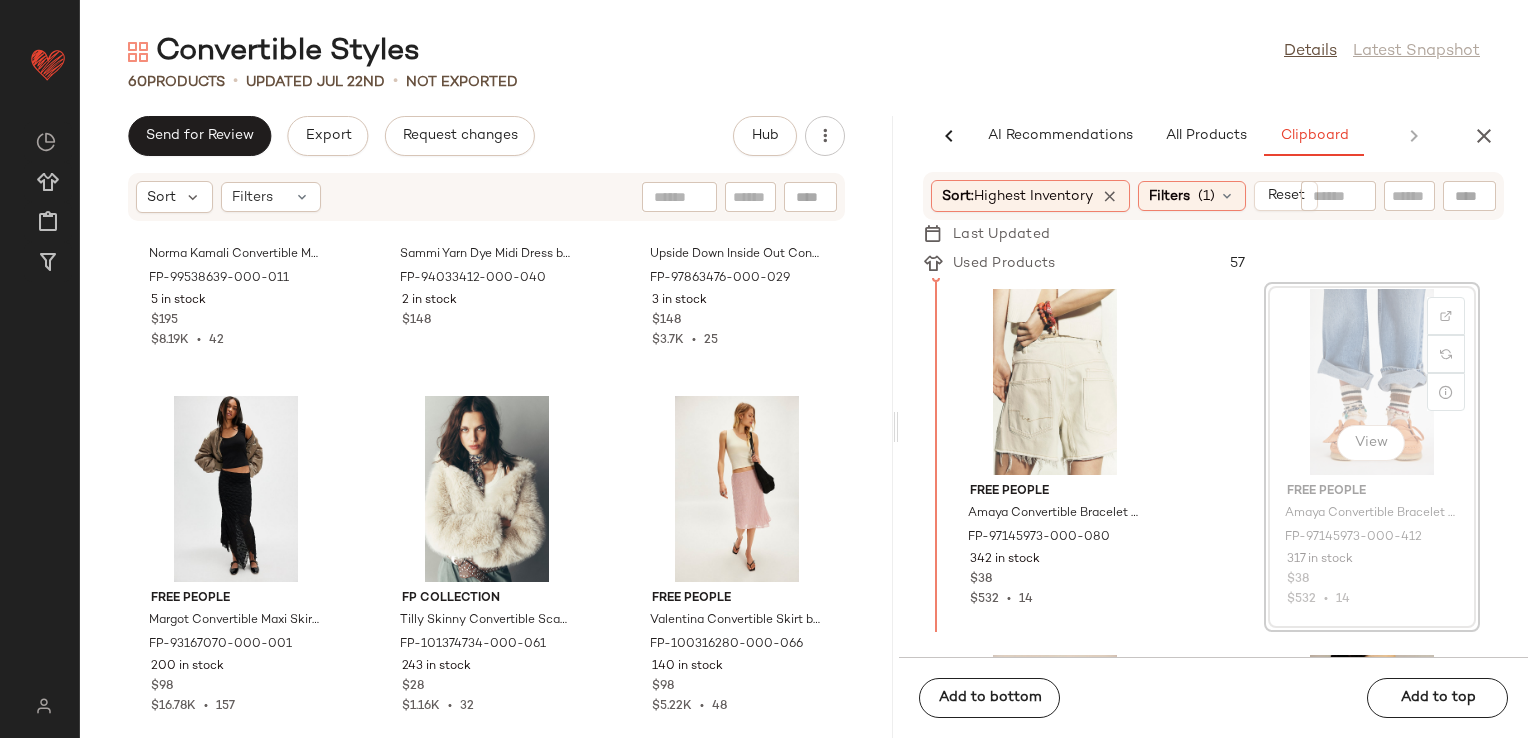 scroll, scrollTop: 7, scrollLeft: 0, axis: vertical 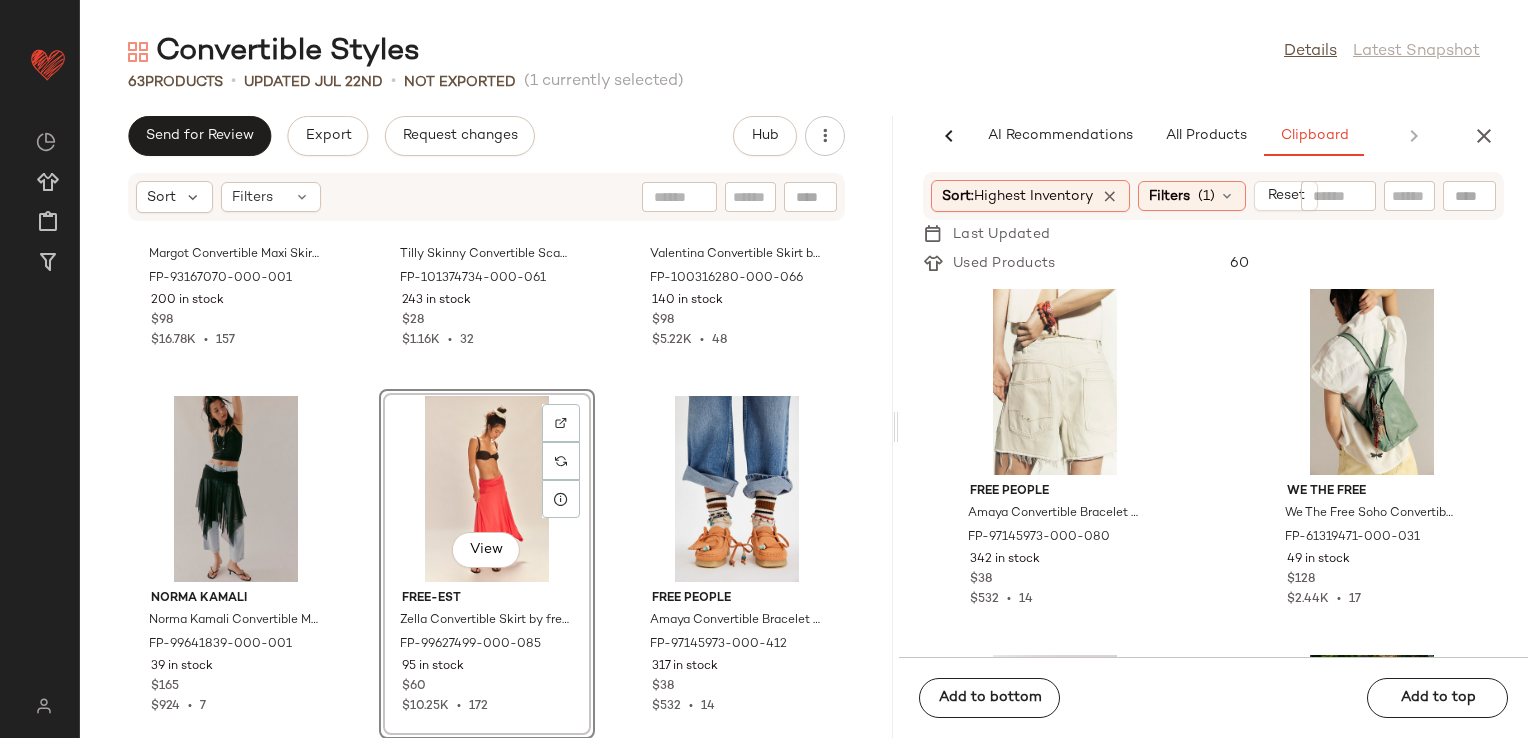 click on "[FIRST] [LAST] Convertible Maxi Skirt by [BRAND] in Black, Size: M FP-93167070-000-001 200 in stock $98 $16.78K  •  157 FP Collection Tilly Skinny Convertible Scarf by [BRAND] in Red FP-101374734-000-061 243 in stock $28 $1.16K  •  32 [FIRST] [LAST] Valentina Convertible Skirt by [BRAND] in Pink, Size: XS FP-100316280-000-066 140 in stock $98 $5.22K  •  48 Norma Kamali Norma Kamali Convertible Mini at [BRAND] in Black, Size: S FP-99641839-000-001 39 in stock $165 $924  •  7  View  free-est Zella Convertible Skirt by free-est at [BRAND] in Orange, Size: M FP-99627499-000-085 95 in stock $60 $10.25K  •  172 [FIRST] [LAST] Amaya Convertible Bracelet Set by [BRAND] in Blue FP-97145973-000-412 317 in stock $38 $532  •  14" 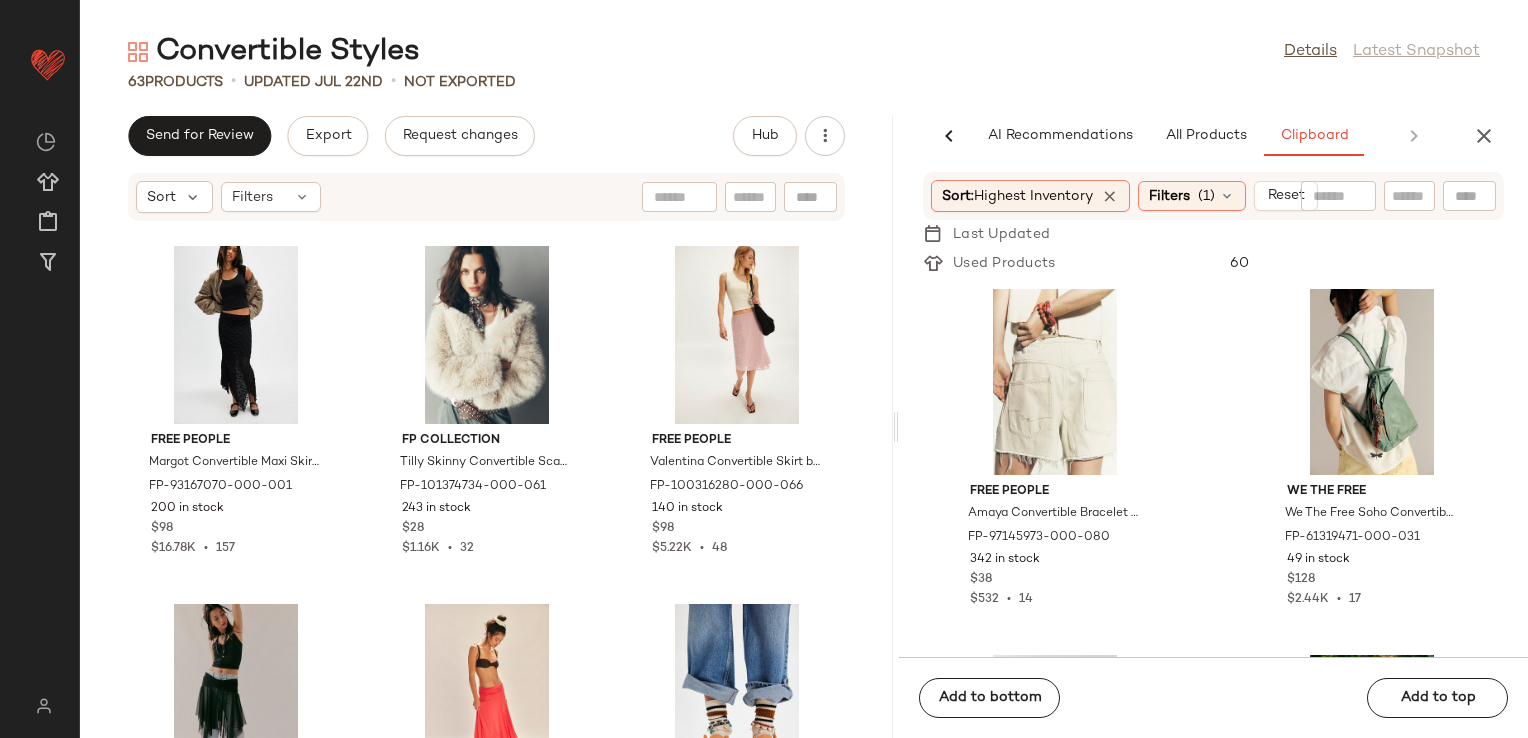scroll, scrollTop: 7197, scrollLeft: 0, axis: vertical 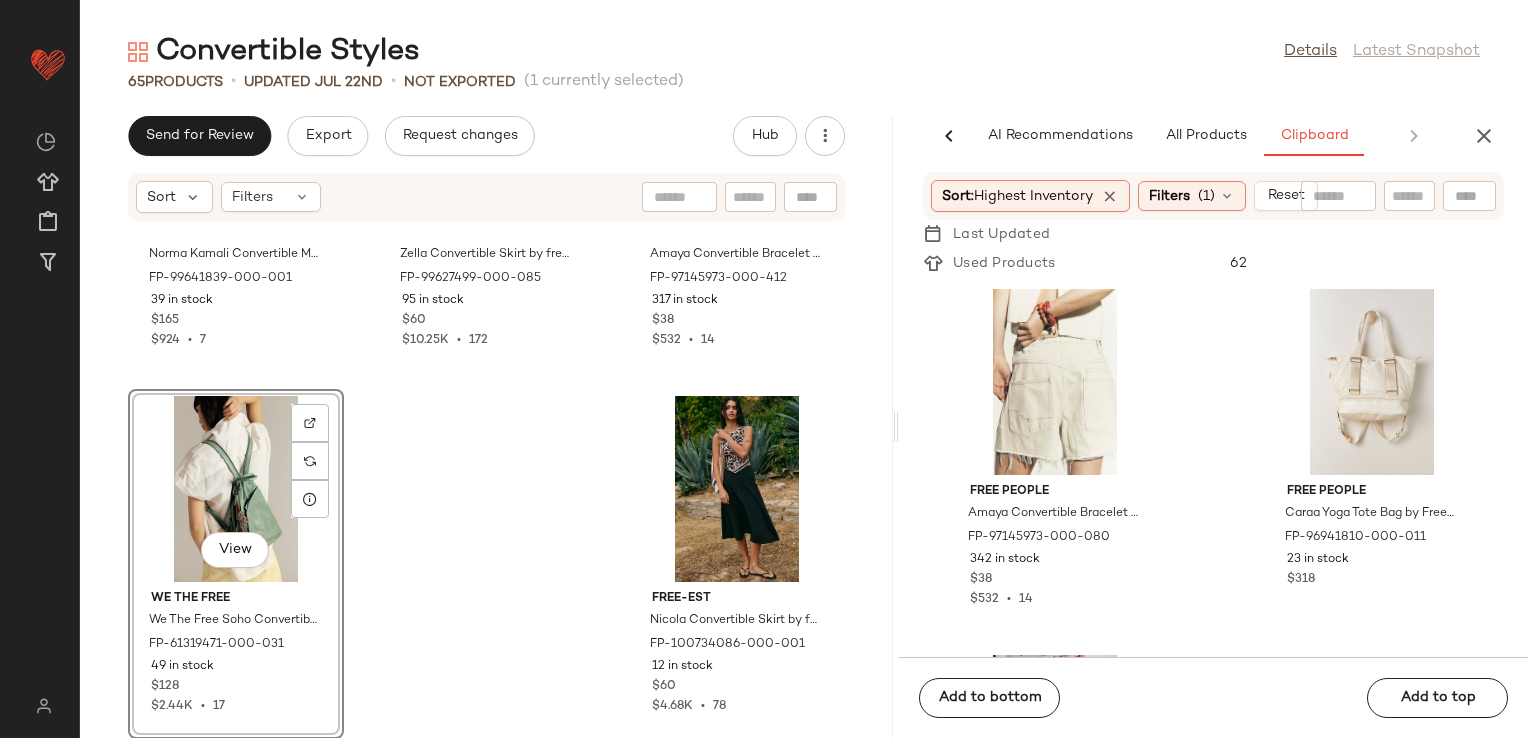click on "Norma Kamali Norma Kamali Convertible Mini at [BRAND] in Black, Size: S FP-99641839-000-001 39 in stock $165 $924  •  172 free-est Zella Convertible Skirt by free-est at [BRAND] in Orange, Size: M FP-99627499-000-085 95 in stock $60 $10.25K  •  172 [FIRST] [LAST] Amaya Convertible Bracelet Set by [BRAND] in Blue FP-97145973-000-412 317 in stock $38 $532  •  14  View  We The Free We The Free Soho Convertible Sling Bag at [BRAND] in Green FP-61319471-000-031 49 in stock $128 $2.44K  •  17 free-est Nicola Convertible Skirt by free-est at [BRAND] in Black, Size: XS FP-100734086-000-001 12 in stock $60 $4.68K  •  78" 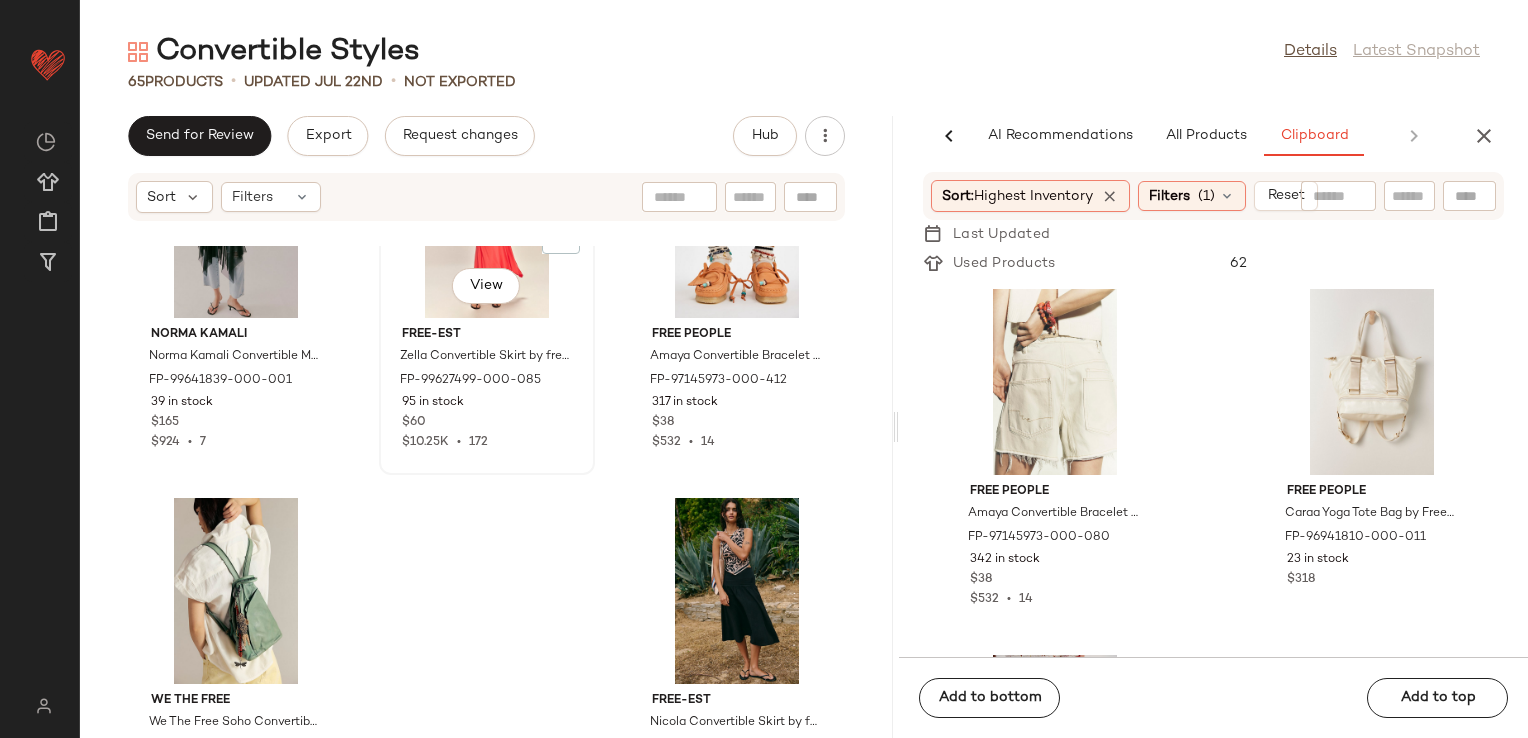 scroll, scrollTop: 7463, scrollLeft: 0, axis: vertical 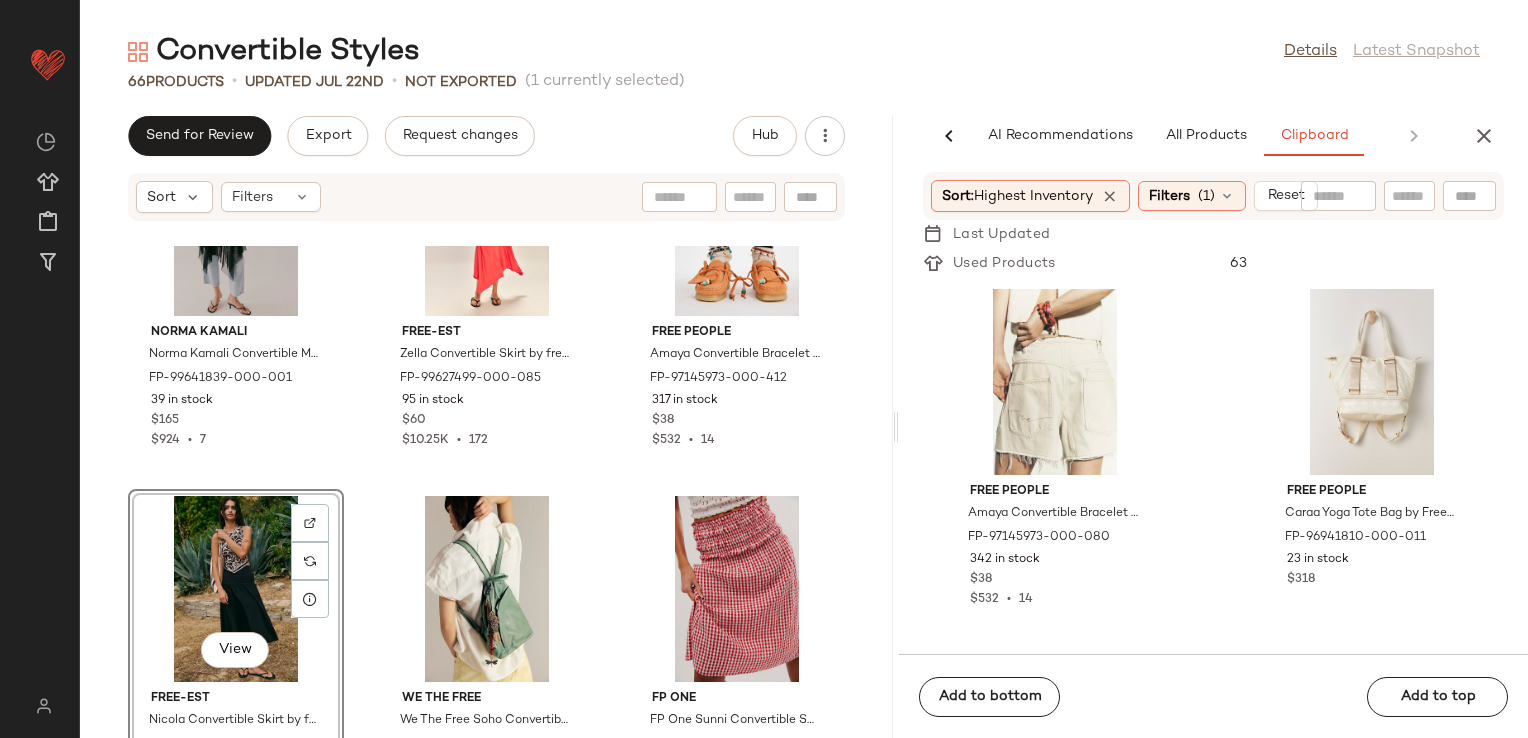 click on "Norma Kamali Norma Kamali Convertible Mini at Free People in Black, Size: S FP-99641839-000-001 39 in stock $165 $924  •  7 free-est Zella Convertible Skirt by free-est at Free People in Orange, Size: M FP-99627499-000-085 95 in stock $60 $10.25K  •  172 Free People Amaya Convertible Bracelet Set by Free People in Blue FP-97145973-000-412 317 in stock $38 $532  •  14  View  free-est Nicola Convertible Skirt by free-est at Free People in Black, Size: XS FP-100734086-000-001 12 in stock $60 $4.68K  •  78 We The Free We The Free Soho Convertible Sling Bag at Free People in Green FP-61319471-000-031 49 in stock $128 $2.44K  •  17 FP One FP One Sunni Convertible Skirt at Free People in Red, Size: XL FP-88693221-000-060 8 in stock $78 $12.85K  •  144" 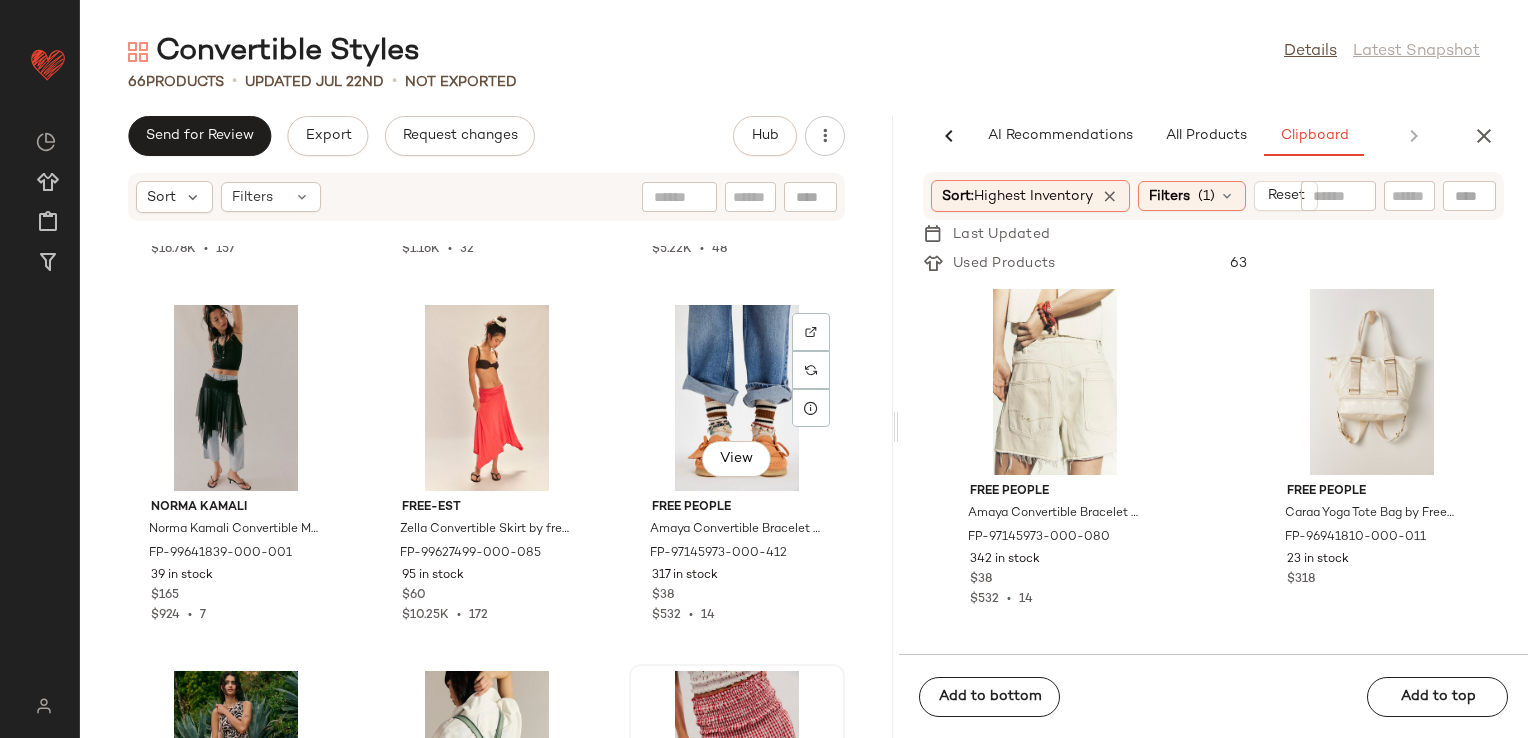 scroll, scrollTop: 7363, scrollLeft: 0, axis: vertical 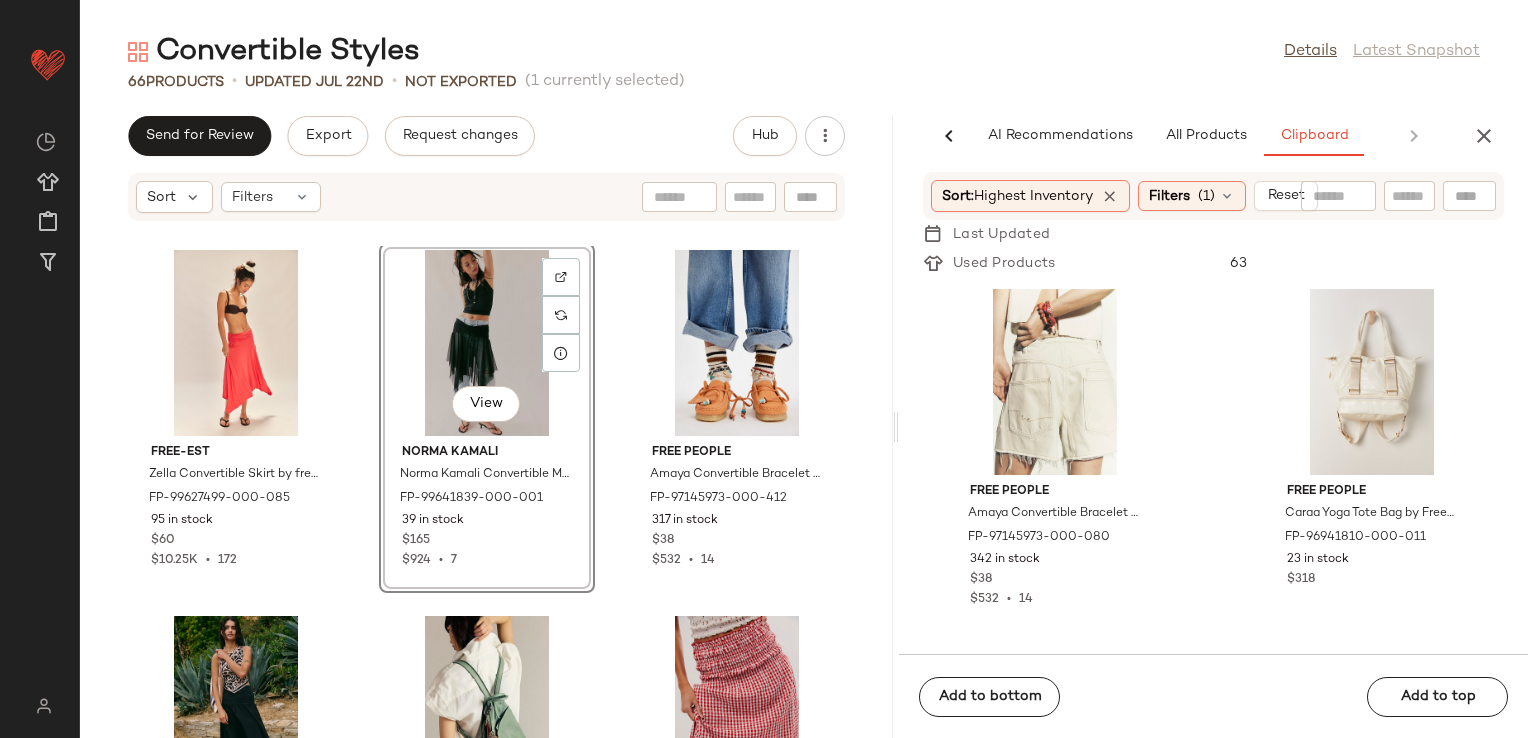 click on "Free People Margot Convertible Maxi Skirt by Free People in Black, Size: M FP-93167070-000-001 200 in stock $98 $16.78K  •  157 FP Collection Tilly Skinny Convertible Scarf by Free People in Red FP-101374734-000-061 243 in stock $28 $1.16K  •  32 Free People Valentina Convertible Skirt by Free People in Pink, Size: XS FP-100316280-000-066 140 in stock $98 $5.22K  •  48 free-est Zella Convertible Skirt by free-est at Free People in Orange, Size: M FP-99627499-000-085 95 in stock $60 $10.25K  •  172  View  Norma Kamali Norma Kamali Convertible Mini at Free People in Black, Size: S FP-99641839-000-001 39 in stock $165 $924  •  7 Free People Amaya Convertible Bracelet Set by Free People in Blue FP-97145973-000-412 317 in stock $38 $532  •  14 free-est Nicola Convertible Skirt by free-est at Free People in Black, Size: XS FP-100734086-000-001 12 in stock $60 $4.68K  •  78 We The Free We The Free Soho Convertible Sling Bag at Free People in Green FP-61319471-000-031 49 in stock $128 $2.44K  •  17" 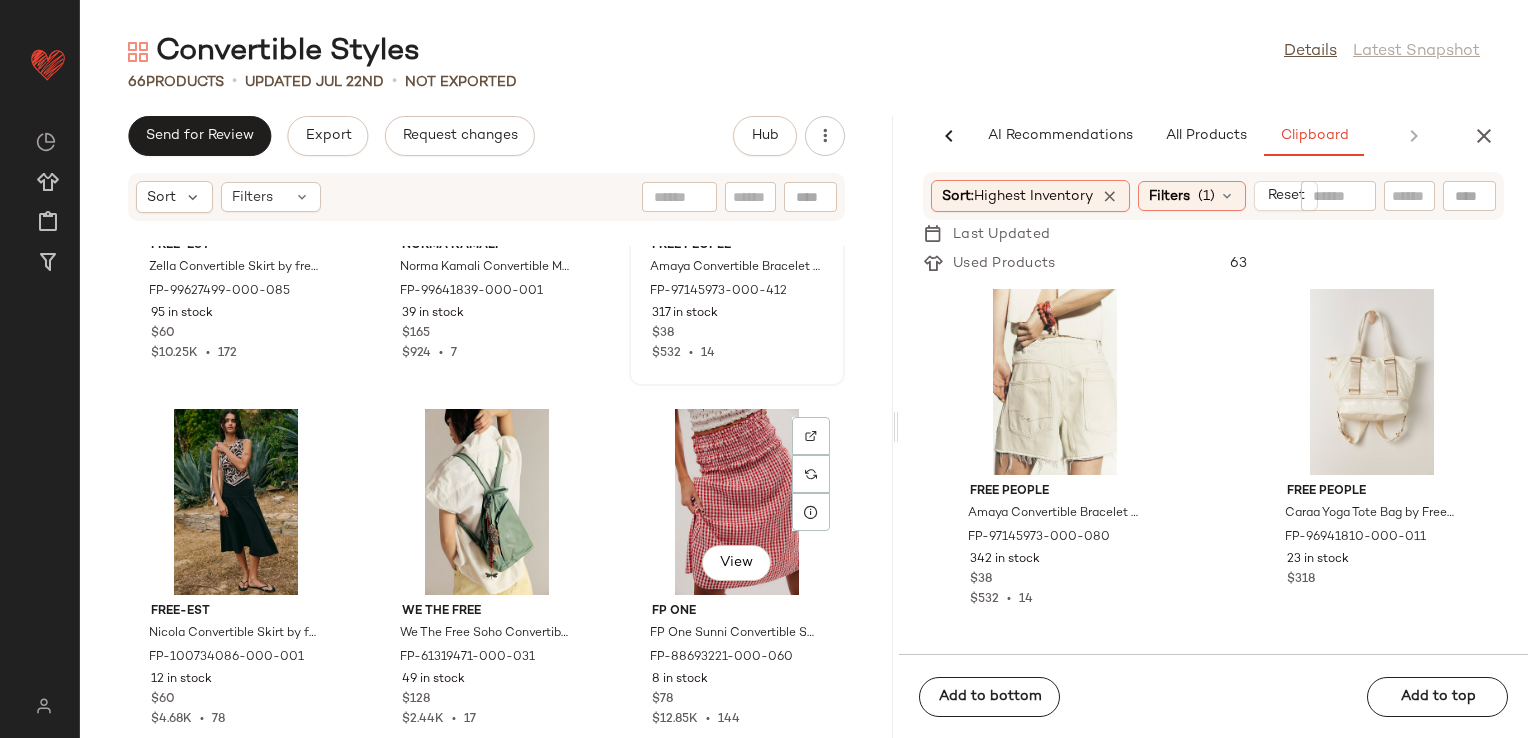 scroll, scrollTop: 7563, scrollLeft: 0, axis: vertical 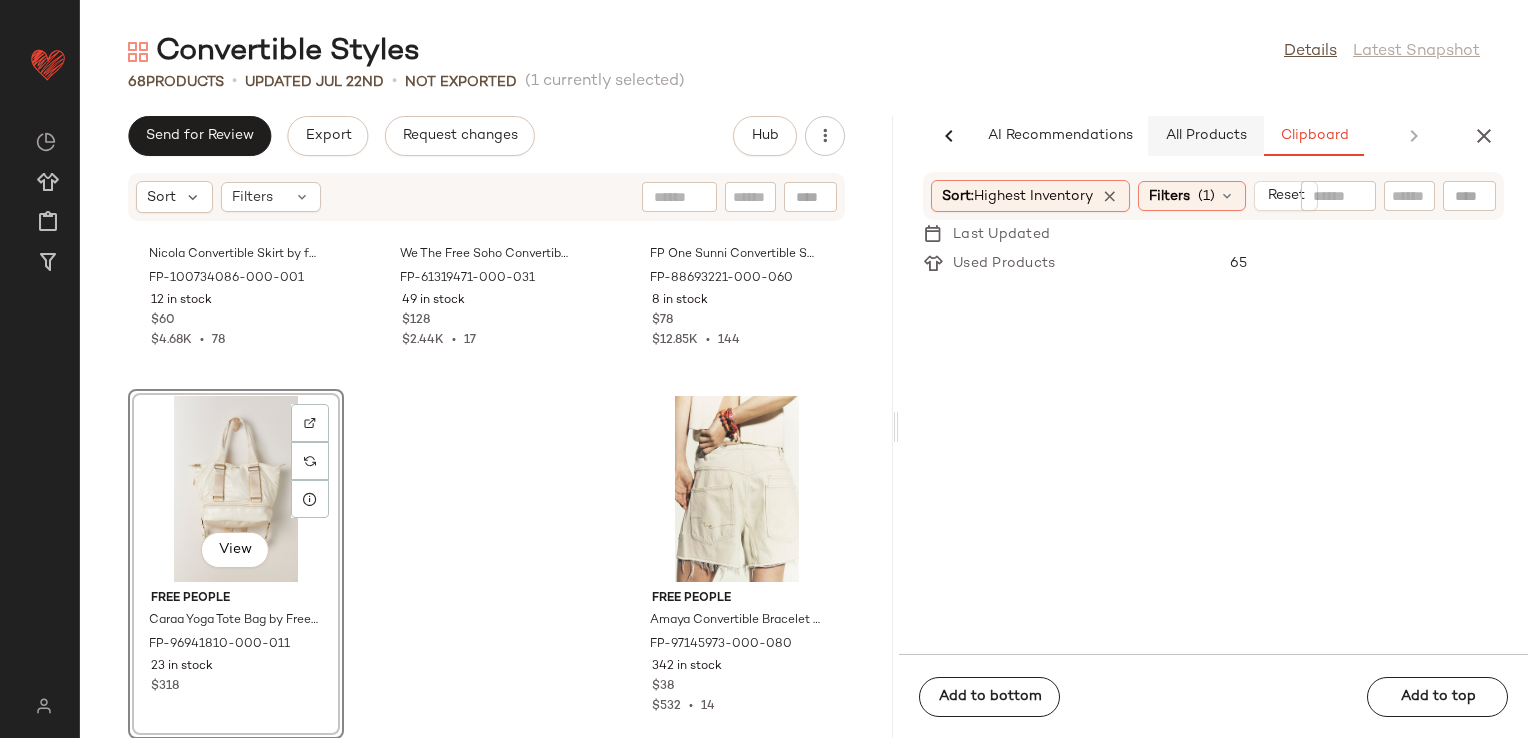 click on "All Products" 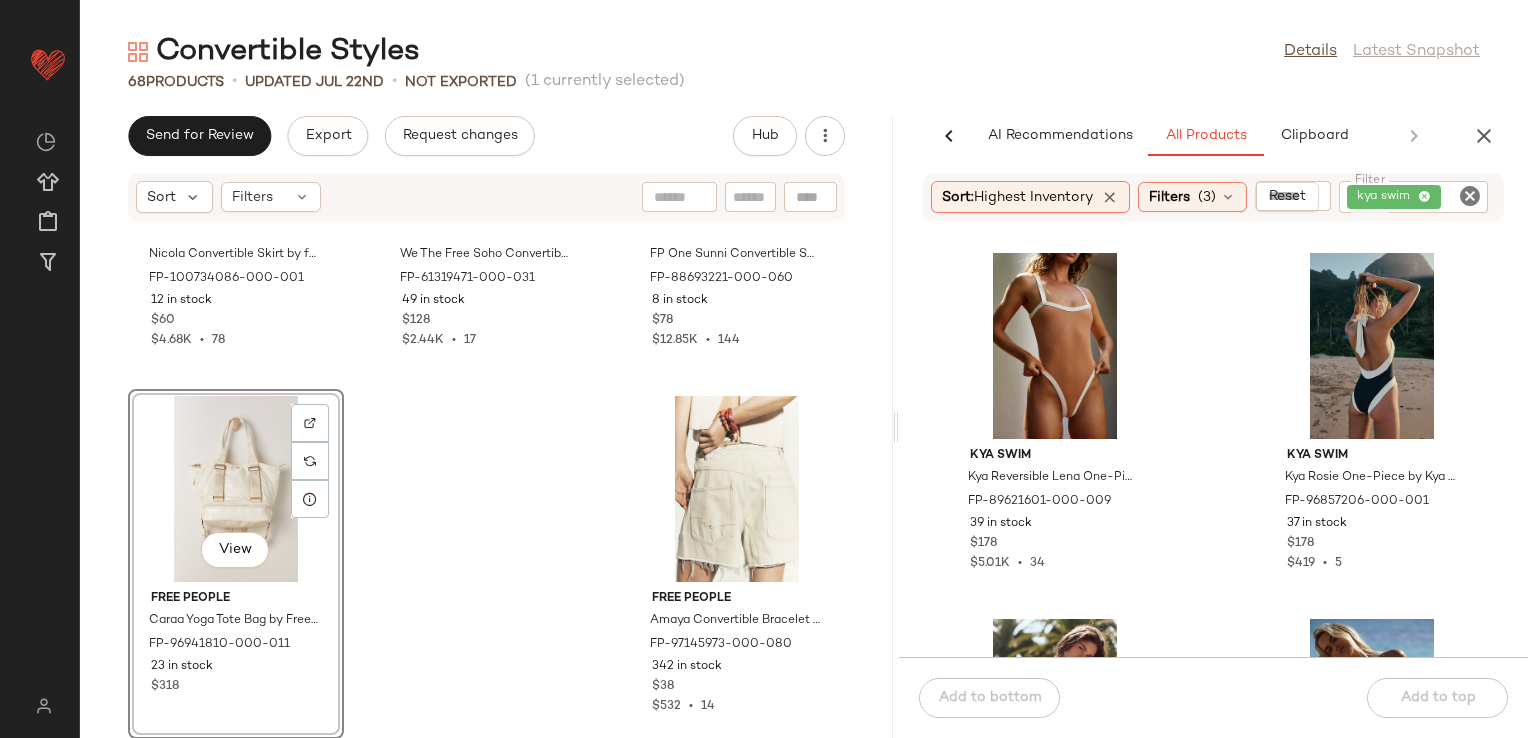 click 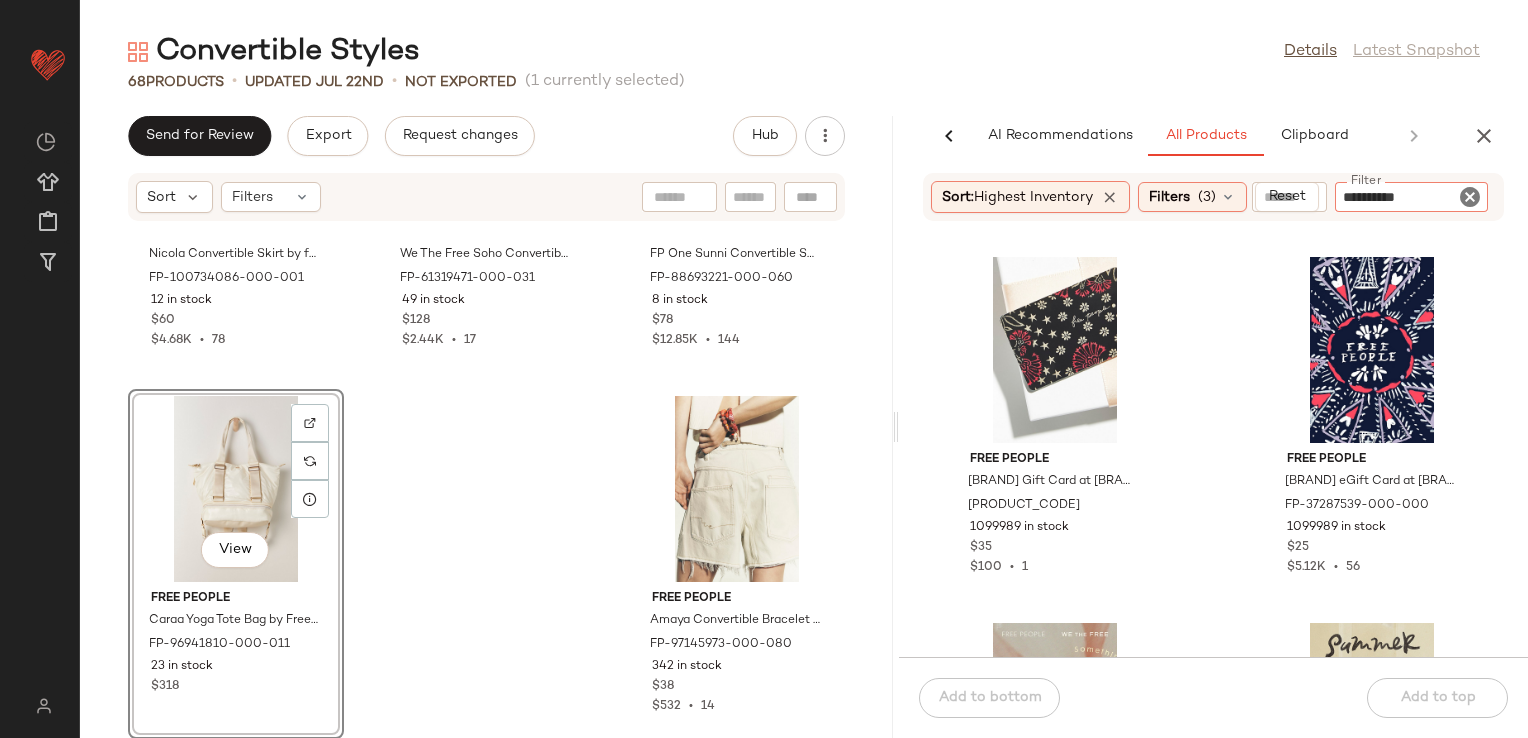 type on "**********" 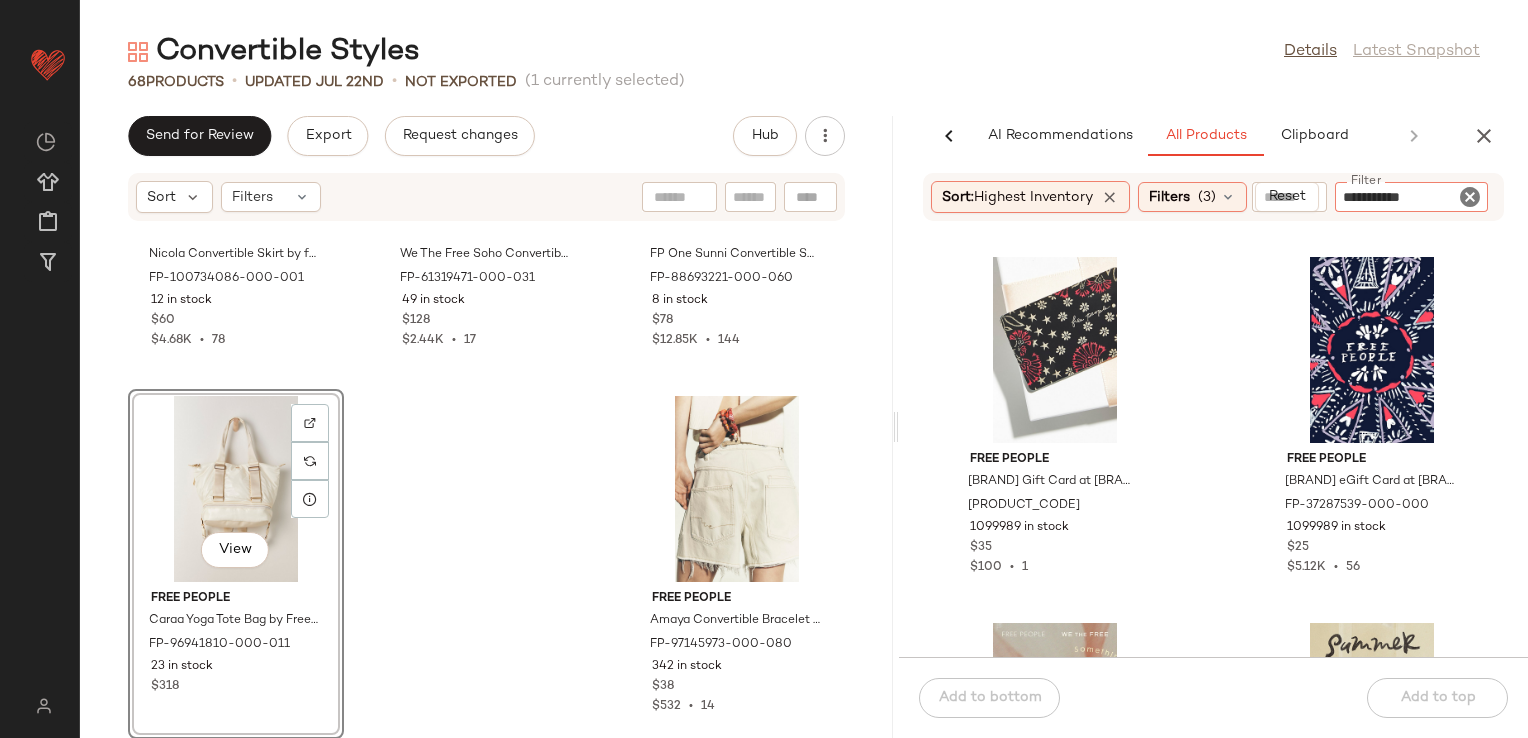 type 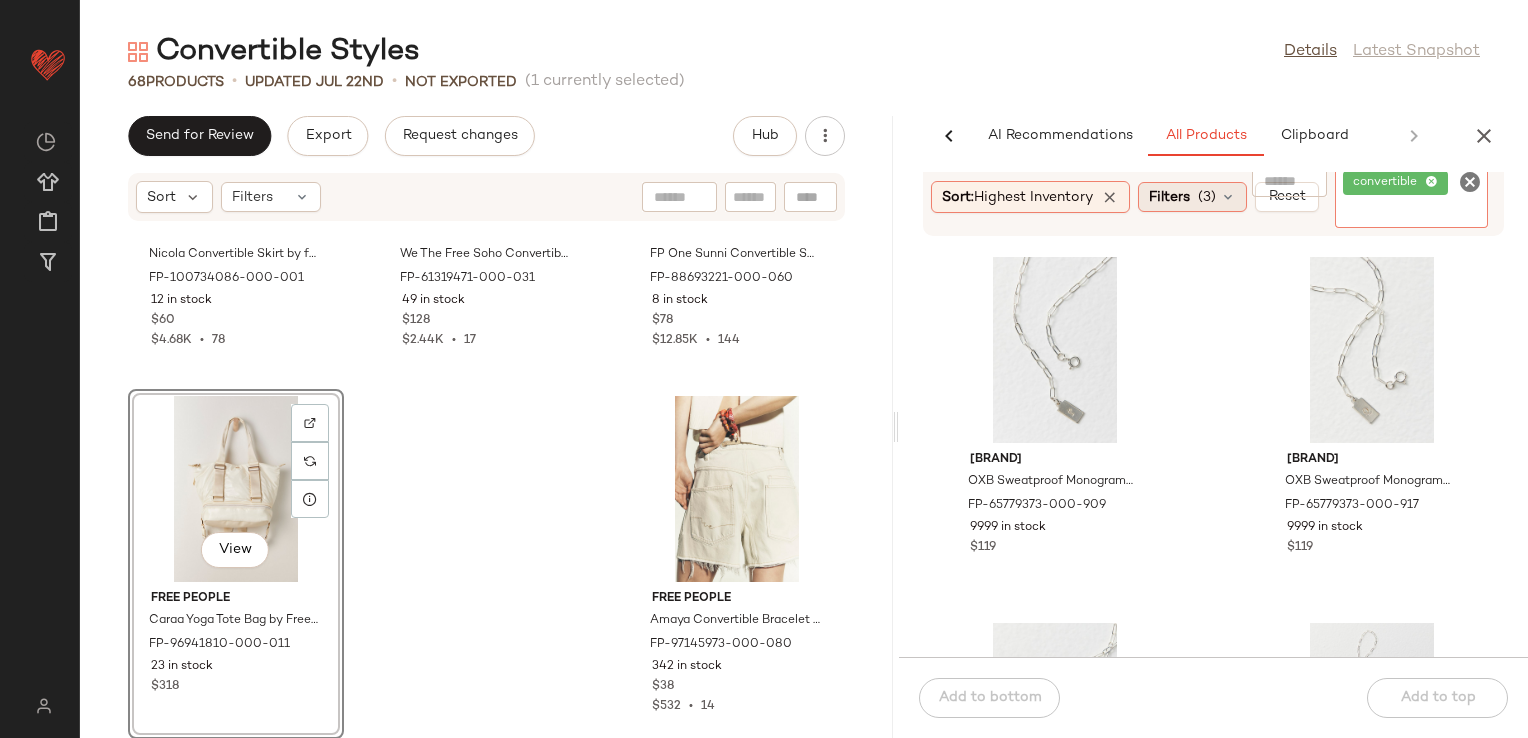 click on "(3)" at bounding box center [1207, 197] 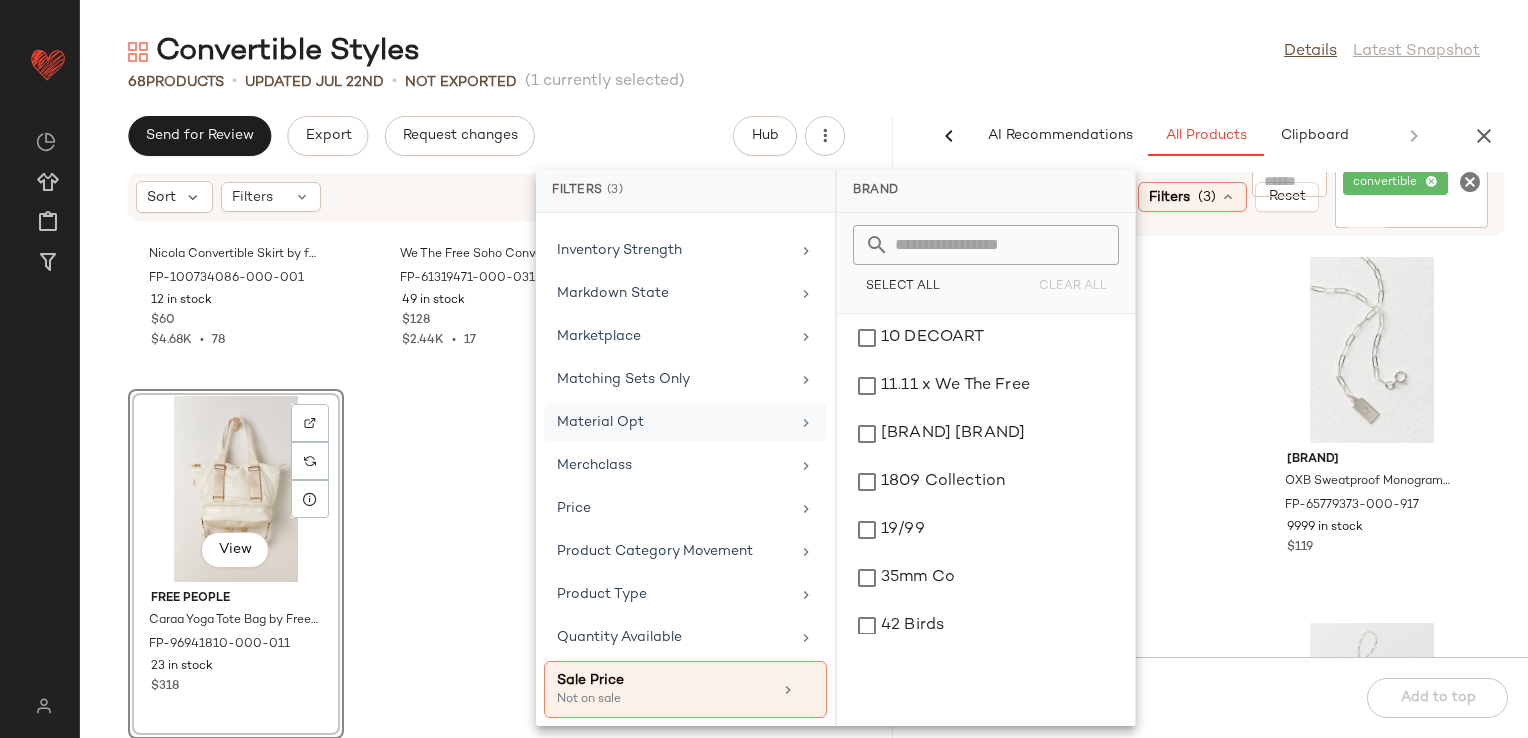 scroll, scrollTop: 500, scrollLeft: 0, axis: vertical 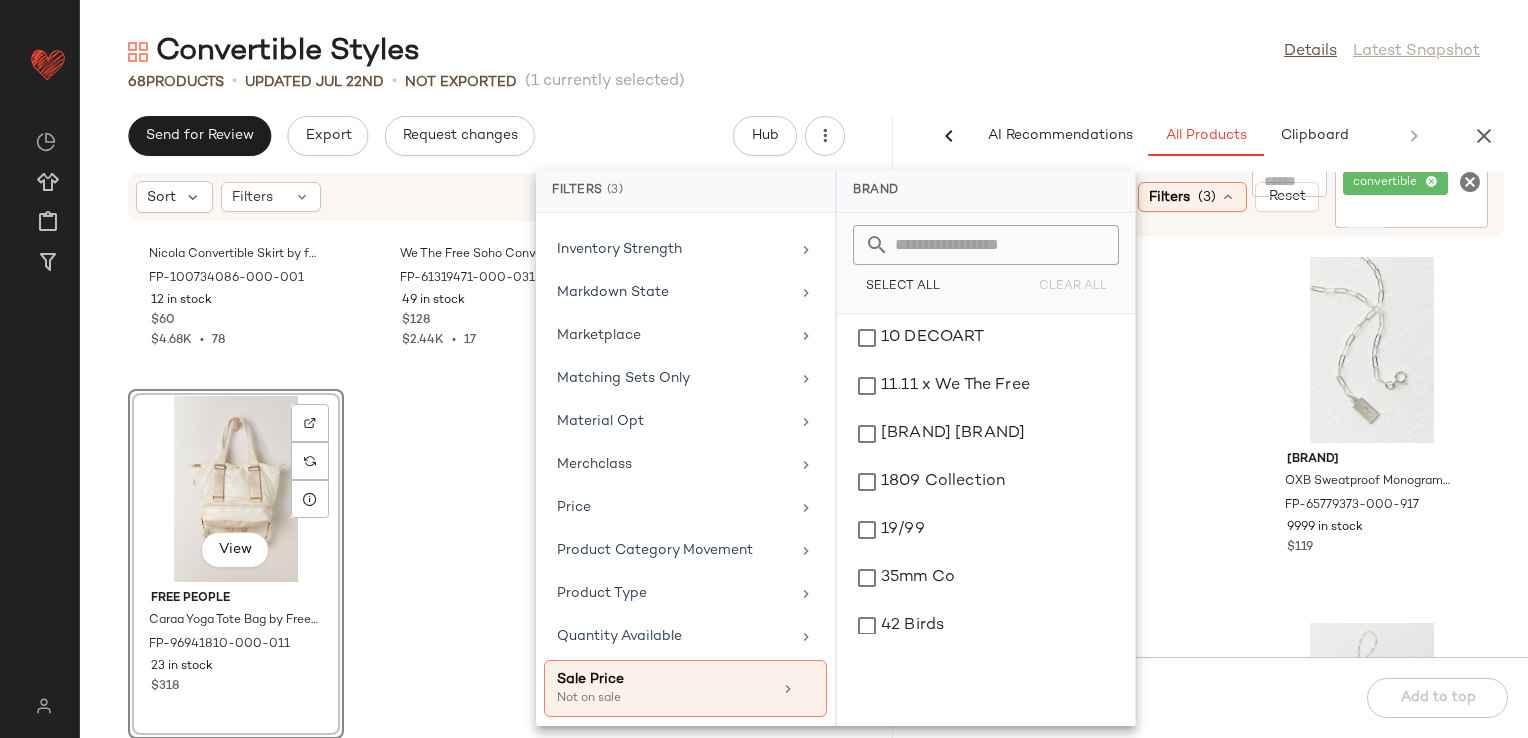 click on "OXB Jewelry OXB Sweatproof Monogrammed Convertible Chain by OXB Jewelry at Free People in Silver FP-65779373-000-909 9999 in stock $119 OXB Jewelry OXB Sweatproof Monogrammed Convertible Chain by OXB Jewelry at Free People in Silver FP-65779373-000-917 9999 in stock $119 OXB Jewelry OXB Sweatproof Monogrammed Convertible Chain by OXB Jewelry at Free People in Silver FP-65779373-000-924 9999 in stock $119 OXB Jewelry OXB Sweatproof Monogrammed Convertible Chain by OXB Jewelry at Free People in Silver FP-65779373-000-925 9999 in stock $119 OXB Jewelry OXB Sweatproof Monogrammed Convertible Chain by OXB Jewelry at Free People in Silver FP-65779373-000-926 9999 in stock $119 Free People Margot Convertible Maxi Skirt by Free People in Brown, Size: M FP-93167070-000-020 1691 in stock $98 $16.78K  •  157 OXB Jewelry OXB Sweatproof Monogrammed Convertible Chain by OXB Jewelry at Free People in Gold FP-65779373-000-932 1000 in stock $148 OXB Jewelry FP-65779373-000-070 999 in stock $148" 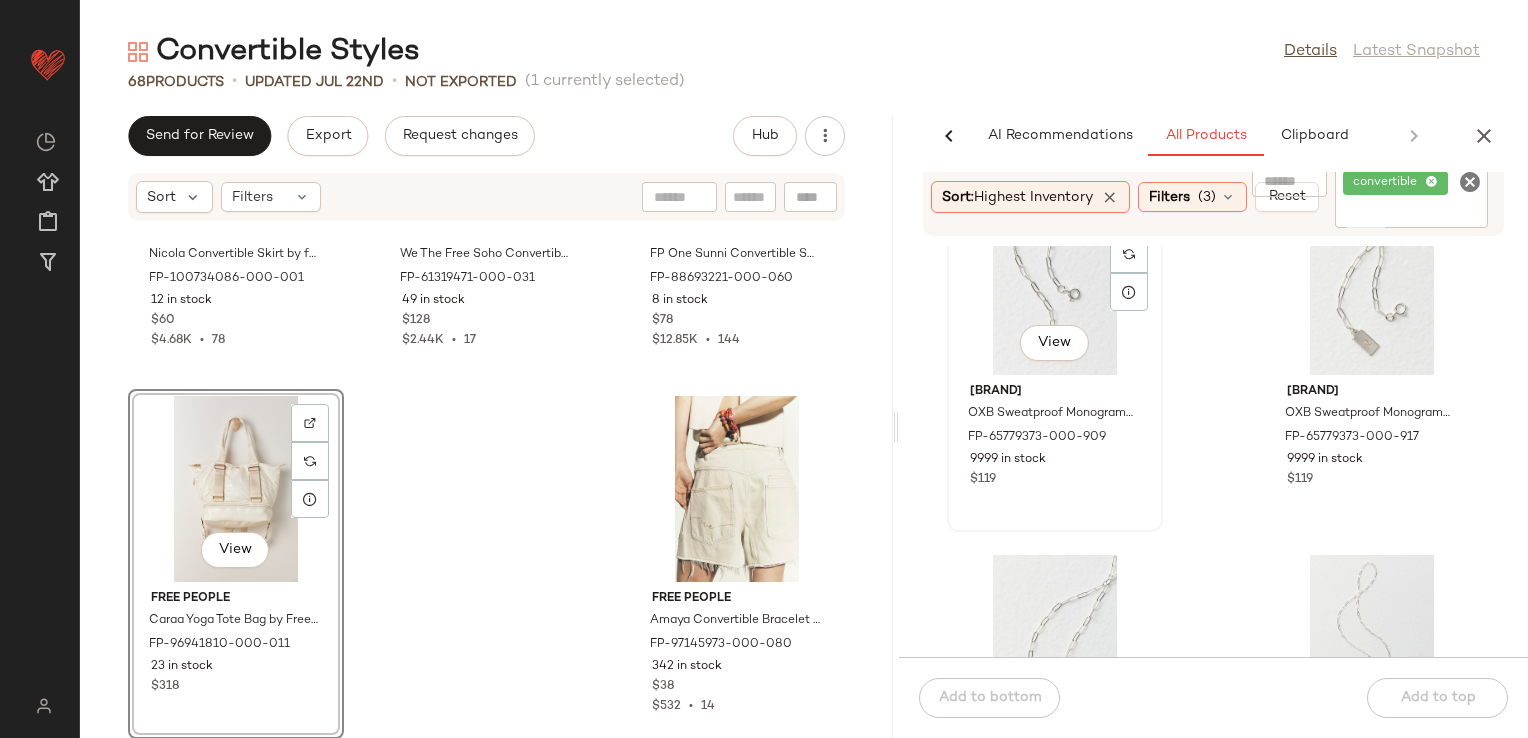 scroll, scrollTop: 100, scrollLeft: 0, axis: vertical 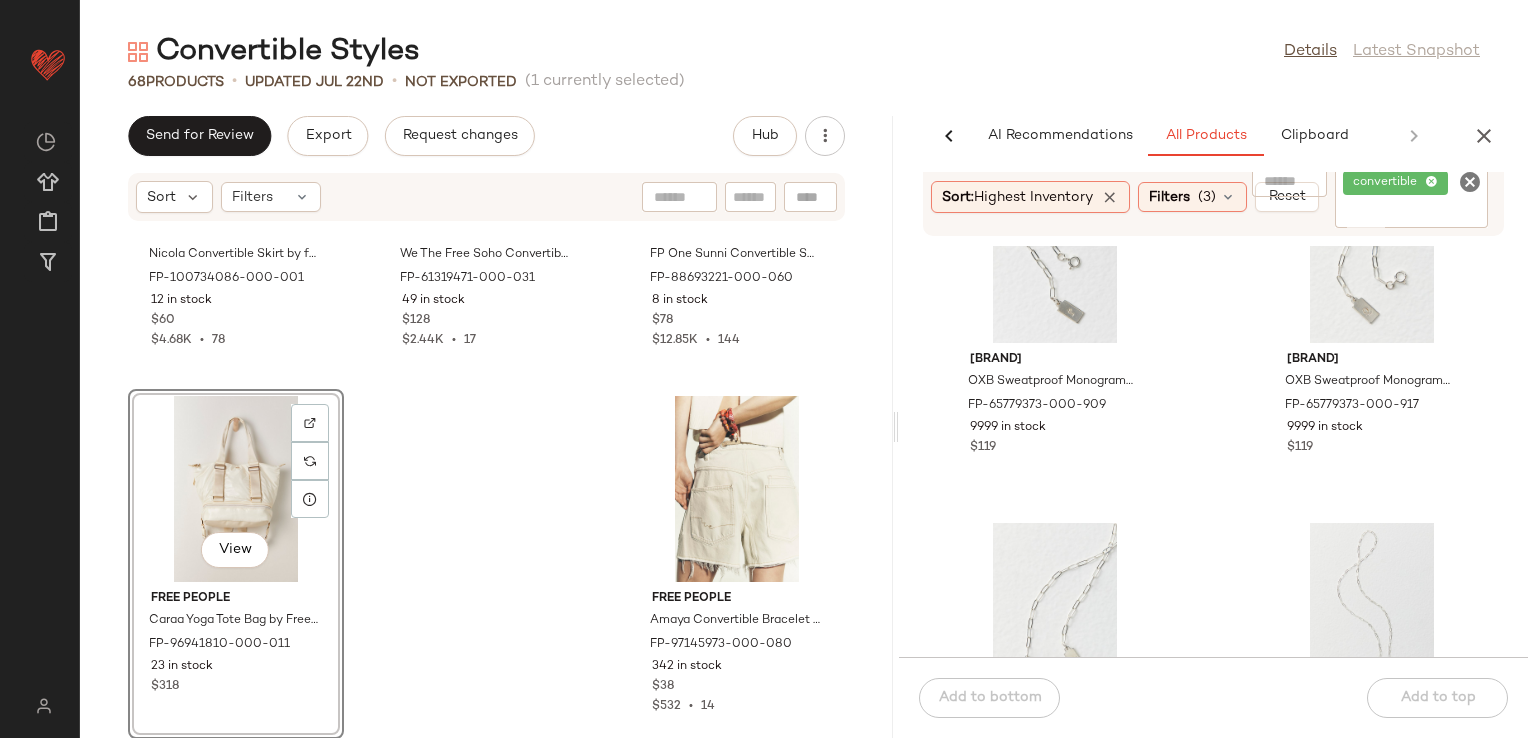 click on "OXB Jewelry OXB Sweatproof Monogrammed Convertible Chain by OXB Jewelry at Free People in Silver FP-65779373-000-909 9999 in stock $119 OXB Jewelry OXB Sweatproof Monogrammed Convertible Chain by OXB Jewelry at Free People in Silver FP-65779373-000-917 9999 in stock $119 OXB Jewelry OXB Sweatproof Monogrammed Convertible Chain by OXB Jewelry at Free People in Silver FP-65779373-000-924 9999 in stock $119 OXB Jewelry OXB Sweatproof Monogrammed Convertible Chain by OXB Jewelry at Free People in Silver FP-65779373-000-925 9999 in stock $119 OXB Jewelry OXB Sweatproof Monogrammed Convertible Chain by OXB Jewelry at Free People in Silver FP-65779373-000-926 9999 in stock $119 Free People Margot Convertible Maxi Skirt by Free People in Brown, Size: M FP-93167070-000-020 1691 in stock $98 $16.78K  •  157 OXB Jewelry OXB Sweatproof Monogrammed Convertible Chain by OXB Jewelry at Free People in Gold FP-65779373-000-932 1000 in stock $148 OXB Jewelry FP-65779373-000-070 999 in stock $148" 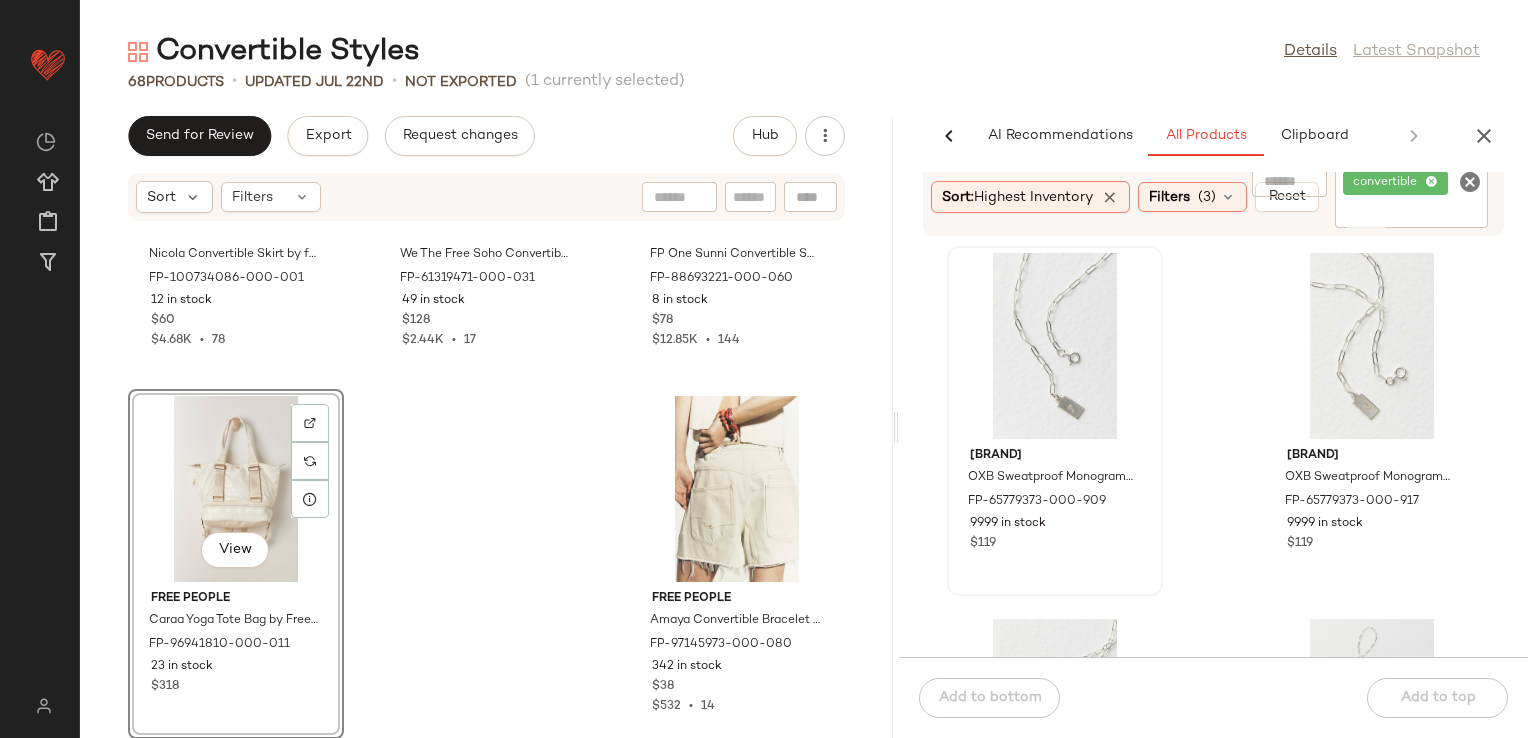 scroll, scrollTop: 0, scrollLeft: 0, axis: both 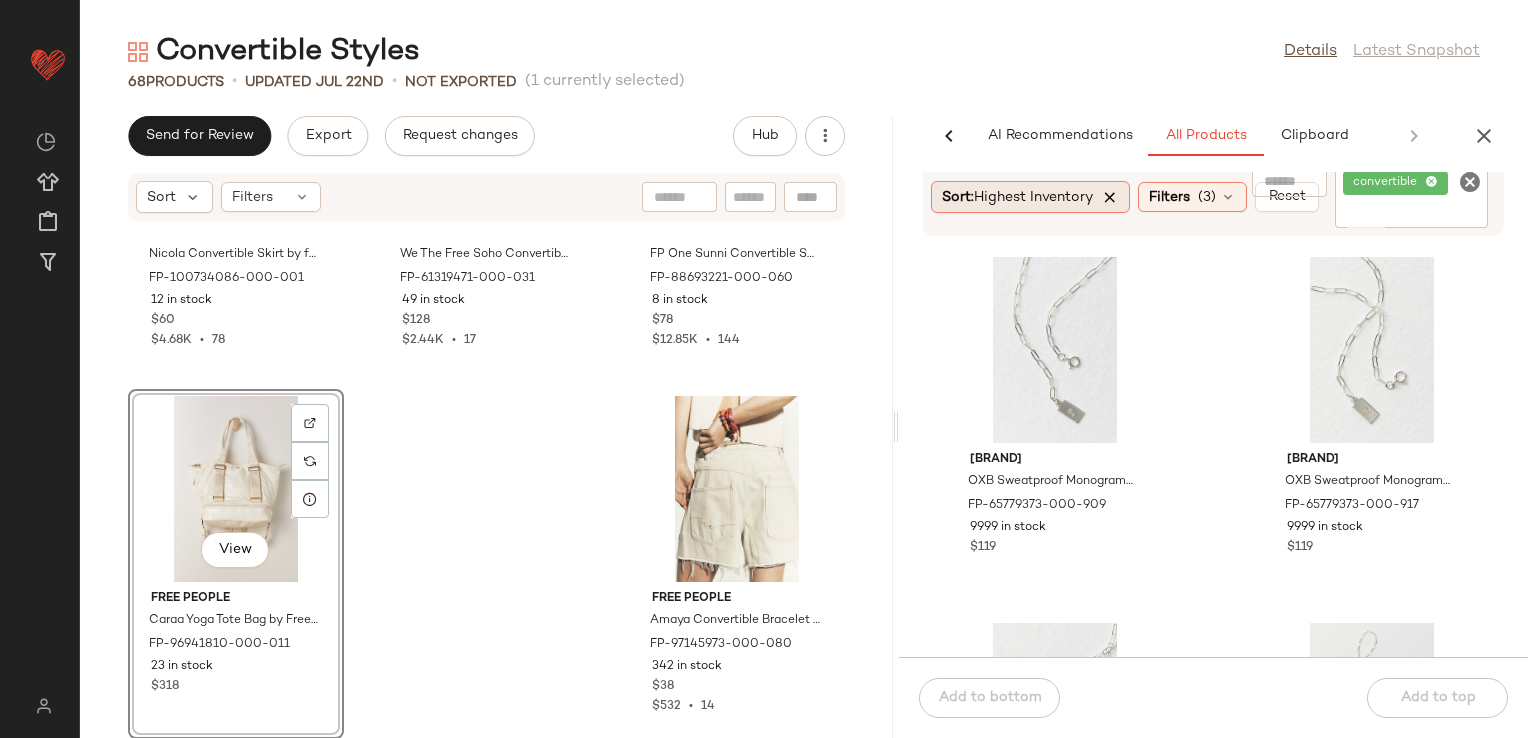 click at bounding box center [1110, 197] 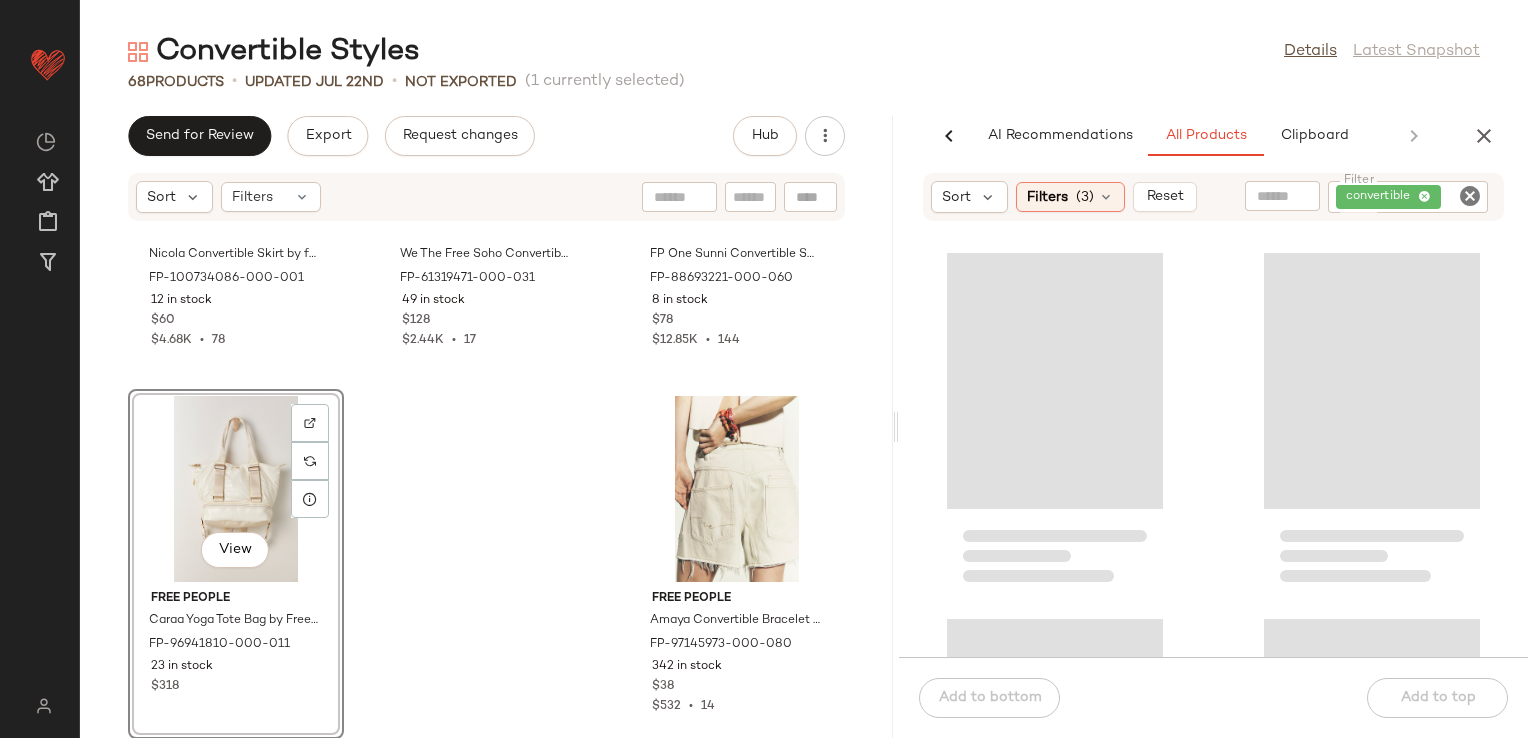 click on "Convertible Styles  Details   Latest Snapshot  68   Products   •   updated [DATE]  •   Not Exported    (1 currently selected)   Send for Review   Export   Request changes   Hub  Sort  Filters free-est Nicola Convertible Skirt by free-est at Free People in Black, Size: XS FP-100734086-000-001 12 in stock $60 $4.68K  •  78 We The Free We The Free Soho Convertible Sling Bag at Free People in Green FP-61319471-000-031 49 in stock $128 $2.44K  •  17 FP One FP One Sunni Convertible Skirt at Free People in Red, Size: XL FP-88693221-000-060 8 in stock $78 $12.85K  •  144  View  Free People Caraa Yoga Tote Bag by Free People in White FP-96941810-000-011 23 in stock $318 Free People Amaya Convertible Bracelet Set by Free People in Orange FP-97145973-000-080 342 in stock $38 $532  •  14  AI Recommendations   All Products   Clipboard   Report  Sort  Filters  (3)   Reset  Filter convertible Filter Sort:   Highest Inventory Filters  (1)   Reset   Last Updated   Used Products  65  Add to bottom" at bounding box center [804, 385] 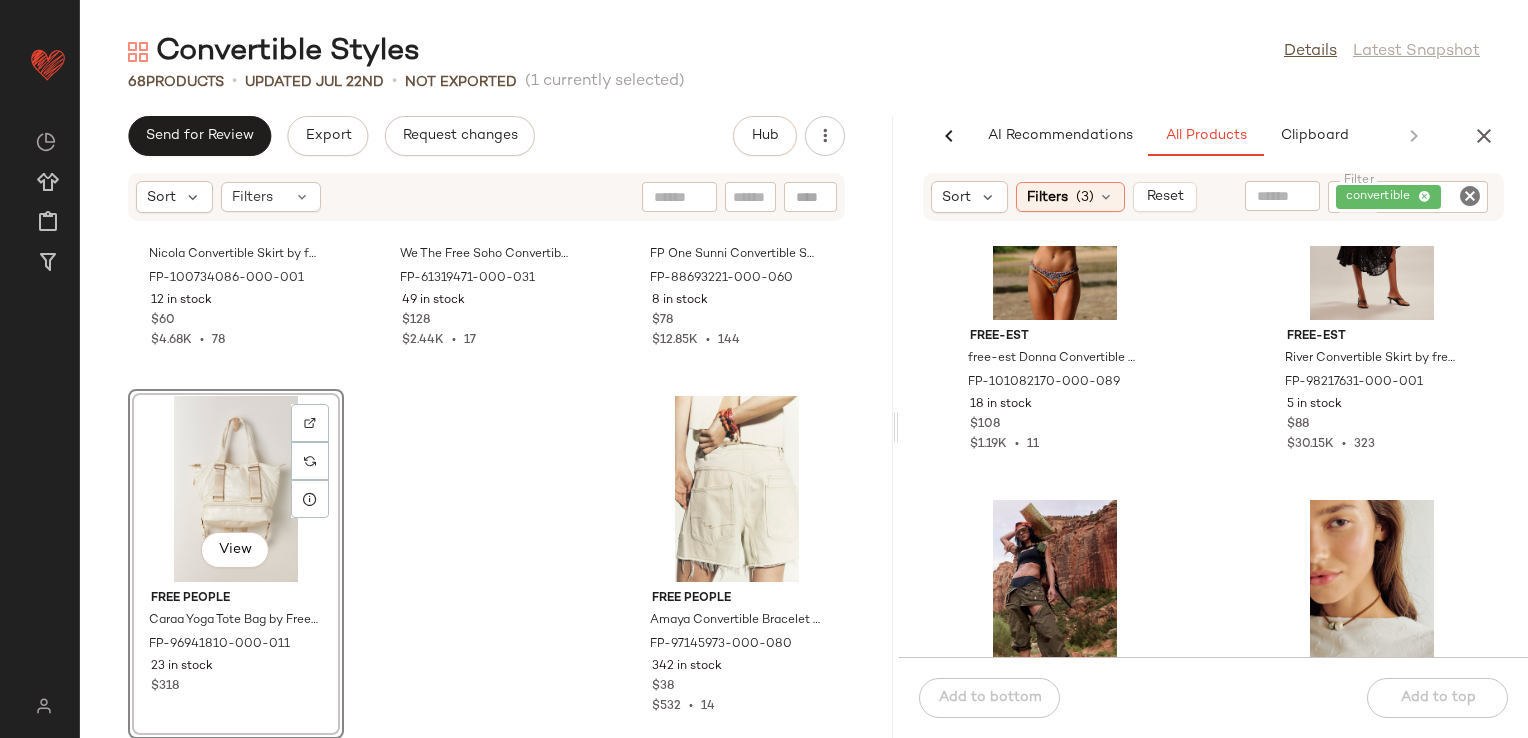 scroll, scrollTop: 316, scrollLeft: 0, axis: vertical 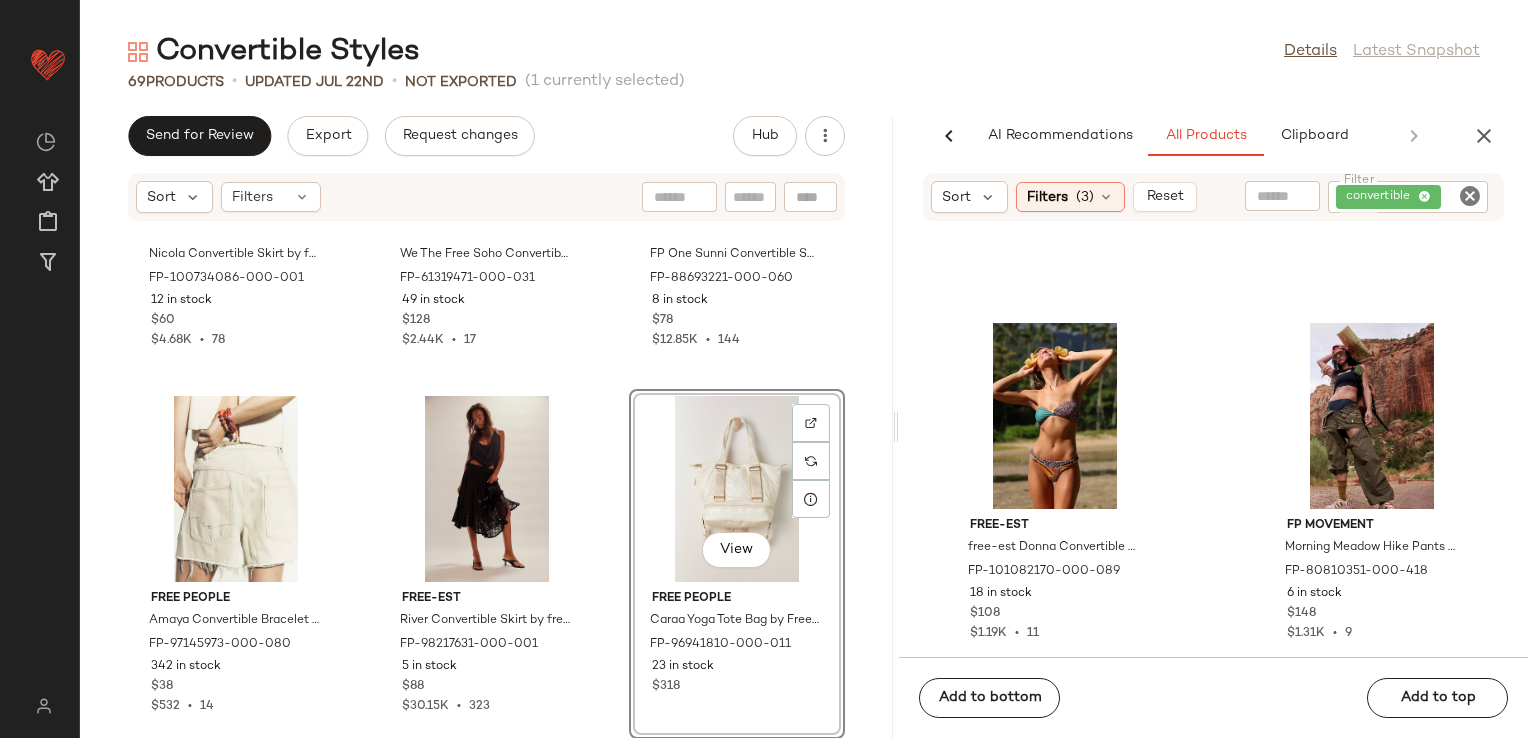 click on "free-est Nicola Convertible Skirt by free-est at [BRAND] in Black, Size: XS FP-100734086-000-001 12 in stock $60 $4.68K  •  78 We The Free We The Free Soho Convertible Sling Bag at [BRAND] in Green FP-61319471-000-031 49 in stock $128 $2.44K  •  17 FP One FP One Sunni Convertible Skirt at [BRAND] in Red, Size: XL FP-88693221-000-060 8 in stock $78 $12.85K  •  144 [FIRST] [LAST] Amaya Convertible Bracelet Set by [BRAND] in Orange FP-97145973-000-080 342 in stock $38 $532  •  14 free-est River Convertible Skirt by free-est at [BRAND] in Black, Size: M FP-98217631-000-001 5 in stock $88 $30.15K  •  323  View  [FIRST] [LAST] Caraa Yoga Tote Bag by [BRAND] in White FP-96941810-000-011 23 in stock $318" 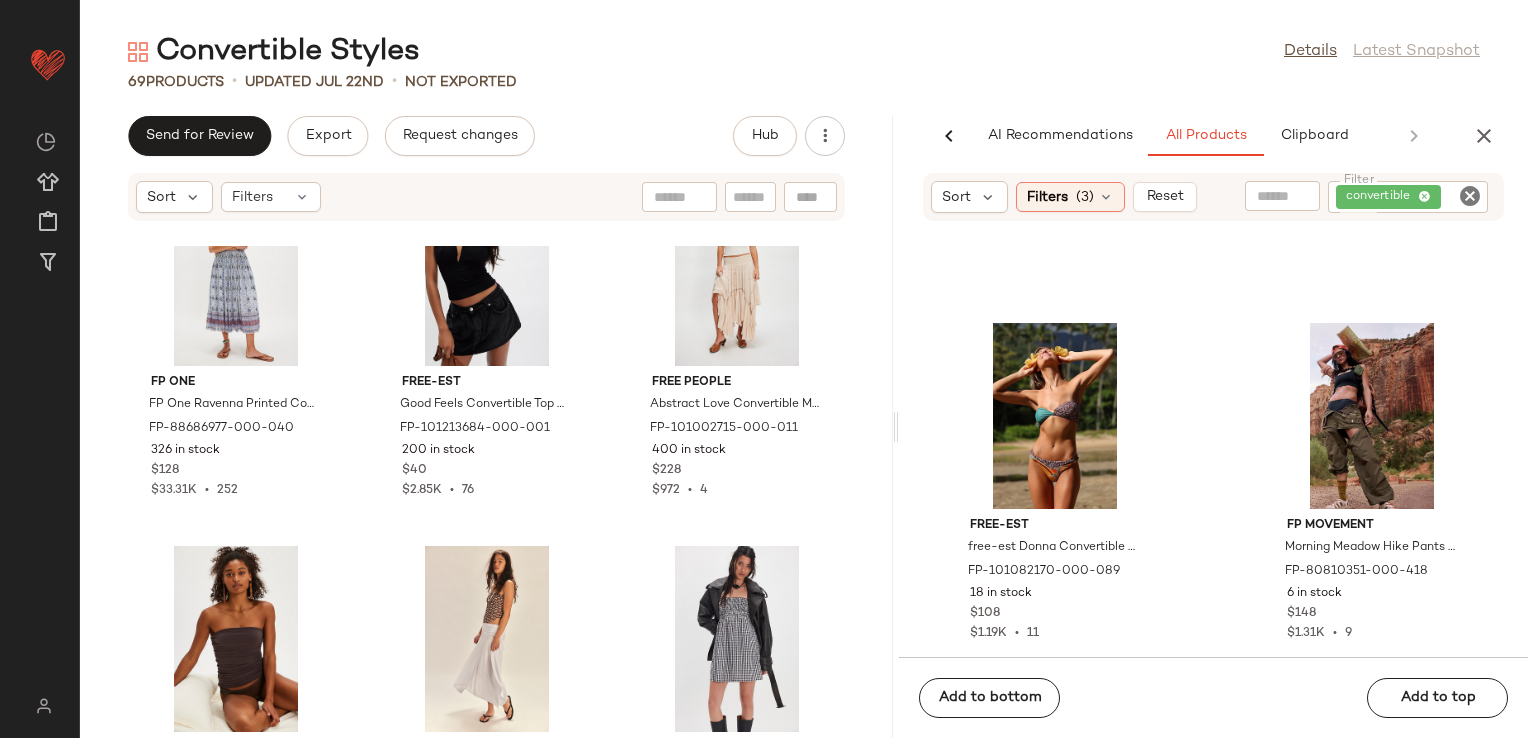 scroll, scrollTop: 0, scrollLeft: 0, axis: both 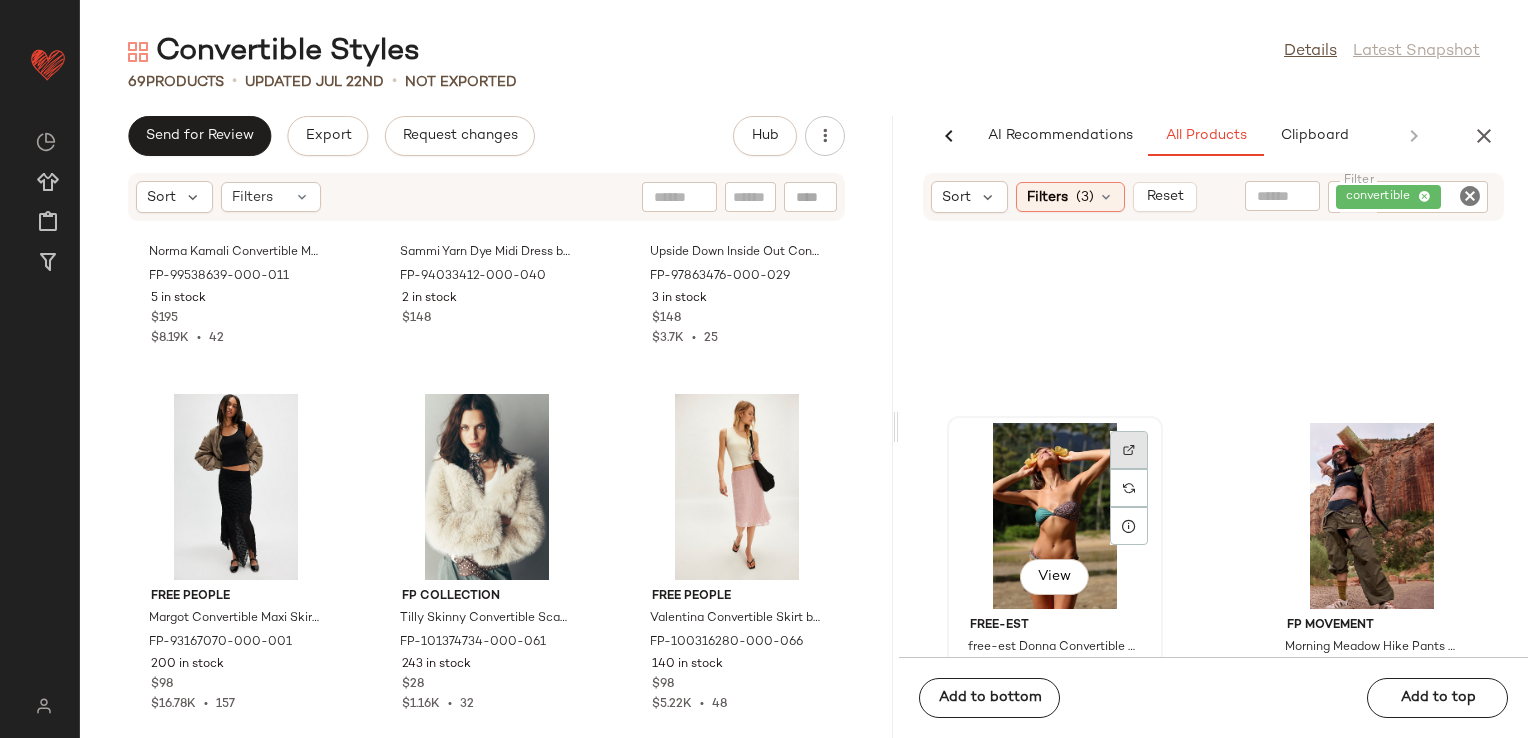 click 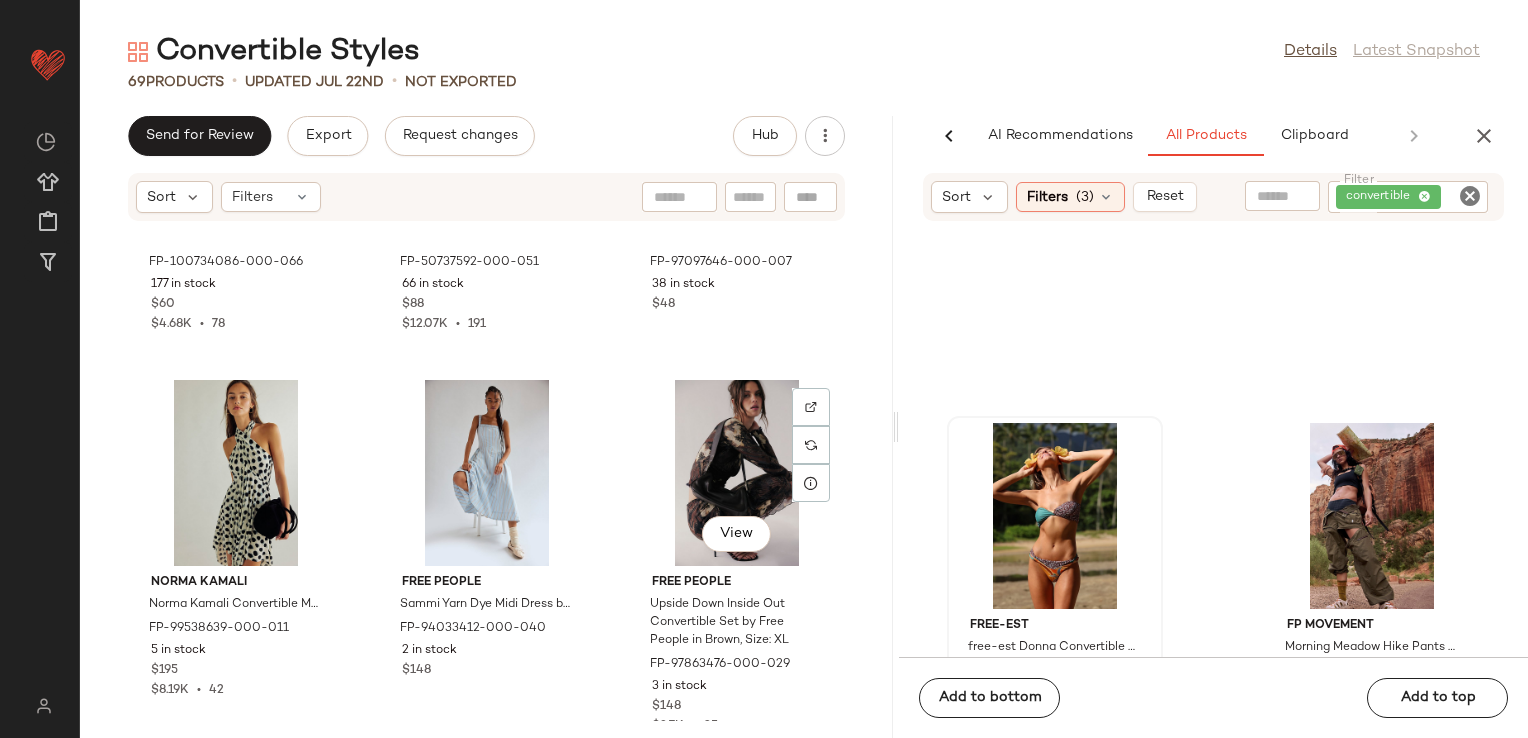 scroll, scrollTop: 6433, scrollLeft: 0, axis: vertical 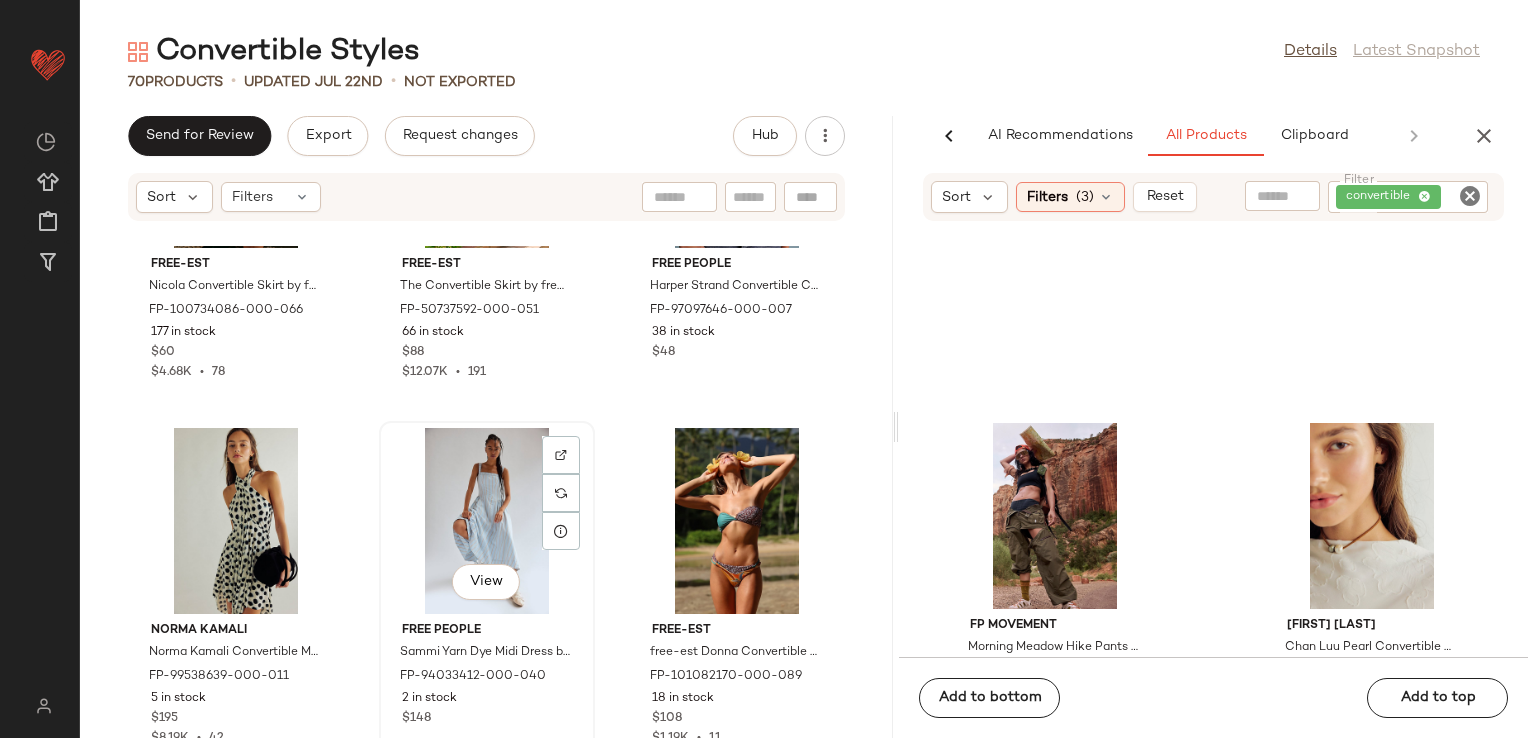 click on "View" 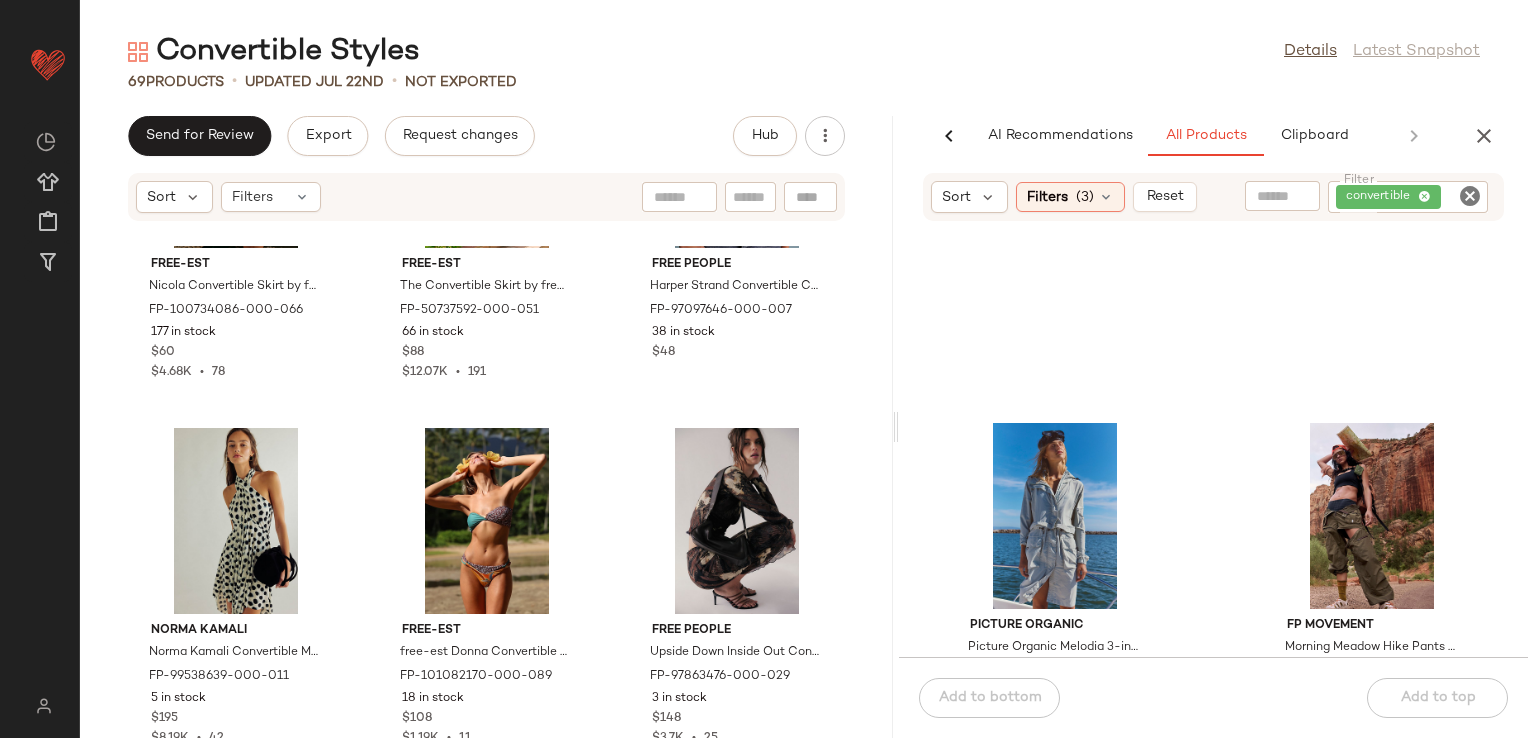 click on "Picture Organic Picture Organic Melodia 3-in-1 Jacket at Free People in Green, Size: L FP-97547228-000-237 74 in stock $150 $2.94K  •  26 FP Movement Morning Meadow Hike Pants by FP Movement at Free People in Blue, Size: L FP-80810351-000-418 6 in stock $148 $1.31K  •  9 Chan Luu Chan Luu Pearl Convertible Necklace at Free People in Brown FP-100672039-000-020 1 in stock $175 Free People Sonix Beaded Phone Charm by Free People FP-87697496-000-011 29 in stock $15 $225  •  15 free-est Zella Convertible Skirt by free-est at Free People in Purple, Size: L FP-99627499-000-053 10 in stock $60 $10.25K  •  172 Free People Sonix Beaded Phone Charm by Free People in Red FP-87697496-000-069 32 in stock $15 $225  •  15 Free People Sonix Beaded Phone Charm by Free People FP-87697496-000-000 12 in stock $15 $225  •  15 Sonix Sonix Airtag Keychain at Free People in Pink FP-91138511-000-067 13 in stock $15" 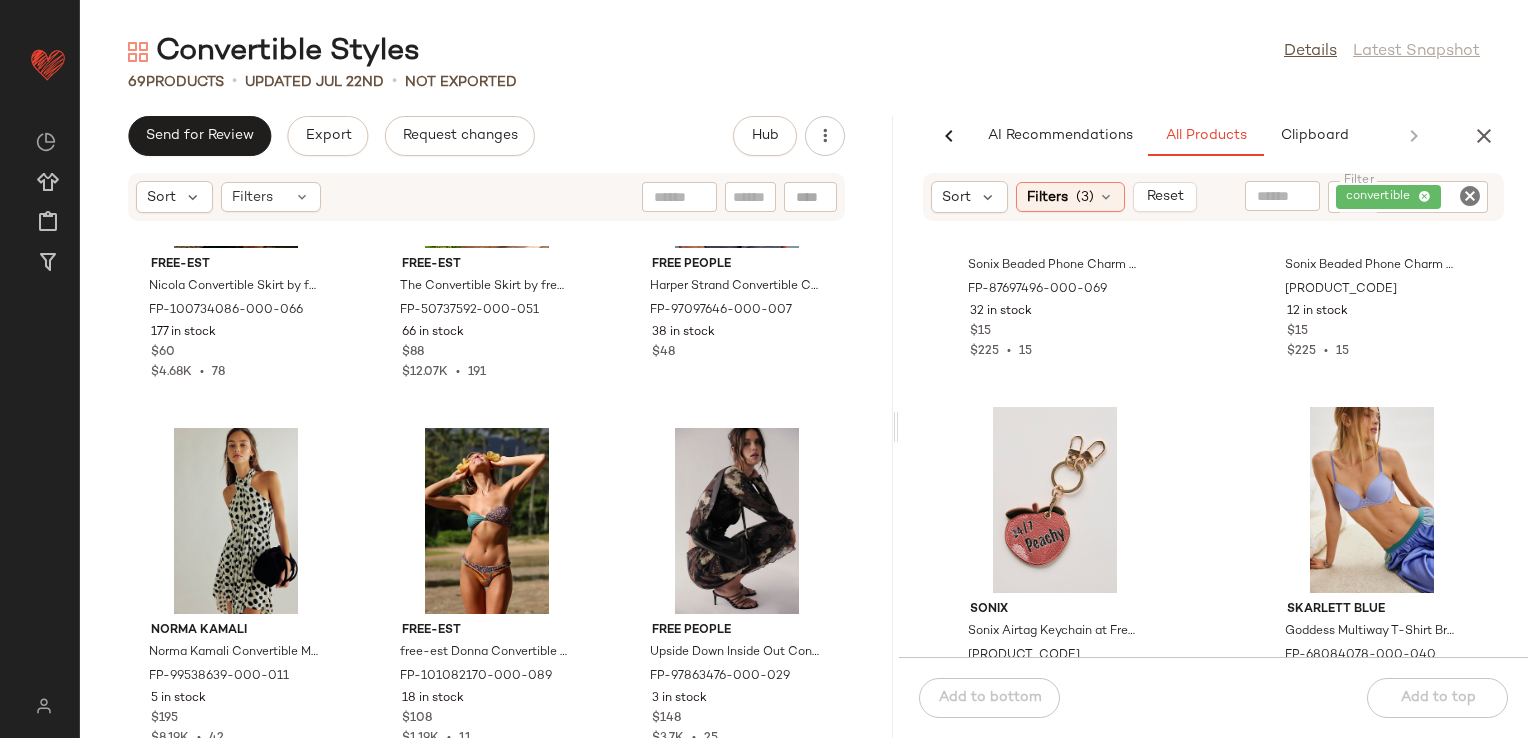 scroll, scrollTop: 1516, scrollLeft: 0, axis: vertical 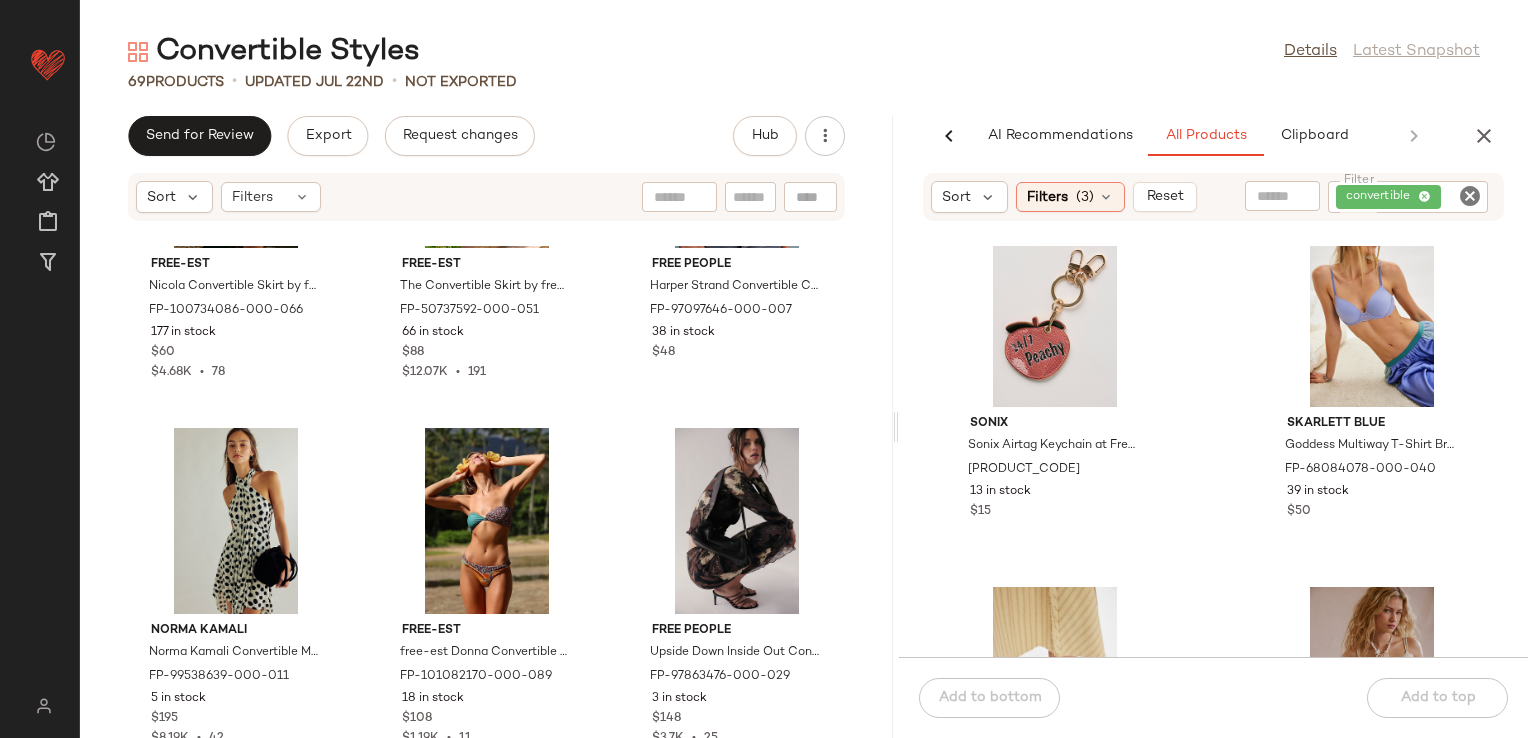 click on "AI Recommendations   All Products   Clipboard   Report" 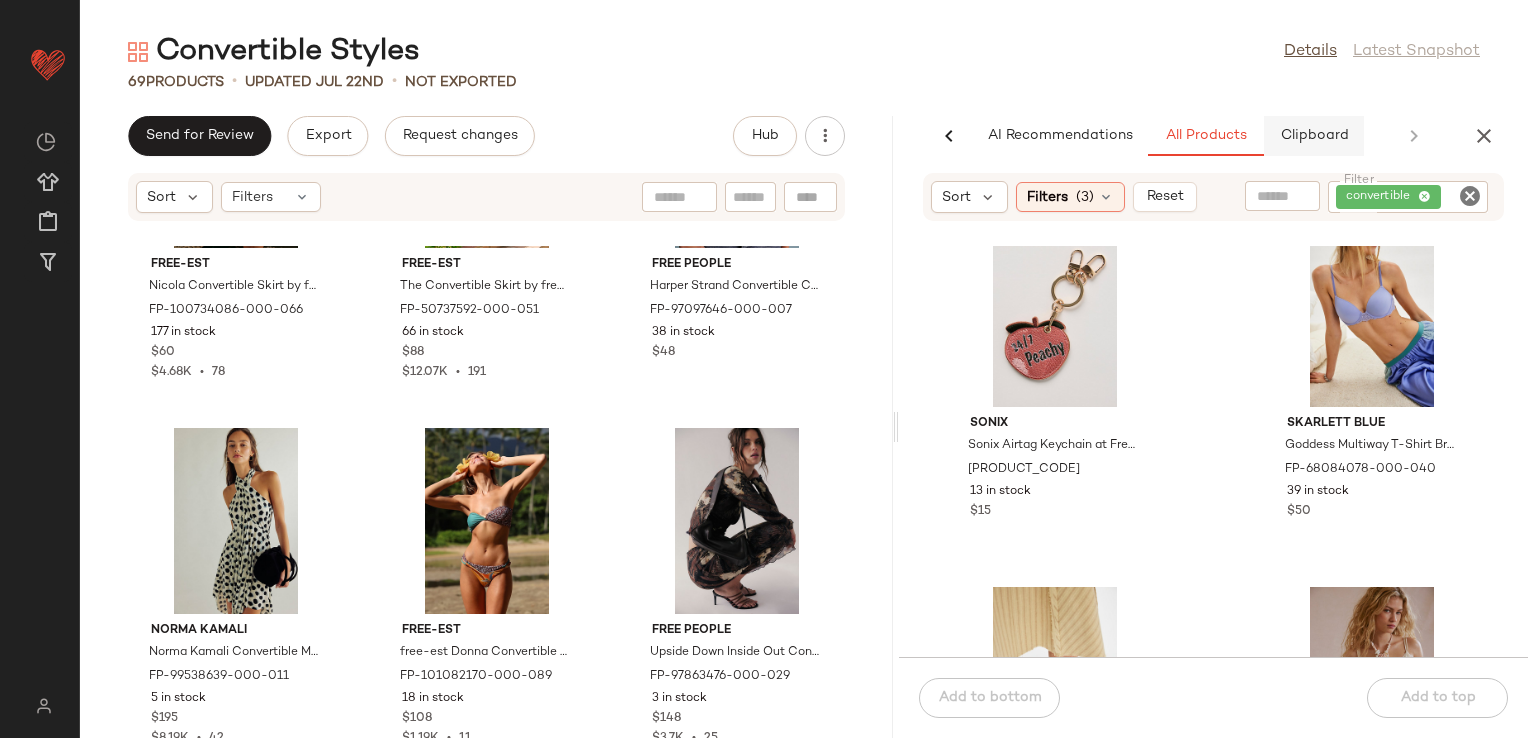 click on "Clipboard" 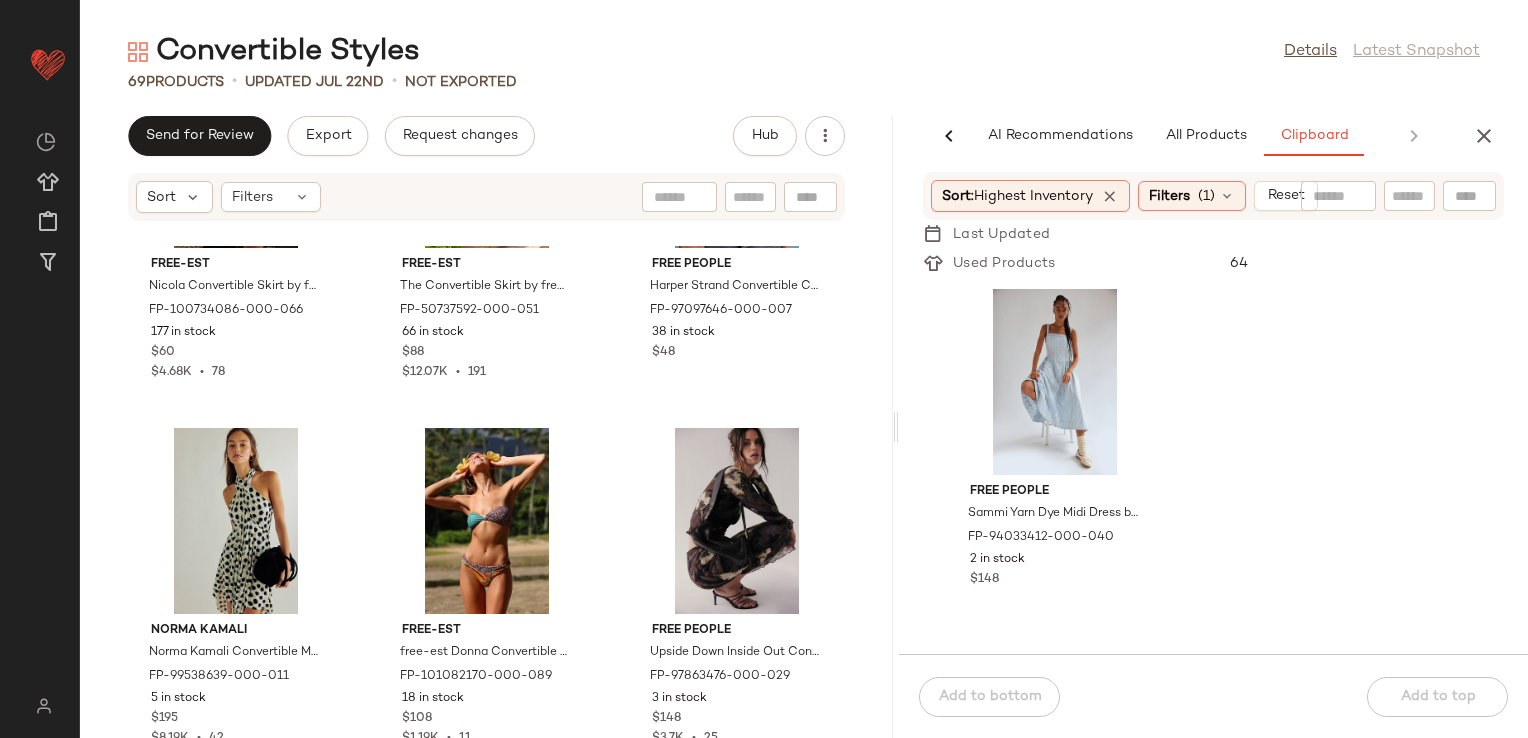 click on "AI Recommendations   All Products   Clipboard   Report" 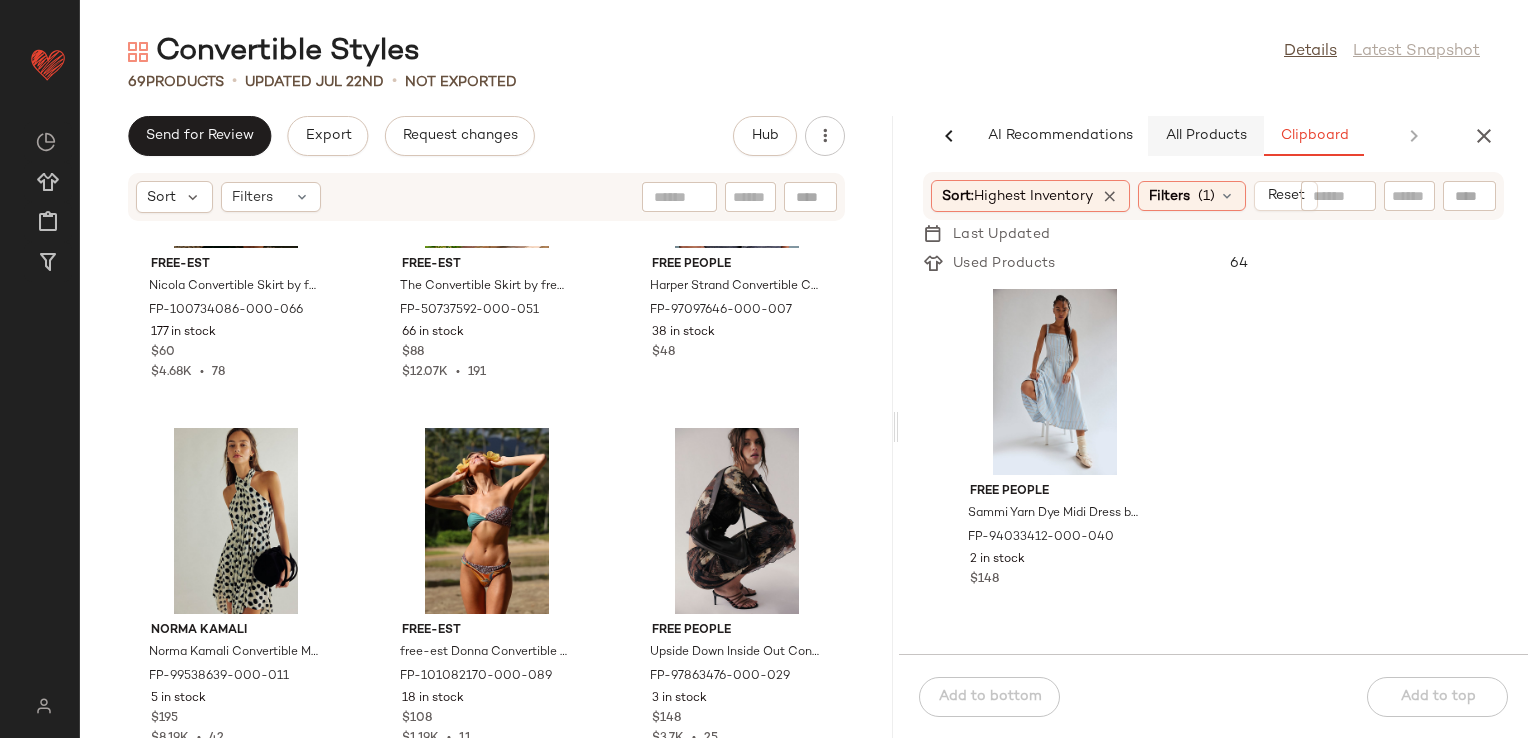 click on "All Products" 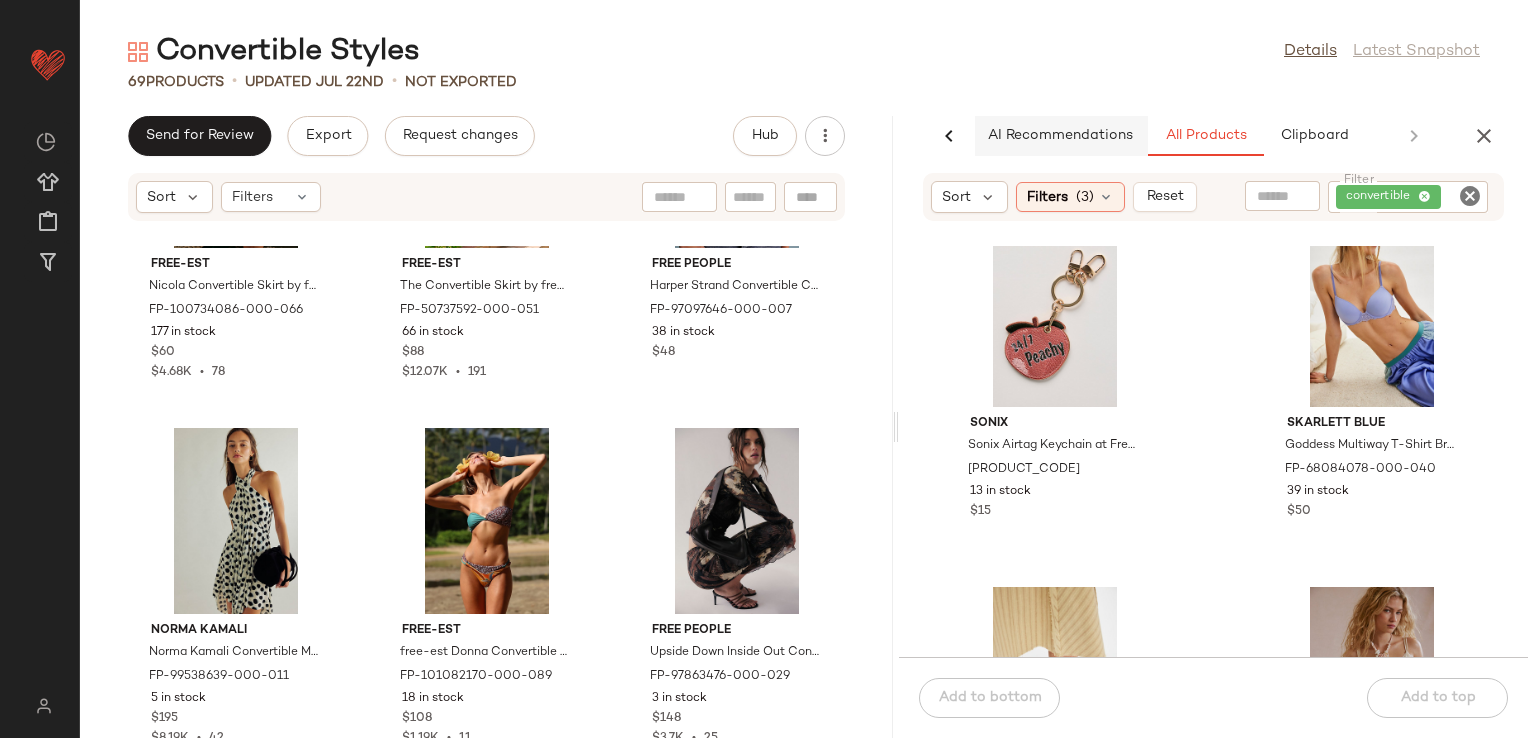 click on "AI Recommendations" 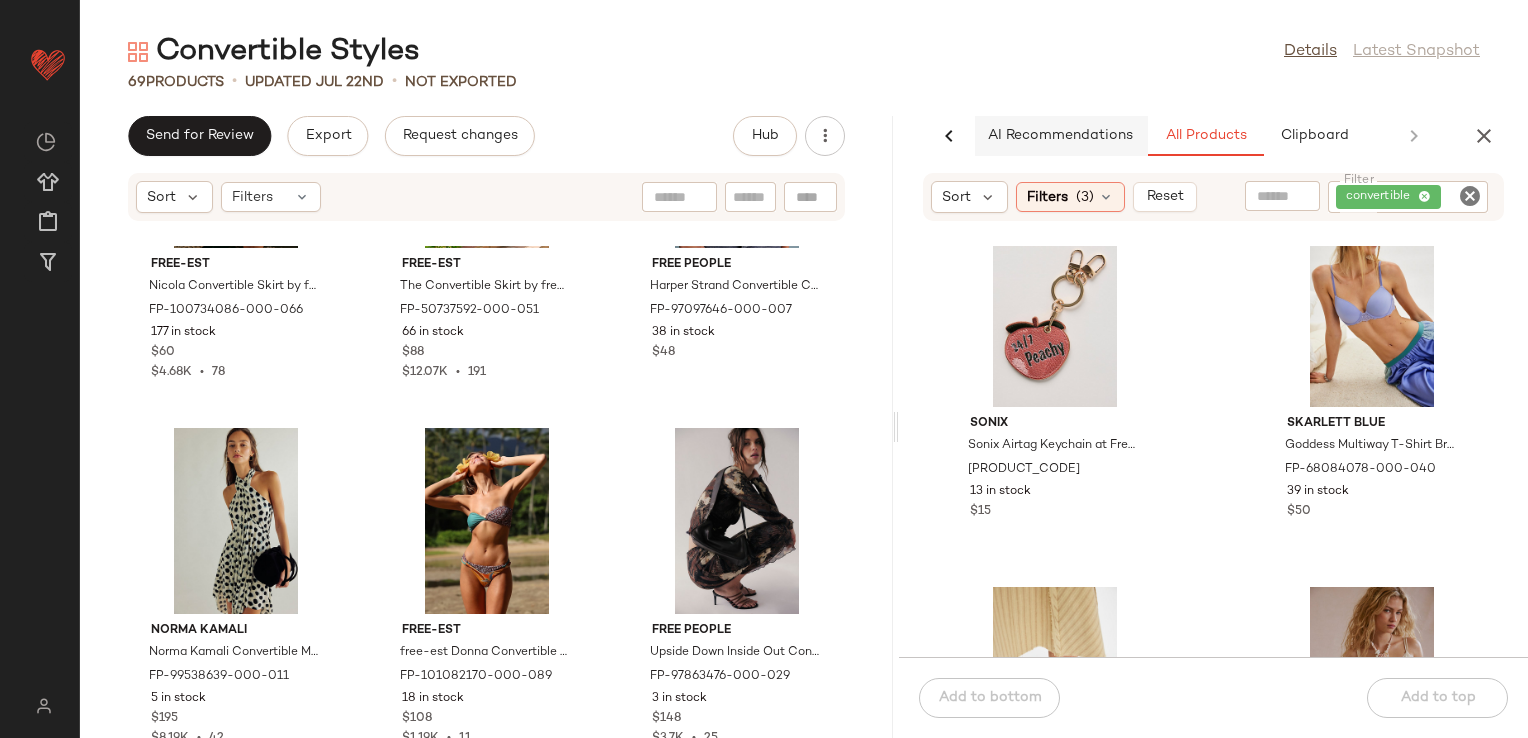 scroll, scrollTop: 0, scrollLeft: 0, axis: both 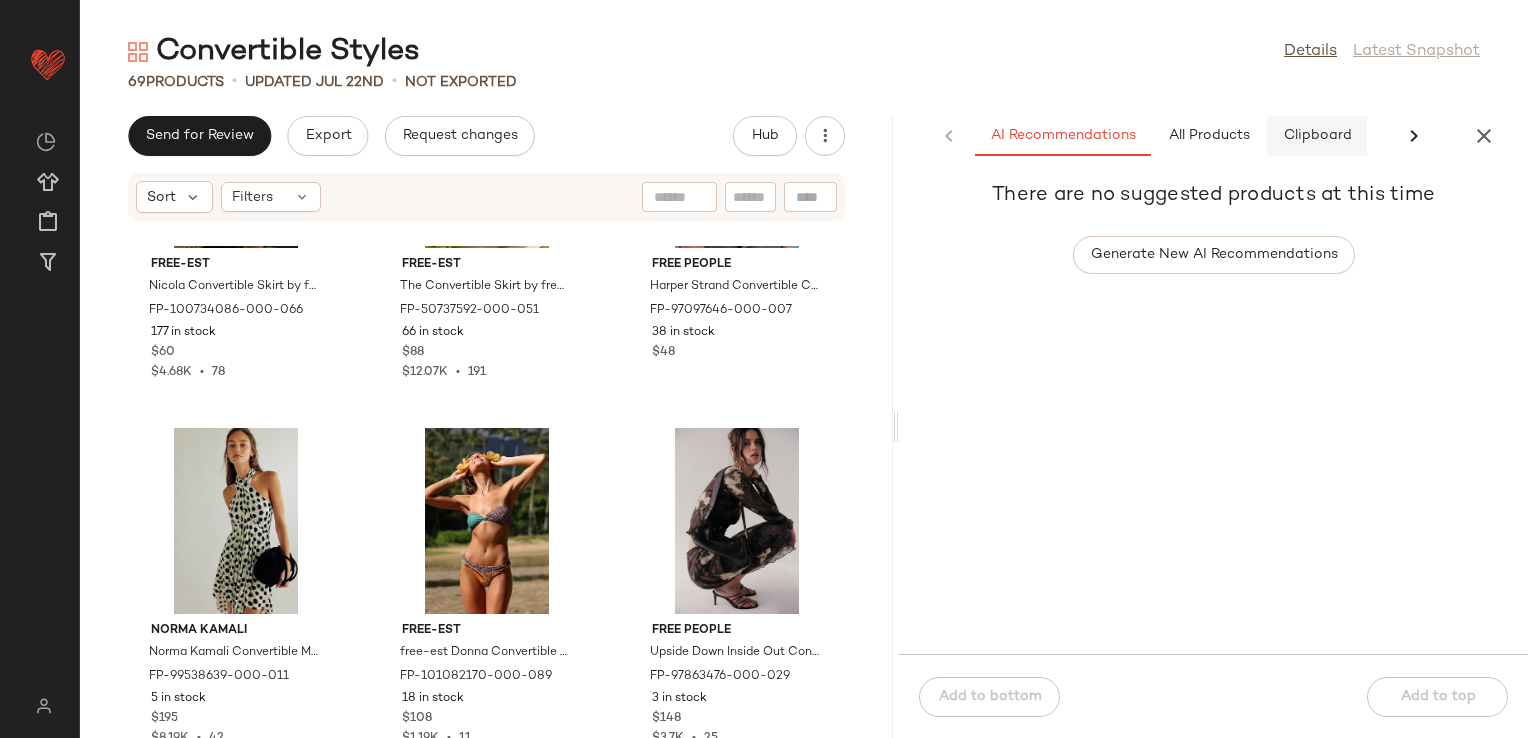click on "Clipboard" at bounding box center (1317, 136) 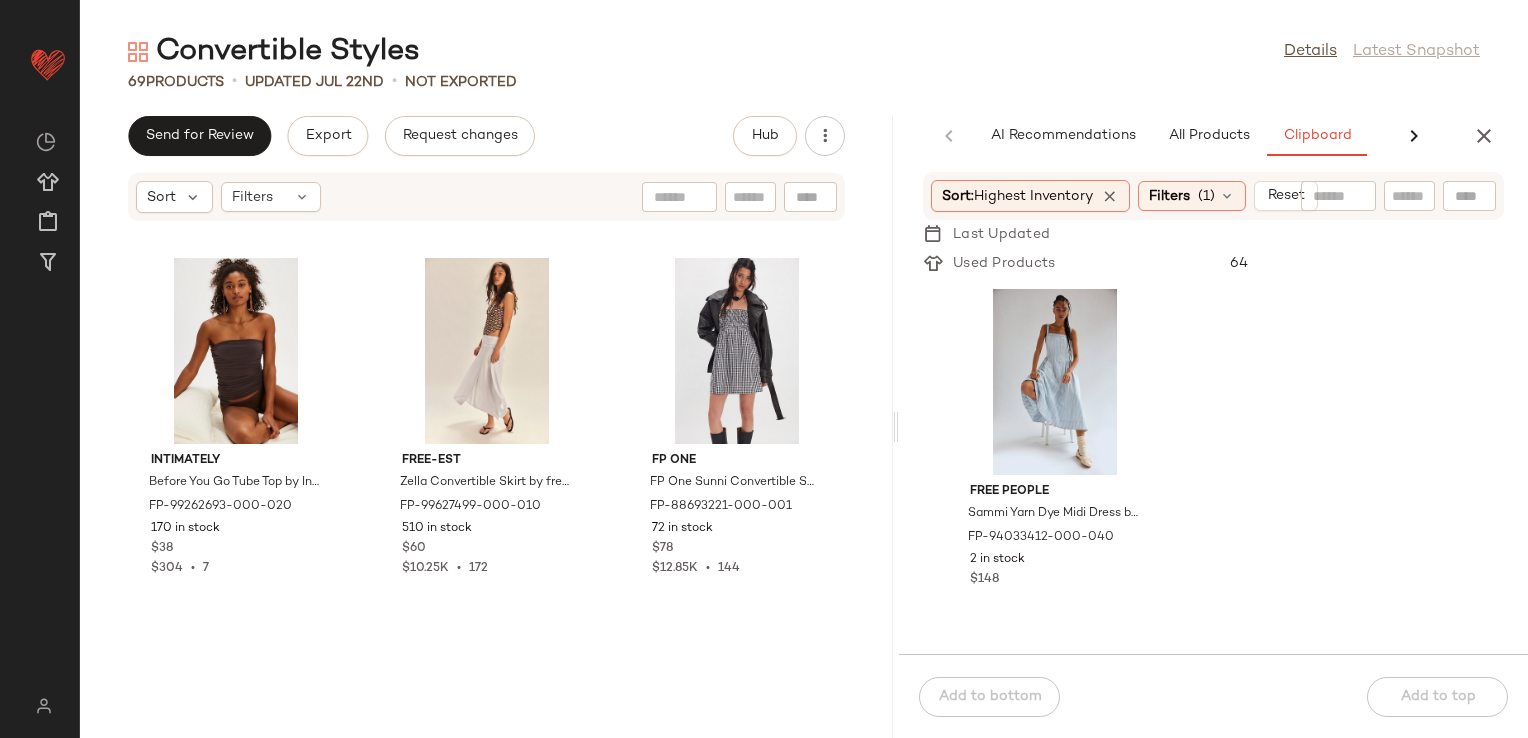 scroll, scrollTop: 0, scrollLeft: 0, axis: both 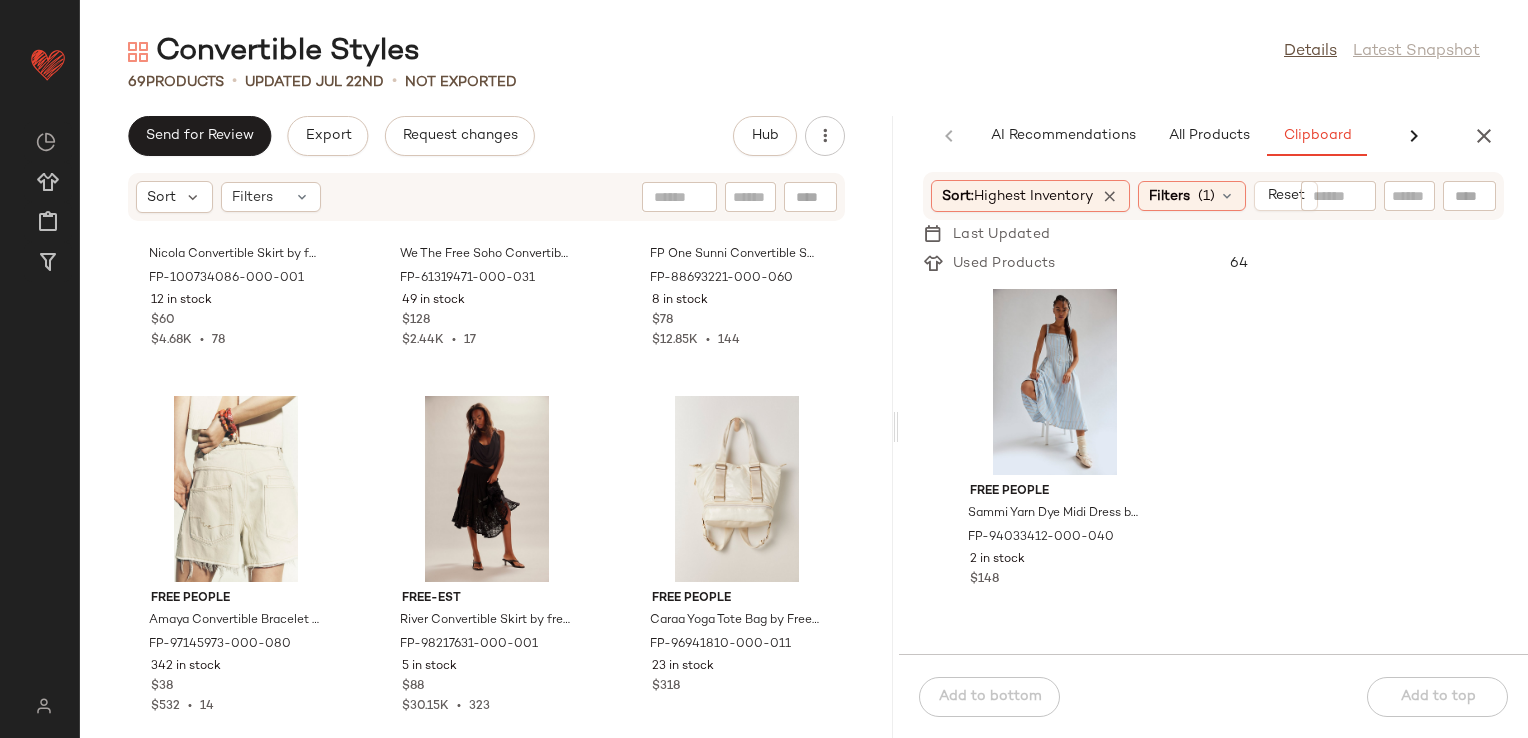 click on "Convertible Styles  Details   Latest Snapshot" 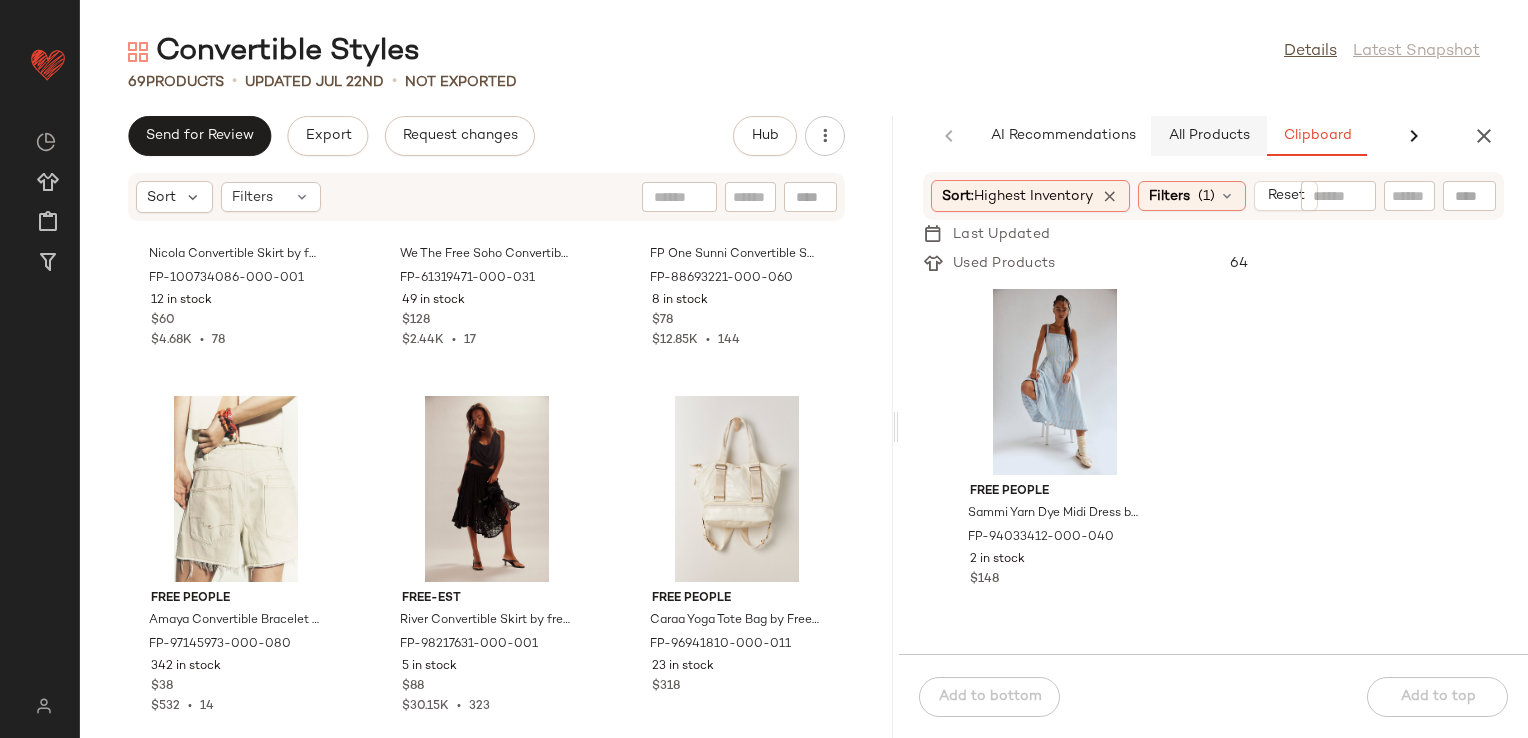 click on "All Products" 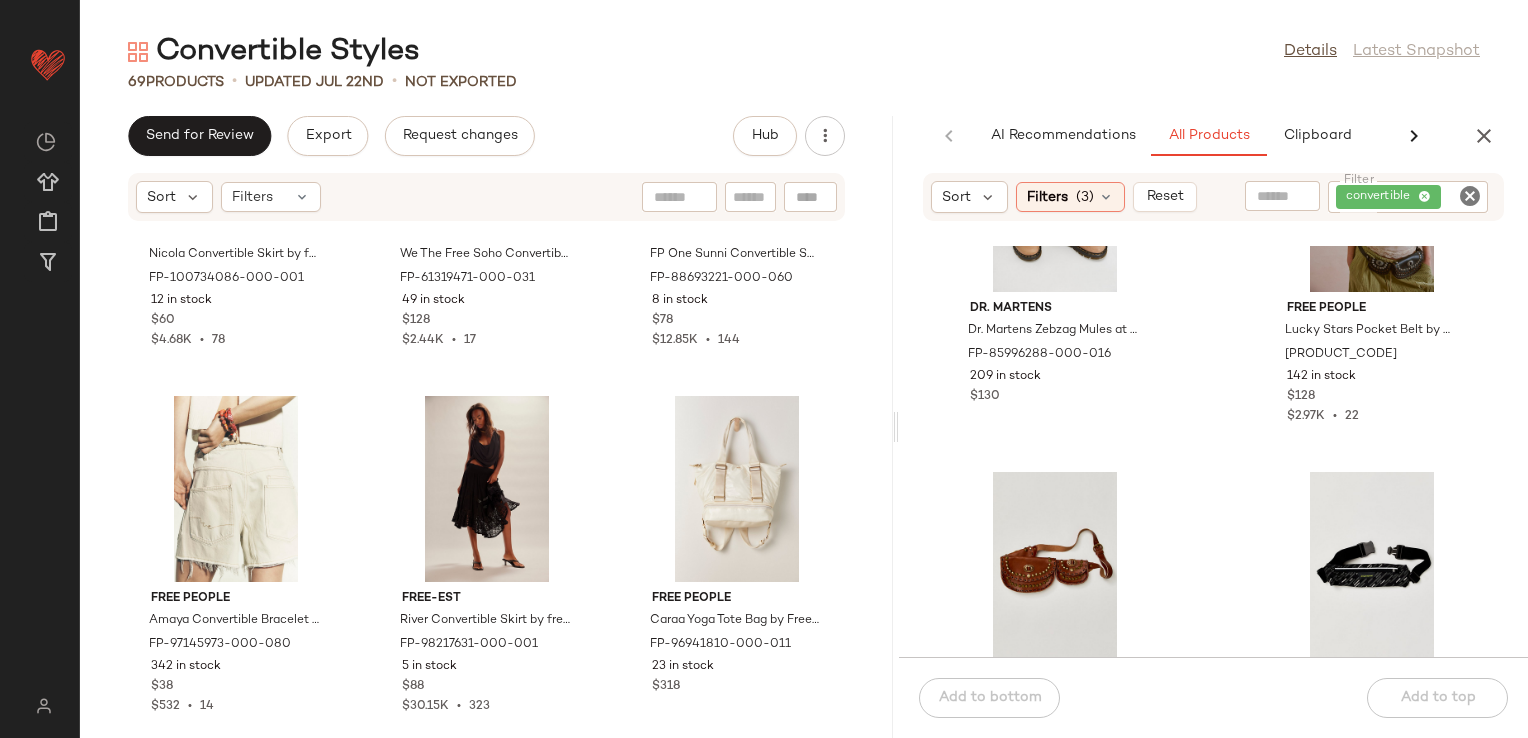 scroll, scrollTop: 2116, scrollLeft: 0, axis: vertical 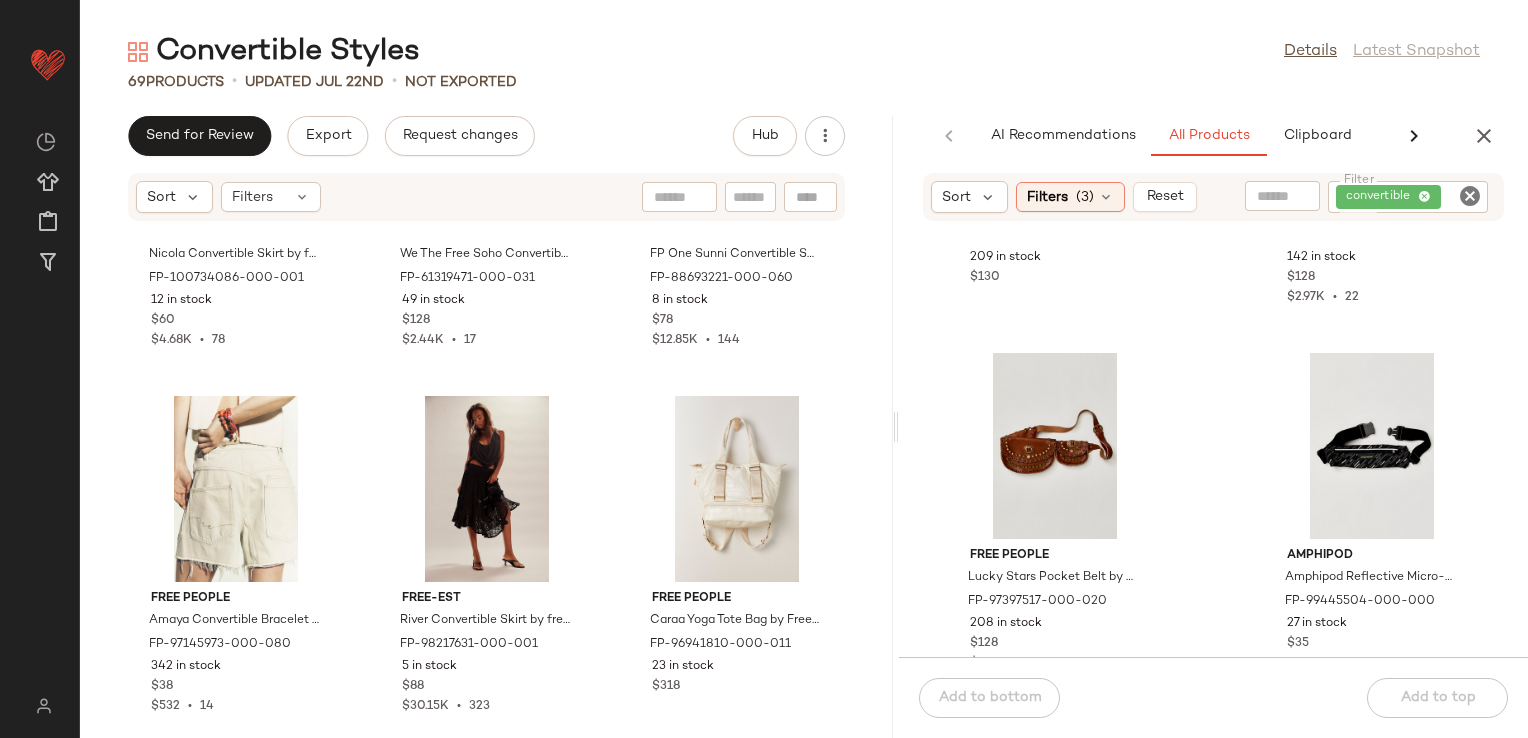 click on "Convertible Styles  Details   Latest Snapshot  69   Products   •   updated Jul 22nd  •   Not Exported   Send for Review   Export   Request changes   Hub  Sort  Filters free-est [FIRST] [LAST] Convertible Skirt by free-est at Free People in Black, Size: XS FP-100734086-000-001 12 in stock $60 $4.68K  •  78 We The Free We The Free Soho Convertible Sling Bag at Free People in Green FP-61319471-000-031 49 in stock $128 $2.44K  •  17 FP One FP One Sunni Convertible Skirt at Free People in Red, Size: XL FP-88693221-000-060 8 in stock $78 $12.85K  •  144 Free People Amaya Convertible Bracelet Set by Free People in Orange FP-97145973-000-080 342 in stock $38 $532  •  14 free-est River Convertible Skirt by free-est at Free People in Black, Size: M FP-98217631-000-001 5 in stock $88 $30.15K  •  323 Free People Caraa Yoga Tote Bag by Free People in White FP-96941810-000-011 23 in stock $318  AI Recommendations   All Products   Clipboard   Report   There are no suggested products at this time  Sort  Filters  (3)" 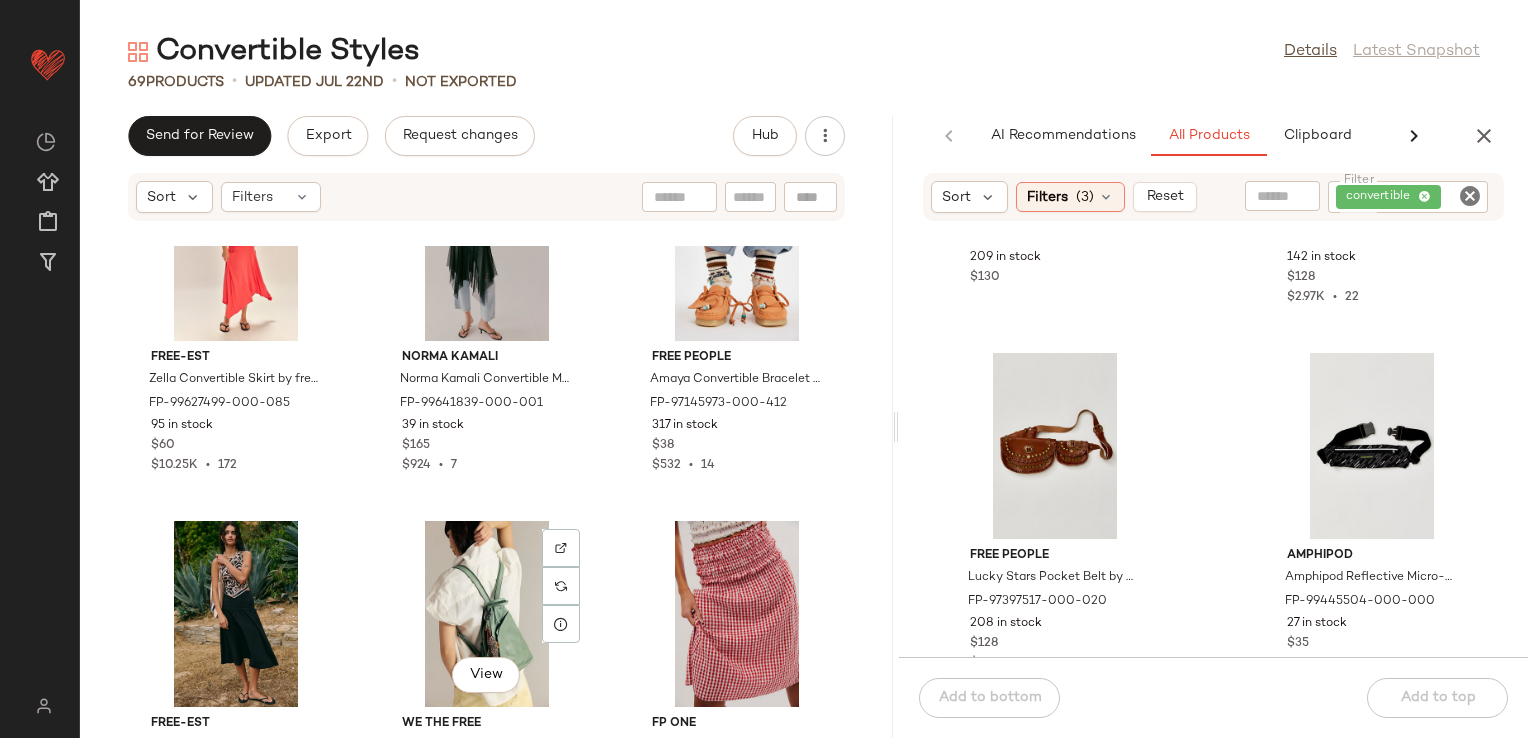 scroll, scrollTop: 7229, scrollLeft: 0, axis: vertical 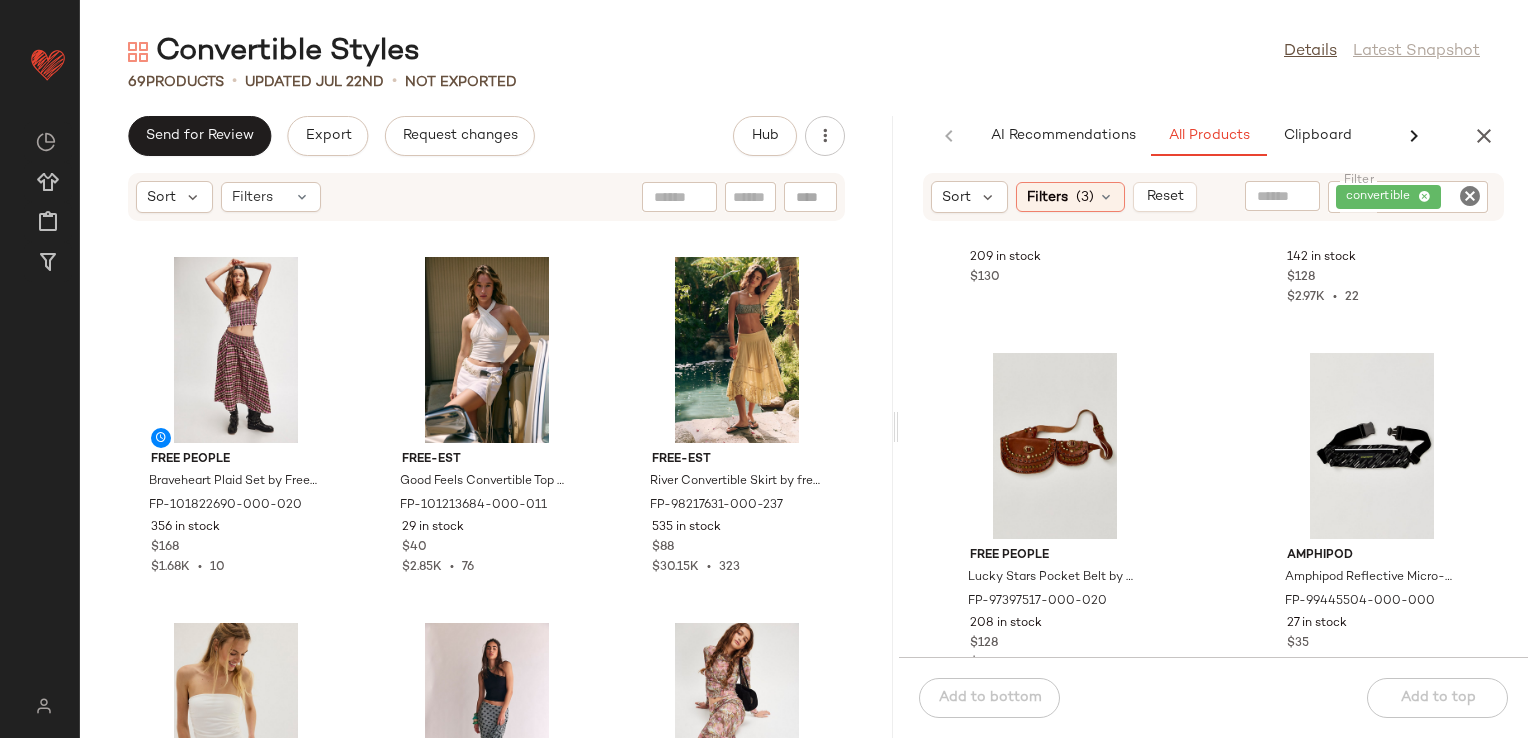 click on "69   Products   •   updated Jul 22nd  •   Not Exported" 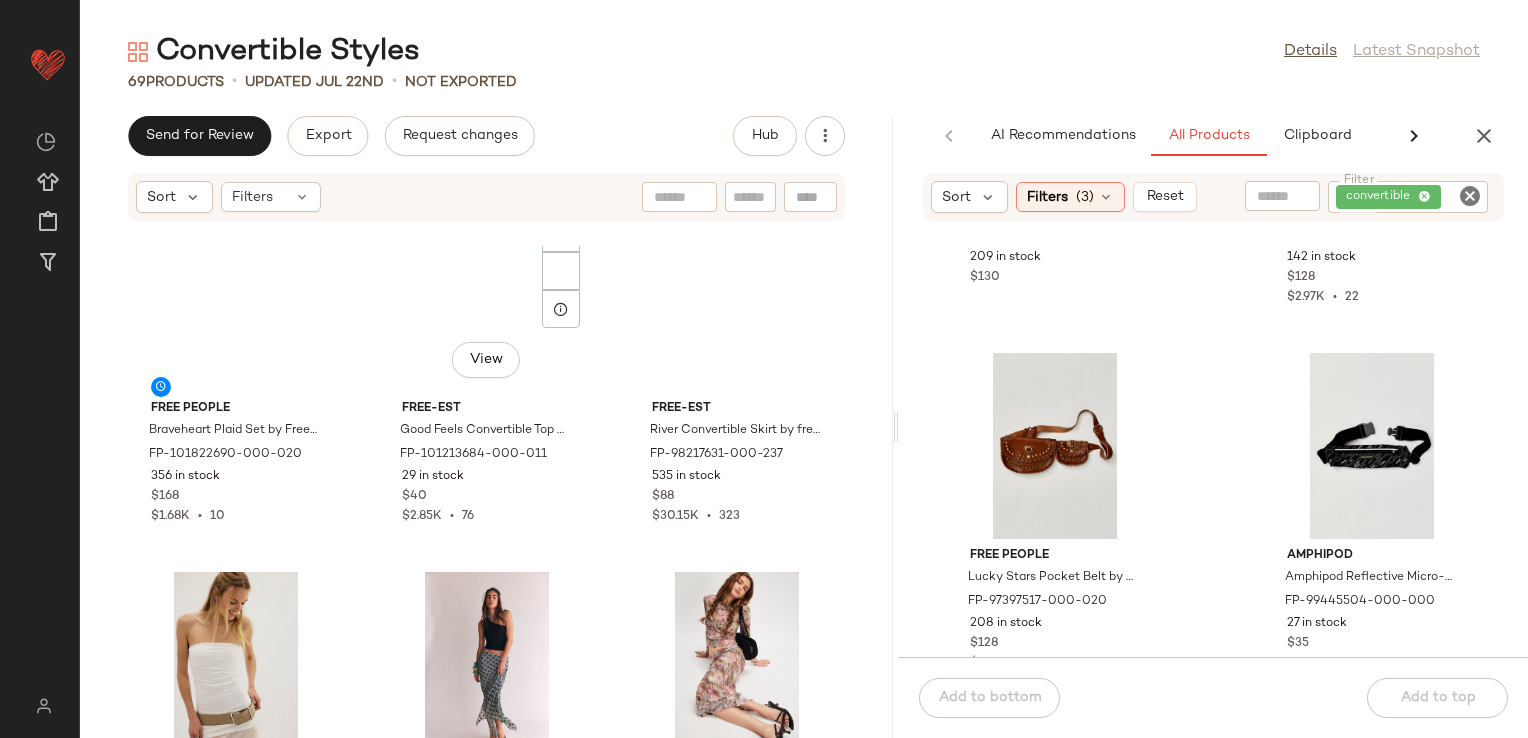 scroll, scrollTop: 0, scrollLeft: 0, axis: both 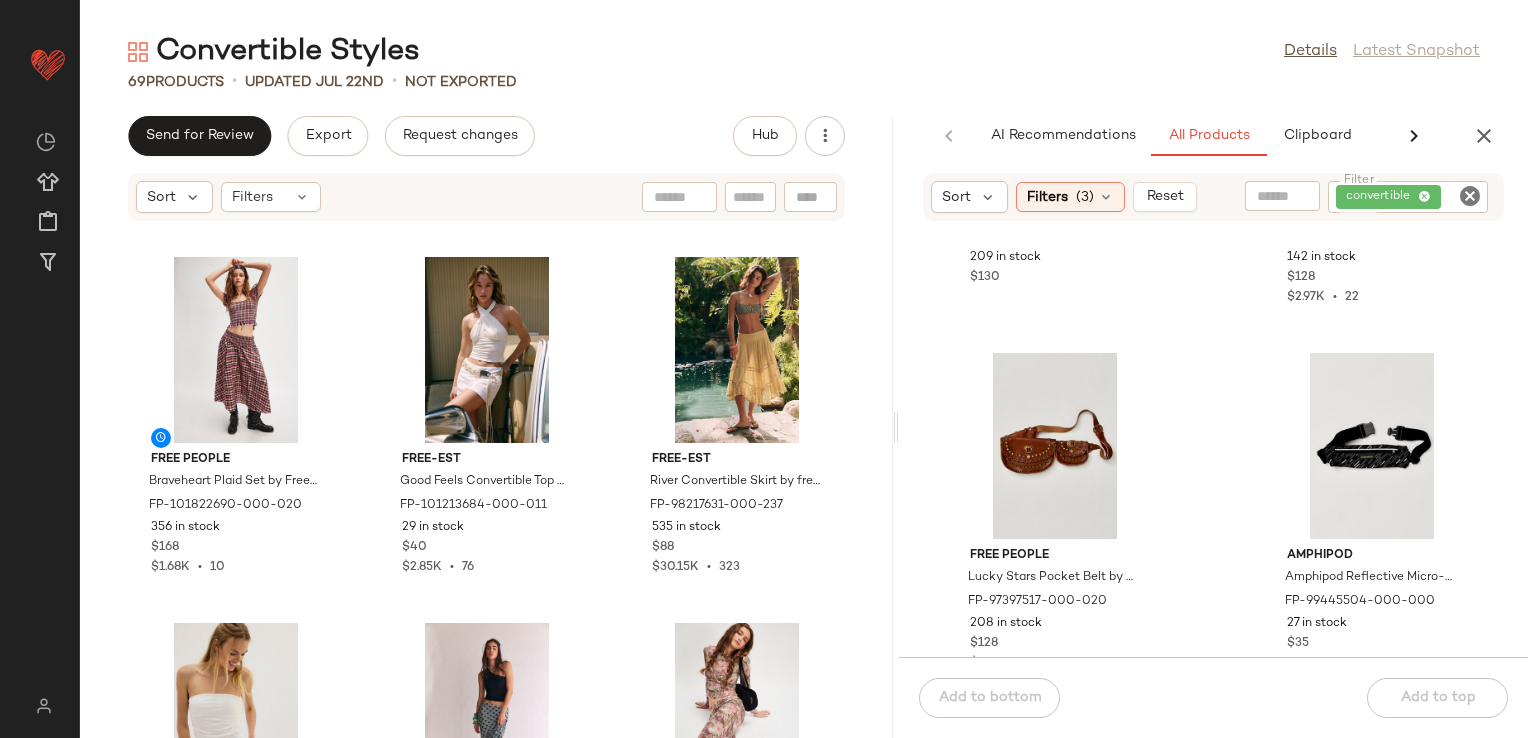 click on "Convertible Styles  Details   Latest Snapshot" 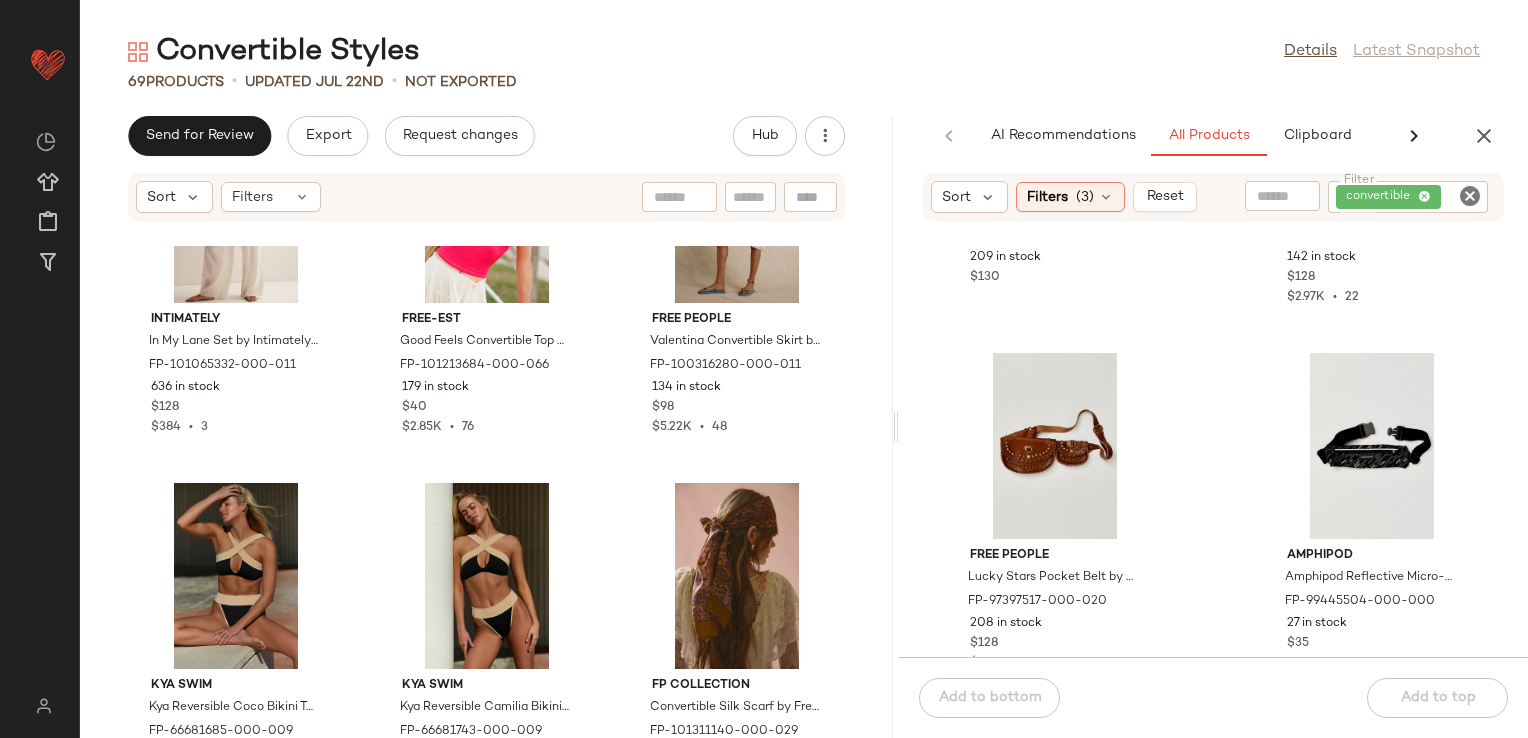 scroll, scrollTop: 0, scrollLeft: 0, axis: both 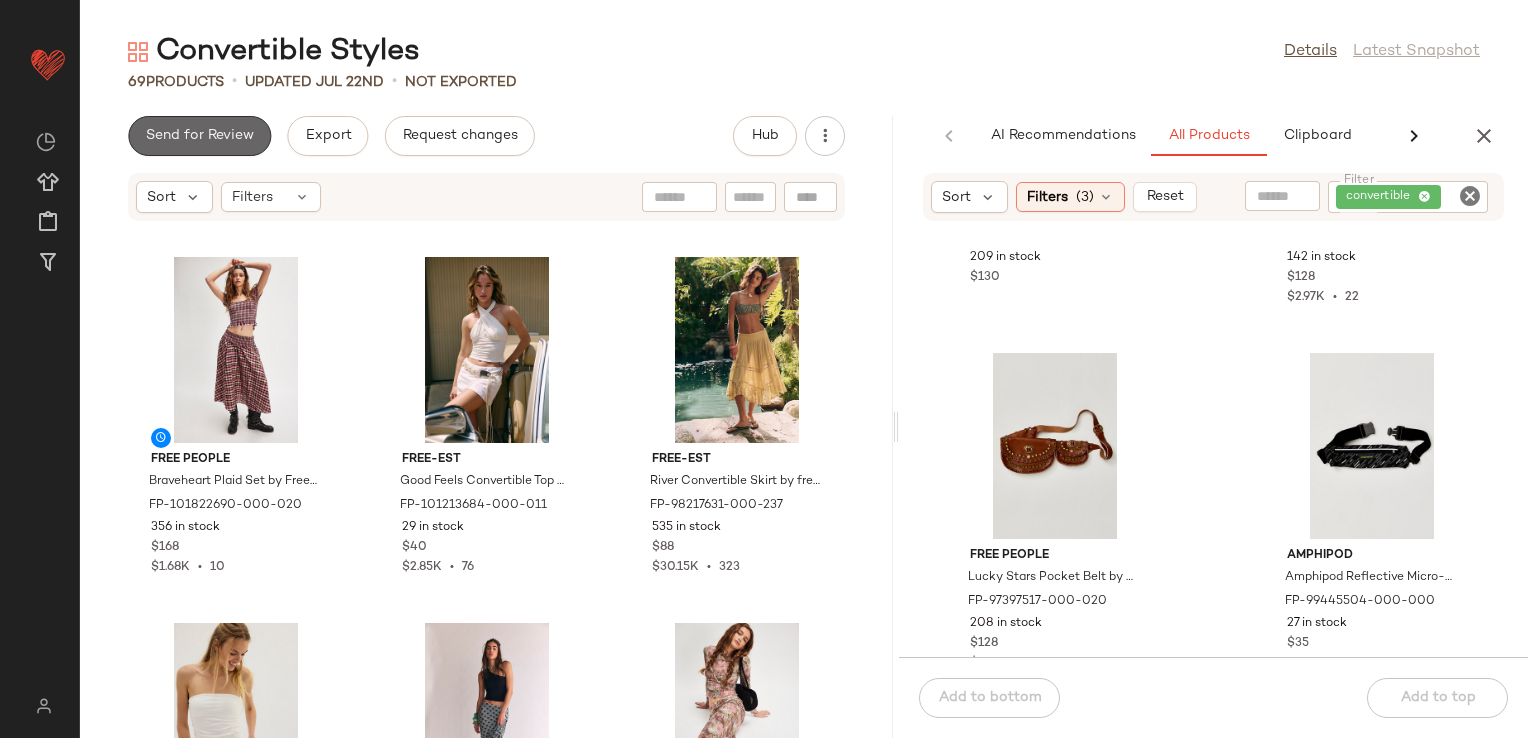 click on "Send for Review" 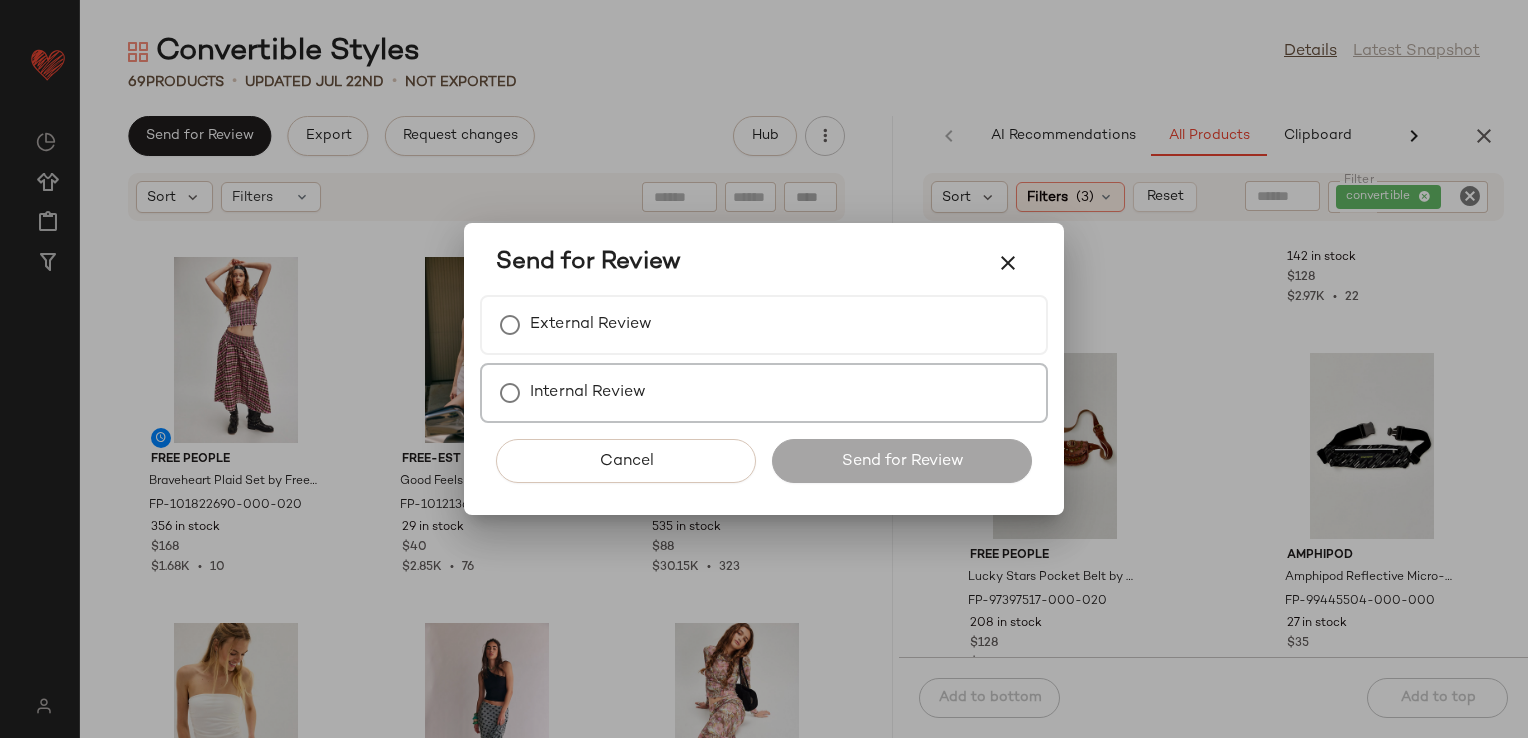 click on "Internal Review" at bounding box center [588, 393] 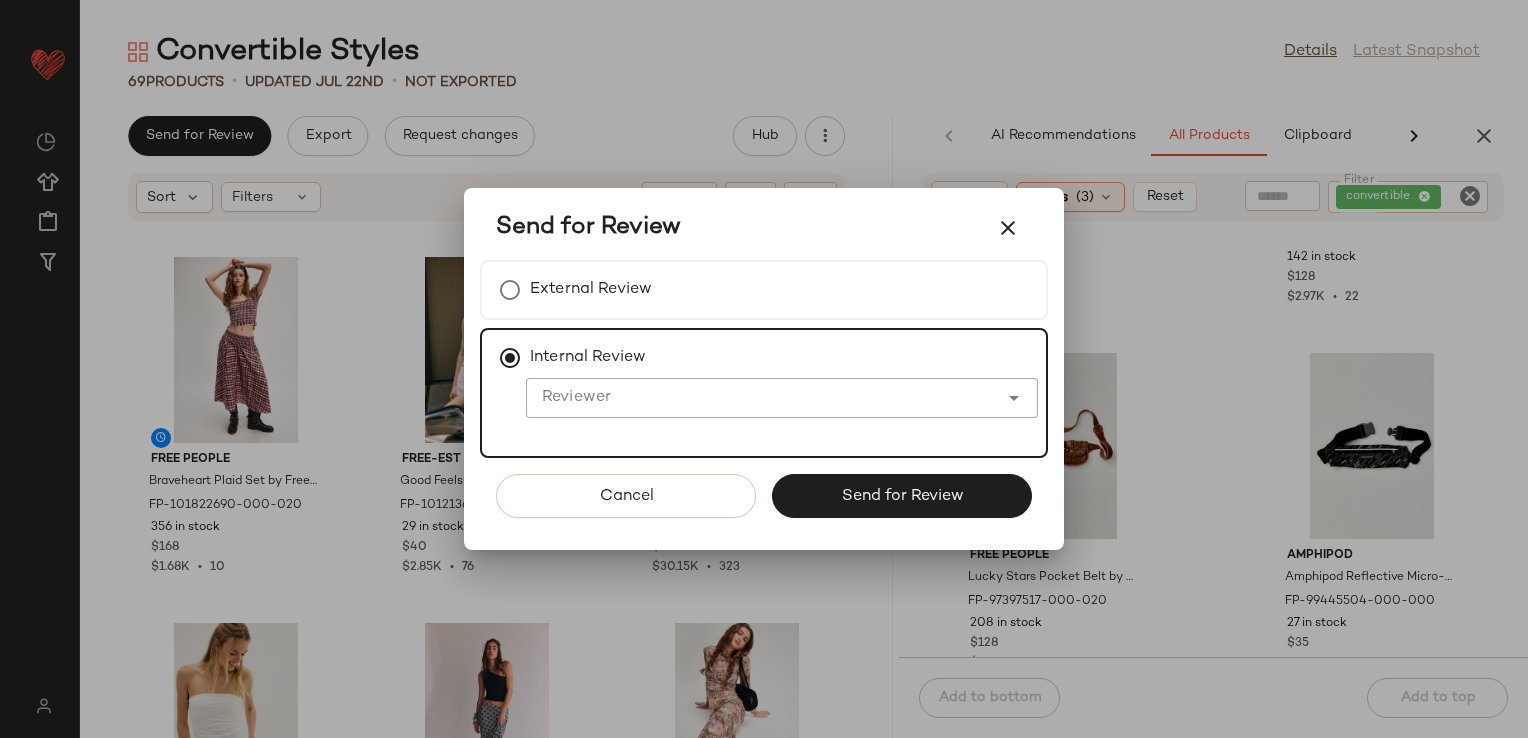 click on "Reviewer" 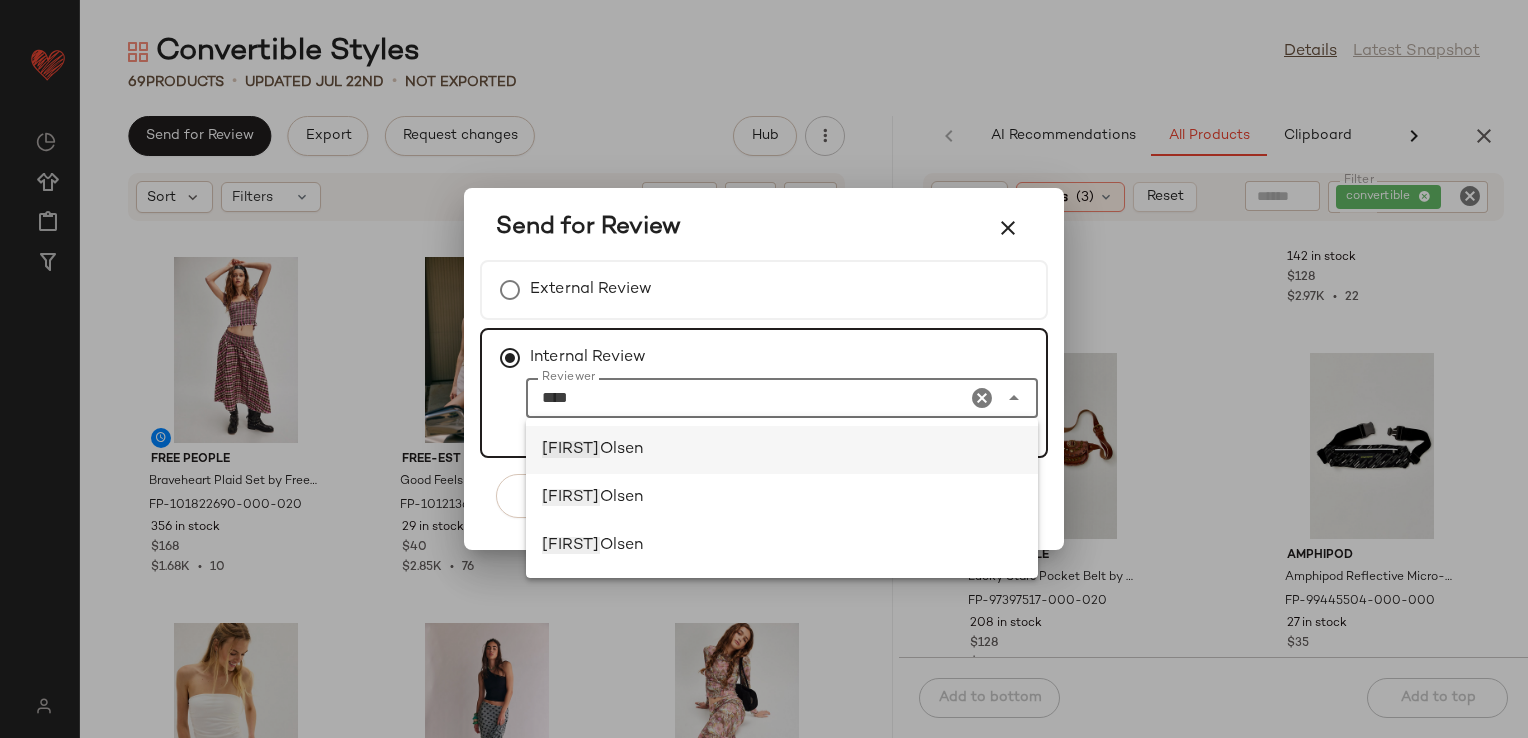 click on "[FIRST] [LAST]" at bounding box center [782, 450] 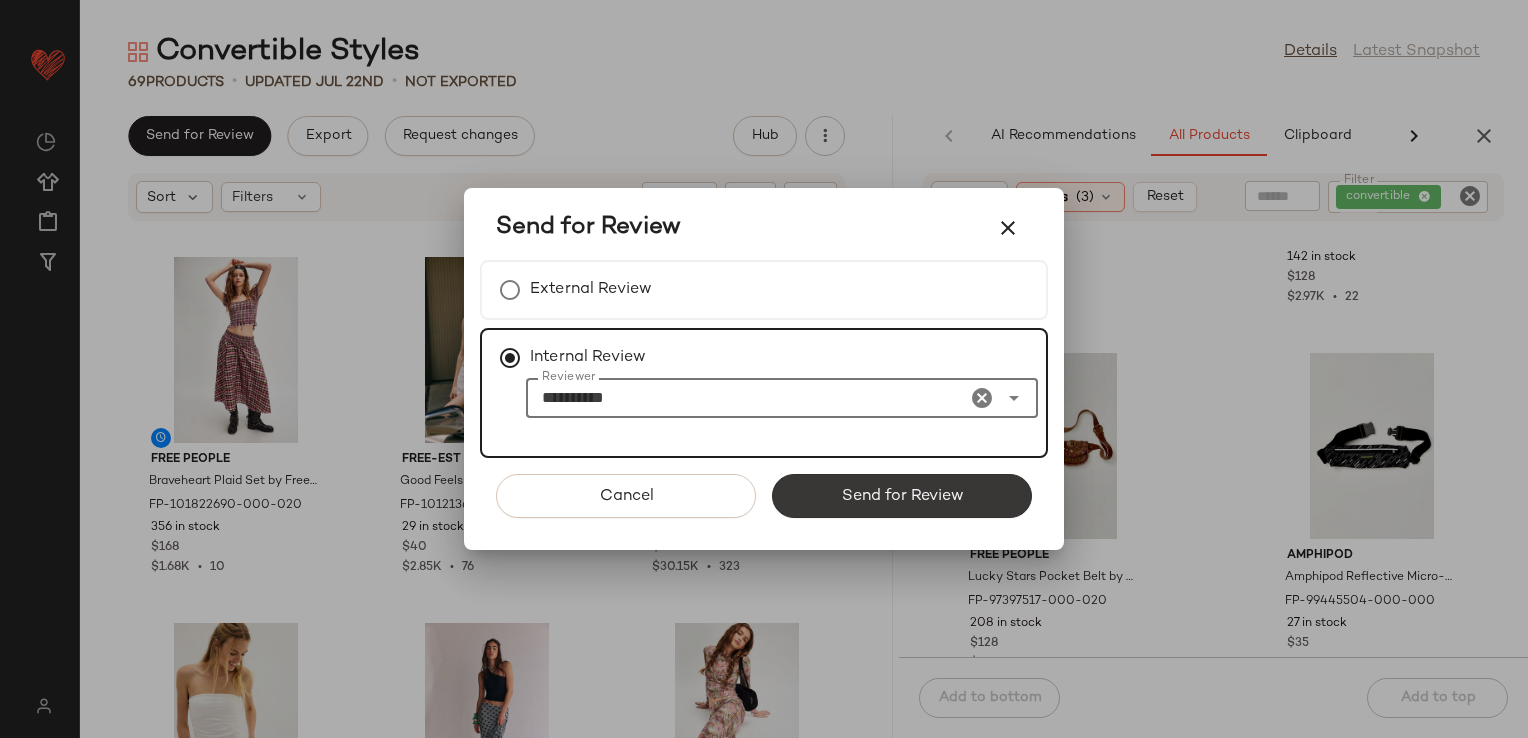 type on "**********" 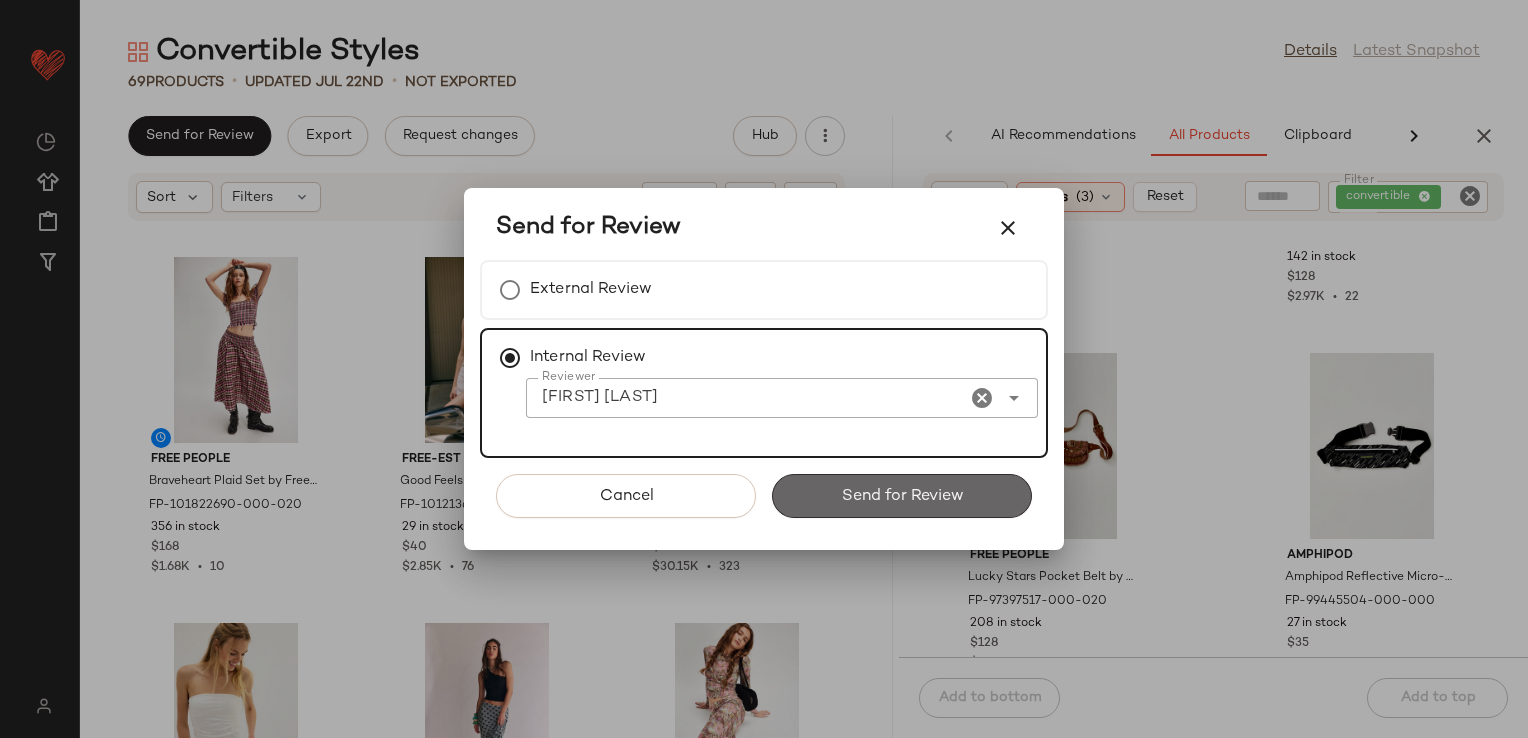 click on "Send for Review" 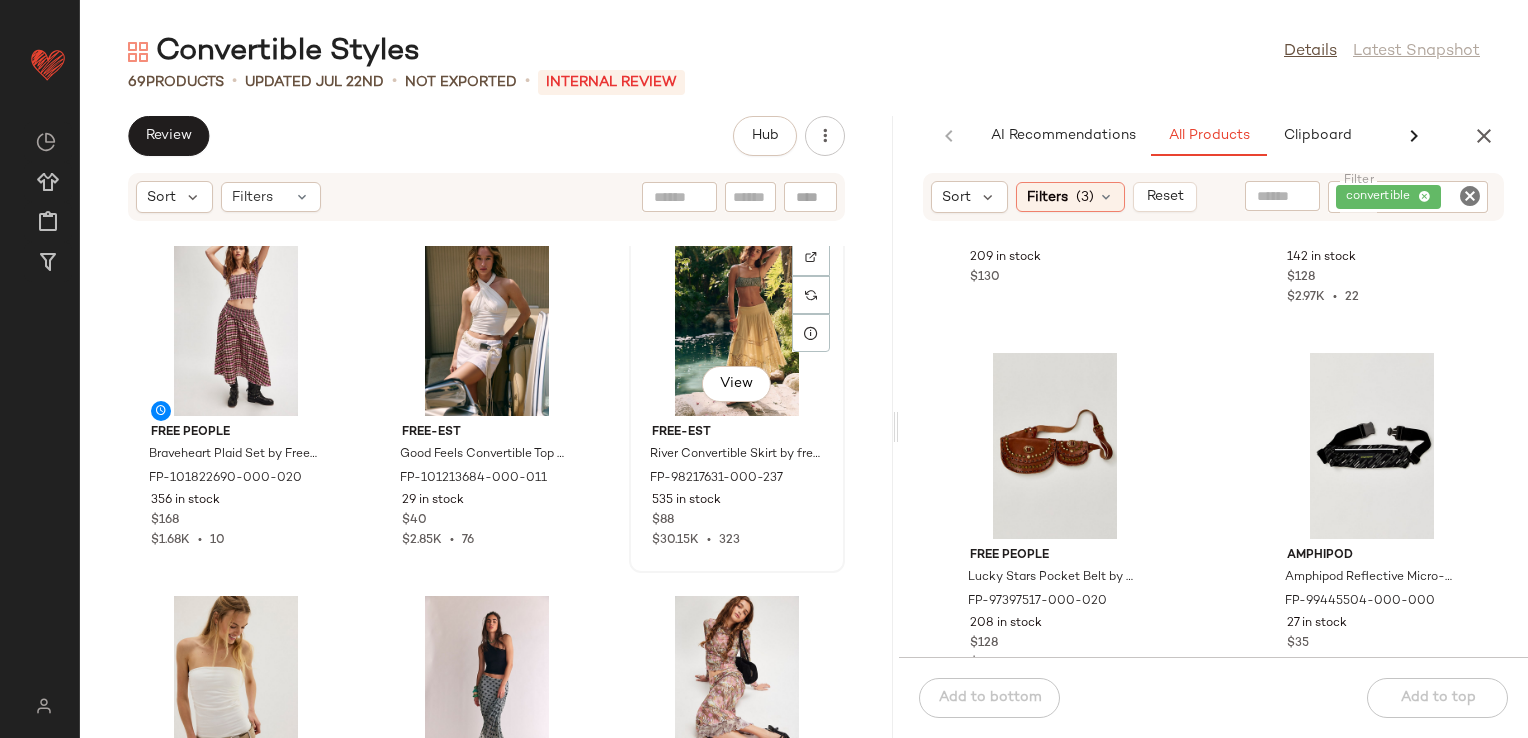 scroll, scrollTop: 0, scrollLeft: 0, axis: both 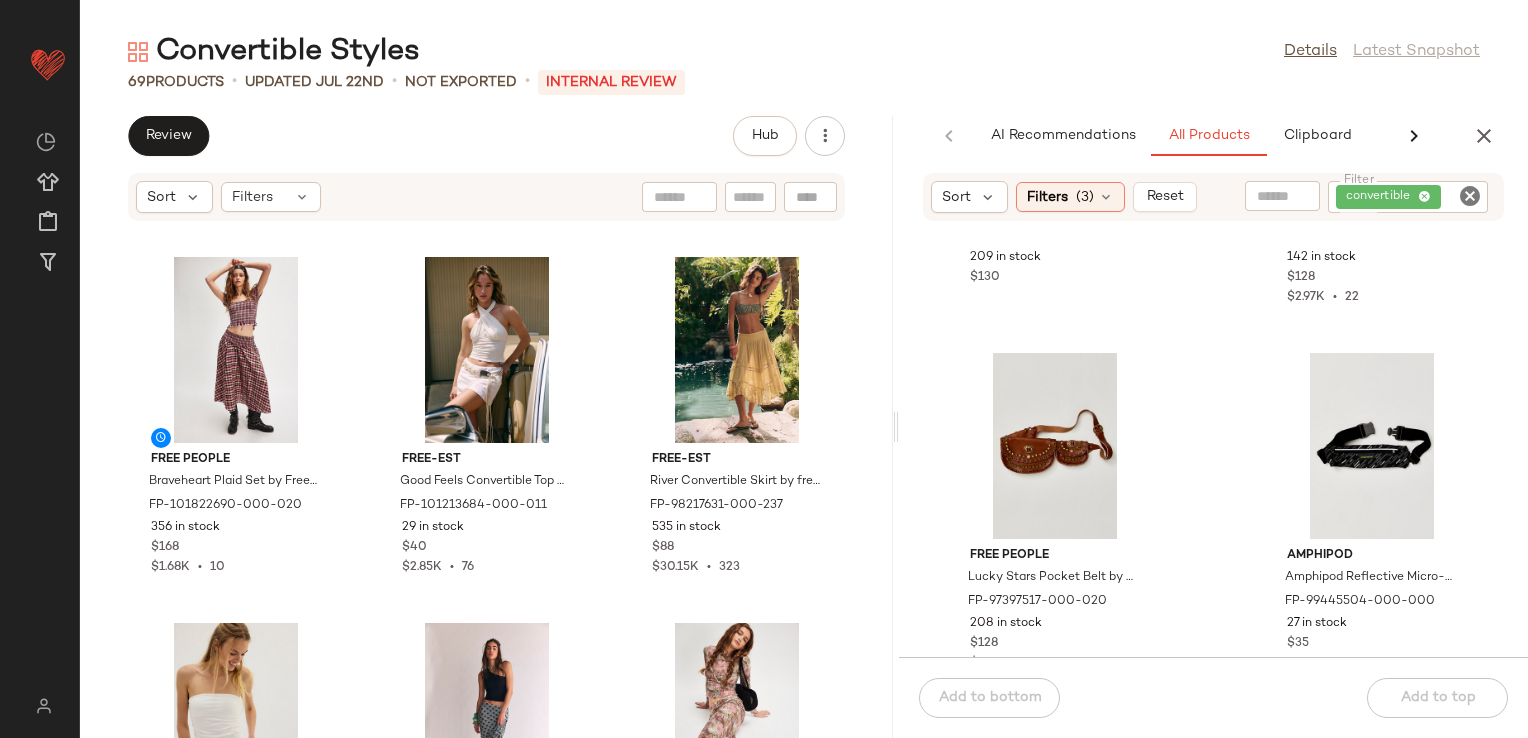 click on "AI Recommendations   All Products   Clipboard   Report" at bounding box center [1213, 136] 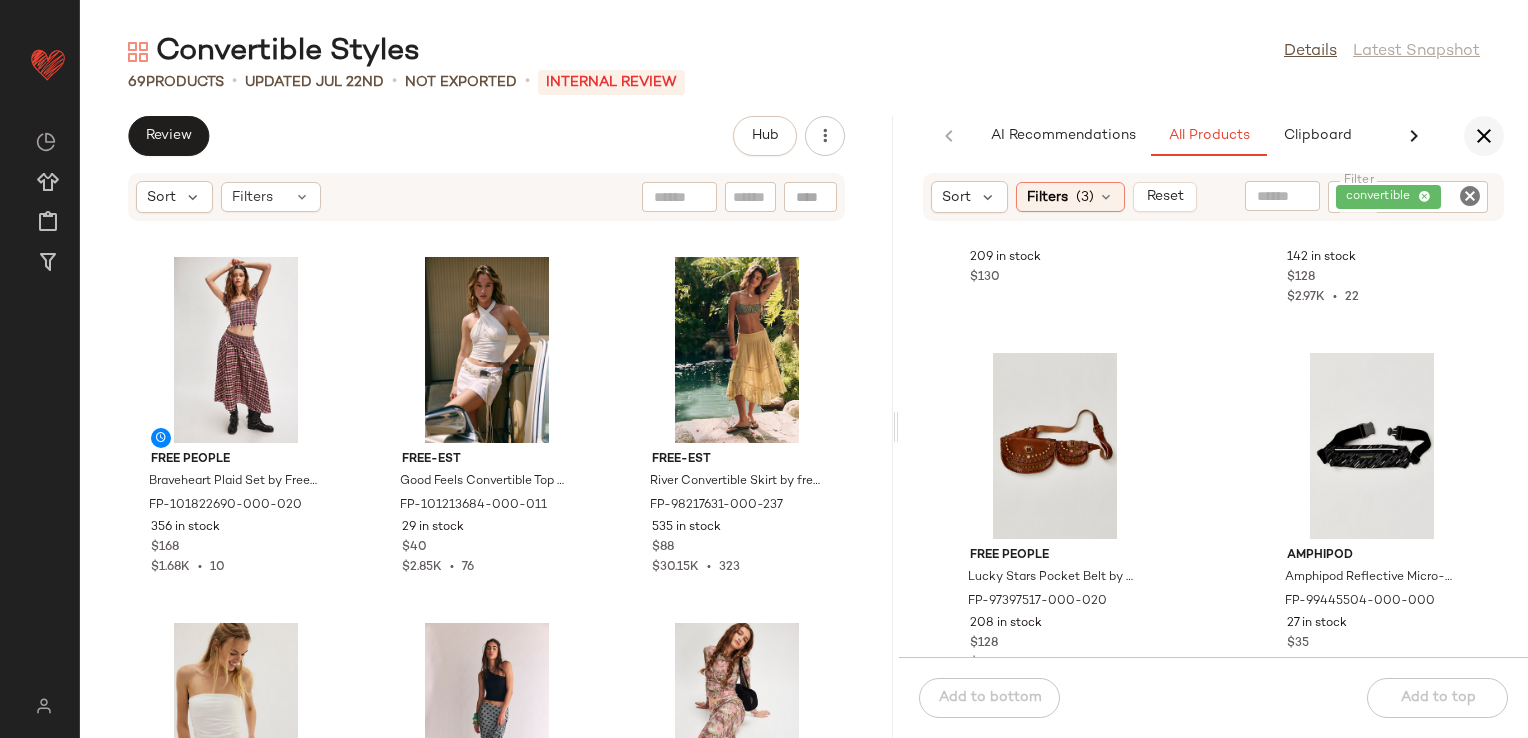 click at bounding box center [1484, 136] 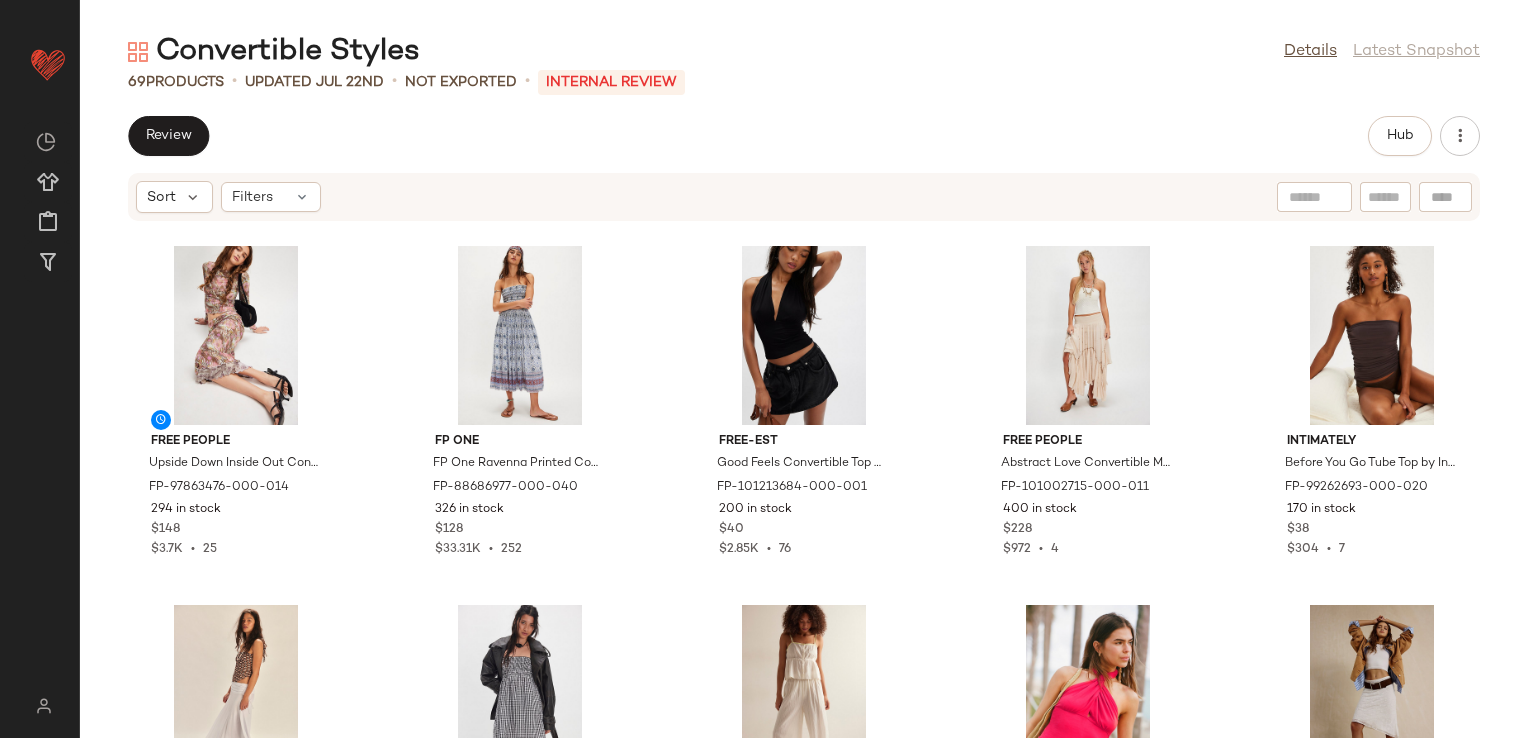 scroll, scrollTop: 0, scrollLeft: 0, axis: both 